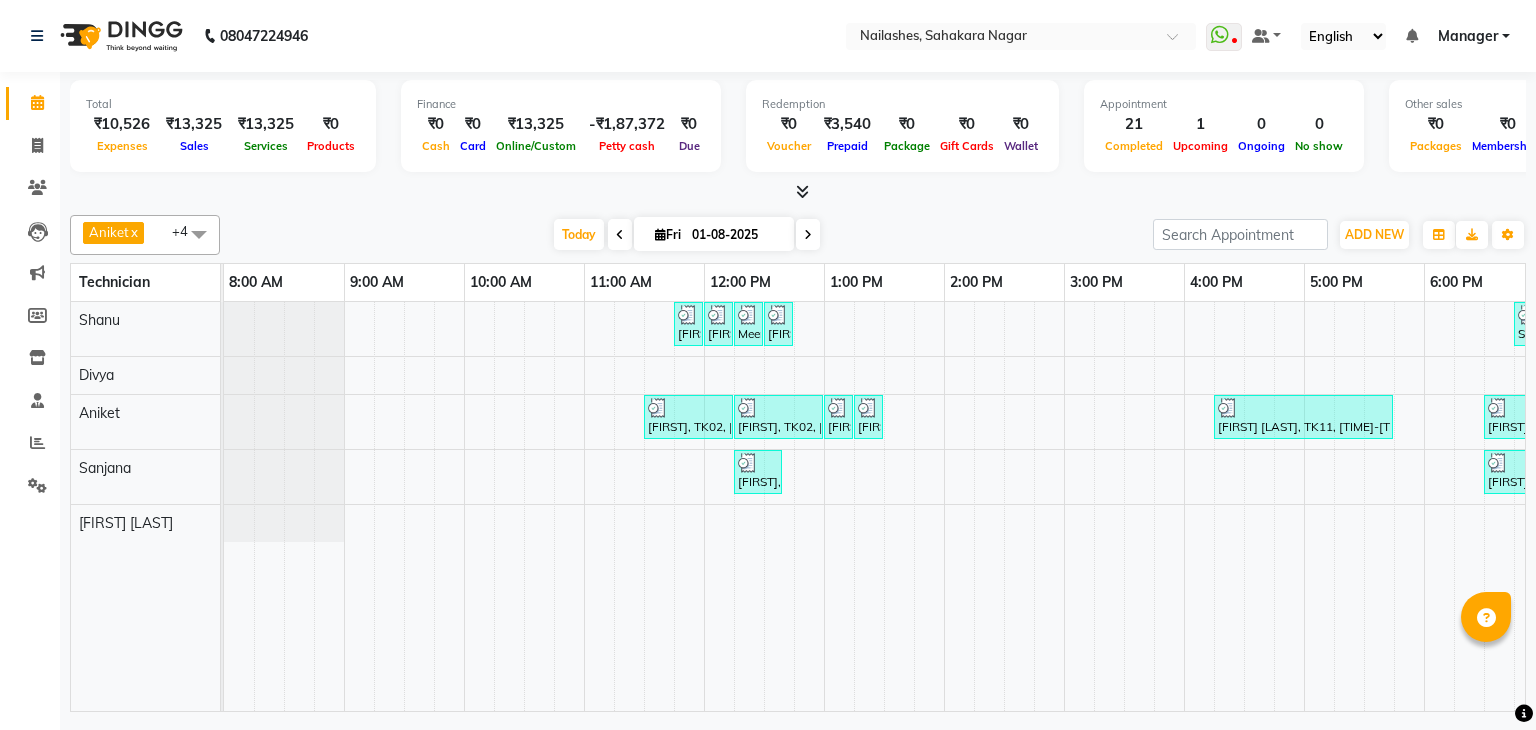 scroll, scrollTop: 0, scrollLeft: 0, axis: both 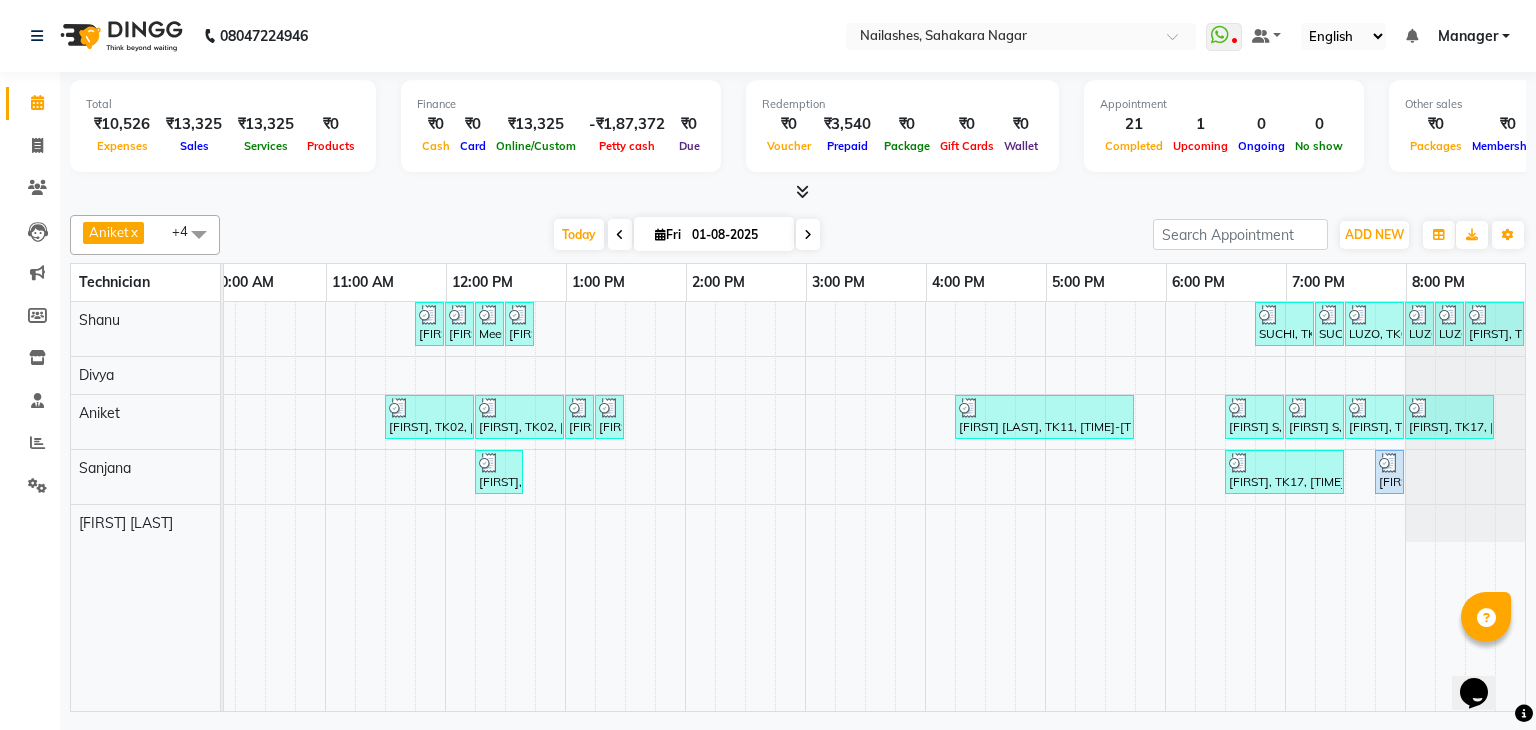 click at bounding box center [808, 234] 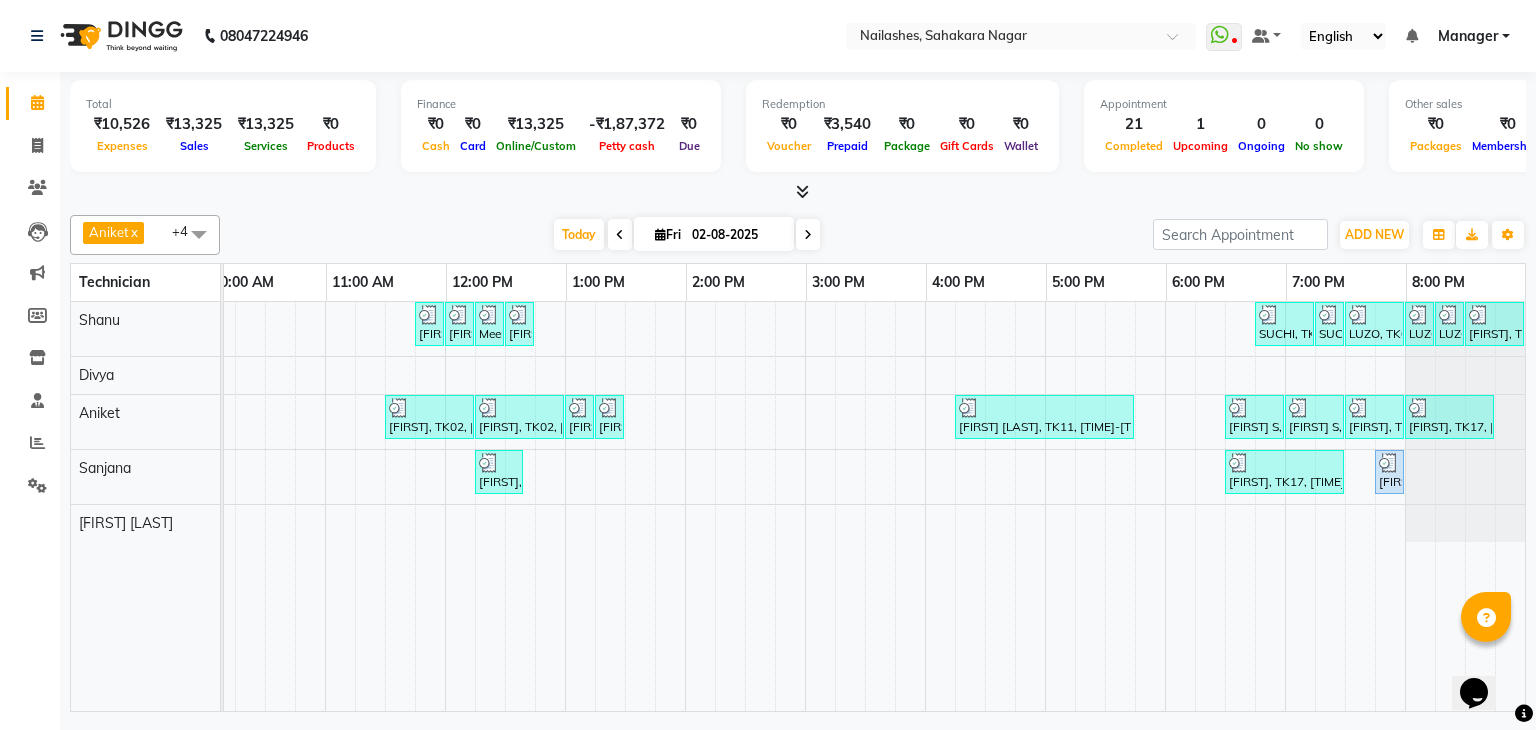 scroll, scrollTop: 0, scrollLeft: 0, axis: both 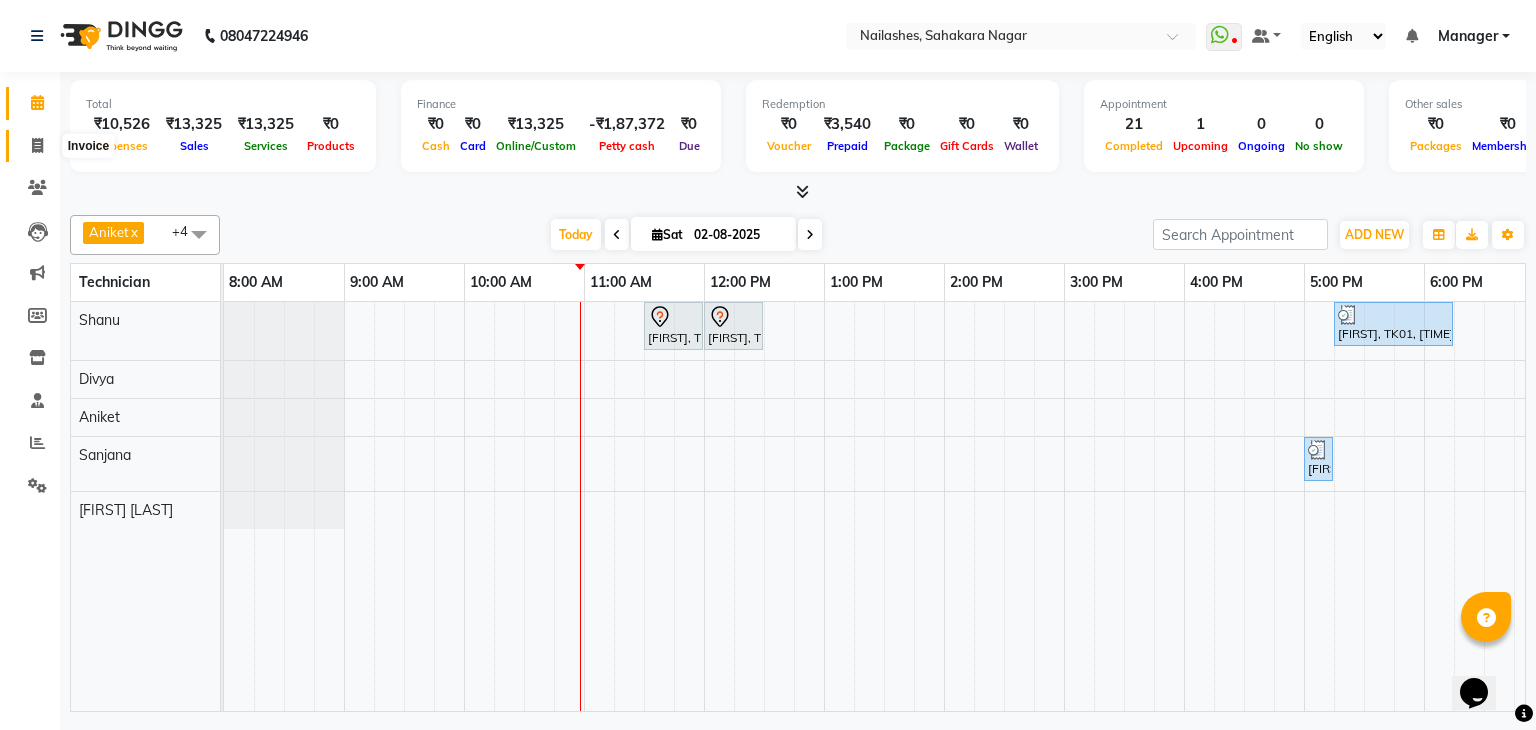 click 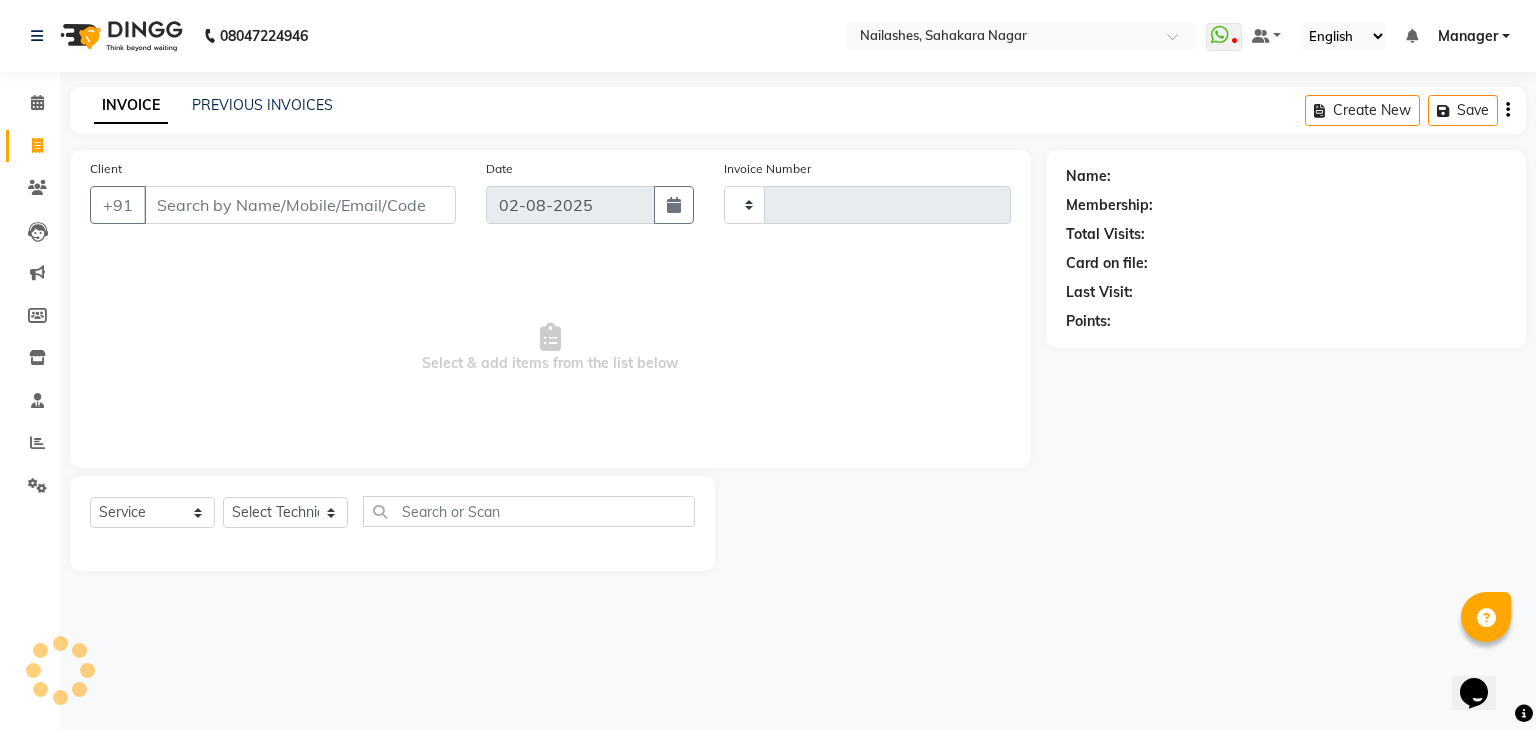 type on "0876" 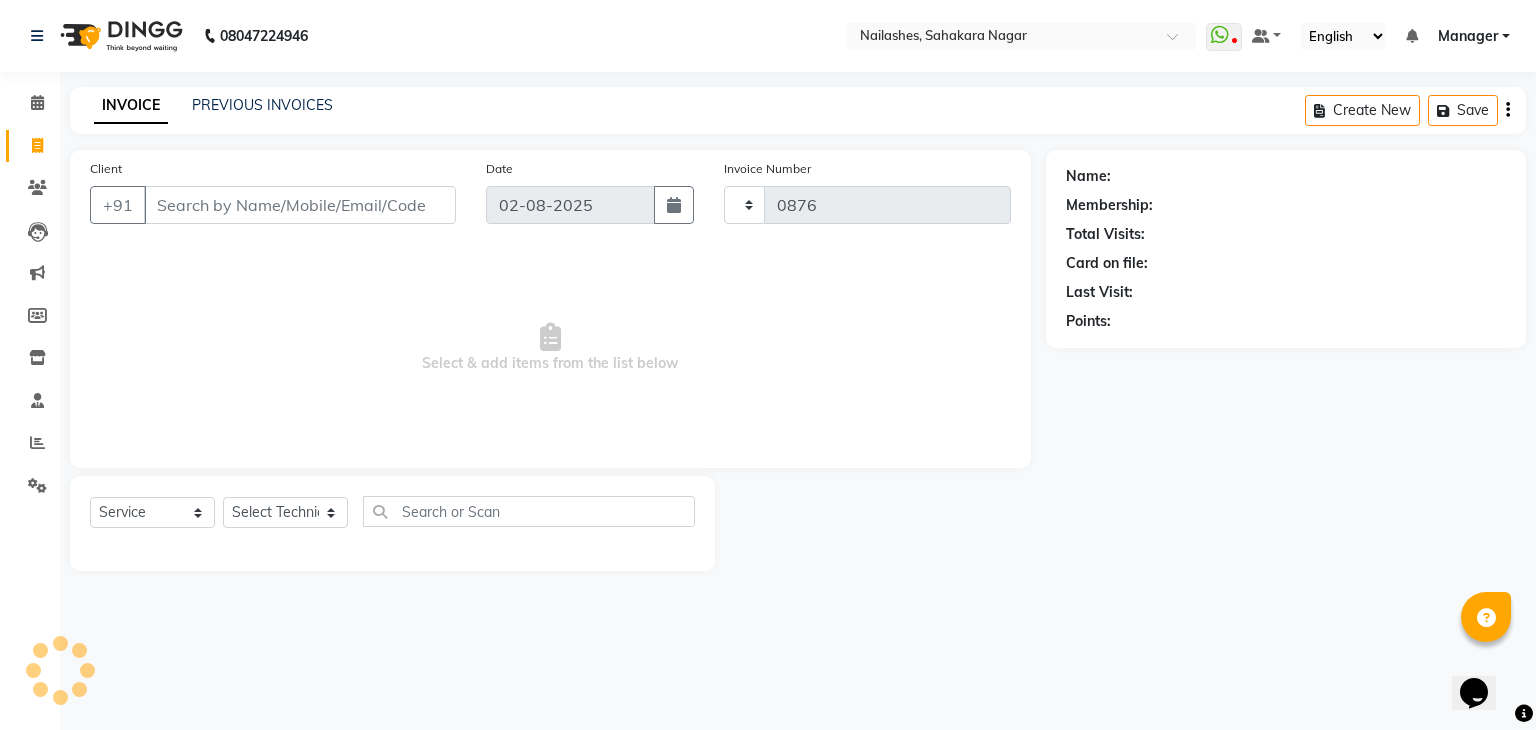 select on "6455" 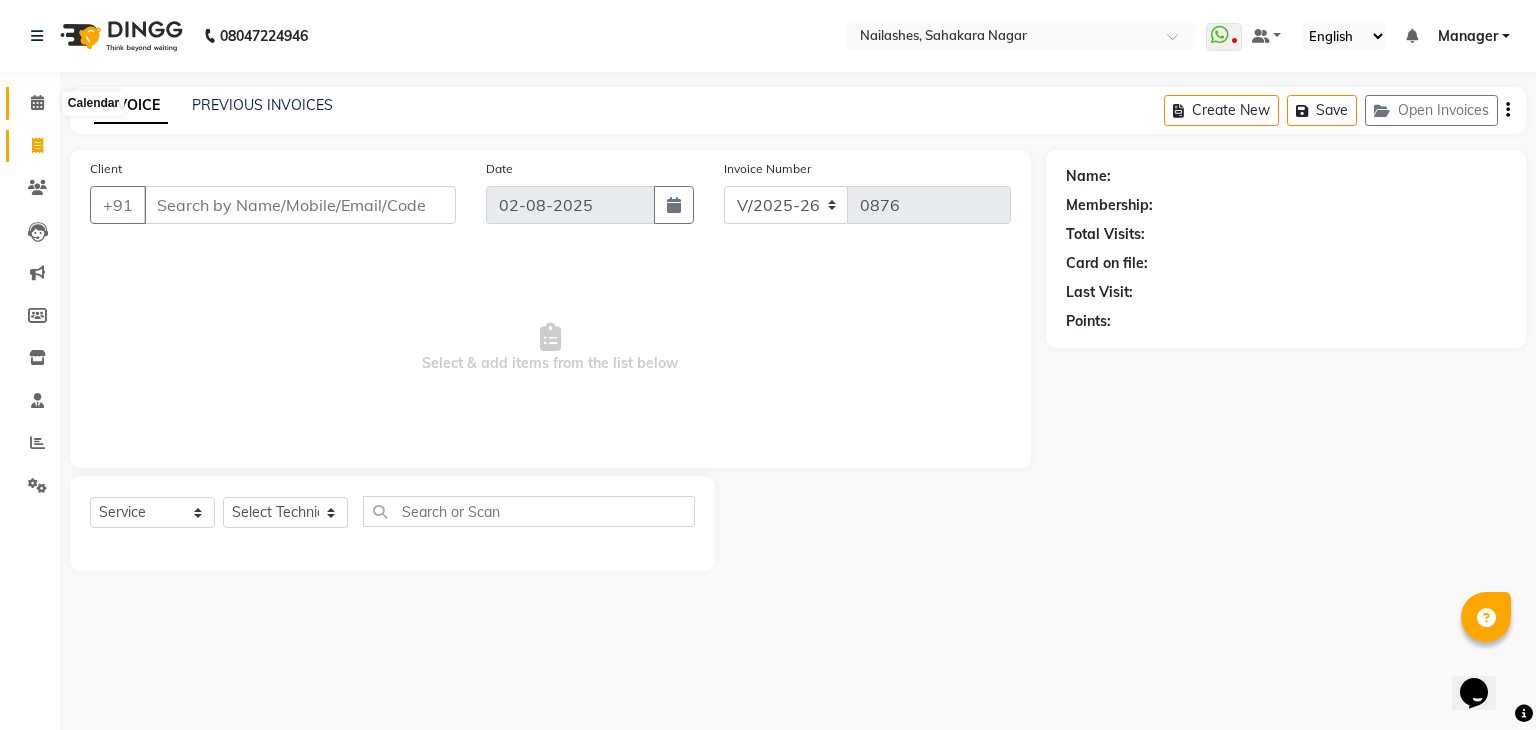 click 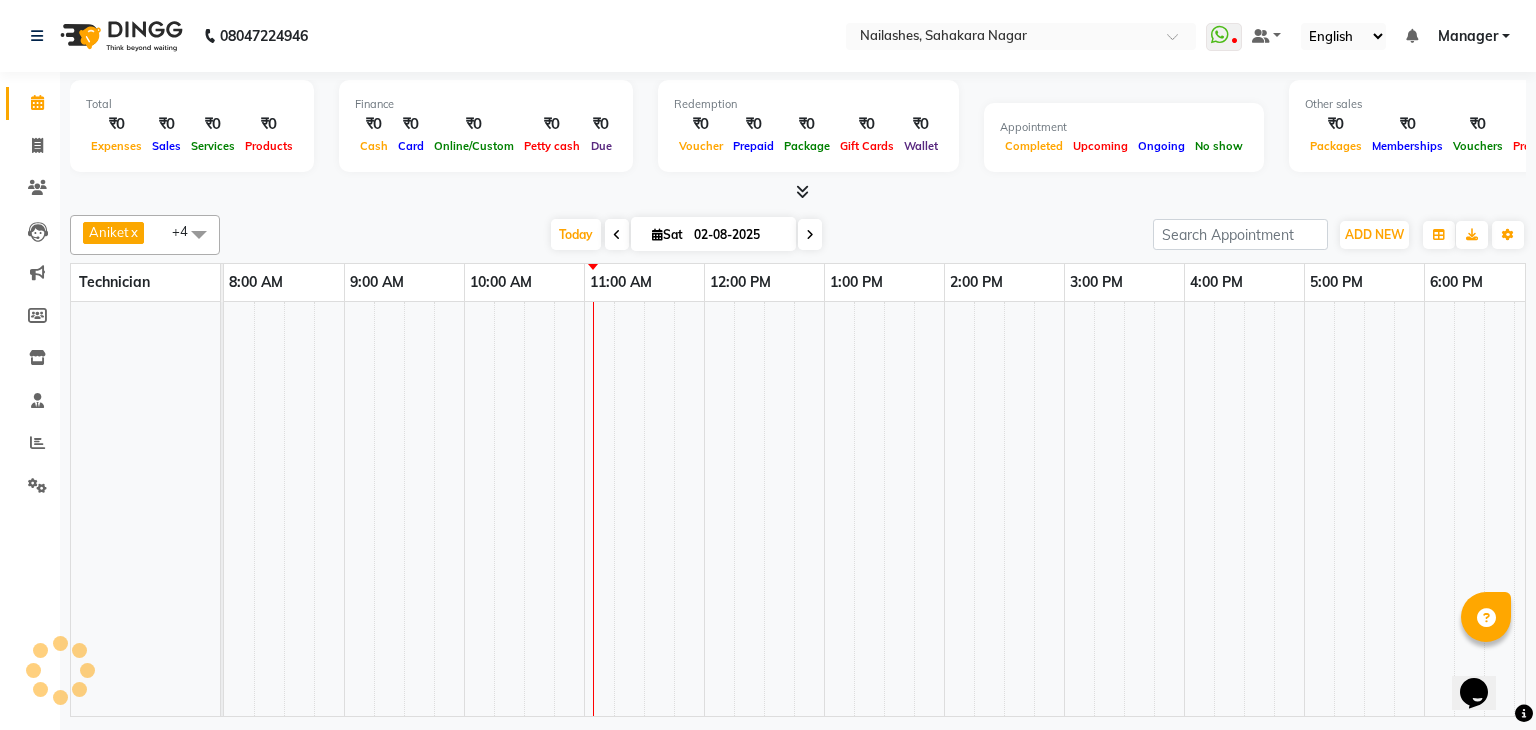 scroll, scrollTop: 0, scrollLeft: 0, axis: both 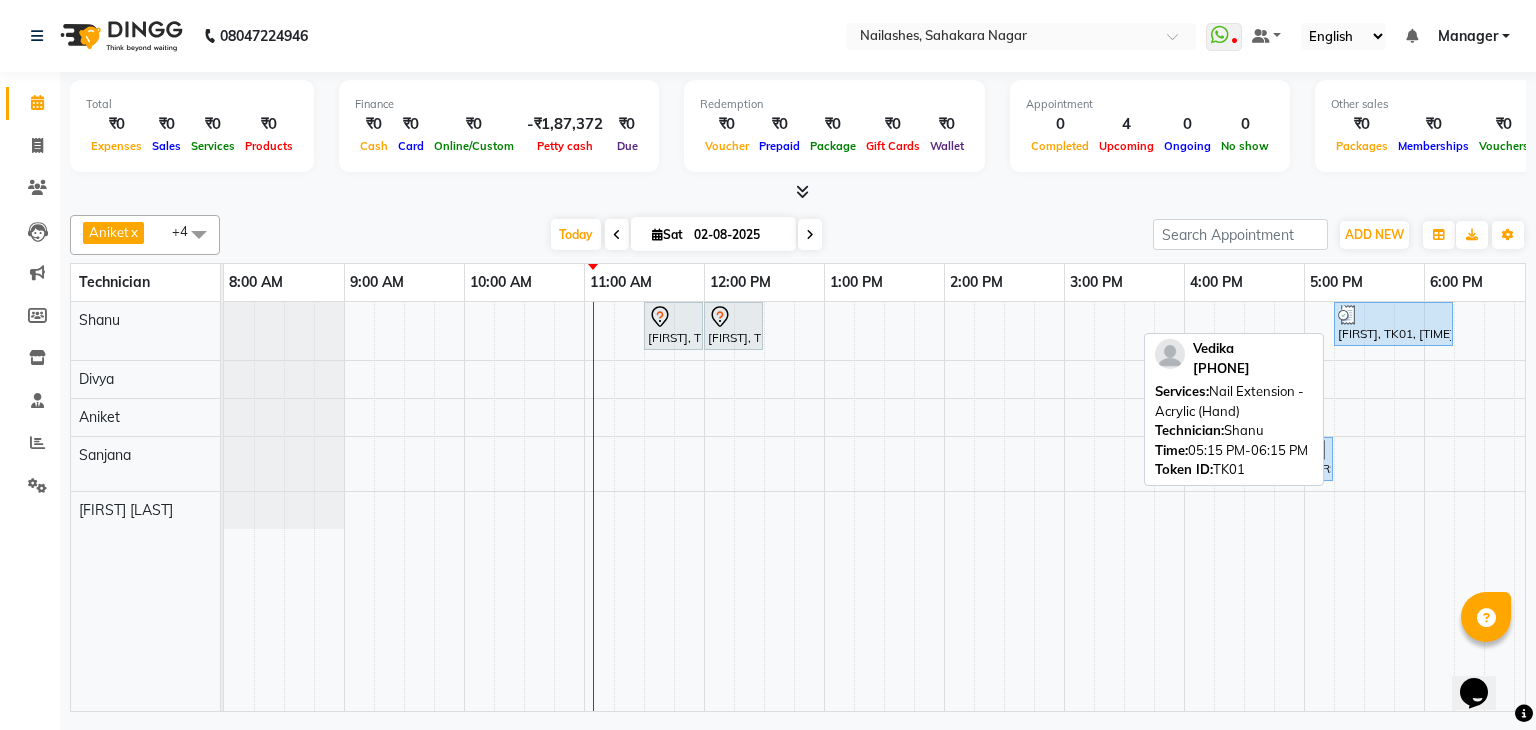 click on "[PERSON], TK01, 05:15 PM-06:15 PM, Nail Extension - Acrylic (Hand)" at bounding box center (1393, 324) 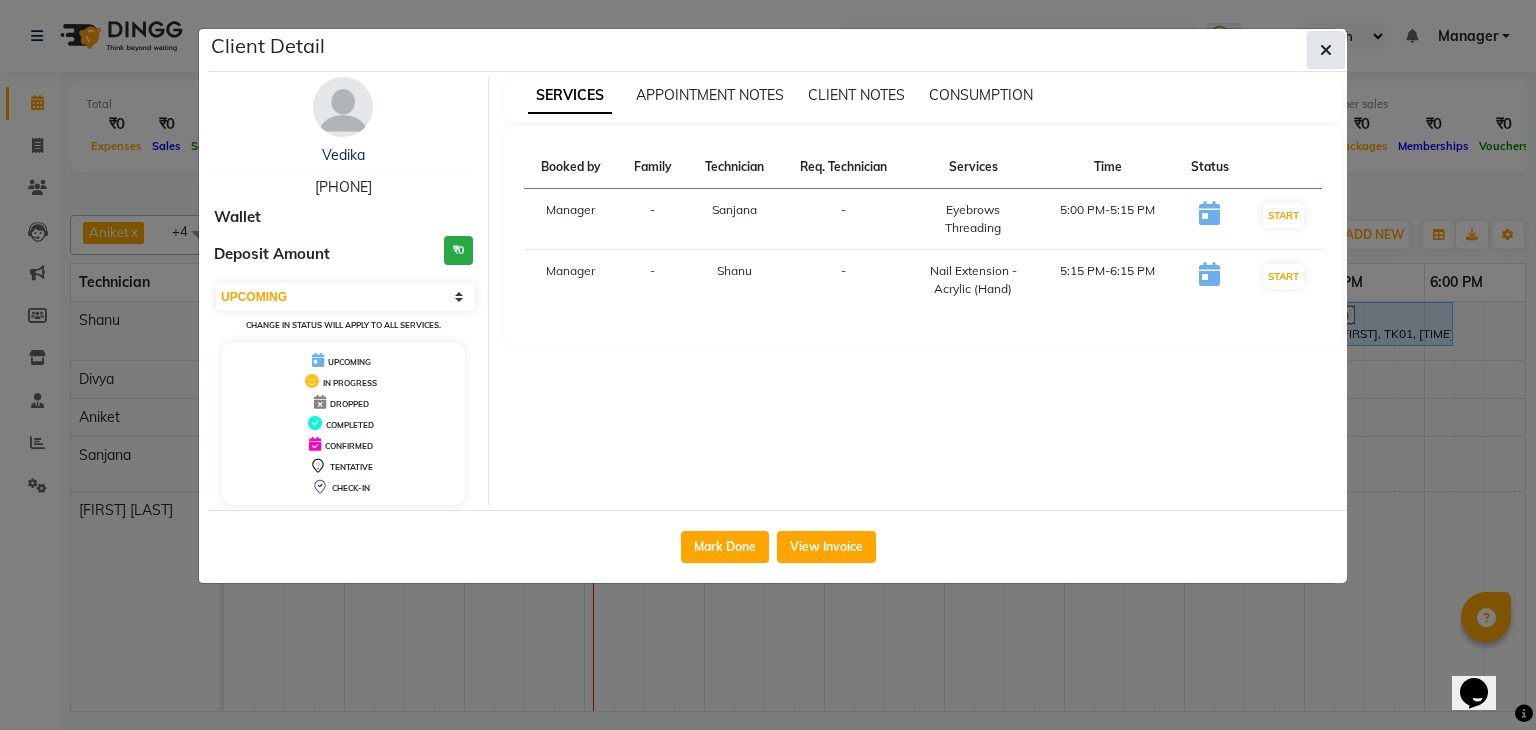 click 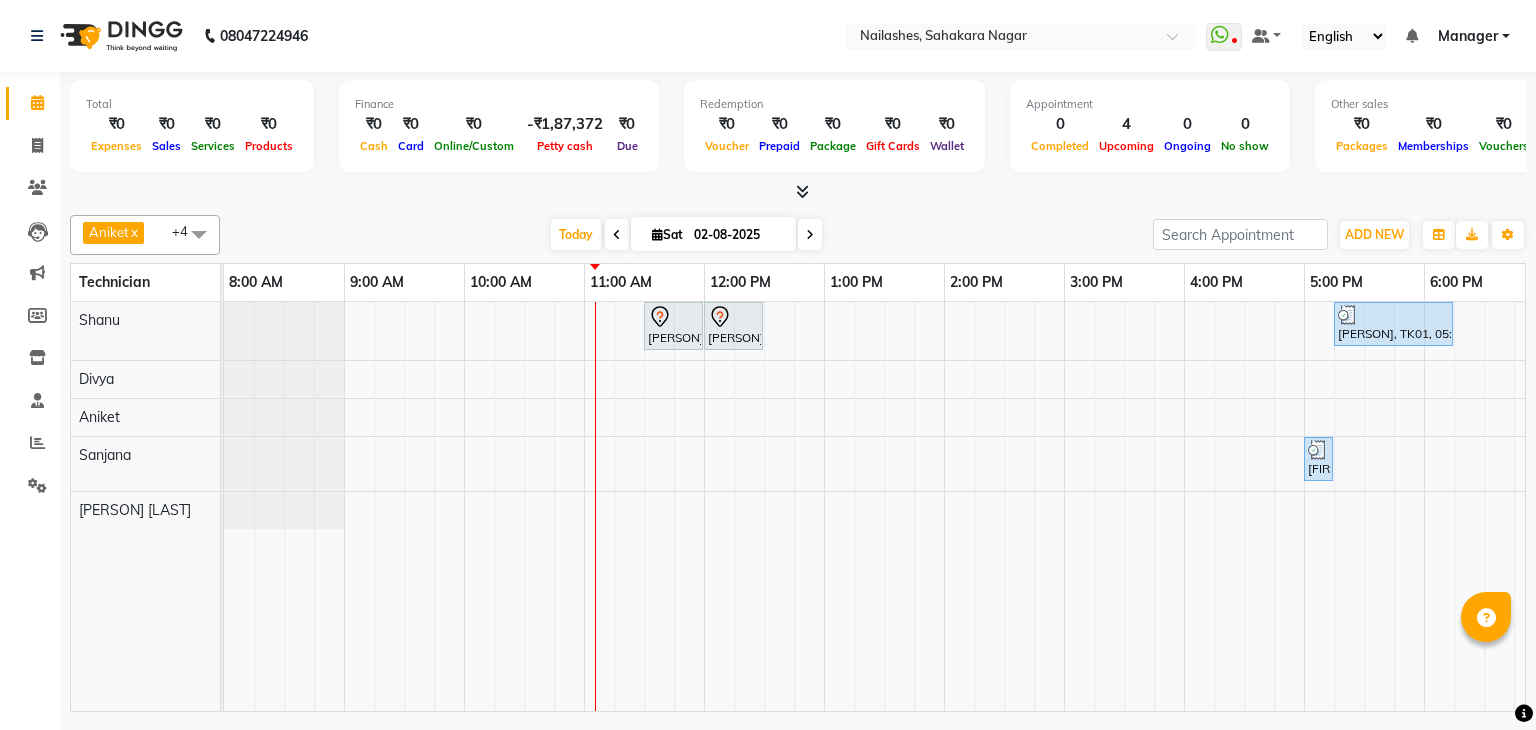scroll, scrollTop: 0, scrollLeft: 0, axis: both 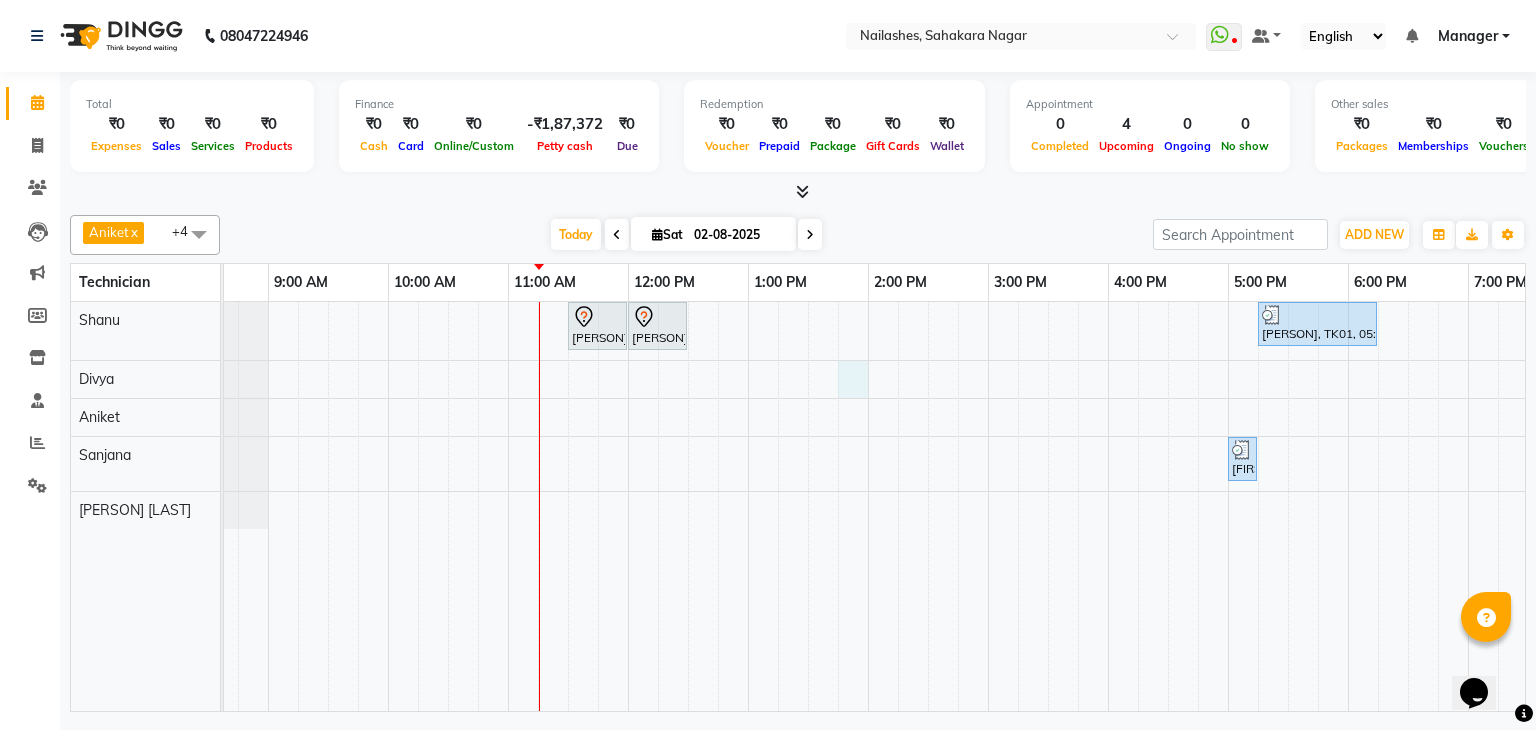 click on "[FIRST], TK02, 11:30 AM-12:00 PM, Permanent Nail Paint - French (Hand)             [FIRST], TK02, 12:00 PM-12:30 PM, Permanent Nail Paint - Solid Color (Toes)     [FIRST], TK01, 05:15 PM-06:15 PM, Nail Extension - Acrylic (Hand)     [FIRST], TK01, 05:00 PM-05:15 PM, Eyebrows Threading" at bounding box center (928, 506) 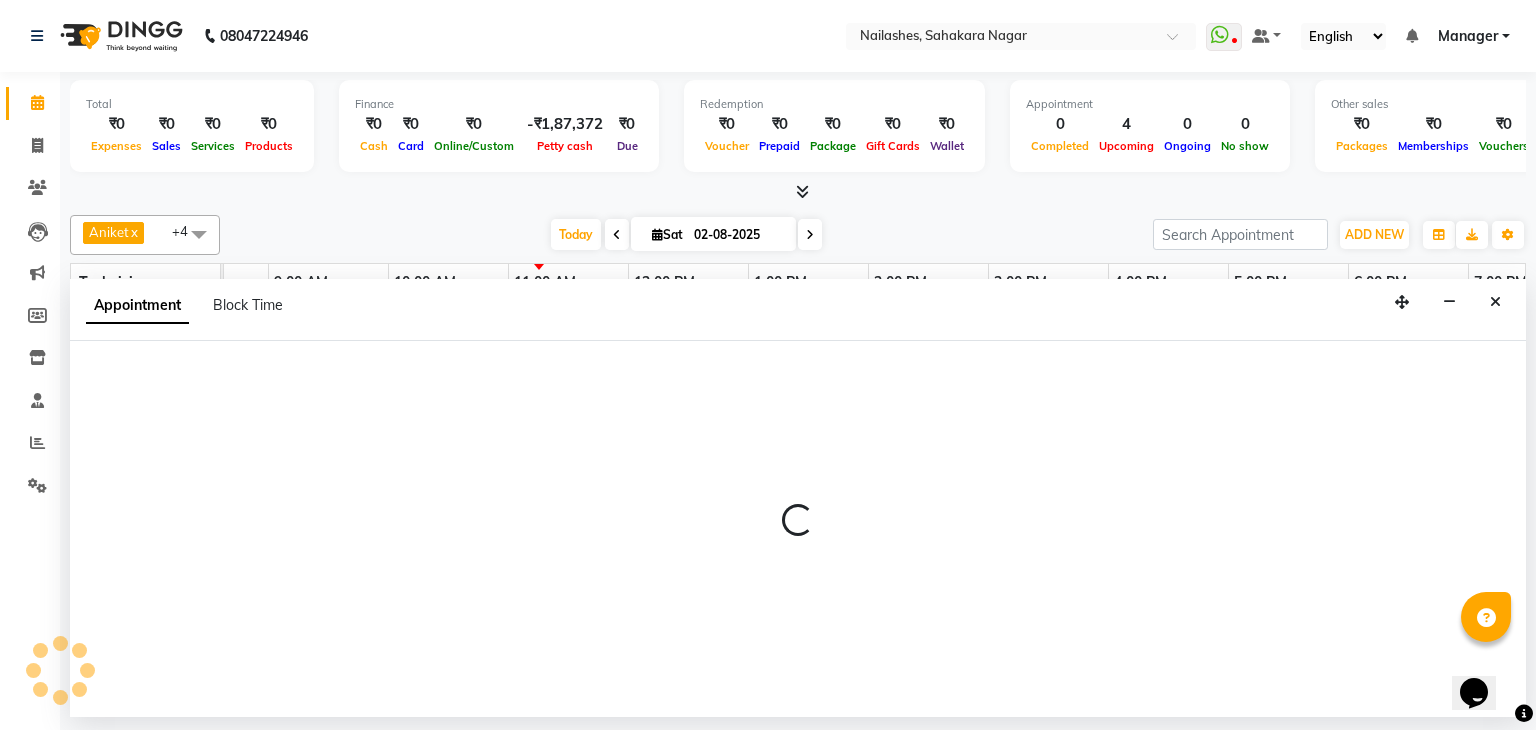 select on "72520" 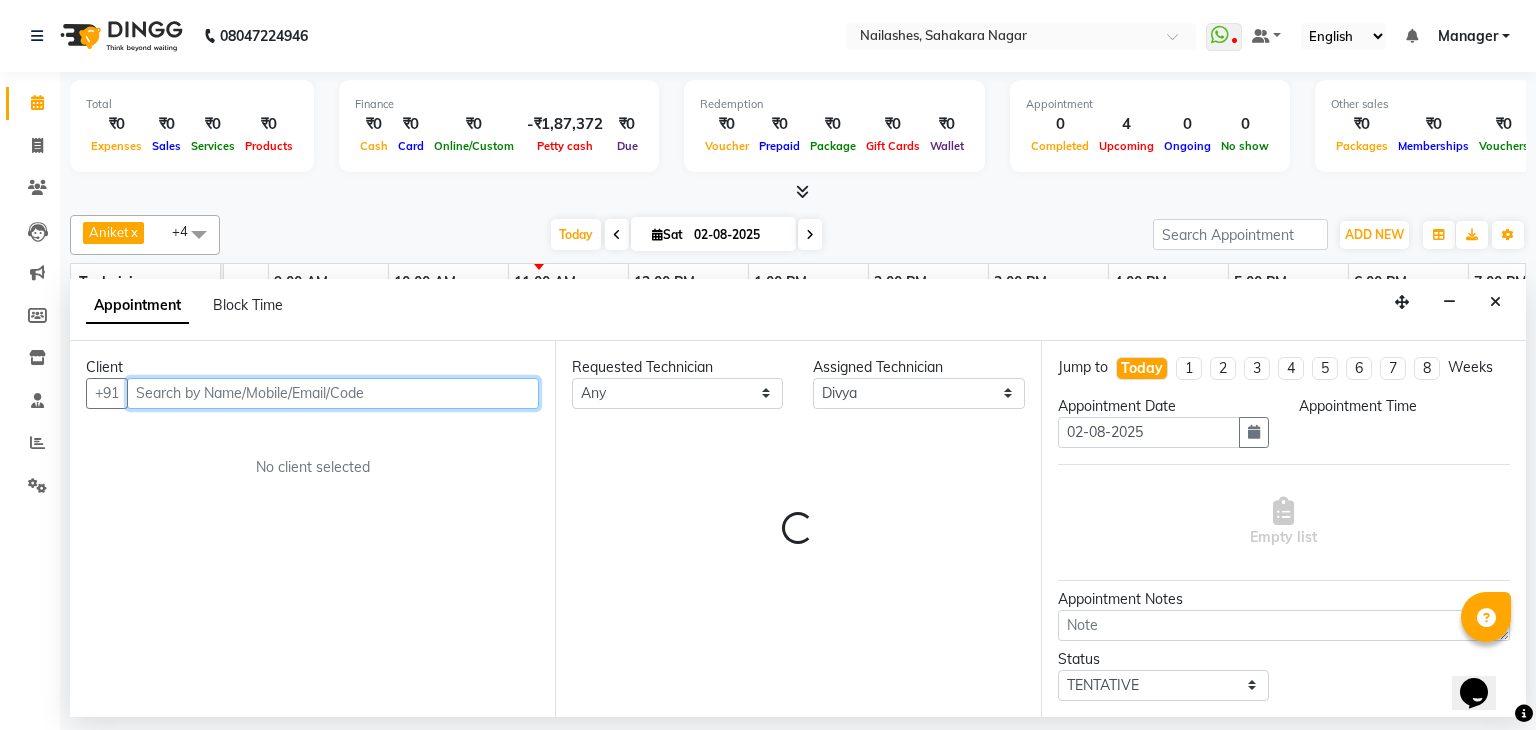 select on "825" 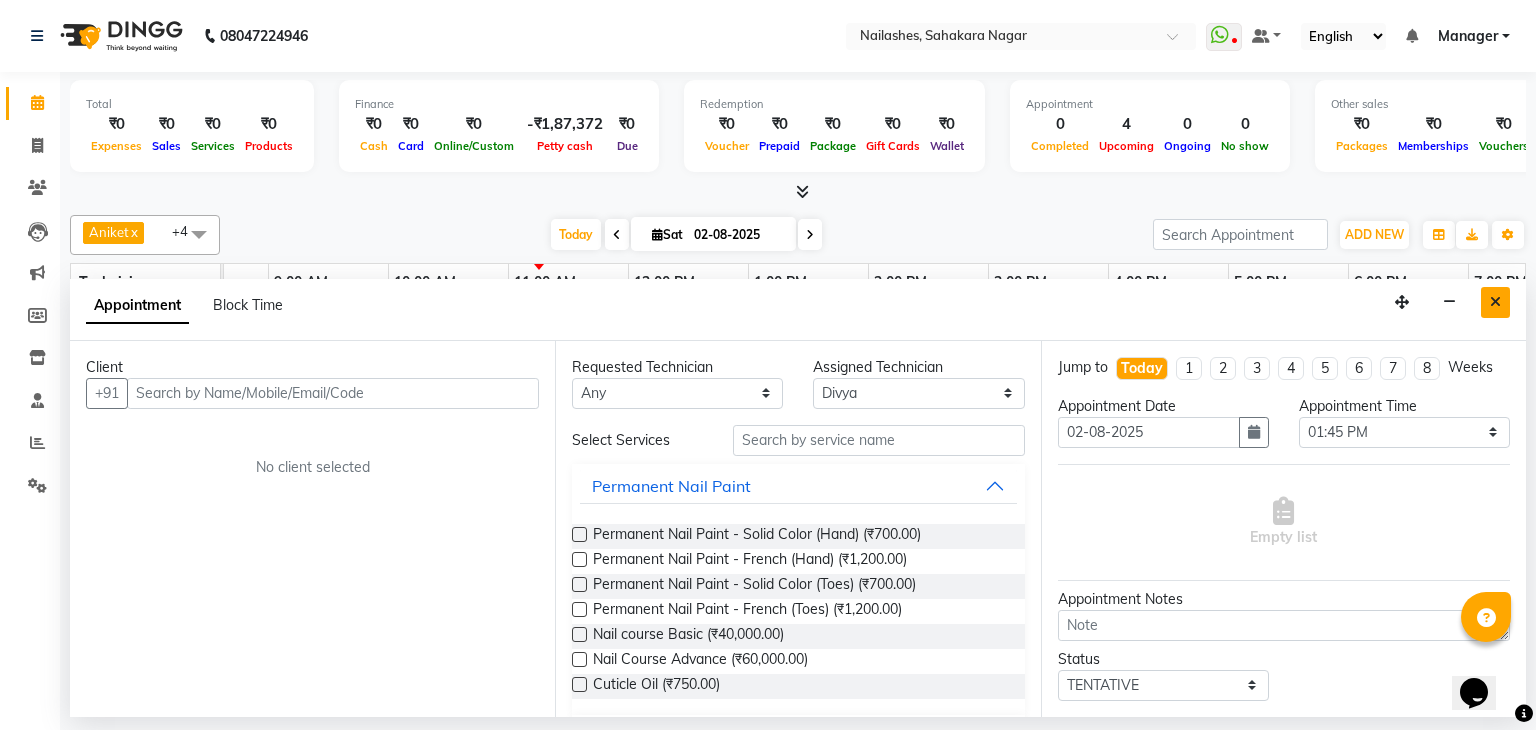 click at bounding box center (1495, 302) 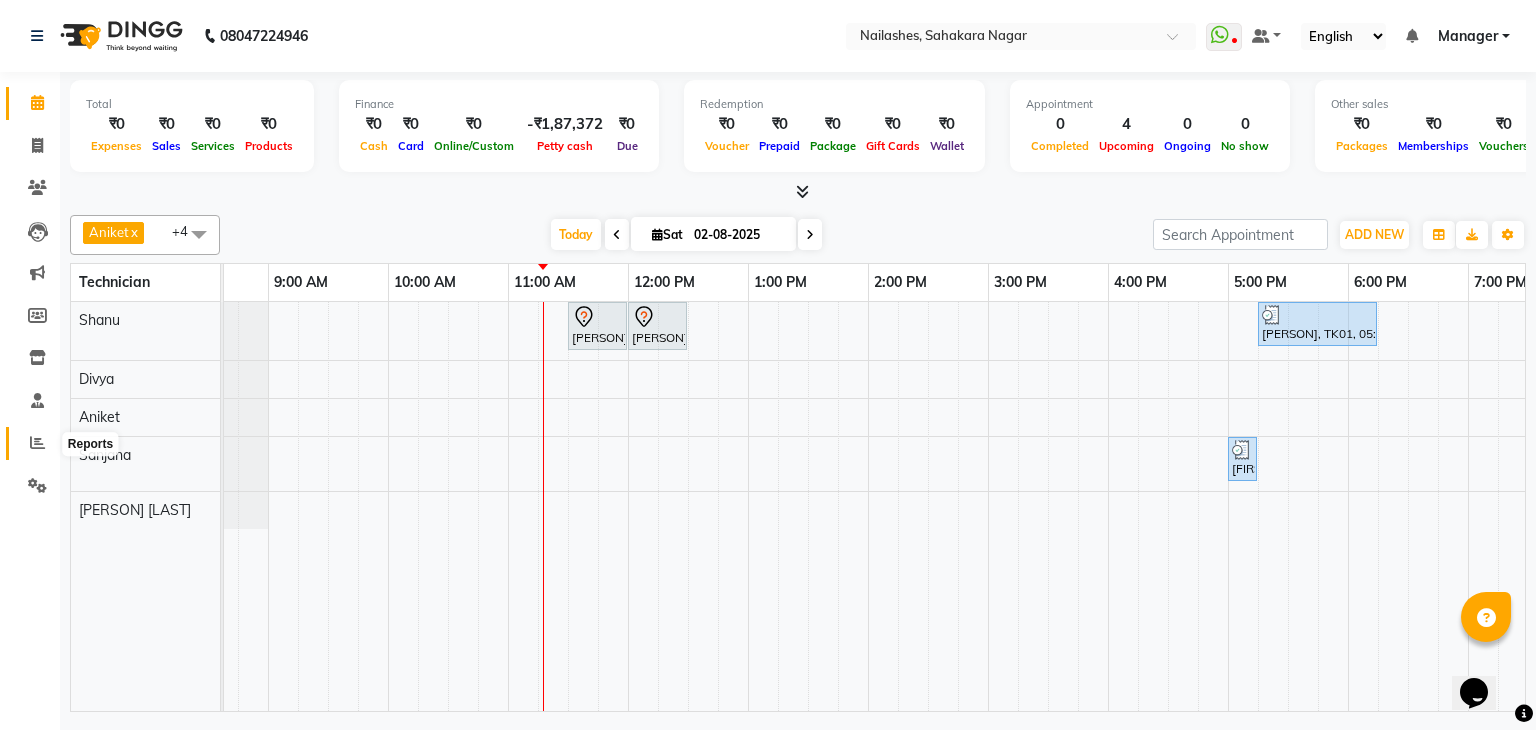 click 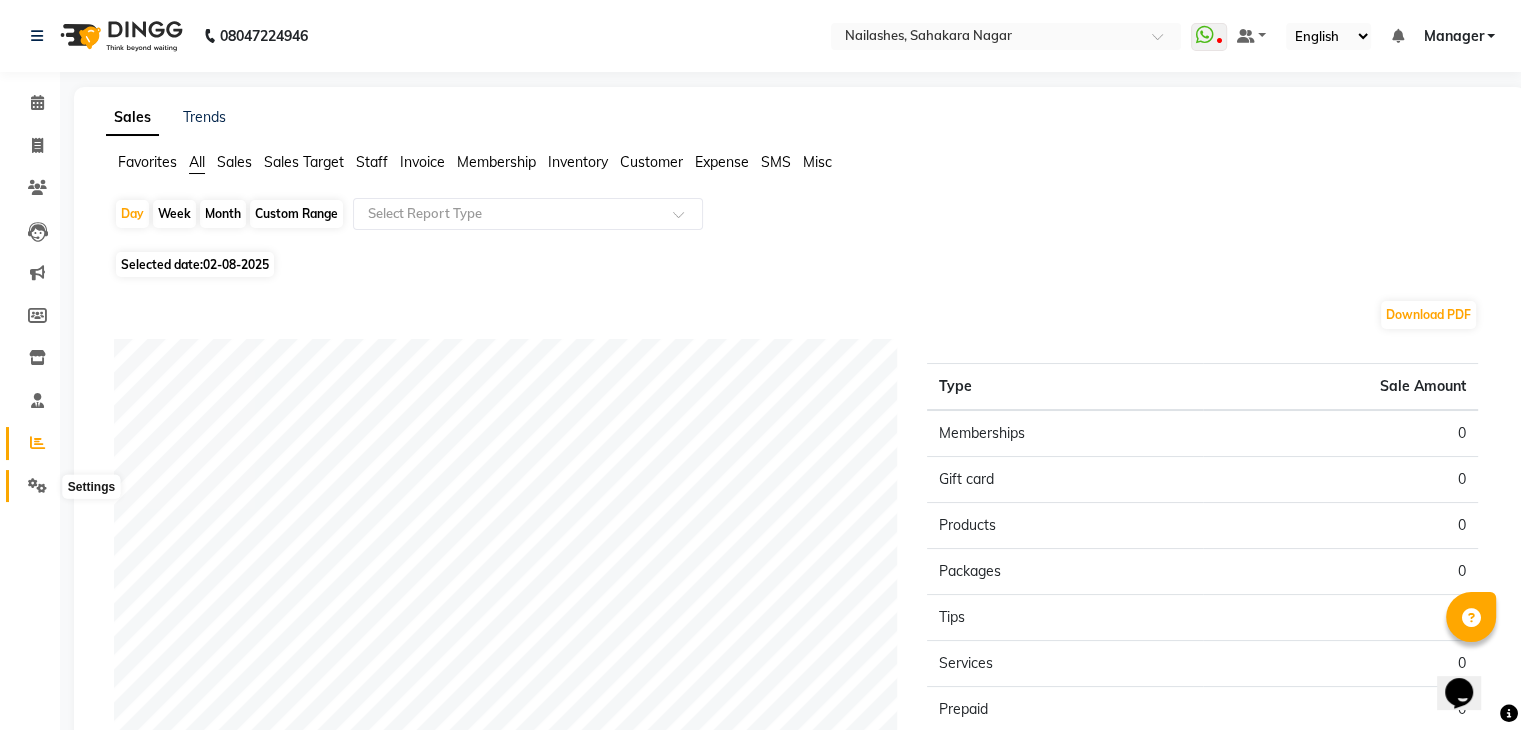 click 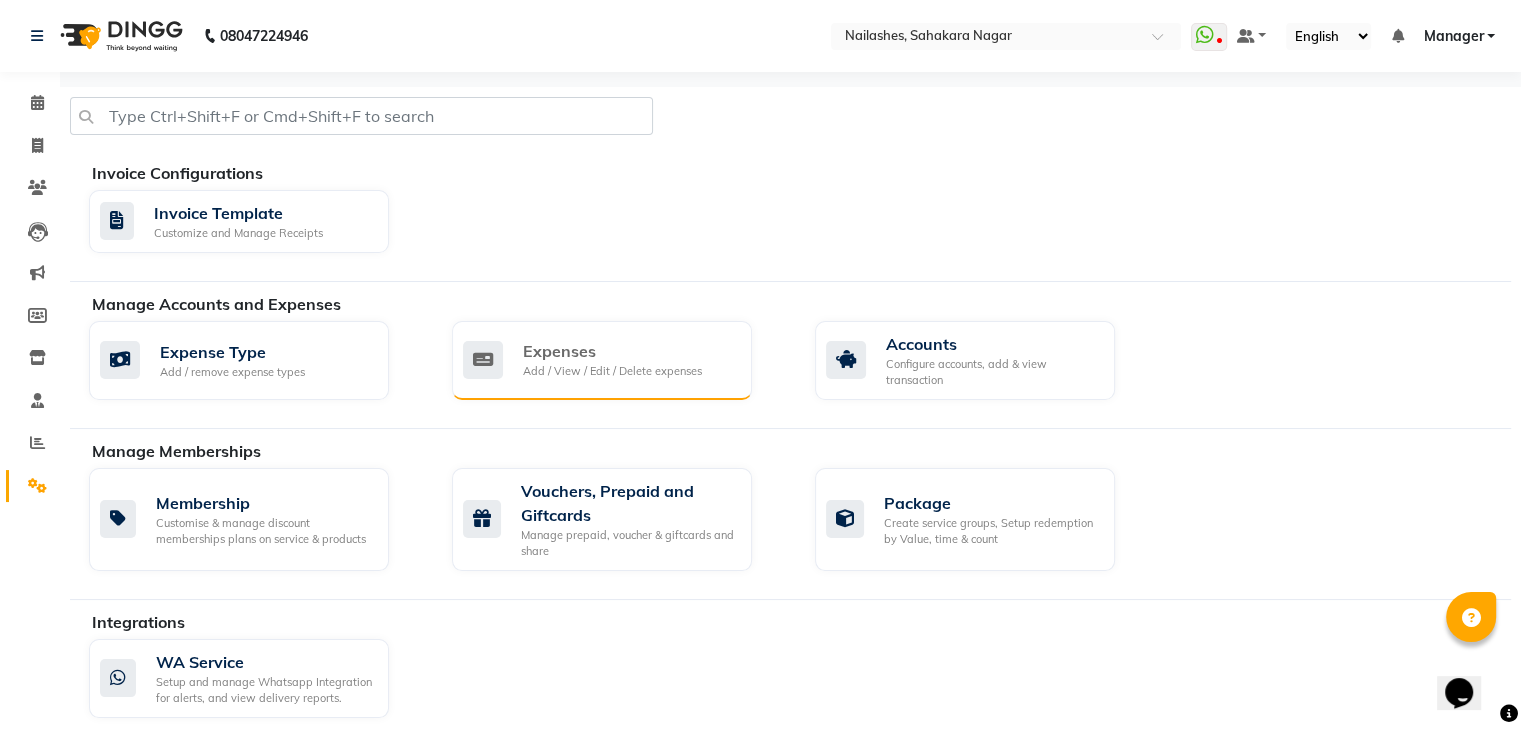 click on "Expenses" 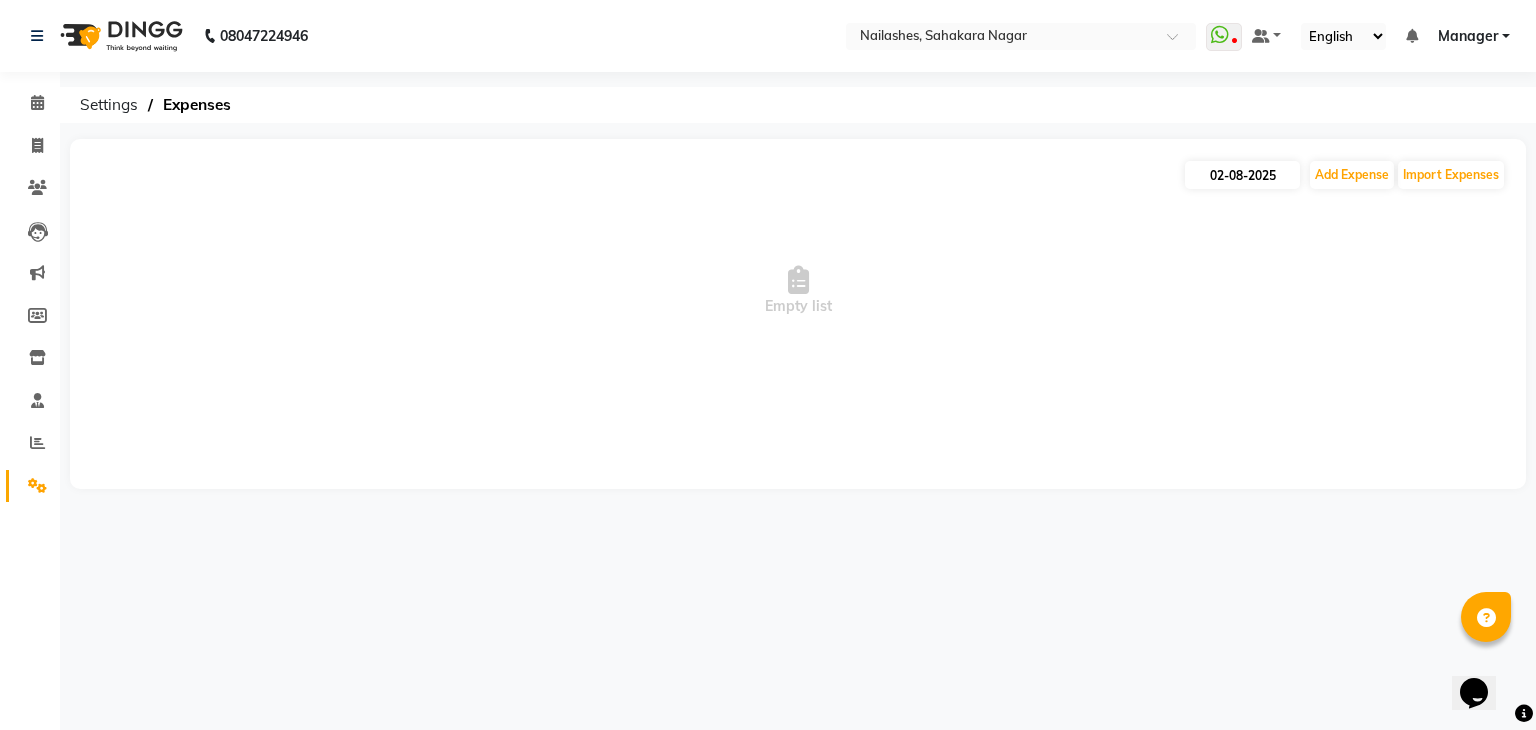 click on "Empty list" at bounding box center [798, 291] 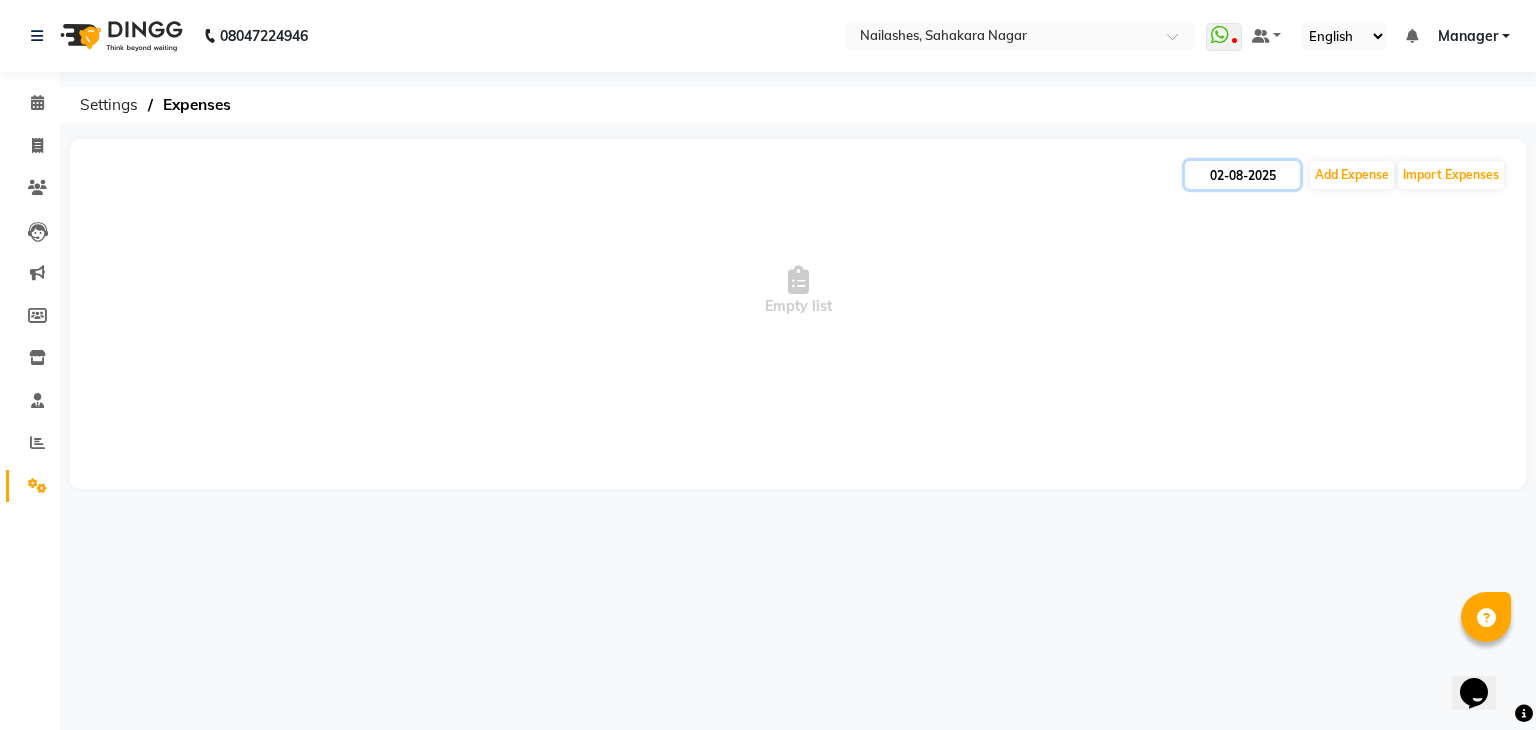 click on "02-08-2025" 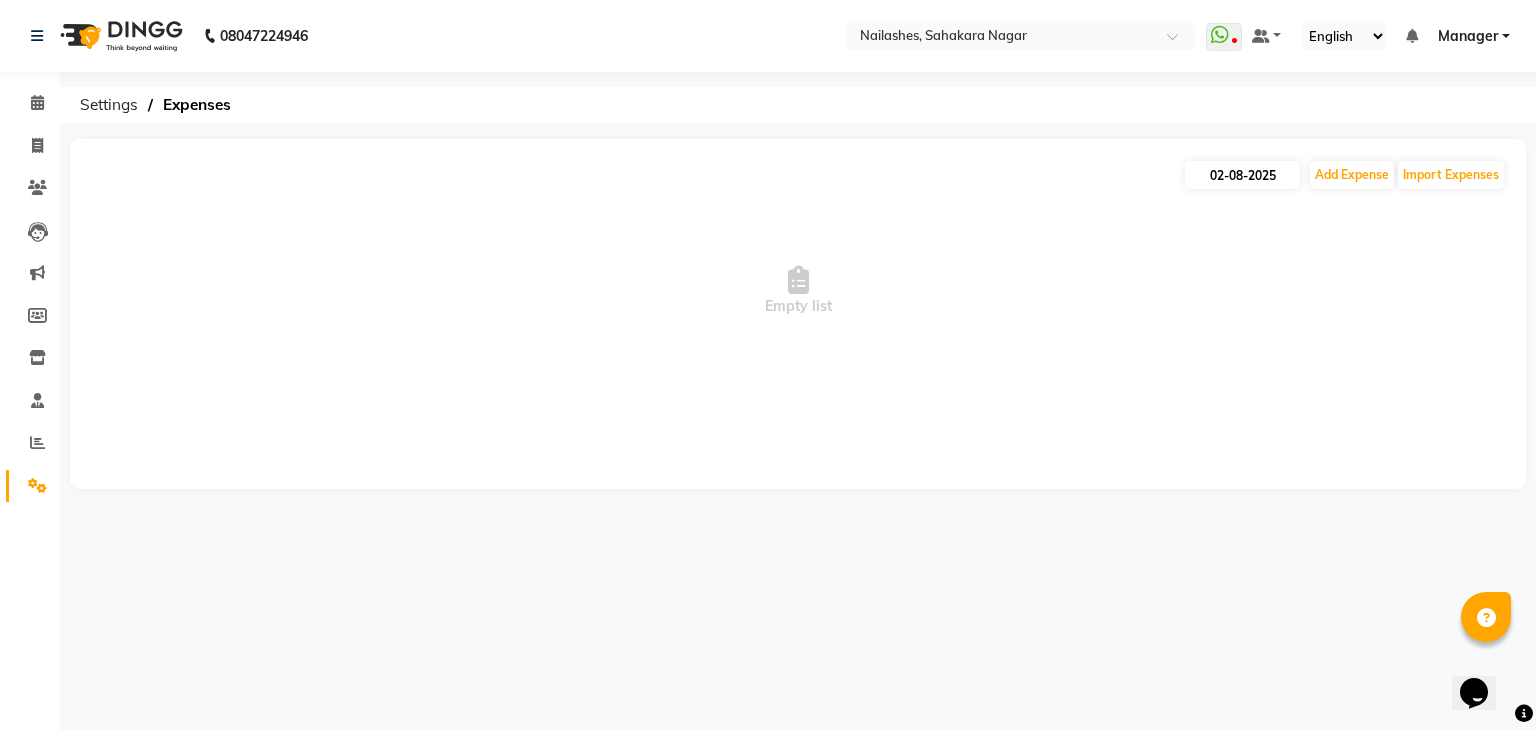 select on "8" 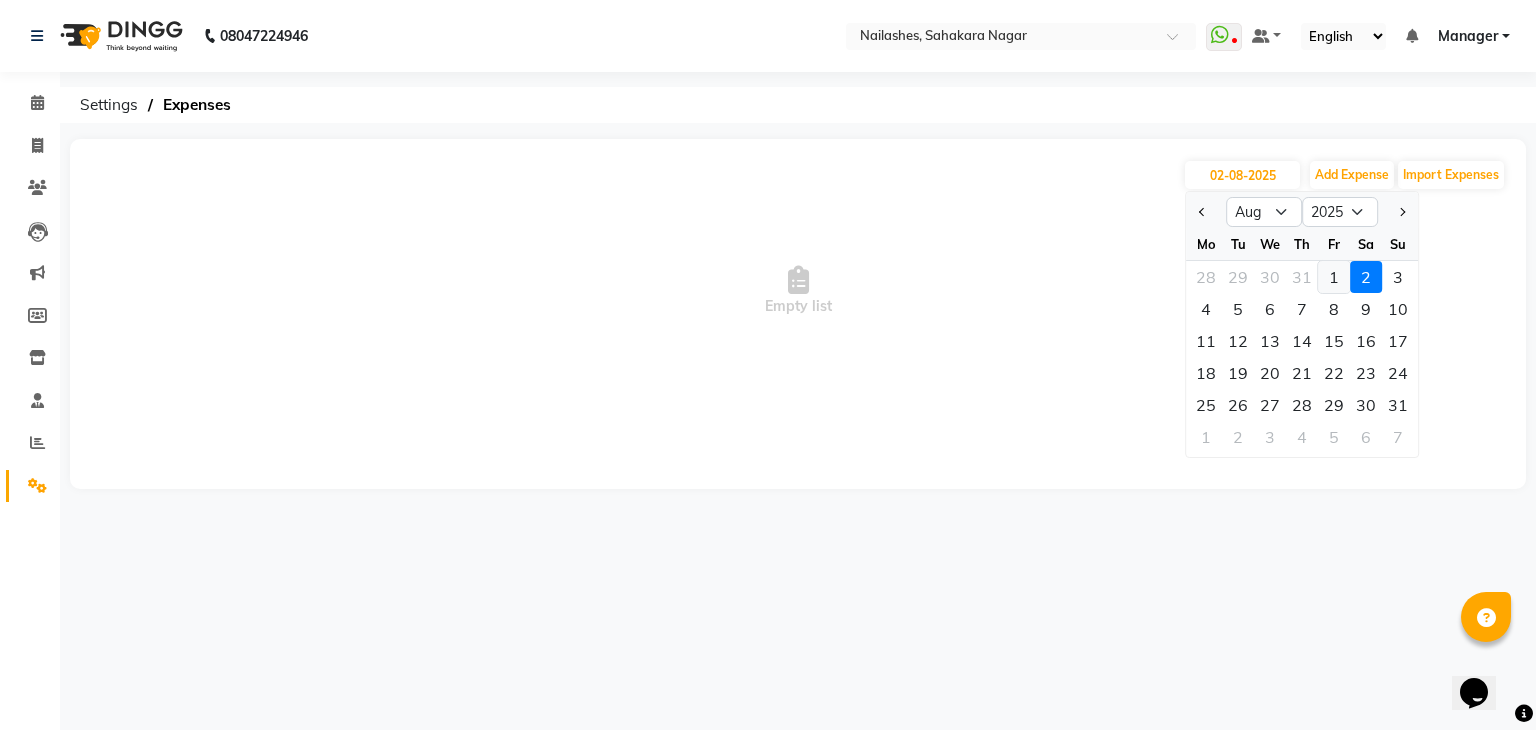 click on "1" 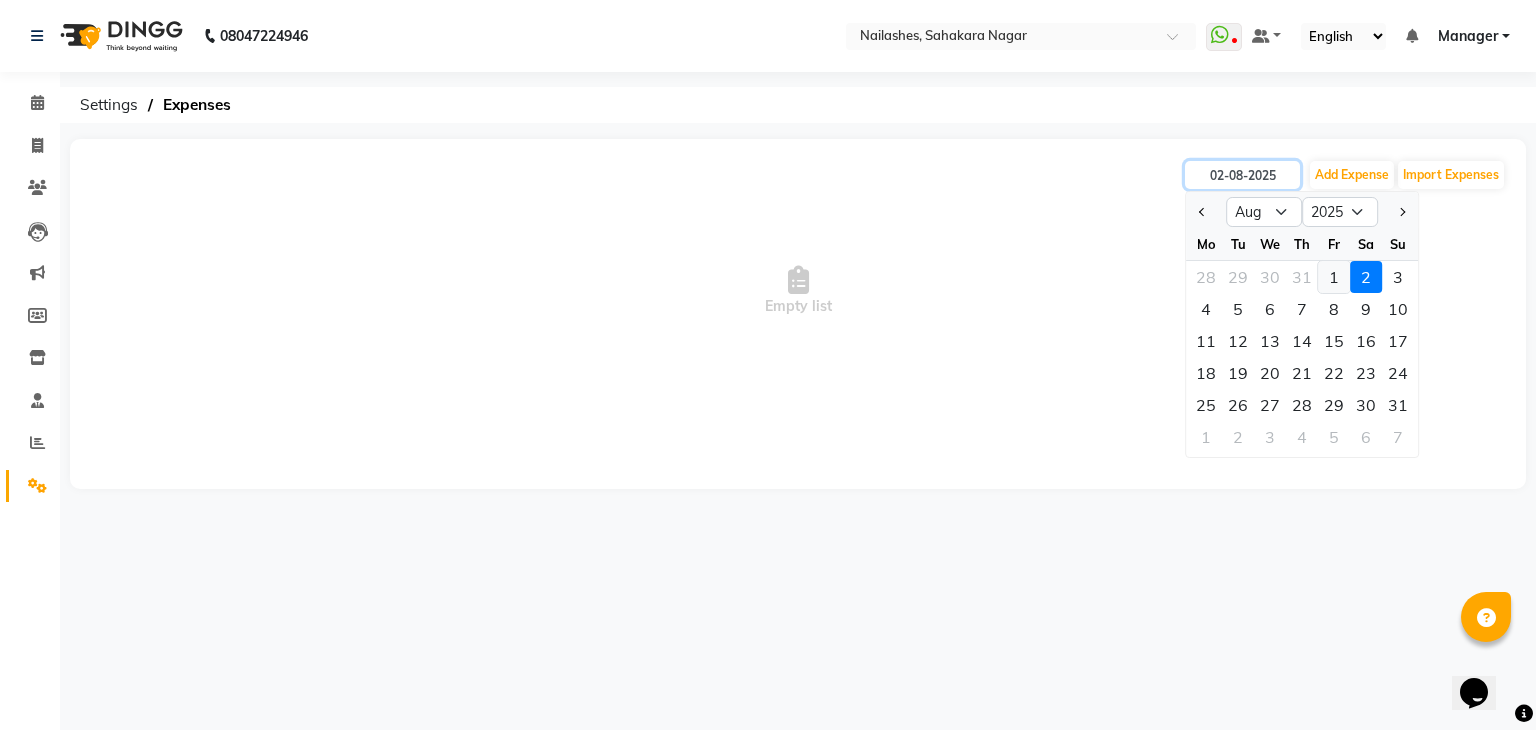 type on "01-08-2025" 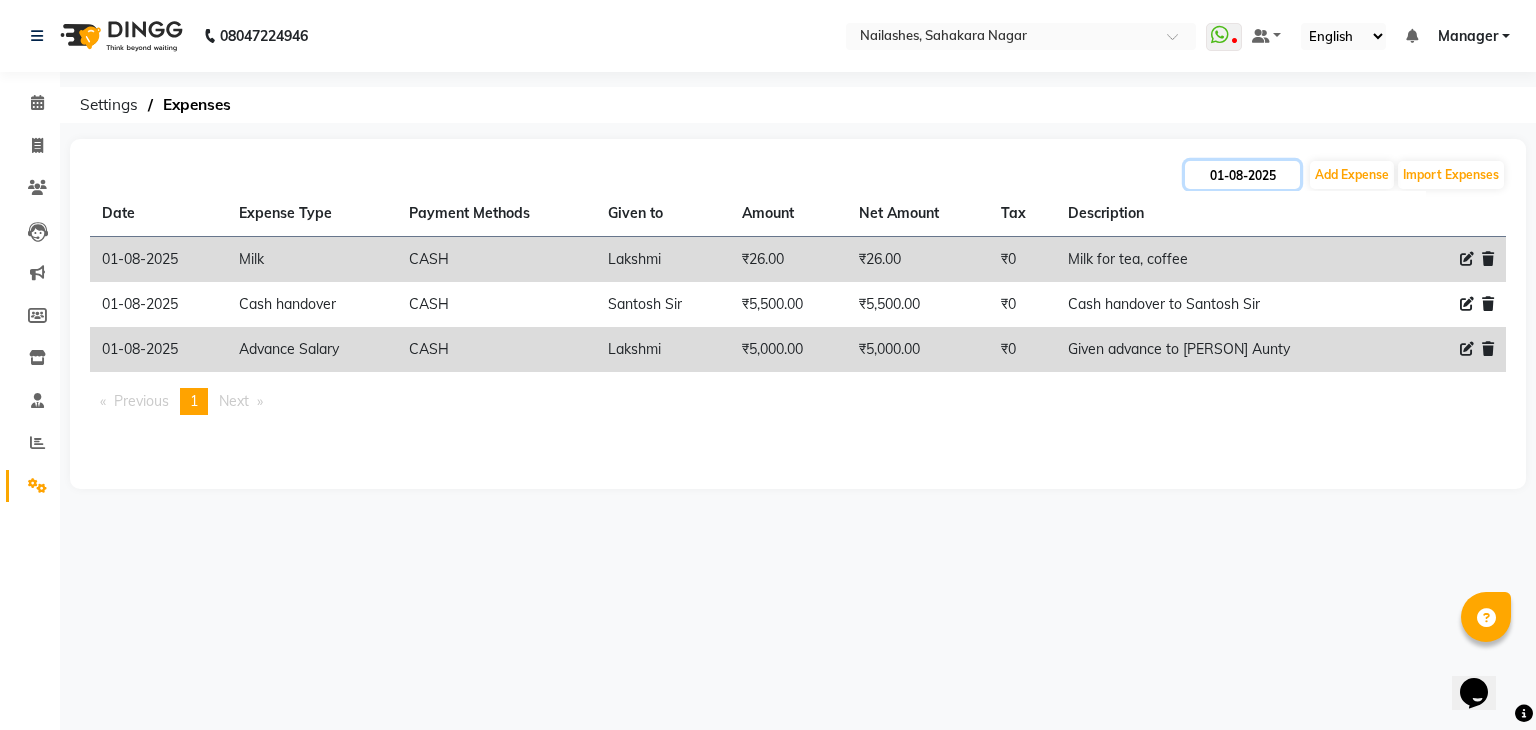 click on "01-08-2025" 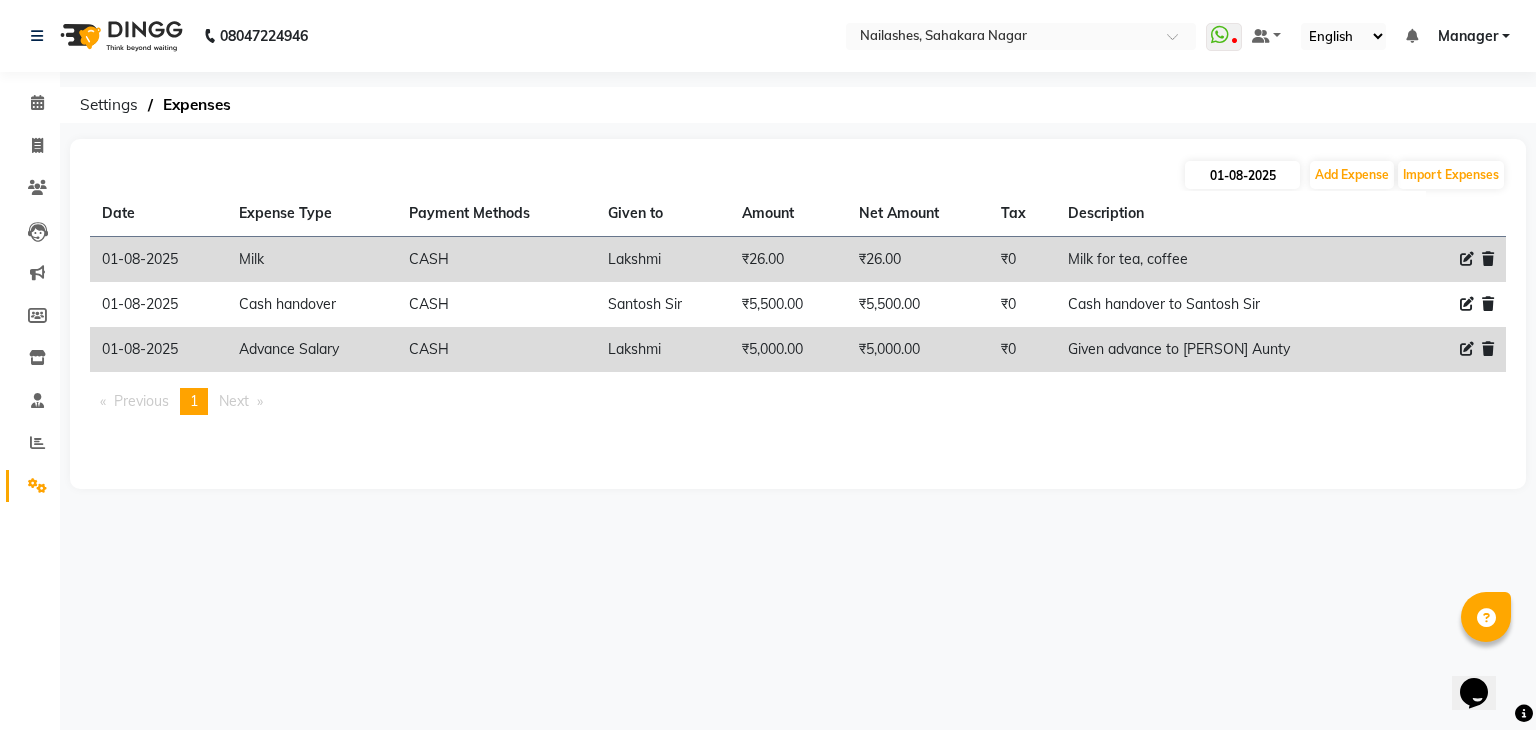 select on "8" 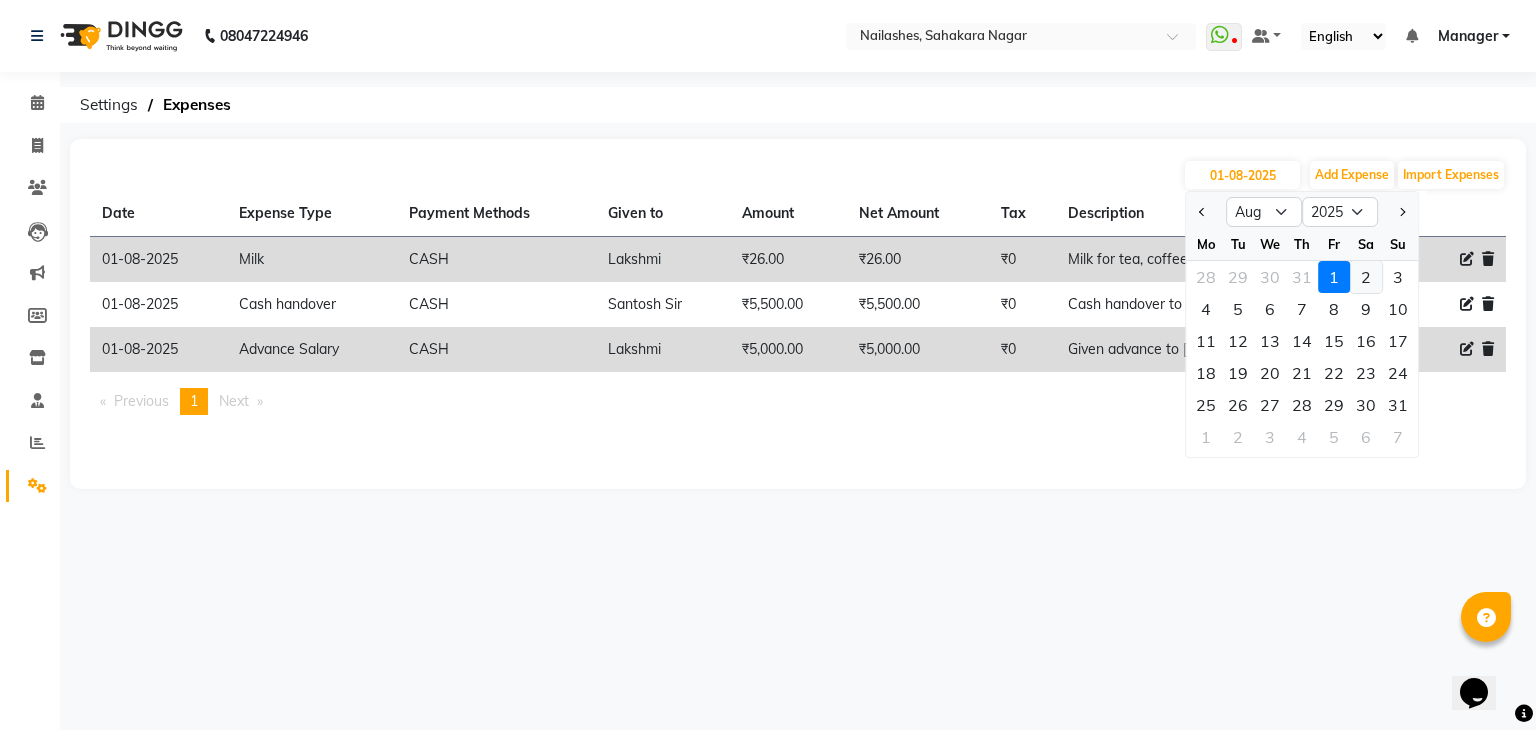 click on "2" 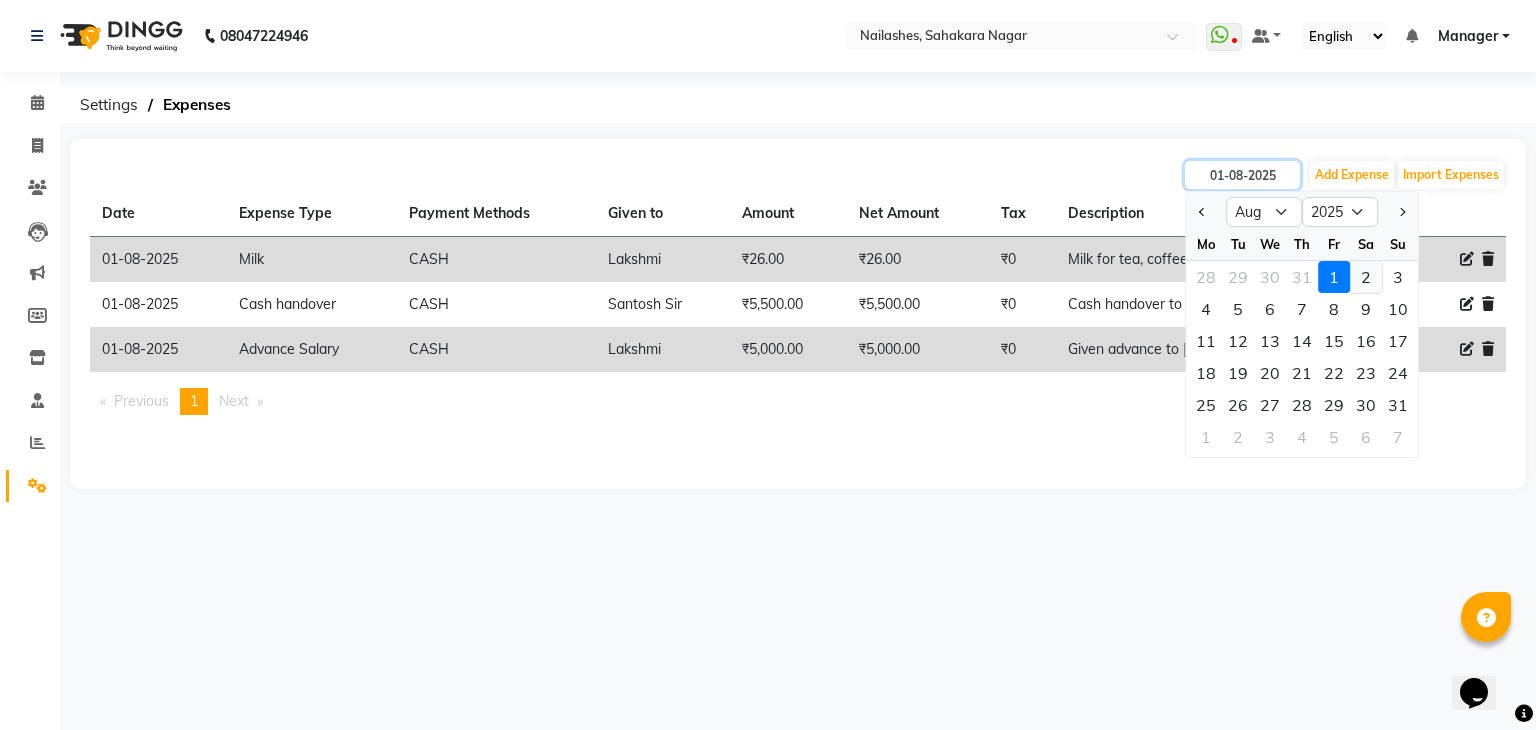type on "02-08-2025" 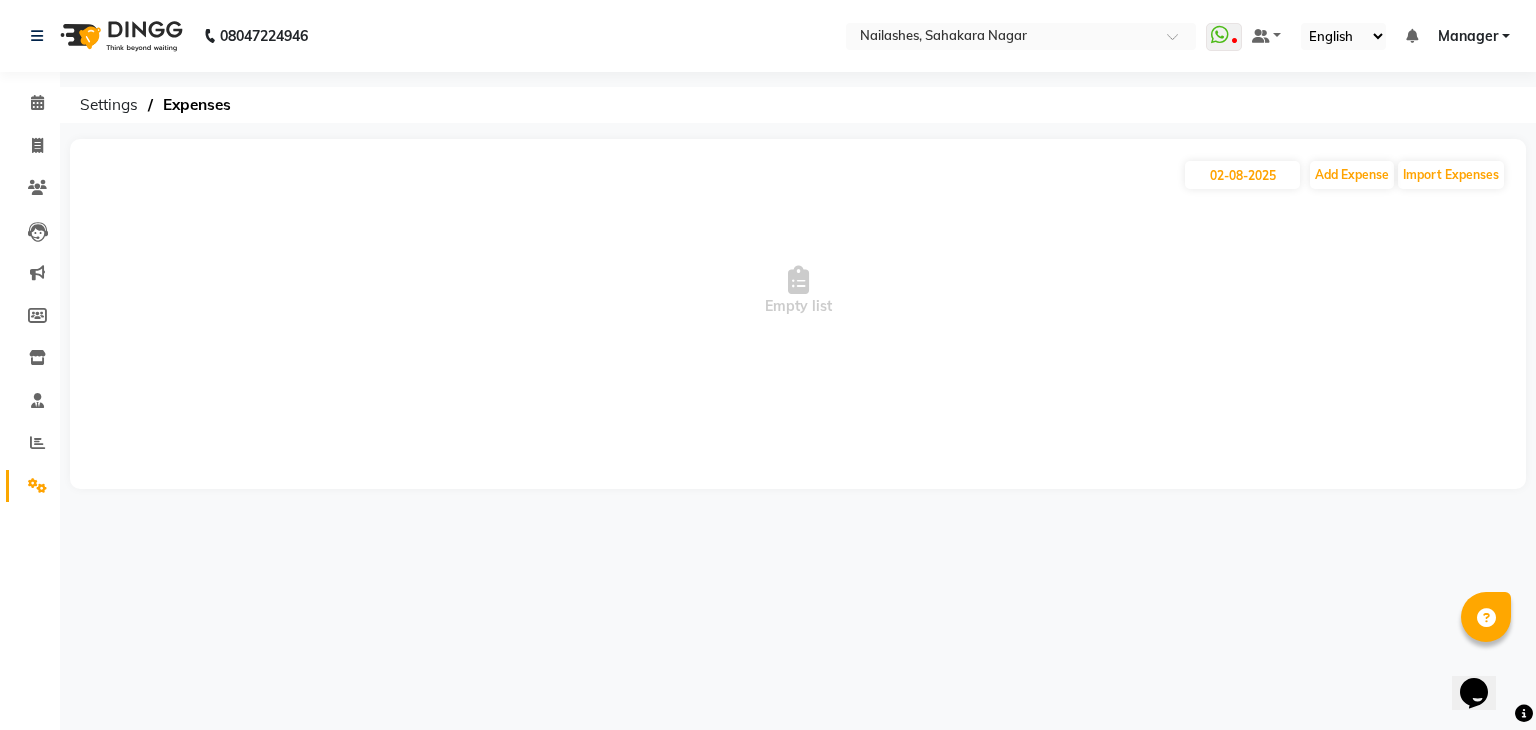 click on "Empty list" at bounding box center [798, 291] 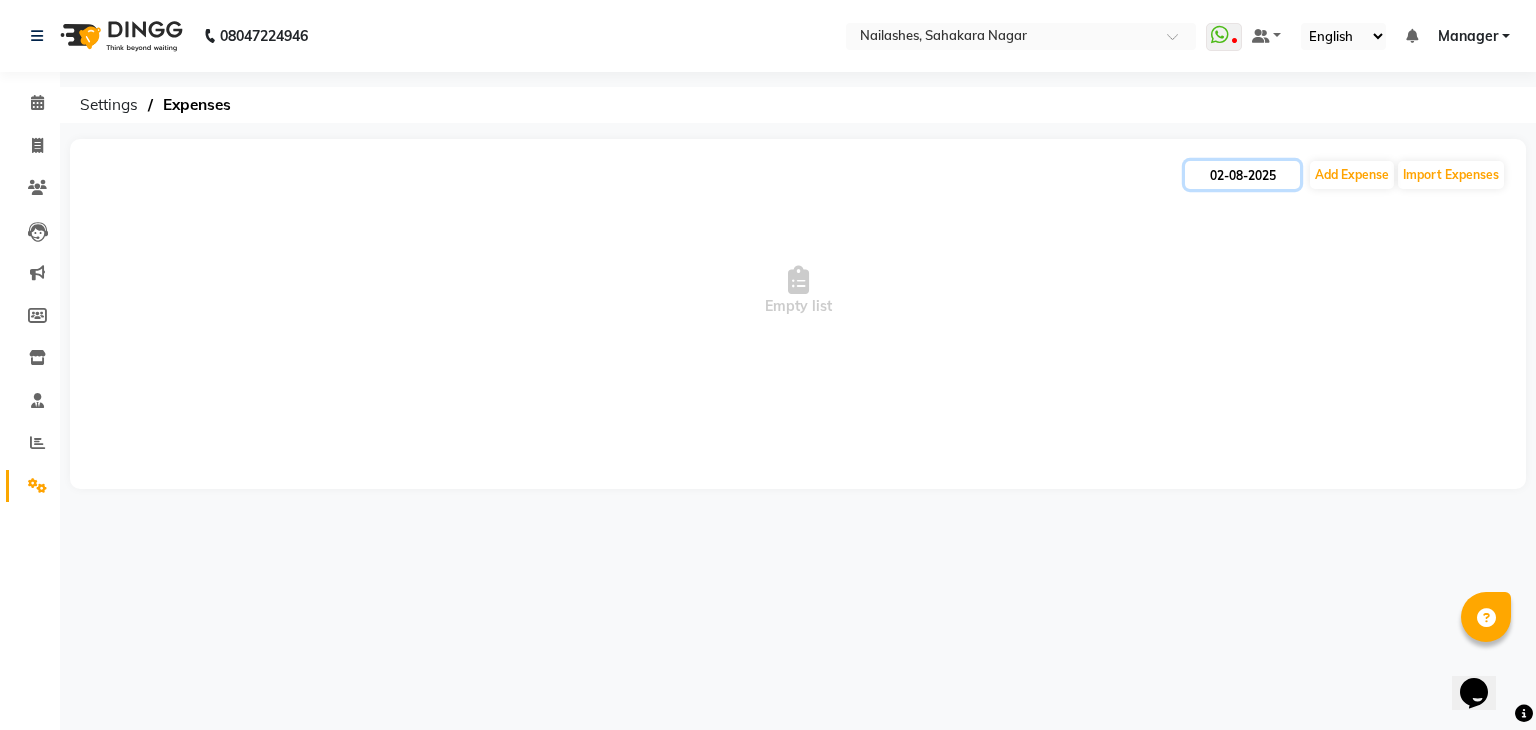 click on "02-08-2025" 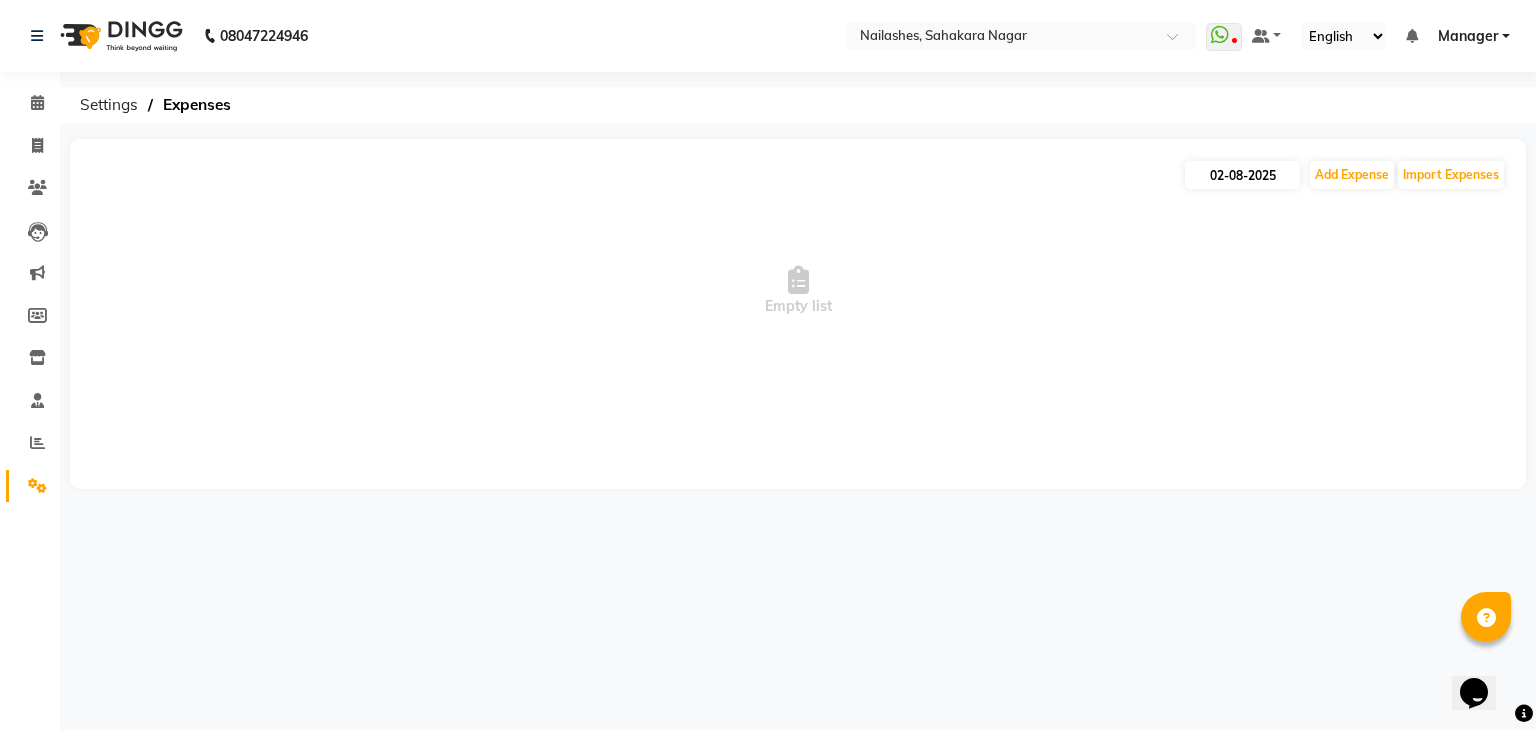 select on "8" 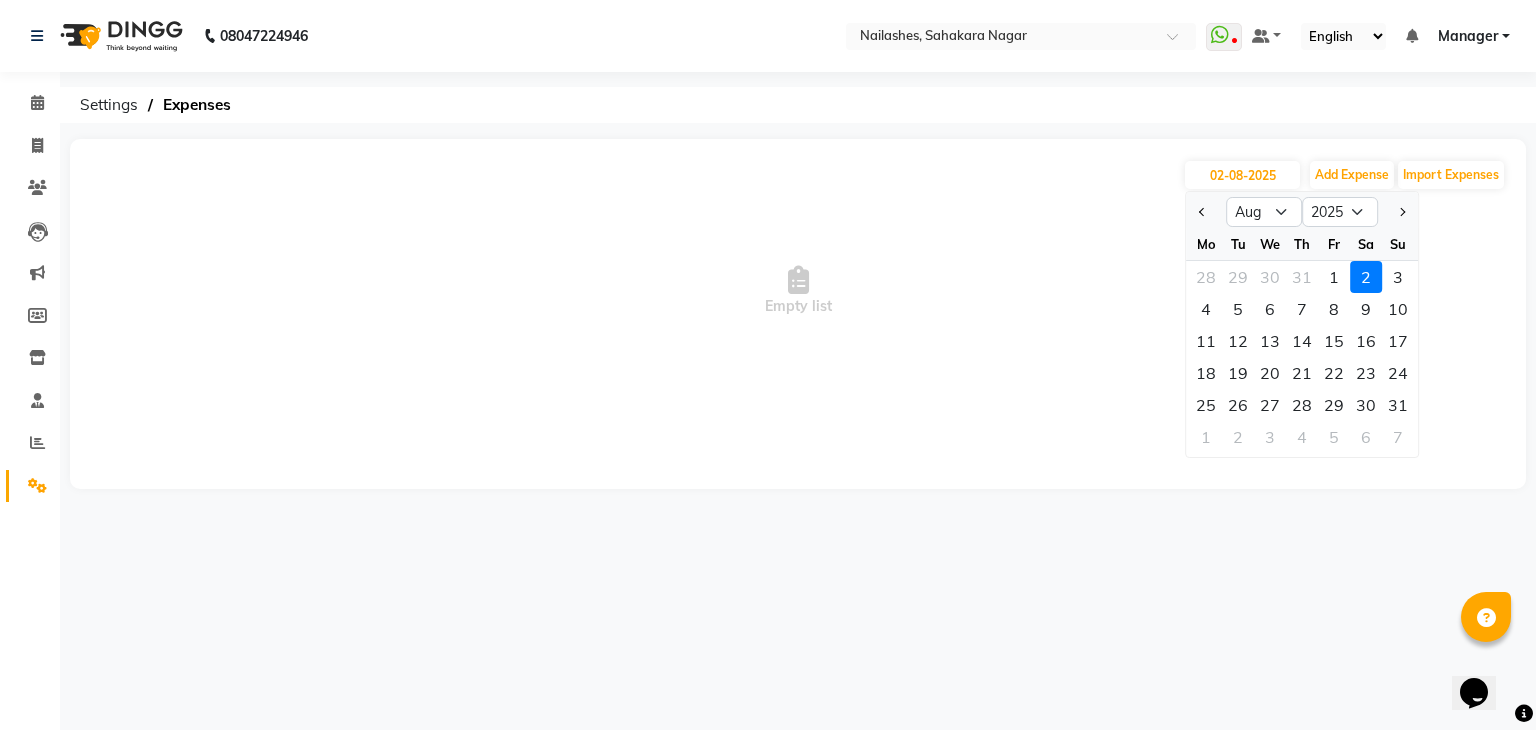 click on "2" 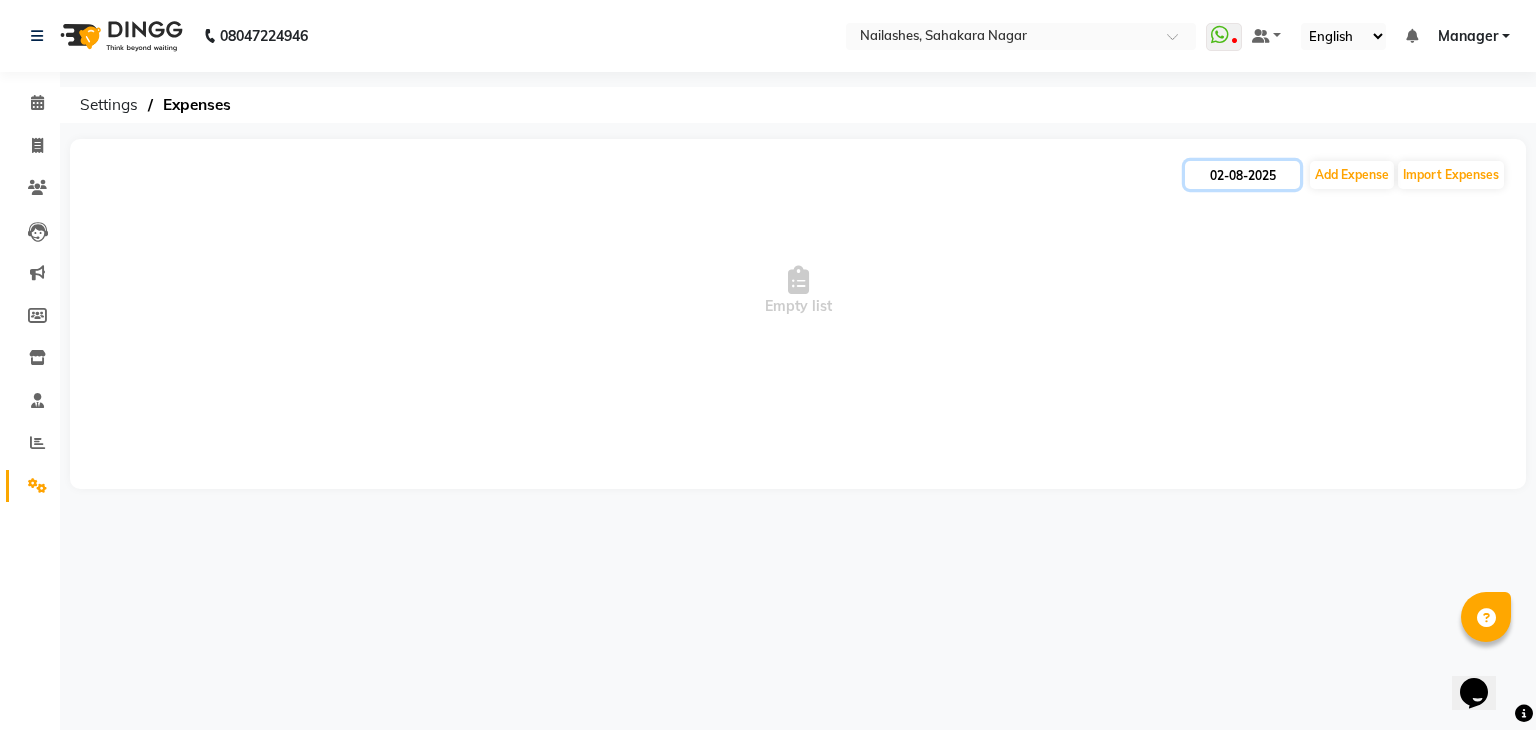 click on "02-08-2025" 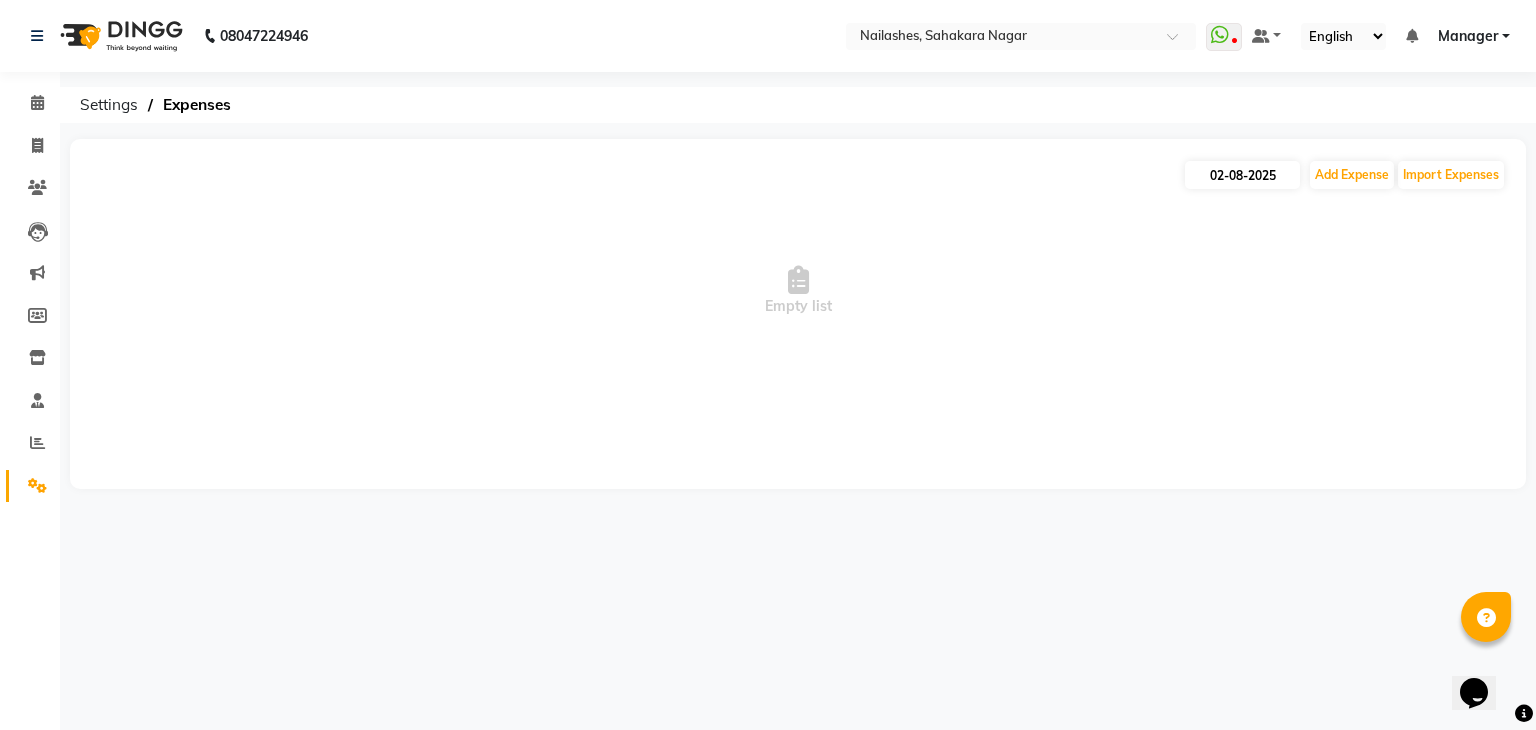select on "8" 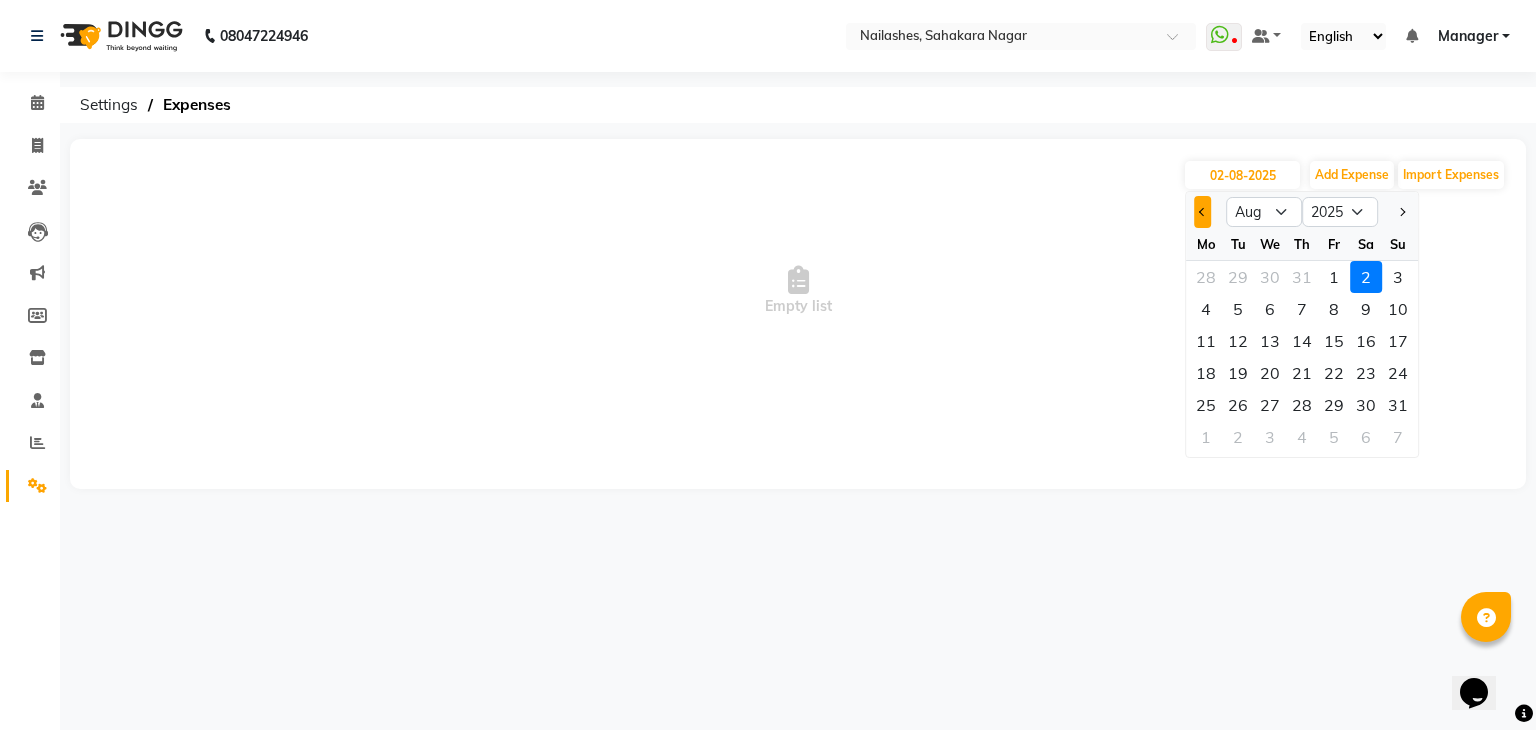 click 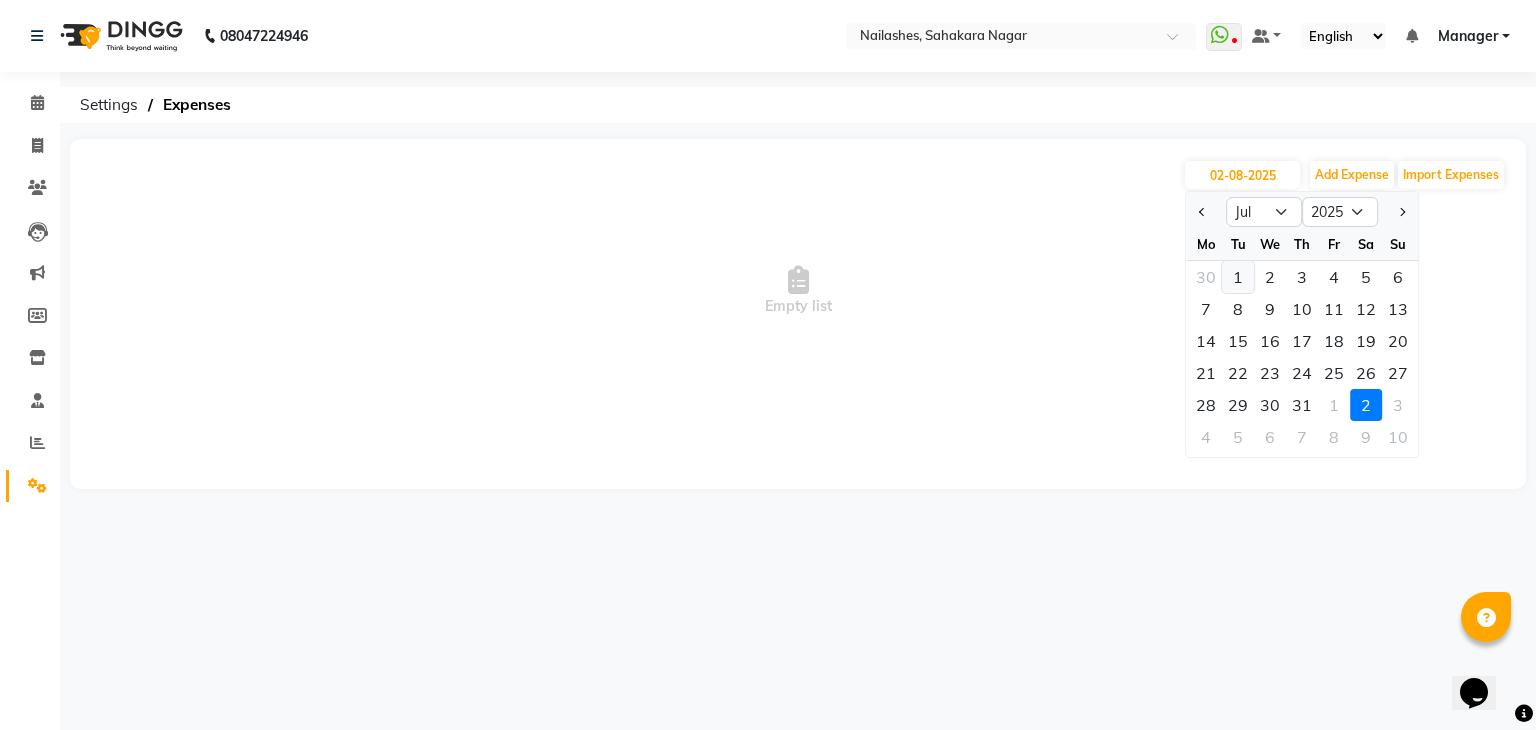 click on "1" 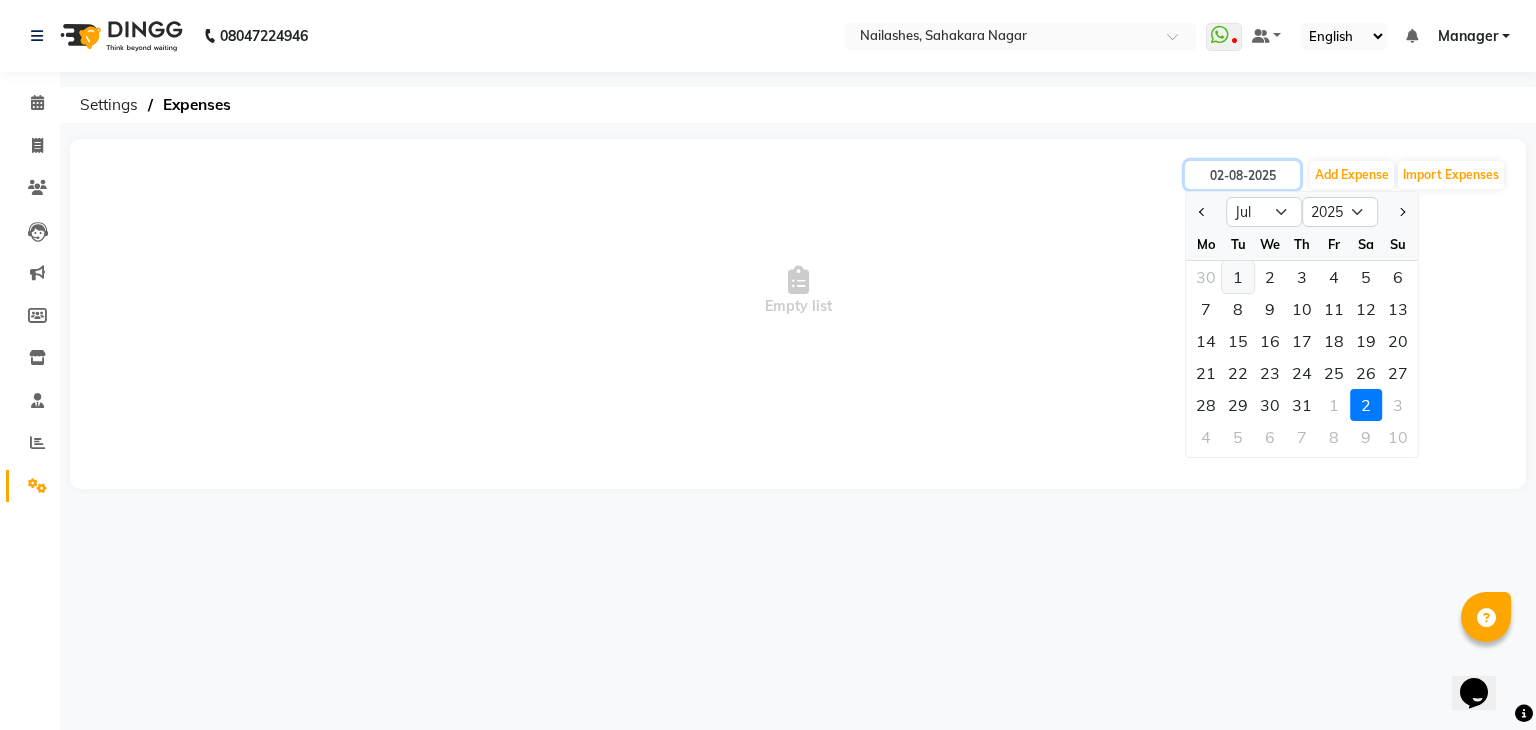 type on "01-07-2025" 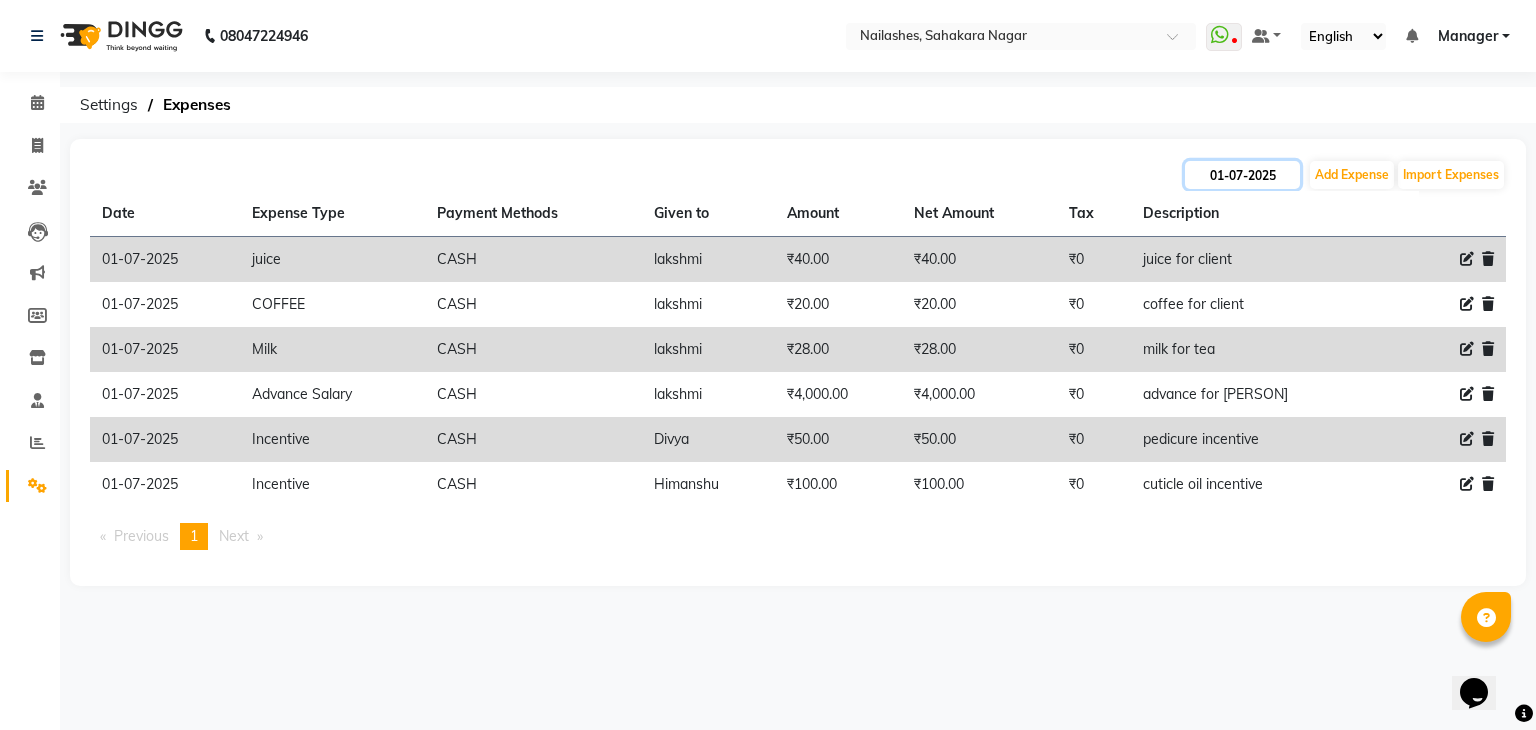 click on "01-07-2025" 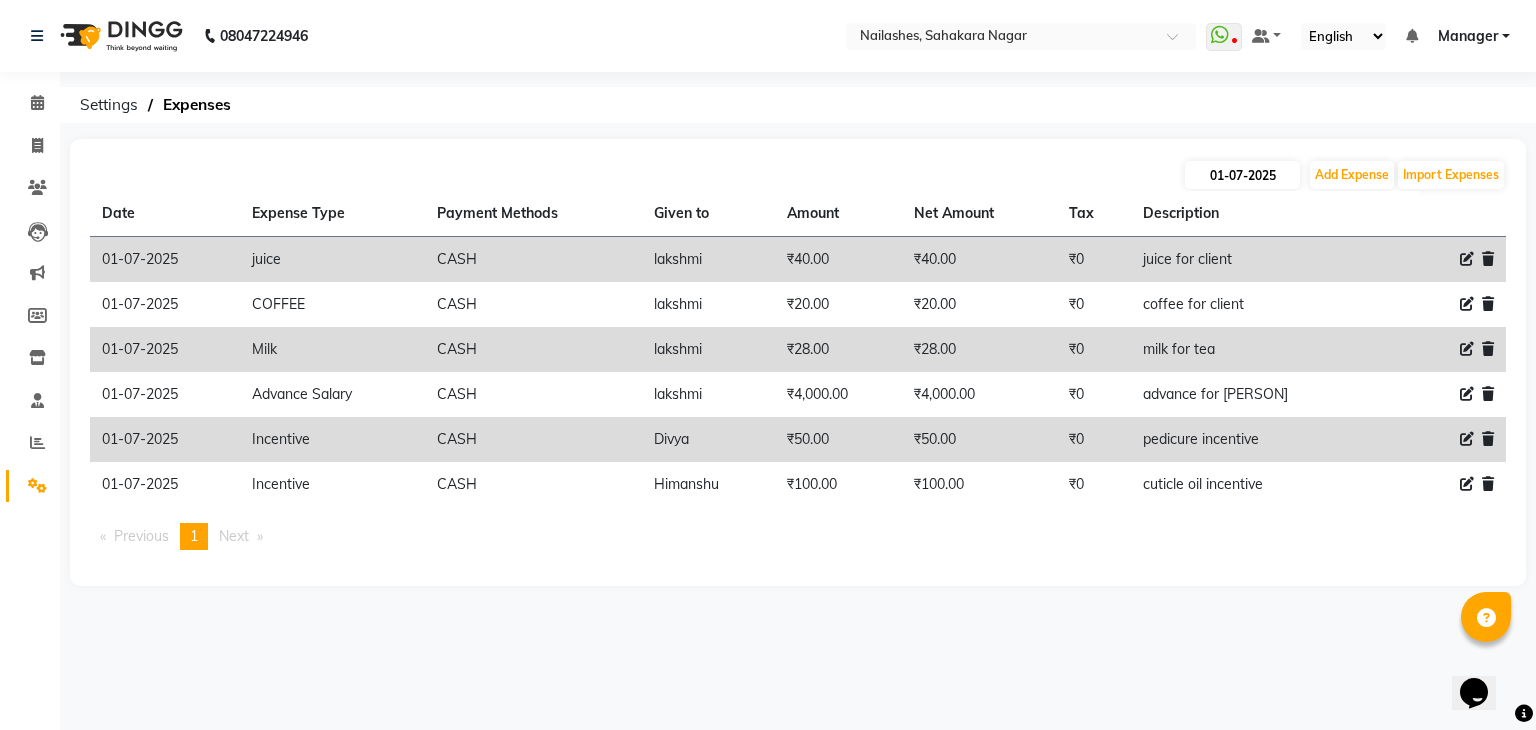 select on "7" 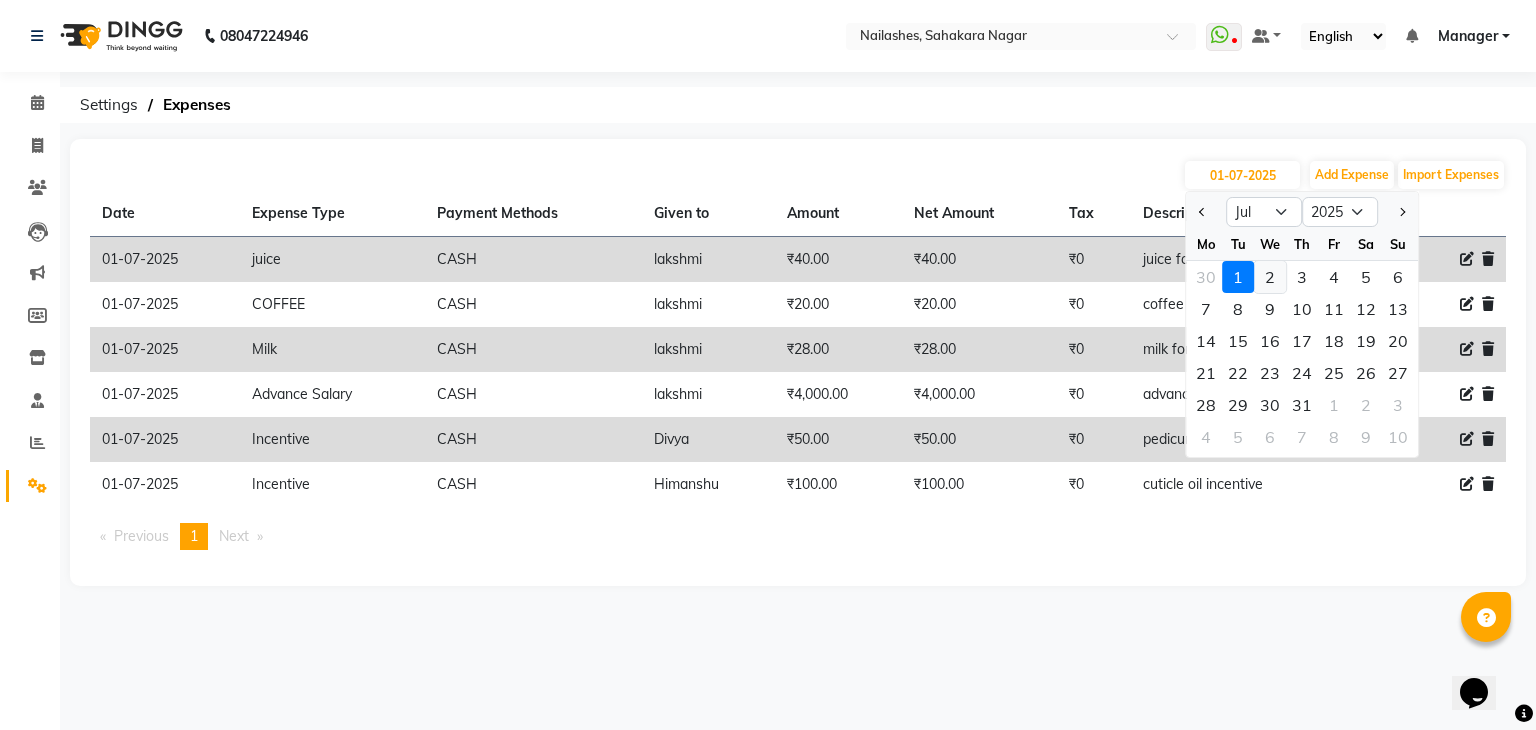 click on "2" 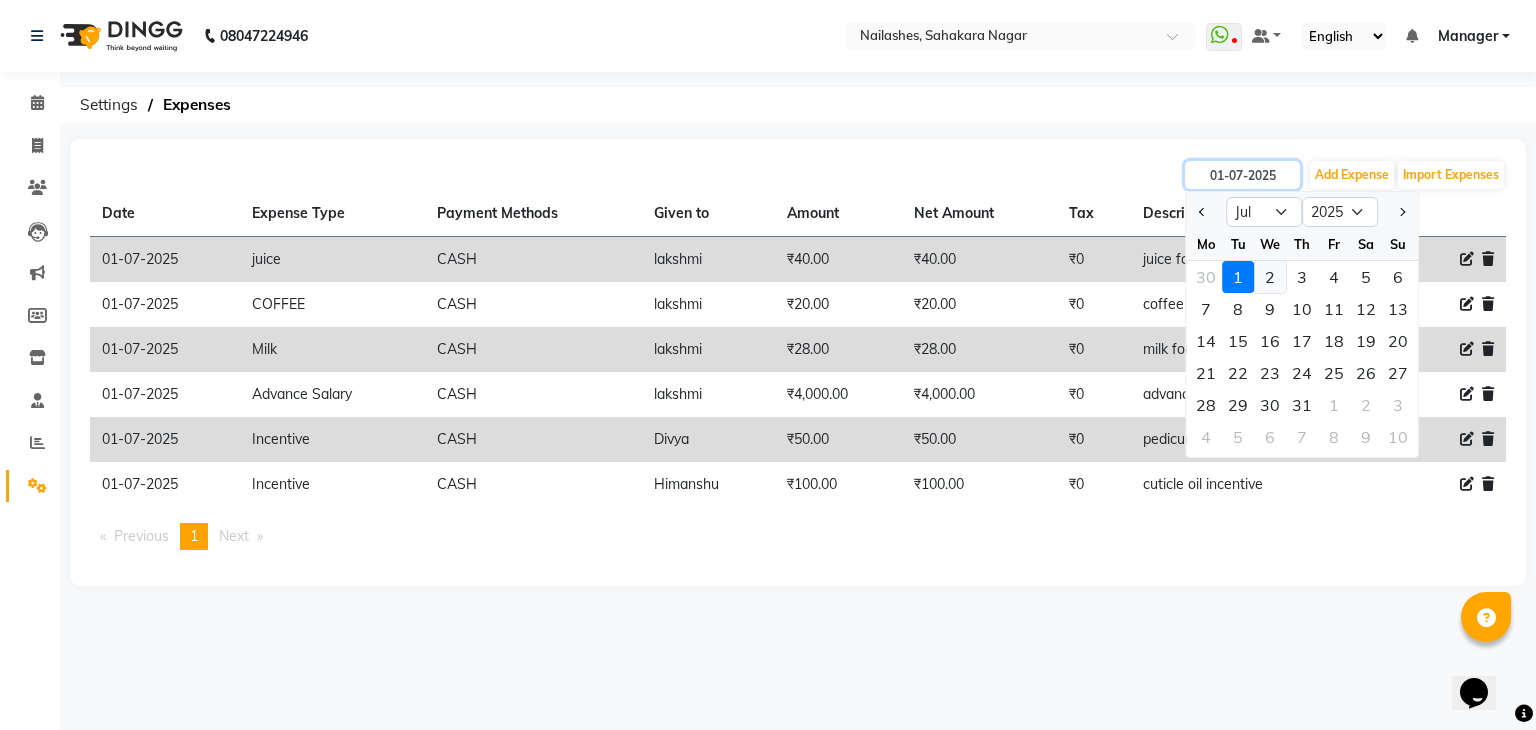 type on "02-07-2025" 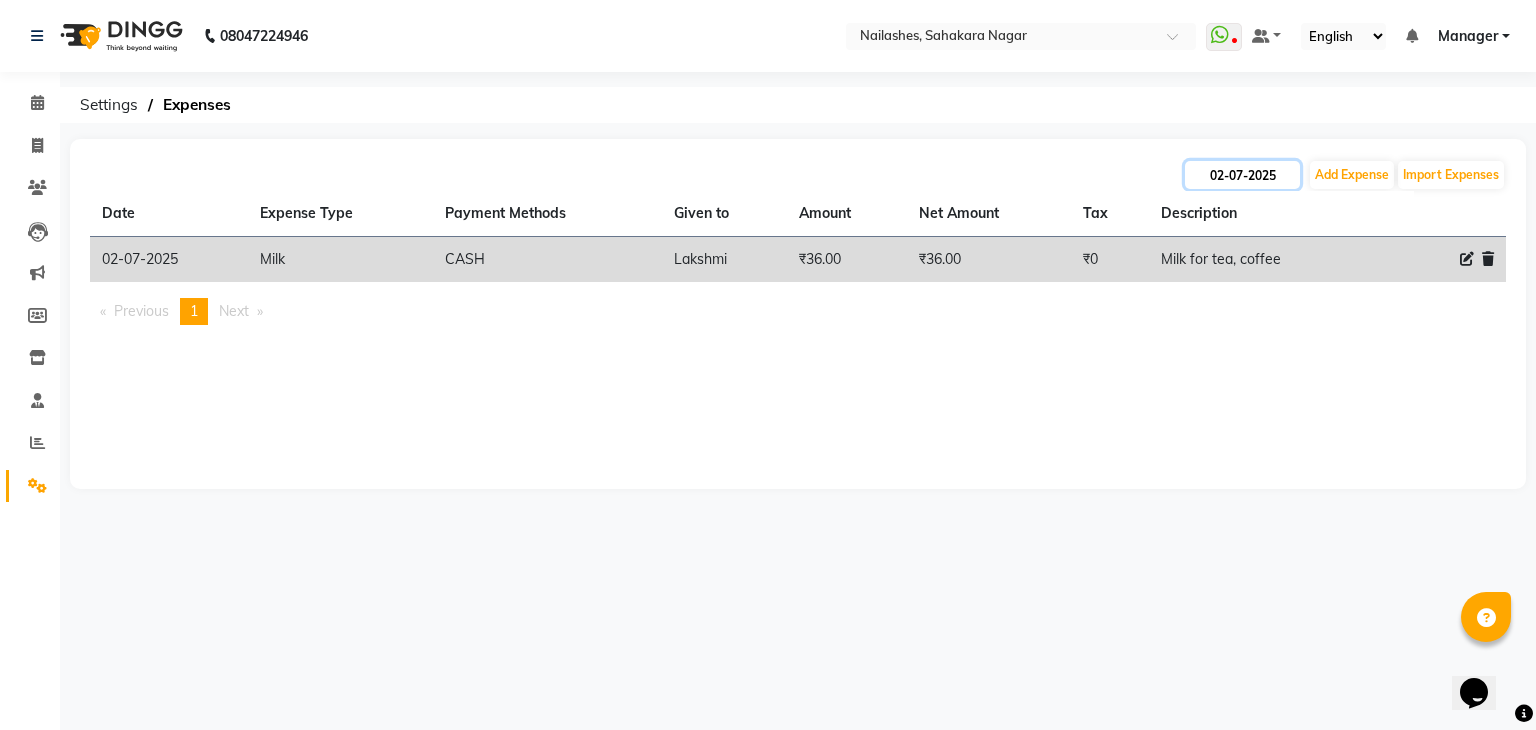 click on "02-07-2025" 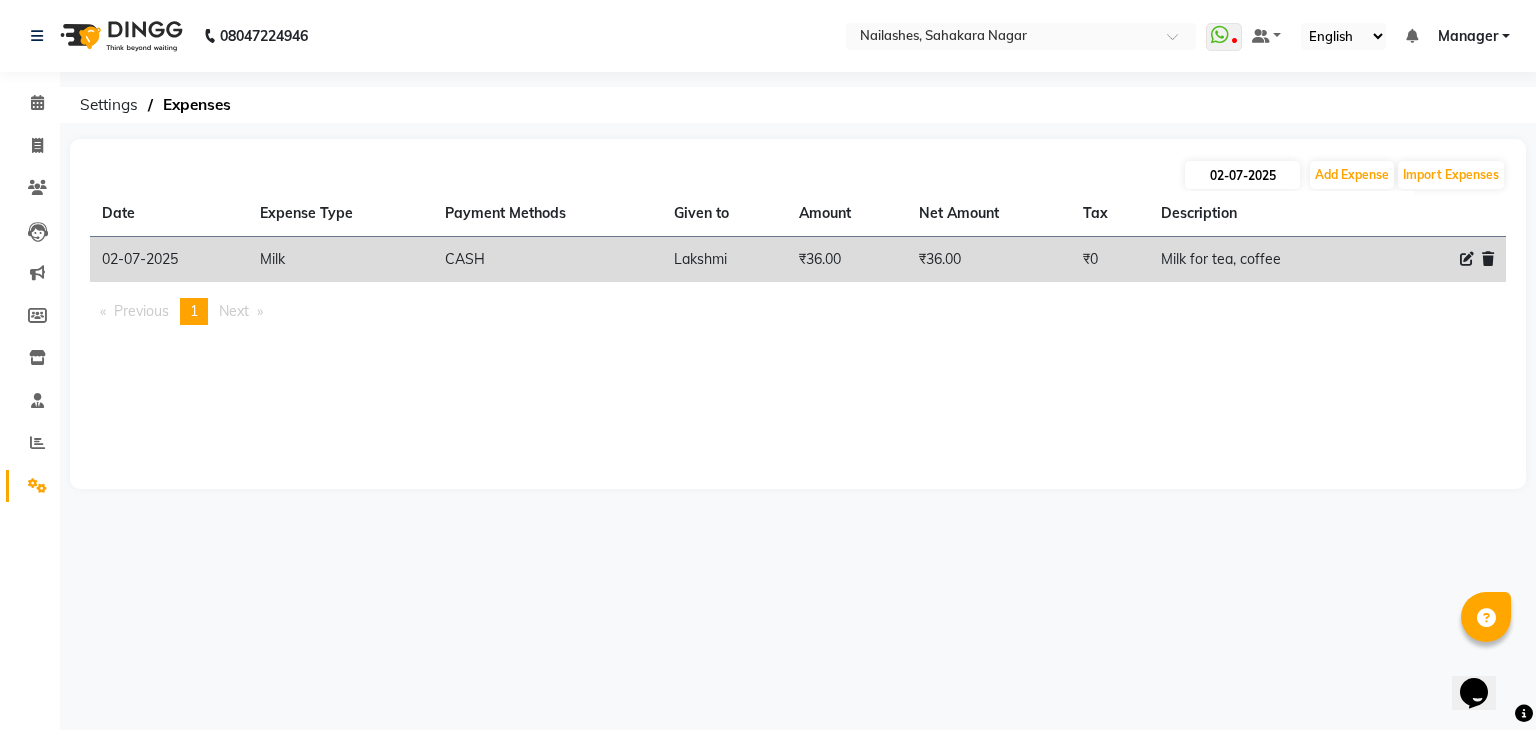 select on "7" 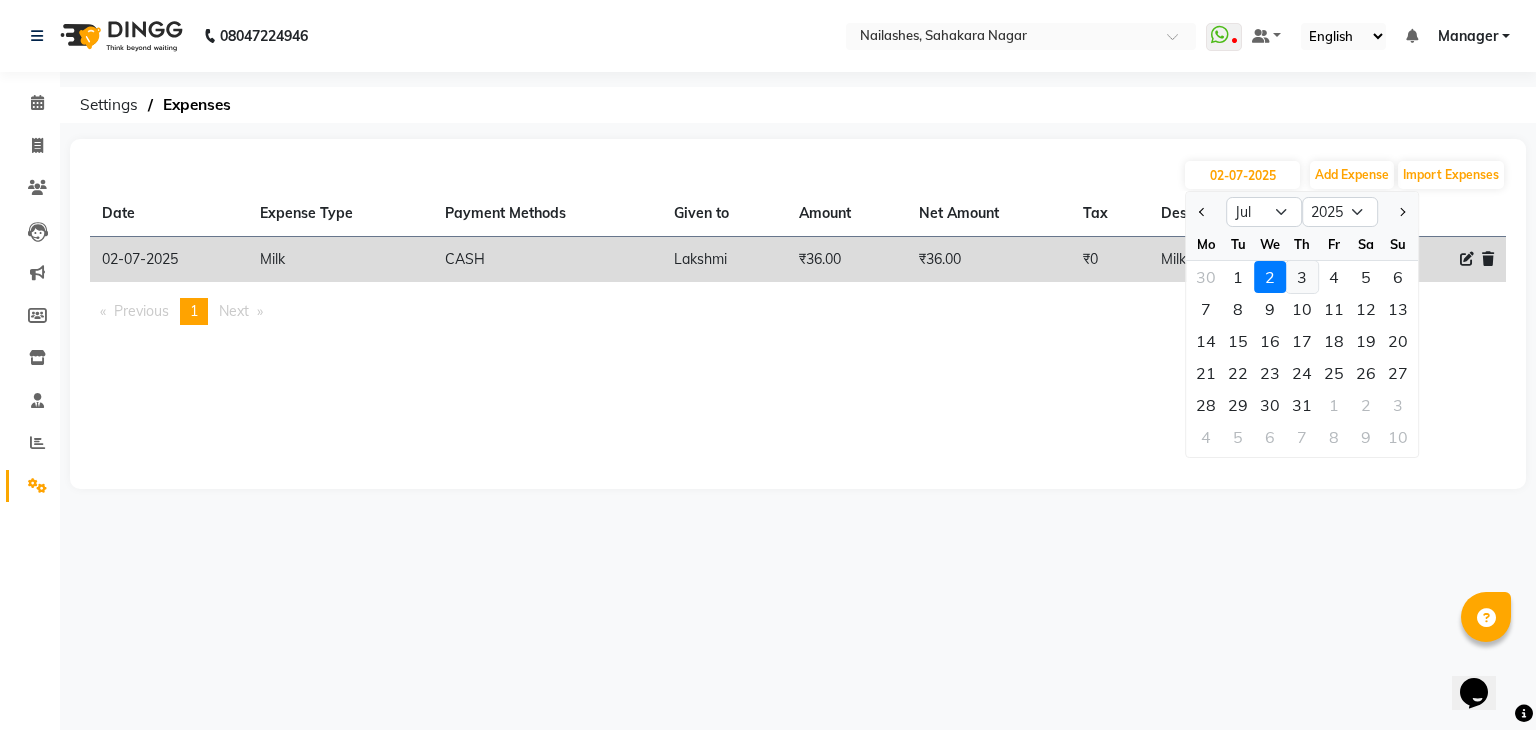 click on "3" 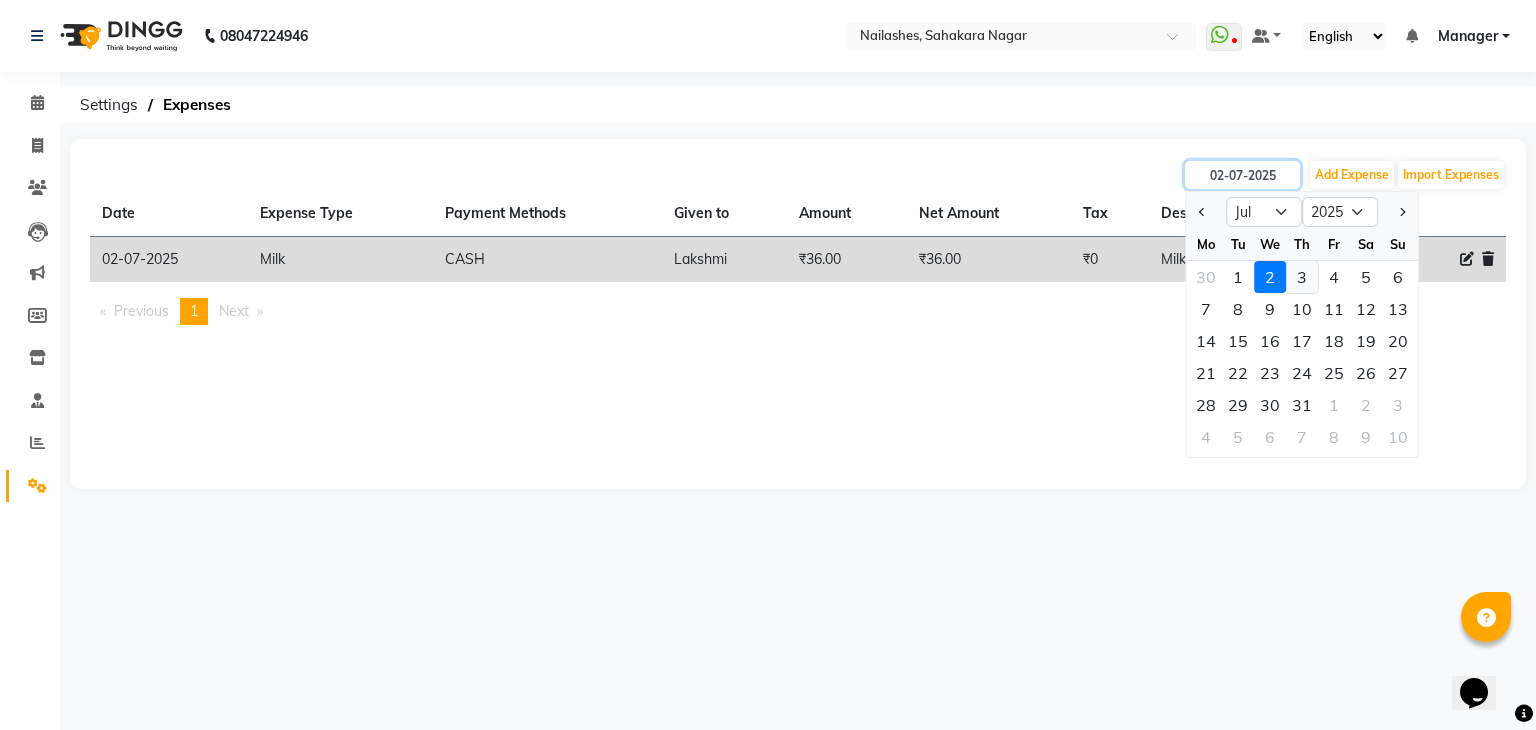 type on "03-07-2025" 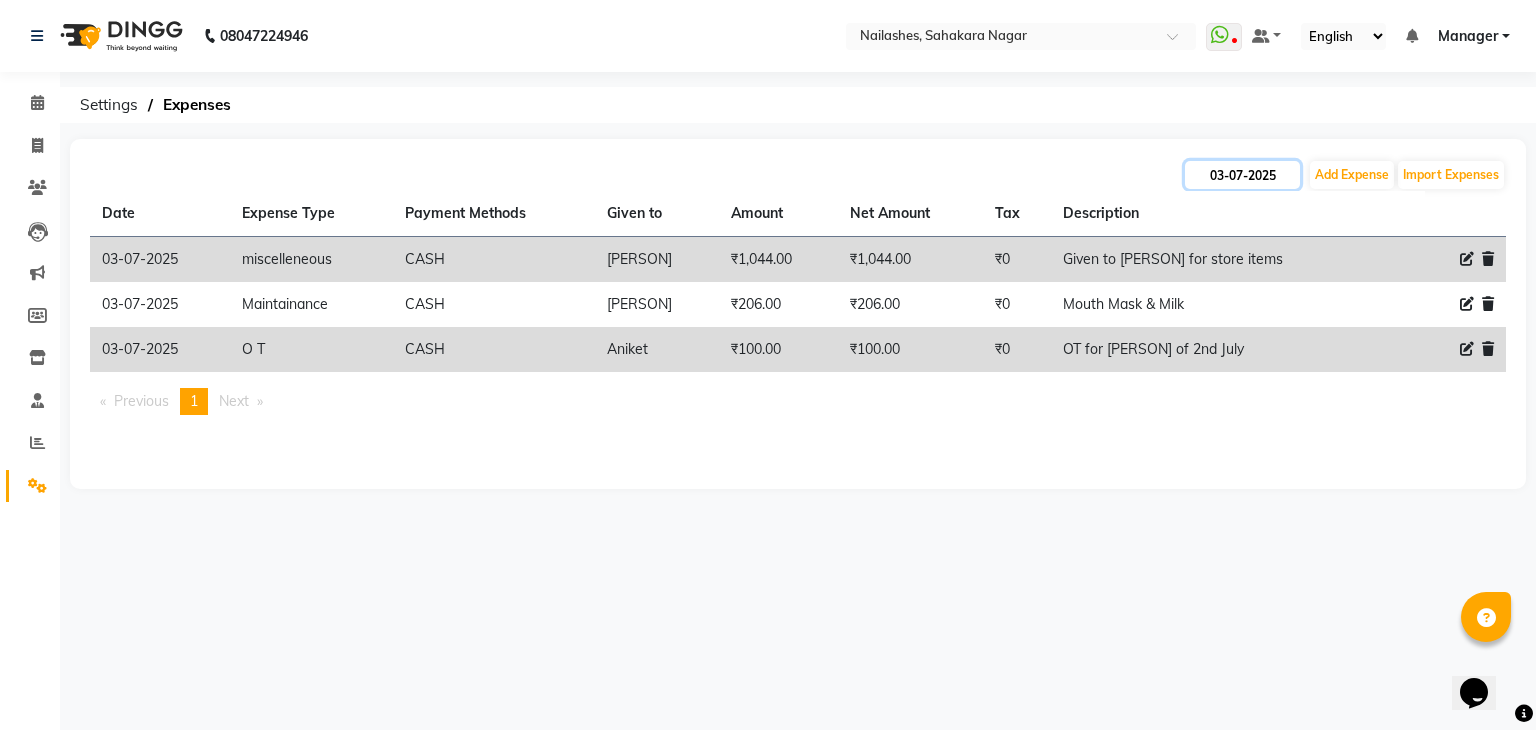 click on "03-07-2025" 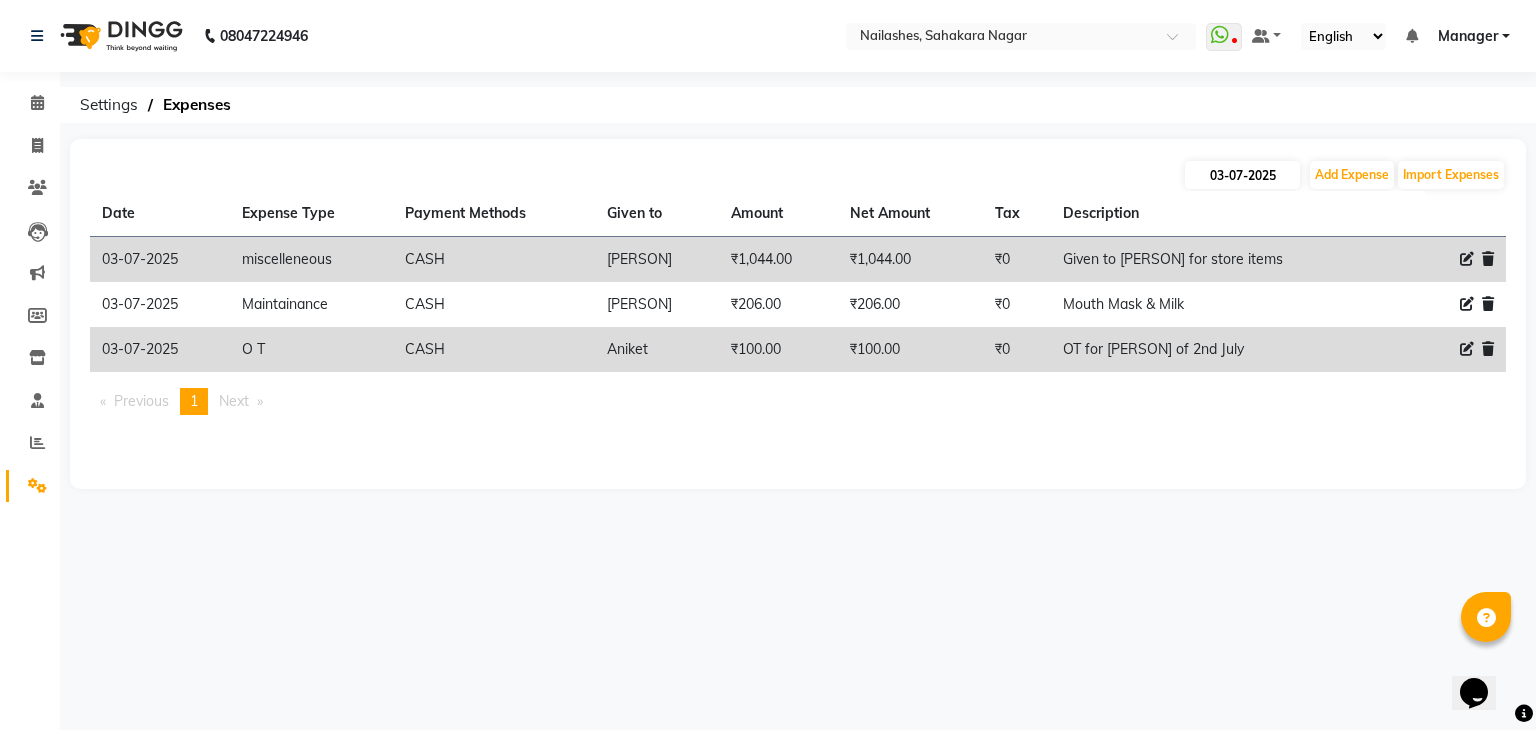 select on "7" 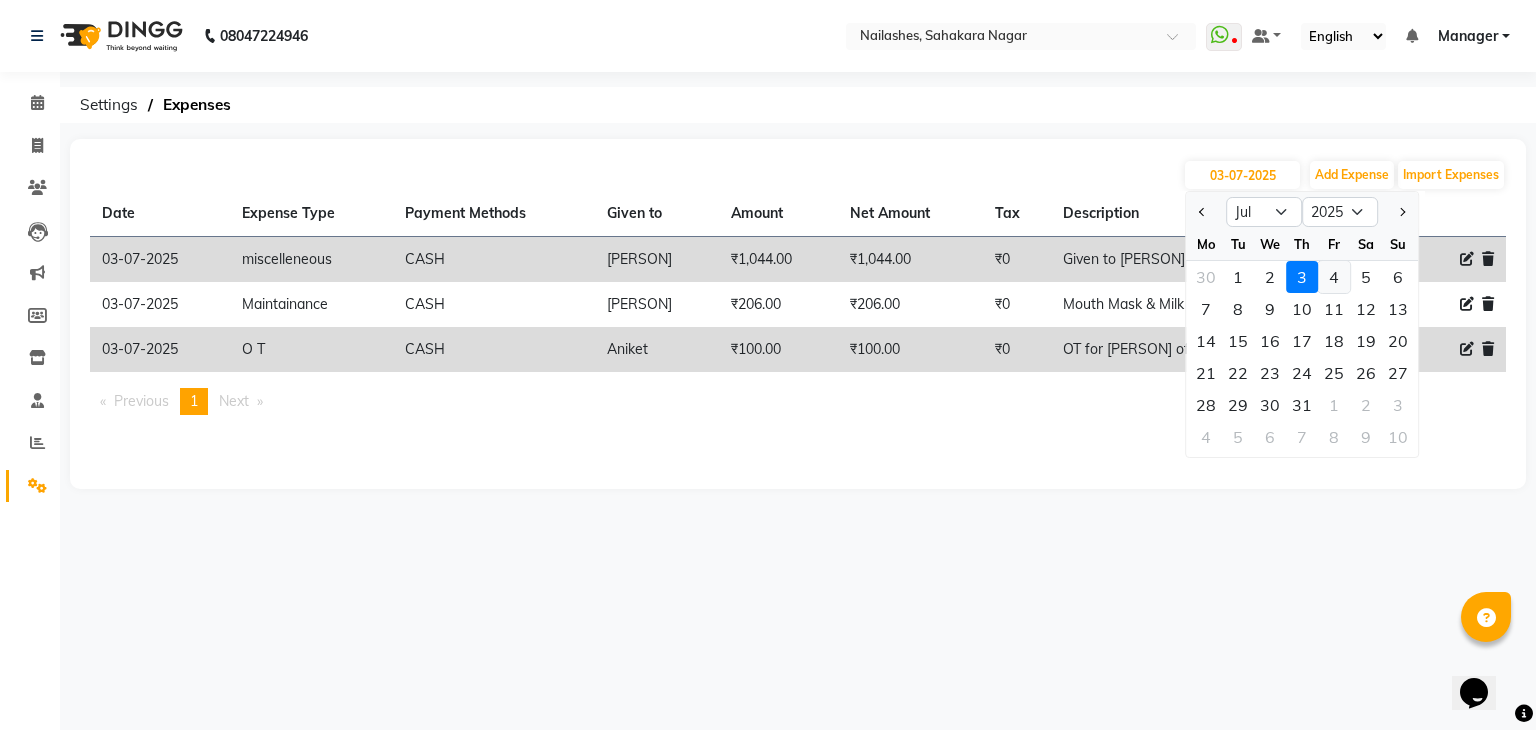 click on "4" 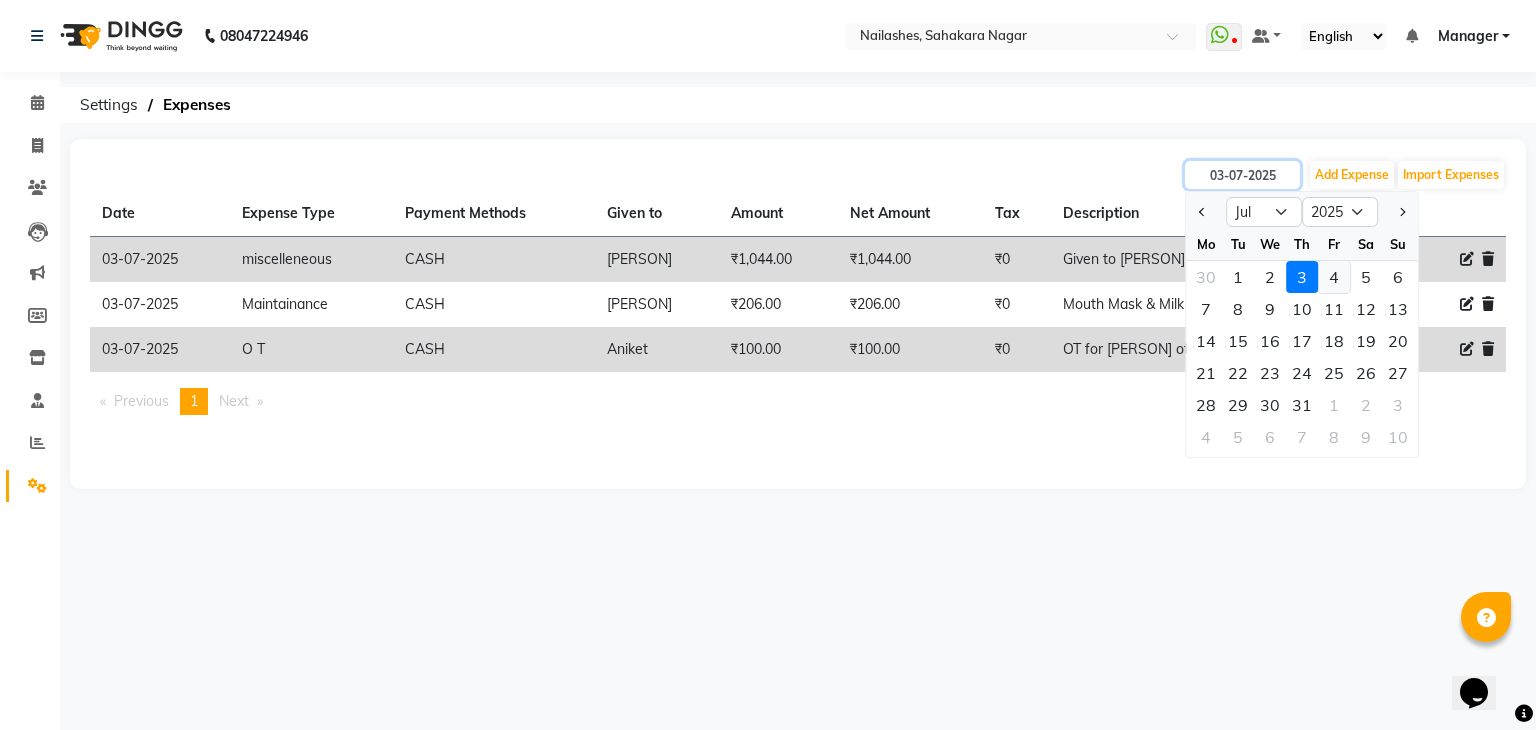 type on "04-07-2025" 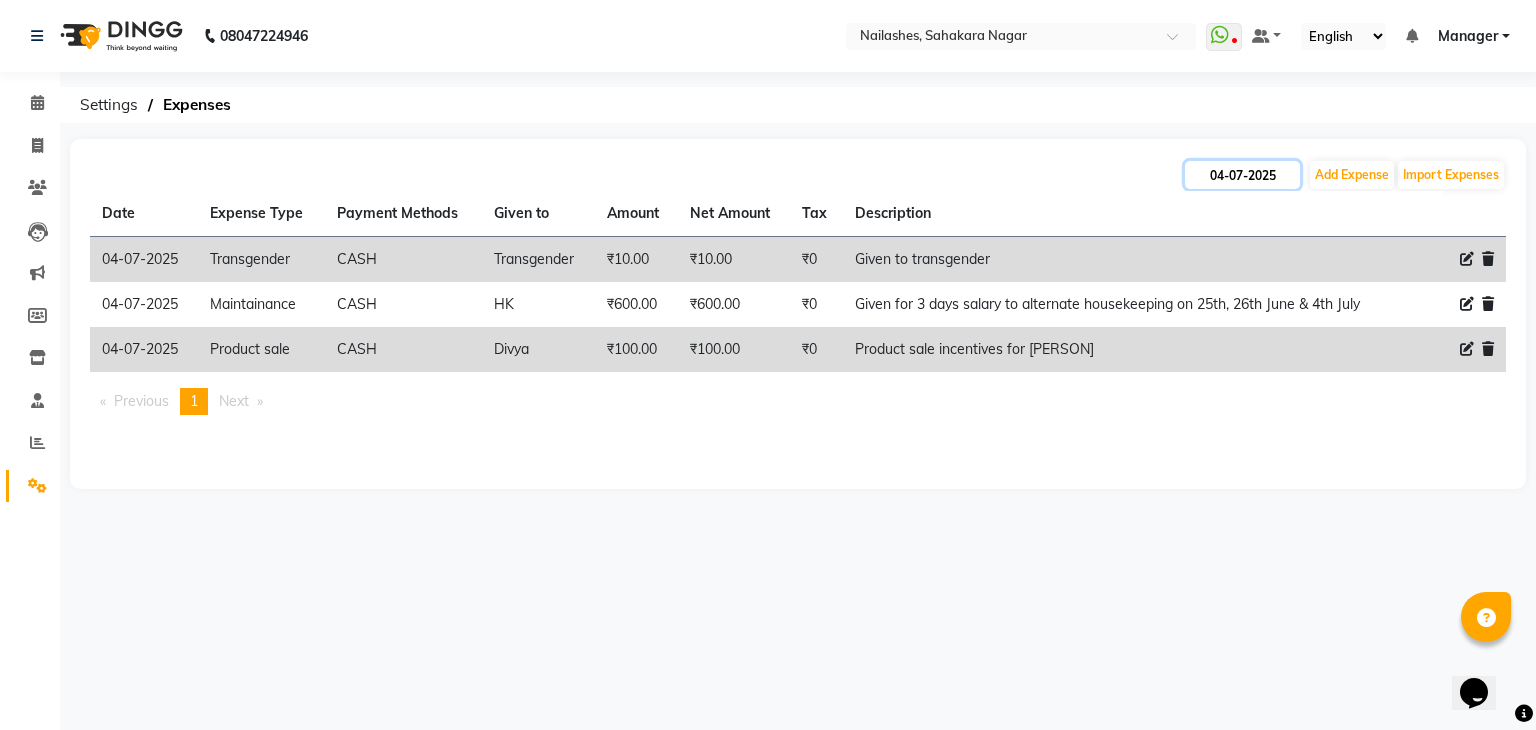 click on "04-07-2025" 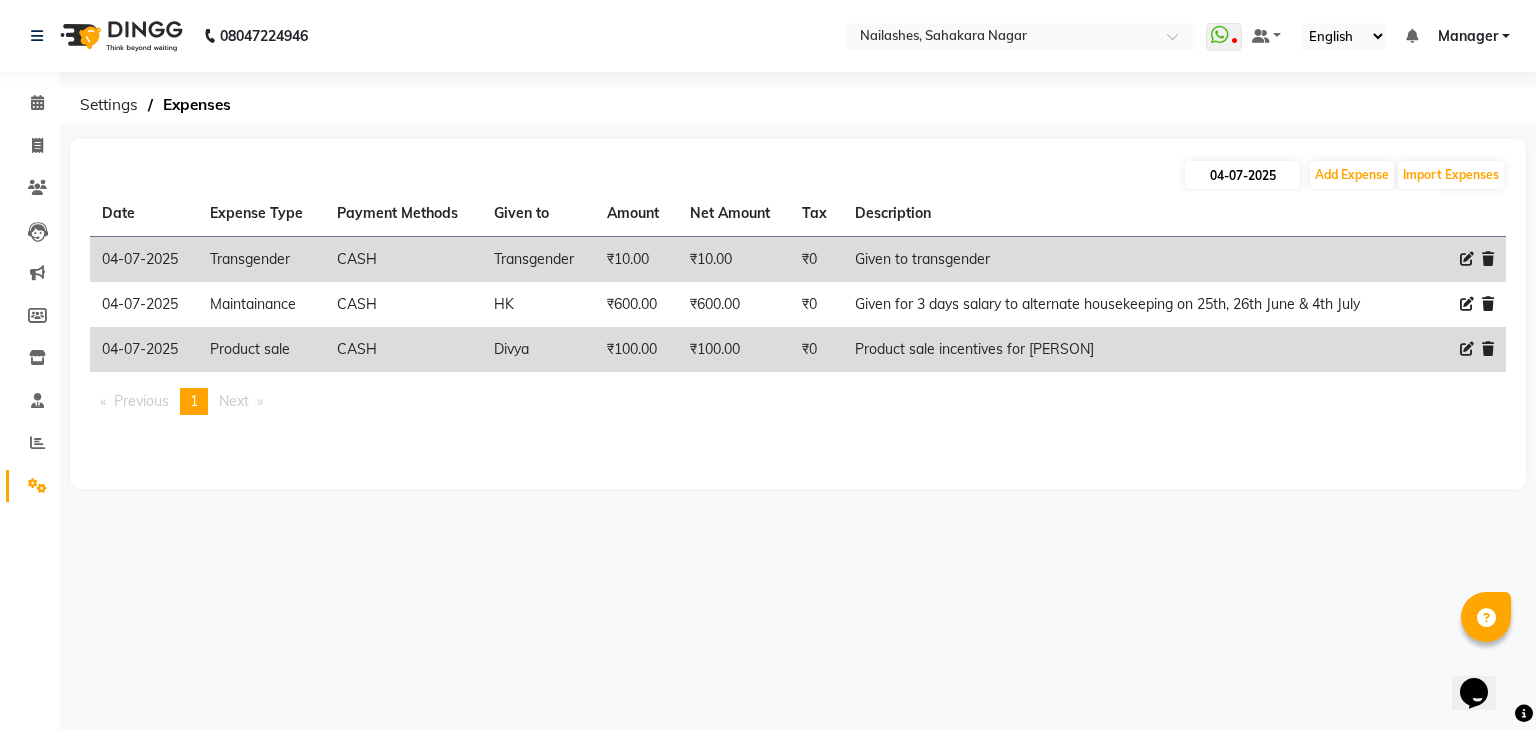 select on "7" 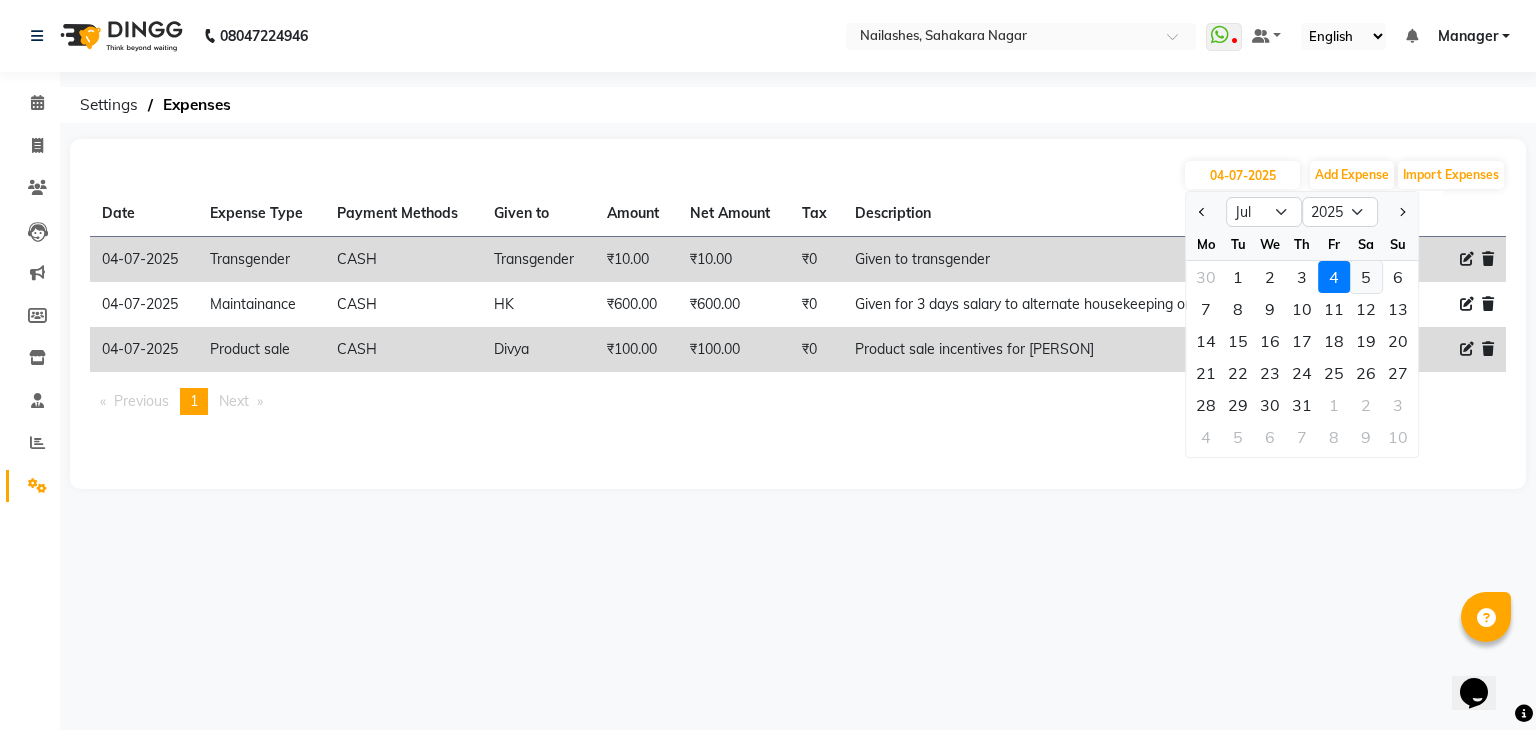 click on "5" 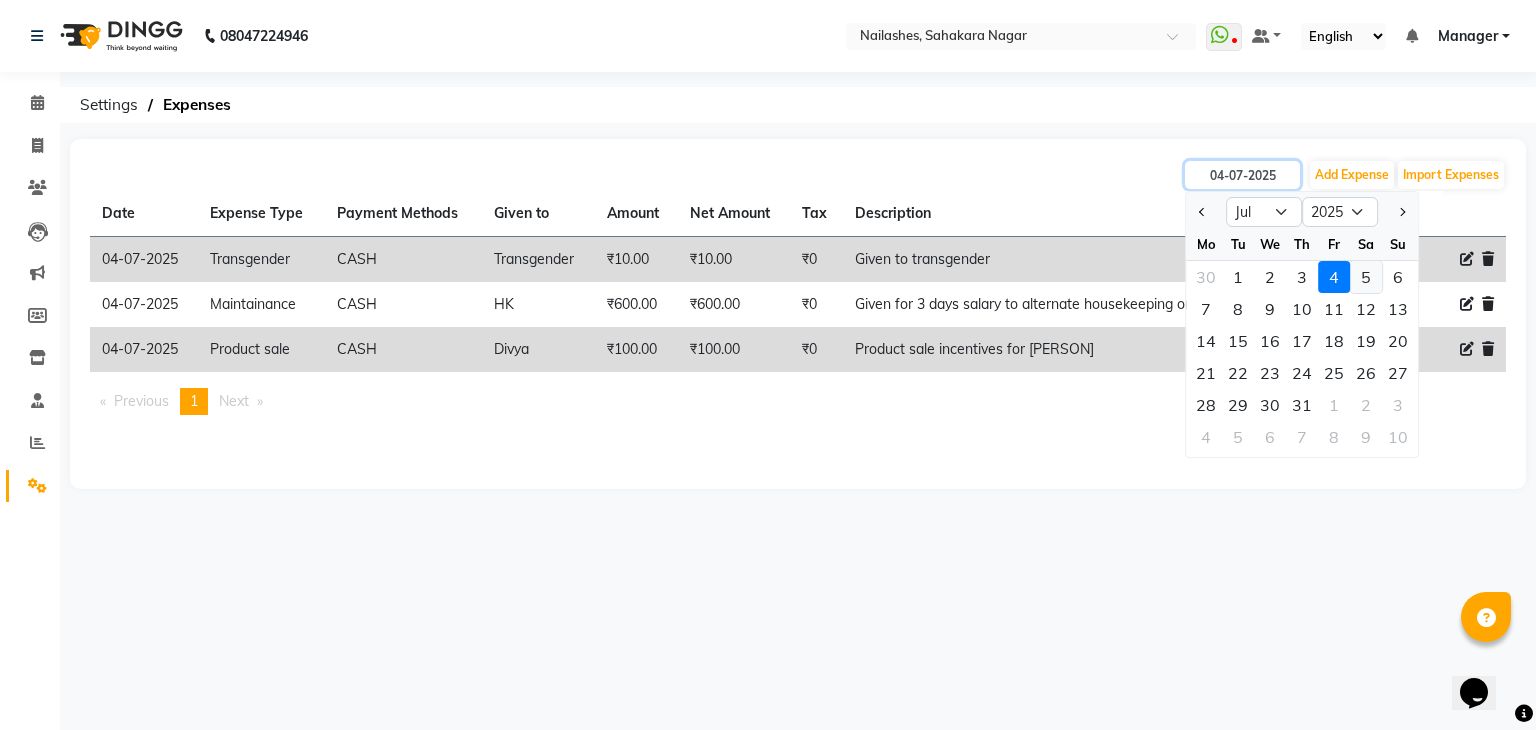 type on "05-07-2025" 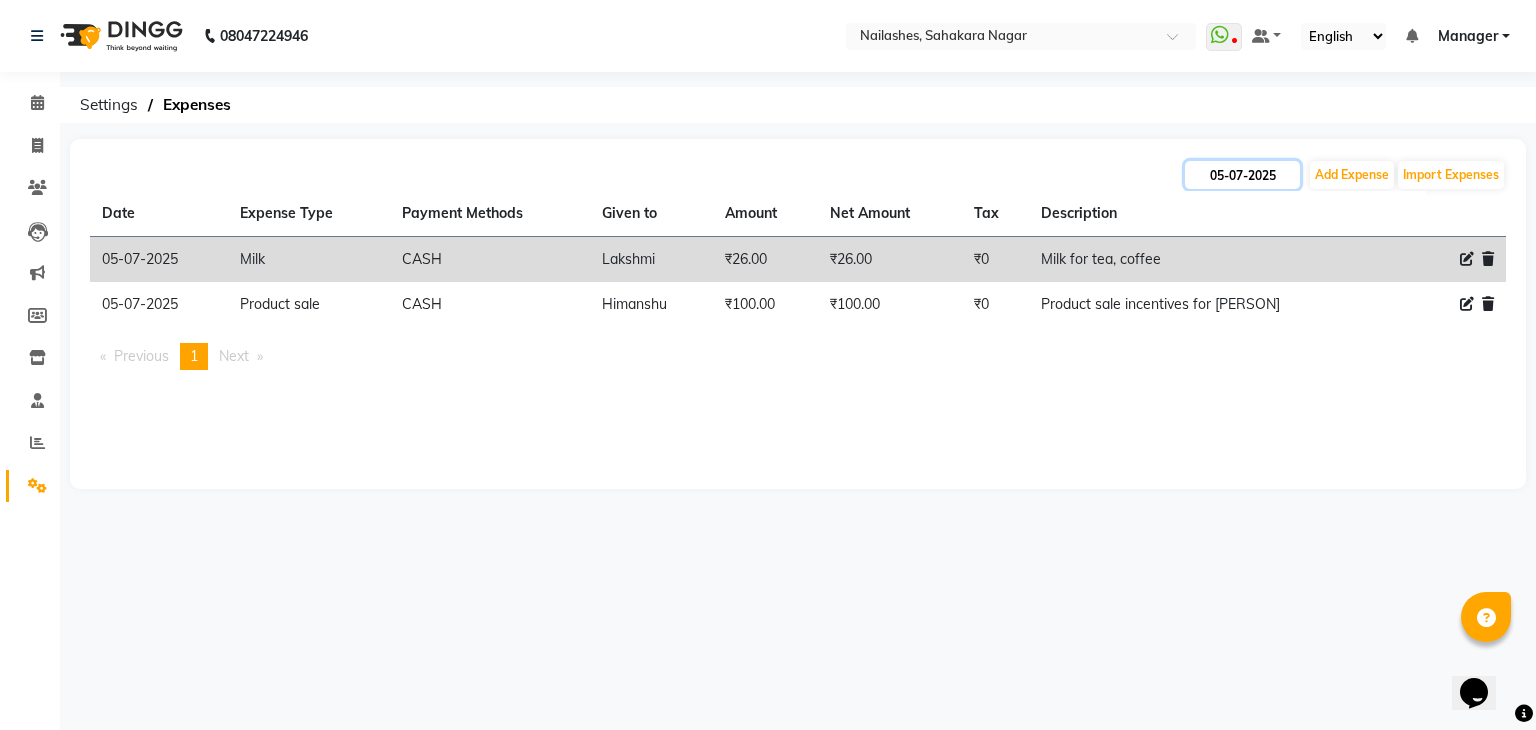click on "05-07-2025" 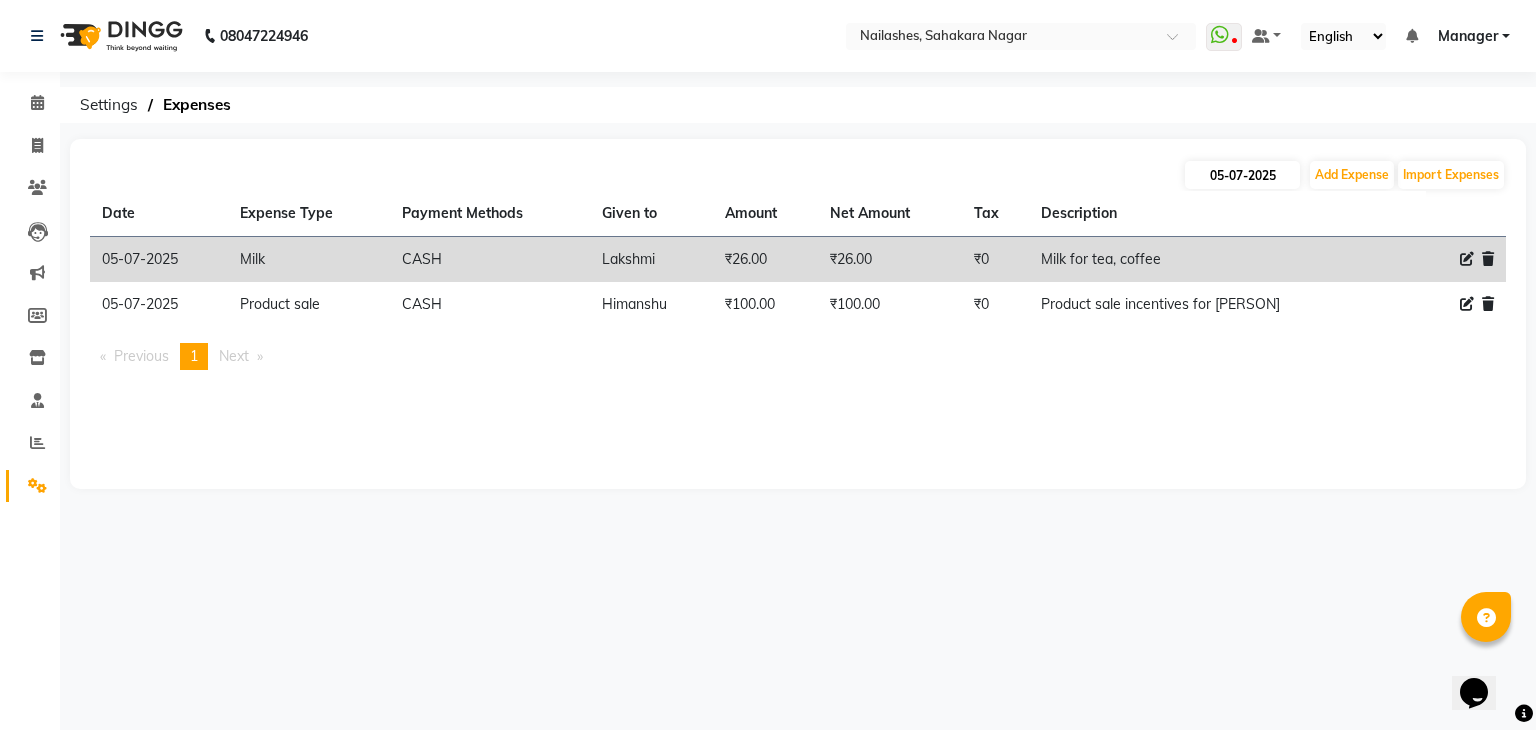 select on "7" 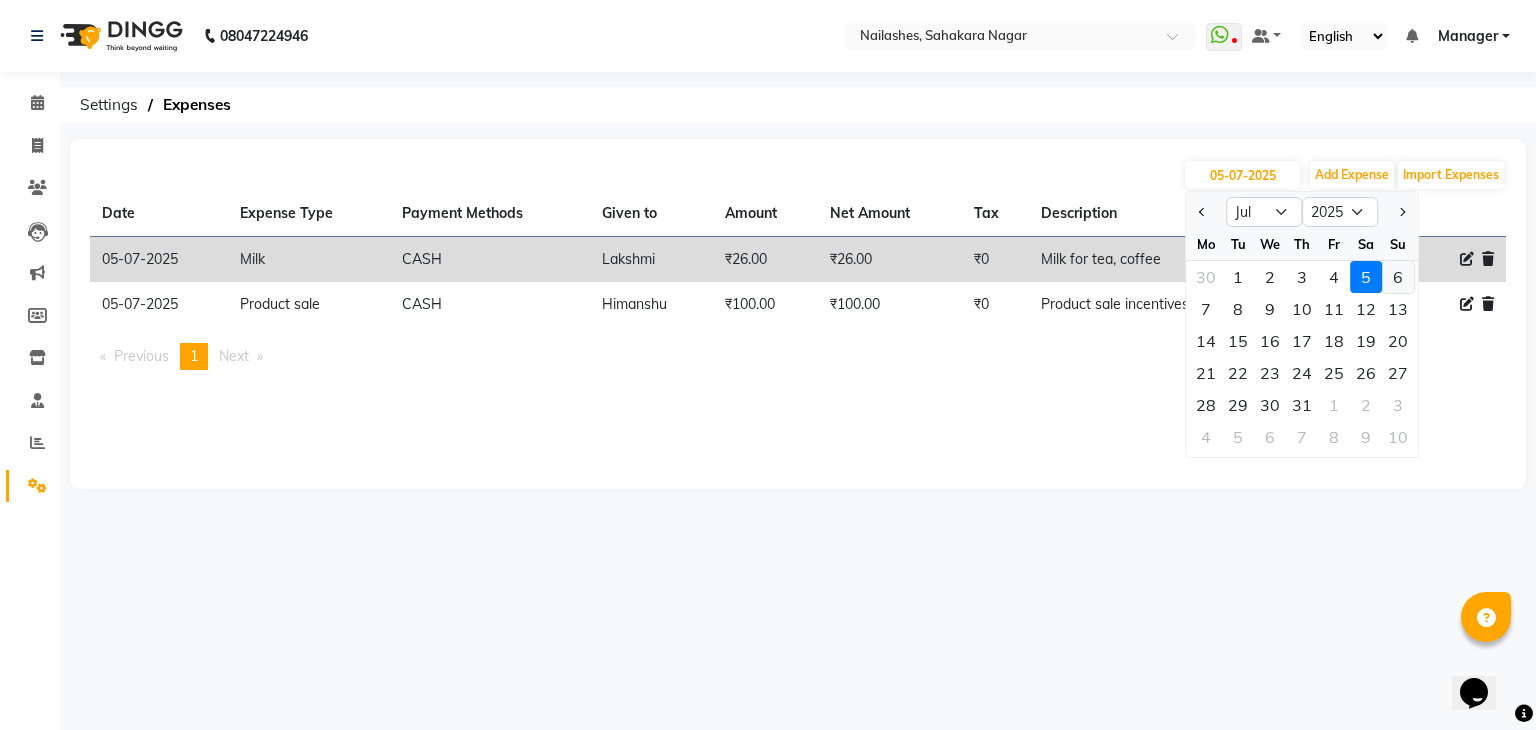 click on "6" 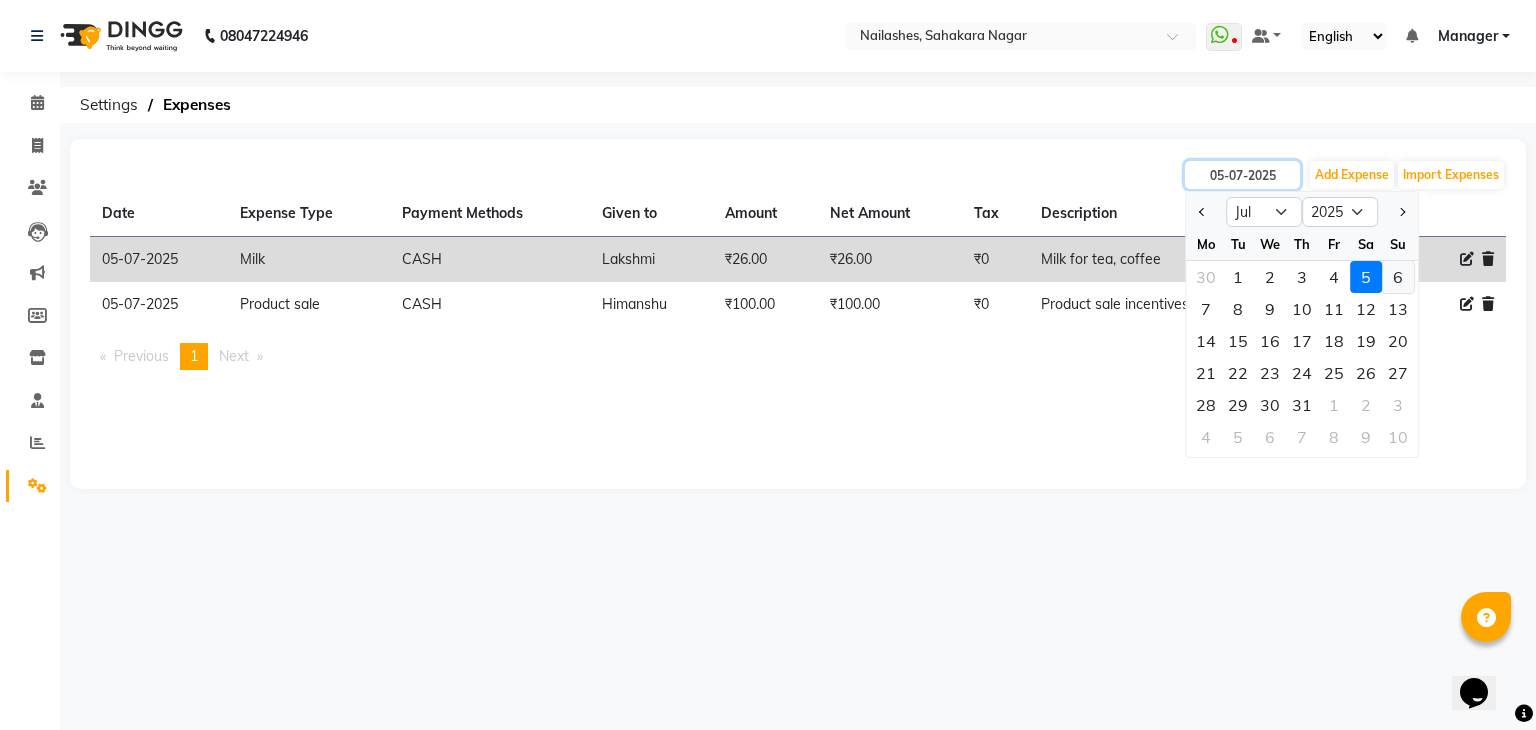type on "06-07-2025" 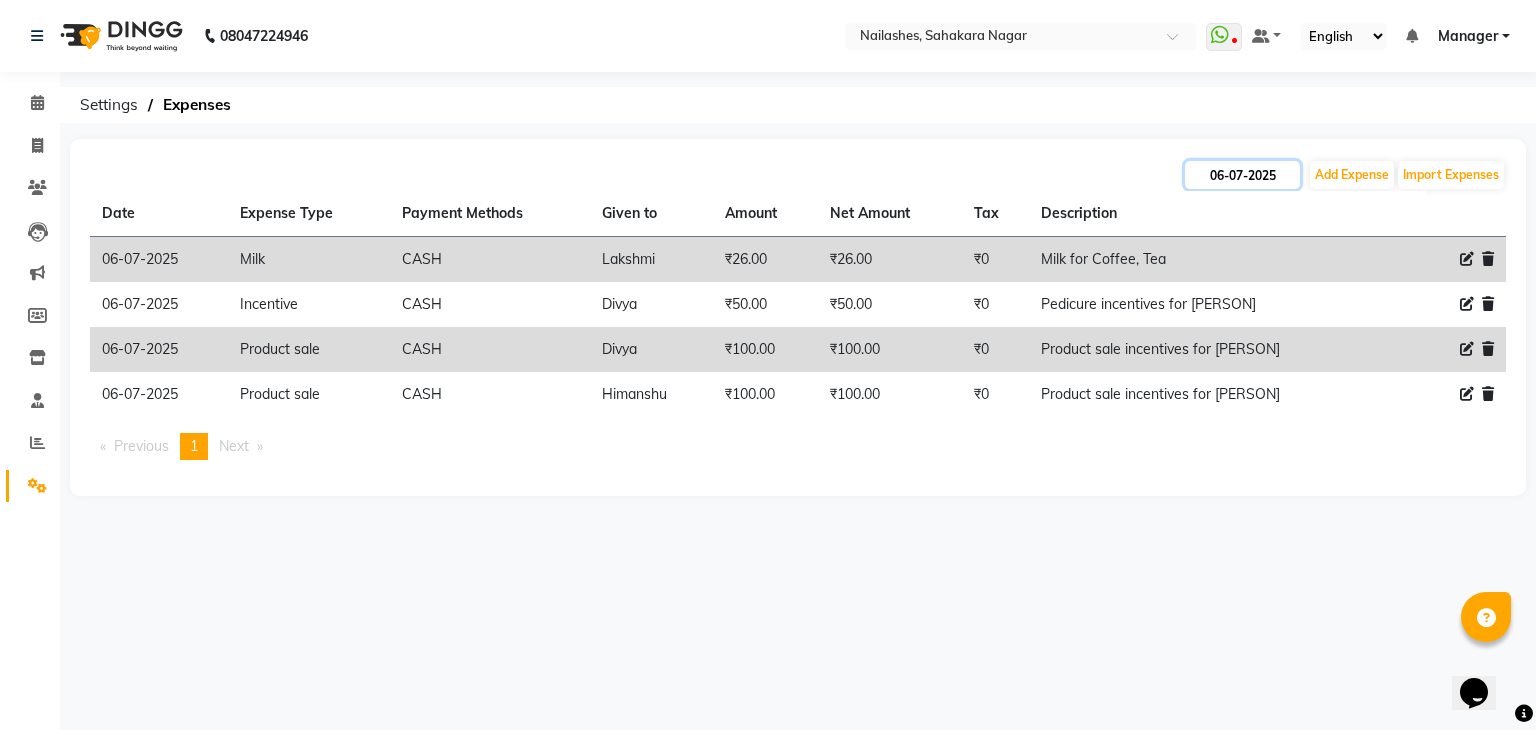 click on "06-07-2025" 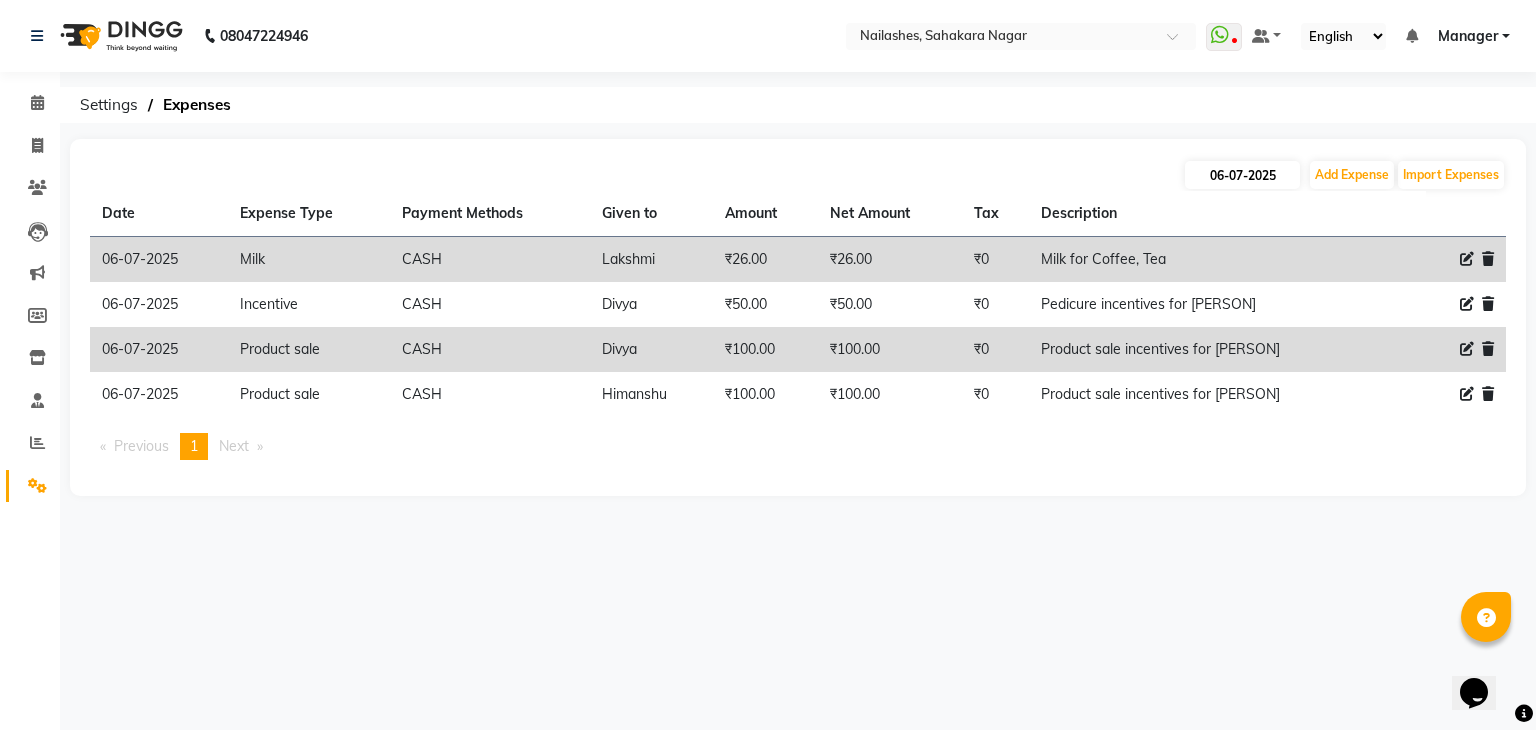 select on "7" 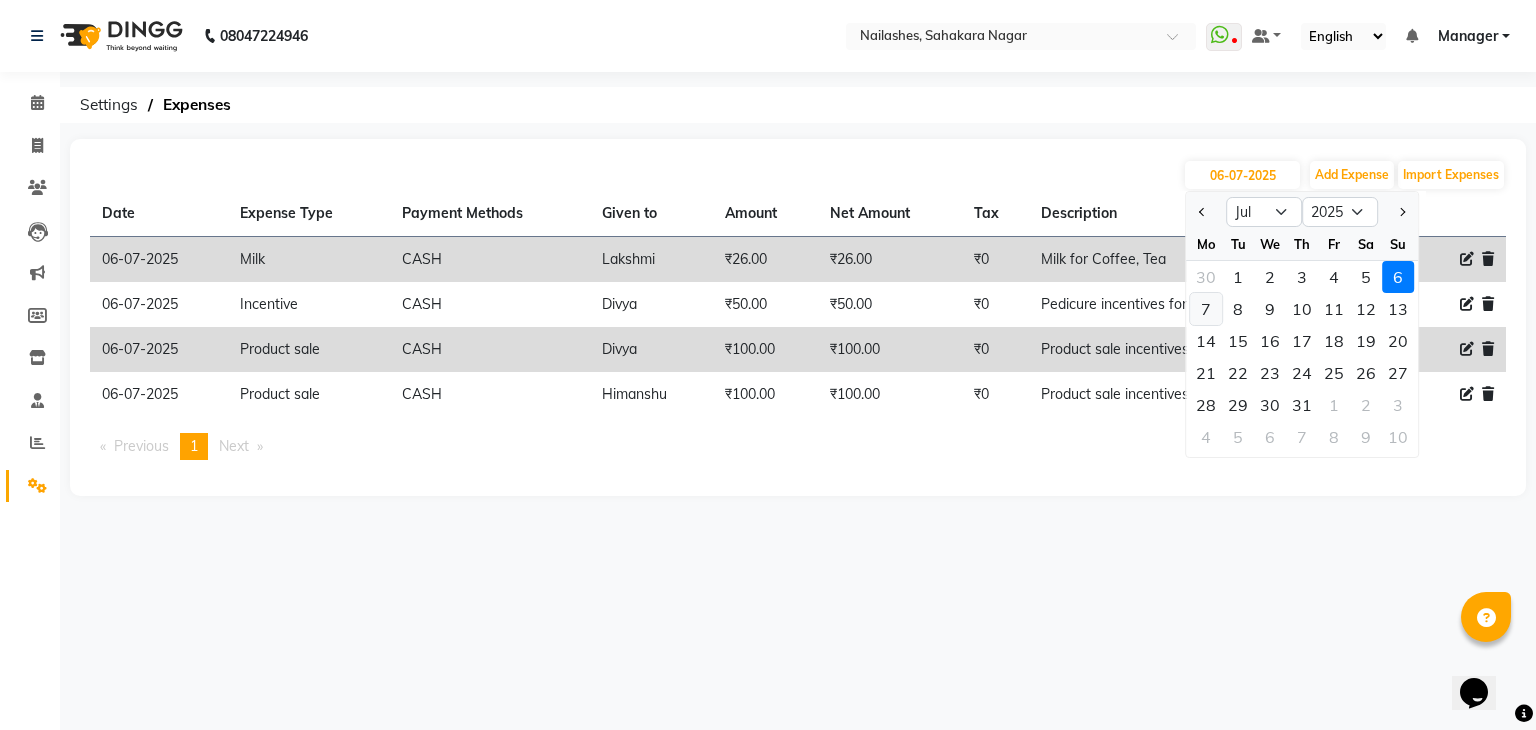 click on "7" 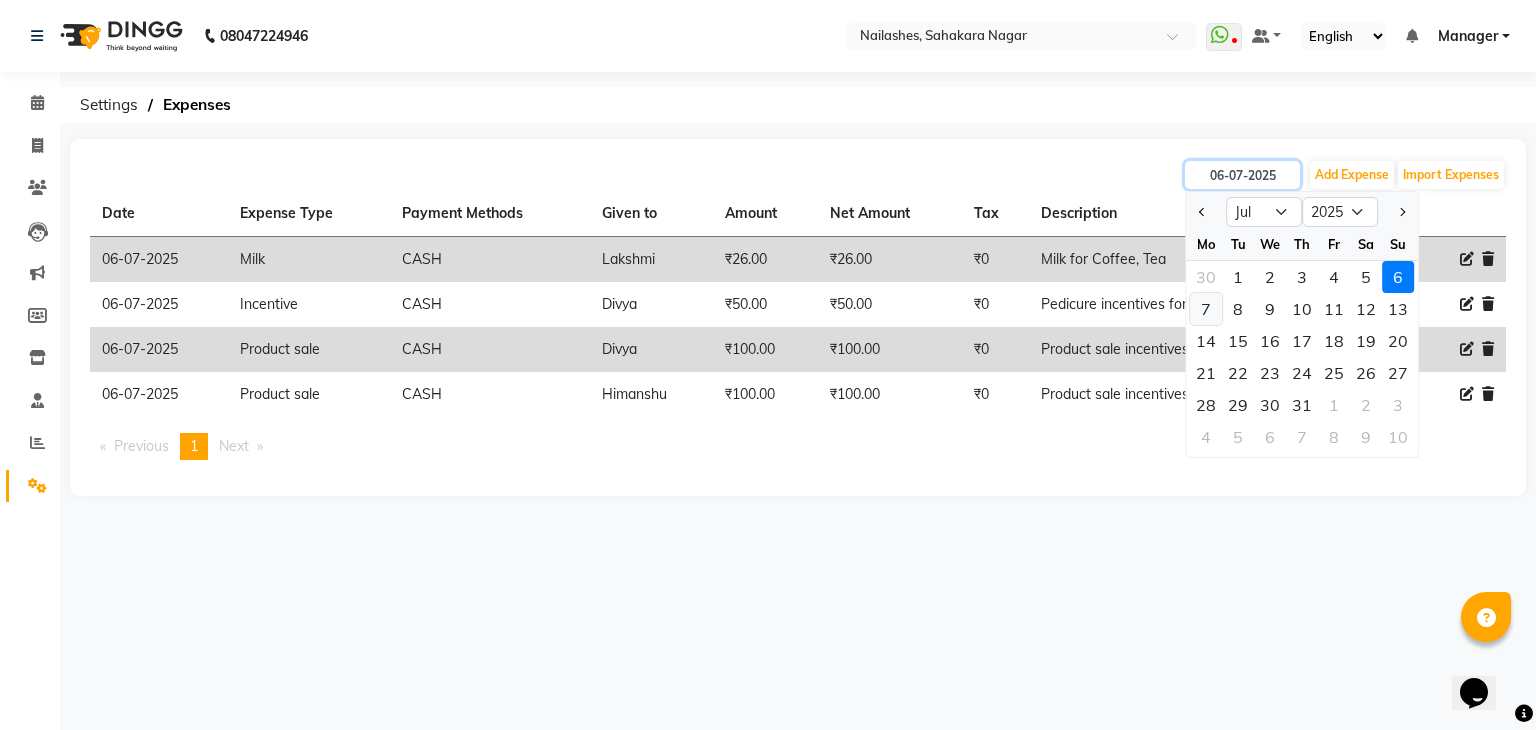 type on "07-07-2025" 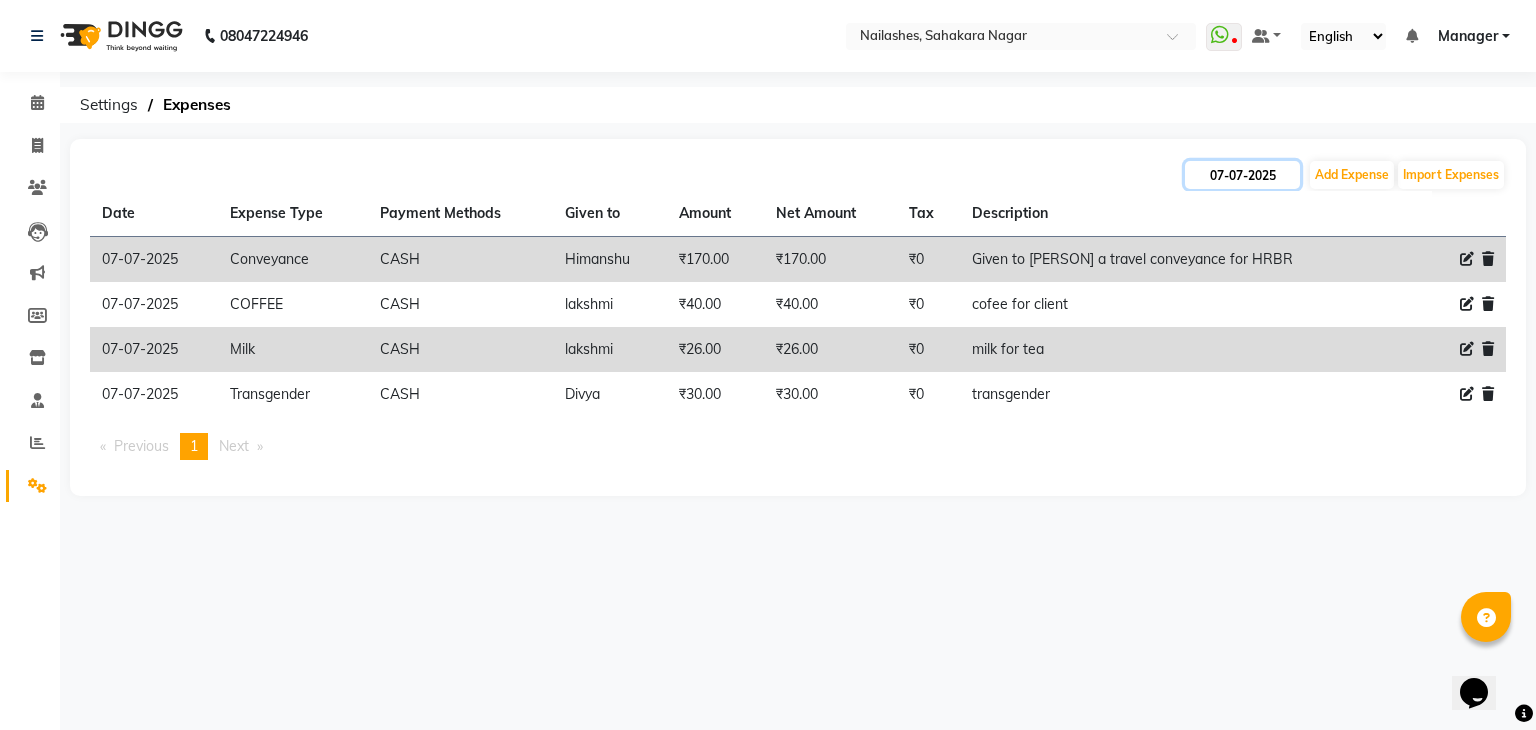 click on "07-07-2025" 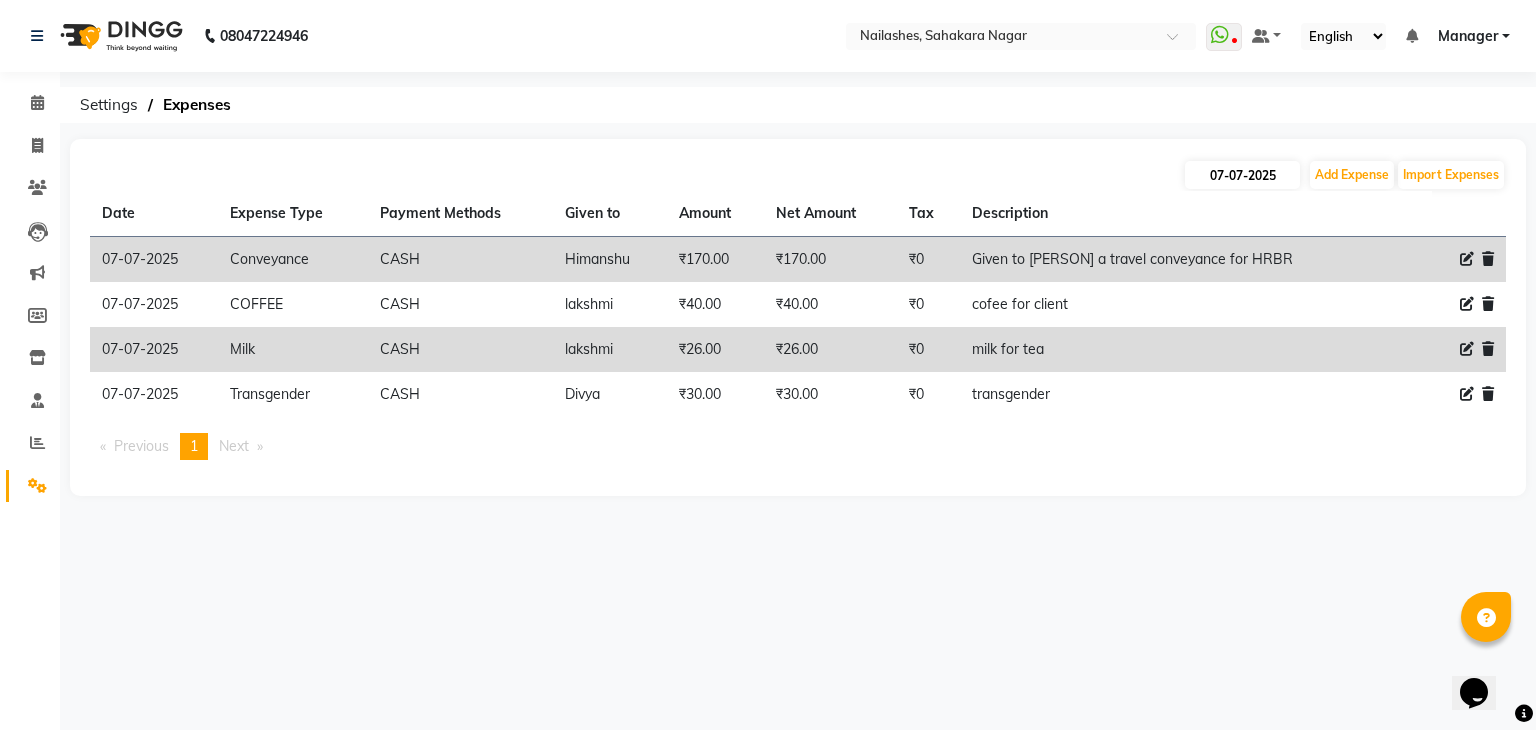 select on "7" 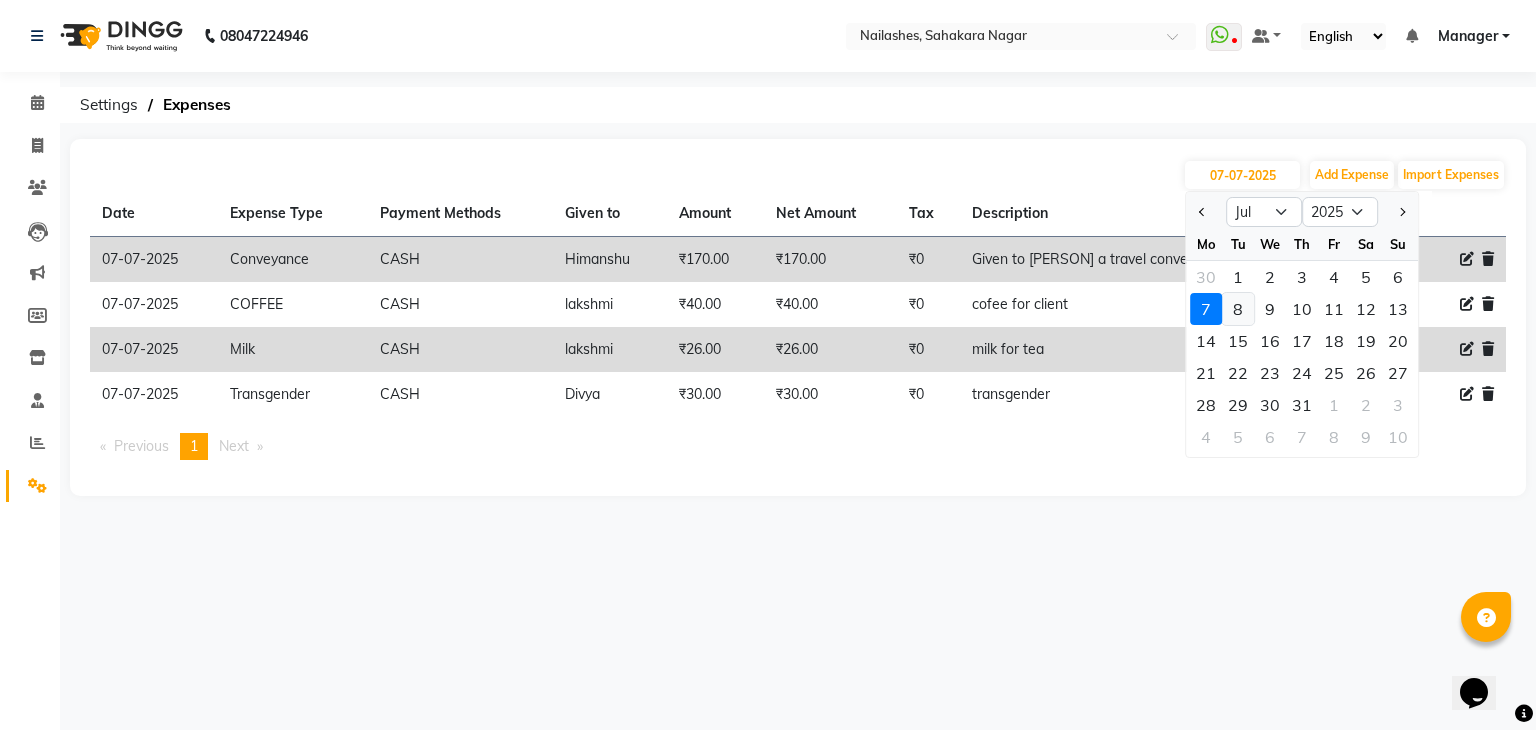click on "8" 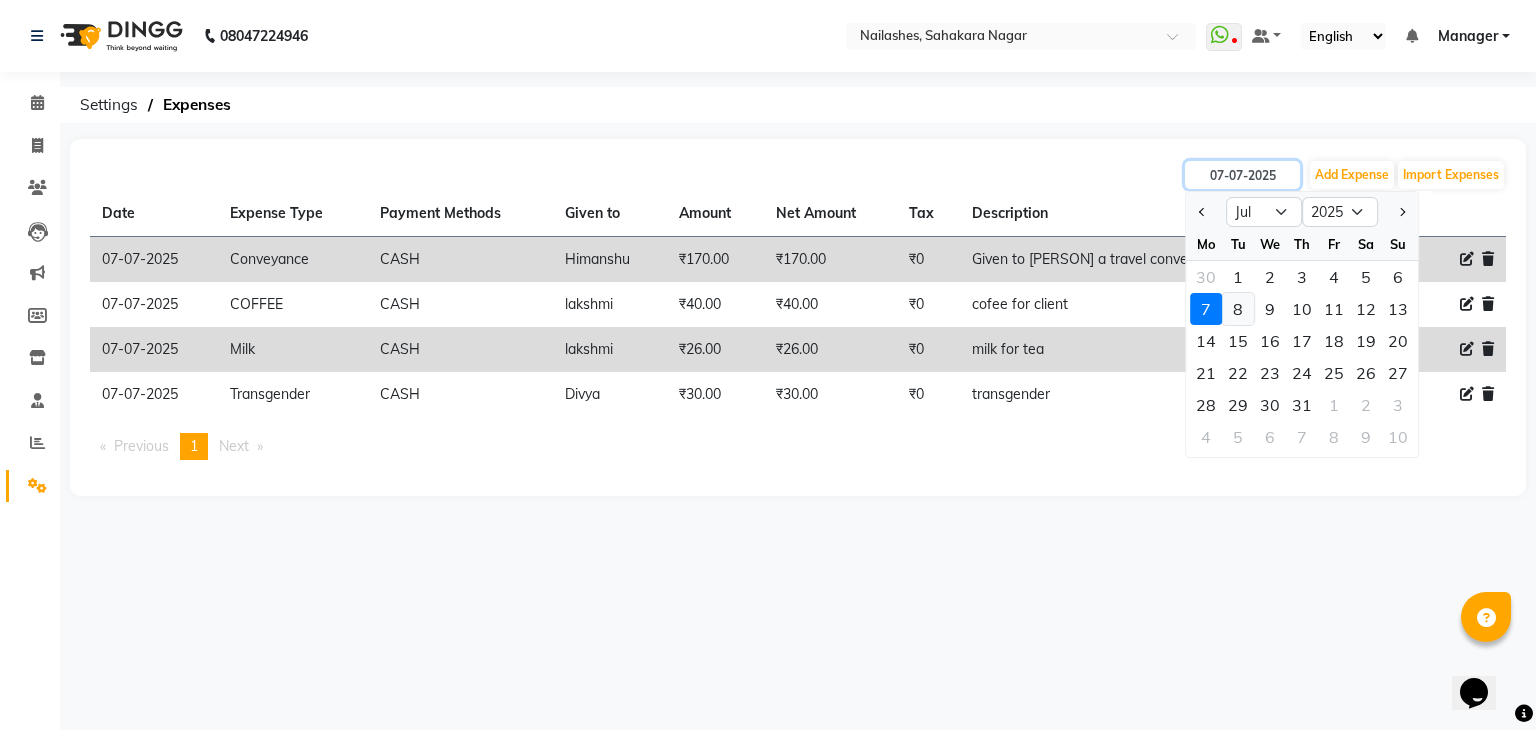 type on "08-07-2025" 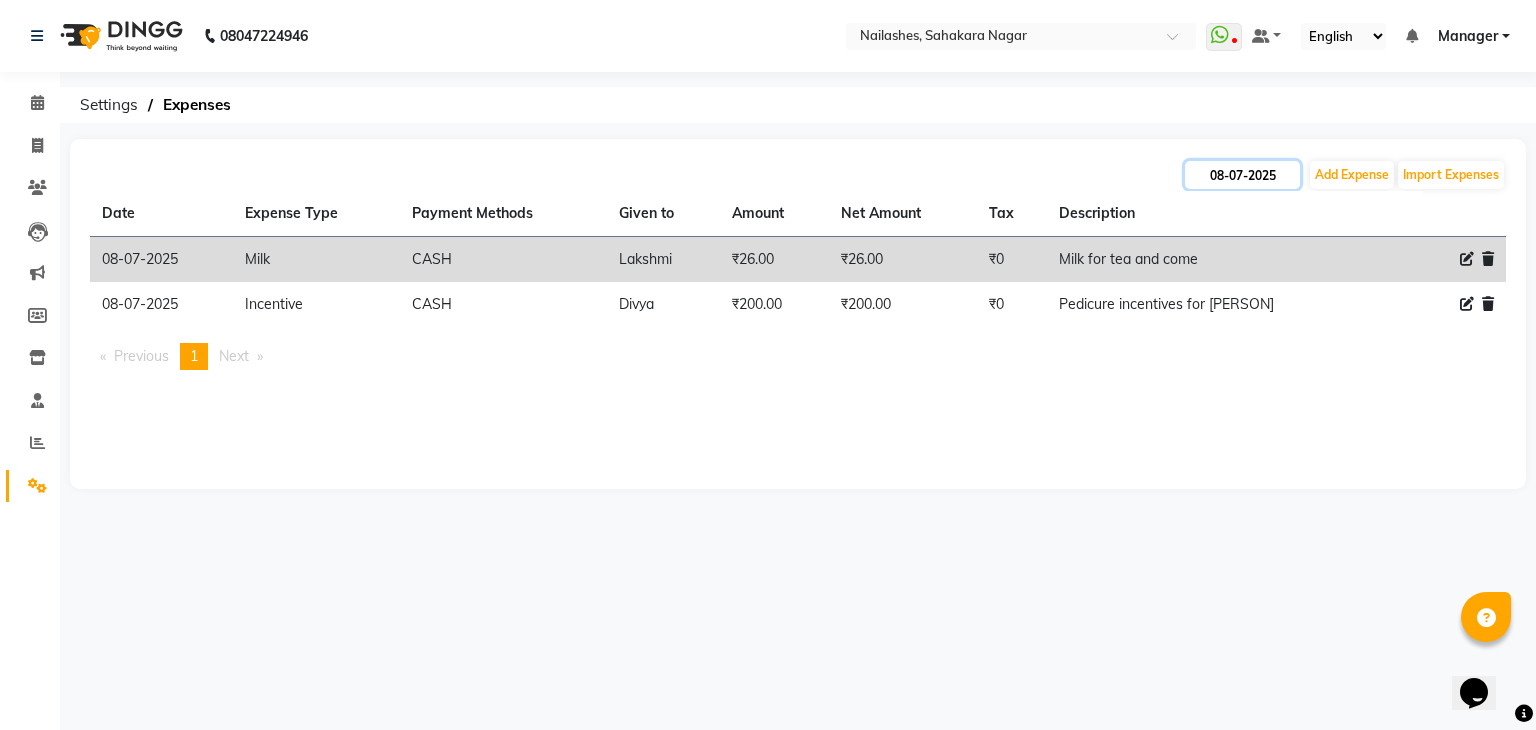 click on "08-07-2025" 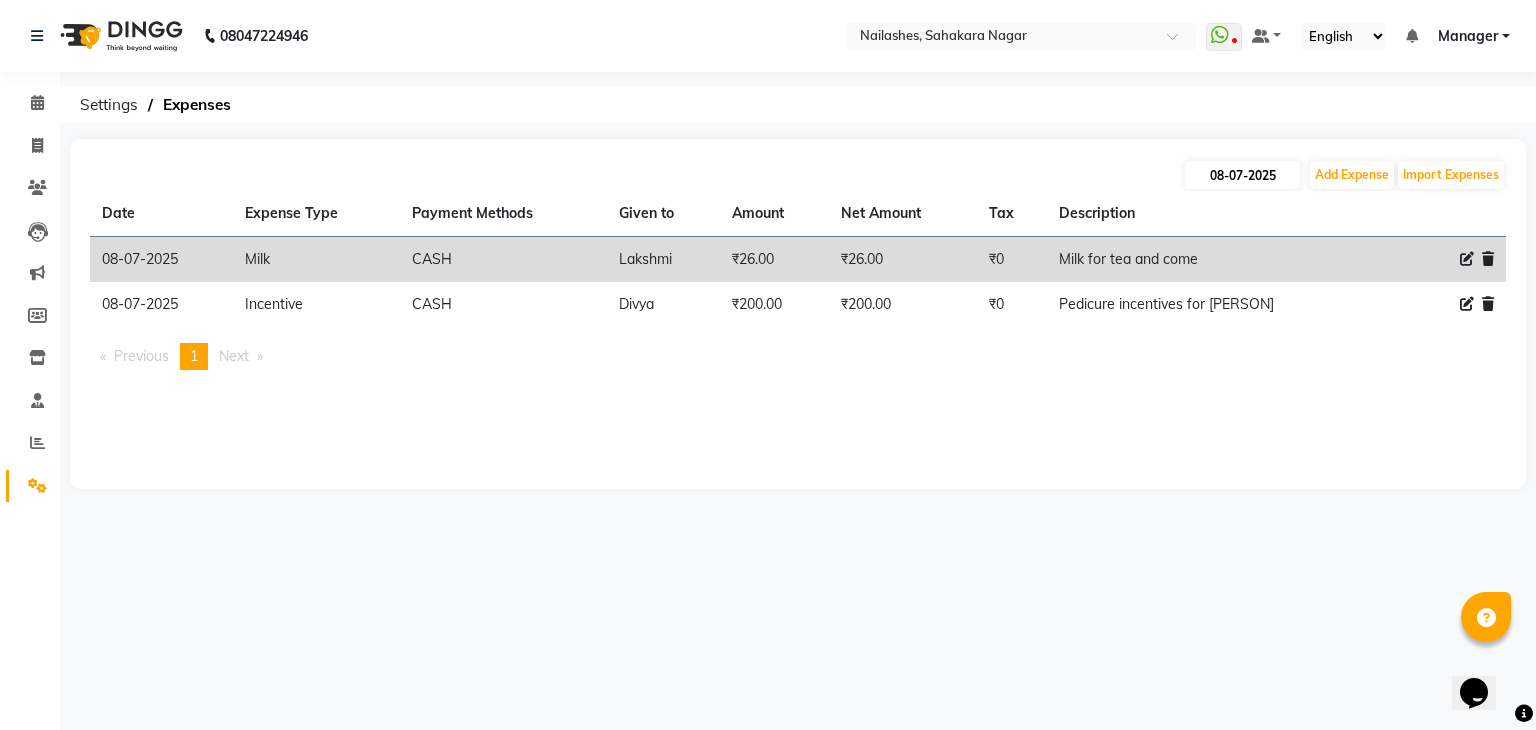 select on "7" 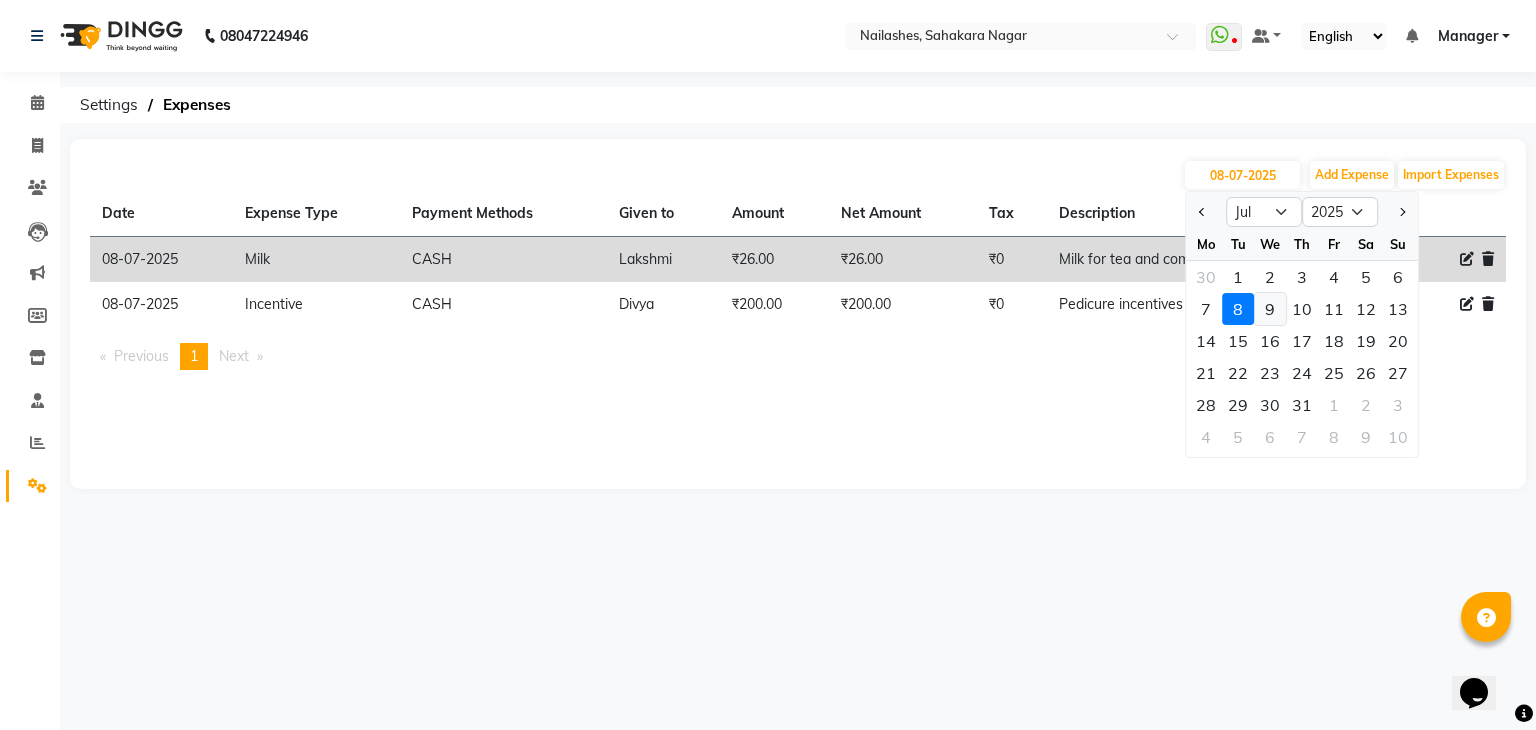 click on "9" 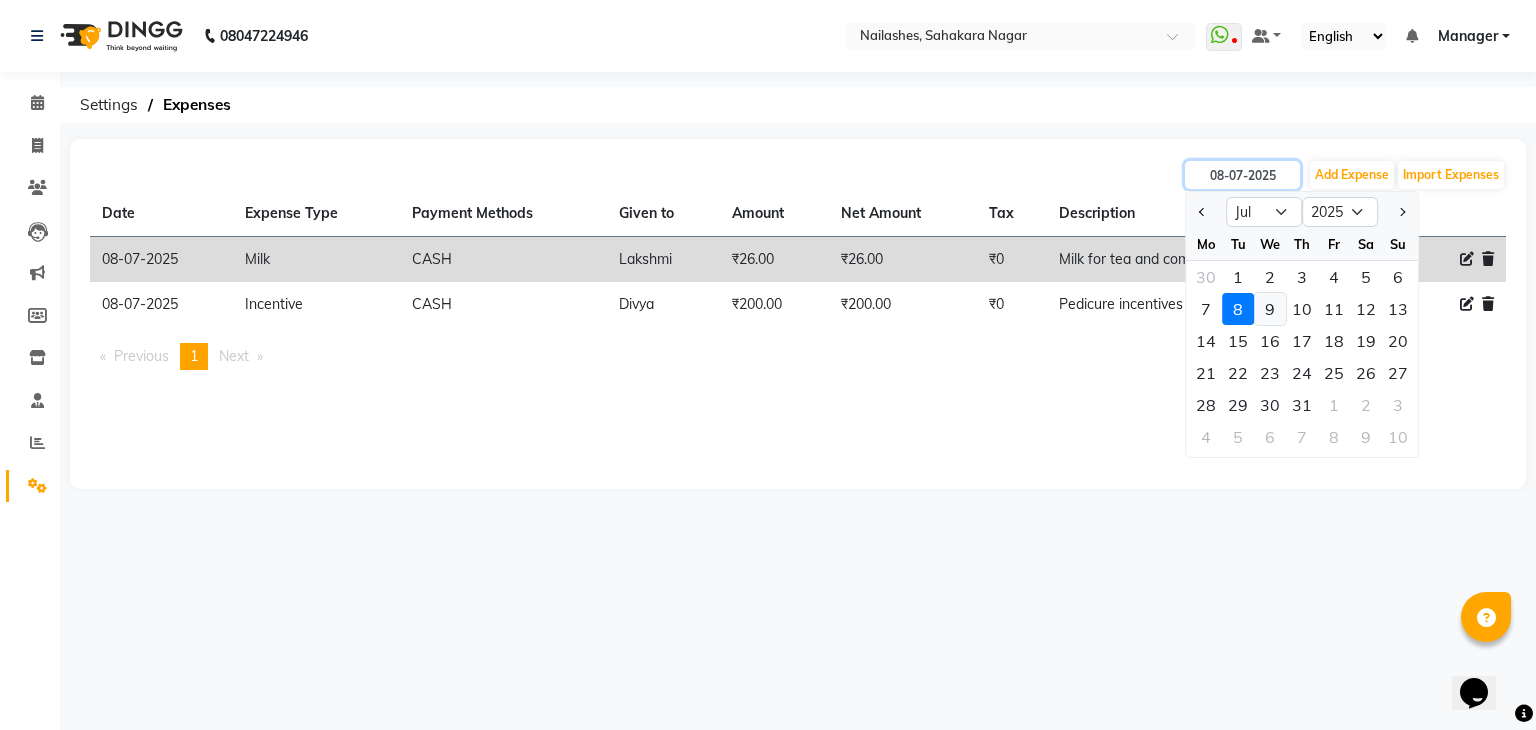 type on "09-07-2025" 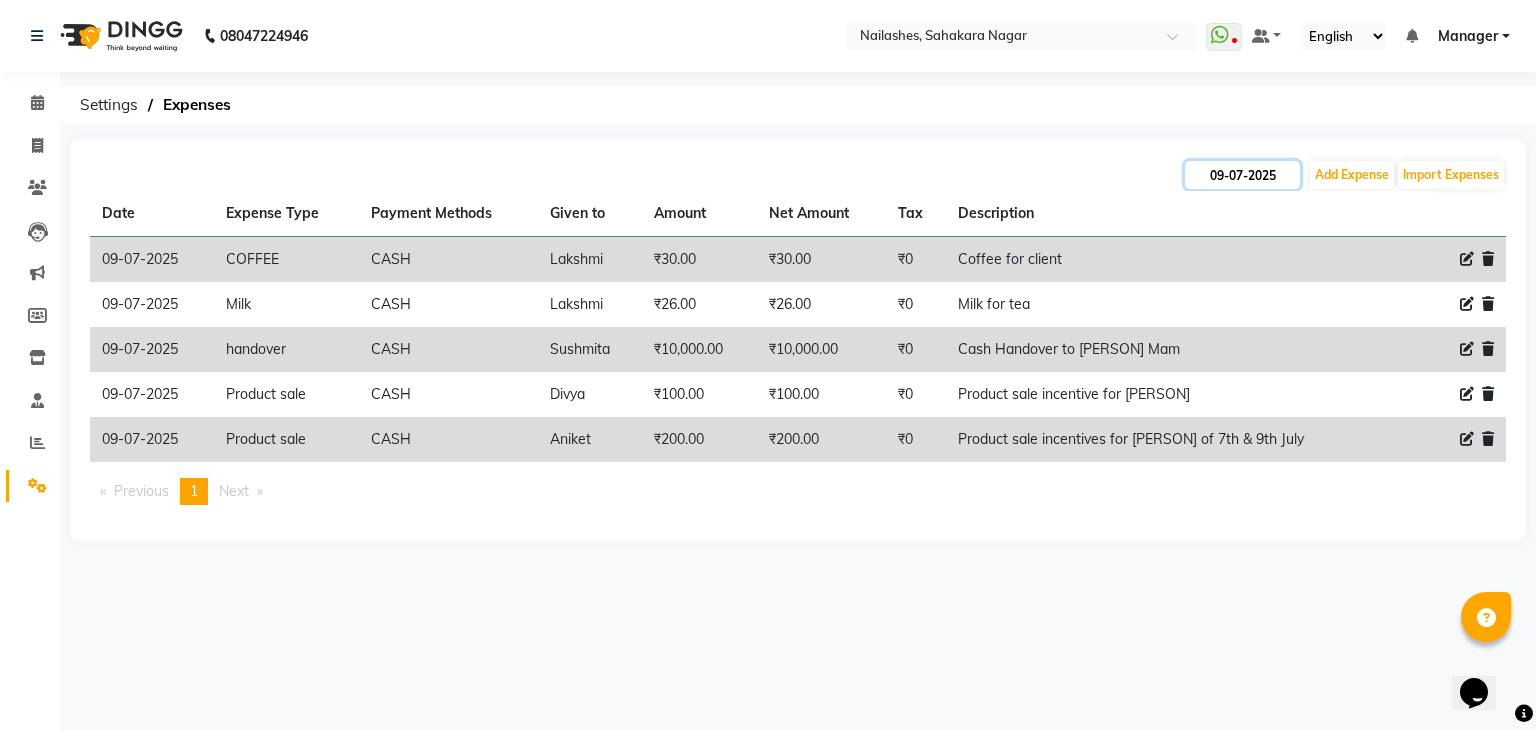 click on "09-07-2025" 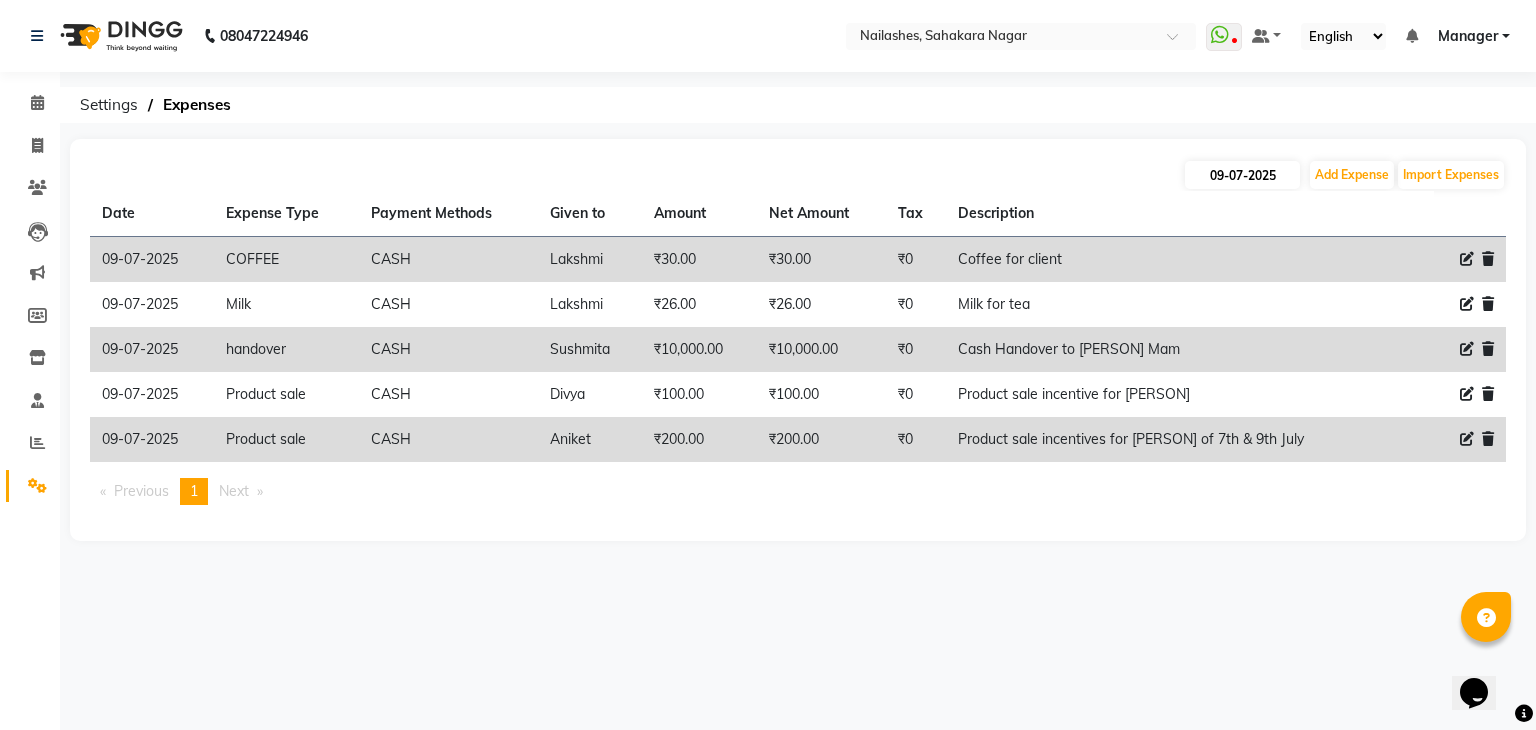 select on "7" 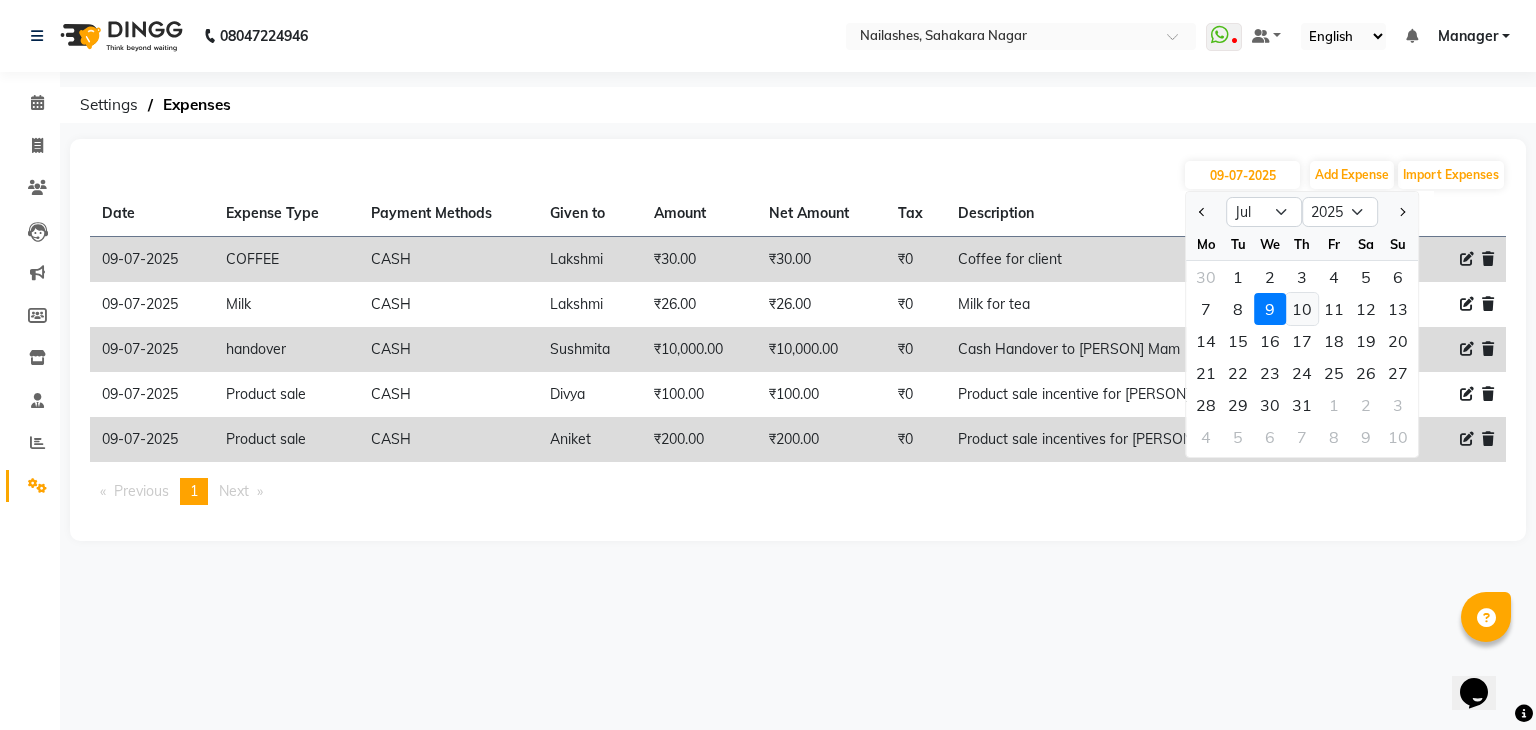 click on "10" 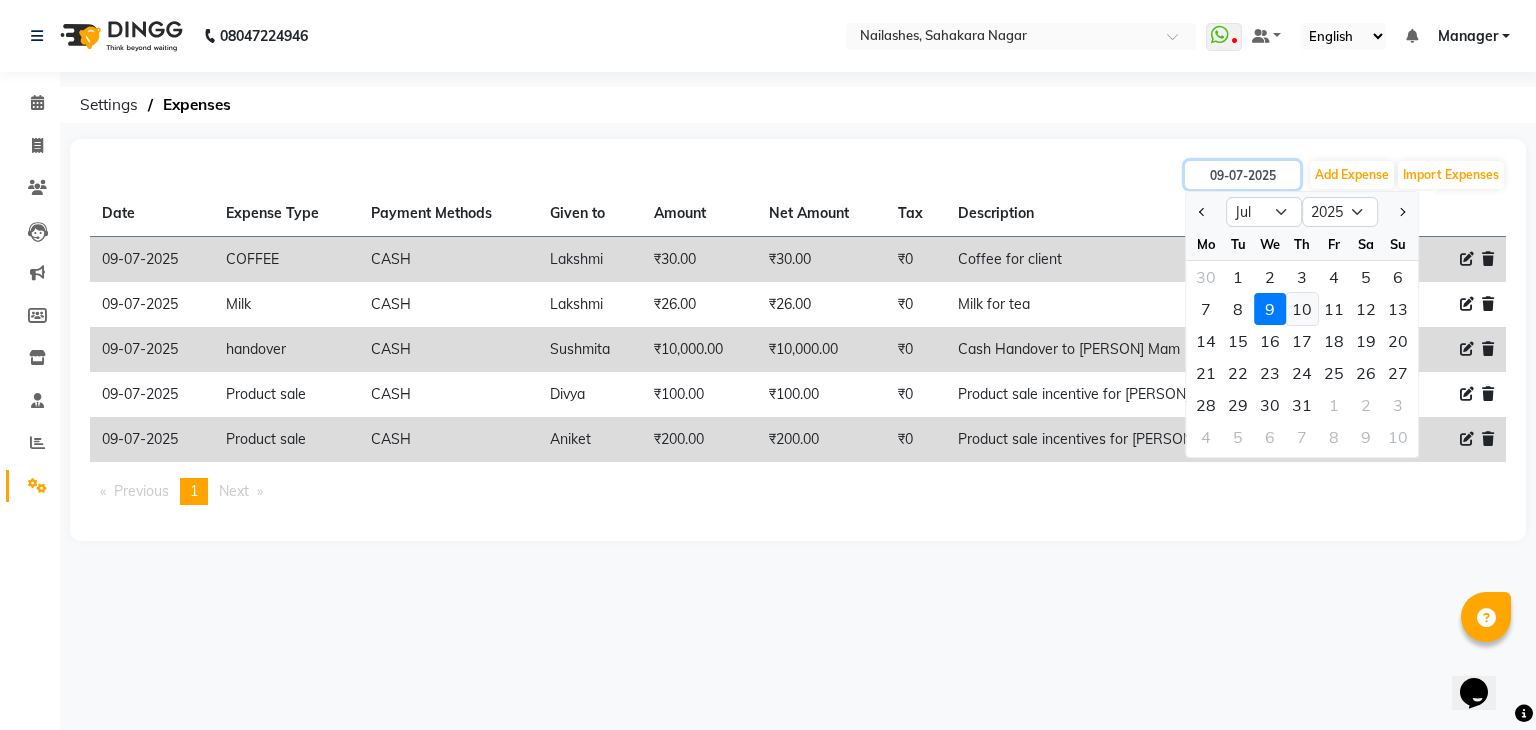 type on "10-07-2025" 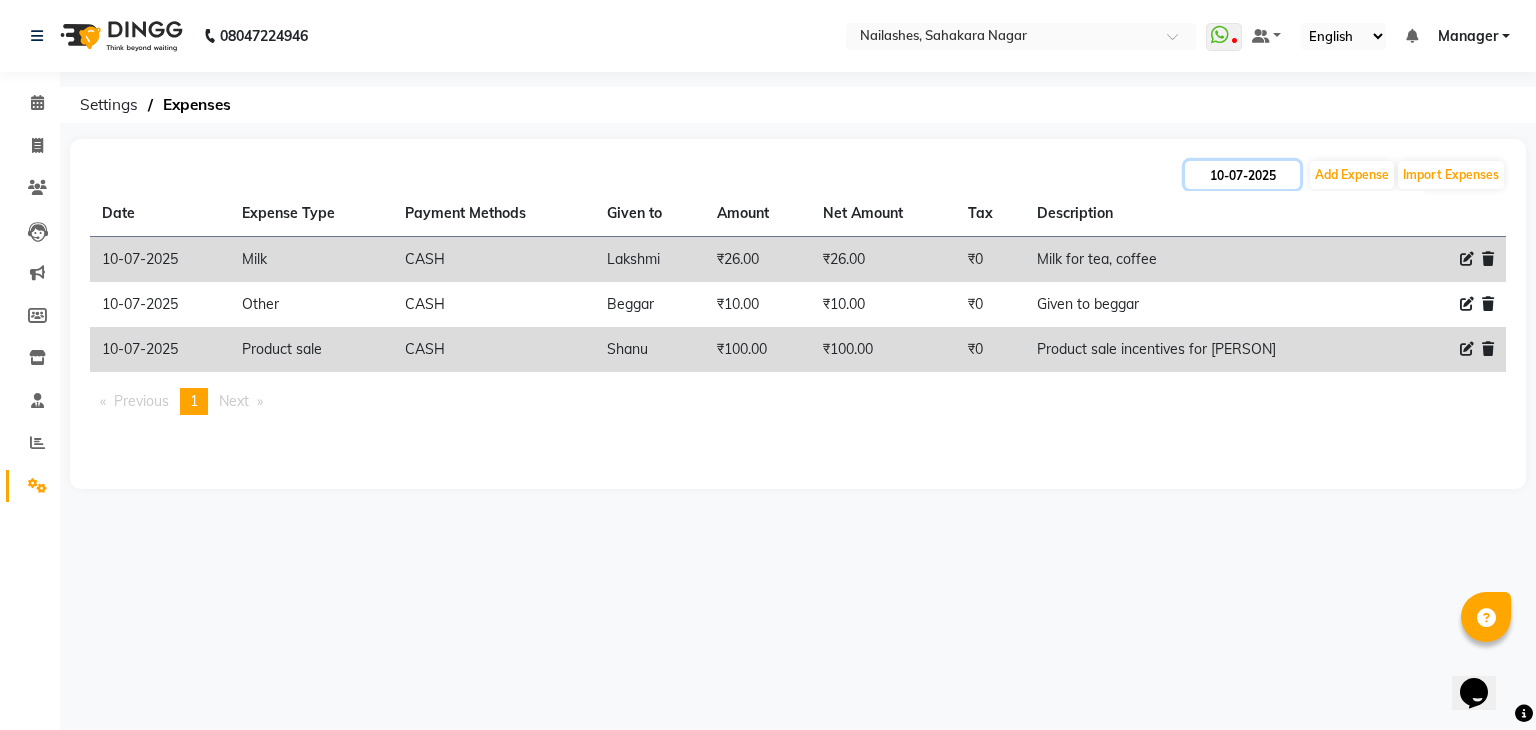 click on "10-07-2025" 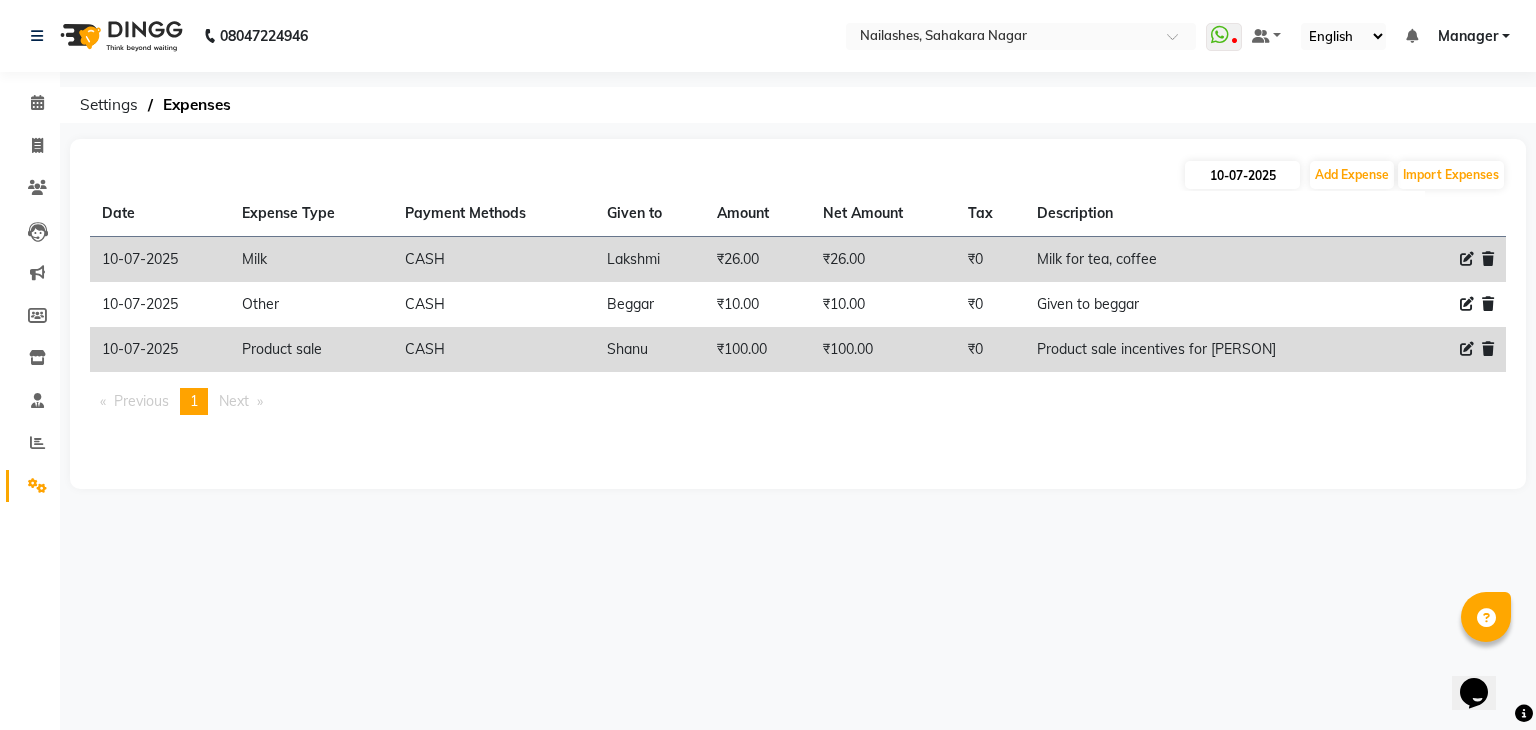 select on "7" 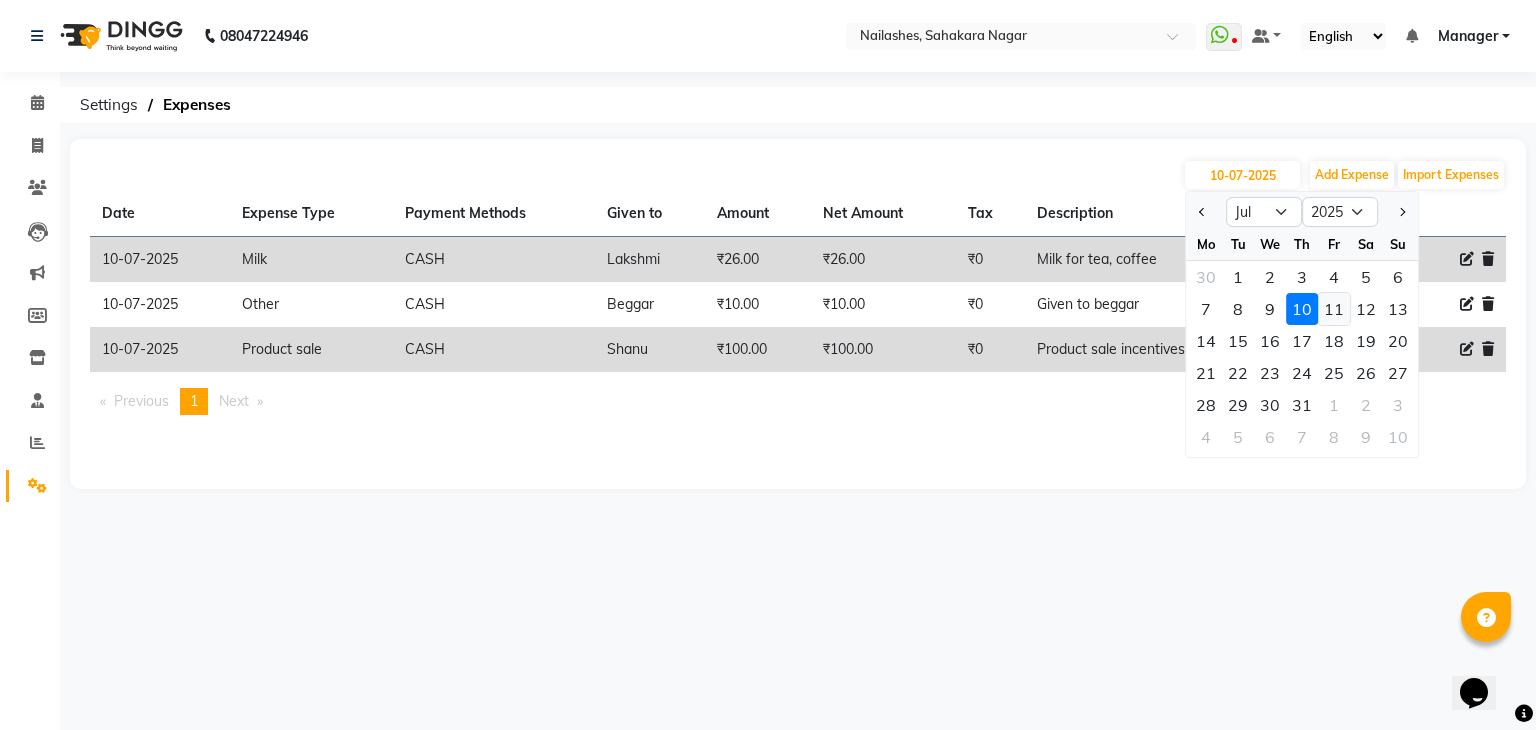 click on "11" 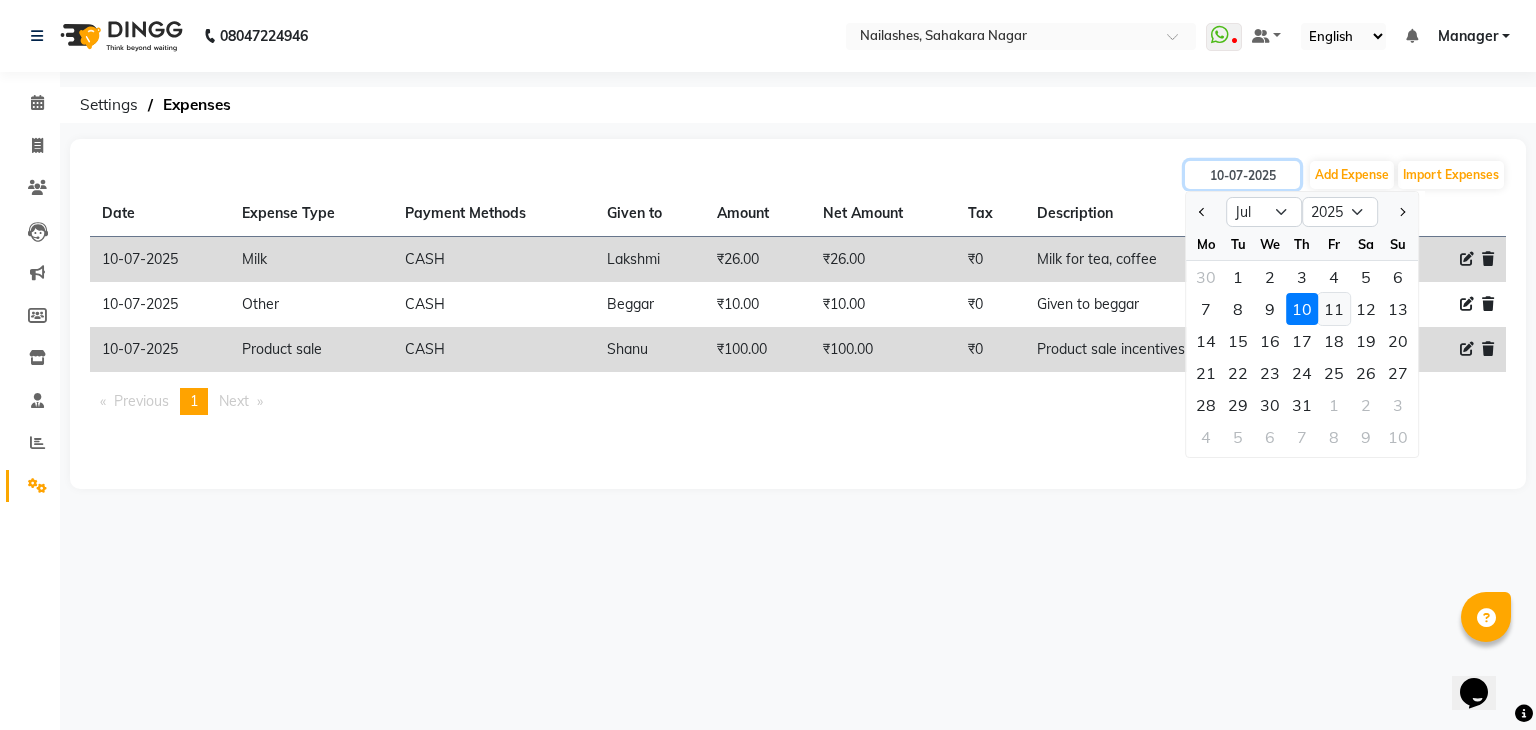 type on "11-07-2025" 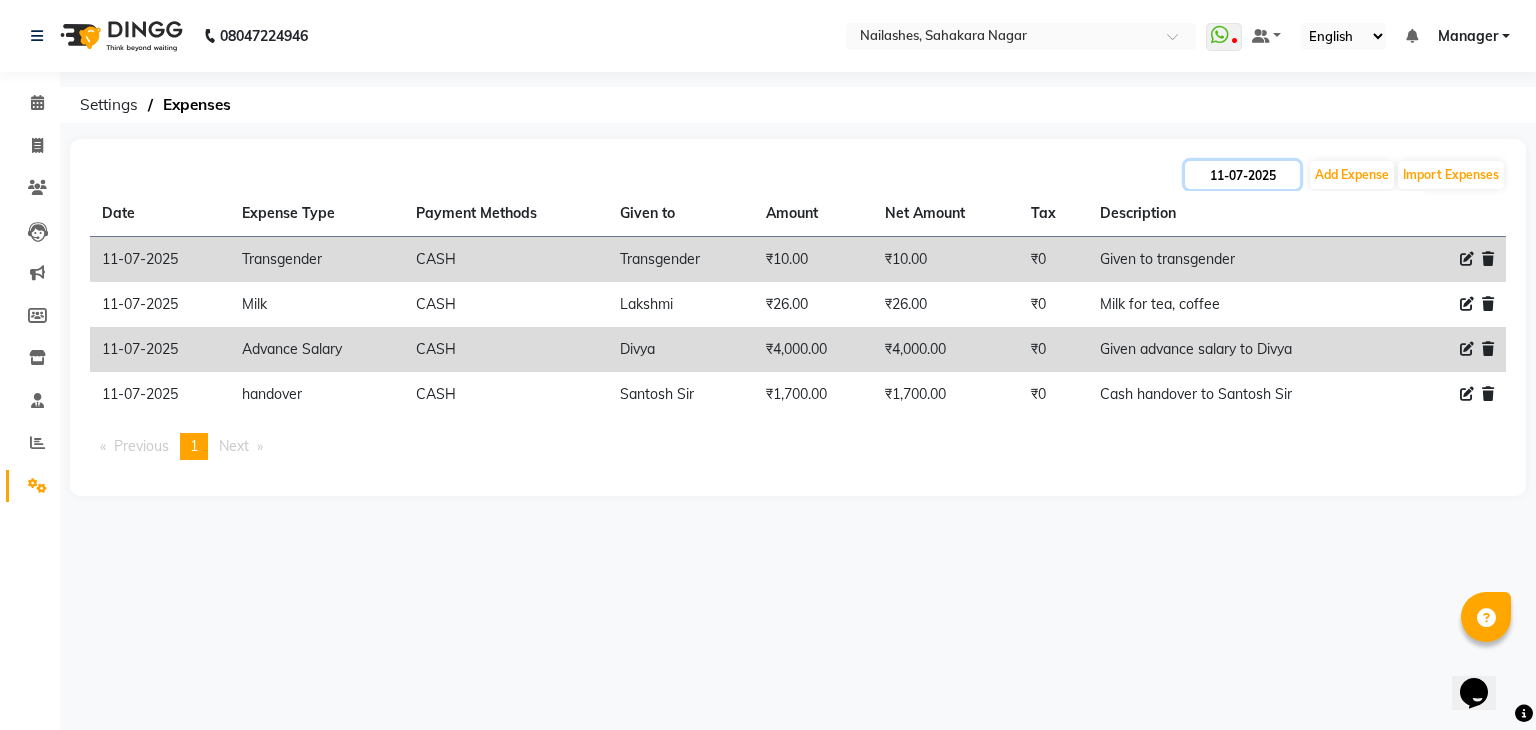 click on "11-07-2025" 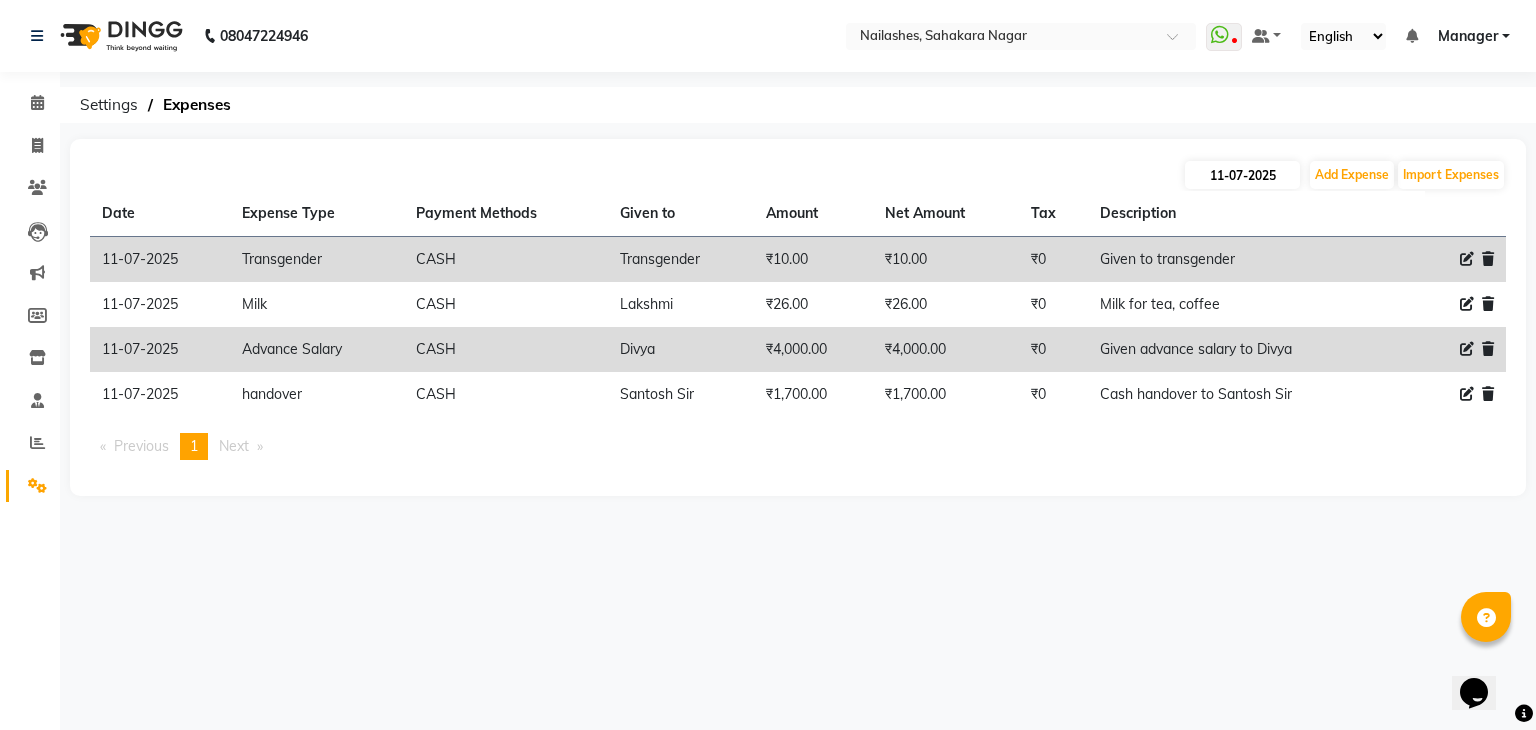select on "7" 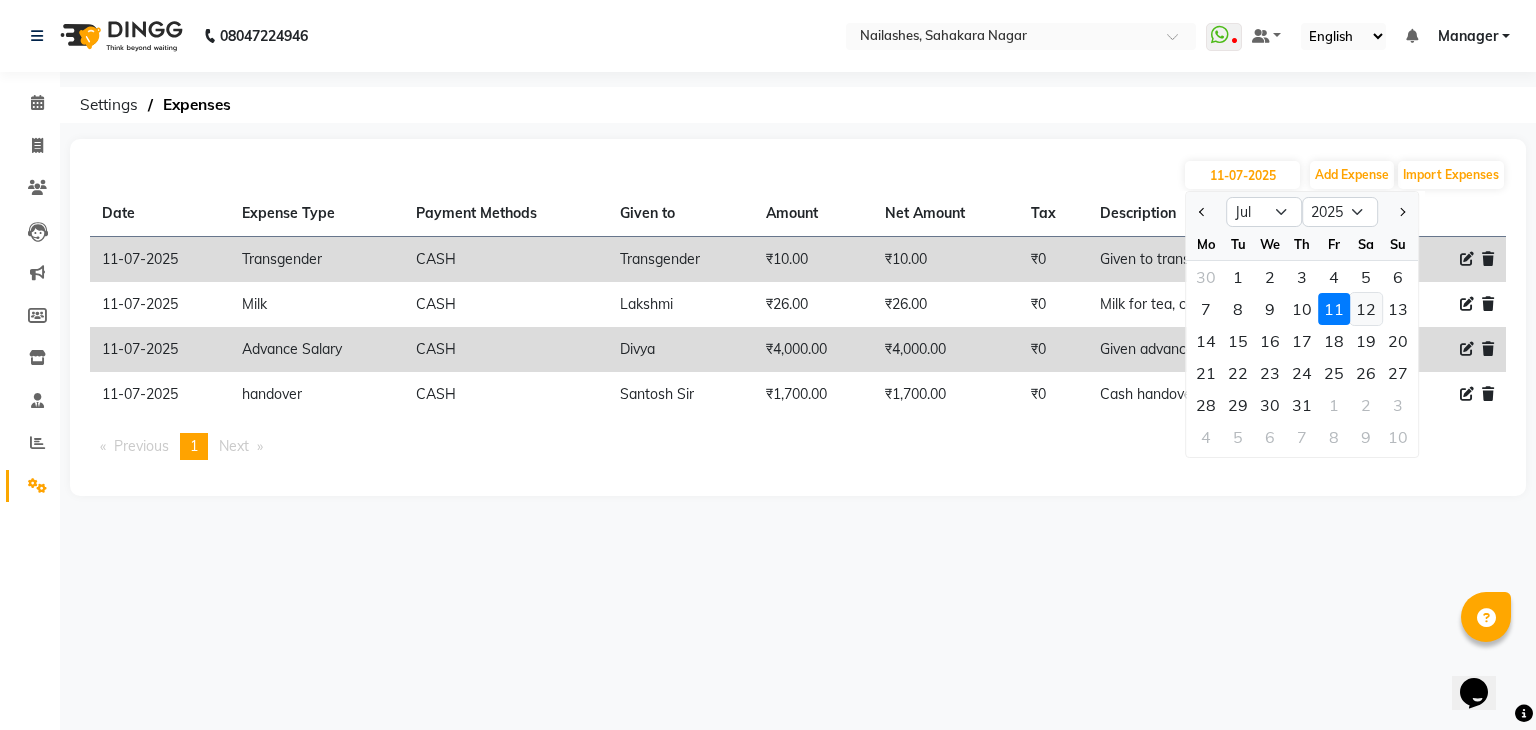 click on "12" 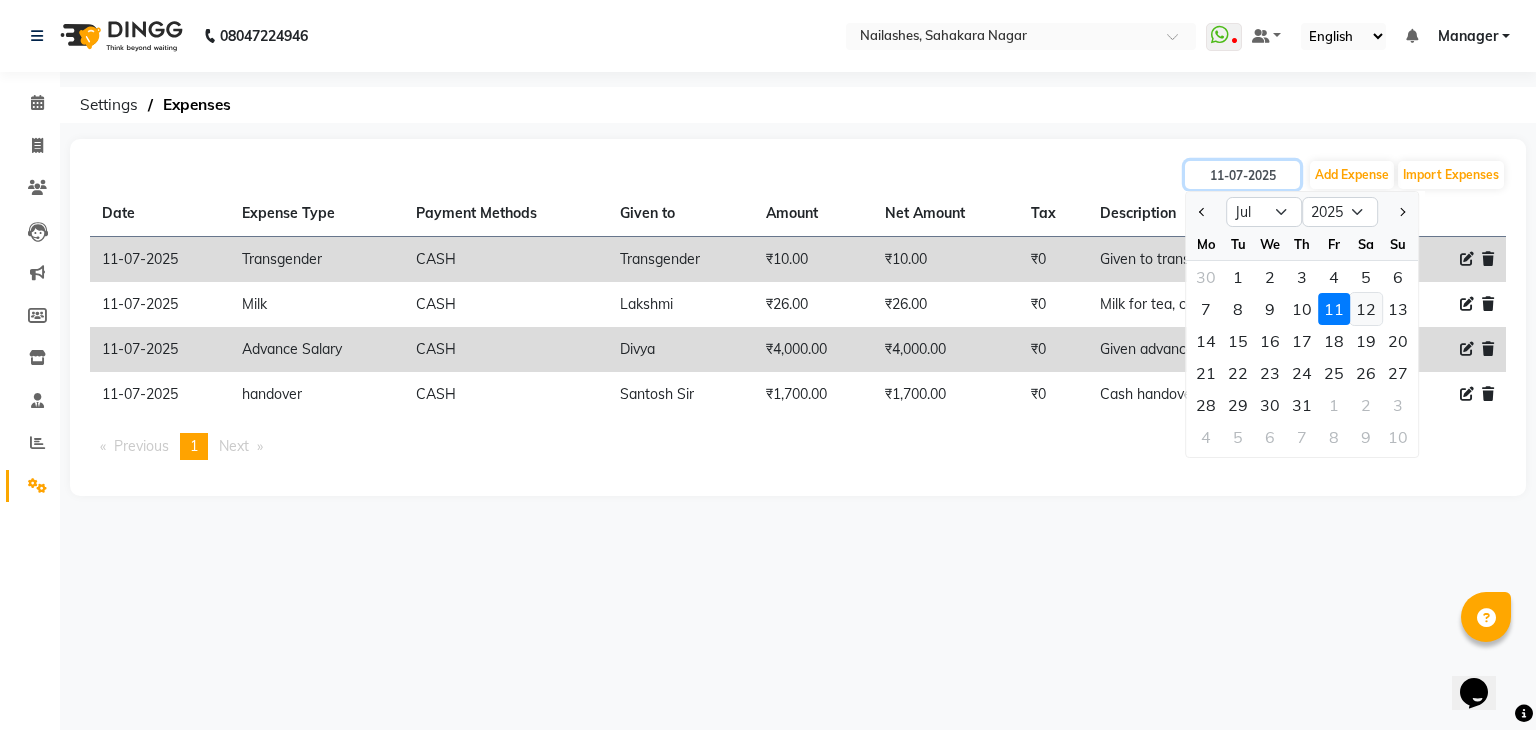 type on "12-07-2025" 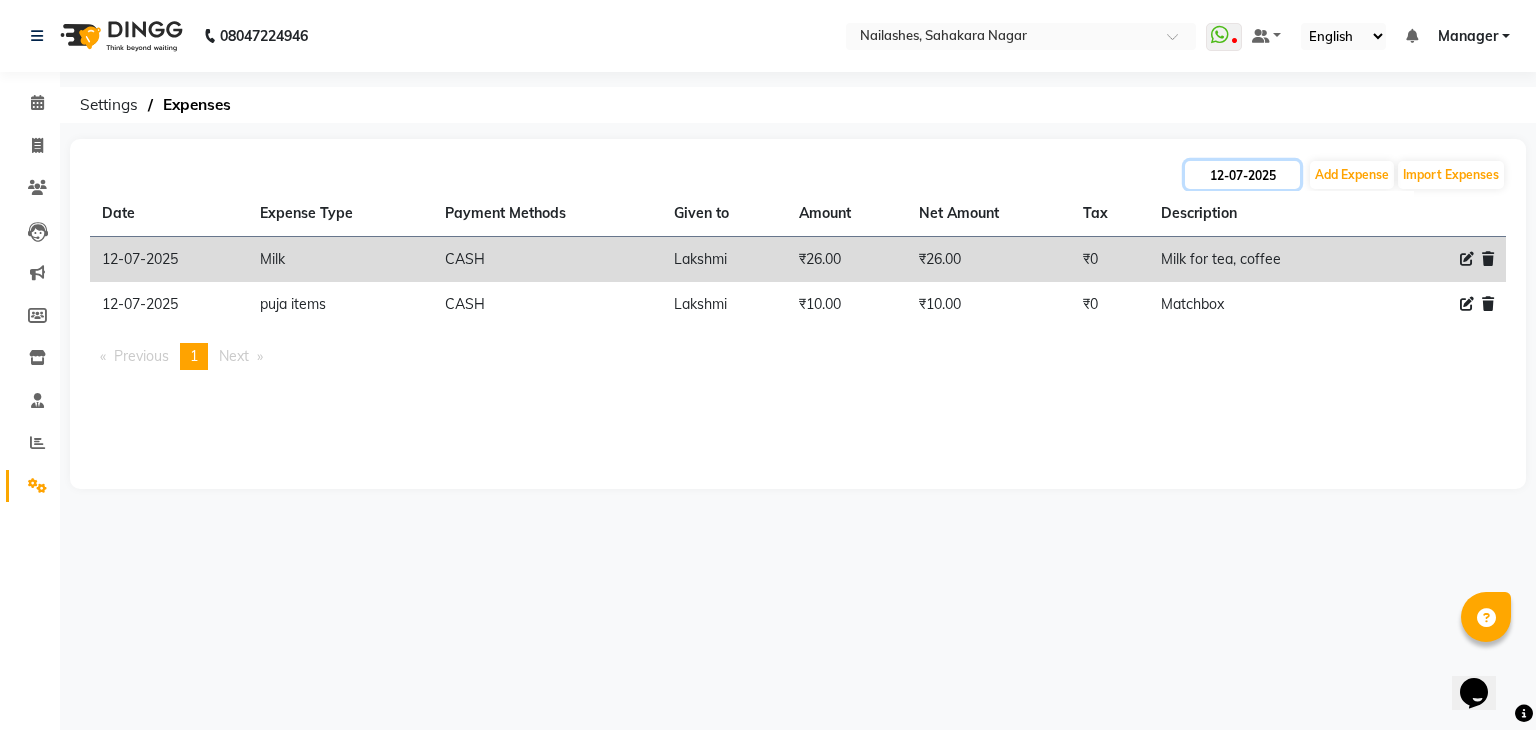 click on "12-07-2025" 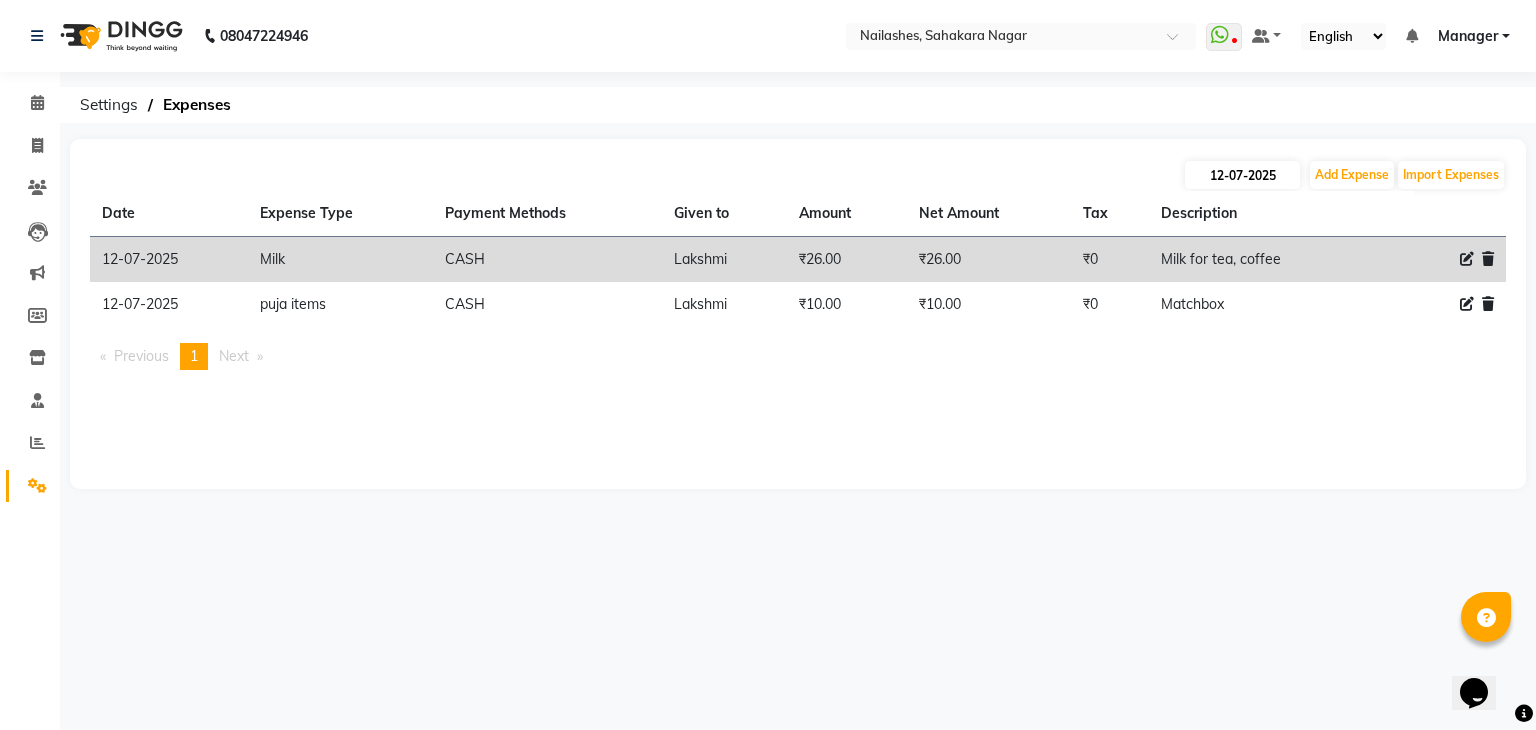 select on "7" 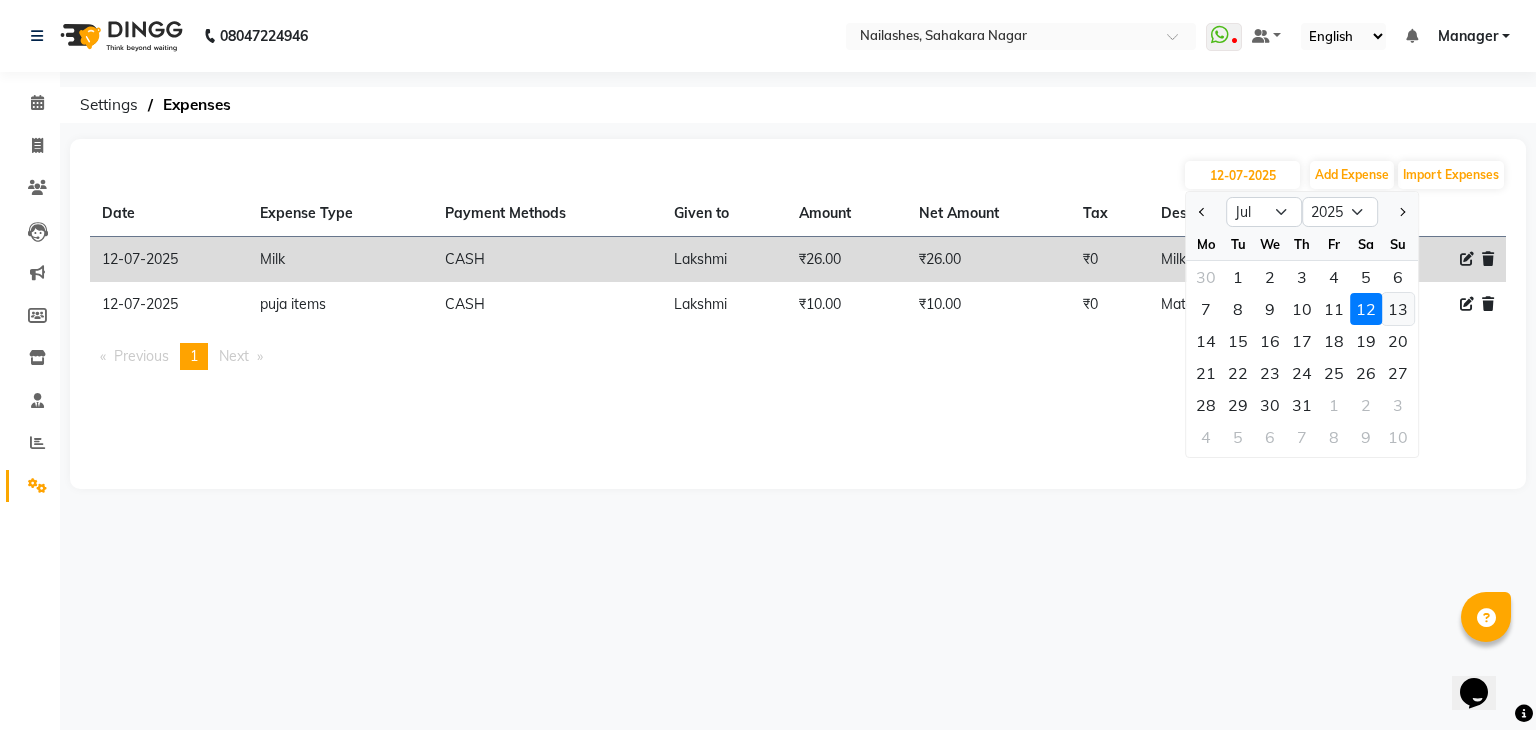 click on "13" 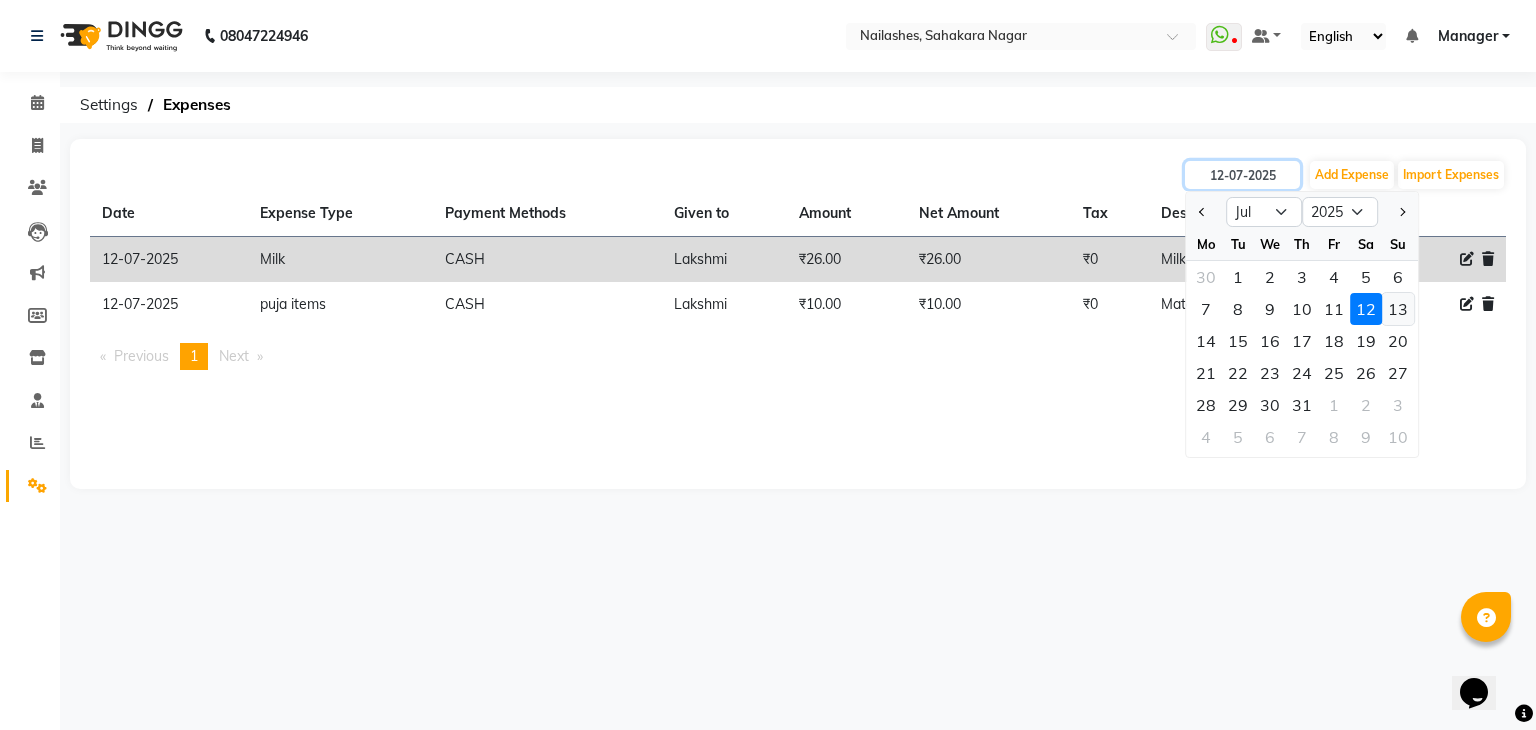 type on "13-07-2025" 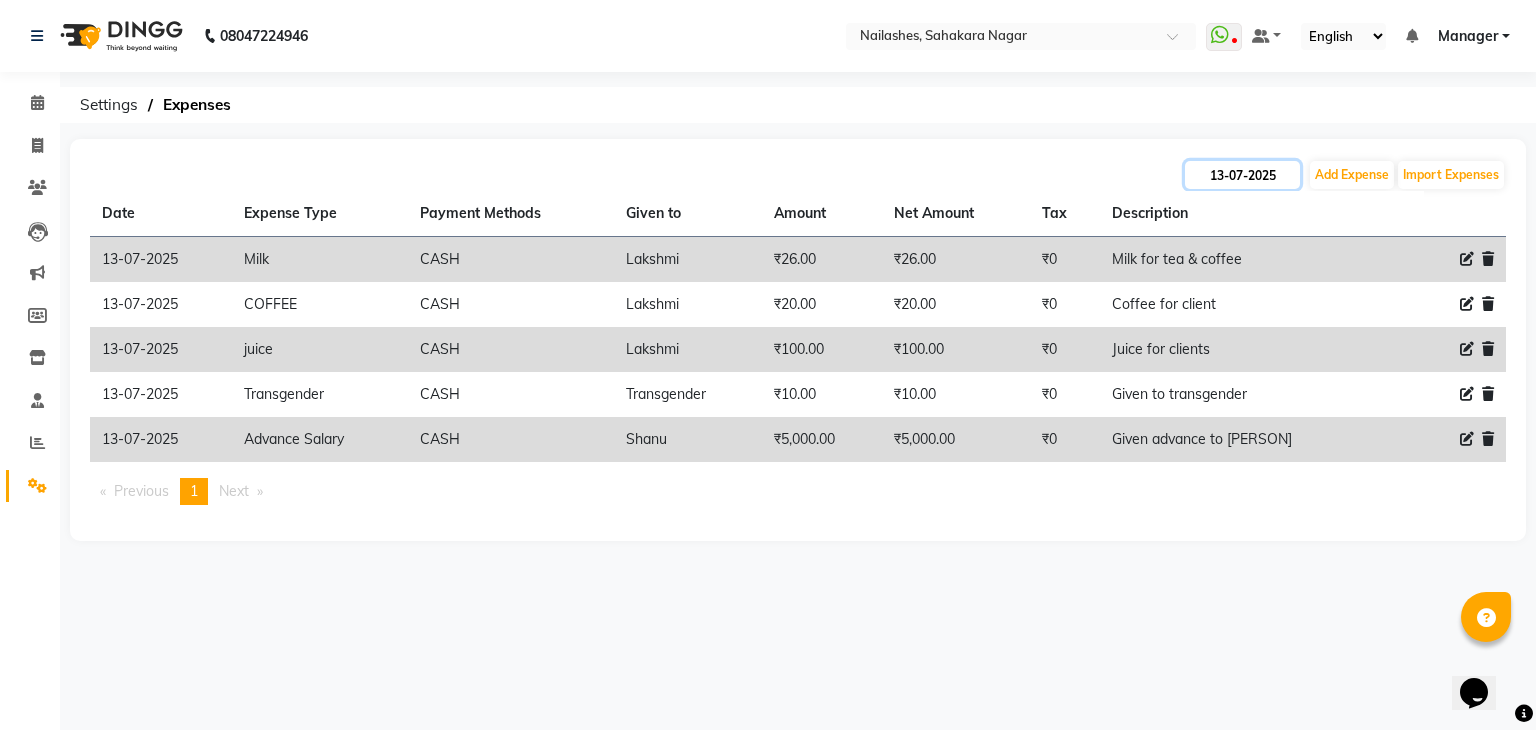 click on "13-07-2025" 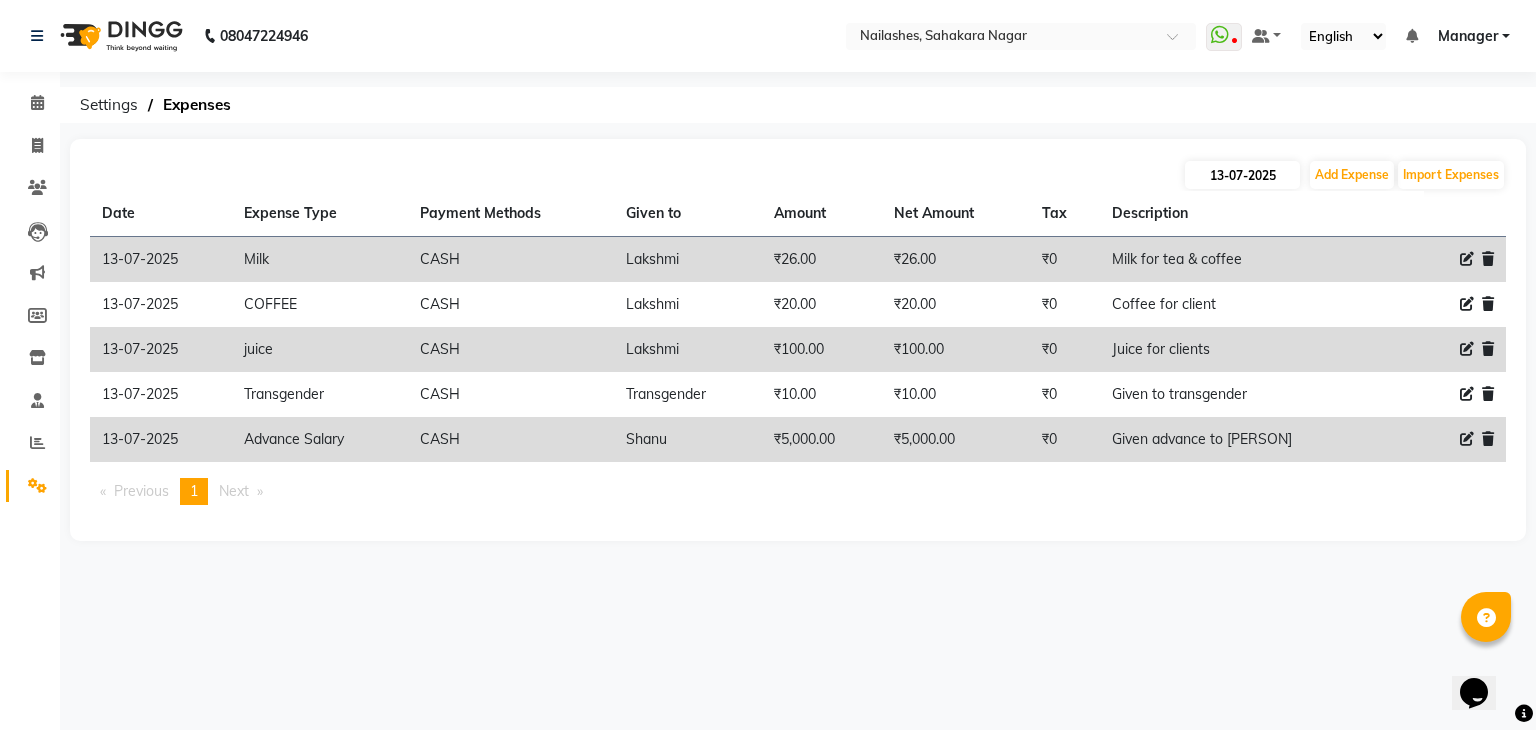 select on "7" 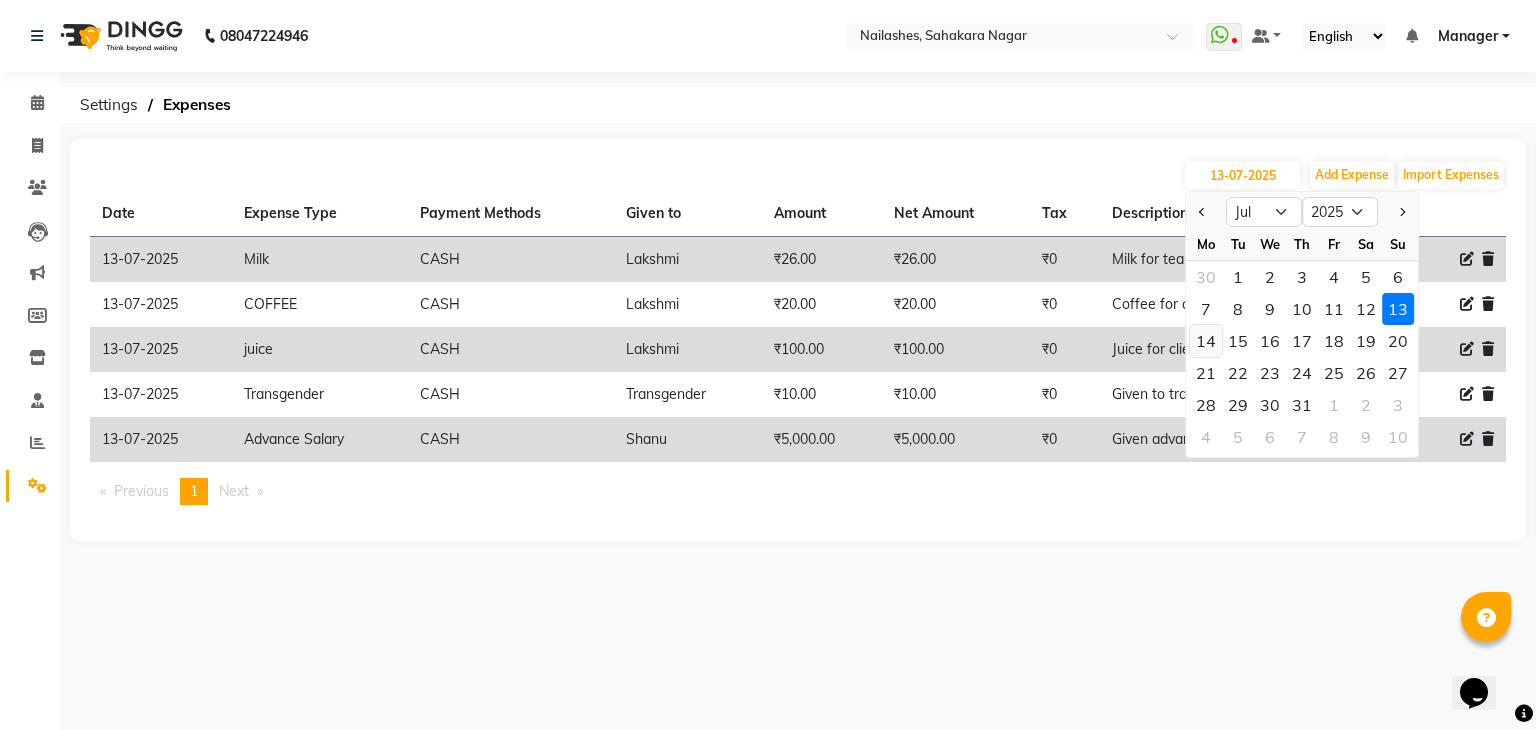 click on "14" 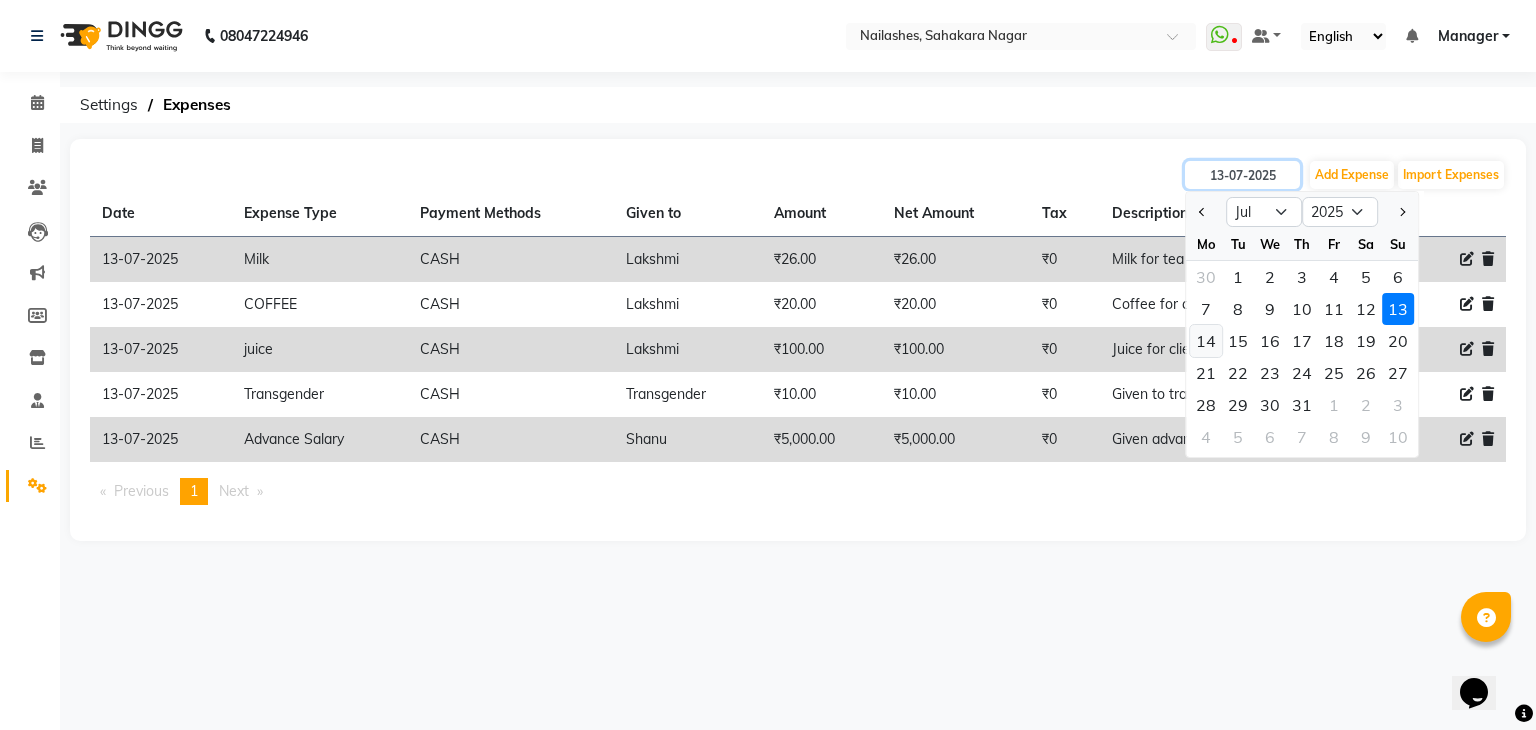 type on "14-07-2025" 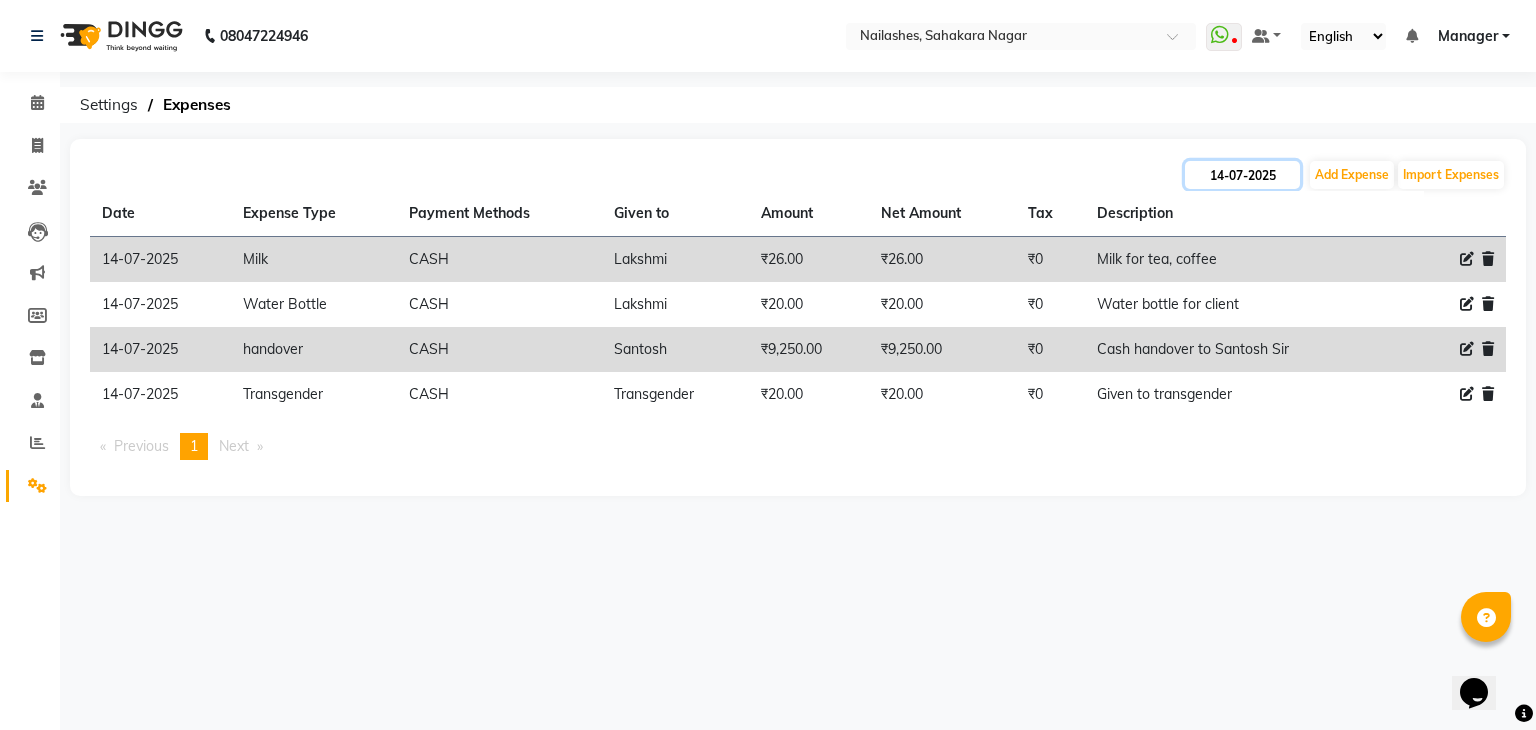 click on "14-07-2025" 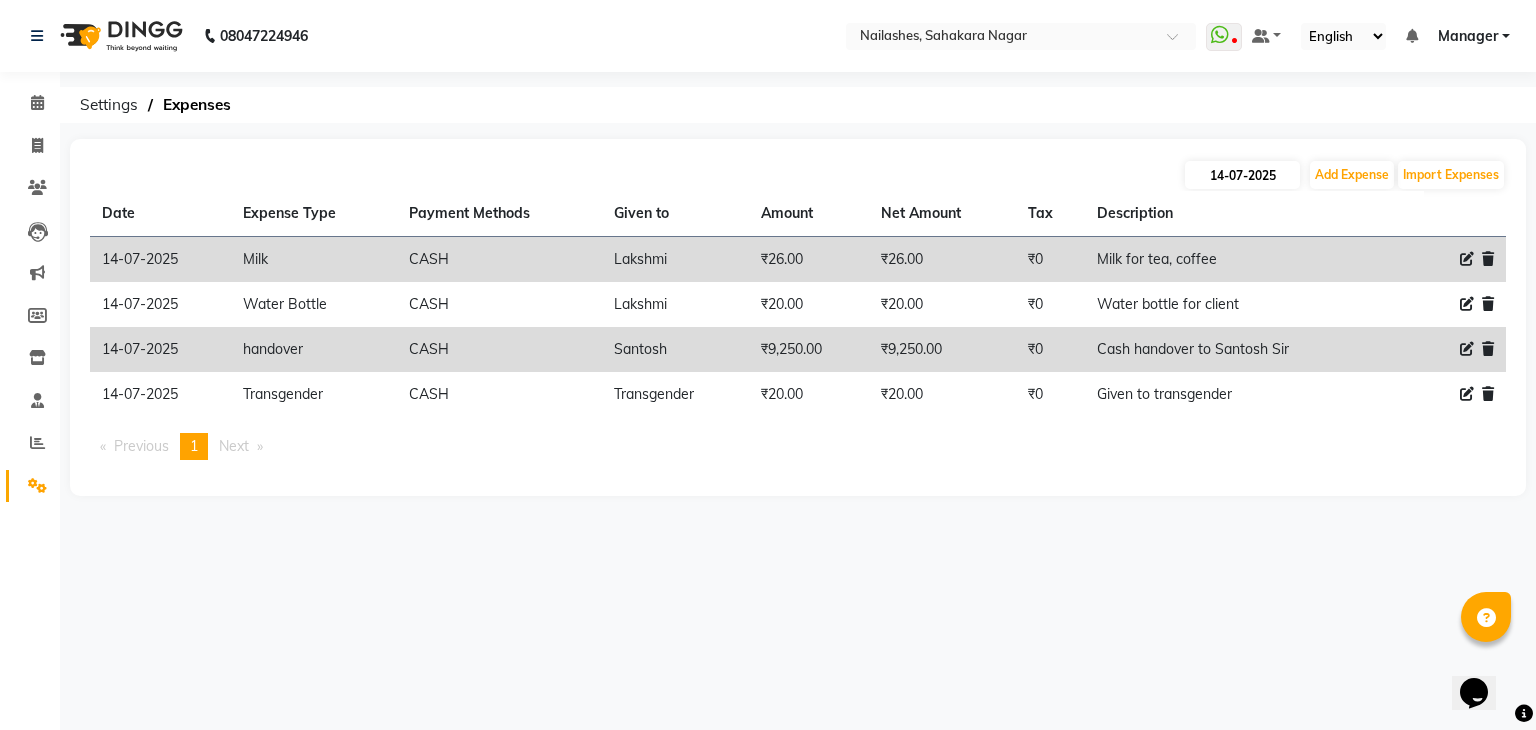 select on "7" 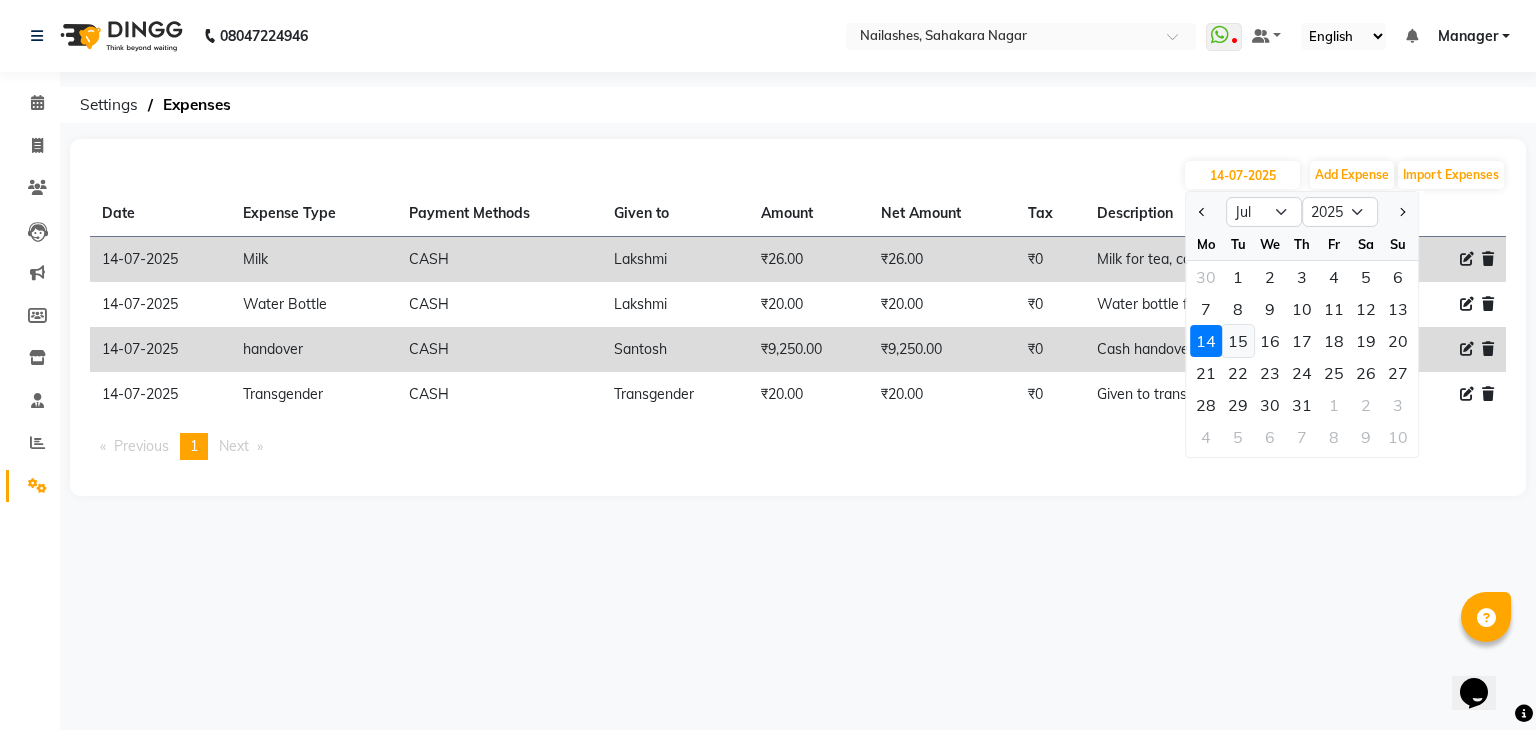 click on "15" 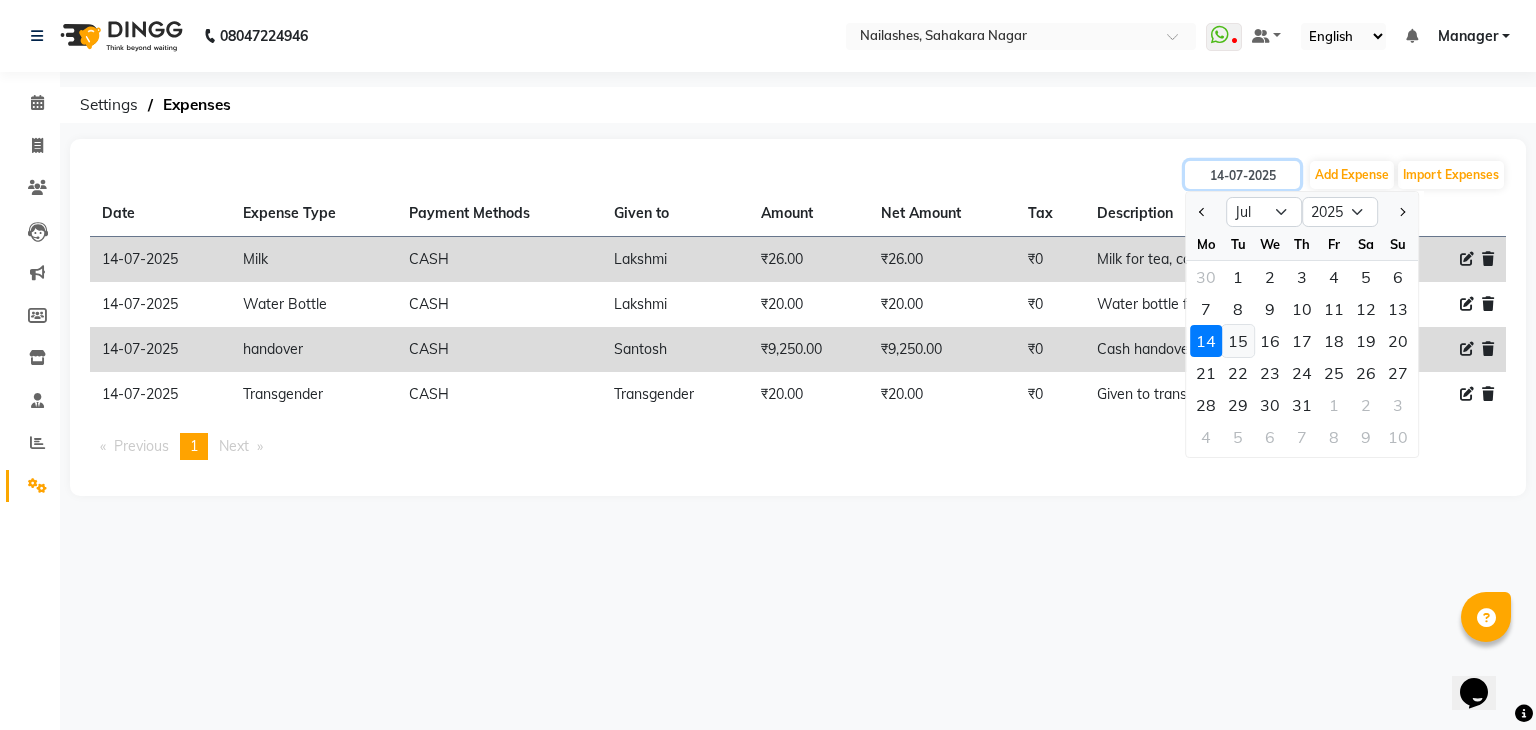 type on "15-07-2025" 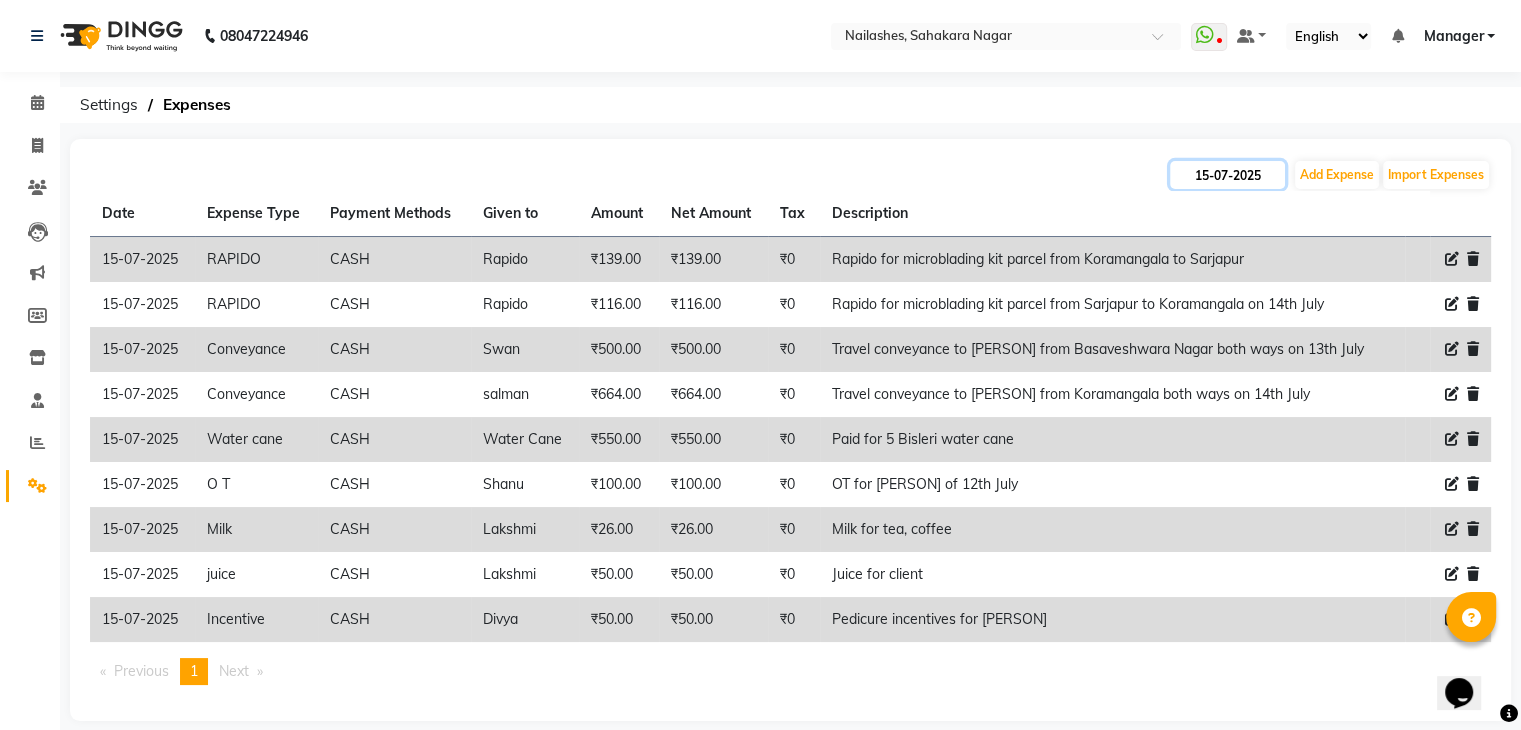 click on "15-07-2025" 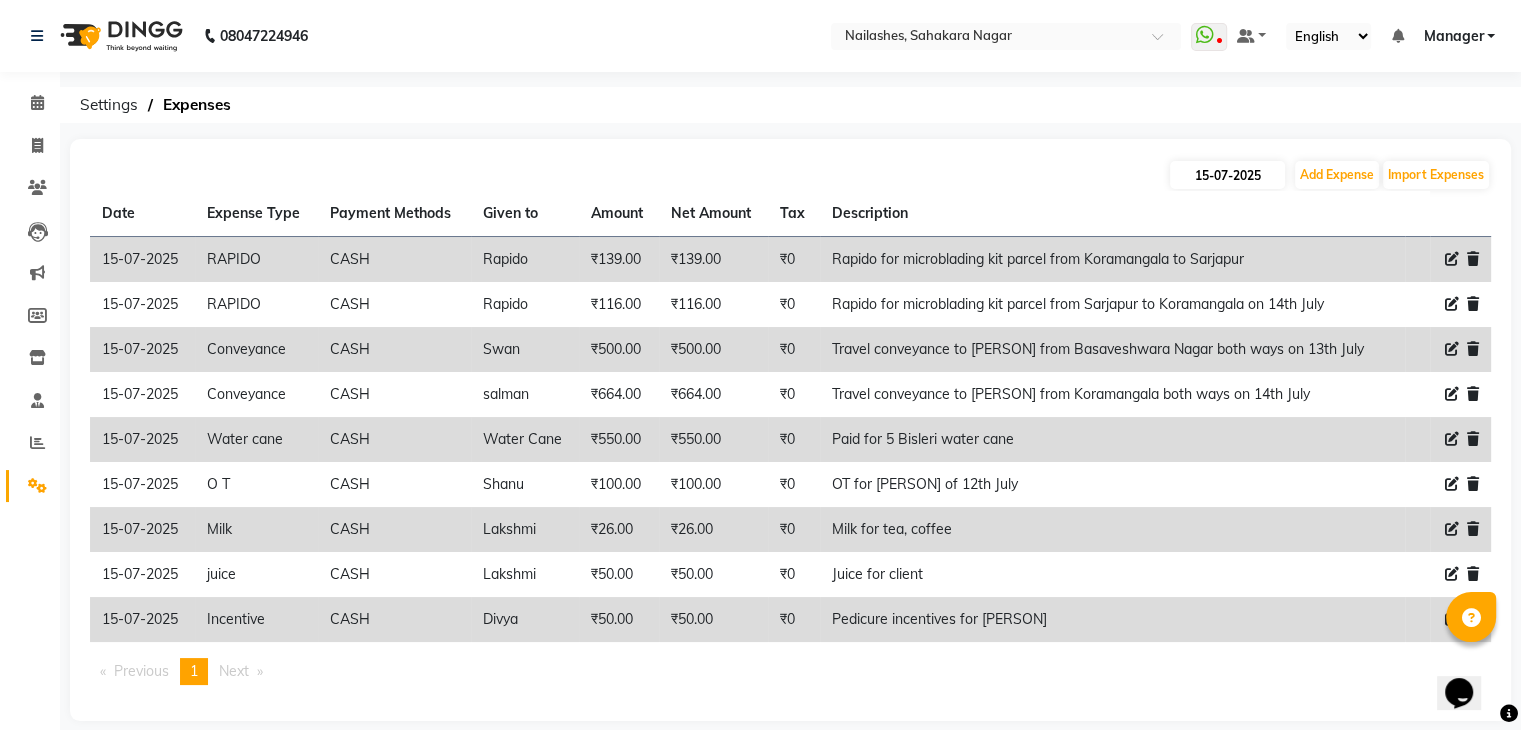 select on "7" 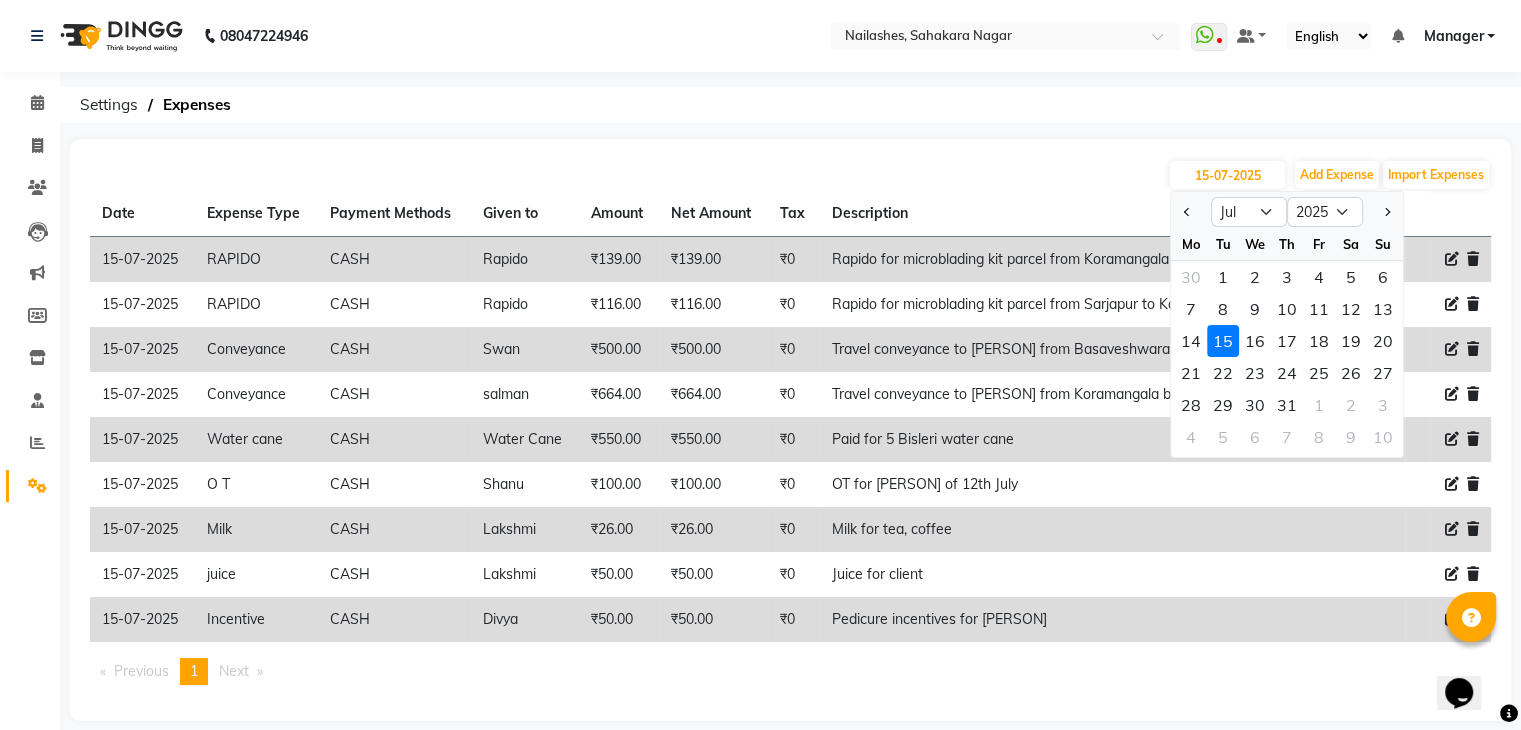 click on "16" 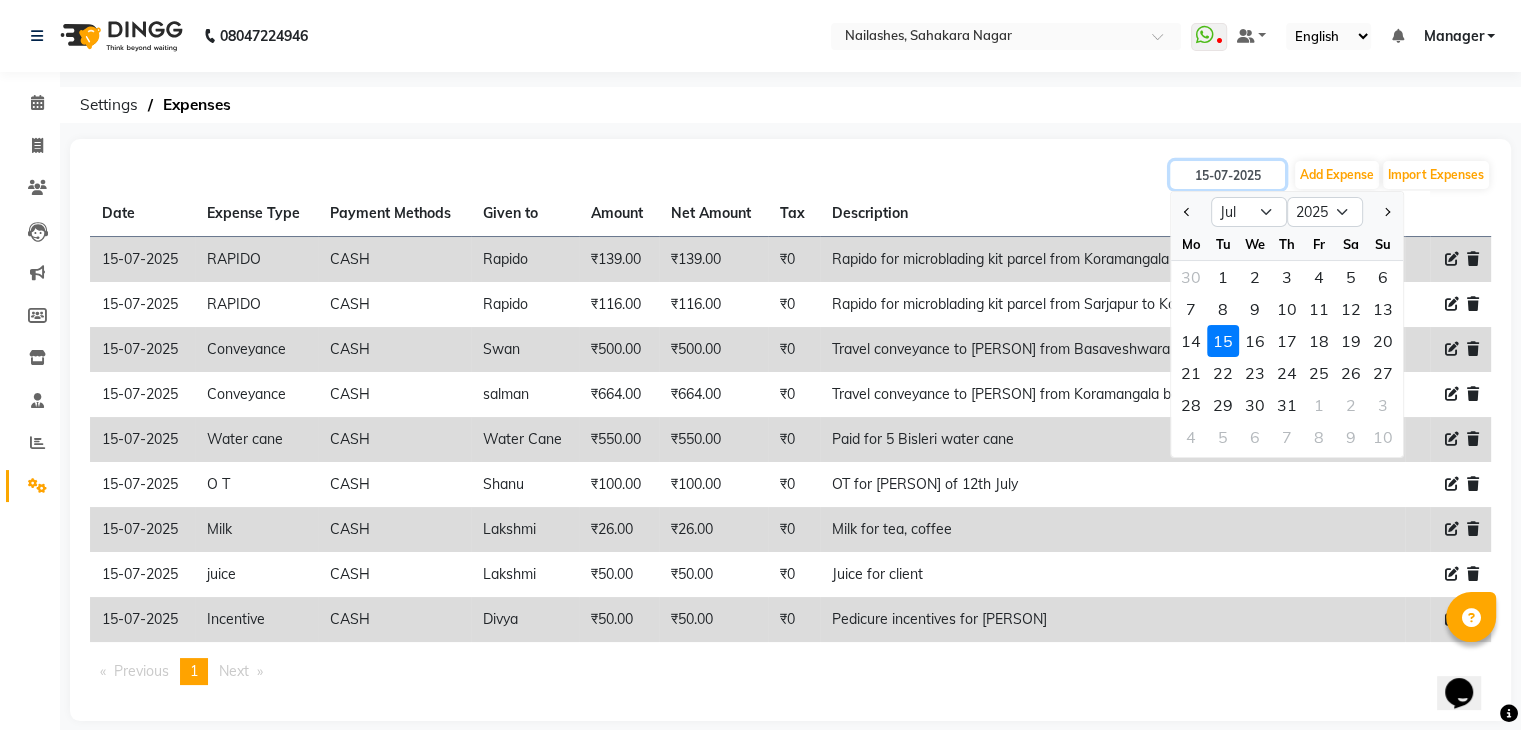 type on "16-07-2025" 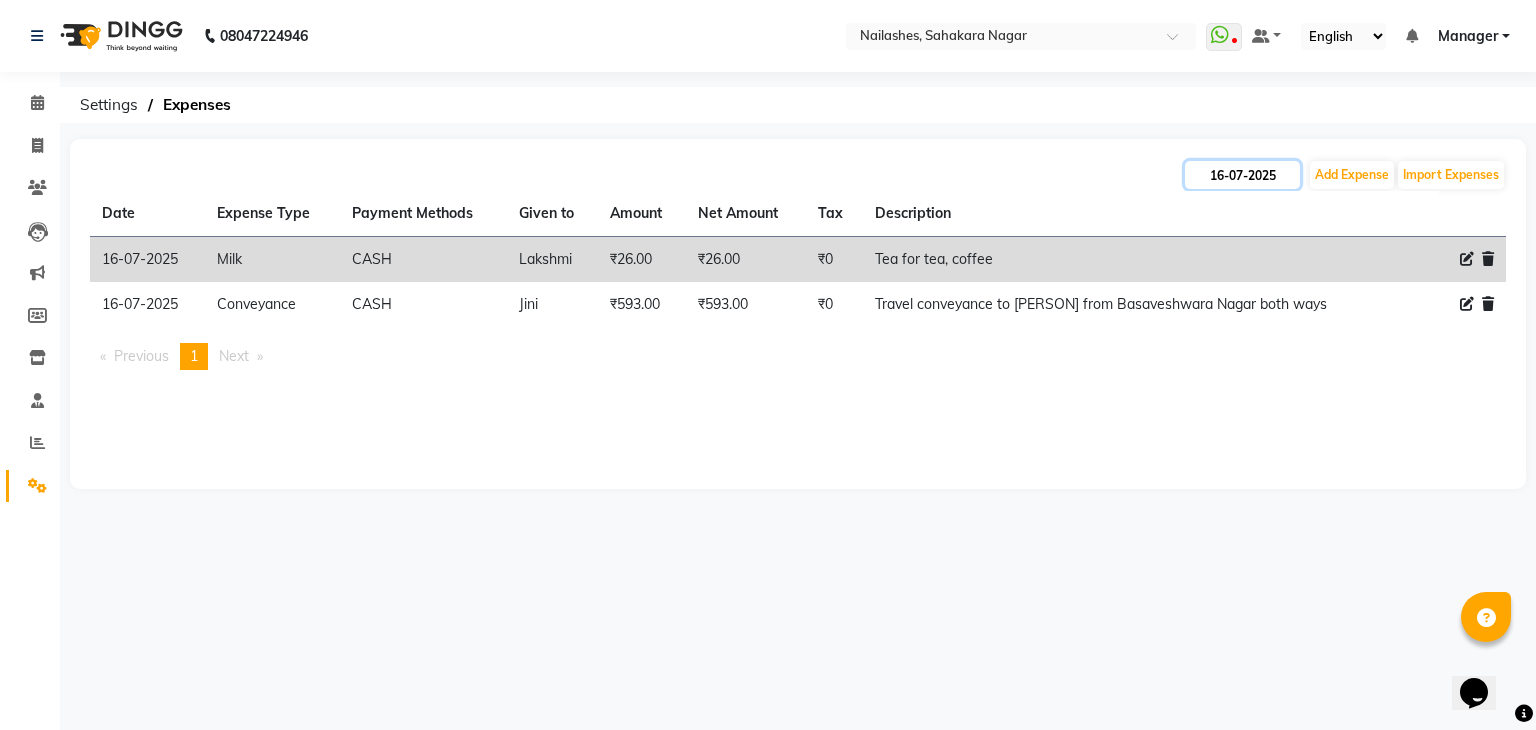 click on "16-07-2025" 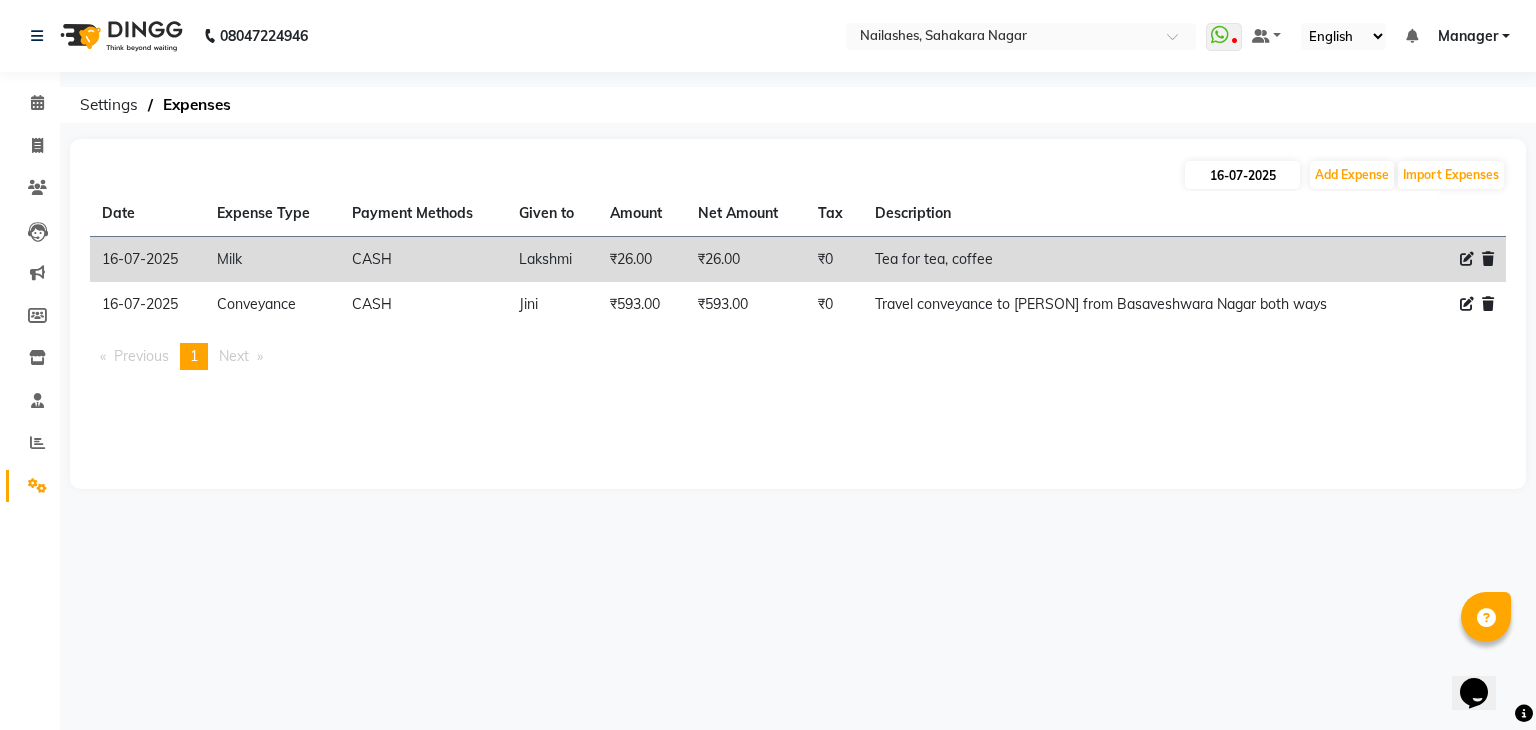 select on "7" 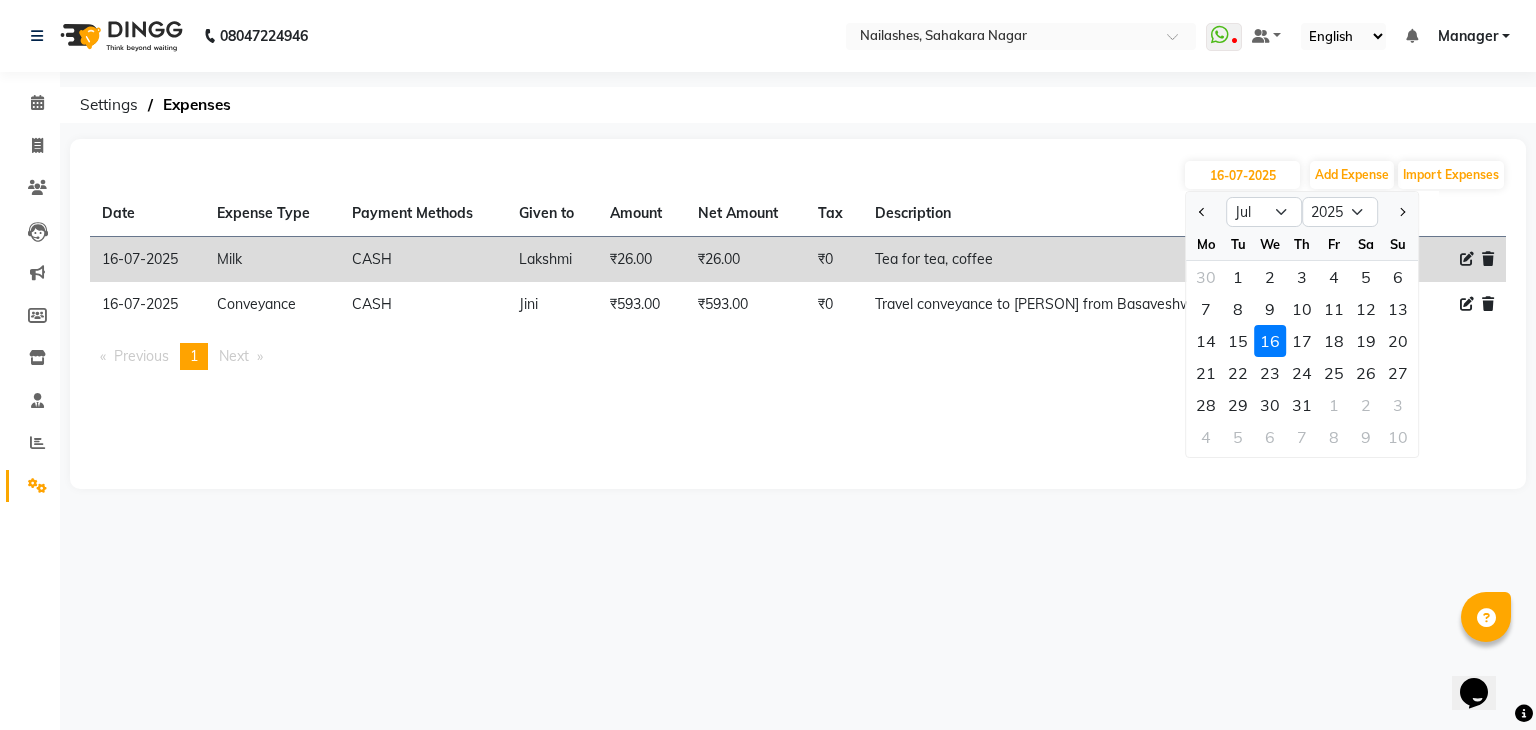 click on "17" 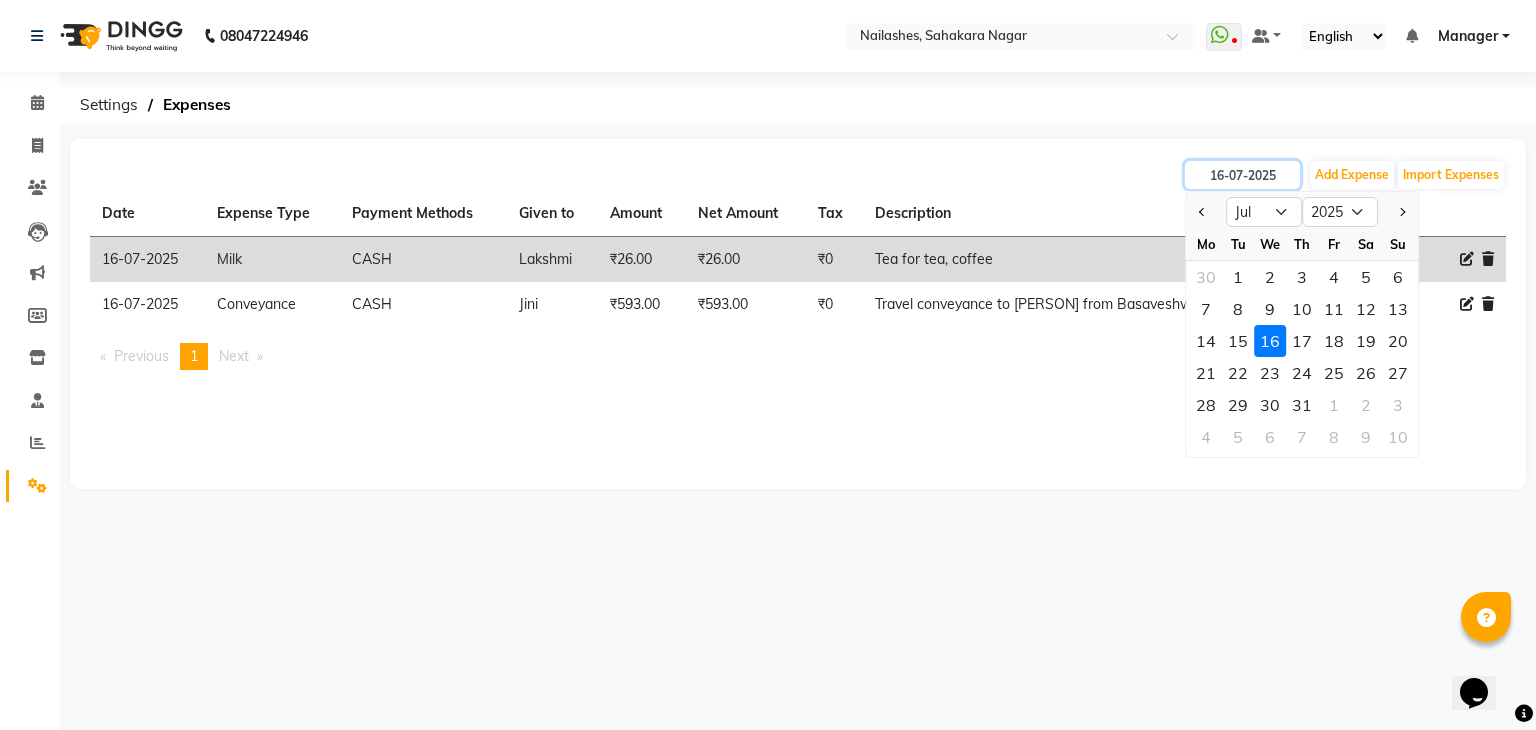 type on "17-07-2025" 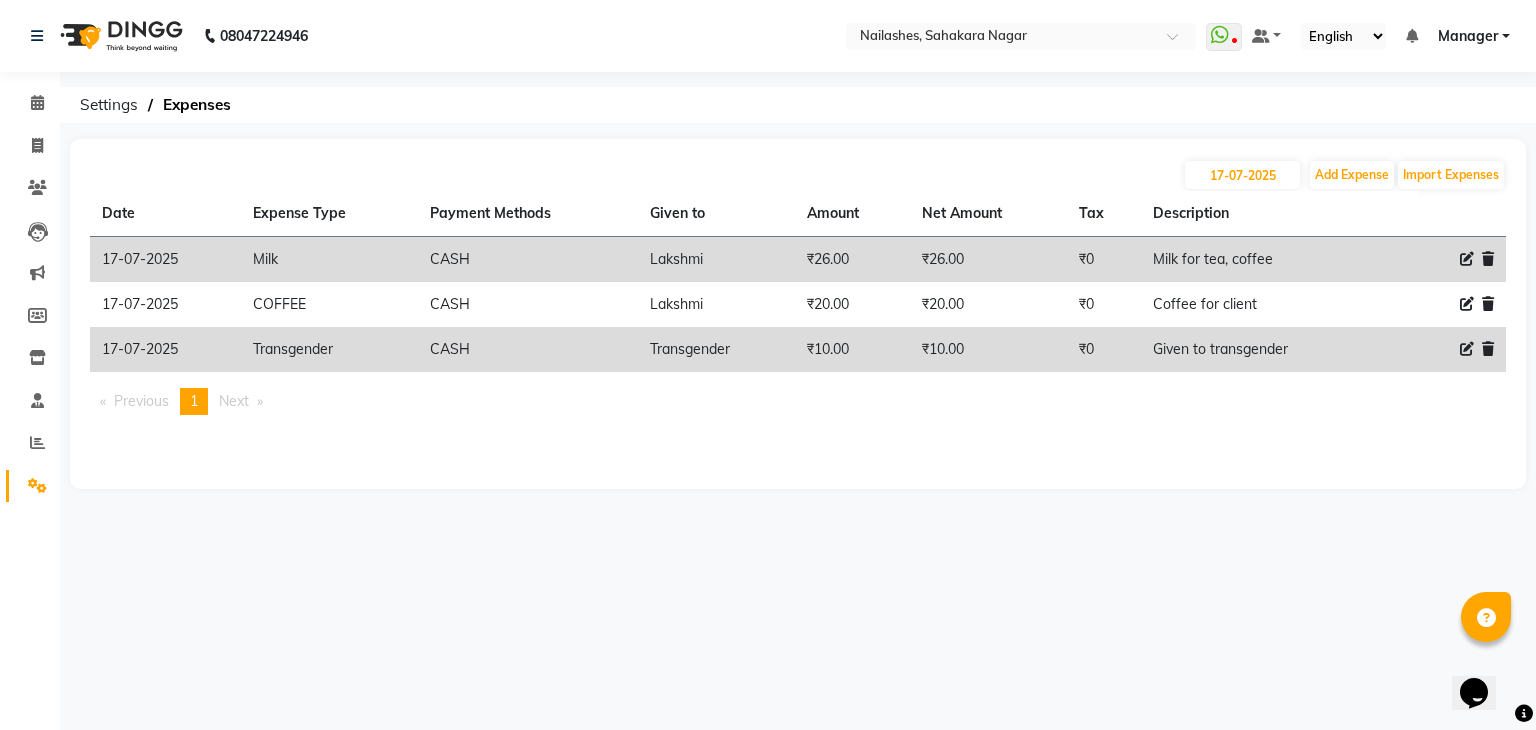 click on "17-07-2025 Add Expense Import Expenses Date Expense Type Payment Methods Given to Amount Net Amount Tax Description  17-07-2025   Milk   CASH   [PERSON]   ₹26.00  ₹26.00 ₹0  Milk for tea, coffee   17-07-2025   COFFEE   CASH   [PERSON]   ₹20.00  ₹20.00 ₹0  Coffee for client   17-07-2025   Transgender   CASH   Transgender   ₹10.00  ₹10.00 ₹0  Given to transgender   Previous  page  1 / 1  You're on page  1  Next  page" 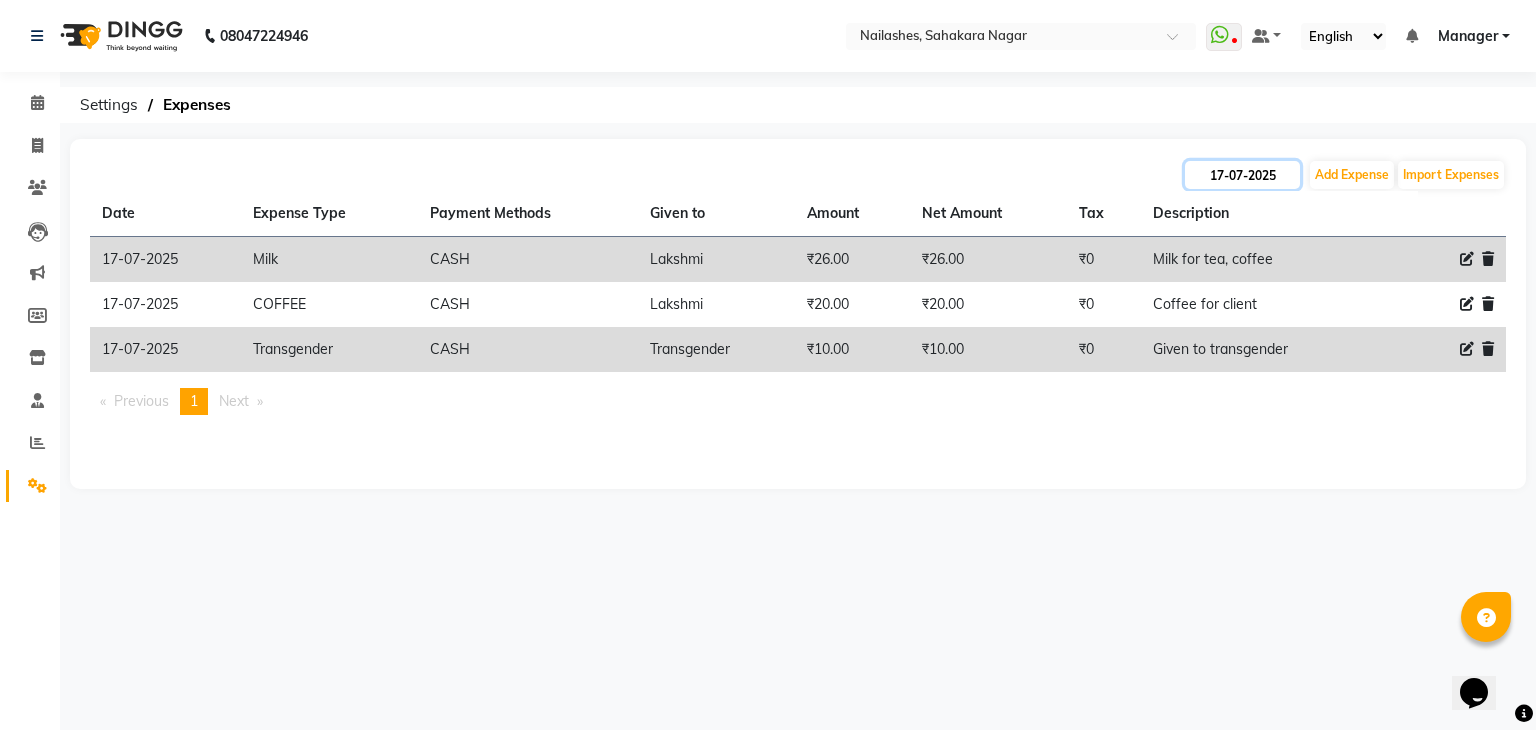 click on "17-07-2025" 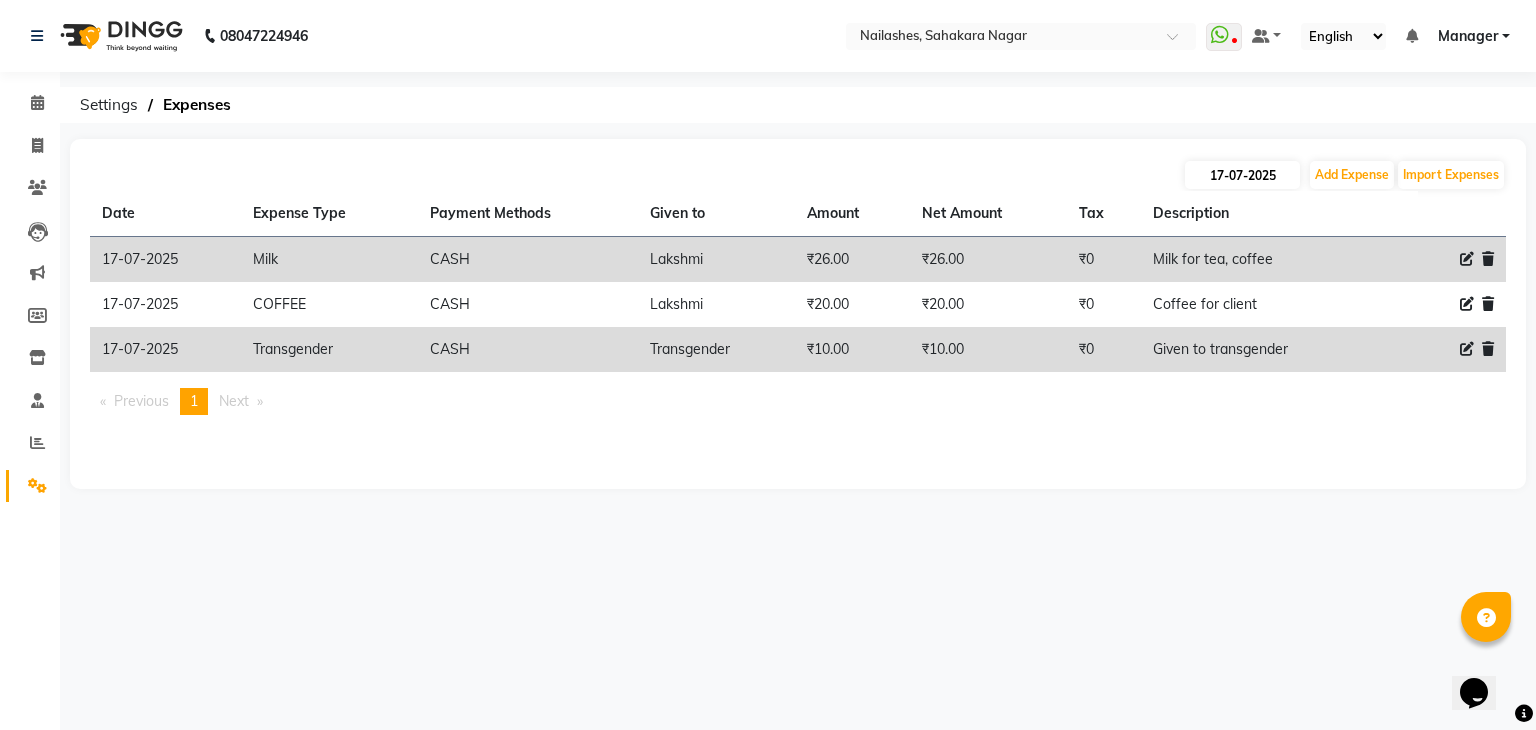 select on "7" 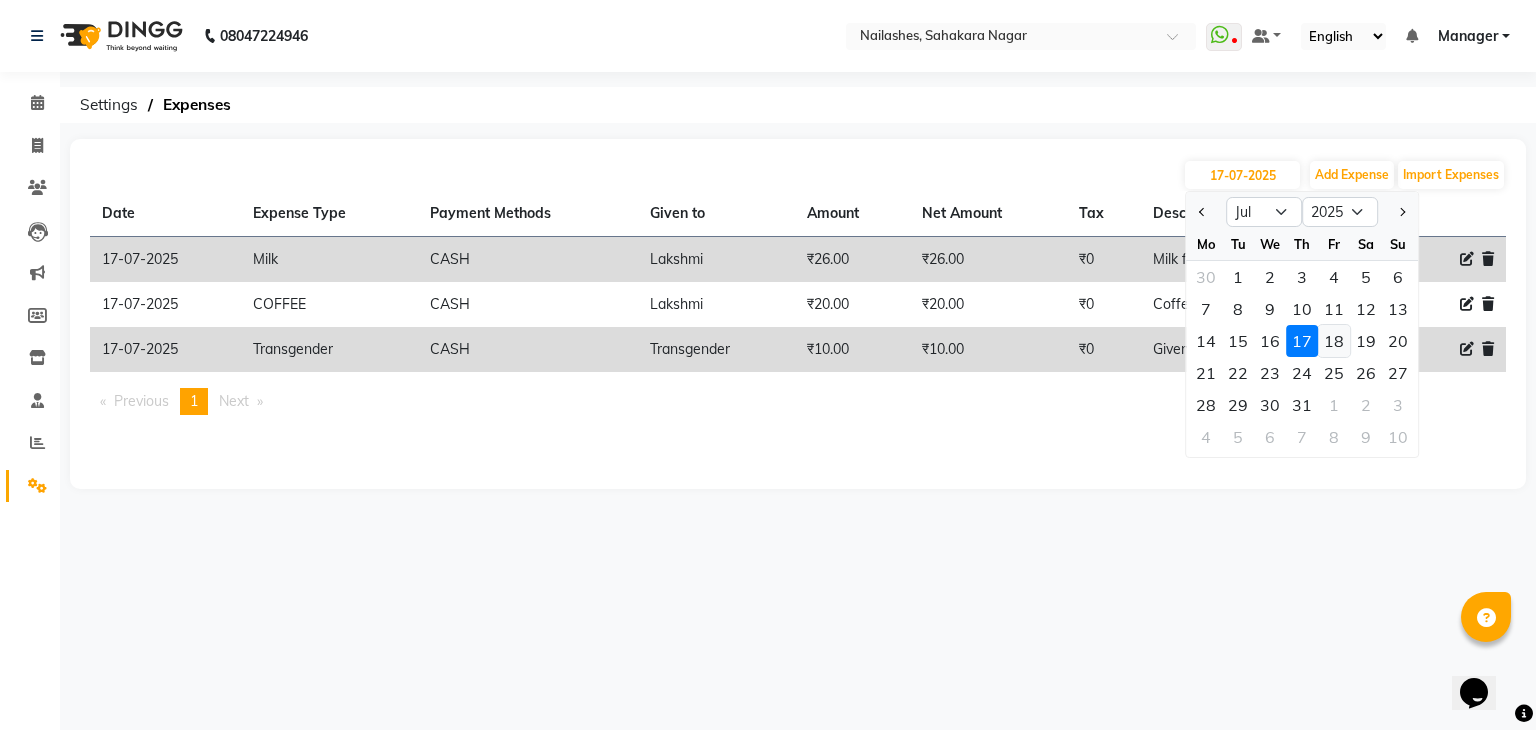 click on "18" 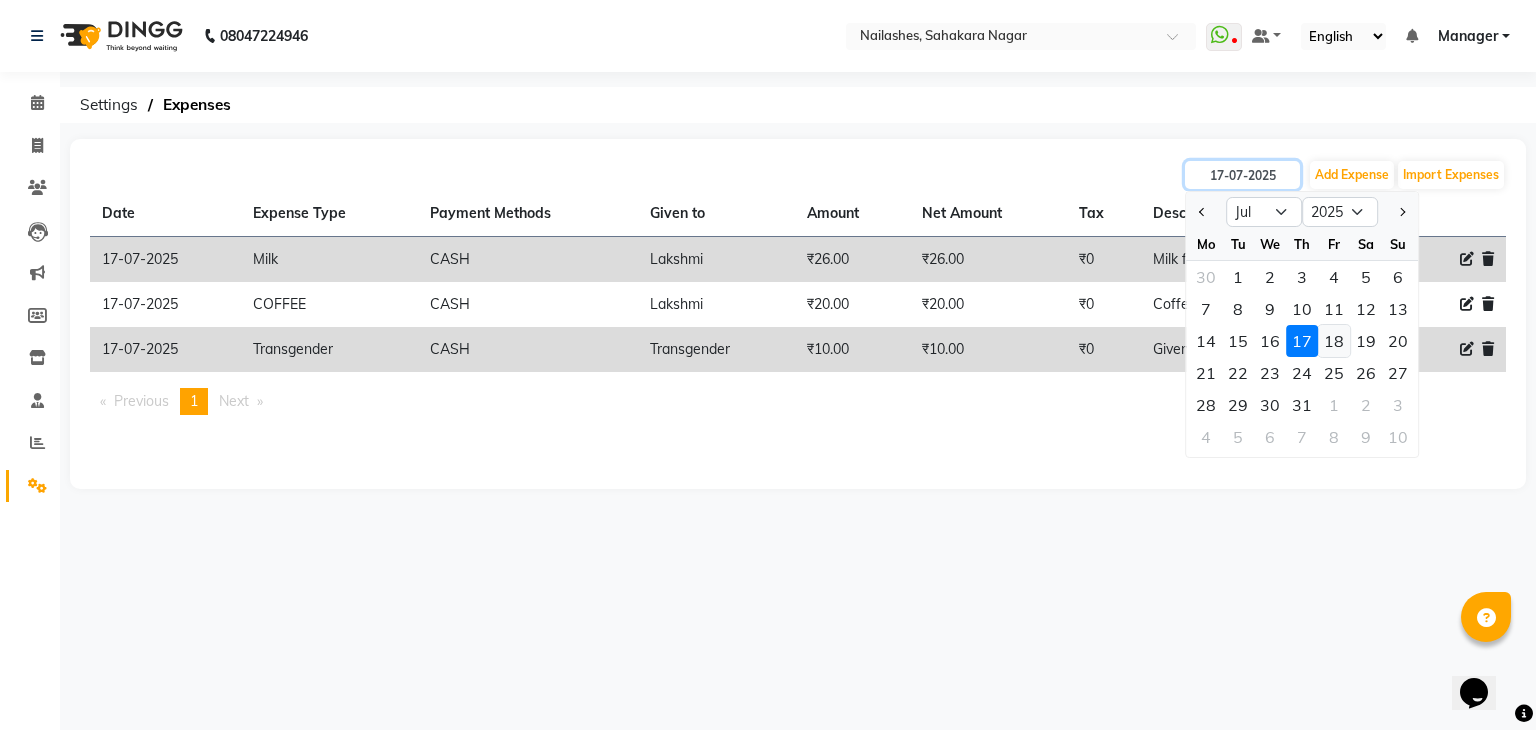 type on "18-07-2025" 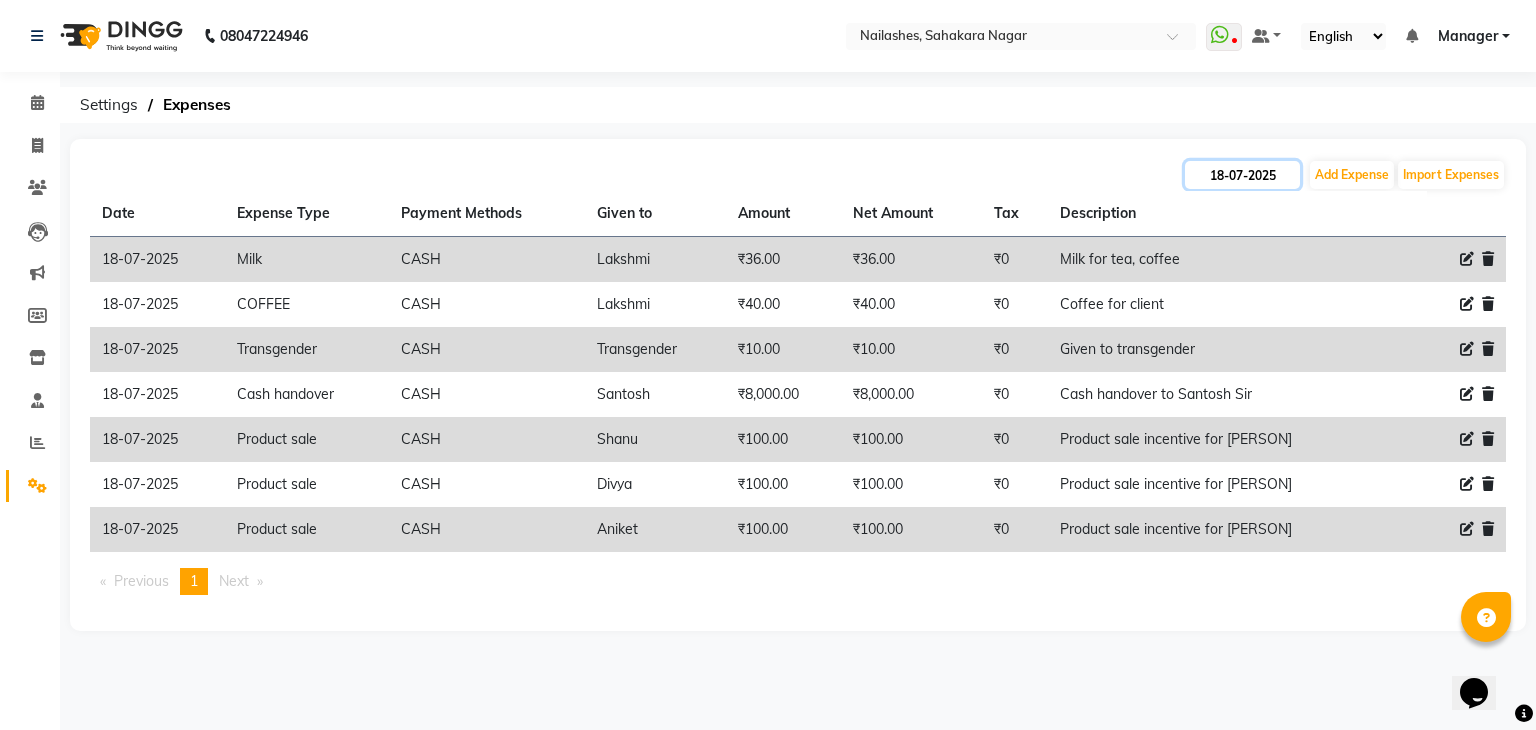 click on "18-07-2025" 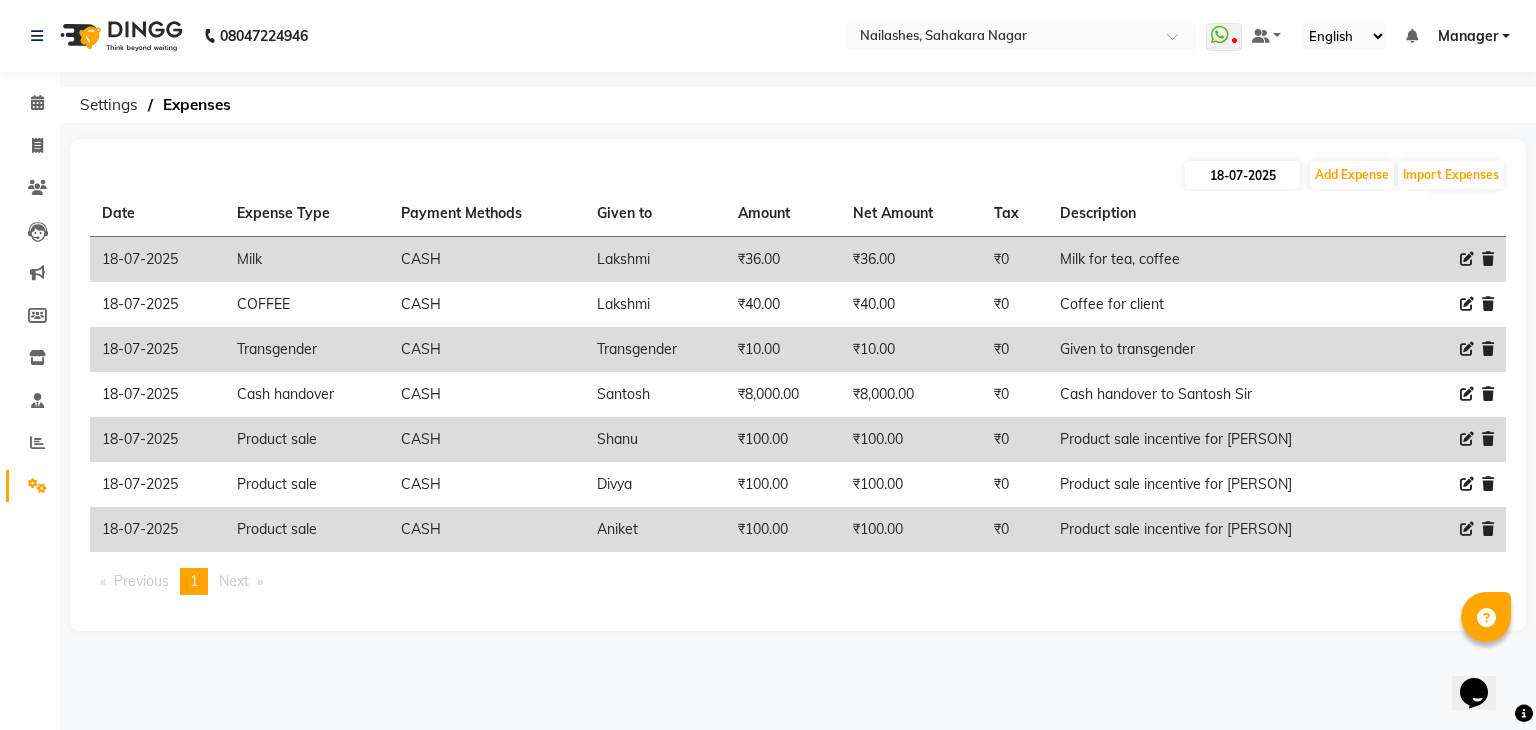 select on "7" 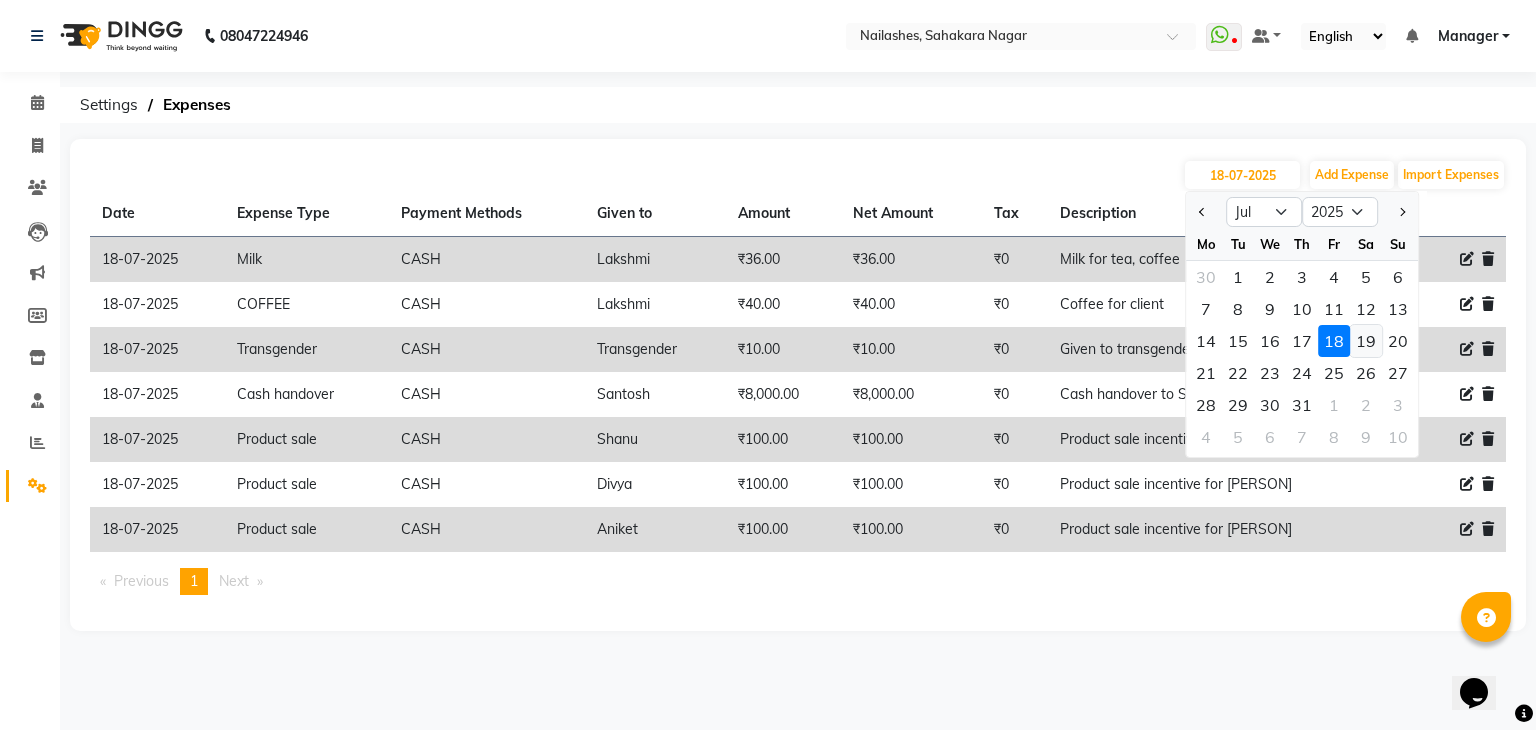 click on "19" 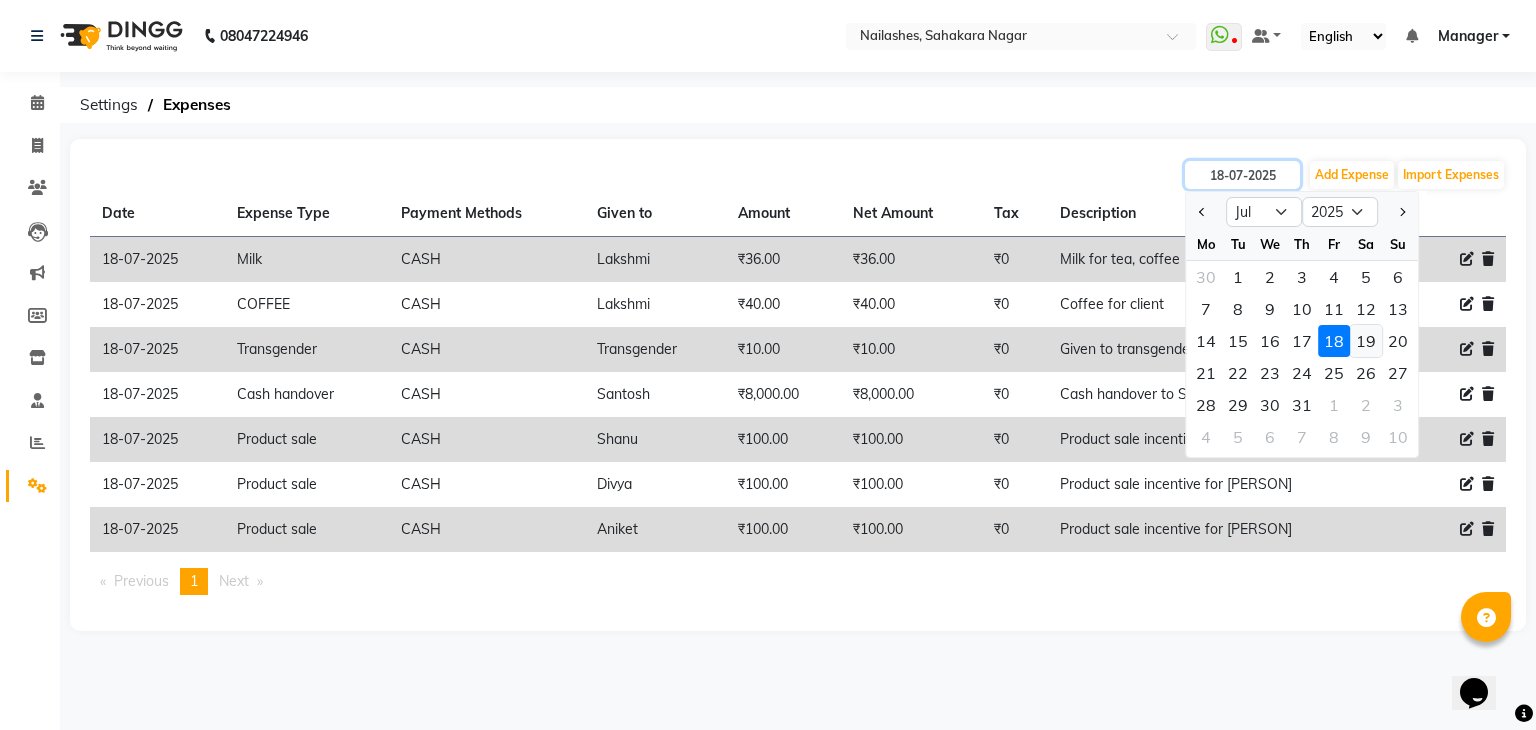 type on "19-07-2025" 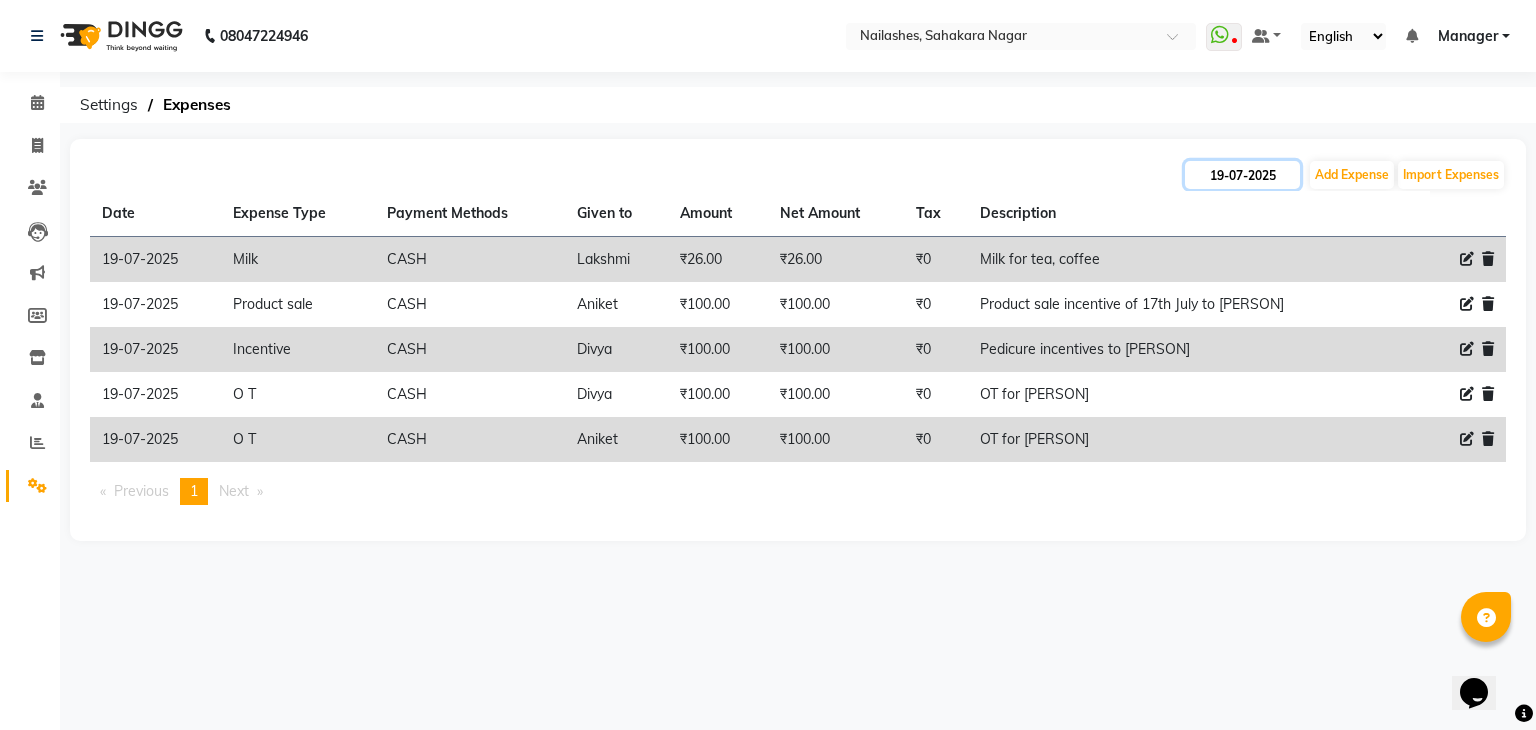 click on "19-07-2025" 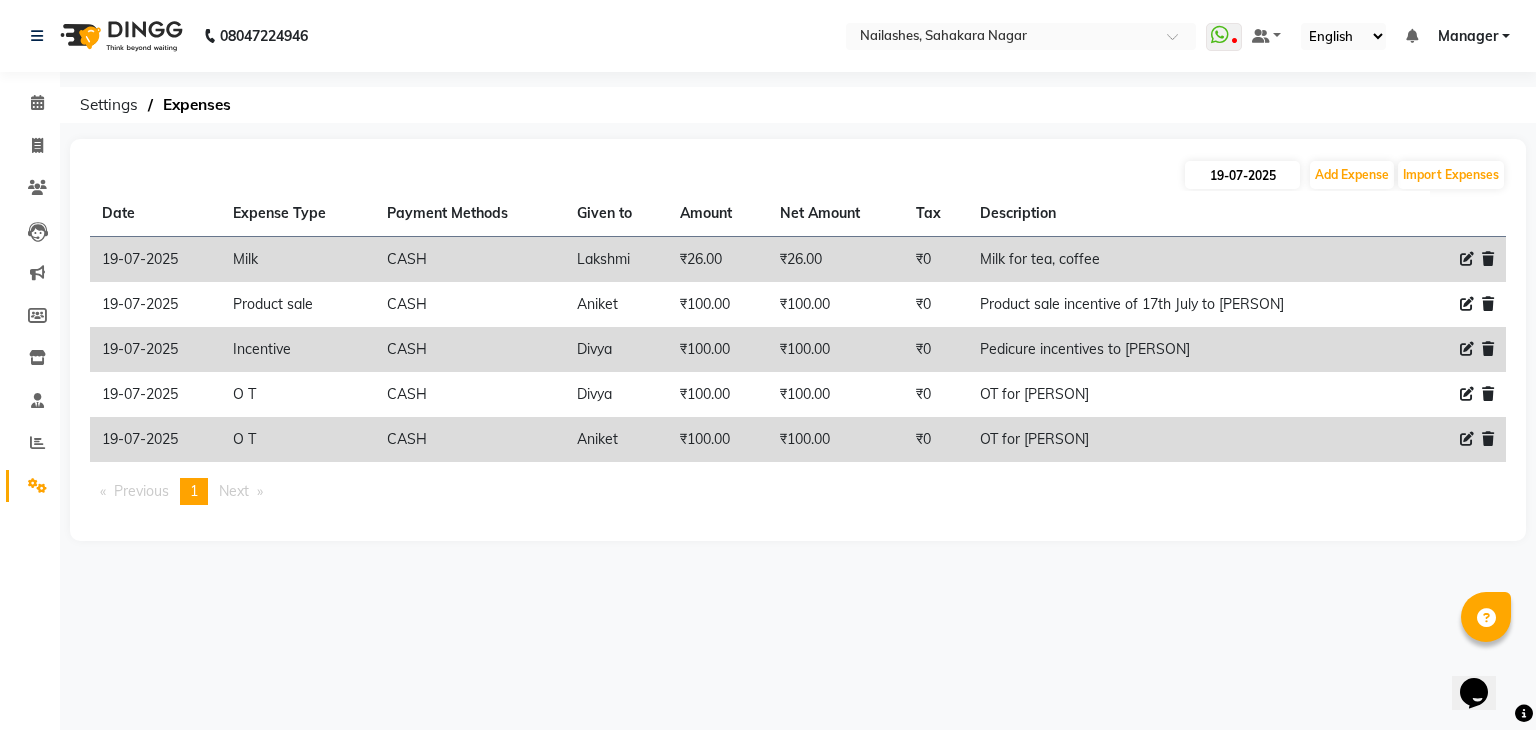 select on "7" 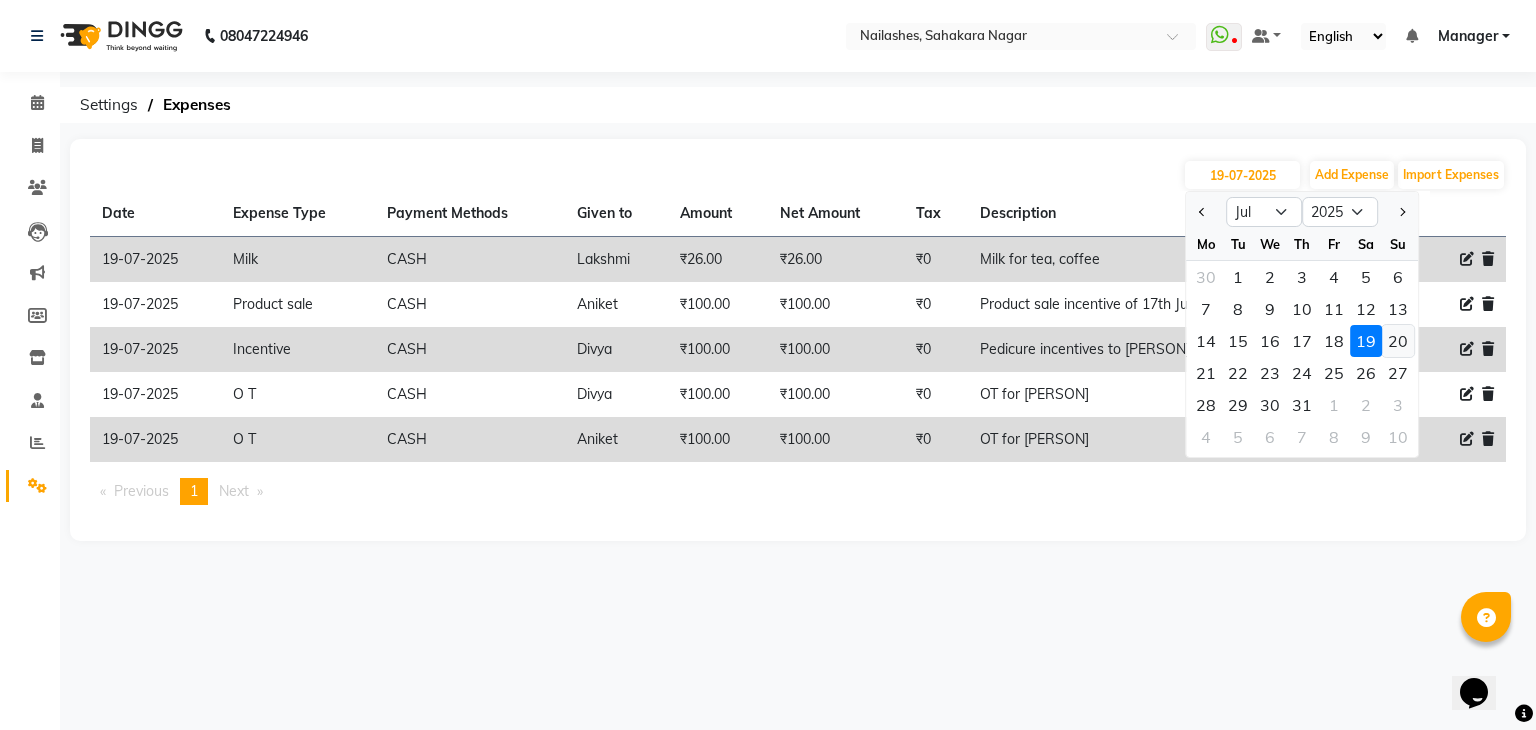 click on "20" 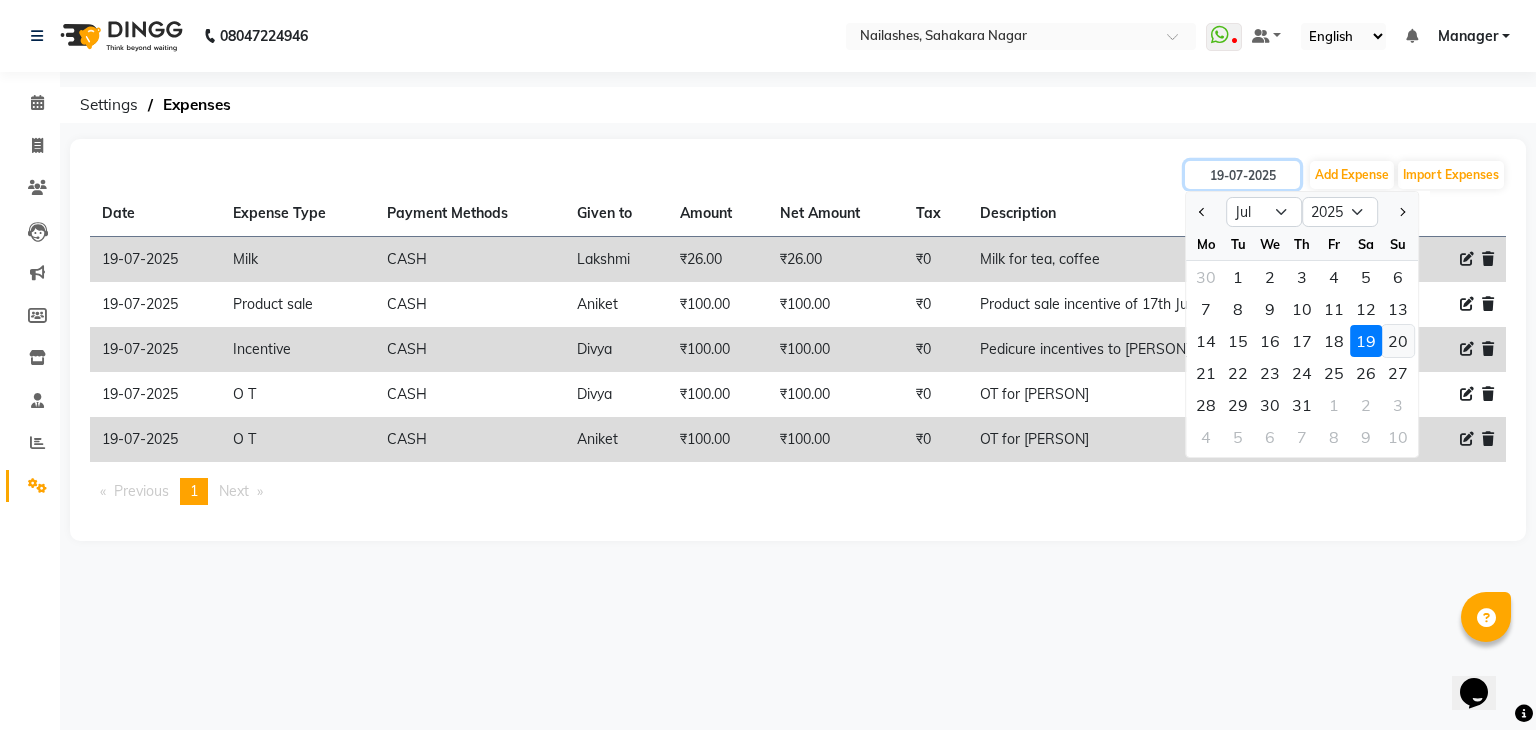 type on "20-07-2025" 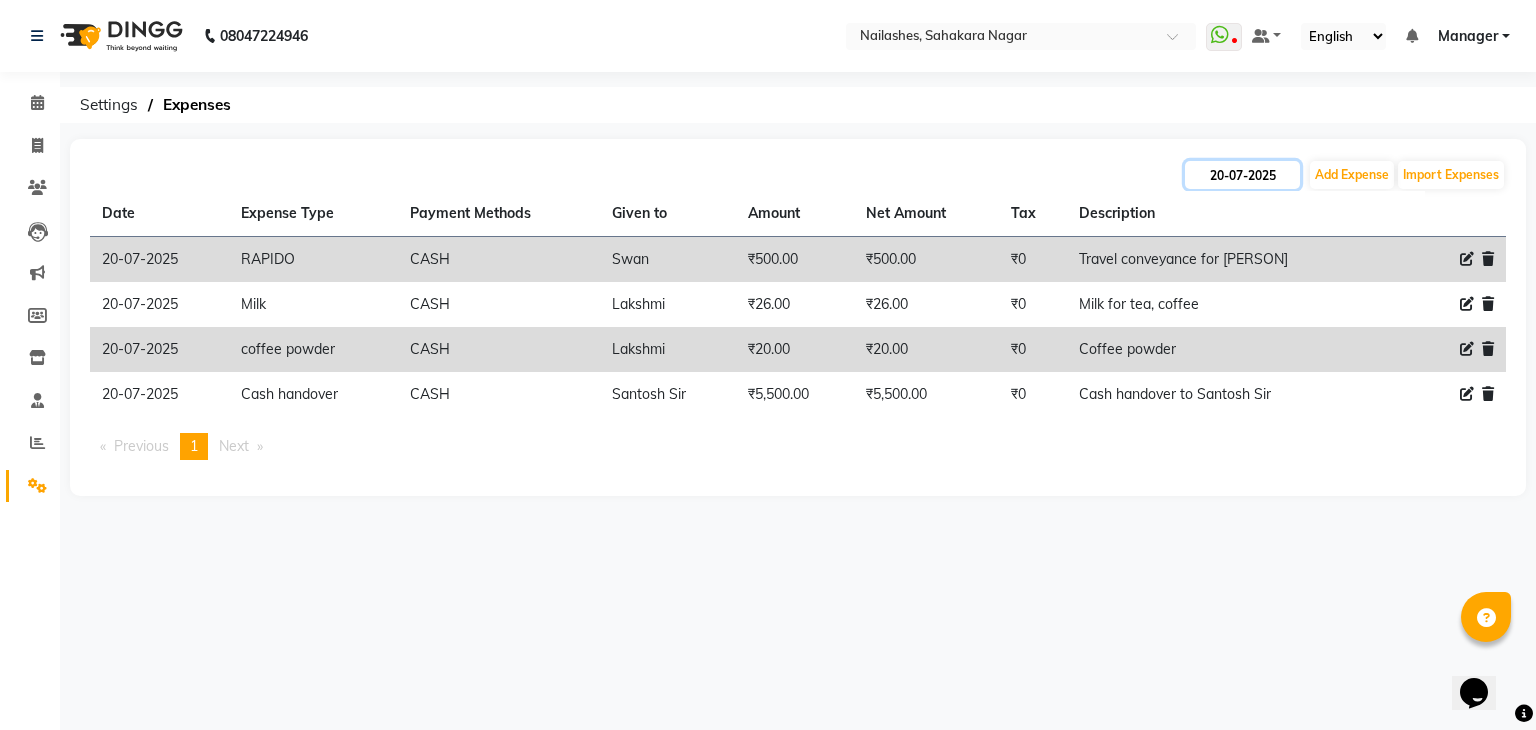 click on "20-07-2025" 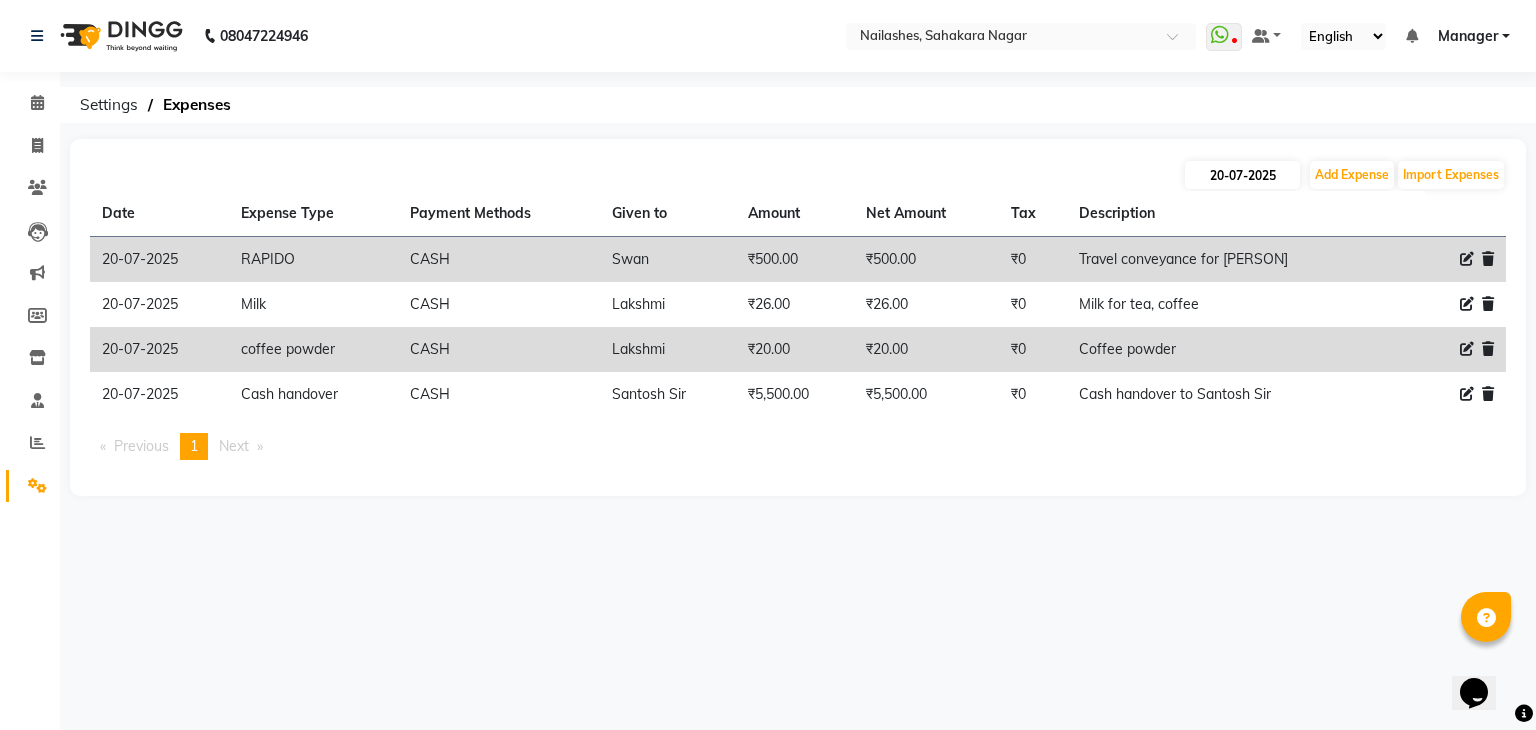 select on "7" 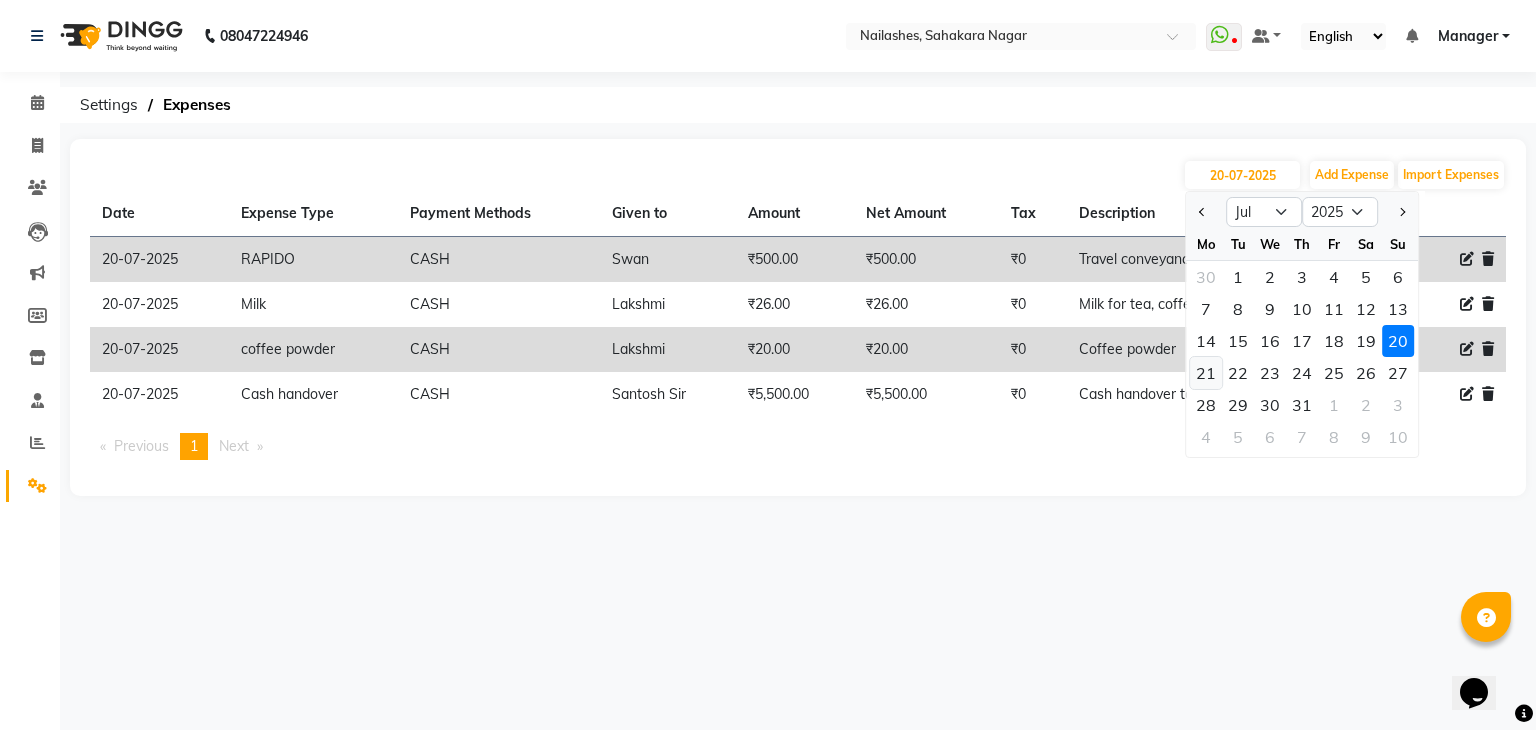 click on "21" 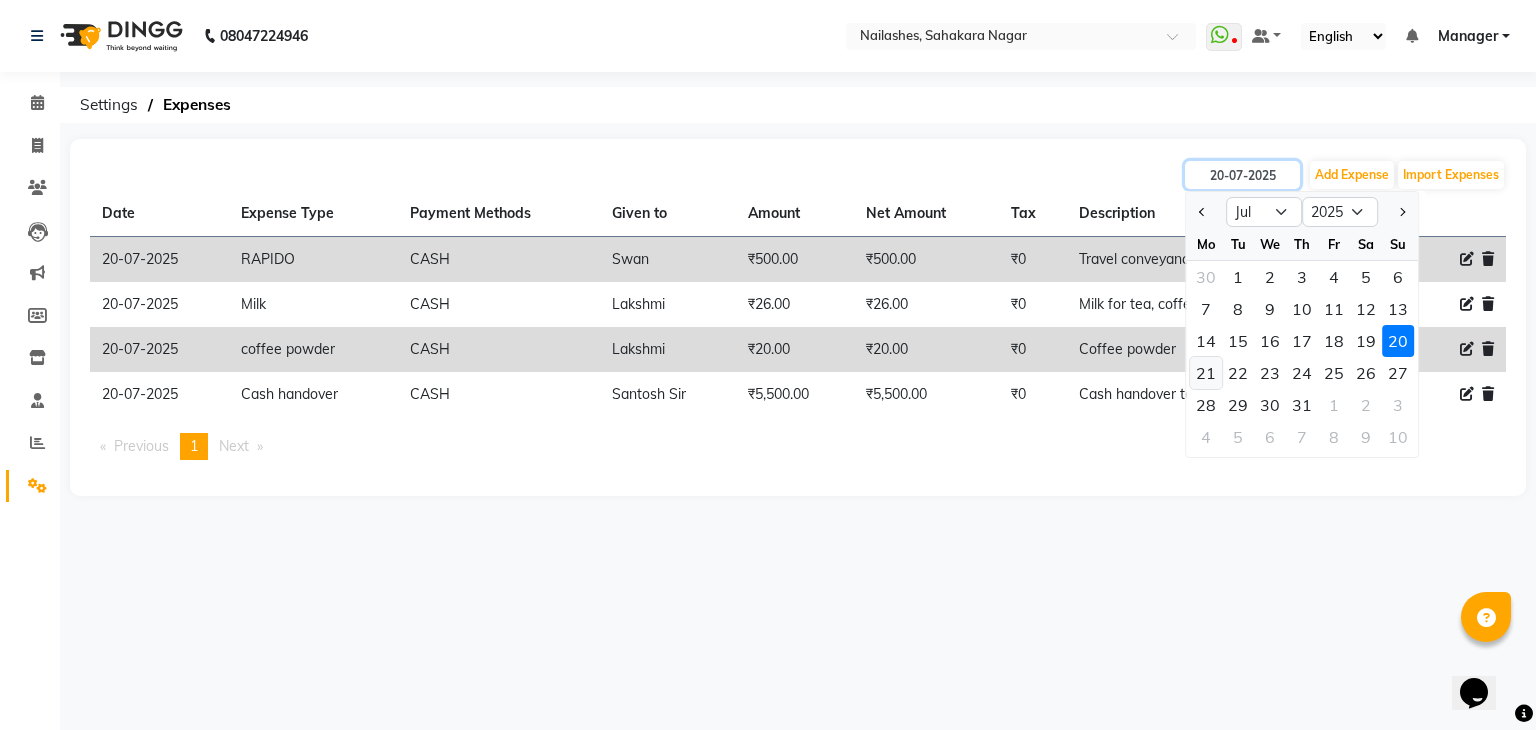 type on "21-07-2025" 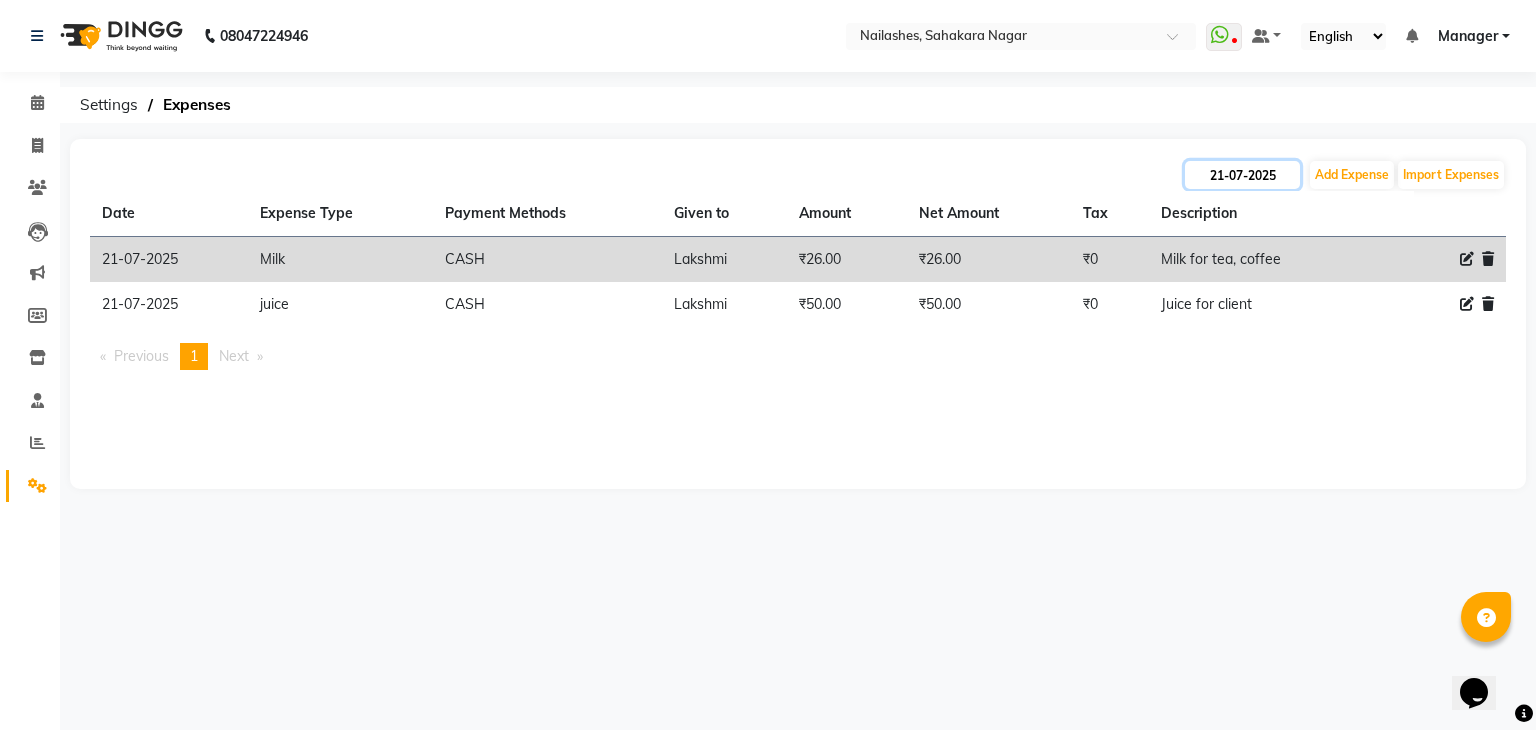click on "21-07-2025" 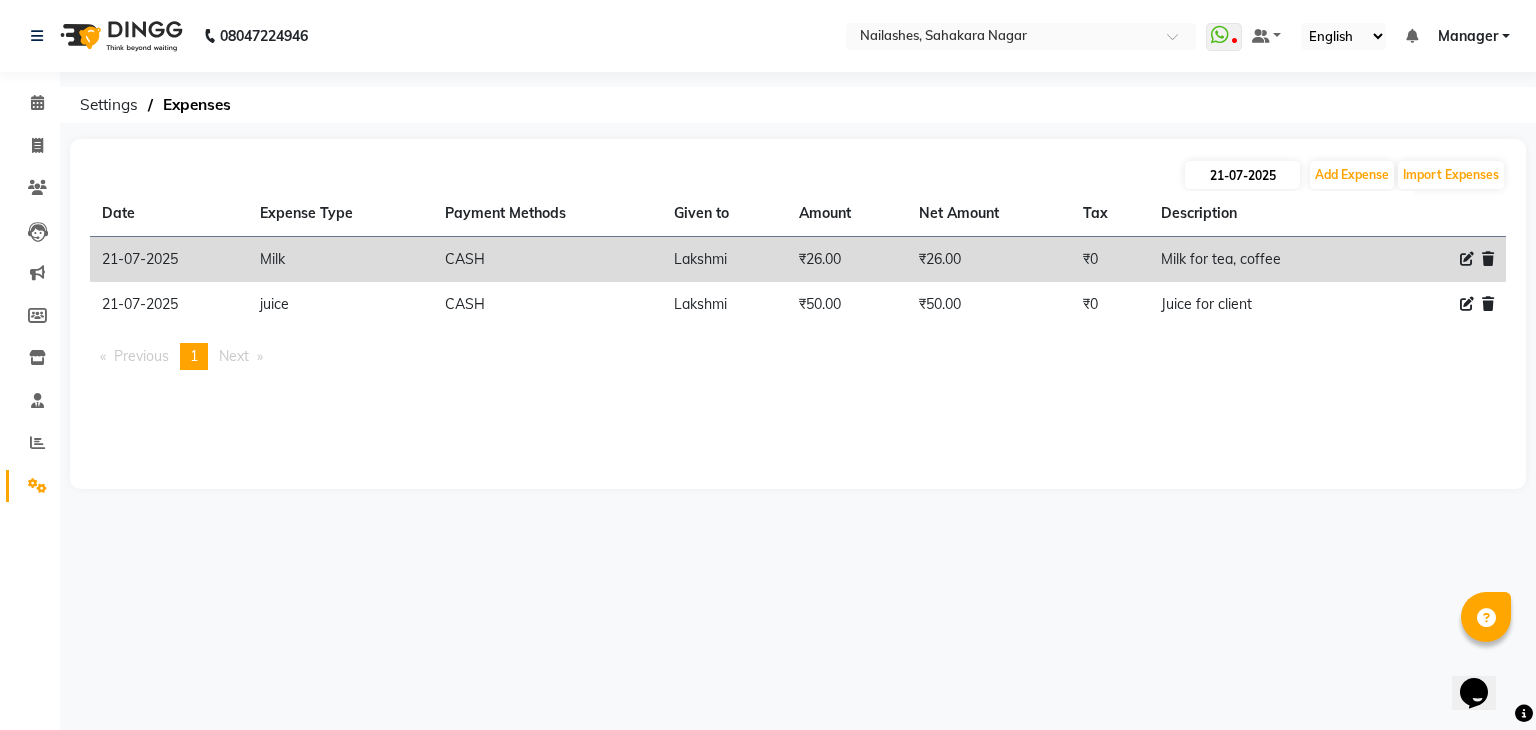 select on "7" 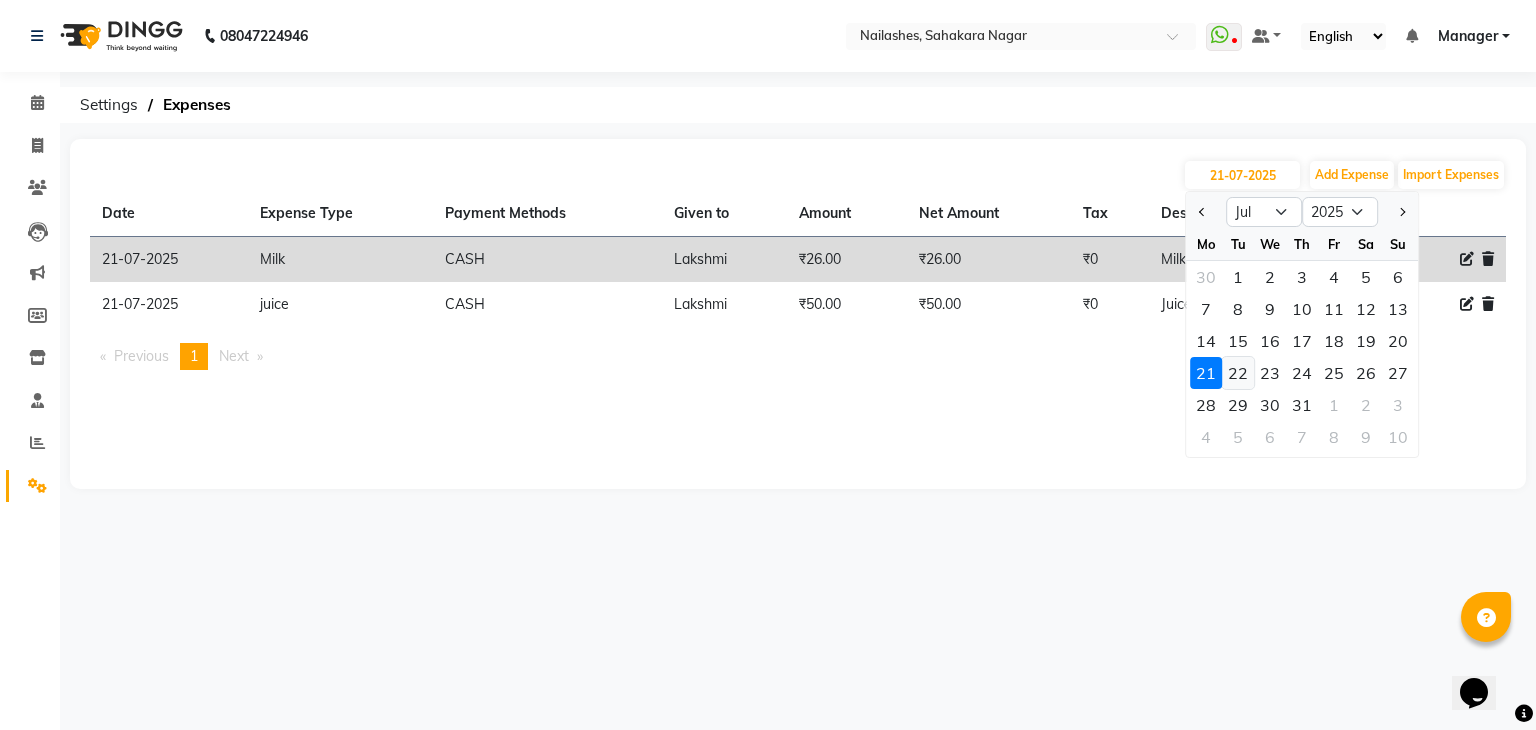 click on "22" 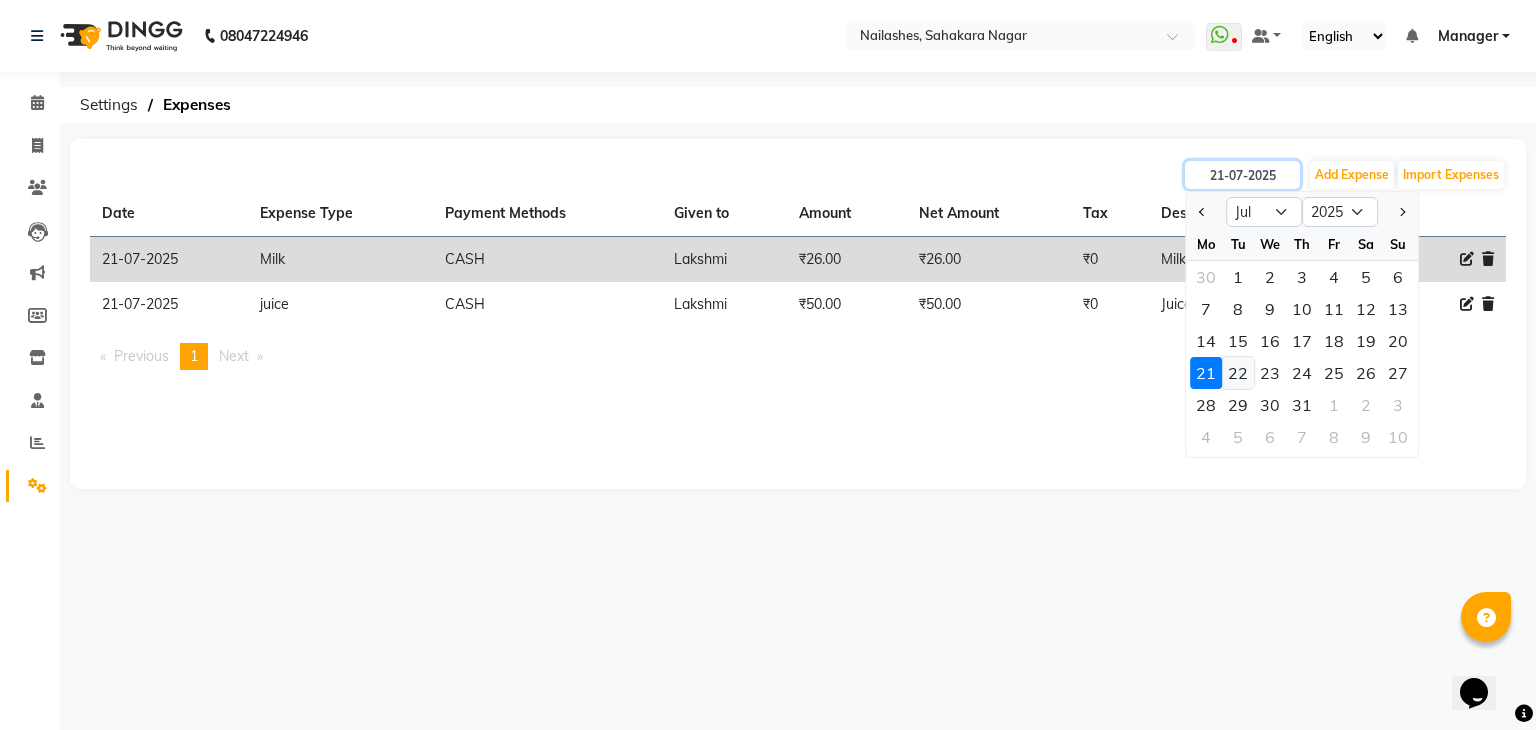 type on "22-07-2025" 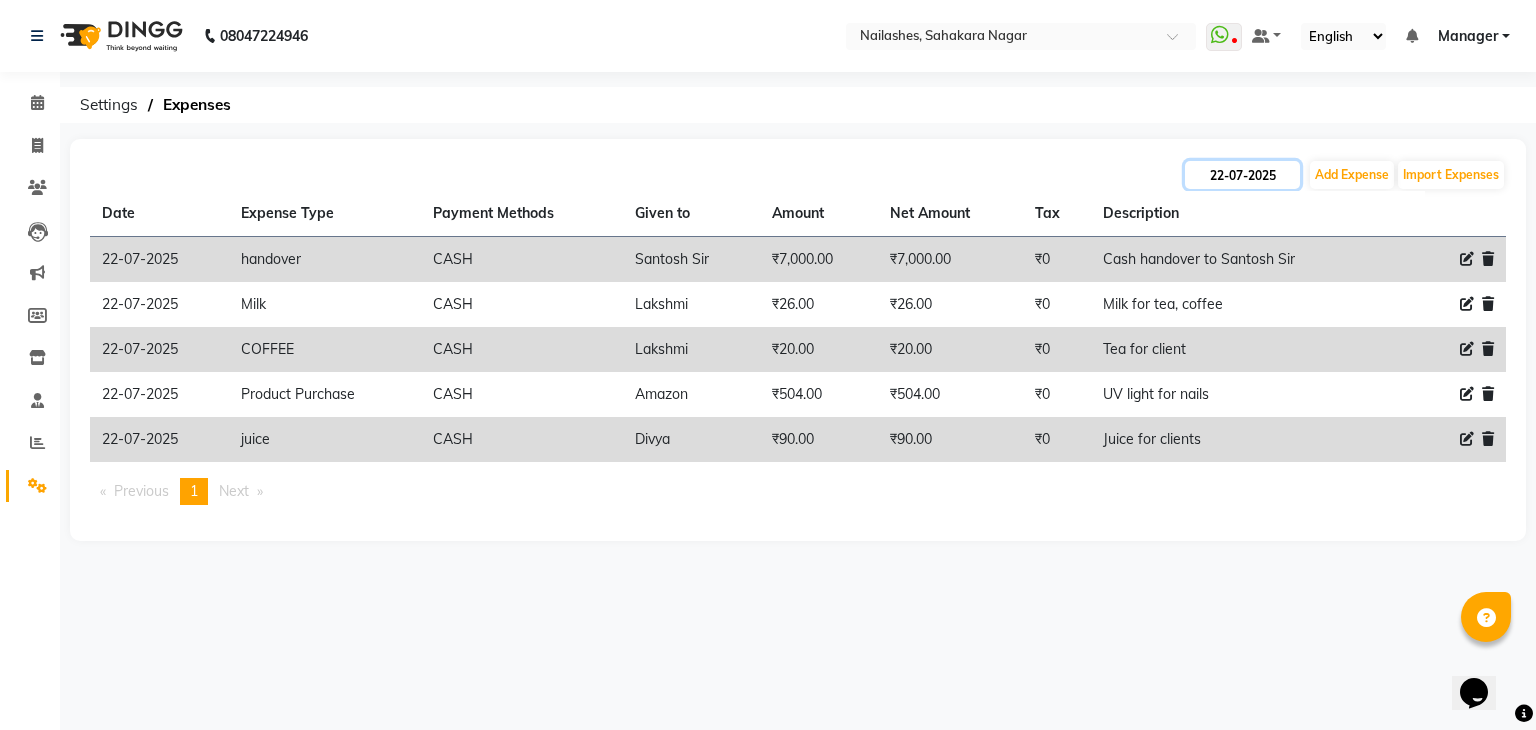 click on "22-07-2025" 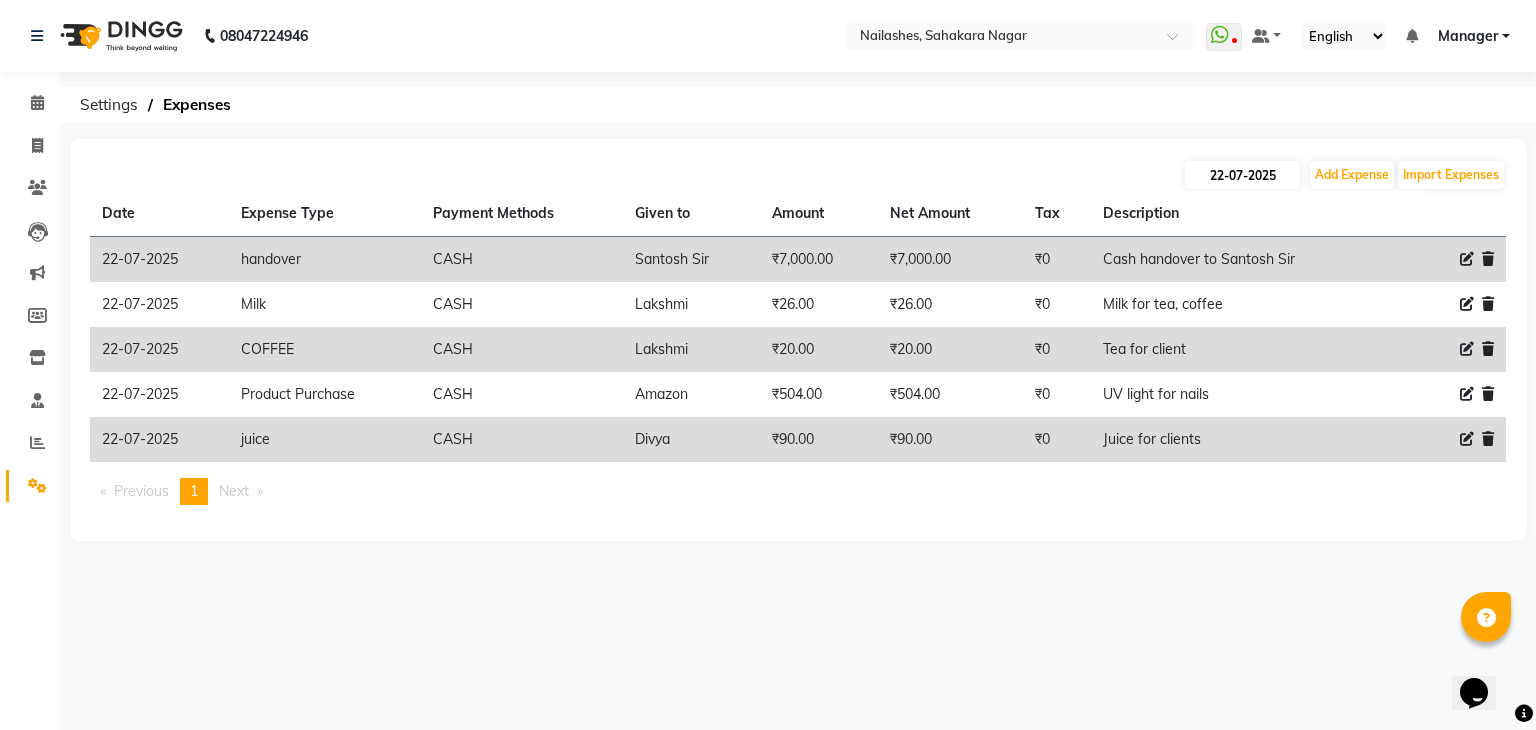 select on "7" 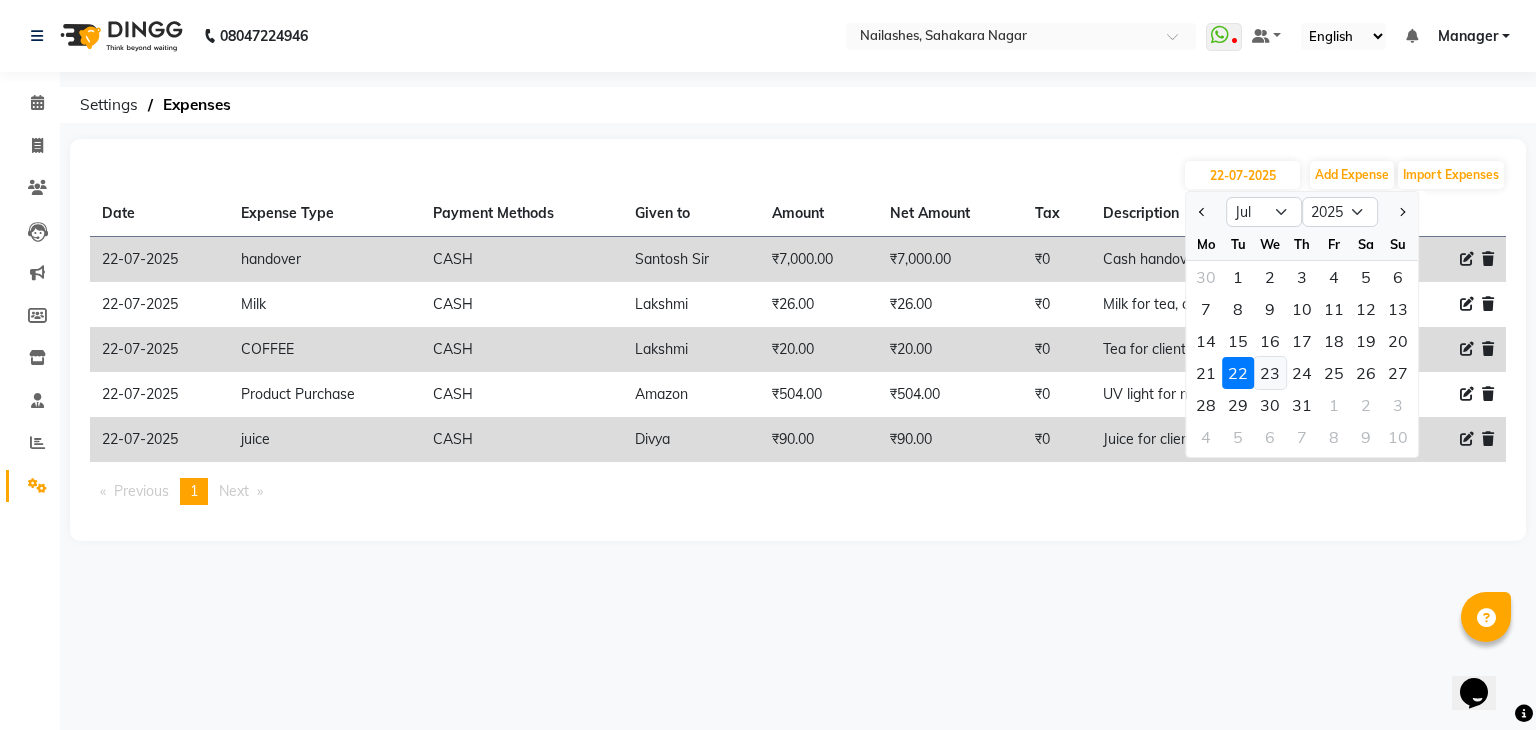 click on "23" 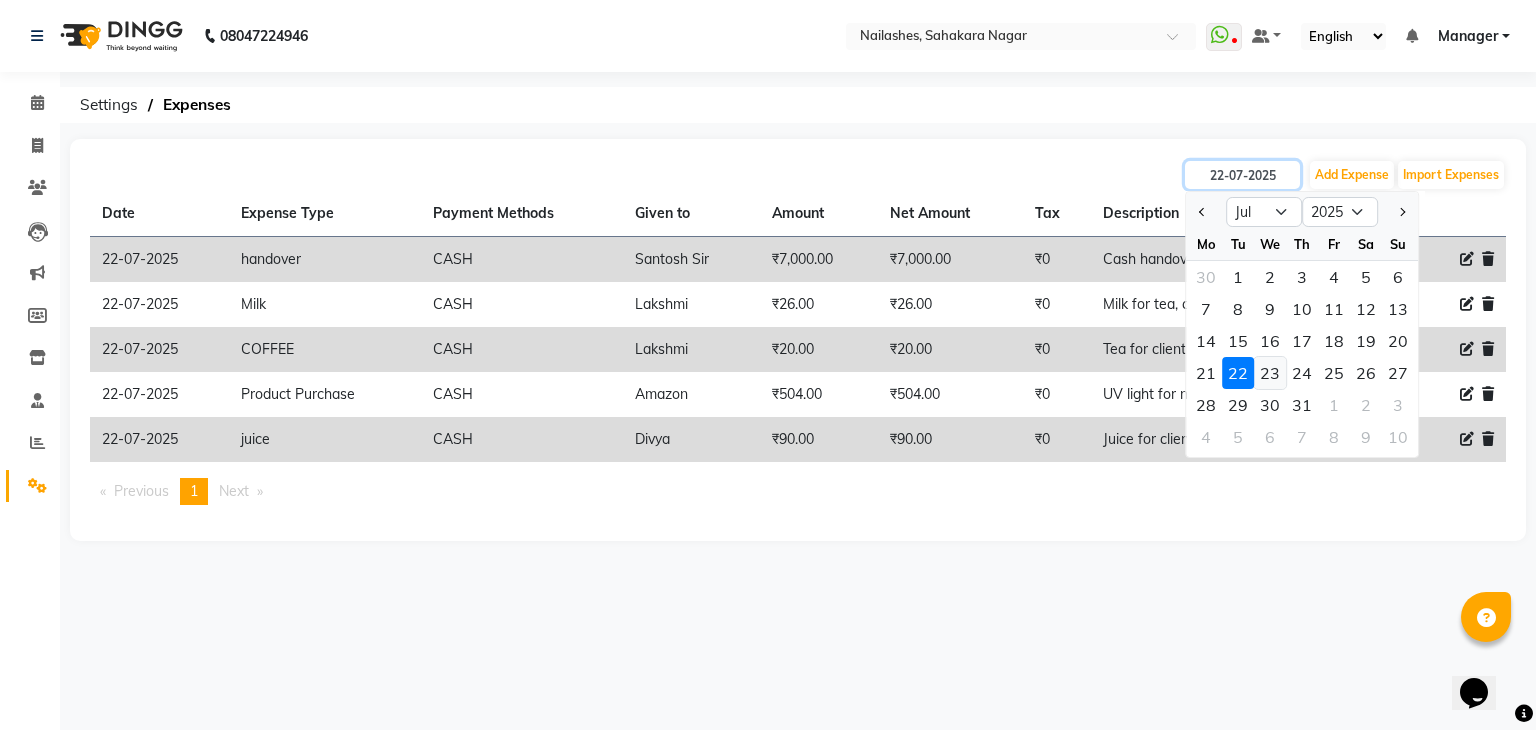 type on "23-07-2025" 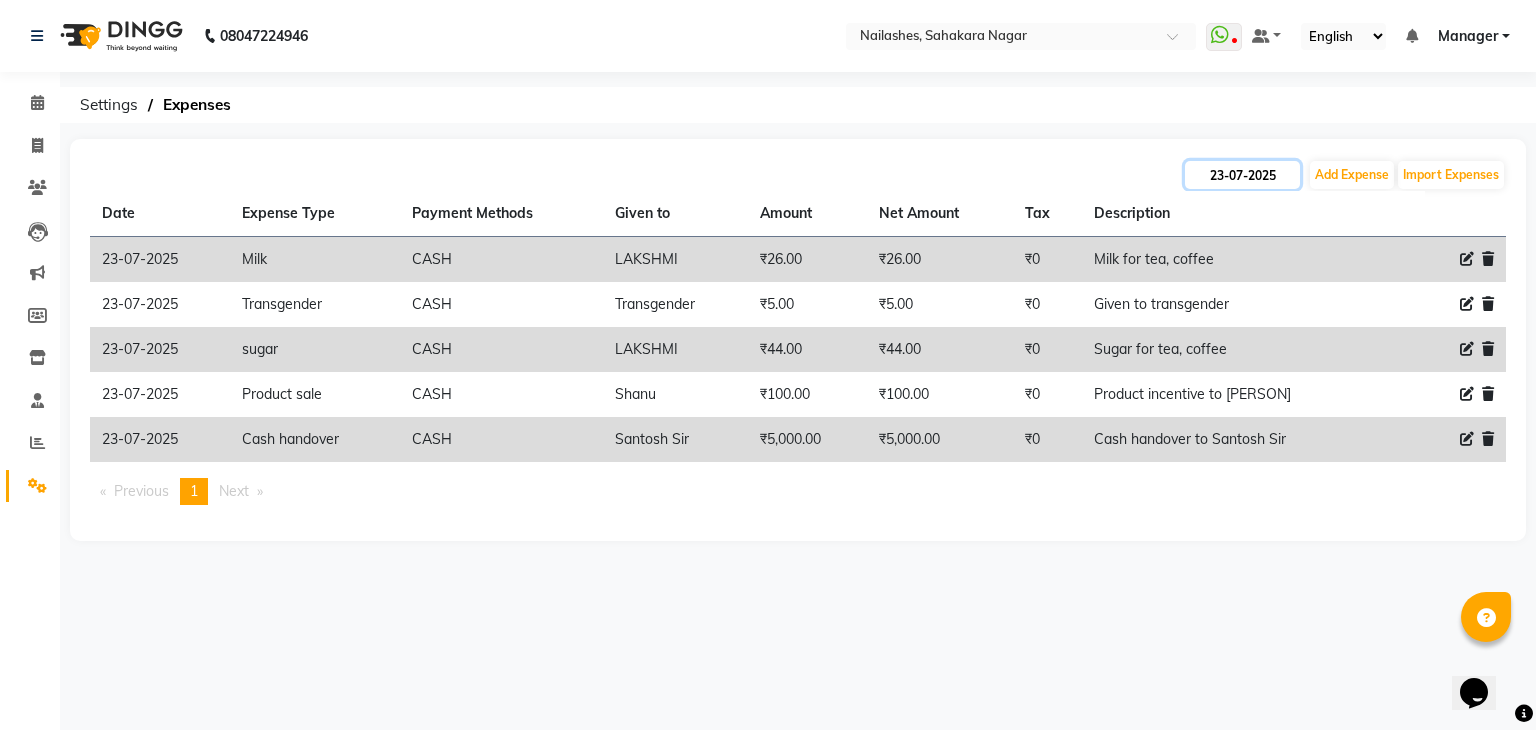 click on "23-07-2025" 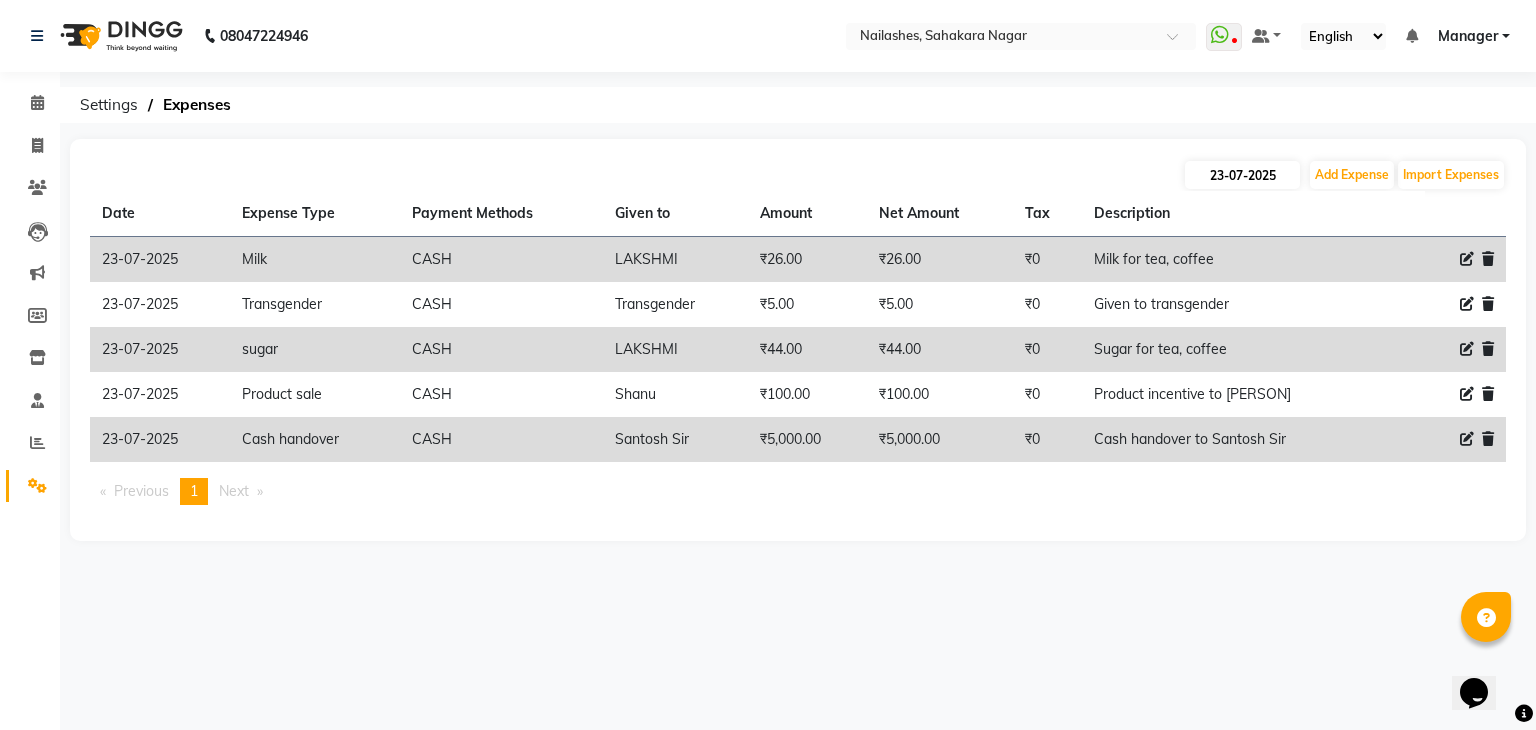 select on "7" 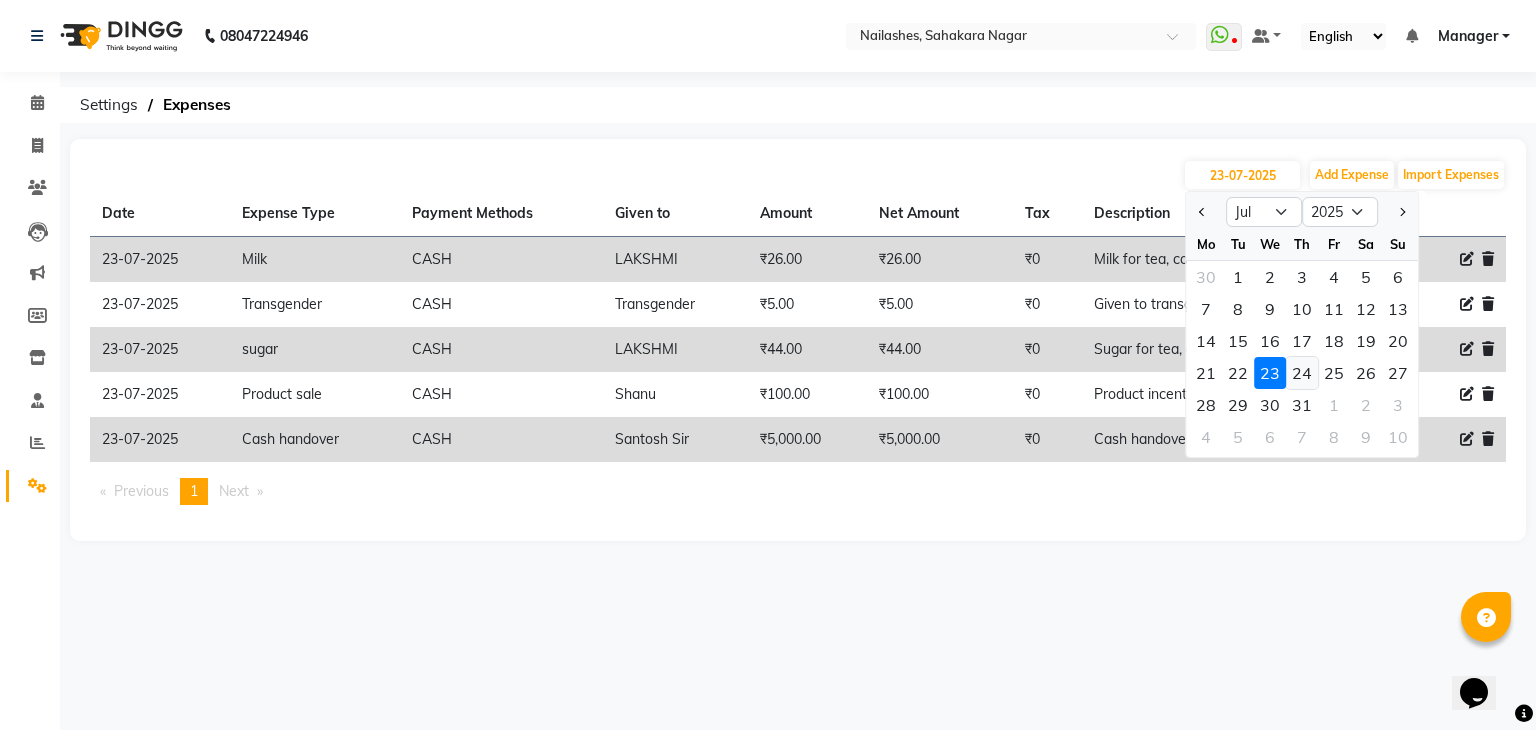 click on "24" 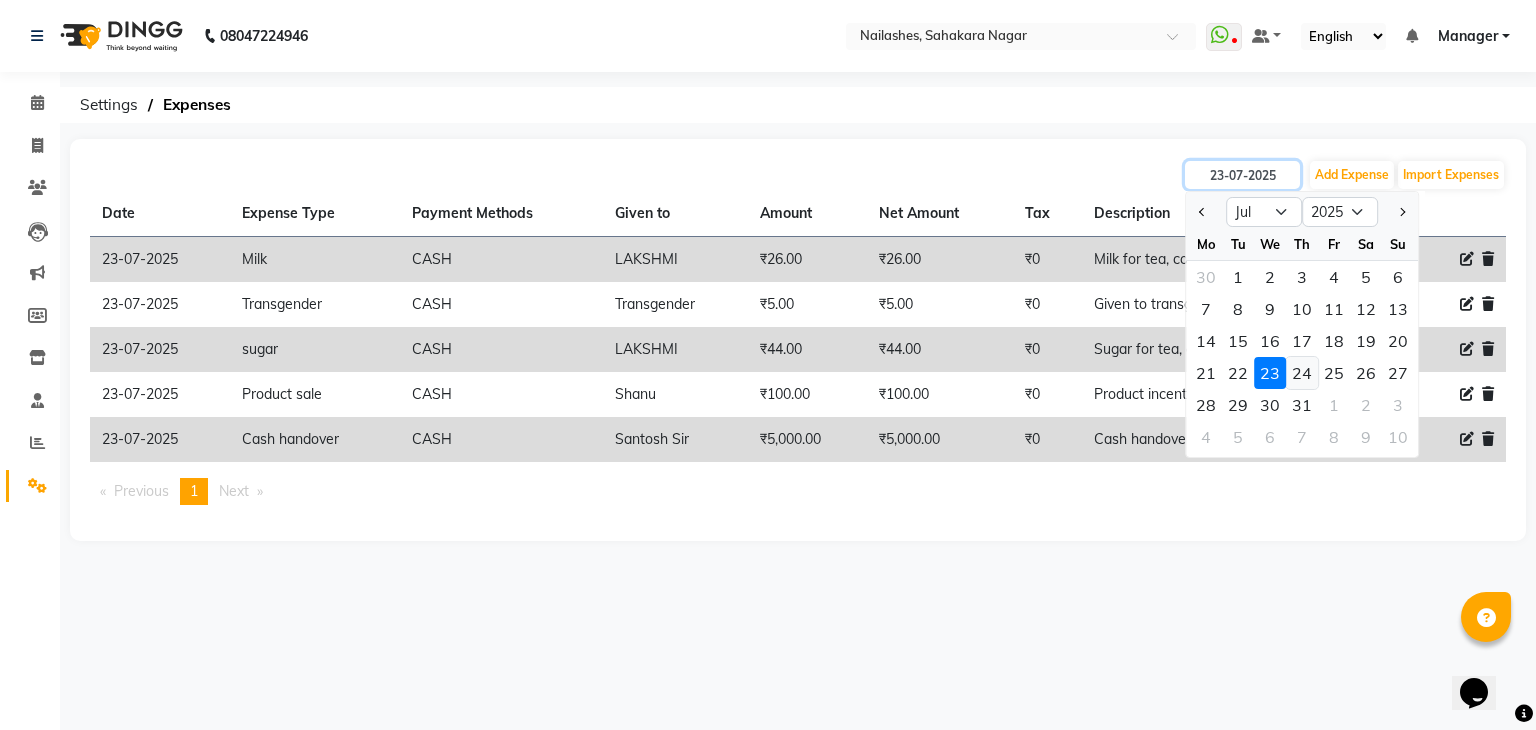 type on "24-07-2025" 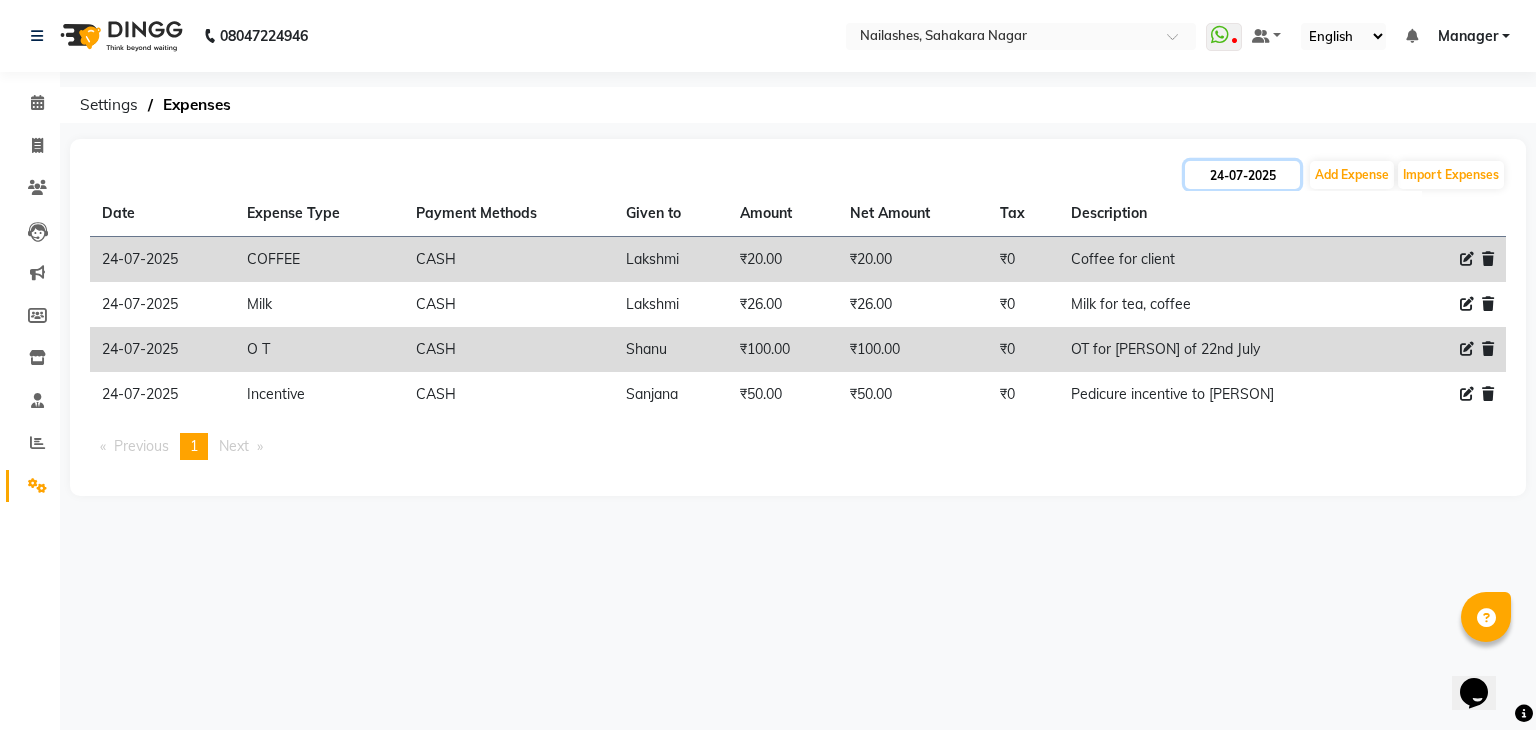click on "24-07-2025" 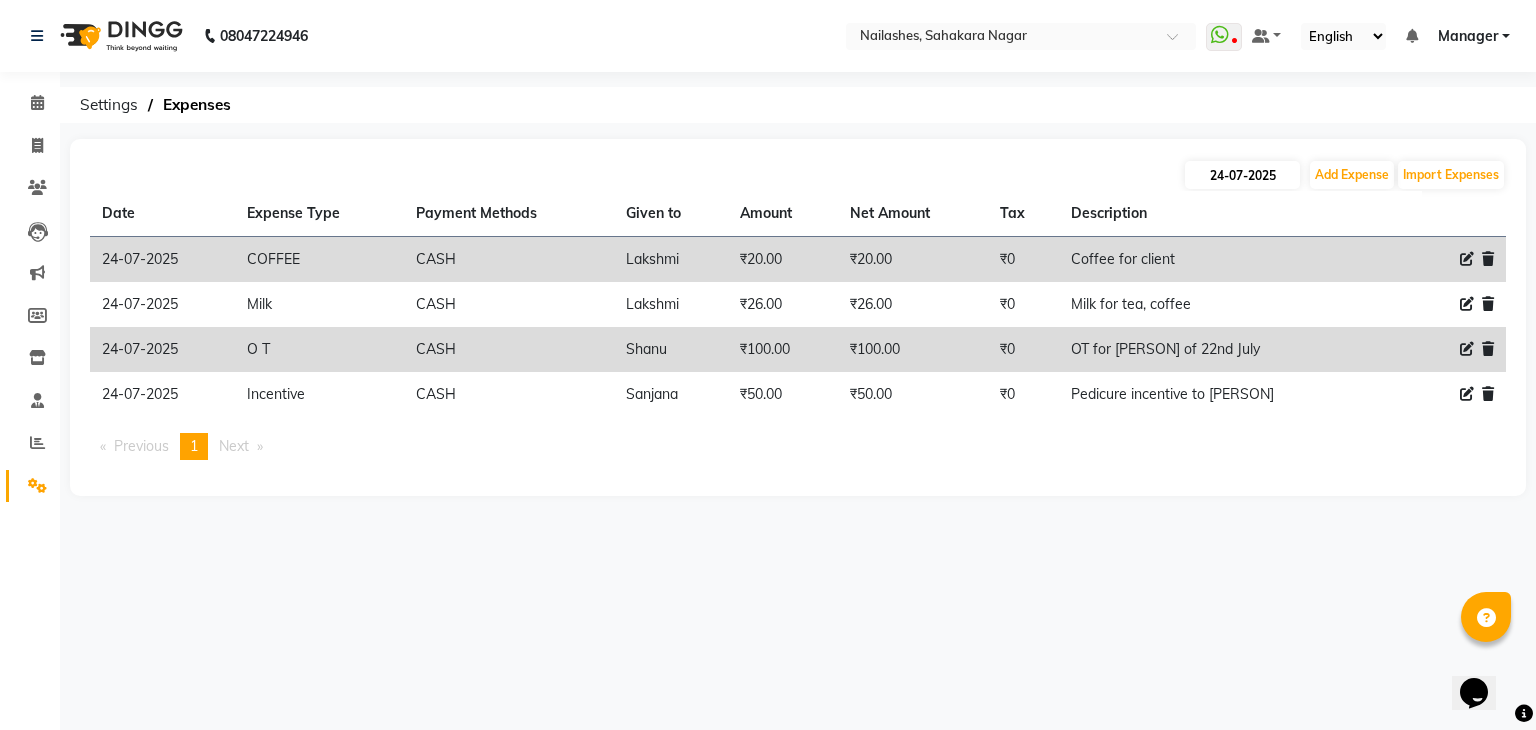 select on "7" 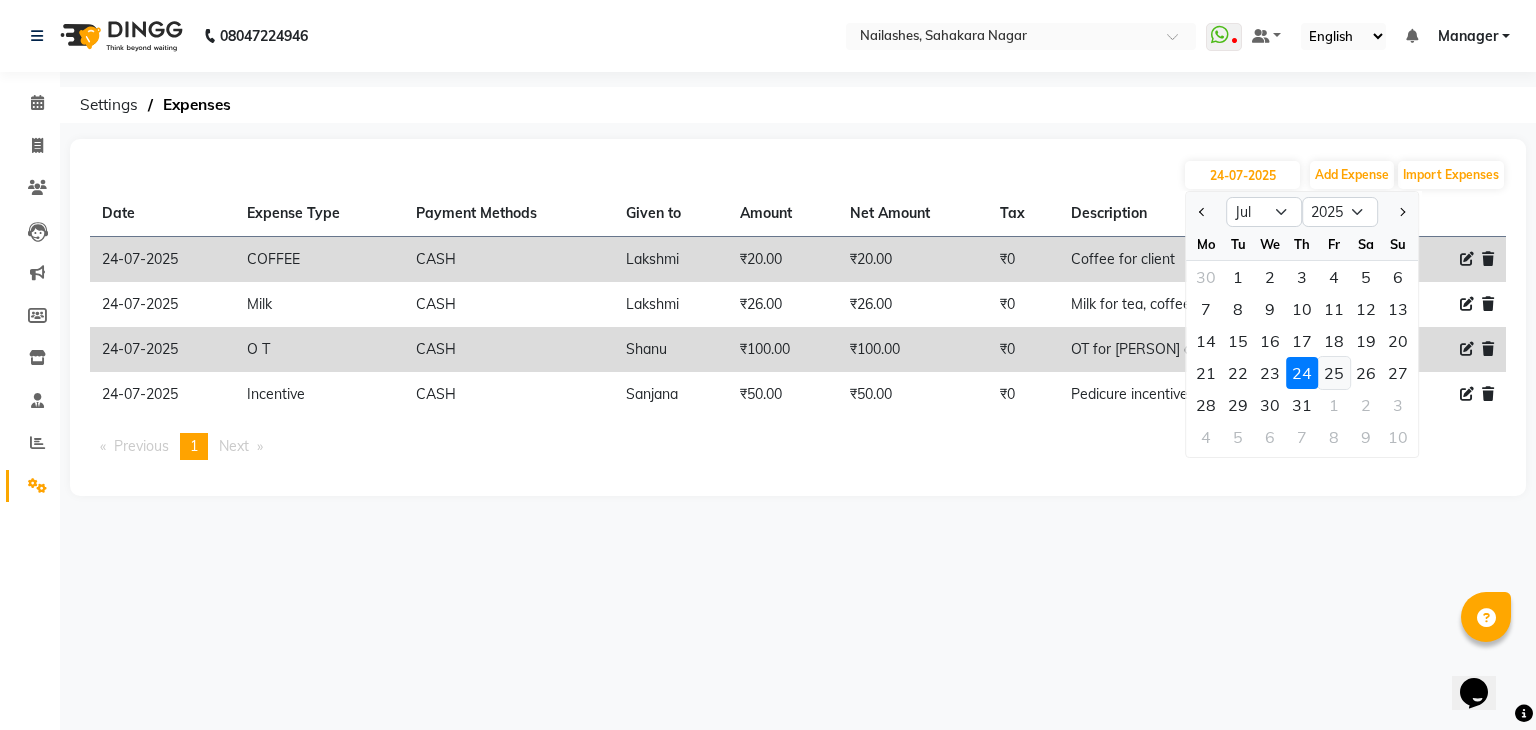 click on "25" 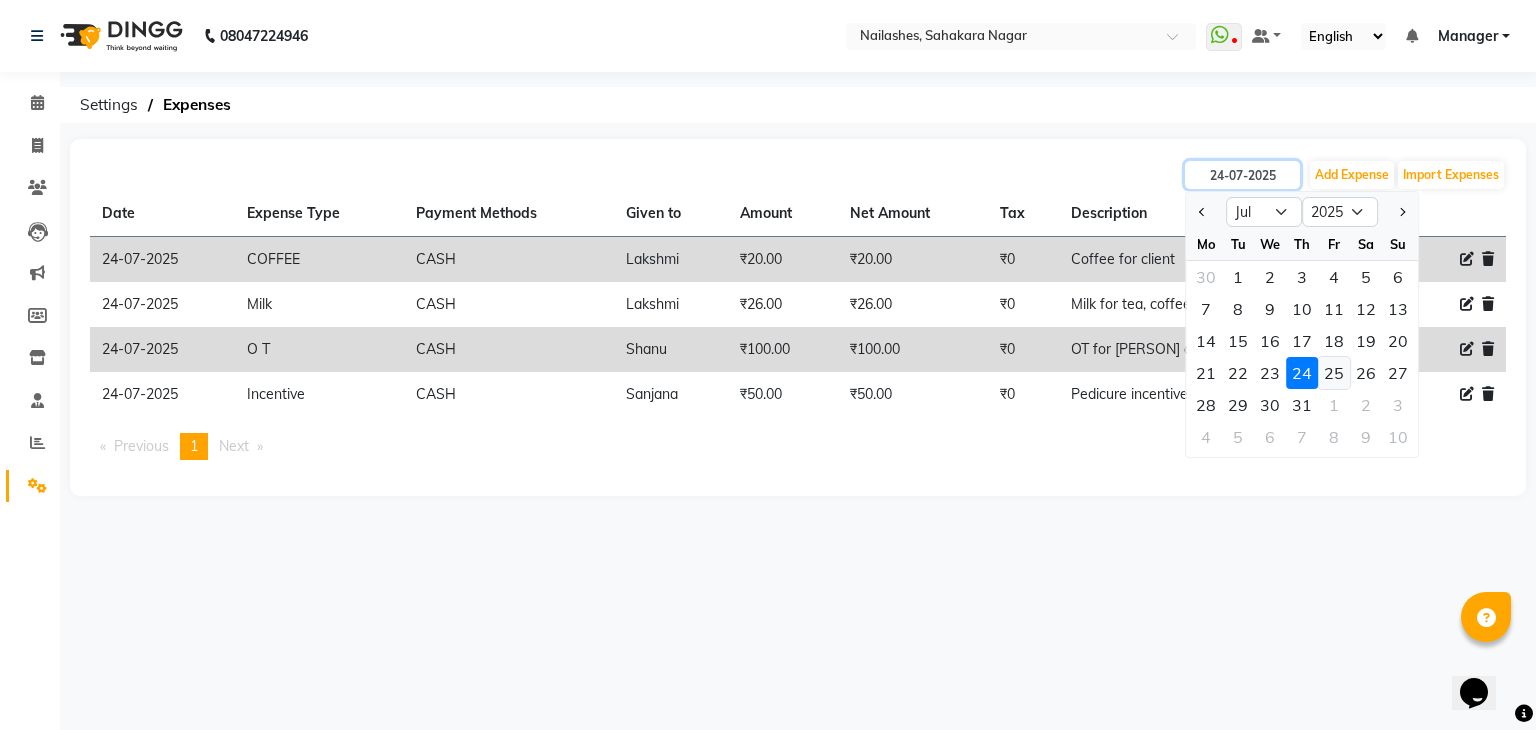type on "25-07-2025" 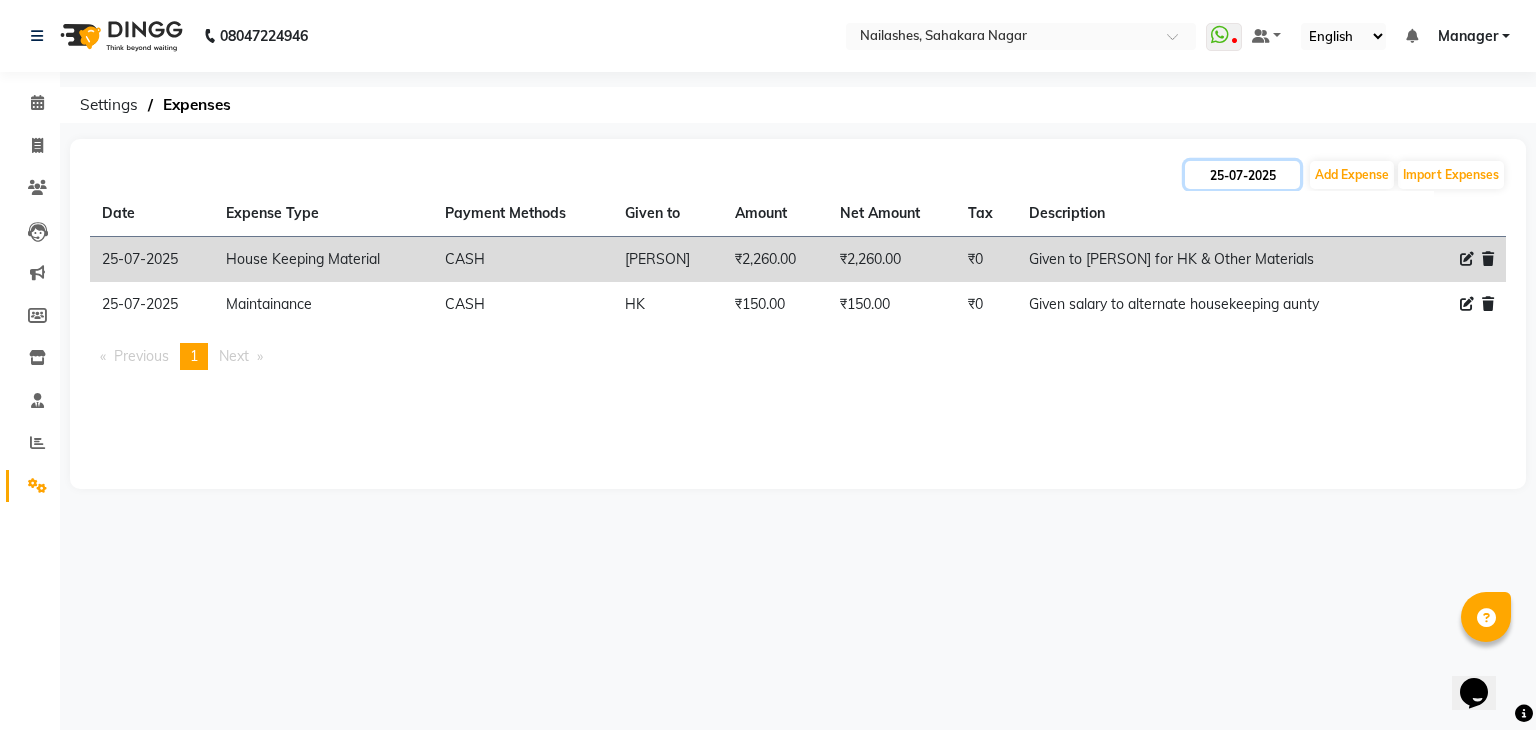 click on "25-07-2025" 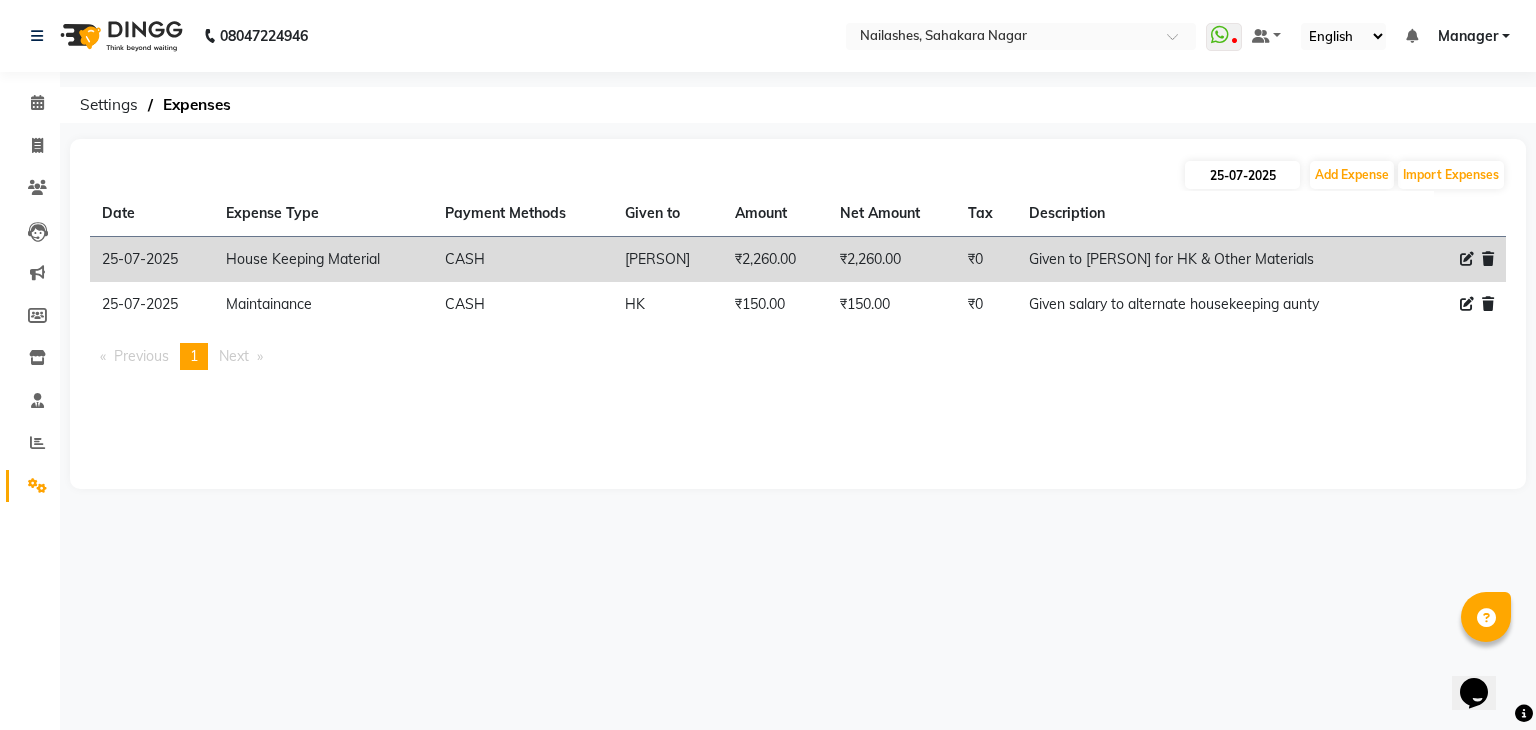 select on "7" 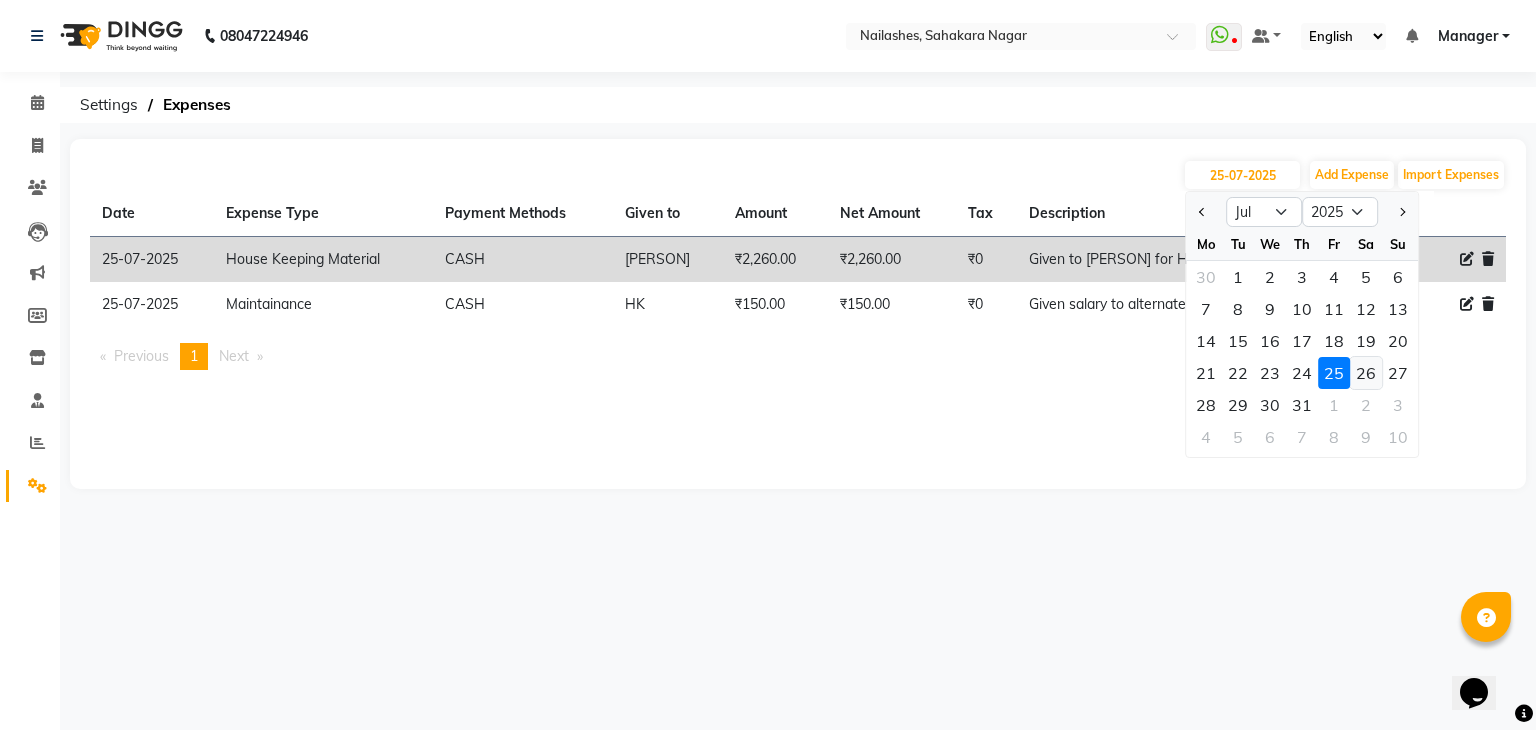 click on "26" 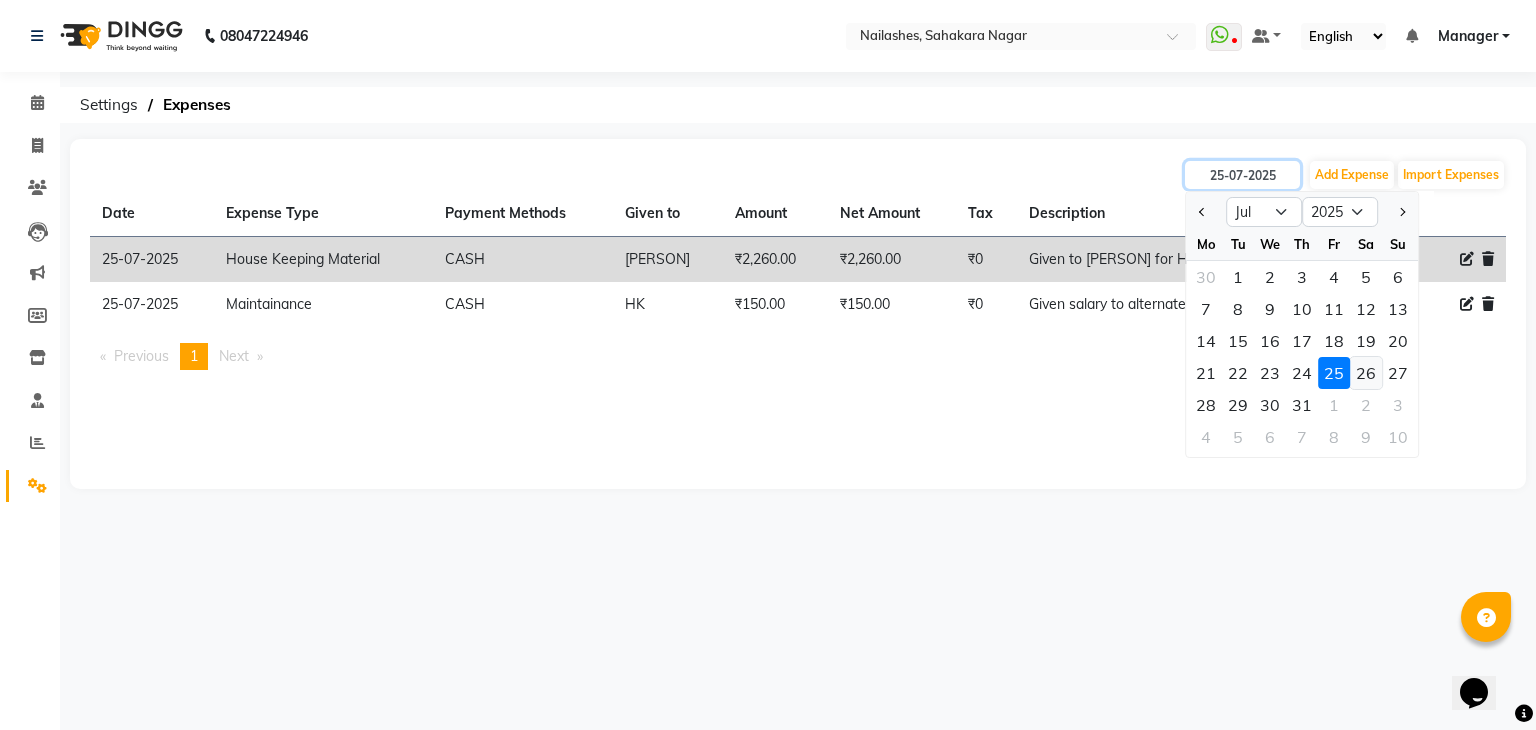 type on "26-07-2025" 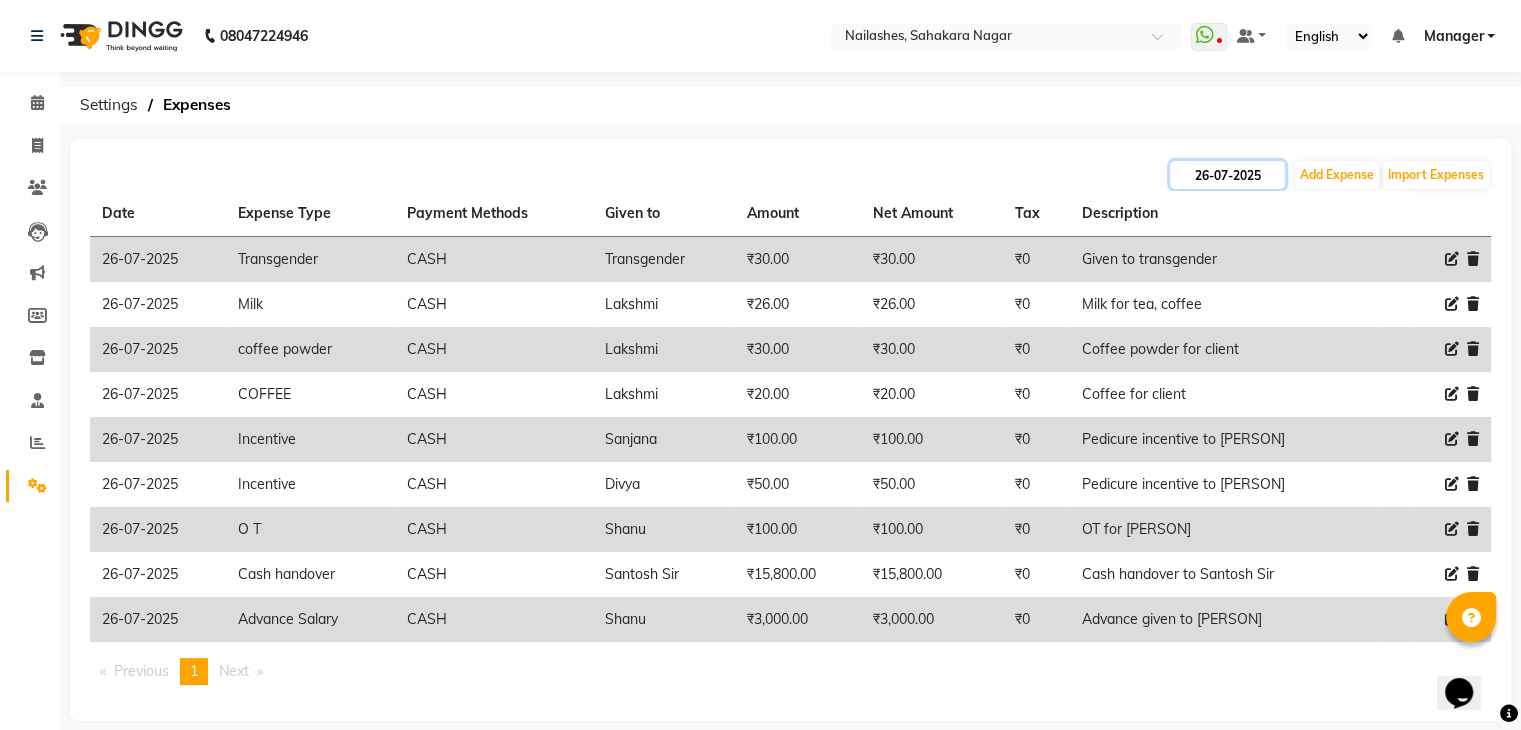click on "26-07-2025" 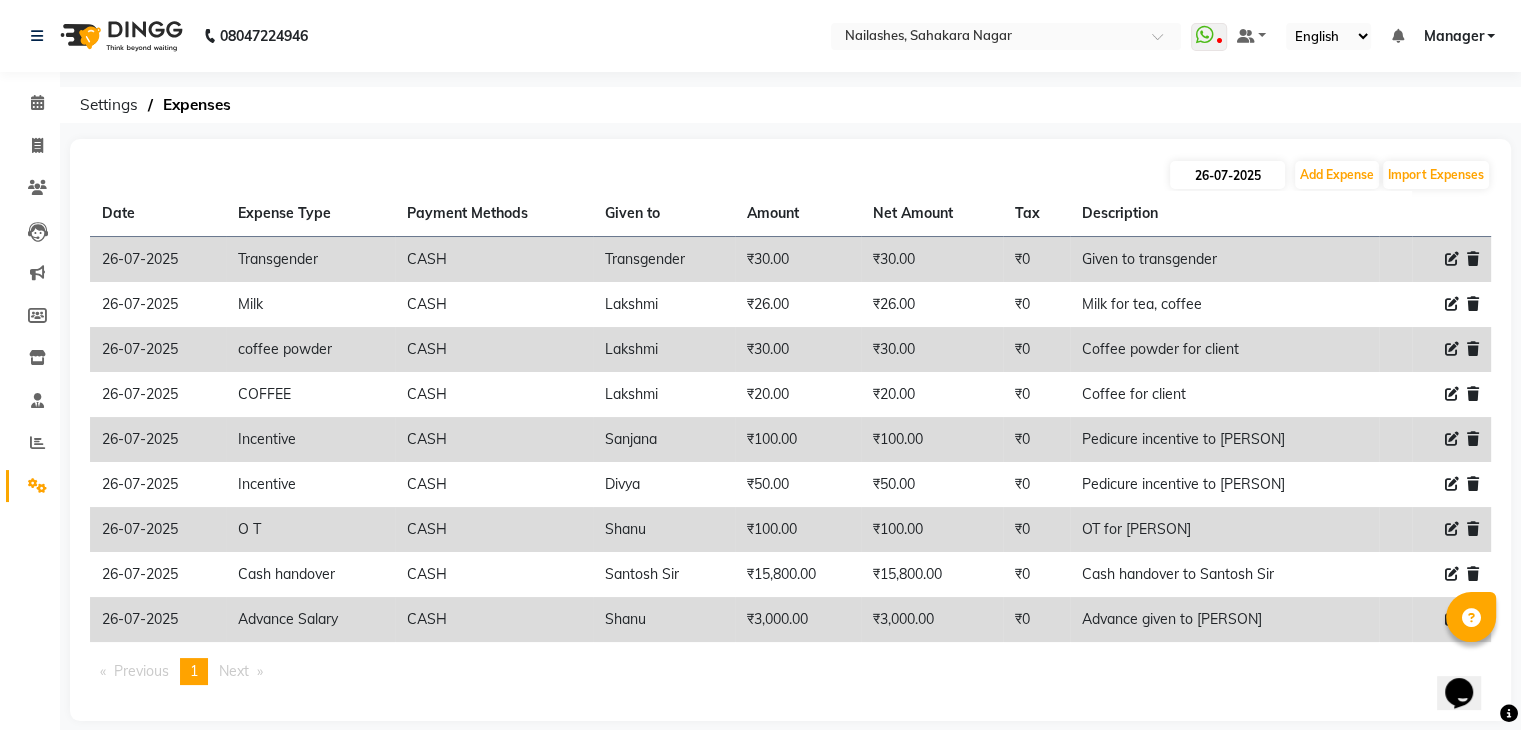 select on "7" 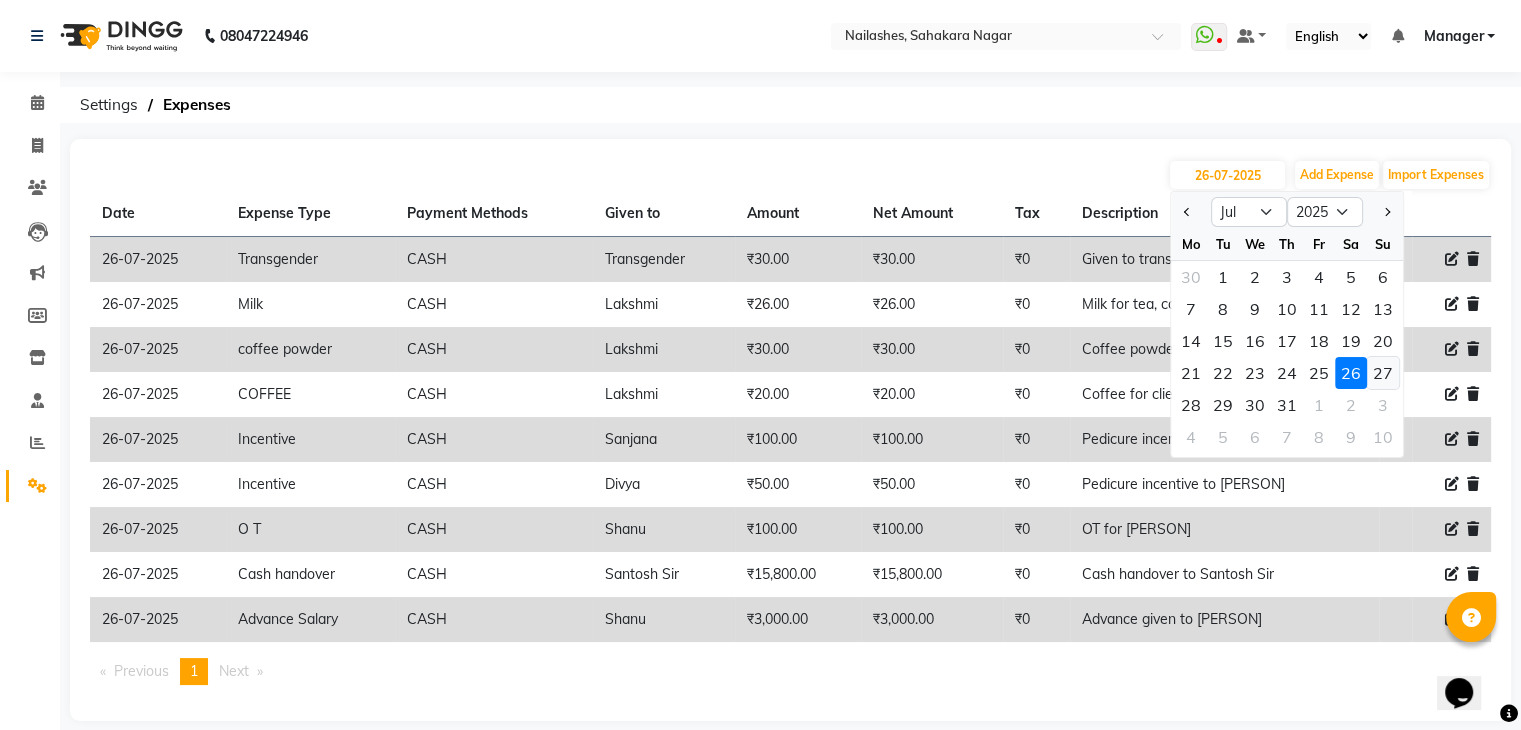 click on "27" 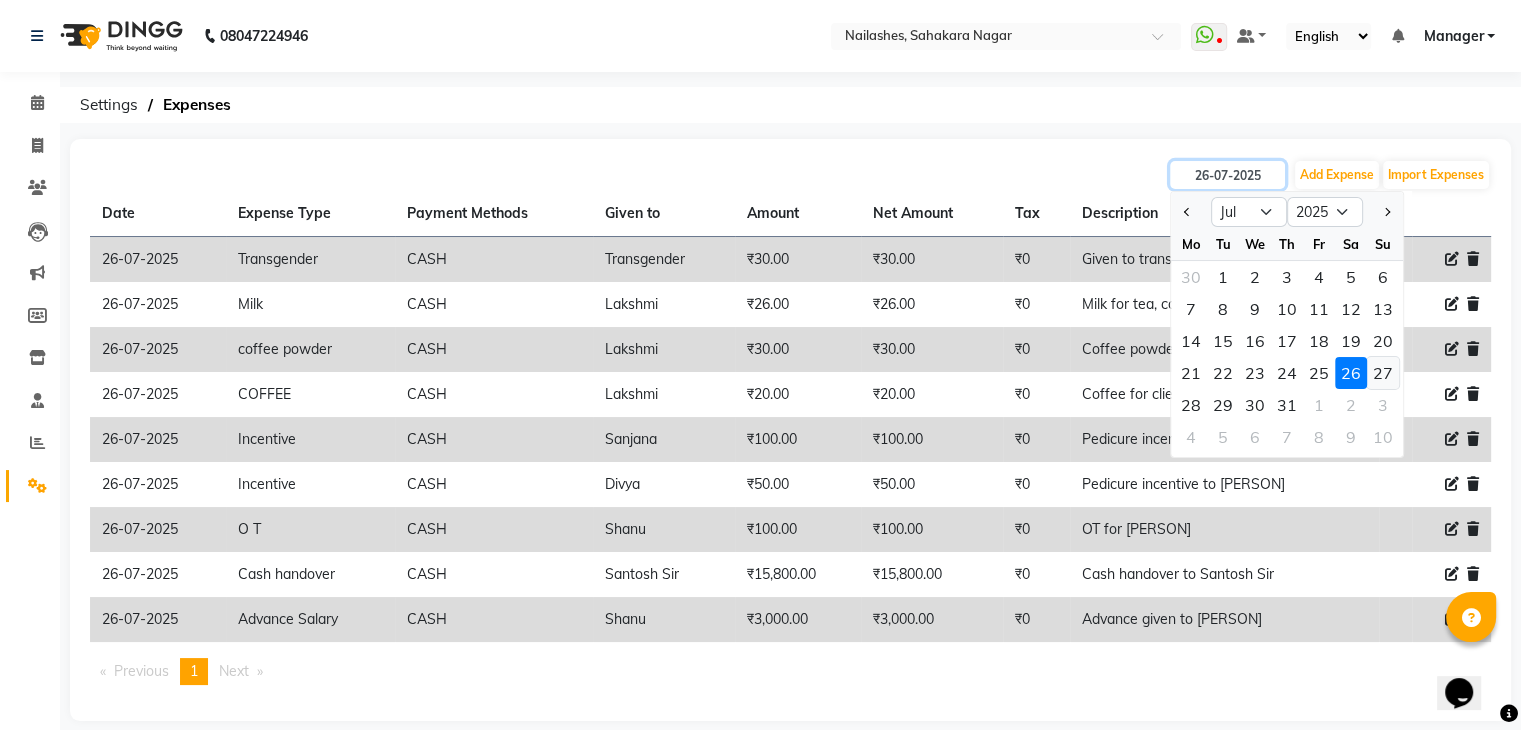 type on "27-07-2025" 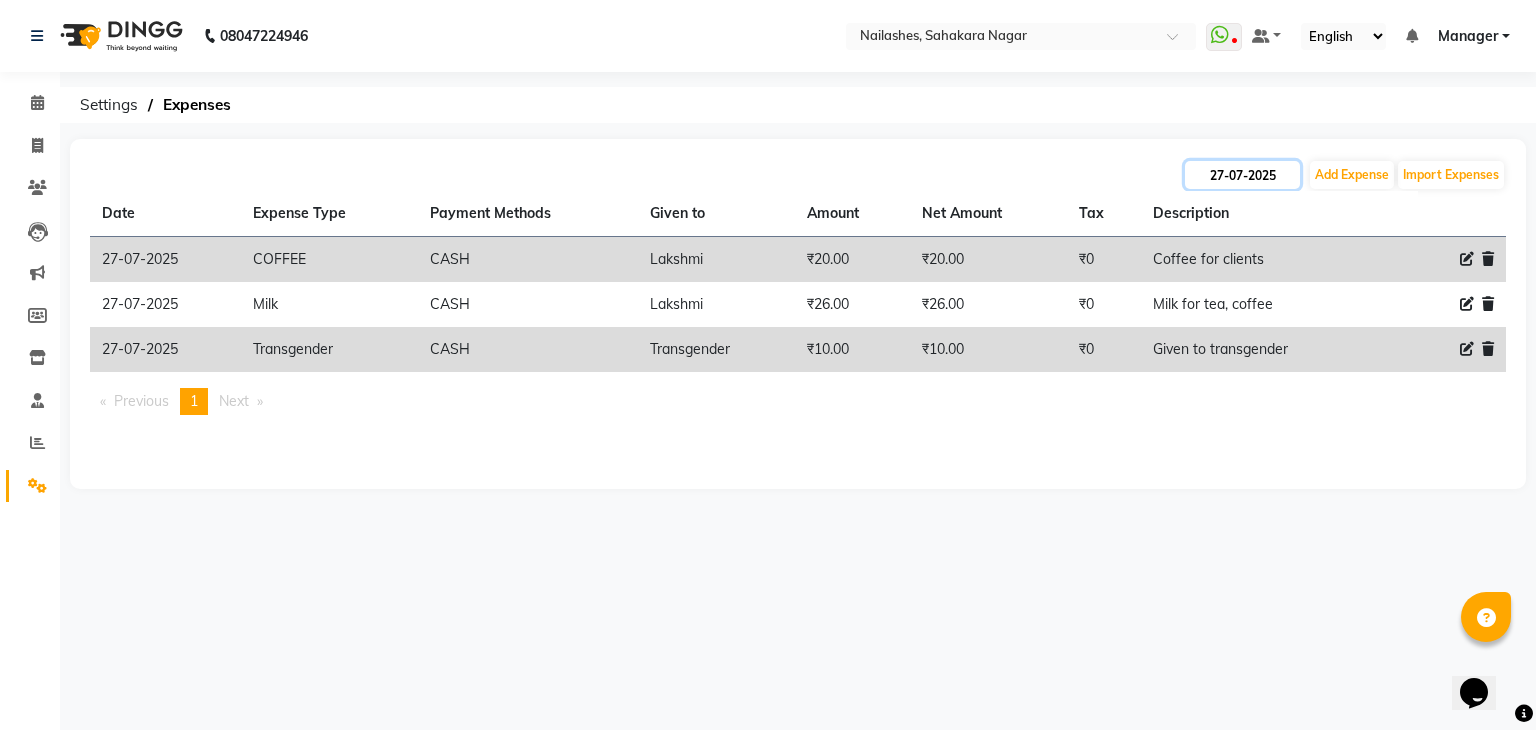 click on "27-07-2025" 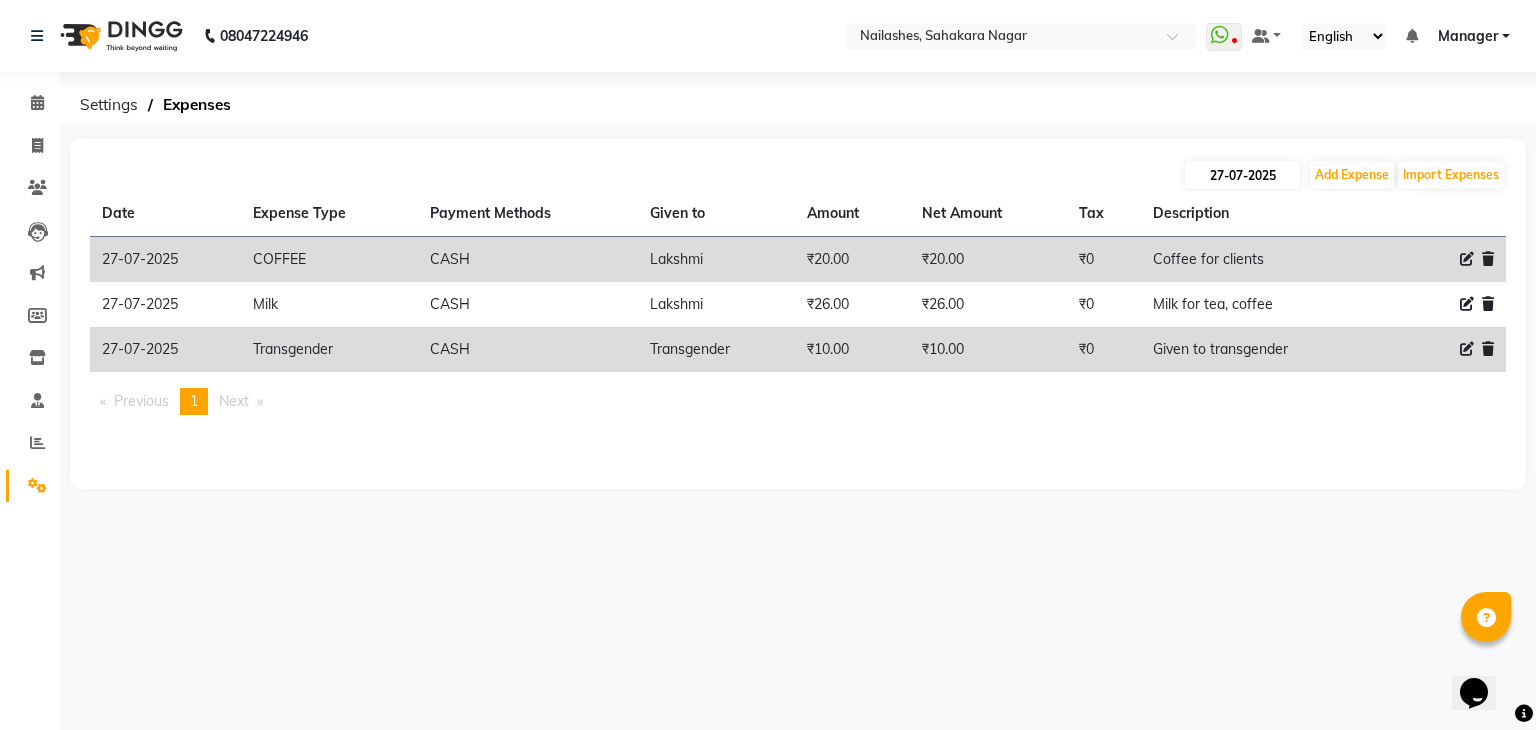 select on "7" 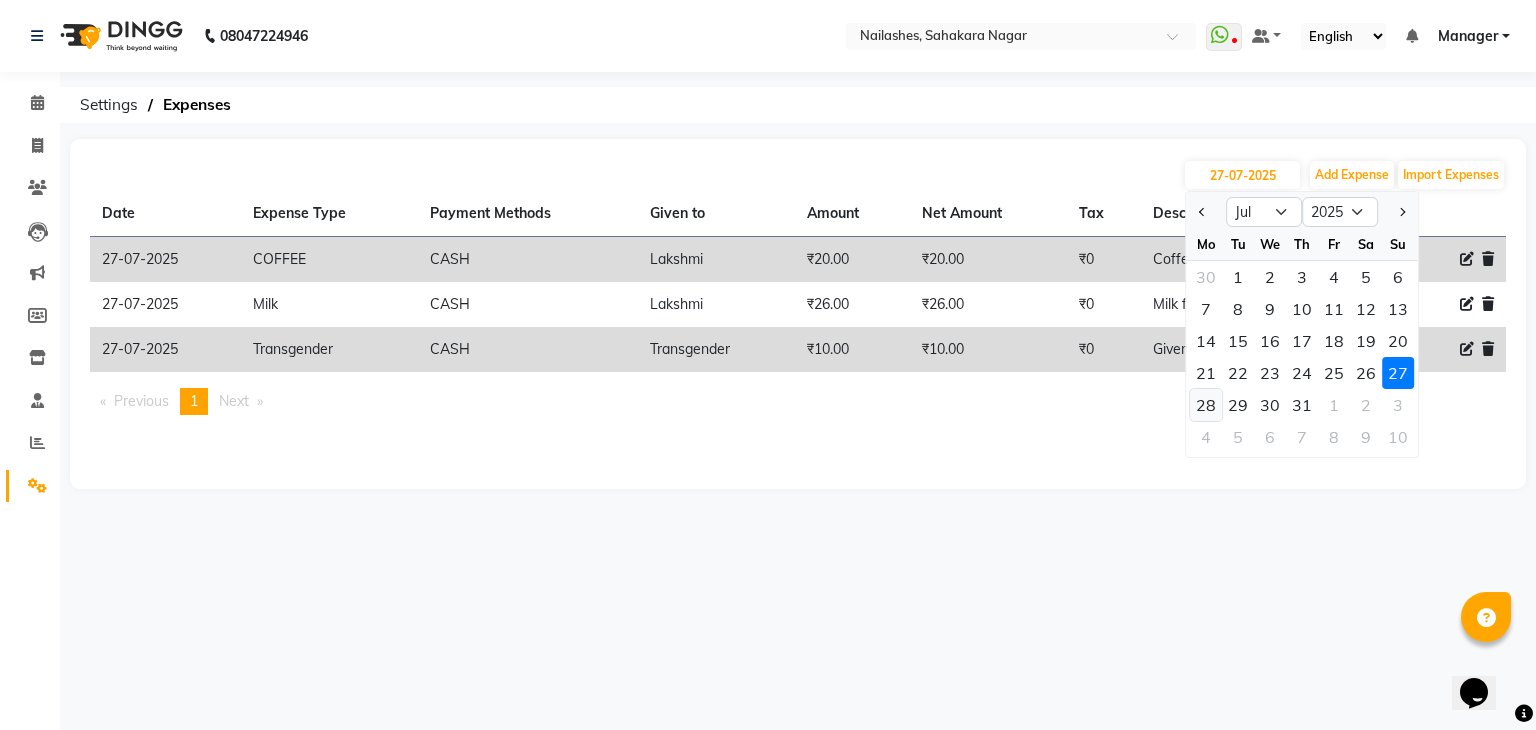 click on "28" 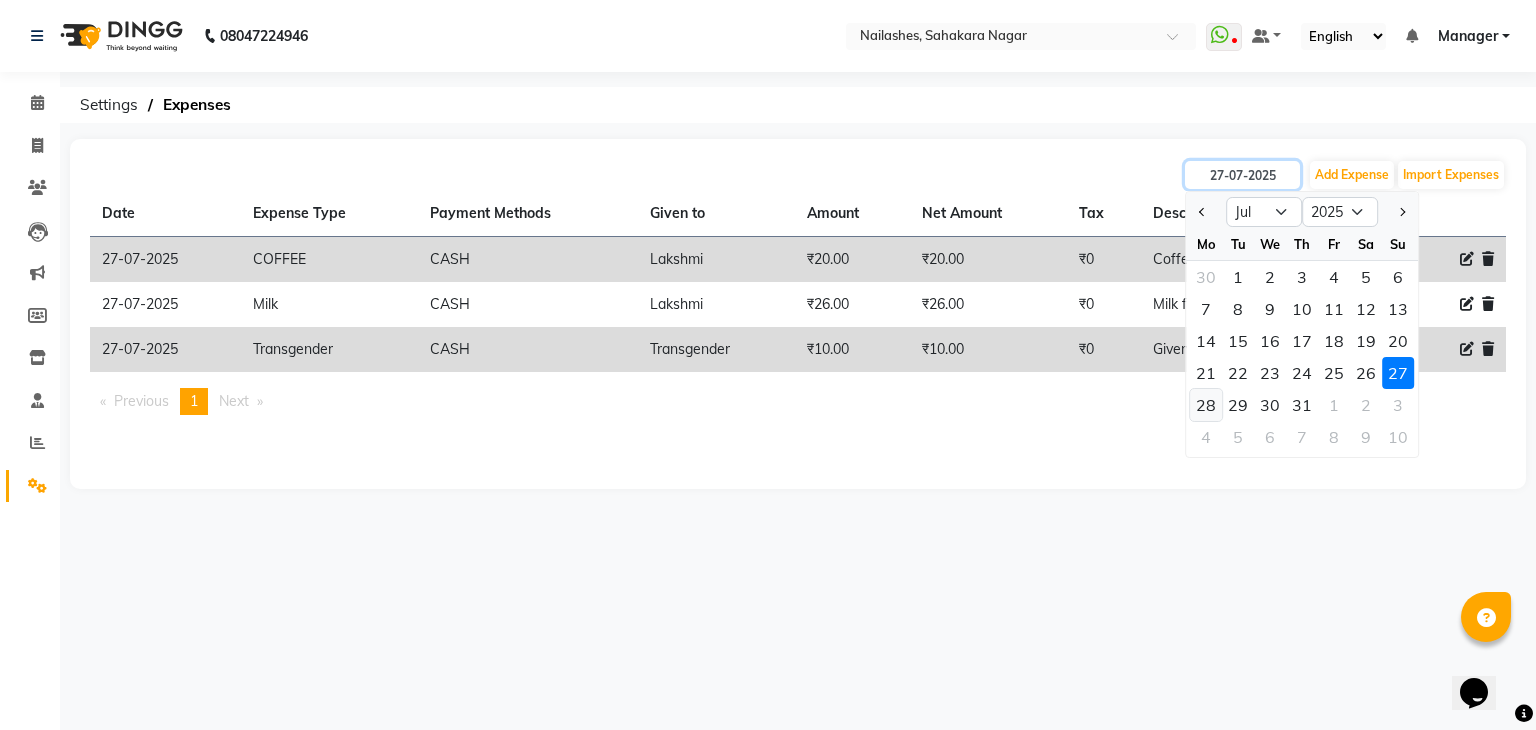 type on "28-07-2025" 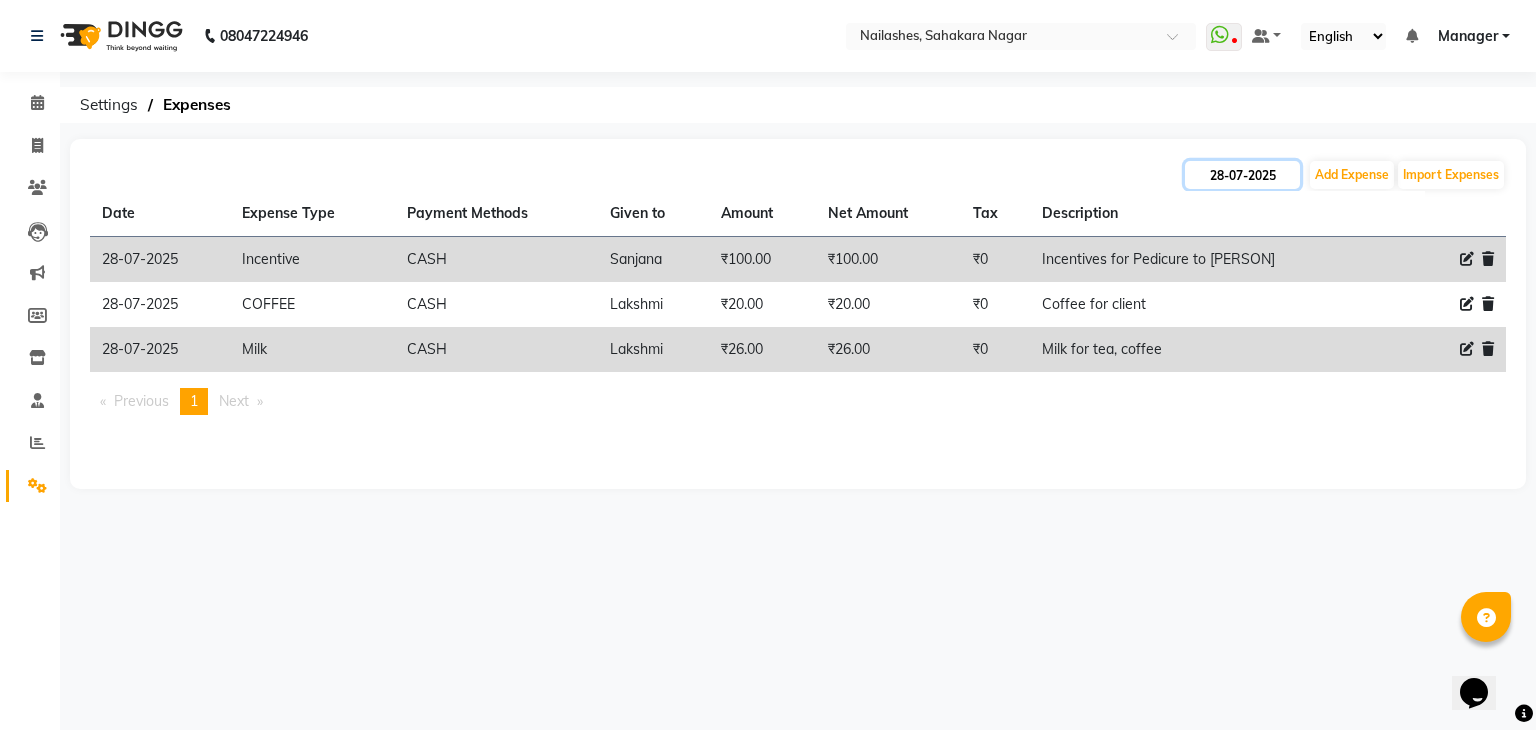 click on "28-07-2025" 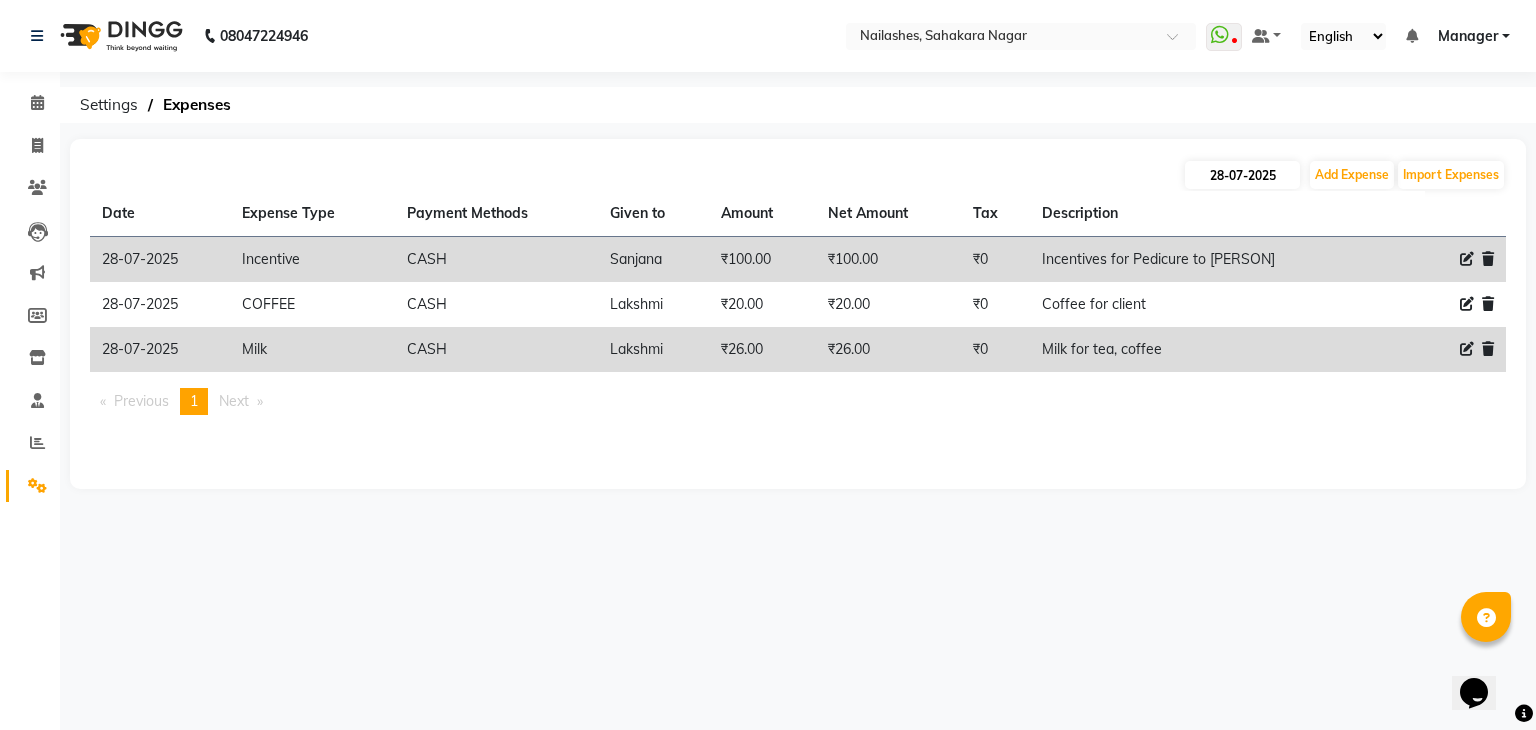 select on "7" 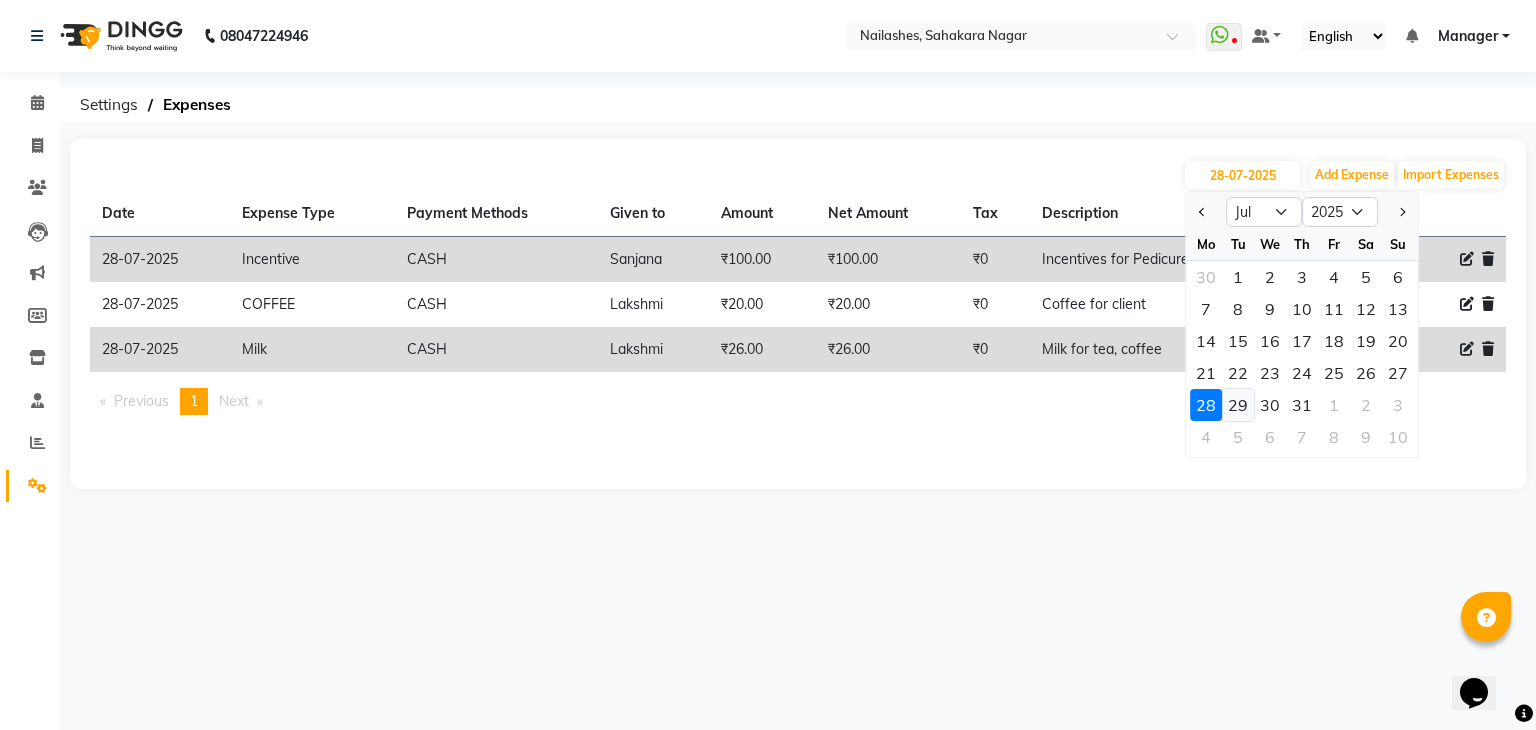 click on "29" 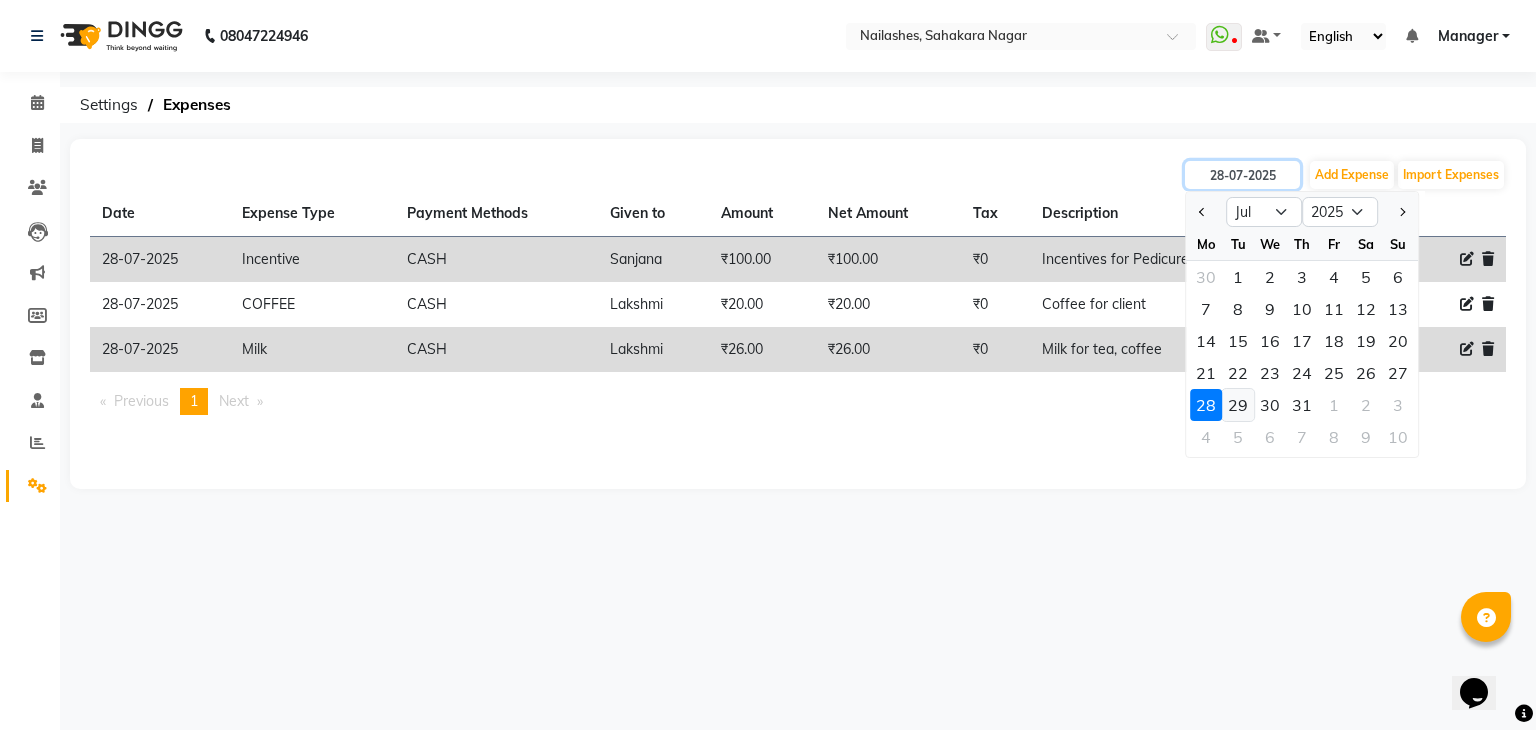 type on "29-07-2025" 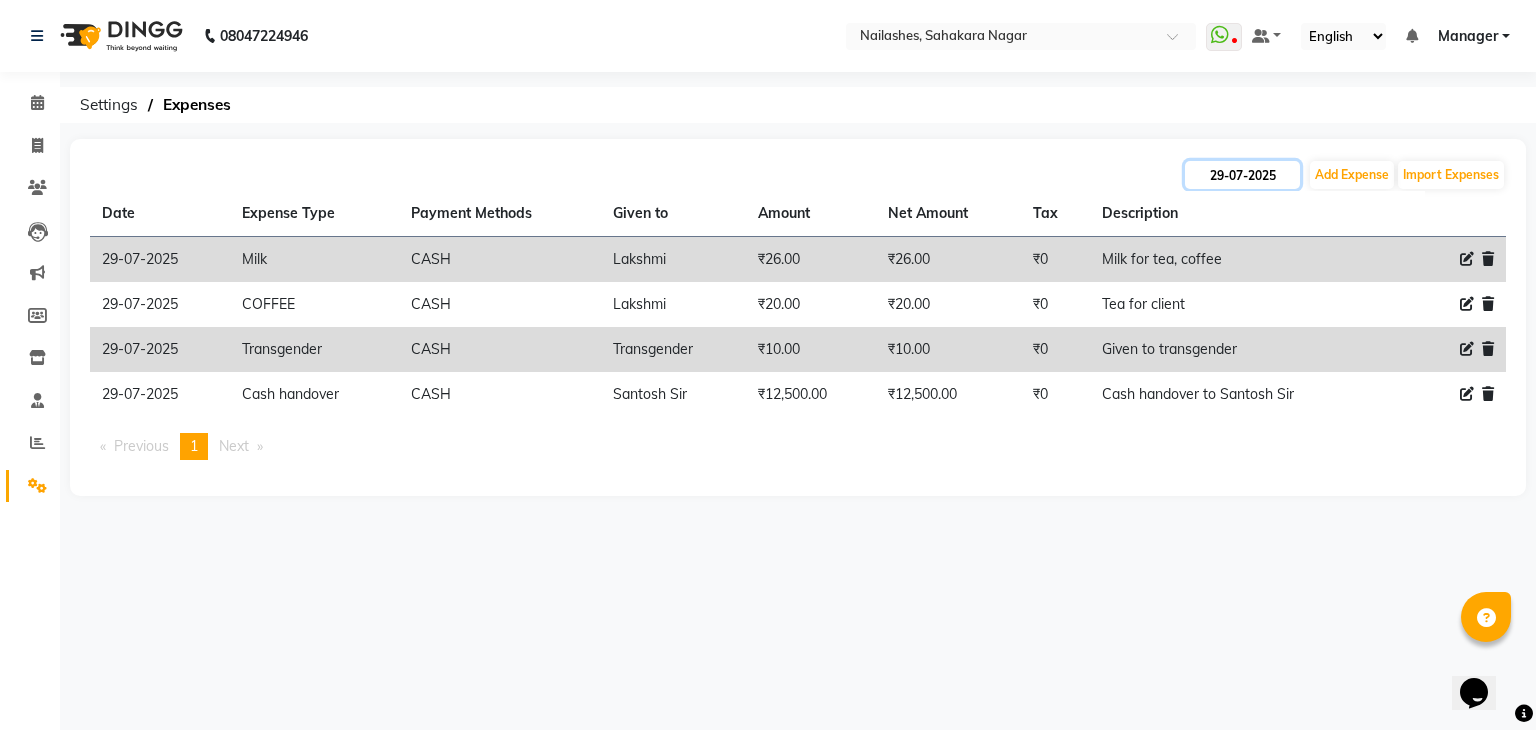 click on "29-07-2025" 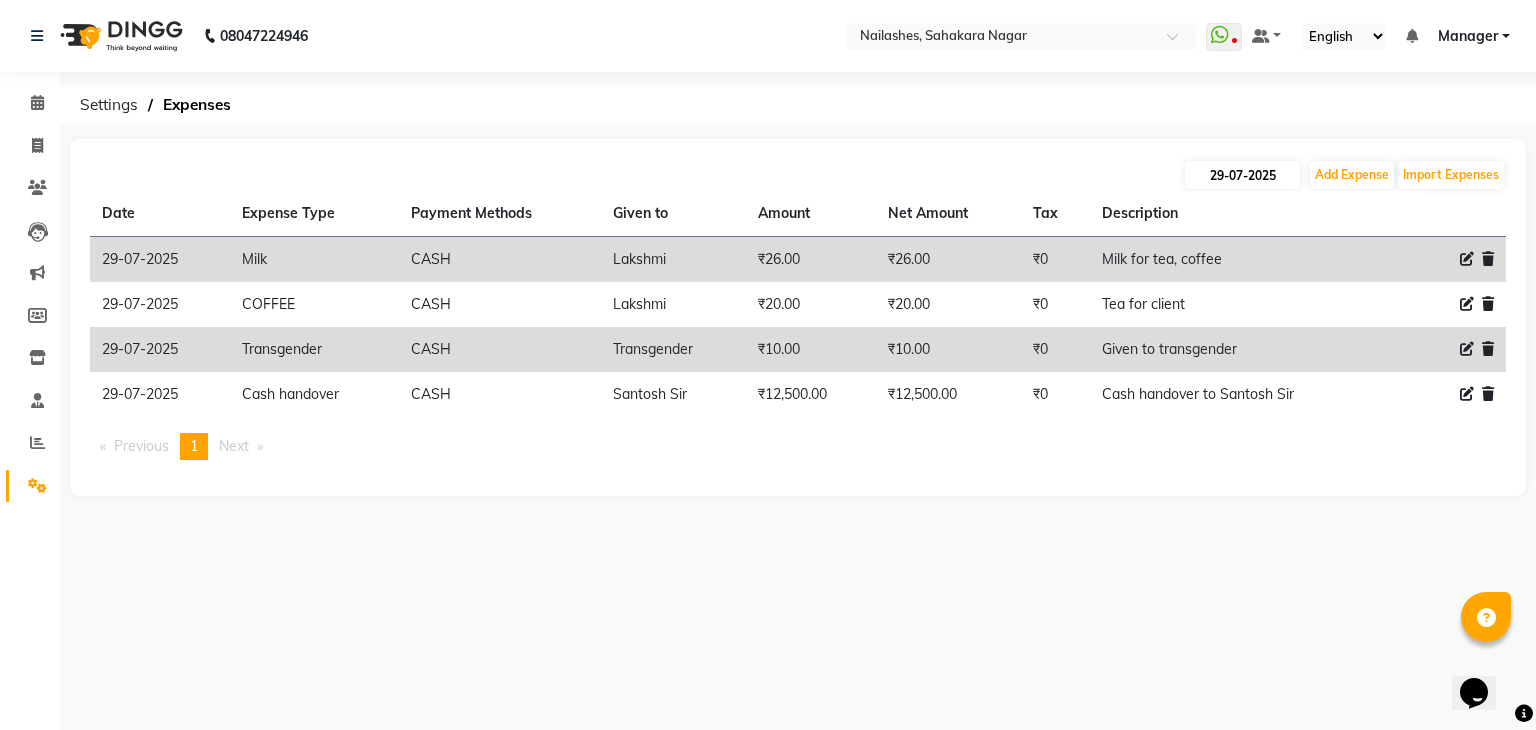 select on "7" 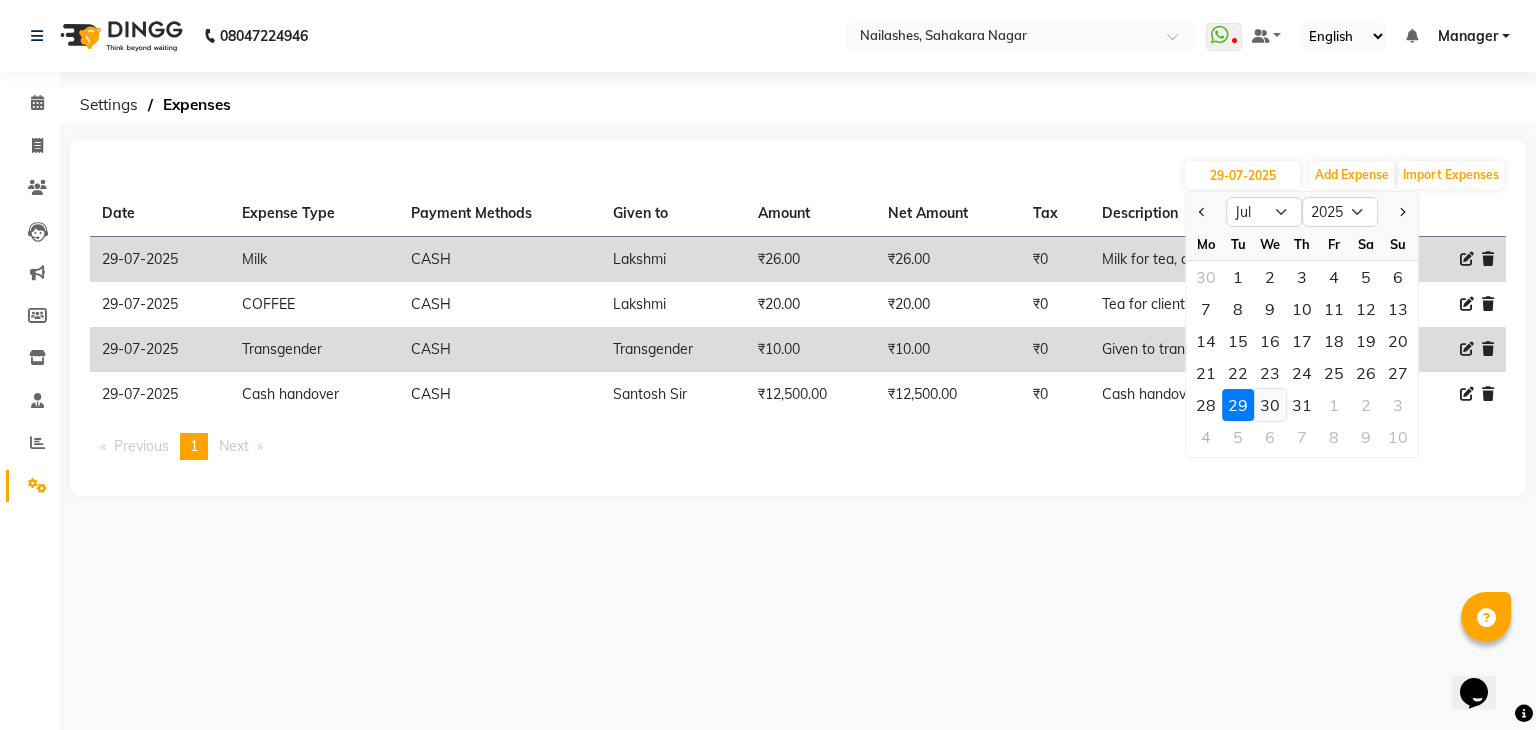 click on "30" 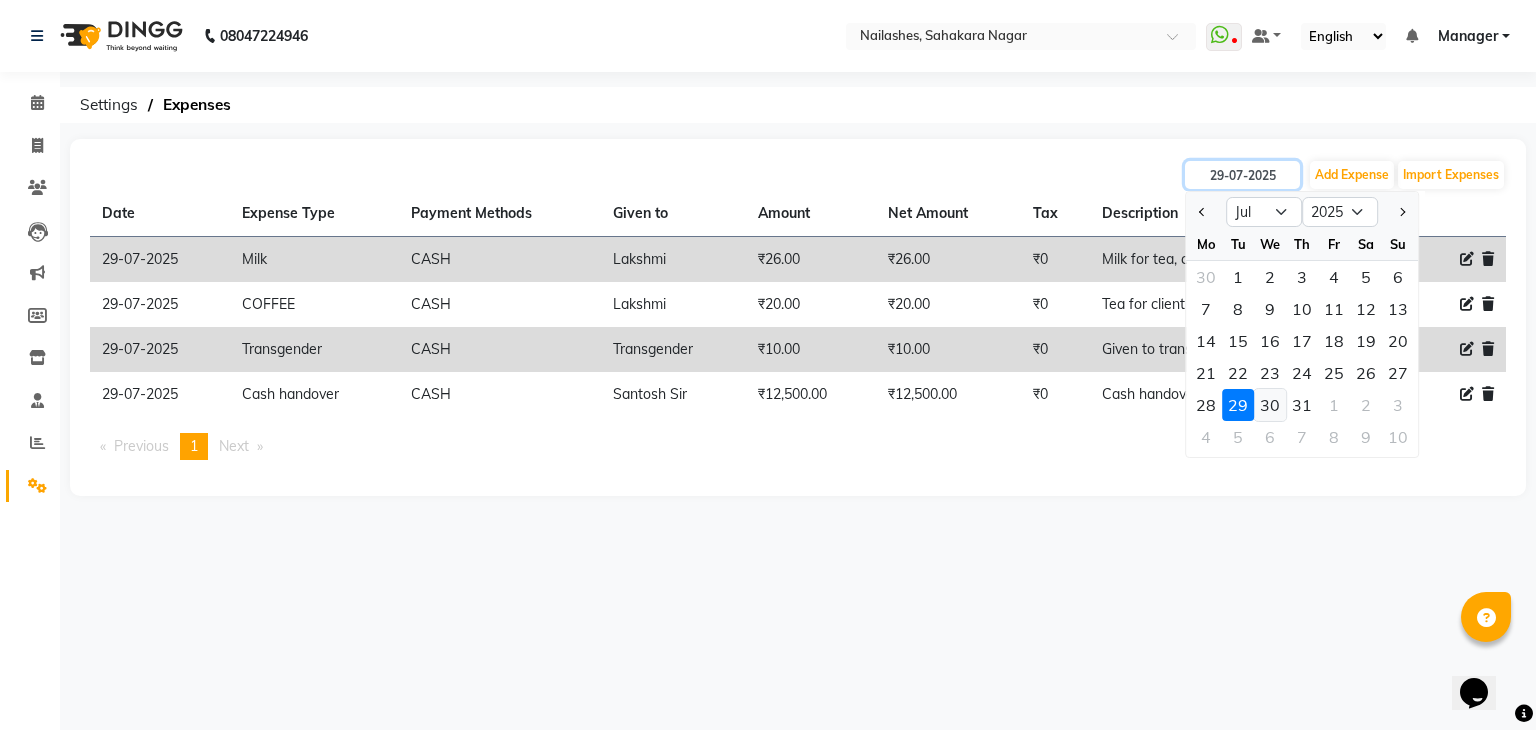 type on "30-07-2025" 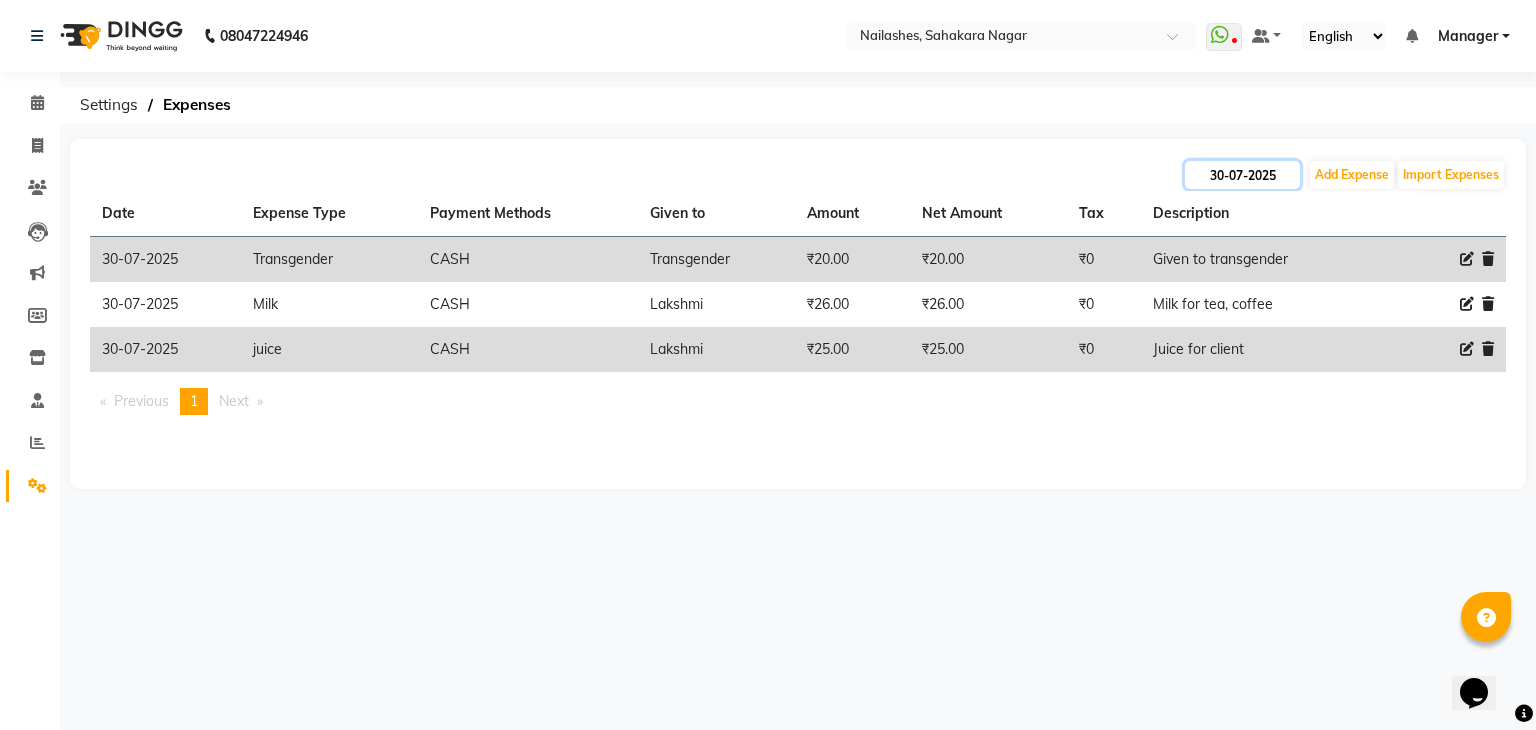 click on "30-07-2025" 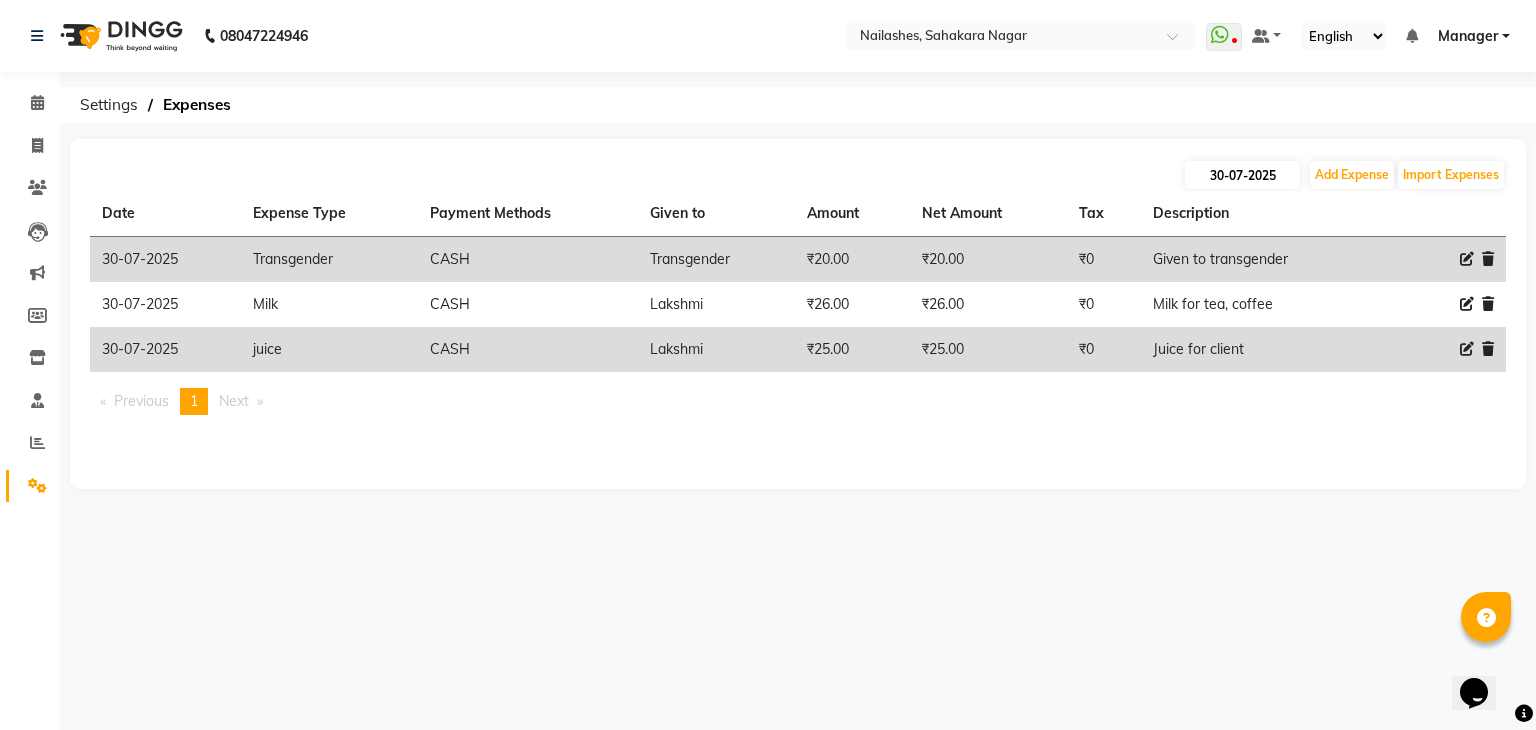 select on "7" 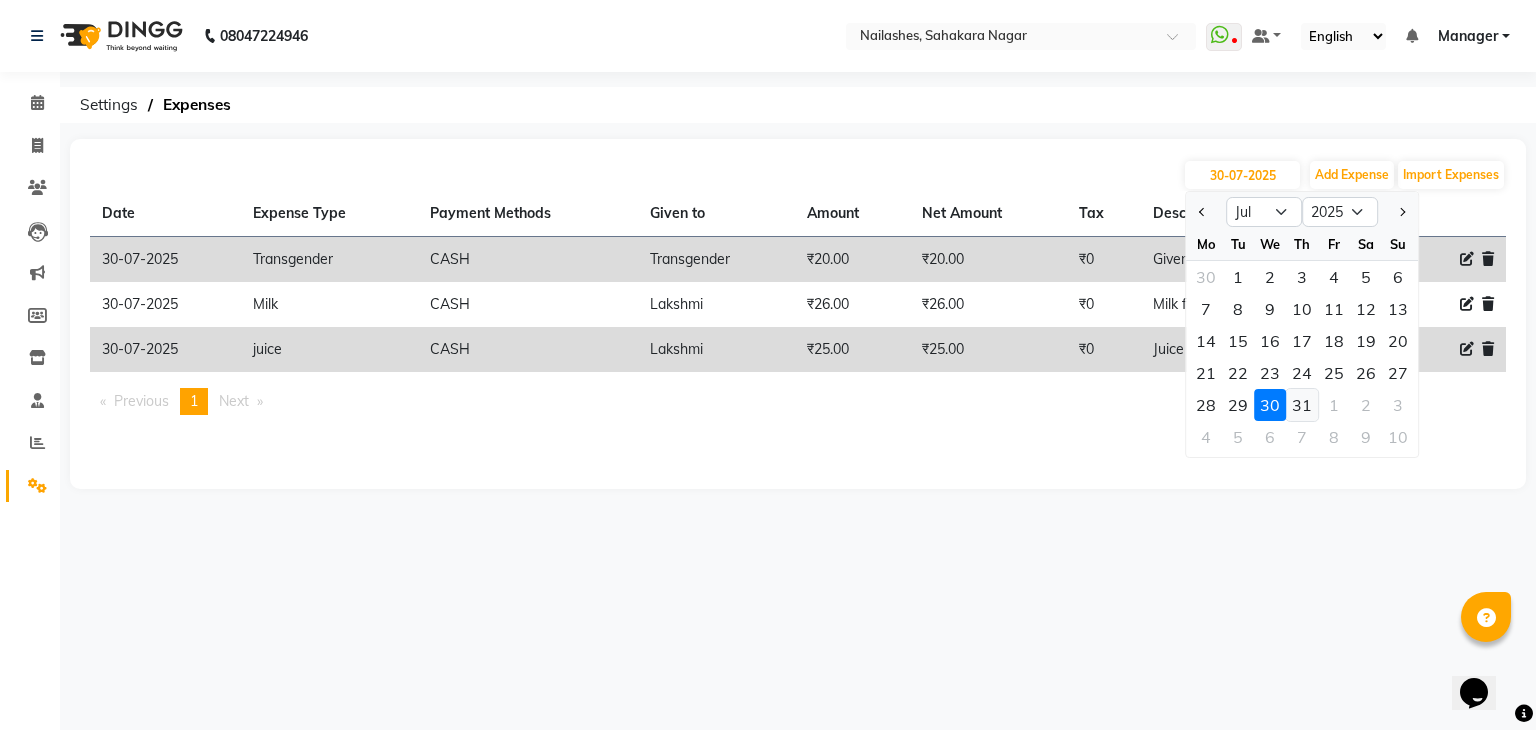 click on "31" 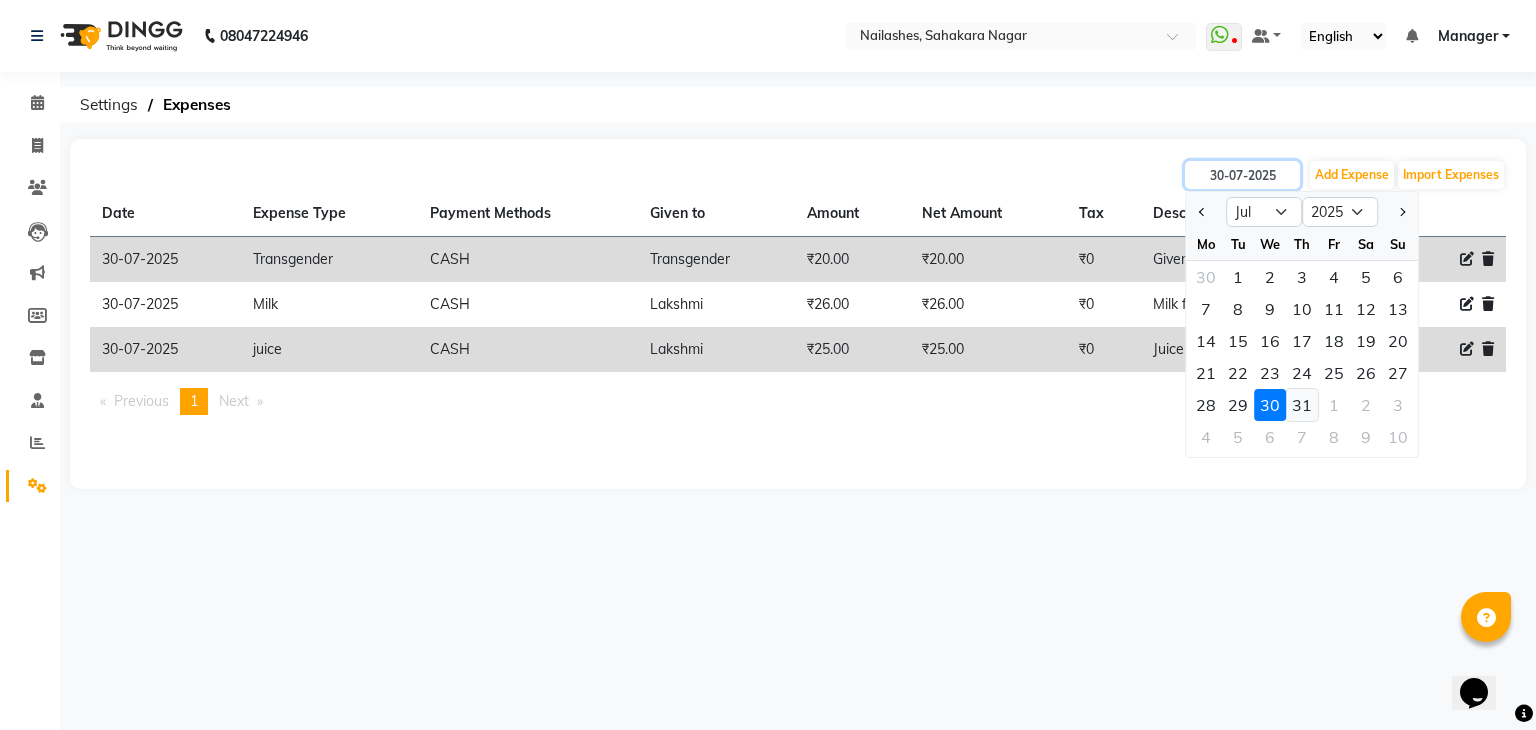 type on "31-07-2025" 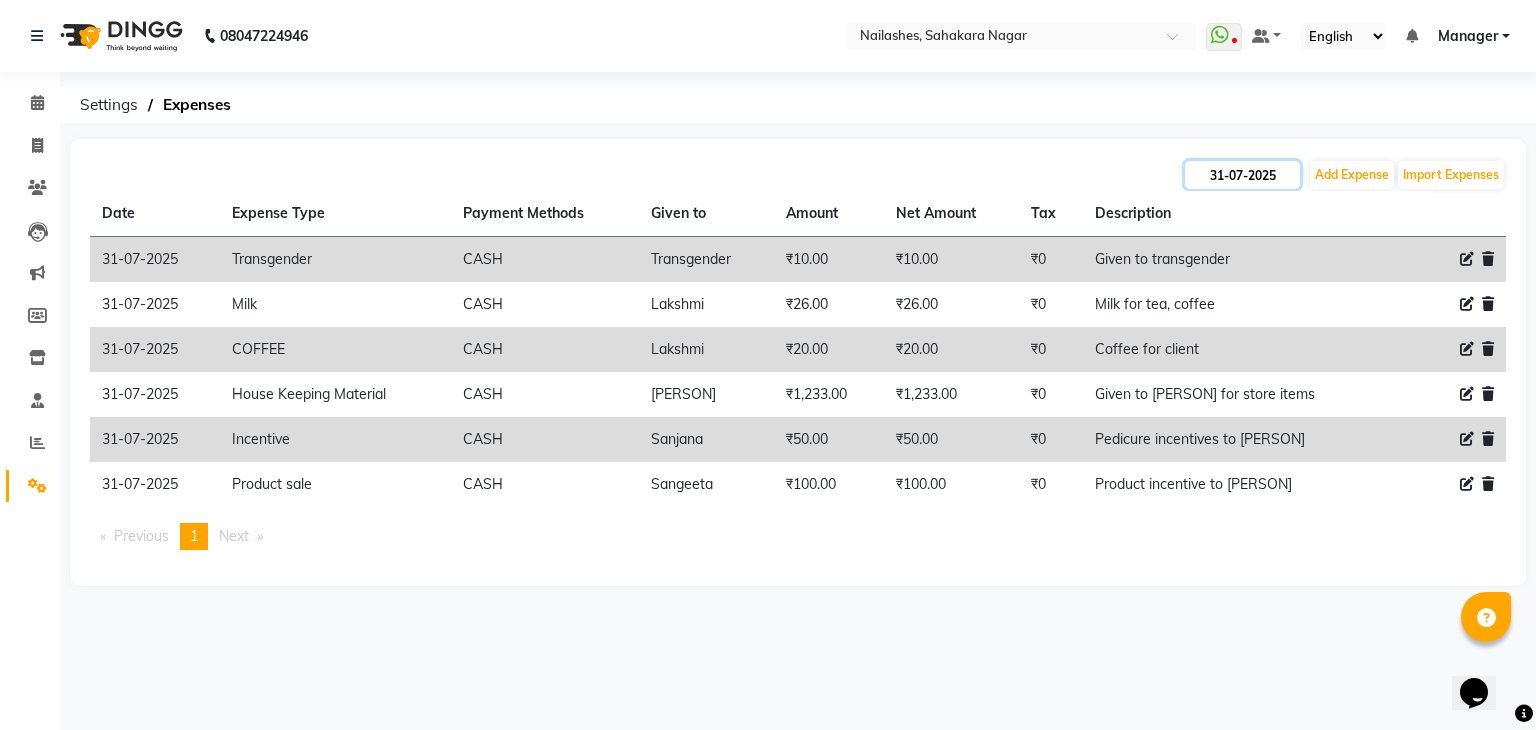 click on "31-07-2025" 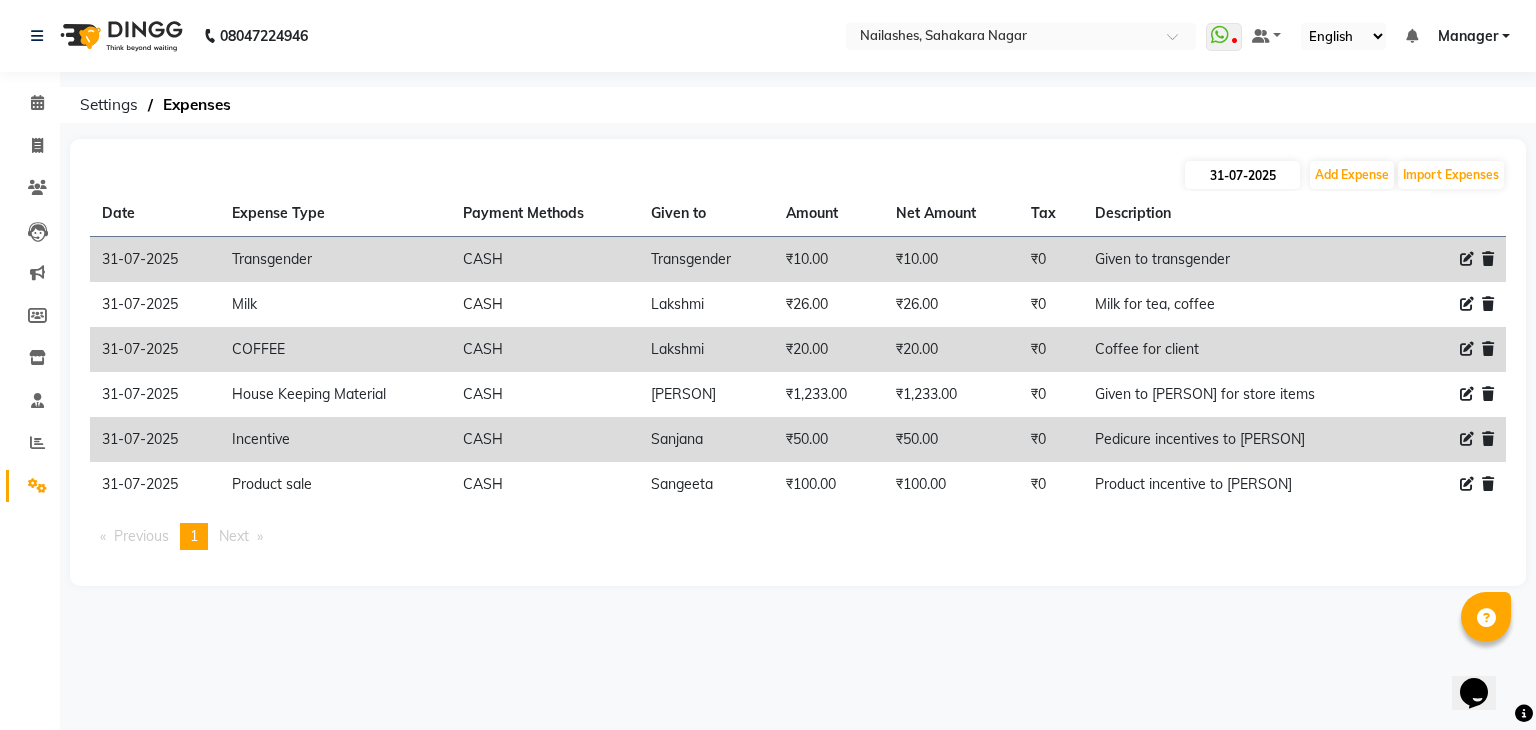 select on "7" 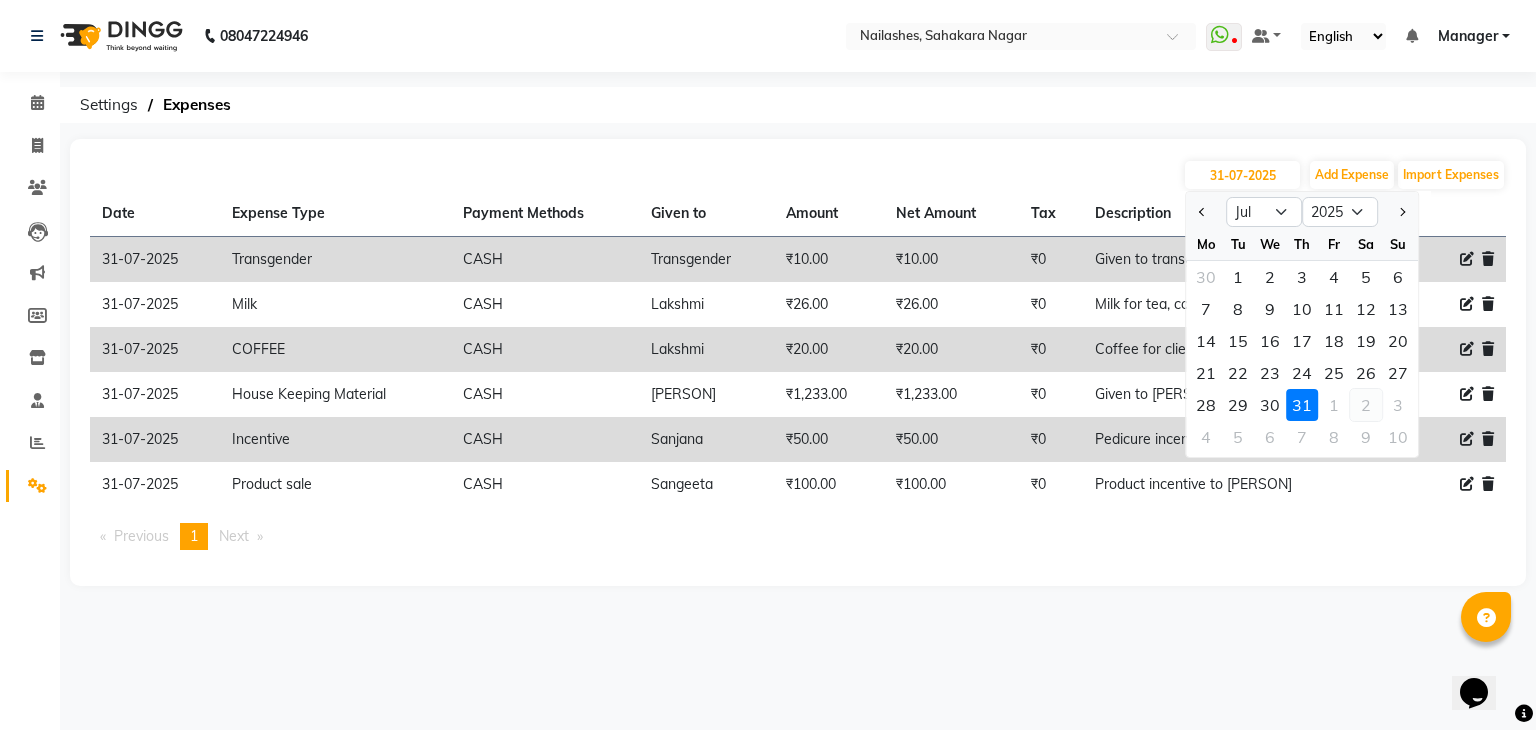 click on "2" 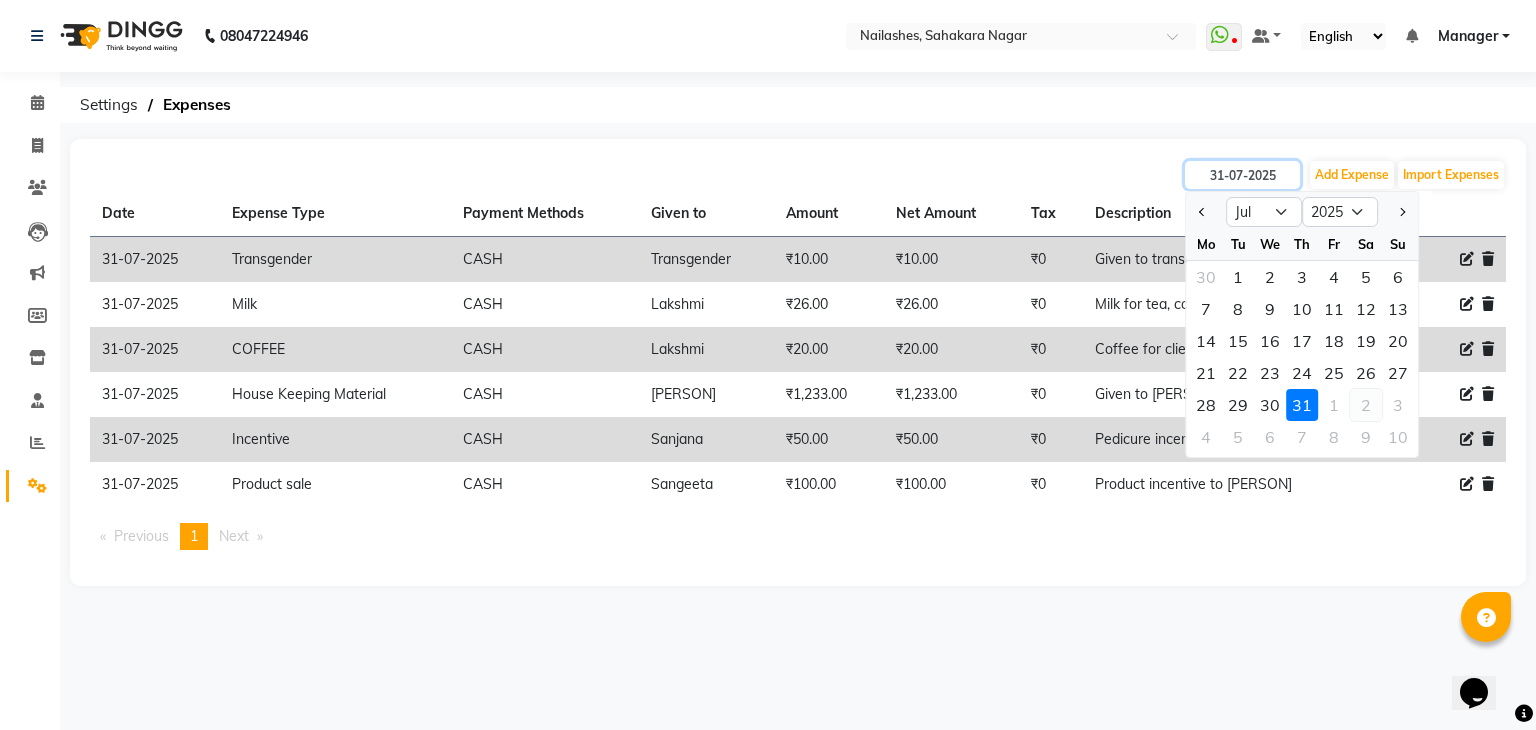type on "02-08-2025" 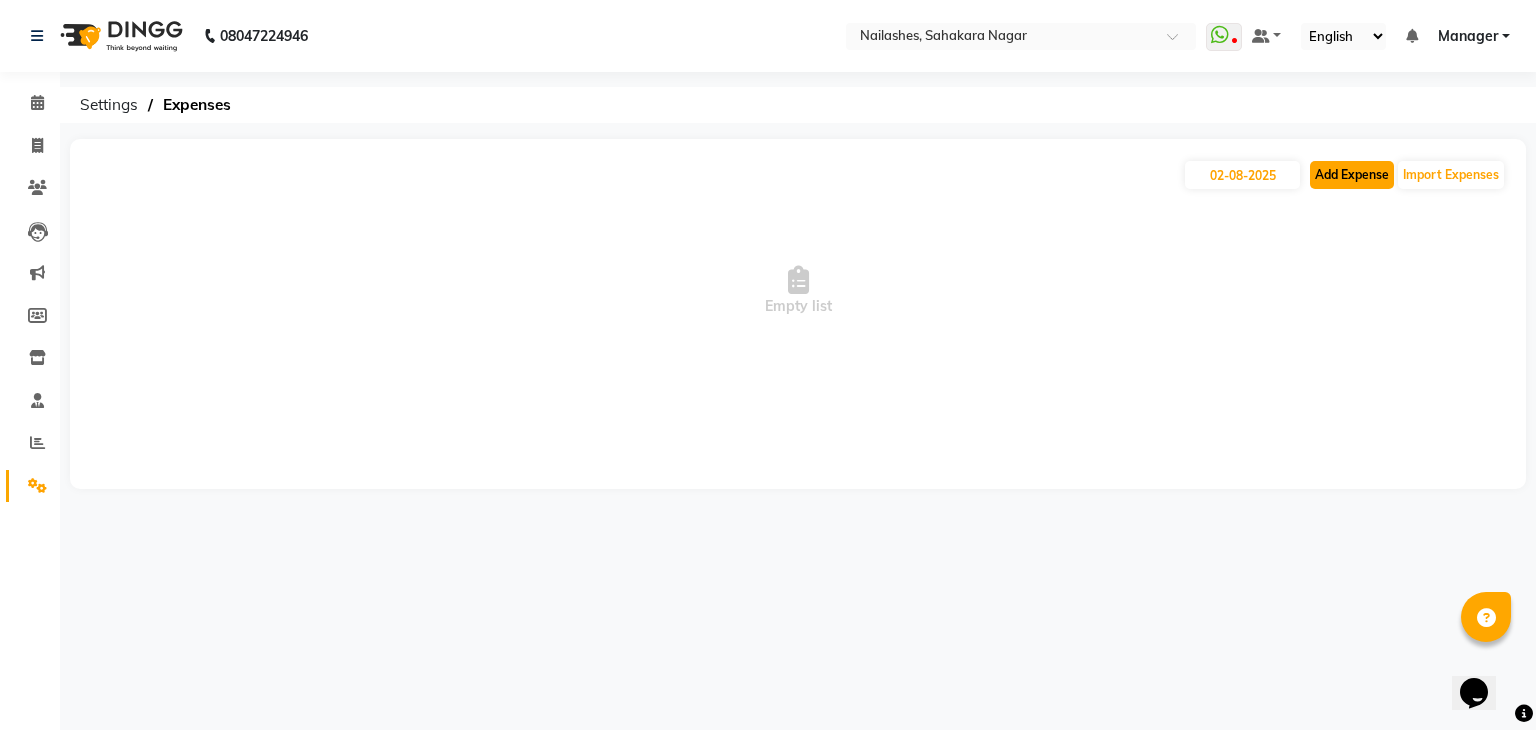click on "Add Expense" 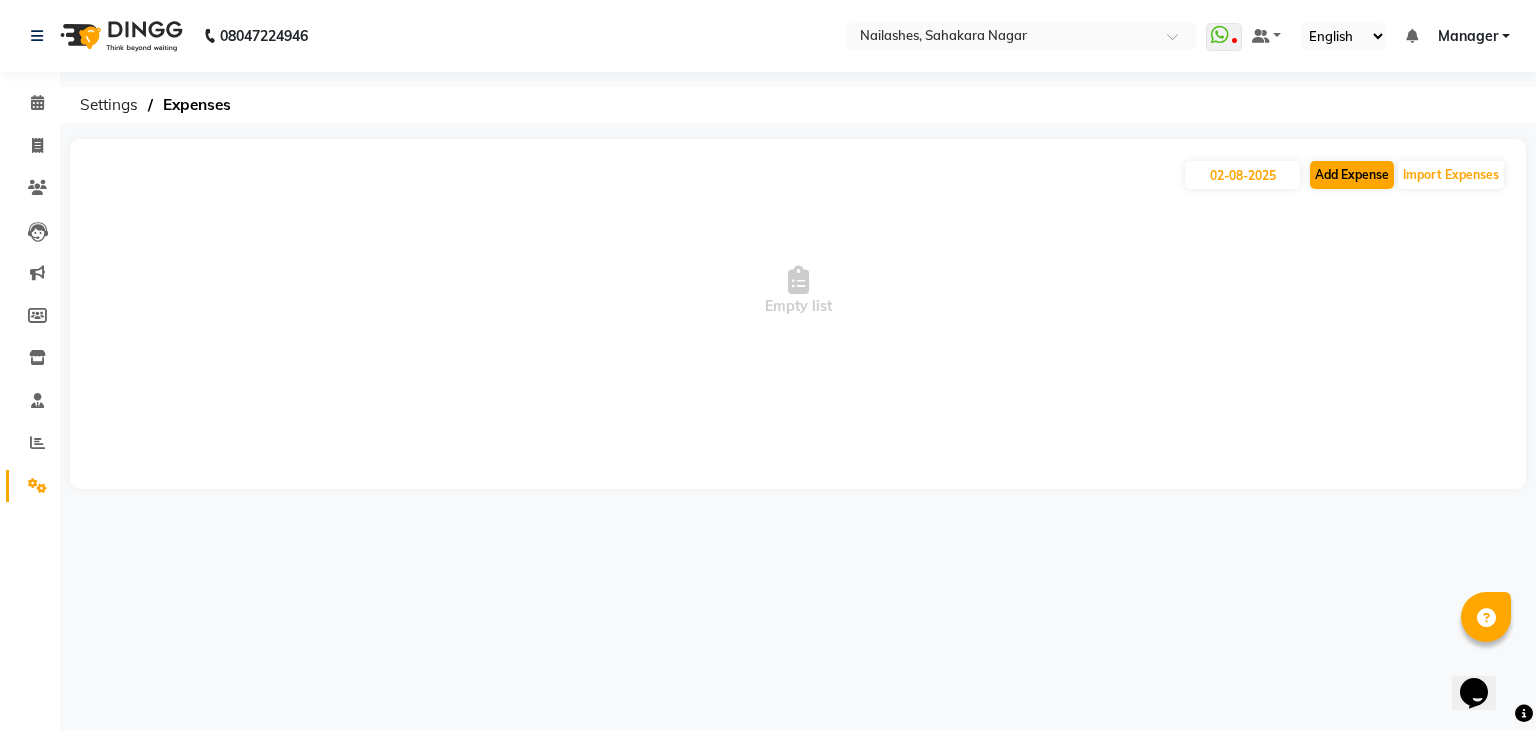 select on "1" 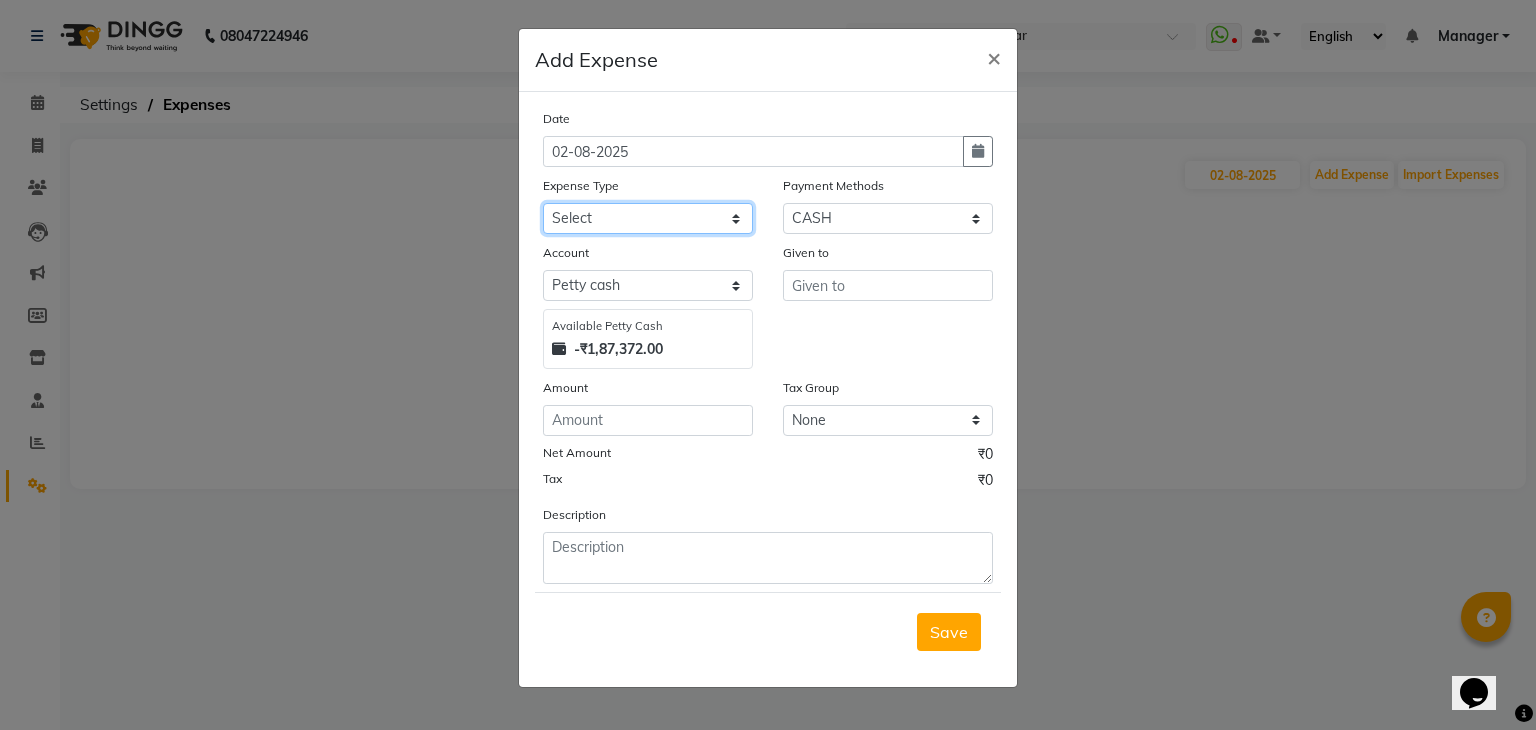 click on "Select acetone Advance Salary bank deposite BBMP Beauty products Bed charges BIRTHDAY CAKE Bonus Carpenter CASH EXPENSE VOUCHER Cash handover chocolate for store cleaning things Client Refreshment coconut water for clients COFFEE coffee cup coffee powder Commission Conveyance Cotton Courier decoration Diesel for generator Donation Drinking Water Electricity Eyelashes return Face mask floor cleaner flowers daily garbage generator diesel green tea GST handover HANDWASH House Keeping Material House keeping Salary Incentive Internet Bill juice LAUNDRY Maintainance Marketing Medical Membership Milk Milk miscelleneous Naturals salon NEWSPAPER O T Other Pantry PETROL Phone Bill Plants plumber pooja items Porter priest Product Purchase product return Product sale puja items RAPIDO Refund Rent Shop Rent Staff Accommodation Royalty Salary Staff cab charges Staff dinner Staff Flight Ticket Staff  Hiring from another Branch Staff Snacks Stationary STORE OPENING CHARGE sugar sweets TEAM DINNER TIPS Tissue Transgender" 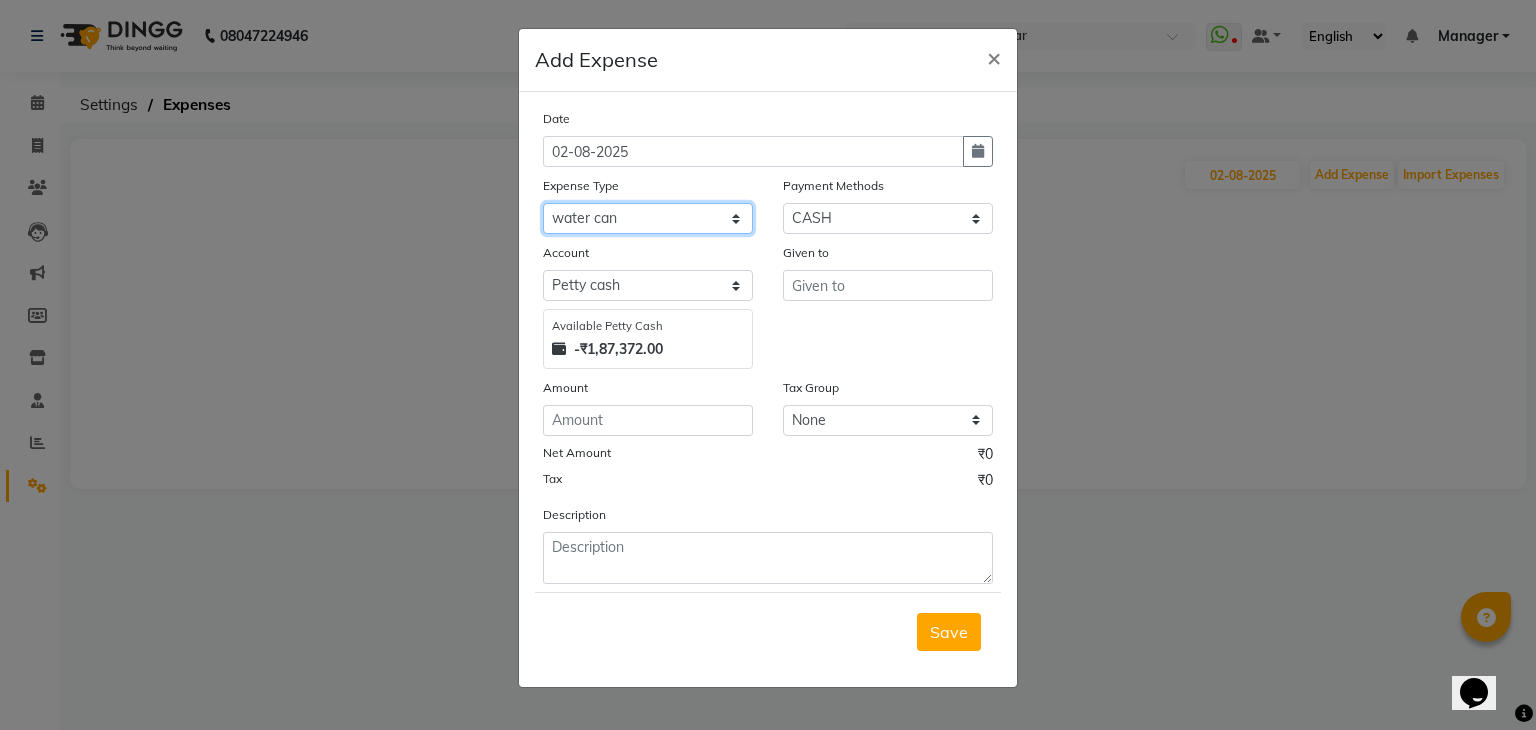 click on "Select acetone Advance Salary bank deposite BBMP Beauty products Bed charges BIRTHDAY CAKE Bonus Carpenter CASH EXPENSE VOUCHER Cash handover chocolate for store cleaning things Client Refreshment coconut water for clients COFFEE coffee cup coffee powder Commission Conveyance Cotton Courier decoration Diesel for generator Donation Drinking Water Electricity Eyelashes return Face mask floor cleaner flowers daily garbage generator diesel green tea GST handover HANDWASH House Keeping Material House keeping Salary Incentive Internet Bill juice LAUNDRY Maintainance Marketing Medical Membership Milk Milk miscelleneous Naturals salon NEWSPAPER O T Other Pantry PETROL Phone Bill Plants plumber pooja items Porter priest Product Purchase product return Product sale puja items RAPIDO Refund Rent Shop Rent Staff Accommodation Royalty Salary Staff cab charges Staff dinner Staff Flight Ticket Staff  Hiring from another Branch Staff Snacks Stationary STORE OPENING CHARGE sugar sweets TEAM DINNER TIPS Tissue Transgender" 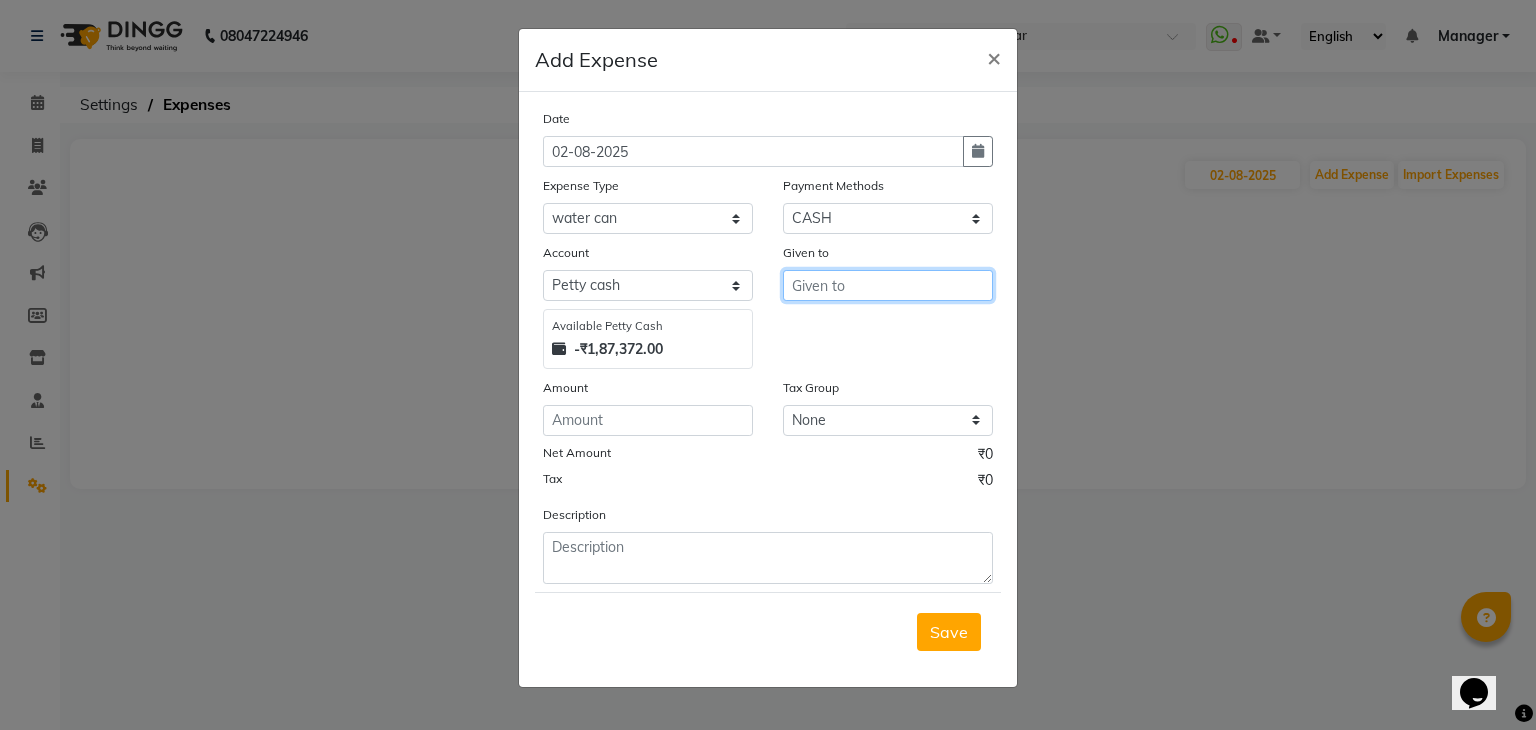 click at bounding box center (888, 285) 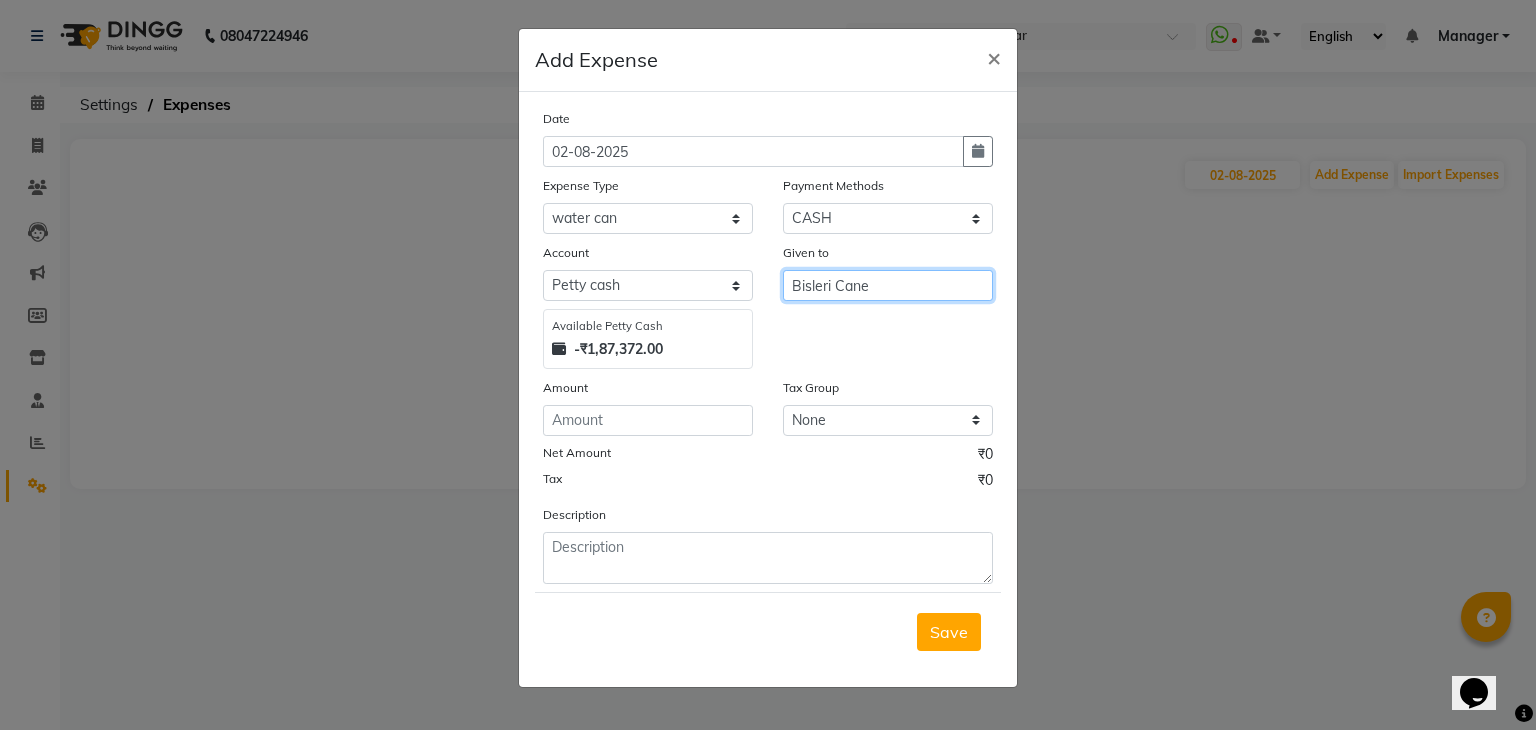 type on "Bisleri Cane" 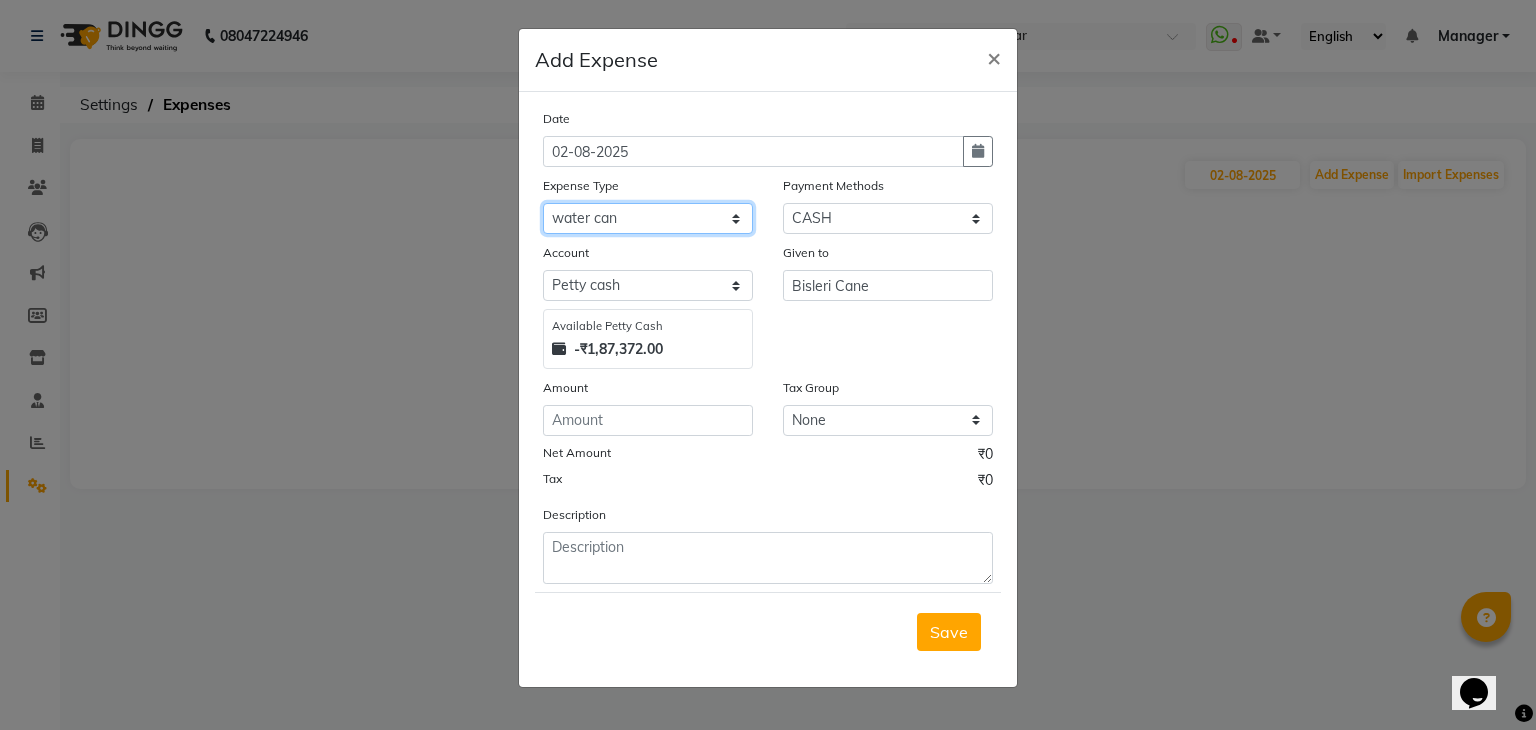 click on "Select acetone Advance Salary bank deposite BBMP Beauty products Bed charges BIRTHDAY CAKE Bonus Carpenter CASH EXPENSE VOUCHER Cash handover chocolate for store cleaning things Client Refreshment coconut water for clients COFFEE coffee cup coffee powder Commission Conveyance Cotton Courier decoration Diesel for generator Donation Drinking Water Electricity Eyelashes return Face mask floor cleaner flowers daily garbage generator diesel green tea GST handover HANDWASH House Keeping Material House keeping Salary Incentive Internet Bill juice LAUNDRY Maintainance Marketing Medical Membership Milk Milk miscelleneous Naturals salon NEWSPAPER O T Other Pantry PETROL Phone Bill Plants plumber pooja items Porter priest Product Purchase product return Product sale puja items RAPIDO Refund Rent Shop Rent Staff Accommodation Royalty Salary Staff cab charges Staff dinner Staff Flight Ticket Staff  Hiring from another Branch Staff Snacks Stationary STORE OPENING CHARGE sugar sweets TEAM DINNER TIPS Tissue Transgender" 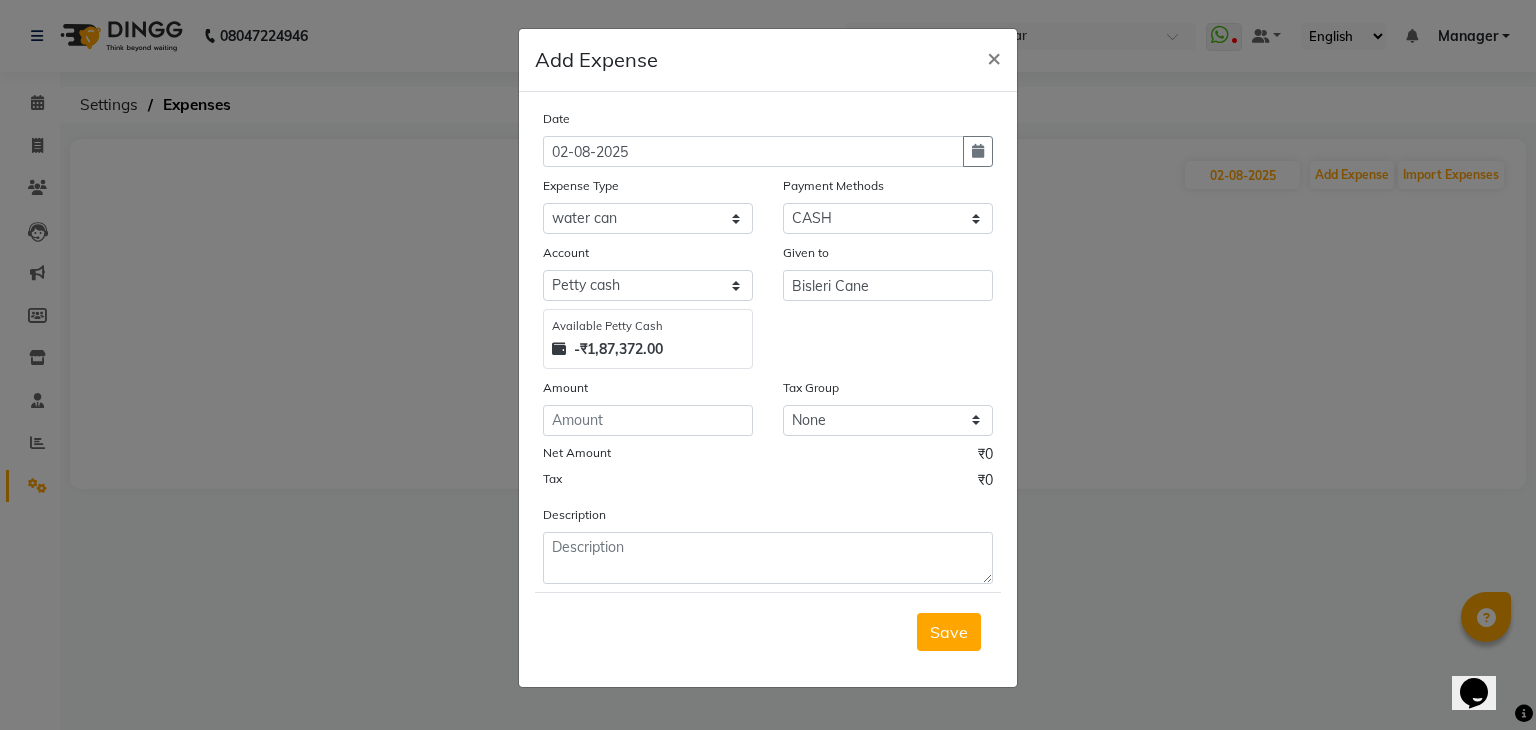 click on "Given to [PERSON] Cane" 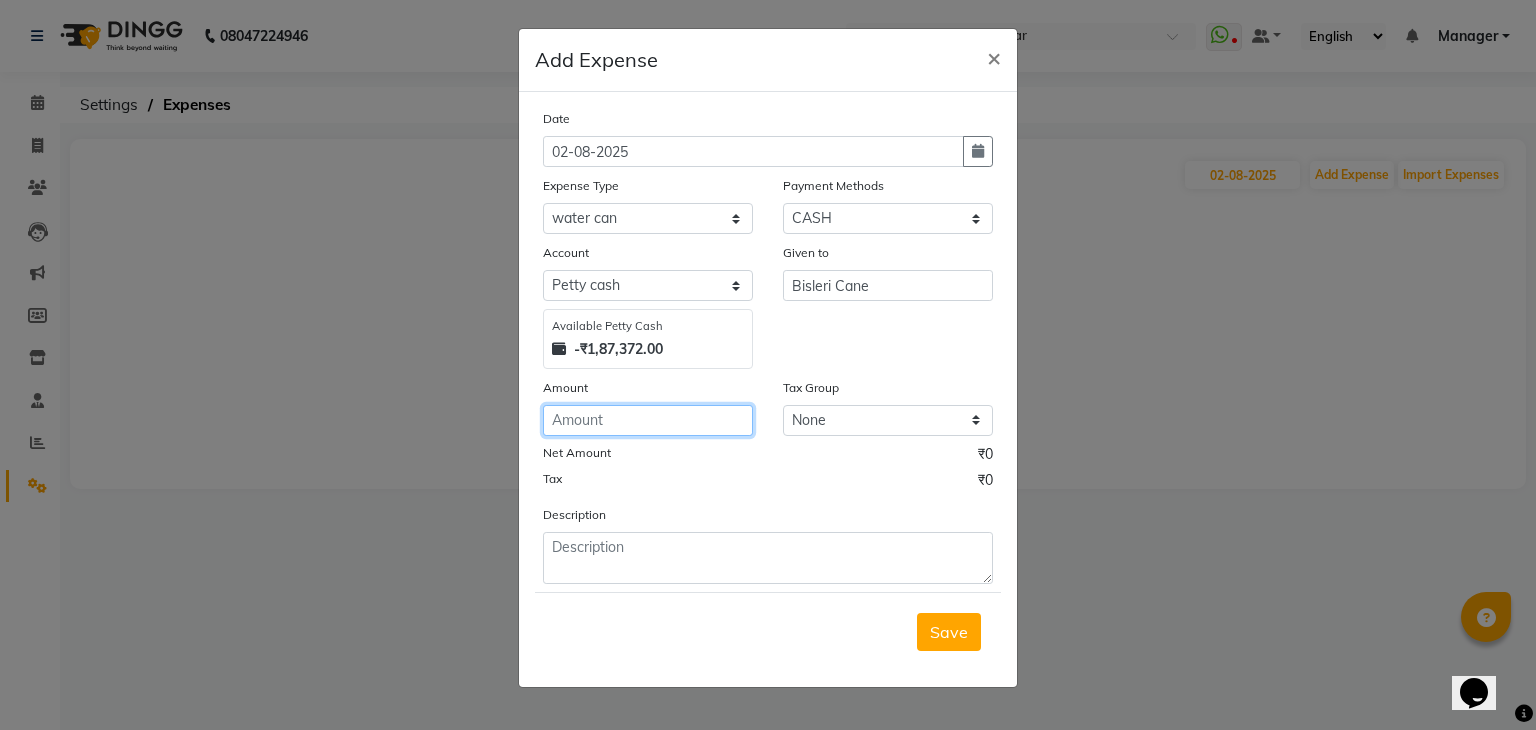 click 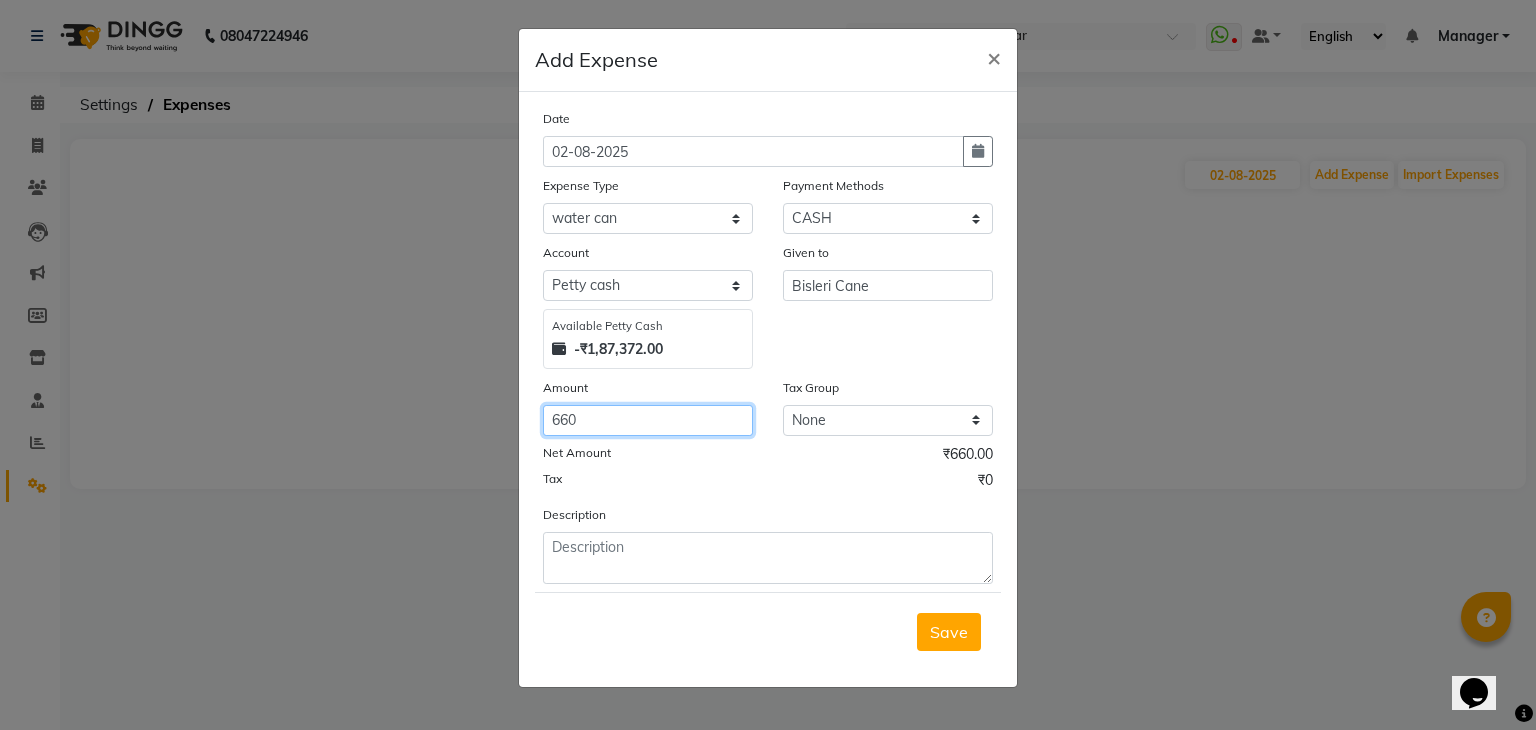 type on "660" 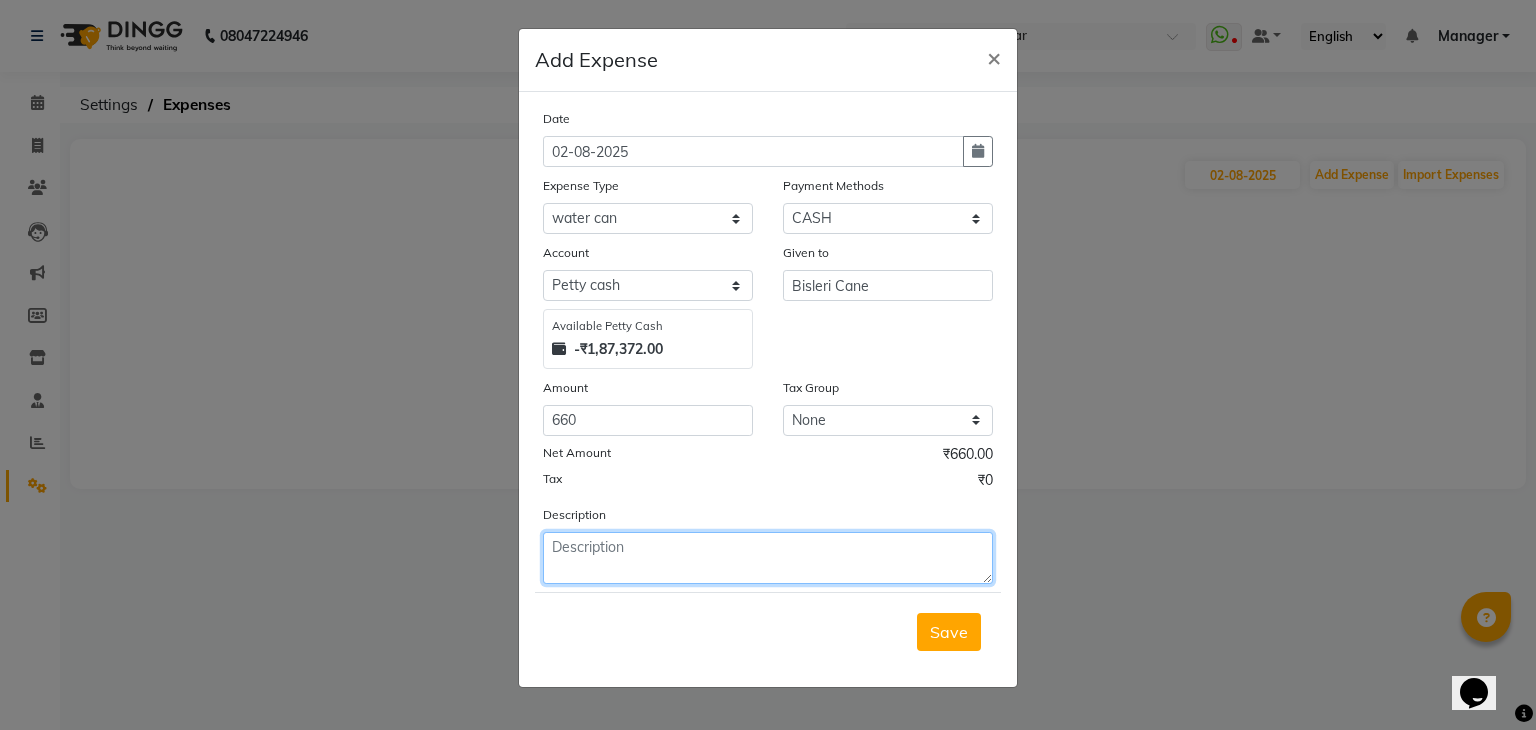 click 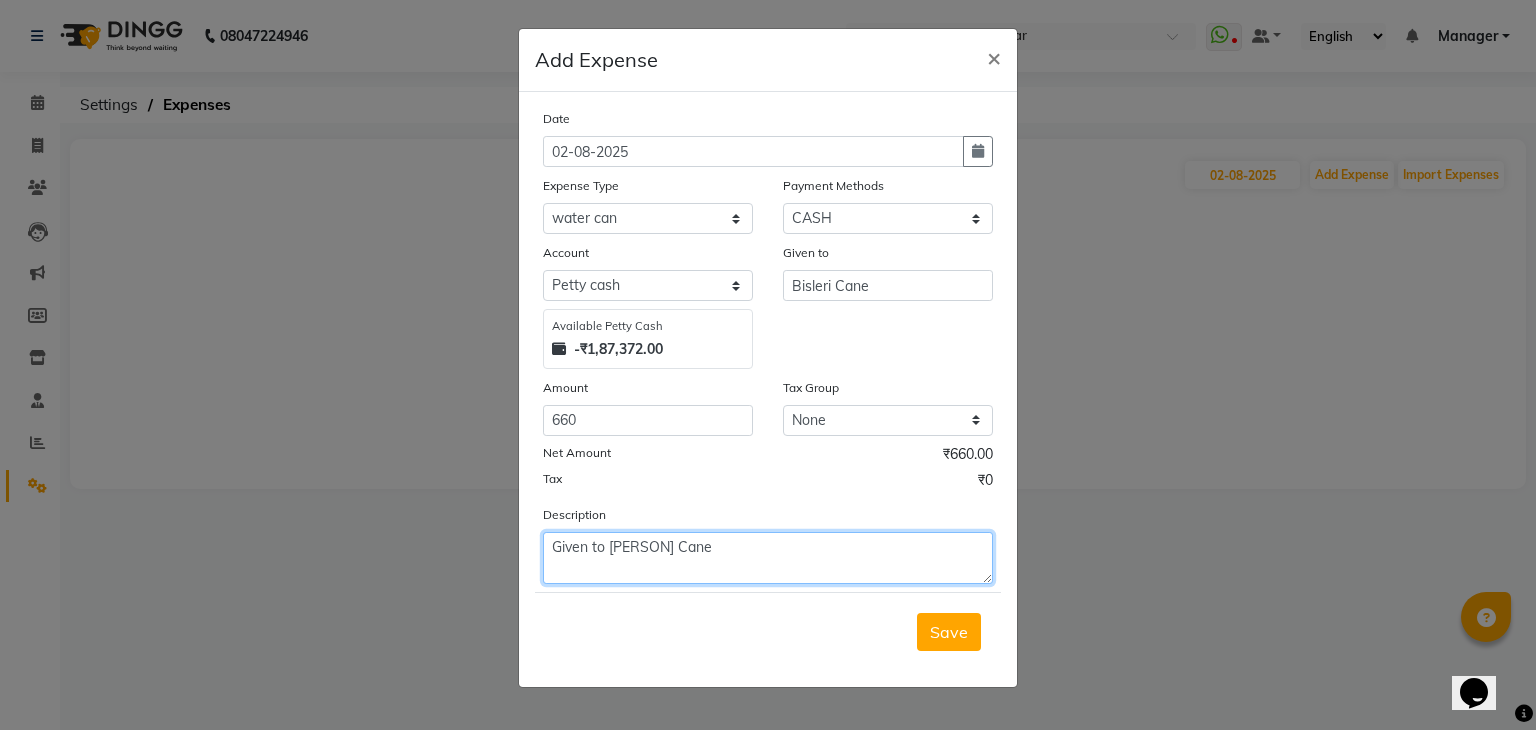 click on "Given to [PERSON] Cane" 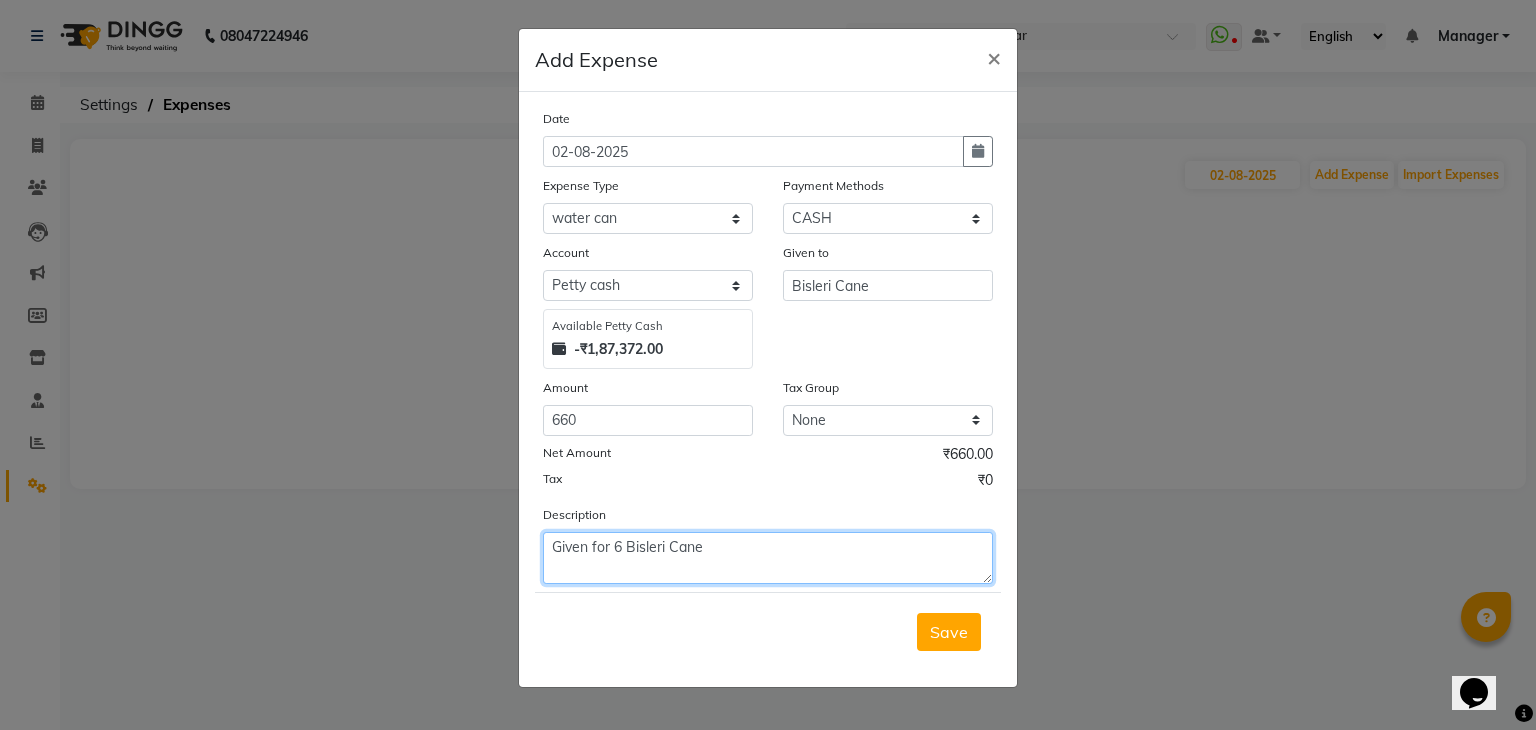 click on "Given for 6 Bisleri Cane" 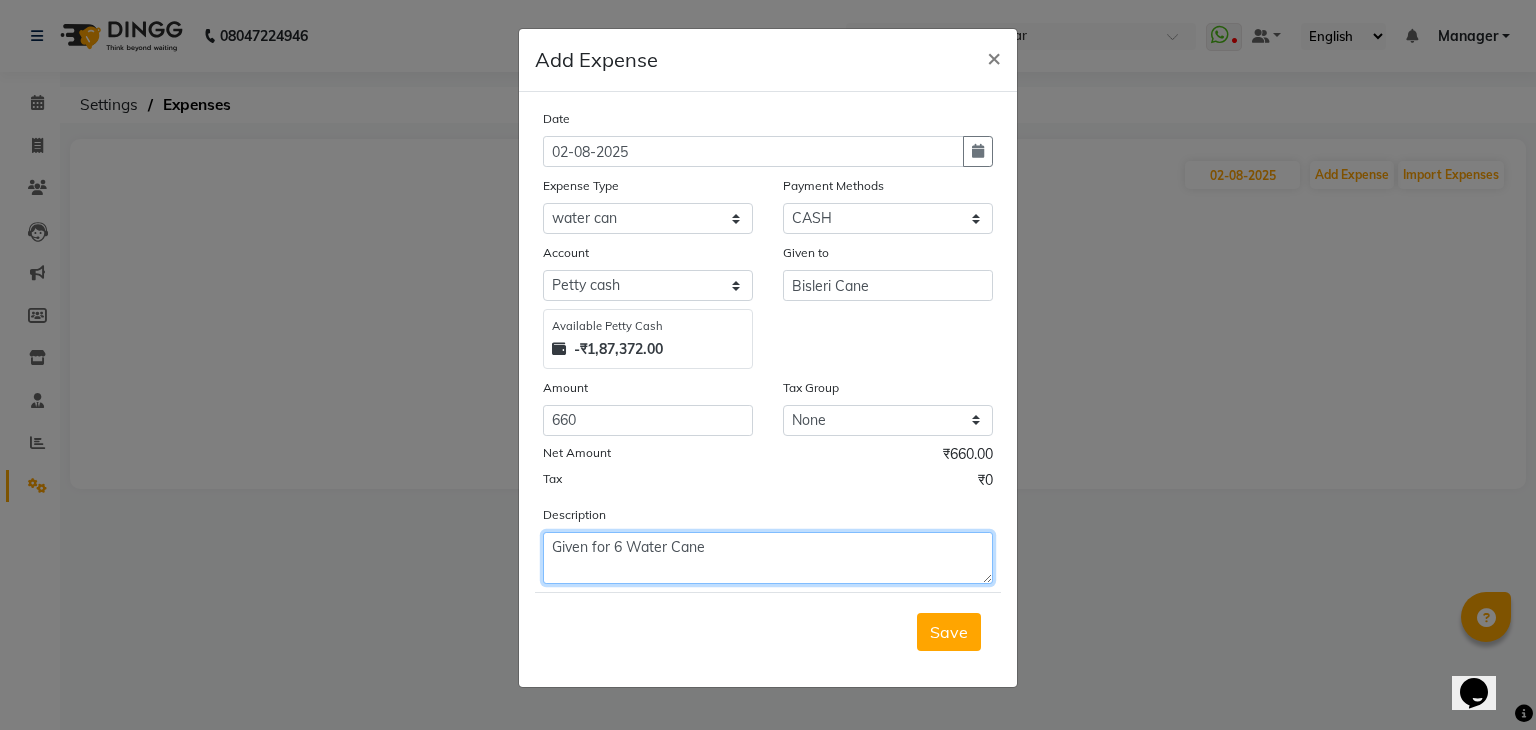click on "Given for 6 Water Cane" 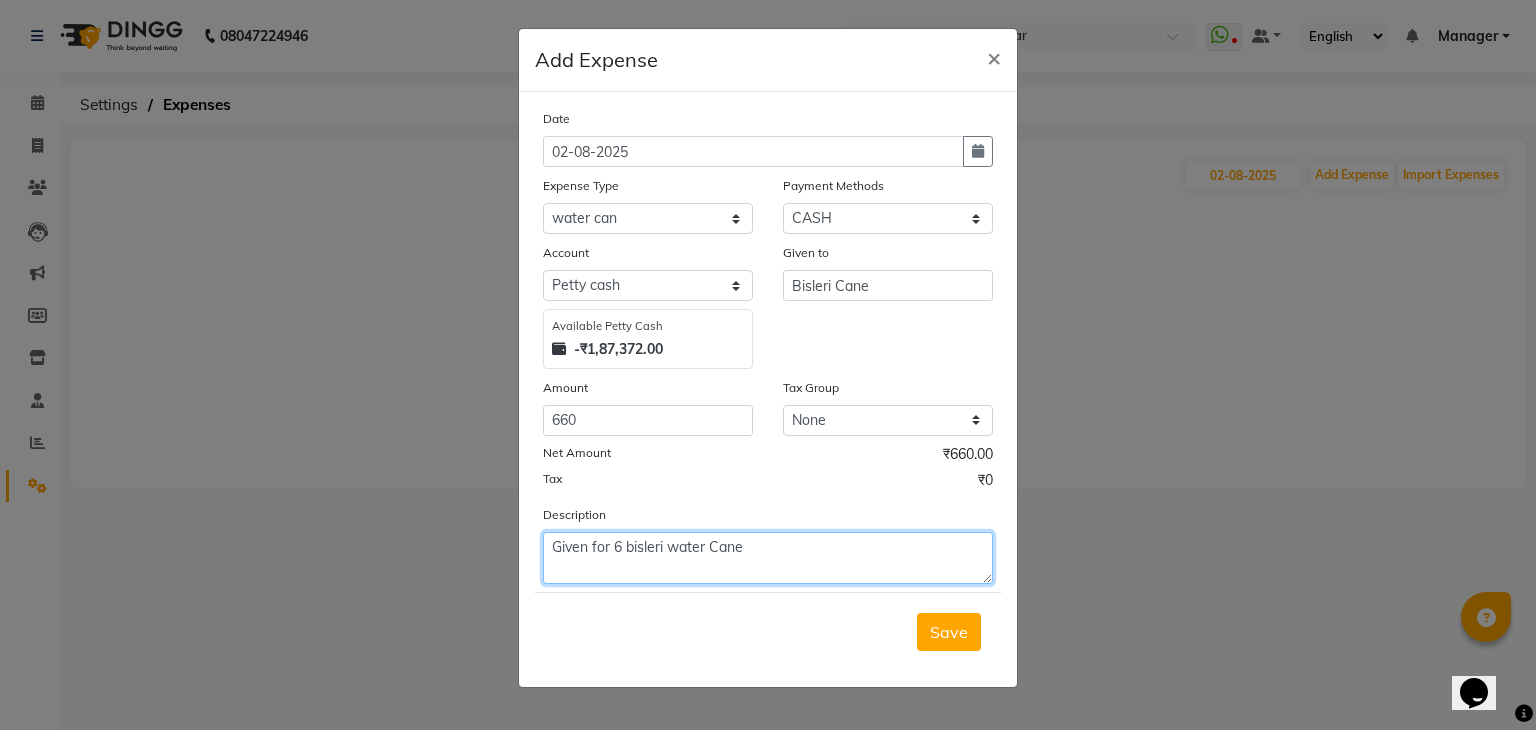 click on "Given for 6 bisleri water Cane" 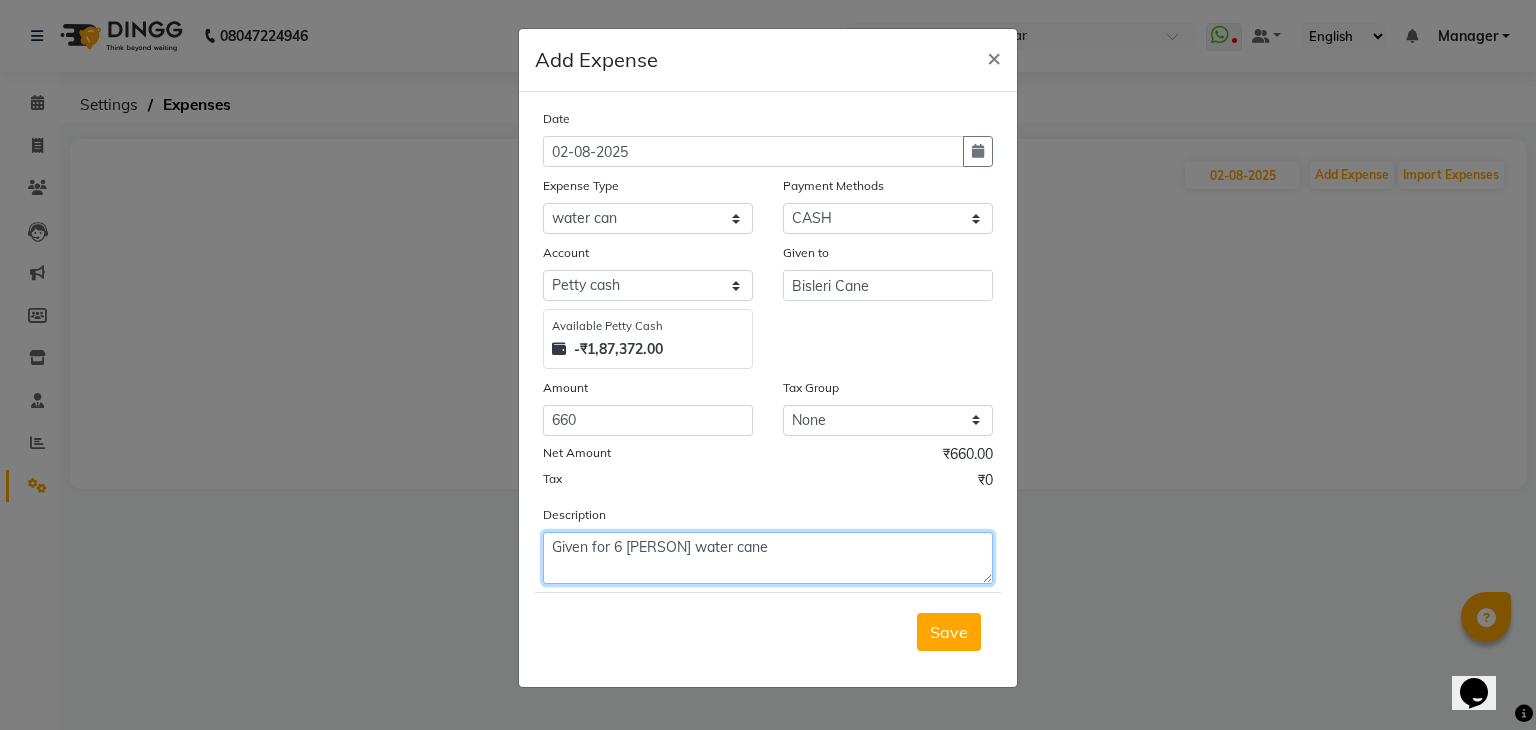 click on "Given for 6 [PERSON] water cane" 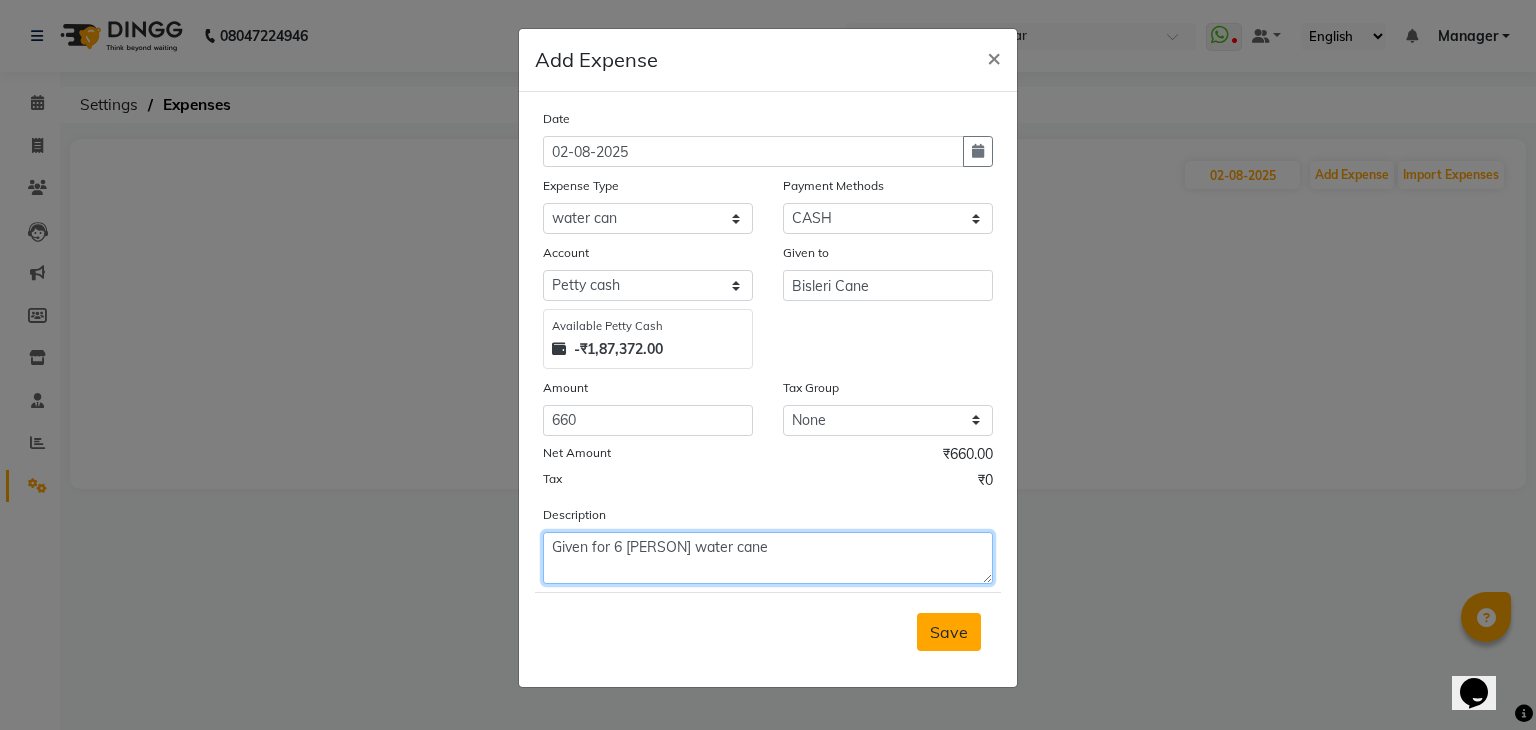 type on "Given for 6 [PERSON] water cane" 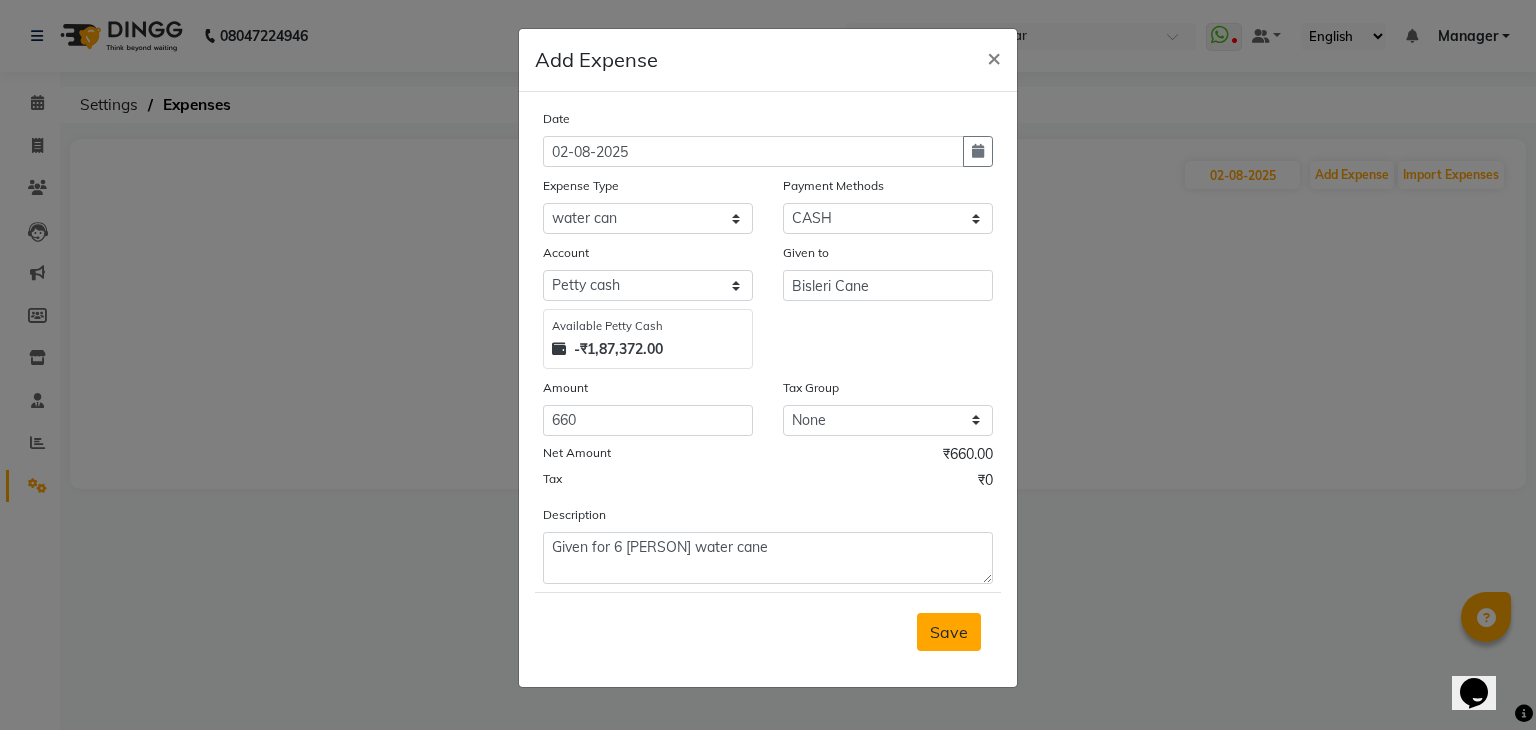 click on "Save" at bounding box center (949, 632) 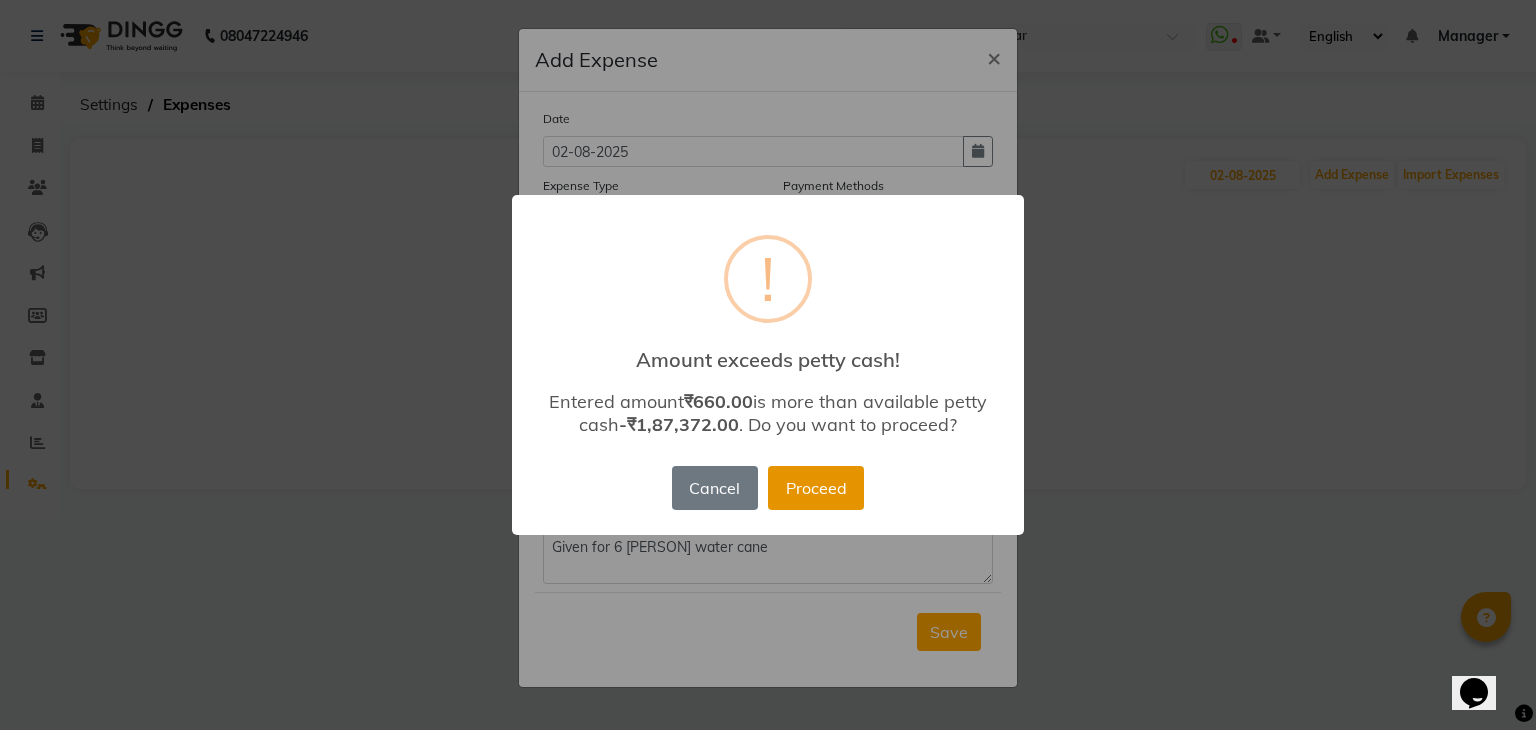 drag, startPoint x: 832, startPoint y: 497, endPoint x: 1276, endPoint y: 501, distance: 444.018 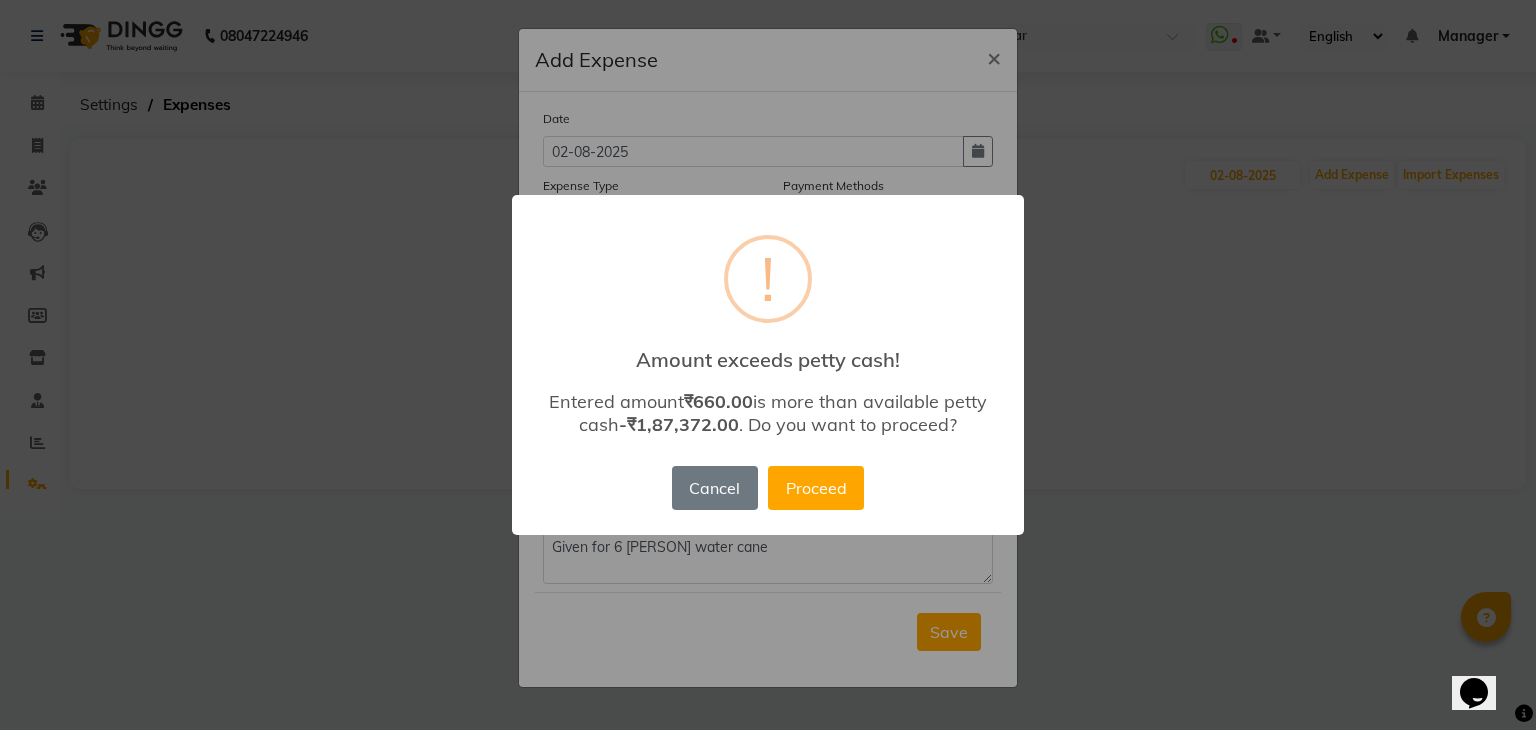 click on "Proceed" at bounding box center (816, 488) 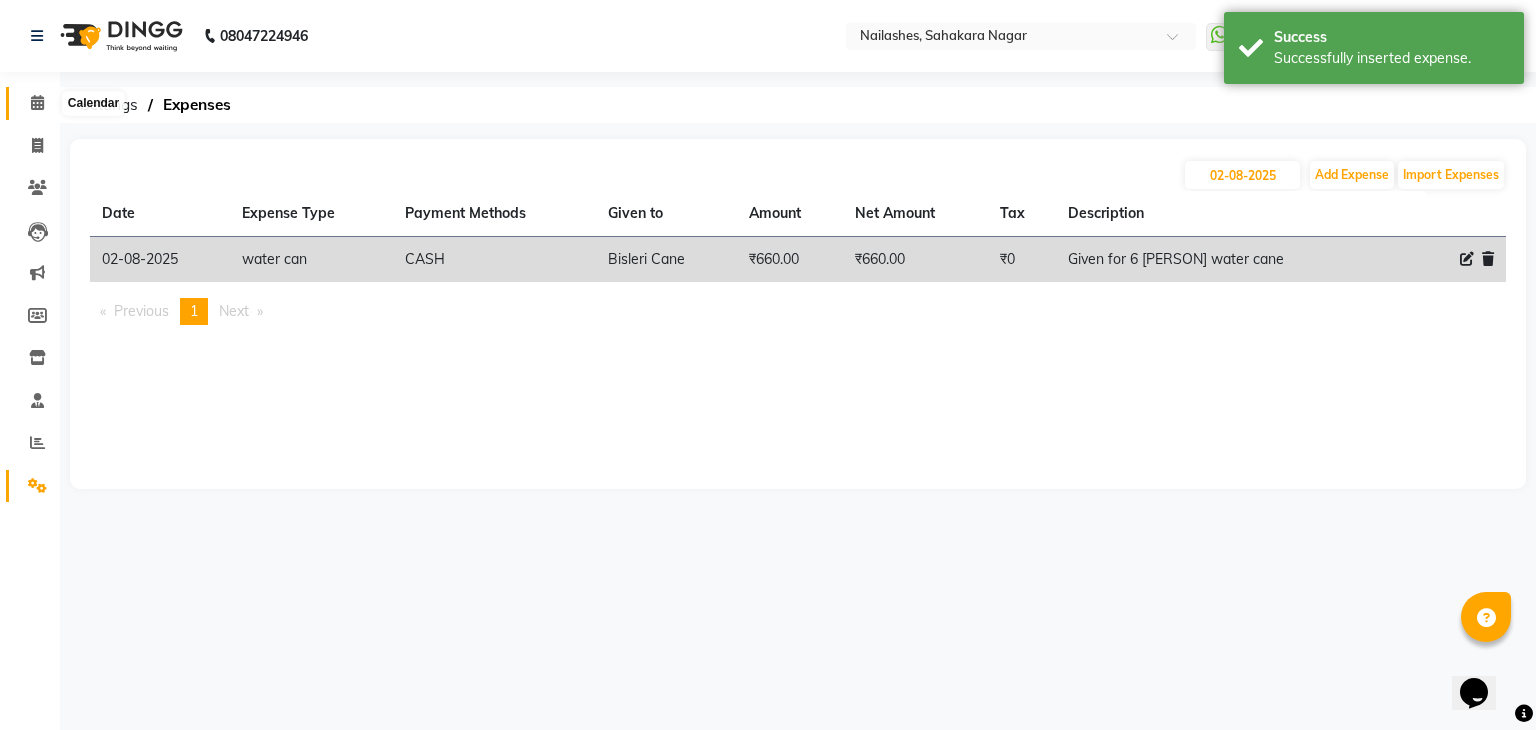 click 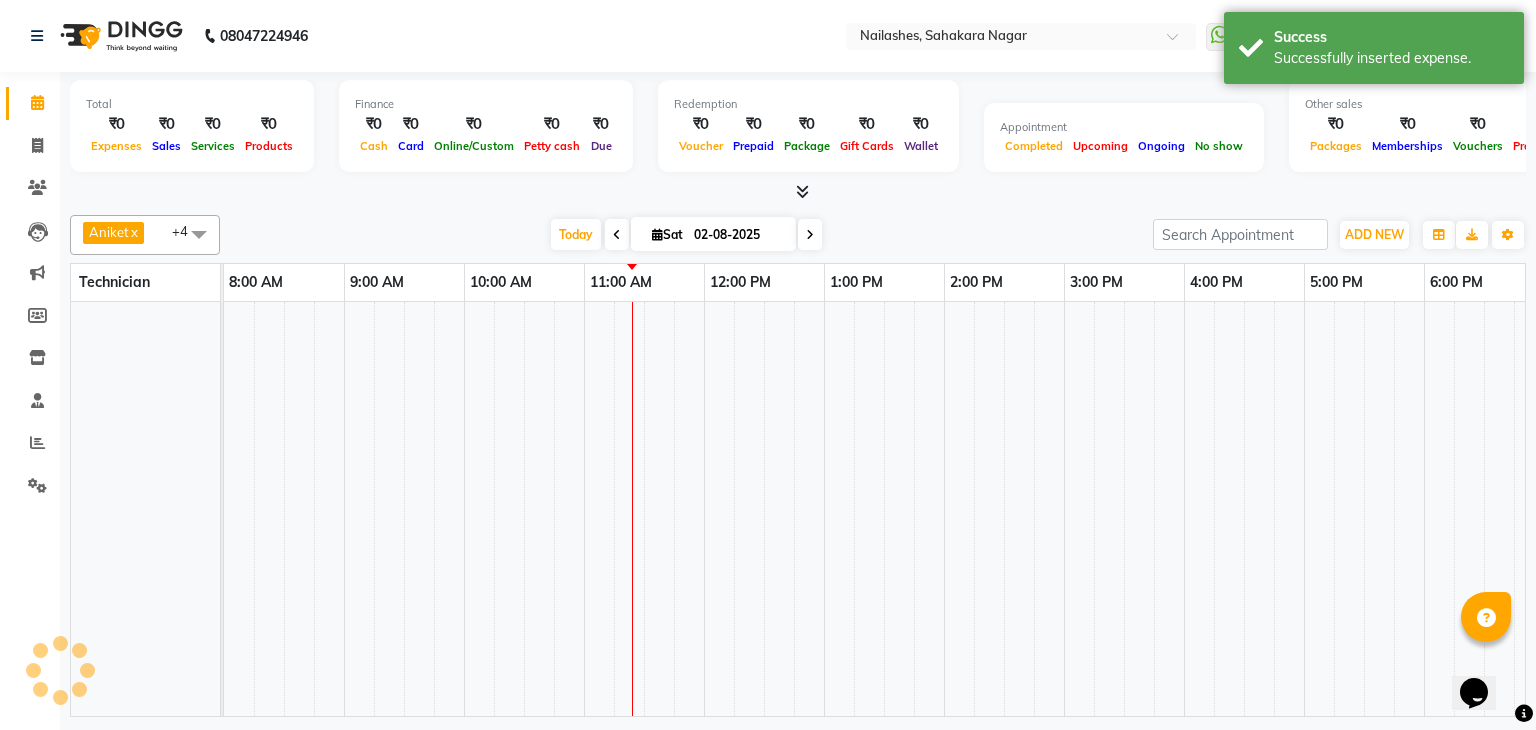 scroll, scrollTop: 0, scrollLeft: 0, axis: both 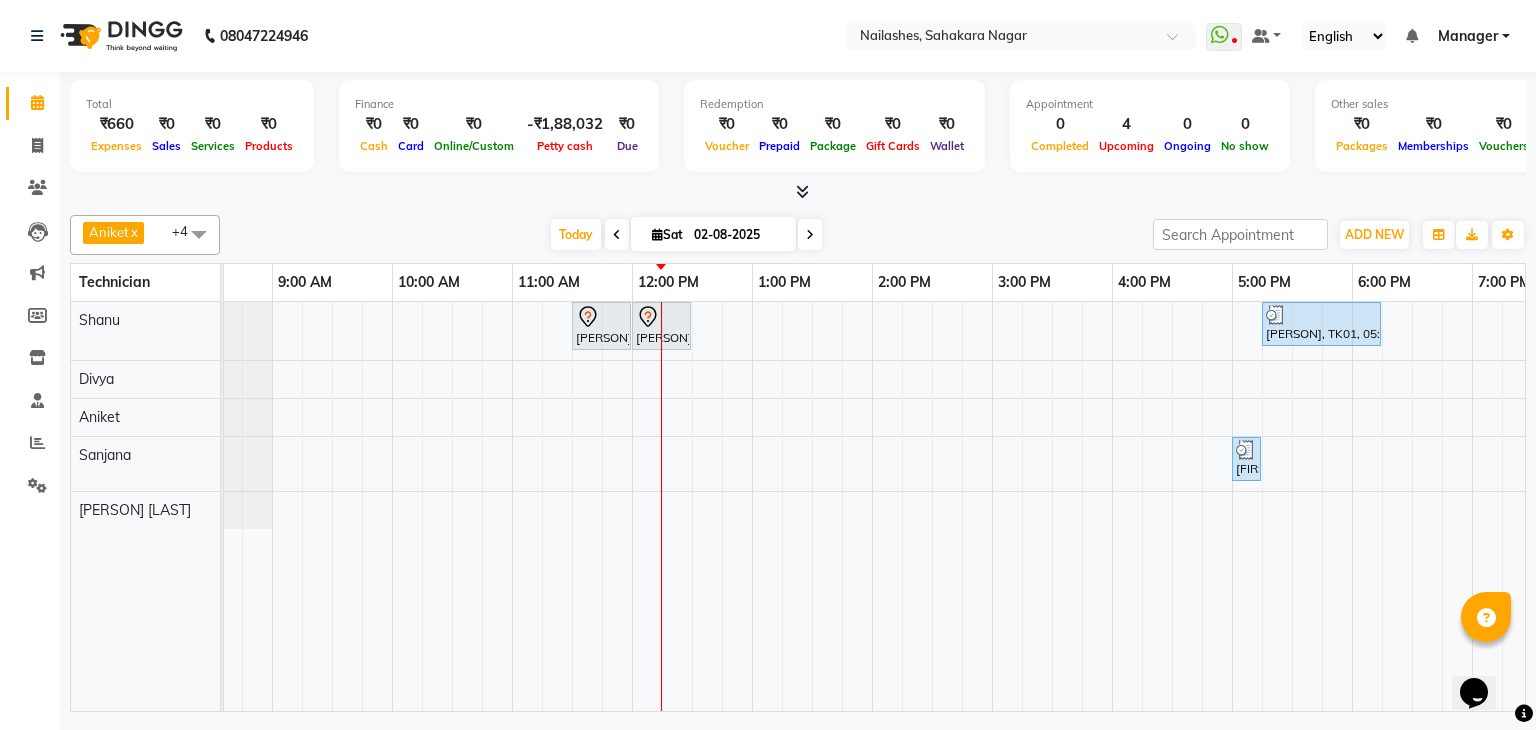 click on "[FIRST], TK02, 11:30 AM-12:00 PM, Permanent Nail Paint - French (Hand)             [FIRST], TK02, 12:00 PM-12:30 PM, Permanent Nail Paint - Solid Color (Toes)     [FIRST], TK01, 05:15 PM-06:15 PM, Nail Extension - Acrylic (Hand)     [FIRST], TK01, 05:00 PM-05:15 PM, Eyebrows Threading" at bounding box center [932, 506] 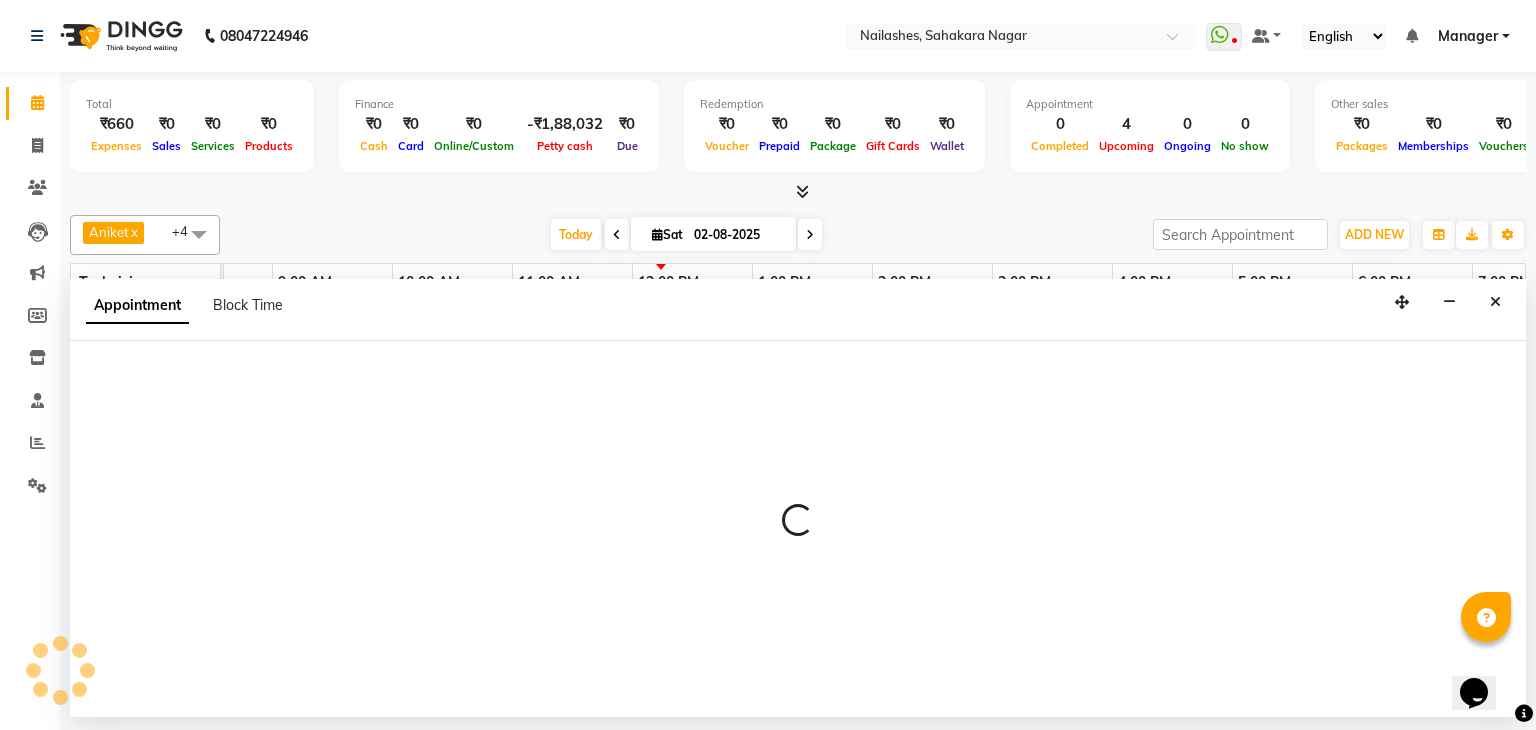 select on "81777" 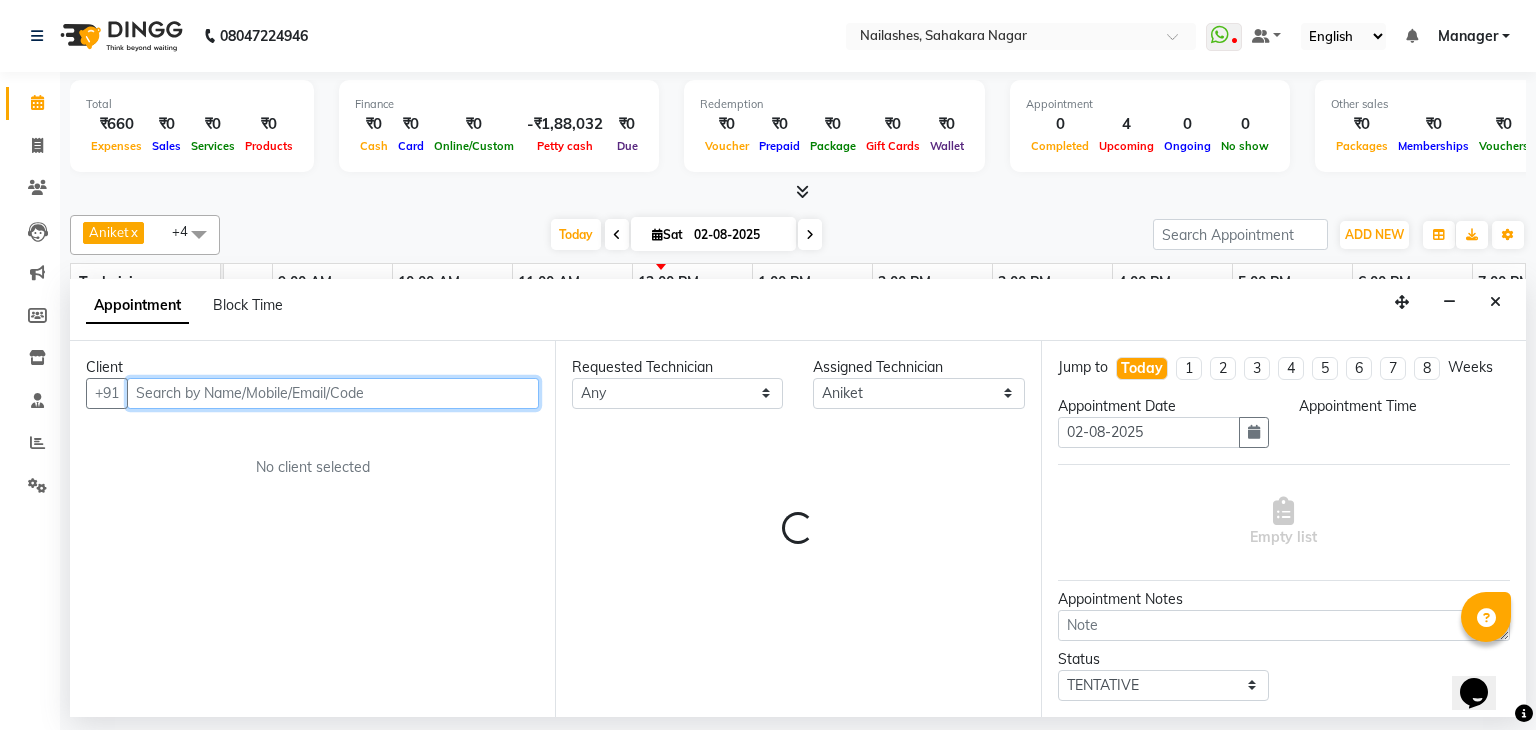 select on "750" 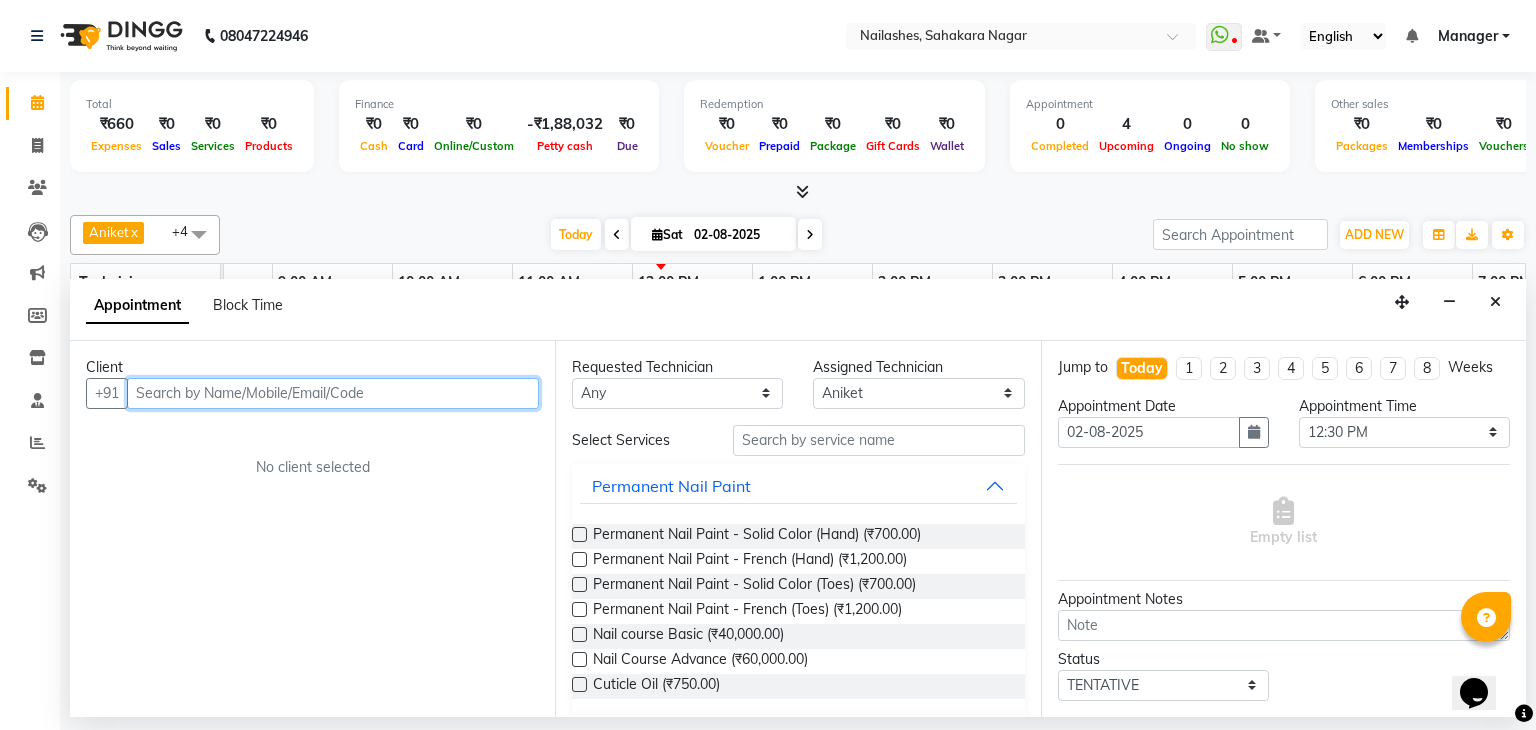 click at bounding box center [333, 393] 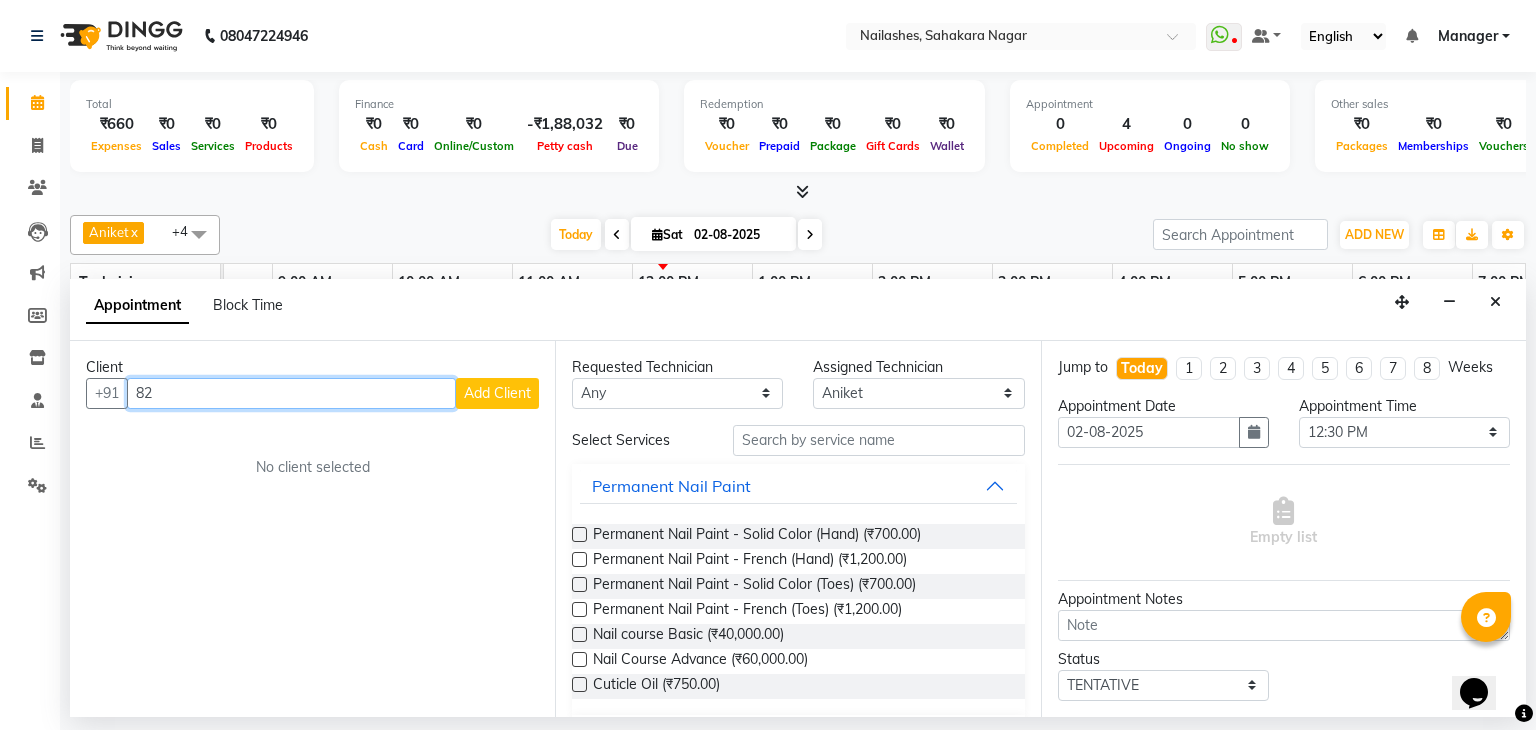 type on "8" 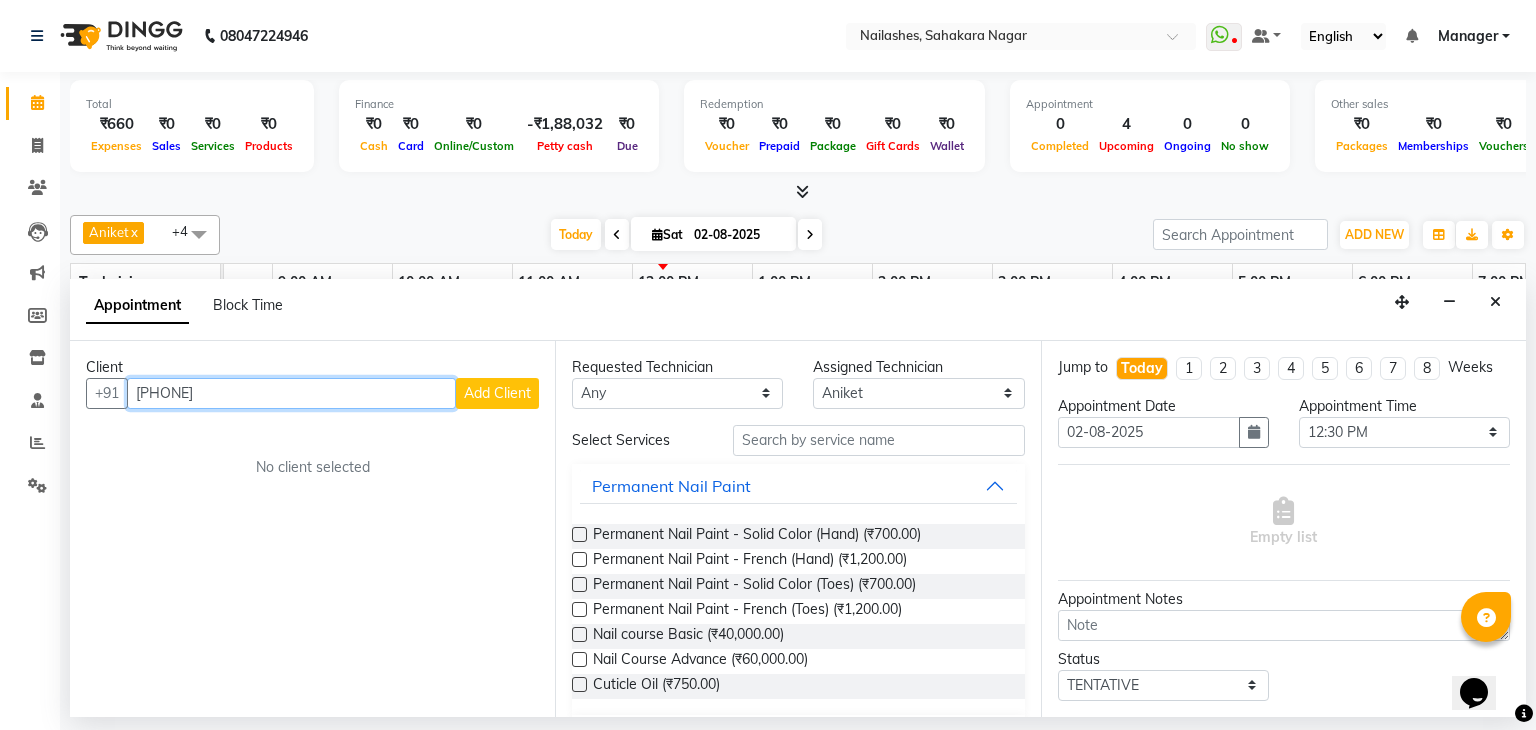 click on "[PHONE]" at bounding box center [291, 393] 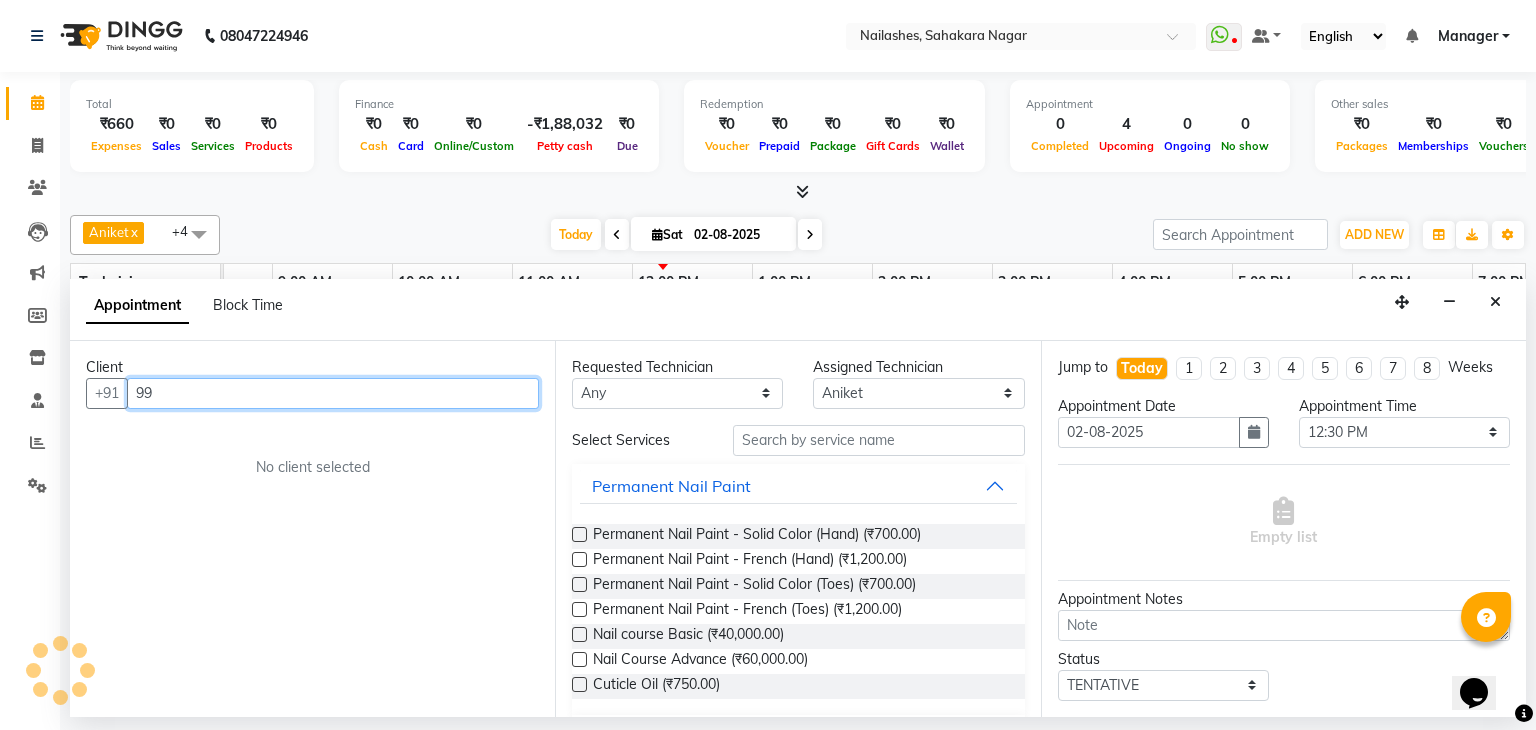 type on "9" 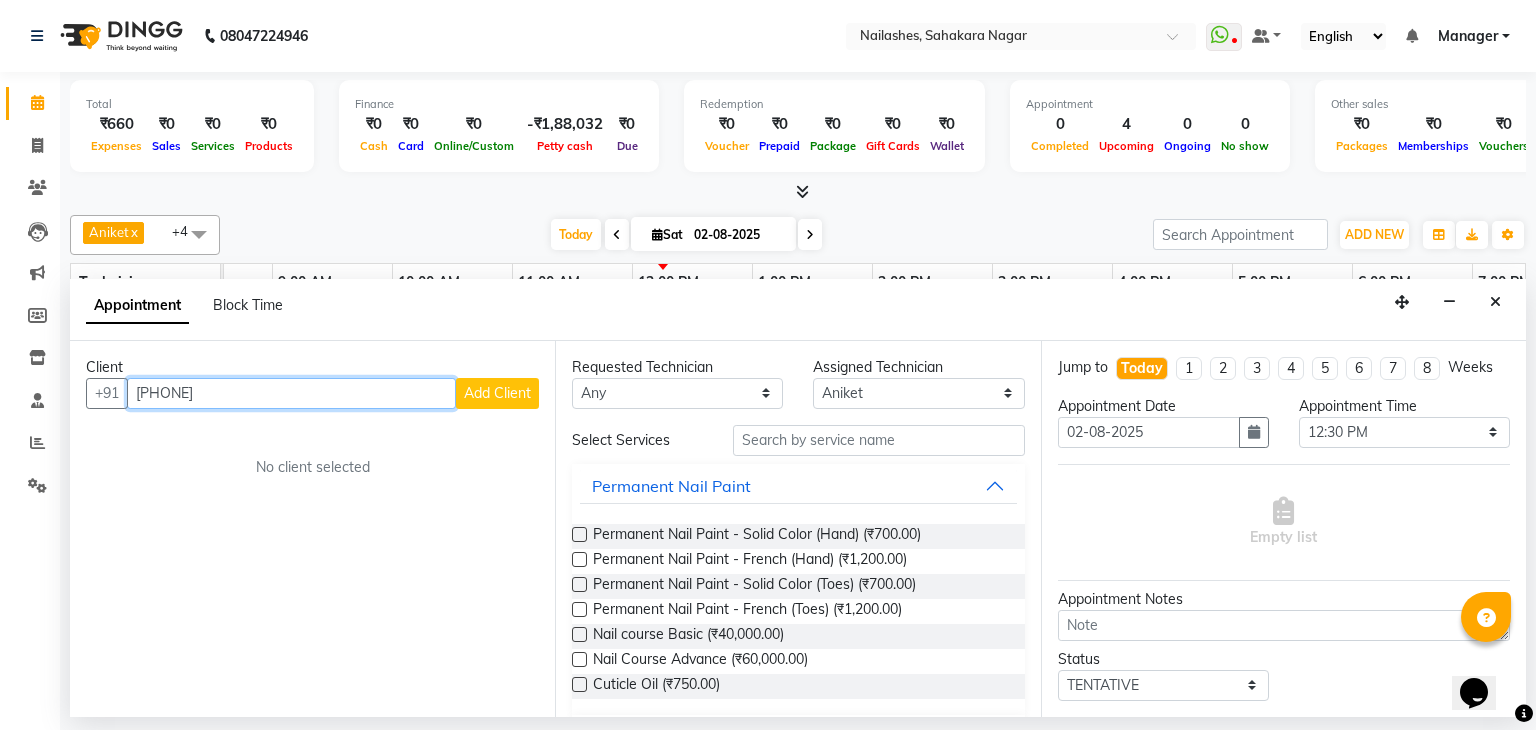 type on "[PHONE]" 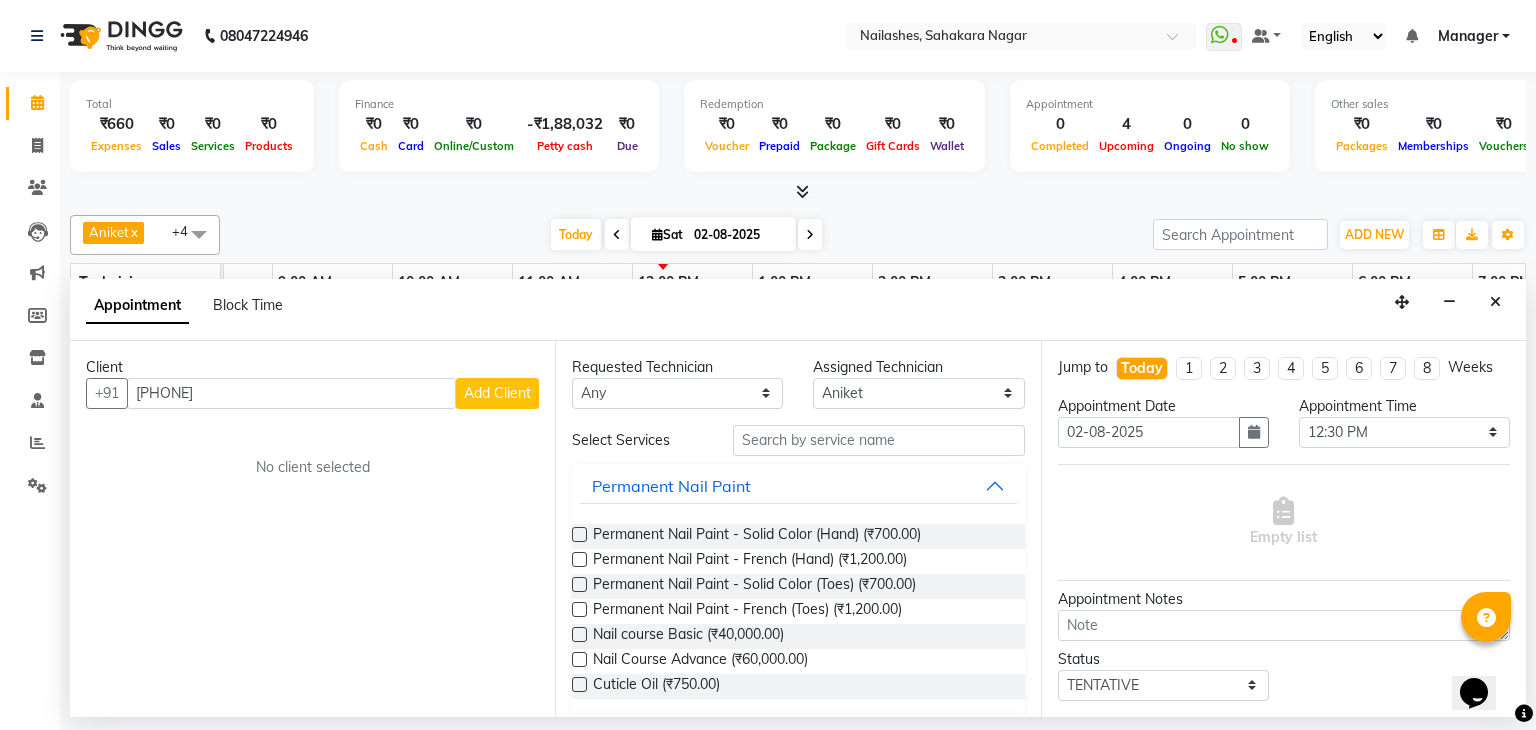 click on "Add Client" at bounding box center [497, 393] 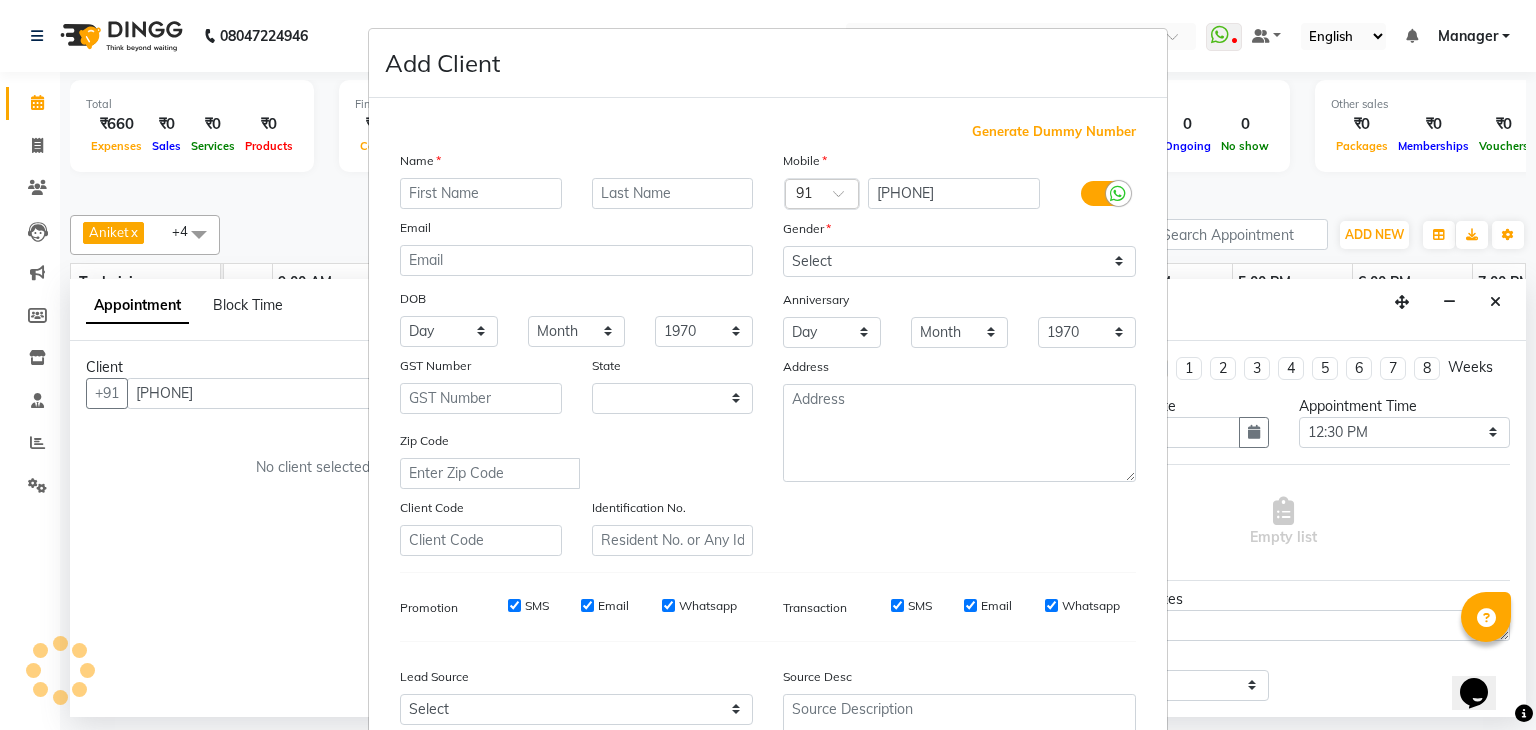 select on "21" 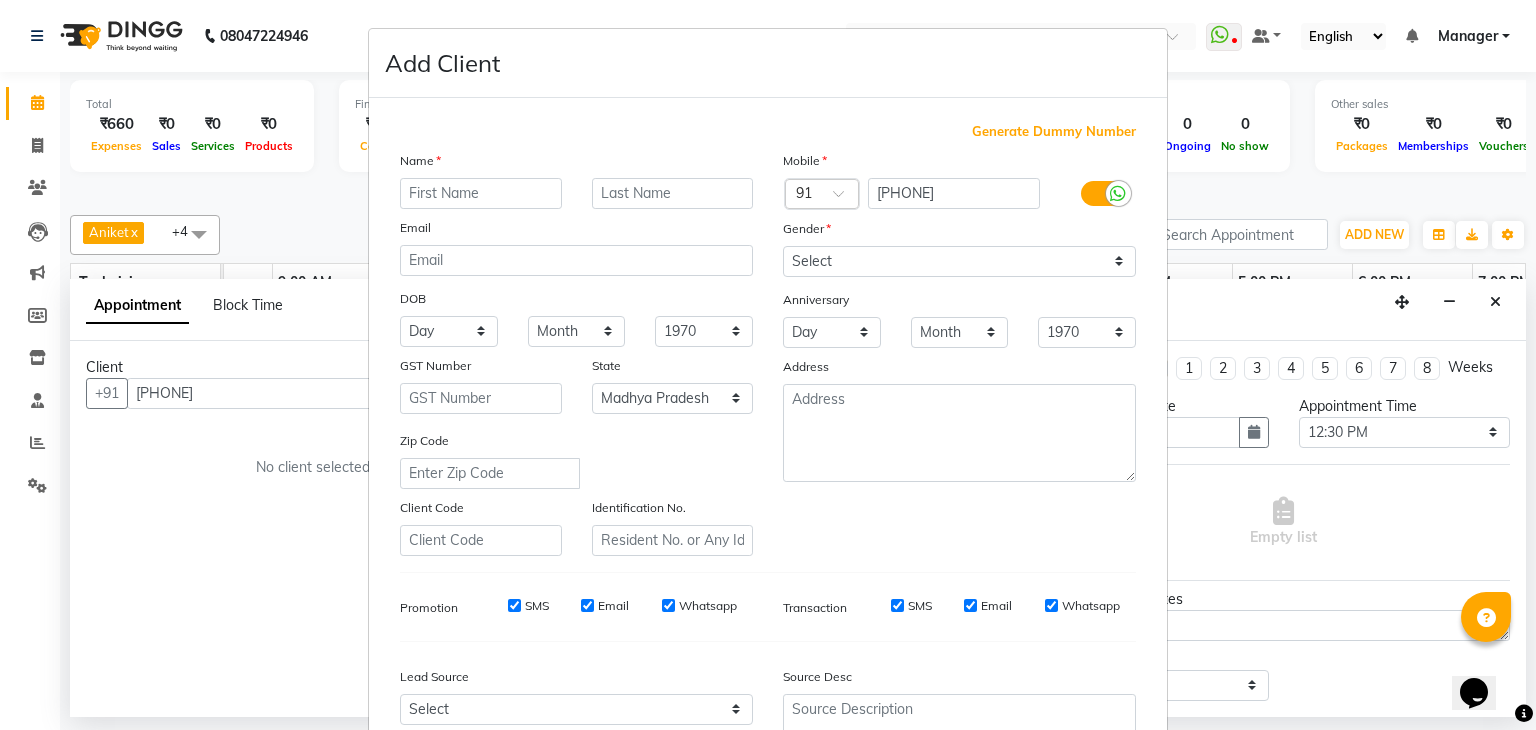 click at bounding box center [481, 193] 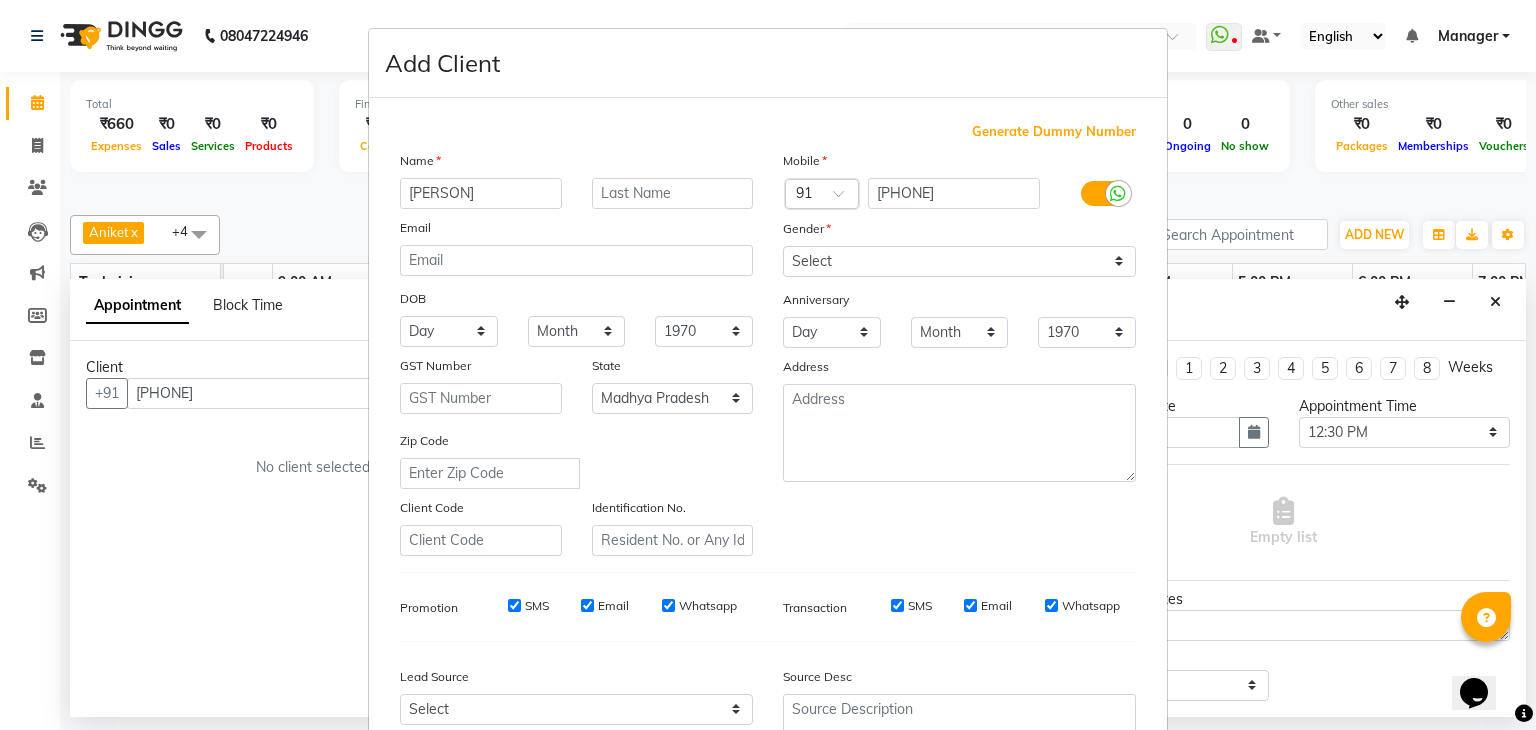 type on "[PERSON]" 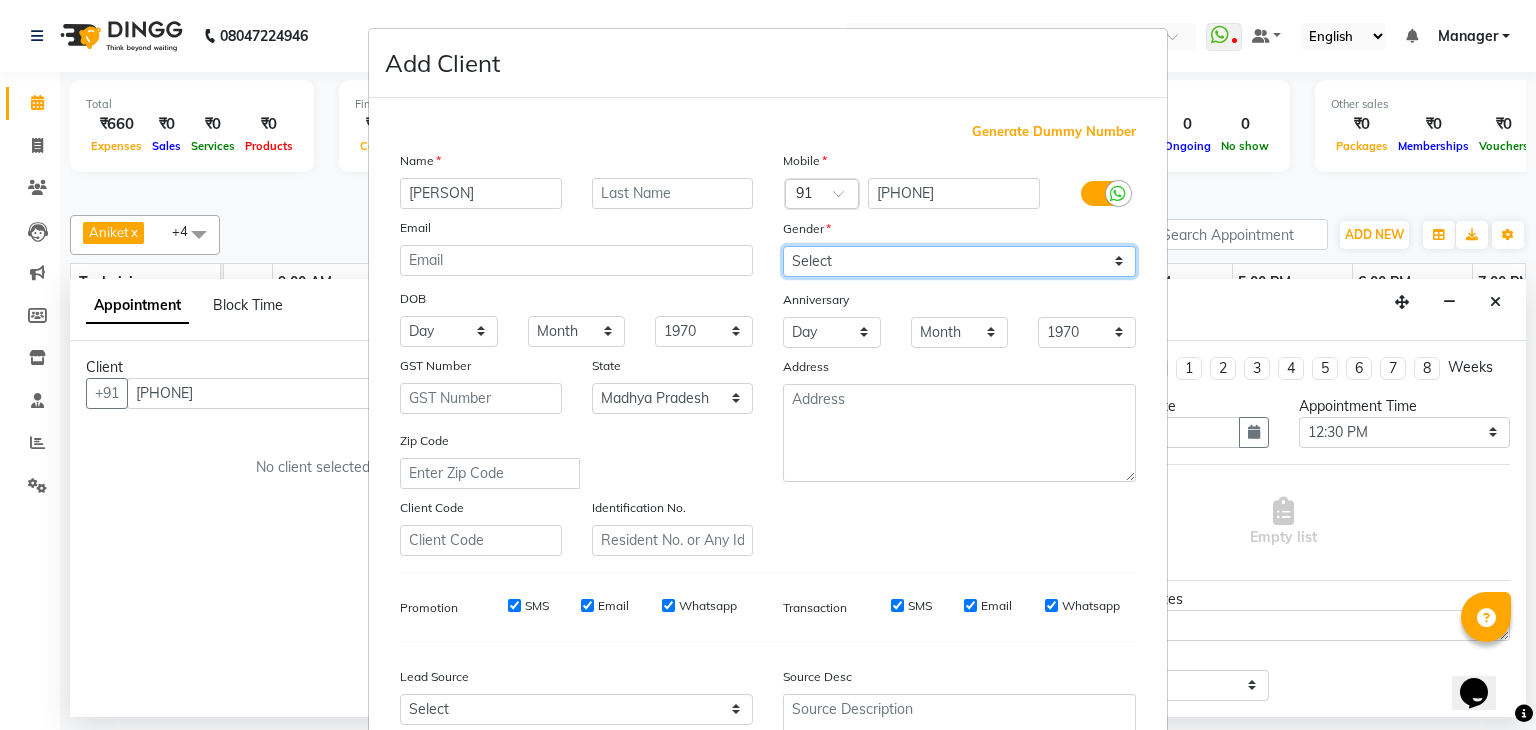 click on "Select Male Female Other Prefer Not To Say" at bounding box center [959, 261] 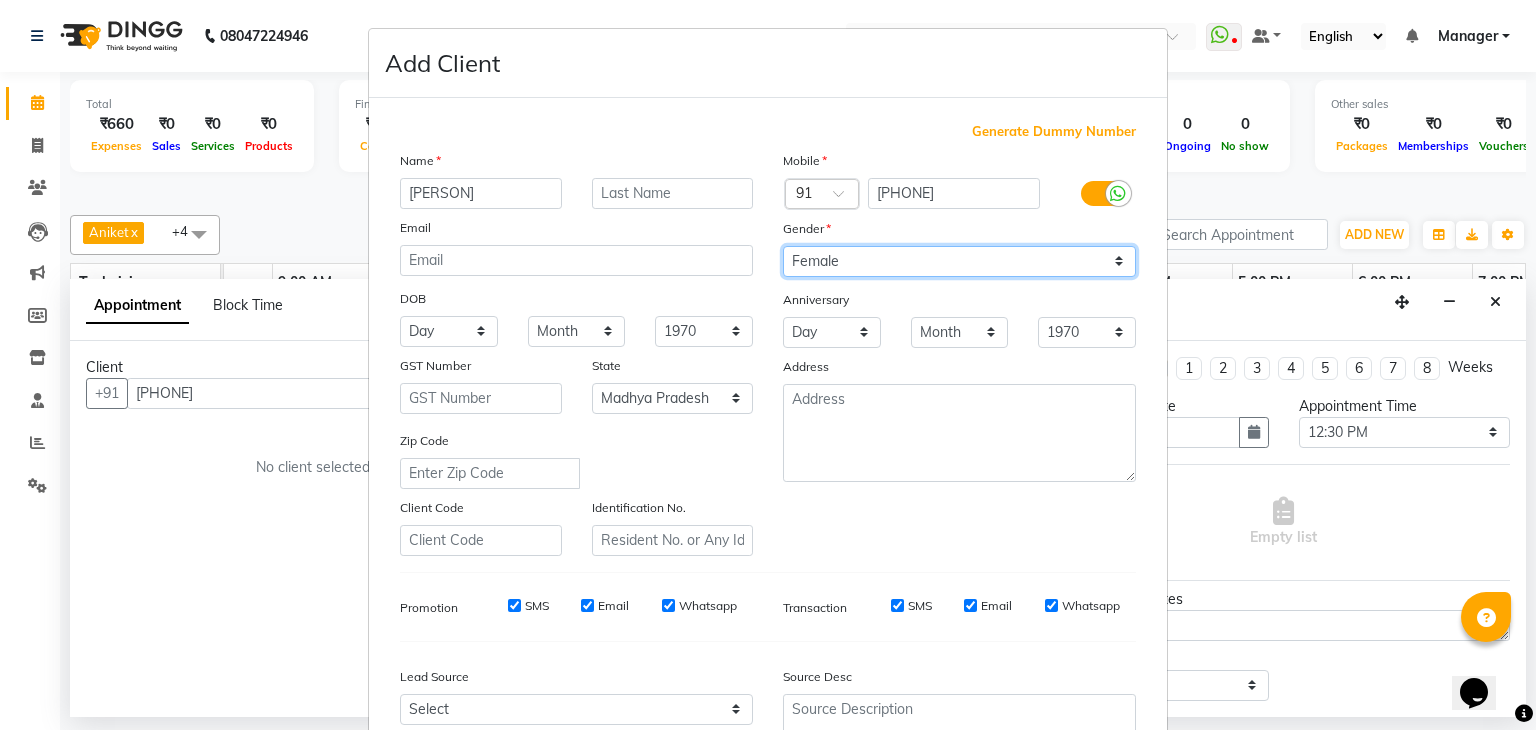 click on "Select Male Female Other Prefer Not To Say" at bounding box center [959, 261] 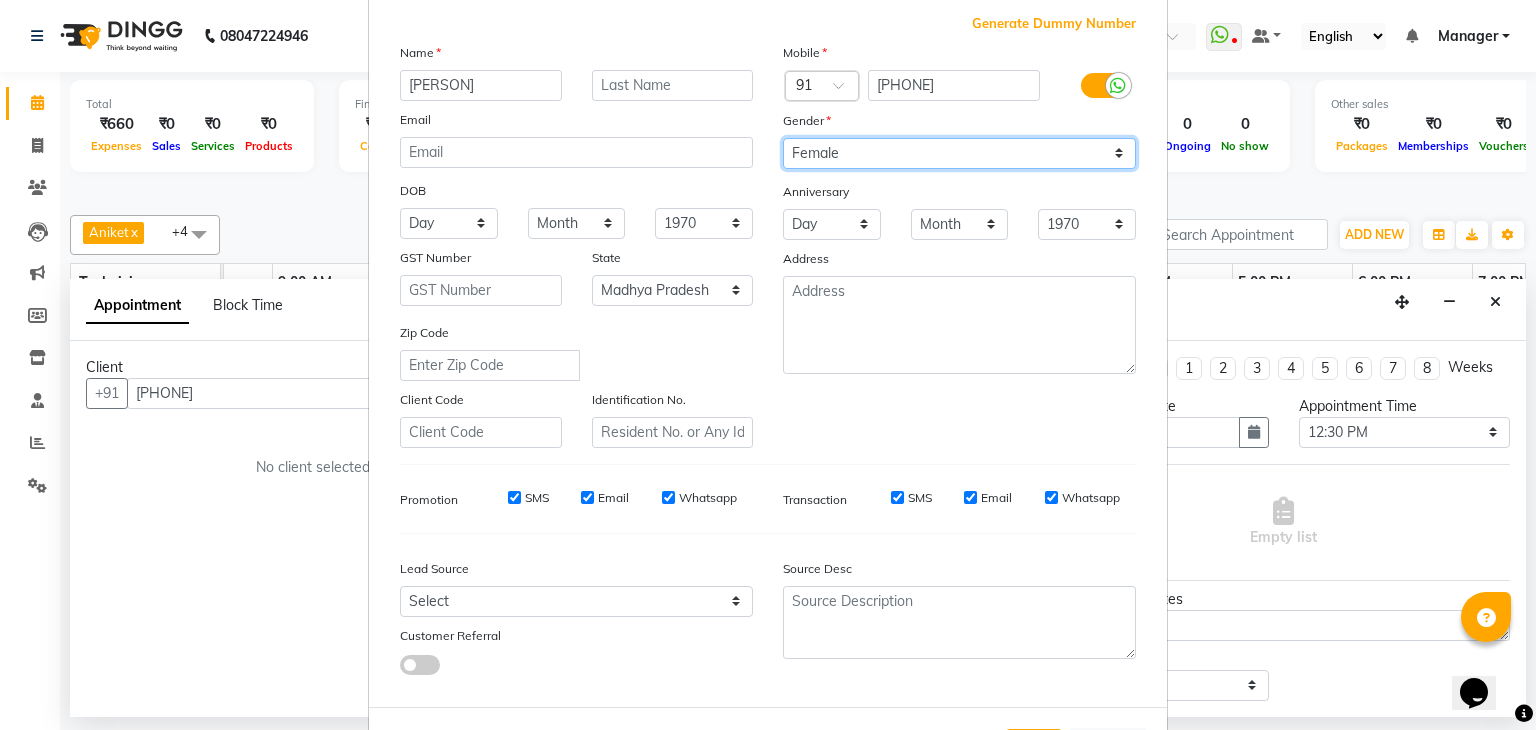 scroll, scrollTop: 203, scrollLeft: 0, axis: vertical 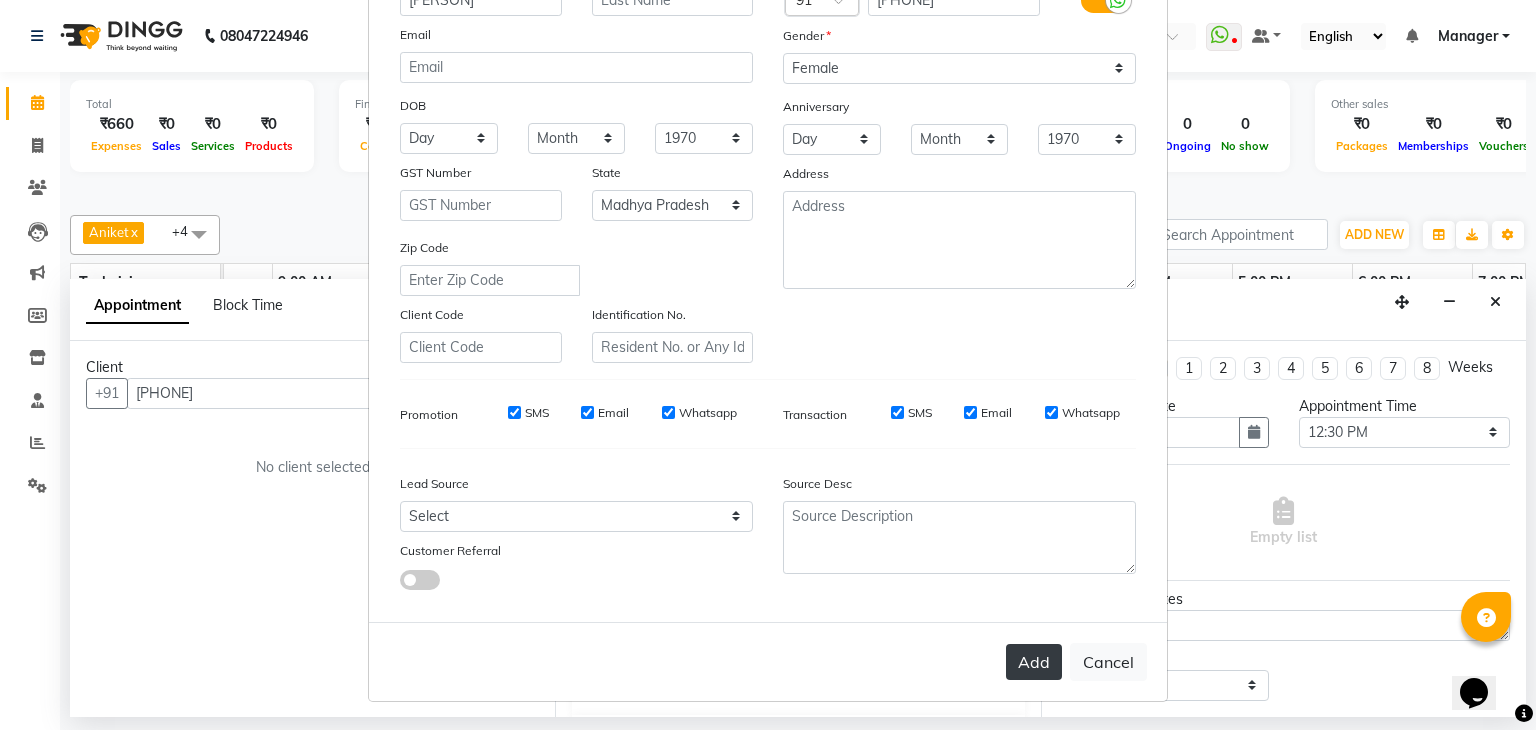 click on "Add" at bounding box center [1034, 662] 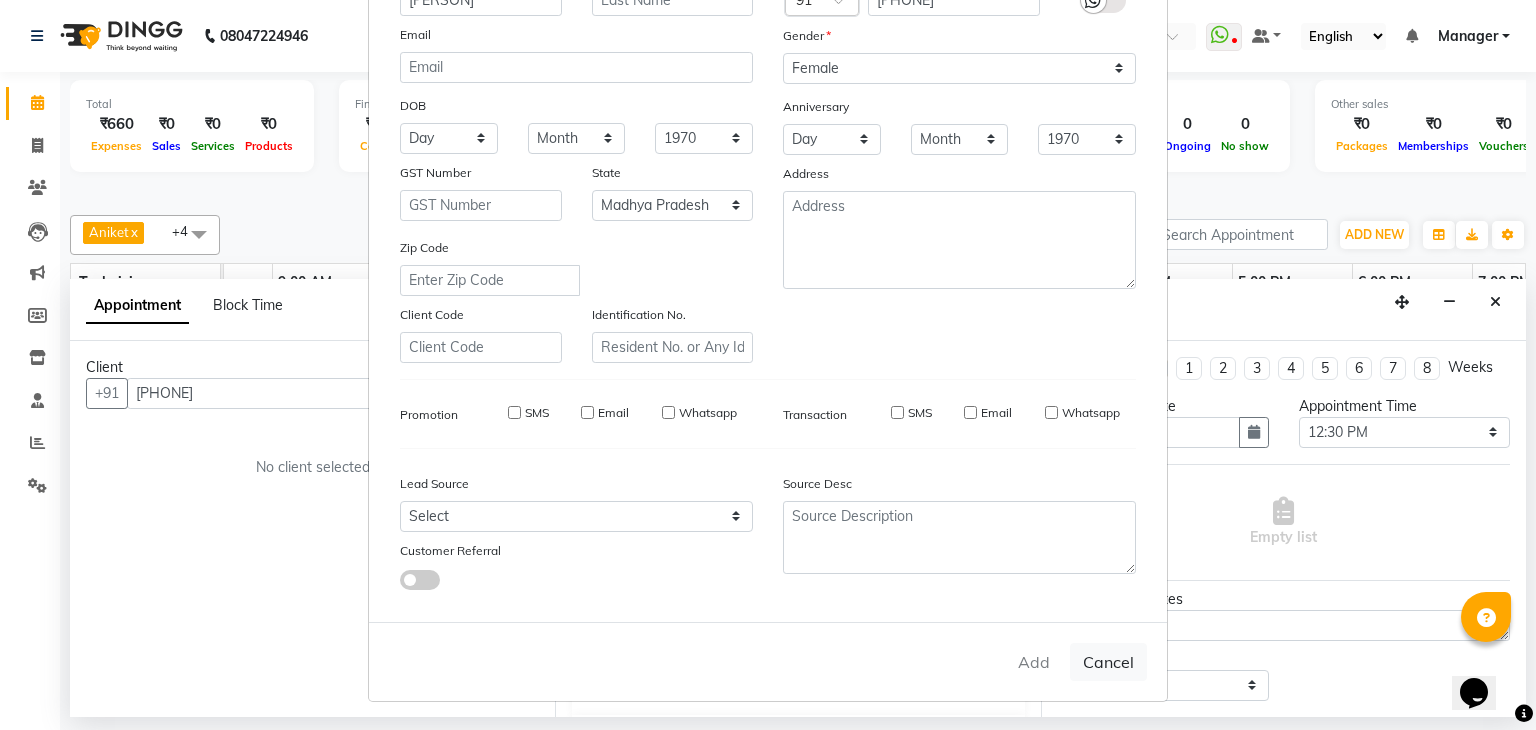 type on "82******60" 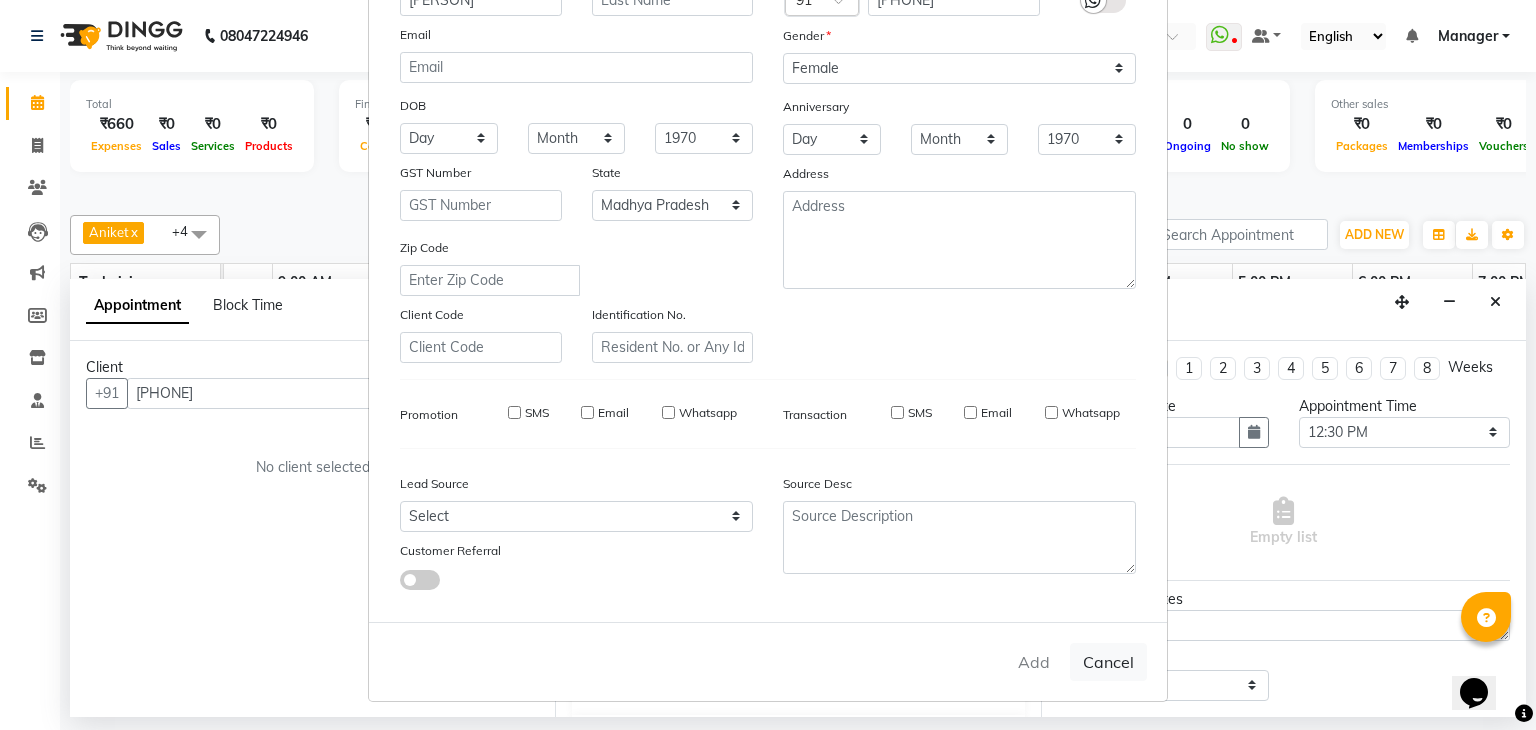 type 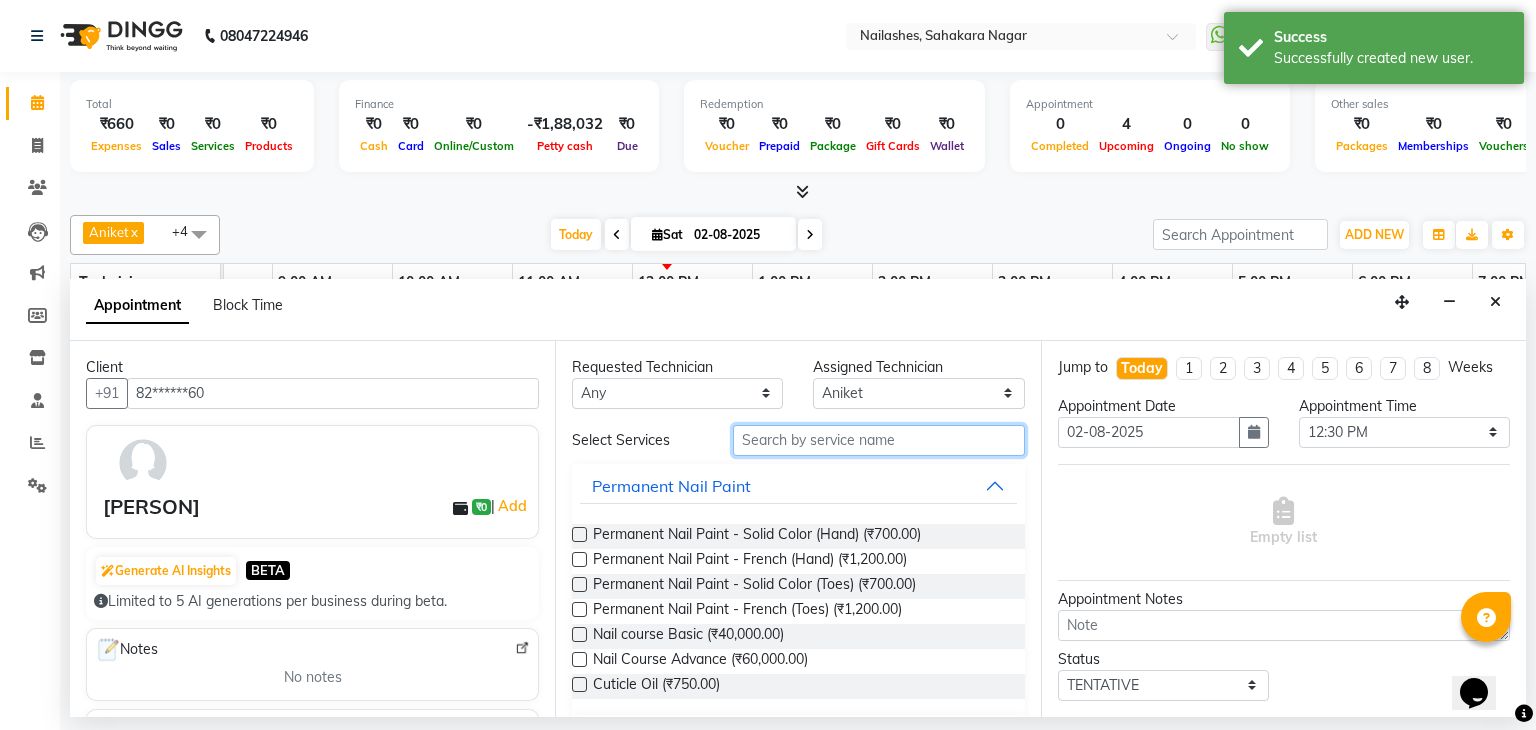 click at bounding box center [879, 440] 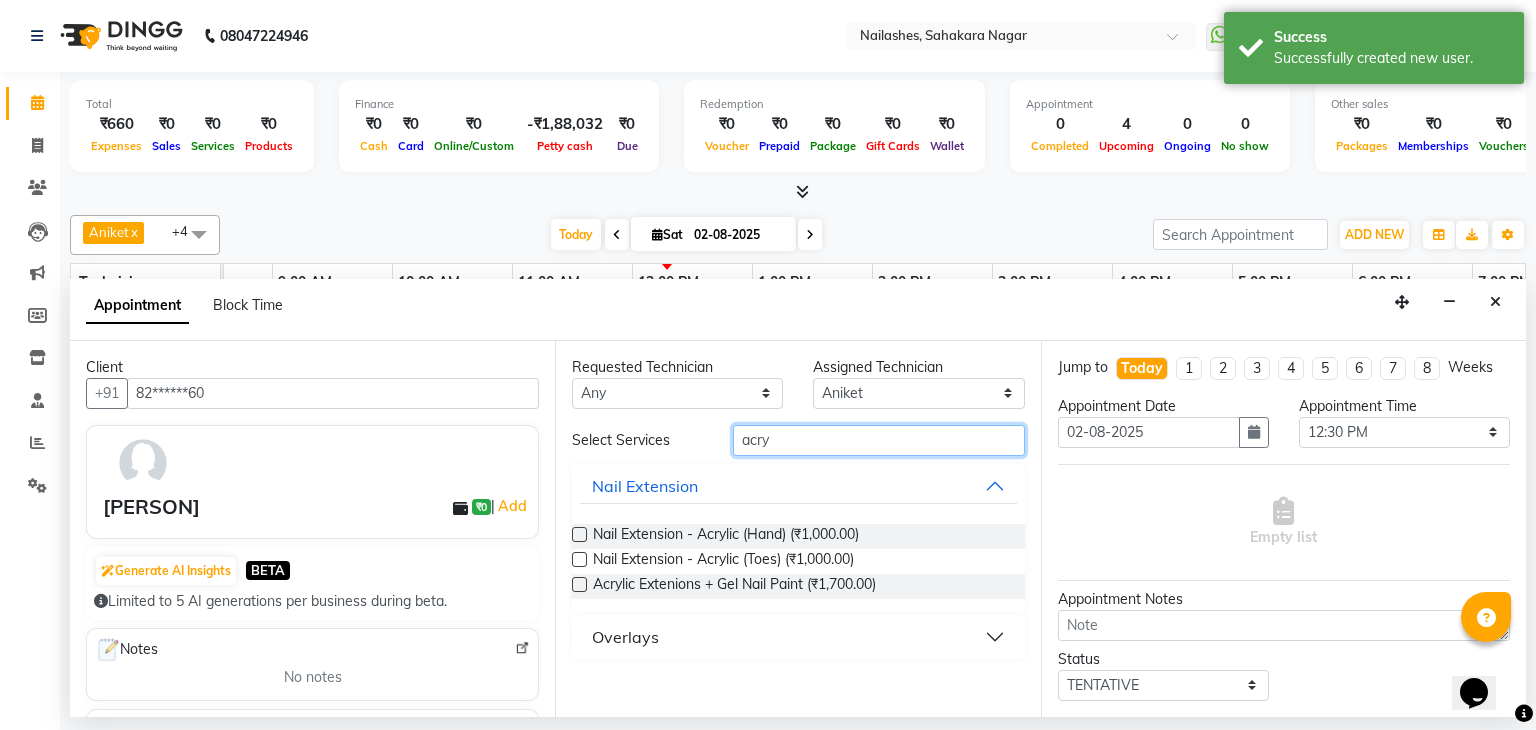 type on "acry" 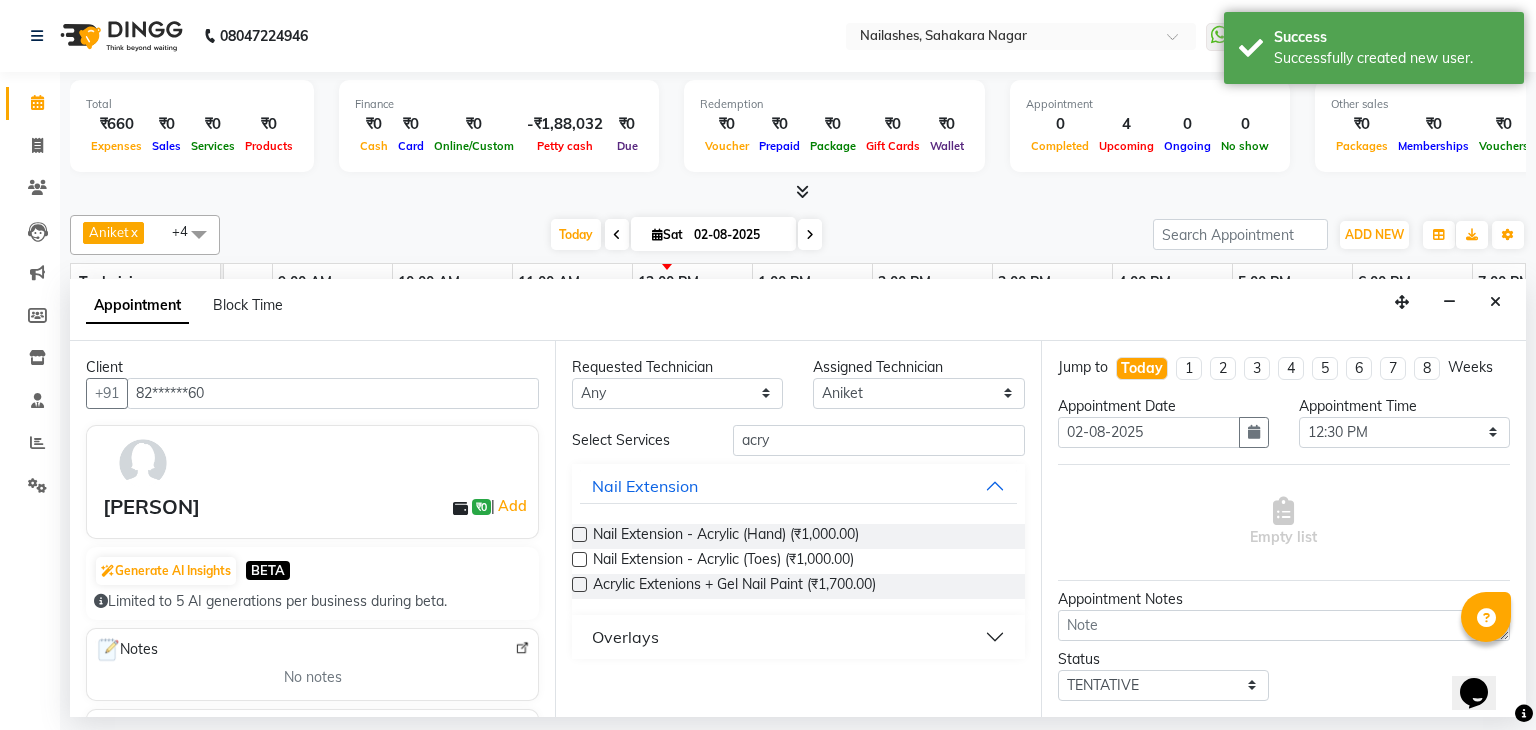 drag, startPoint x: 578, startPoint y: 531, endPoint x: 1500, endPoint y: 643, distance: 928.7777 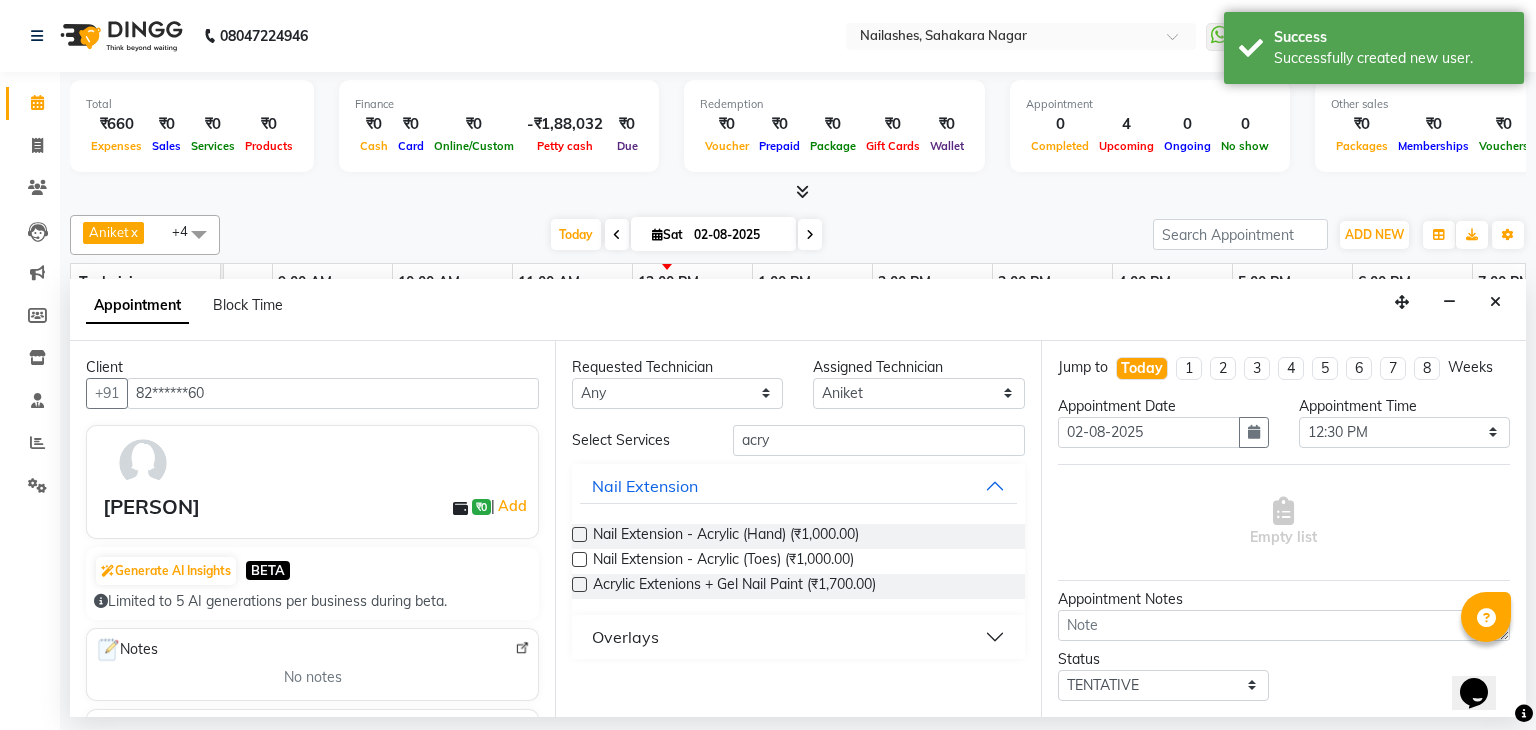 click at bounding box center [579, 534] 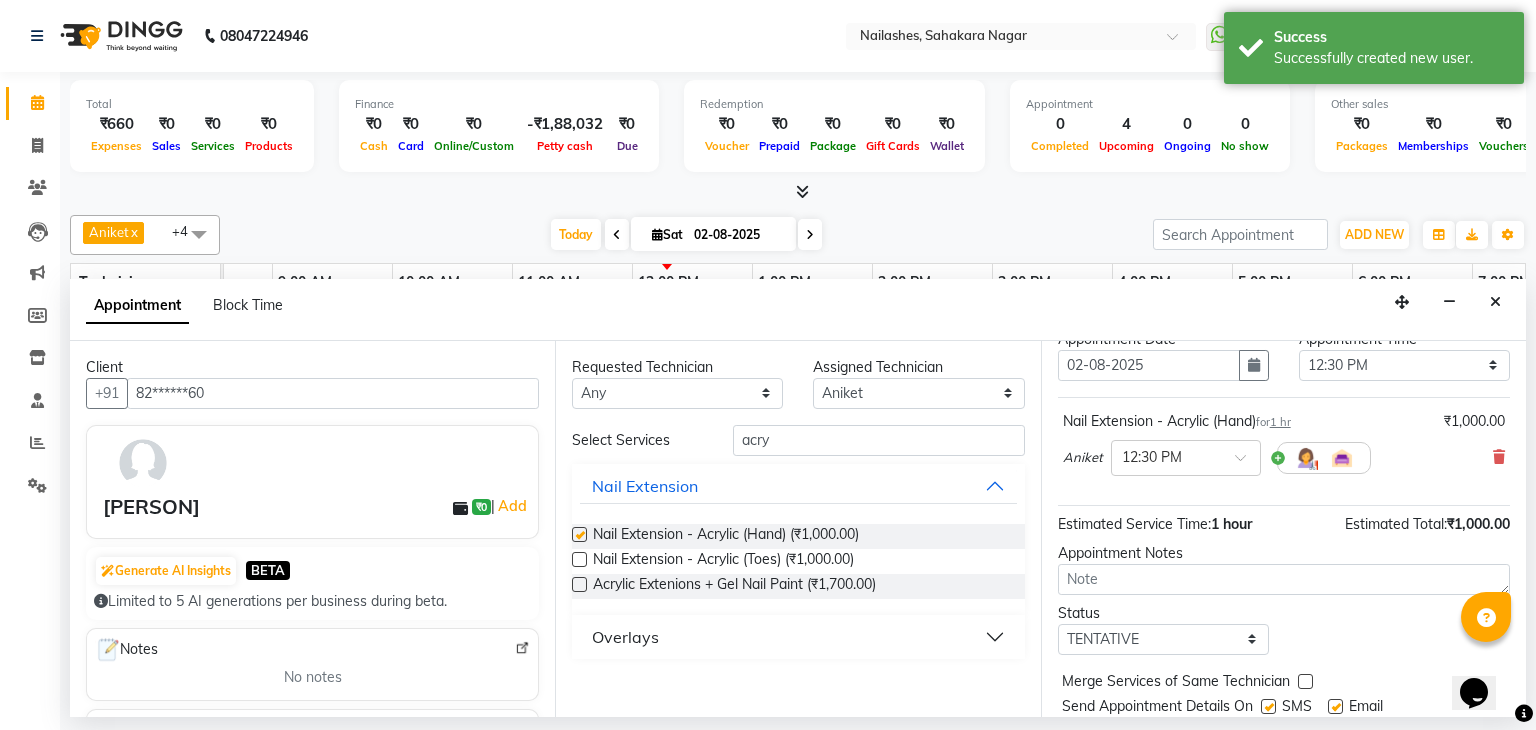 checkbox on "false" 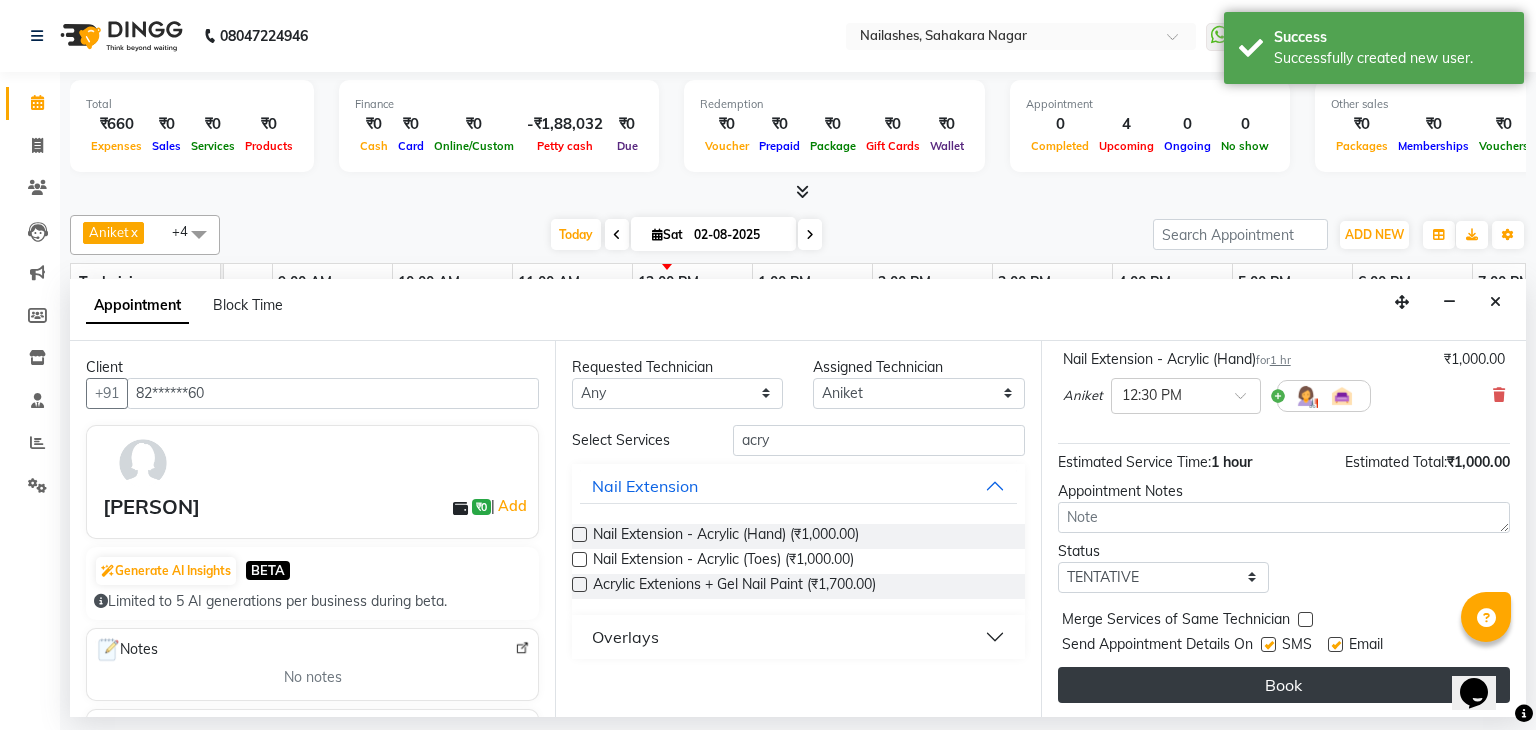 scroll, scrollTop: 130, scrollLeft: 0, axis: vertical 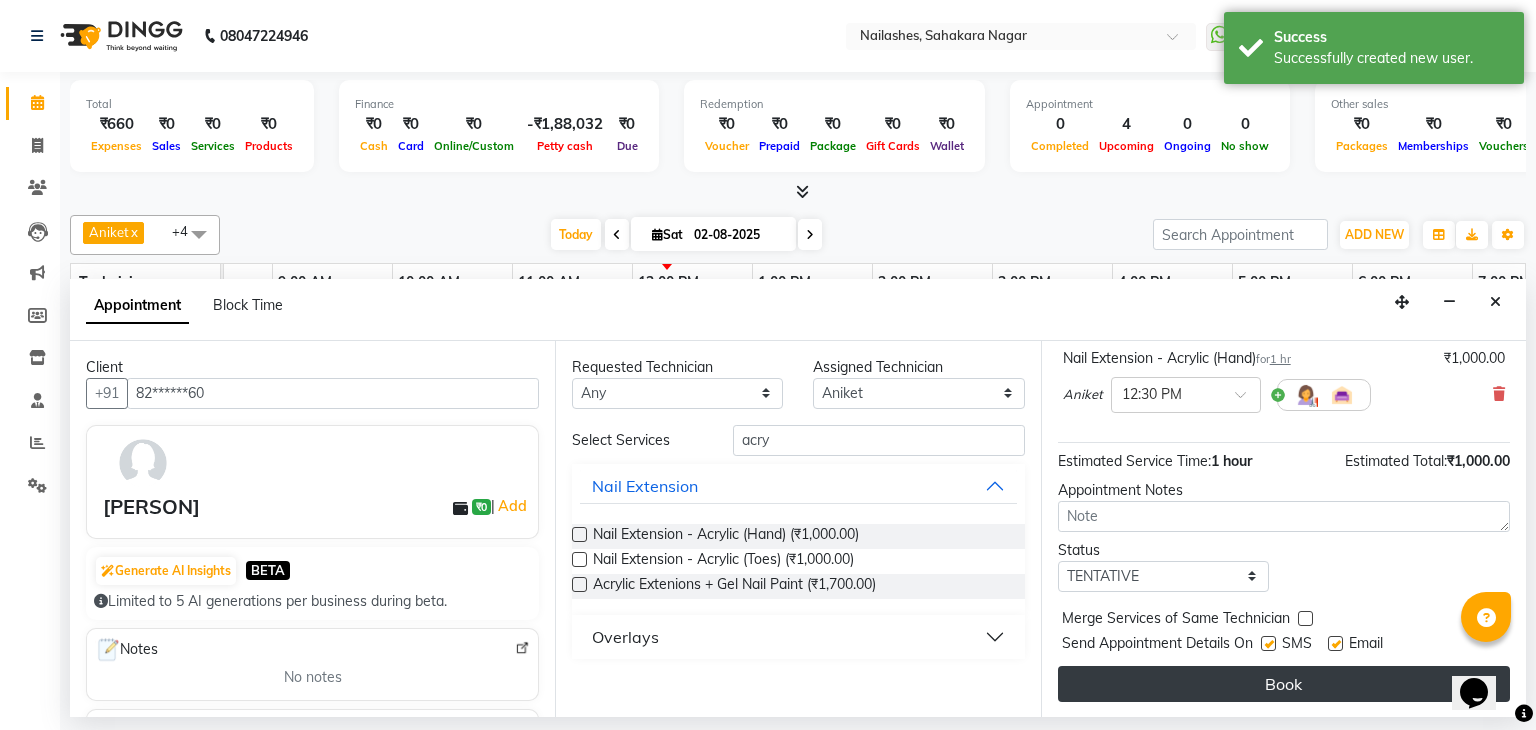 click on "Book" at bounding box center [1284, 684] 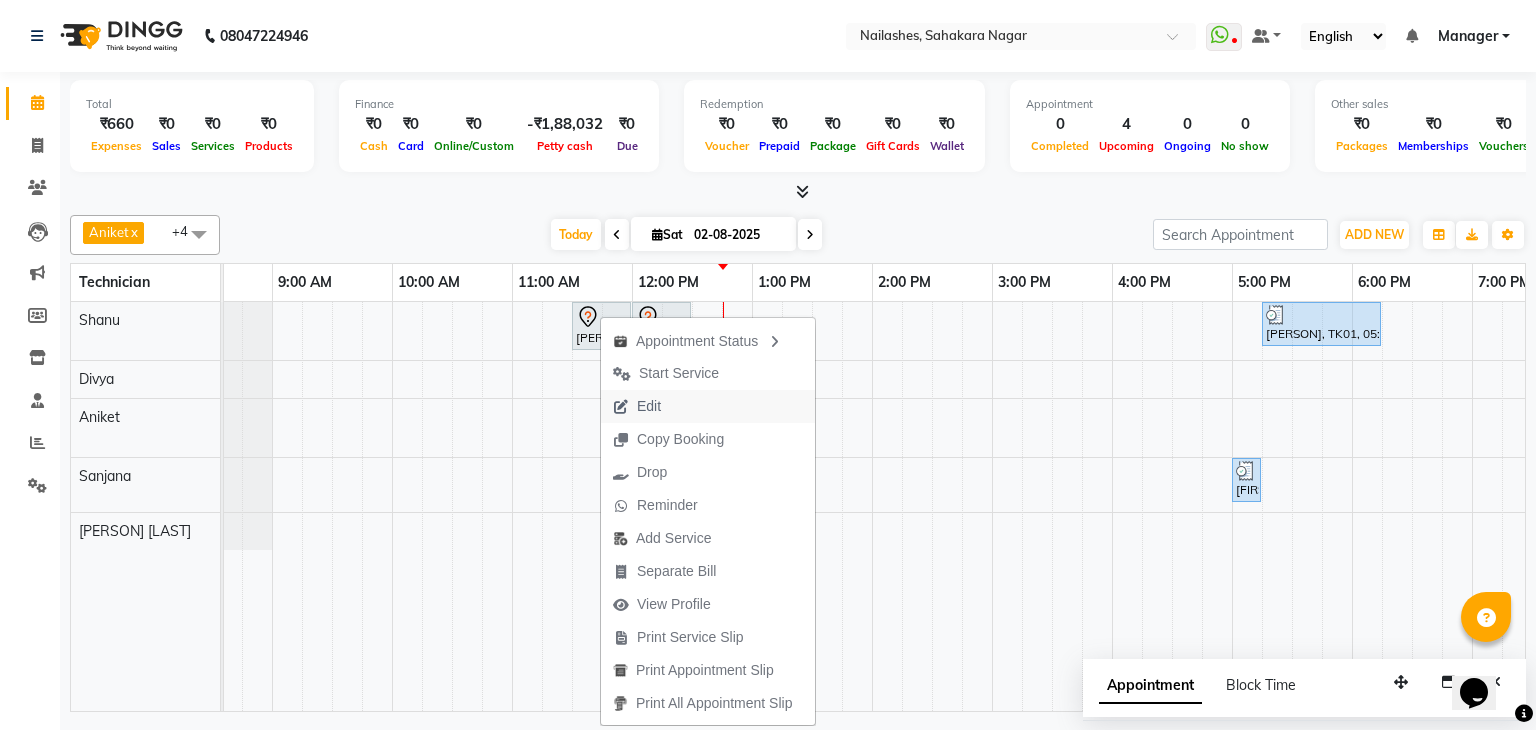click on "Edit" at bounding box center (637, 406) 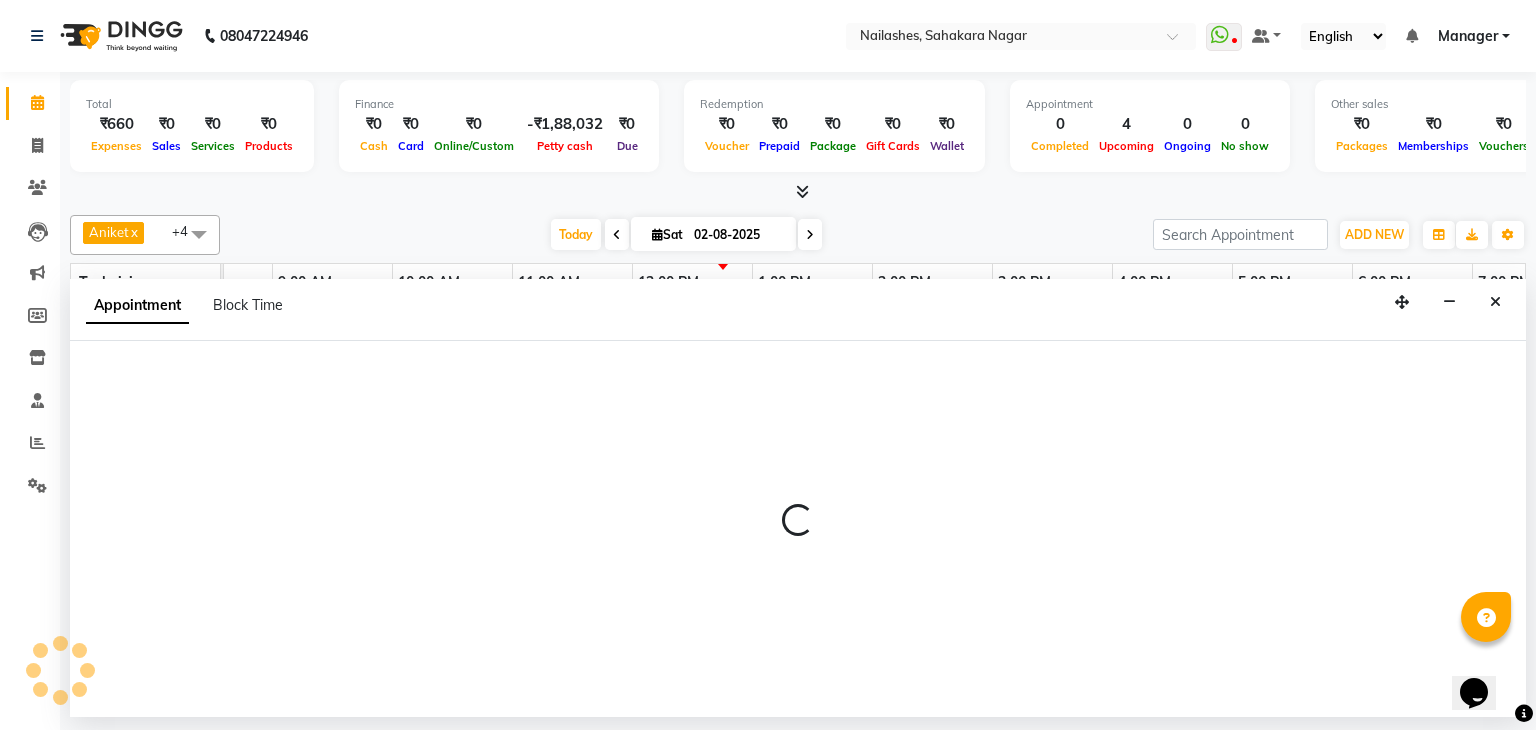 select on "tentative" 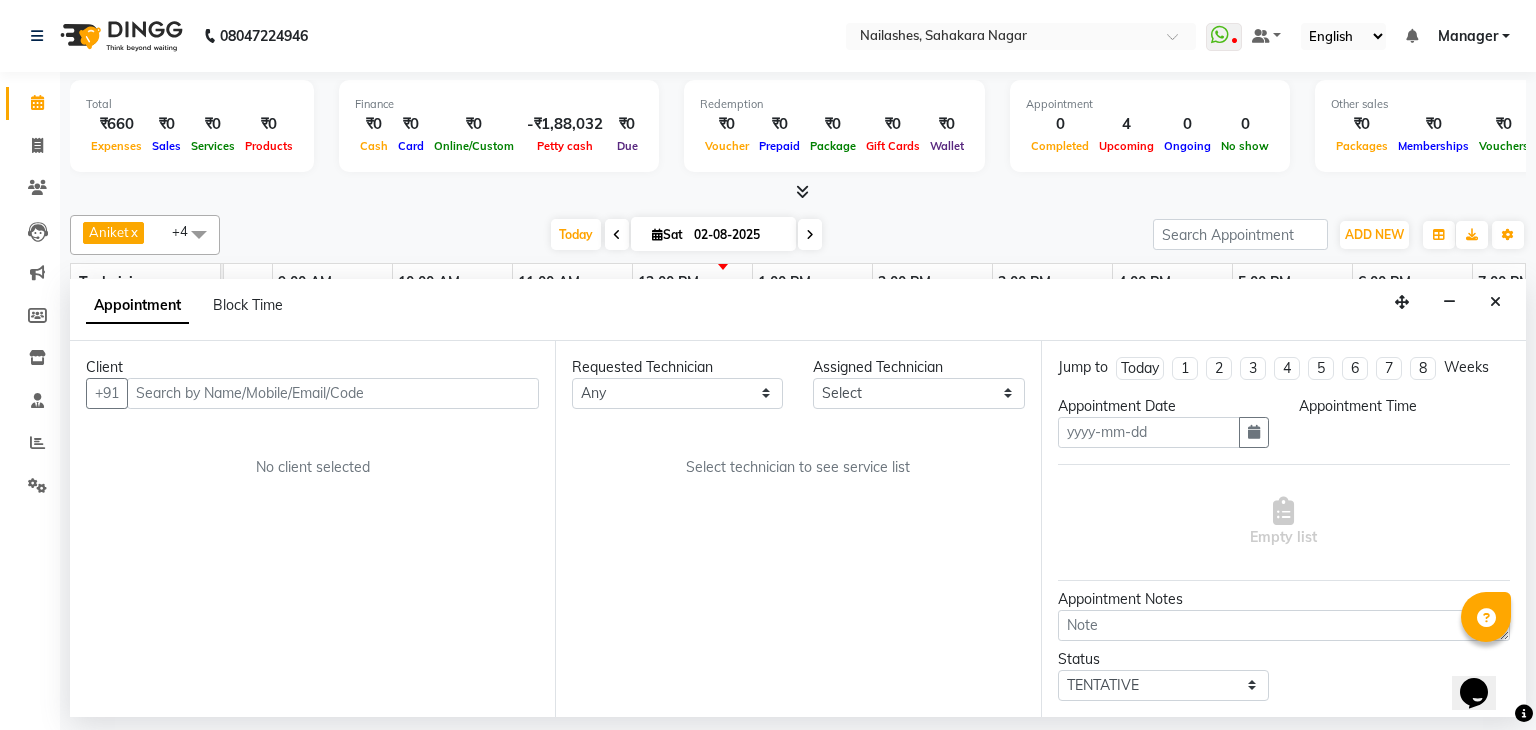 type on "02-08-2025" 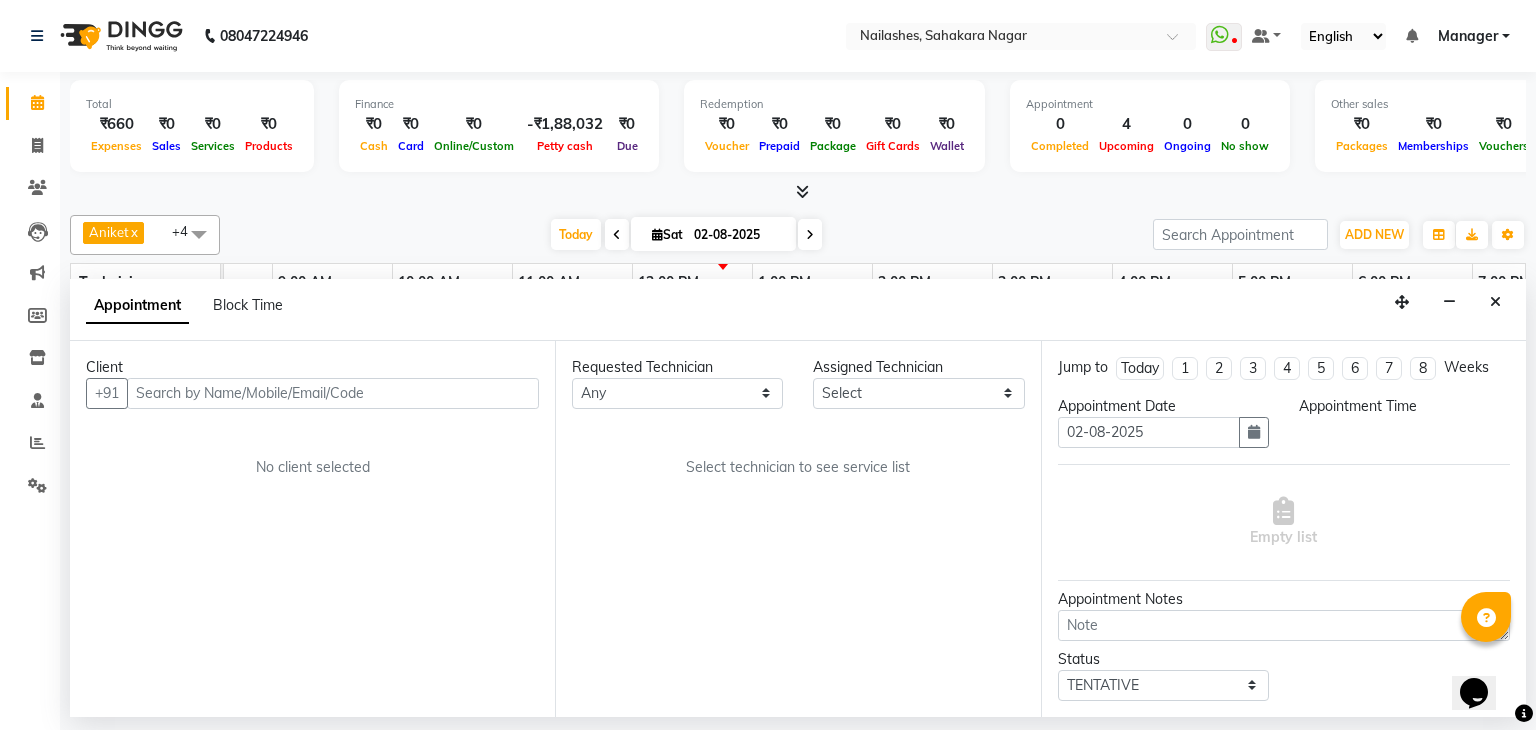 select on "690" 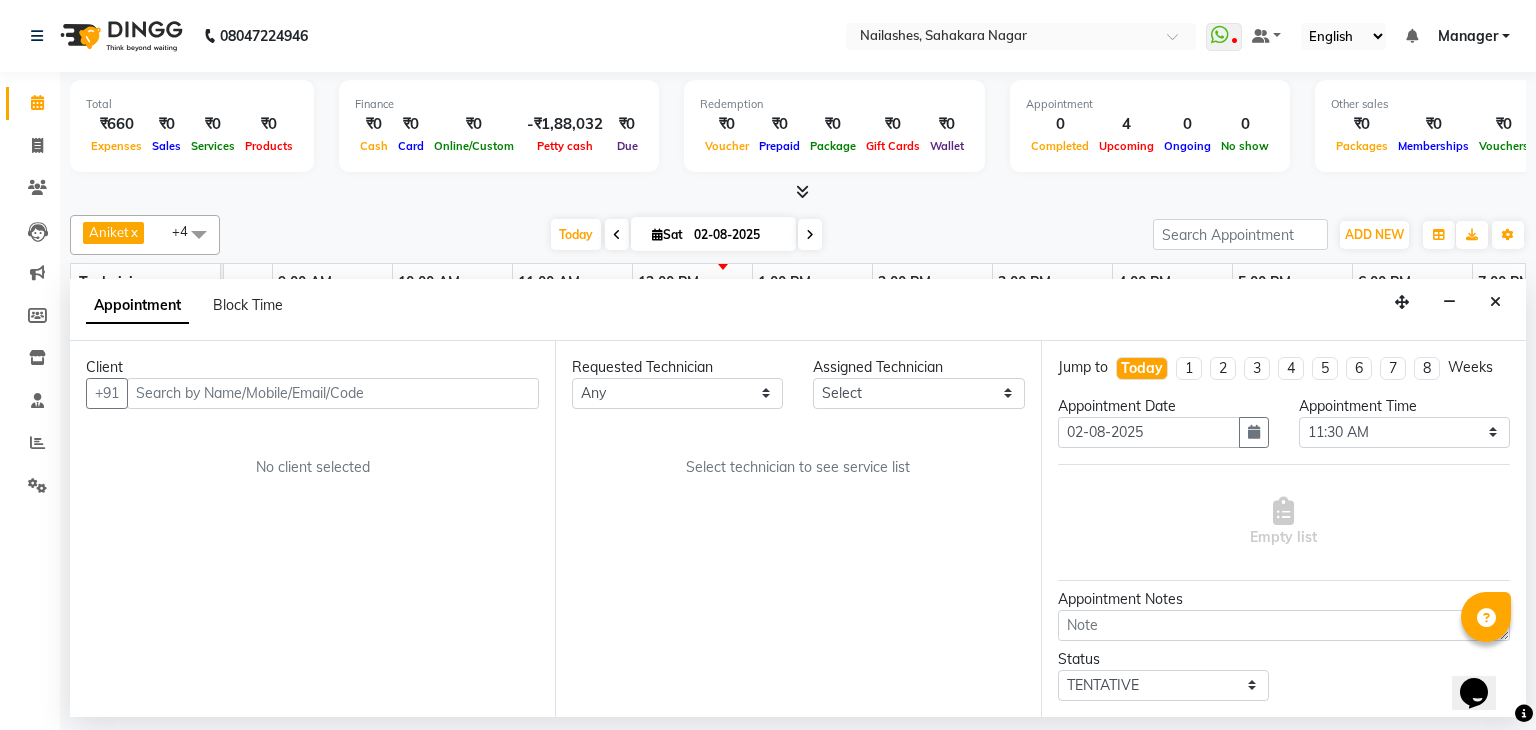 select on "54412" 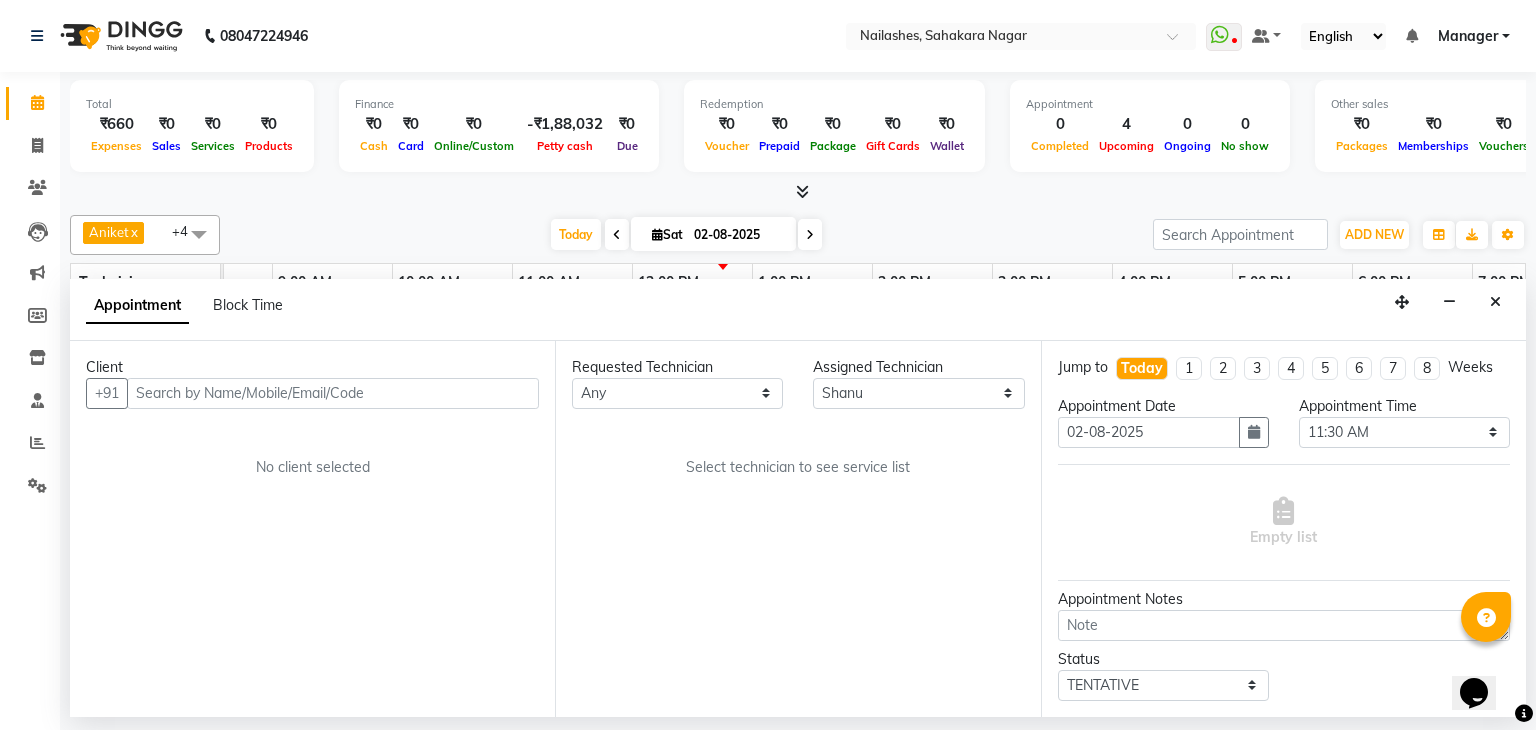 scroll, scrollTop: 0, scrollLeft: 0, axis: both 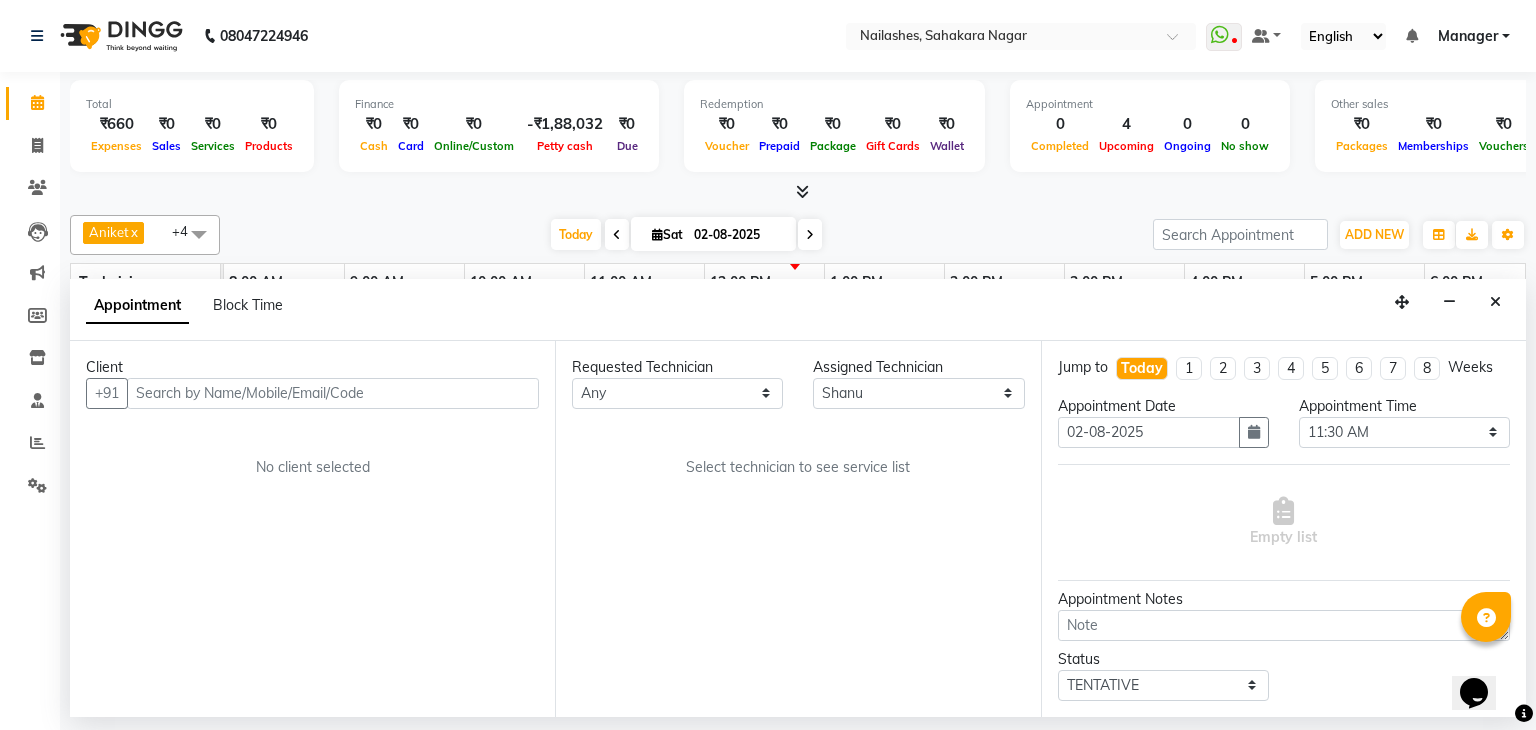 select on "3204" 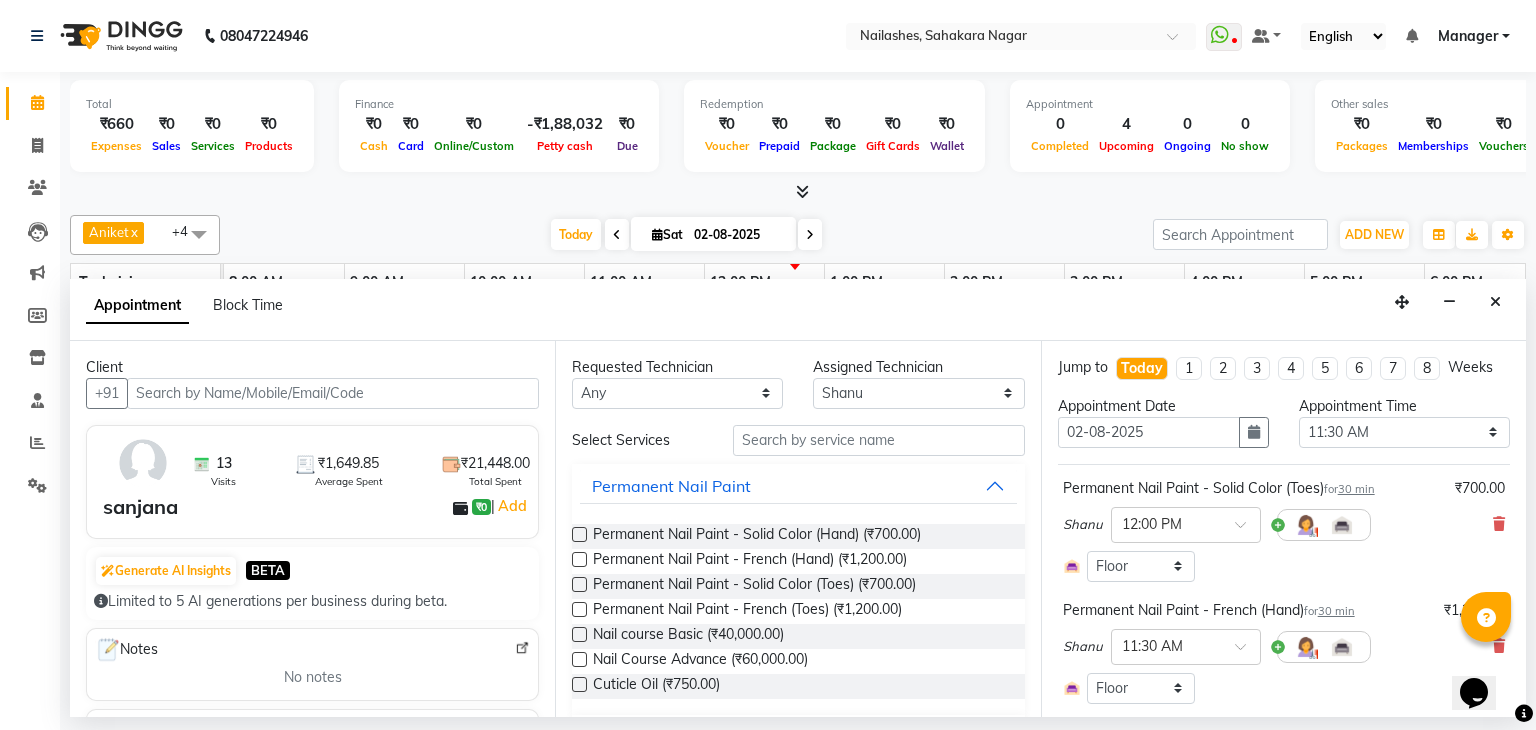 scroll, scrollTop: 0, scrollLeft: 258, axis: horizontal 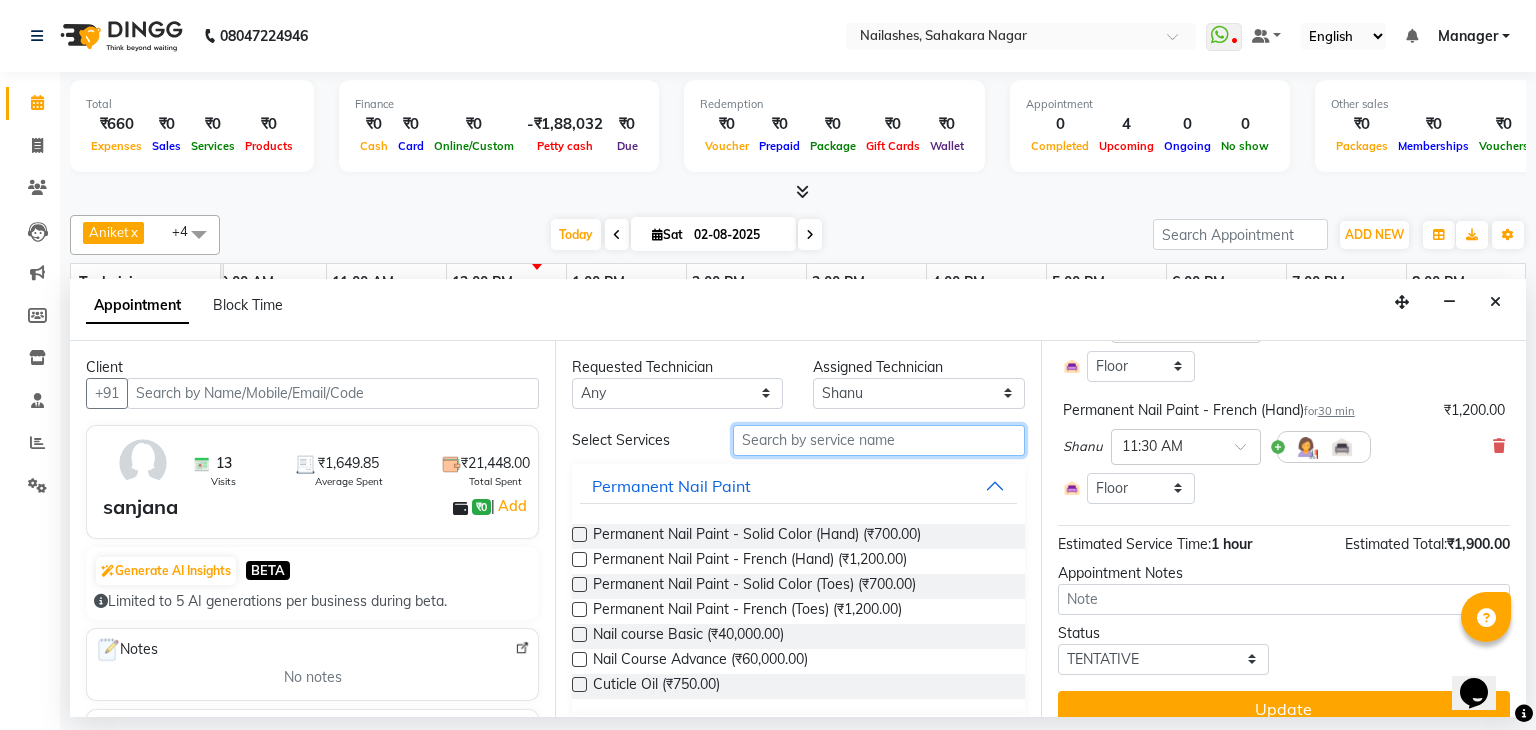 click at bounding box center [879, 440] 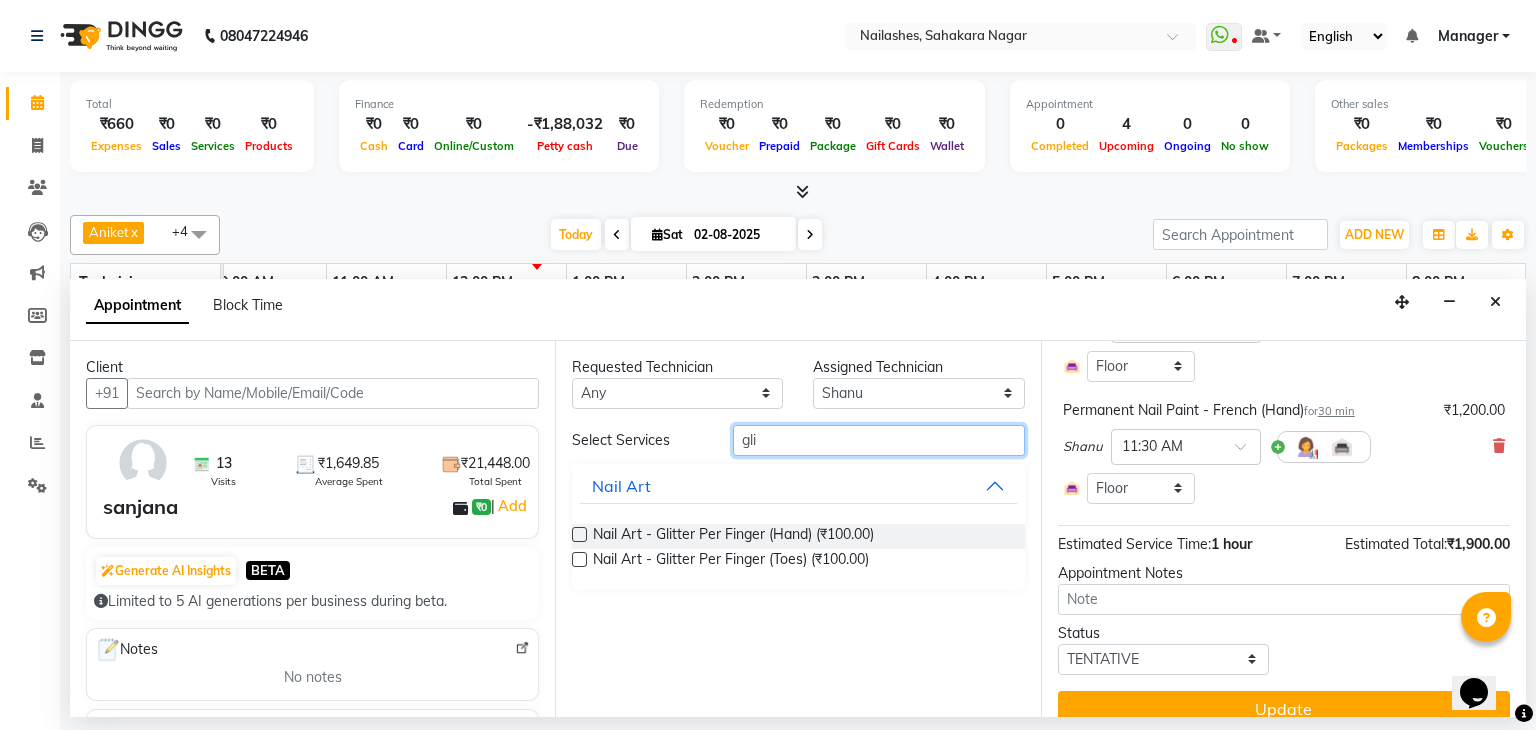 type on "gli" 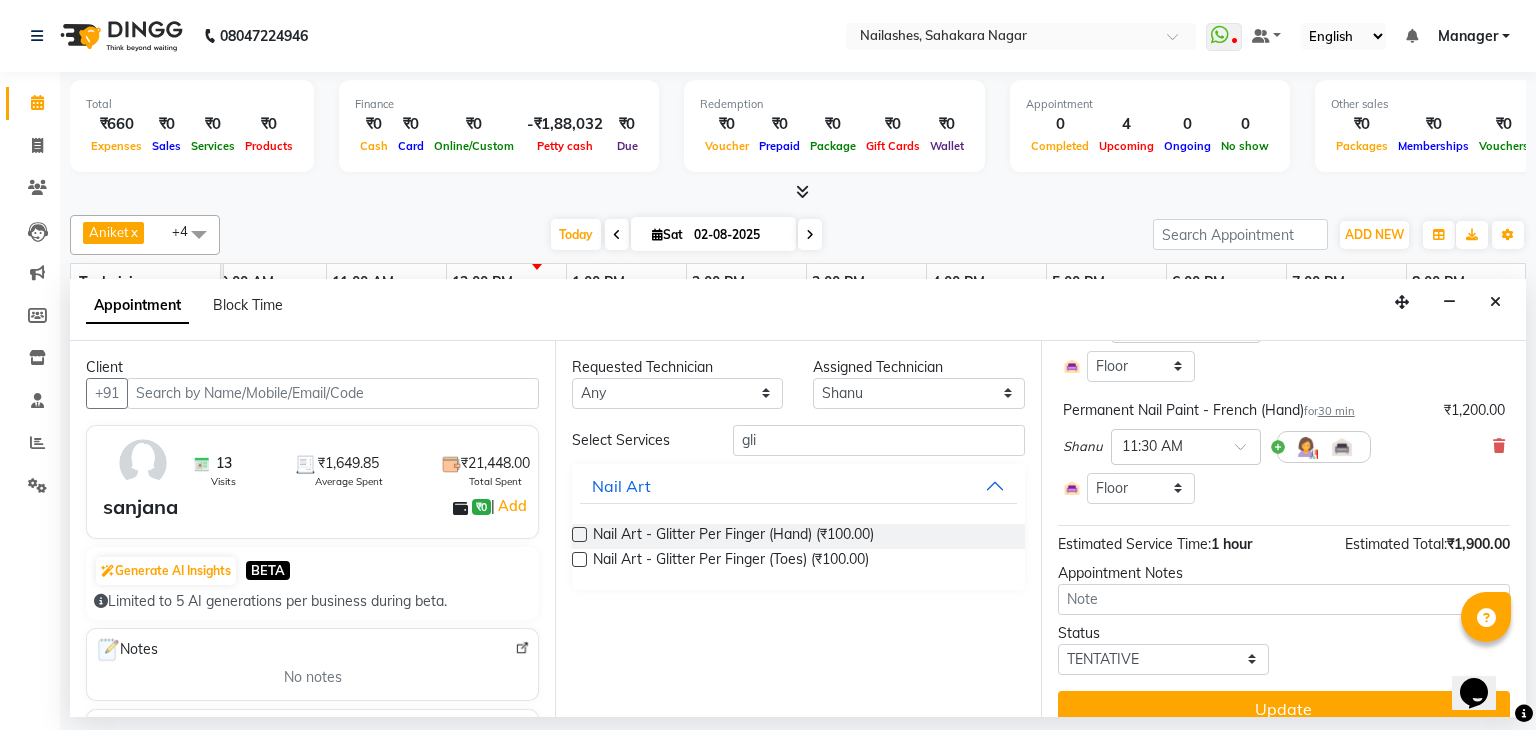 click at bounding box center [579, 534] 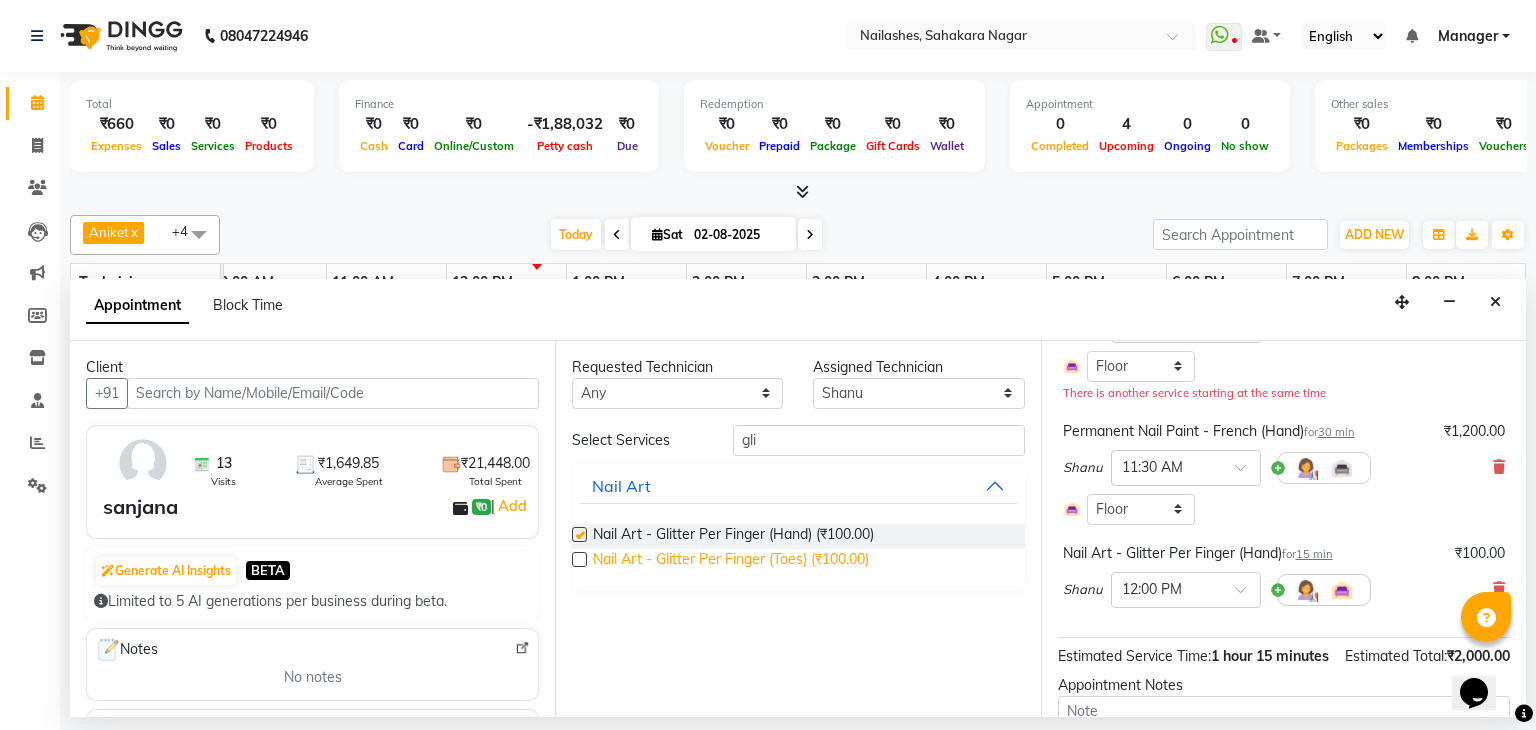 checkbox on "false" 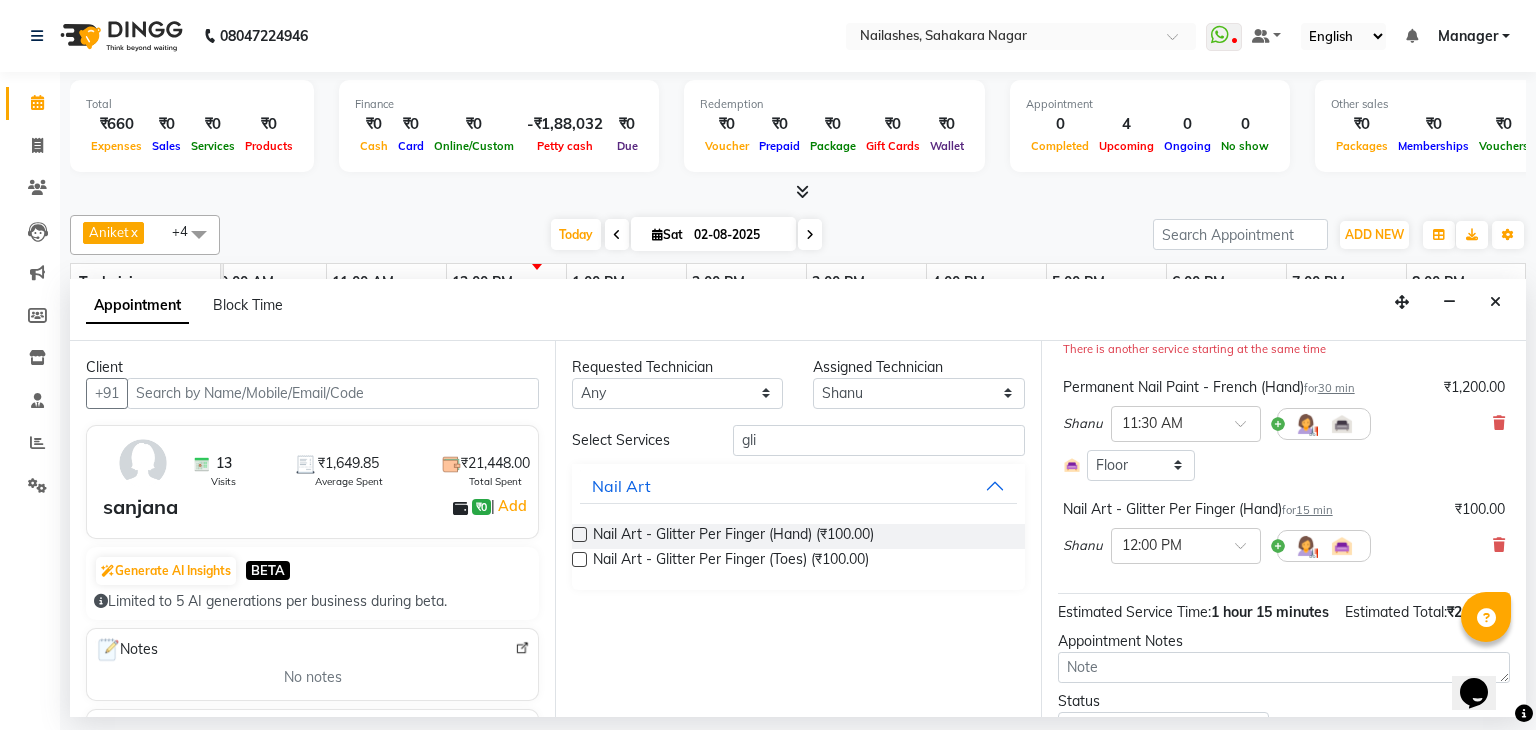 scroll, scrollTop: 200, scrollLeft: 0, axis: vertical 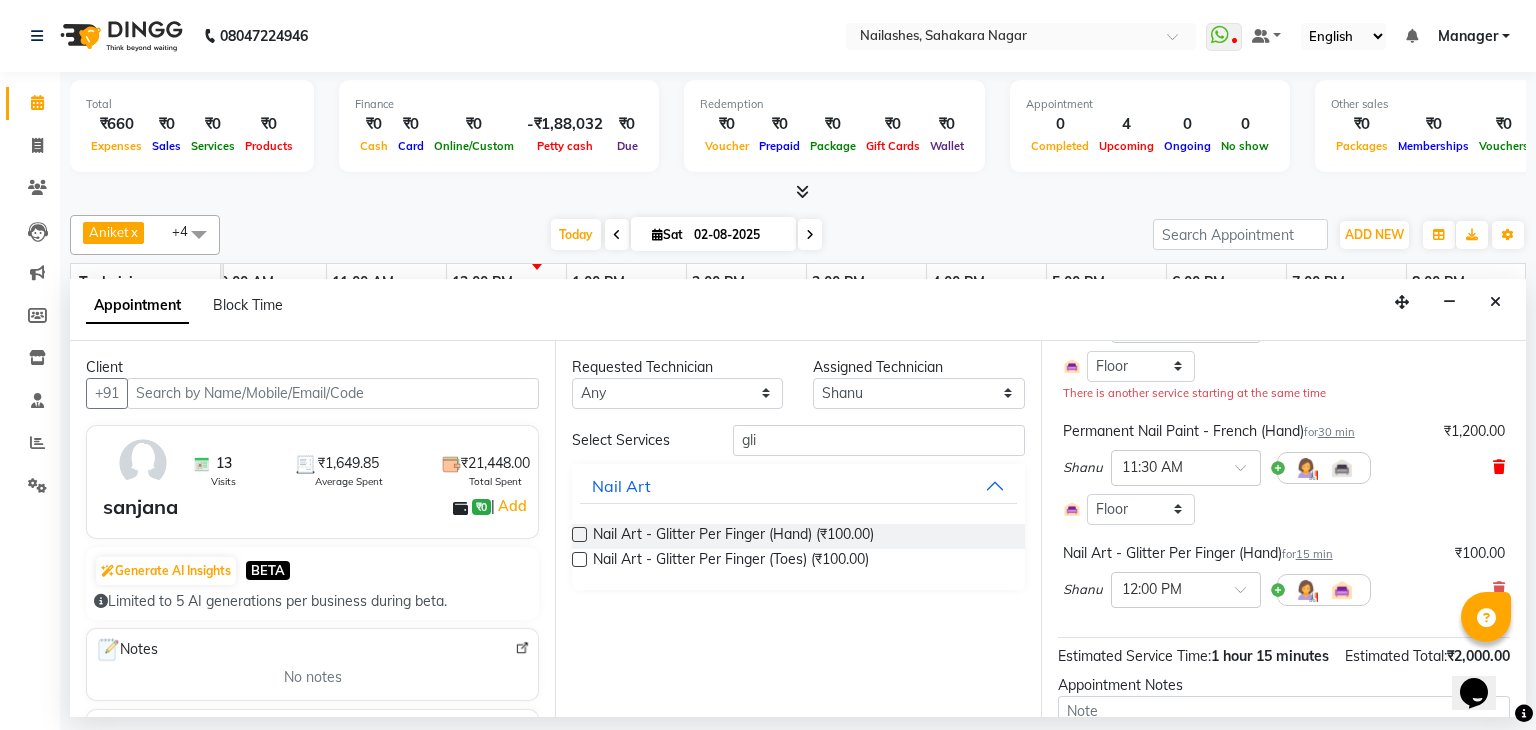 click at bounding box center (1499, 467) 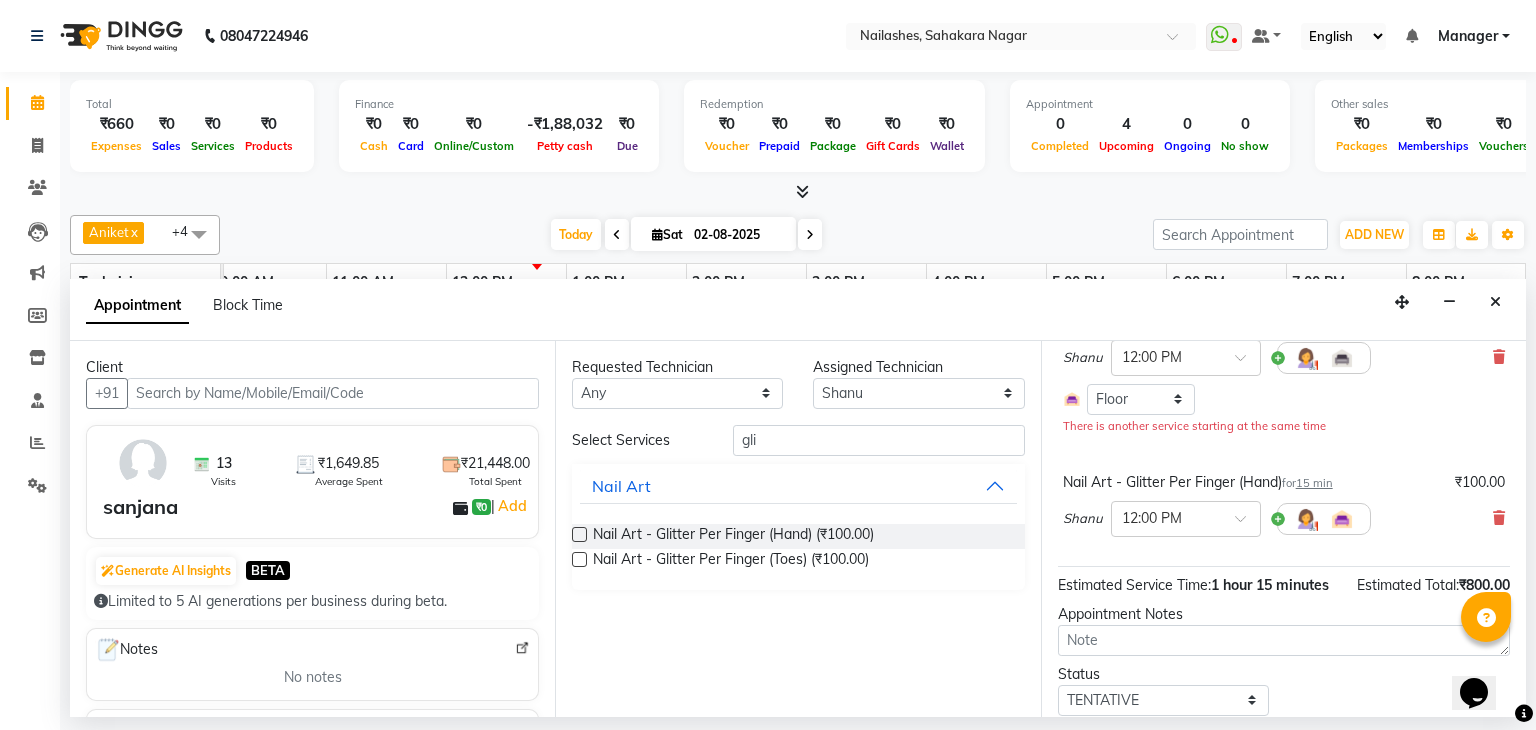 scroll, scrollTop: 200, scrollLeft: 0, axis: vertical 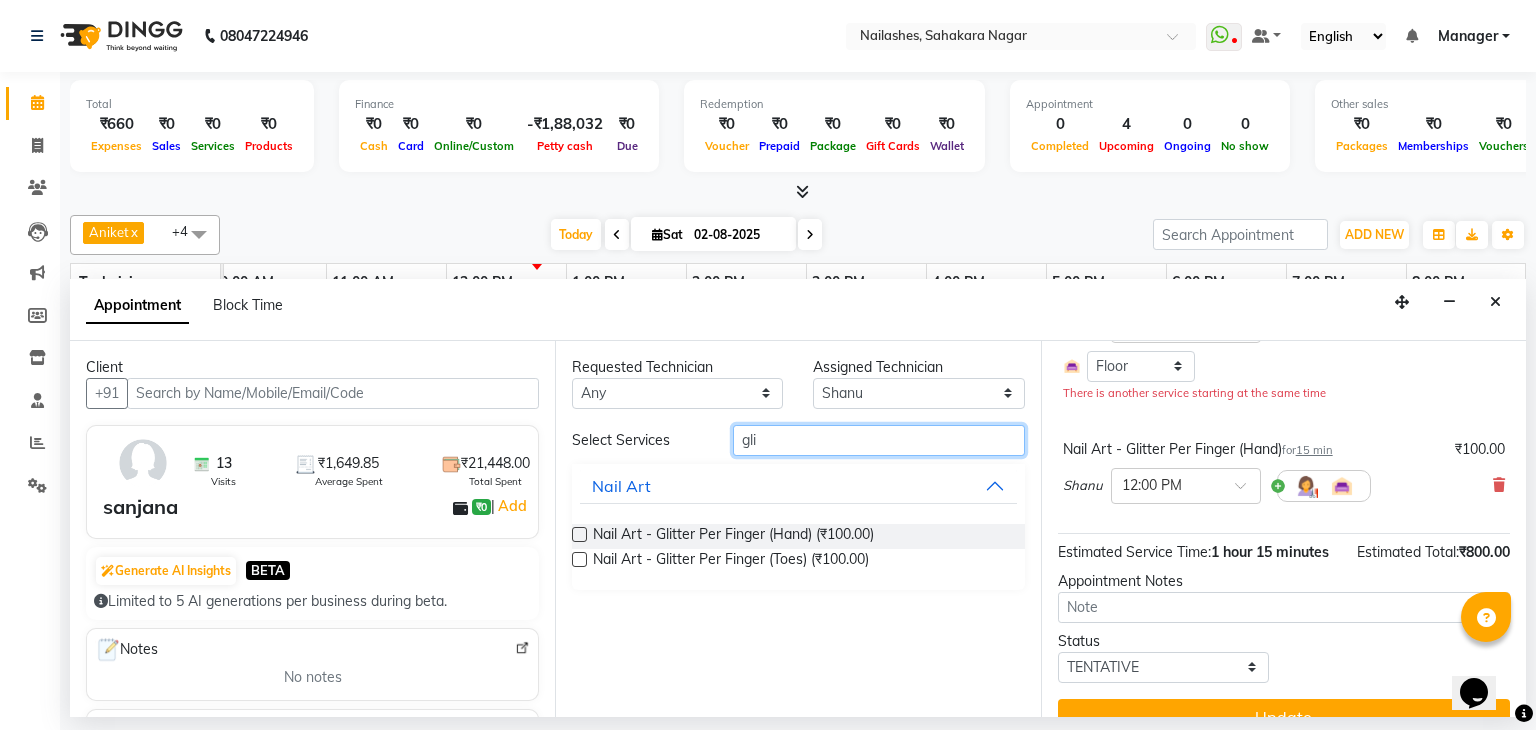 click on "gli" at bounding box center [879, 440] 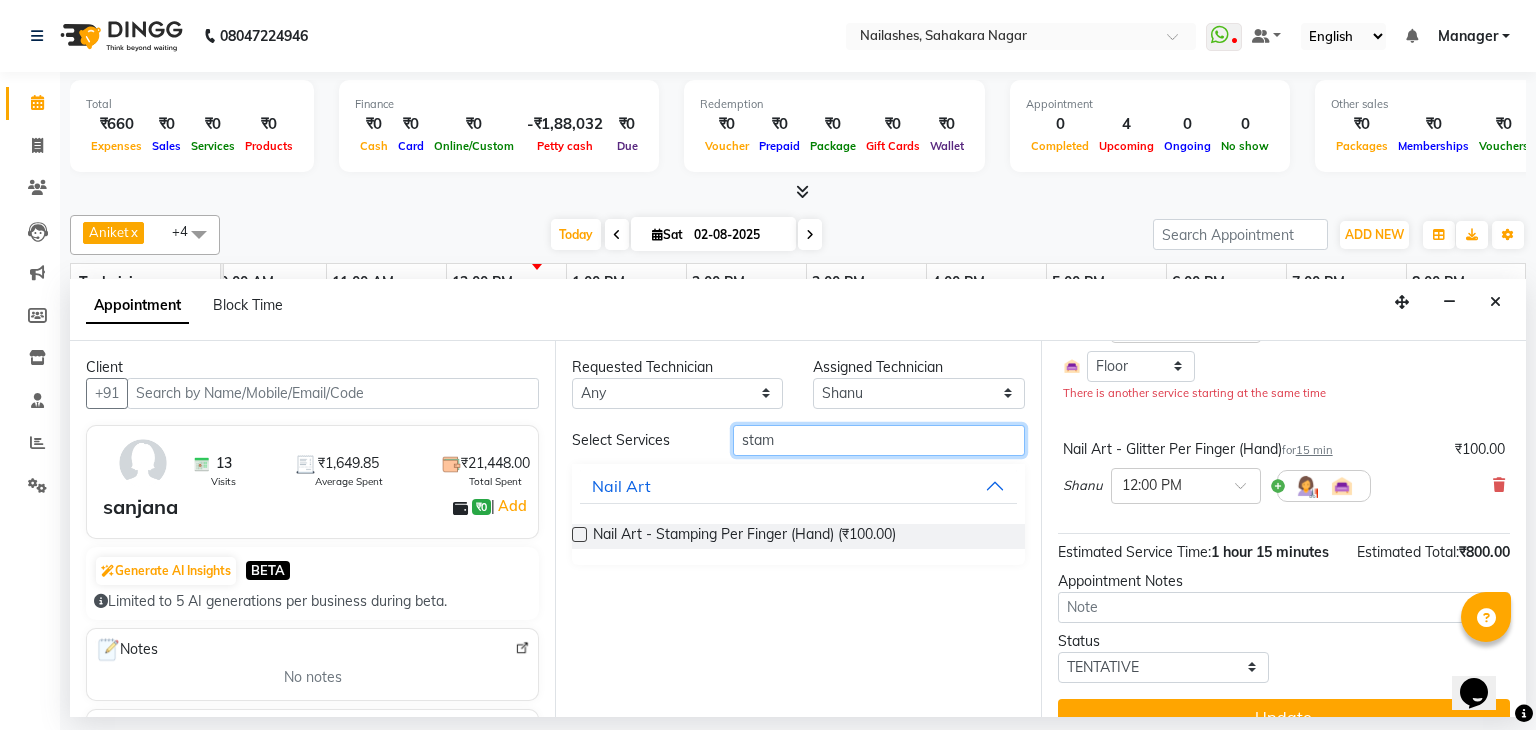 type on "stam" 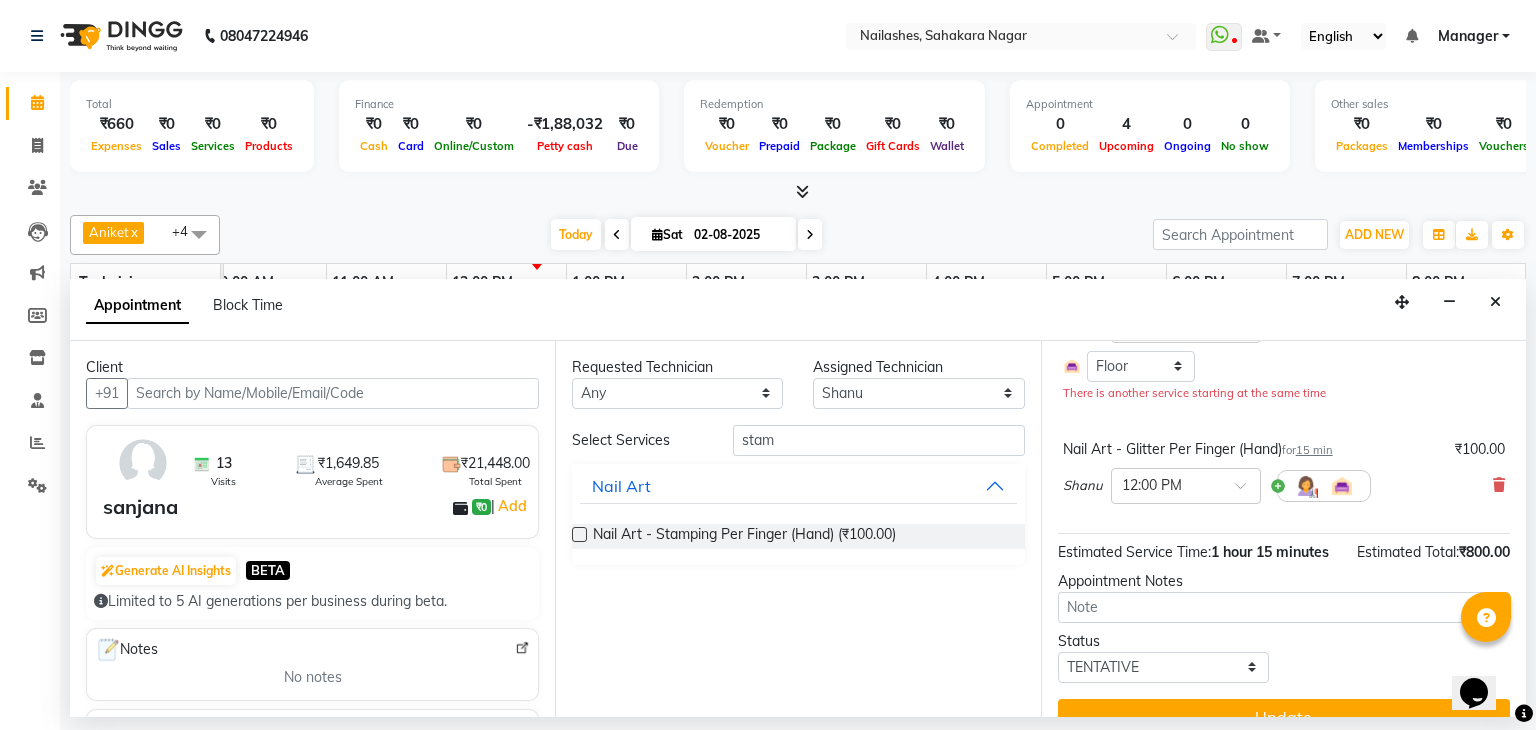 click at bounding box center (579, 534) 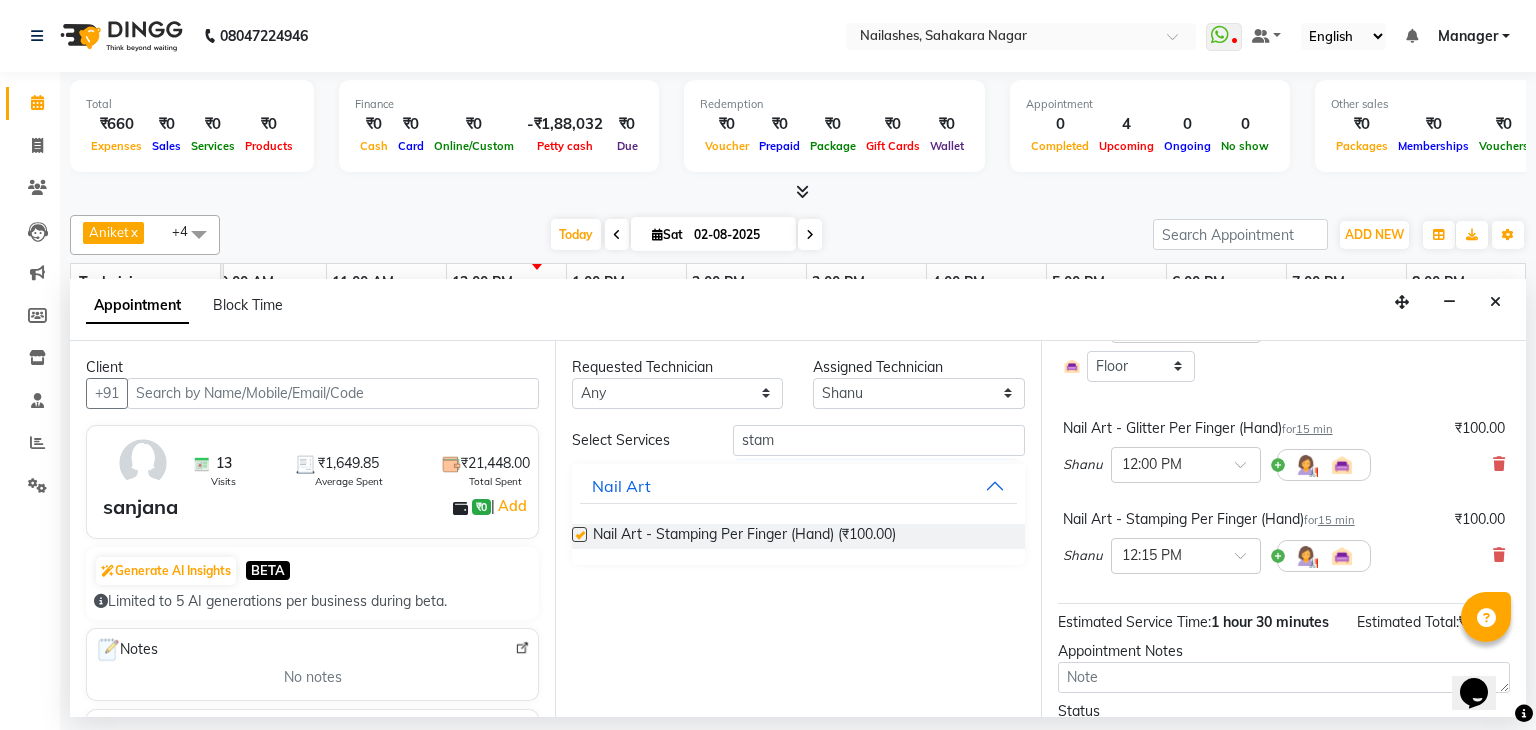 checkbox on "false" 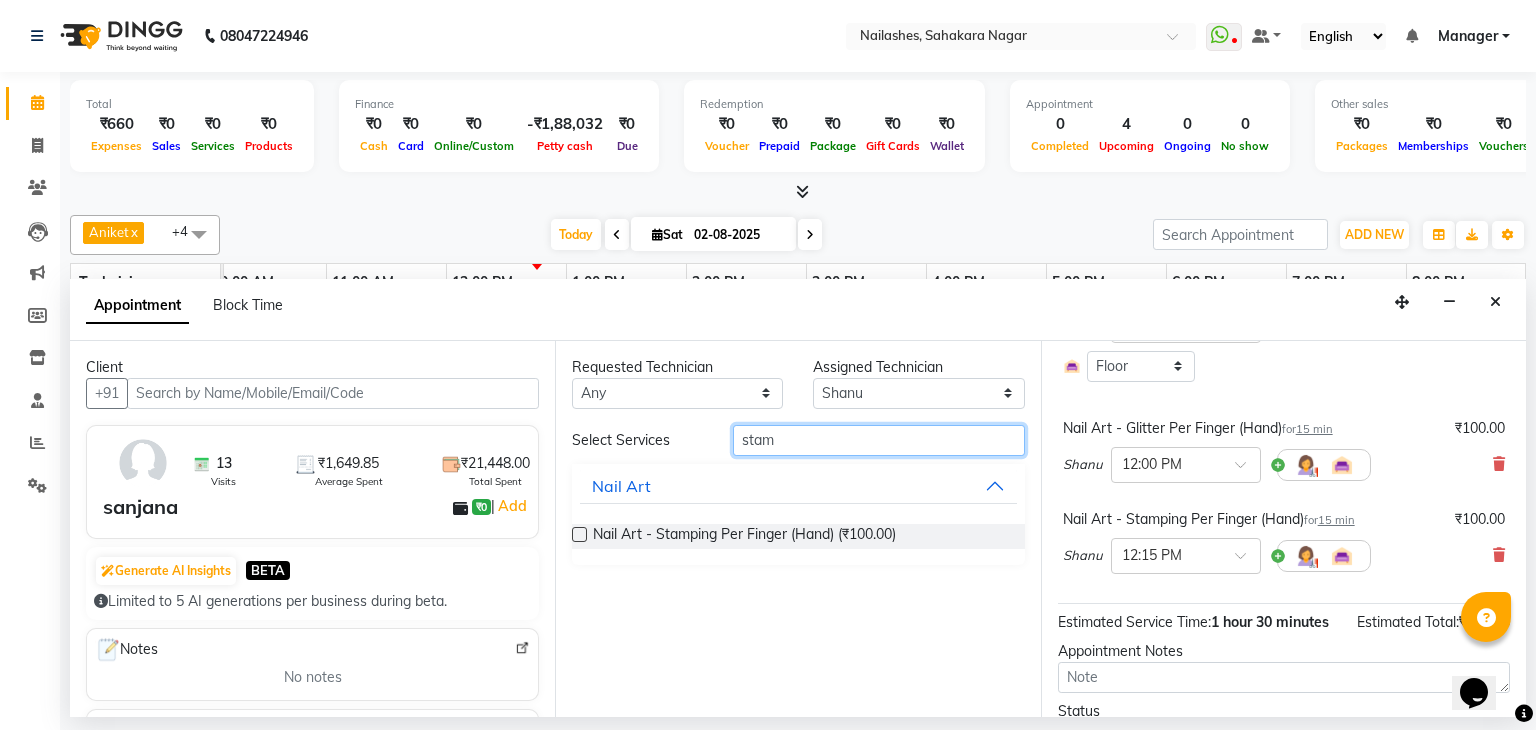 click on "stam" at bounding box center (879, 440) 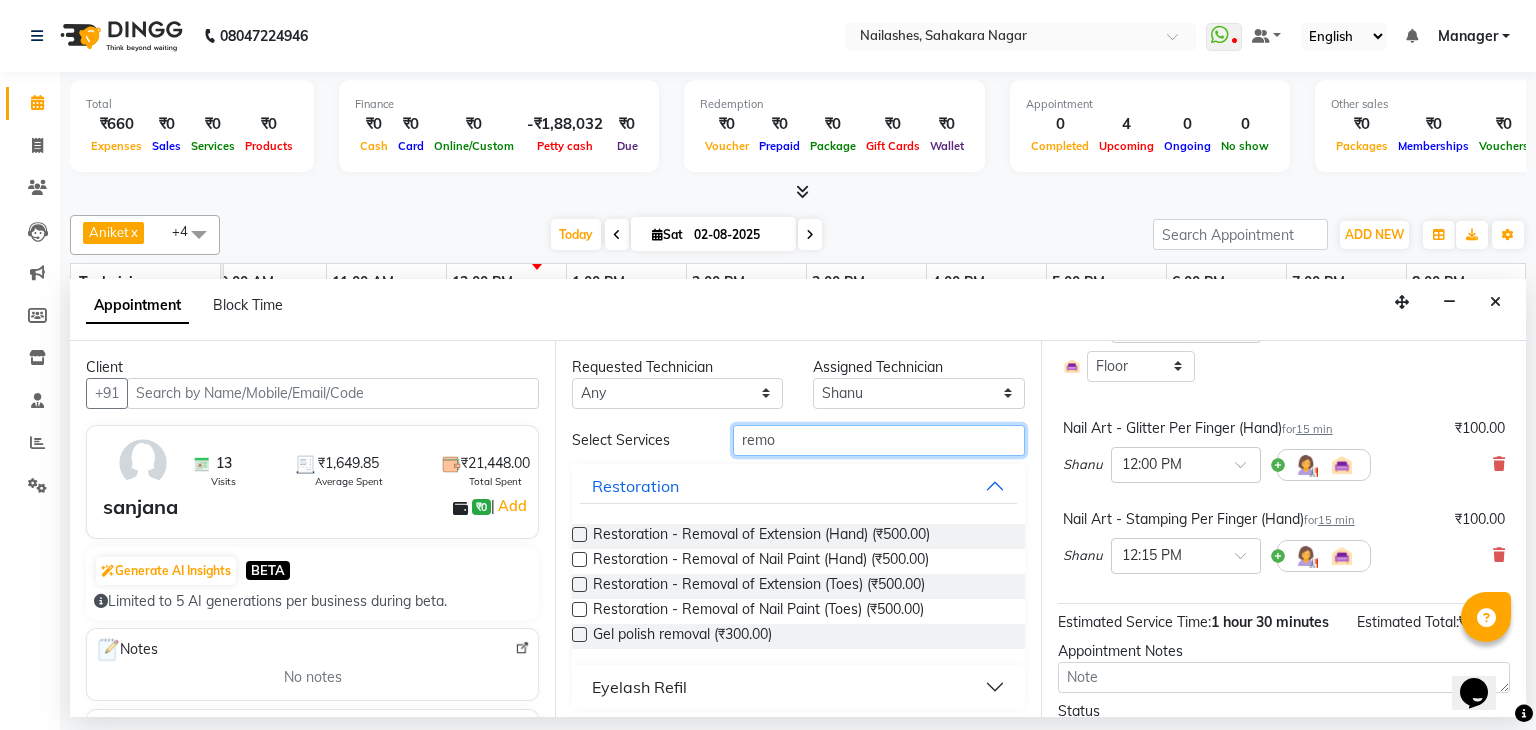 type on "remo" 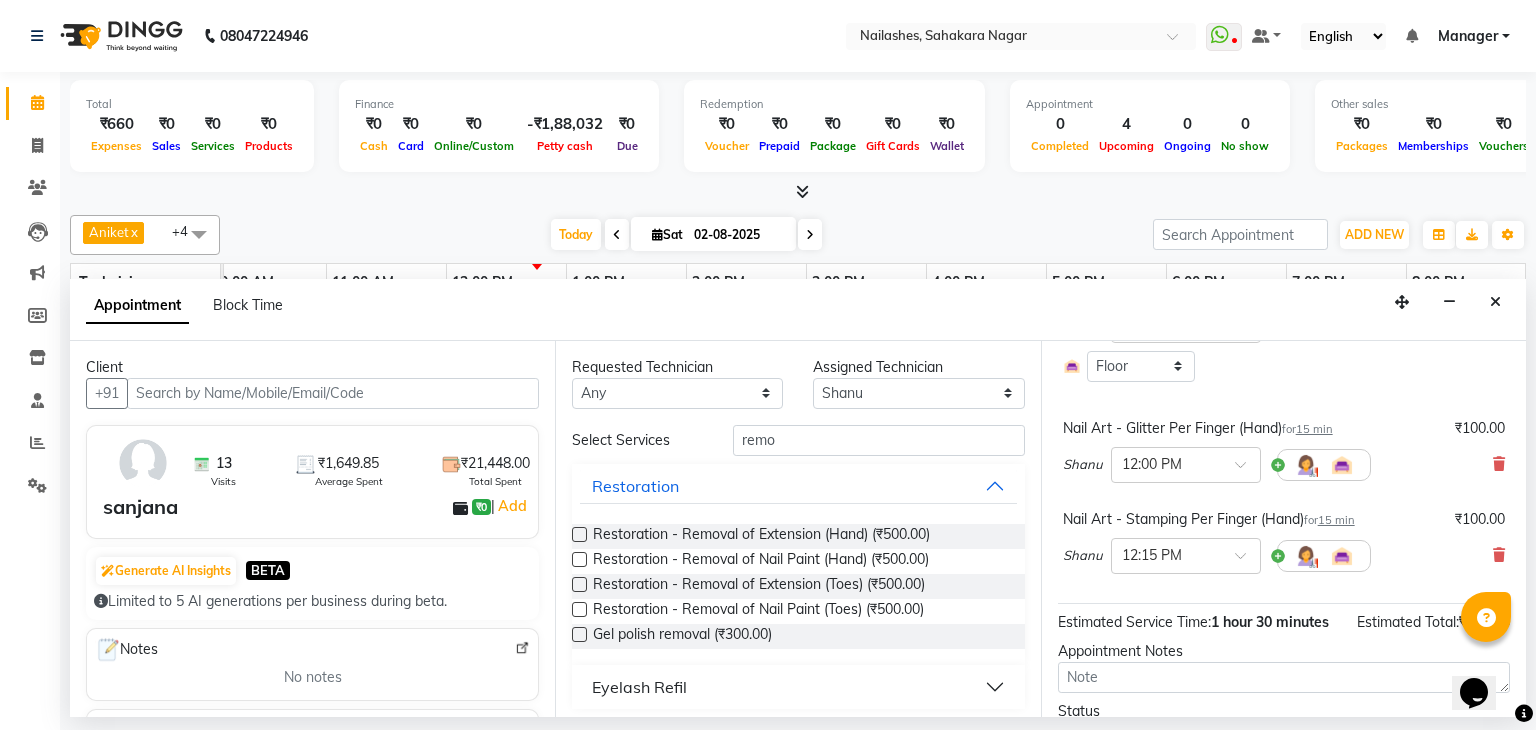 click at bounding box center (579, 634) 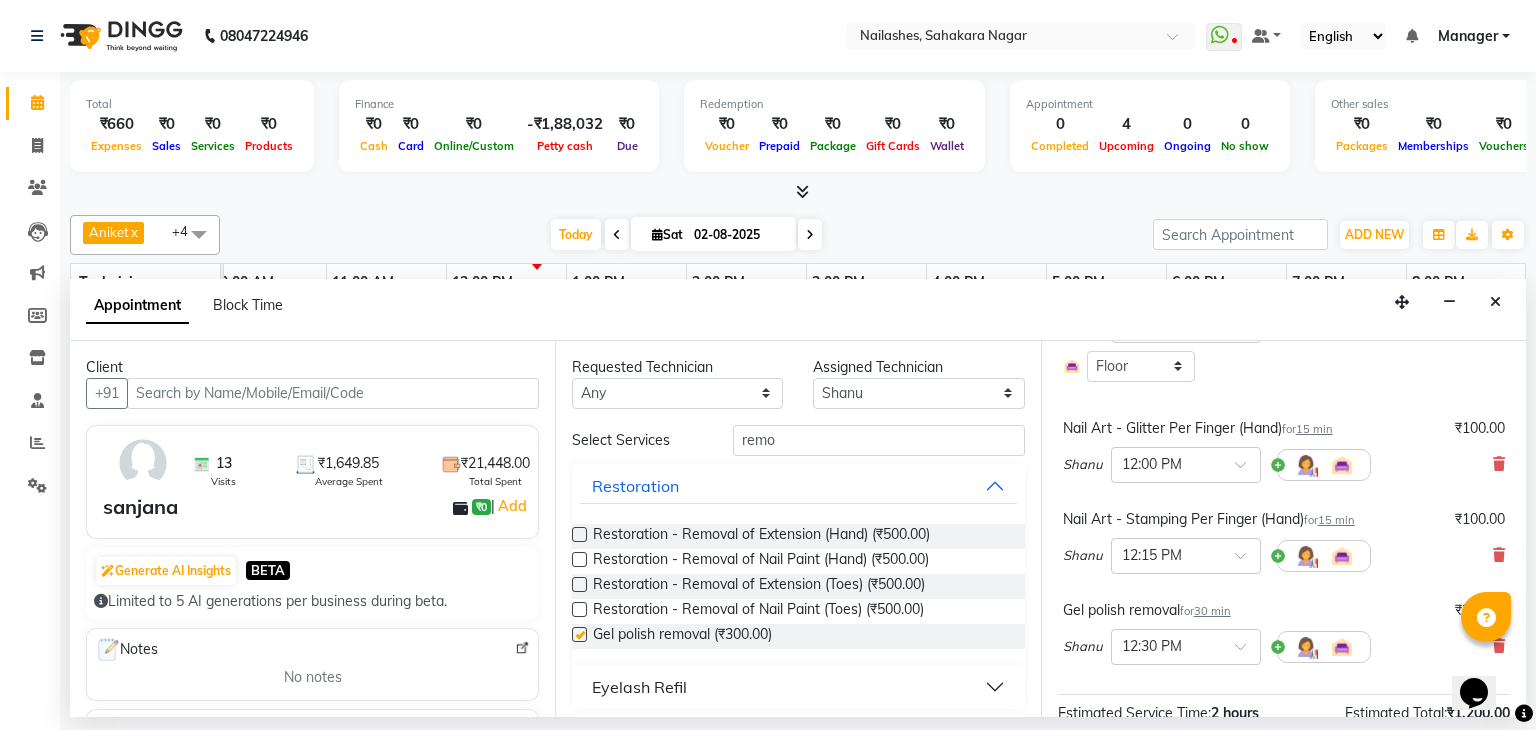 checkbox on "false" 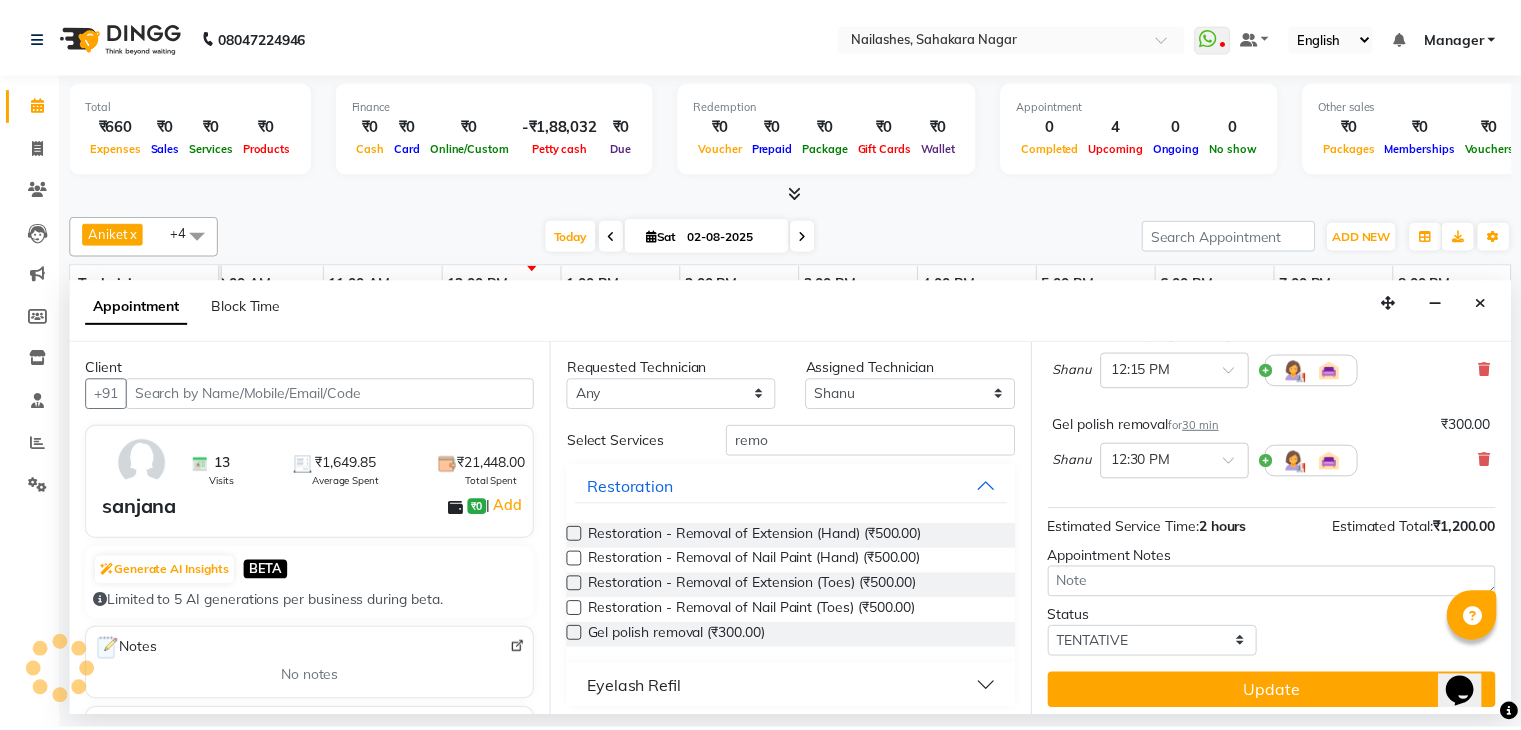 scroll, scrollTop: 394, scrollLeft: 0, axis: vertical 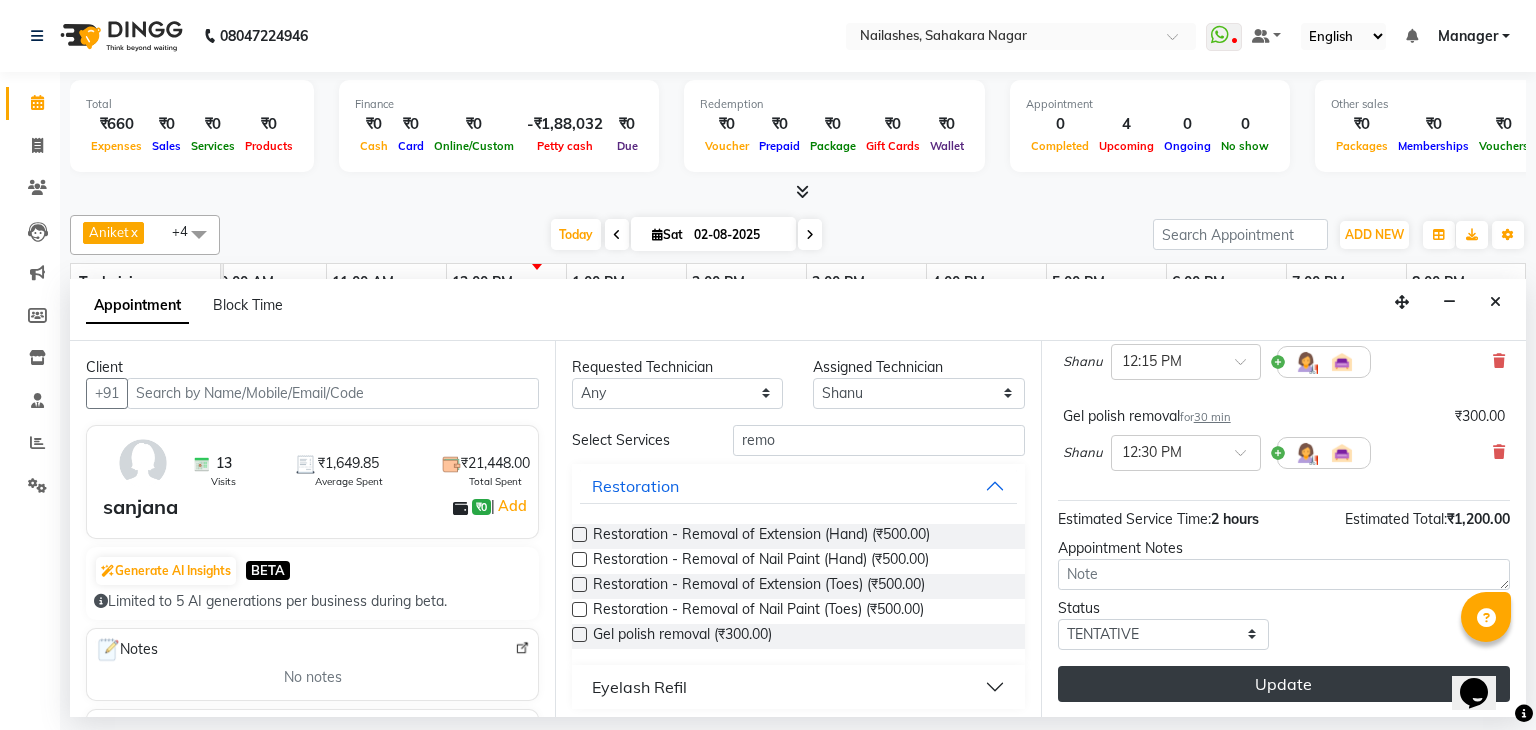 click on "Update" at bounding box center (1284, 684) 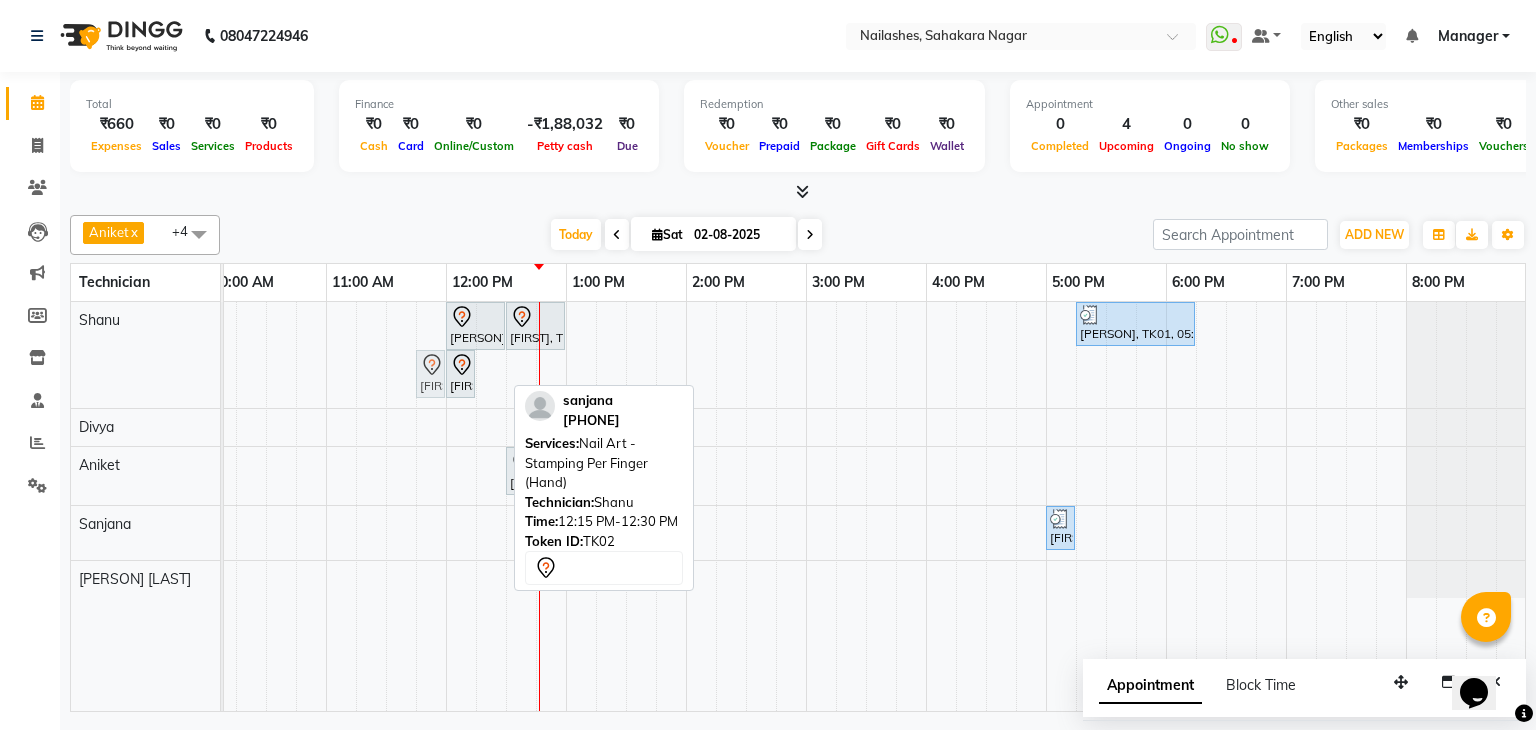 drag, startPoint x: 493, startPoint y: 365, endPoint x: 432, endPoint y: 317, distance: 77.62087 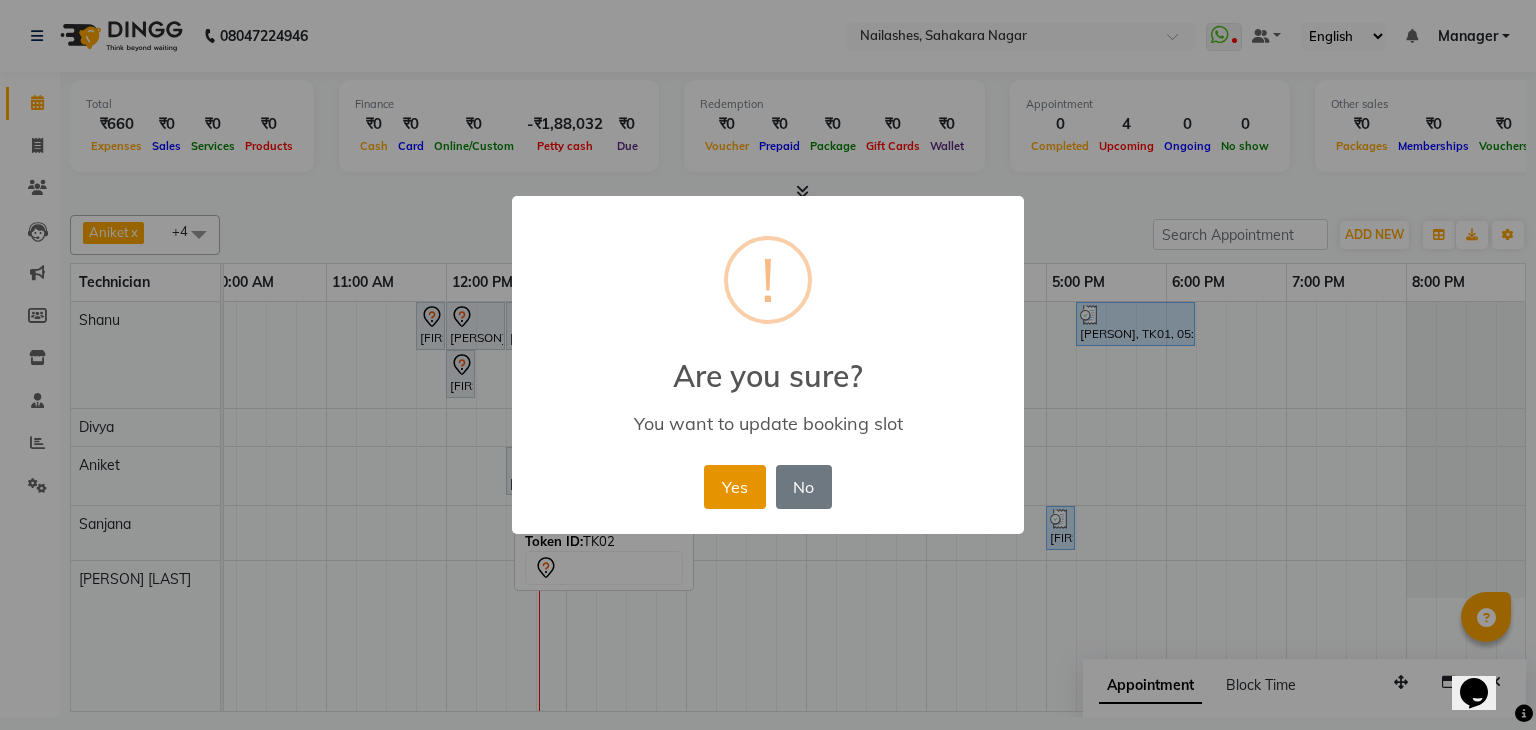 click on "Yes" at bounding box center [734, 487] 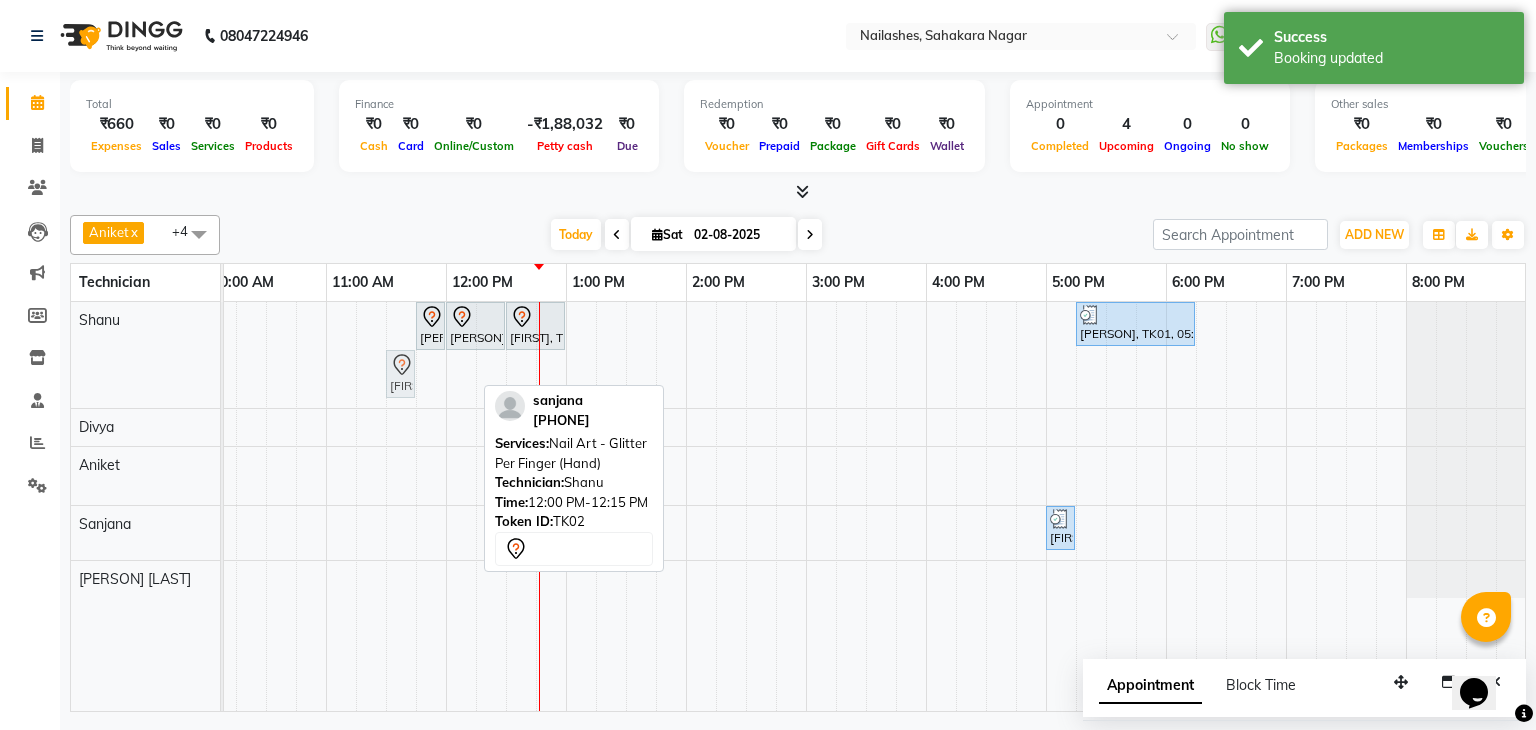 drag, startPoint x: 465, startPoint y: 381, endPoint x: 395, endPoint y: 337, distance: 82.68011 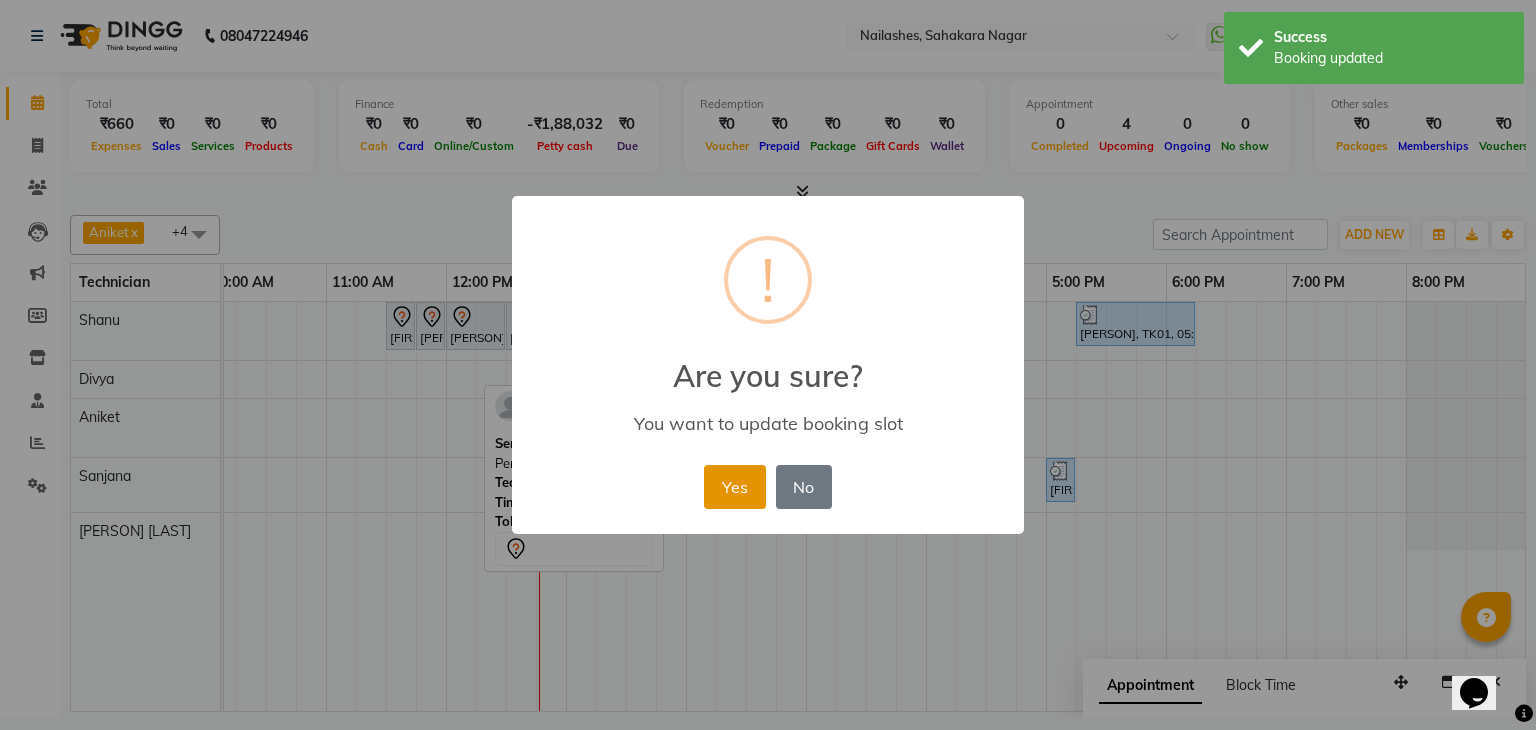 click on "Yes" at bounding box center [734, 487] 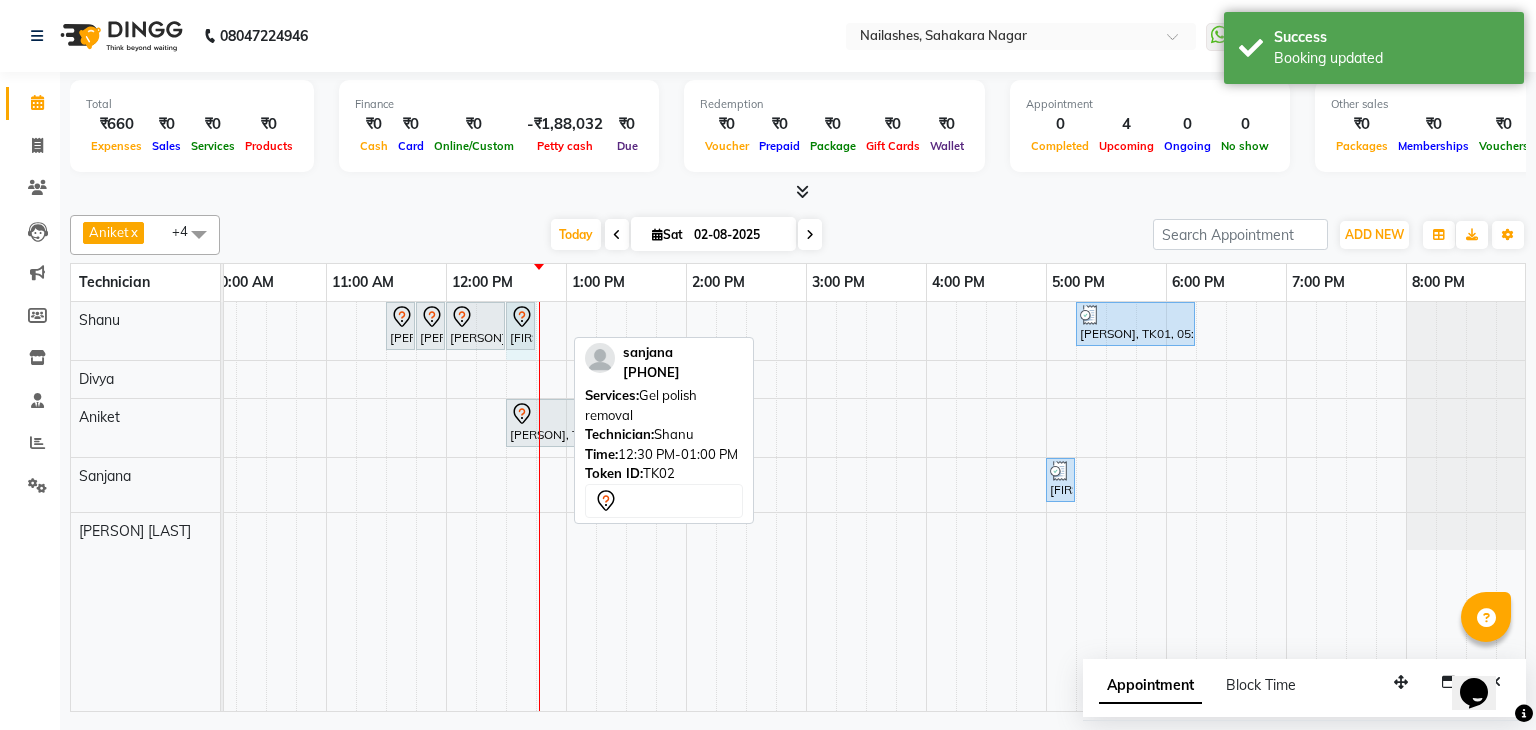 drag, startPoint x: 563, startPoint y: 313, endPoint x: 521, endPoint y: 334, distance: 46.957428 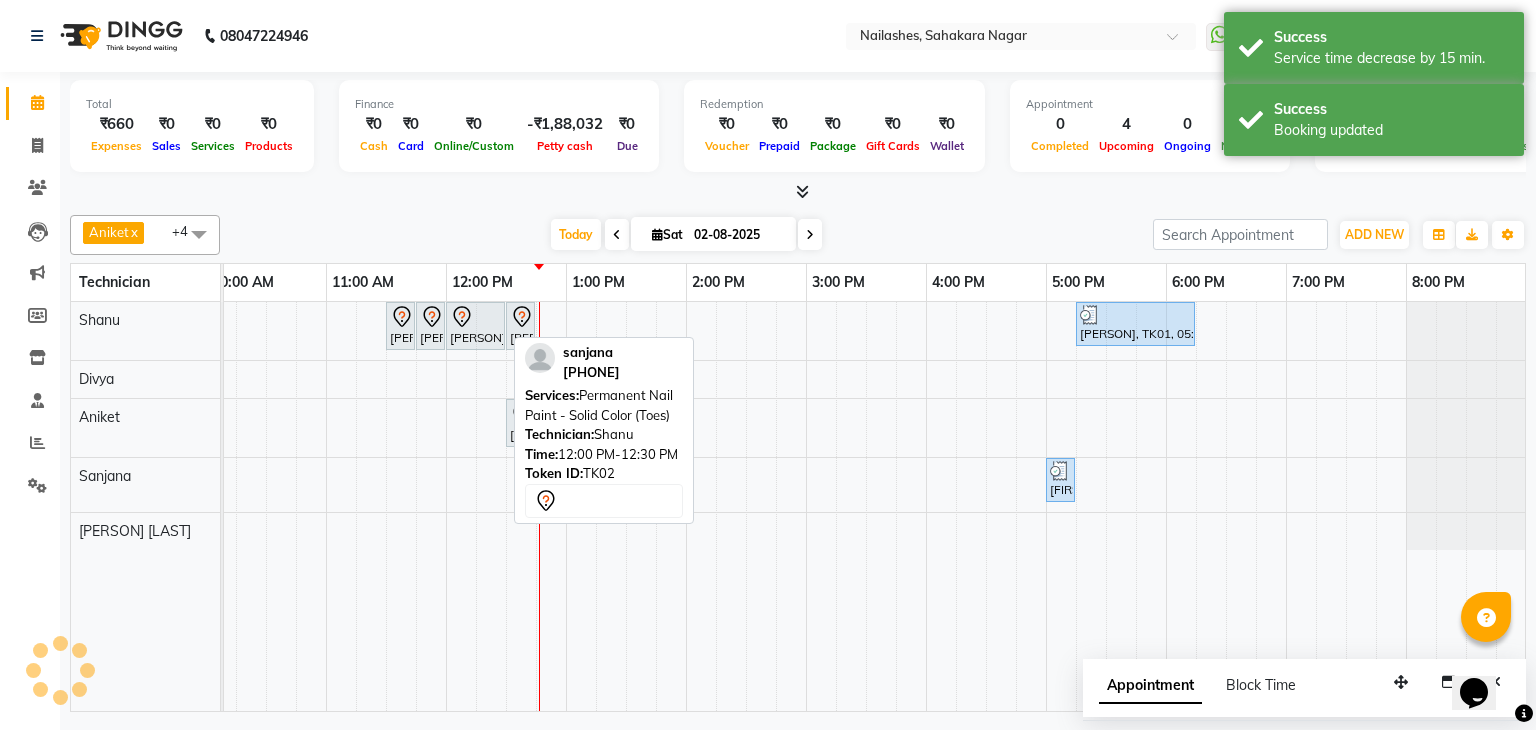 click on "[PERSON], TK02, 12:00 PM-12:30 PM, Permanent Nail Paint - Solid Color (Toes)" at bounding box center [475, 326] 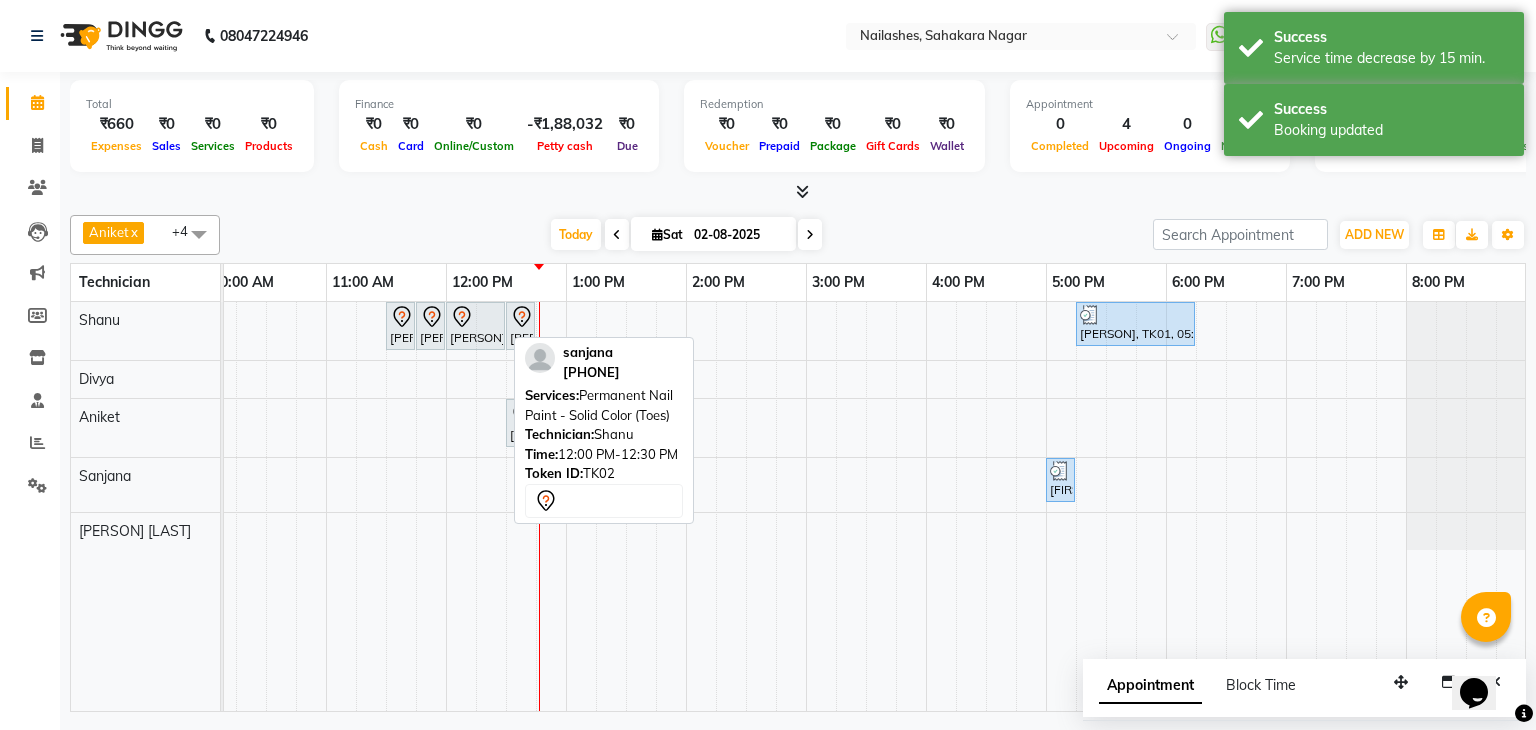click on "[PERSON], TK02, 12:00 PM-12:30 PM, Permanent Nail Paint - Solid Color (Toes)" at bounding box center (475, 326) 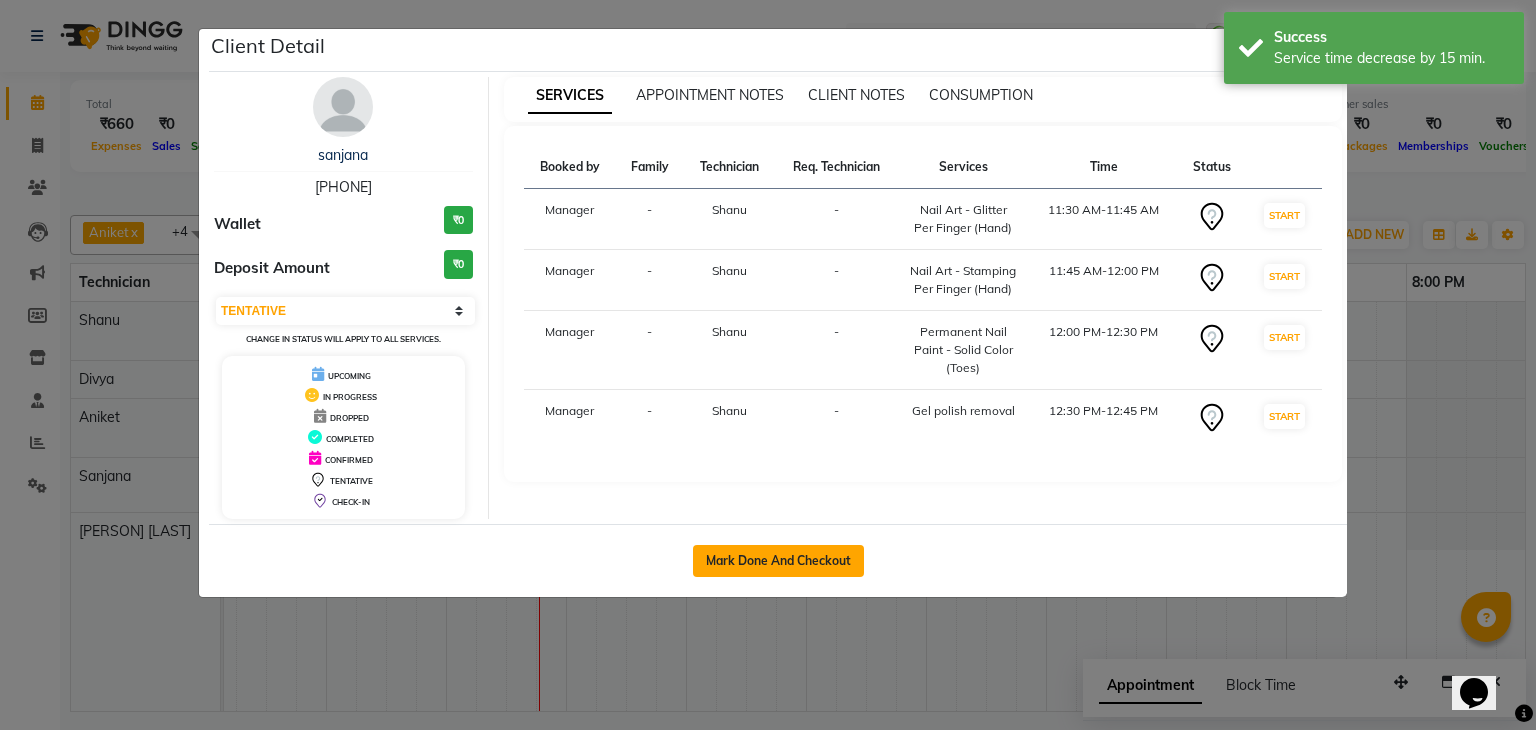drag, startPoint x: 769, startPoint y: 562, endPoint x: 819, endPoint y: 557, distance: 50.24938 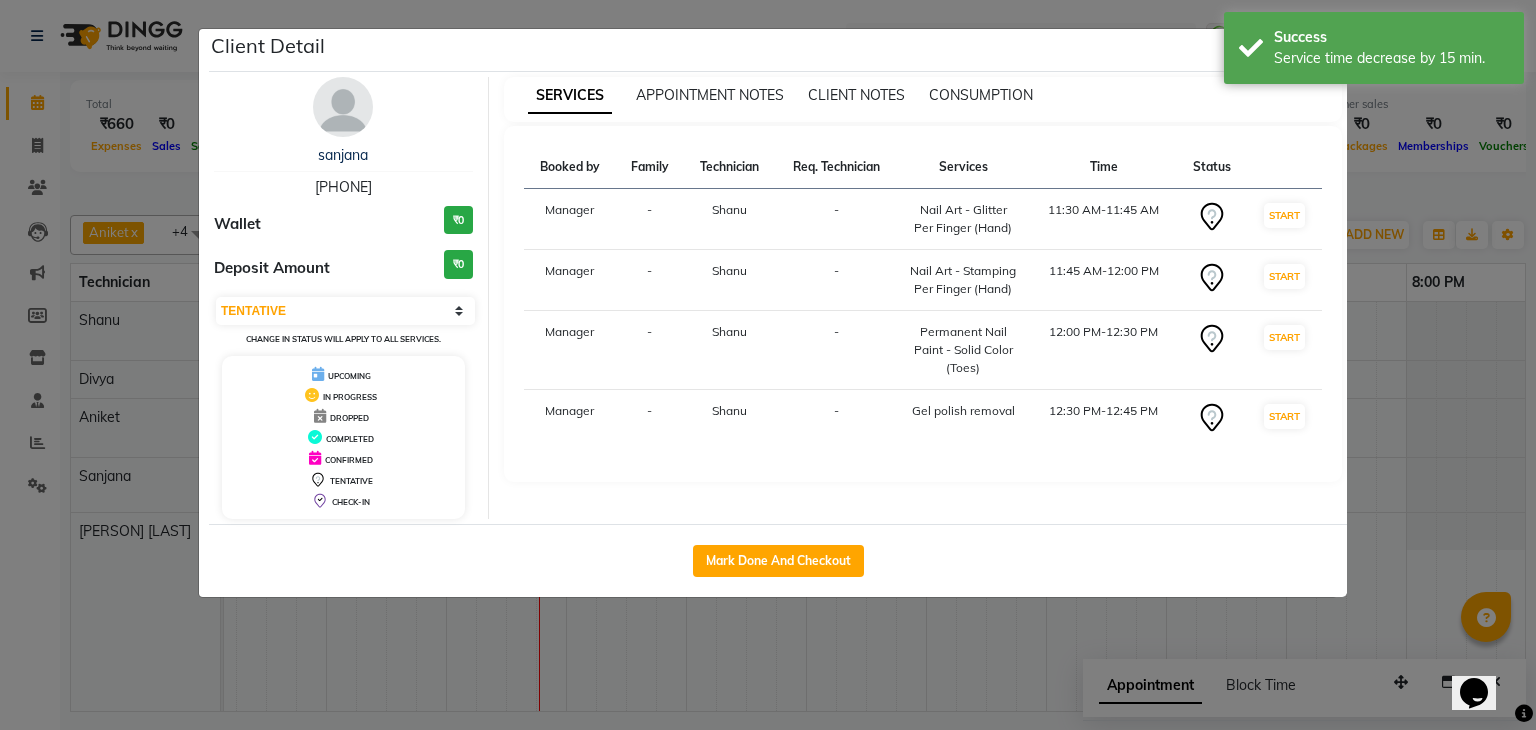 select on "service" 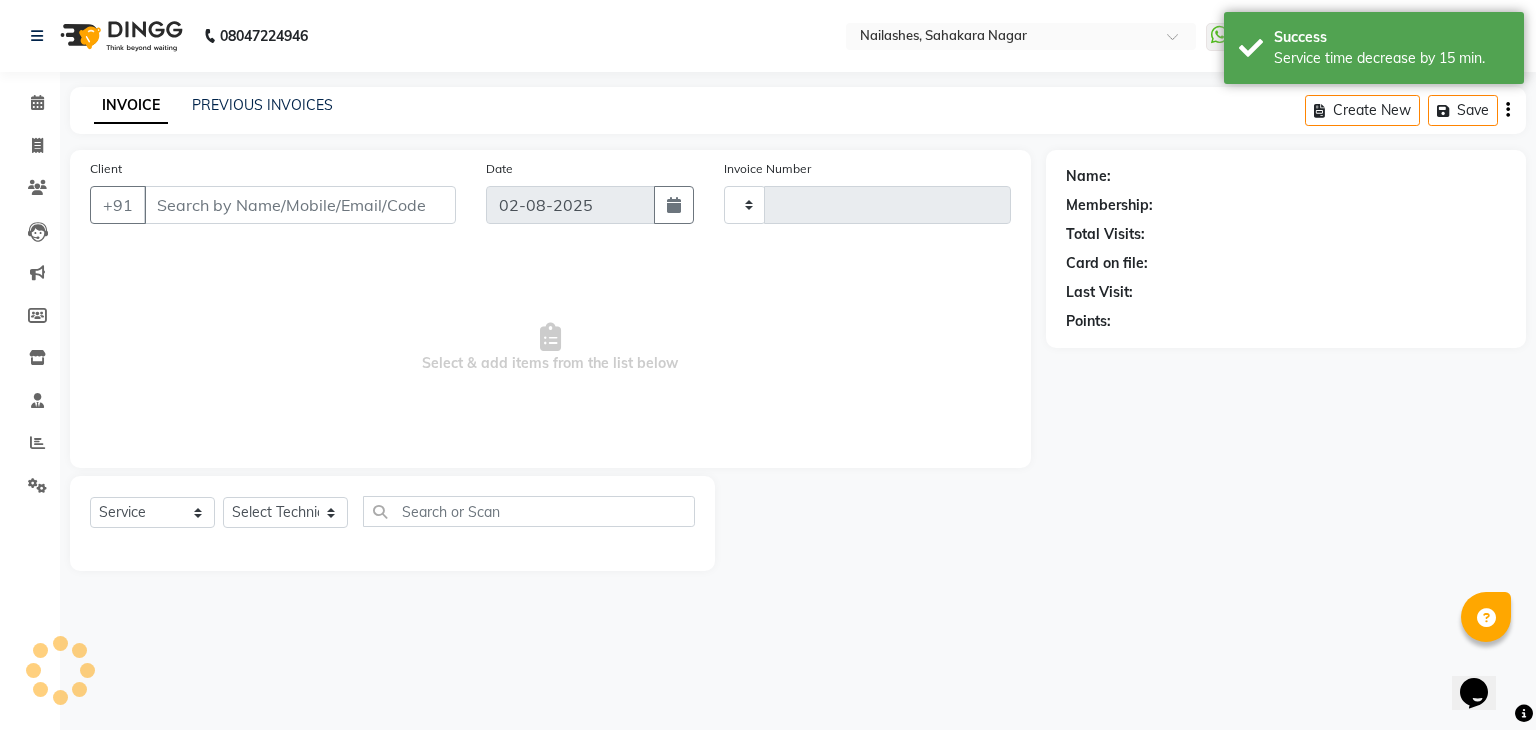 type on "0876" 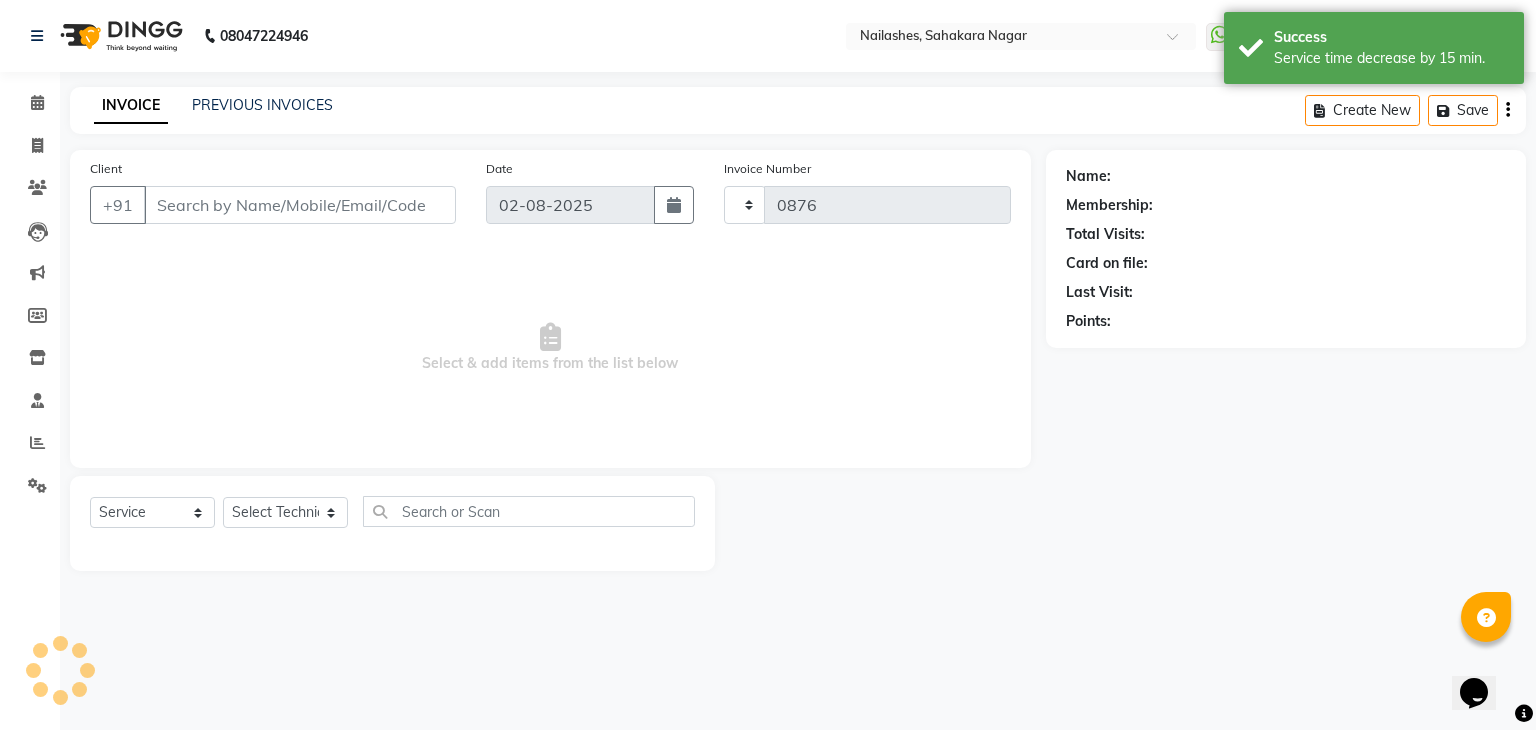 select on "6455" 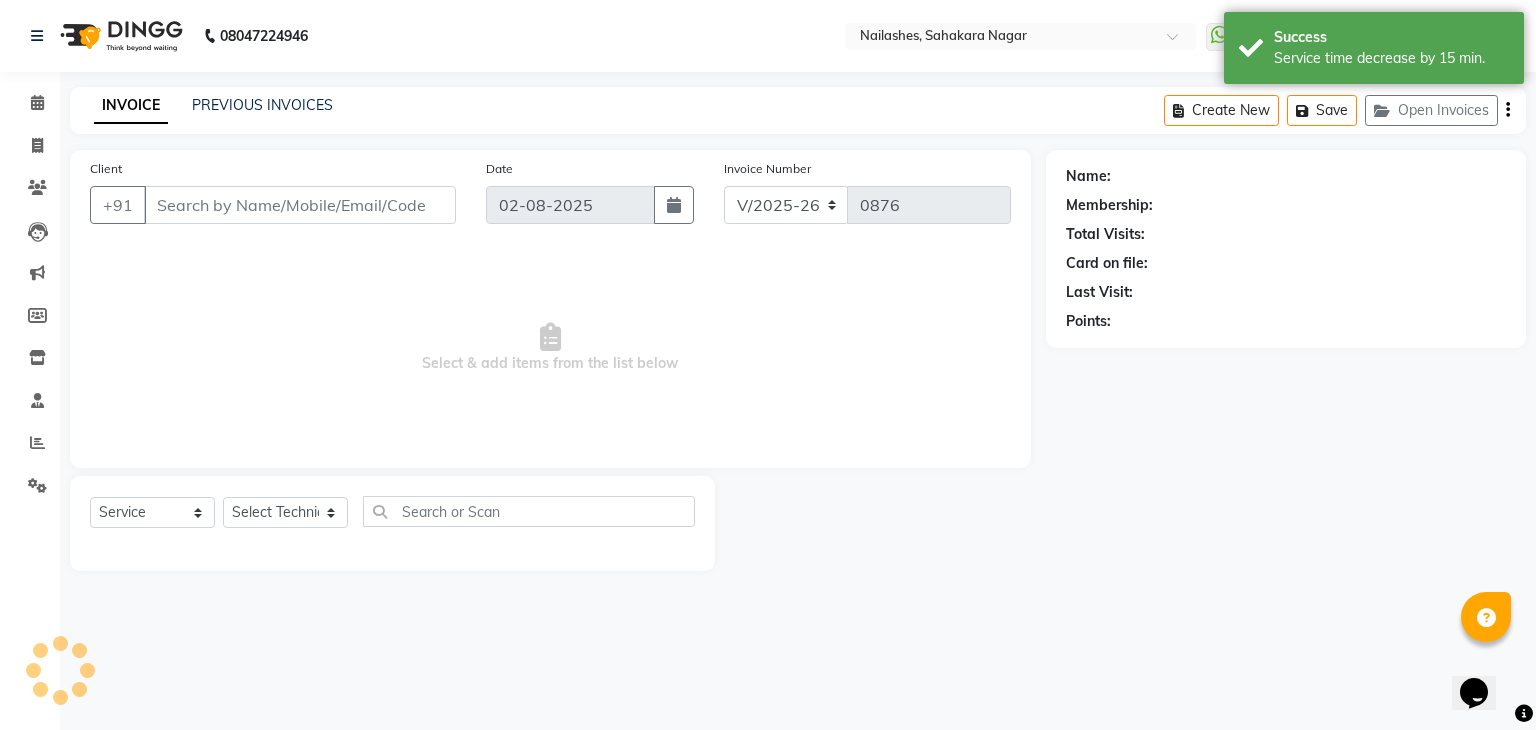 type on "99******23" 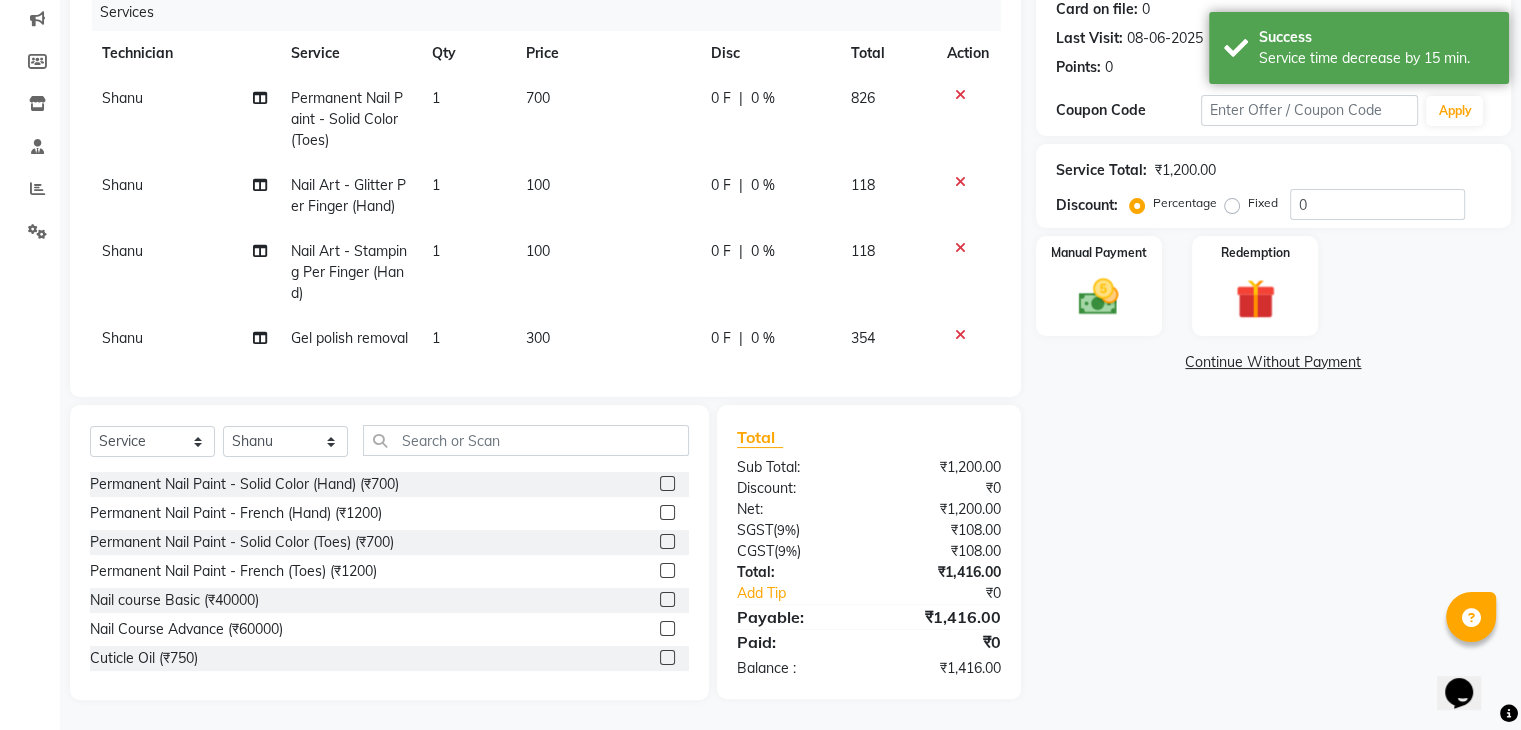 scroll, scrollTop: 191, scrollLeft: 0, axis: vertical 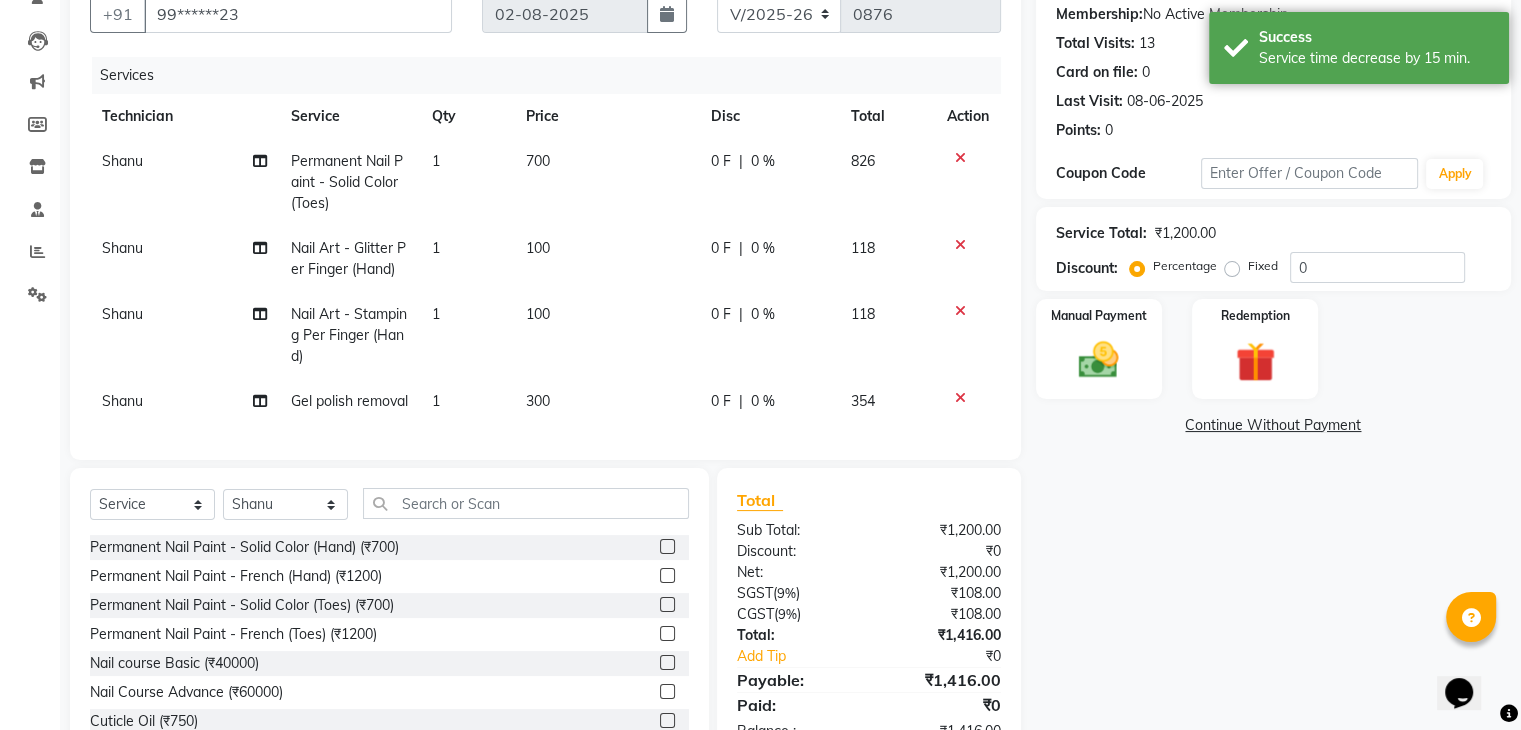 click on "1" 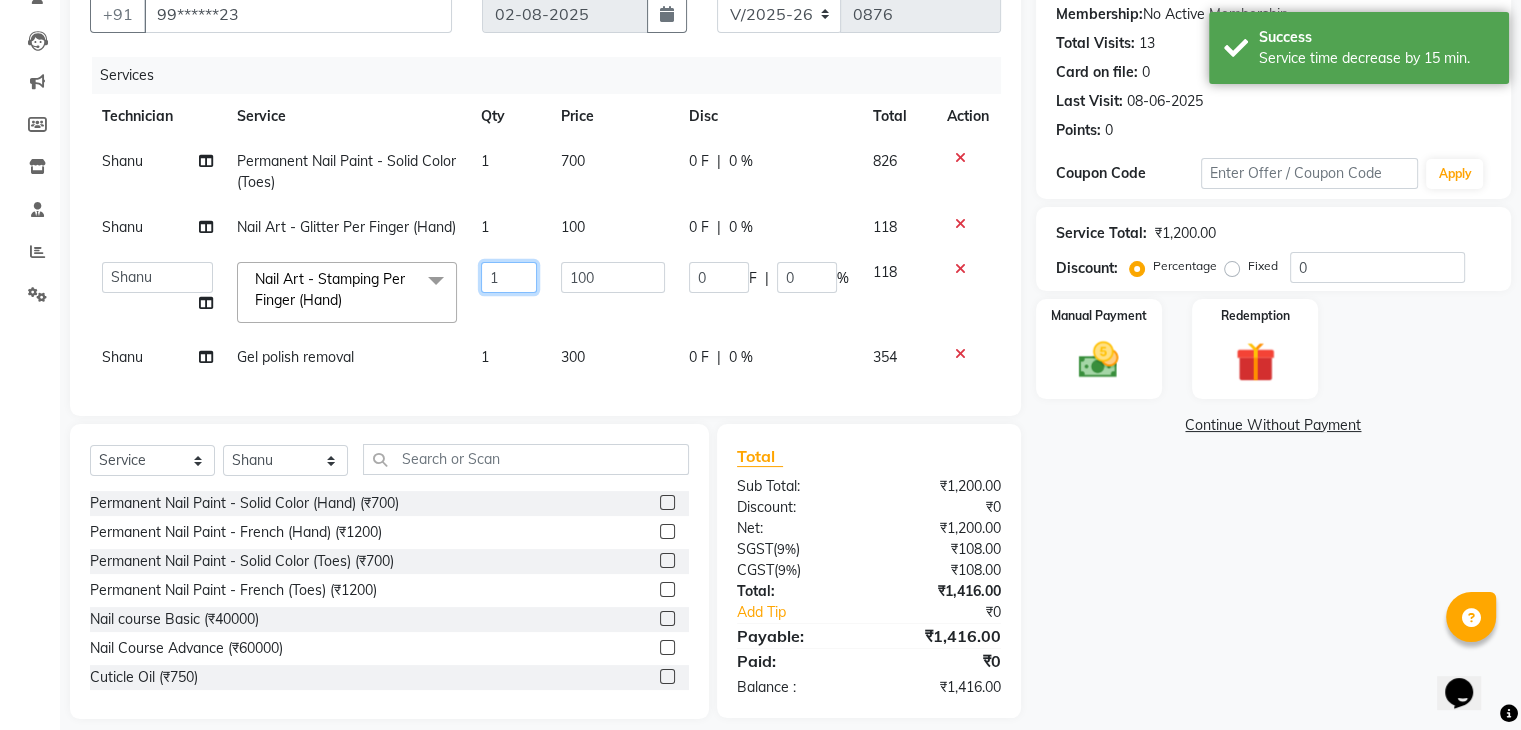 click on "1" 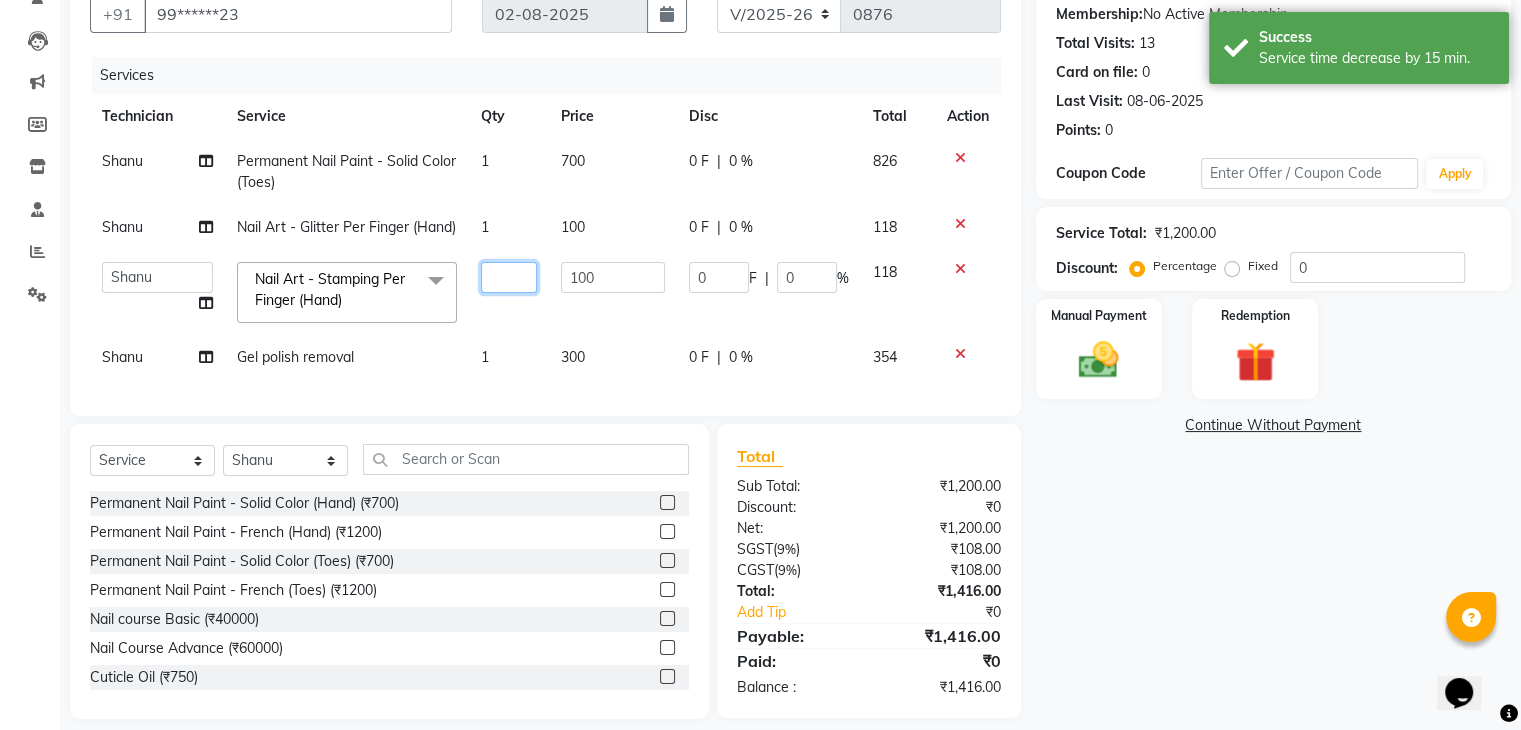type on "2" 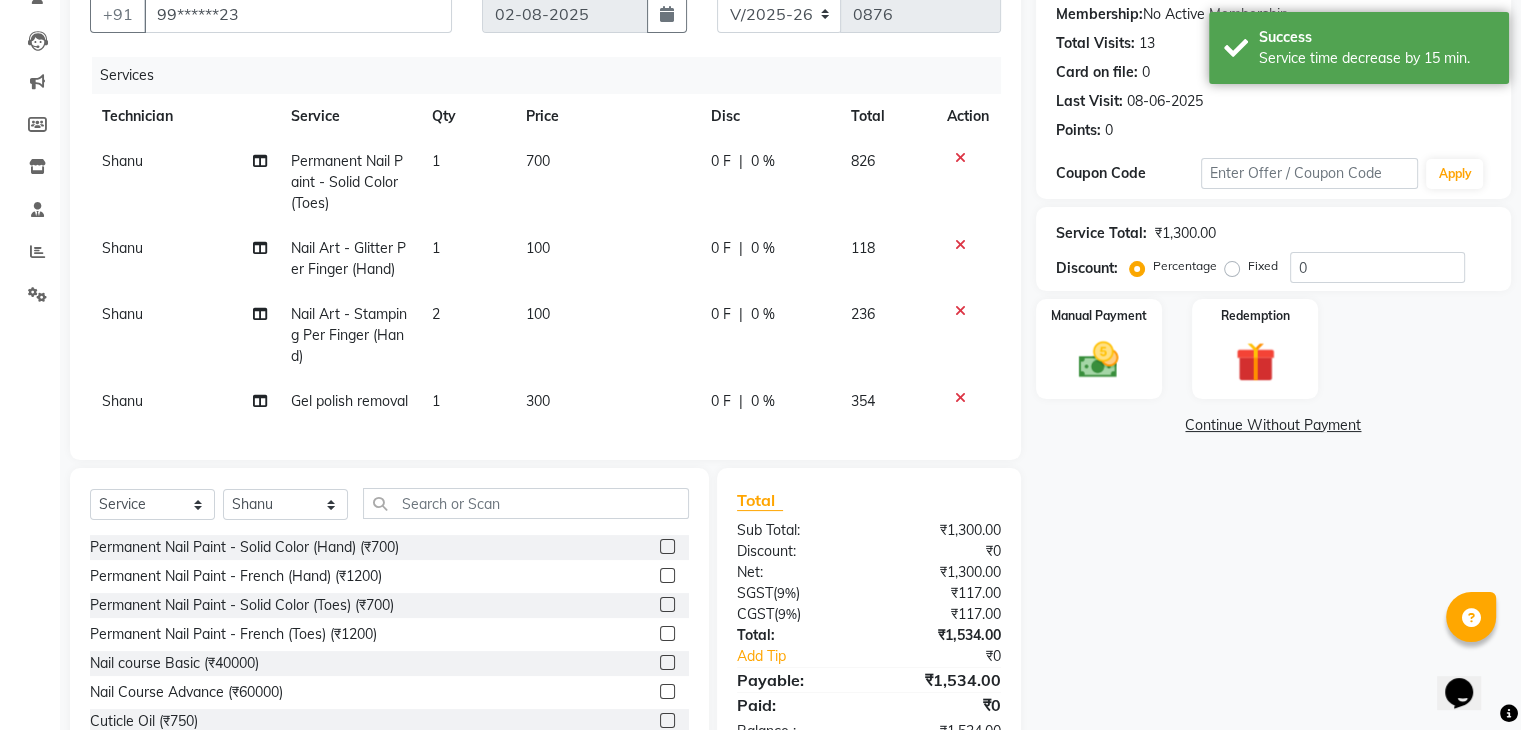 click on "100" 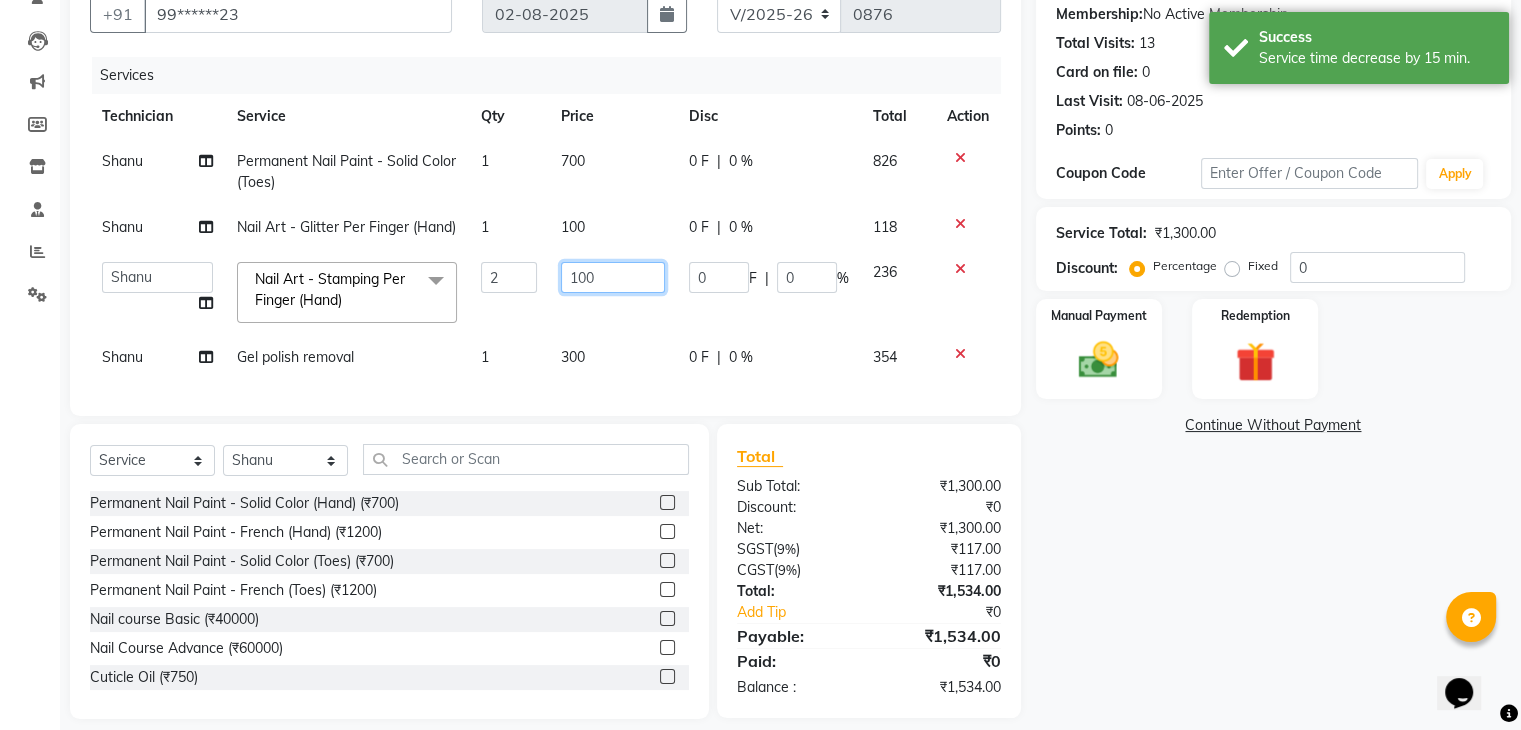 click on "100" 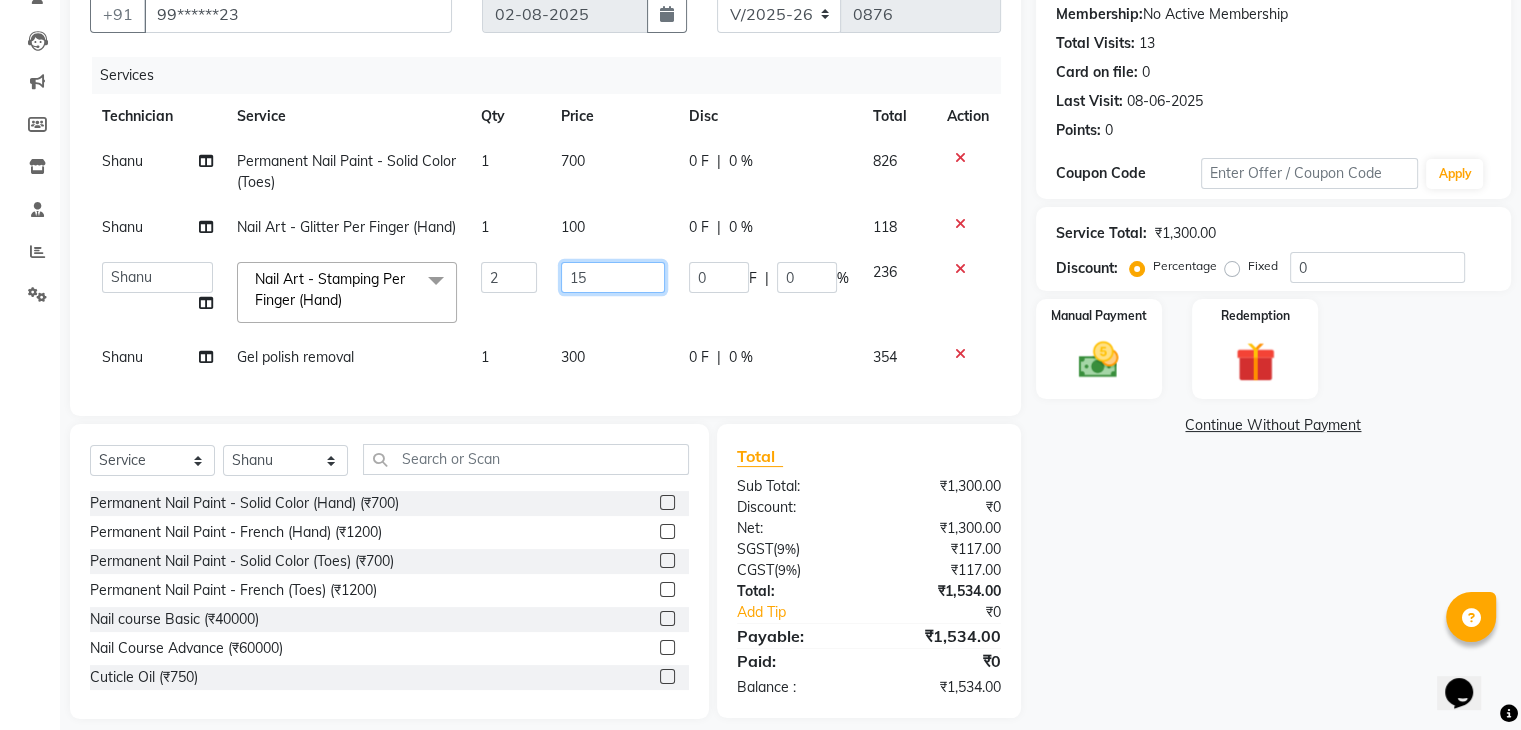 type on "150" 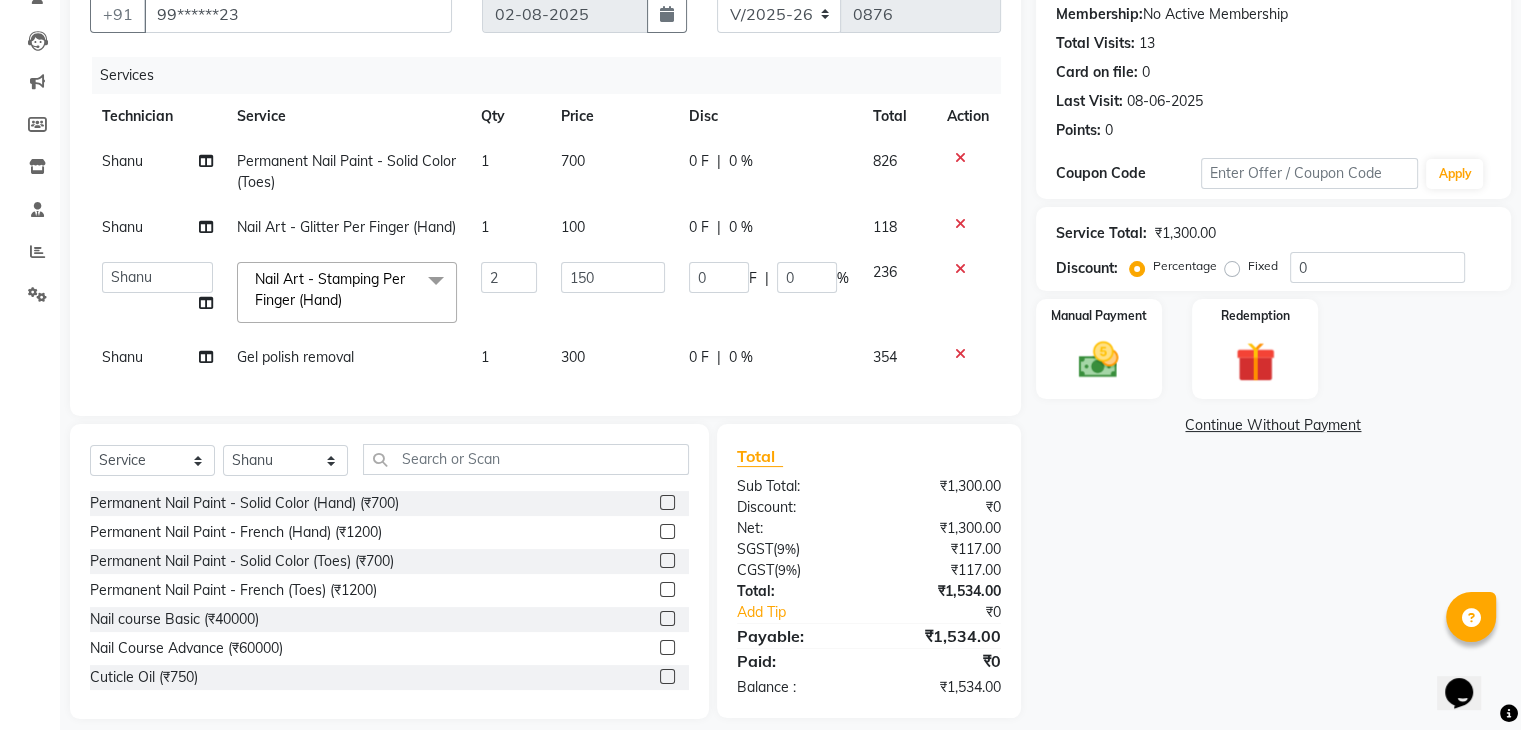 click on "Name: [PERSON]  Membership:  No Active Membership  Total Visits:  13 Card on file:  0 Last Visit:   08-06-2025 Points:   0  Coupon Code Apply Service Total:  ₹1,300.00  Discount:  Percentage   Fixed  0 Manual Payment Redemption  Continue Without Payment" 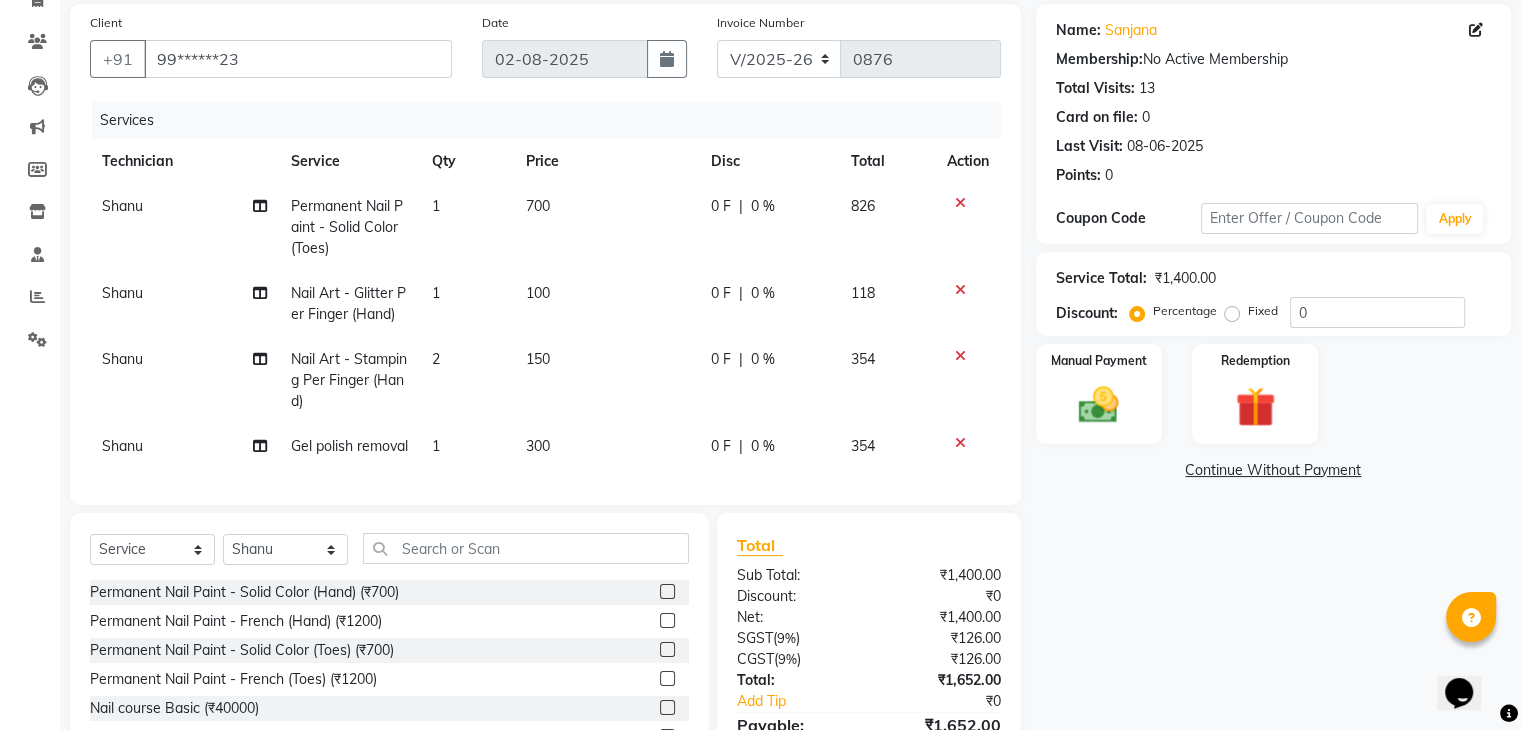 scroll, scrollTop: 191, scrollLeft: 0, axis: vertical 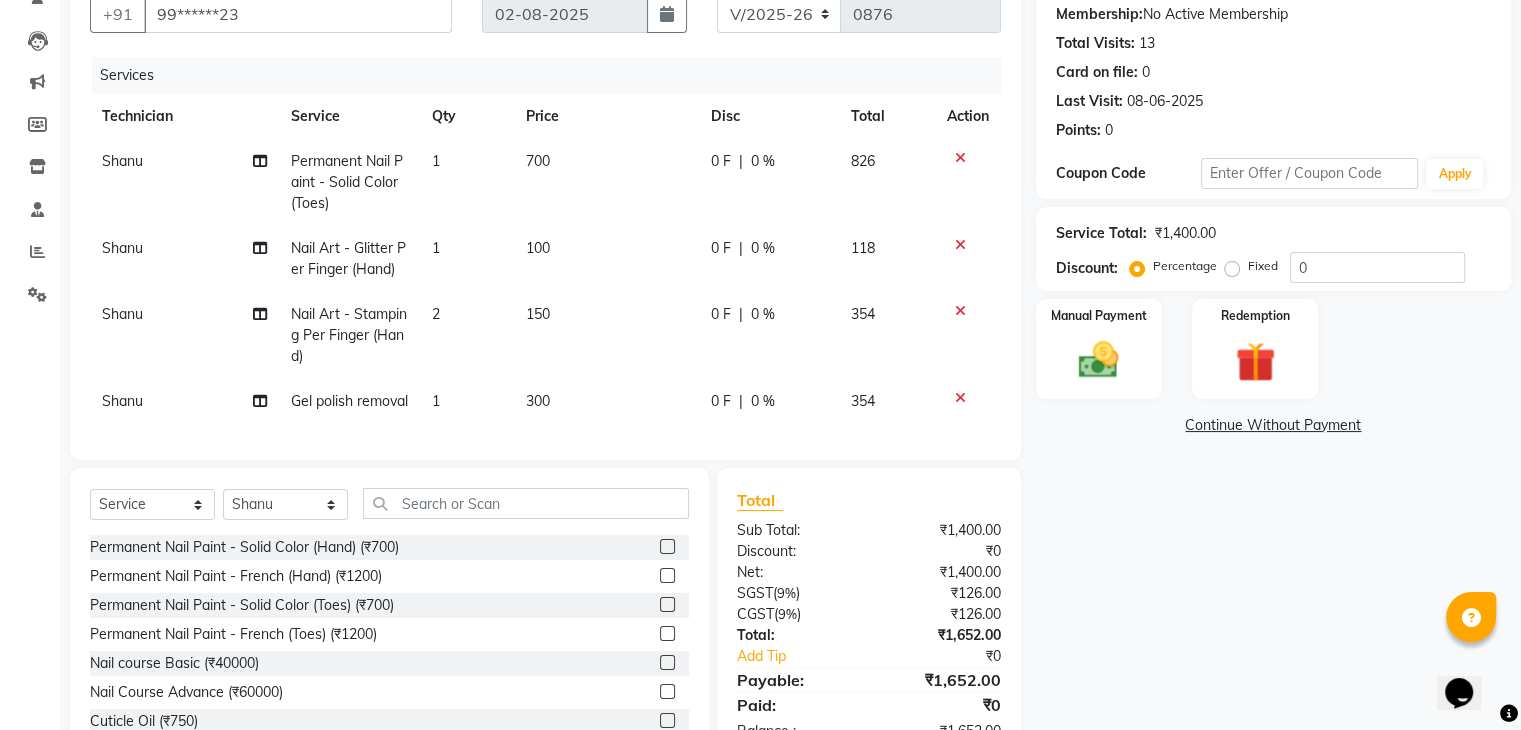 click on "1" 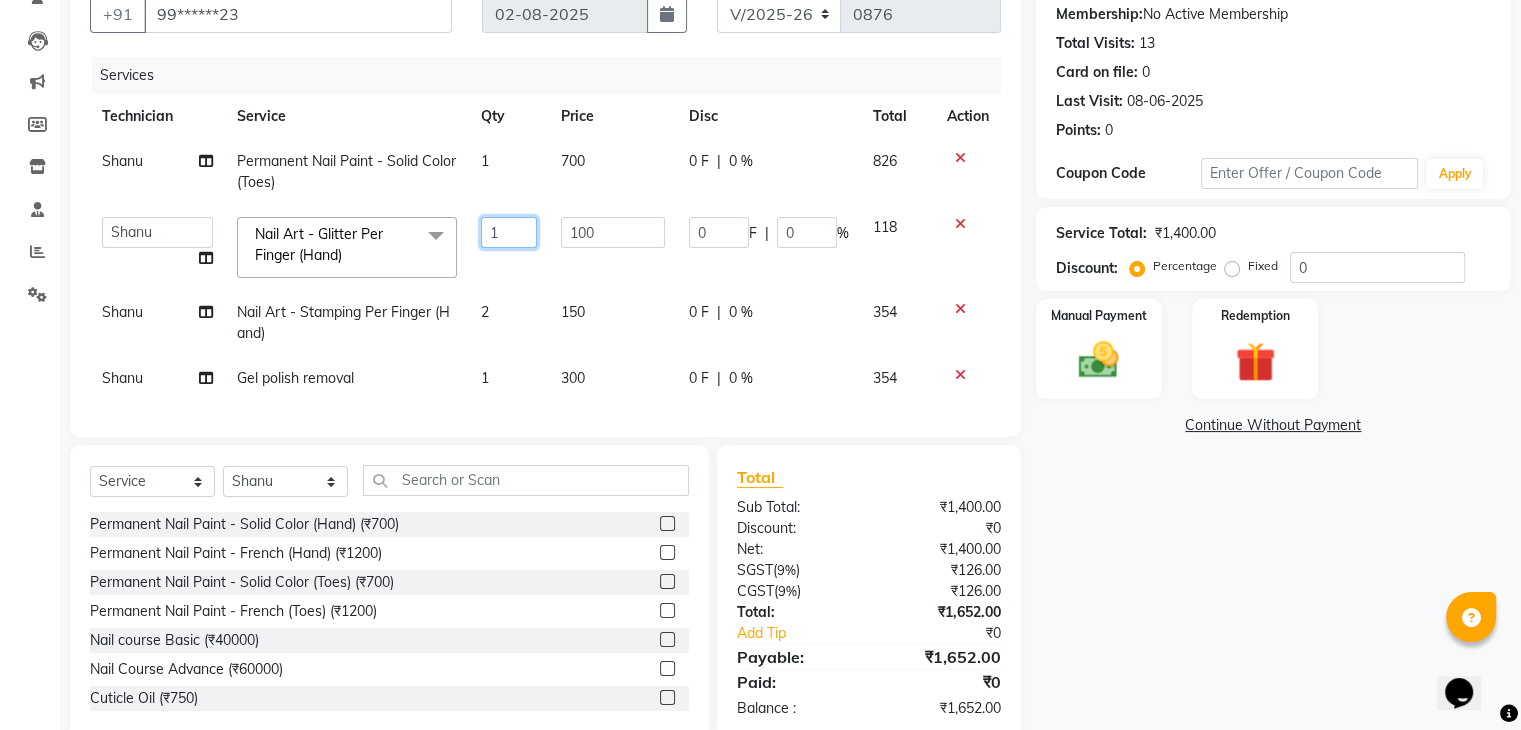 click on "1" 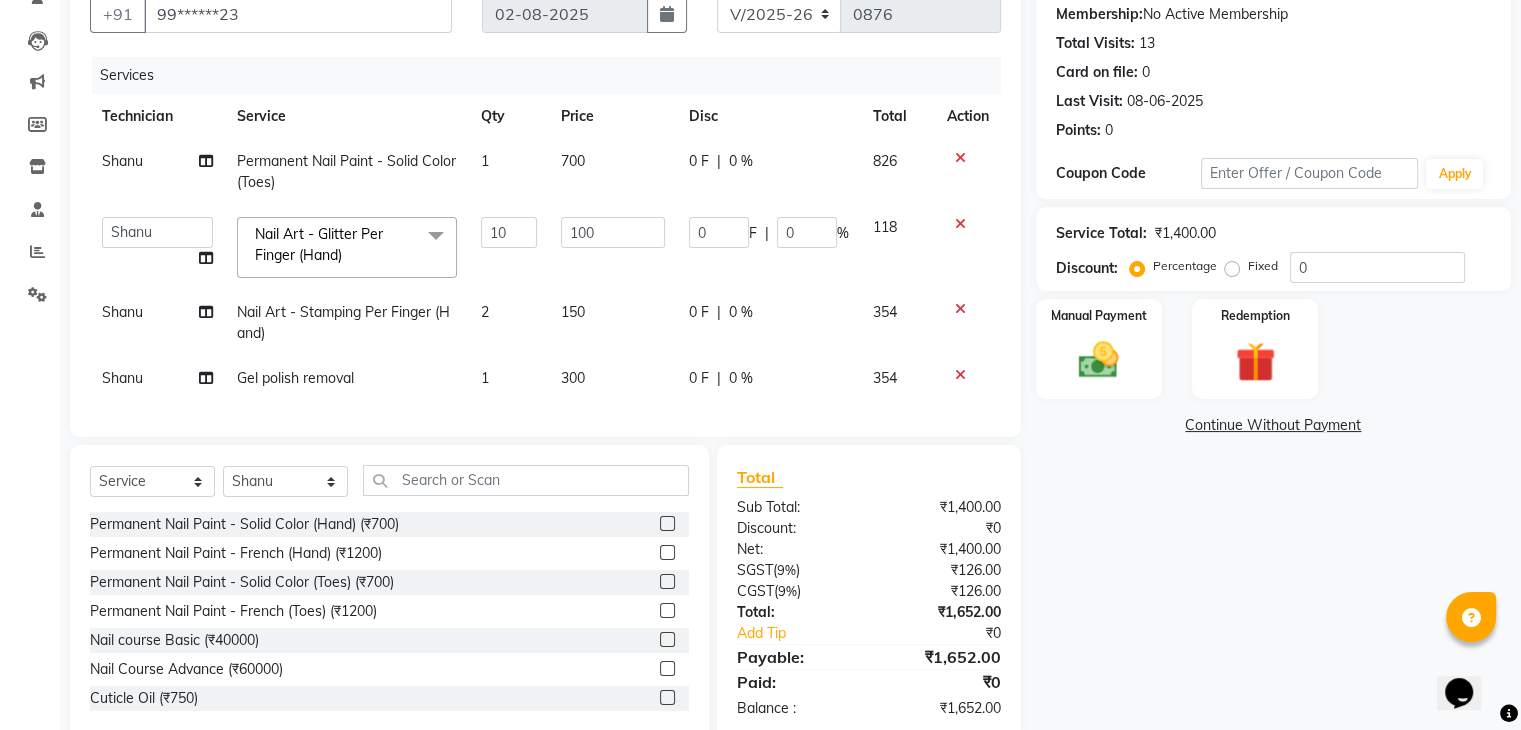 click on "Name: [PERSON]  Membership:  No Active Membership  Total Visits:  13 Card on file:  0 Last Visit:   08-06-2025 Points:   0  Coupon Code Apply Service Total:  ₹1,400.00  Discount:  Percentage   Fixed  0 Manual Payment Redemption  Continue Without Payment" 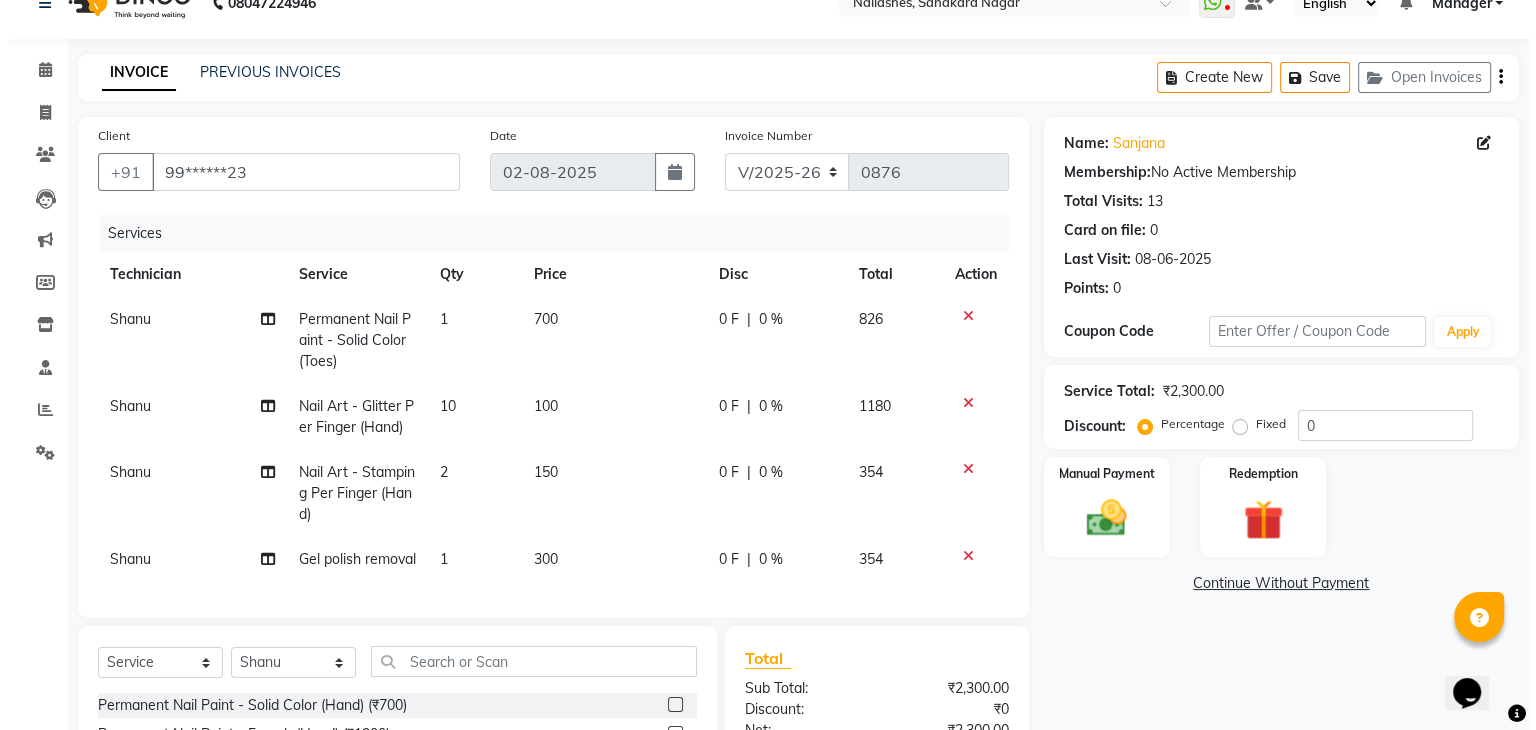 scroll, scrollTop: 0, scrollLeft: 0, axis: both 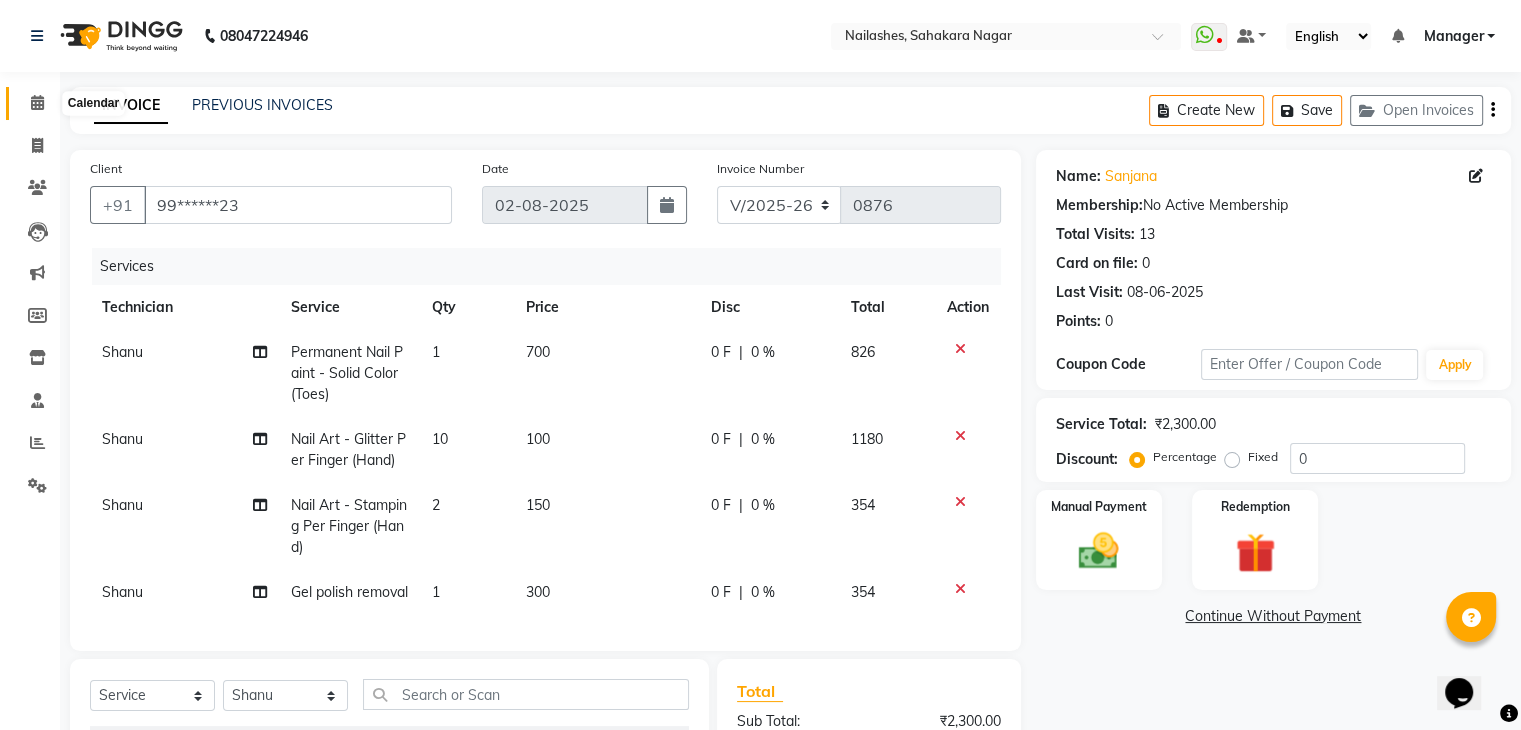 click 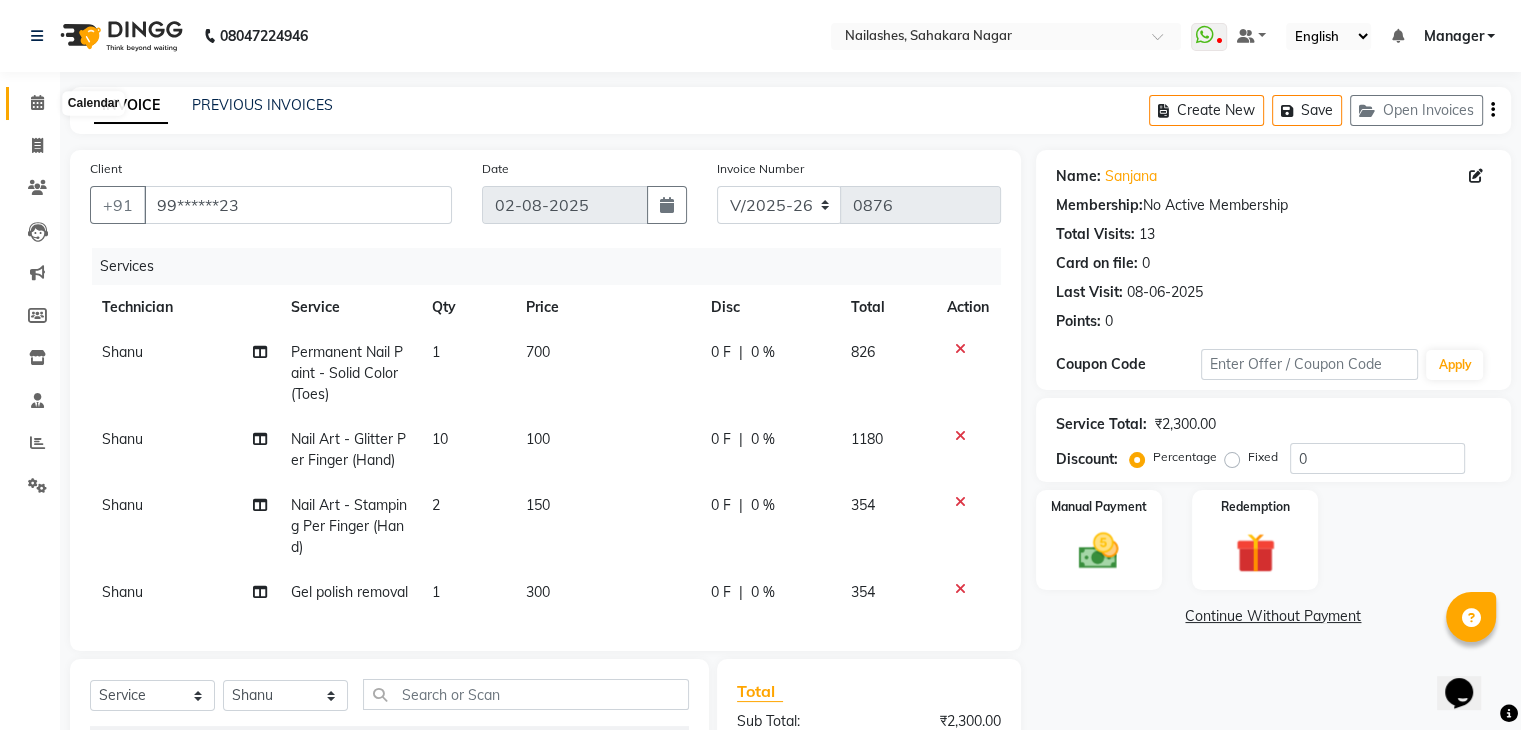 click 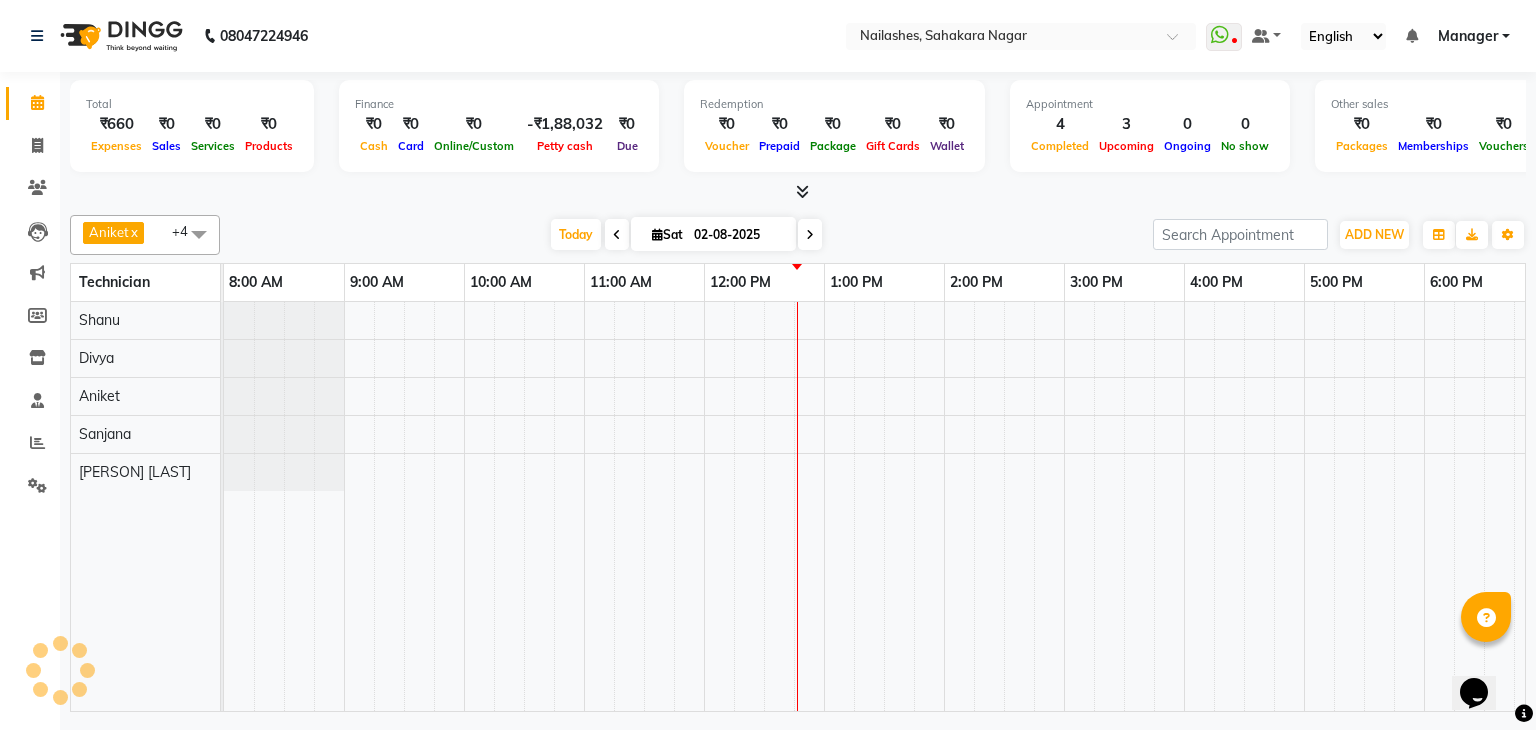 scroll, scrollTop: 0, scrollLeft: 0, axis: both 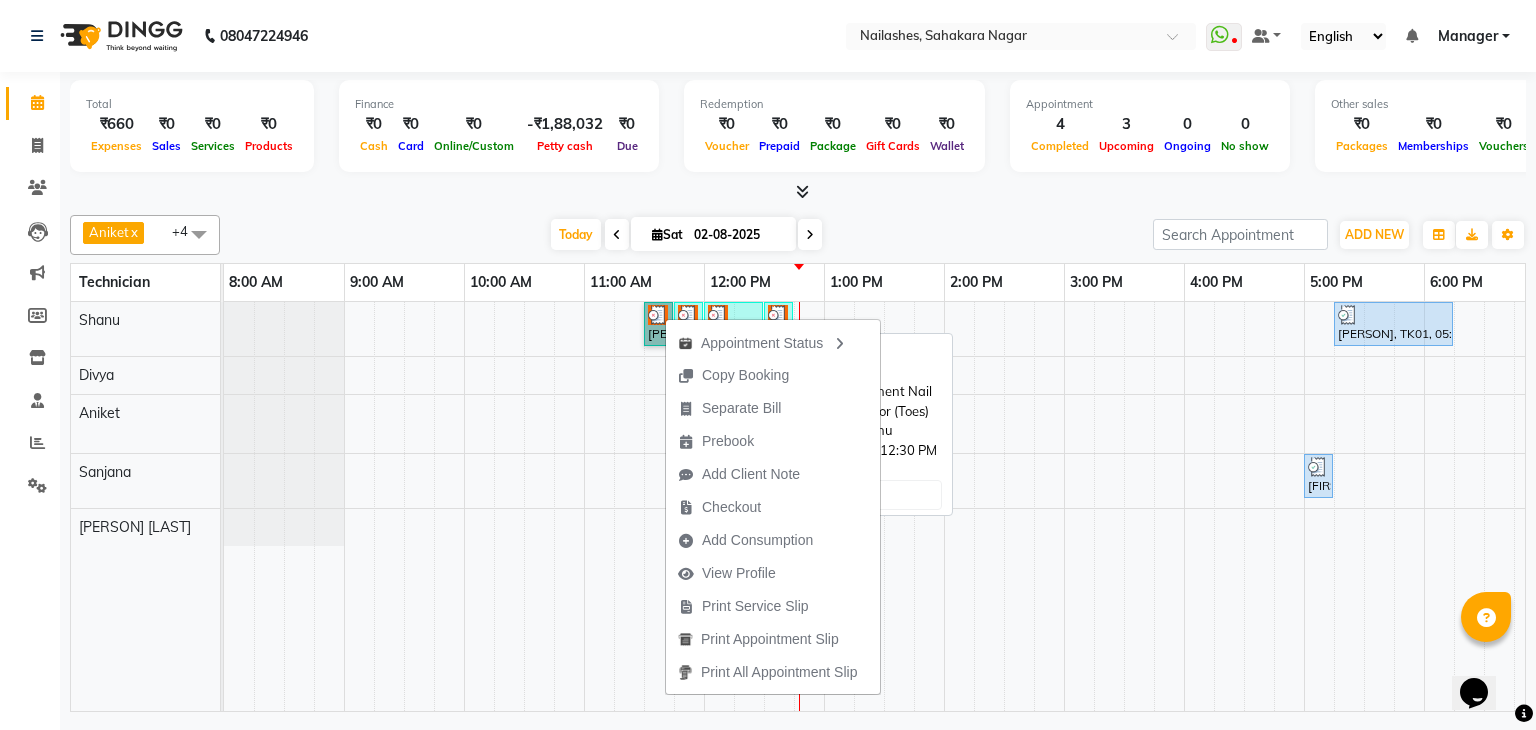 click at bounding box center (733, 315) 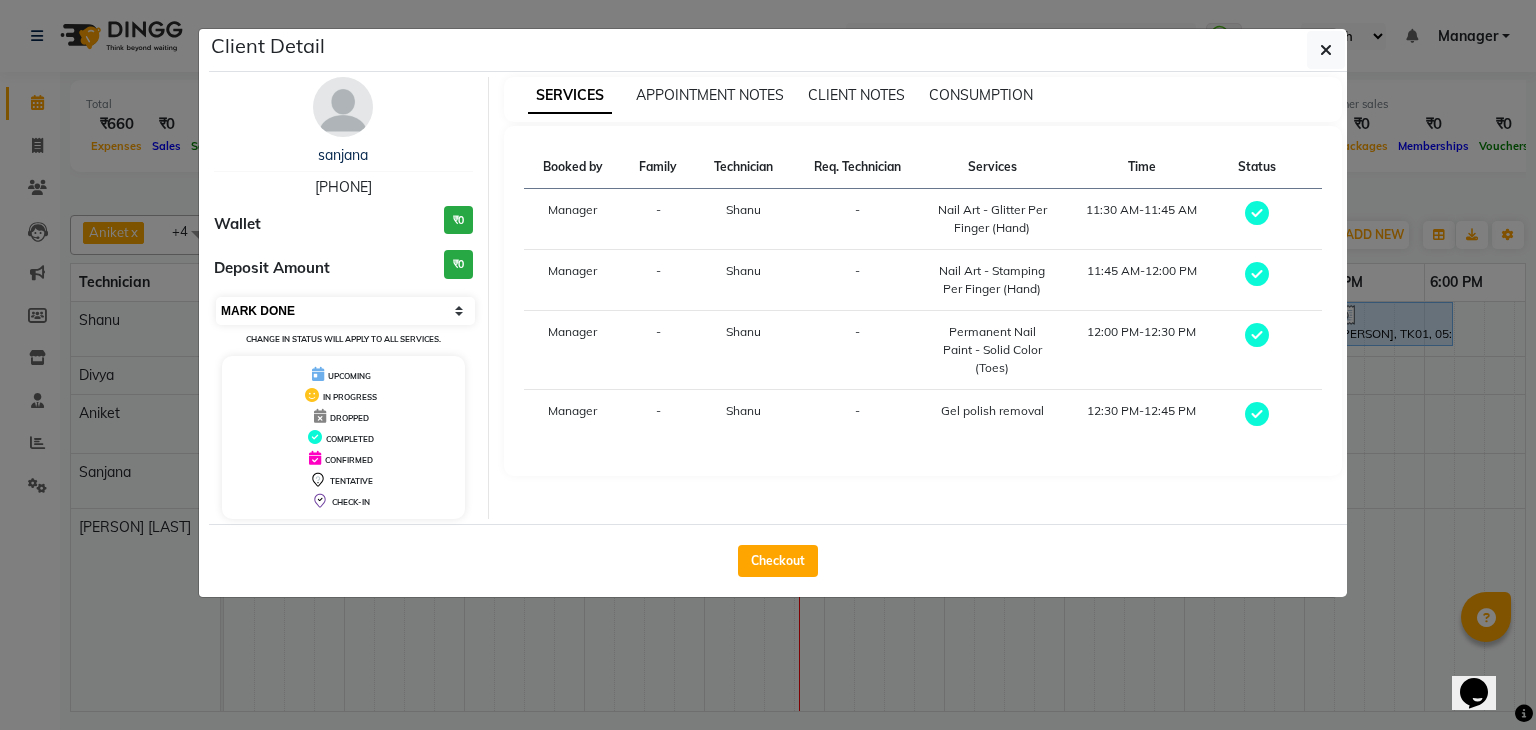 click on "Select MARK DONE UPCOMING" at bounding box center (345, 311) 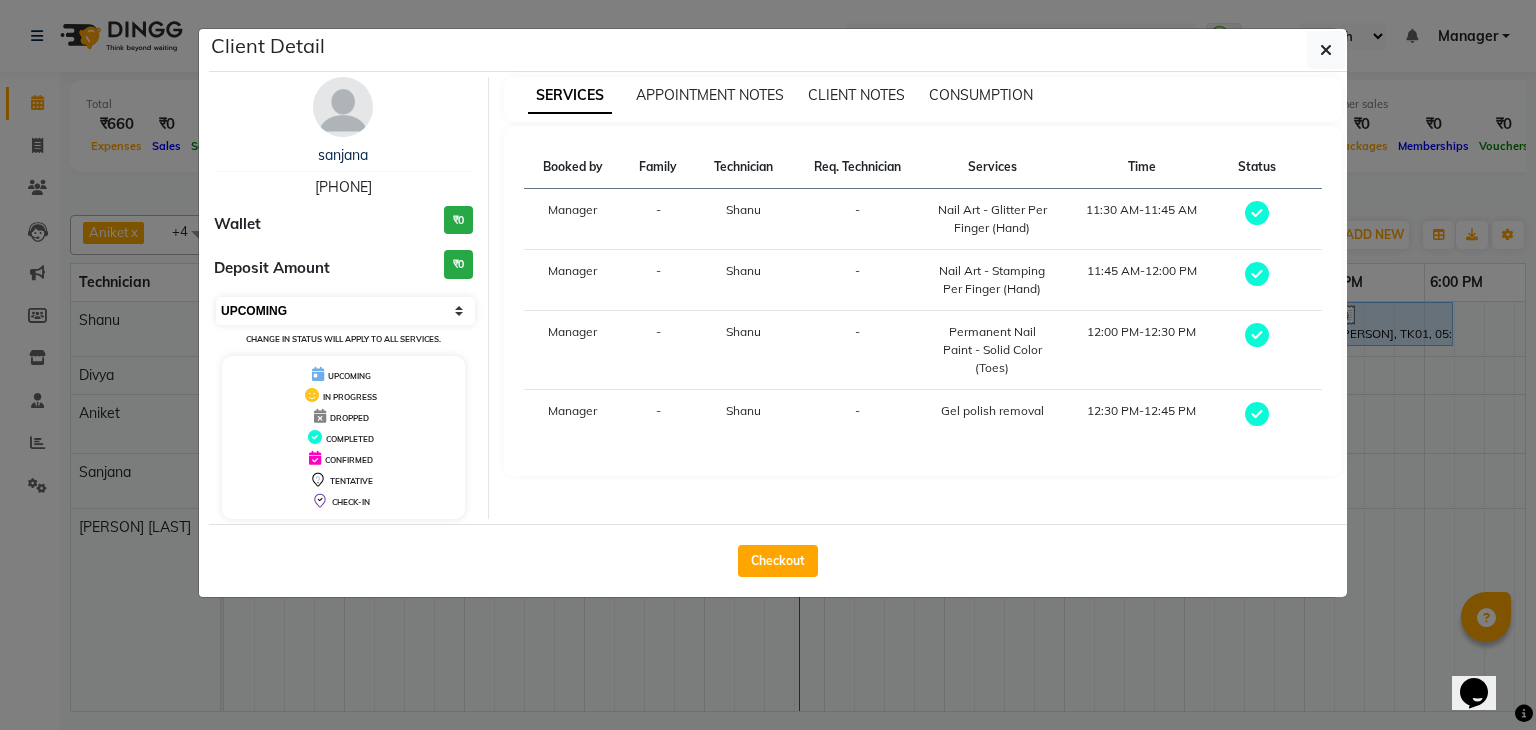 click on "Select MARK DONE UPCOMING" at bounding box center [345, 311] 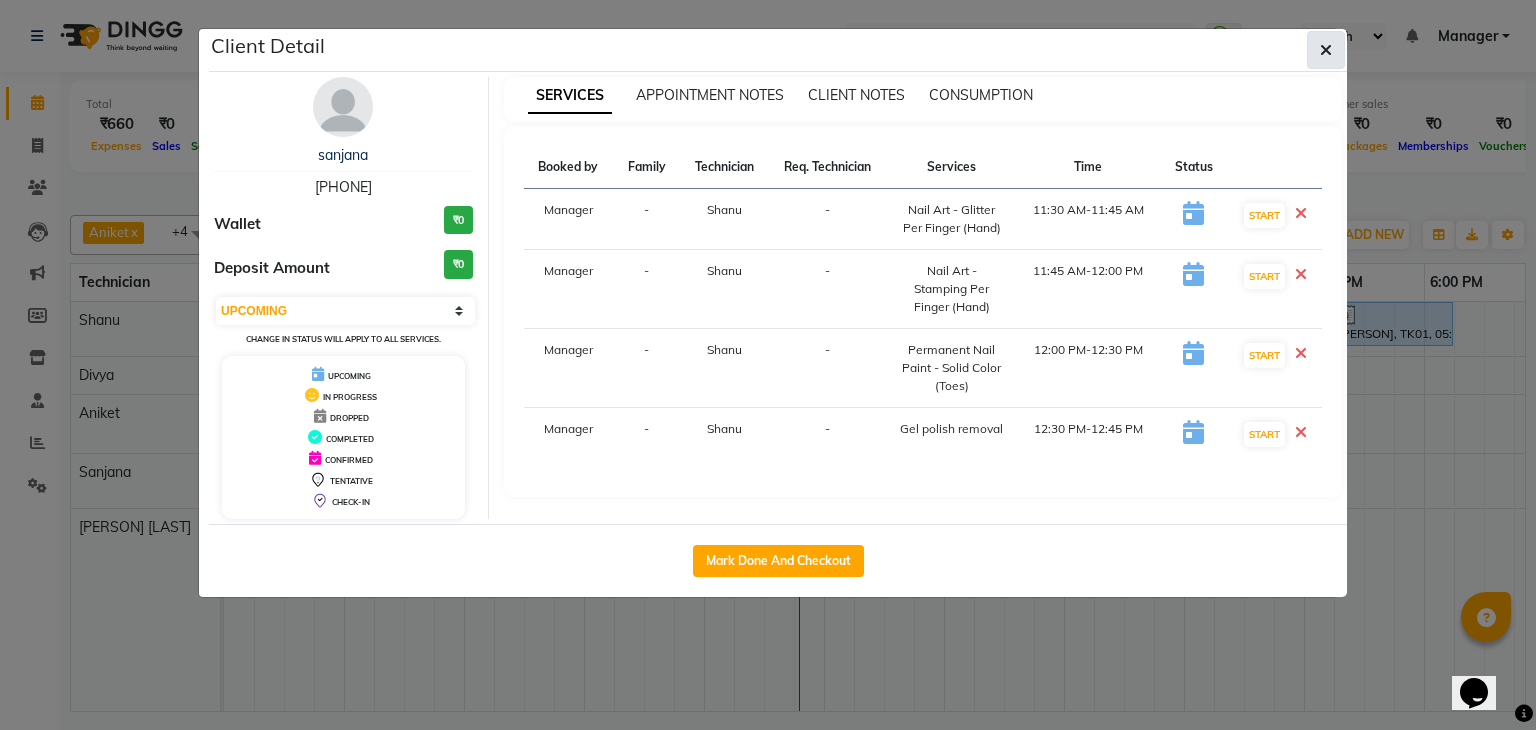 click 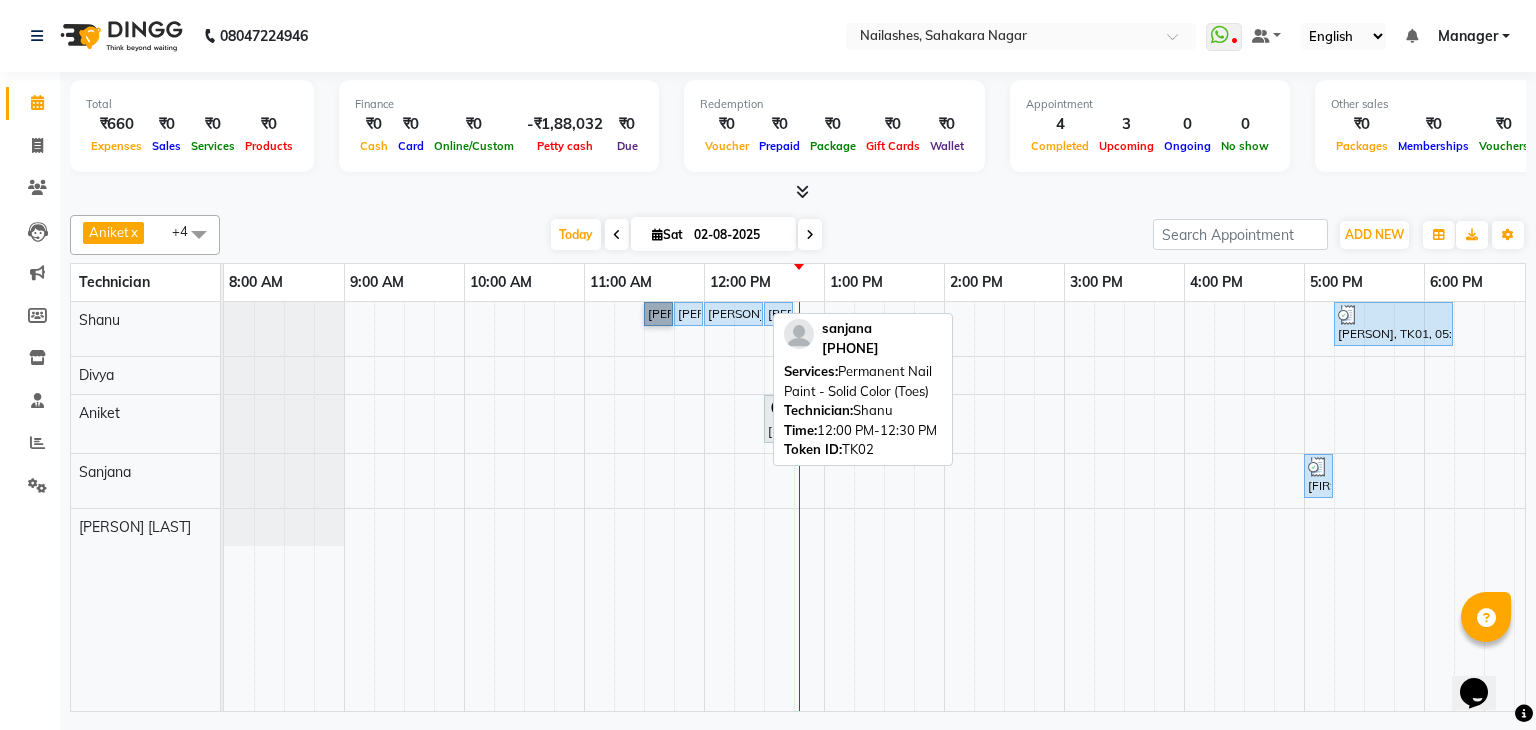 click on "[PERSON], TK02, 12:00 PM-12:30 PM, Permanent Nail Paint - Solid Color (Toes)" at bounding box center (733, 314) 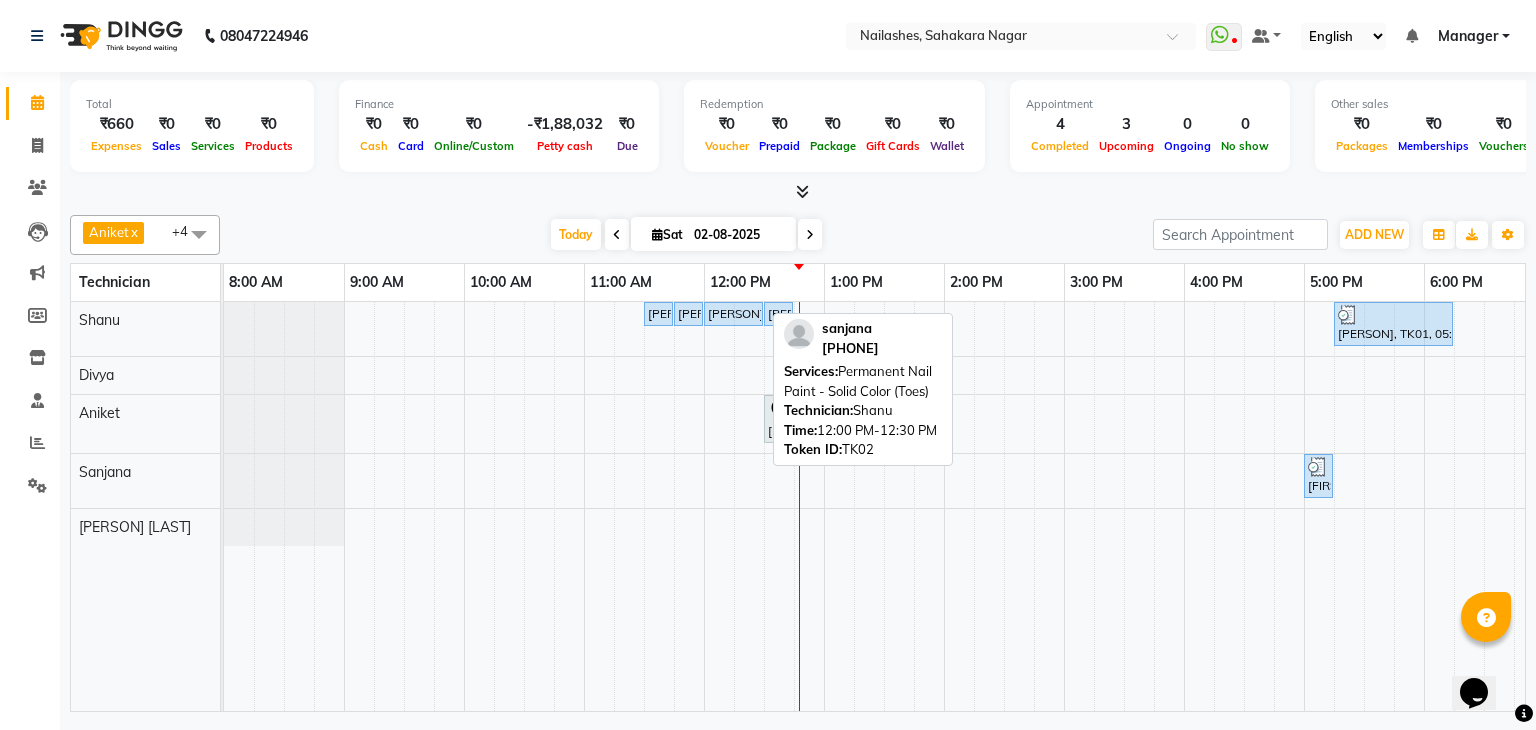 select on "5" 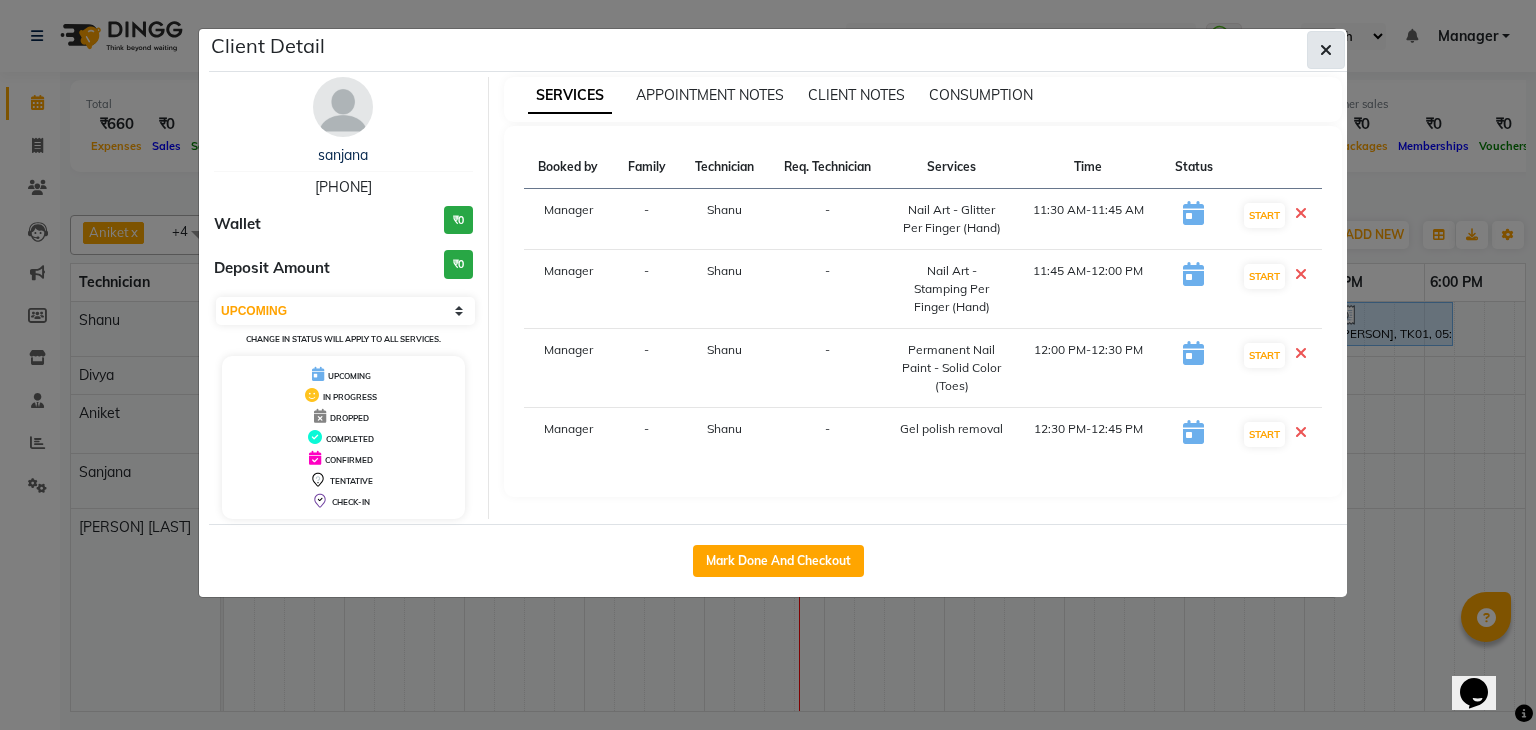 click 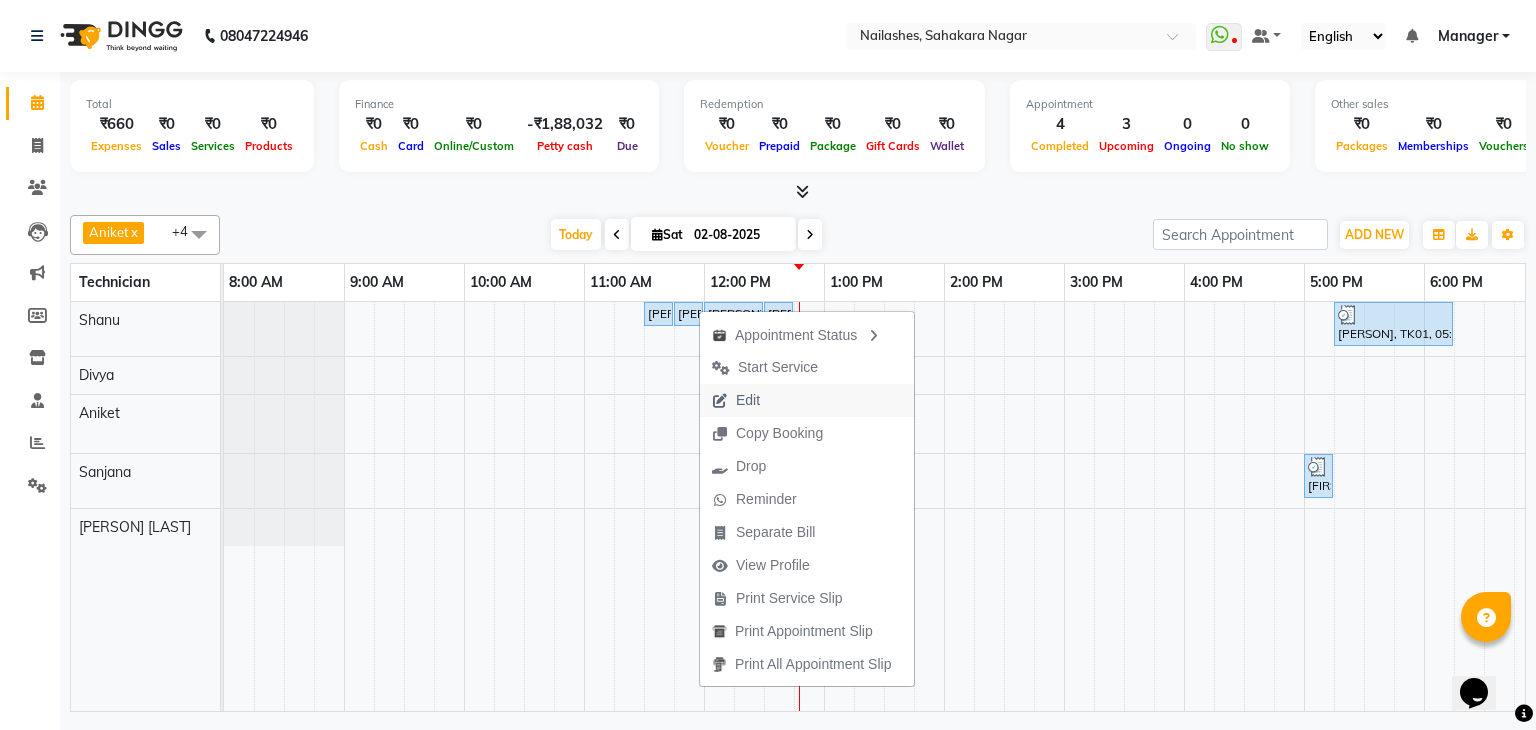 click on "Edit" at bounding box center [736, 400] 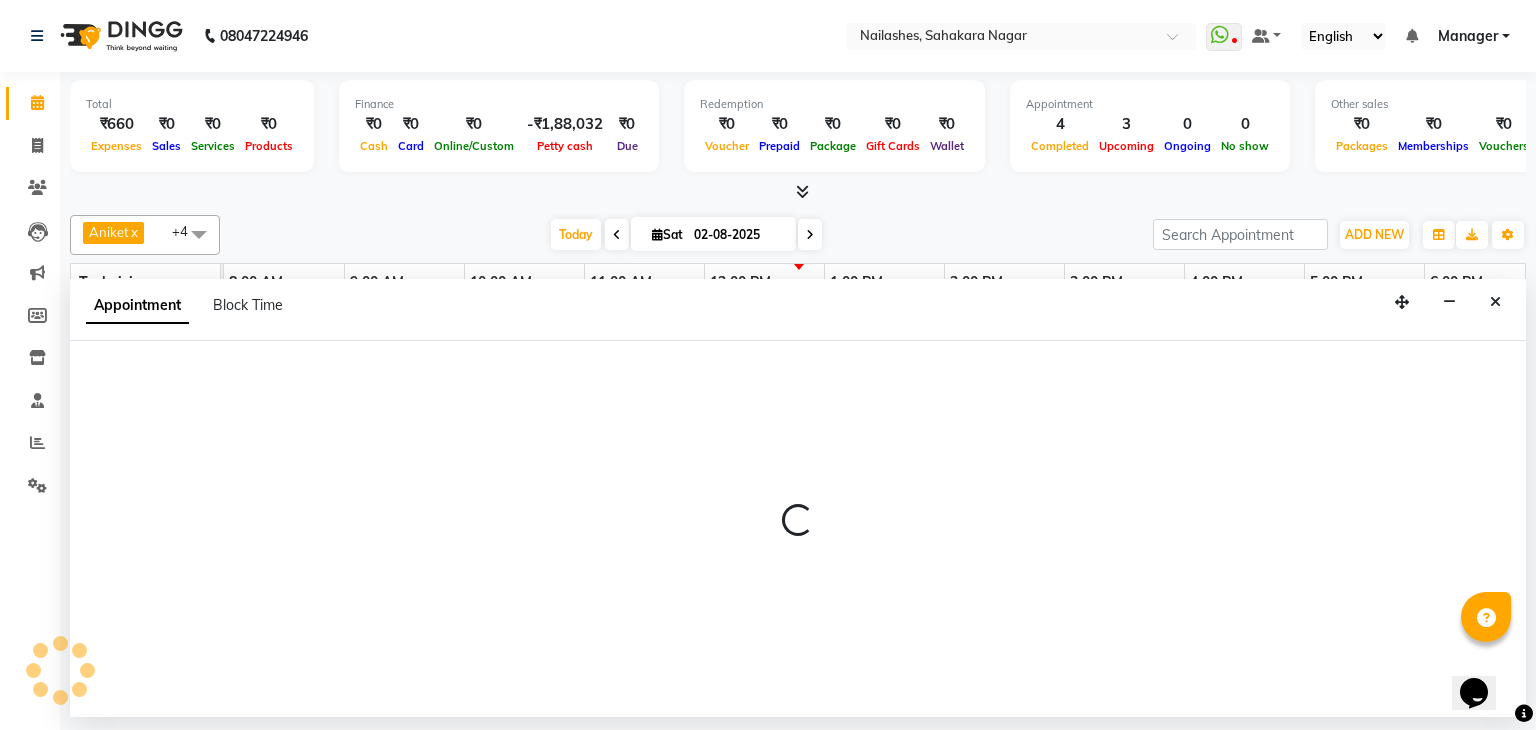 select on "tentative" 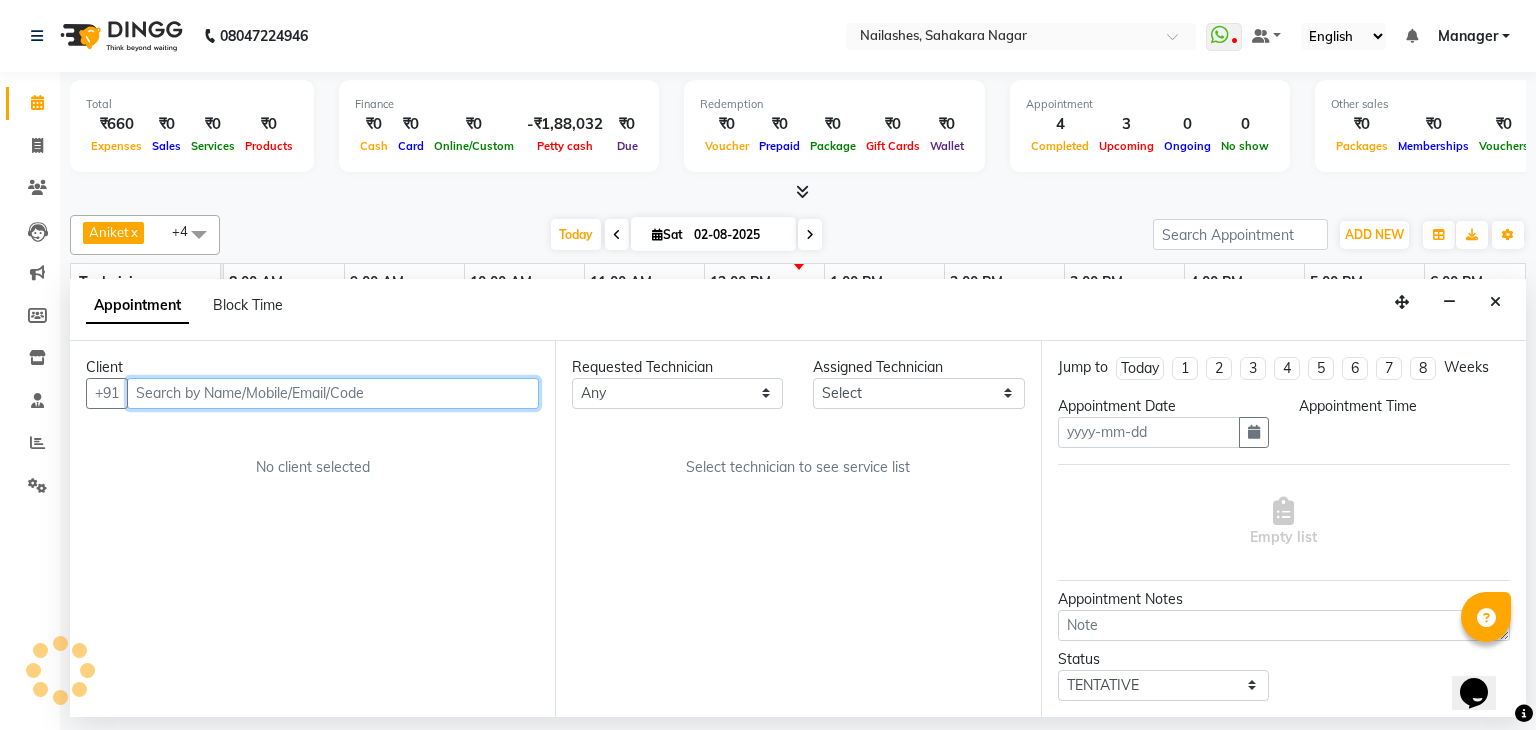 type on "02-08-2025" 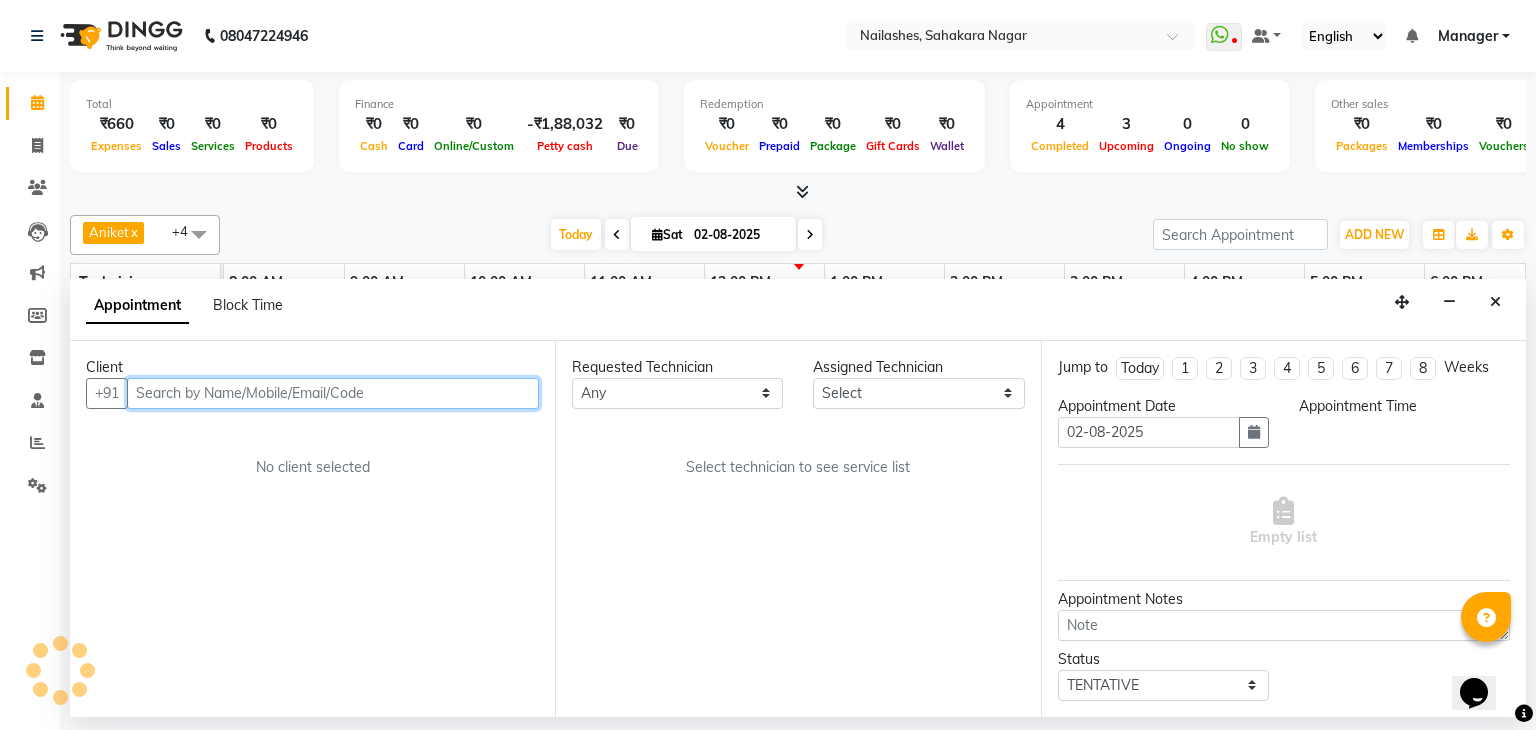 select on "54412" 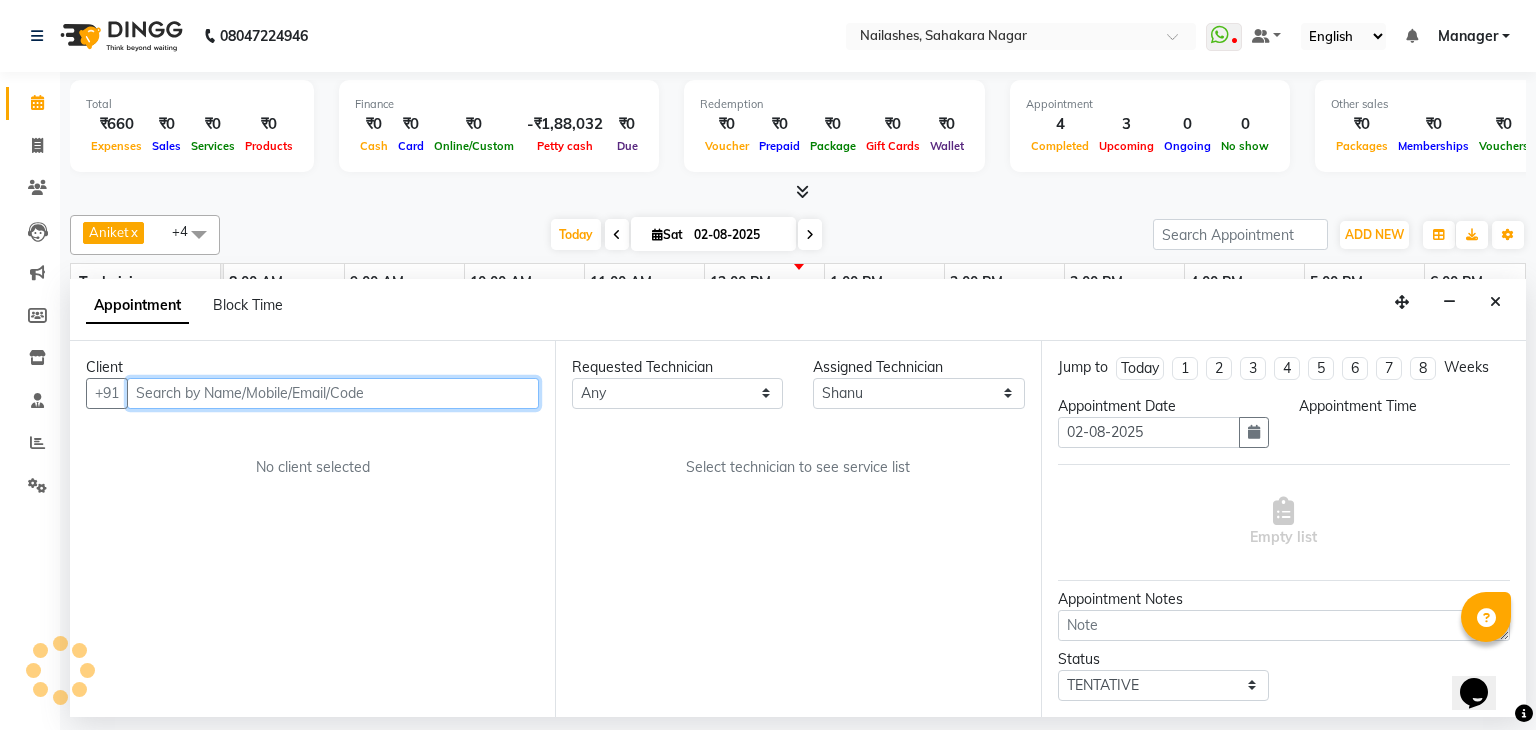 scroll, scrollTop: 0, scrollLeft: 258, axis: horizontal 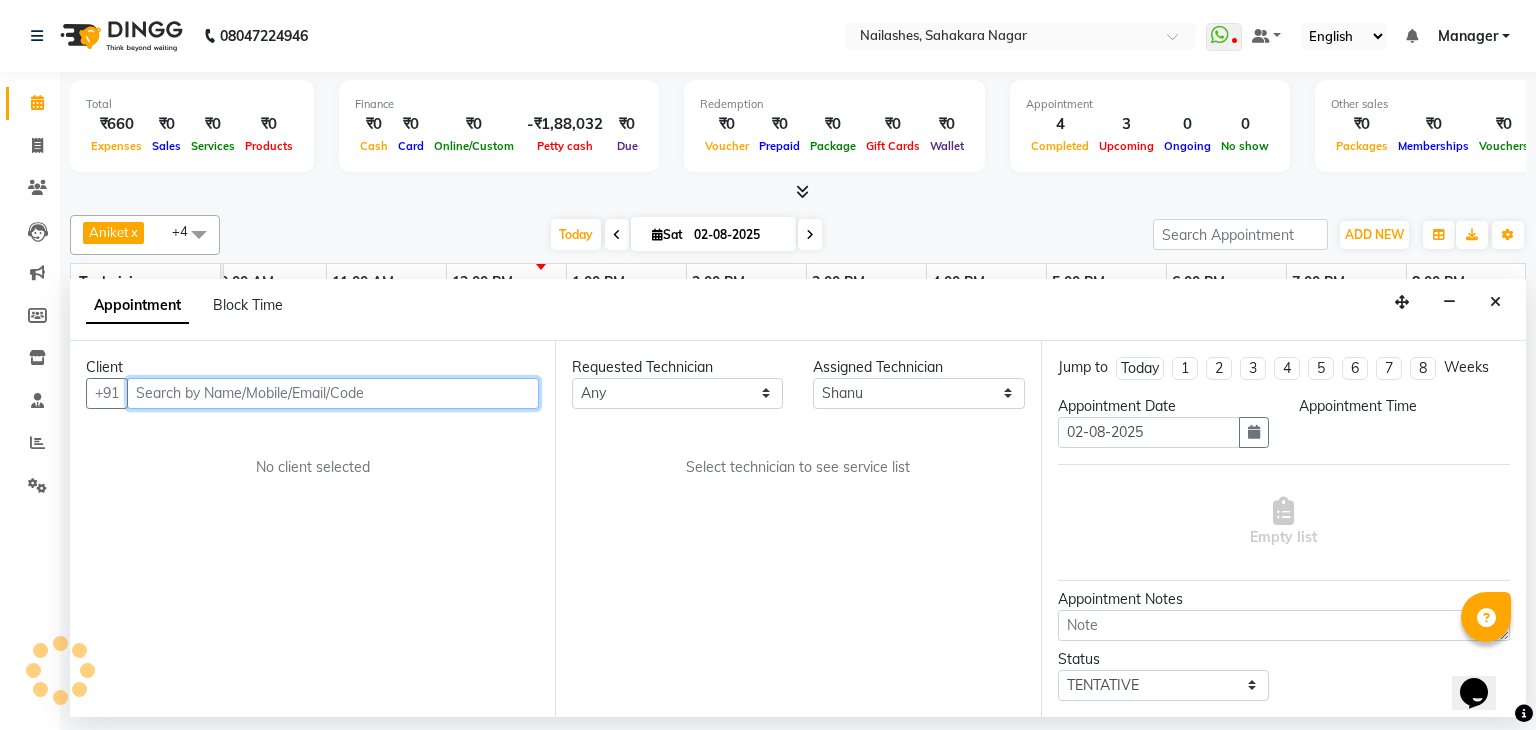 select on "upcoming" 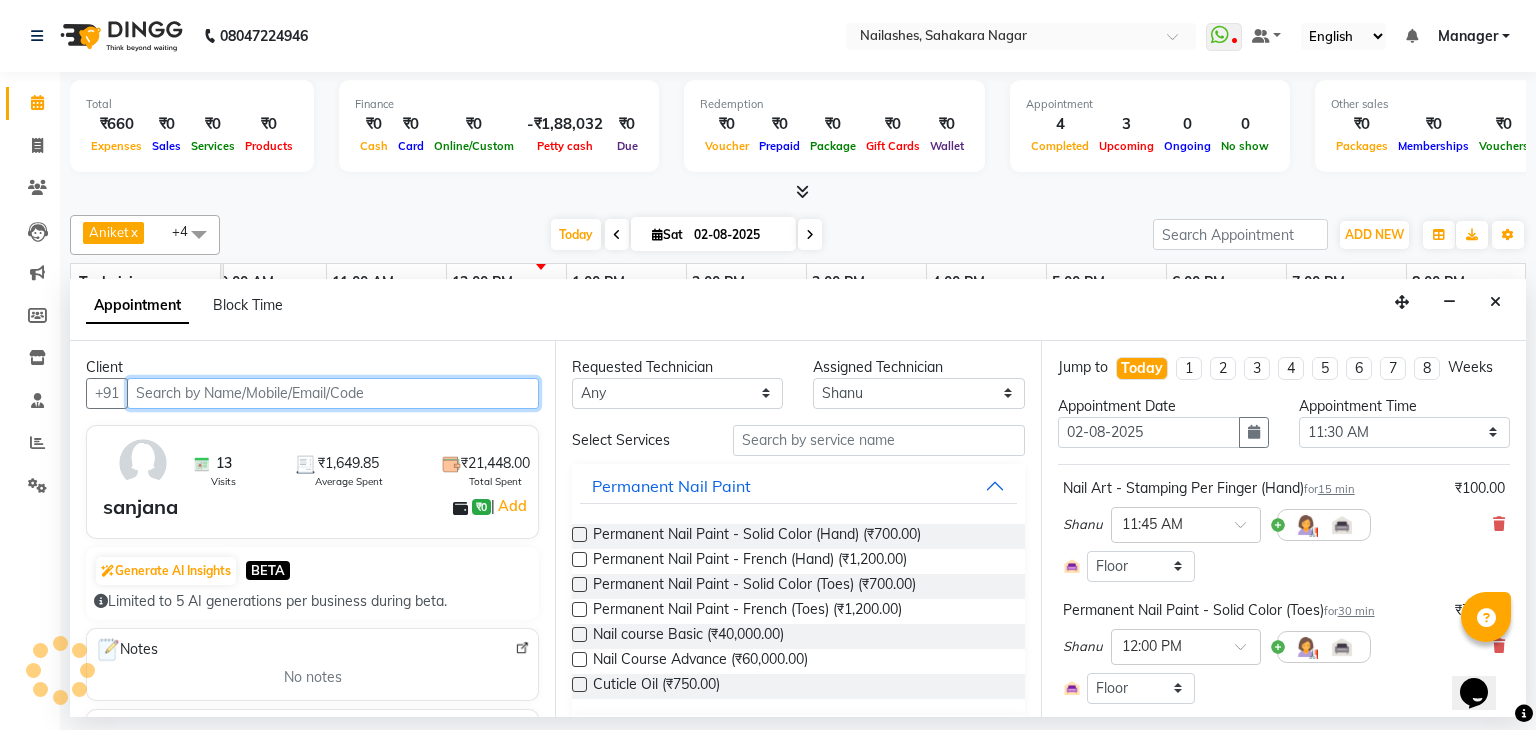select on "3204" 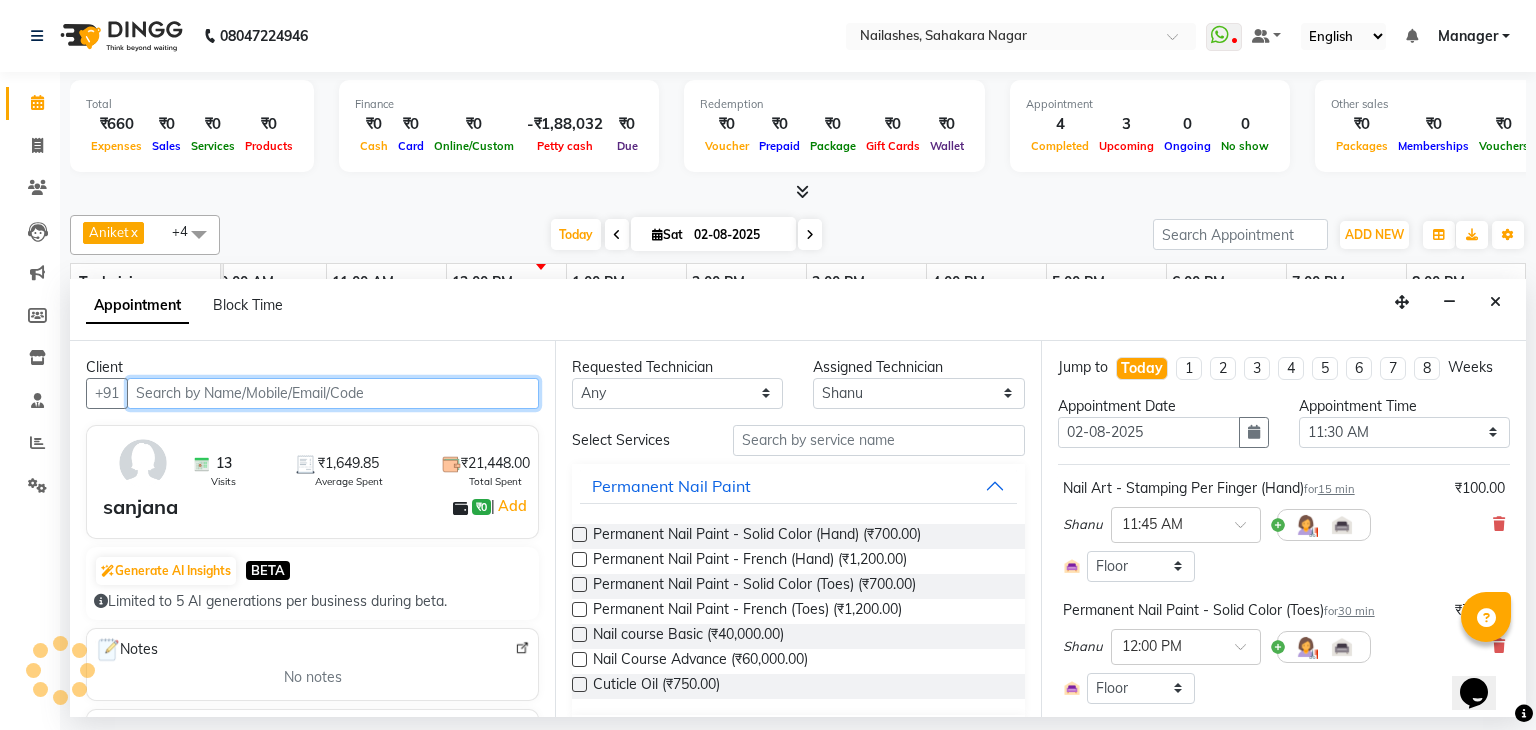 select on "3204" 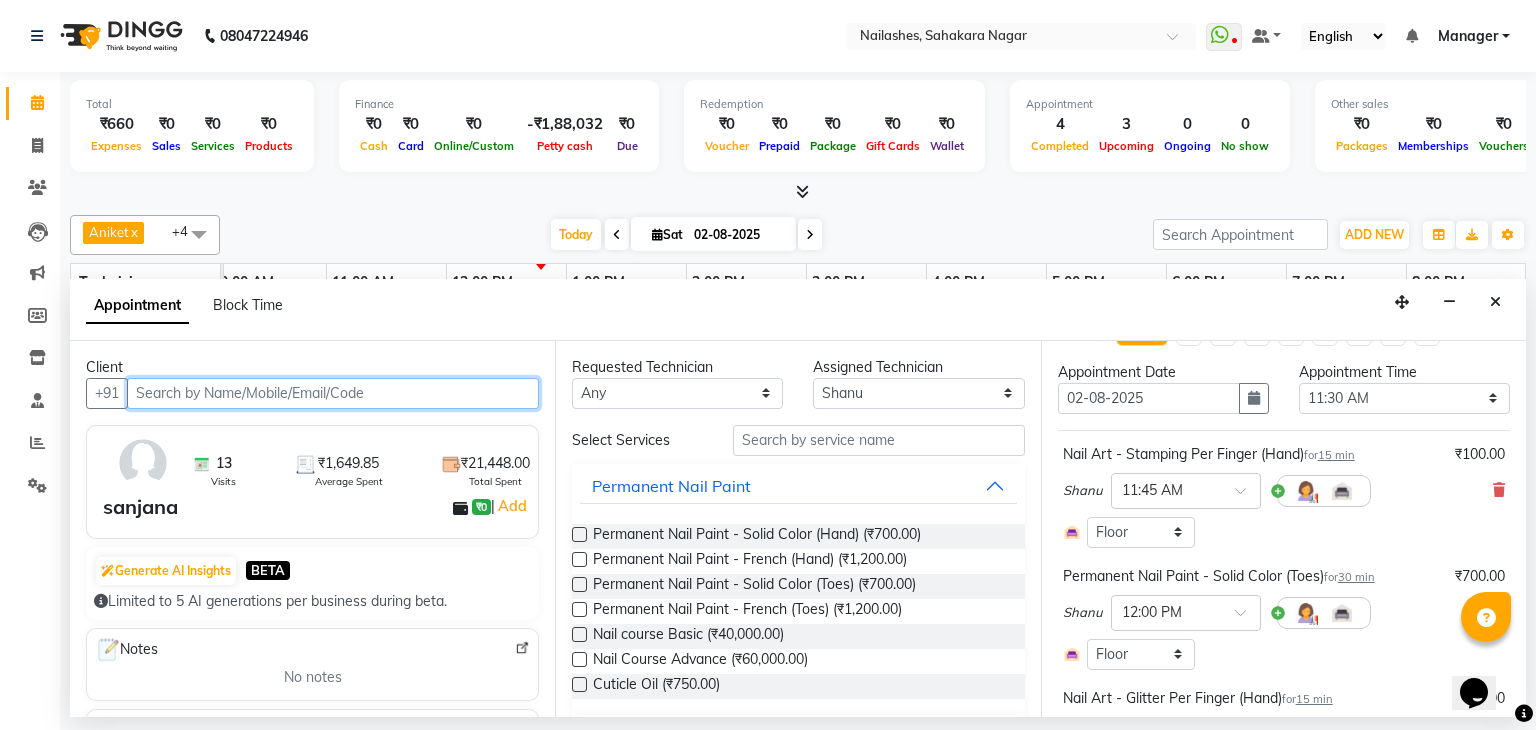 scroll, scrollTop: 0, scrollLeft: 0, axis: both 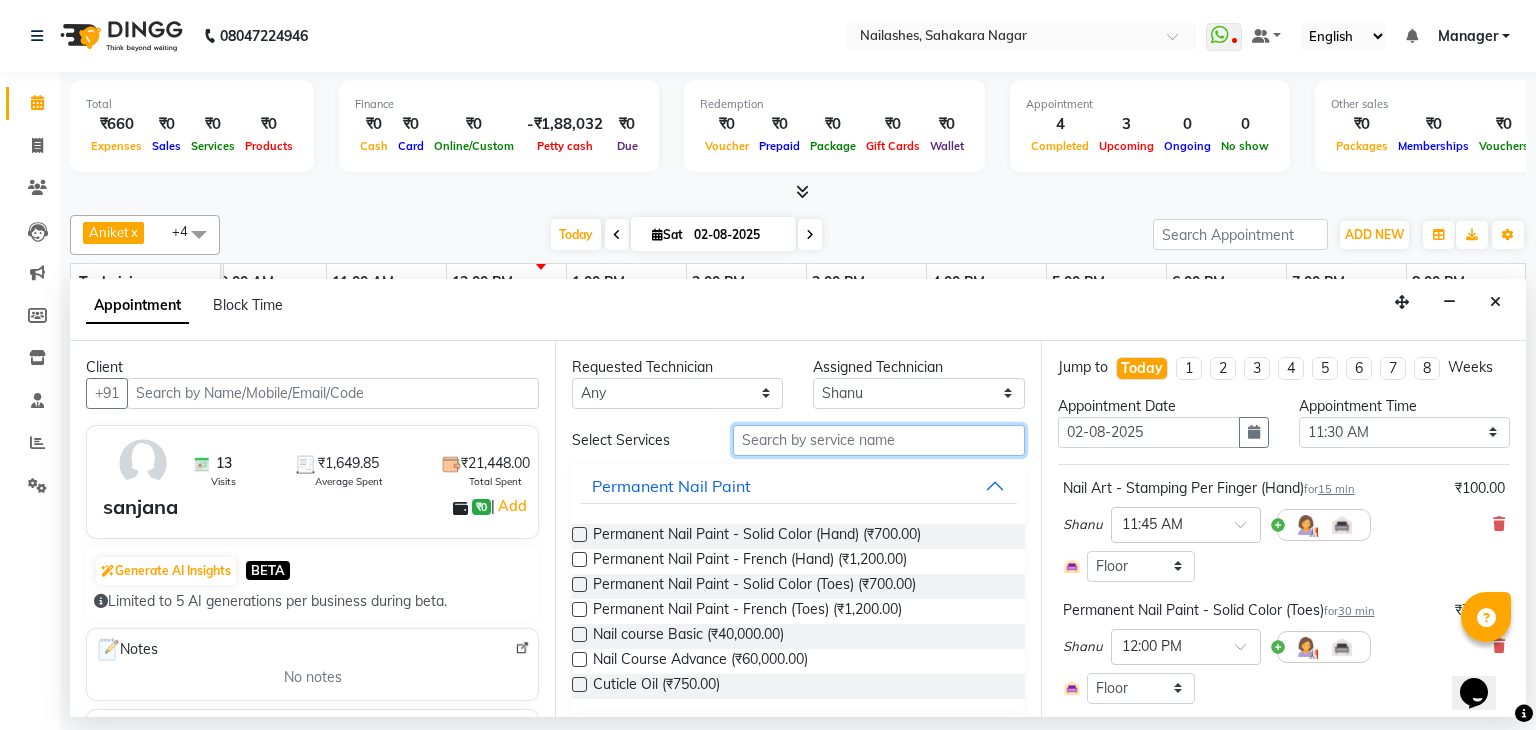 click at bounding box center [879, 440] 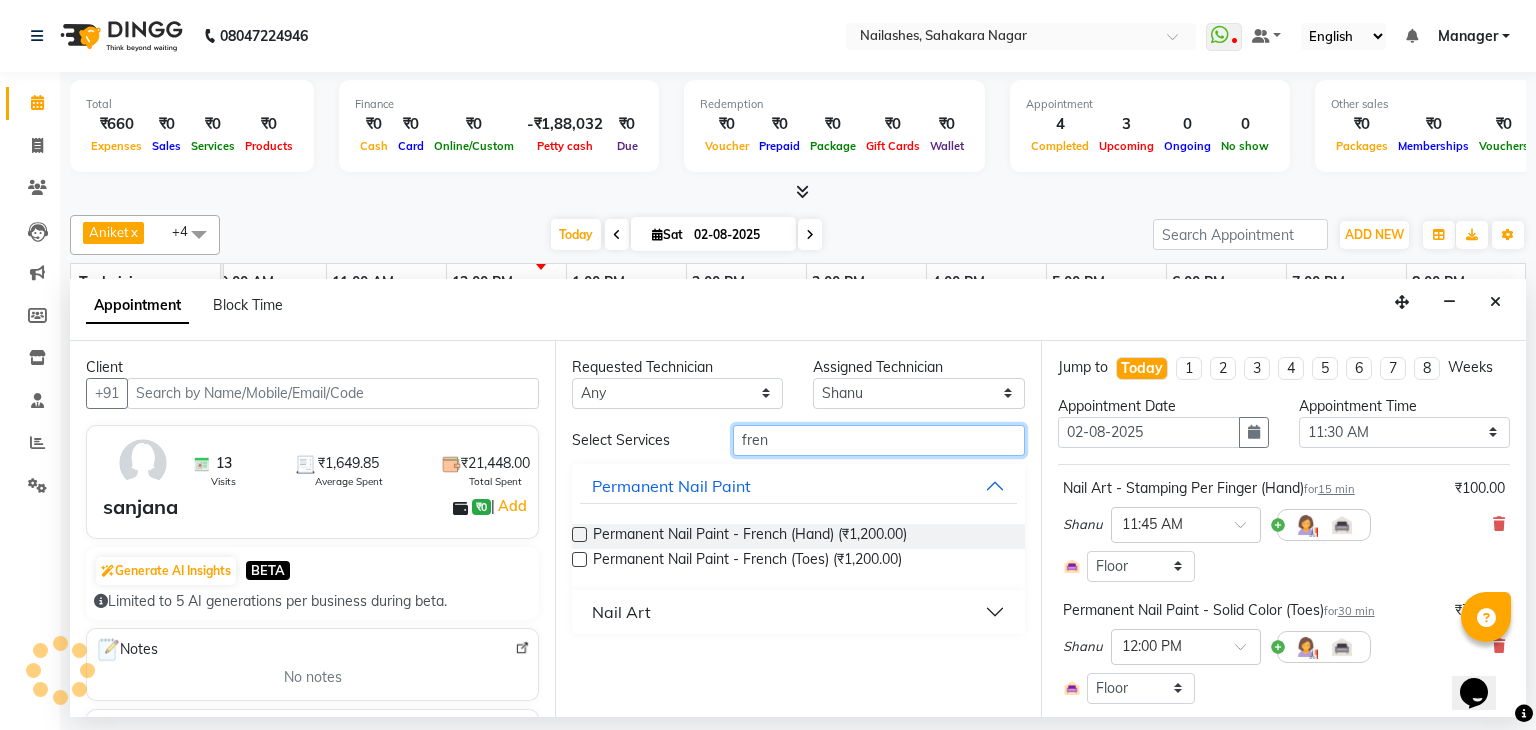 type on "fren" 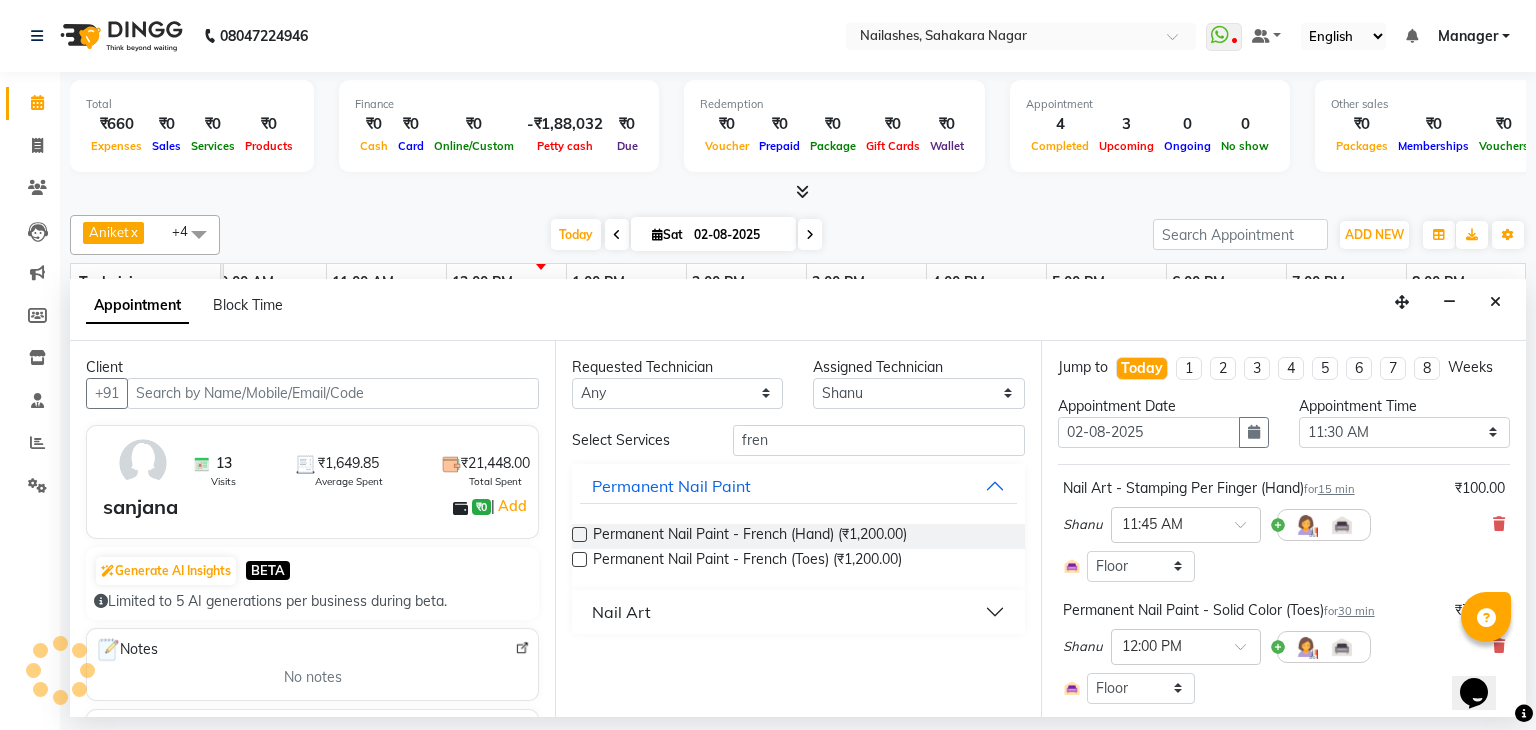click at bounding box center (579, 534) 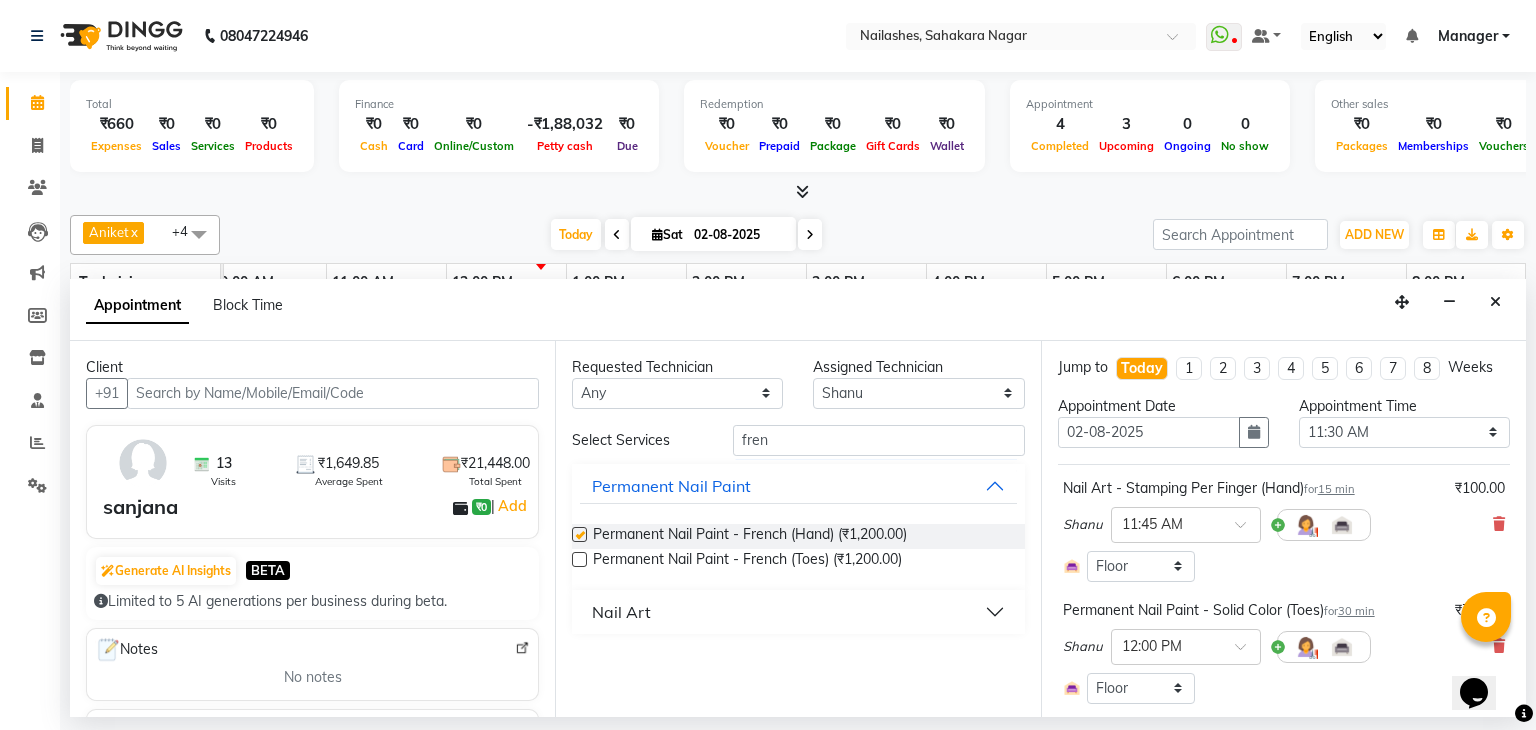 checkbox on "false" 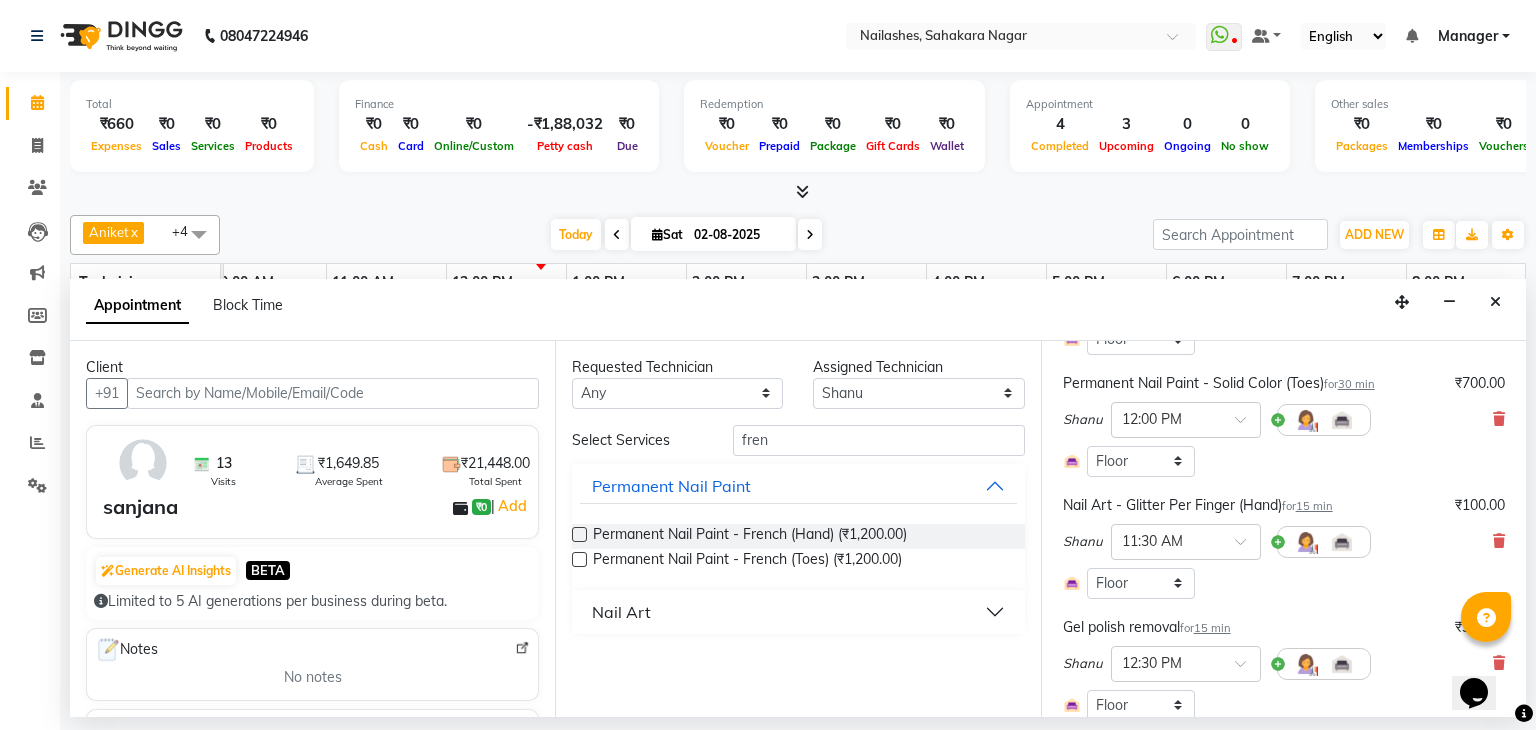 scroll, scrollTop: 300, scrollLeft: 0, axis: vertical 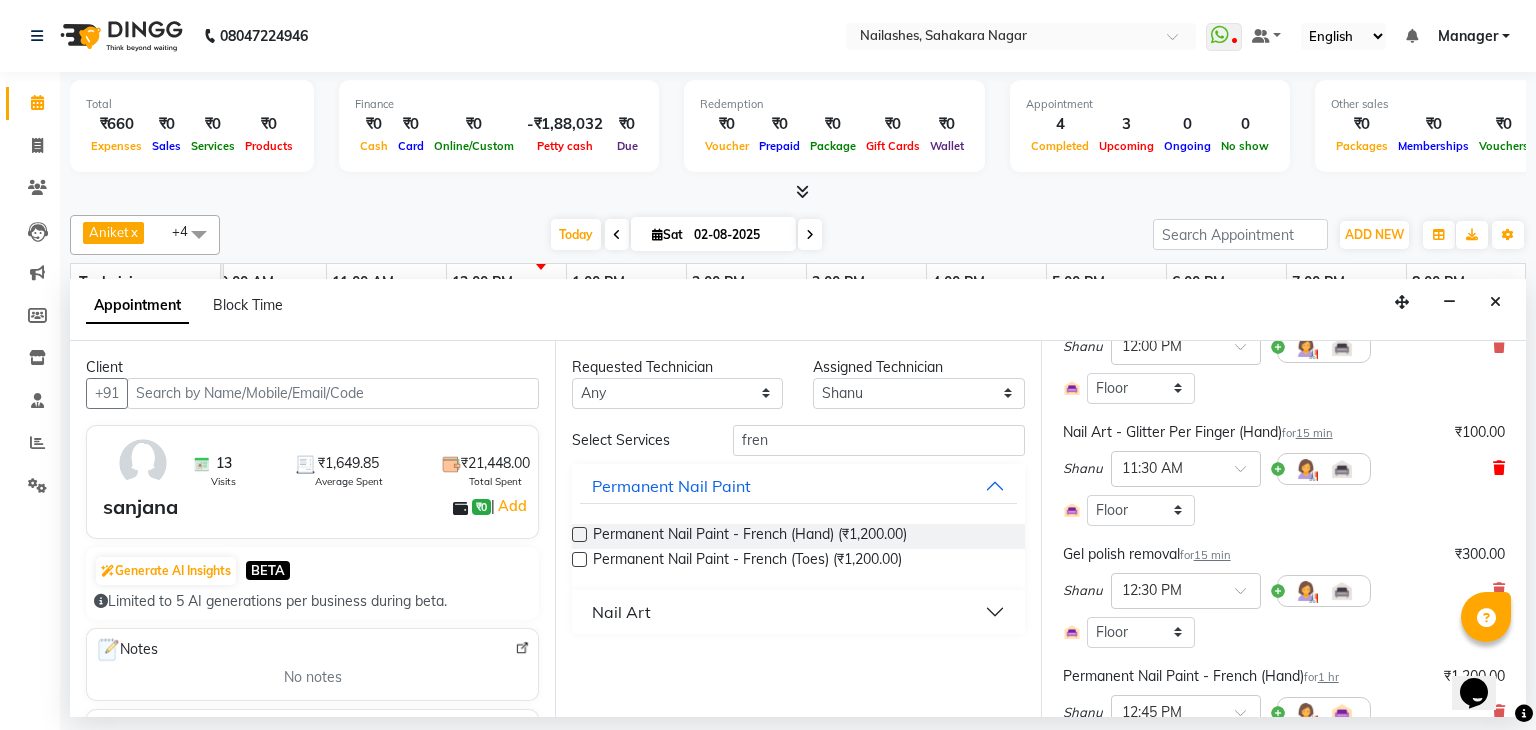 click at bounding box center (1499, 468) 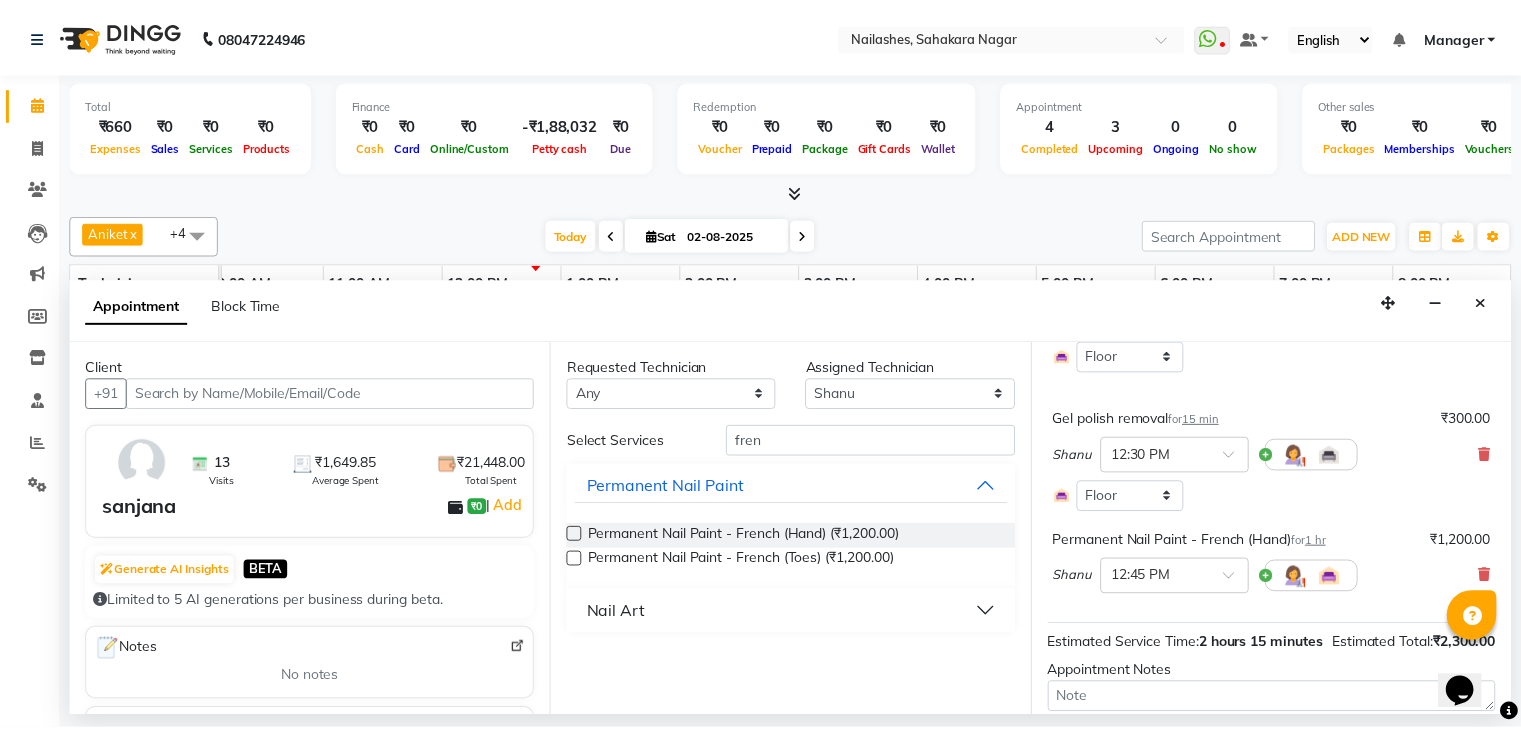 scroll, scrollTop: 476, scrollLeft: 0, axis: vertical 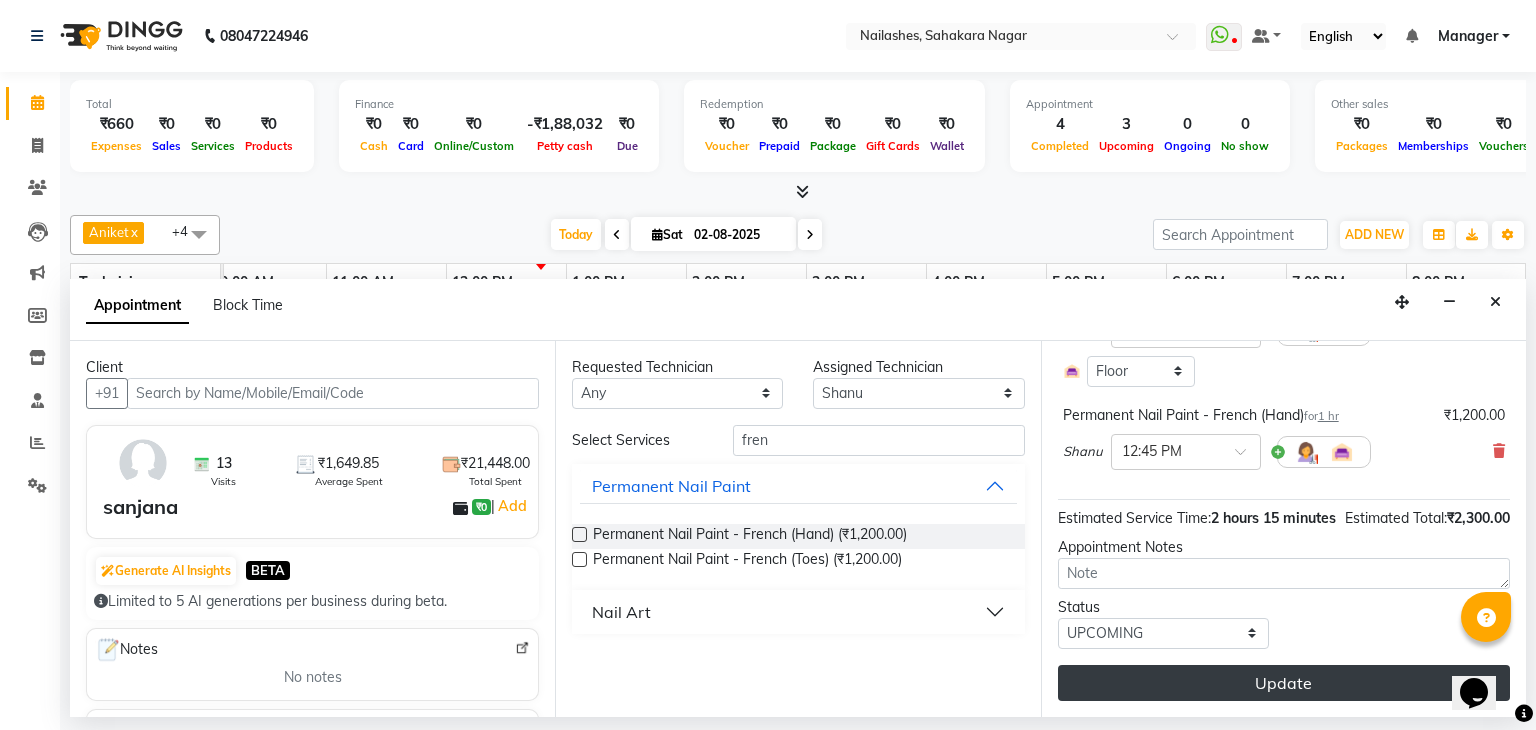 click on "Update" at bounding box center [1284, 683] 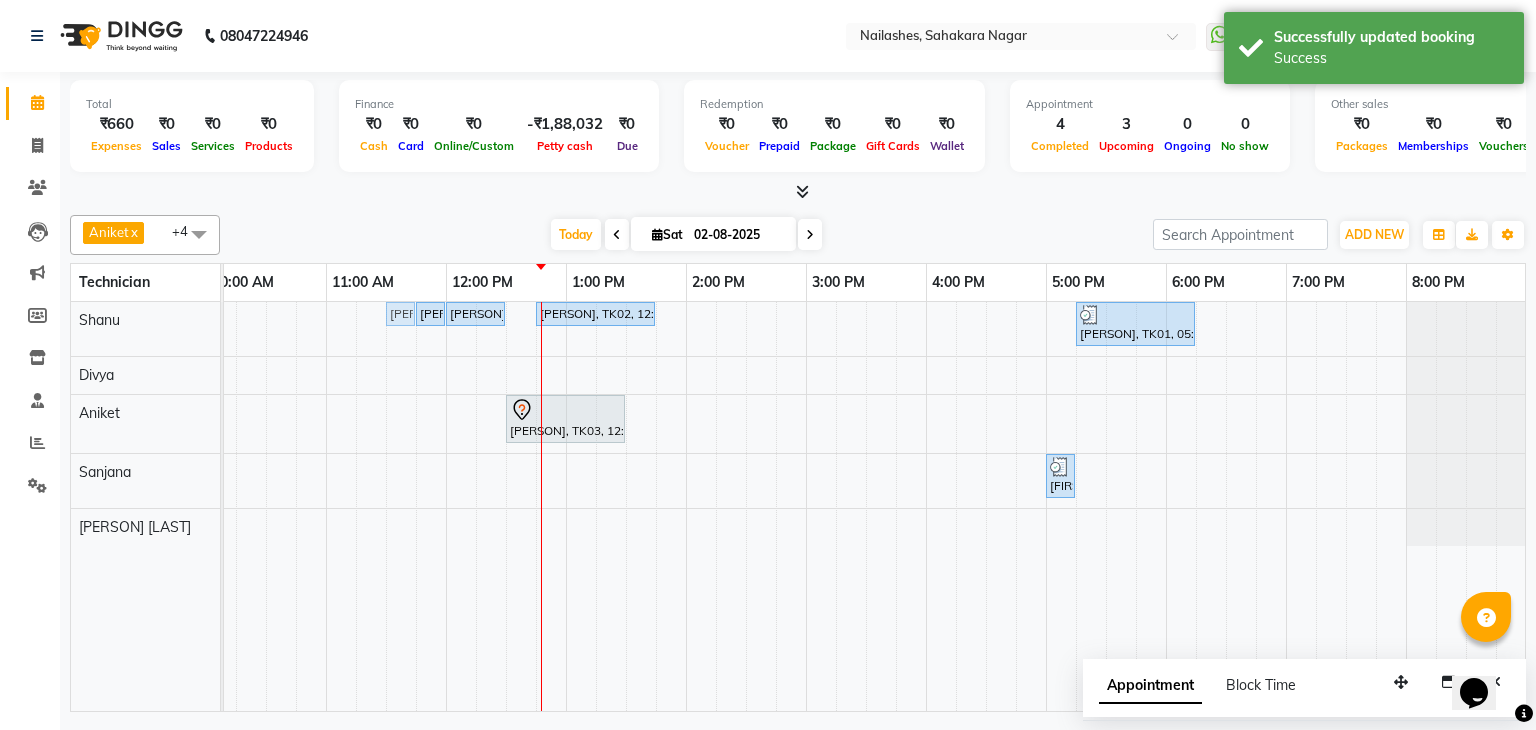 drag, startPoint x: 521, startPoint y: 311, endPoint x: 400, endPoint y: 325, distance: 121.80723 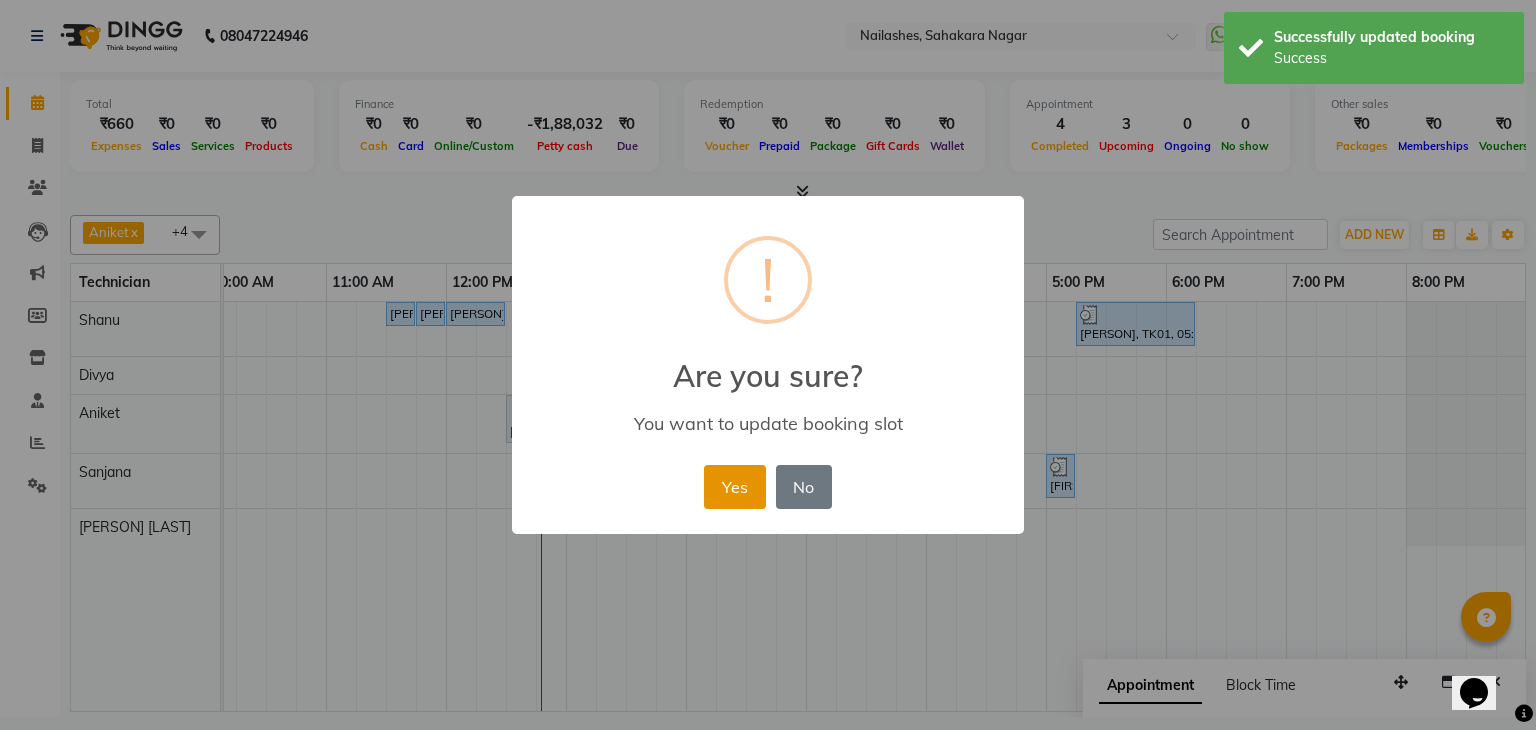 click on "Yes" at bounding box center (734, 487) 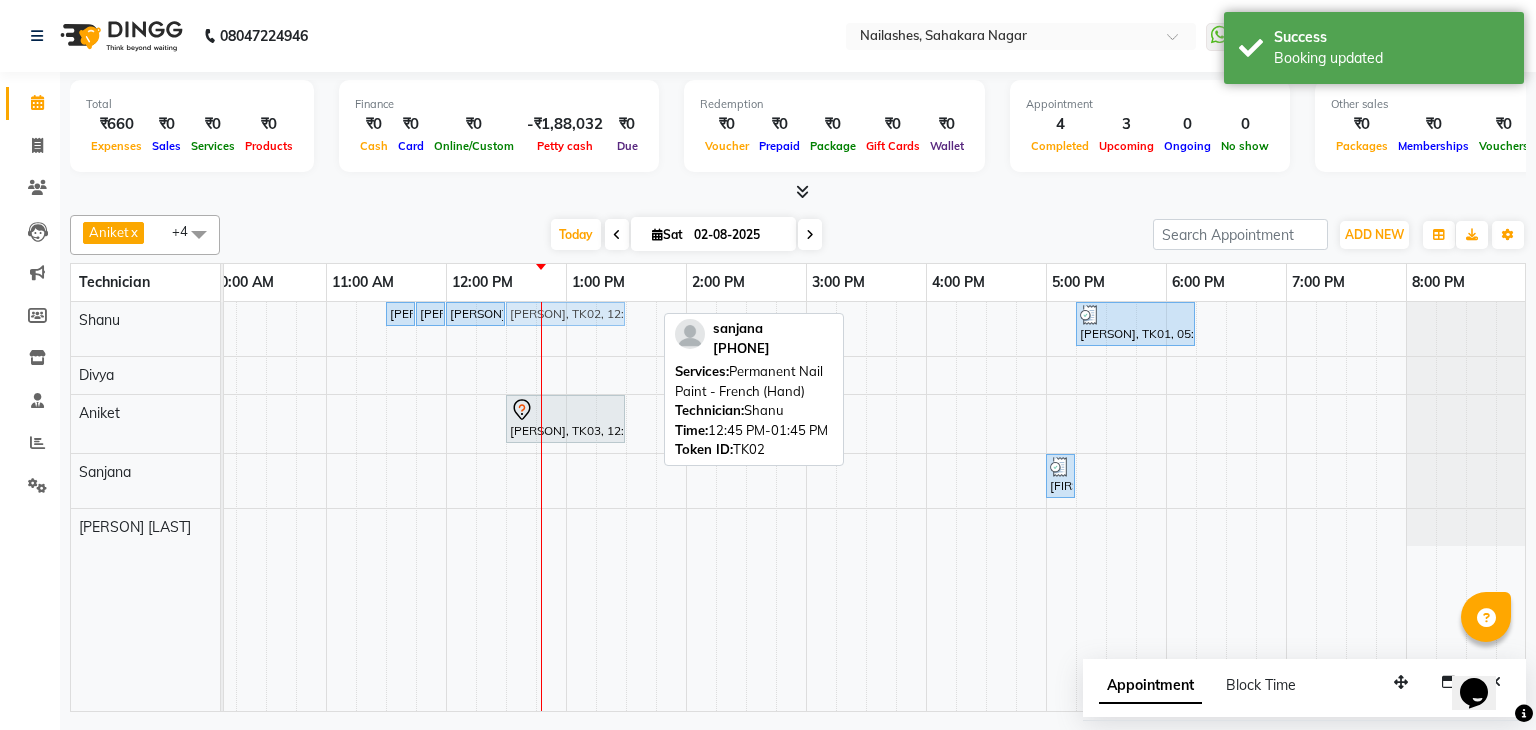 drag, startPoint x: 596, startPoint y: 317, endPoint x: 551, endPoint y: 321, distance: 45.17743 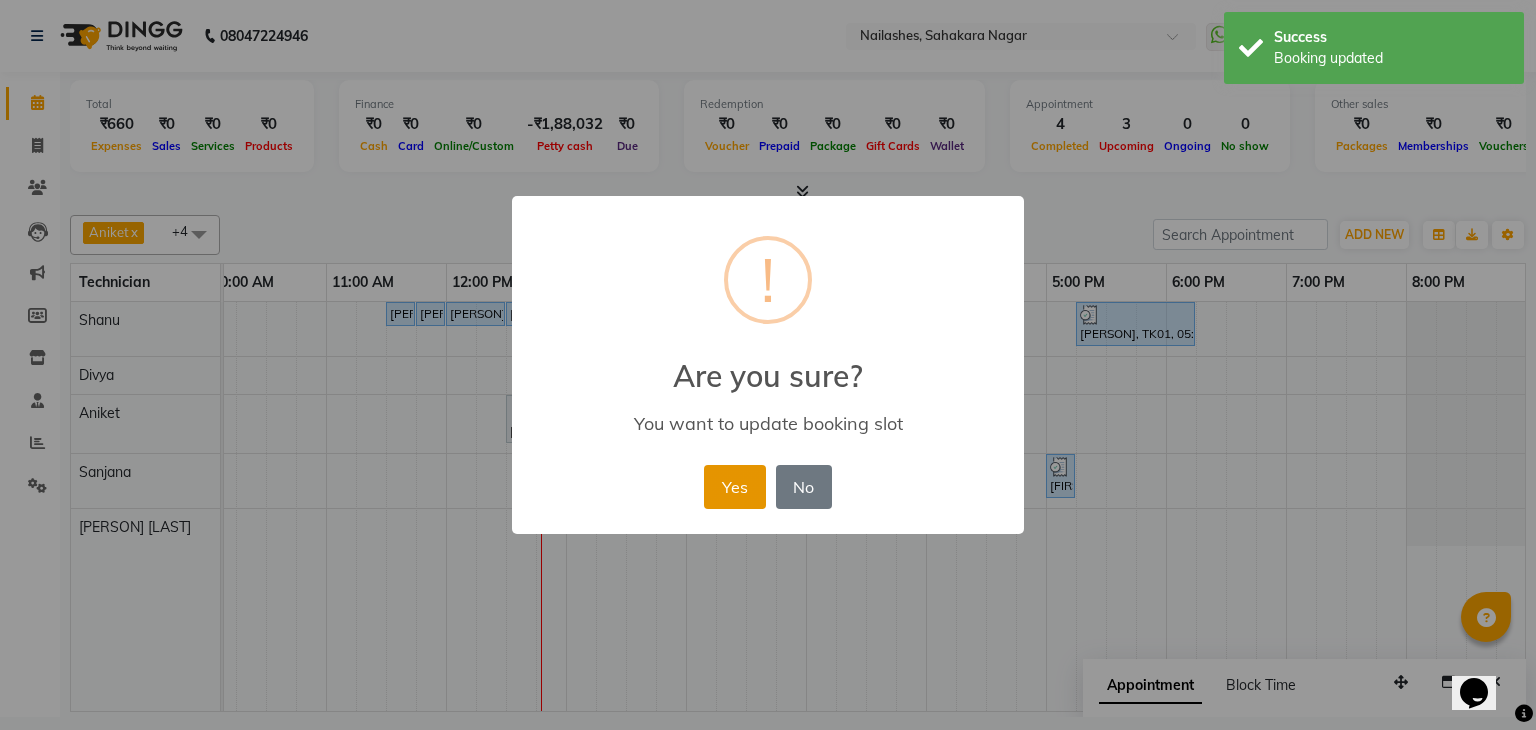 click on "Yes" at bounding box center (734, 487) 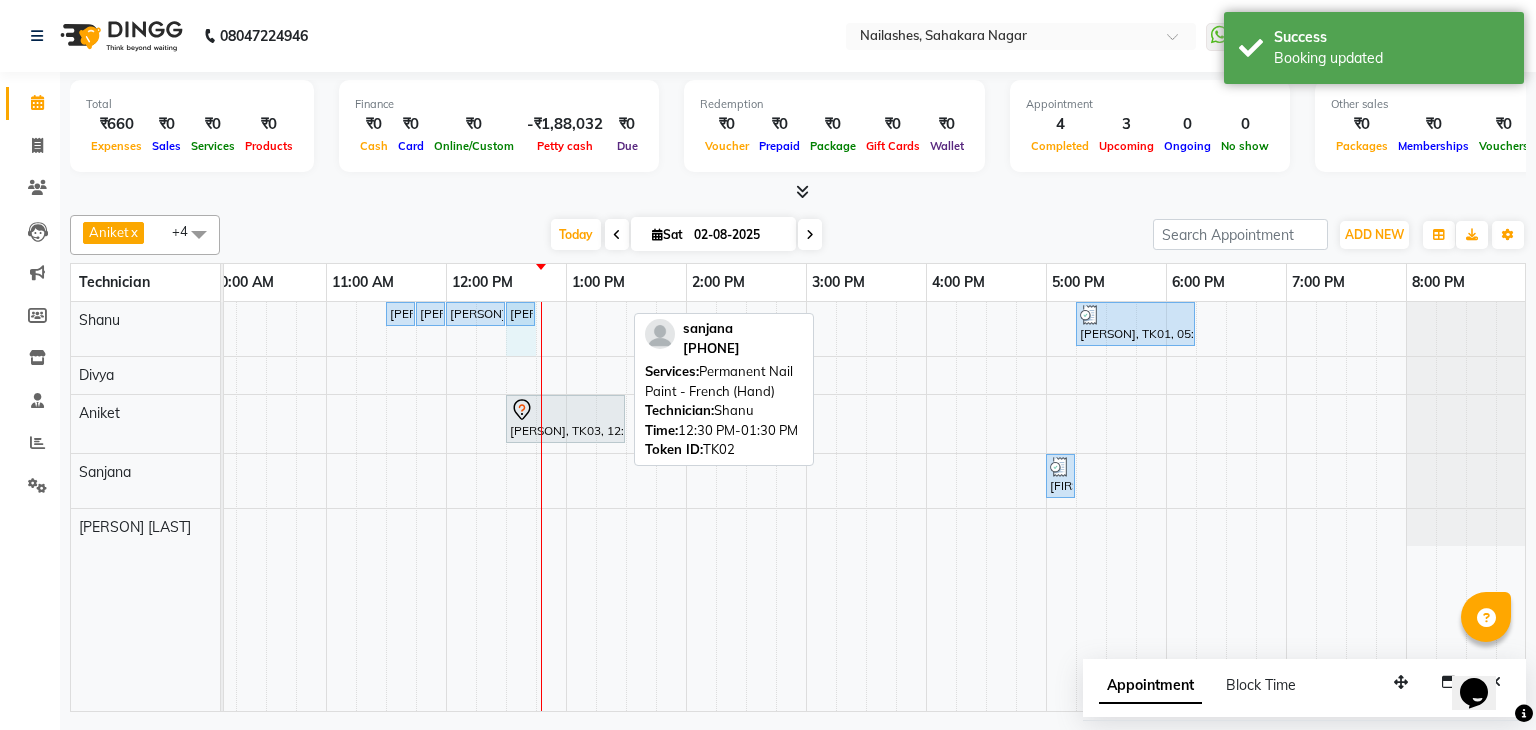 drag, startPoint x: 623, startPoint y: 305, endPoint x: 588, endPoint y: 398, distance: 99.368004 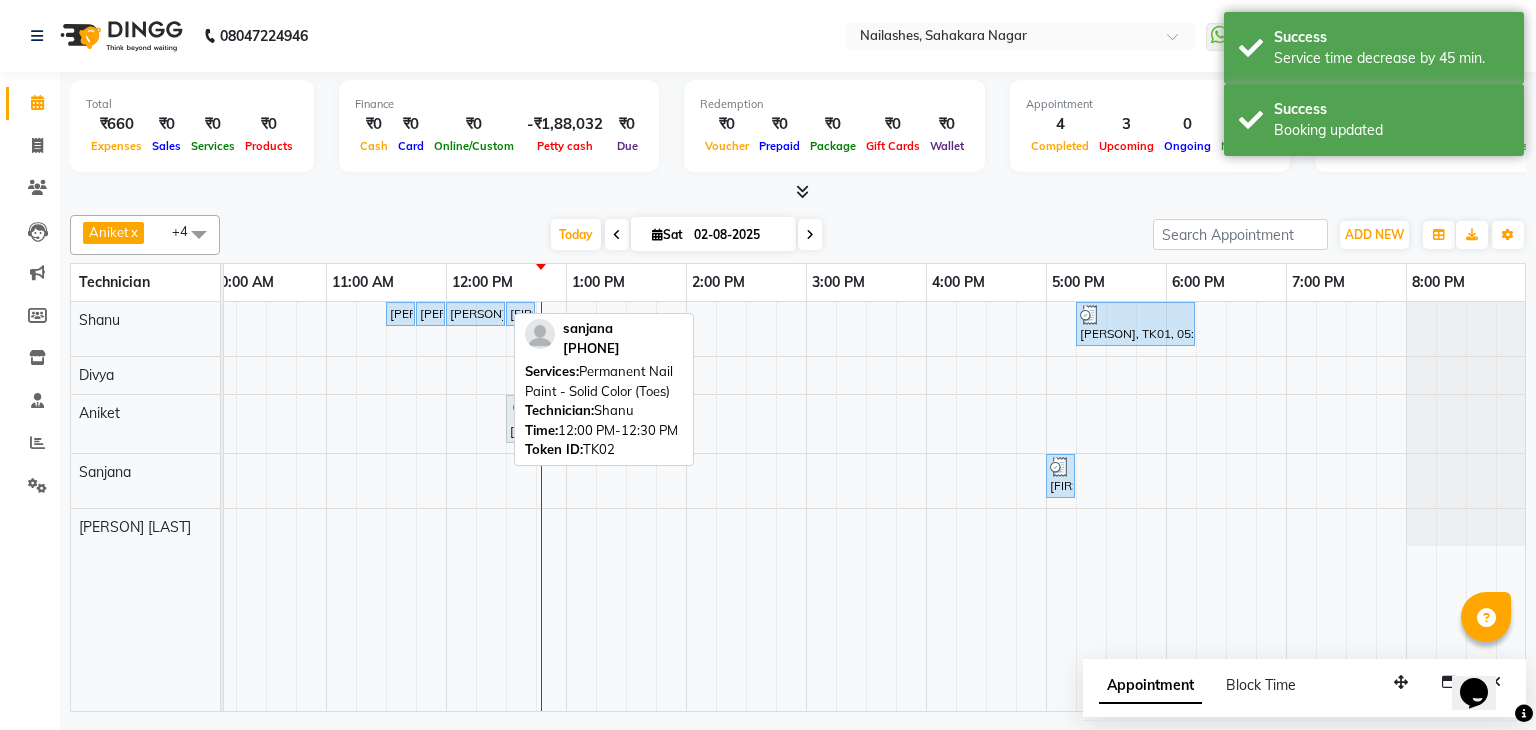 click on "[PERSON], TK02, 12:00 PM-12:30 PM, Permanent Nail Paint - Solid Color (Toes)" at bounding box center (475, 314) 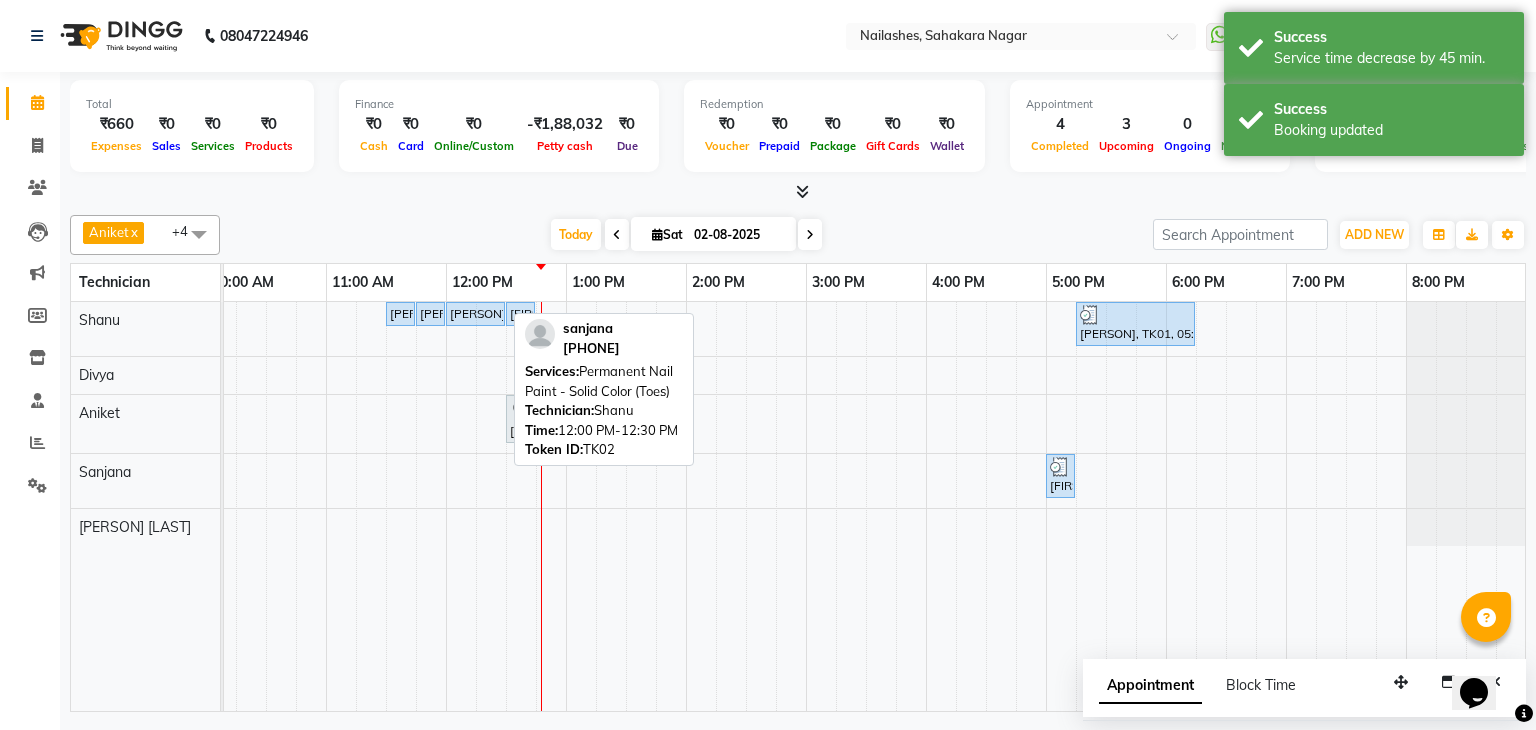 click on "[PERSON], TK02, 12:00 PM-12:30 PM, Permanent Nail Paint - Solid Color (Toes)" at bounding box center [475, 314] 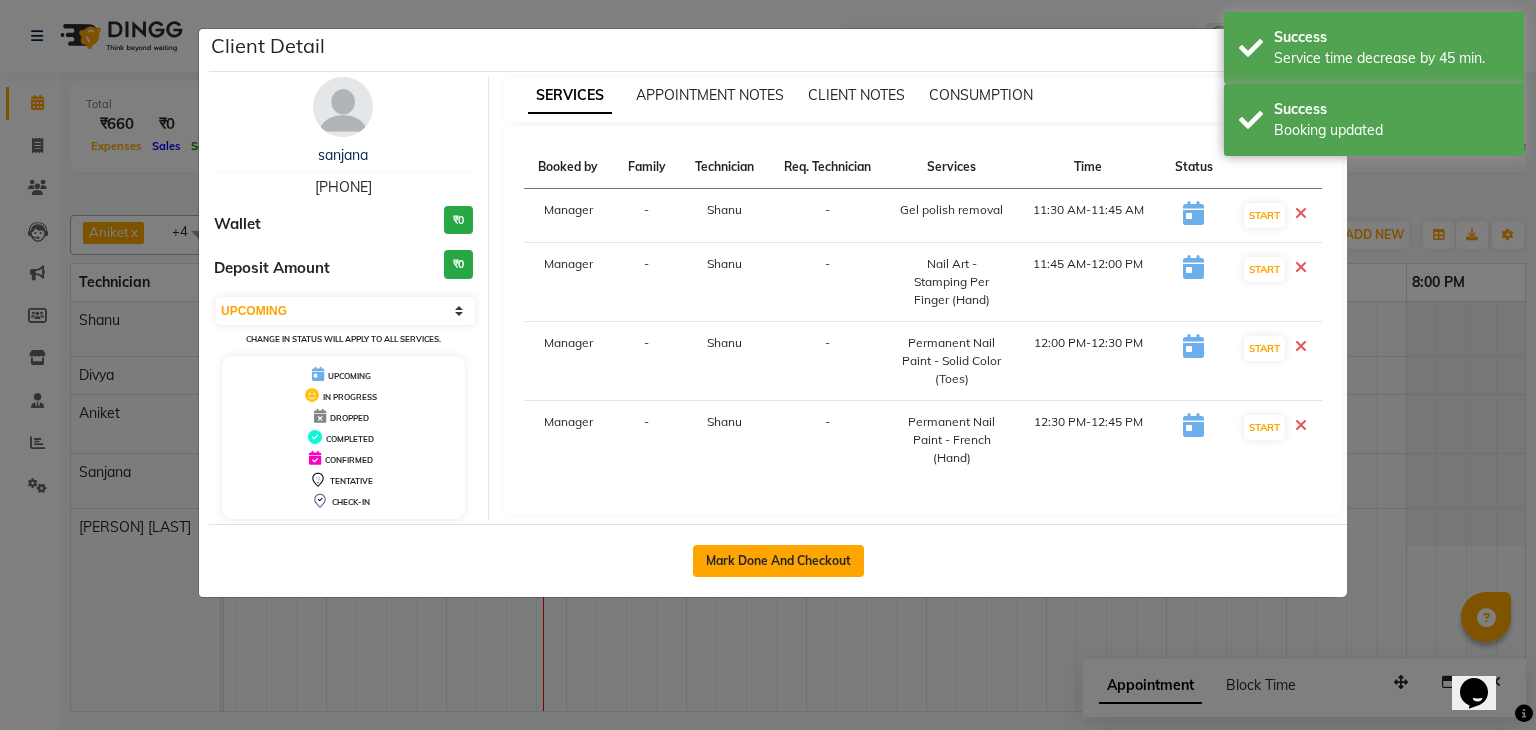 click on "Mark Done And Checkout" 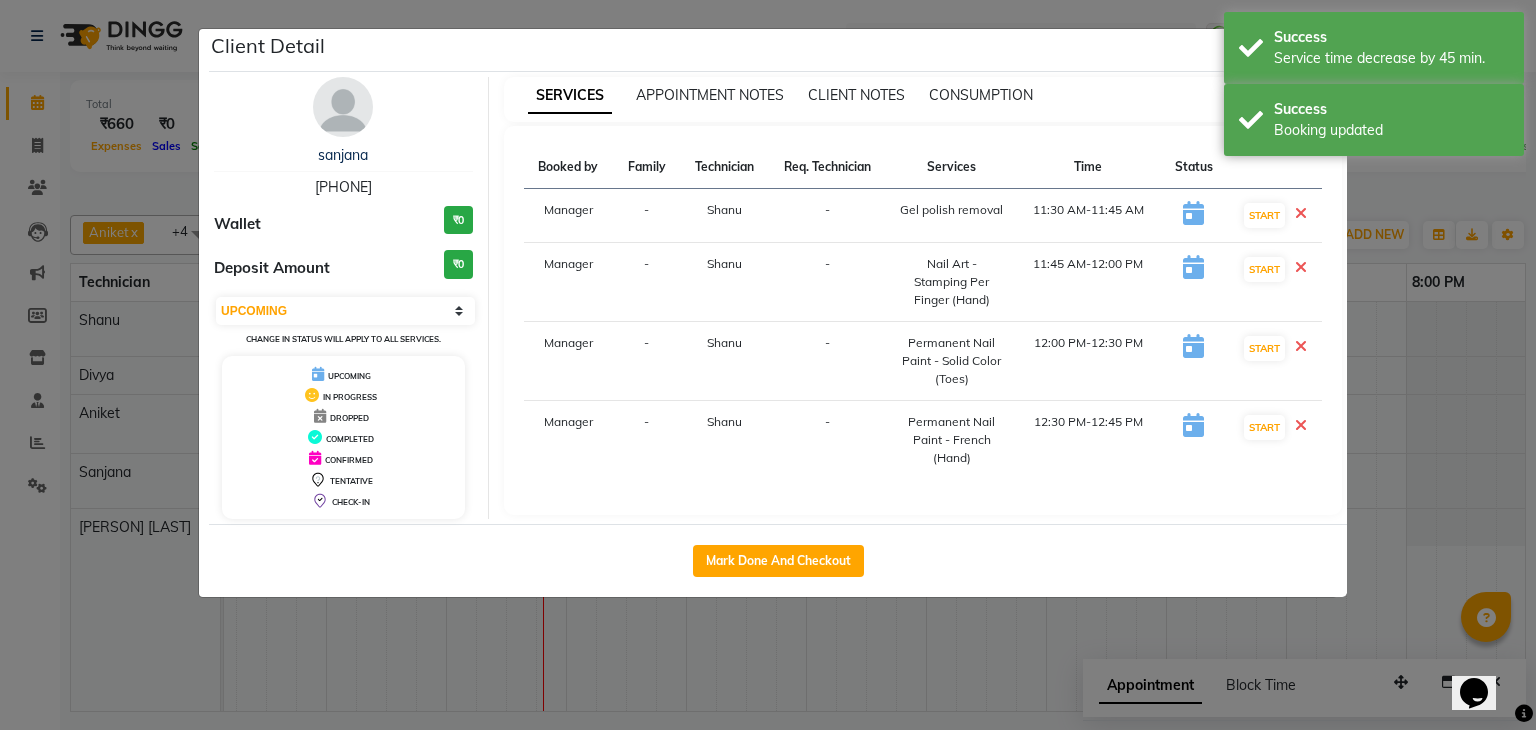 select on "service" 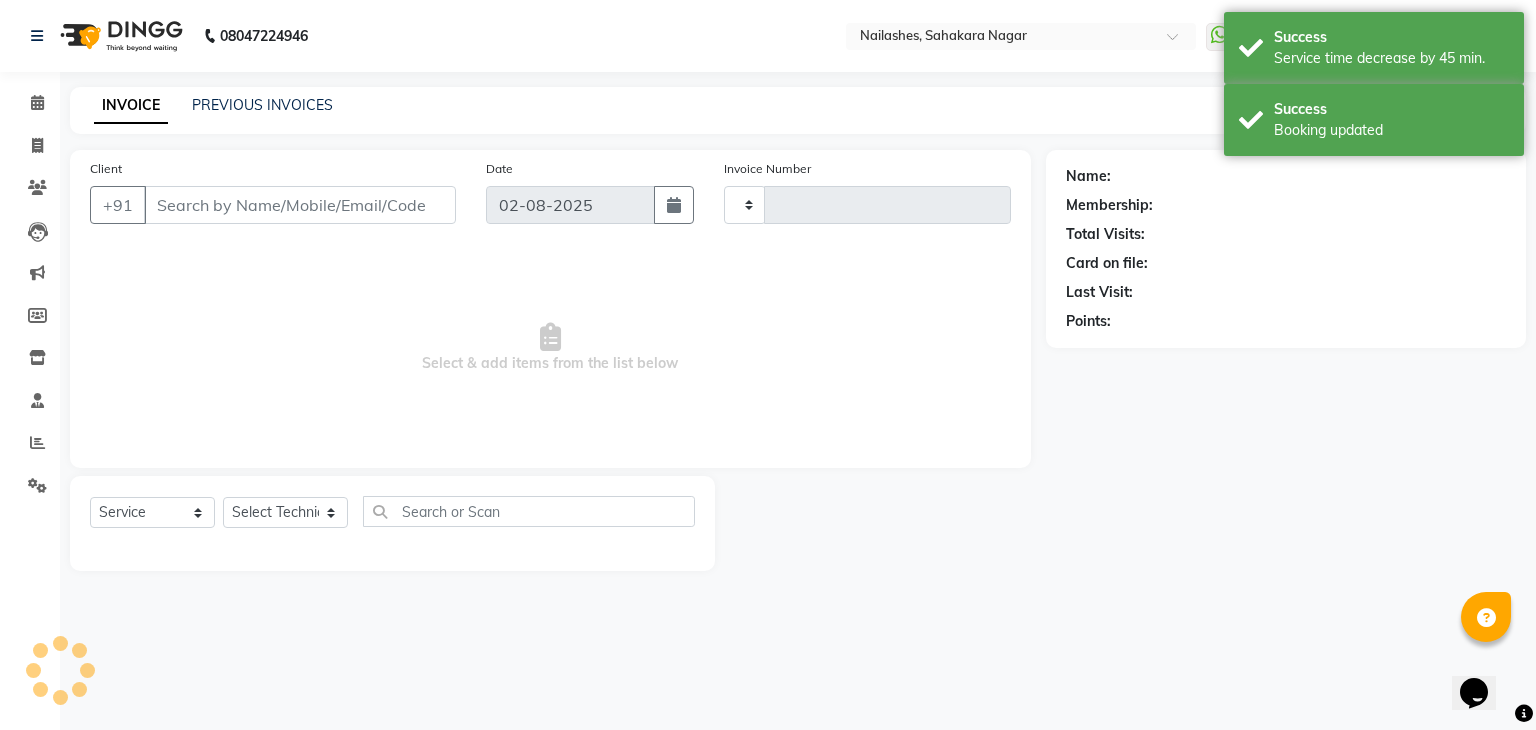type on "0876" 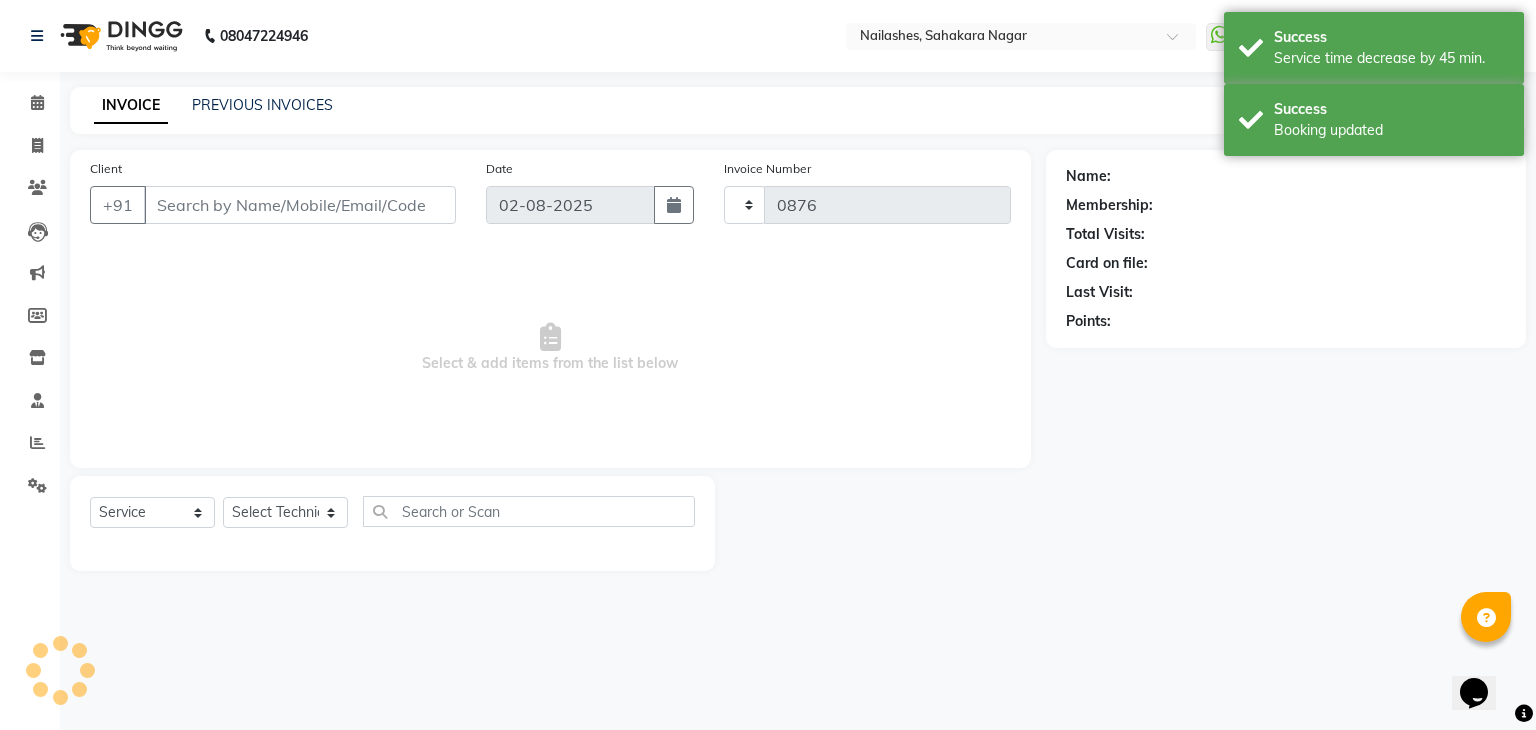 select on "6455" 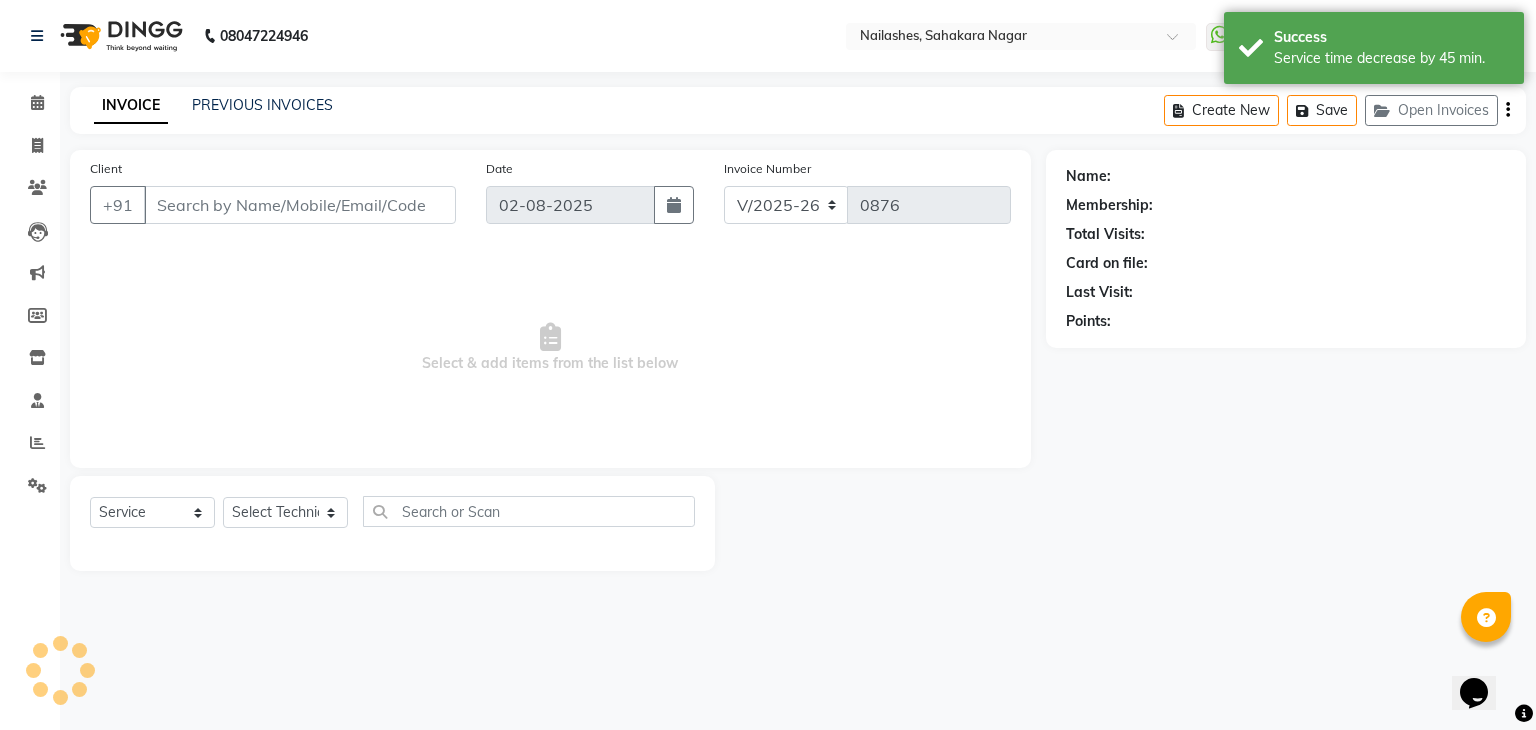 click on "Select & add items from the list below" at bounding box center (550, 348) 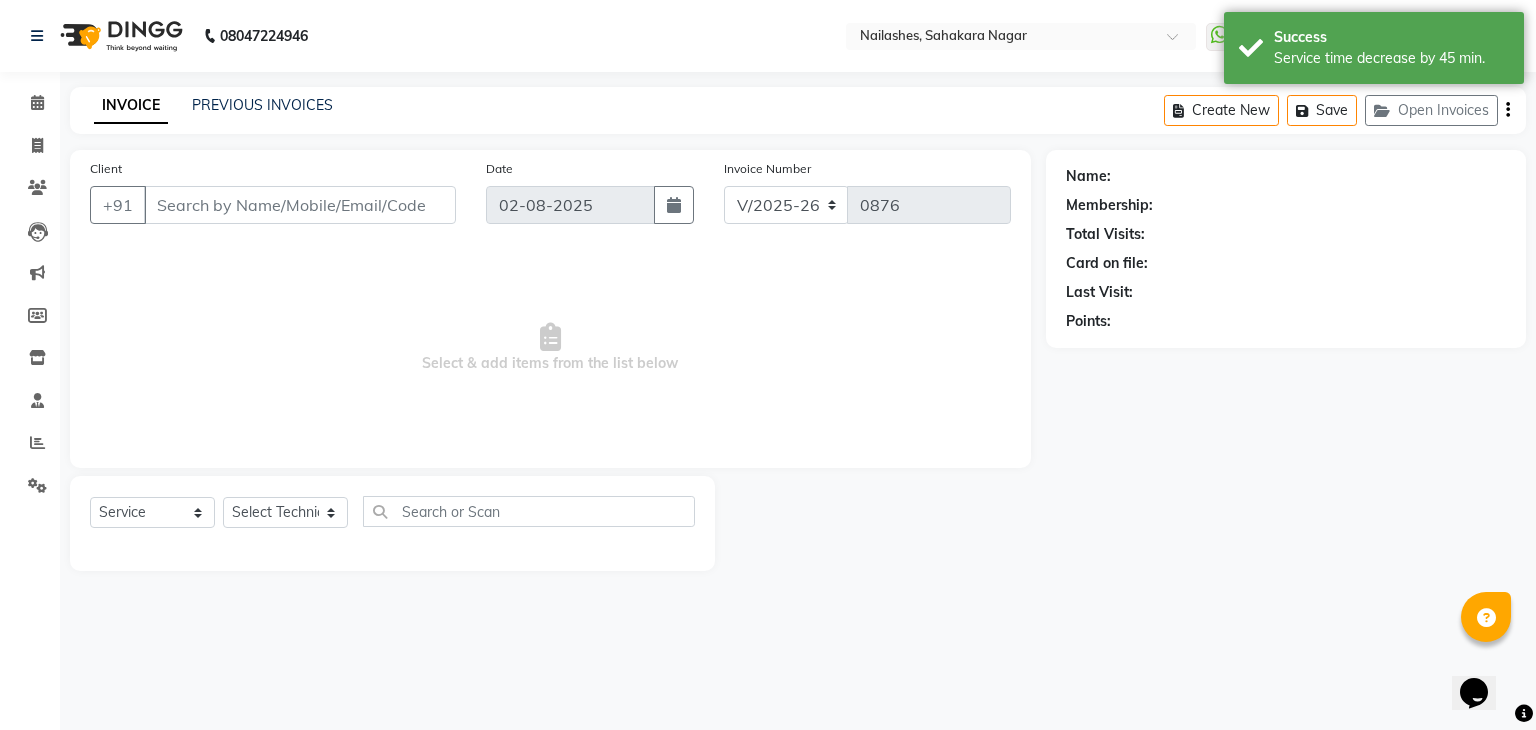 type on "99******23" 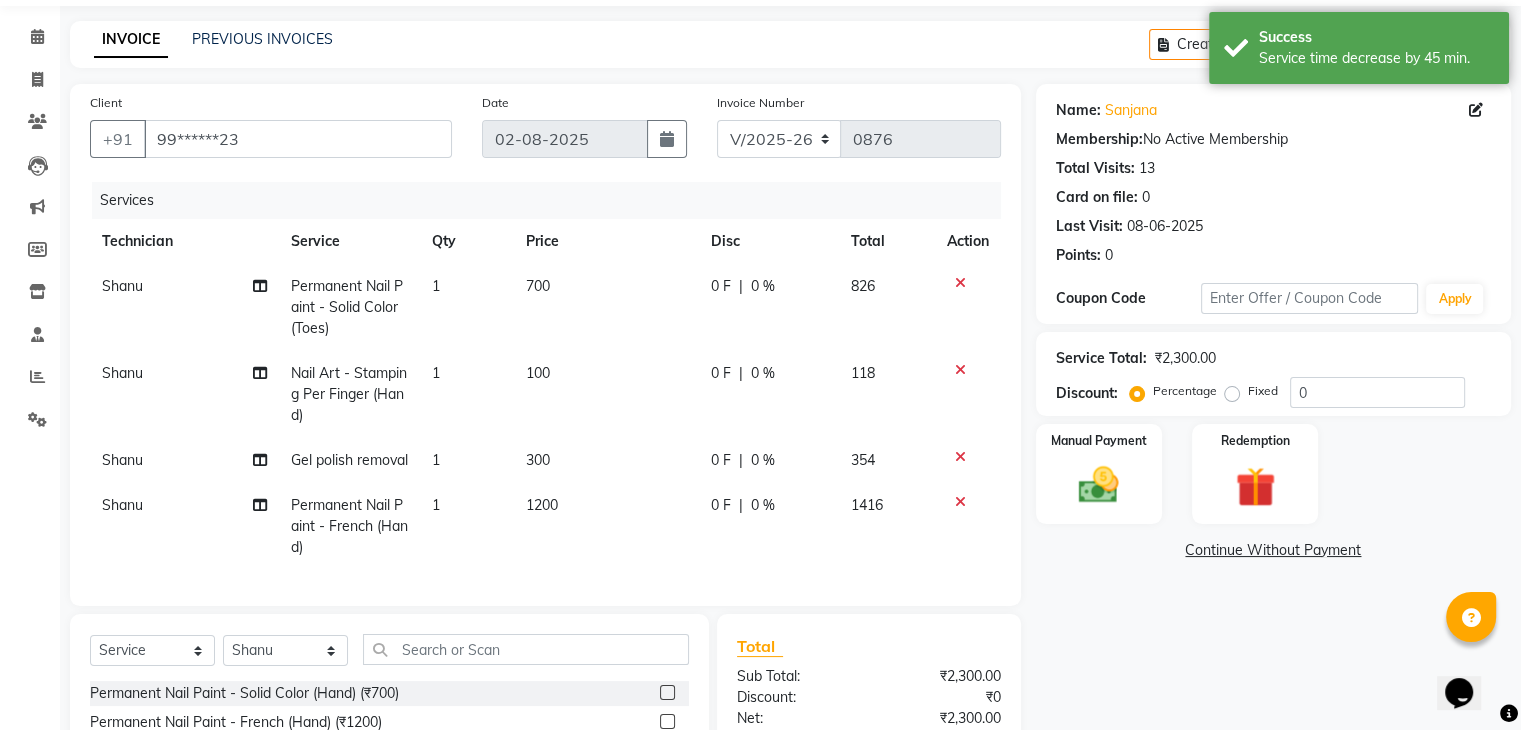 scroll, scrollTop: 100, scrollLeft: 0, axis: vertical 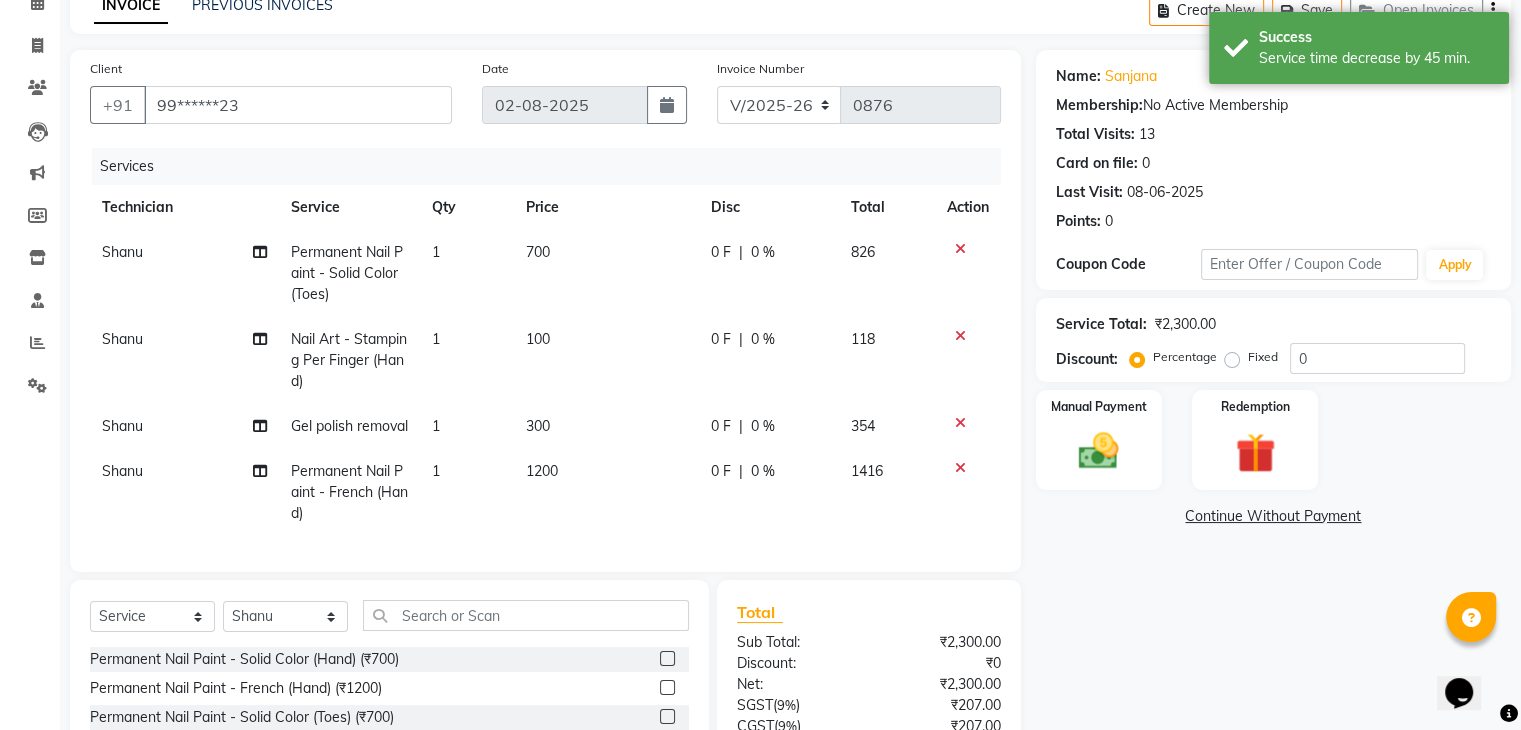 click on "1" 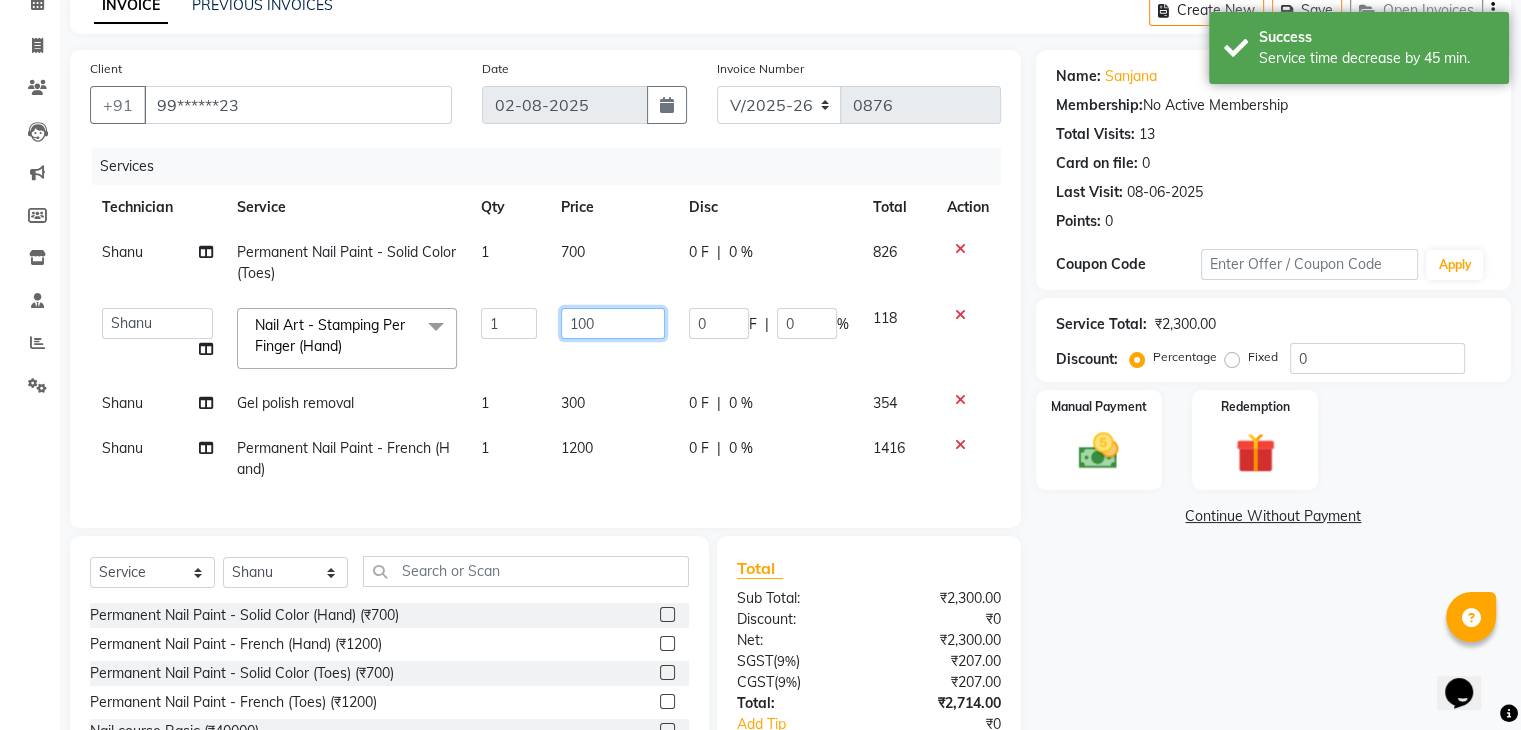 click on "100" 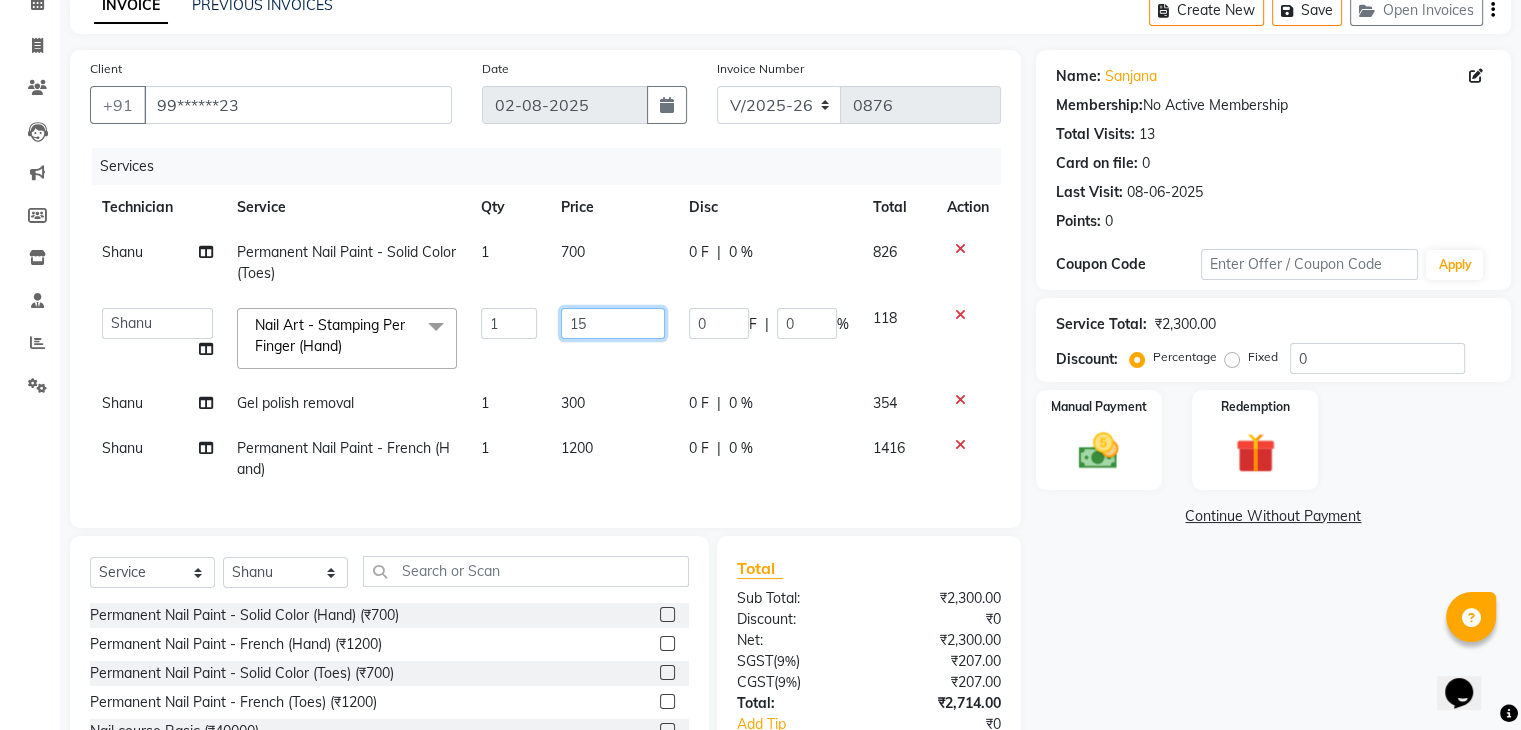 type on "150" 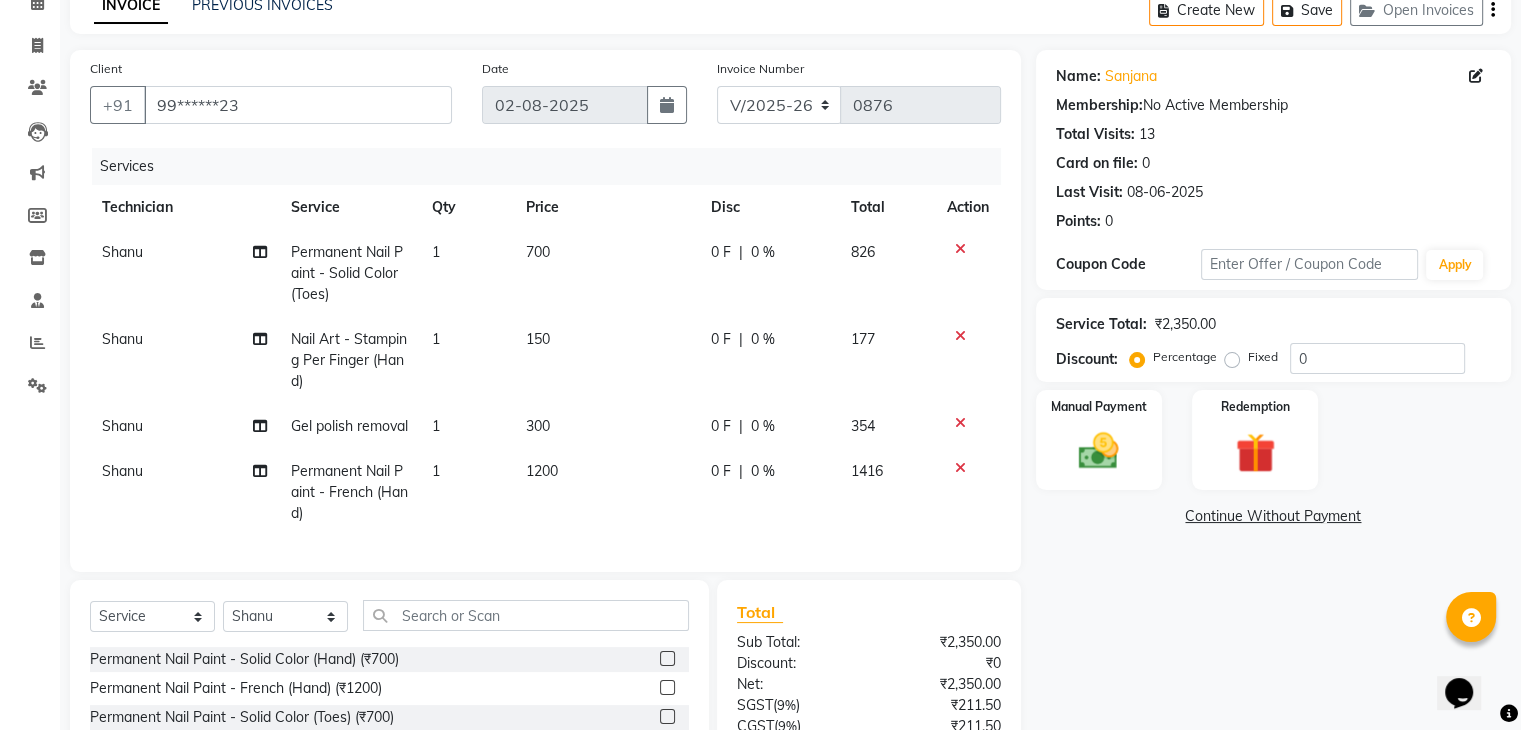 click on "1" 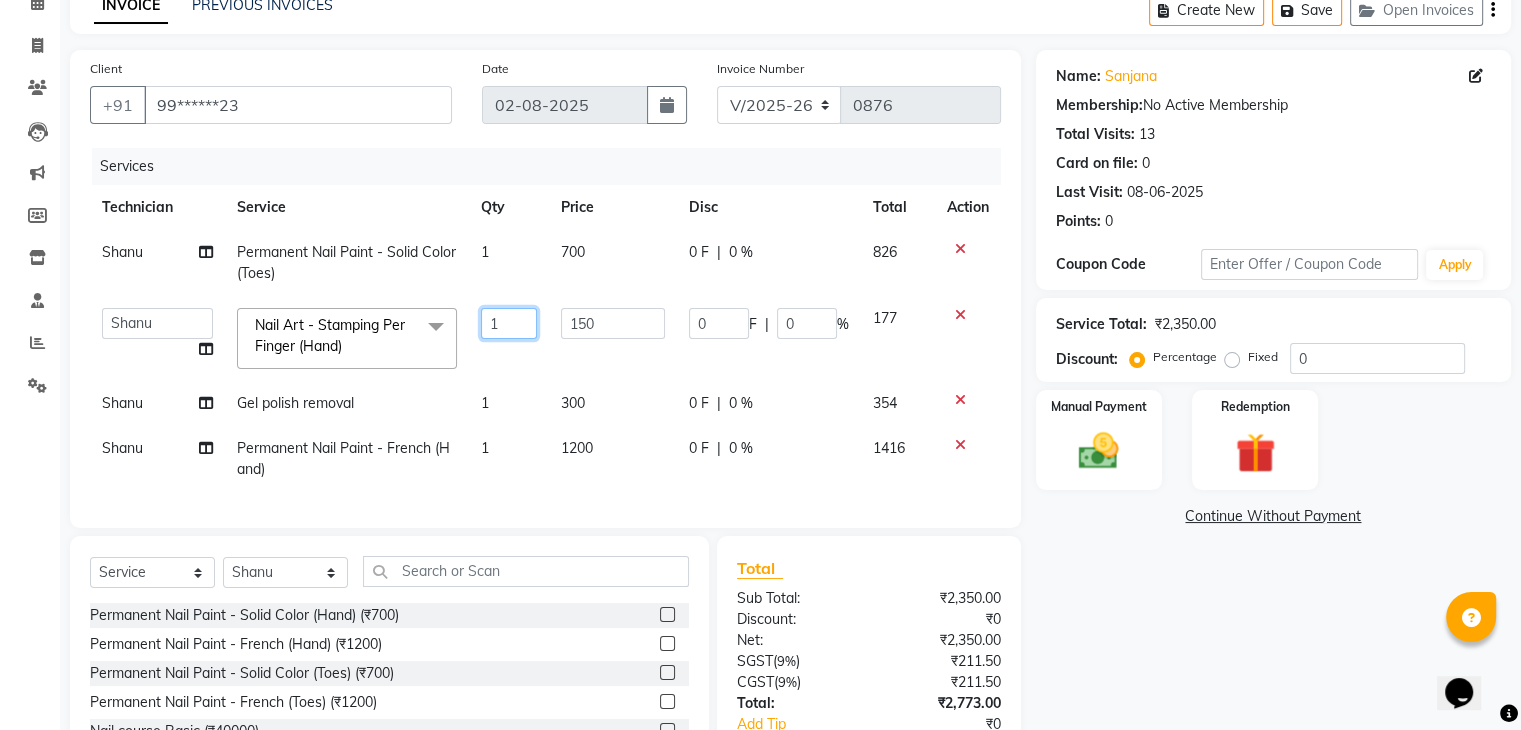click on "1" 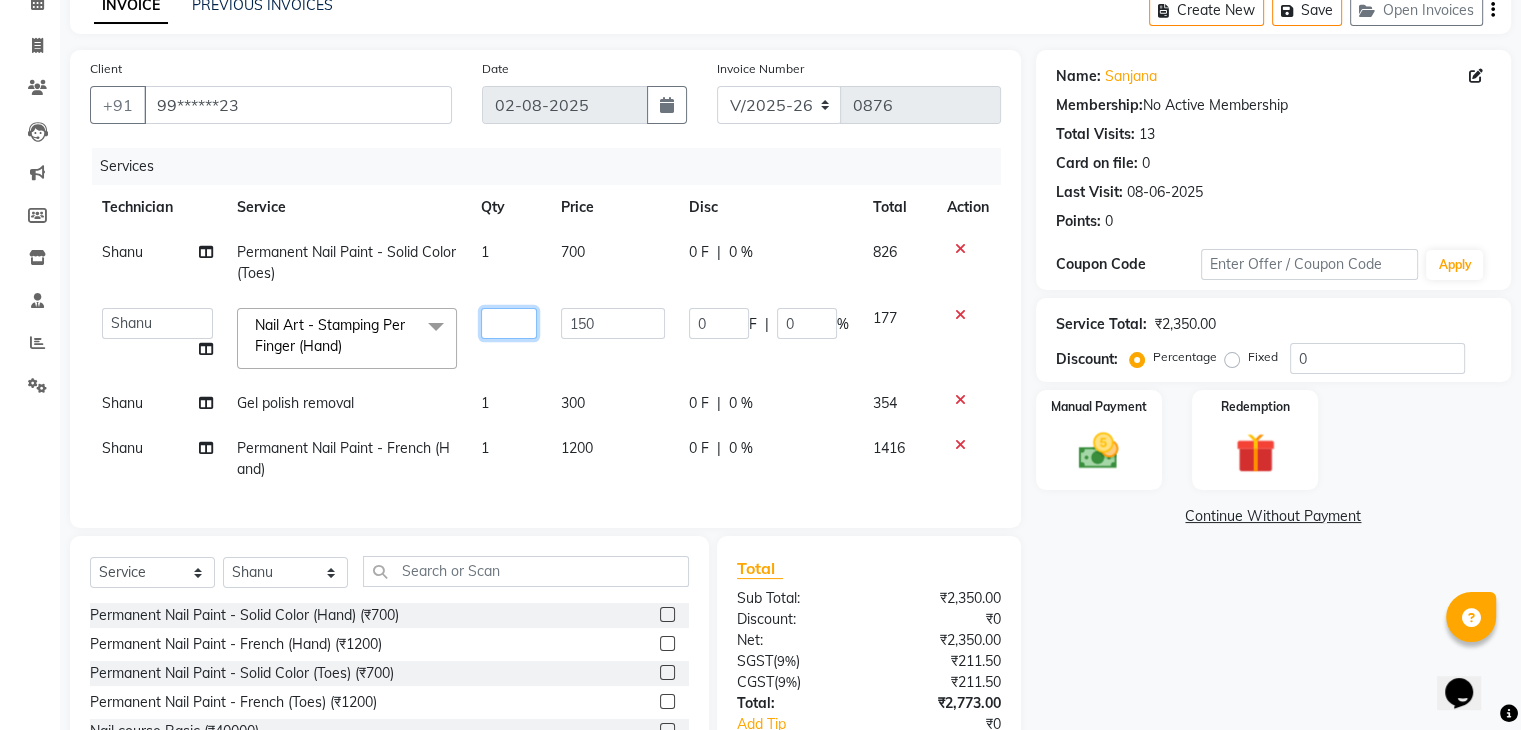 type on "3" 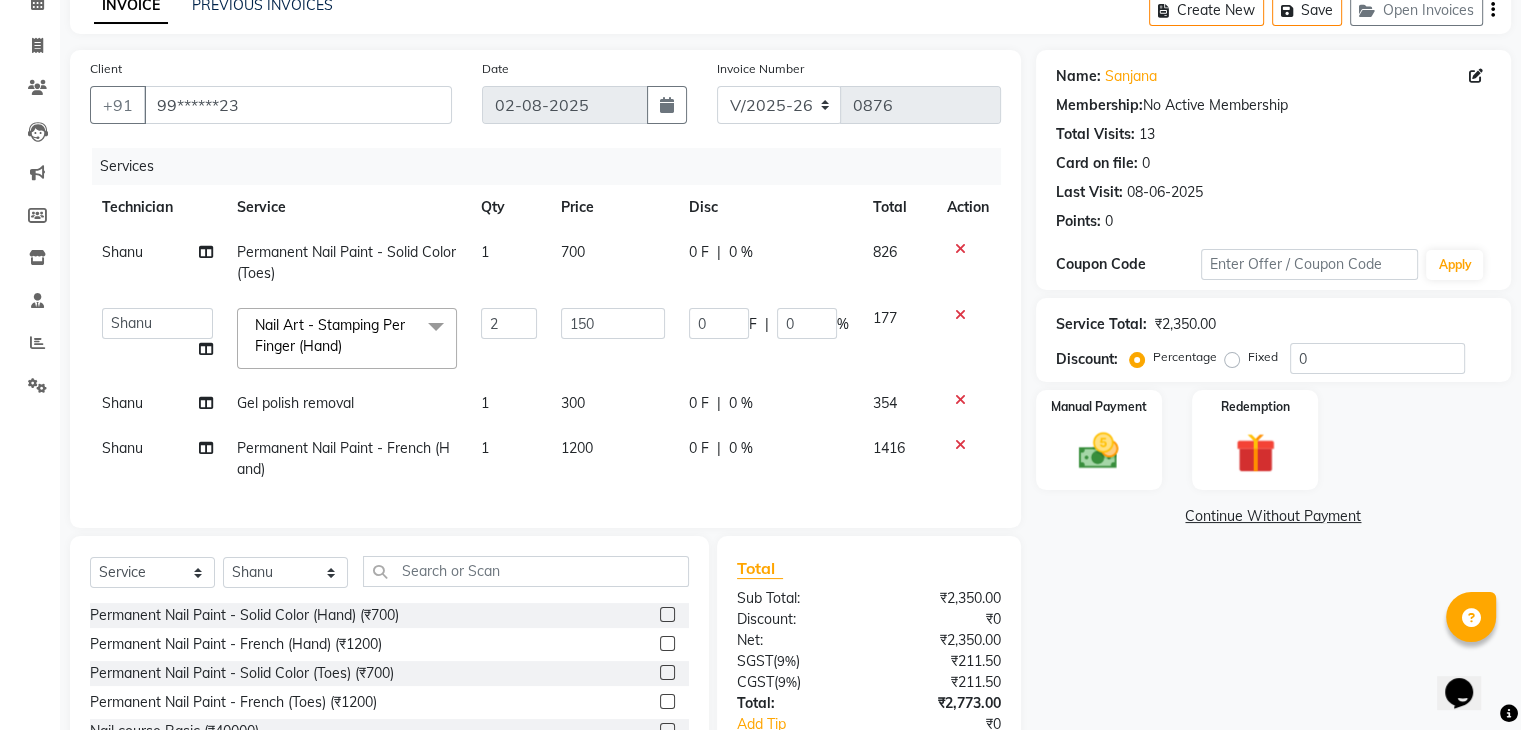 click on "Name: [PERSON]  Membership:  No Active Membership  Total Visits:  13 Card on file:  0 Last Visit:   08-06-2025 Points:   0  Coupon Code Apply Service Total:  ₹2,350.00  Discount:  Percentage   Fixed  0 Manual Payment Redemption  Continue Without Payment" 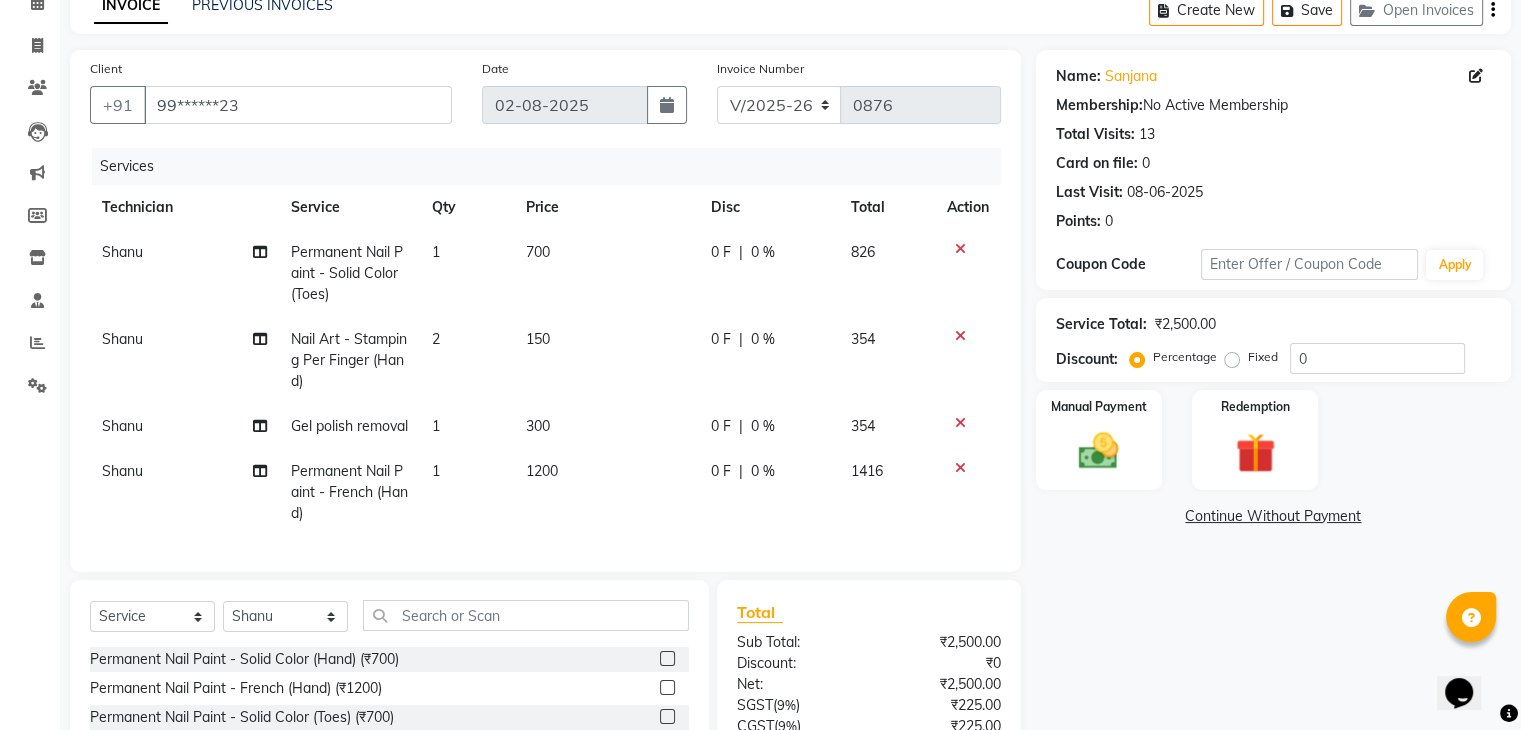click on "Name: [PERSON]  Membership:  No Active Membership  Total Visits:  13 Card on file:  0 Last Visit:   08-06-2025 Points:   0  Coupon Code Apply Service Total:  ₹2,500.00  Discount:  Percentage   Fixed  0 Manual Payment Redemption  Continue Without Payment" 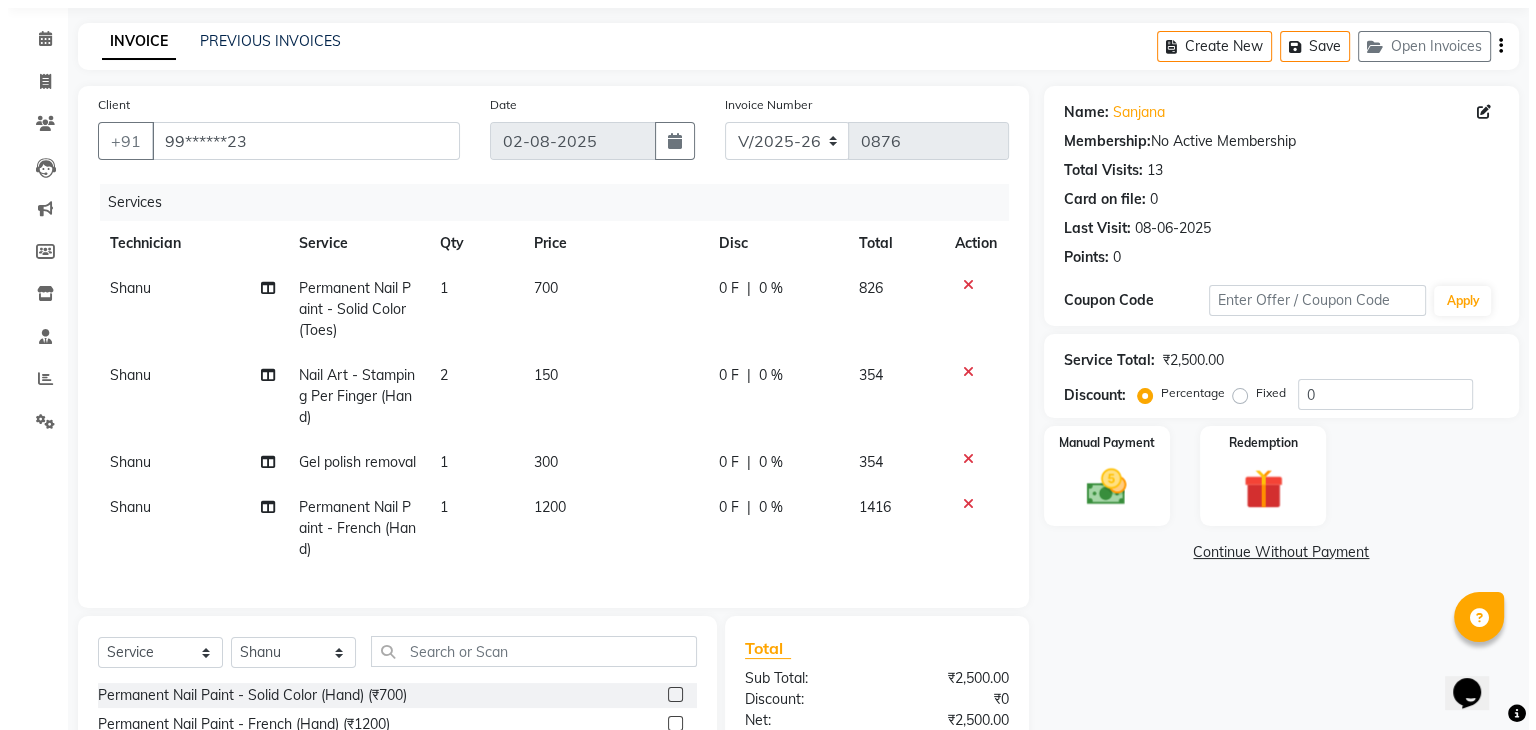 scroll, scrollTop: 0, scrollLeft: 0, axis: both 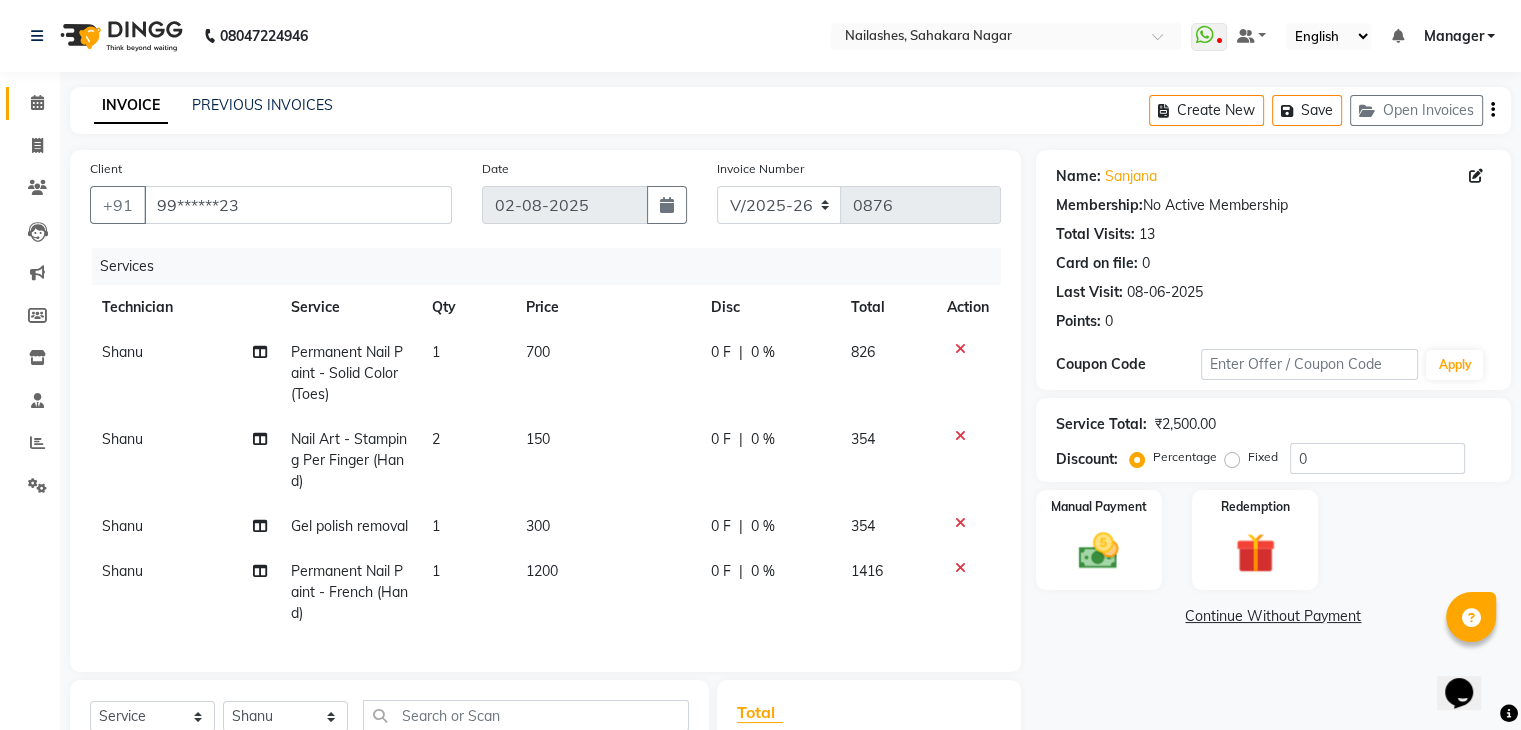 click on "Calendar" 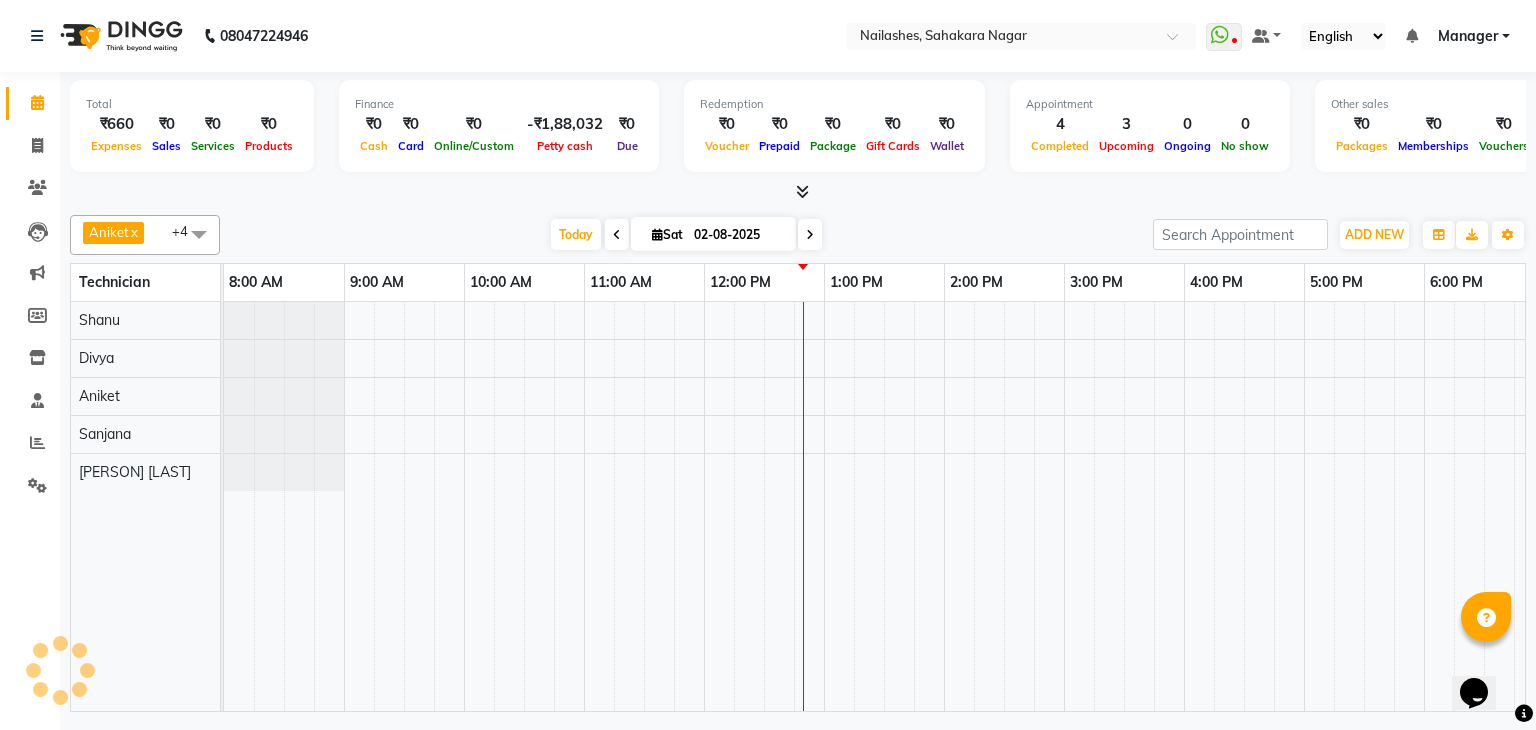 scroll, scrollTop: 0, scrollLeft: 0, axis: both 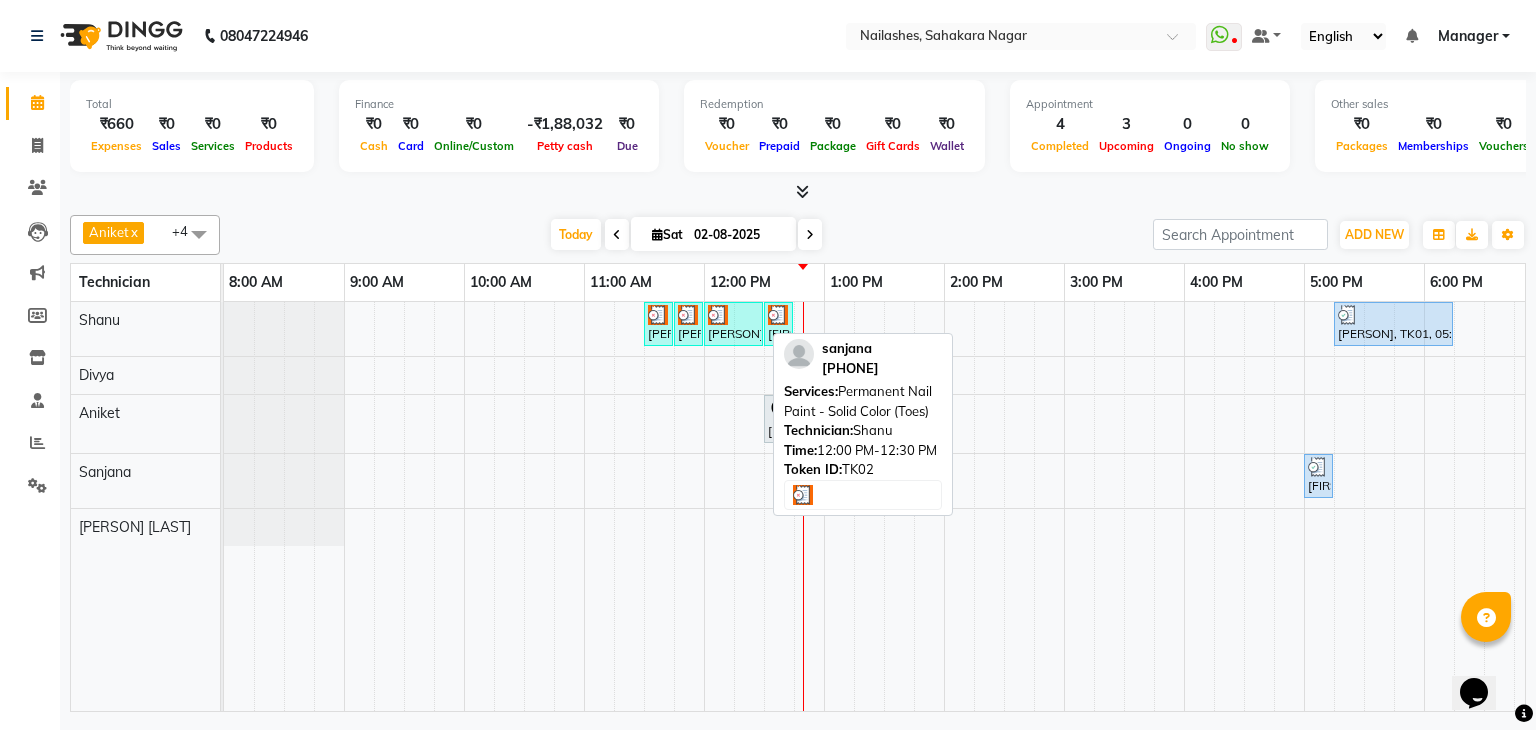 click at bounding box center (733, 315) 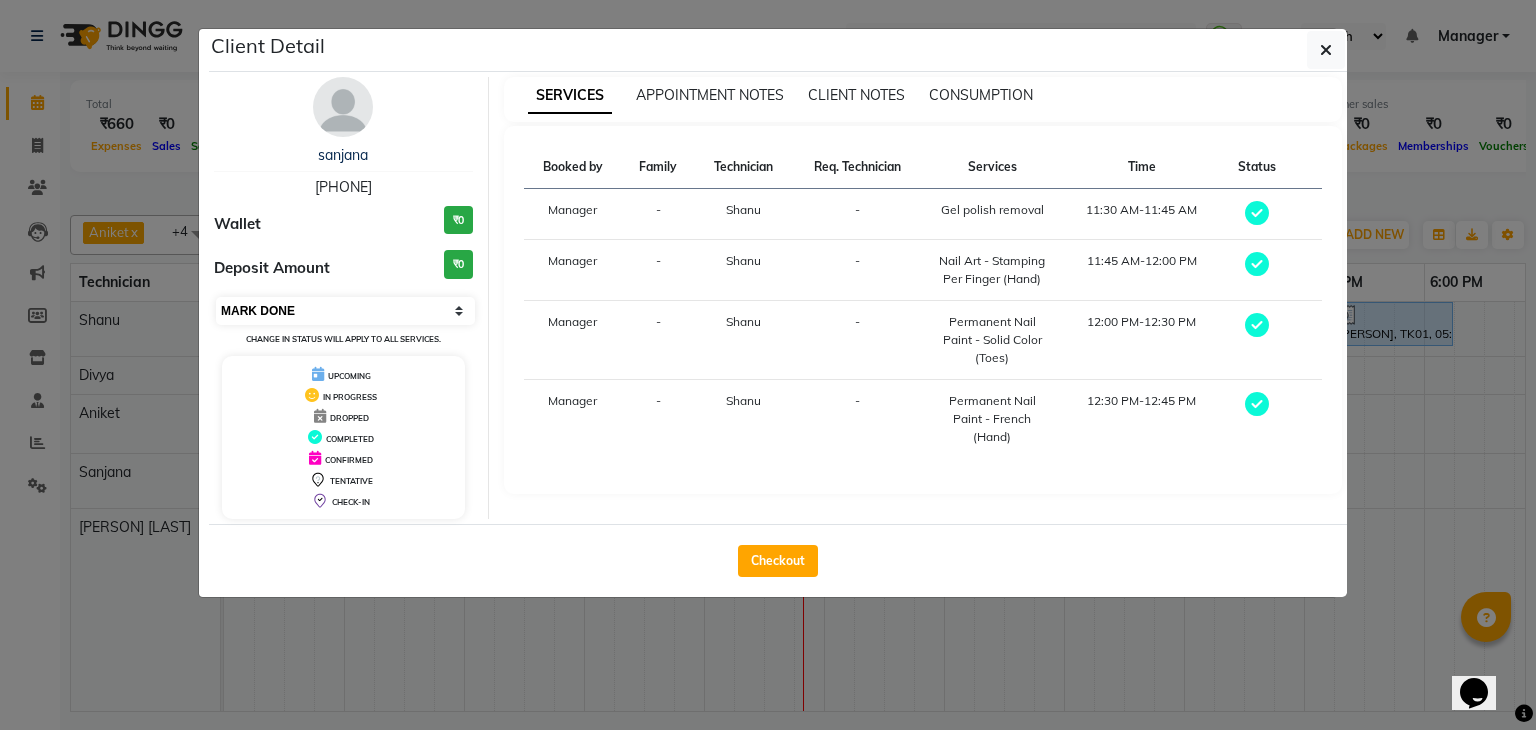 drag, startPoint x: 372, startPoint y: 322, endPoint x: 372, endPoint y: 310, distance: 12 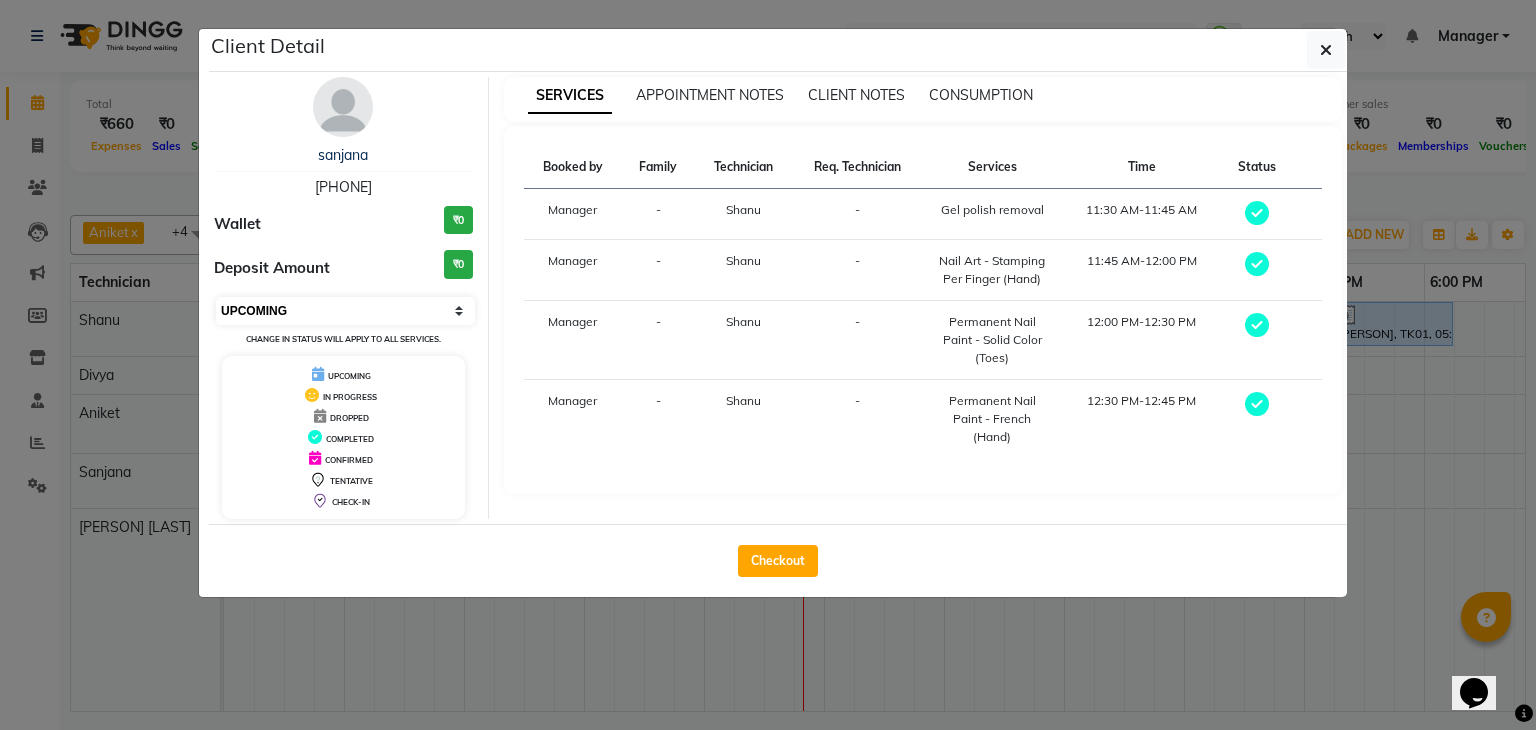 click on "Select MARK DONE UPCOMING" at bounding box center [345, 311] 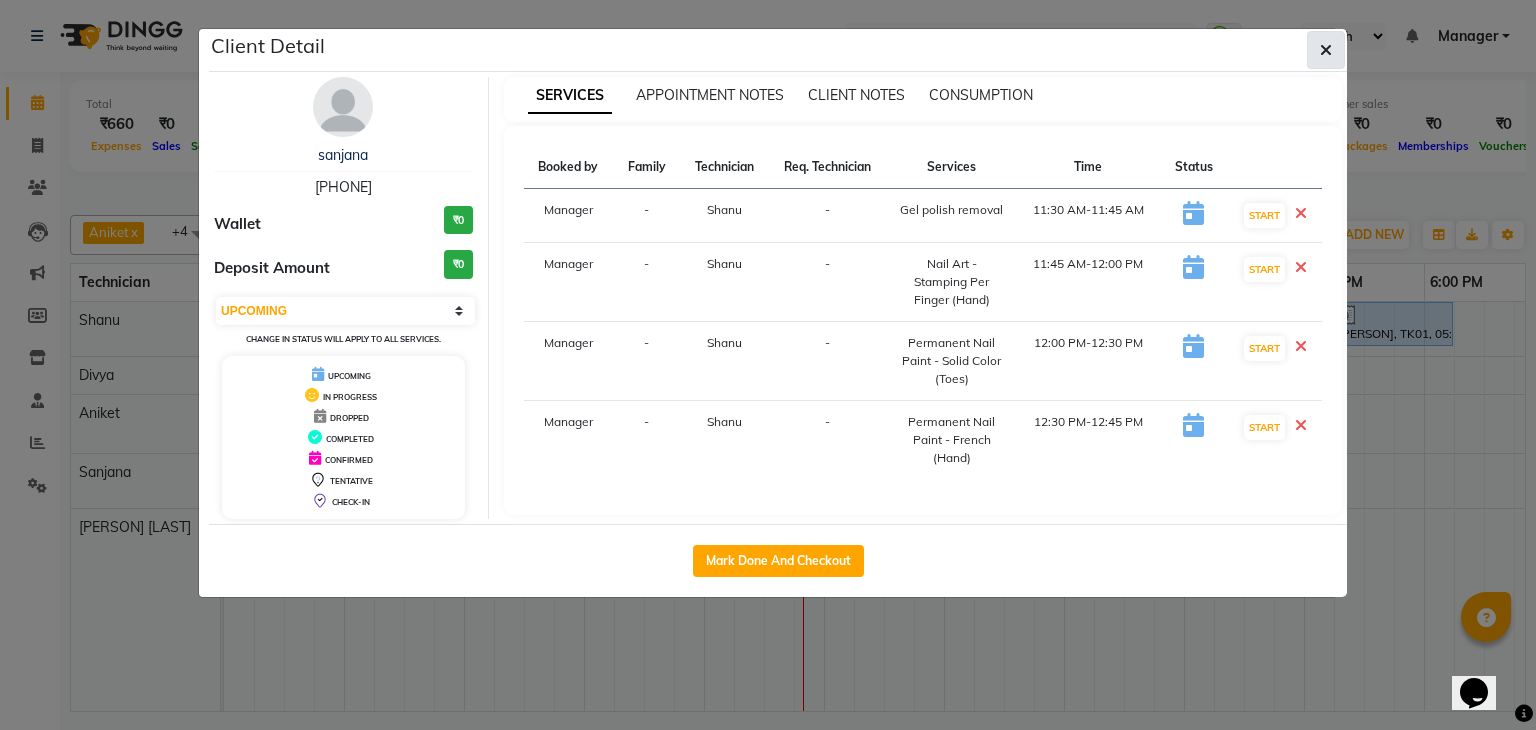 click 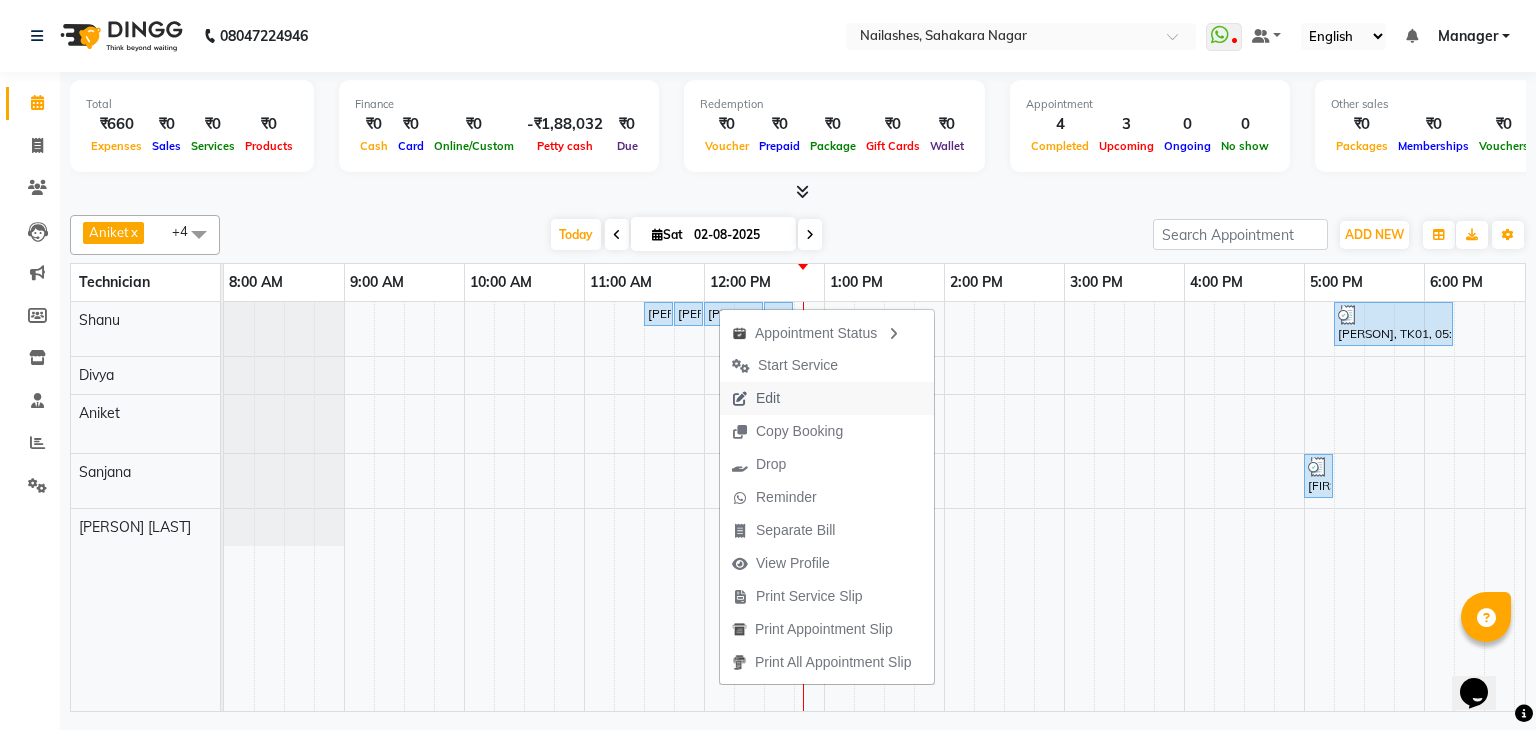 click on "Edit" at bounding box center [827, 398] 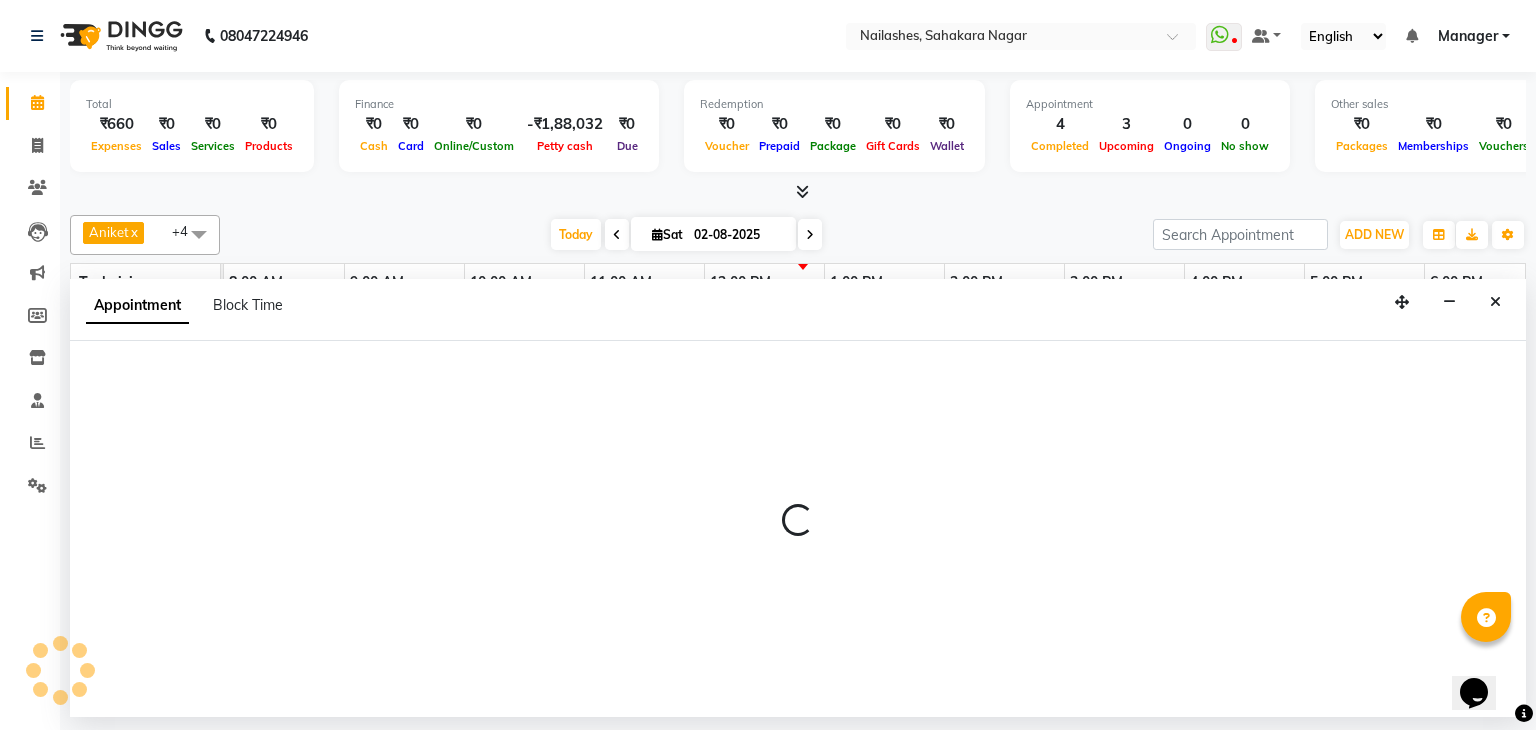 select on "690" 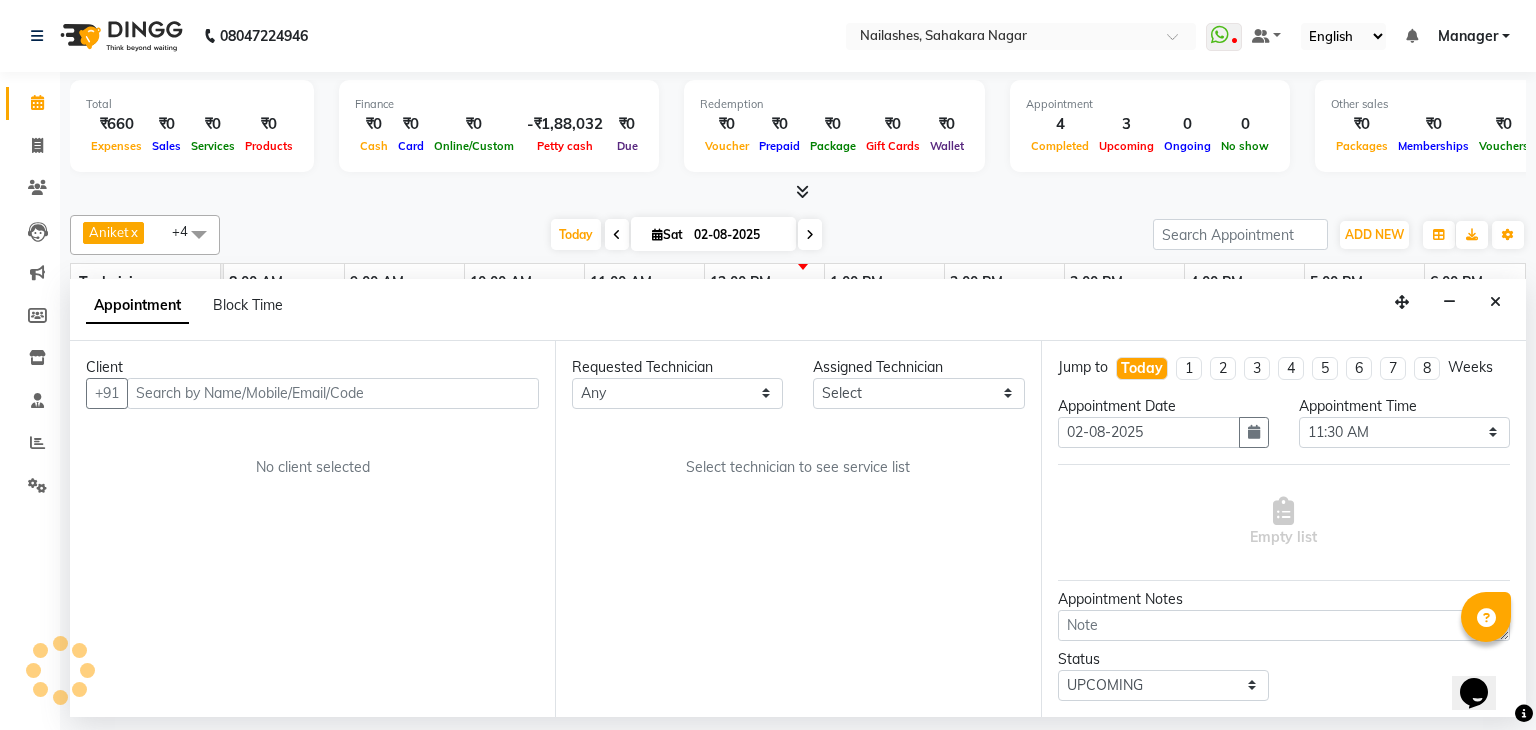 select on "54412" 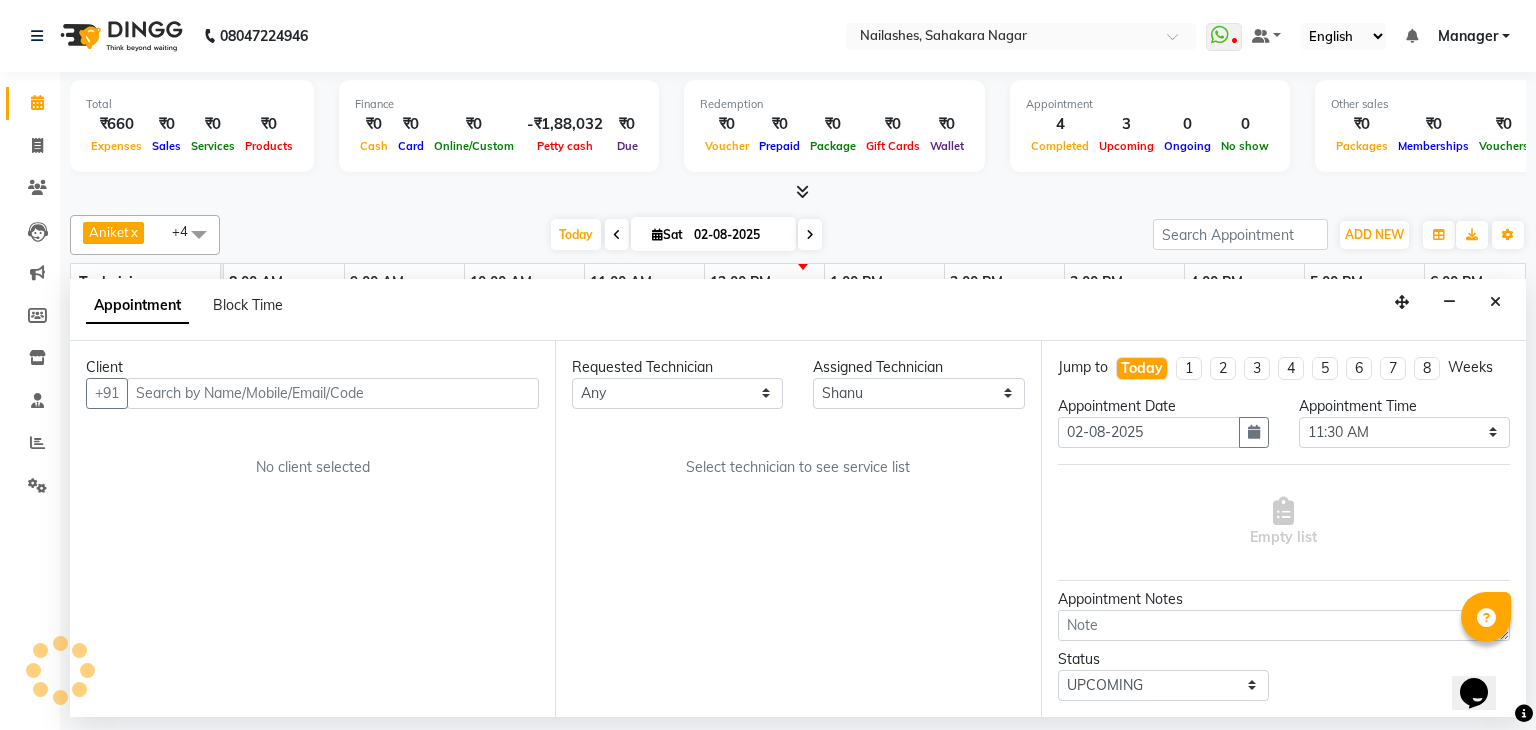 scroll, scrollTop: 0, scrollLeft: 258, axis: horizontal 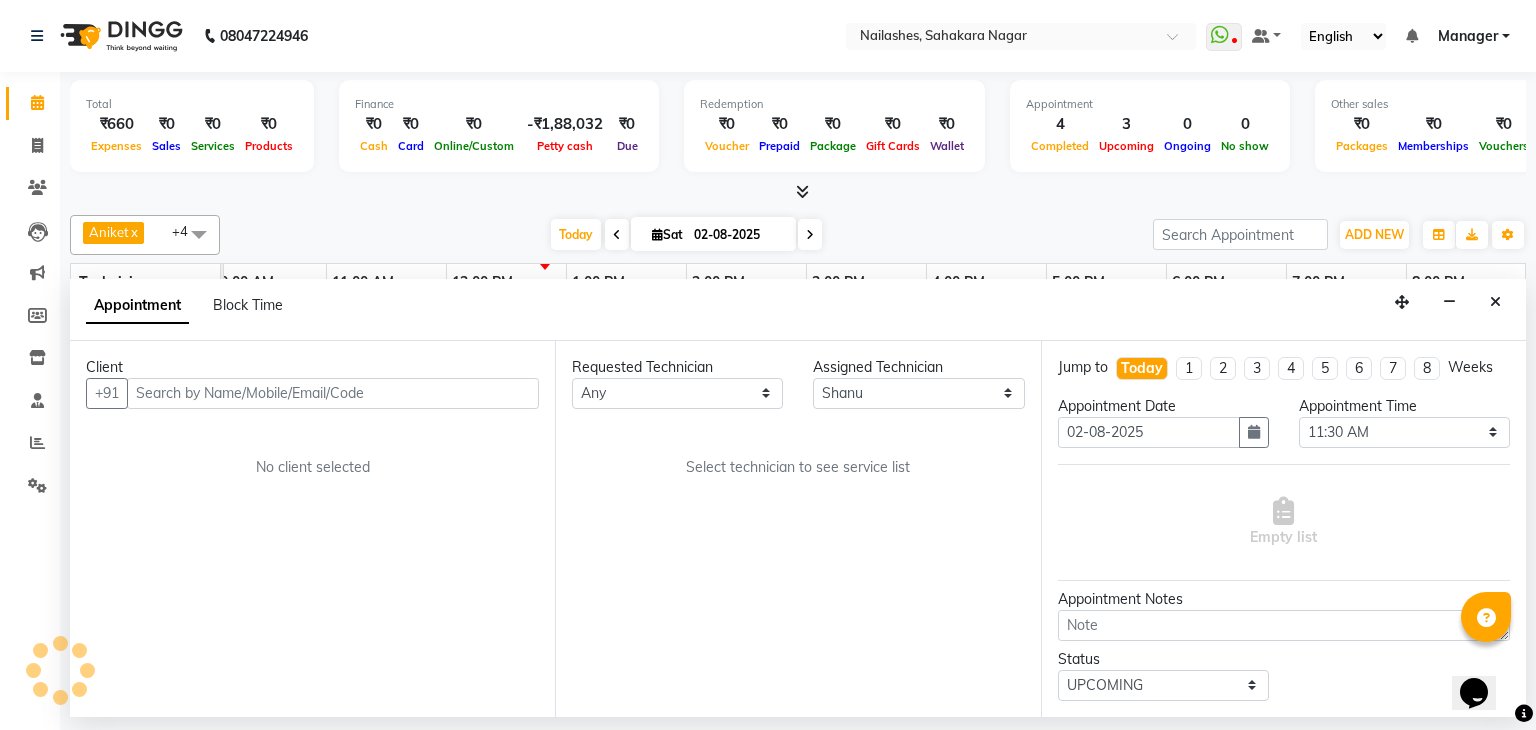 select on "3204" 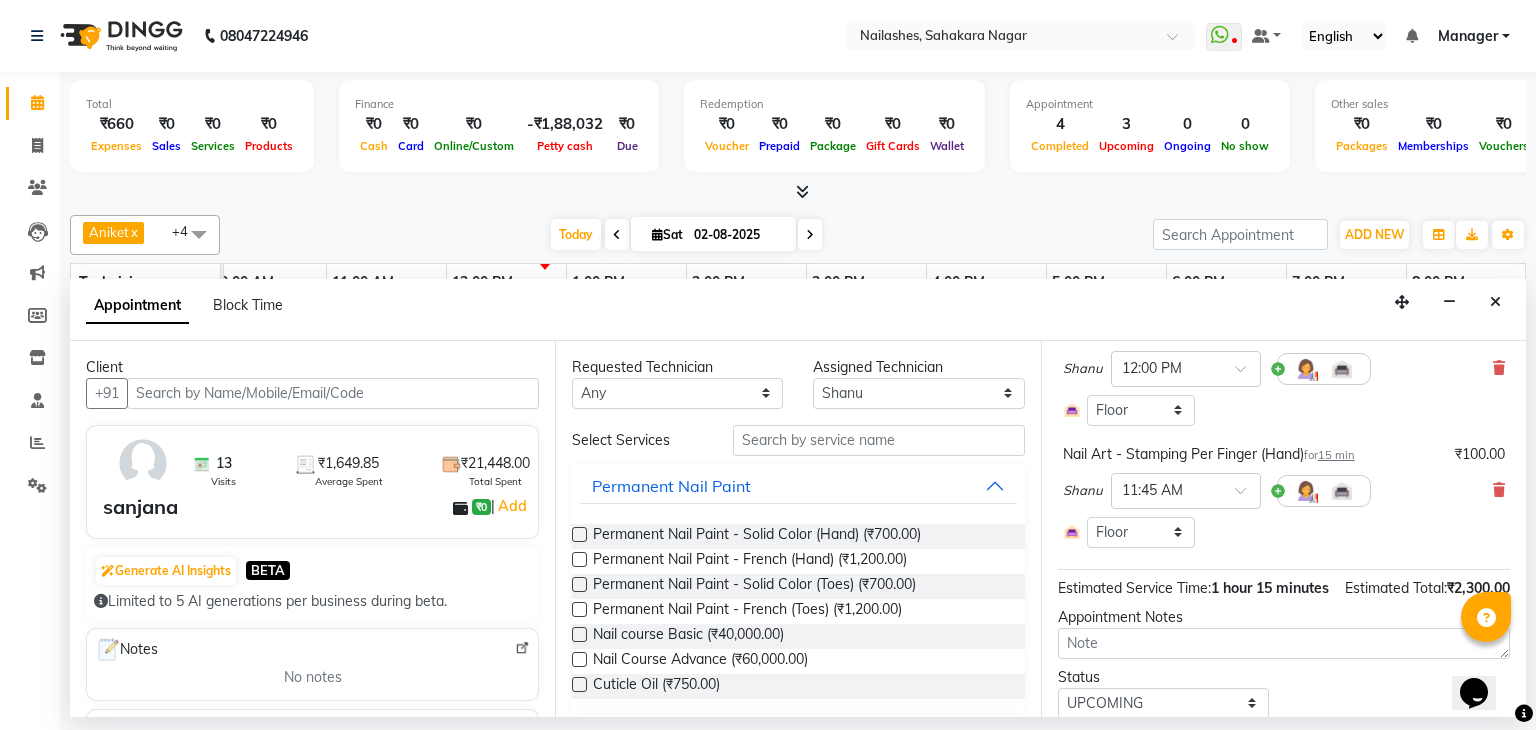 scroll, scrollTop: 300, scrollLeft: 0, axis: vertical 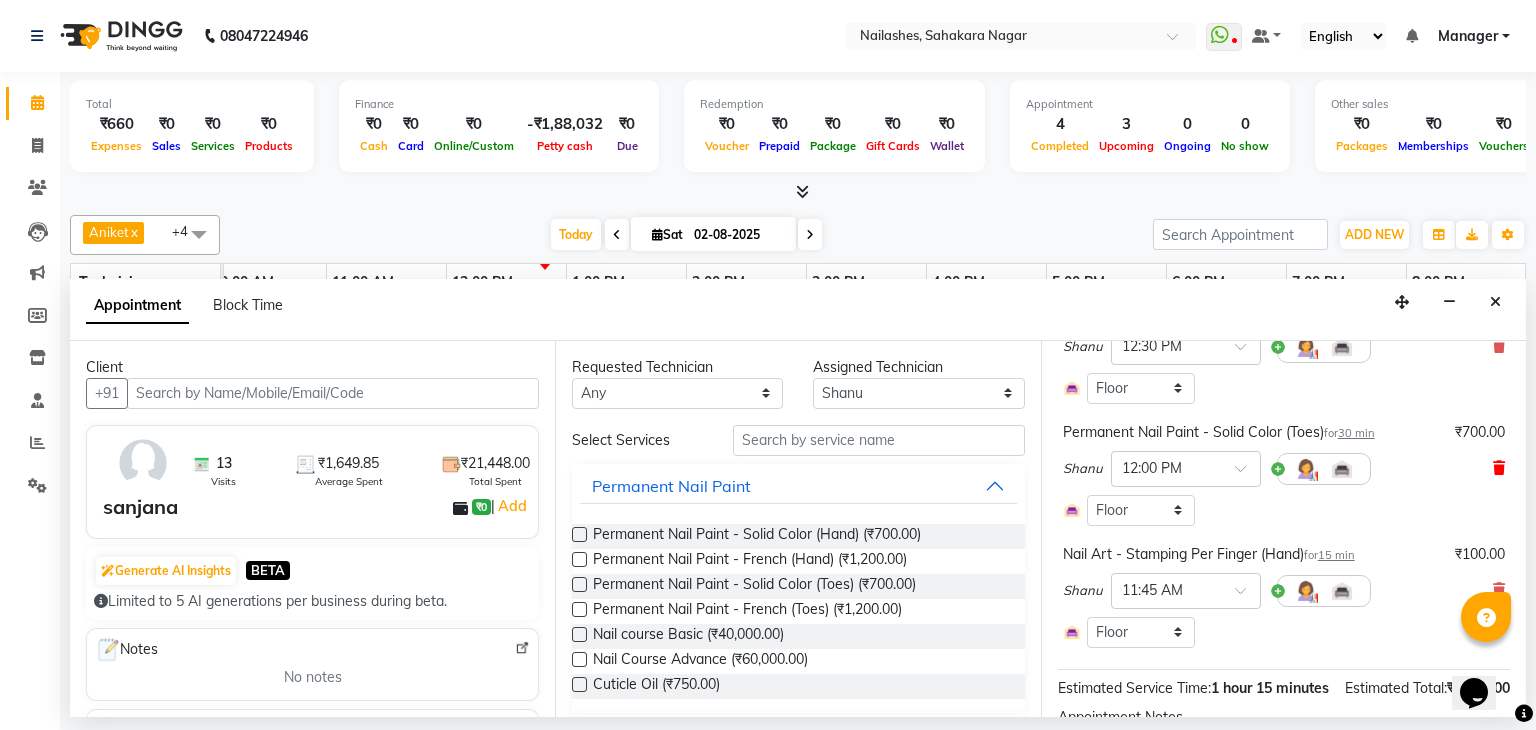 click at bounding box center [1499, 468] 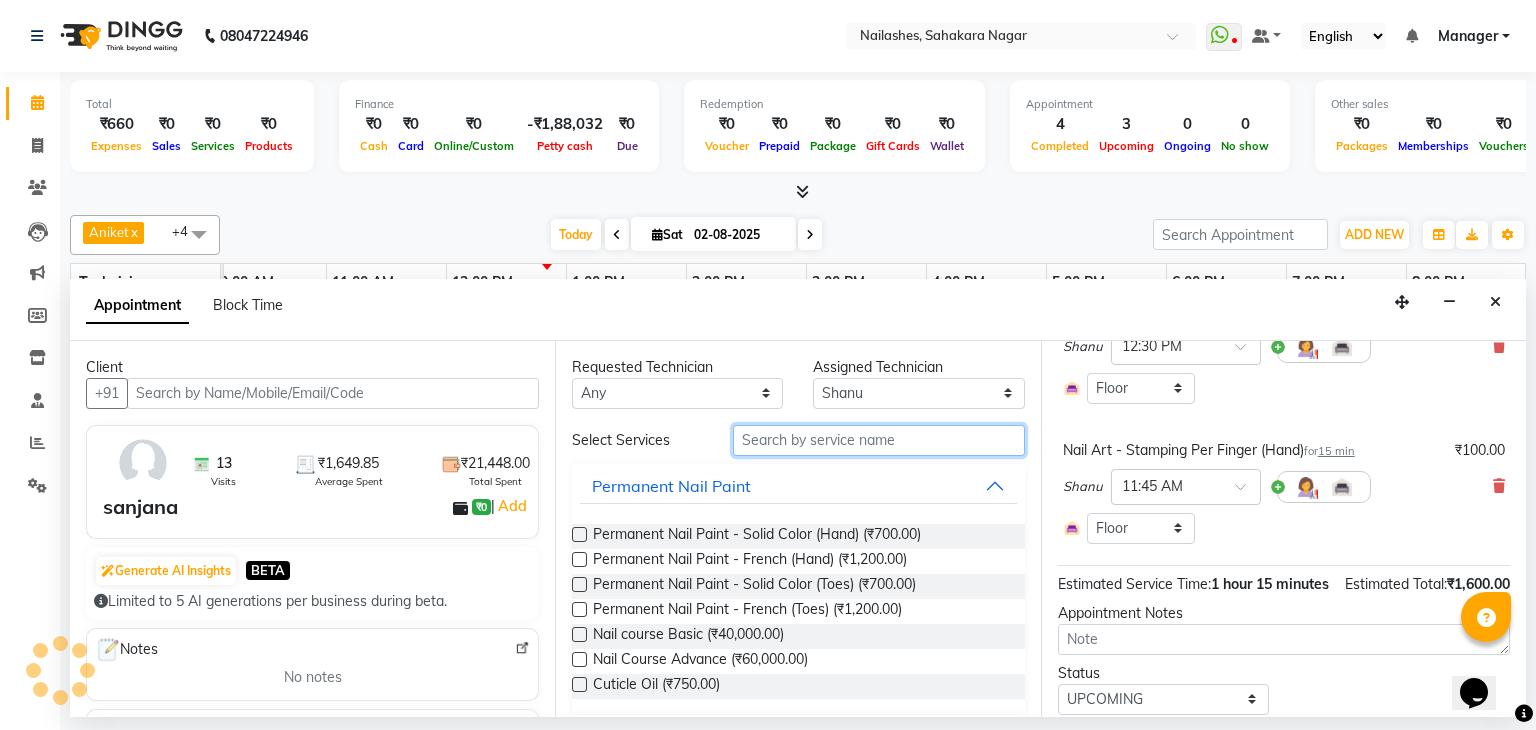 click at bounding box center [879, 440] 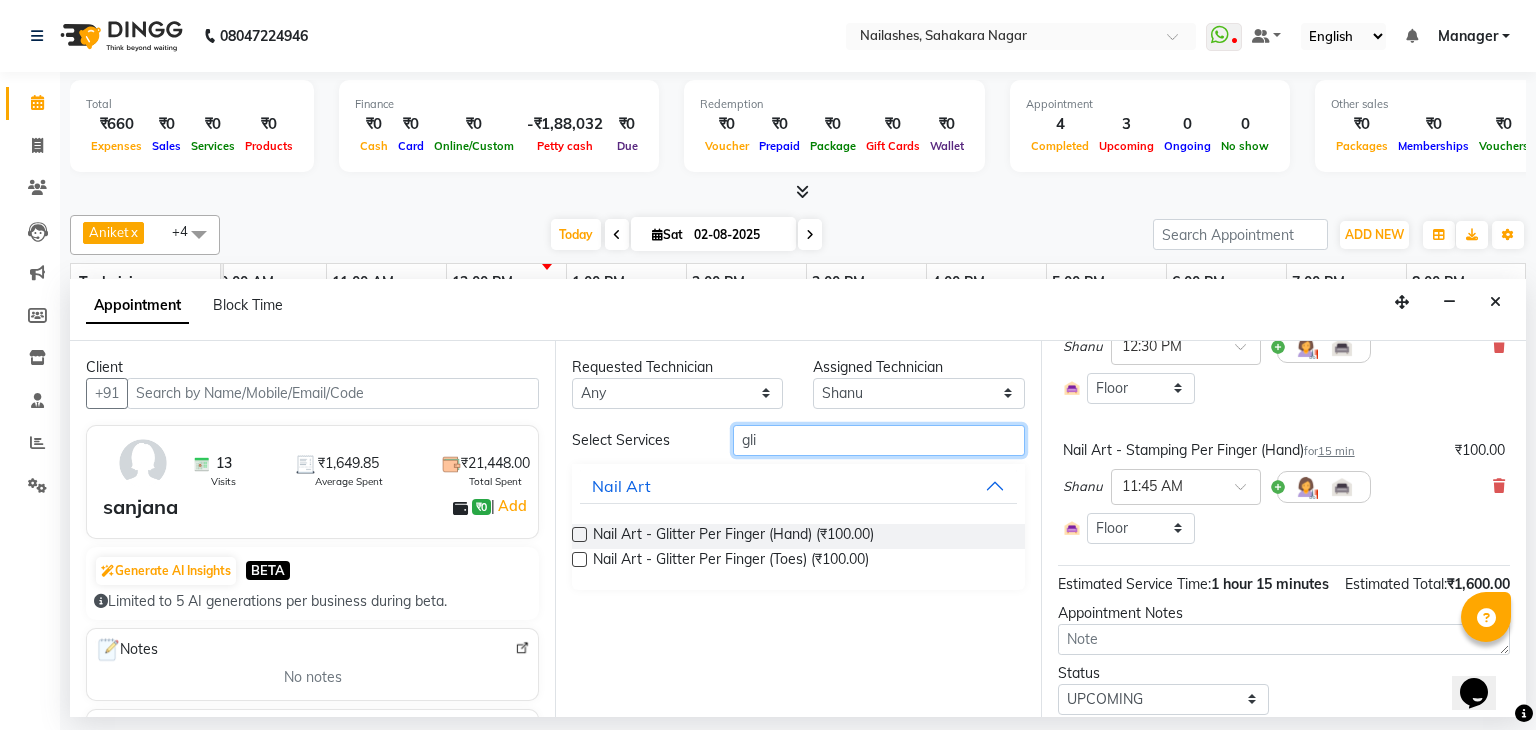 type on "gli" 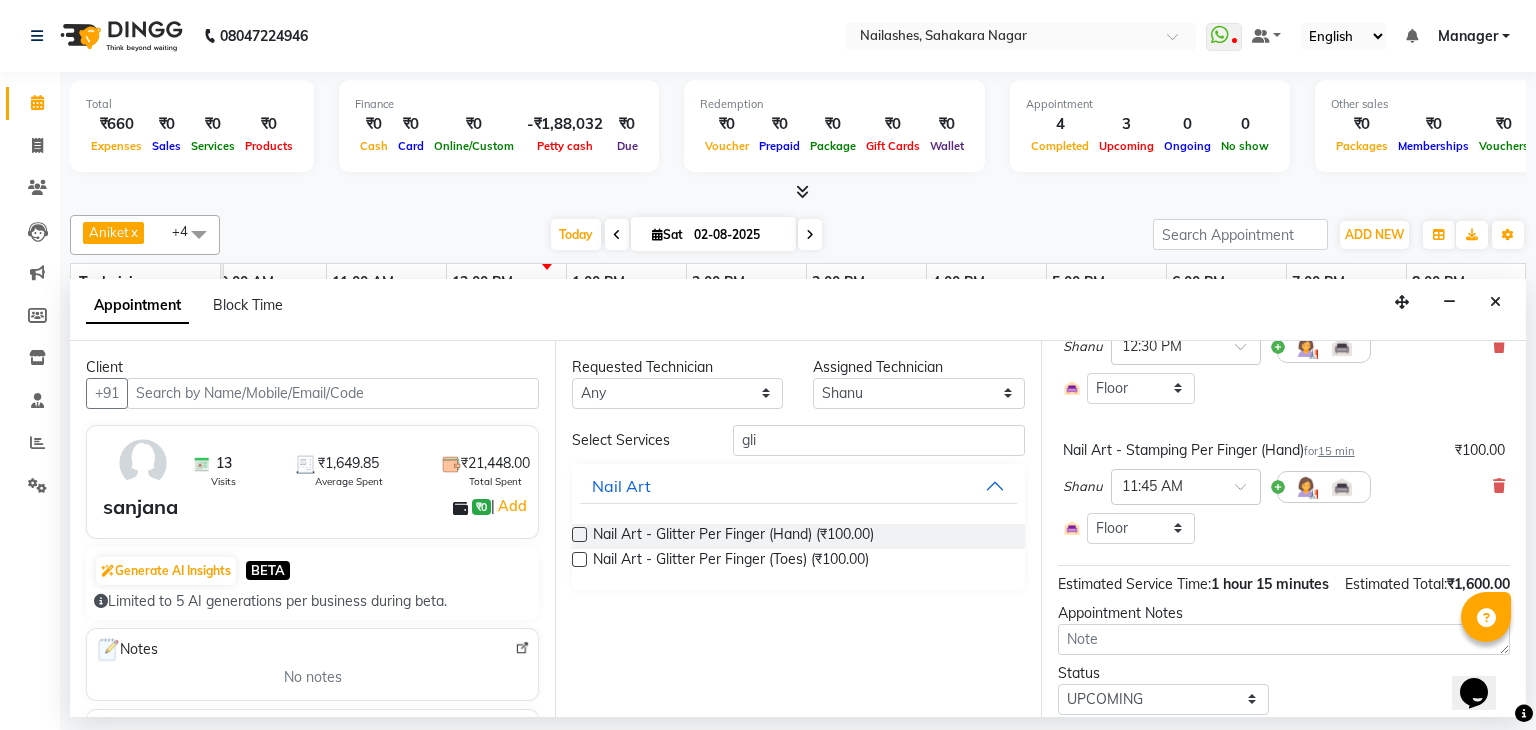 click at bounding box center [579, 559] 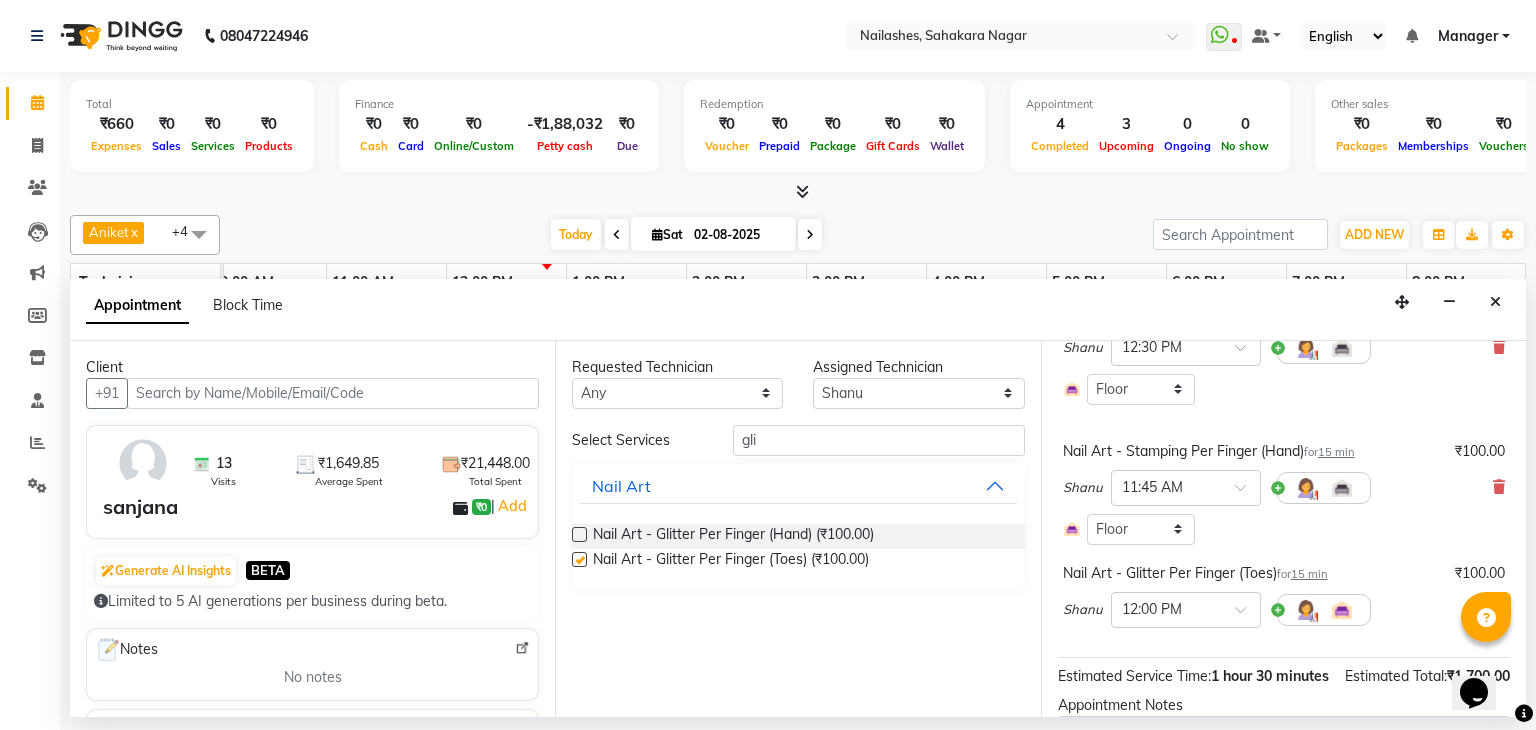checkbox on "false" 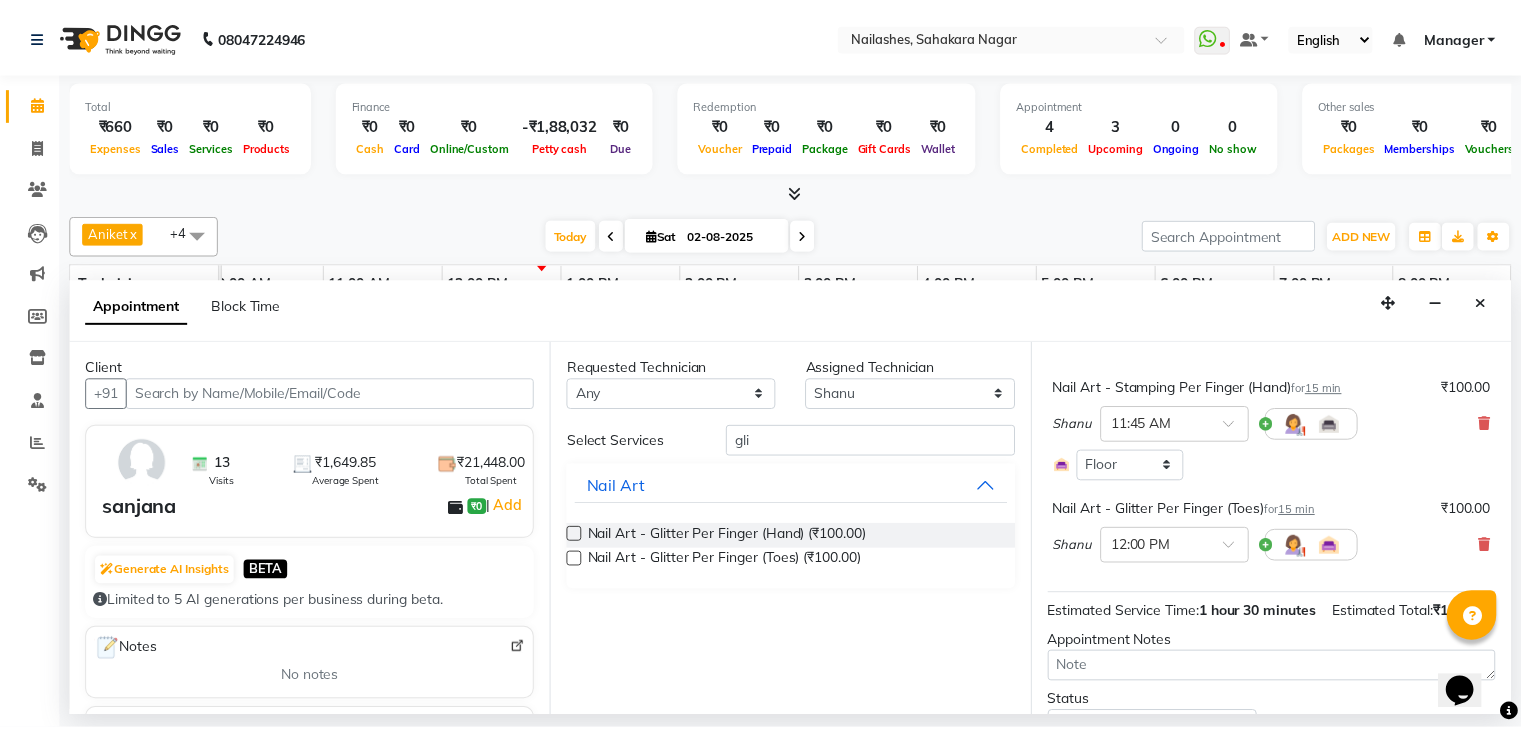scroll, scrollTop: 498, scrollLeft: 0, axis: vertical 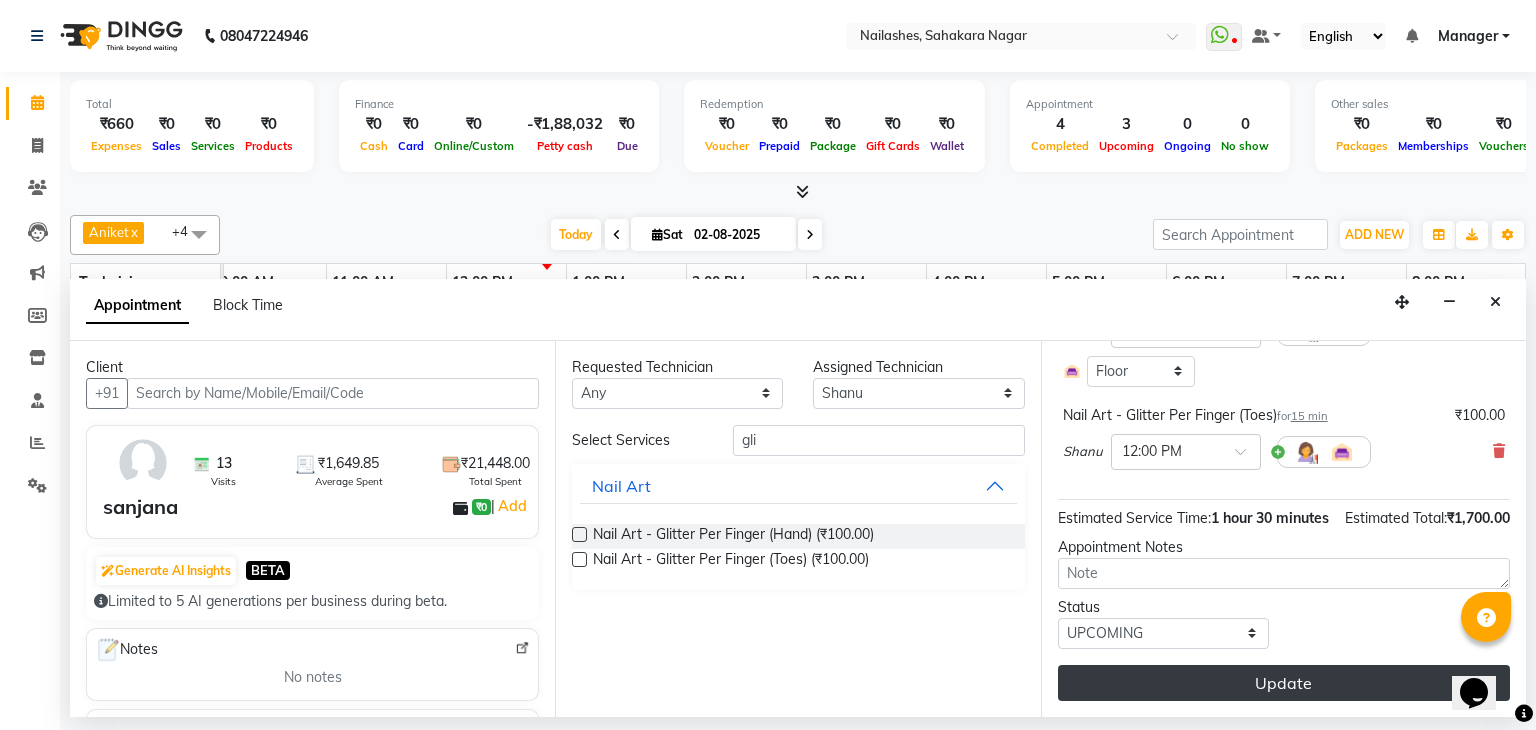click on "Update" at bounding box center [1284, 683] 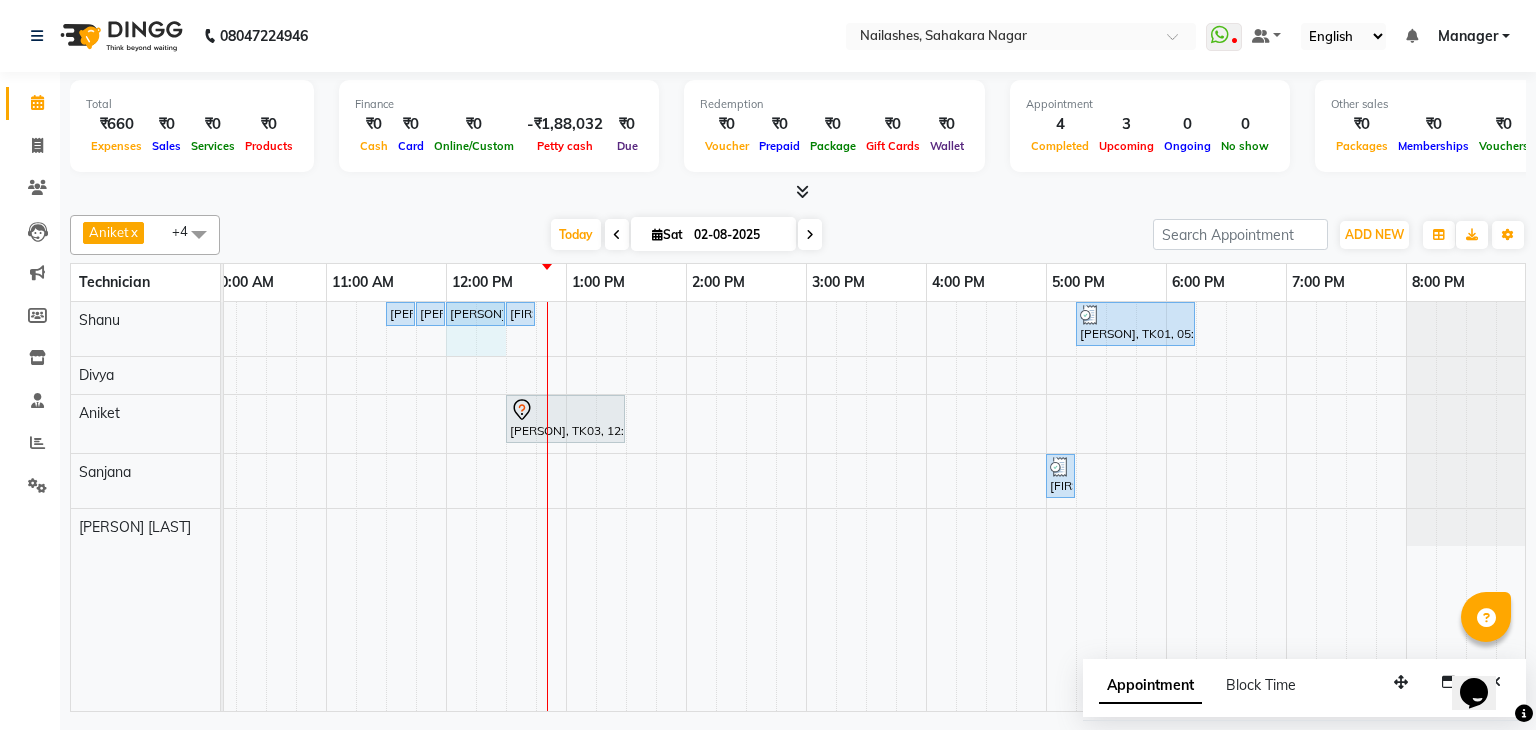 drag, startPoint x: 476, startPoint y: 308, endPoint x: 513, endPoint y: 308, distance: 37 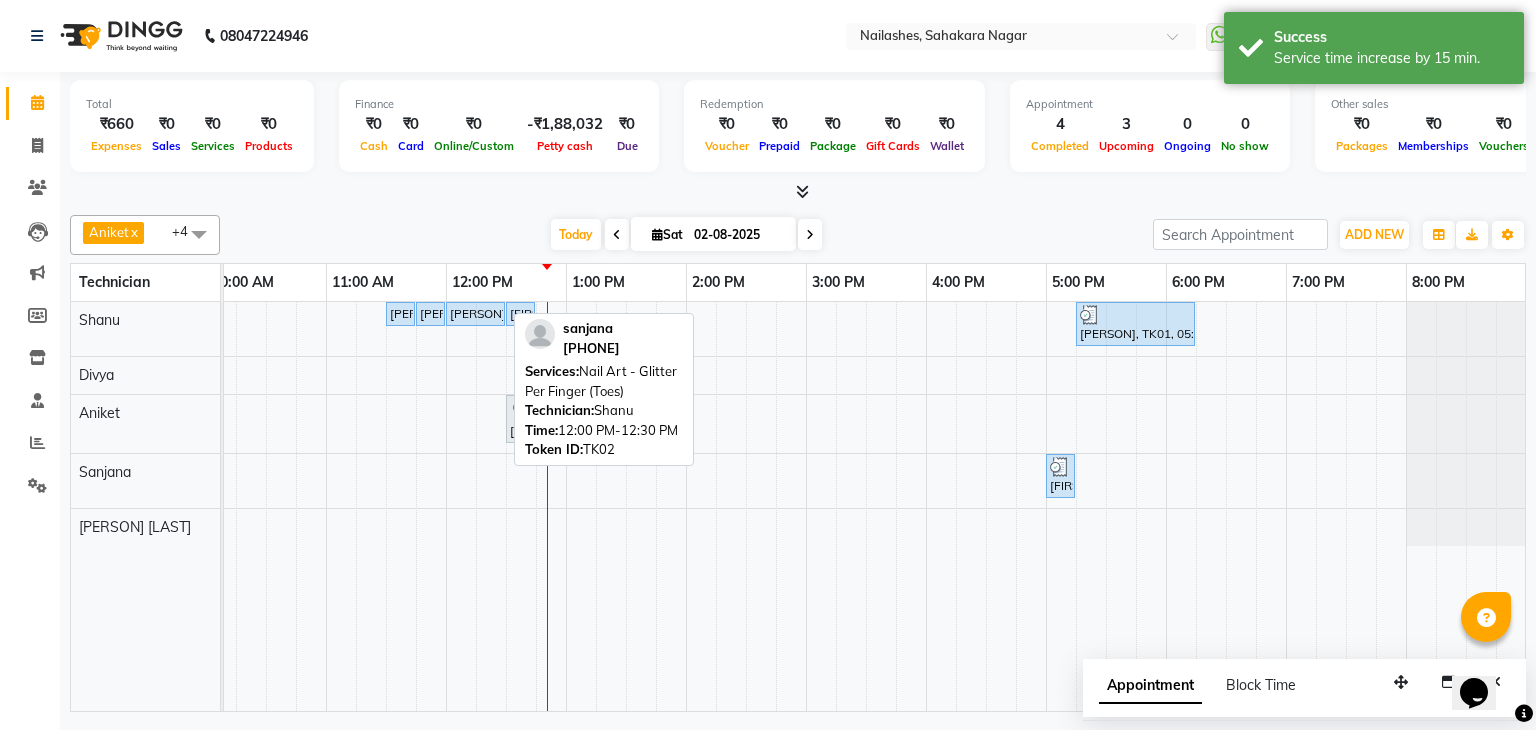 click on "[PERSON], TK02, 12:00 PM-12:30 PM, Nail Art - Glitter Per Finger  (Toes)" at bounding box center [475, 314] 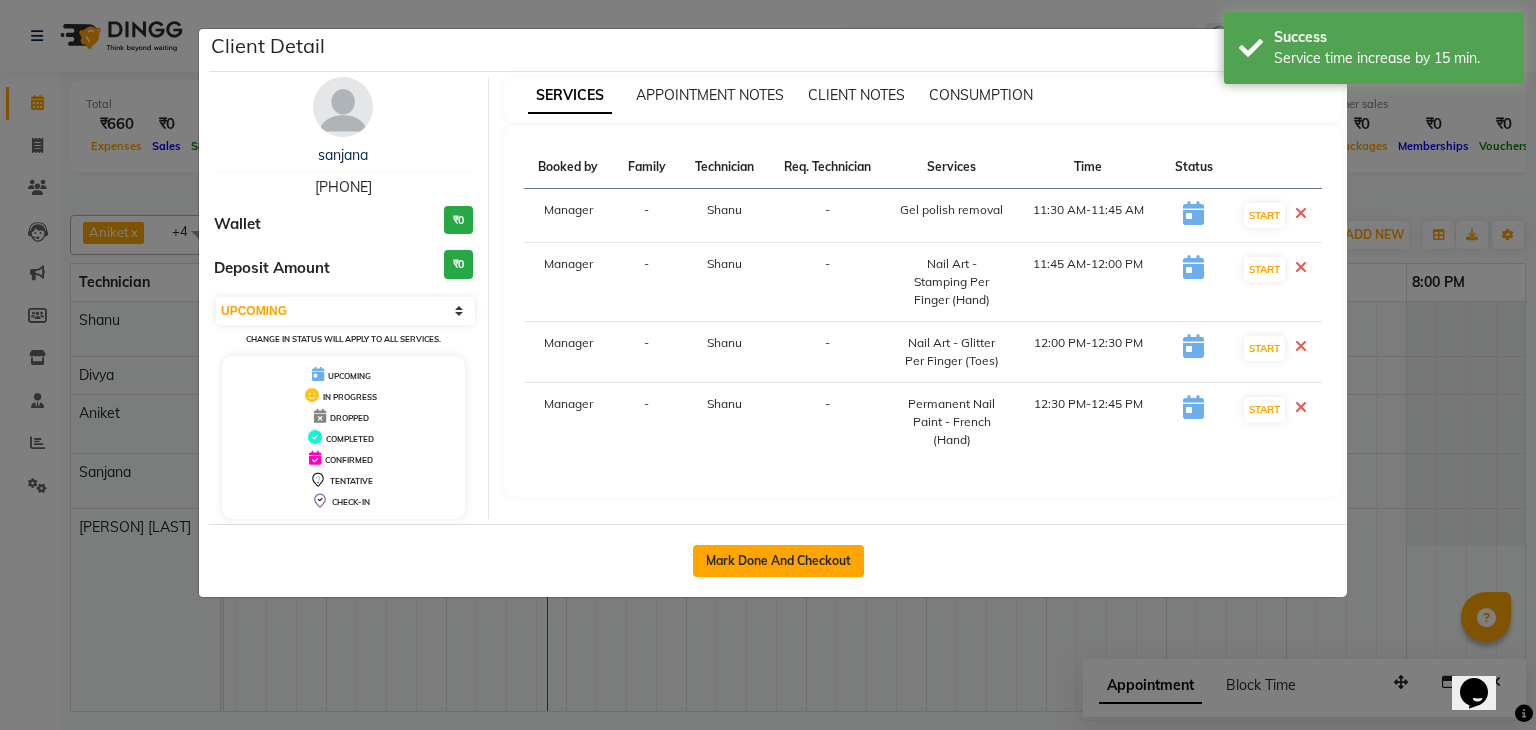 click on "Mark Done And Checkout" 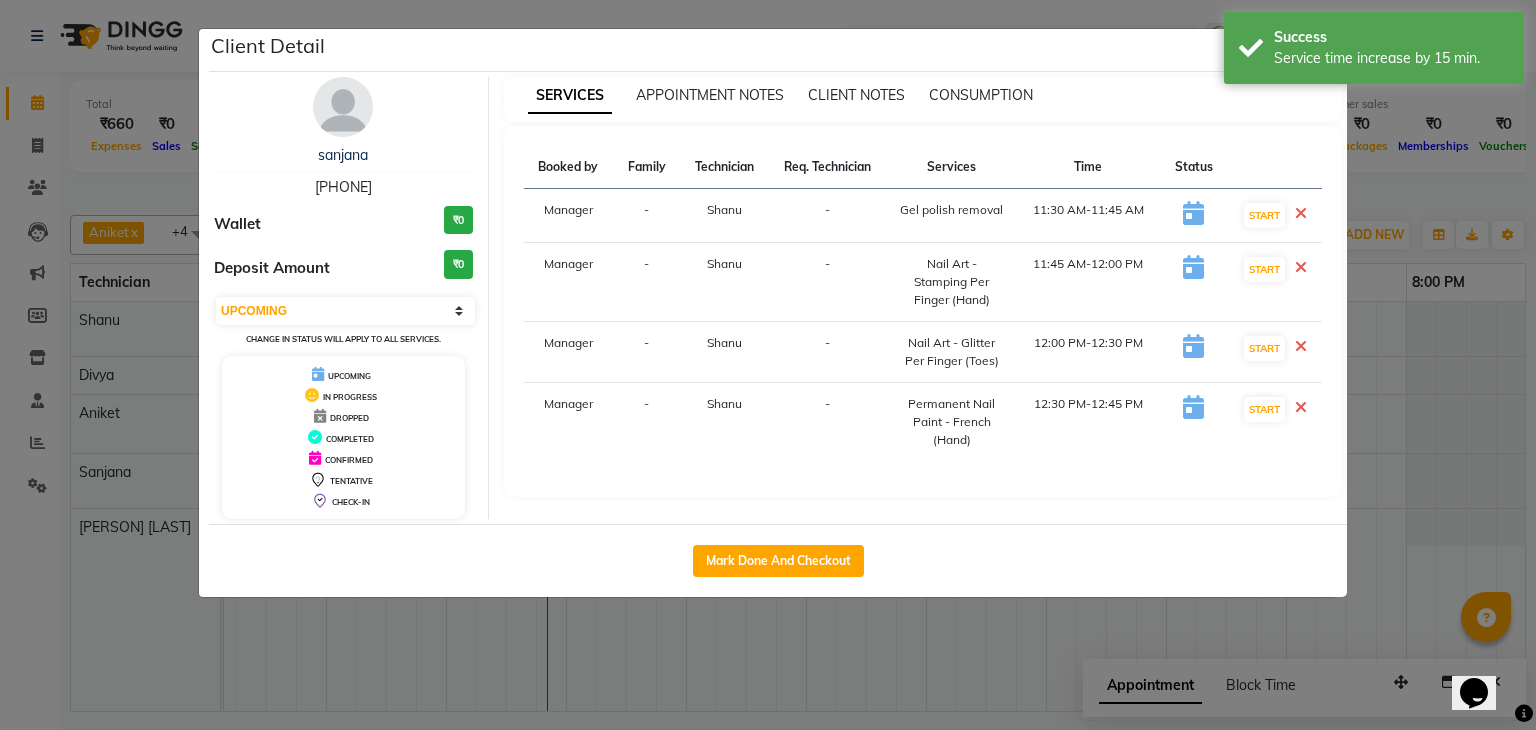 select on "service" 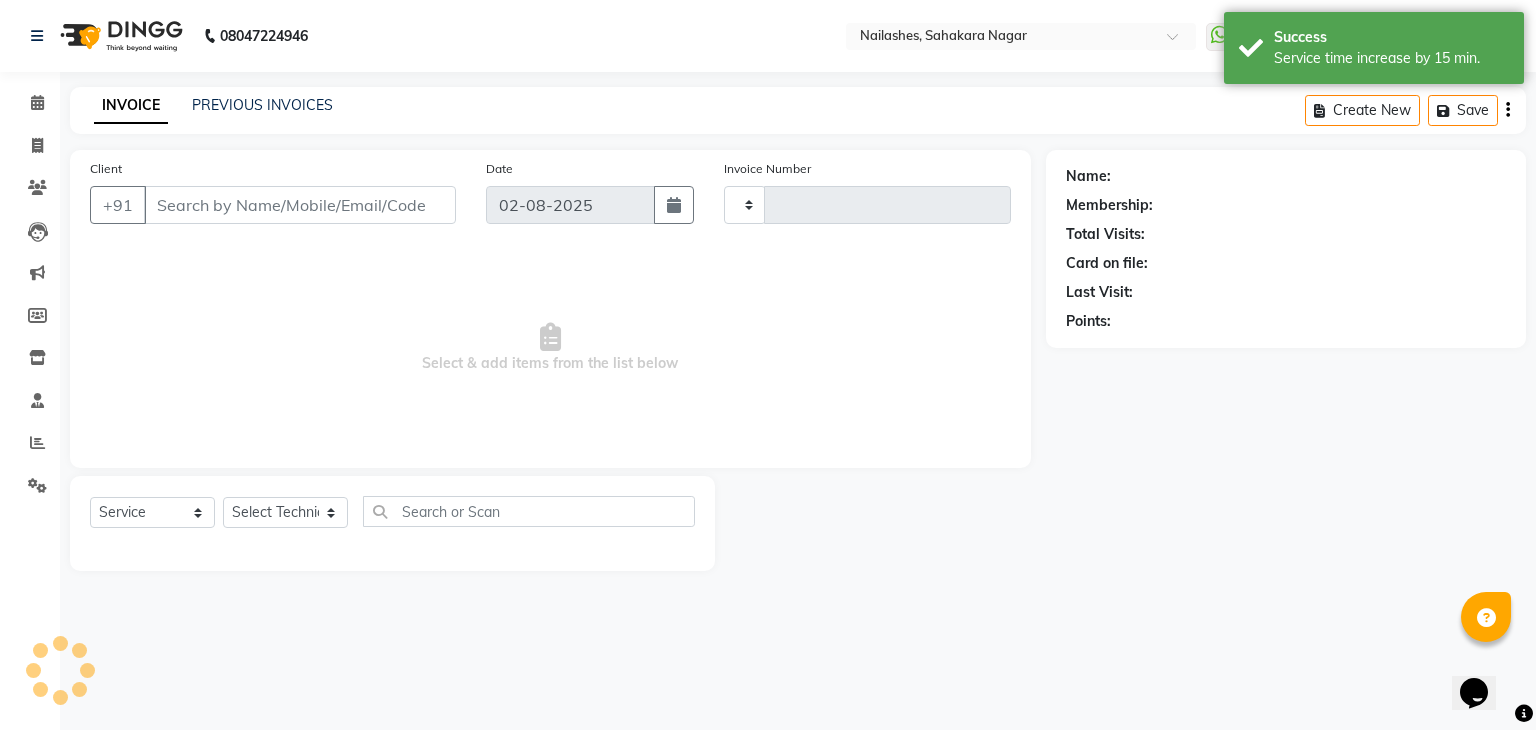 type 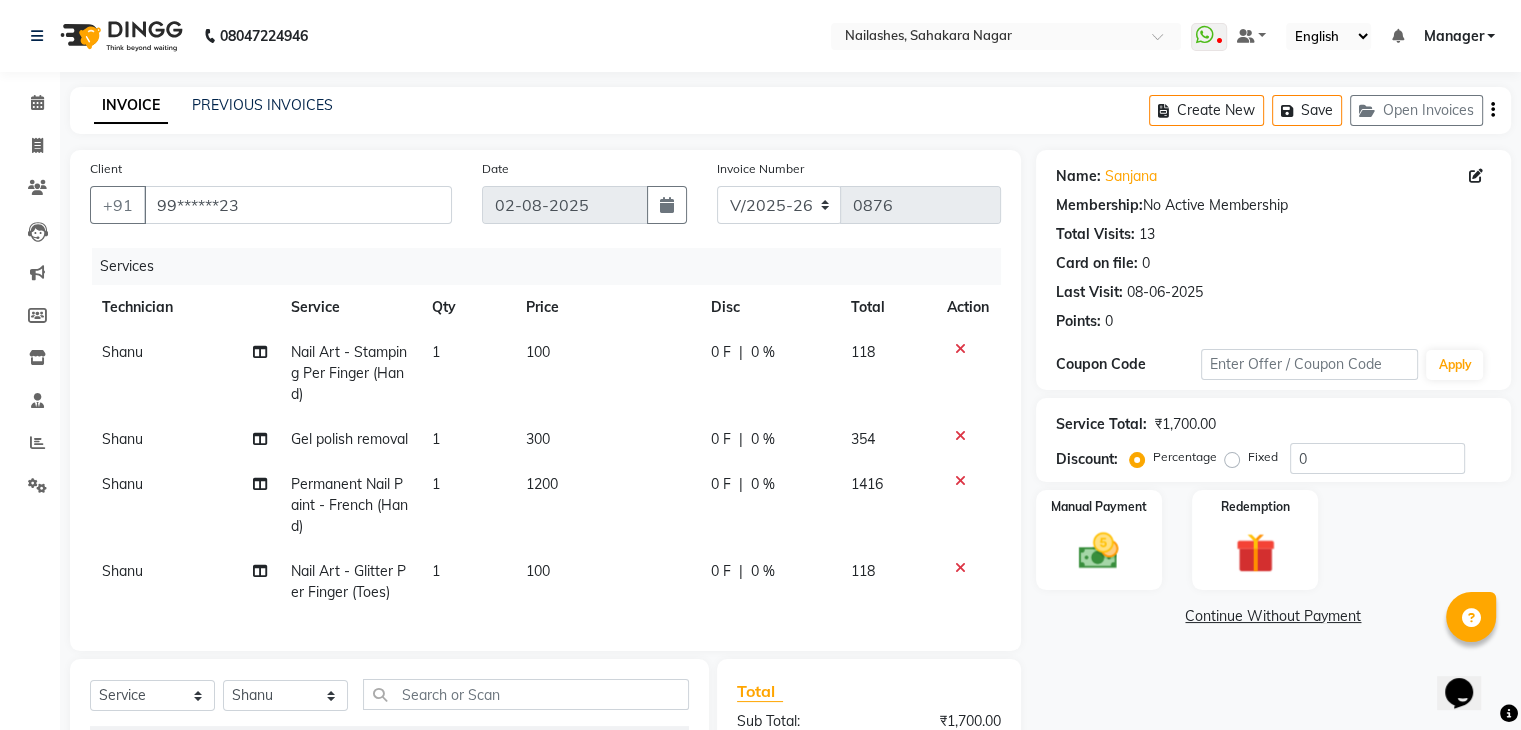 scroll, scrollTop: 100, scrollLeft: 0, axis: vertical 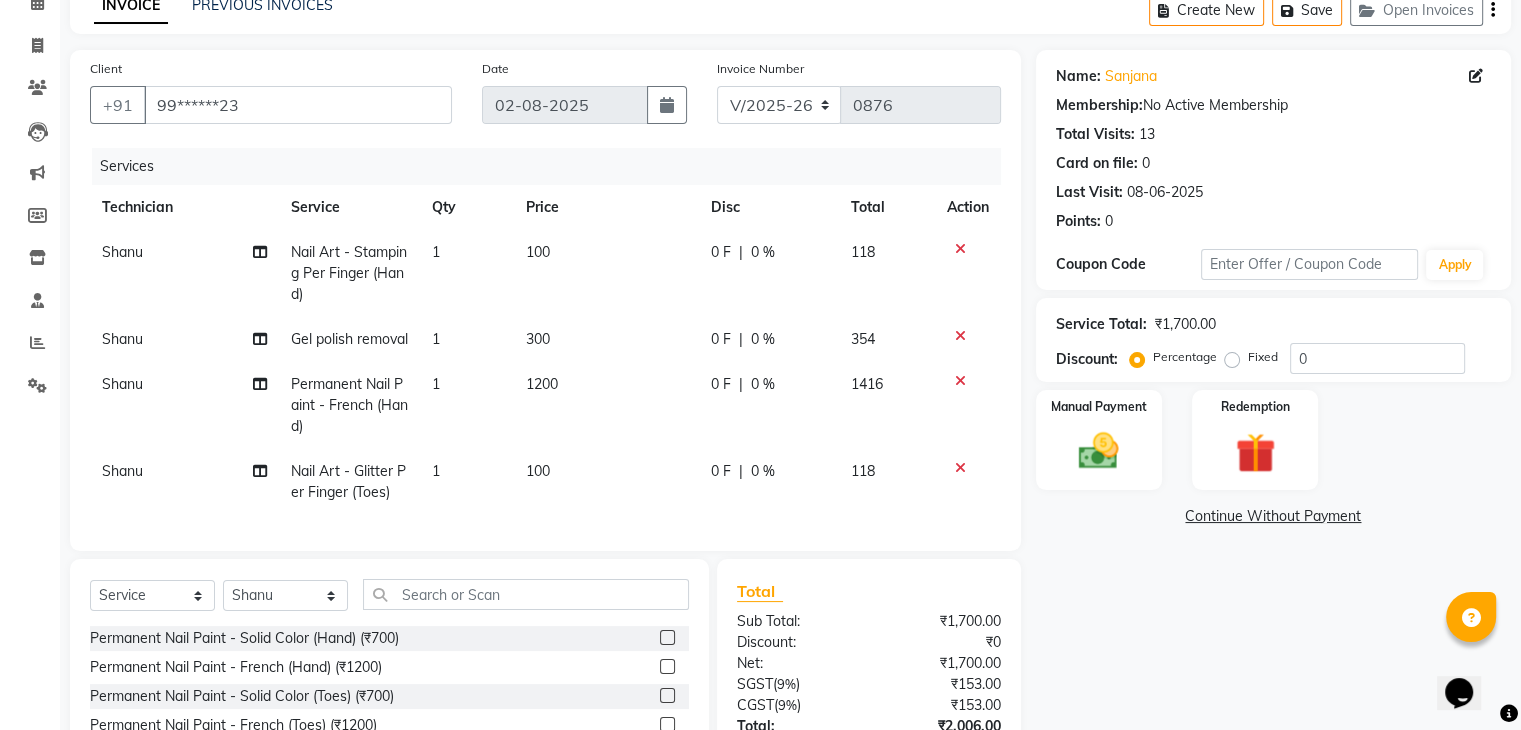 click on "1" 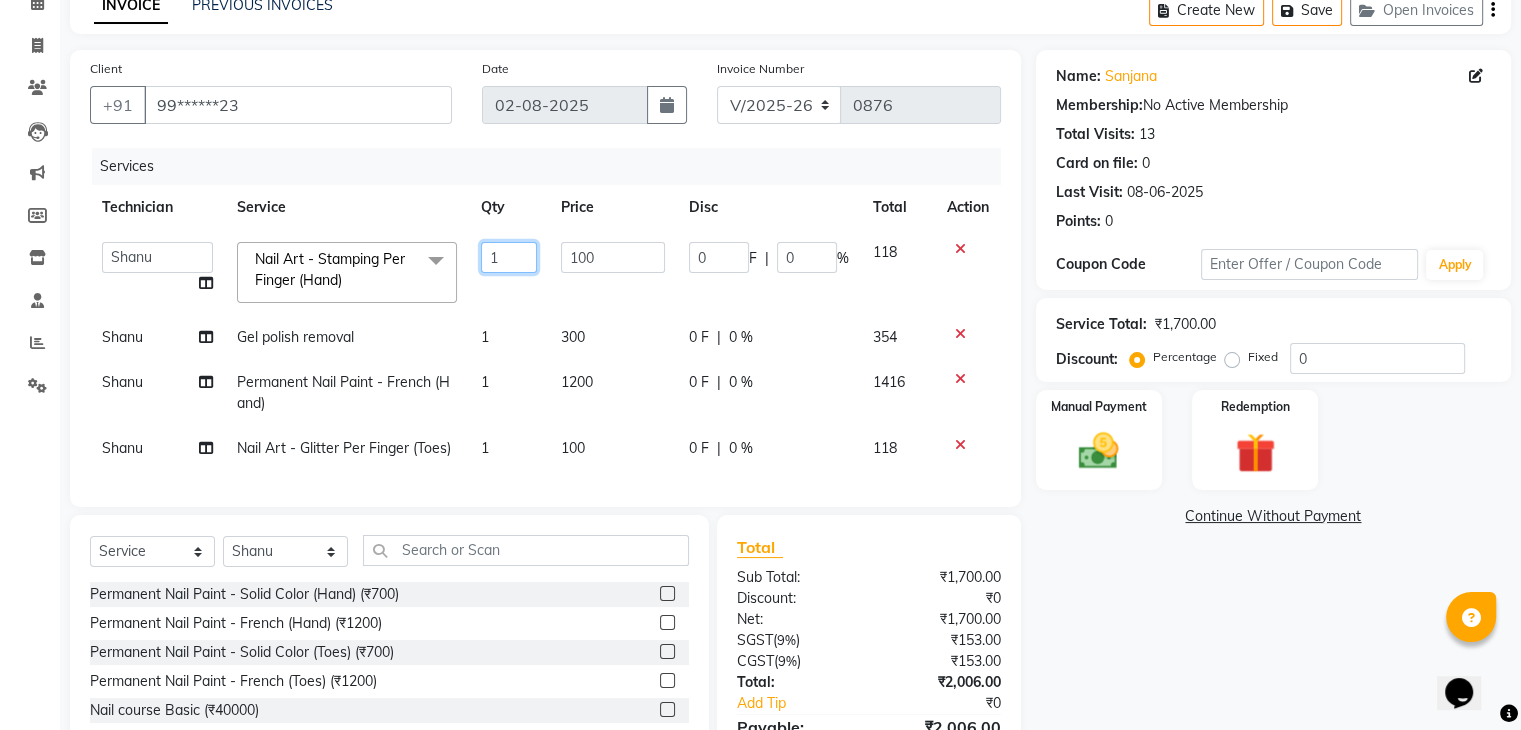 click on "1" 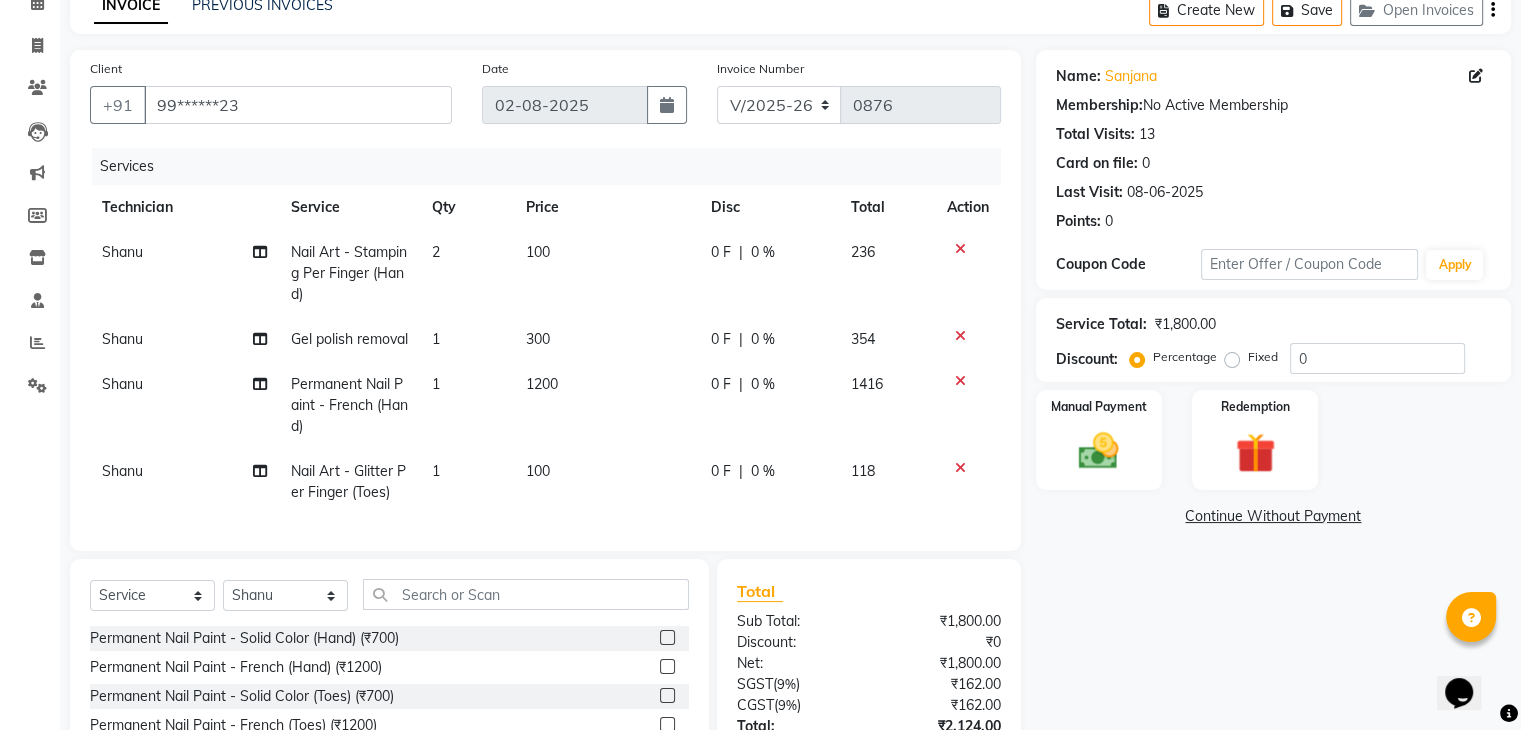 click on "100" 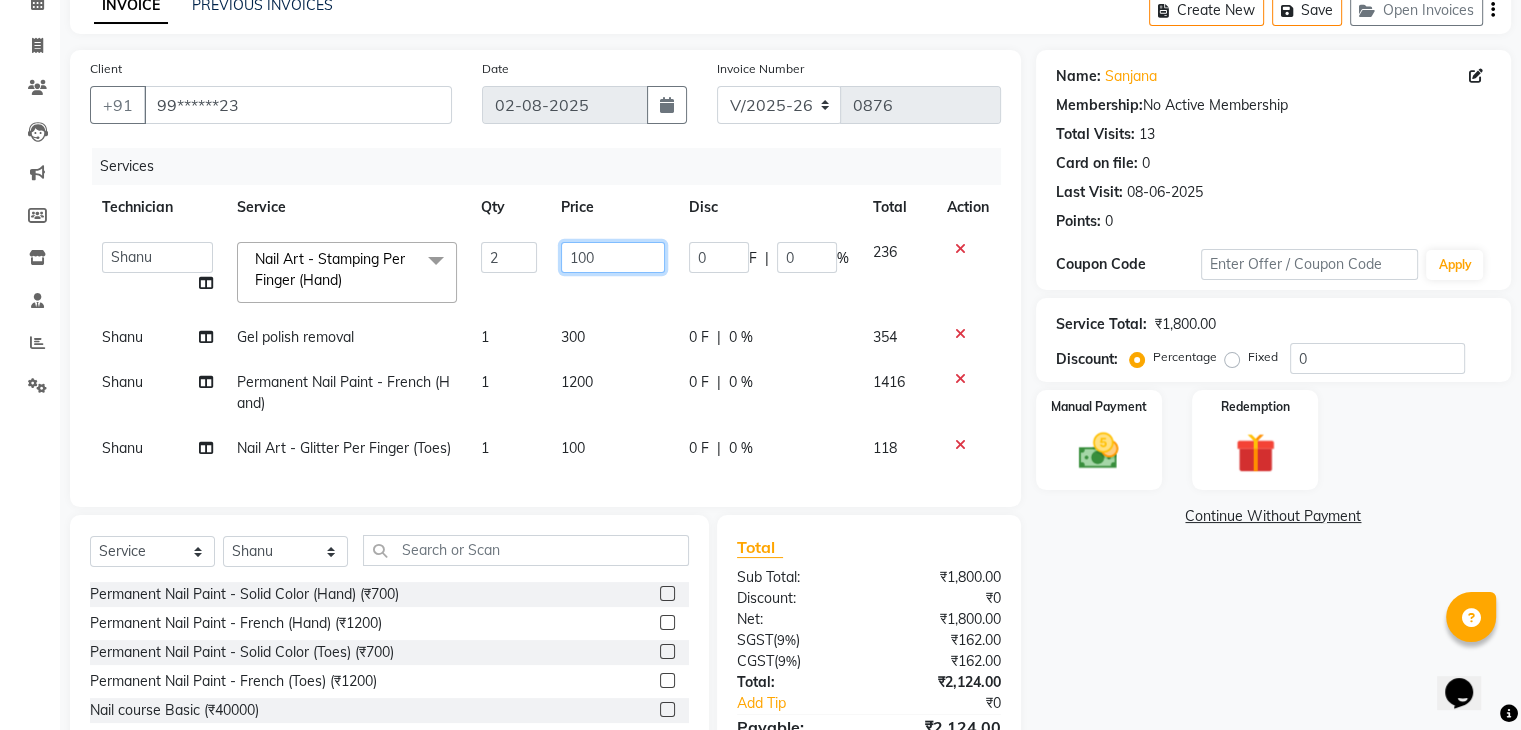click on "100" 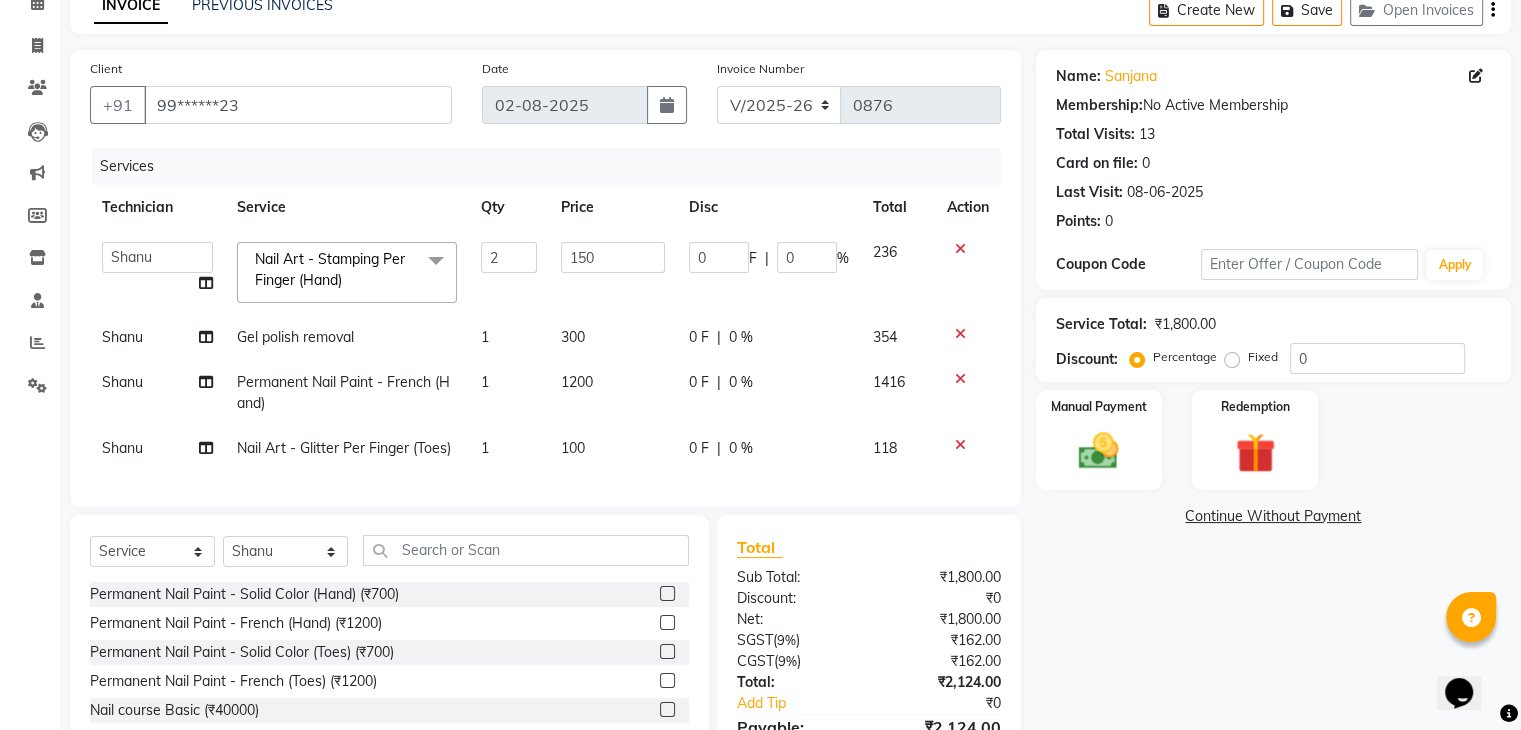 click on "300" 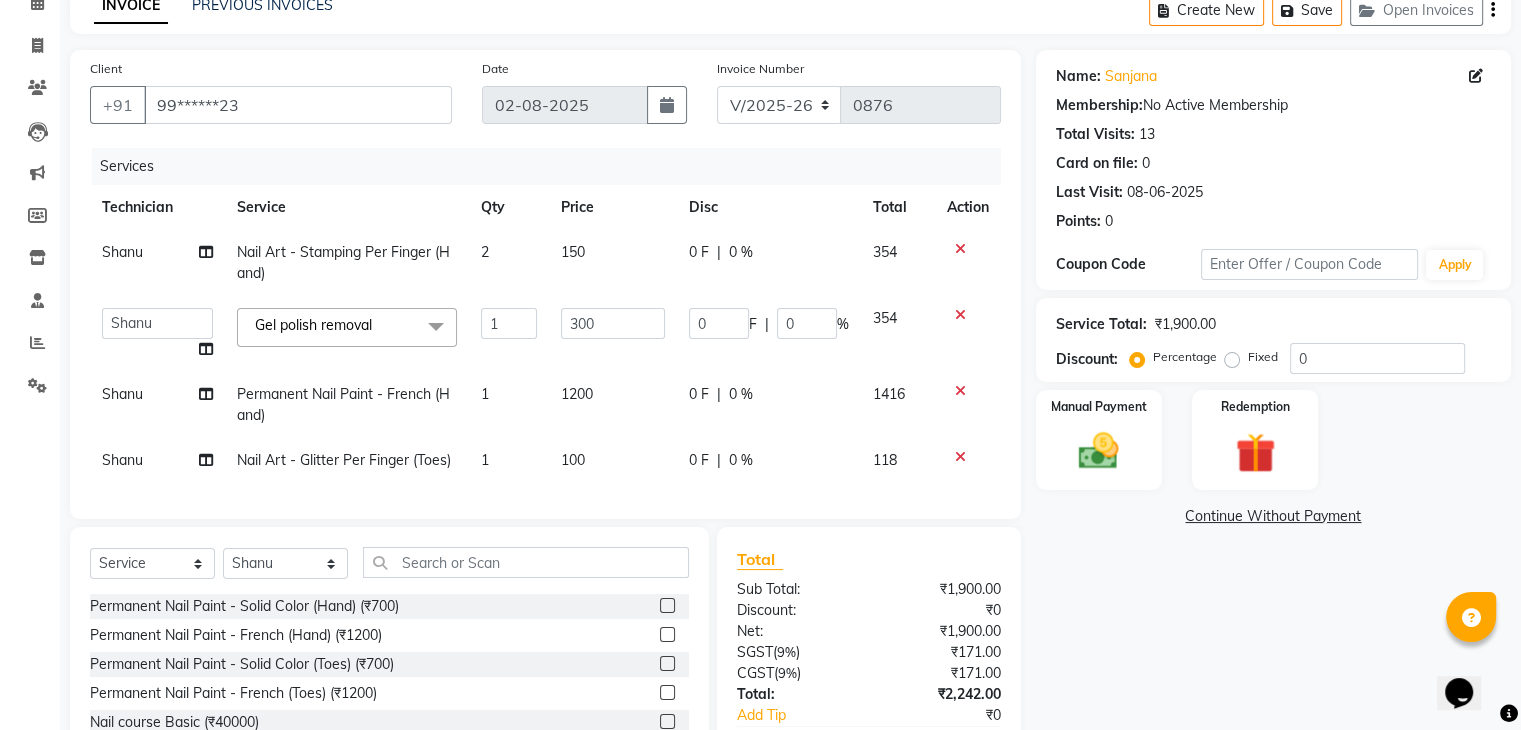 click on "1200" 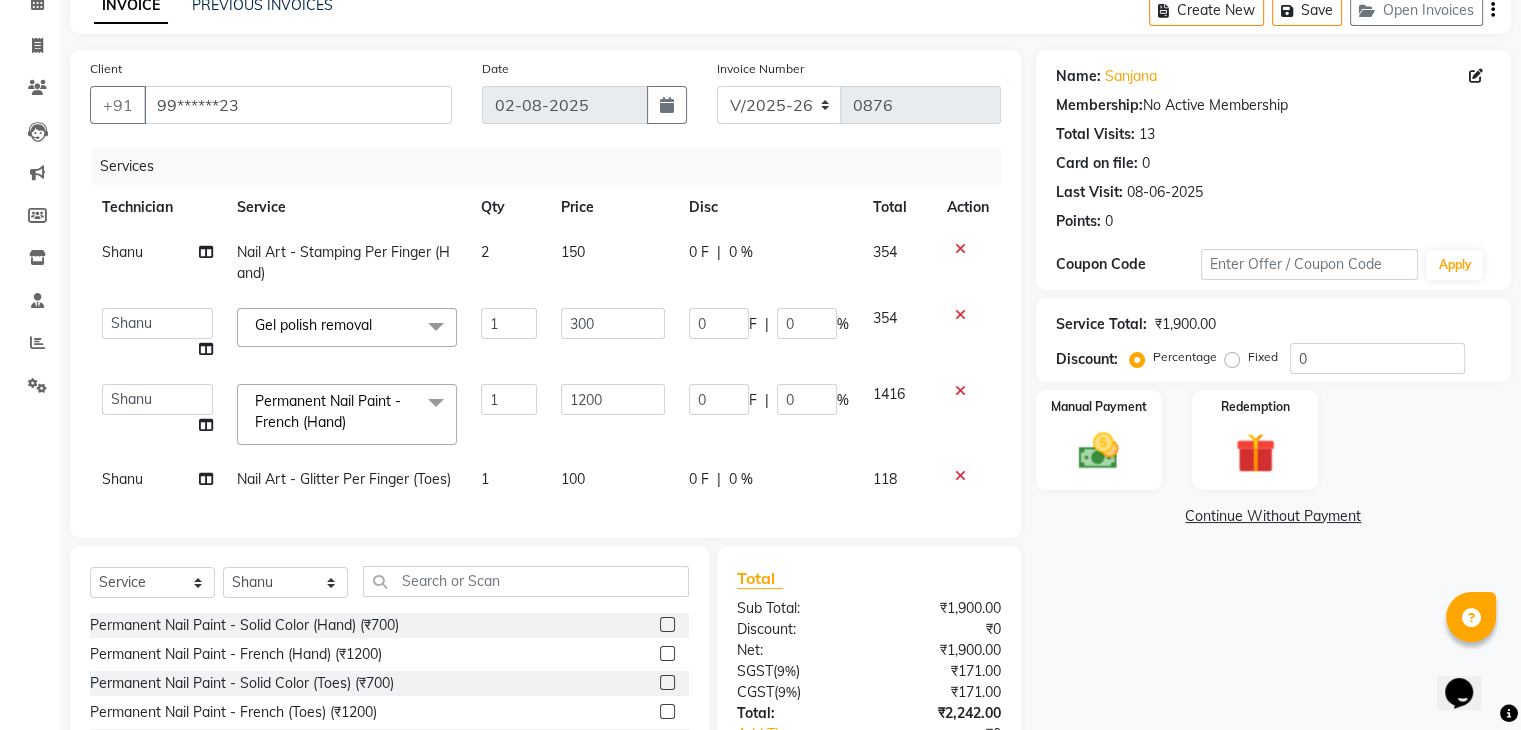 click on "1" 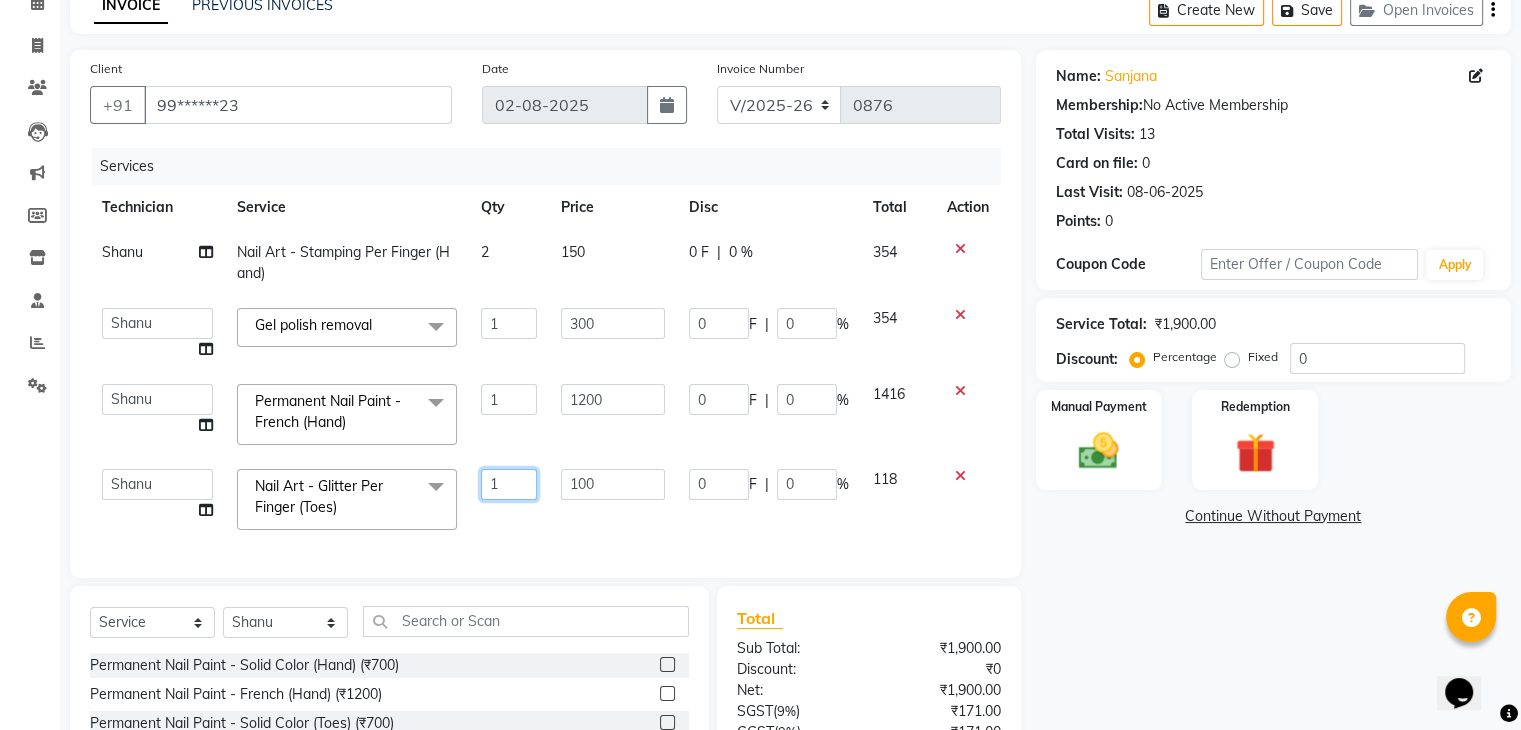 click on "1" 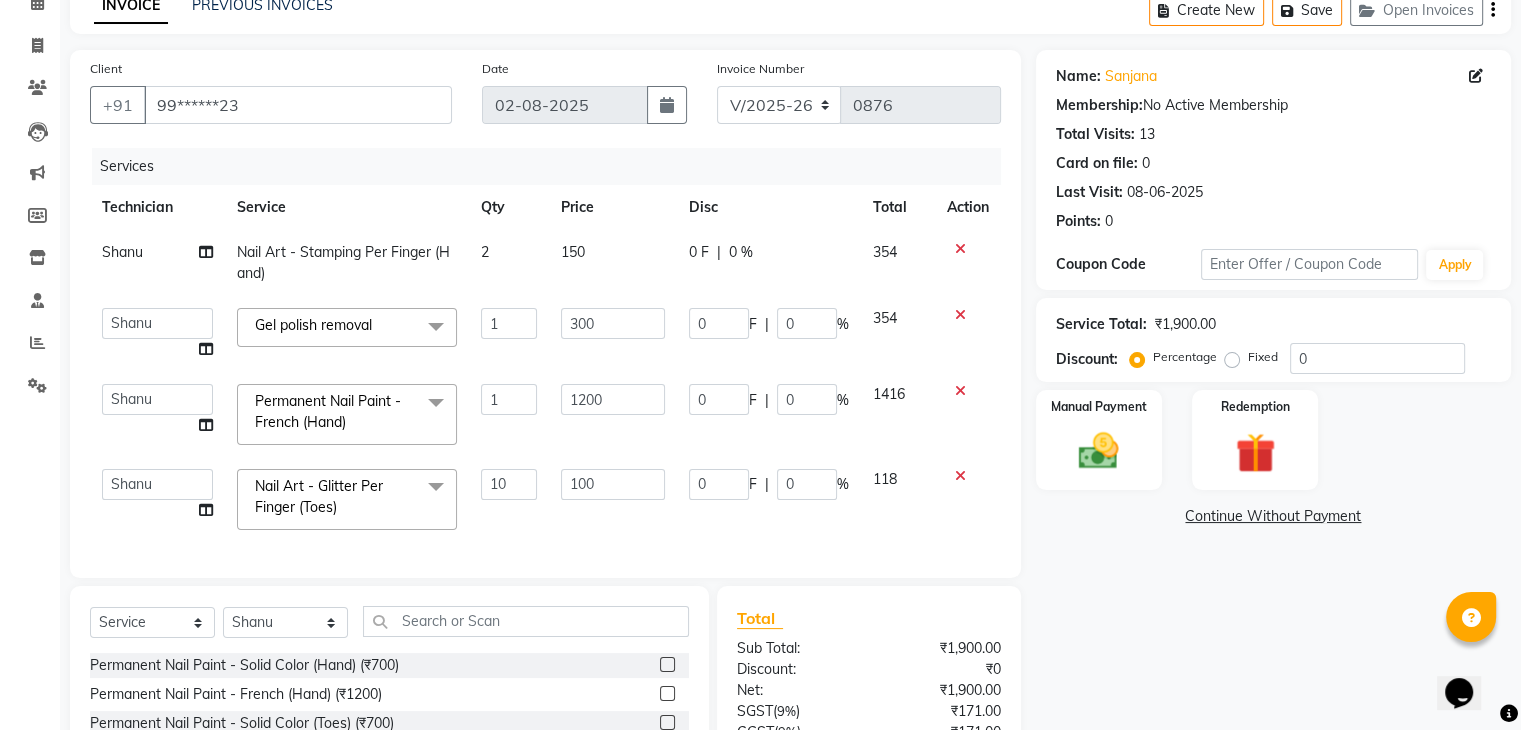 click on "Name: [PERSON]  Membership:  No Active Membership  Total Visits:  13 Card on file:  0 Last Visit:   08-06-2025 Points:   0  Coupon Code Apply Service Total:  ₹1,900.00  Discount:  Percentage   Fixed  0 Manual Payment Redemption  Continue Without Payment" 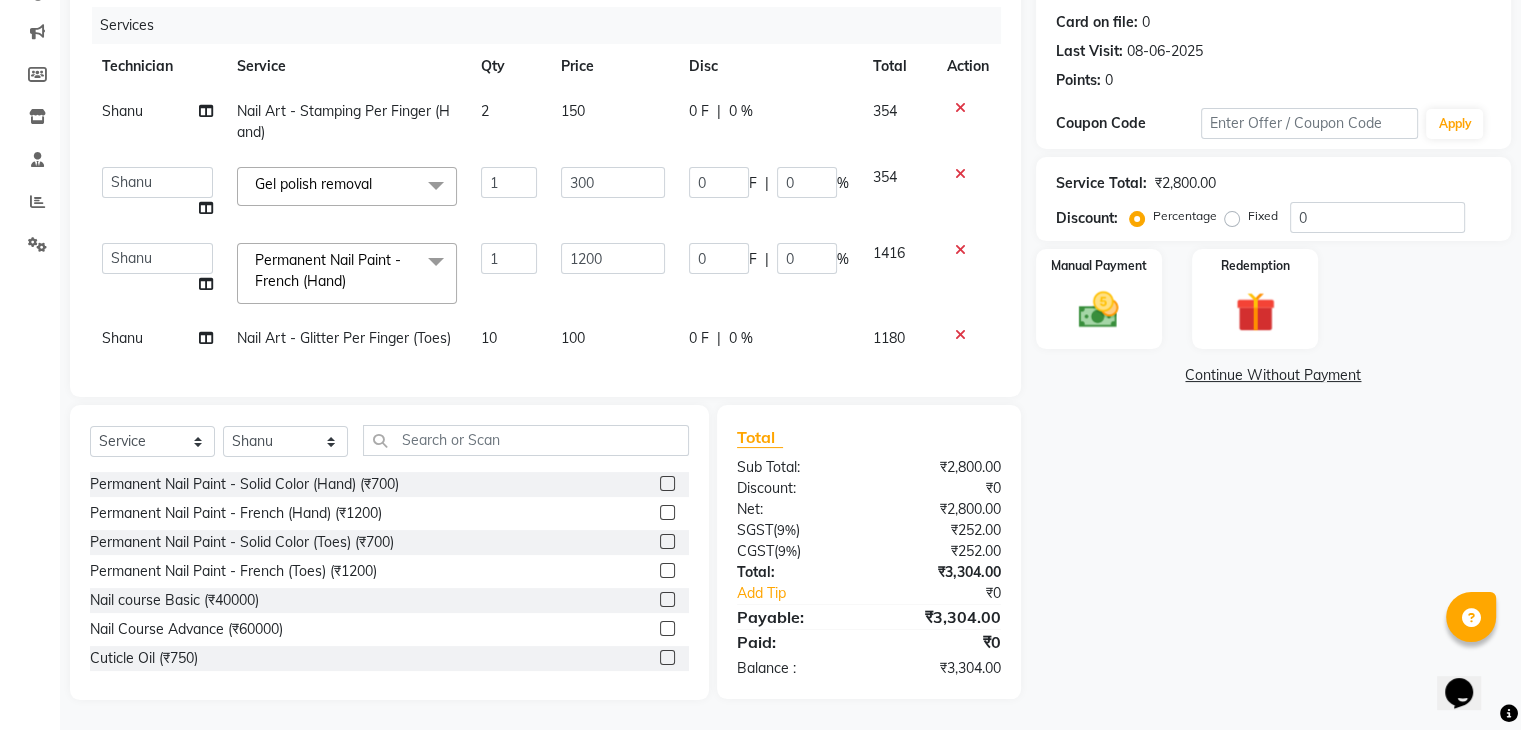 scroll, scrollTop: 256, scrollLeft: 0, axis: vertical 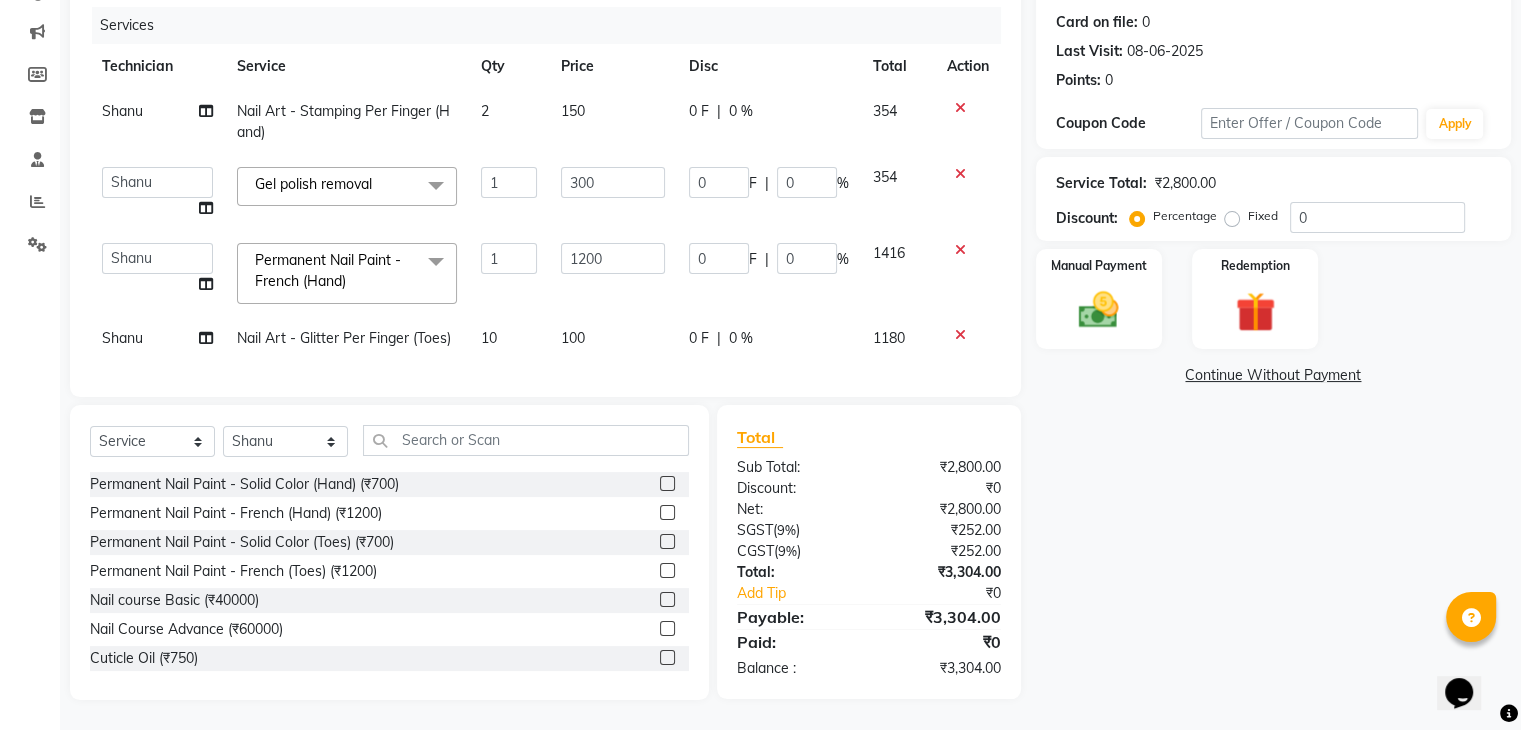 click on "Percentage   Fixed" 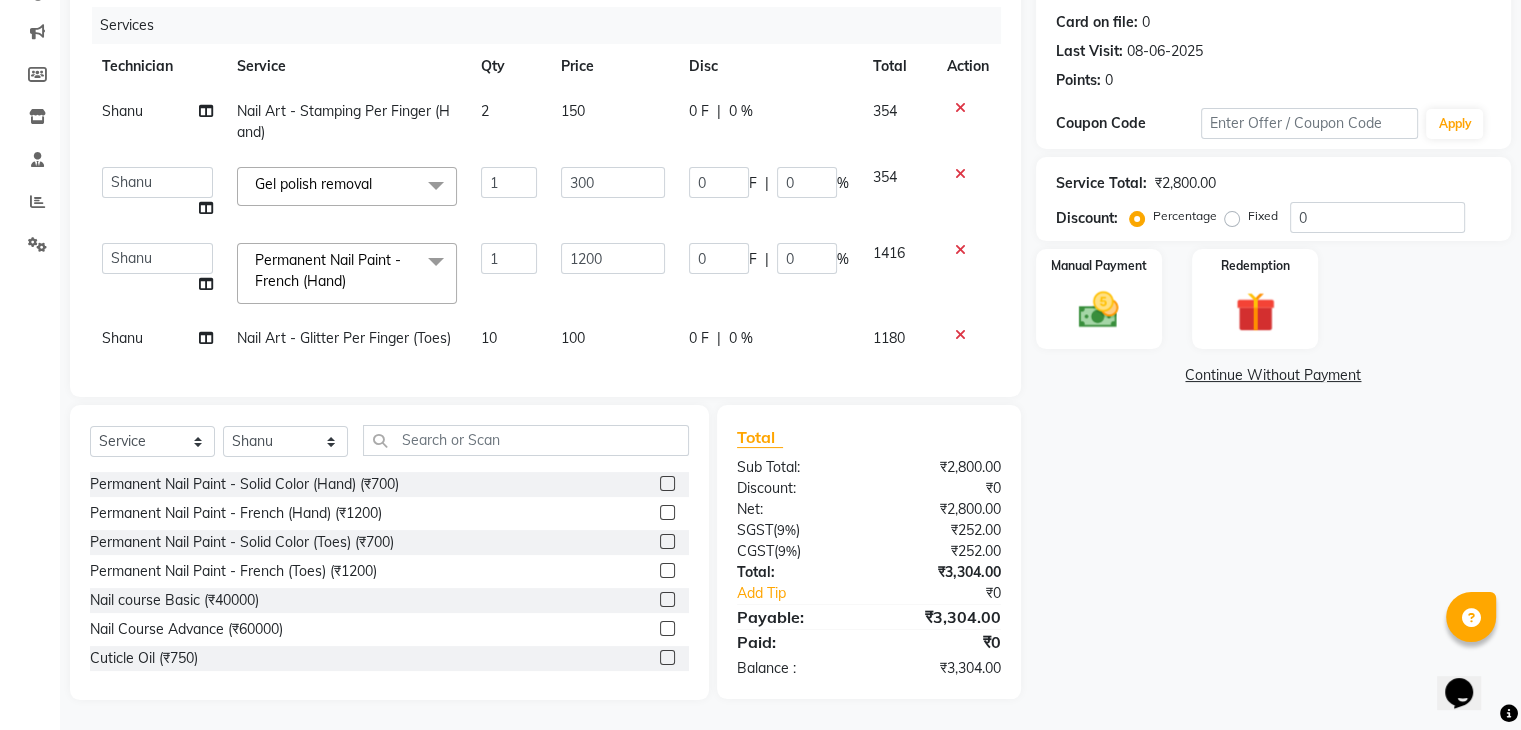 drag, startPoint x: 1232, startPoint y: 209, endPoint x: 1340, endPoint y: 218, distance: 108.37435 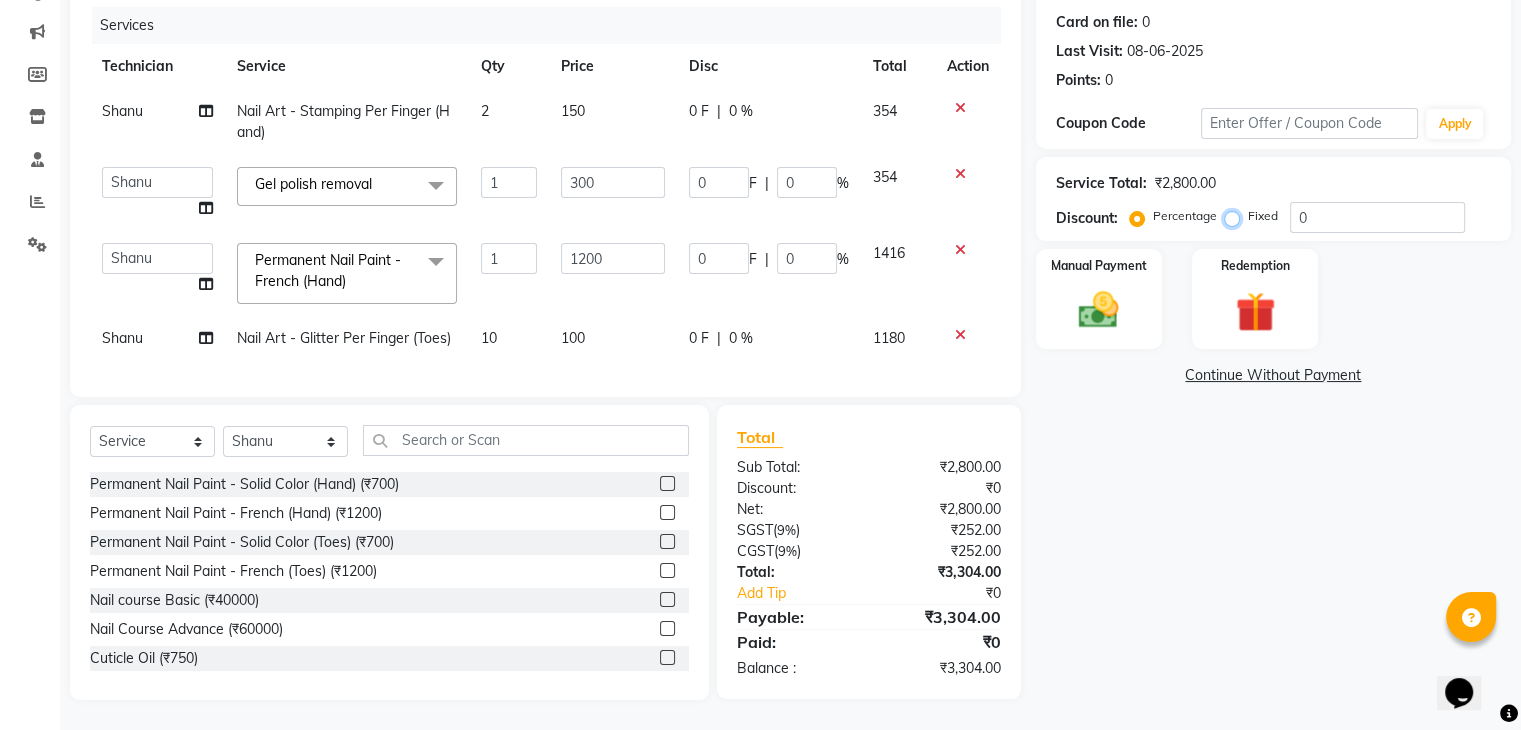 click on "Fixed" at bounding box center [1236, 216] 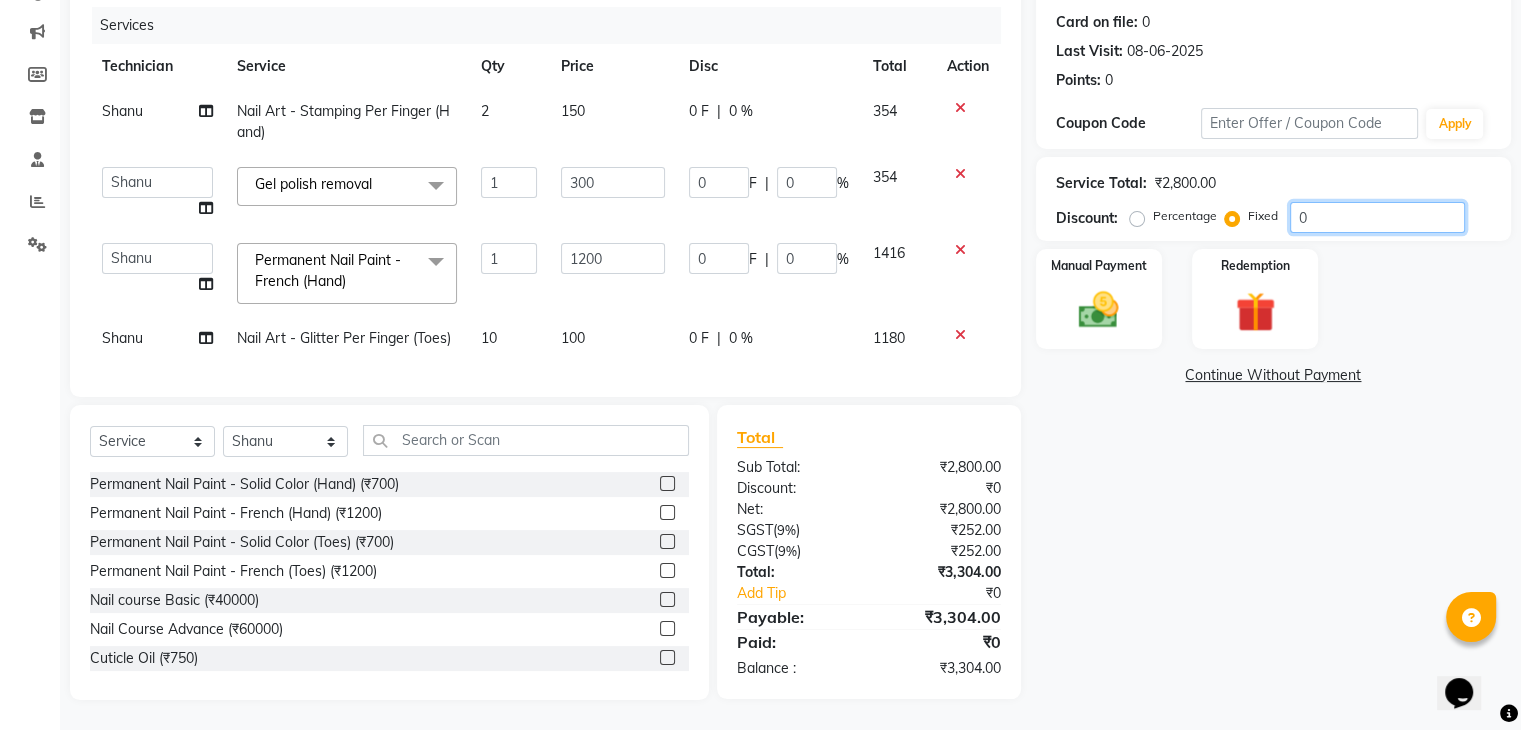 click on "0" 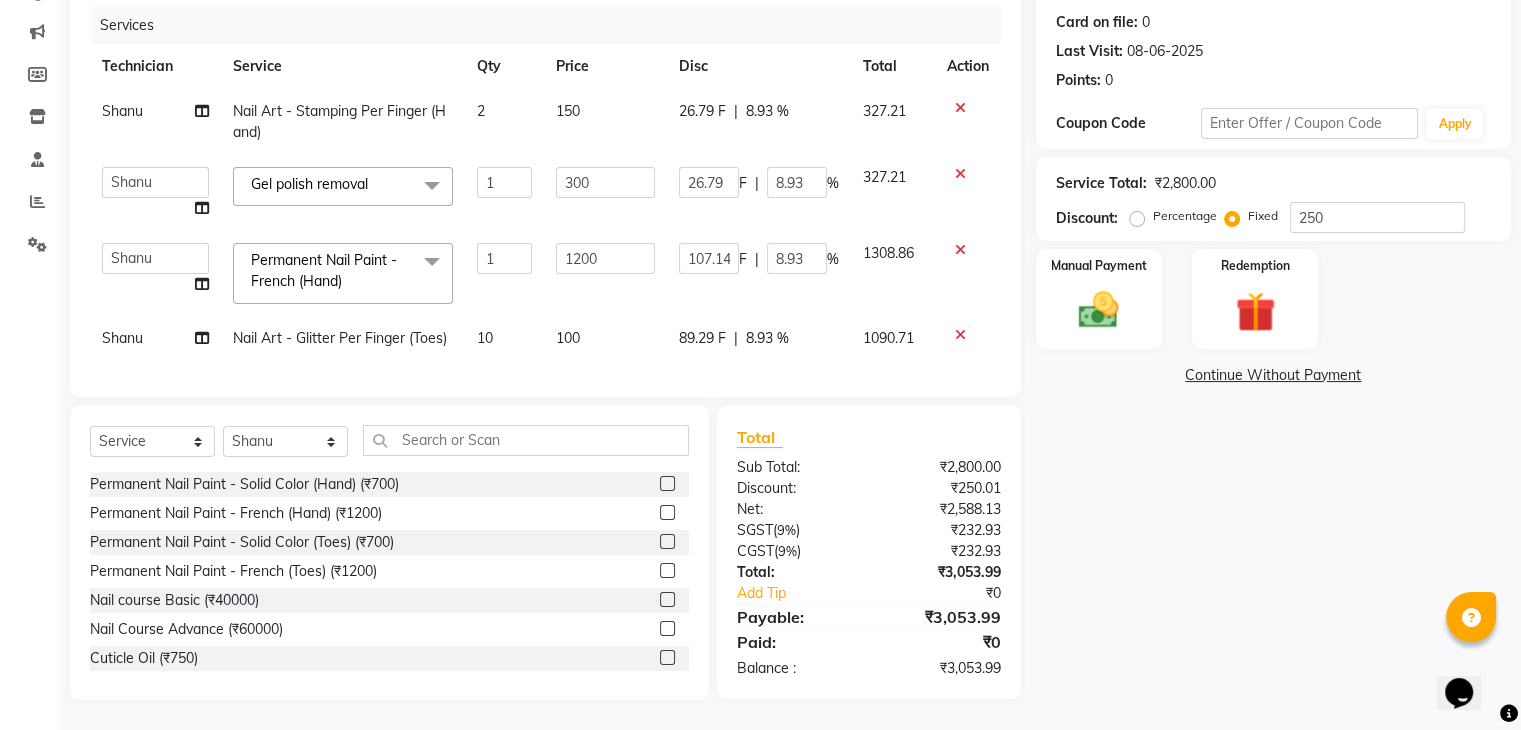 click on "Name: [PERSON]  Membership:  No Active Membership  Total Visits:  13 Card on file:  0 Last Visit:   08-06-2025 Points:   0  Coupon Code Apply Service Total:  ₹2,800.00  Discount:  Percentage   Fixed  250 Manual Payment Redemption  Continue Without Payment" 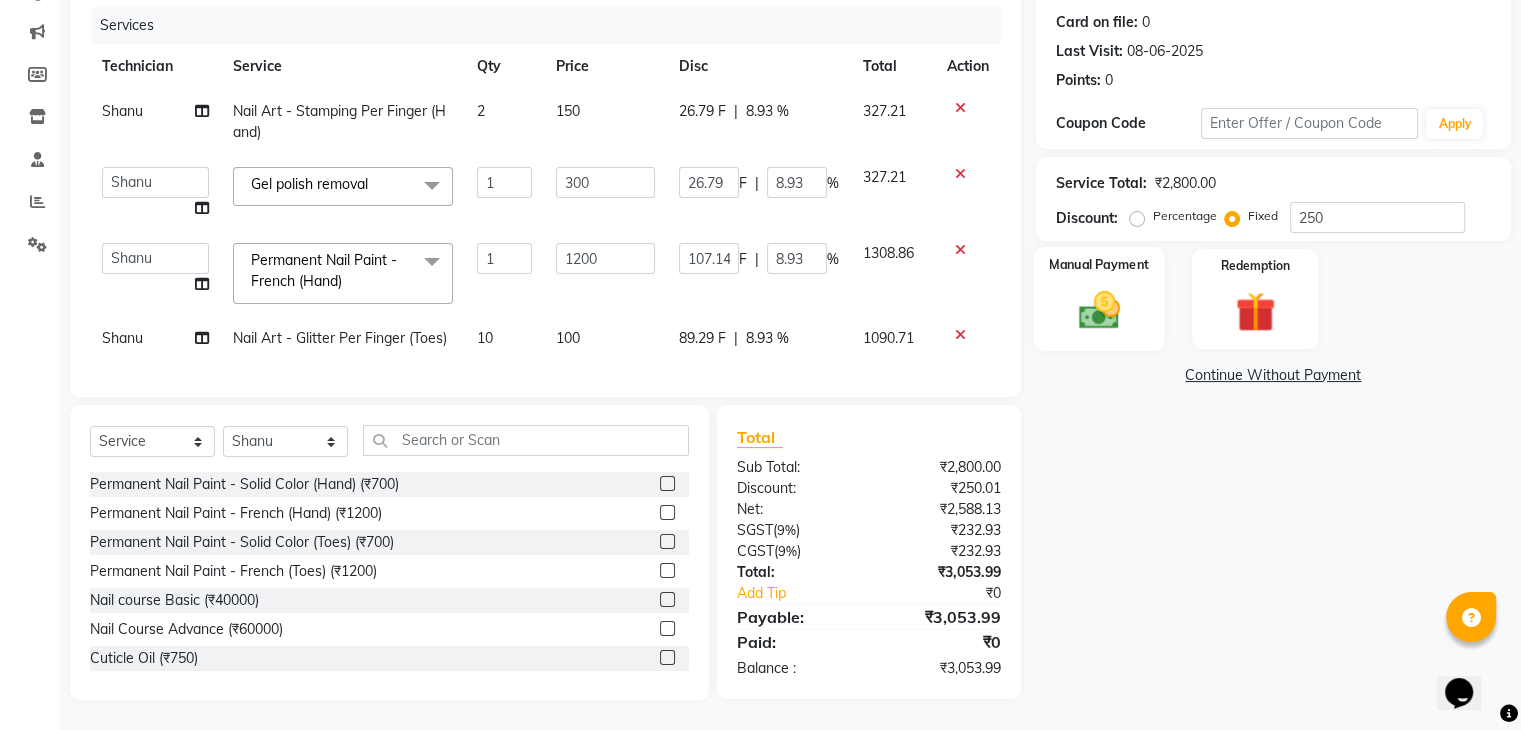 click on "Manual Payment" 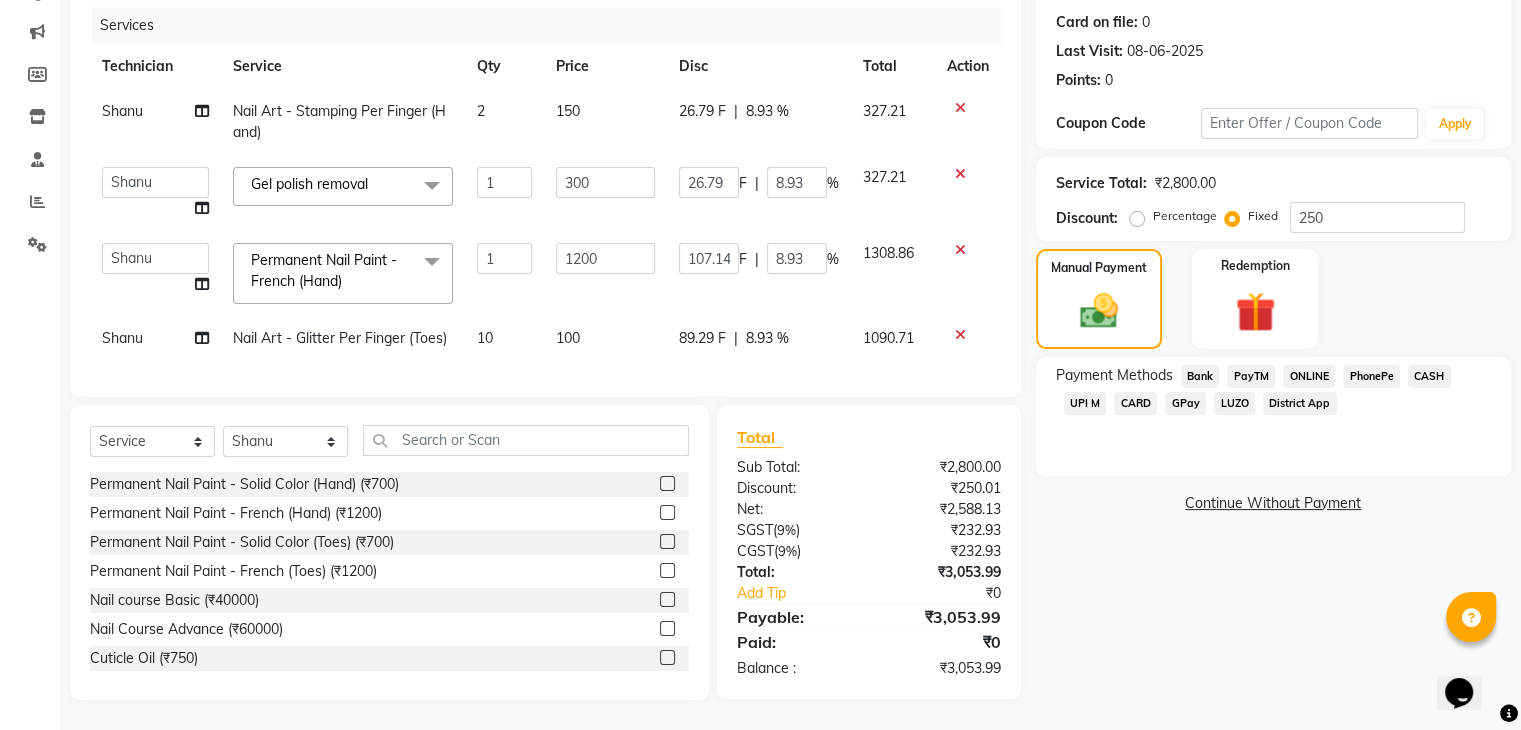 click on "UPI M" 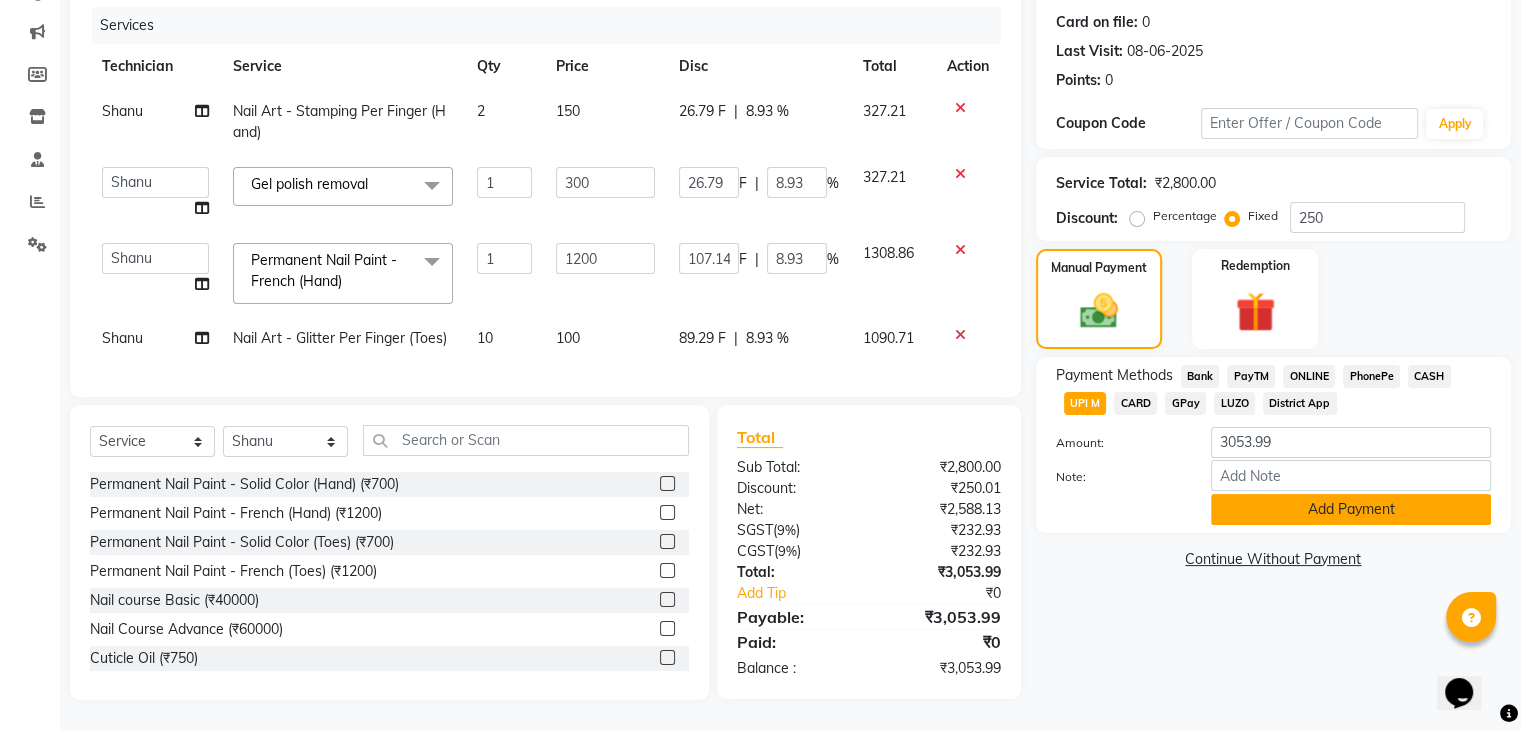 click on "Add Payment" 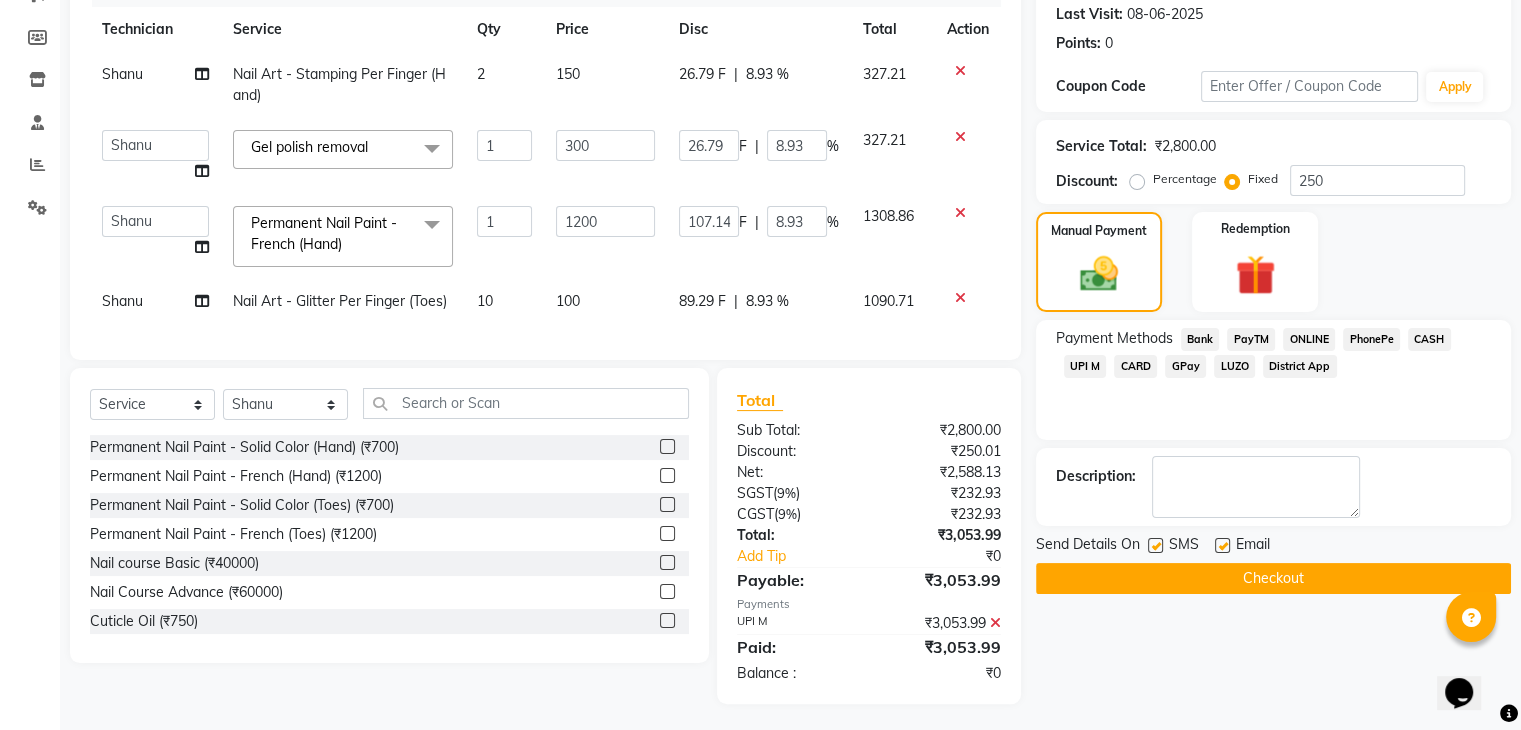scroll, scrollTop: 297, scrollLeft: 0, axis: vertical 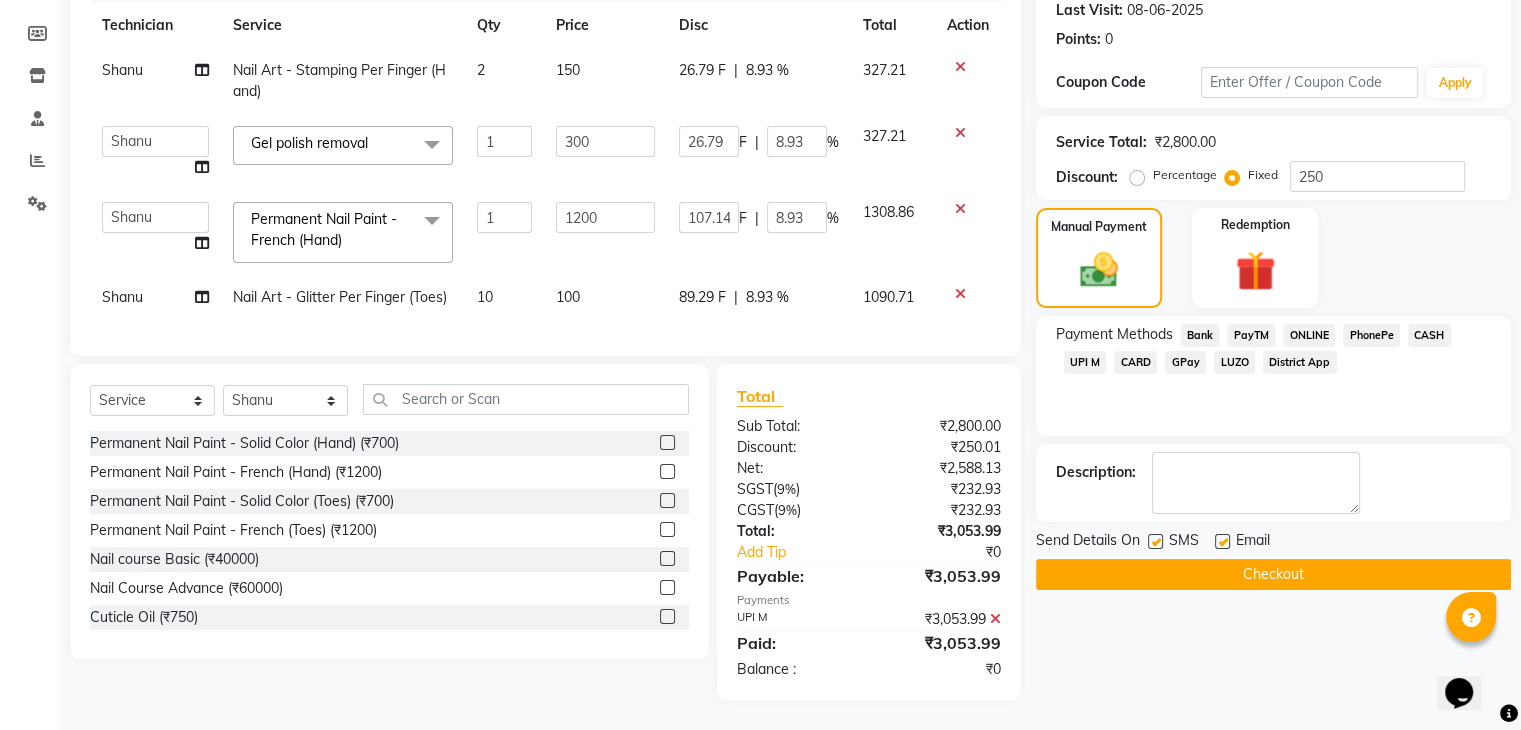 click on "Checkout" 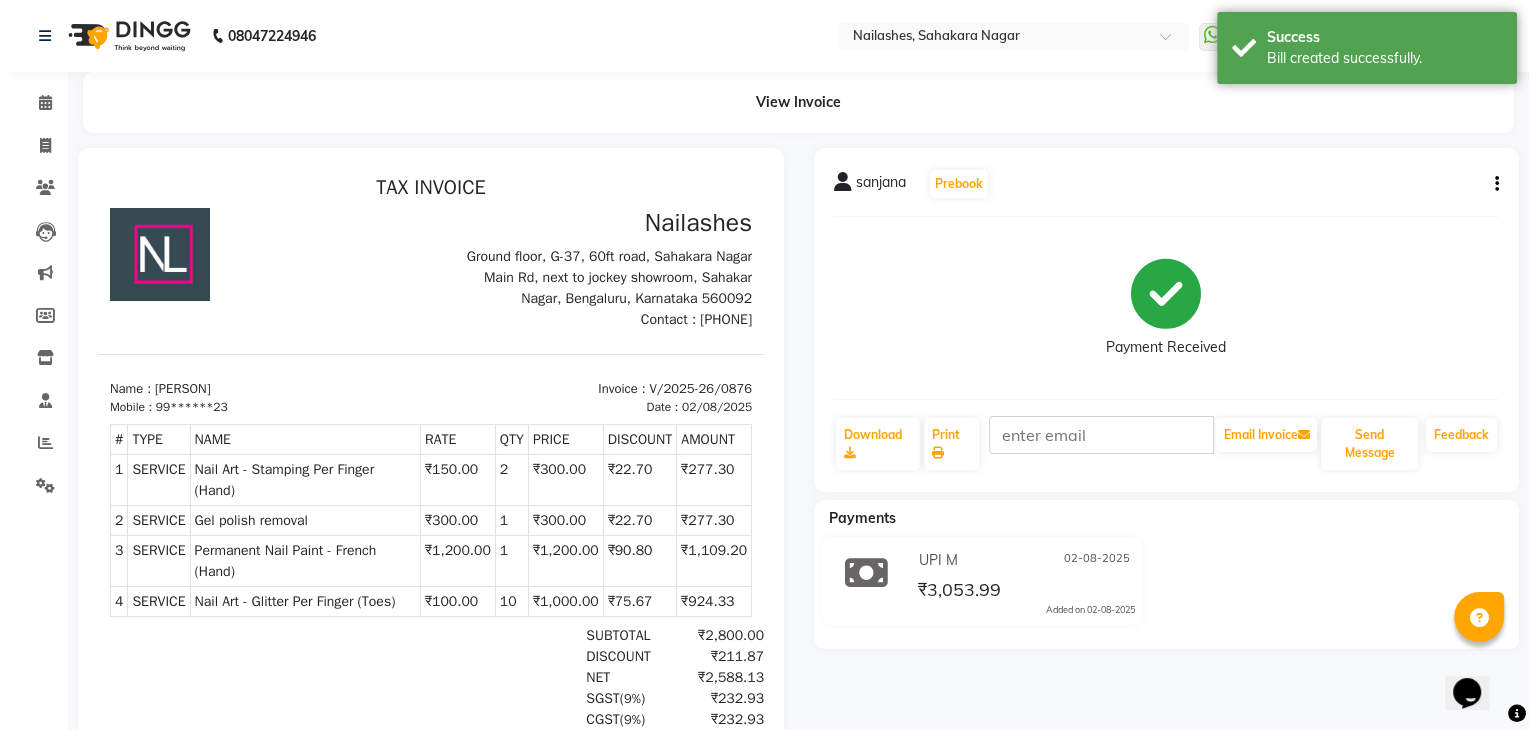 scroll, scrollTop: 0, scrollLeft: 0, axis: both 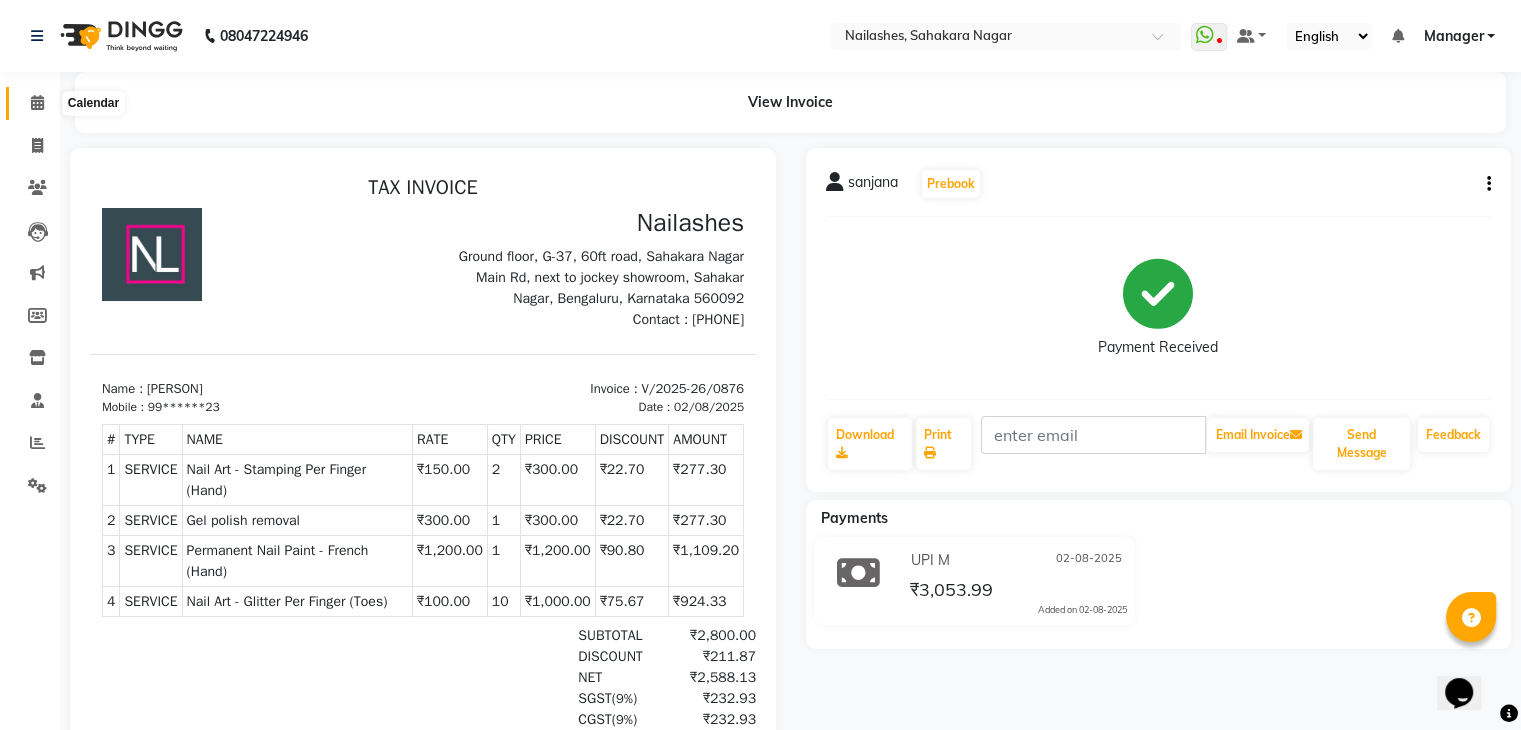 click 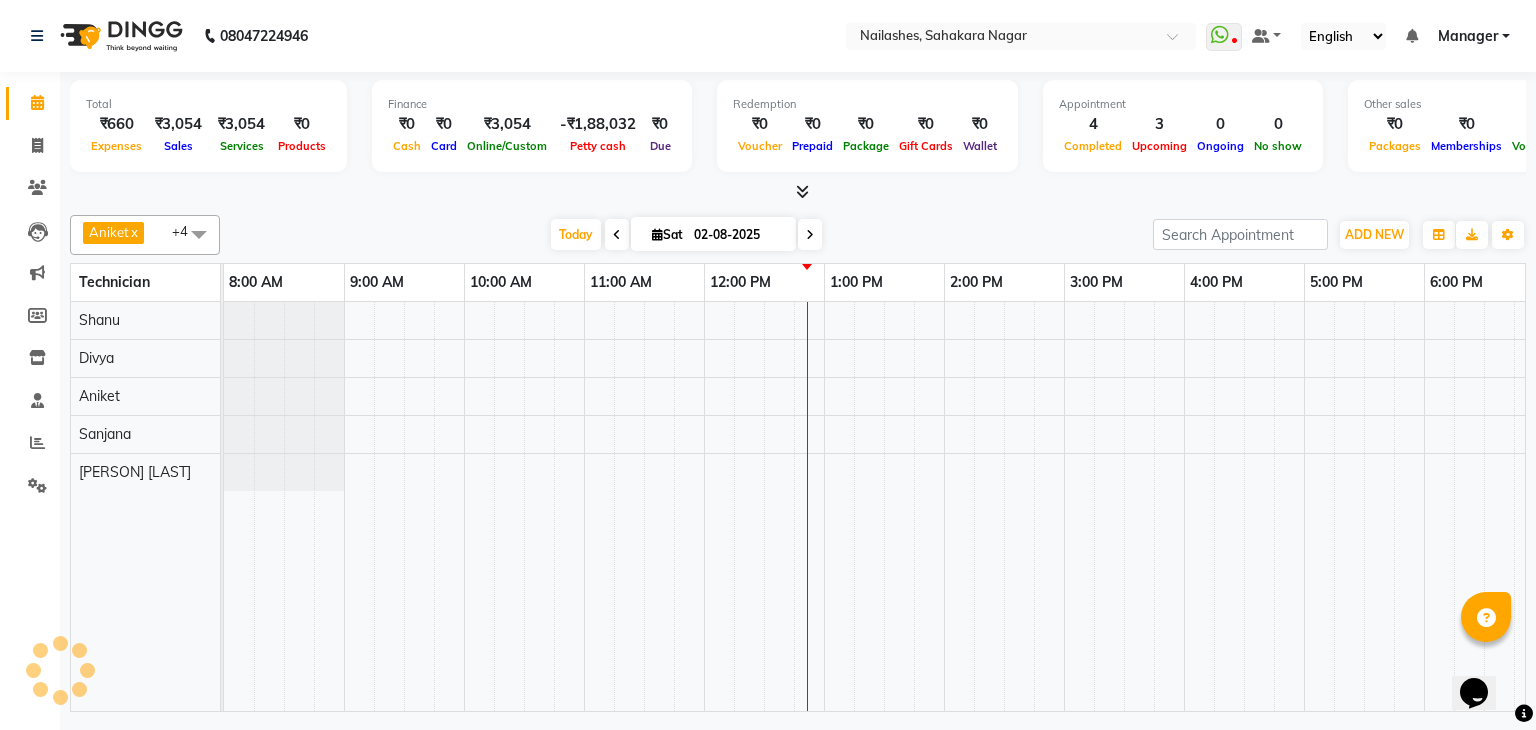 scroll, scrollTop: 0, scrollLeft: 0, axis: both 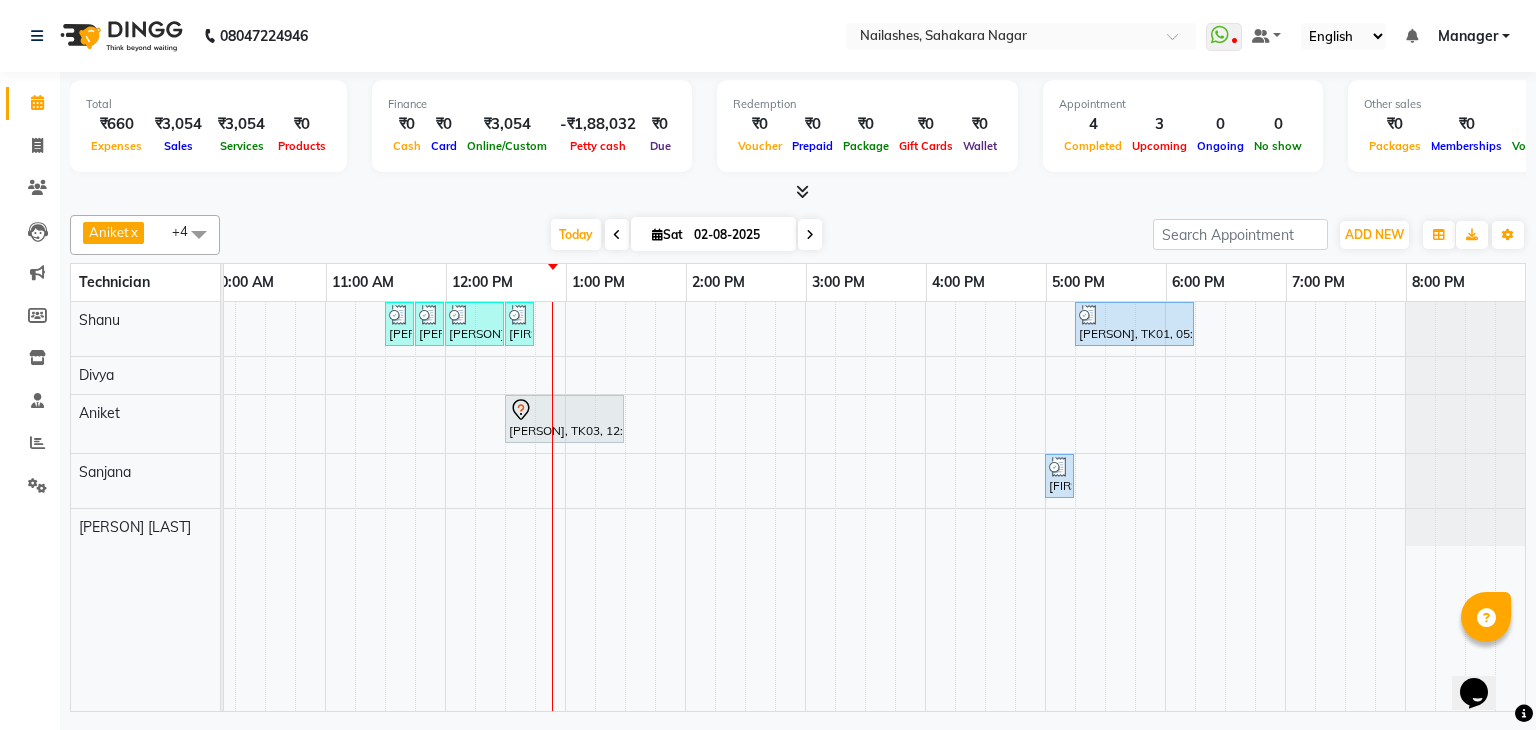 click on "[PERSON]  x [PERSON]  x [PERSON]  x [PERSON]  x [PERSON]  x +4 Select All [PERSON] [PERSON] [PERSON] [PERSON] [PERSON] [PERSON] [PERSON] [PERSON] [PERSON] [PERSON] [PERSON] [PERSON] [PERSON] [PERSON] [PERSON] Toggle Dropdown Add Appointment Add Invoice Add Expense Add Attendance Add Client Add Transaction Toggle Dropdown Add Appointment Add Invoice Add Expense Add Attendance Add Client ADD NEW Toggle Dropdown Add Appointment Add Invoice Add Expense Add Attendance Add Client Add Transaction [PERSON]  x [PERSON]  x [PERSON]  x [PERSON]  x [PERSON]  x +4 Select All [PERSON] [PERSON] [PERSON] [PERSON] [PERSON] [PERSON] [PERSON] [PERSON] [PERSON] [PERSON] [PERSON] [PERSON] [PERSON] [PERSON] [PERSON] Group By  Staff View   Room View  View as Vertical  Vertical - Week View  Horizontal  Horizontal - Week View  List  Toggle Dropdown Calendar Settings Manage Tags   Arrange Technicians   Reset Technicians  Full Screen  Show Available Stylist  Appointment Form Zoom 100% Technician 8:00 AM 9:00 AM 10:00 AM 11:00 AM 12:00 PM 1:00 PM 2:00 PM 3:00 PM 4:00 PM 5:00 PM 6:00 PM 7:00 PM [PERSON]" 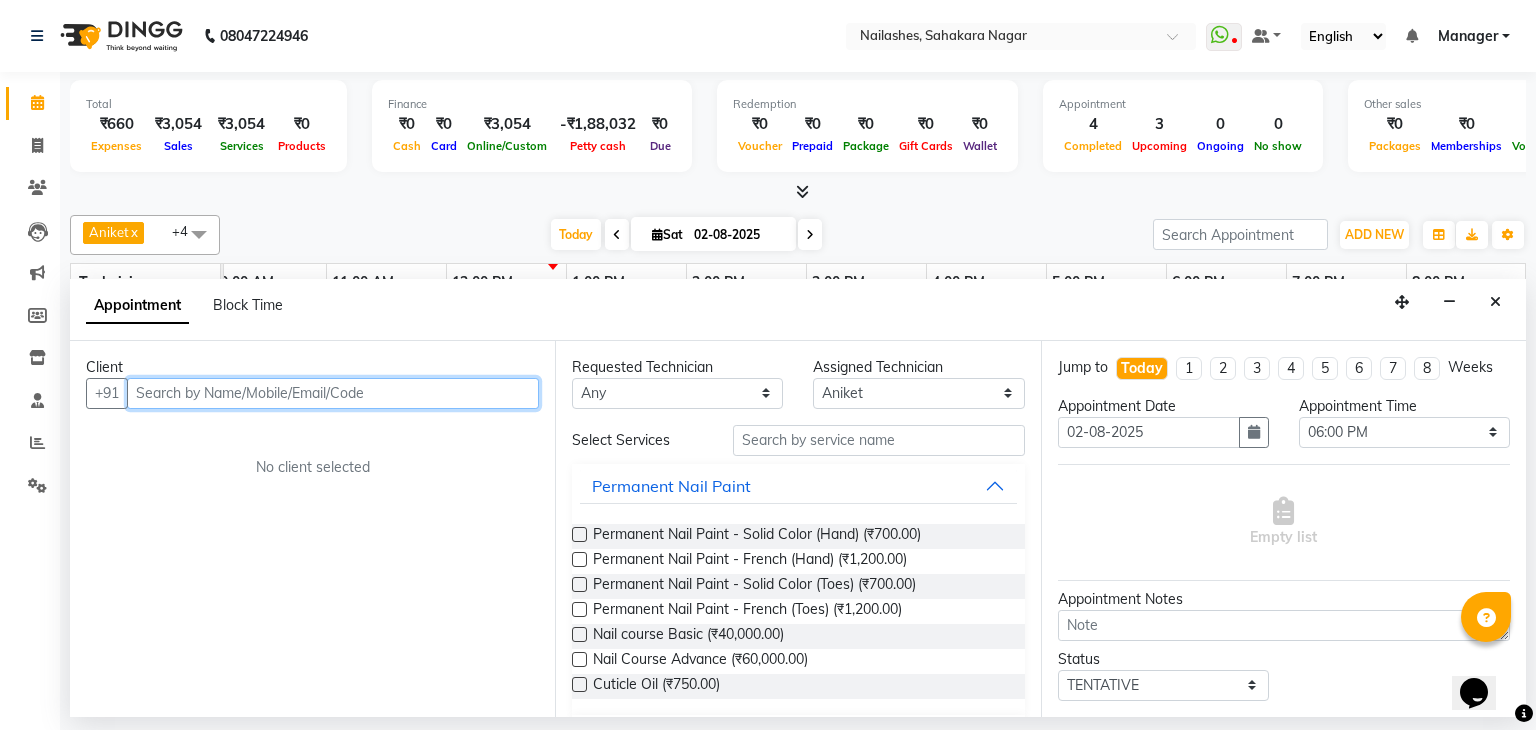 click at bounding box center [333, 393] 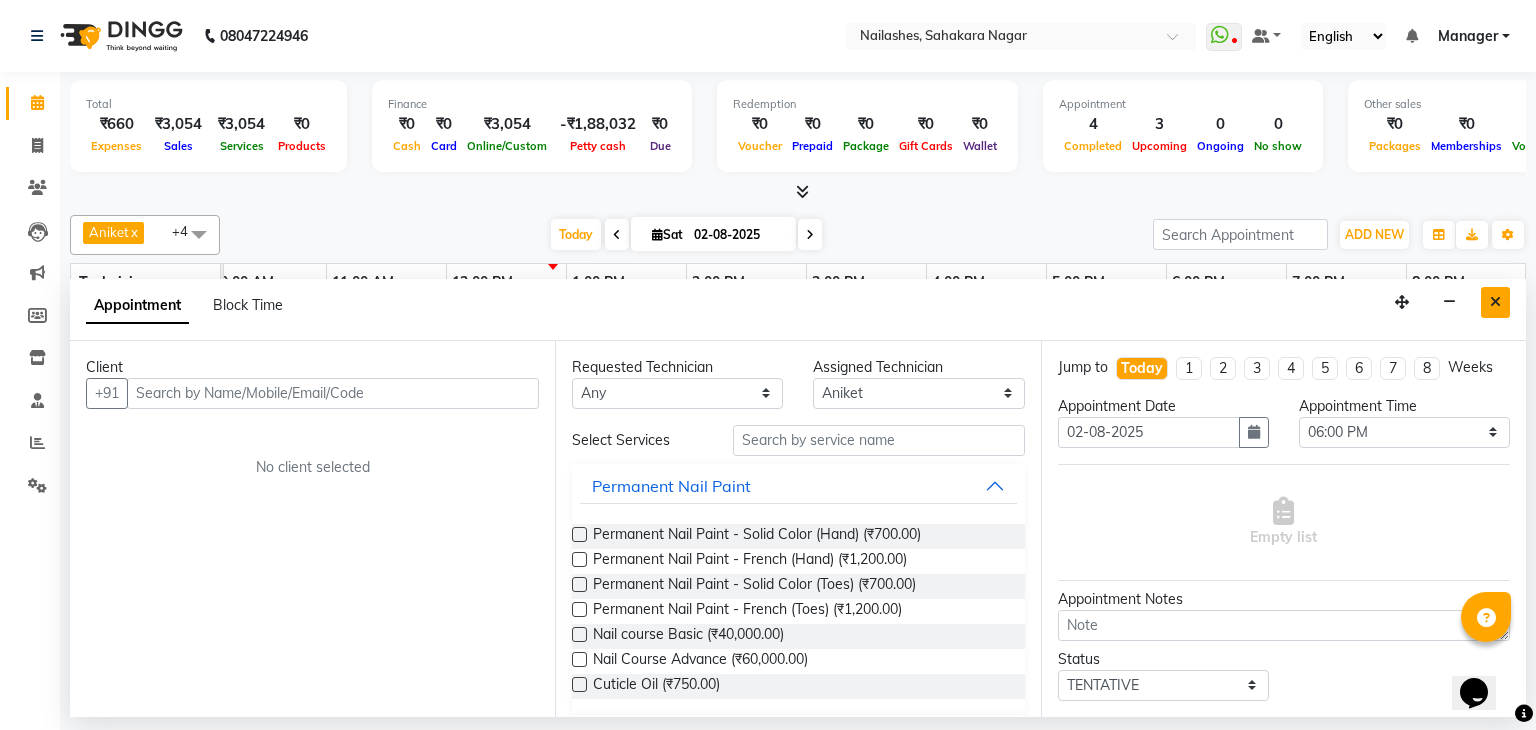 click at bounding box center (1495, 302) 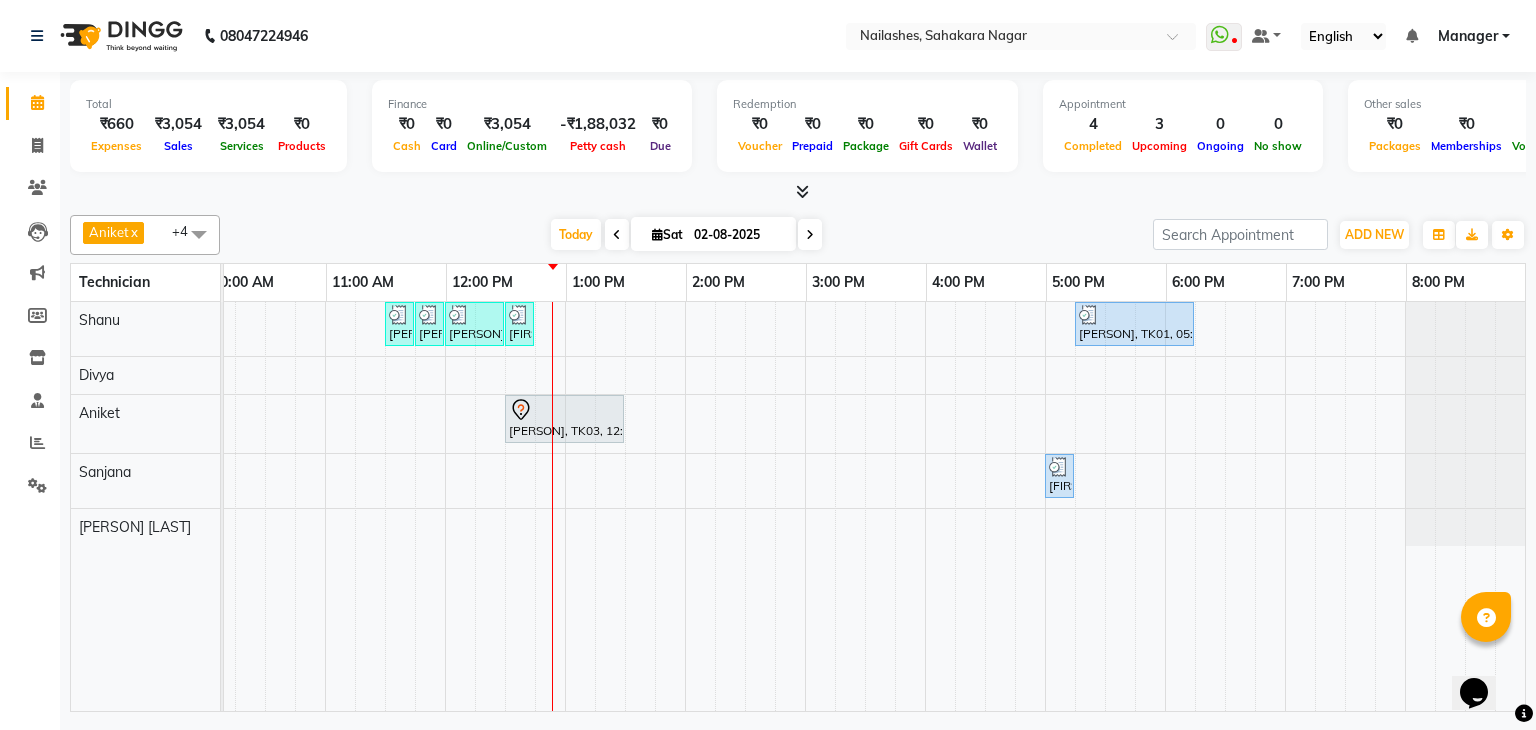 click on "[PERSON], TK02, 11:30 AM-11:45 AM, Gel polish removal     [PERSON], TK02, 11:45 AM-12:00 PM, Nail Art - Stamping Per Finger (Hand)     [PERSON], TK02, 12:00 PM-12:30 PM, Nail Art - Glitter Per Finger  (Toes)     [PERSON], TK02, 12:30 PM-12:45 PM, Permanent Nail Paint - French (Hand)     [PERSON], TK01, 05:15 PM-06:15 PM, Nail Extension - Acrylic (Hand)             [PERSON], TK03, 12:30 PM-01:30 PM, Nail Extension - Acrylic (Hand)     [PERSON], TK01, 05:00 PM-05:15 PM, Eyebrows Threading" at bounding box center (745, 506) 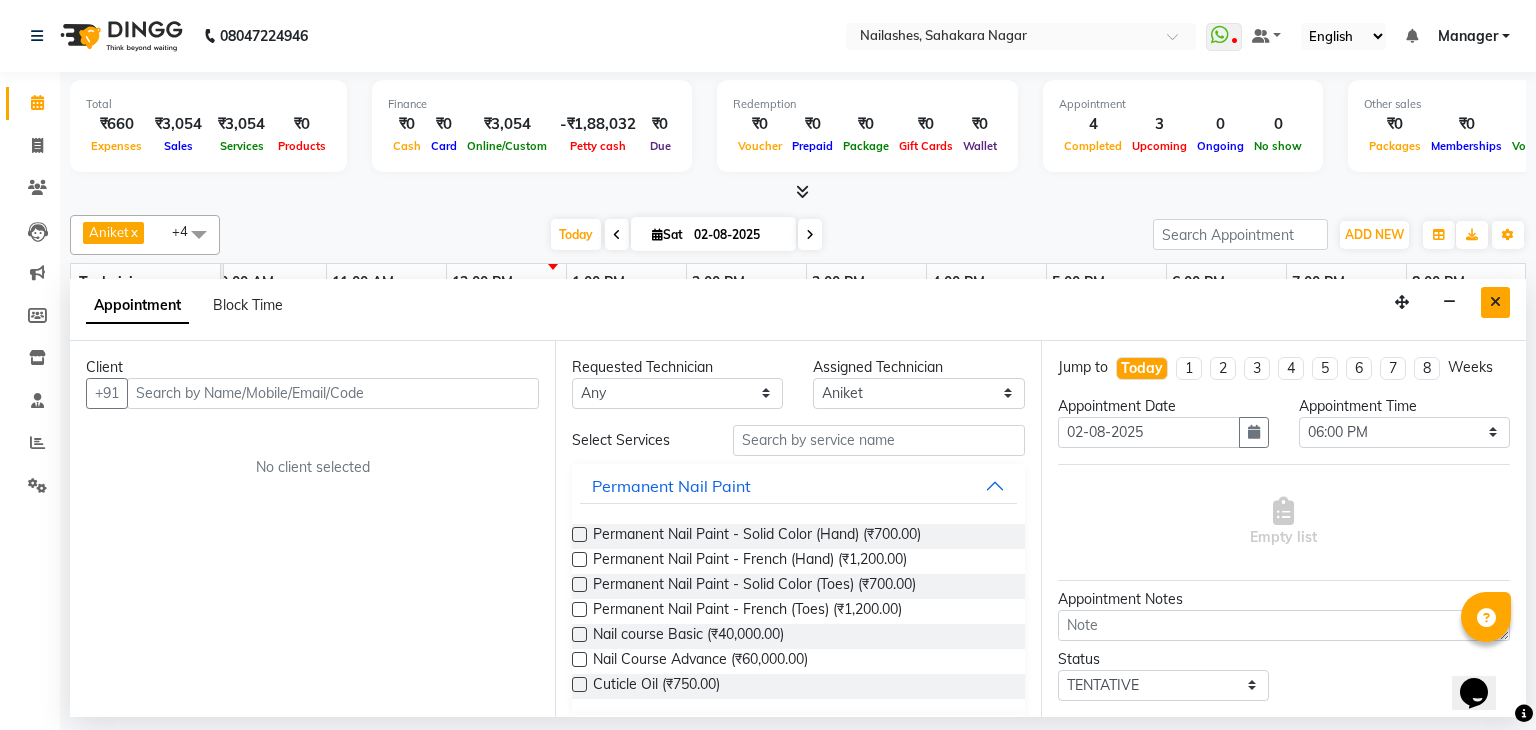 click at bounding box center (1495, 302) 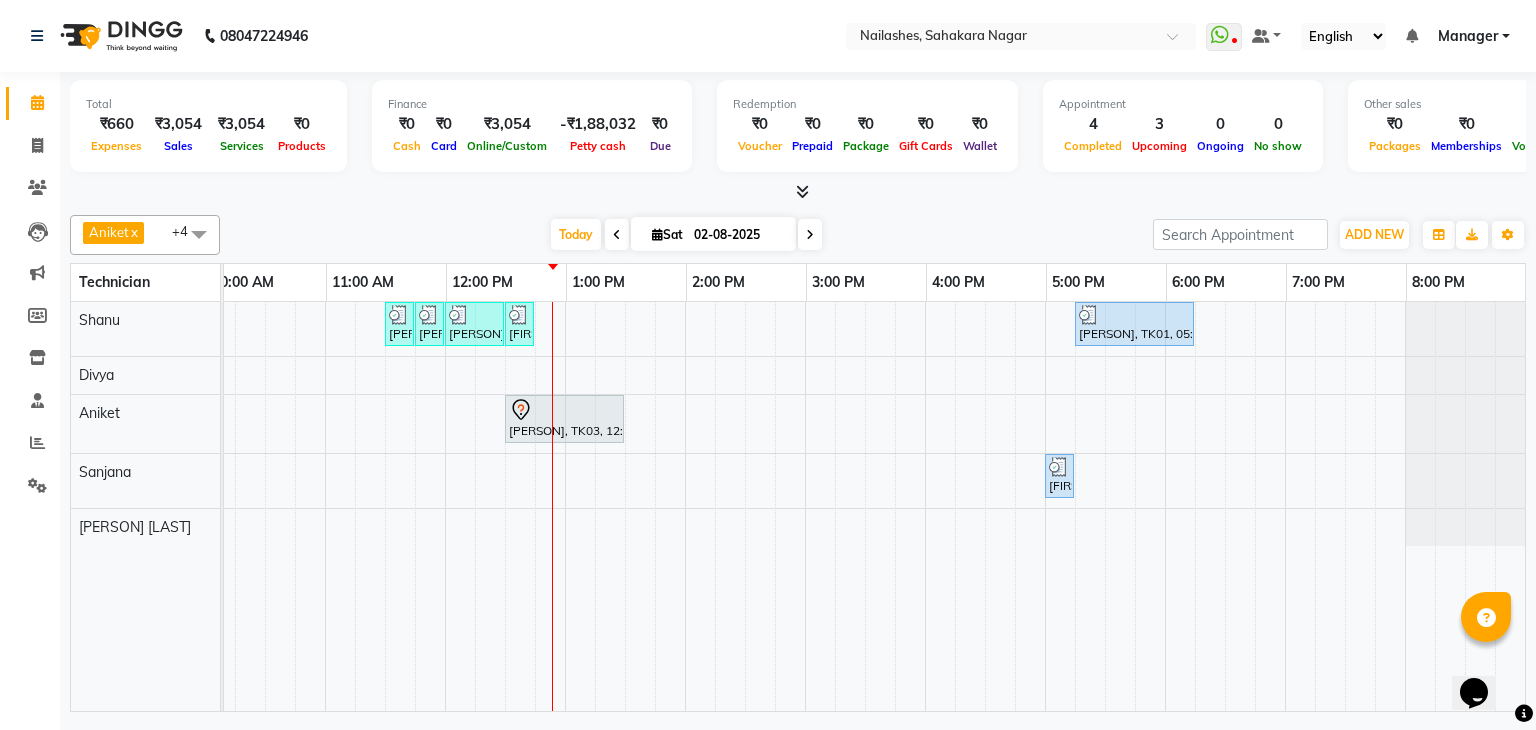 scroll, scrollTop: 0, scrollLeft: 196, axis: horizontal 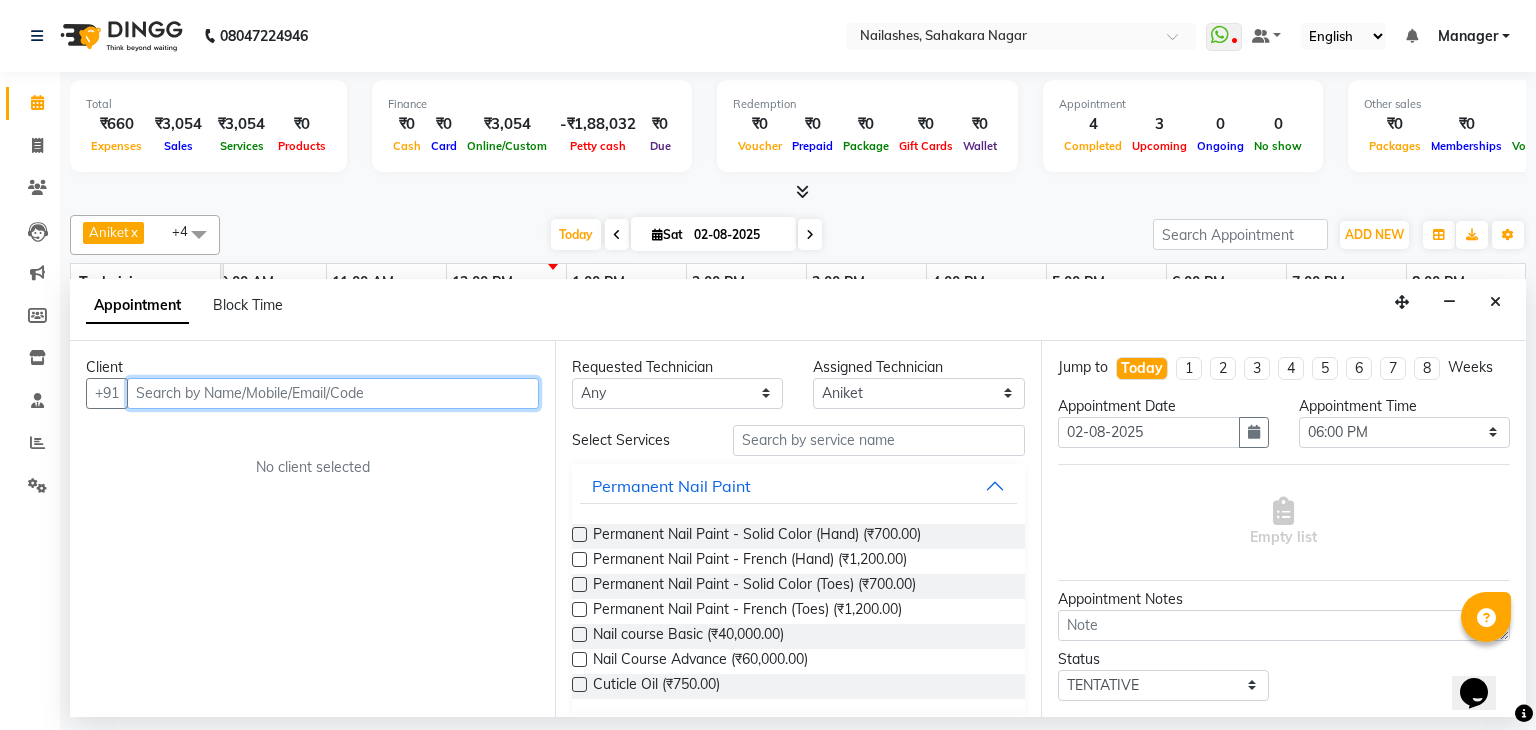 click at bounding box center (333, 393) 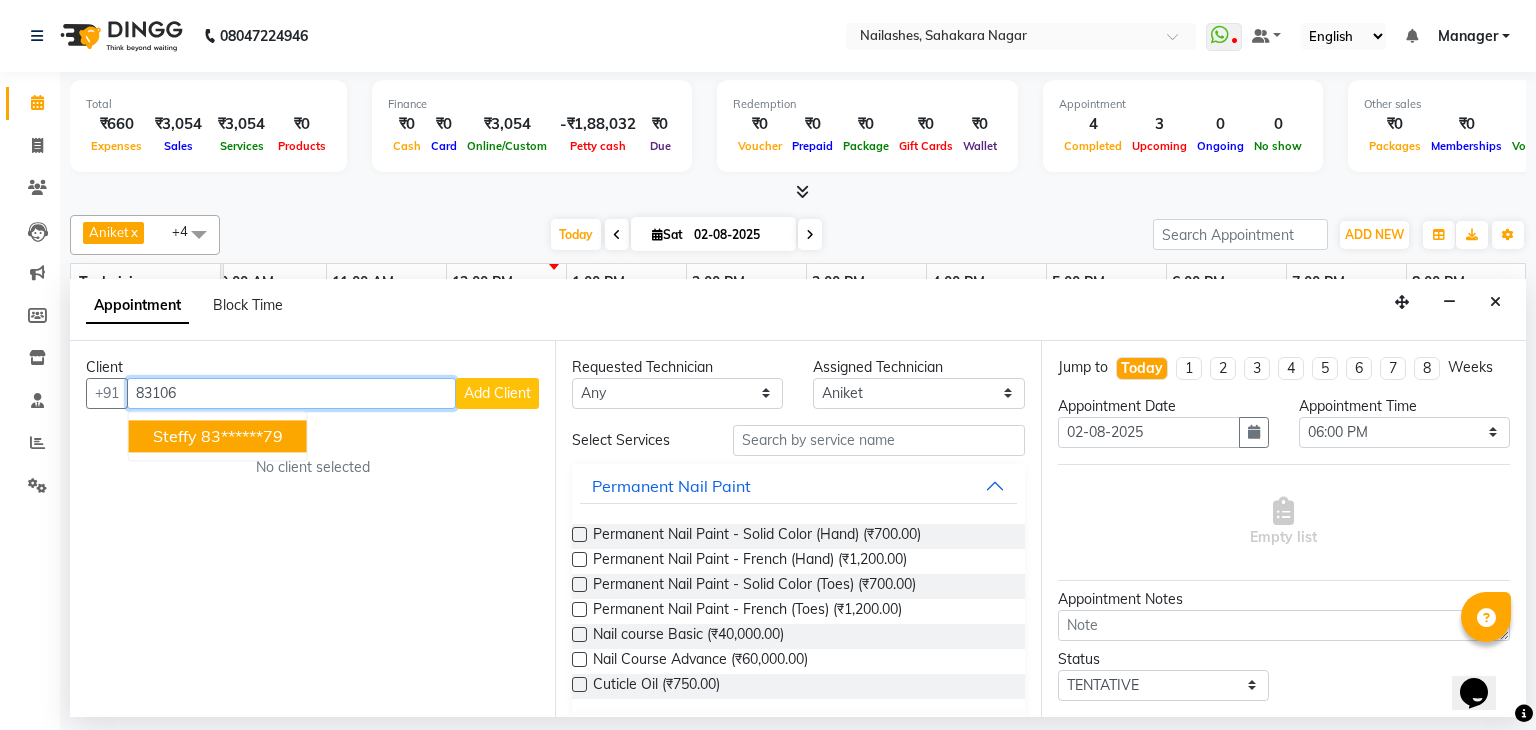 click on "Steffy" at bounding box center [175, 436] 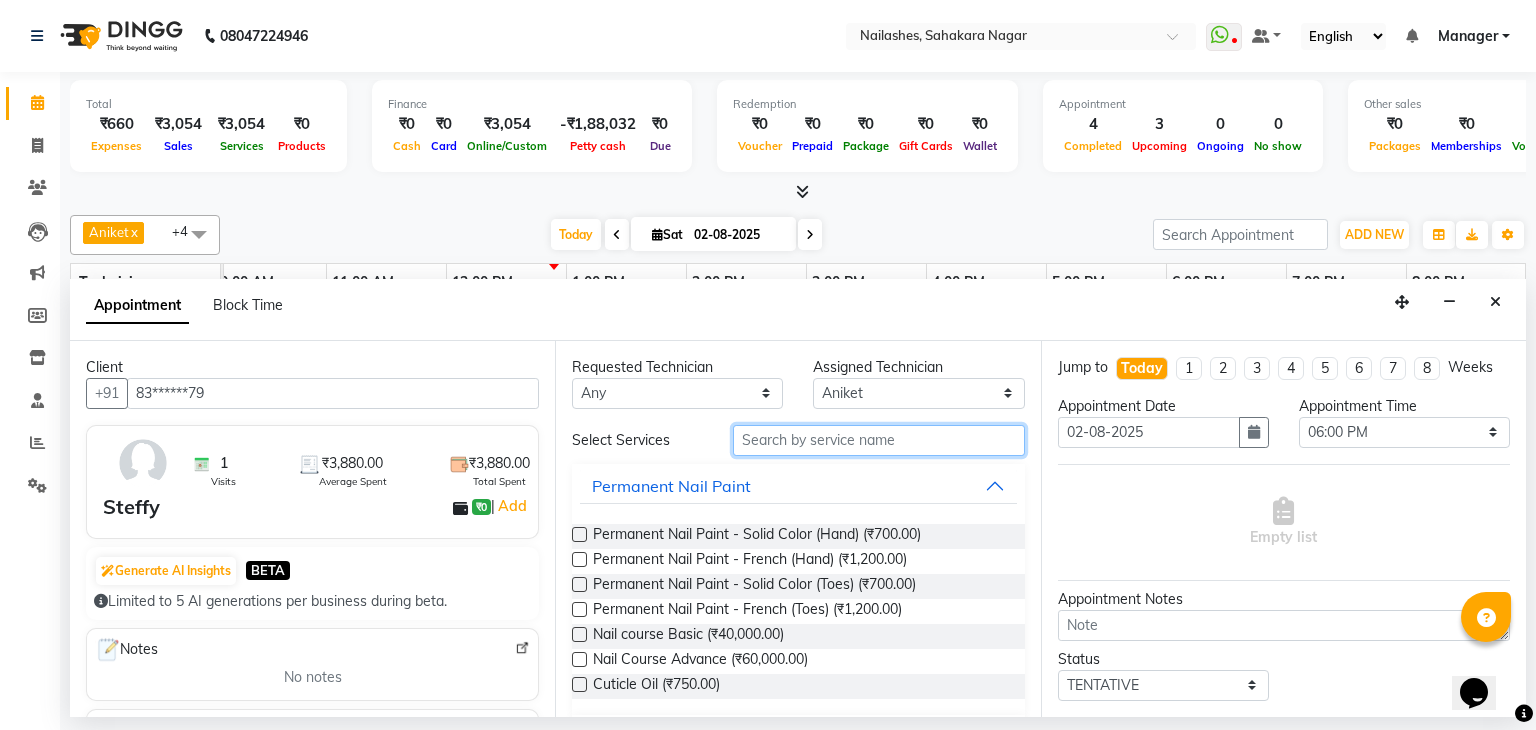click at bounding box center [879, 440] 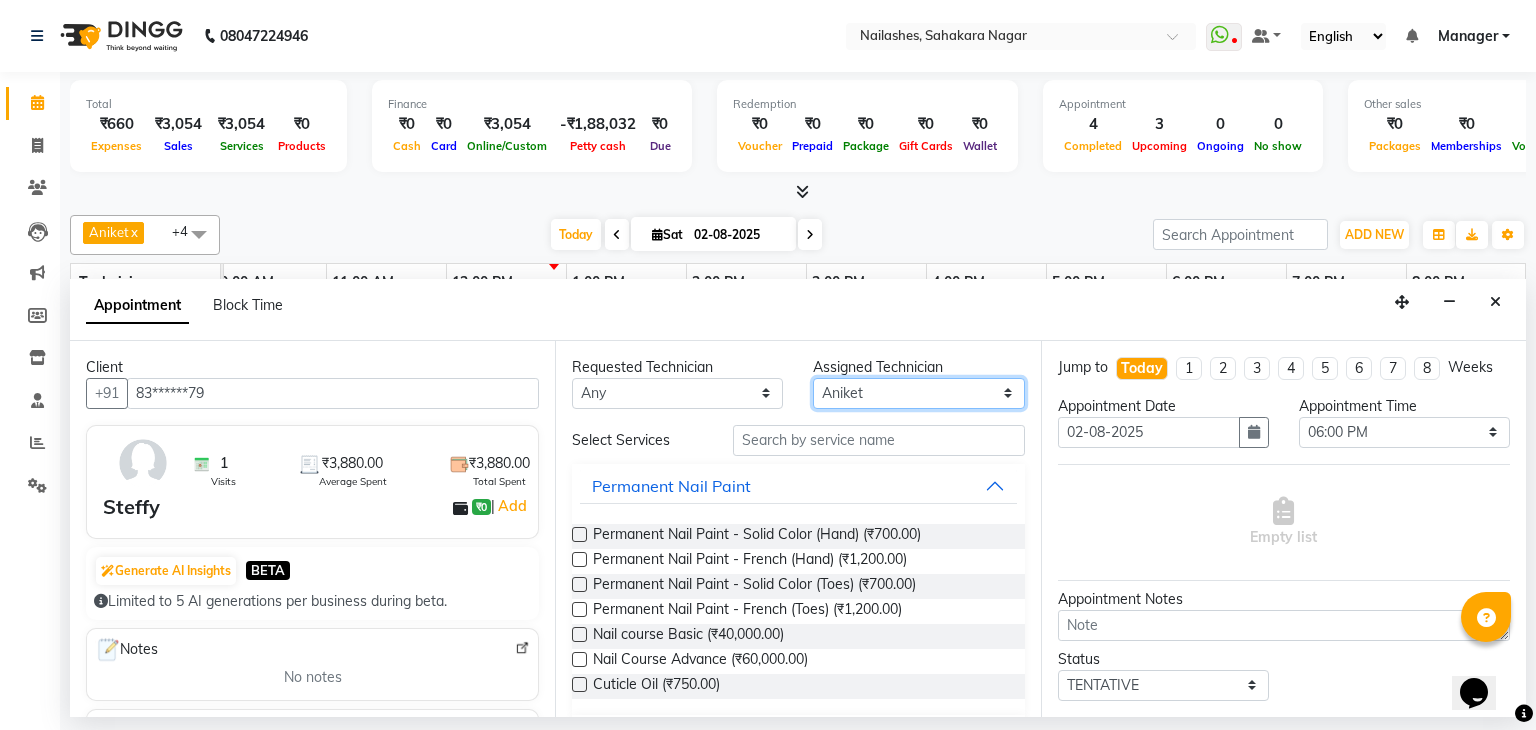 click on "Select [PERSON] [PERSON] [PERSON] [PERSON] [PERSON] [PERSON] [PERSON] [PERSON] [PERSON] [PERSON] [PERSON] [PERSON] [PERSON]" at bounding box center (918, 393) 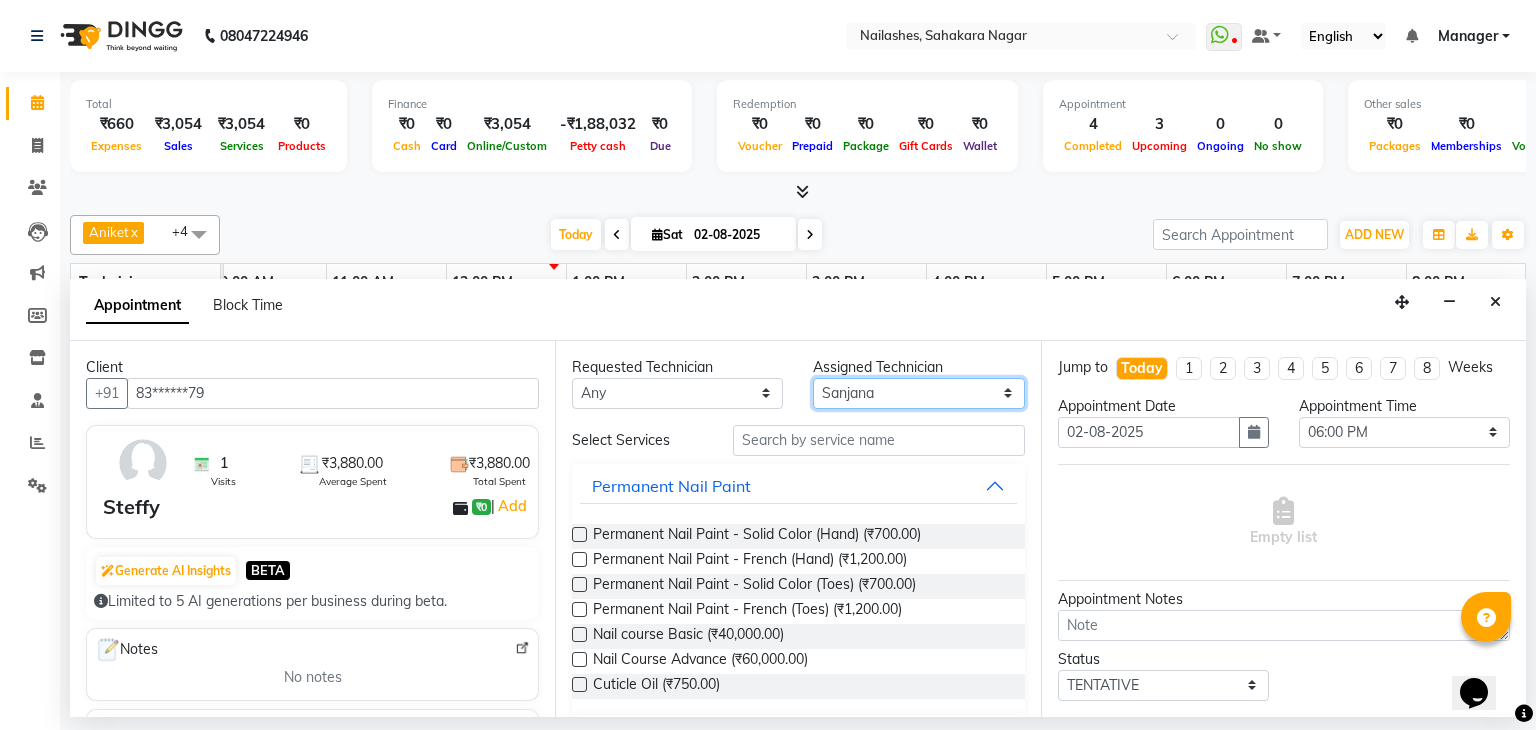 click on "Select [PERSON] [PERSON] [PERSON] [PERSON] [PERSON] [PERSON] [PERSON] [PERSON] [PERSON] [PERSON] [PERSON] [PERSON] [PERSON]" at bounding box center [918, 393] 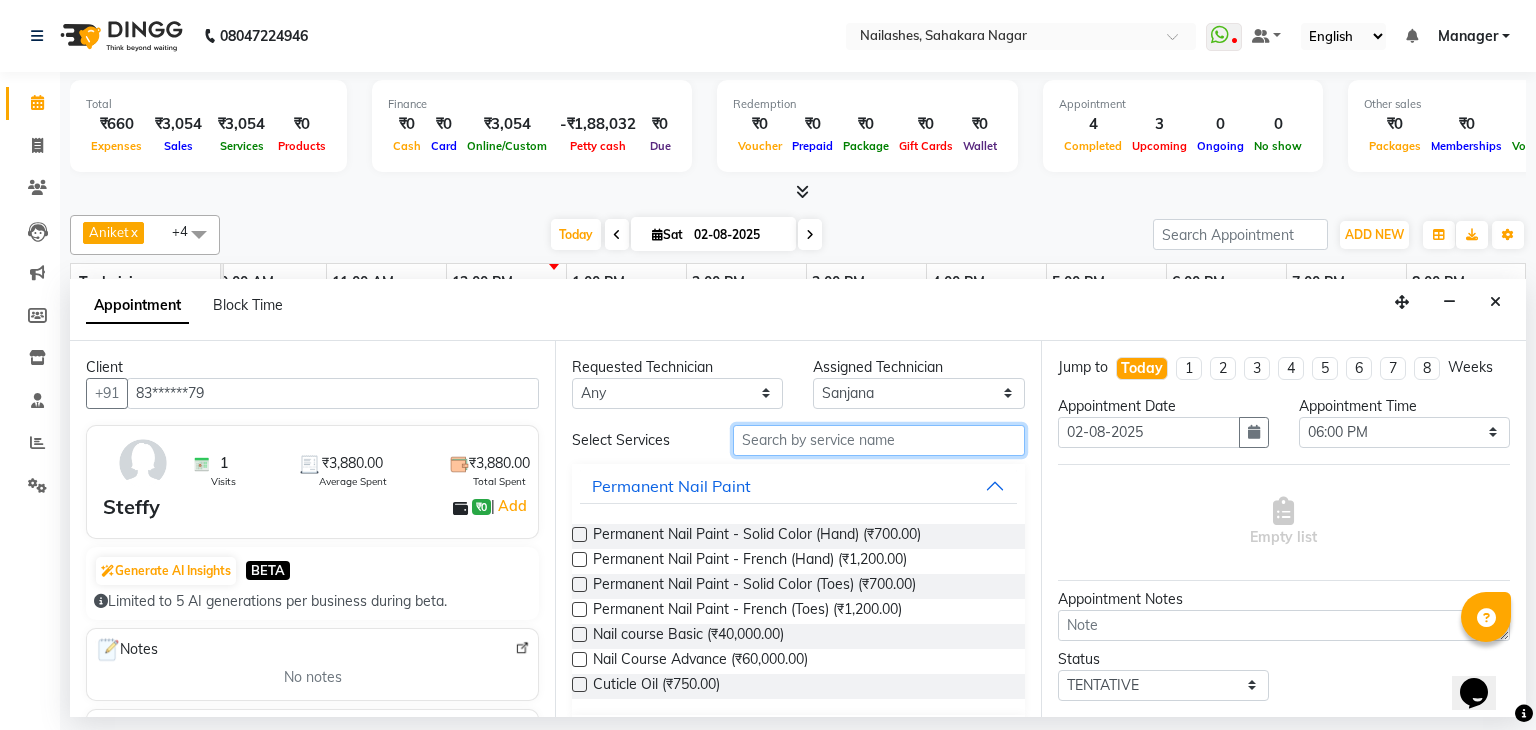 click at bounding box center (879, 440) 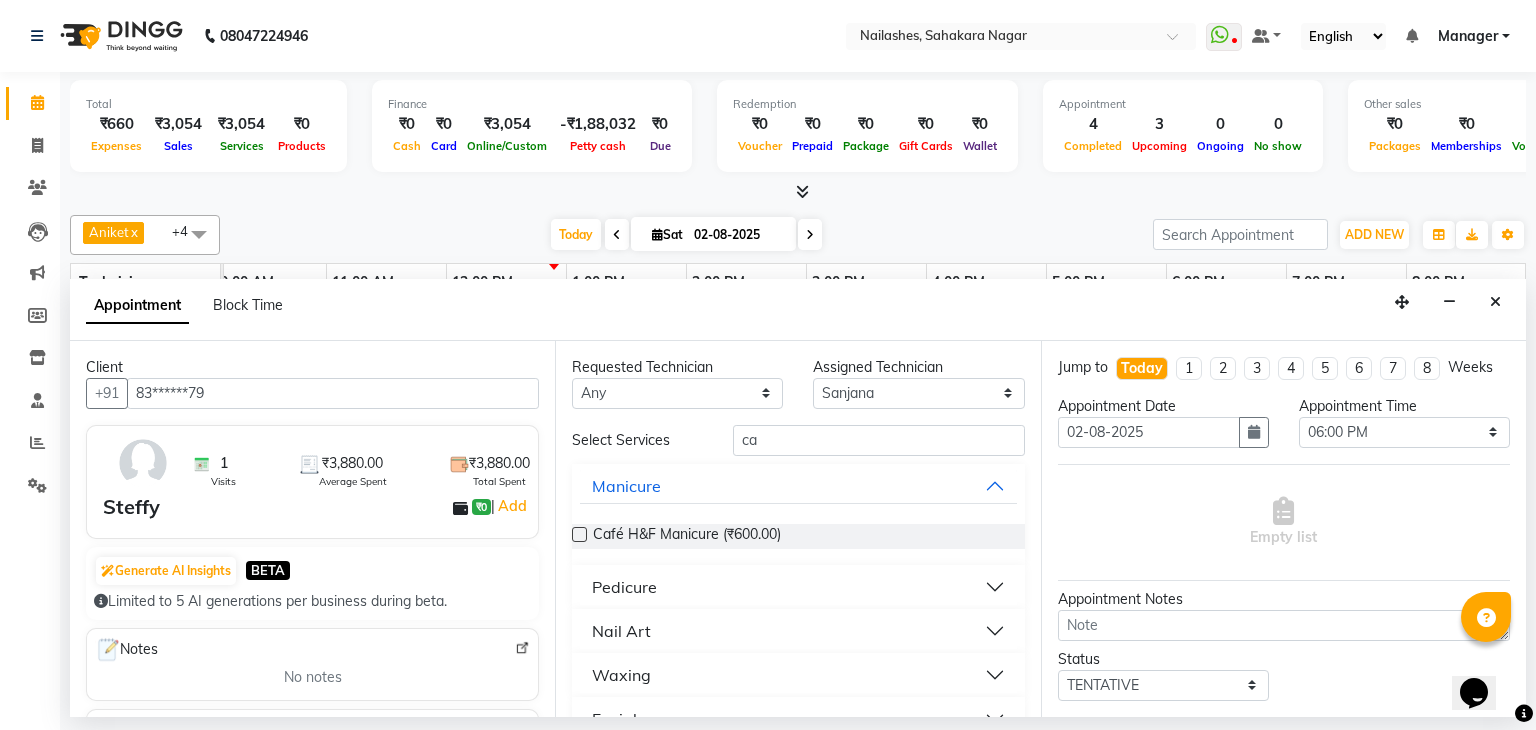 click on "Pedicure" at bounding box center [624, 587] 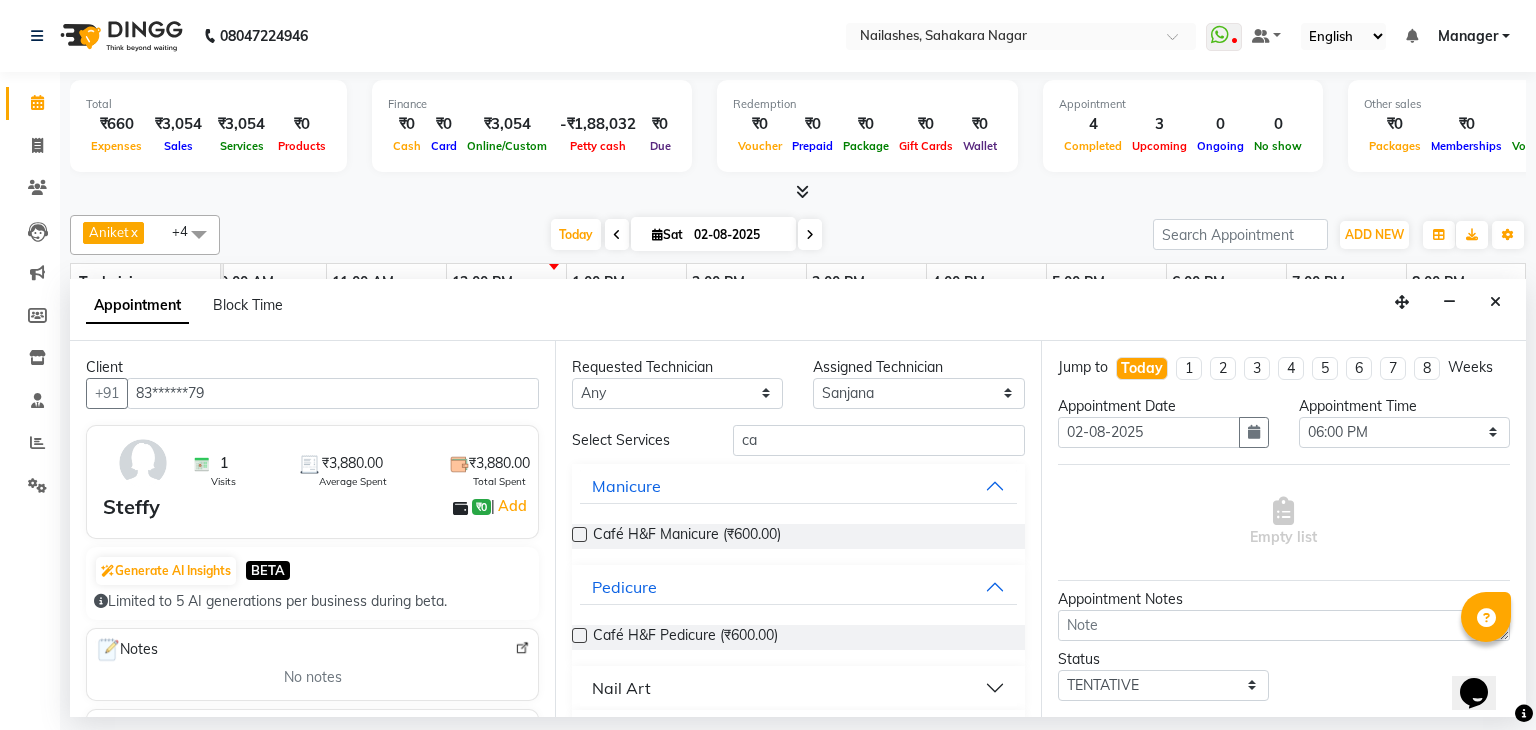 click at bounding box center (579, 635) 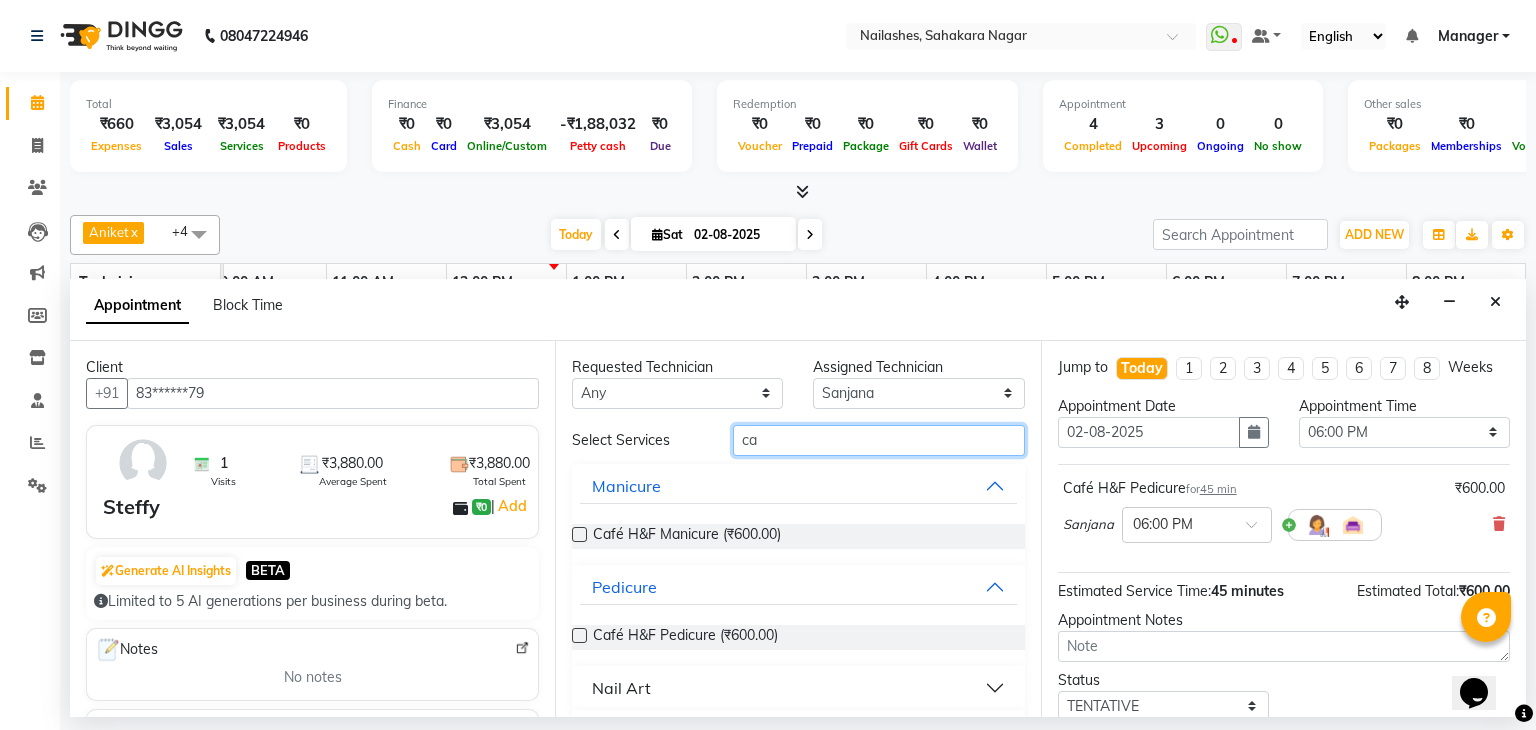 click on "ca" at bounding box center [879, 440] 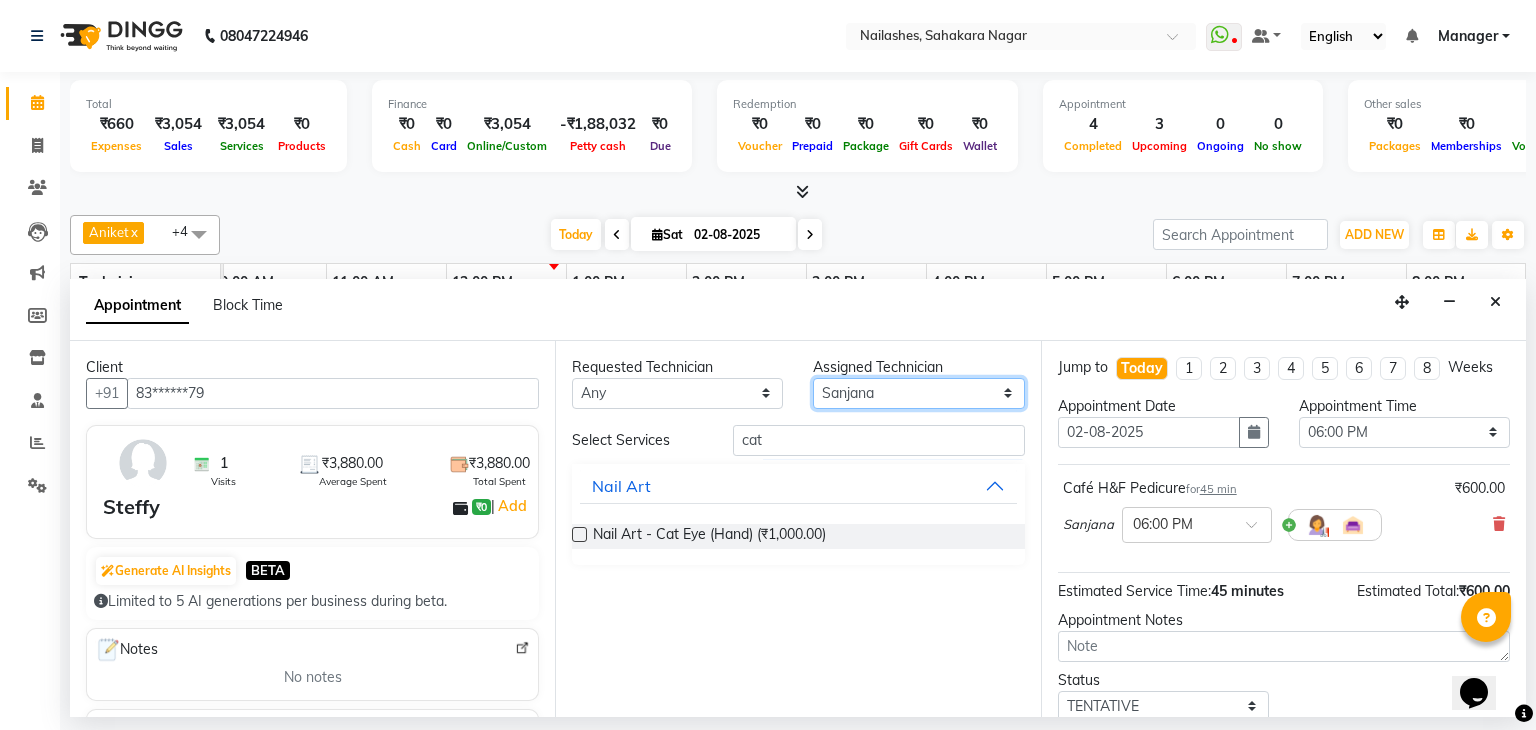 click on "Select [PERSON] [PERSON] [PERSON] [PERSON] [PERSON] [PERSON] [PERSON] [PERSON] [PERSON] [PERSON] [PERSON] [PERSON] [PERSON]" at bounding box center [918, 393] 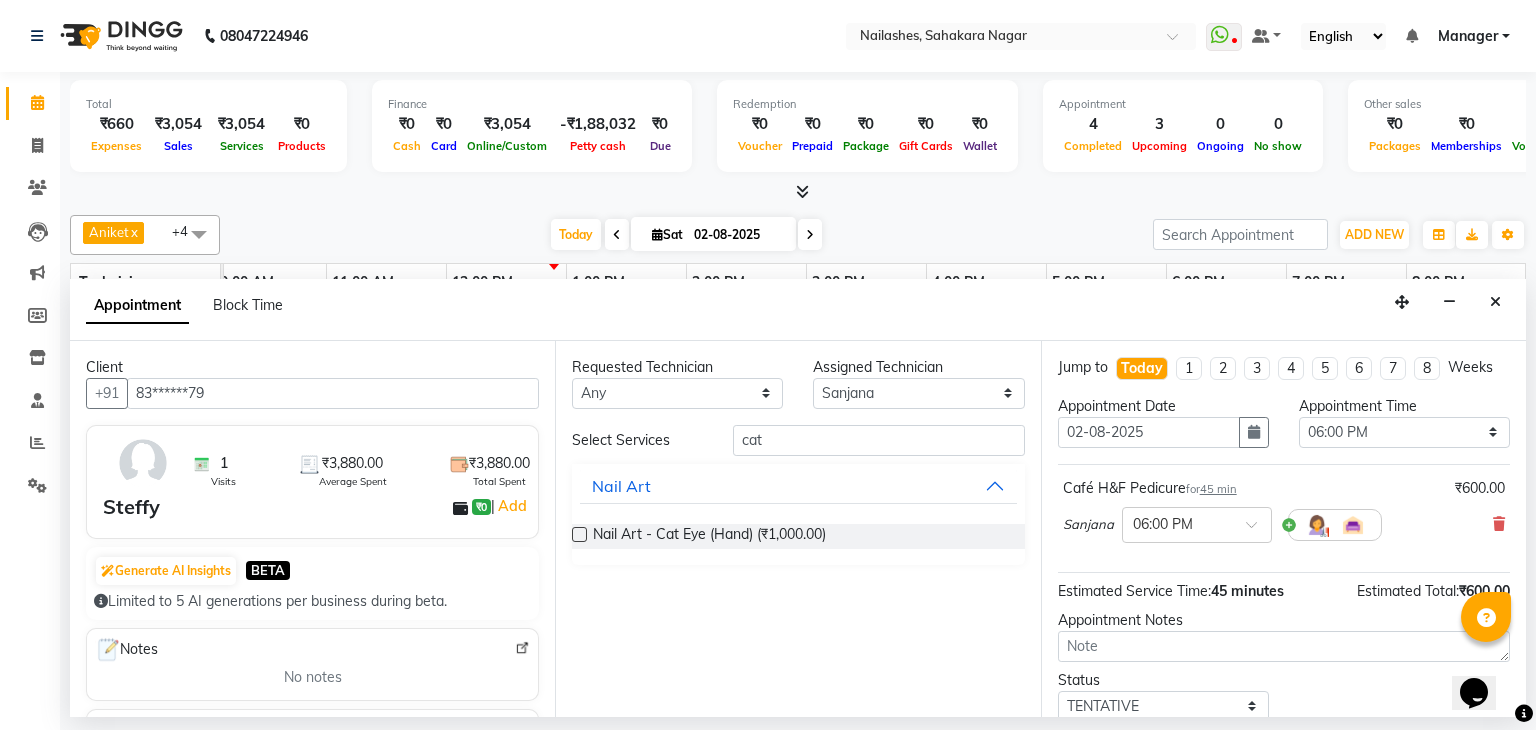 click at bounding box center [579, 534] 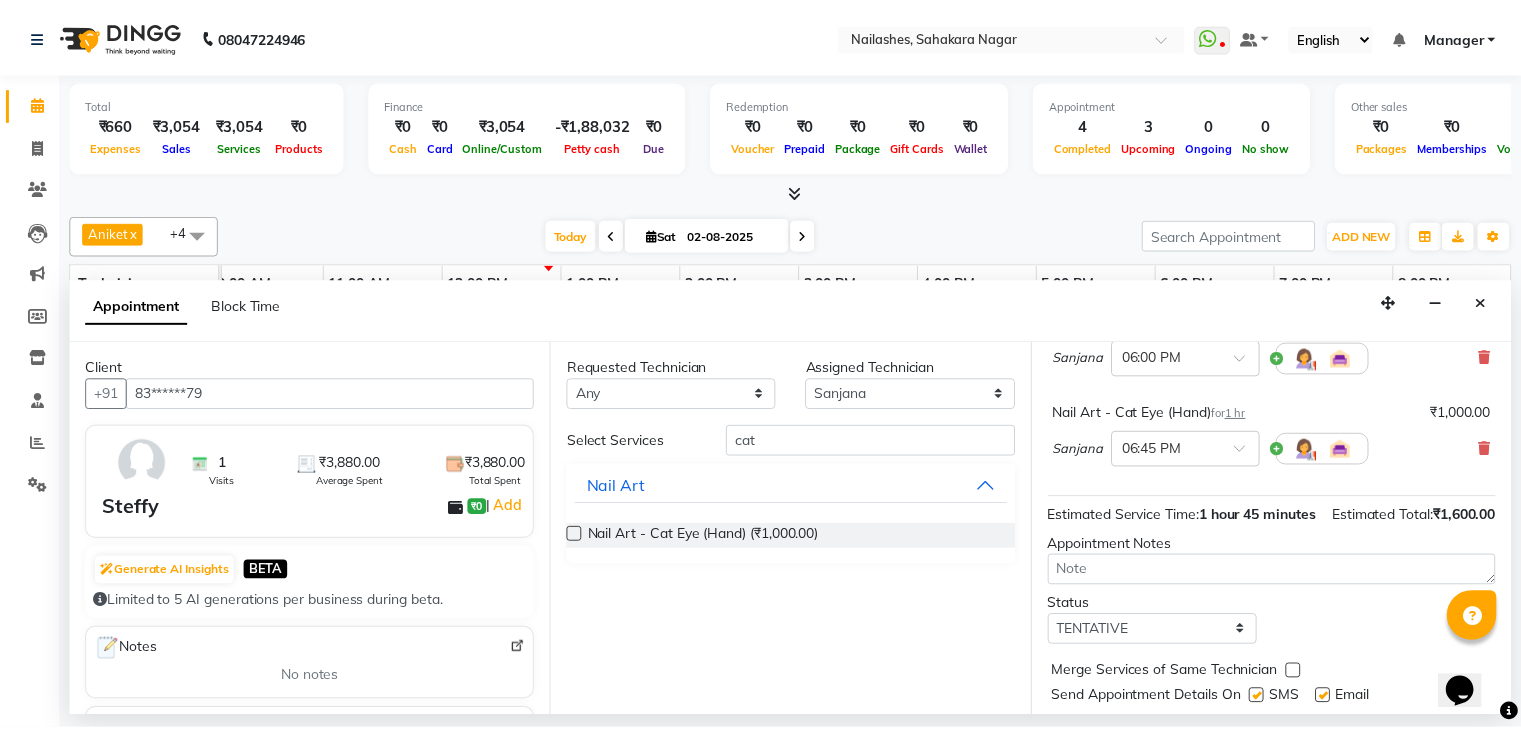 scroll, scrollTop: 242, scrollLeft: 0, axis: vertical 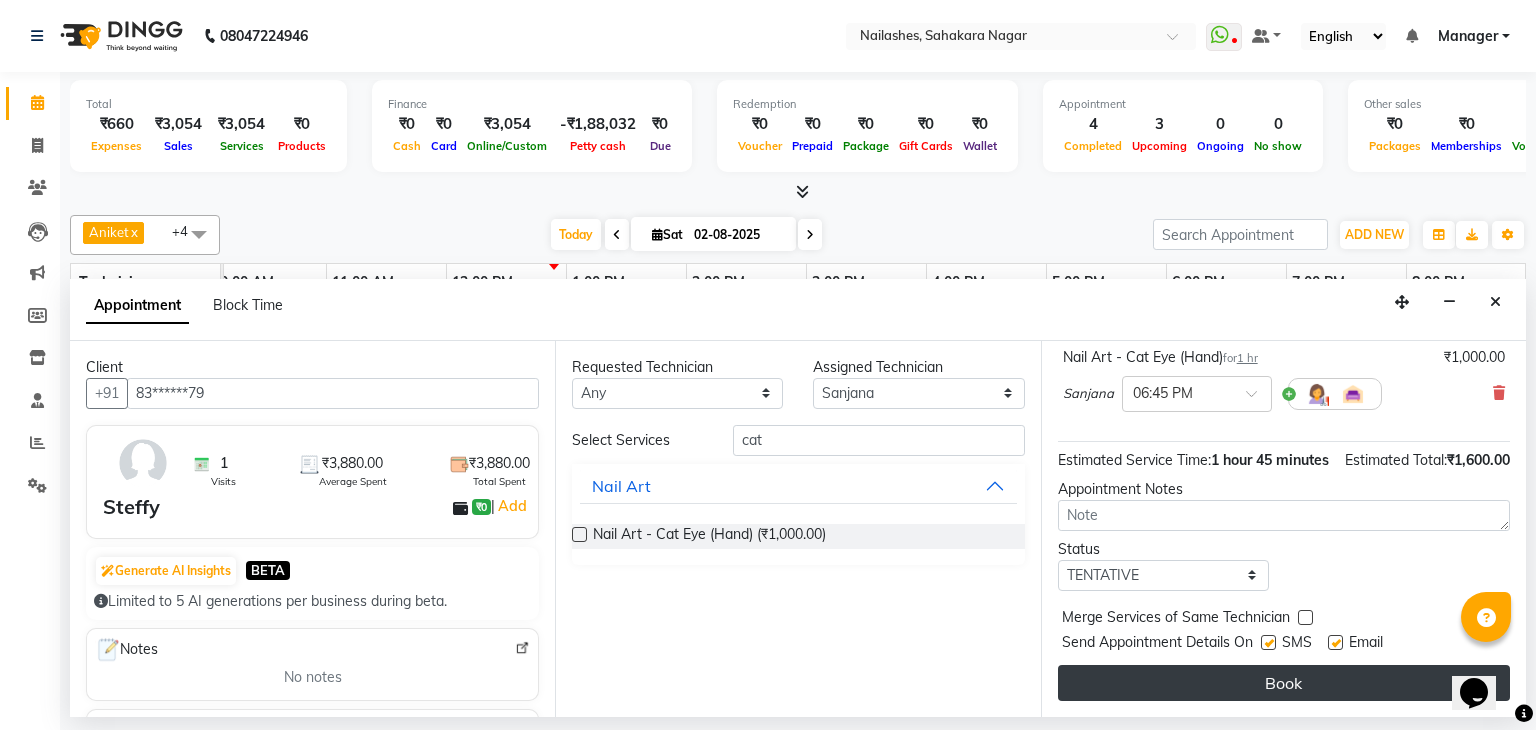 click on "Book" at bounding box center [1284, 683] 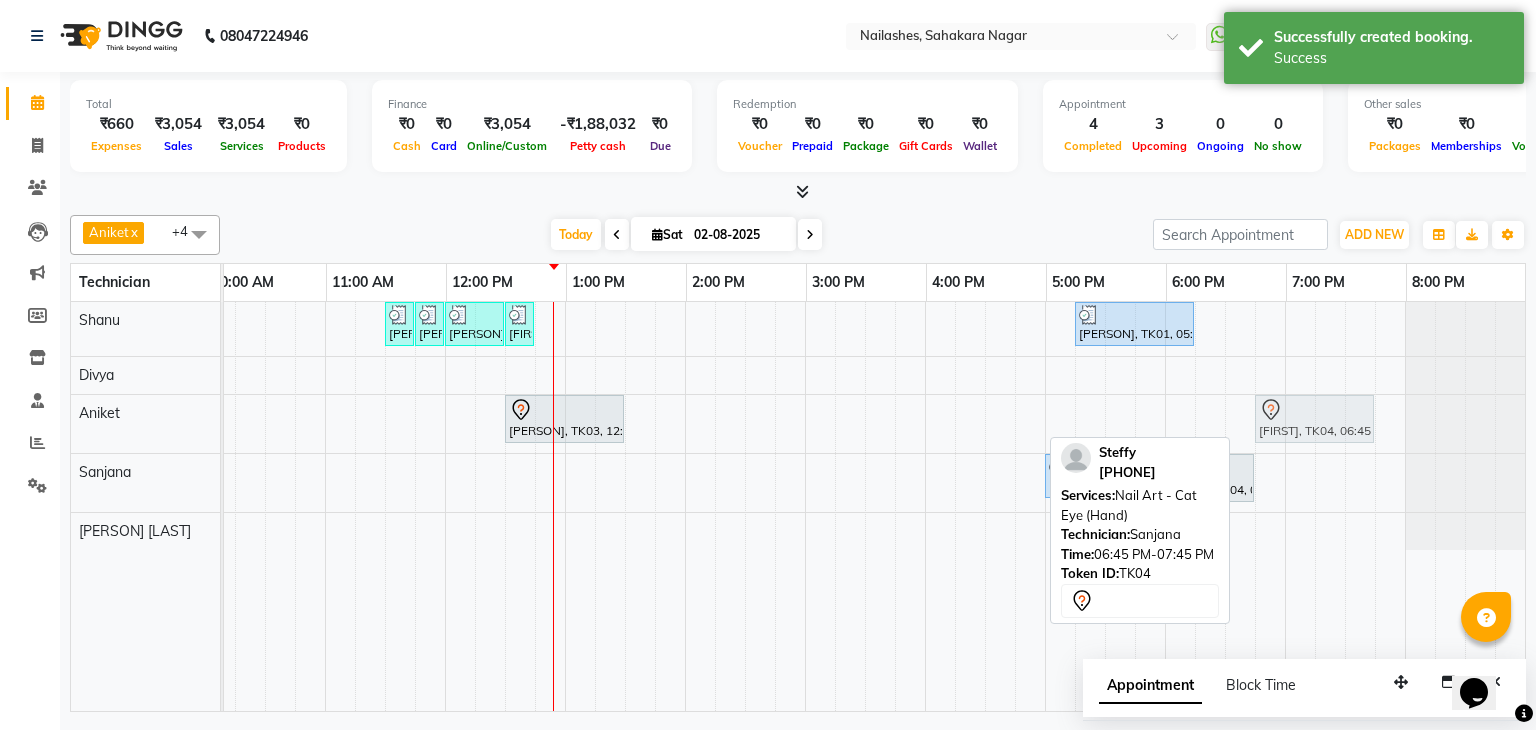 drag, startPoint x: 1290, startPoint y: 470, endPoint x: 1289, endPoint y: 429, distance: 41.01219 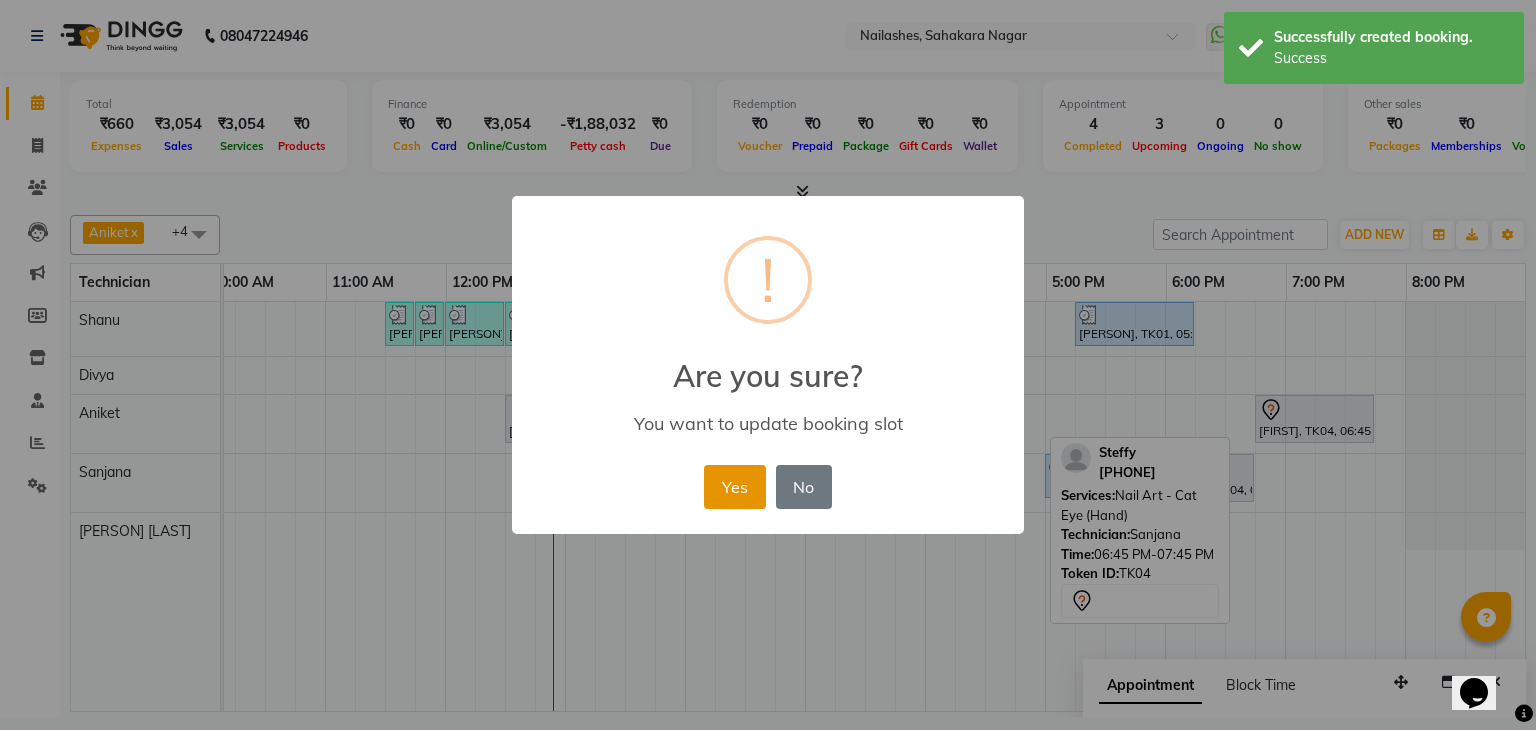 click on "Yes" at bounding box center (734, 487) 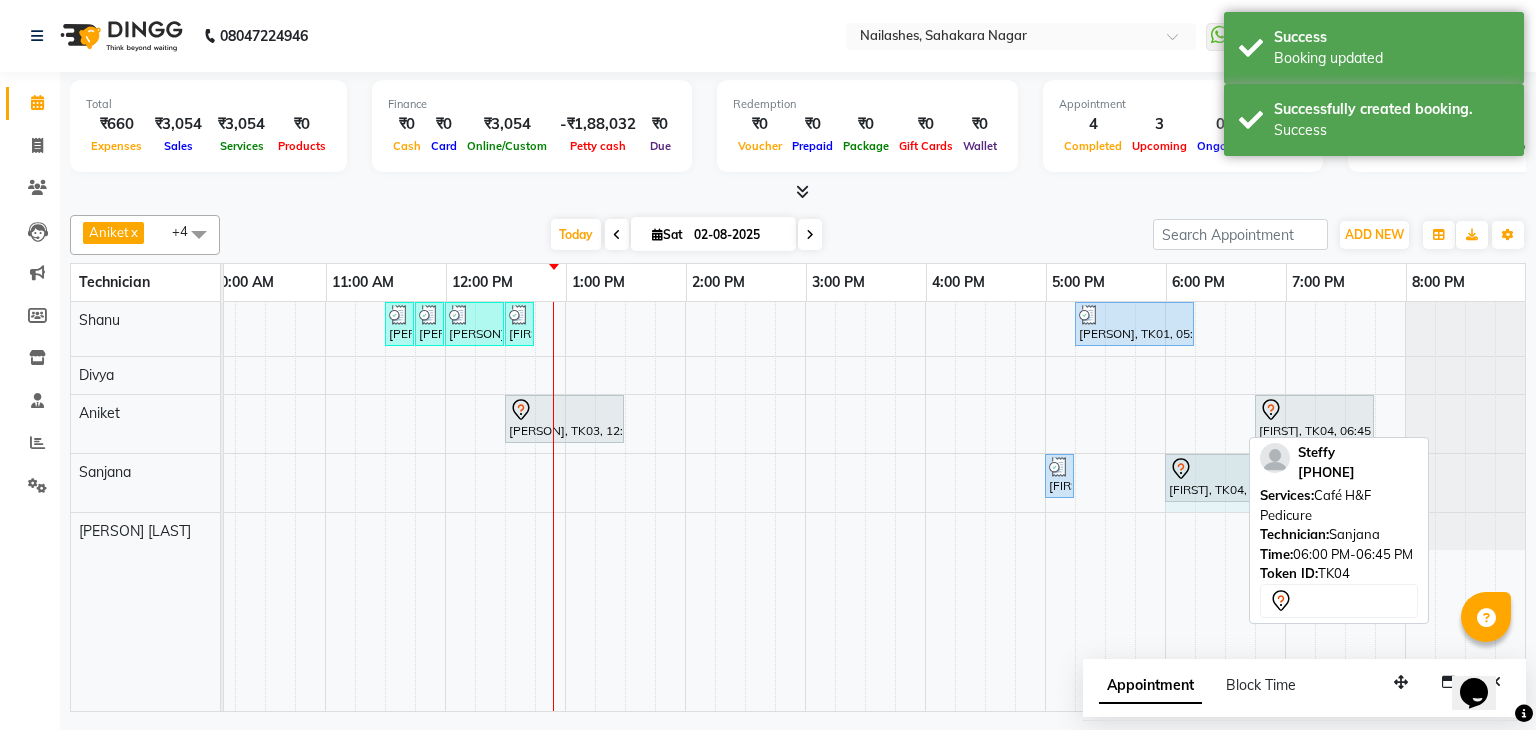 drag, startPoint x: 1236, startPoint y: 473, endPoint x: 1267, endPoint y: 483, distance: 32.572994 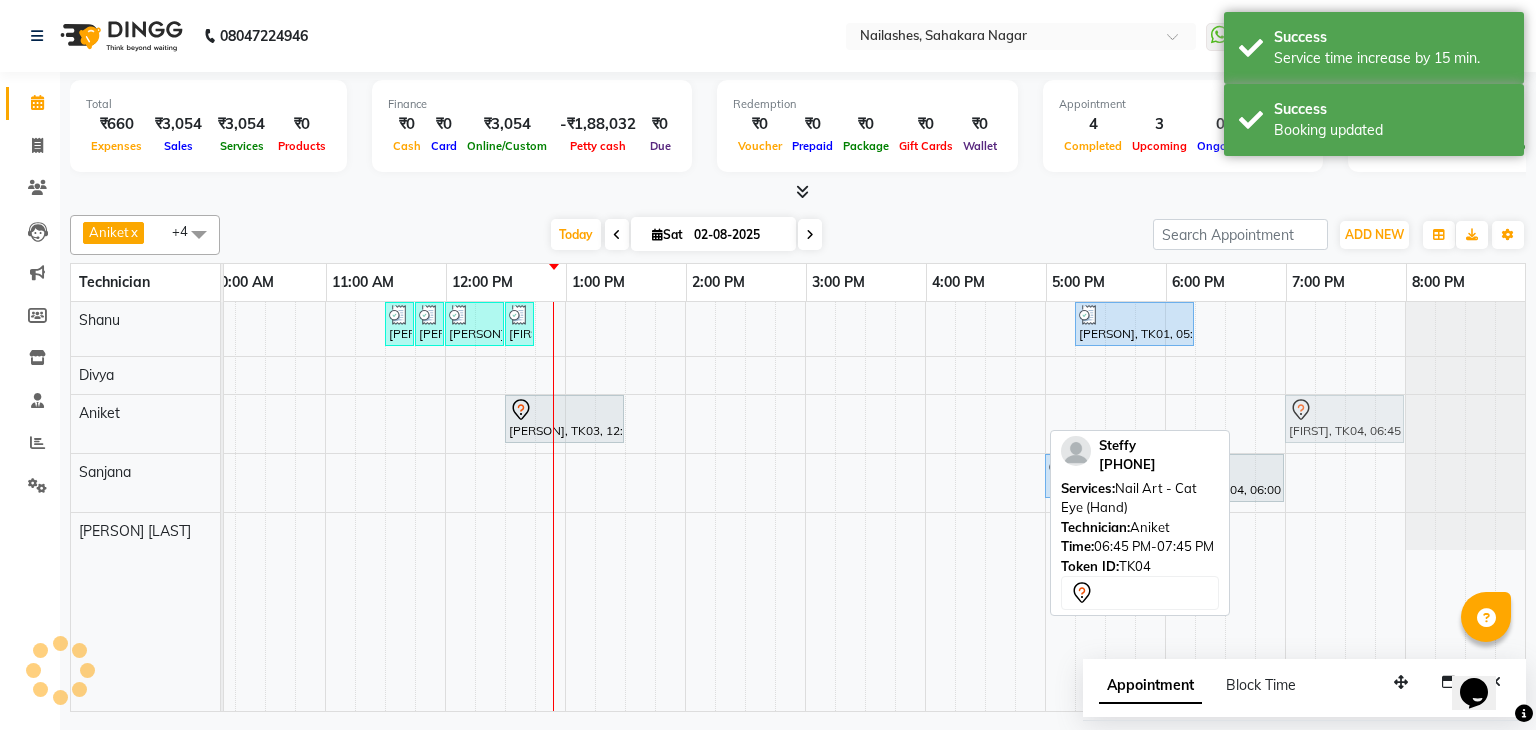 click on "[FIRST], TK03, 12:30 PM-01:30 PM, Nail Extension - Acrylic (Hand)             [FIRST], TK04, 06:45 PM-07:45 PM, Nail Art - Cat Eye (Hand)             [FIRST], TK04, 06:45 PM-07:45 PM, Nail Art - Cat Eye (Hand)" at bounding box center (-35, 424) 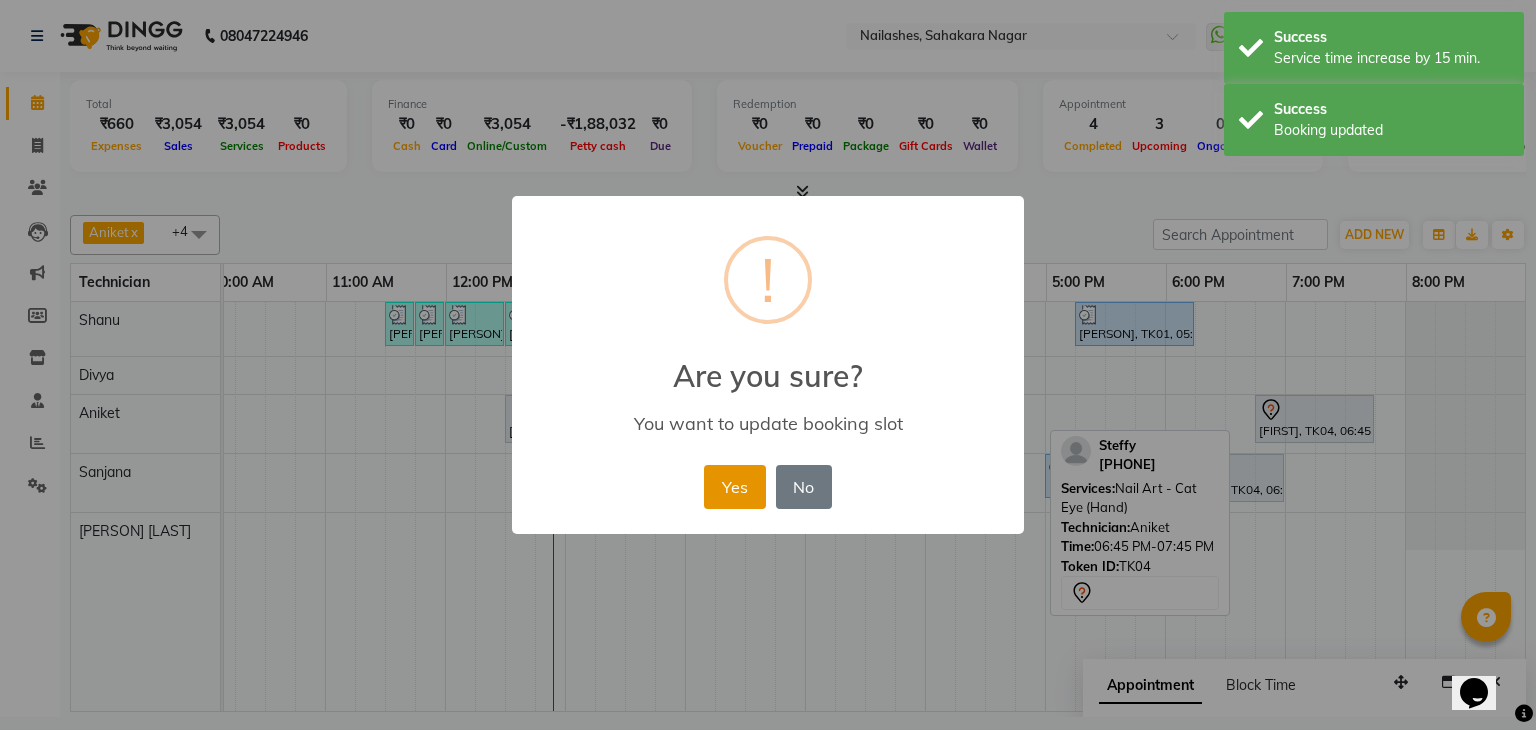 click on "Yes" at bounding box center [734, 487] 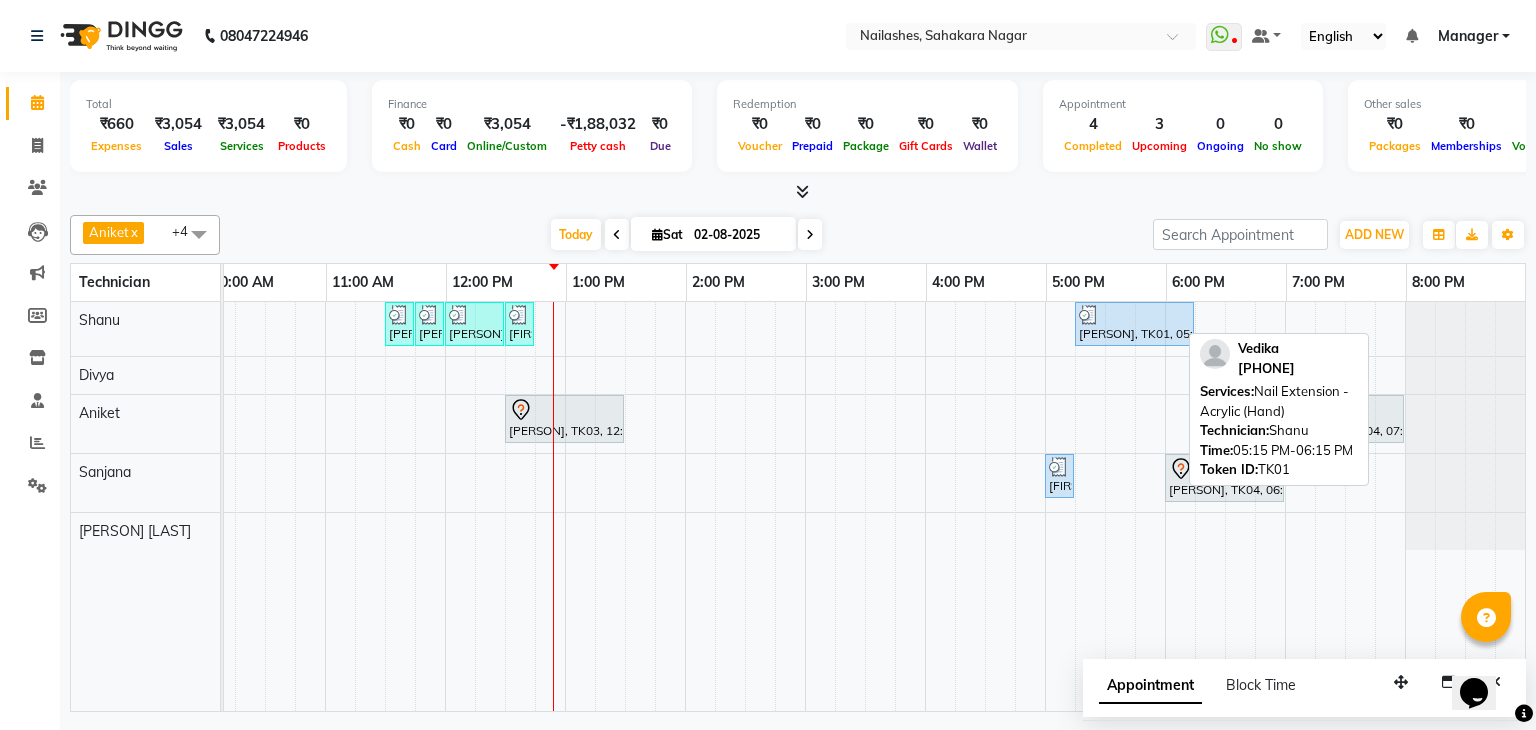 click on "[PERSON], TK01, 05:15 PM-06:15 PM, Nail Extension - Acrylic (Hand)" at bounding box center (1134, 324) 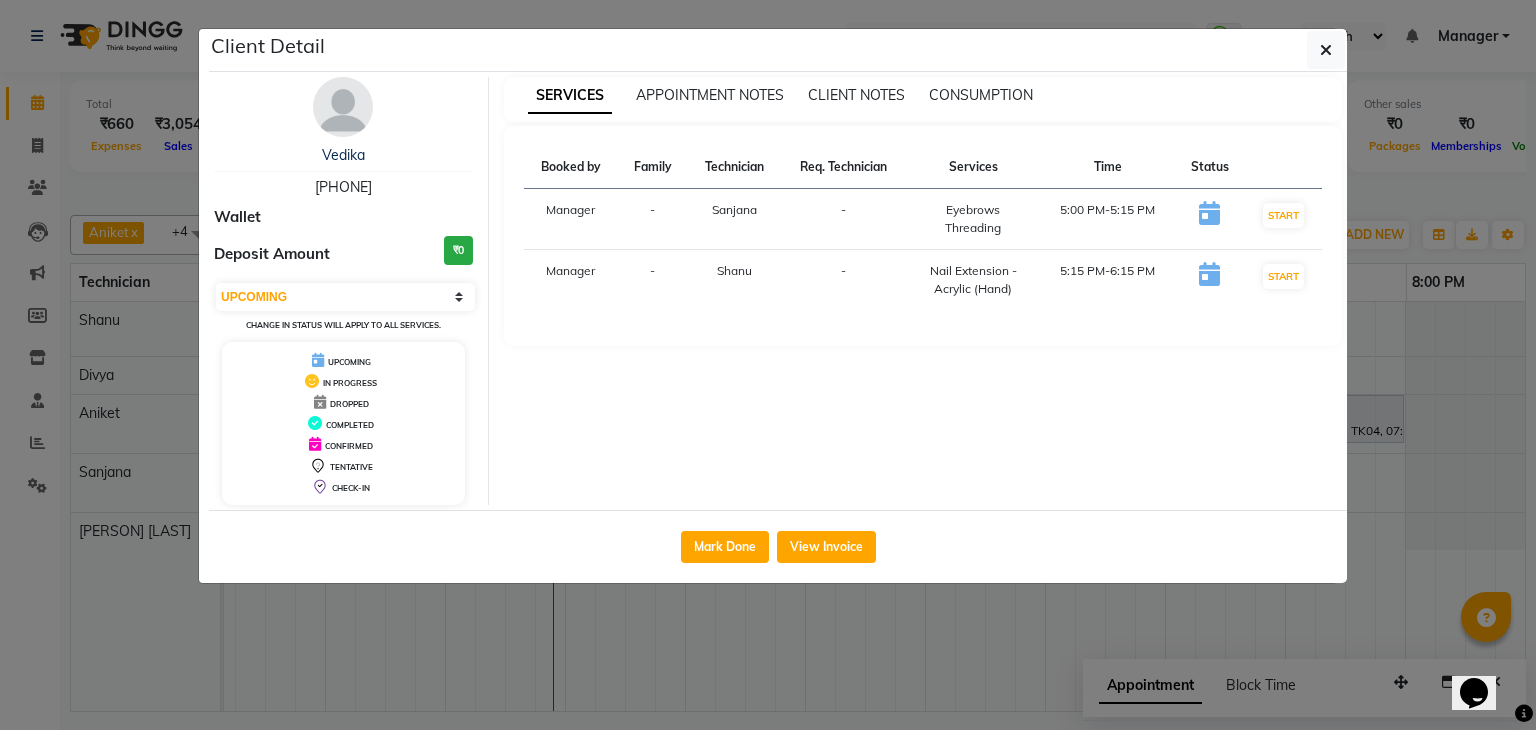 click on "[PHONE]" at bounding box center [343, 187] 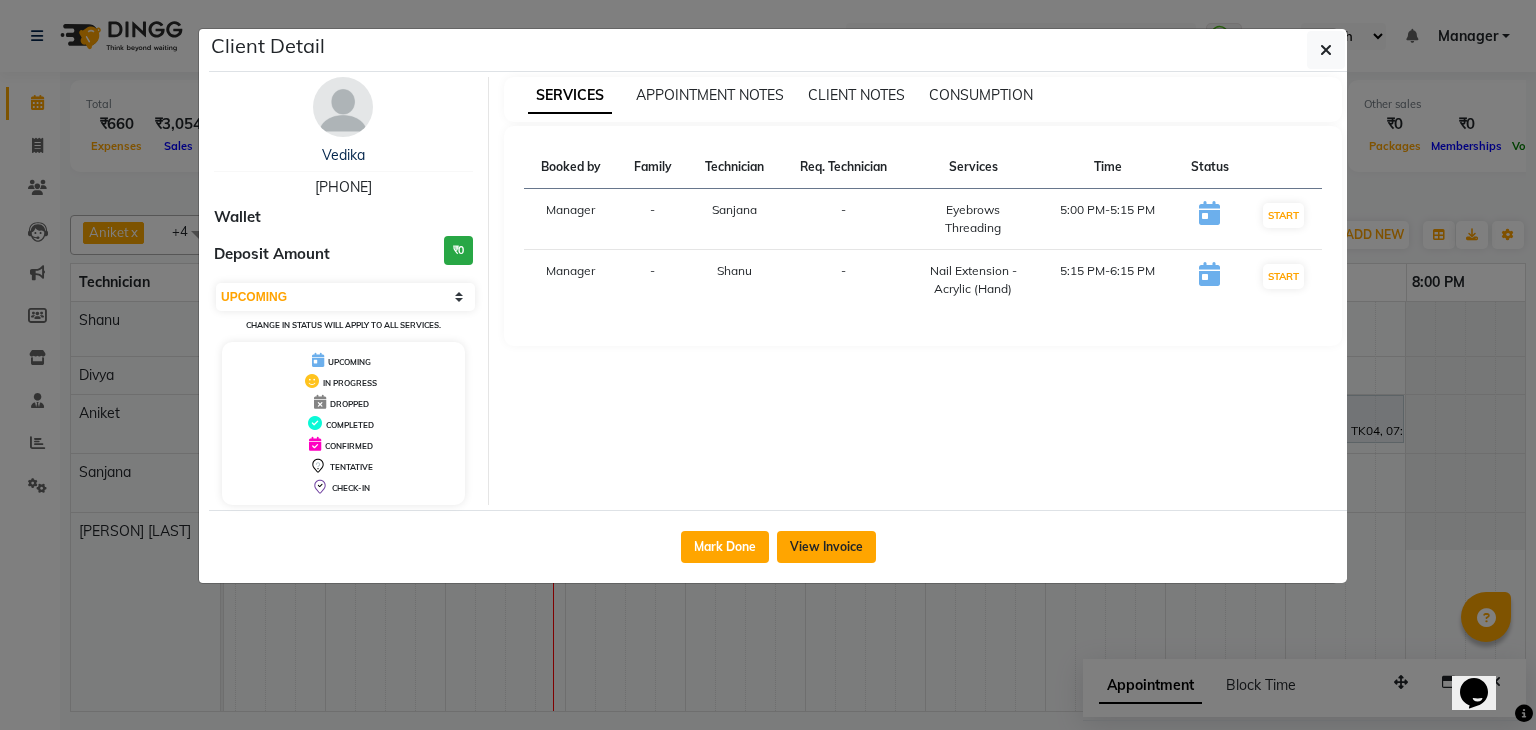 click on "View Invoice" 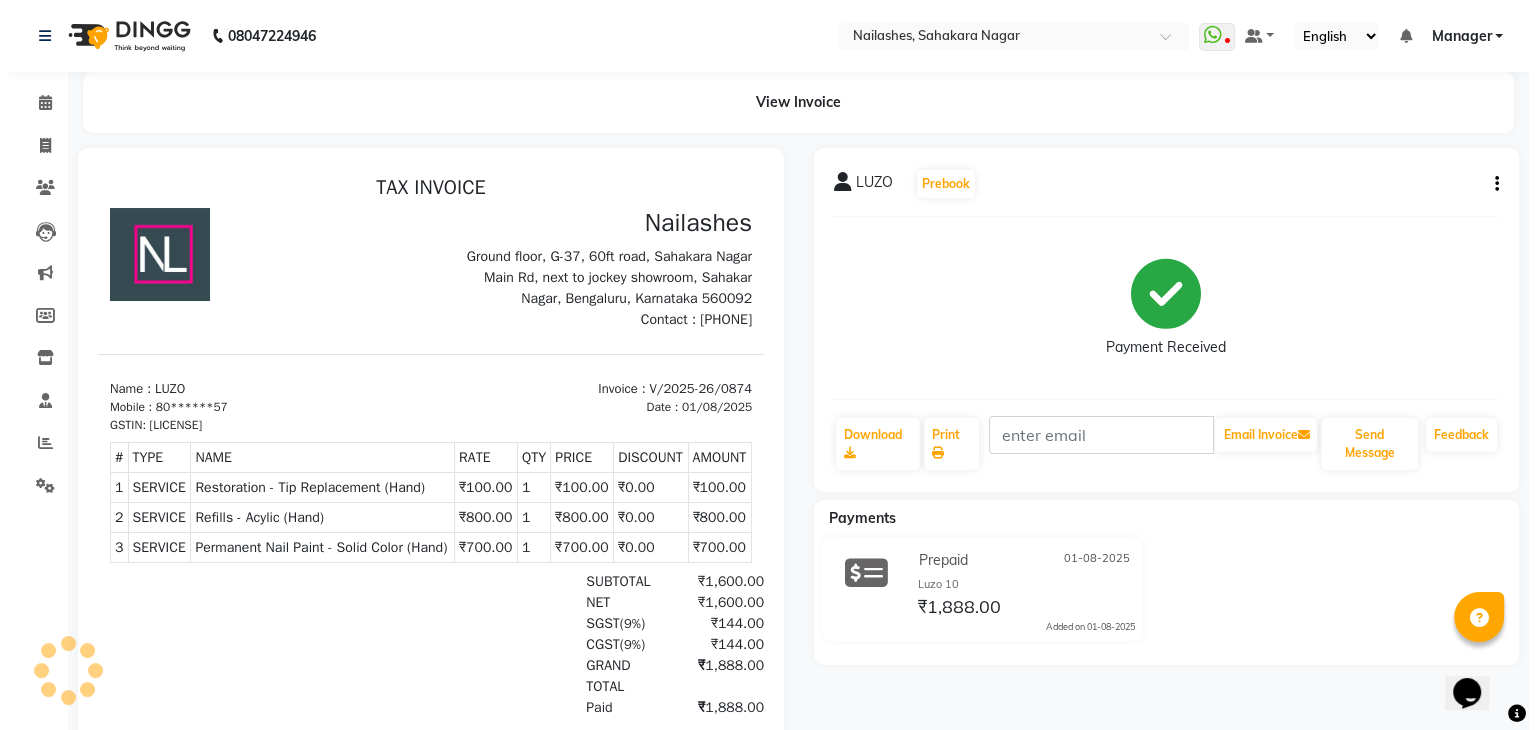 scroll, scrollTop: 0, scrollLeft: 0, axis: both 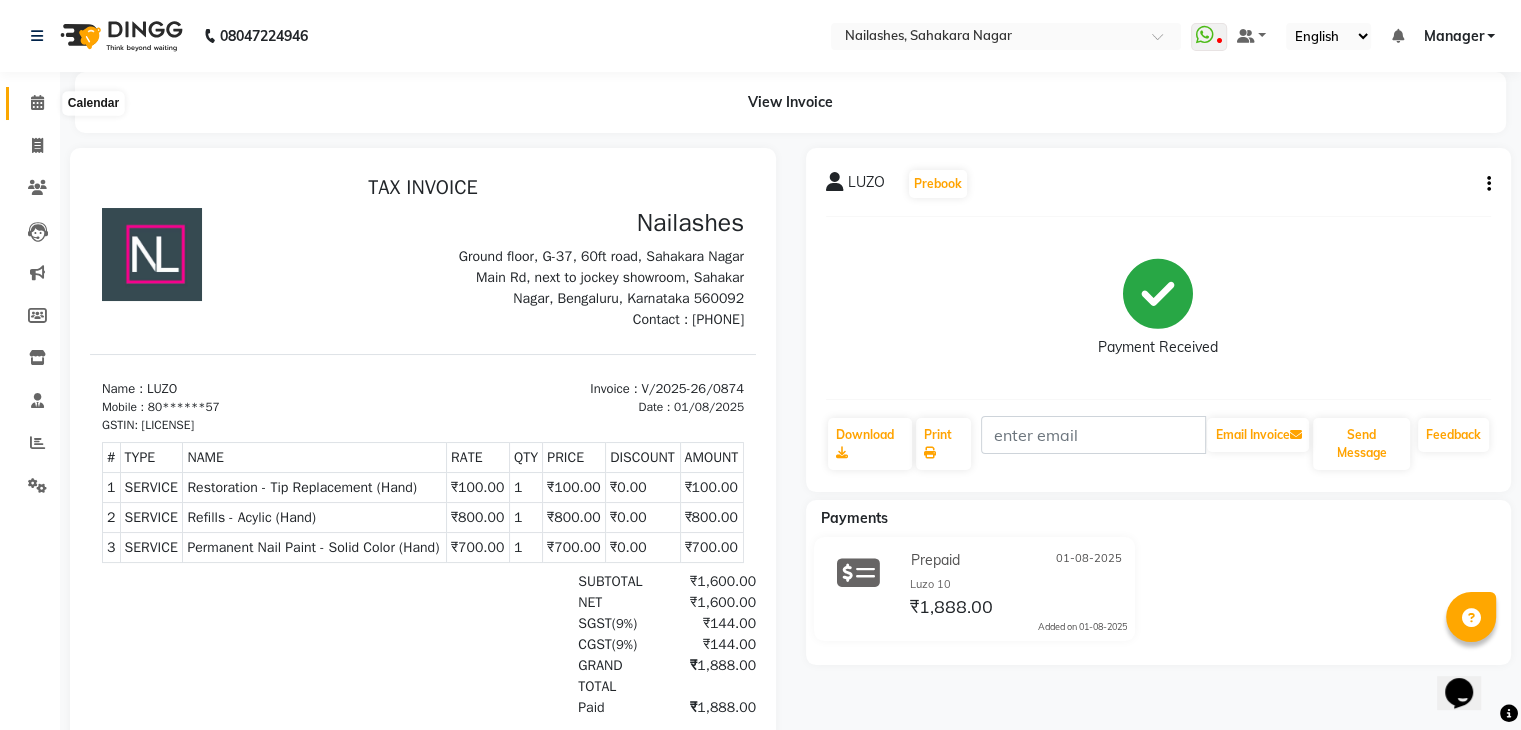 click 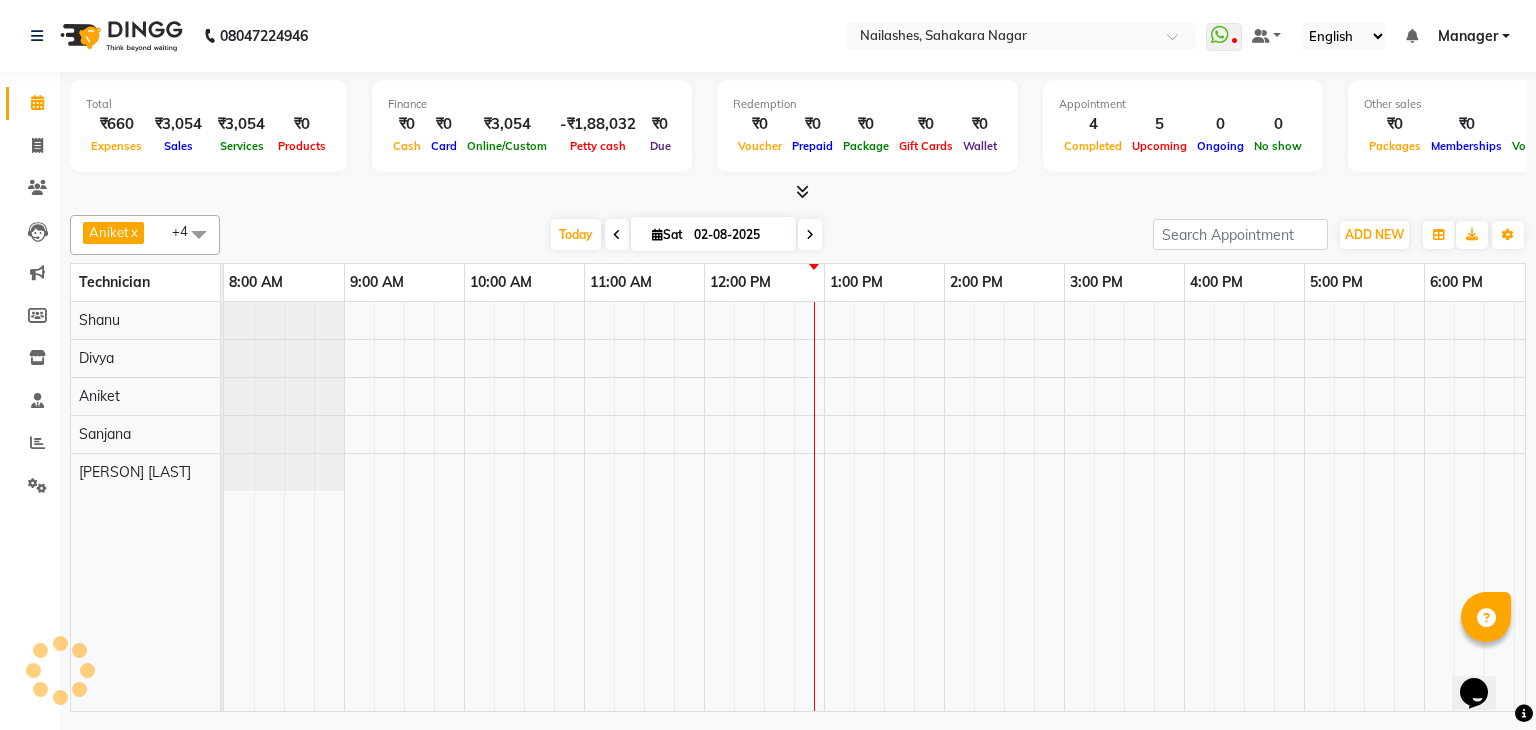 scroll, scrollTop: 0, scrollLeft: 0, axis: both 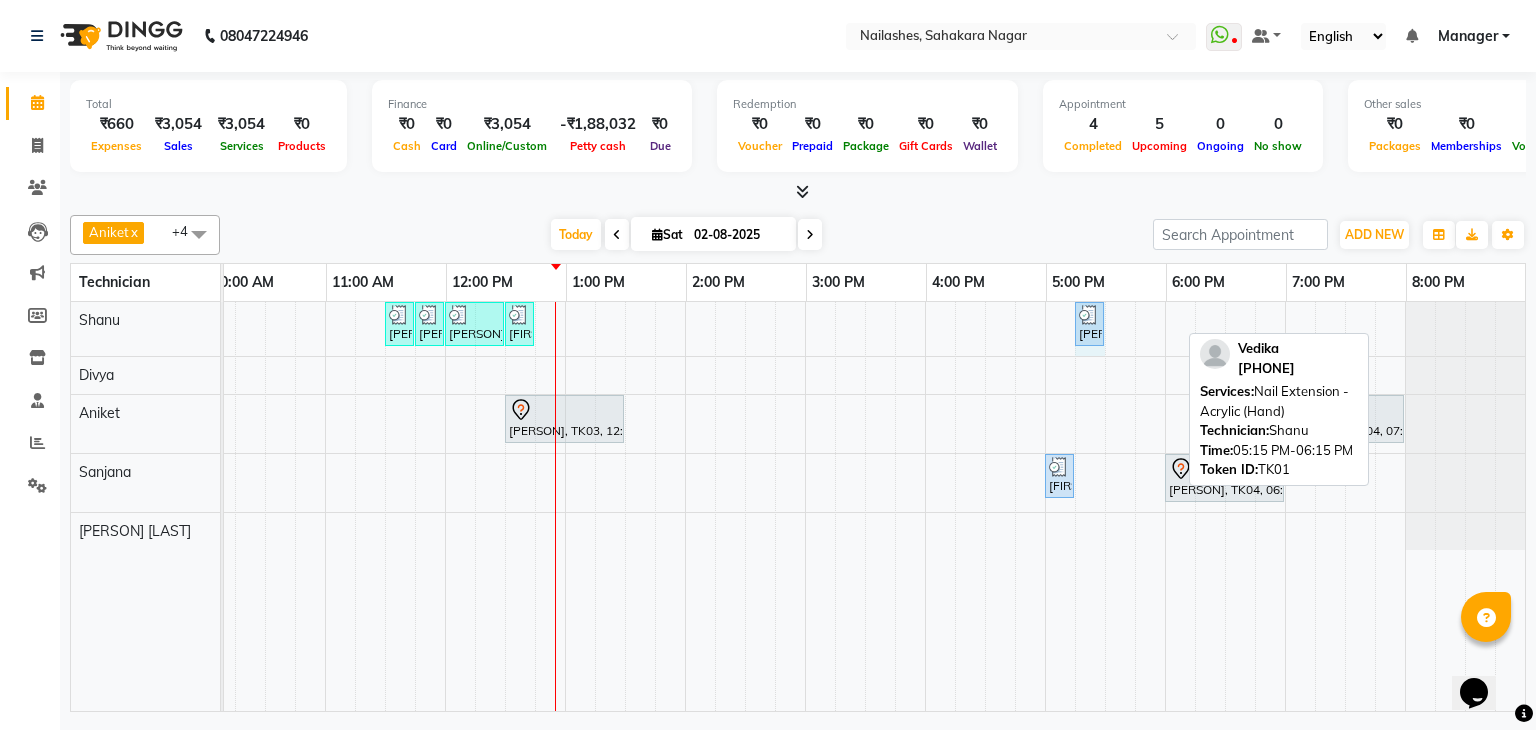 drag, startPoint x: 1176, startPoint y: 320, endPoint x: 1067, endPoint y: 326, distance: 109.165016 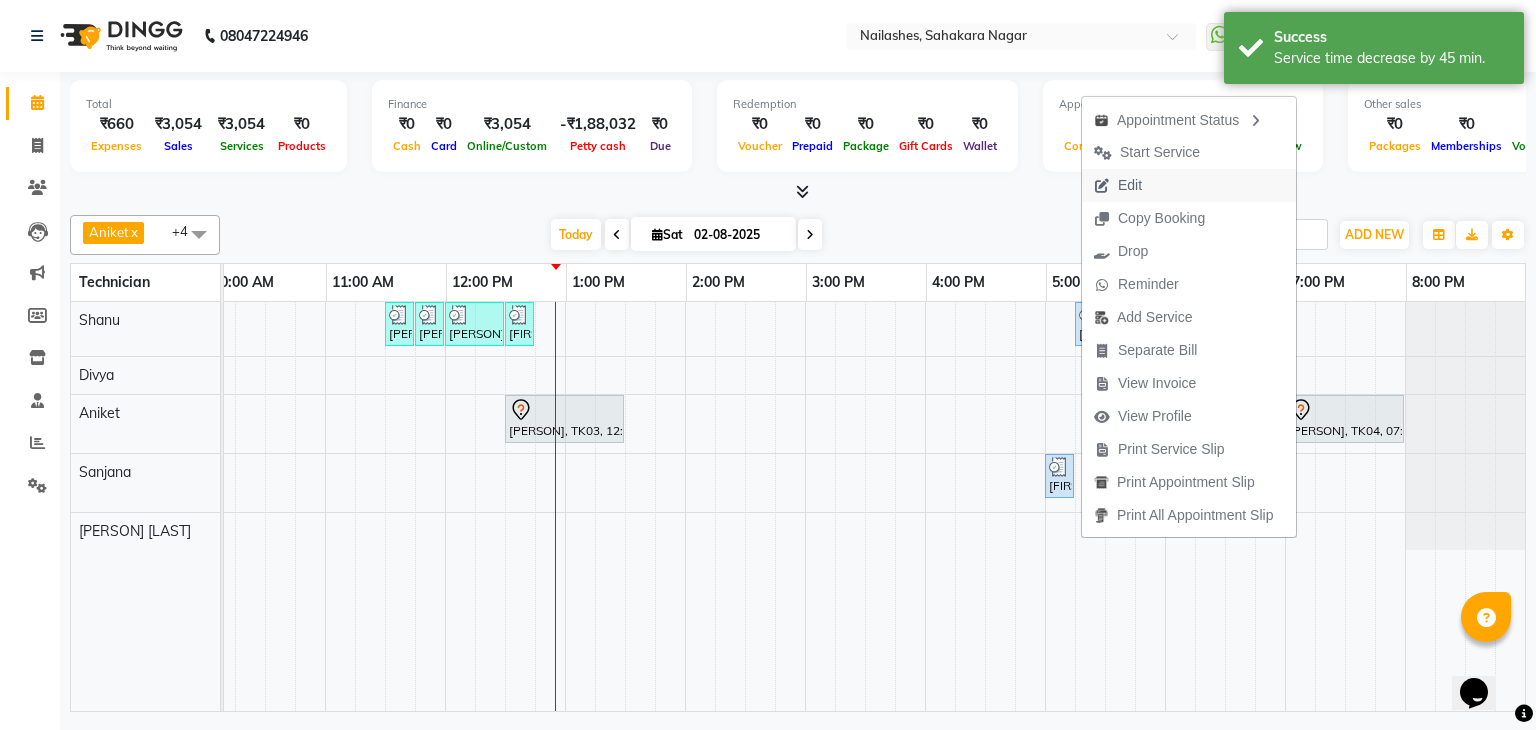 click on "Edit" at bounding box center (1118, 185) 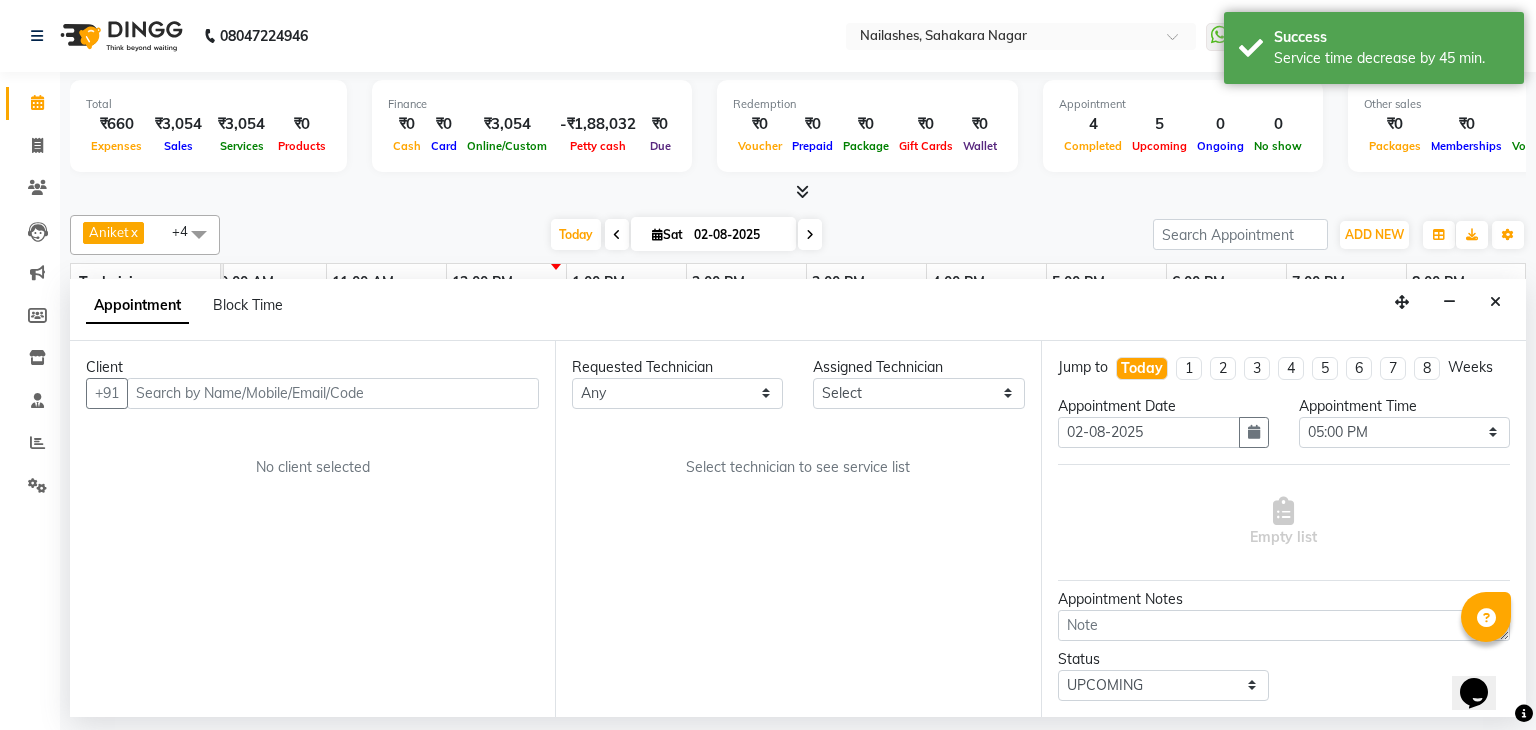 scroll, scrollTop: 0, scrollLeft: 258, axis: horizontal 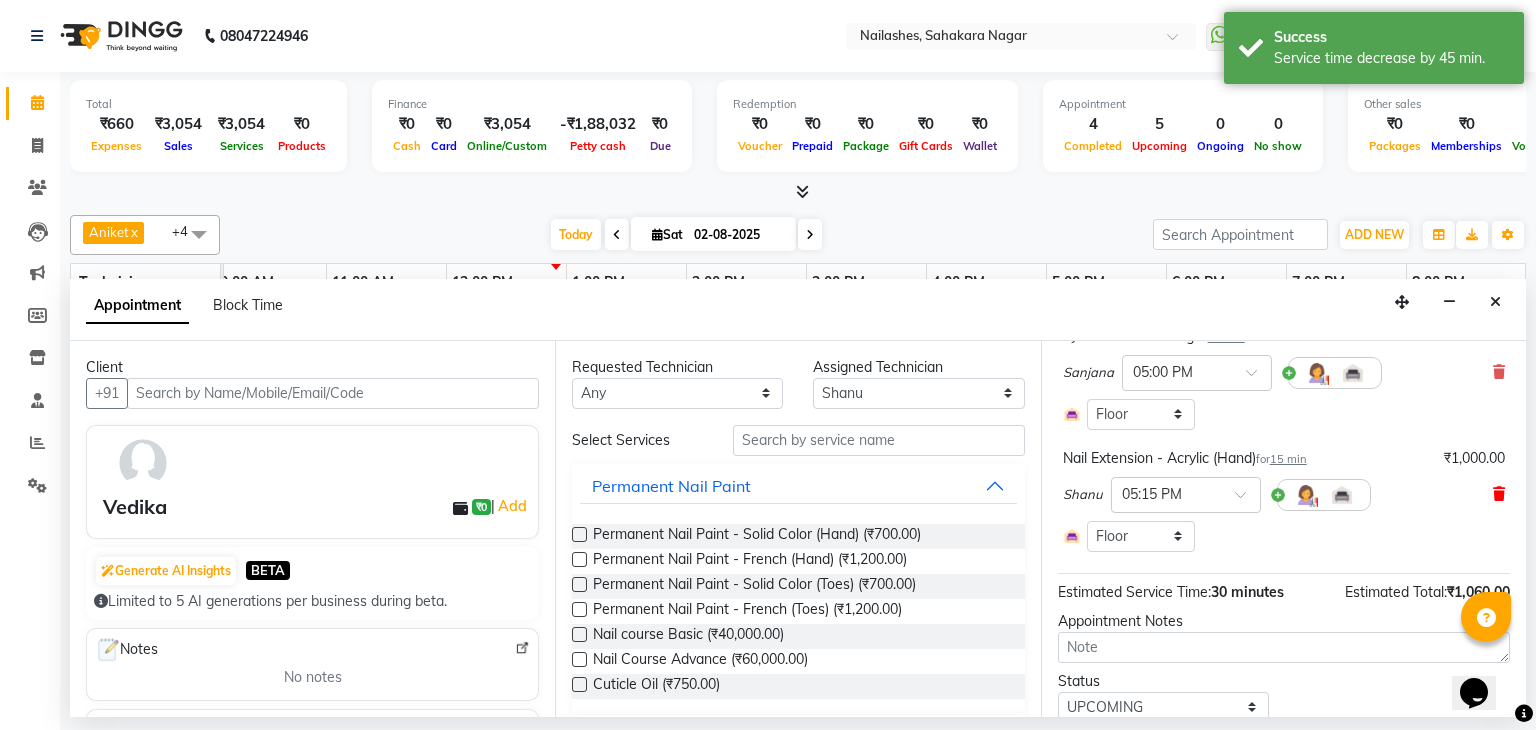 click at bounding box center [1499, 494] 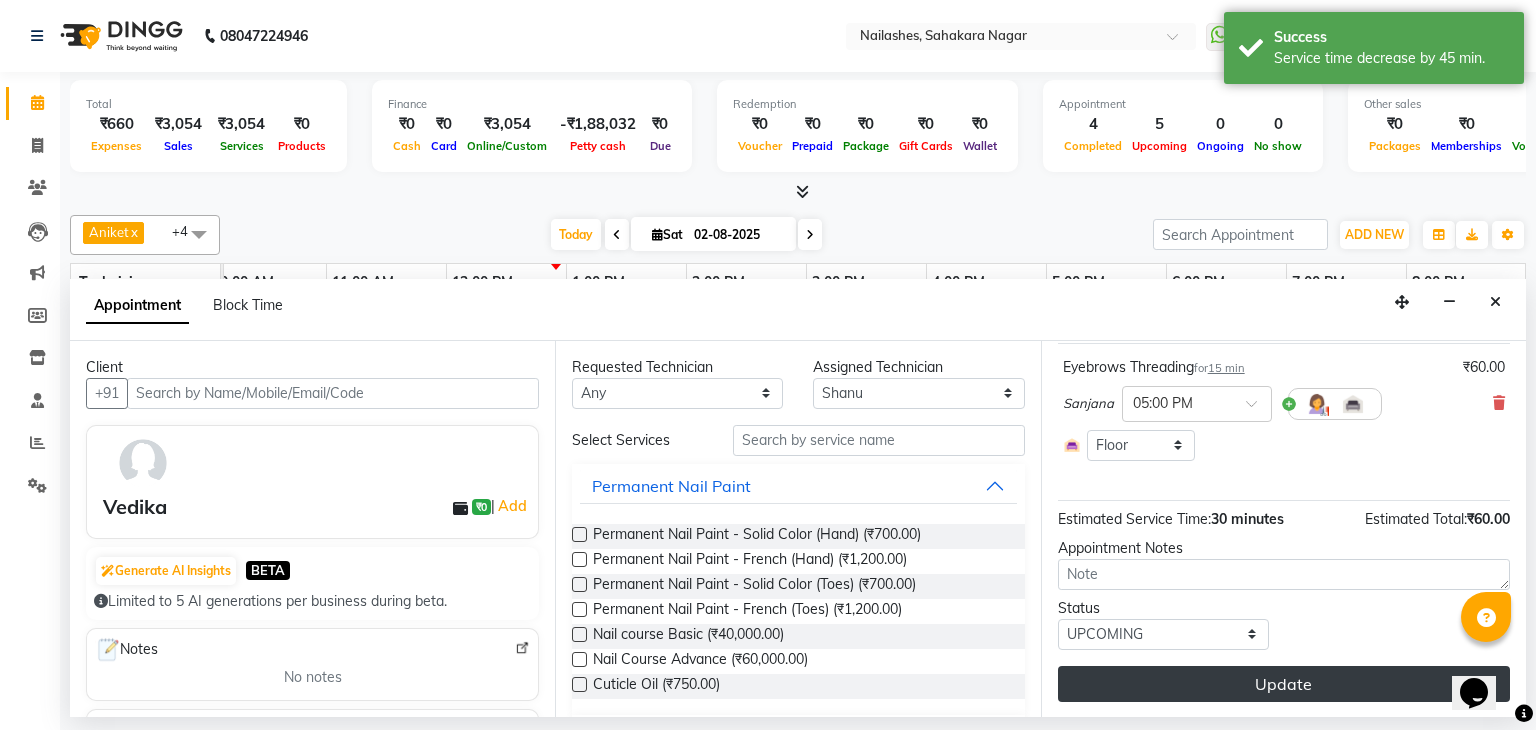 scroll, scrollTop: 120, scrollLeft: 0, axis: vertical 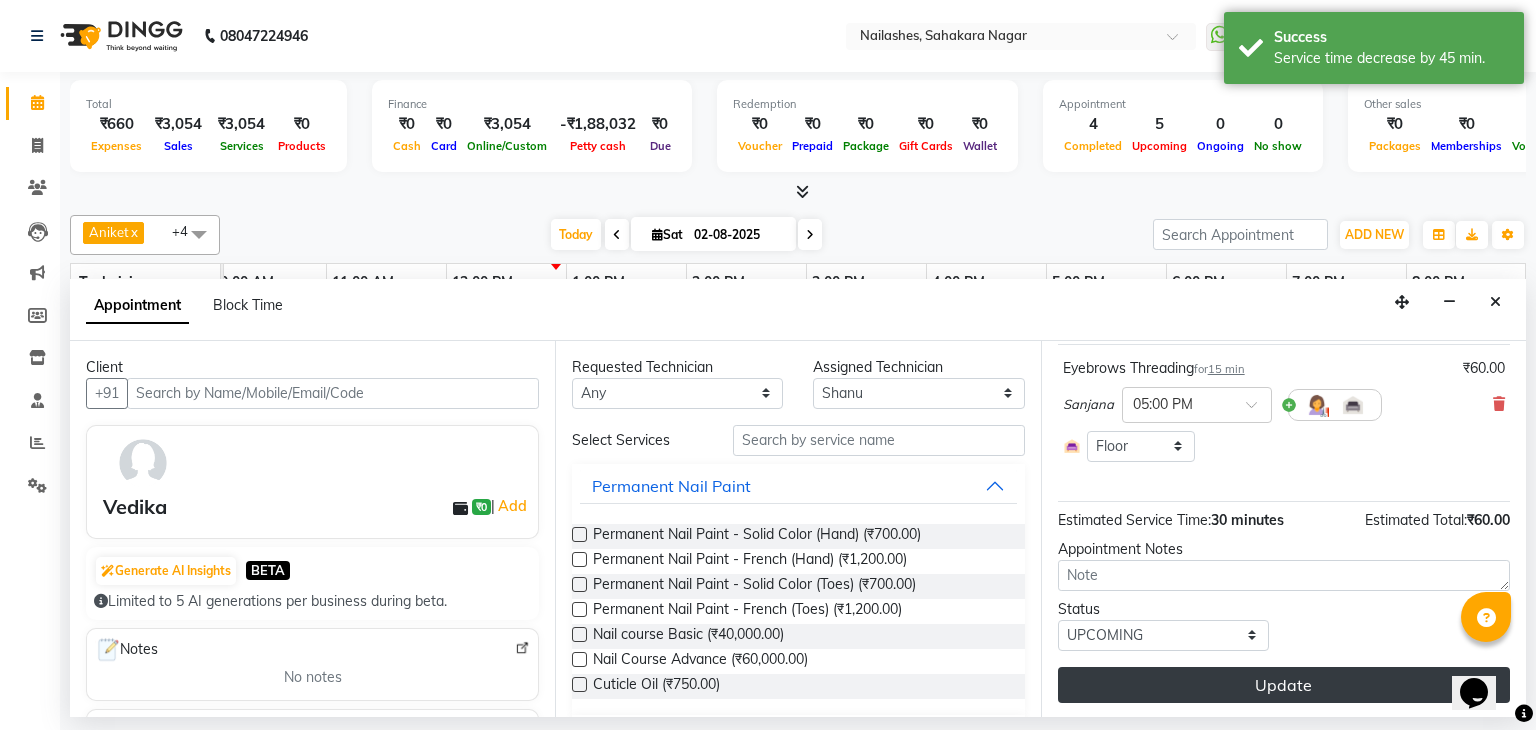 click on "Update" at bounding box center (1284, 685) 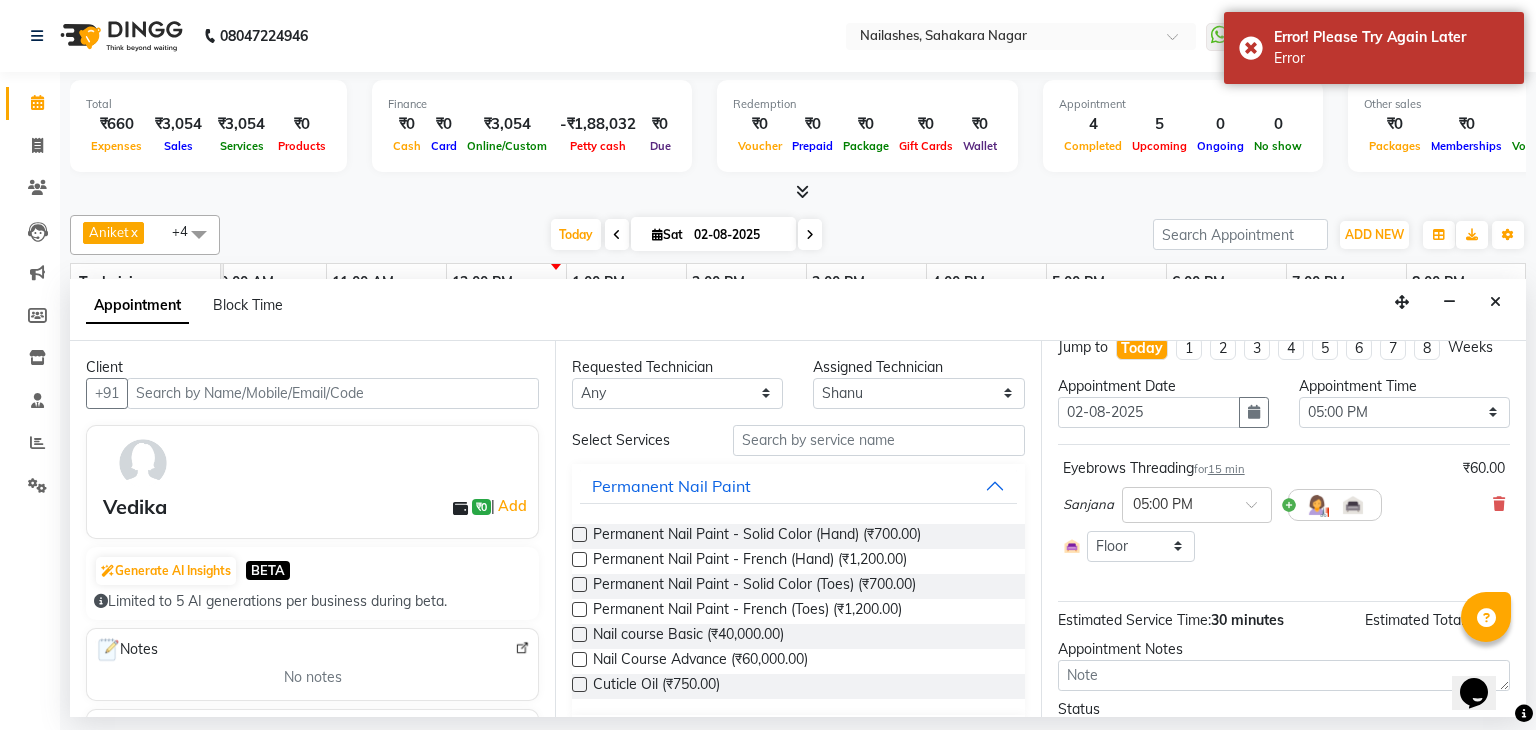 scroll, scrollTop: 120, scrollLeft: 0, axis: vertical 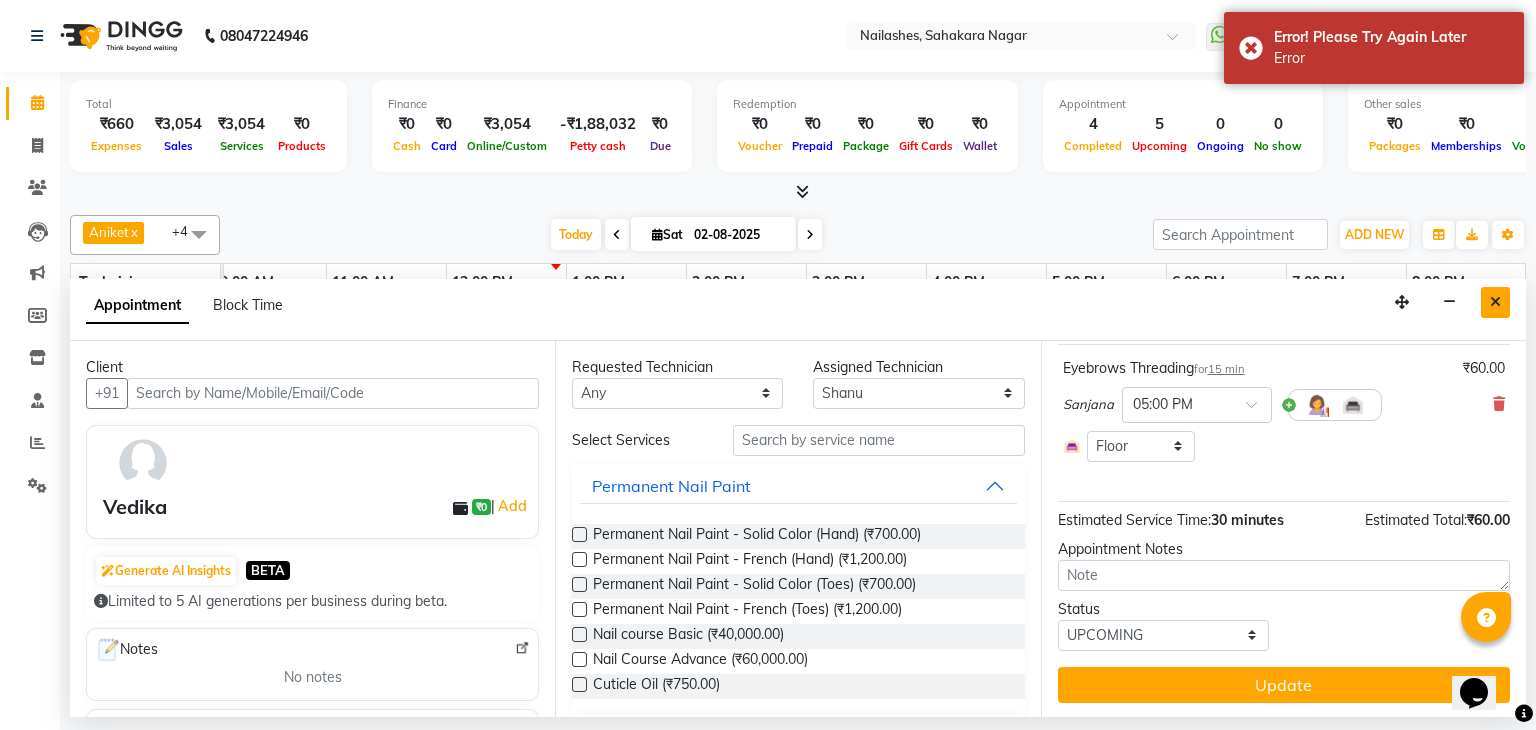 click at bounding box center [1495, 302] 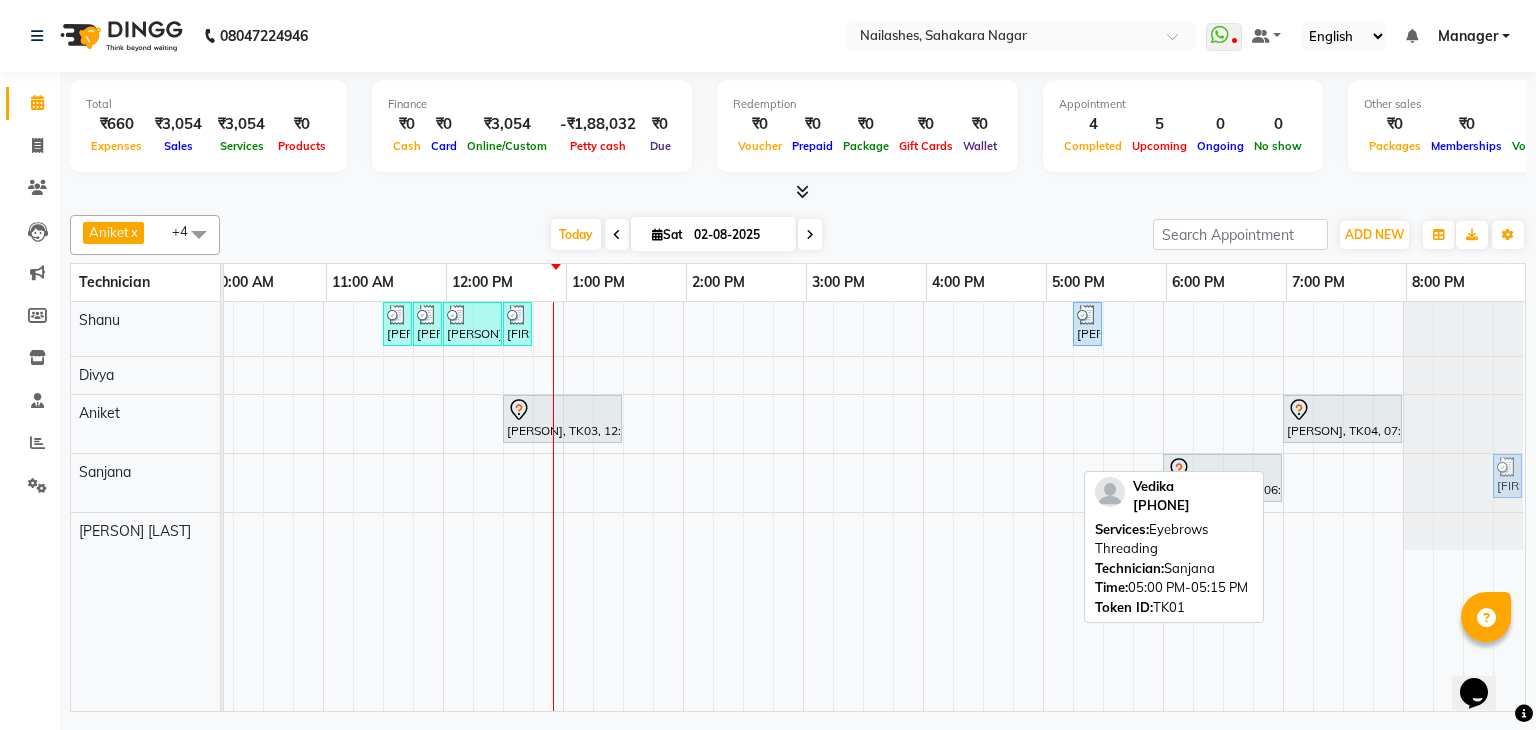 drag, startPoint x: 1063, startPoint y: 473, endPoint x: 1498, endPoint y: 469, distance: 435.0184 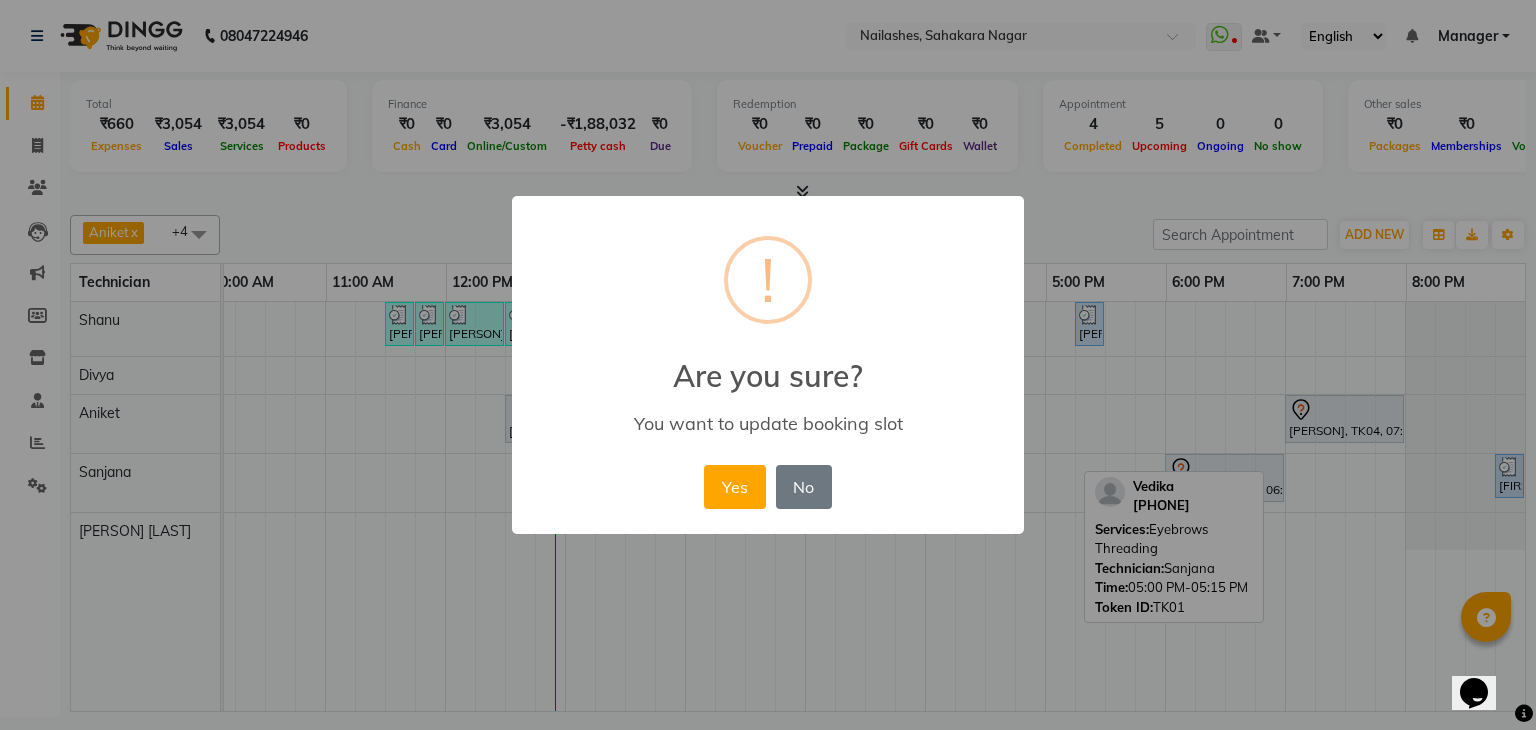 scroll, scrollTop: 0, scrollLeft: 273, axis: horizontal 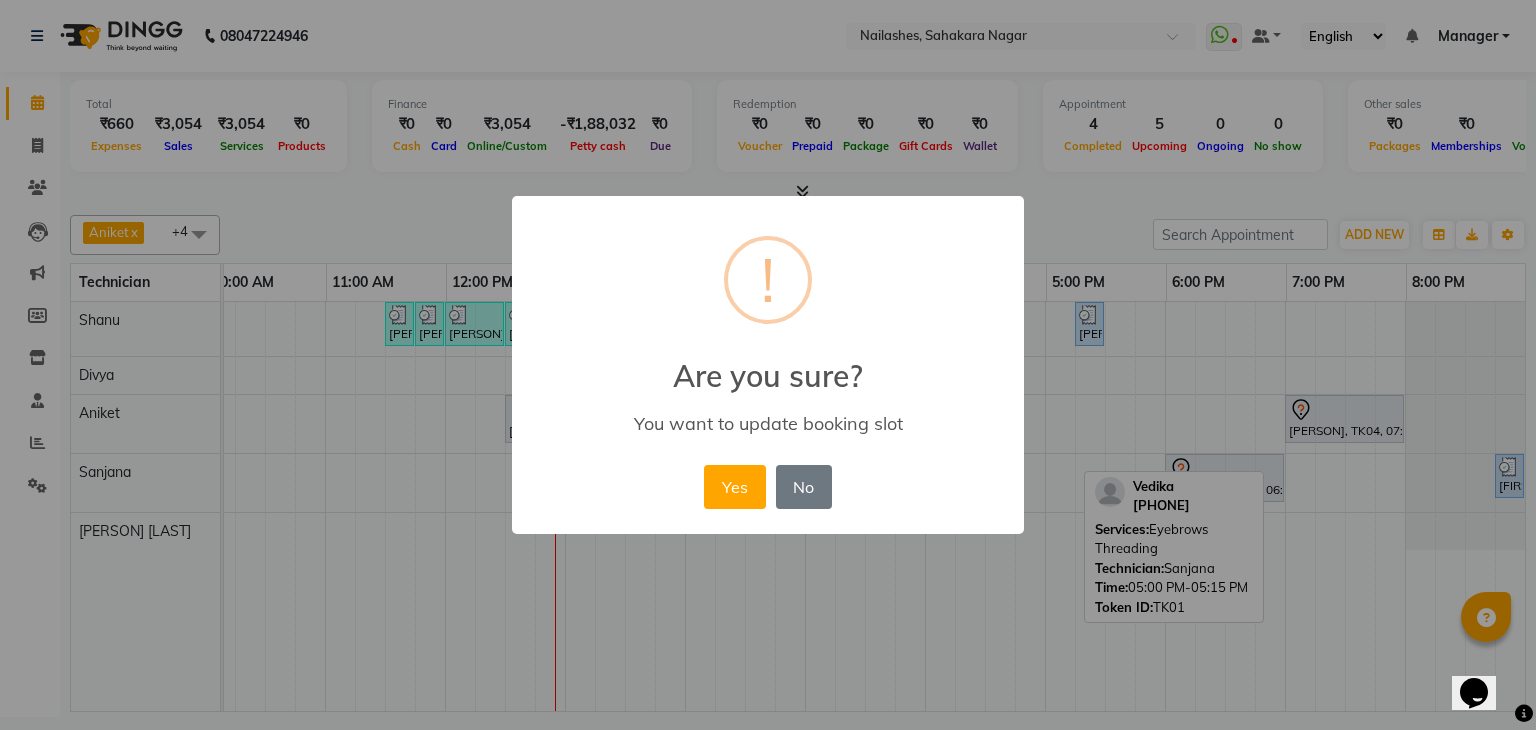 click on "Yes" at bounding box center [734, 487] 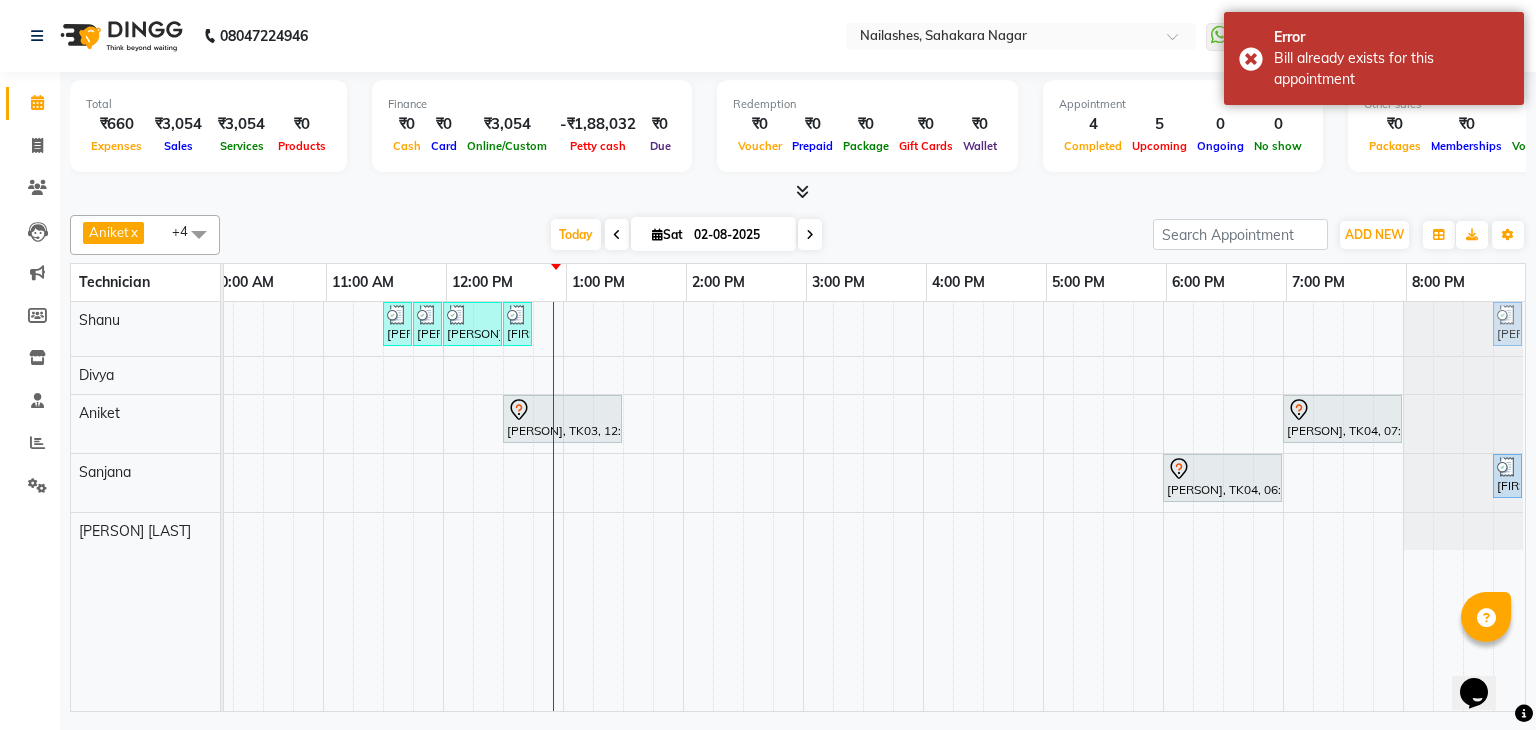 drag, startPoint x: 1077, startPoint y: 318, endPoint x: 1504, endPoint y: 311, distance: 427.05737 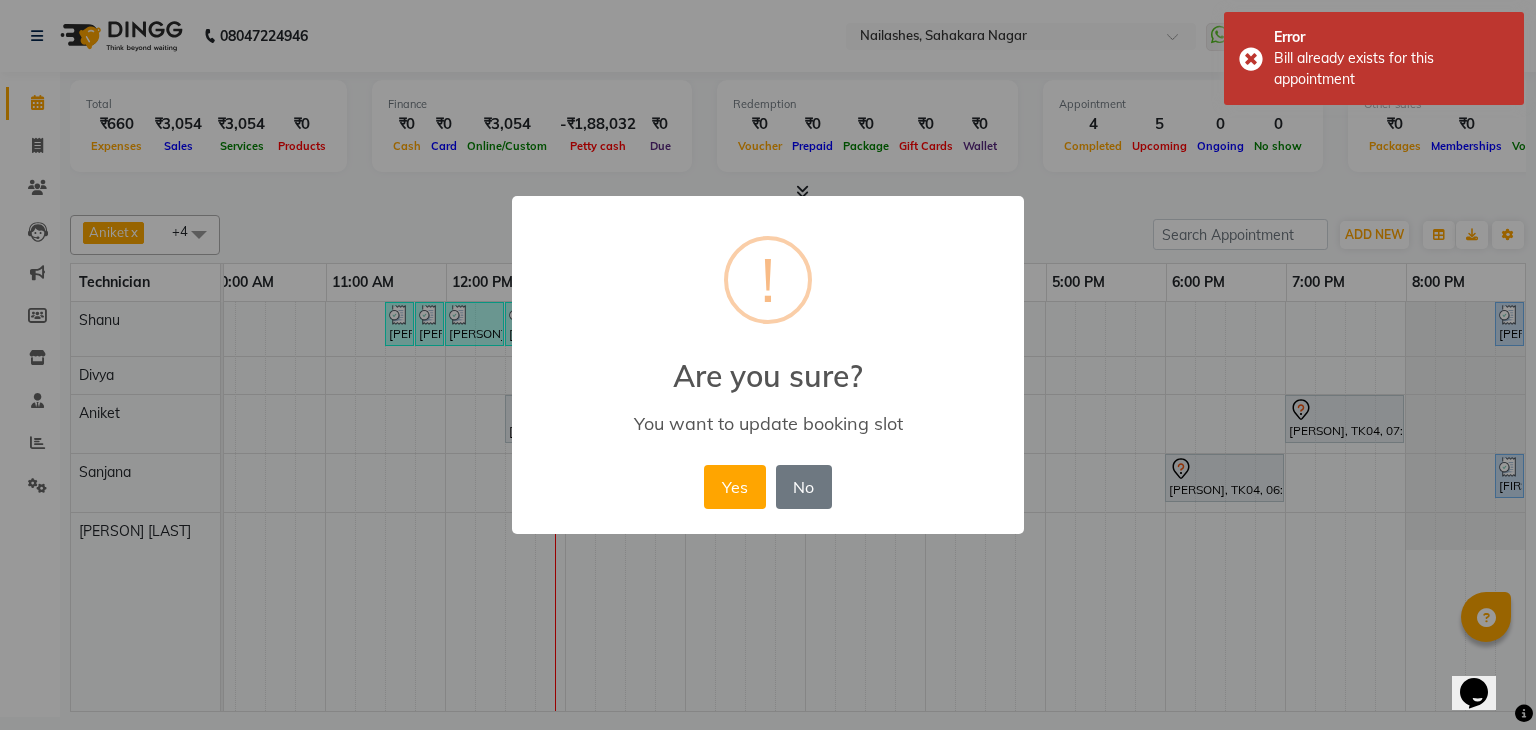 drag, startPoint x: 724, startPoint y: 475, endPoint x: 1218, endPoint y: 251, distance: 542.41315 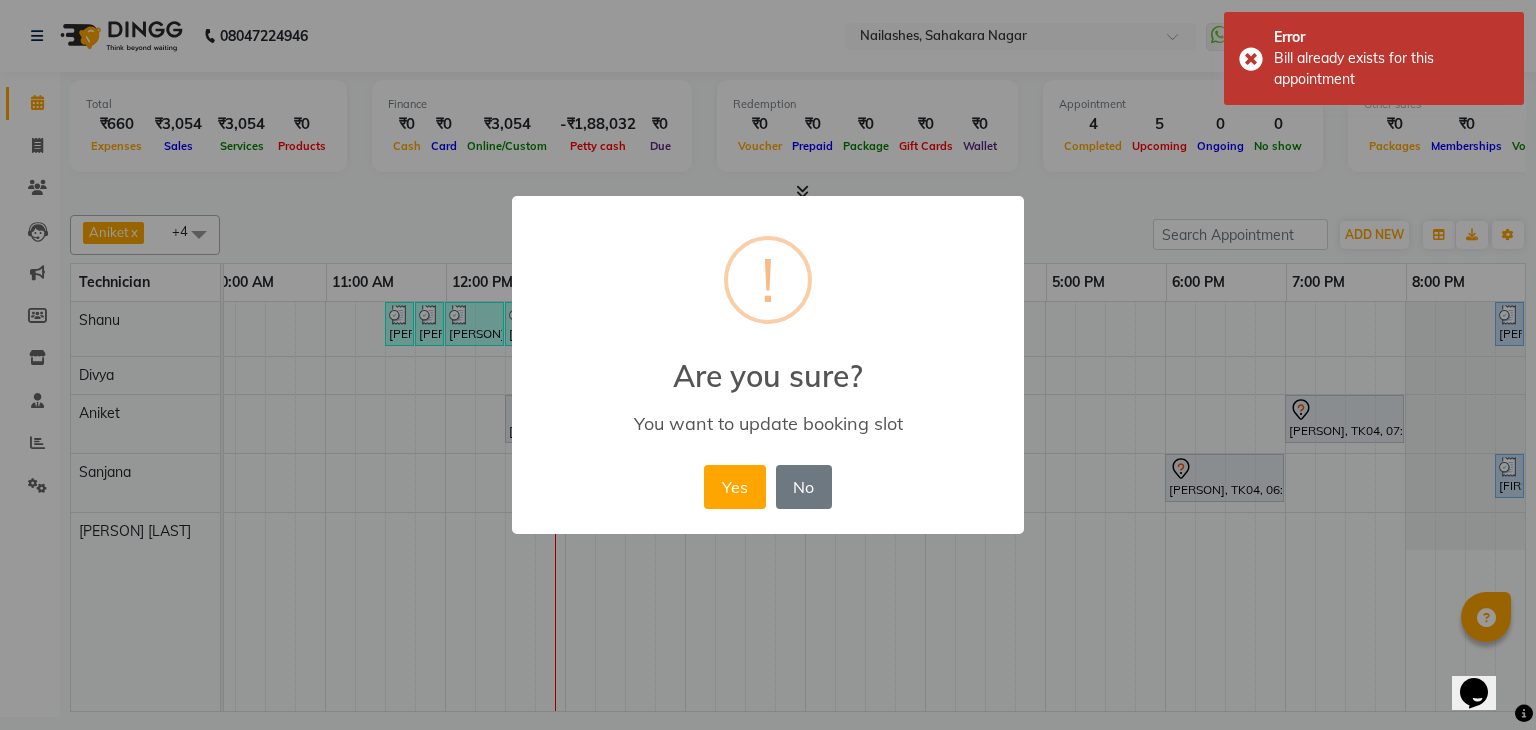 click on "Yes No No" at bounding box center [767, 487] 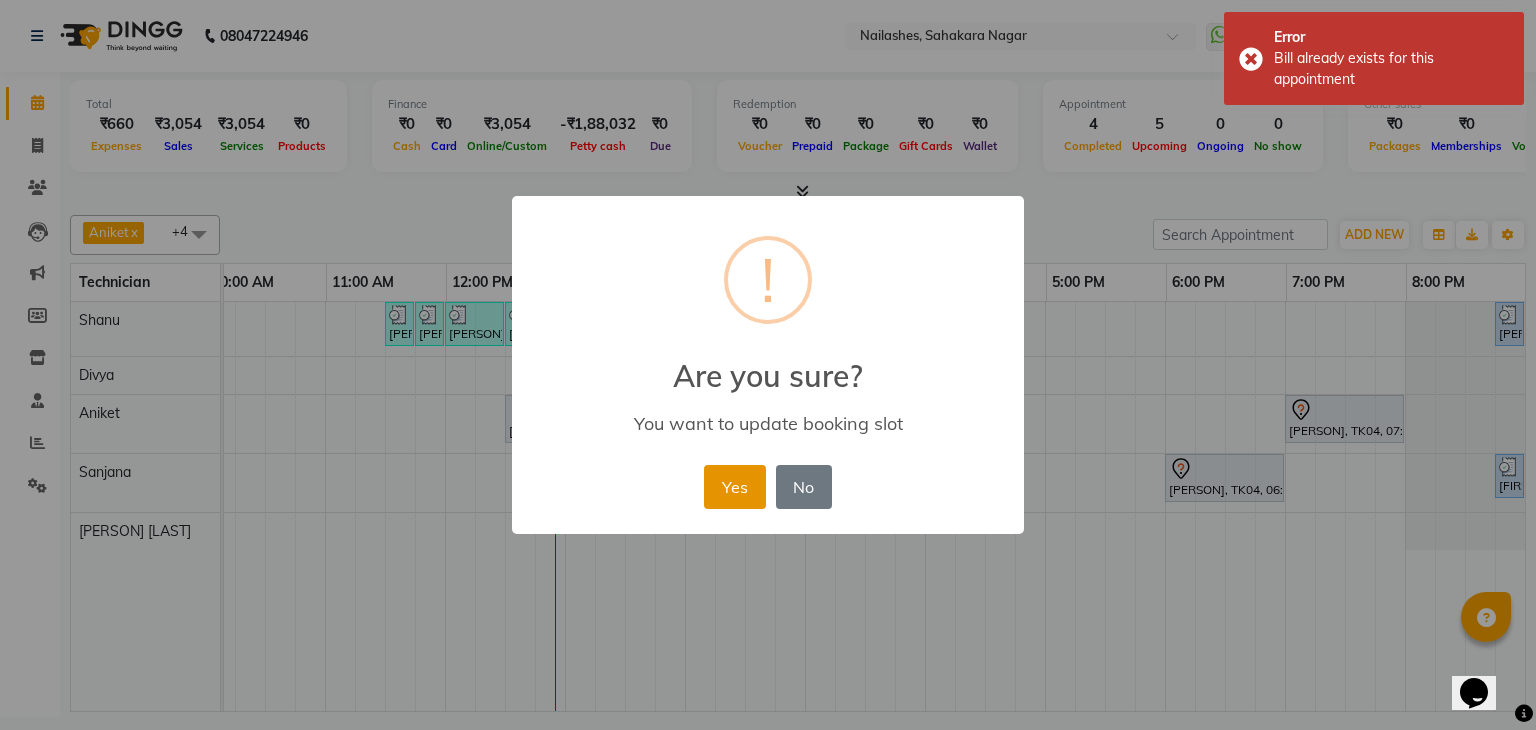 drag, startPoint x: 736, startPoint y: 480, endPoint x: 1036, endPoint y: 367, distance: 320.57605 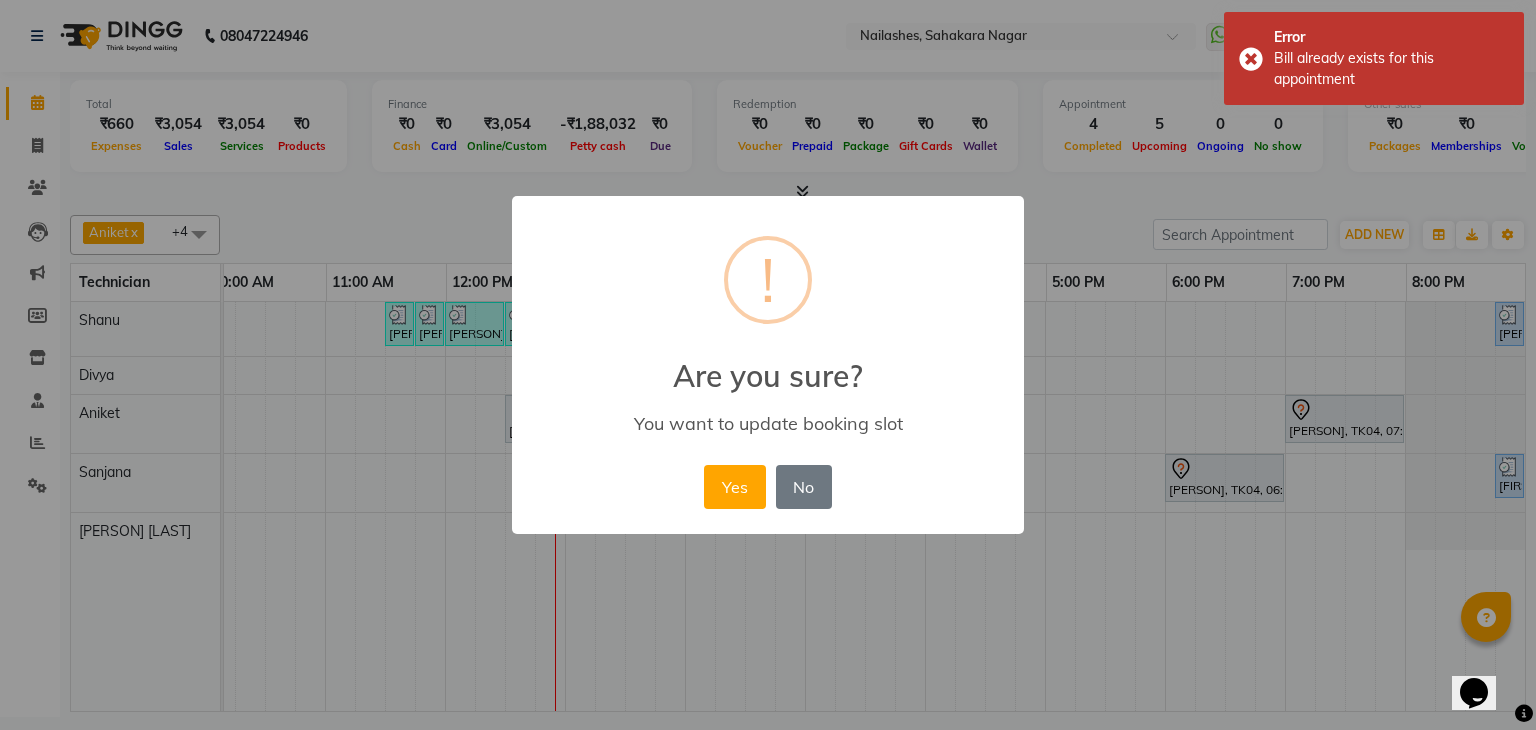 click on "Yes" at bounding box center [734, 487] 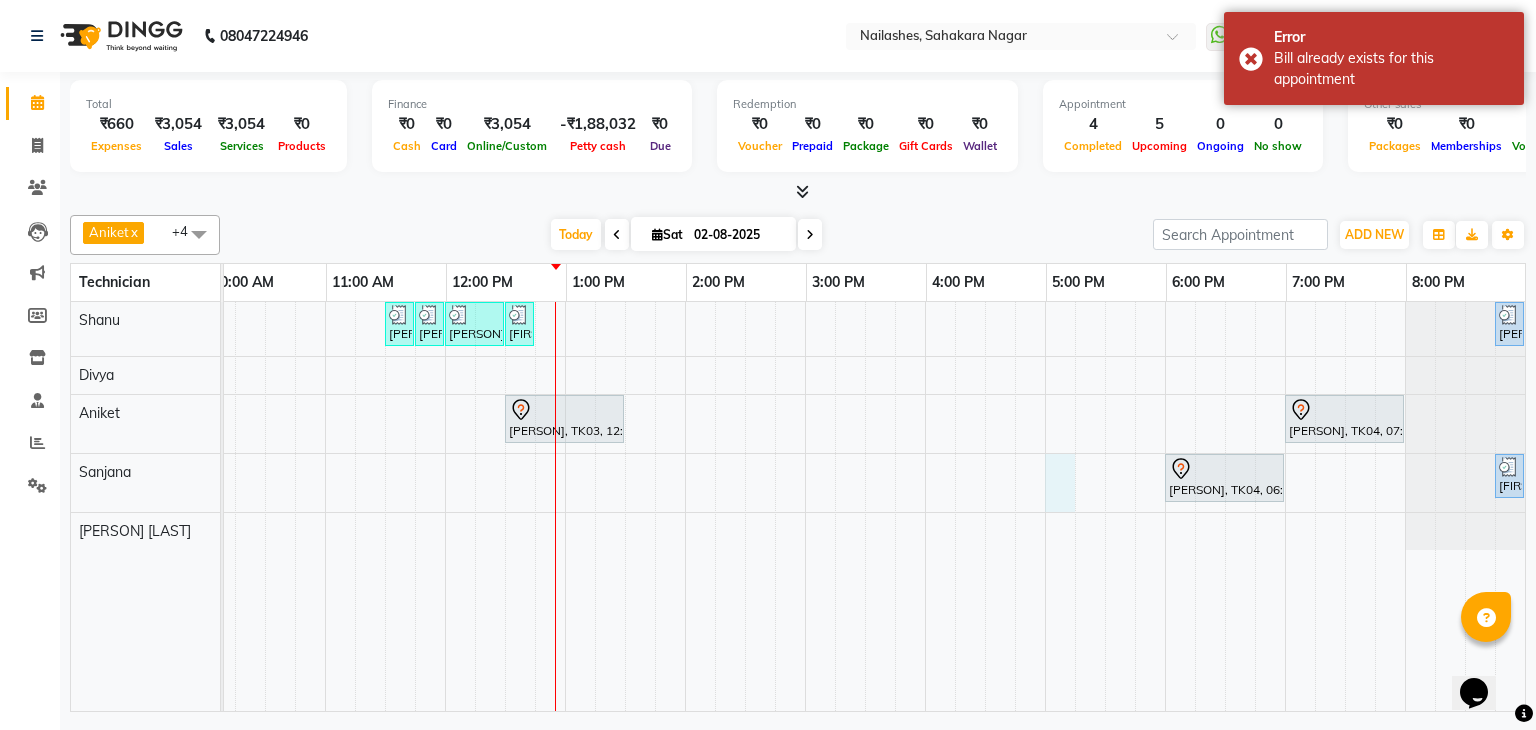 click on "[PERSON], TK02, 11:30 AM-11:45 AM, Gel polish removal     [PERSON], TK02, 11:45 AM-12:00 PM, Nail Art - Stamping Per Finger (Hand)     [PERSON], TK02, 12:00 PM-12:30 PM, Nail Art - Glitter Per Finger  (Toes)     [PERSON], TK02, 12:30 PM-12:45 PM, Permanent Nail Paint - French (Hand)     [PERSON], TK01, 05:15 PM-05:30 PM, Nail Extension - Acrylic (Hand)             [PERSON], TK03, 12:30 PM-01:30 PM, Nail Extension - Acrylic (Hand)             [PERSON], TK04, 07:00 PM-08:00 PM, Nail Art - Cat Eye (Hand)             [PERSON], TK04, 06:00 PM-07:00 PM, Café H&F Pedicure     [PERSON], TK01, 05:00 PM-05:15 PM, Eyebrows Threading" at bounding box center (745, 506) 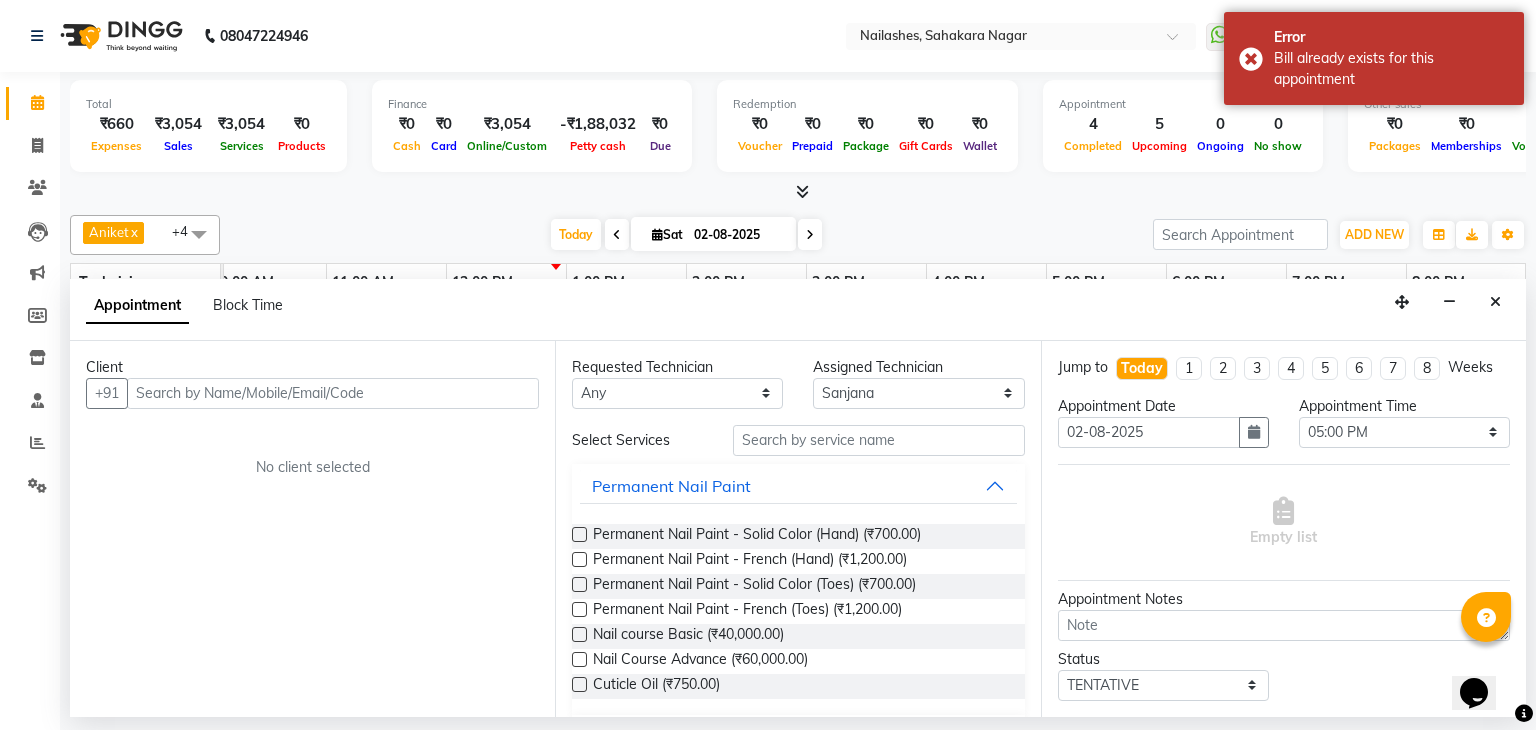 click at bounding box center (333, 393) 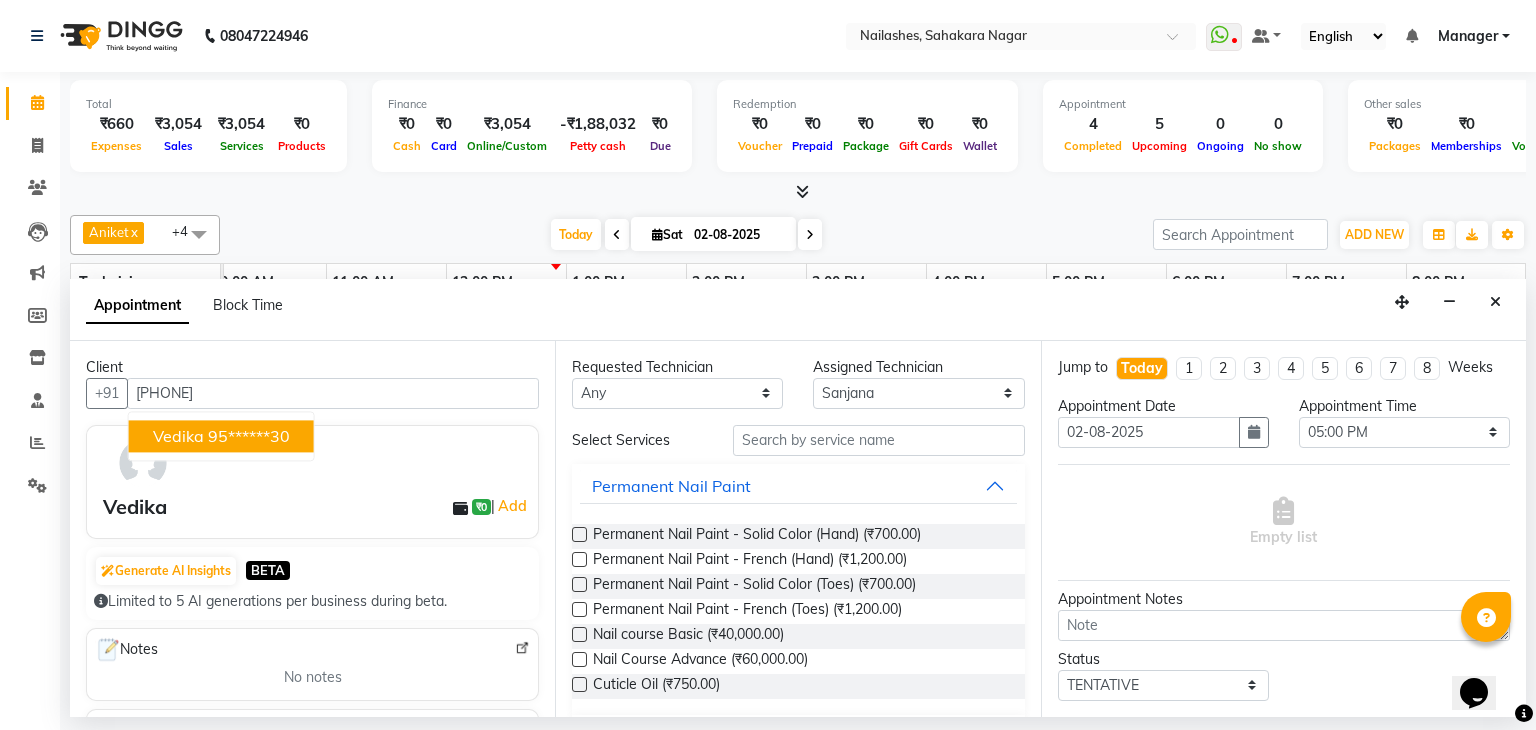 click on "95******30" at bounding box center [249, 436] 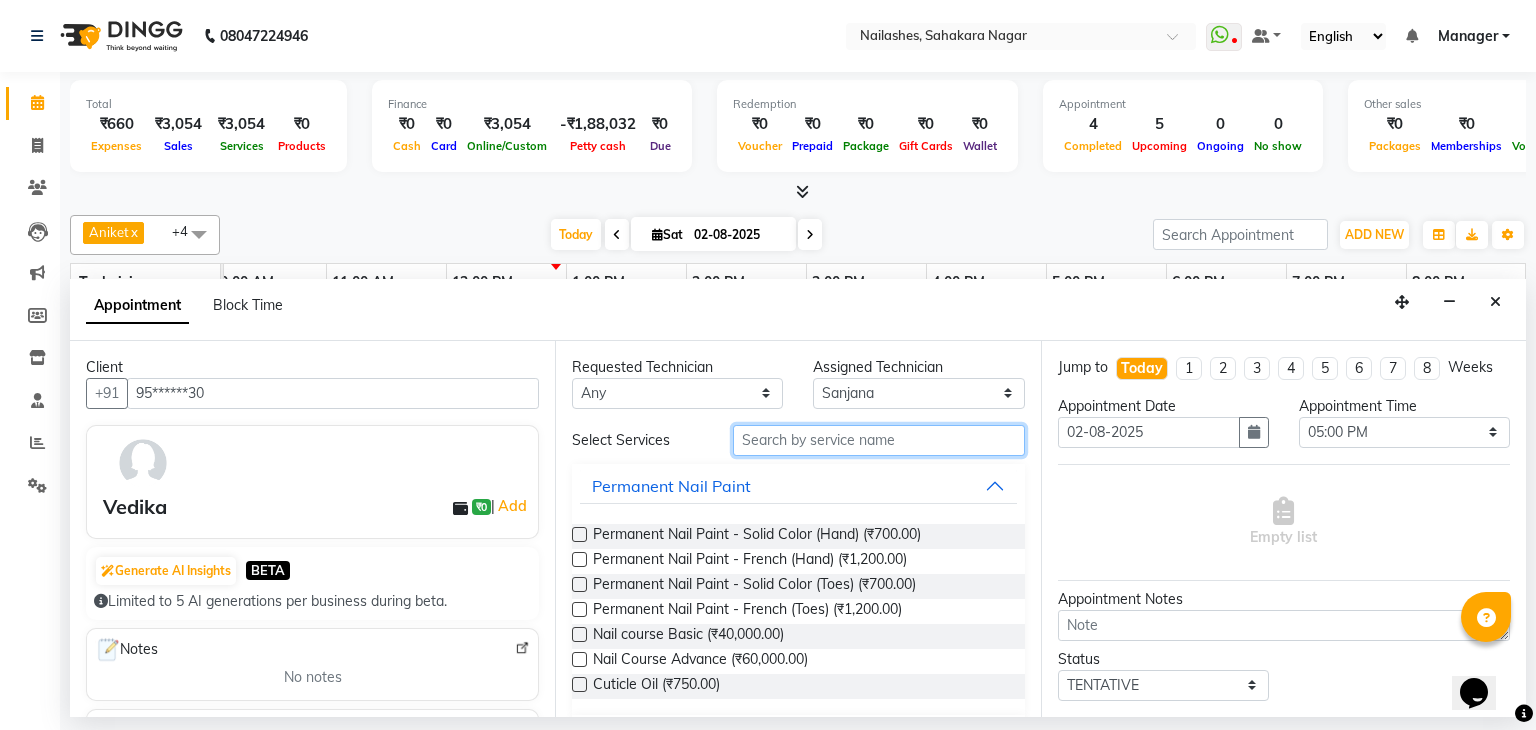 drag, startPoint x: 760, startPoint y: 441, endPoint x: 822, endPoint y: 427, distance: 63.560993 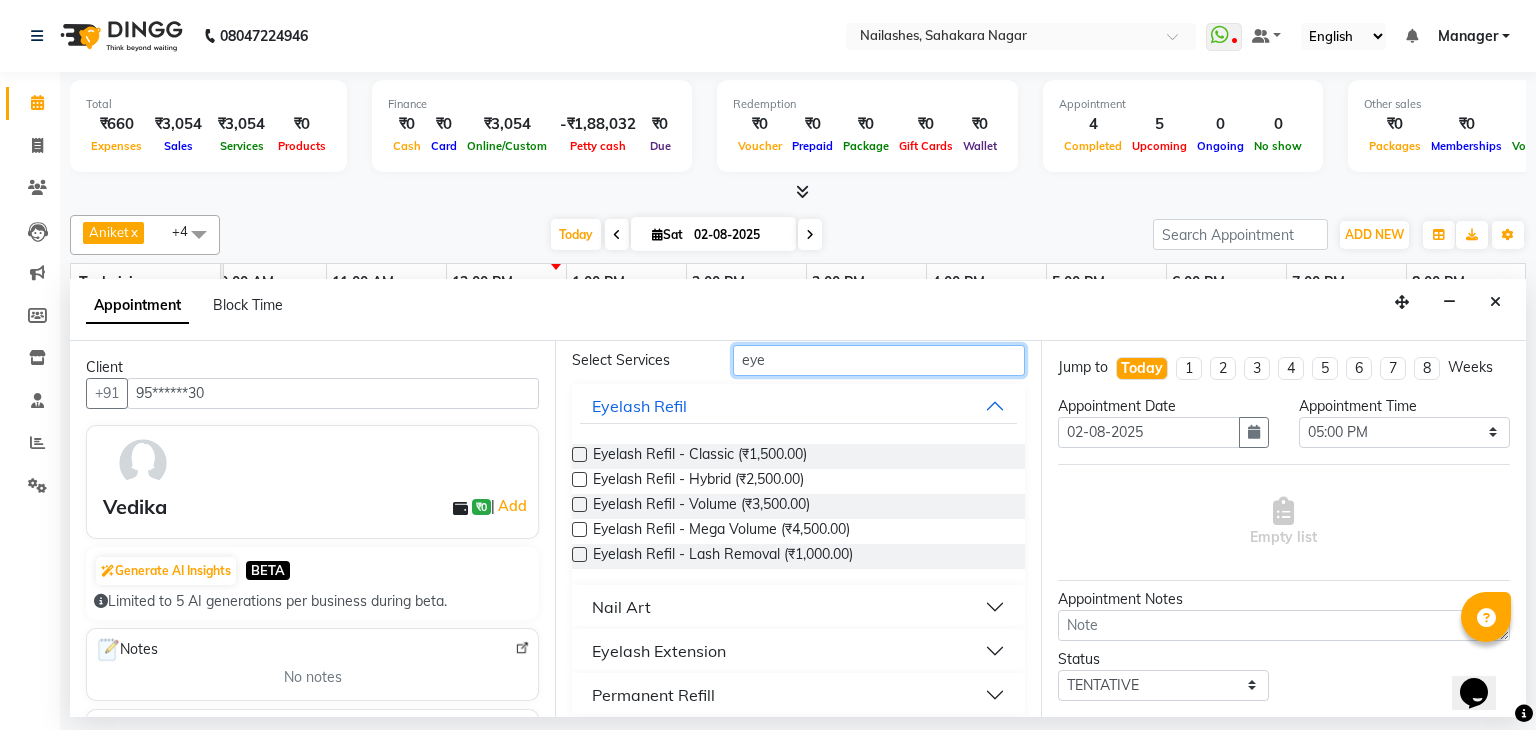 scroll, scrollTop: 184, scrollLeft: 0, axis: vertical 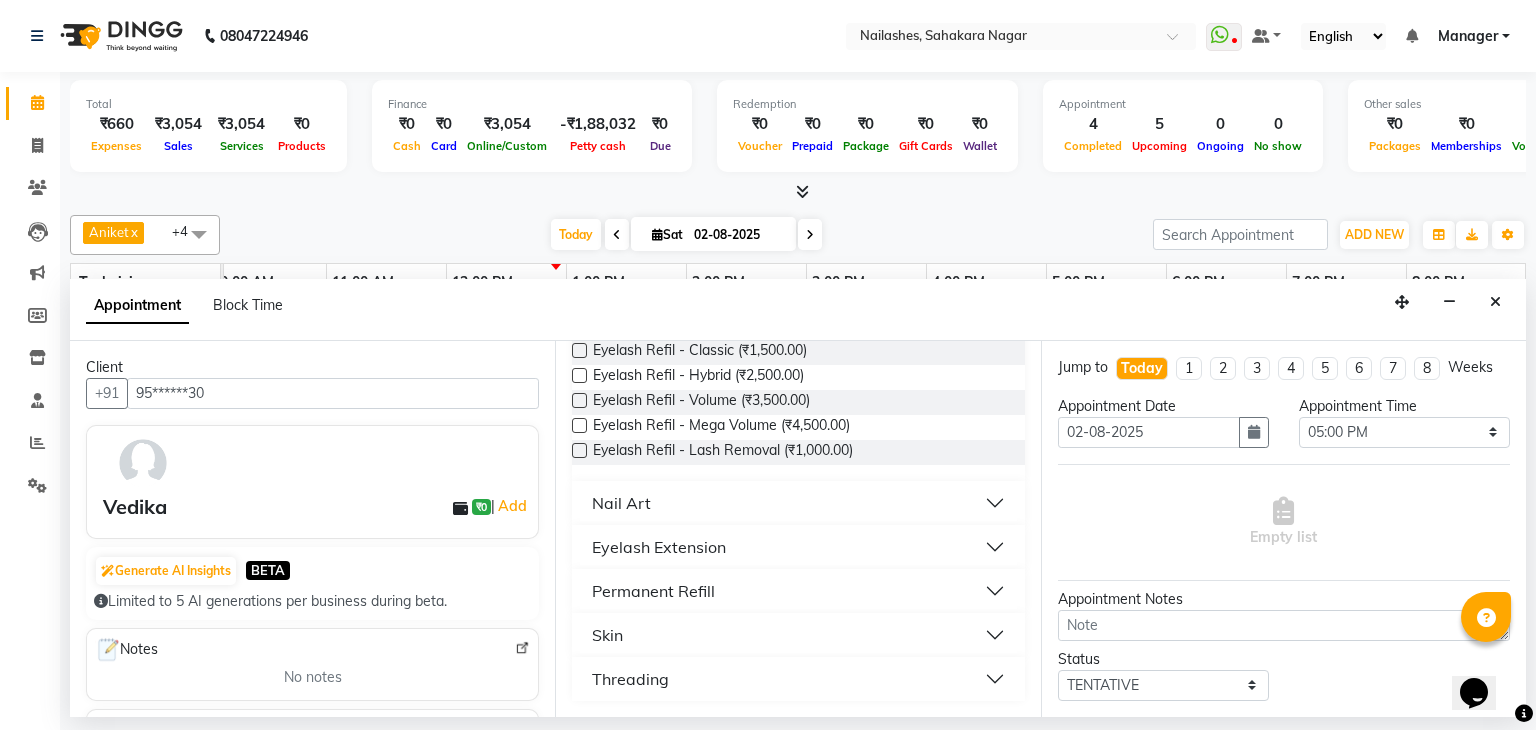 click on "Threading" at bounding box center (630, 679) 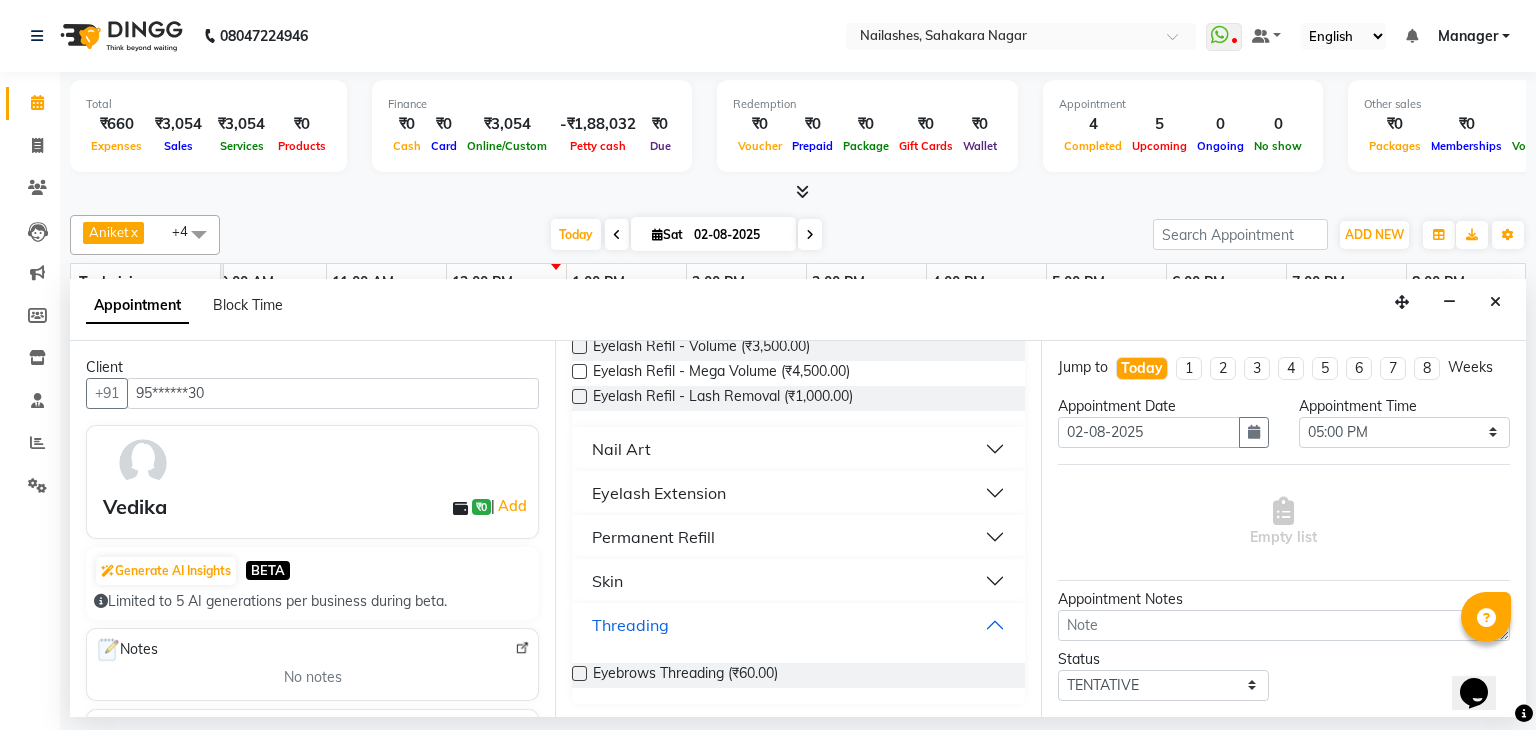 scroll, scrollTop: 239, scrollLeft: 0, axis: vertical 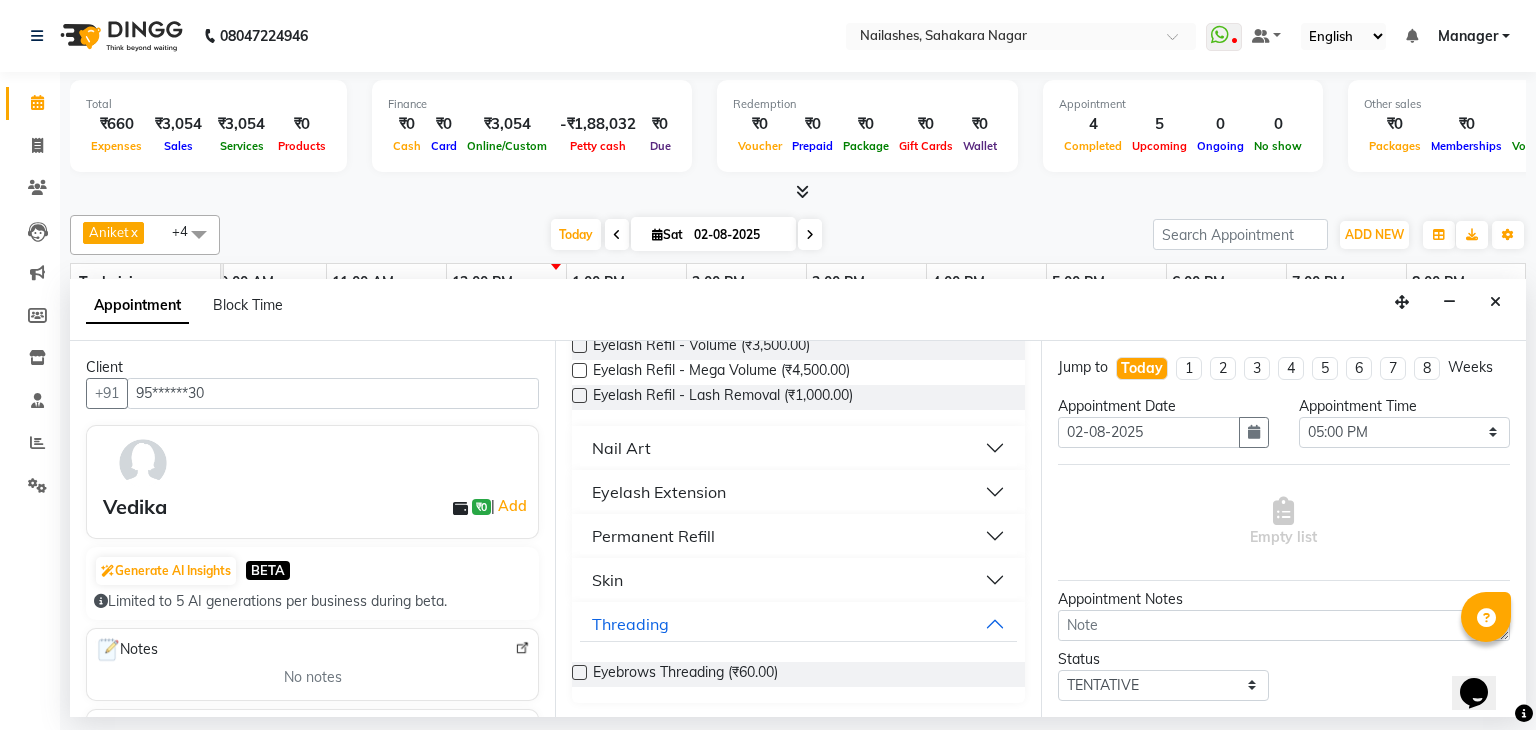 click at bounding box center (579, 672) 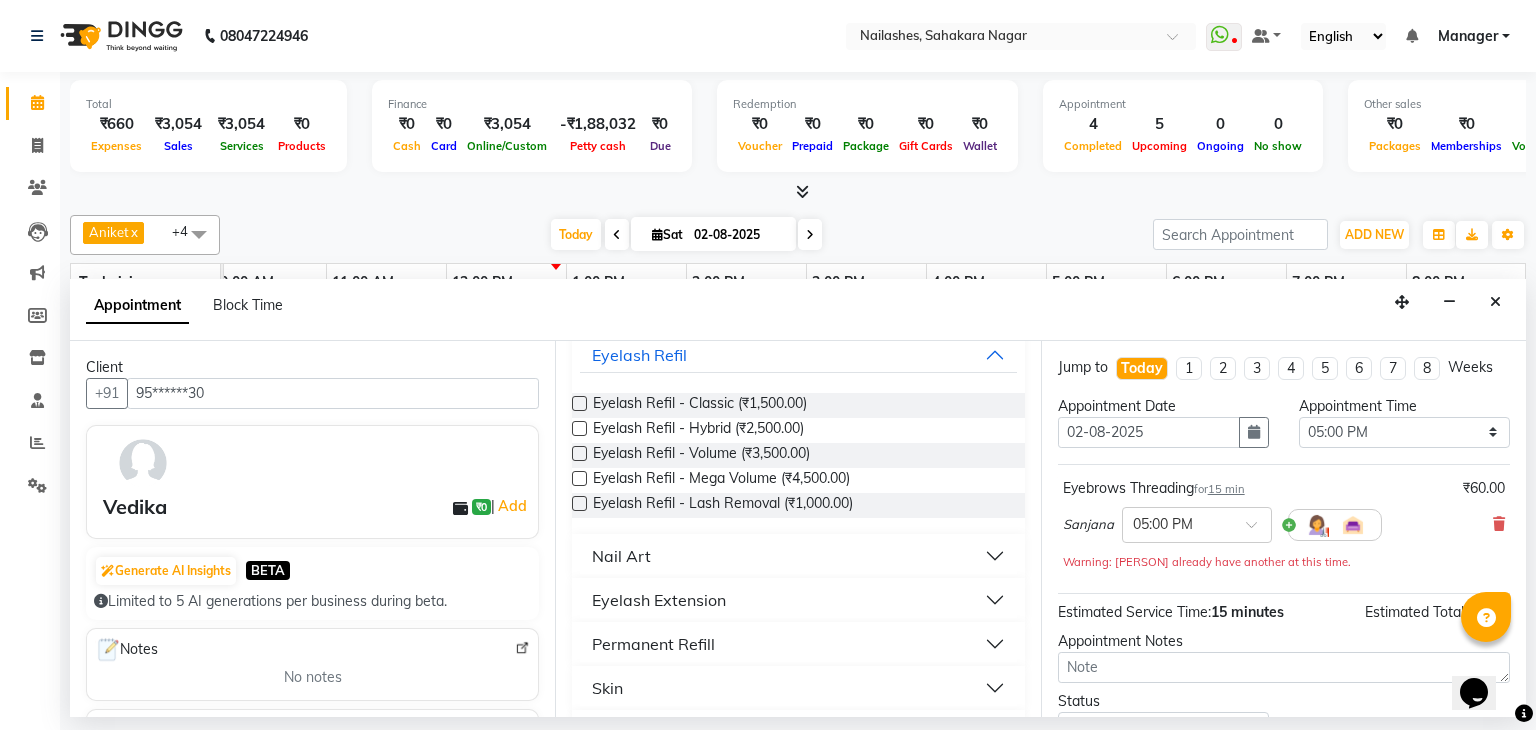 scroll, scrollTop: 0, scrollLeft: 0, axis: both 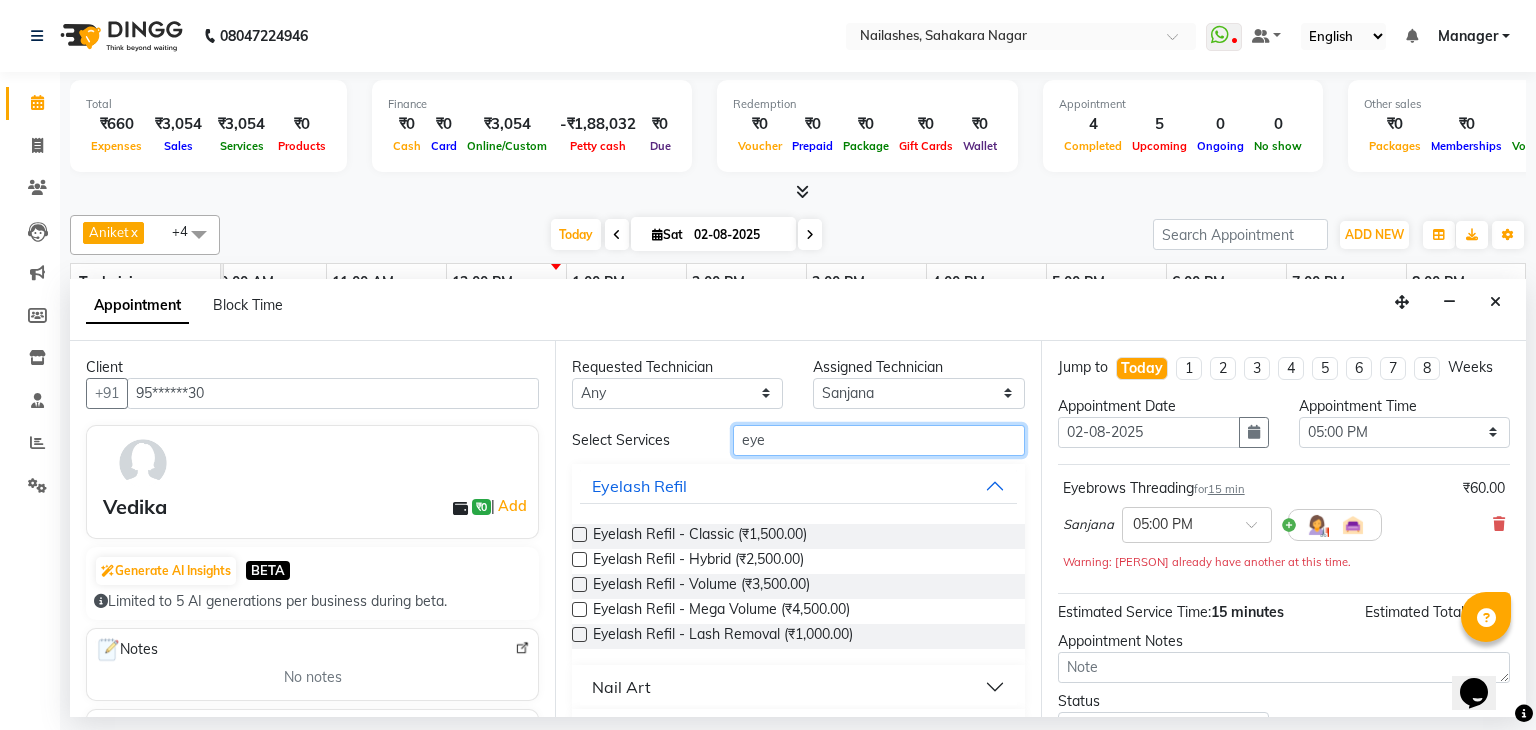 click on "eye" at bounding box center (879, 440) 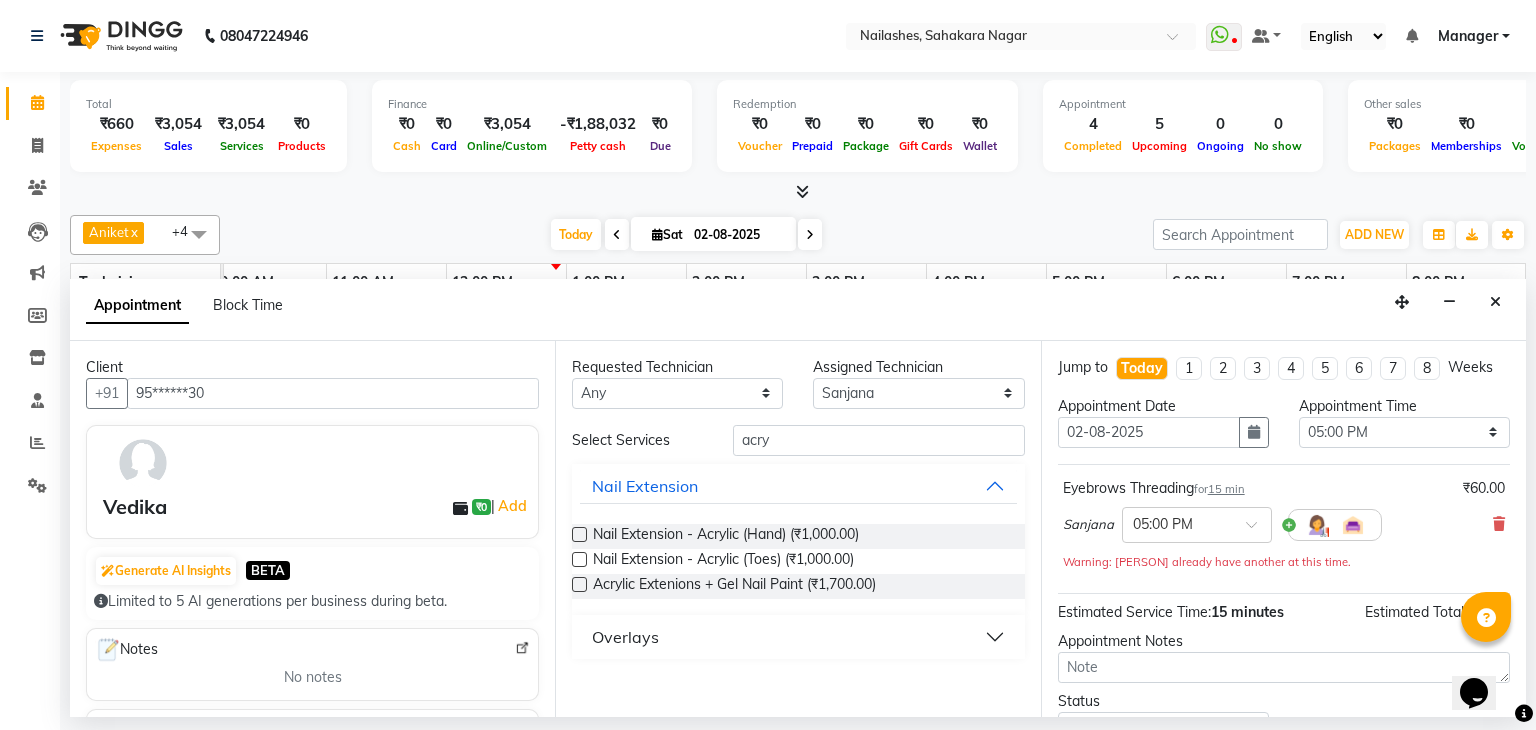 click at bounding box center (579, 534) 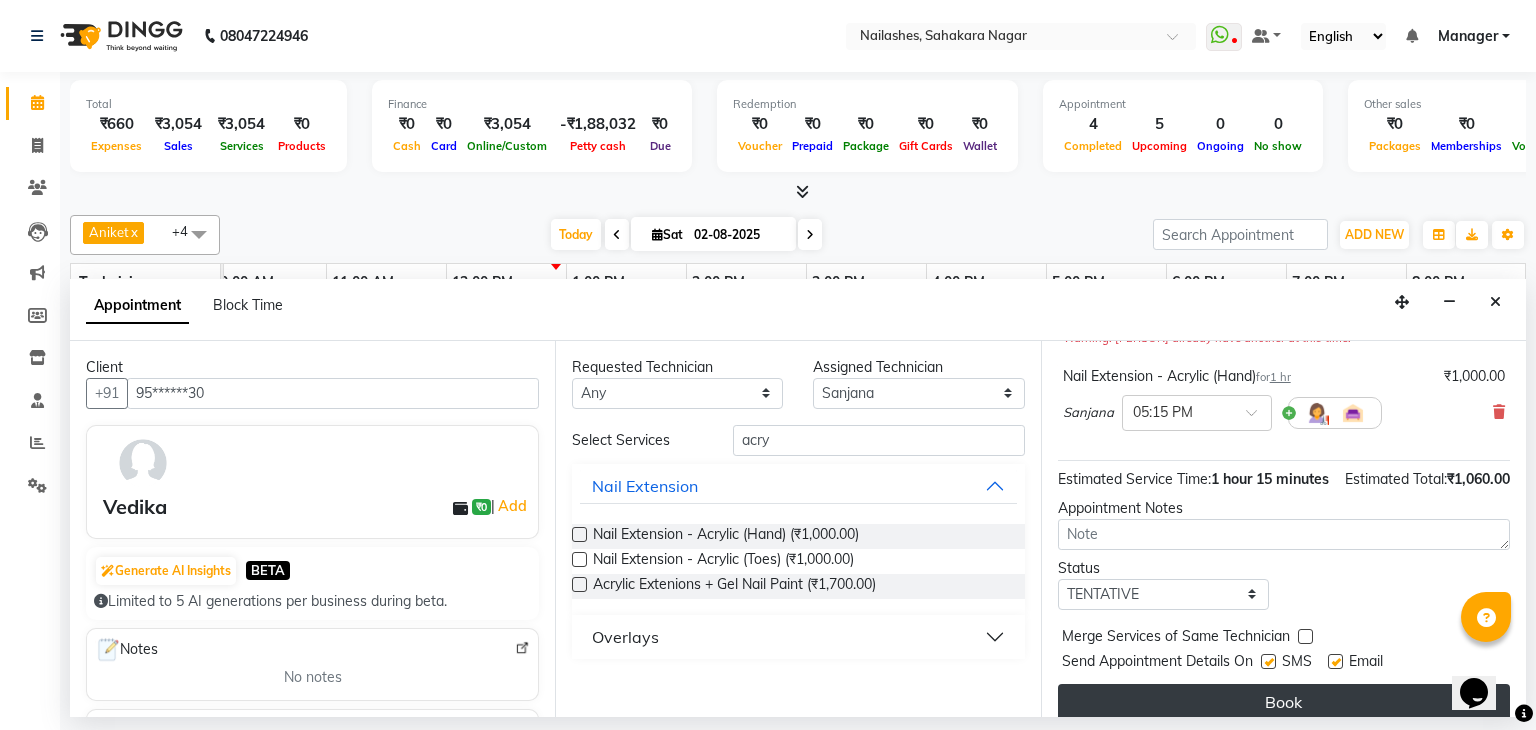 scroll, scrollTop: 263, scrollLeft: 0, axis: vertical 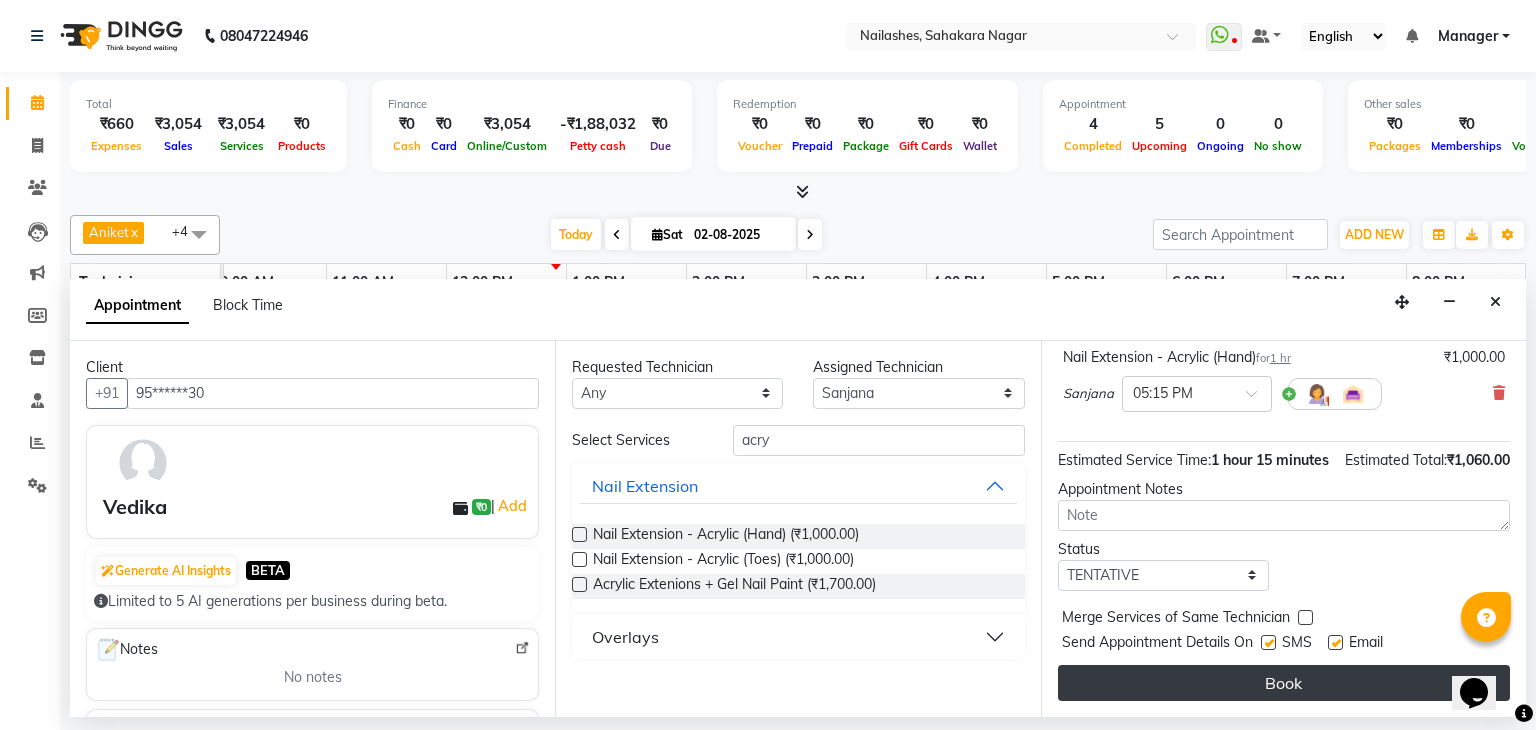 click on "Book" at bounding box center (1284, 683) 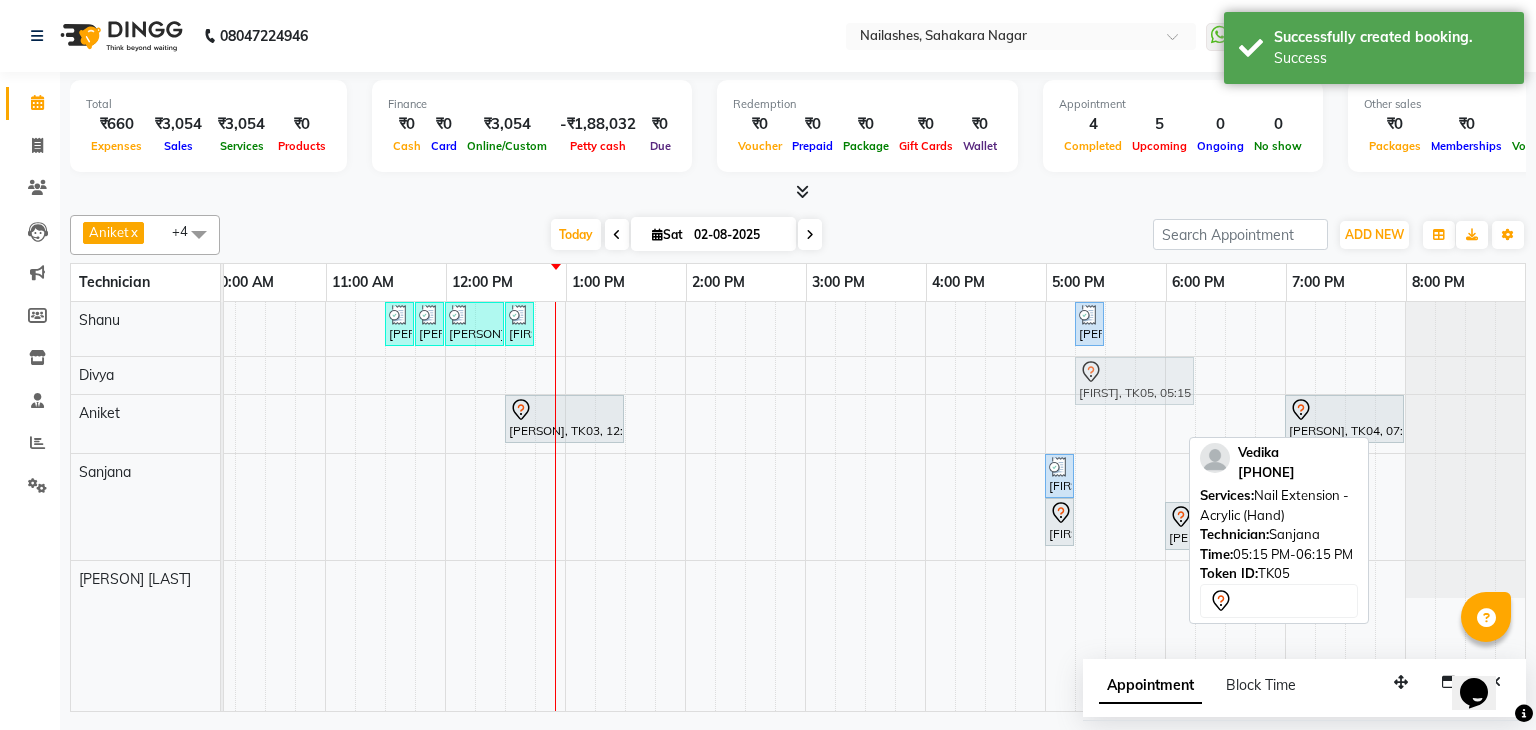 drag, startPoint x: 1110, startPoint y: 472, endPoint x: 1114, endPoint y: 382, distance: 90.088844 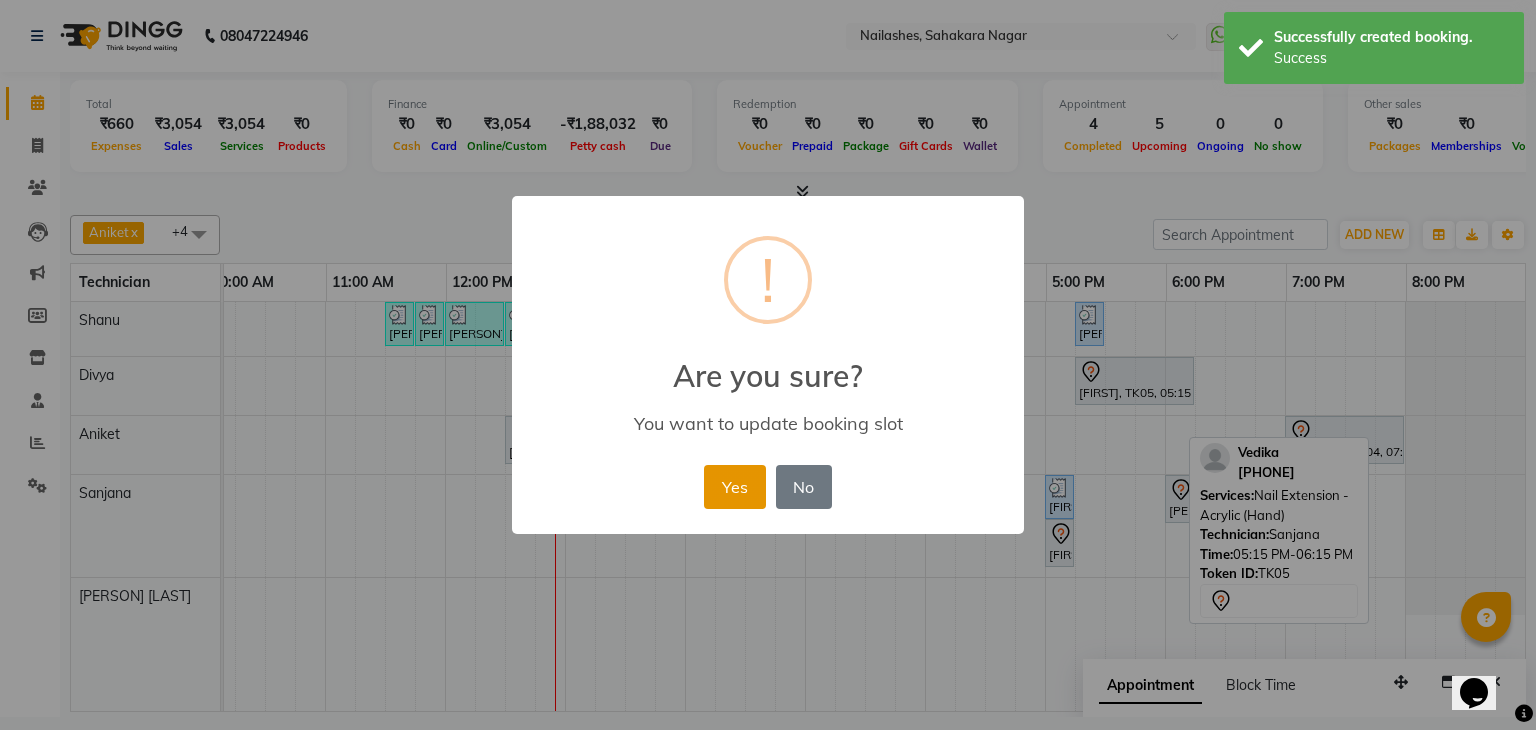 click on "Yes" at bounding box center (734, 487) 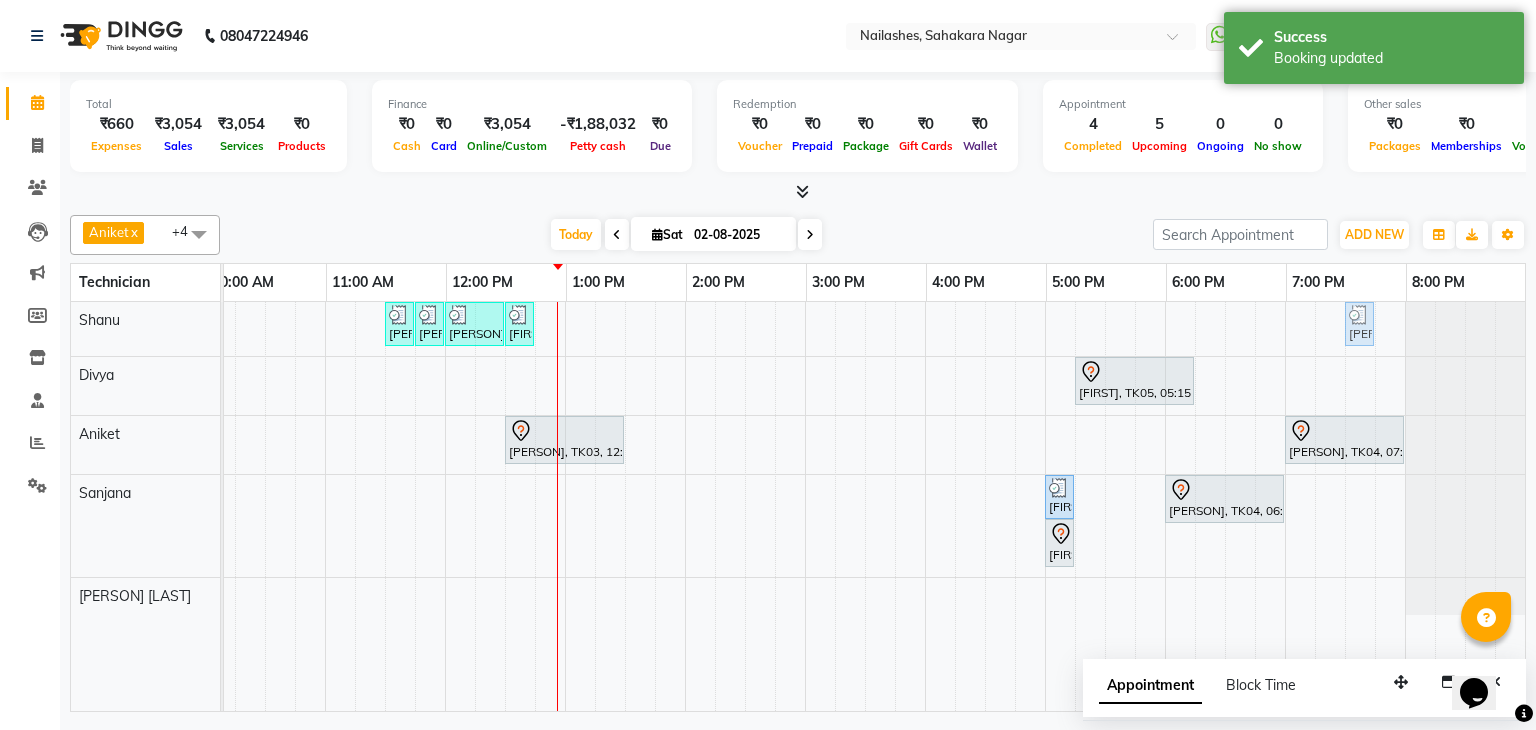 scroll, scrollTop: 0, scrollLeft: 273, axis: horizontal 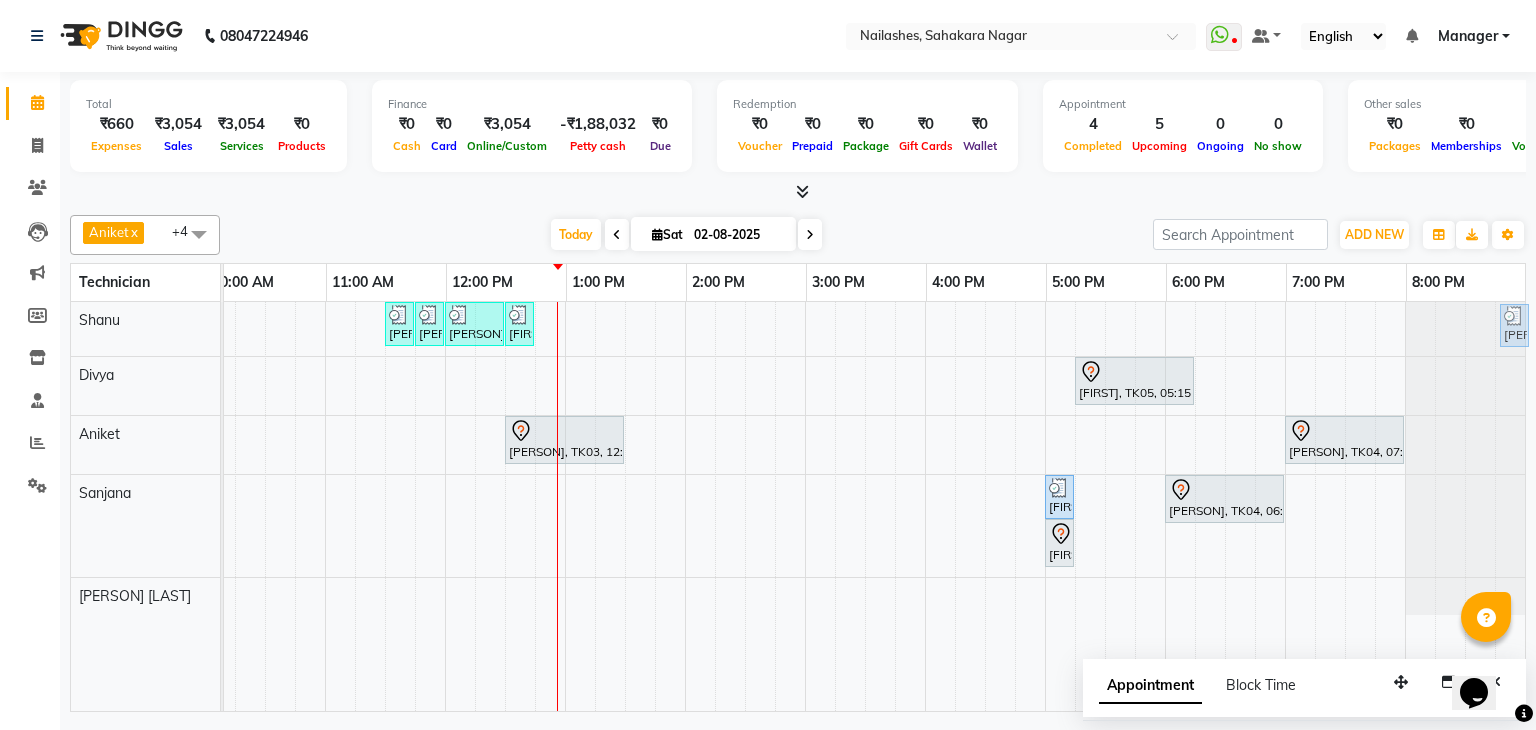 click on "[PERSON], TK02, 11:30 AM-11:45 AM, Gel polish removal     [PERSON], TK02, 11:45 AM-12:00 PM, Nail Art - Stamping Per Finger (Hand)     [PERSON], TK02, 12:00 PM-12:30 PM, Nail Art - Glitter Per Finger  (Toes)     [PERSON], TK02, 12:30 PM-12:45 PM, Permanent Nail Paint - French (Hand)     [PERSON], TK01, 05:15 PM-05:30 PM, Nail Extension - Acrylic (Hand)" at bounding box center [-35, 329] 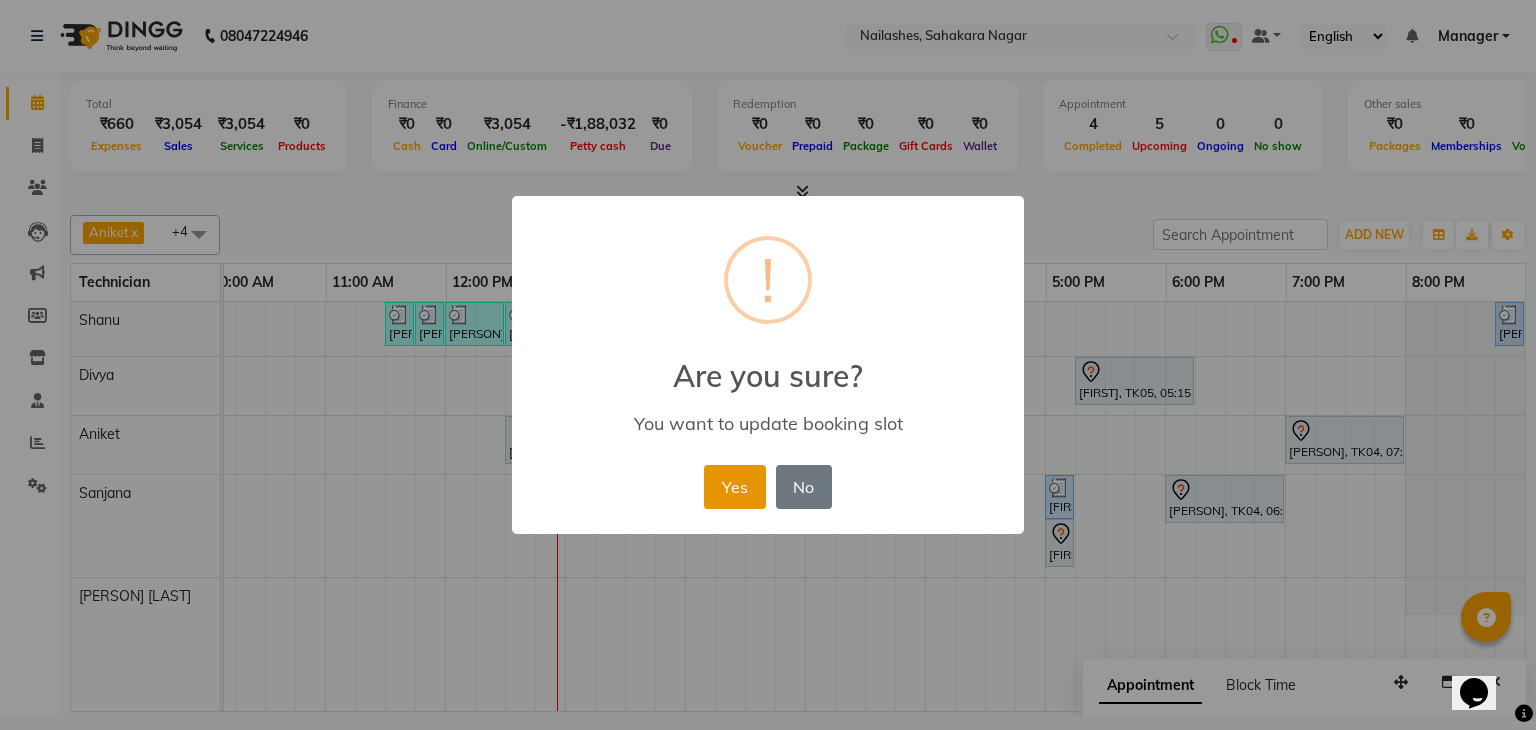click on "Yes" at bounding box center (734, 487) 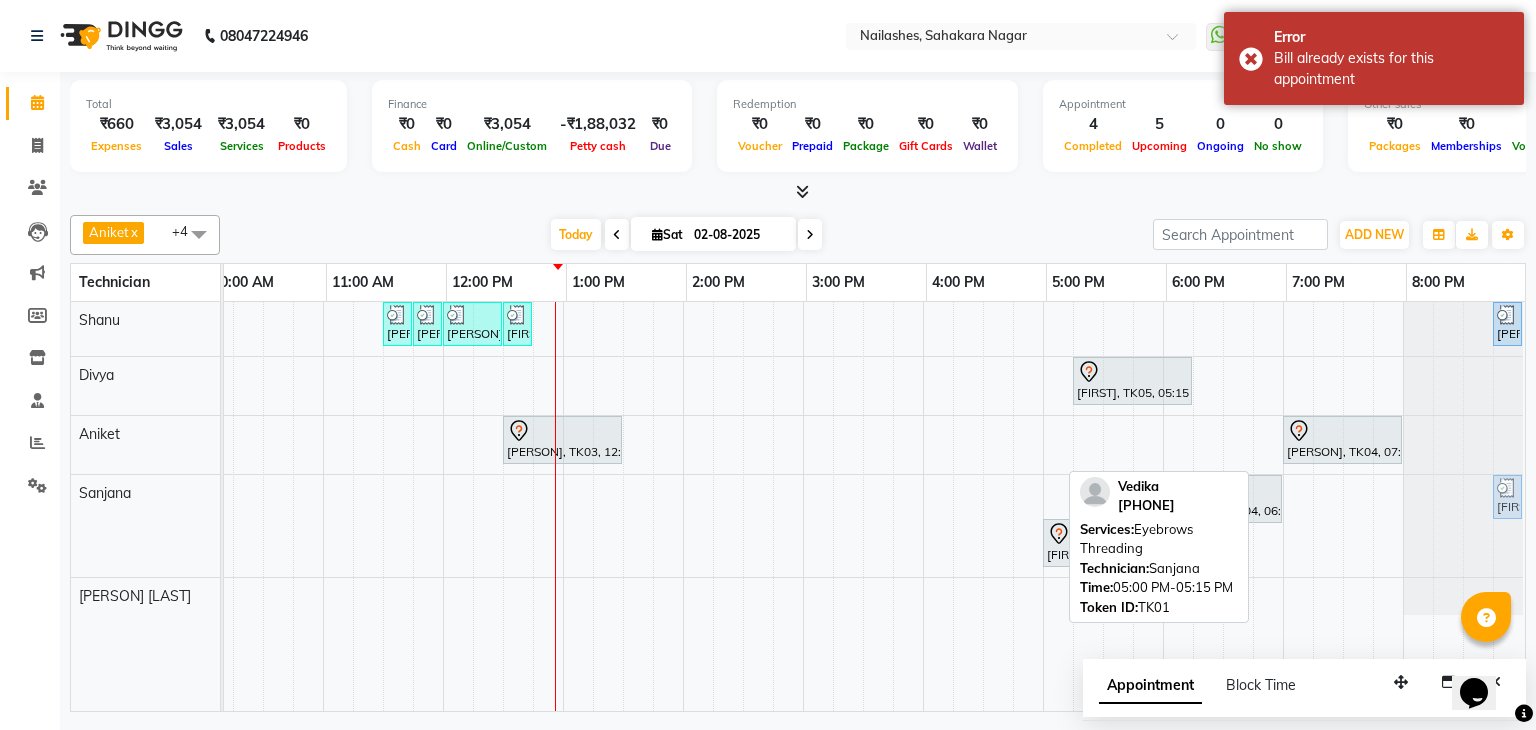 drag, startPoint x: 1037, startPoint y: 488, endPoint x: 1494, endPoint y: 481, distance: 457.05362 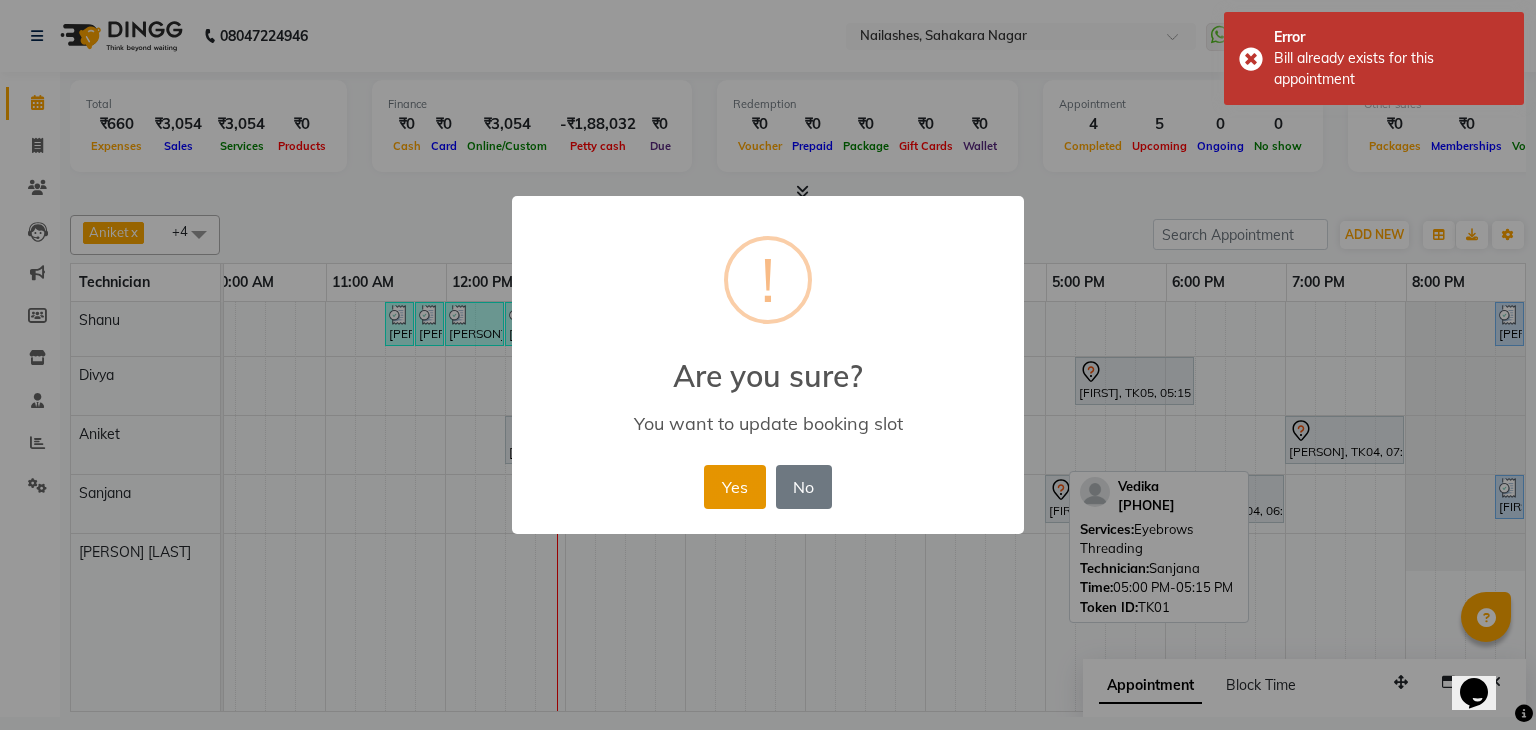 click on "Yes" at bounding box center [734, 487] 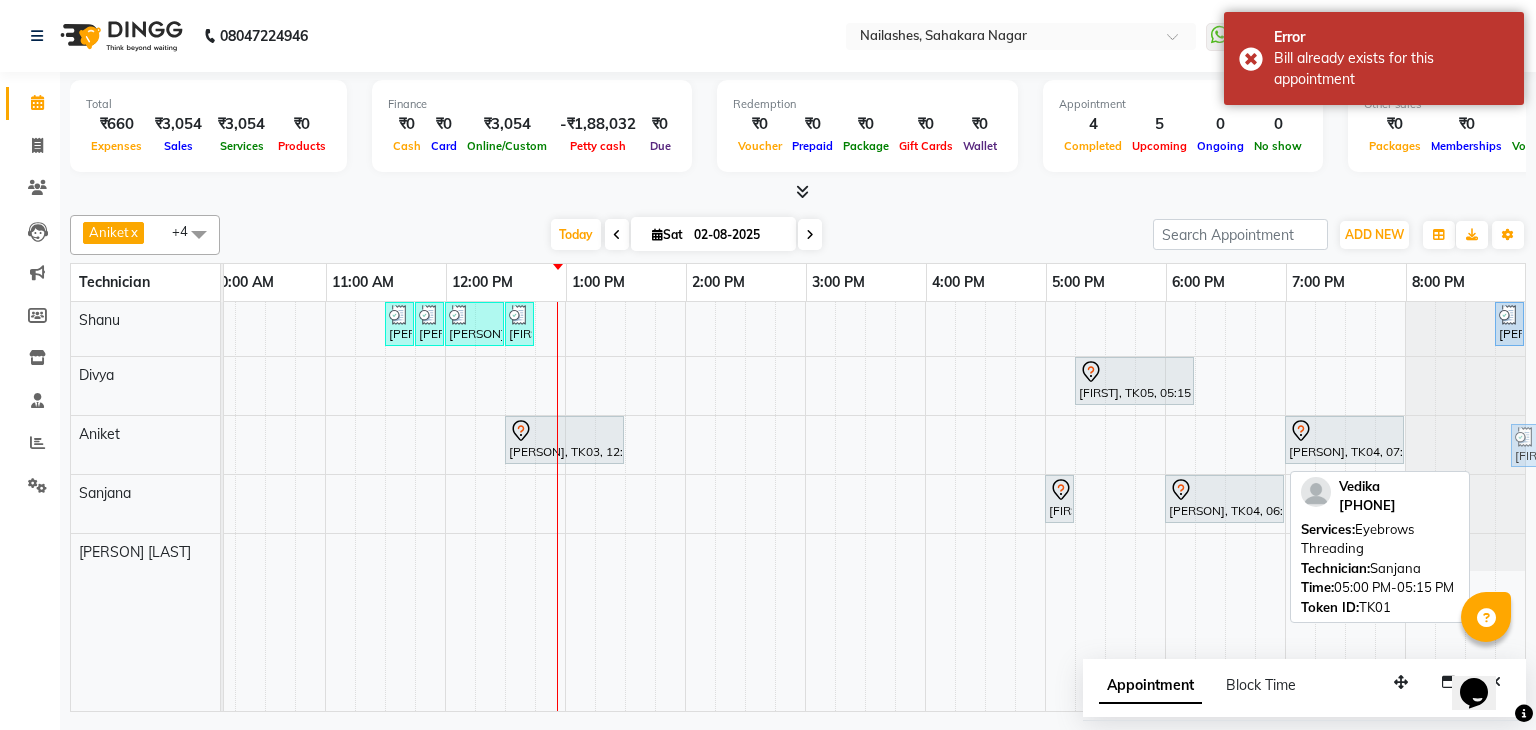 scroll, scrollTop: 0, scrollLeft: 273, axis: horizontal 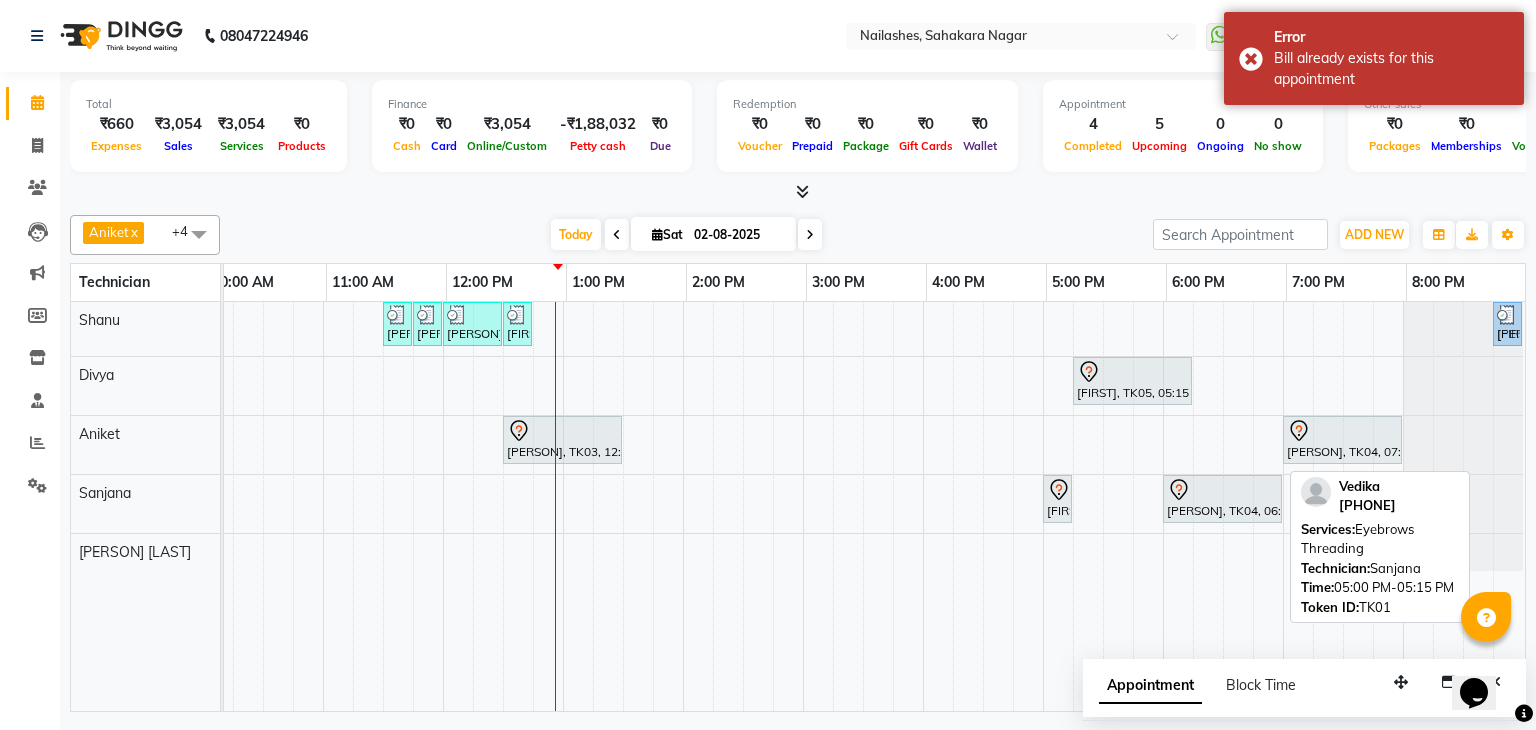drag, startPoint x: 1492, startPoint y: 489, endPoint x: 1487, endPoint y: 313, distance: 176.07101 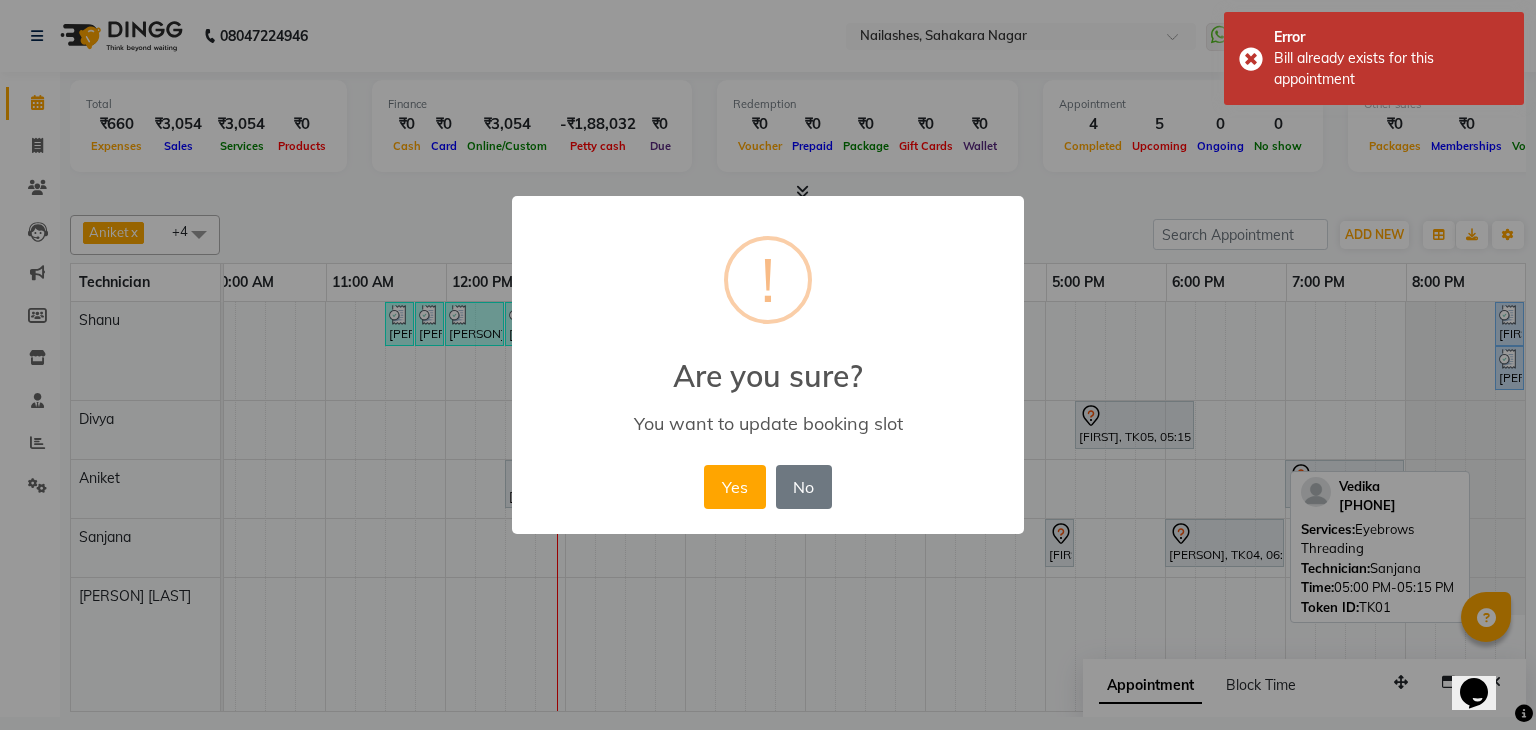 drag, startPoint x: 736, startPoint y: 479, endPoint x: 1535, endPoint y: 353, distance: 808.8739 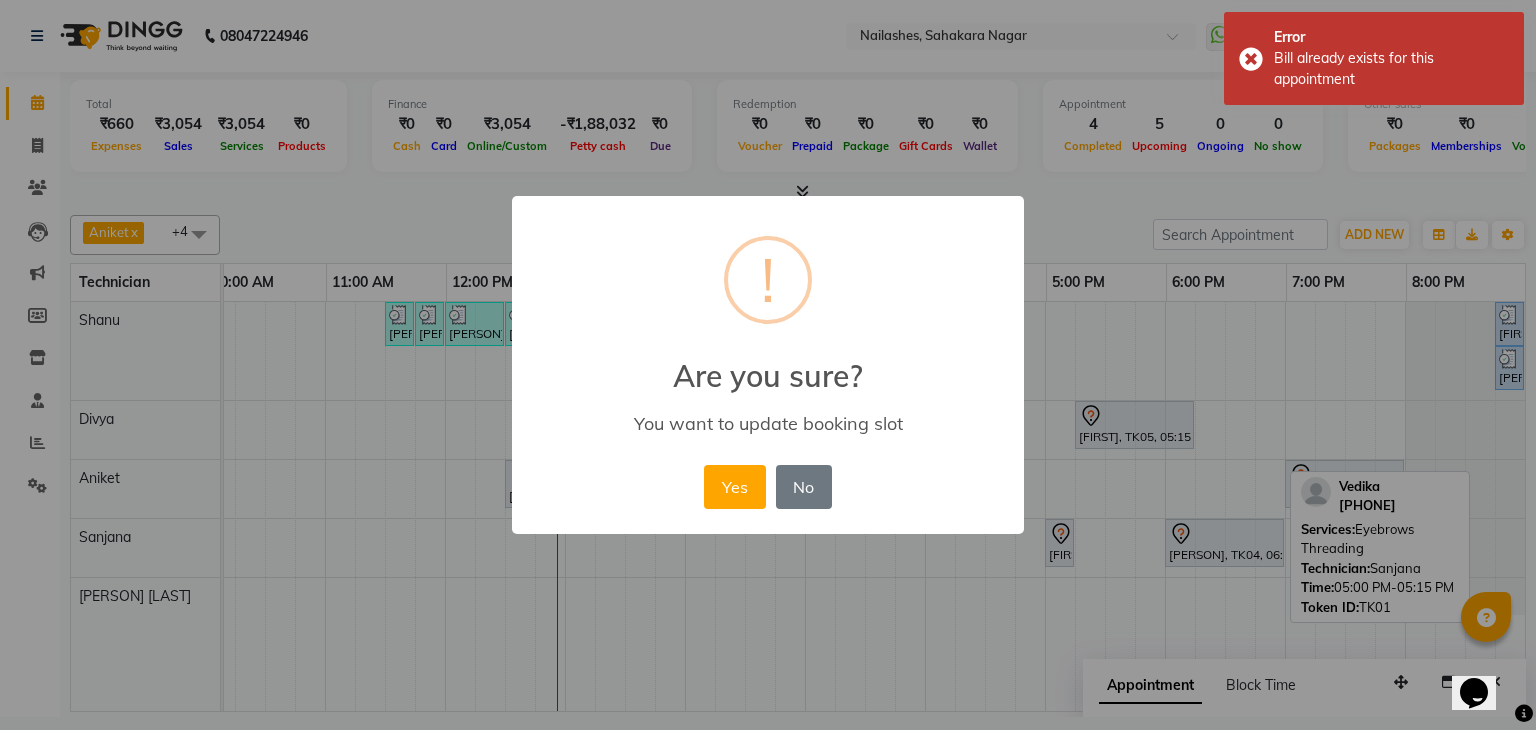 click on "Yes" at bounding box center [734, 487] 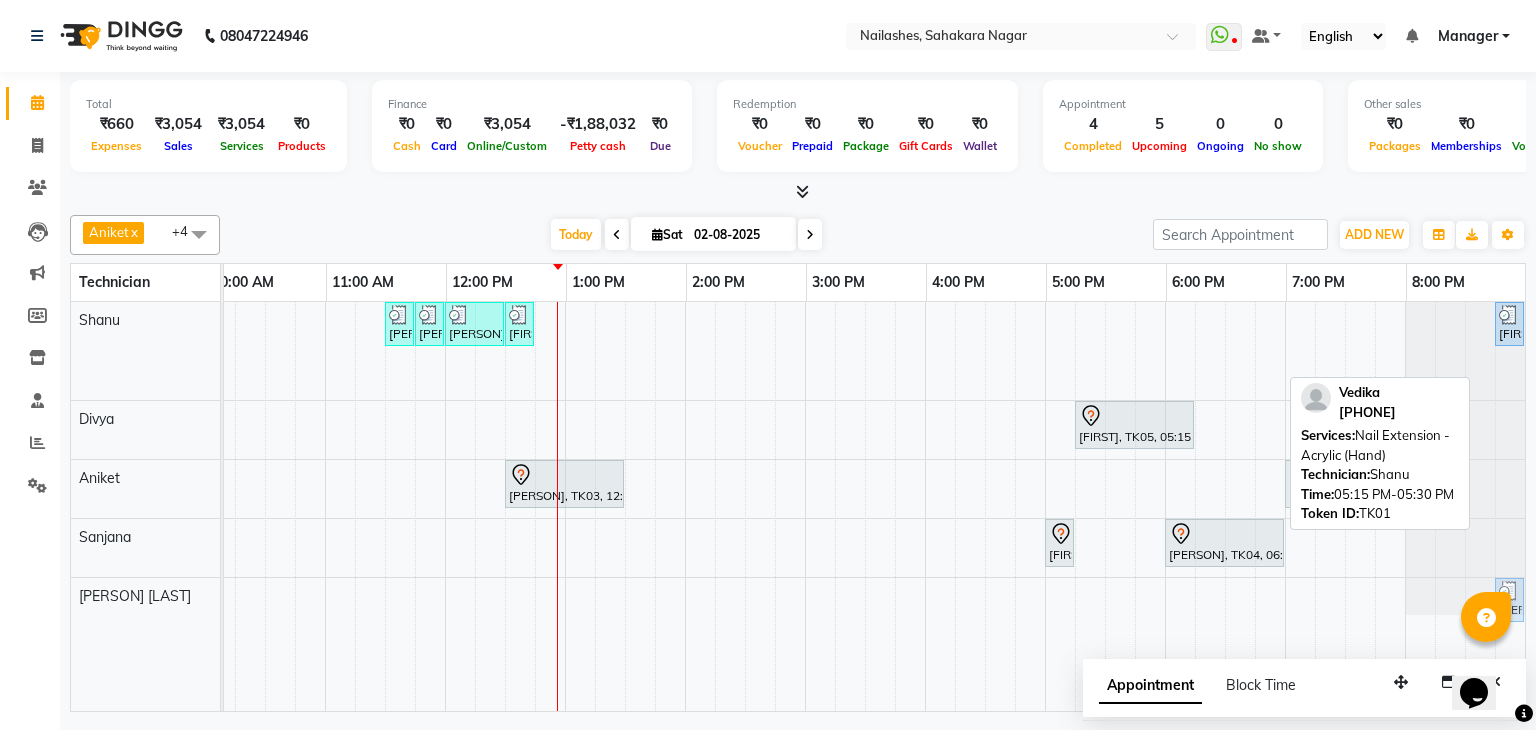 scroll, scrollTop: 0, scrollLeft: 273, axis: horizontal 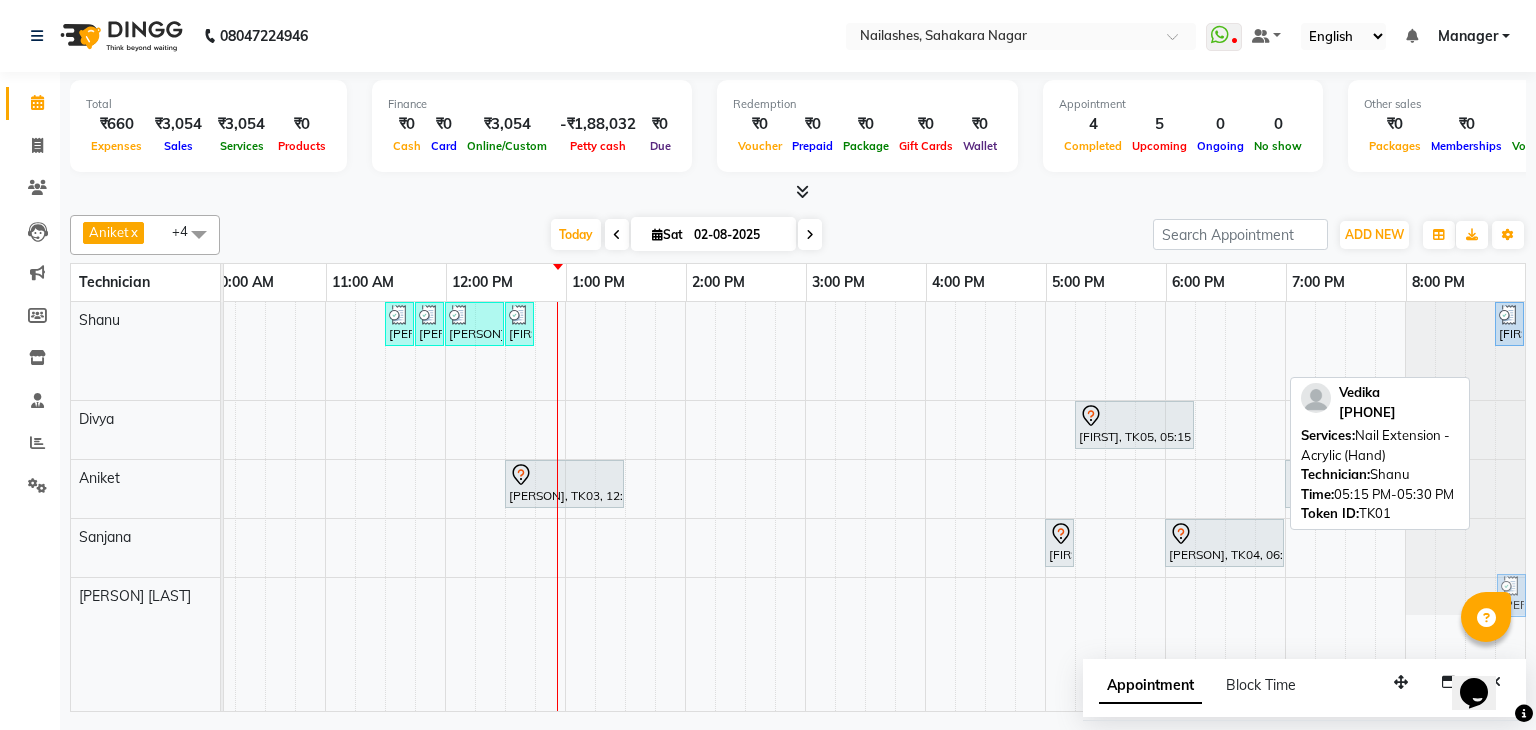 drag, startPoint x: 1495, startPoint y: 357, endPoint x: 1479, endPoint y: 571, distance: 214.59729 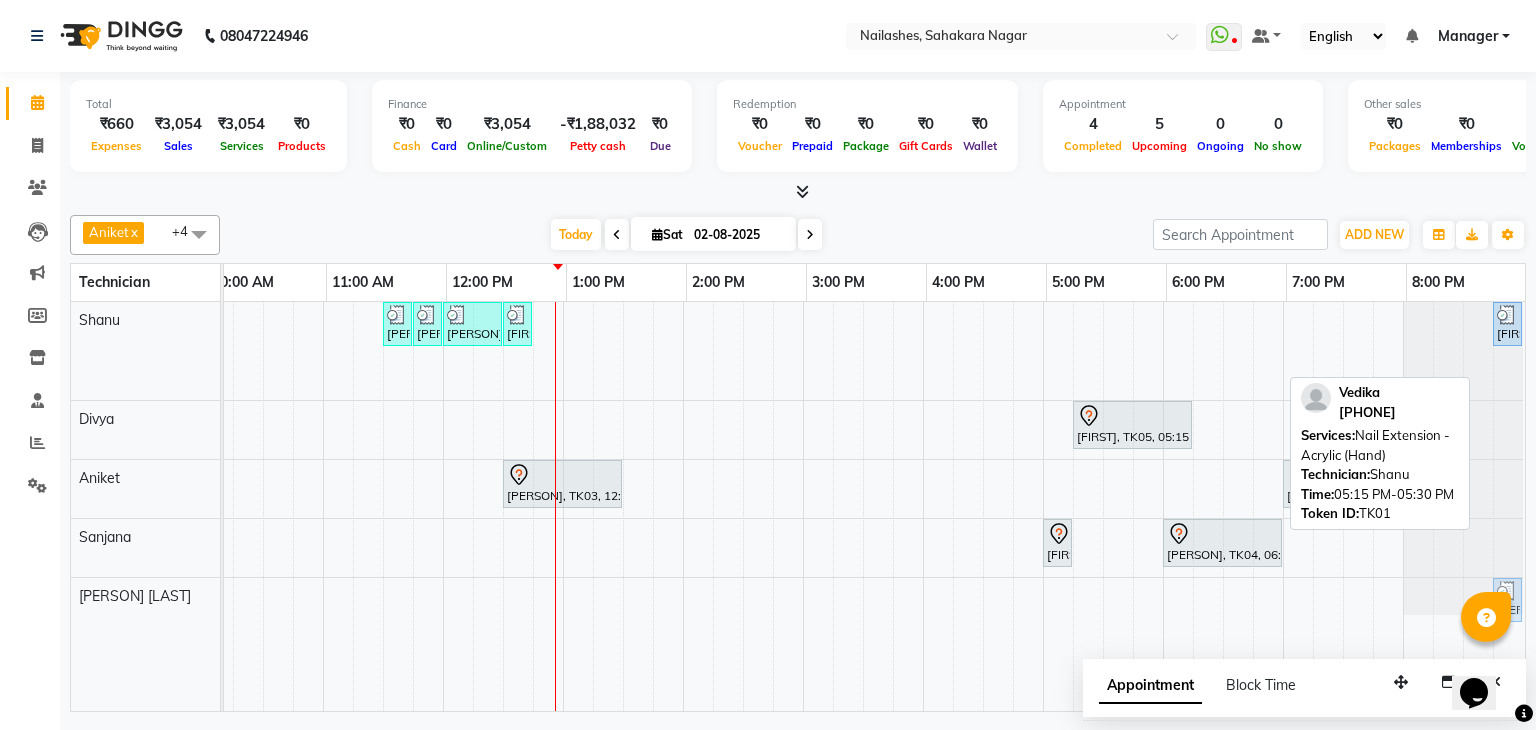 drag, startPoint x: 1492, startPoint y: 365, endPoint x: 1484, endPoint y: 586, distance: 221.14474 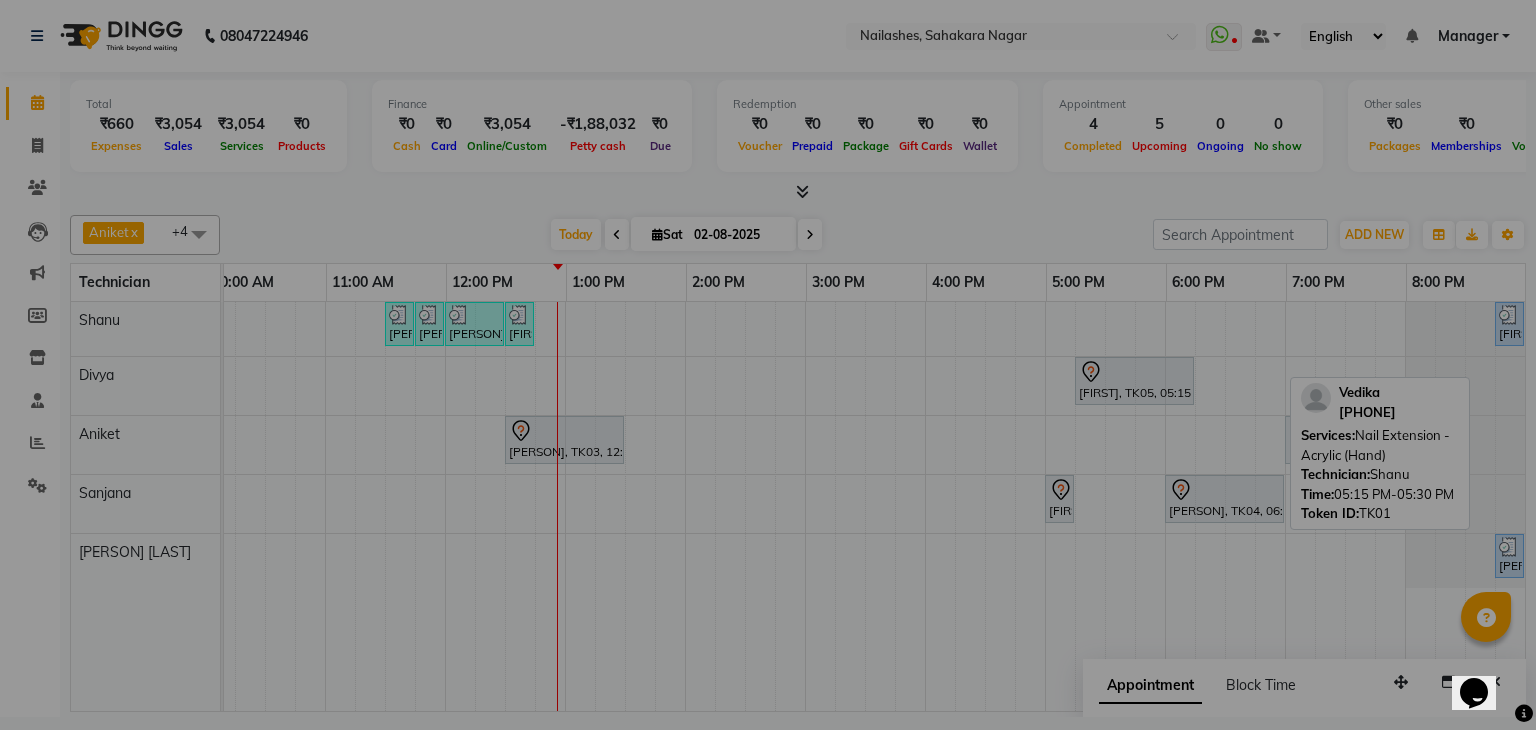 scroll, scrollTop: 0, scrollLeft: 273, axis: horizontal 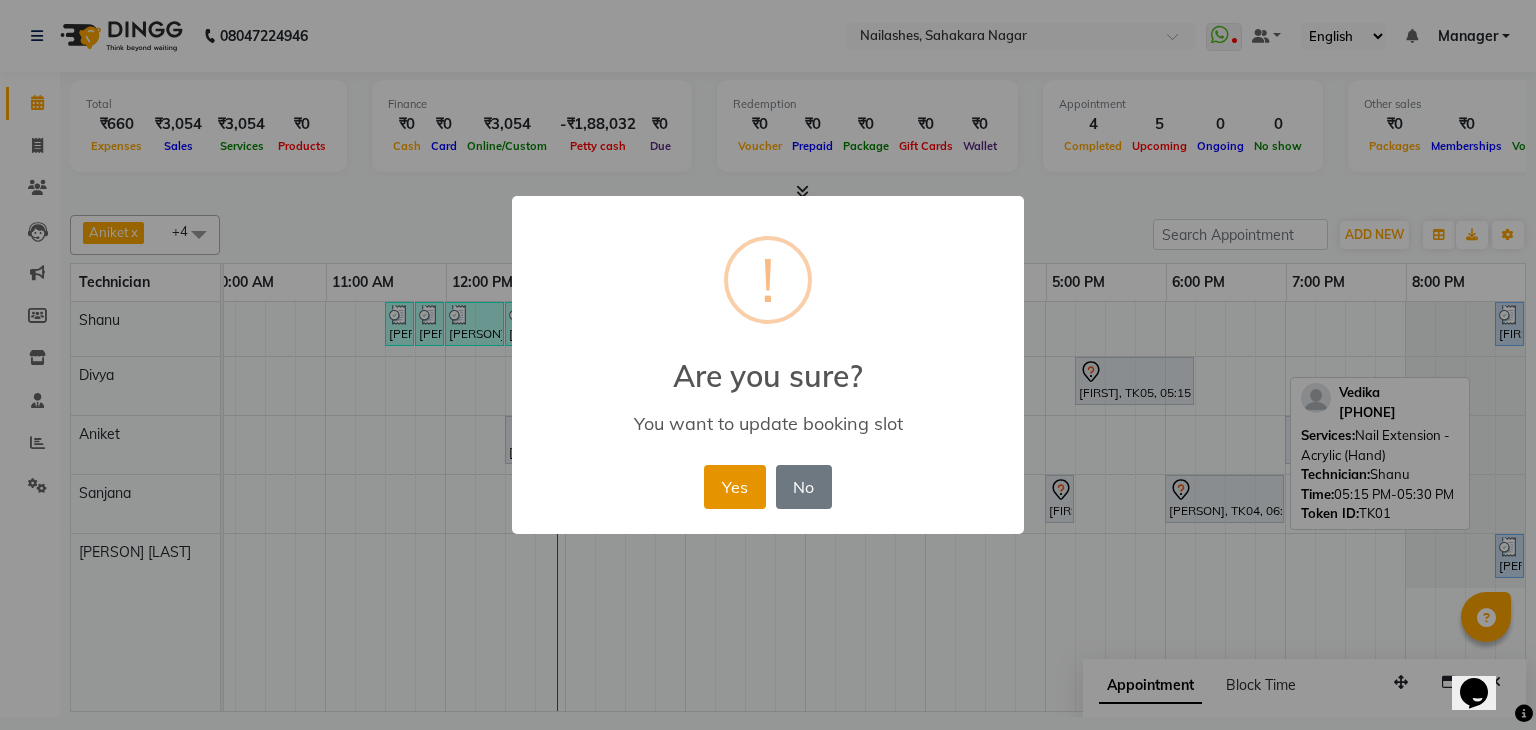 drag, startPoint x: 727, startPoint y: 476, endPoint x: 1478, endPoint y: 361, distance: 759.7539 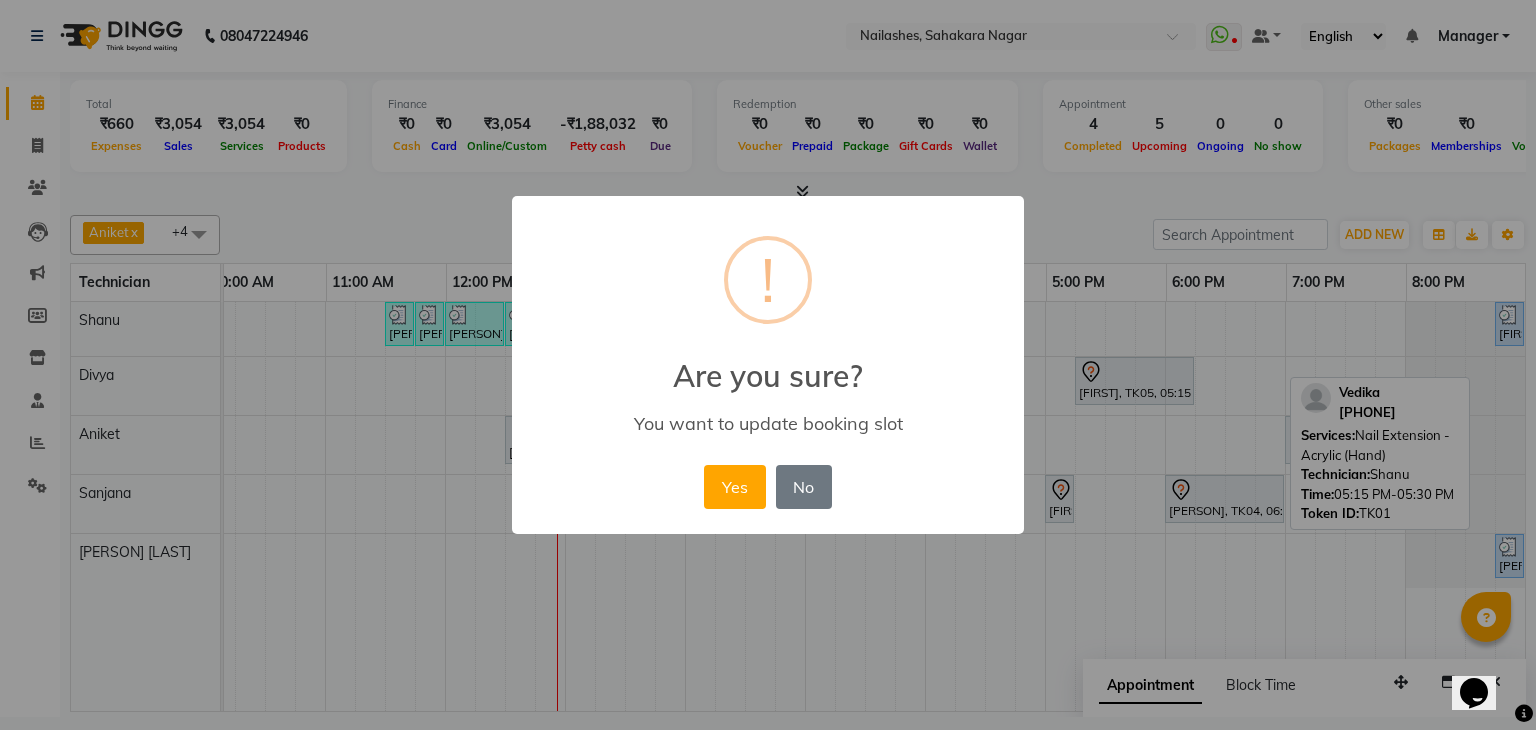 click on "Yes" at bounding box center (734, 487) 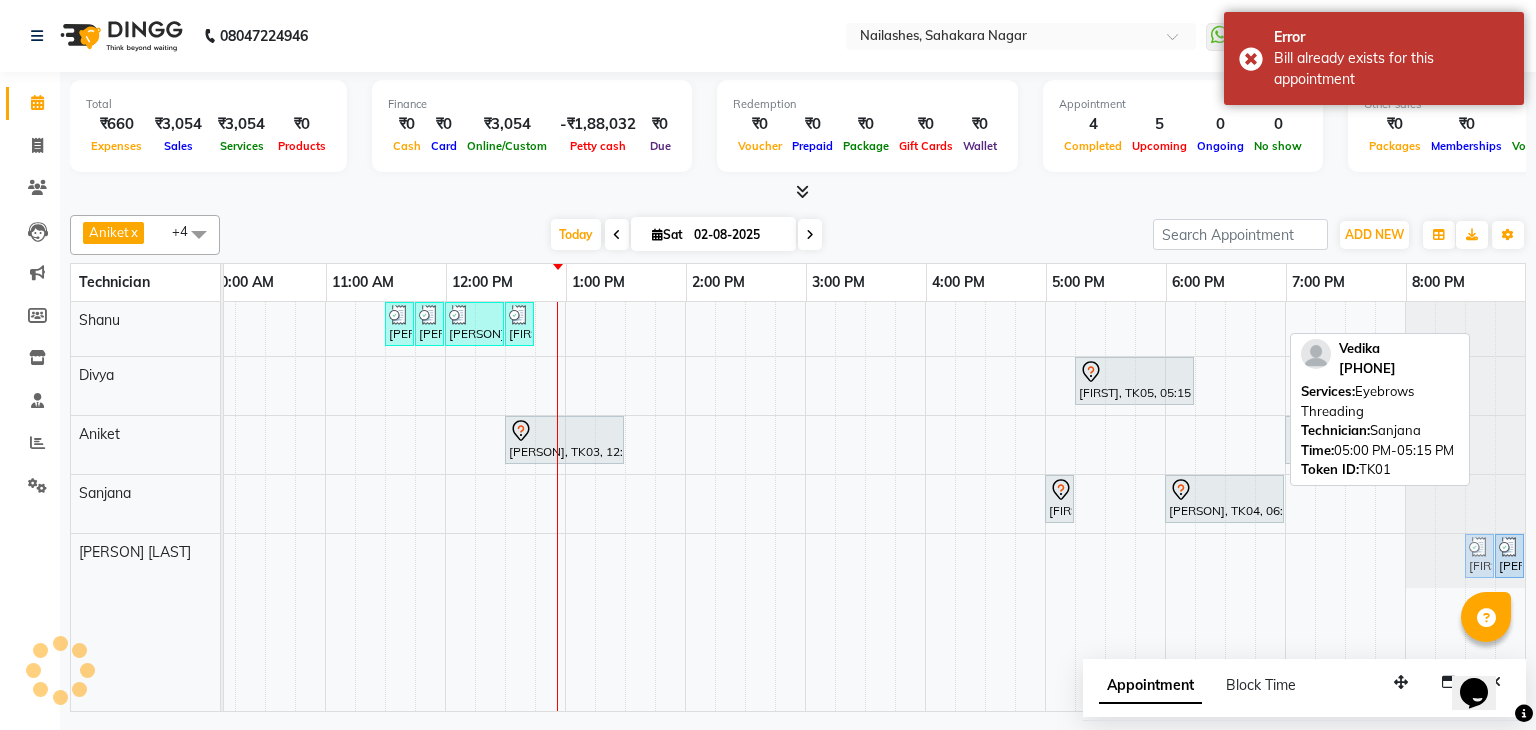 drag, startPoint x: 1499, startPoint y: 319, endPoint x: 1477, endPoint y: 557, distance: 239.01465 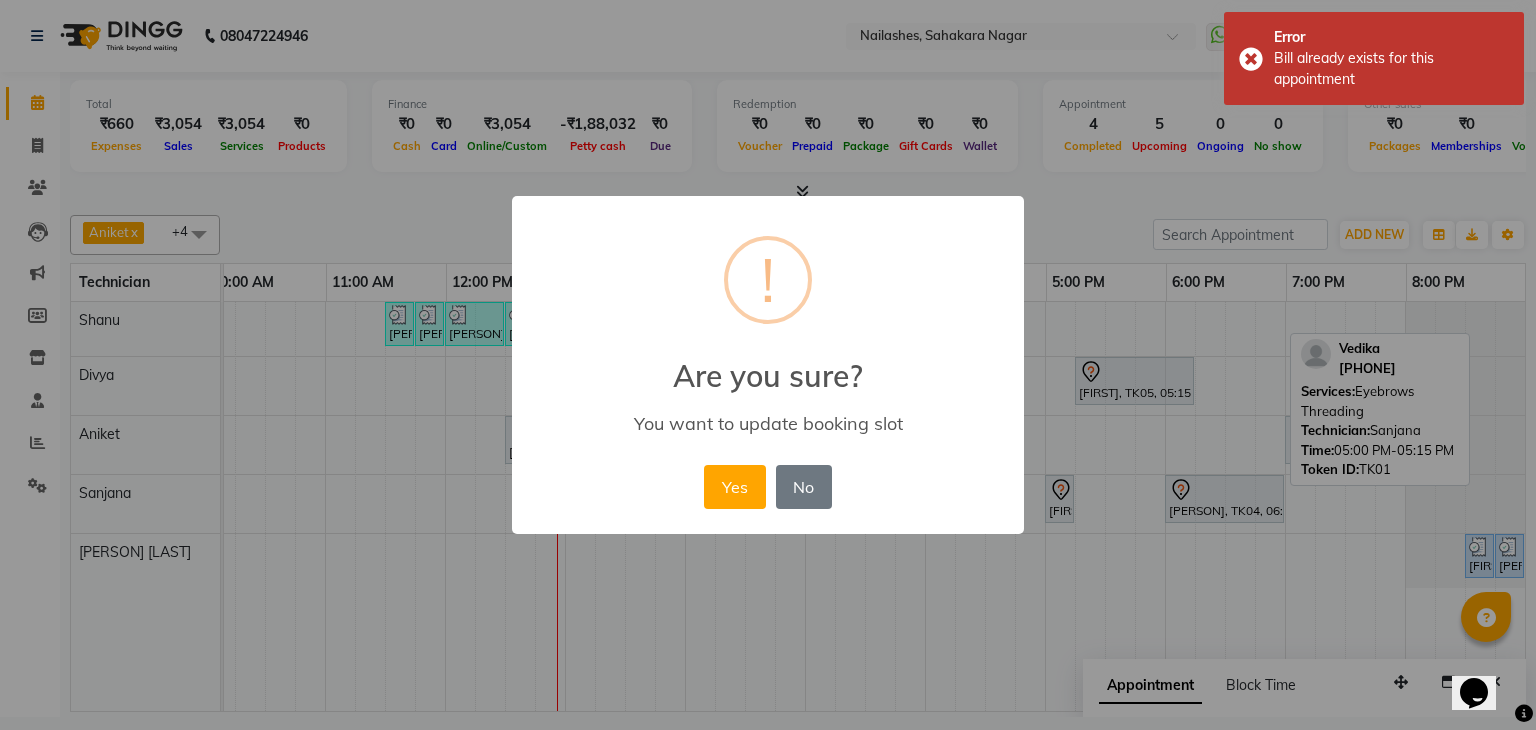 drag, startPoint x: 721, startPoint y: 491, endPoint x: 1434, endPoint y: 482, distance: 713.0568 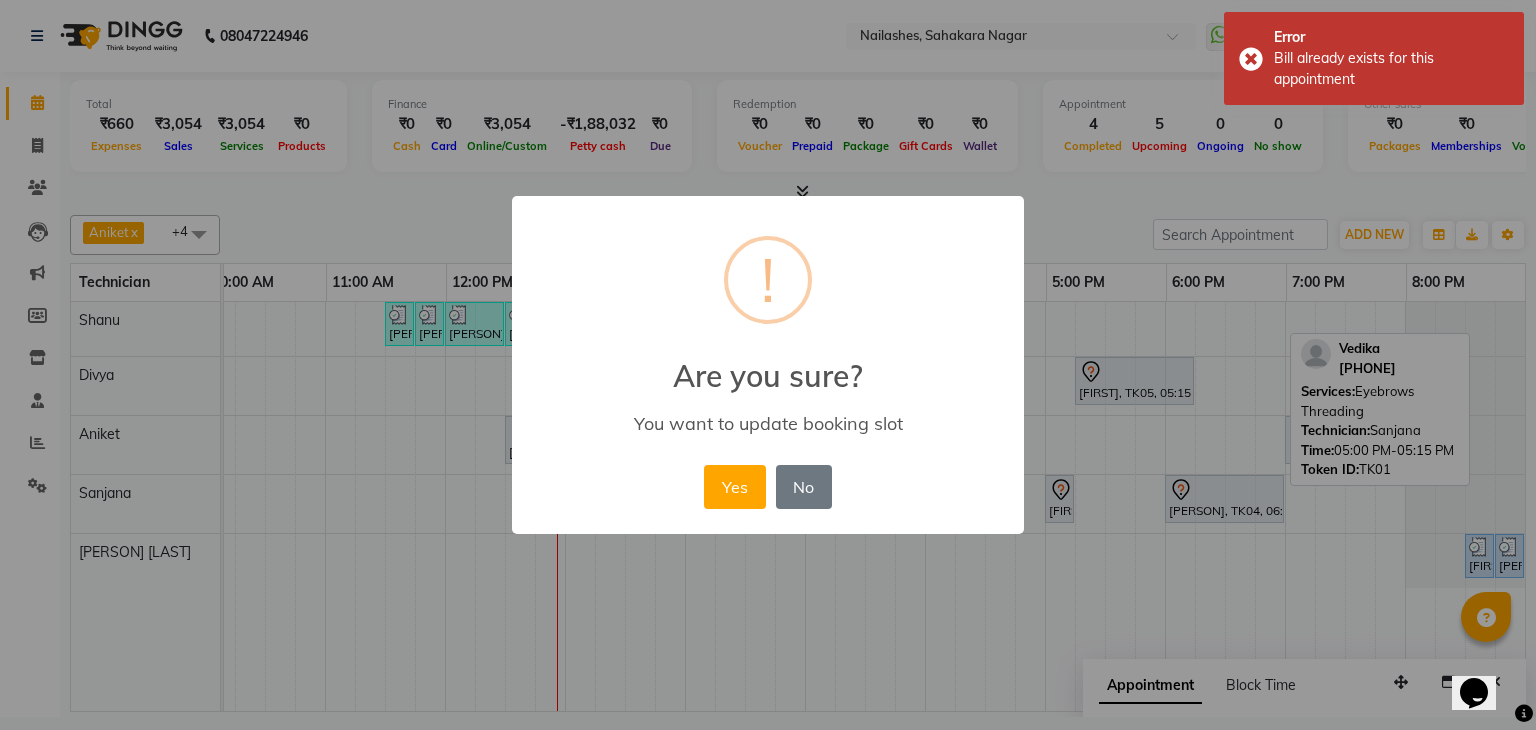 click on "Yes" at bounding box center [734, 487] 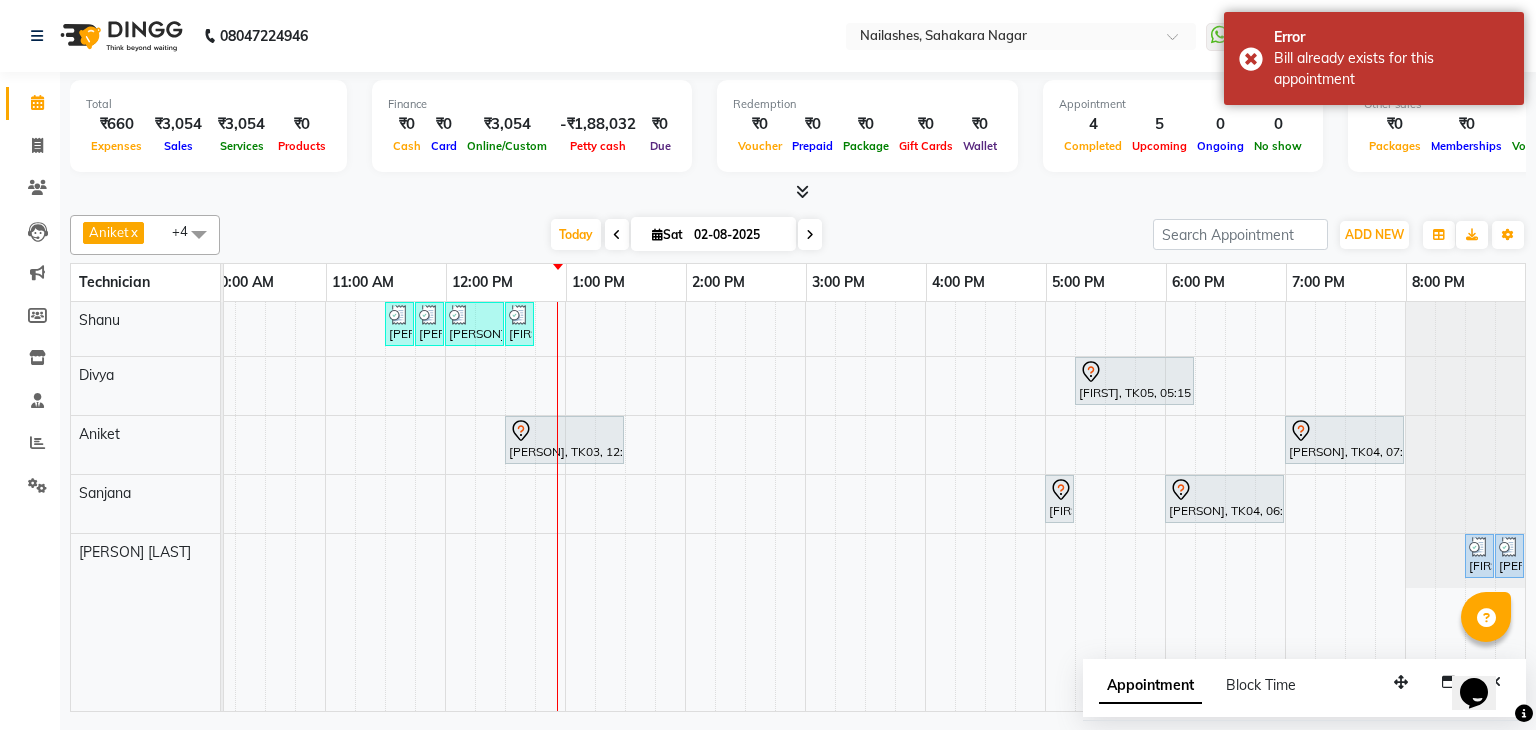 scroll, scrollTop: 0, scrollLeft: 220, axis: horizontal 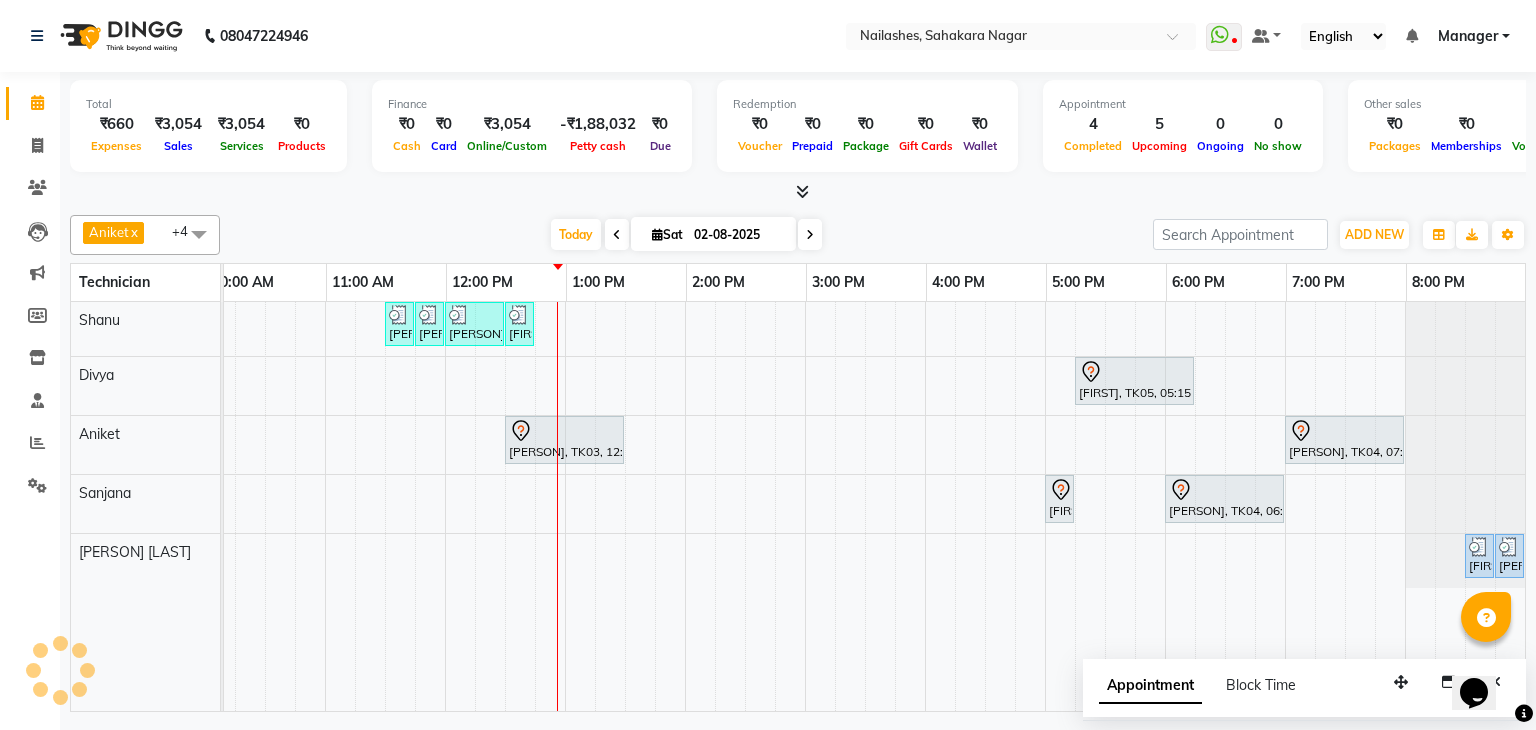 click on "Settings" 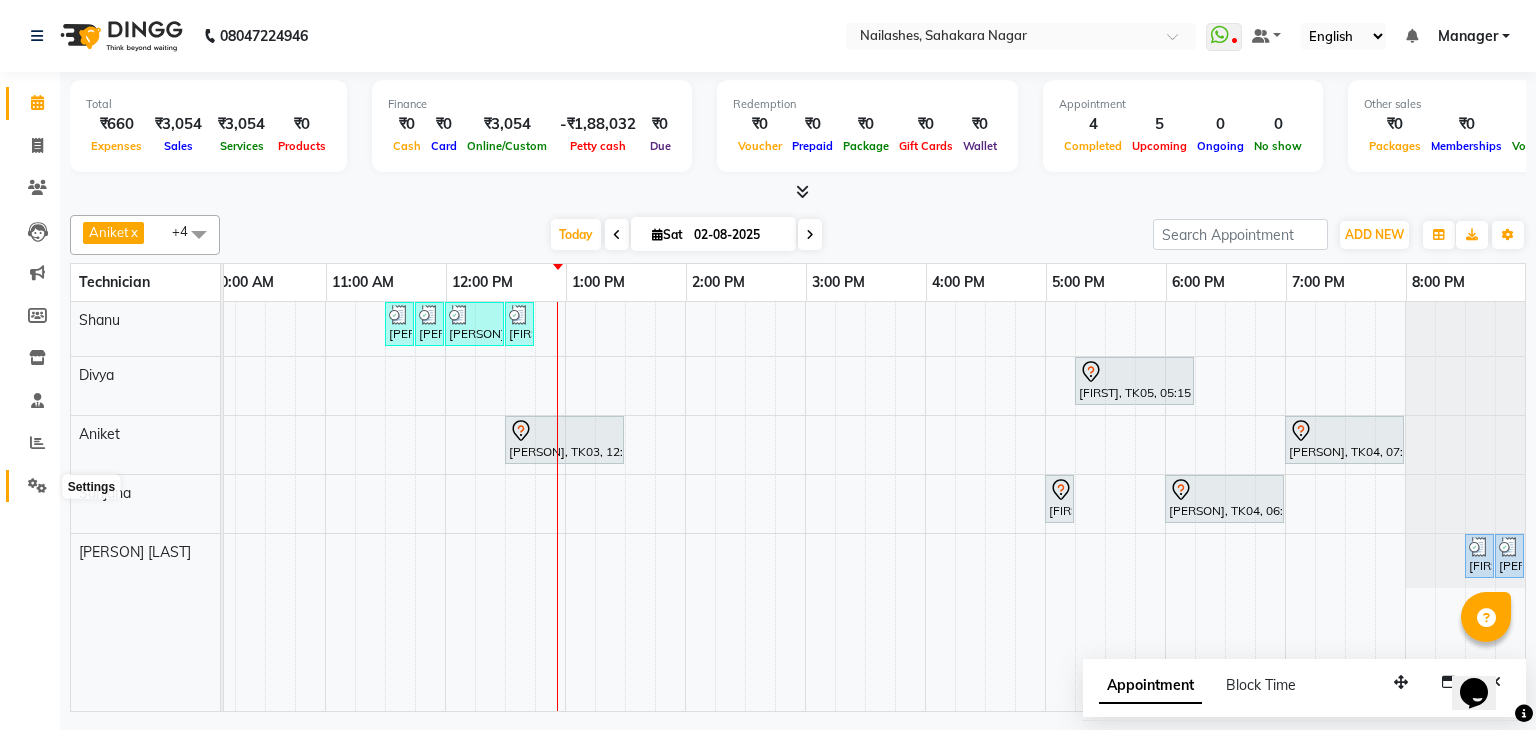 click 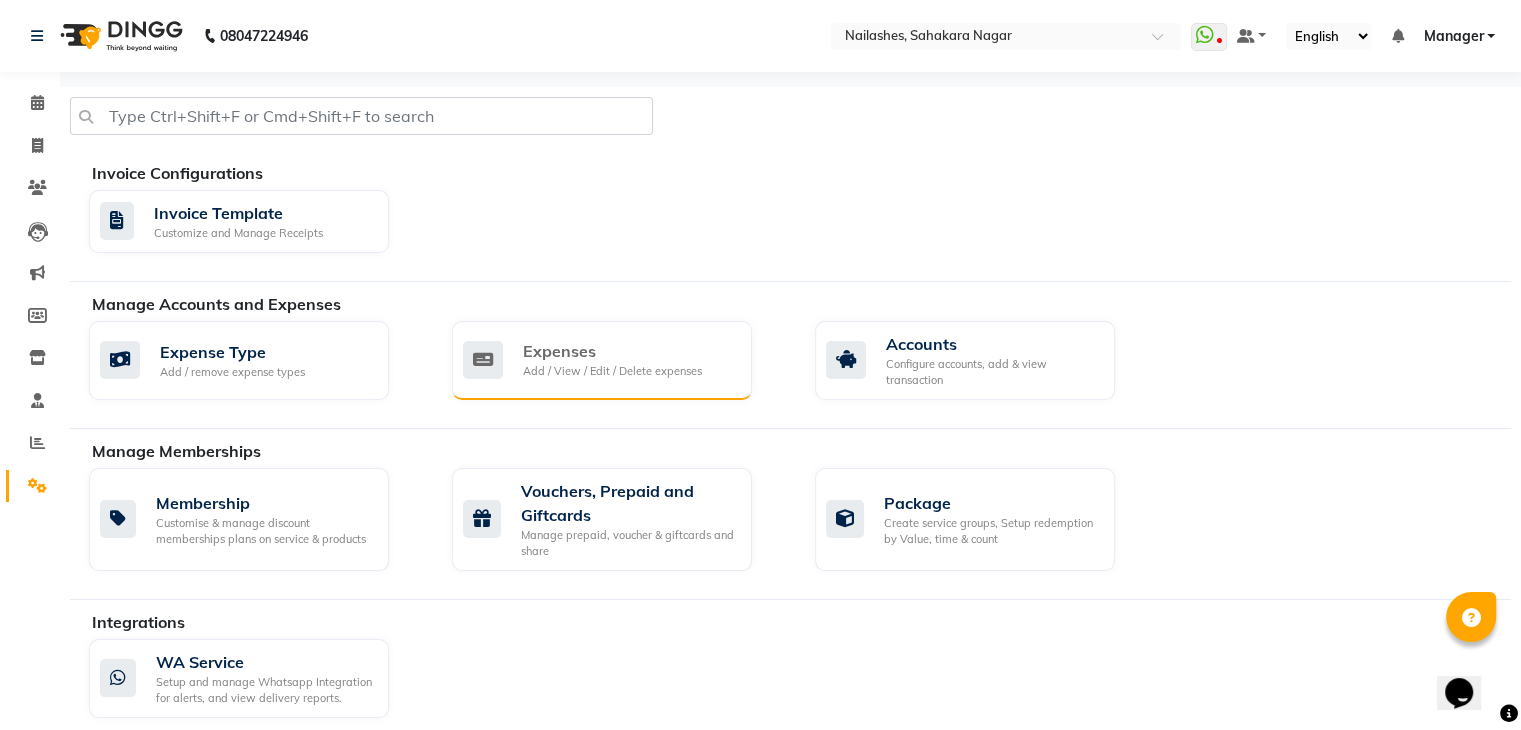 click on "Expenses Add / View / Edit / Delete expenses" 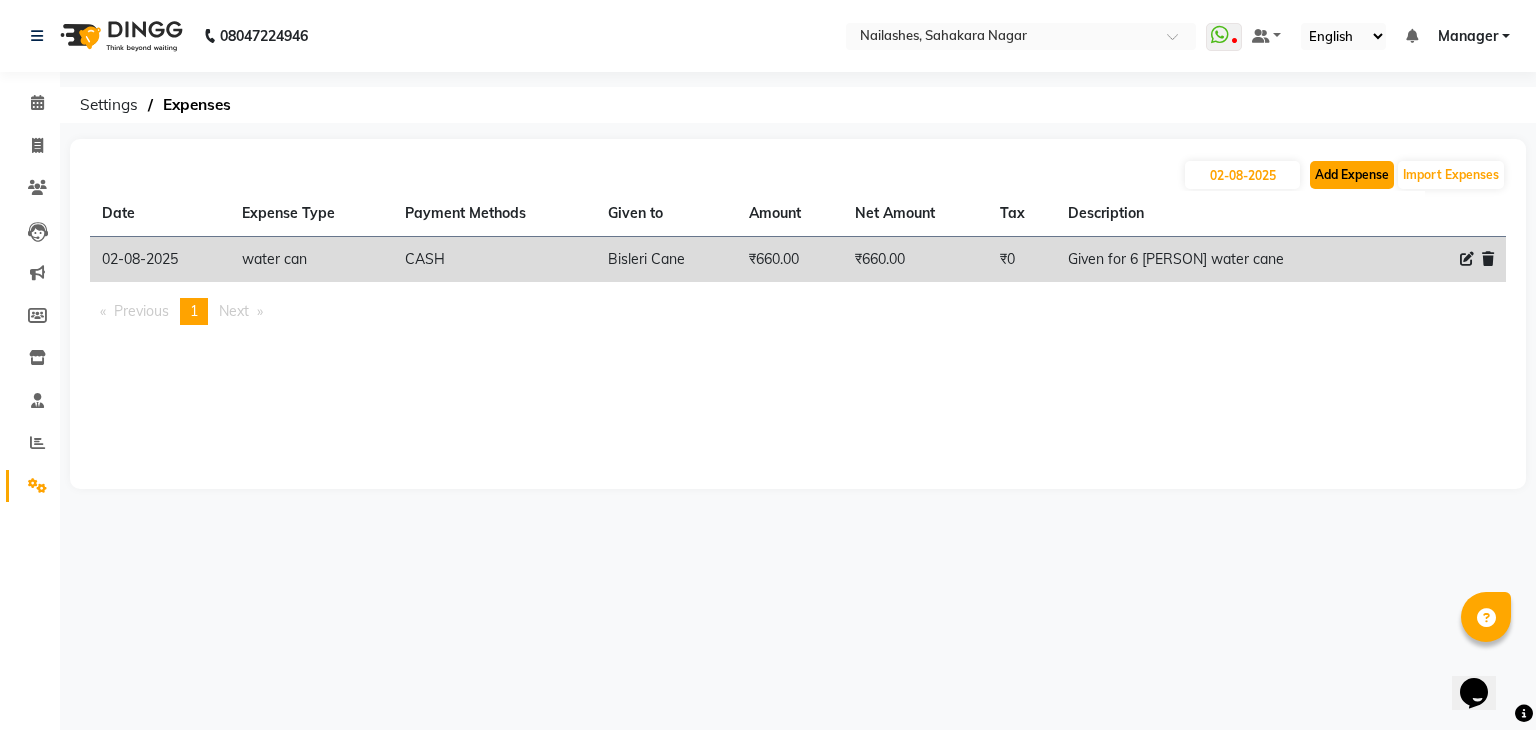 click on "Add Expense" 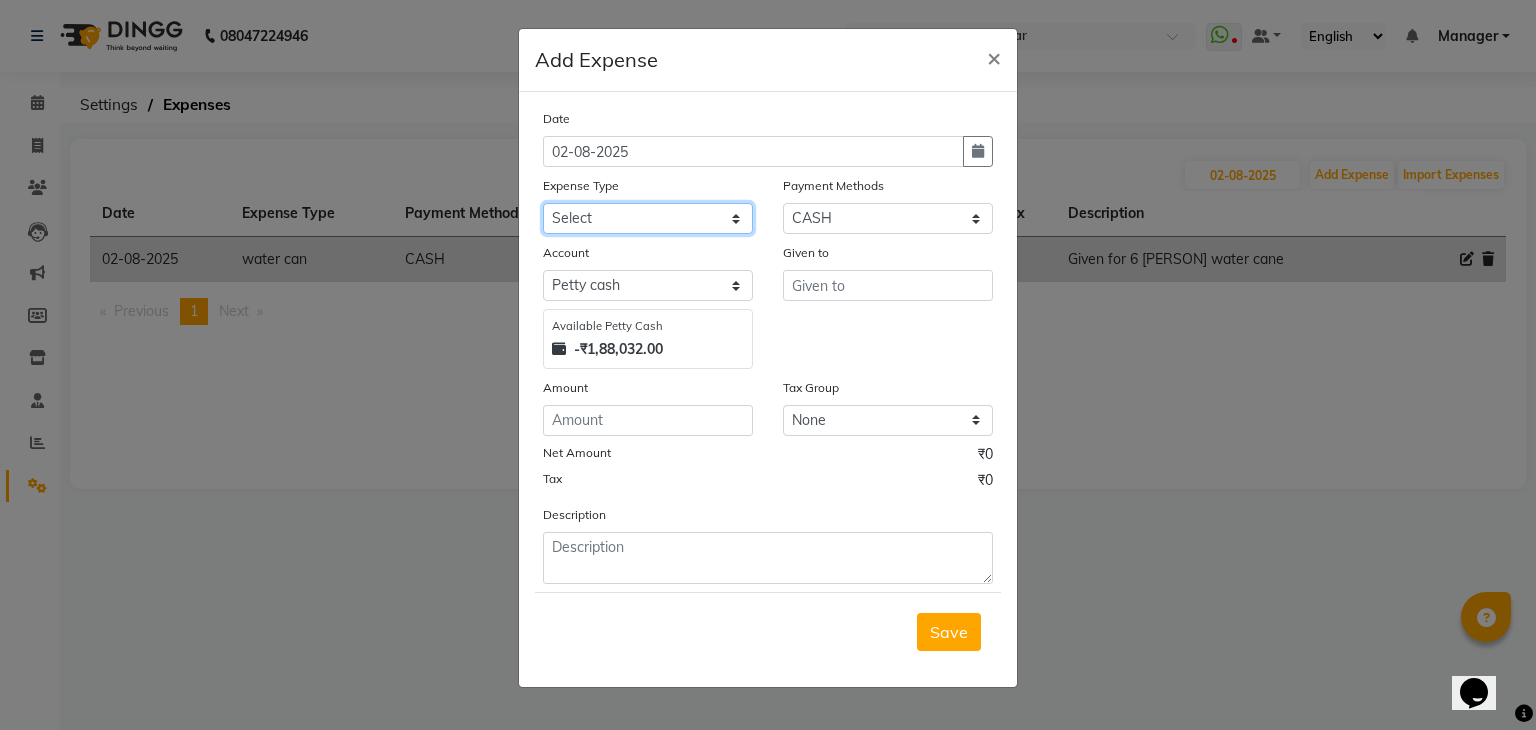 click on "Select acetone Advance Salary bank deposite BBMP Beauty products Bed charges BIRTHDAY CAKE Bonus Carpenter CASH EXPENSE VOUCHER Cash handover chocolate for store cleaning things Client Refreshment coconut water for clients COFFEE coffee cup coffee powder Commission Conveyance Cotton Courier decoration Diesel for generator Donation Drinking Water Electricity Eyelashes return Face mask floor cleaner flowers daily garbage generator diesel green tea GST handover HANDWASH House Keeping Material House keeping Salary Incentive Internet Bill juice LAUNDRY Maintainance Marketing Medical Membership Milk Milk miscelleneous Naturals salon NEWSPAPER O T Other Pantry PETROL Phone Bill Plants plumber pooja items Porter priest Product Purchase product return Product sale puja items RAPIDO Refund Rent Shop Rent Staff Accommodation Royalty Salary Staff cab charges Staff dinner Staff Flight Ticket Staff  Hiring from another Branch Staff Snacks Stationary STORE OPENING CHARGE sugar sweets TEAM DINNER TIPS Tissue Transgender" 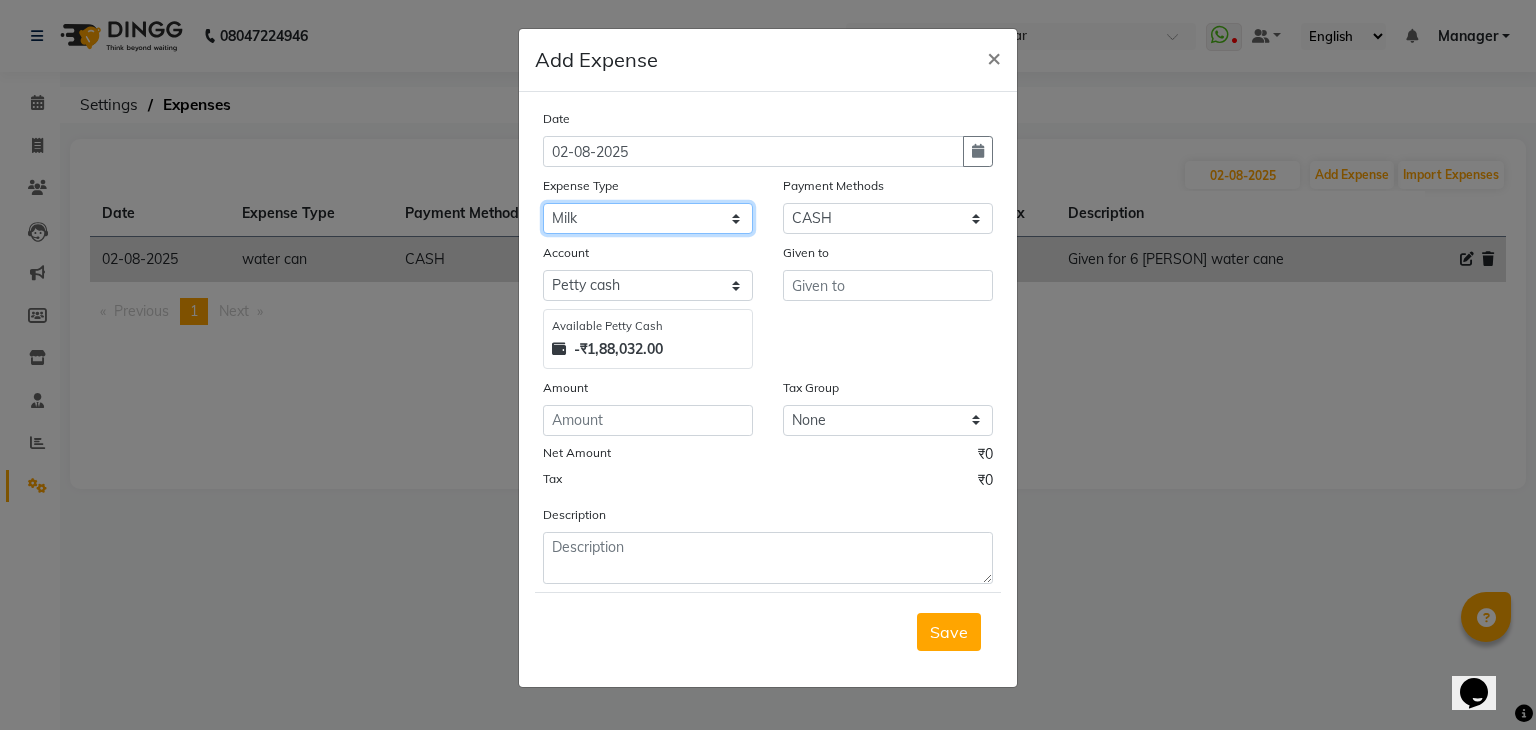 click on "Select acetone Advance Salary bank deposite BBMP Beauty products Bed charges BIRTHDAY CAKE Bonus Carpenter CASH EXPENSE VOUCHER Cash handover chocolate for store cleaning things Client Refreshment coconut water for clients COFFEE coffee cup coffee powder Commission Conveyance Cotton Courier decoration Diesel for generator Donation Drinking Water Electricity Eyelashes return Face mask floor cleaner flowers daily garbage generator diesel green tea GST handover HANDWASH House Keeping Material House keeping Salary Incentive Internet Bill juice LAUNDRY Maintainance Marketing Medical Membership Milk Milk miscelleneous Naturals salon NEWSPAPER O T Other Pantry PETROL Phone Bill Plants plumber pooja items Porter priest Product Purchase product return Product sale puja items RAPIDO Refund Rent Shop Rent Staff Accommodation Royalty Salary Staff cab charges Staff dinner Staff Flight Ticket Staff  Hiring from another Branch Staff Snacks Stationary STORE OPENING CHARGE sugar sweets TEAM DINNER TIPS Tissue Transgender" 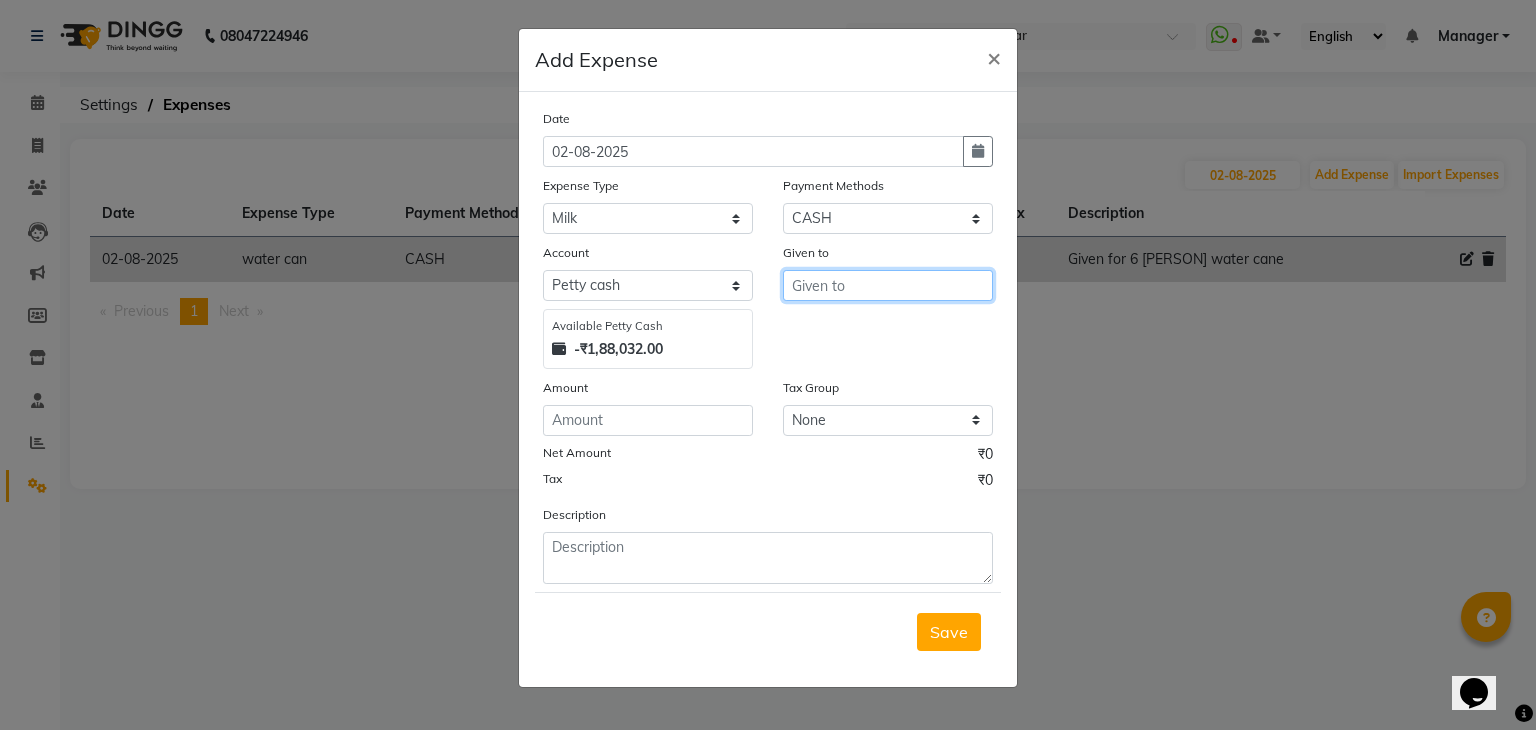 click at bounding box center (888, 285) 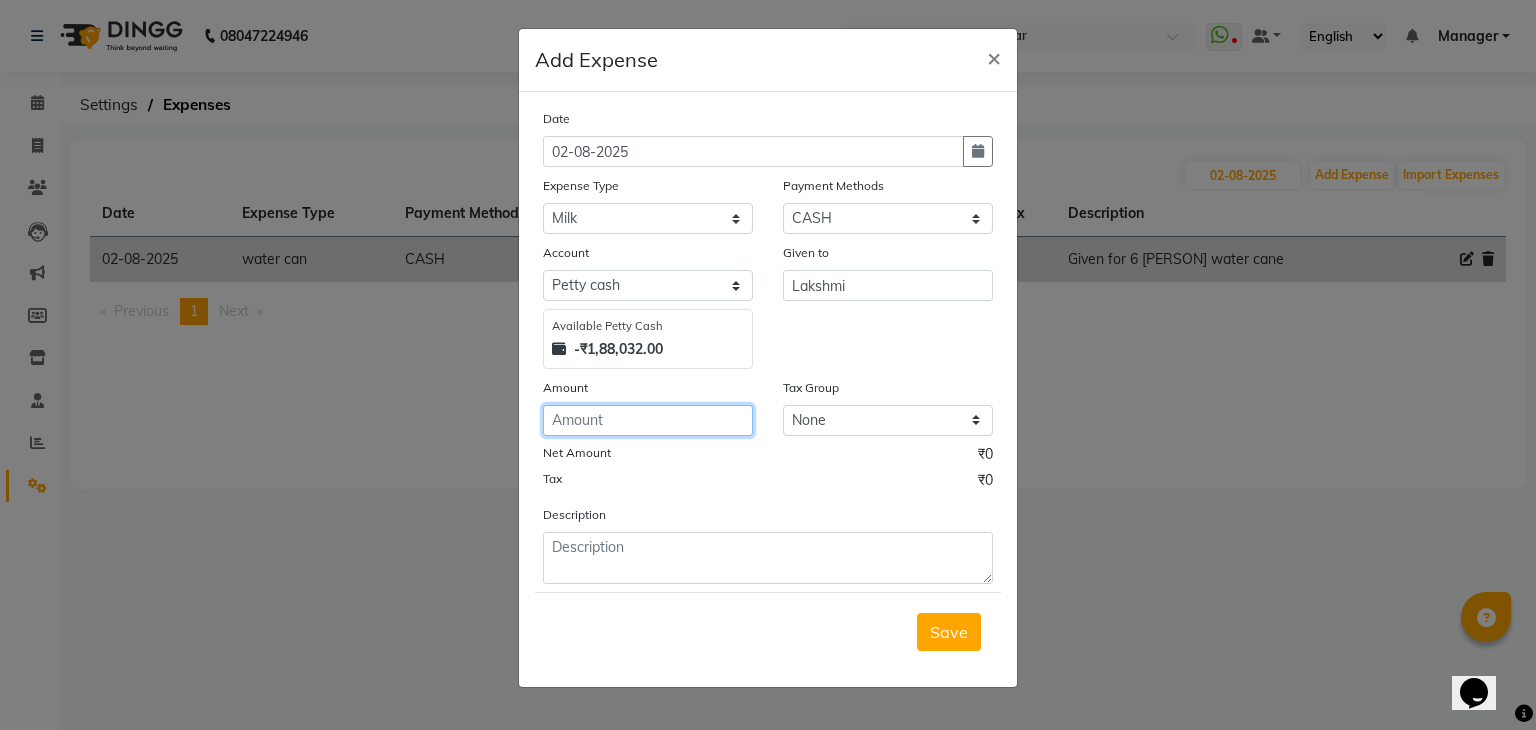 click 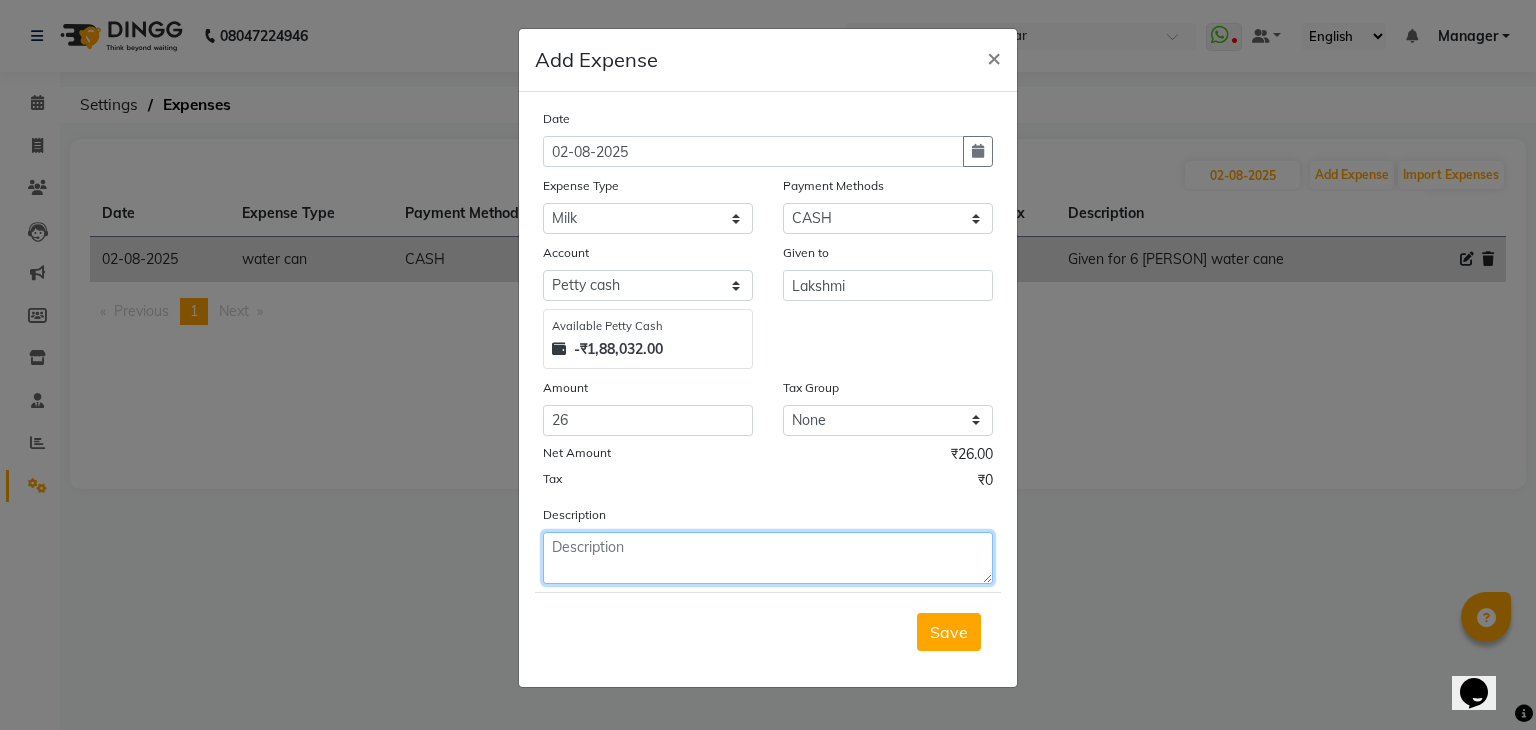 click 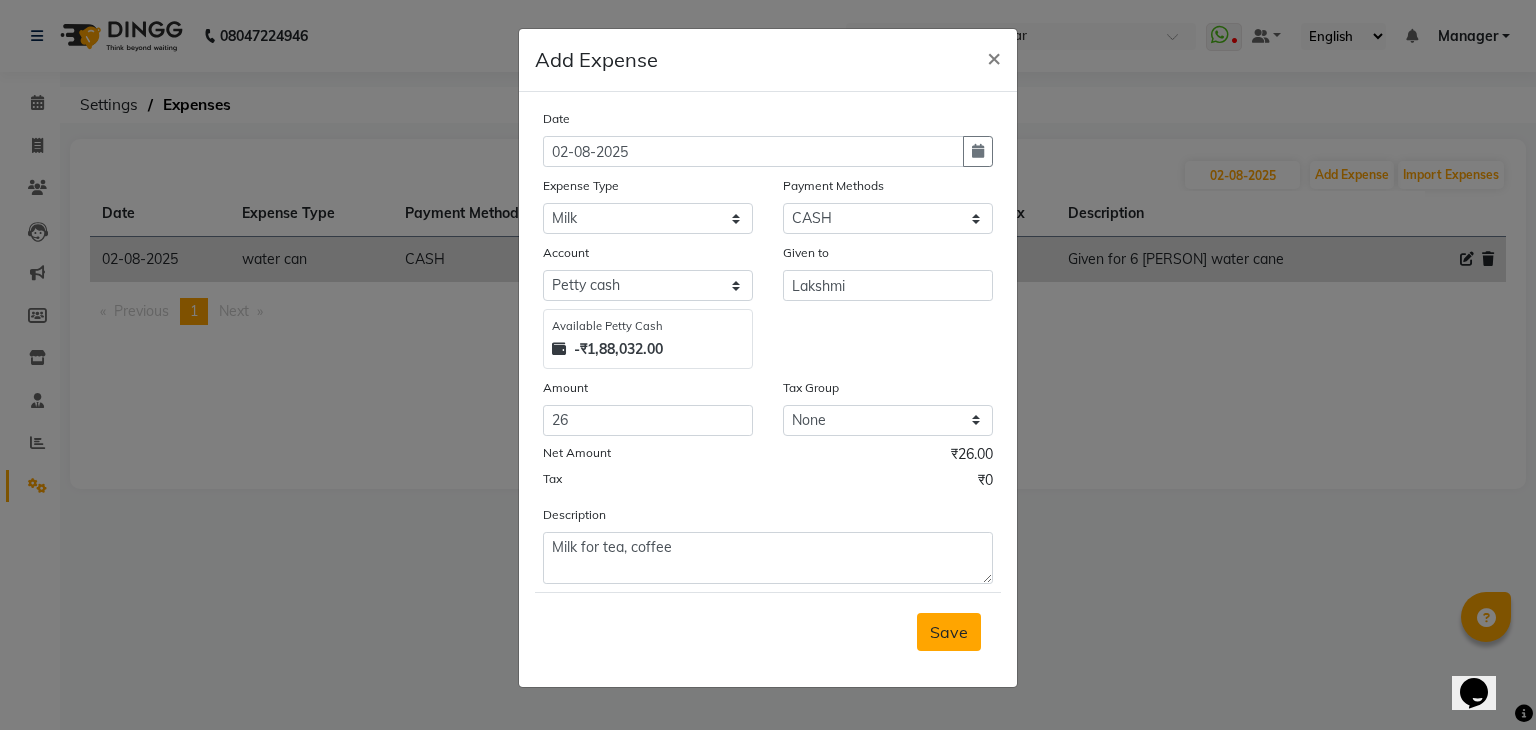 click on "Save" at bounding box center (949, 632) 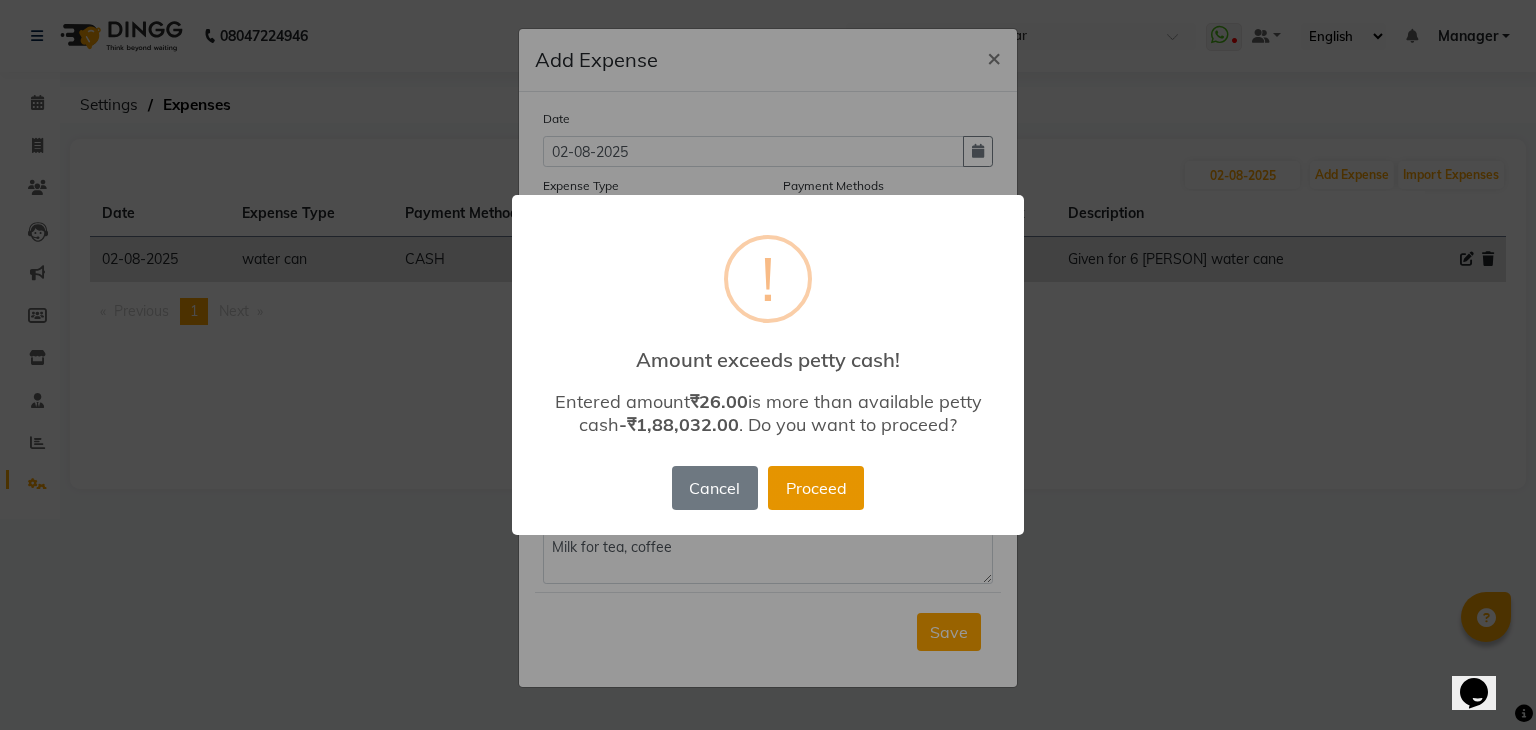 drag, startPoint x: 799, startPoint y: 483, endPoint x: 1535, endPoint y: 564, distance: 740.4438 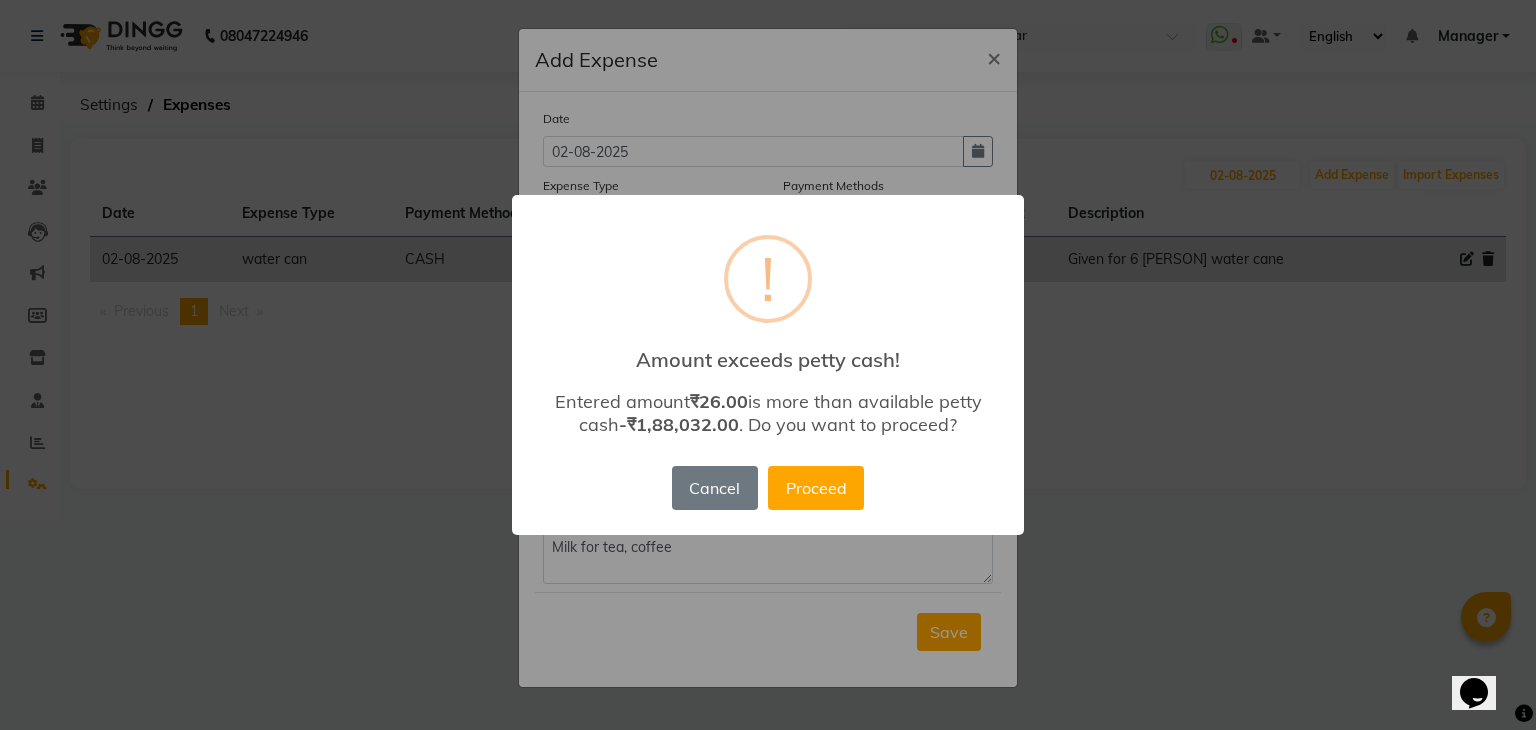 click on "Proceed" at bounding box center [816, 488] 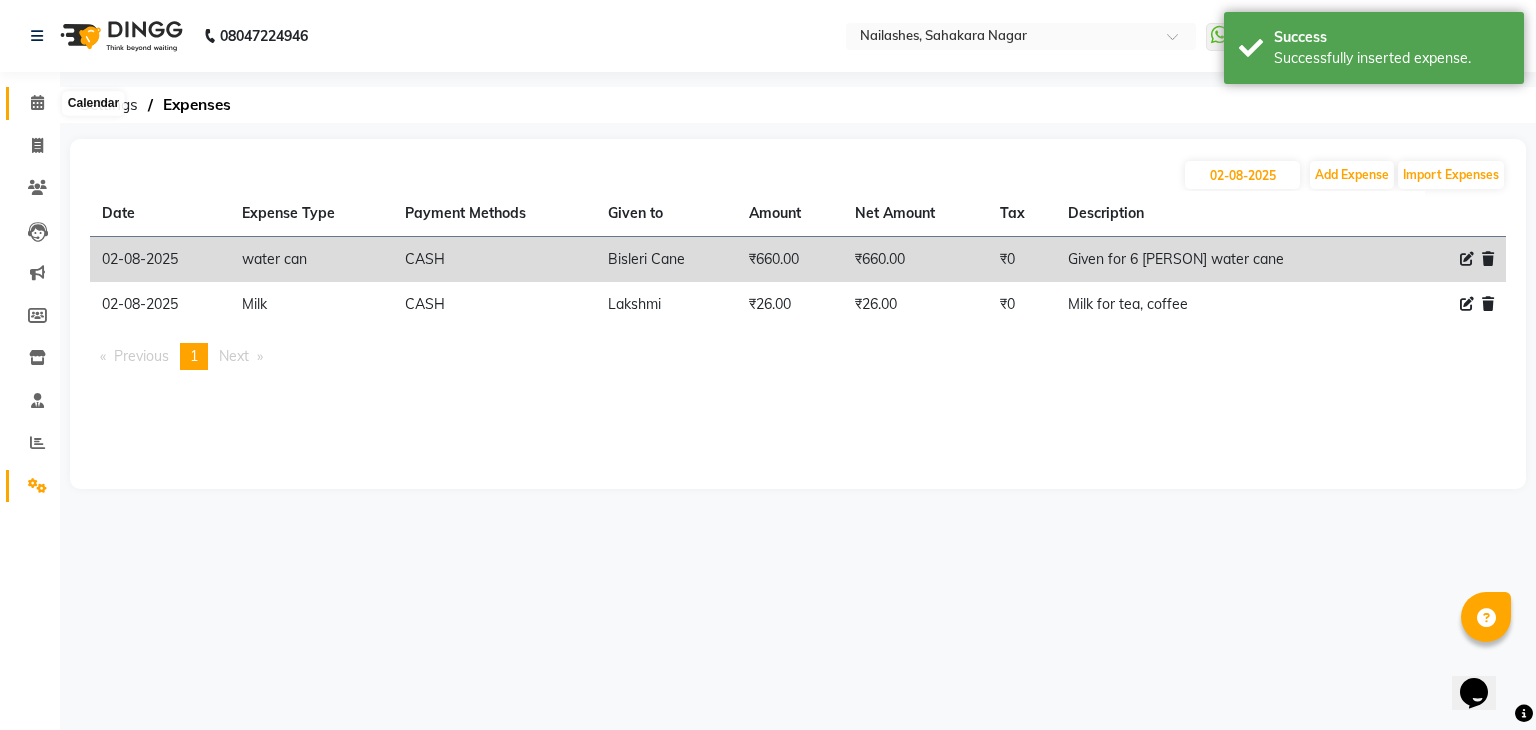 click 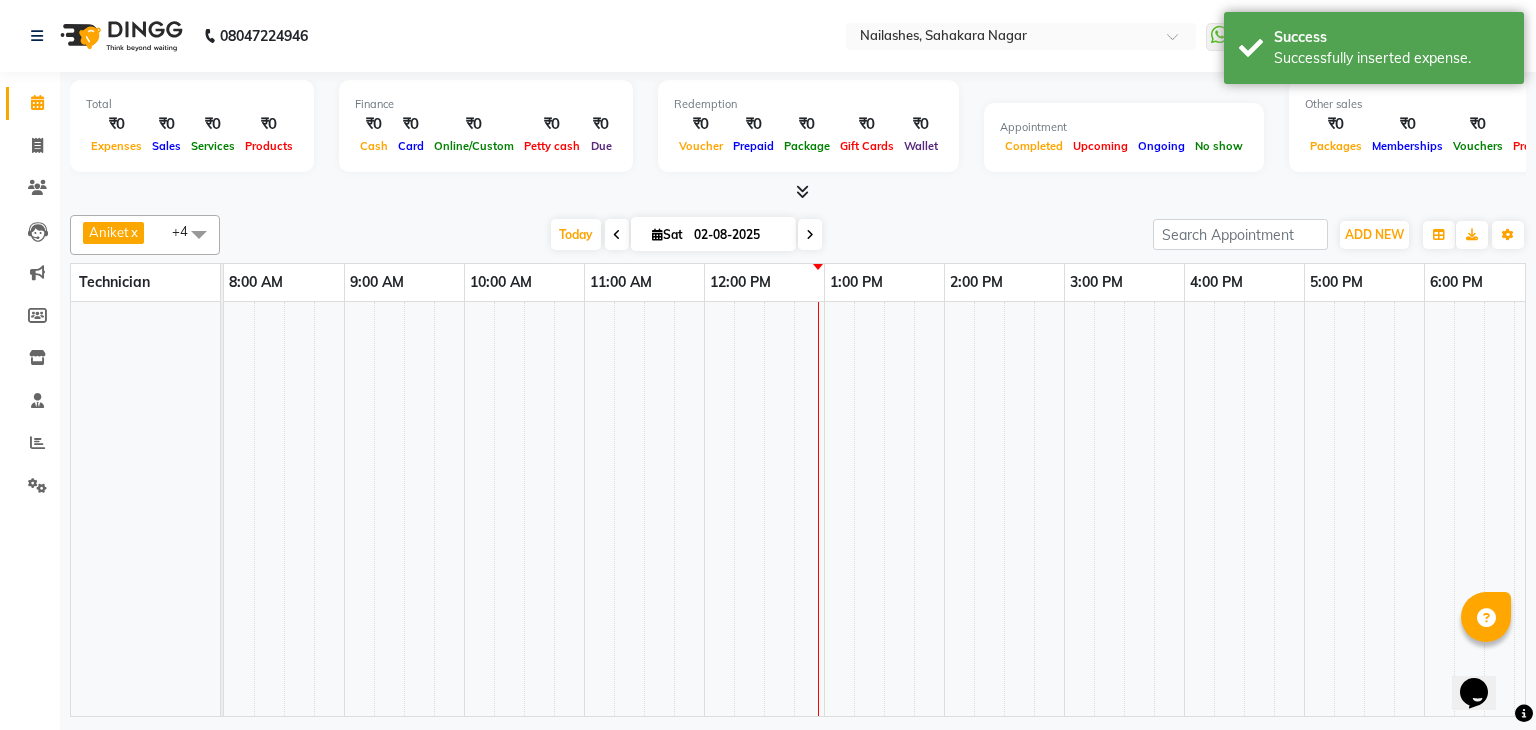 scroll, scrollTop: 0, scrollLeft: 0, axis: both 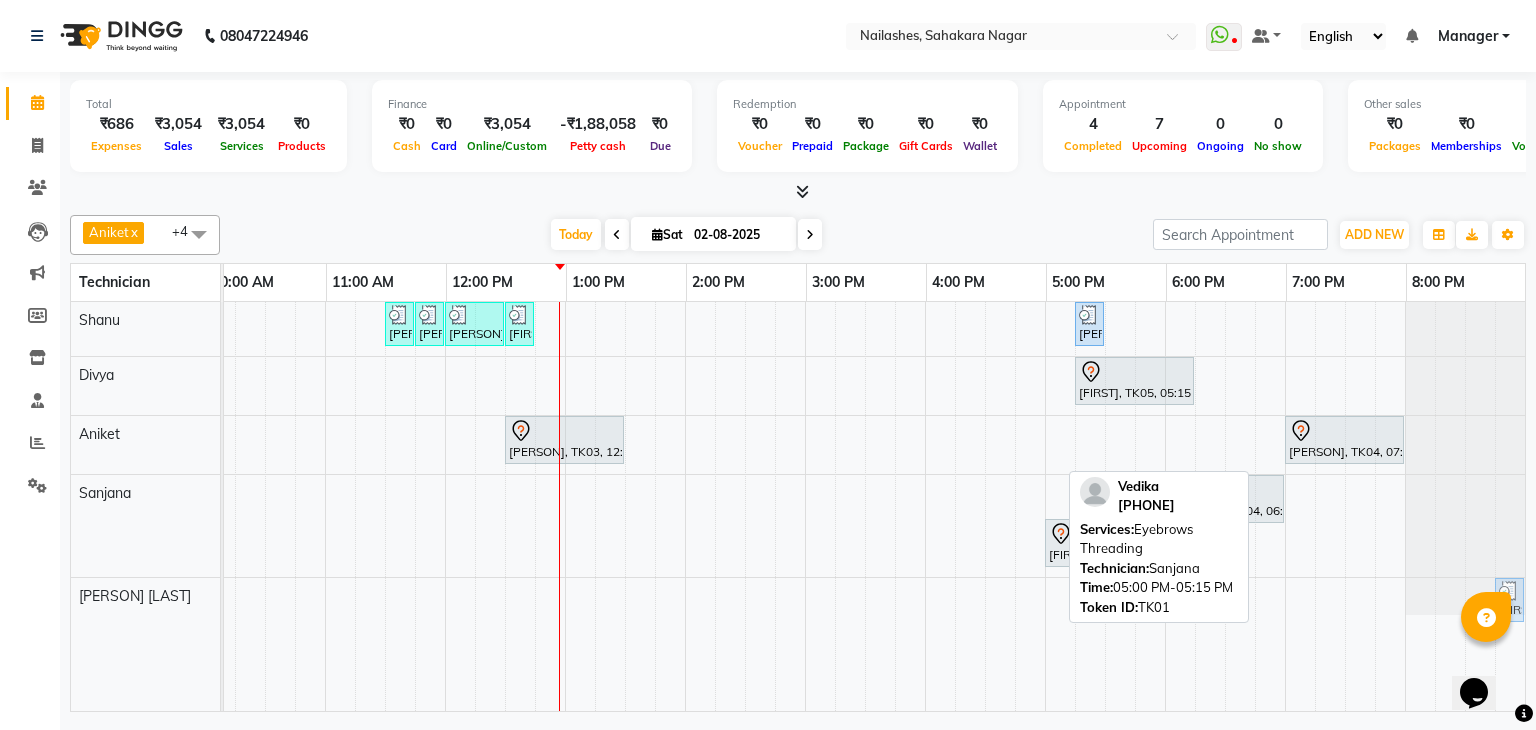 drag, startPoint x: 1039, startPoint y: 483, endPoint x: 1479, endPoint y: 593, distance: 453.54163 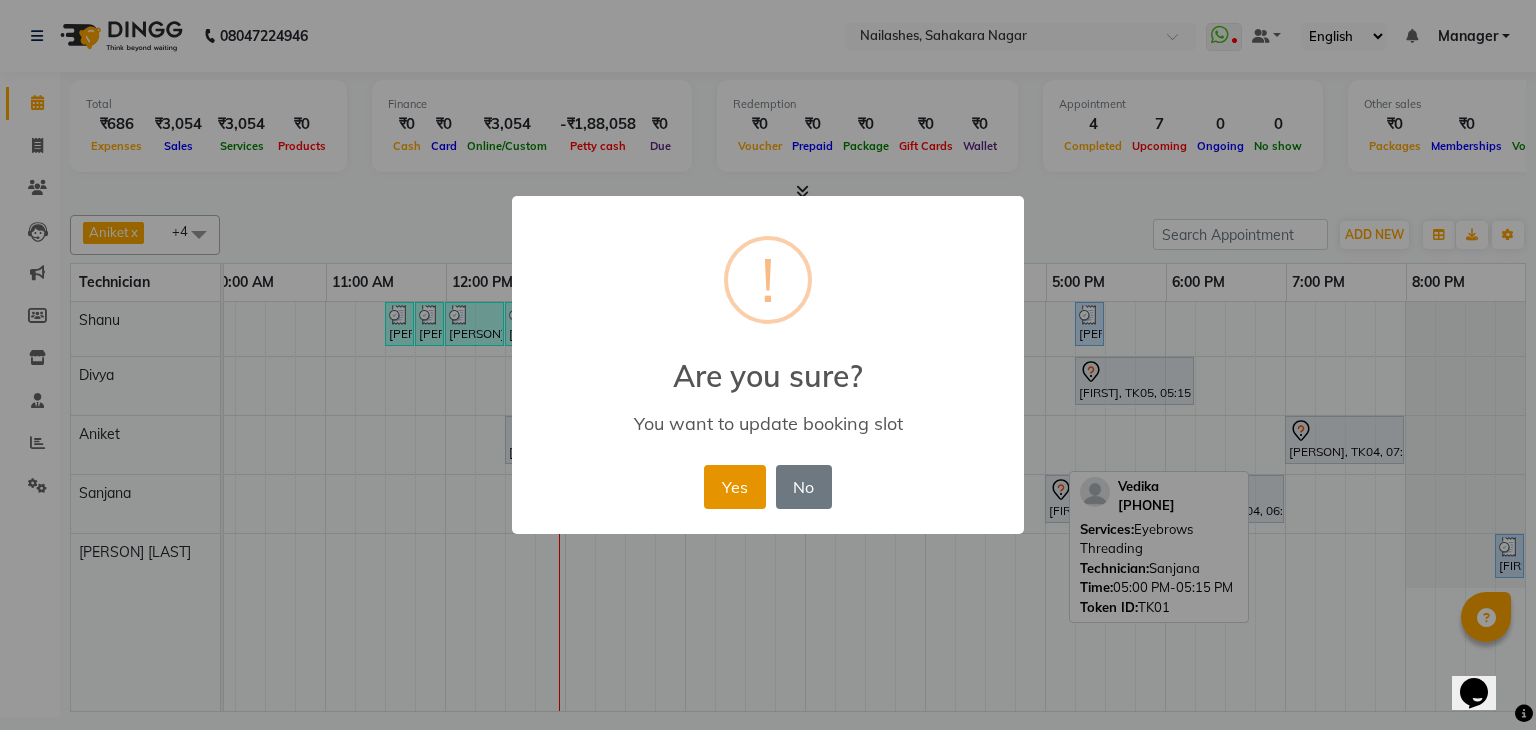 click on "Yes" at bounding box center [734, 487] 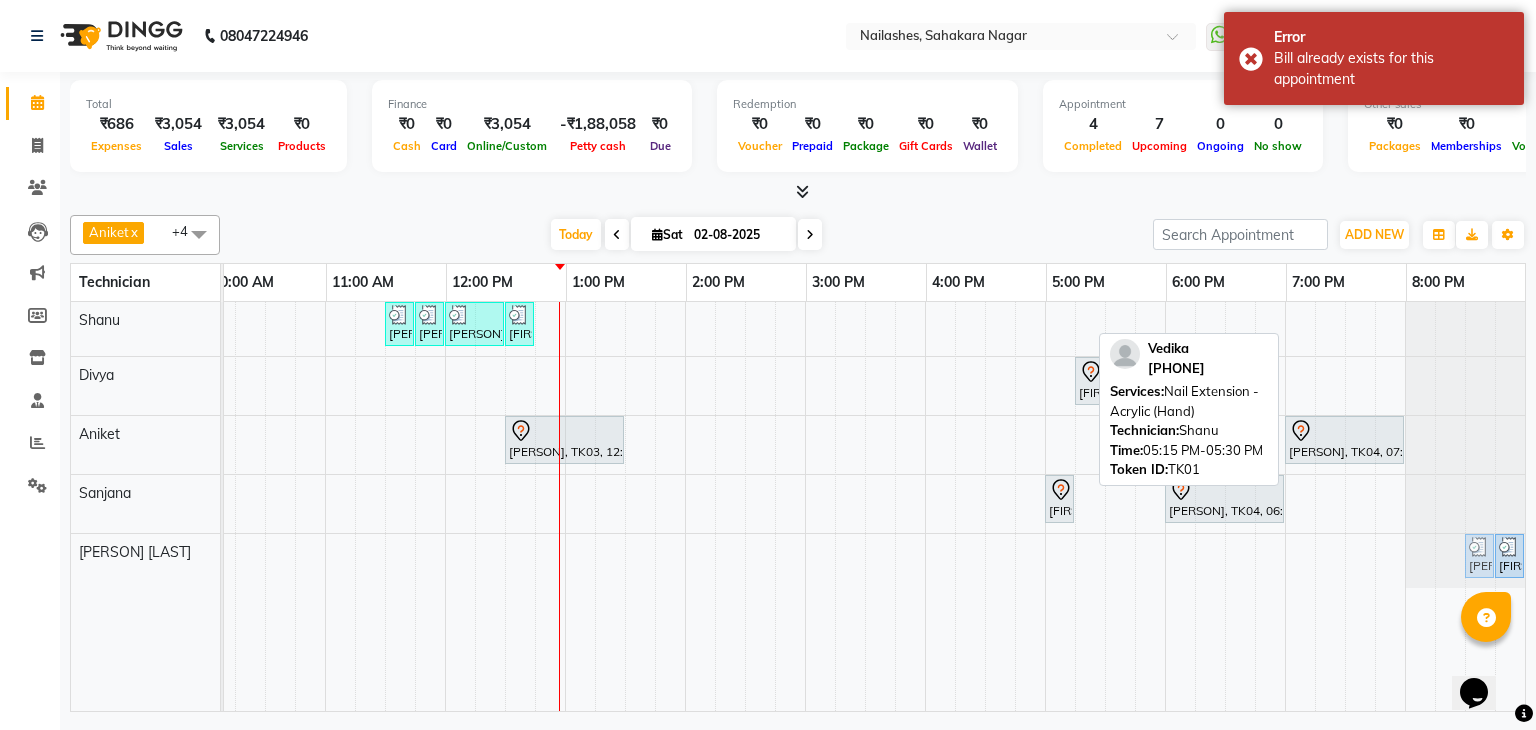 drag, startPoint x: 1072, startPoint y: 317, endPoint x: 1459, endPoint y: 566, distance: 460.18475 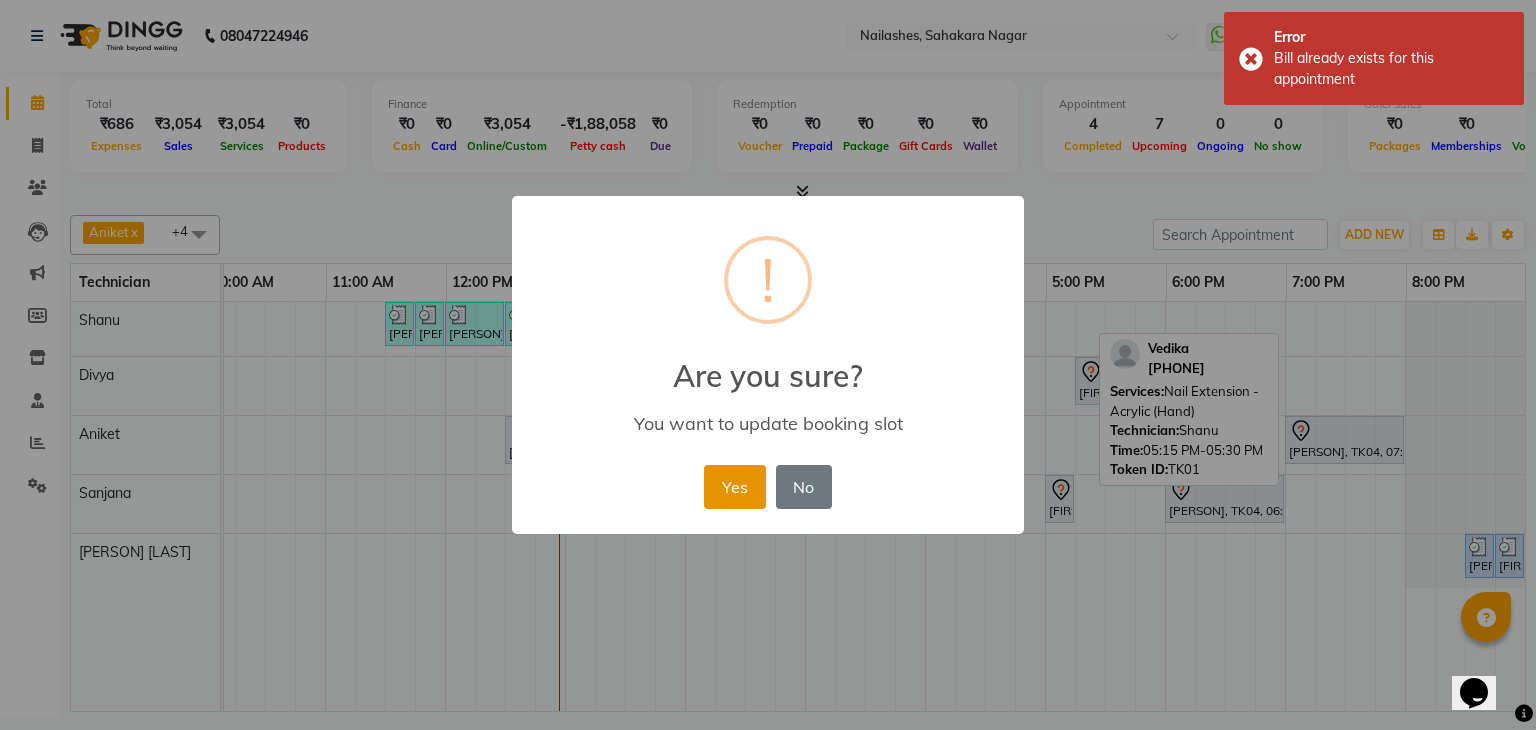 click on "Yes" at bounding box center [734, 487] 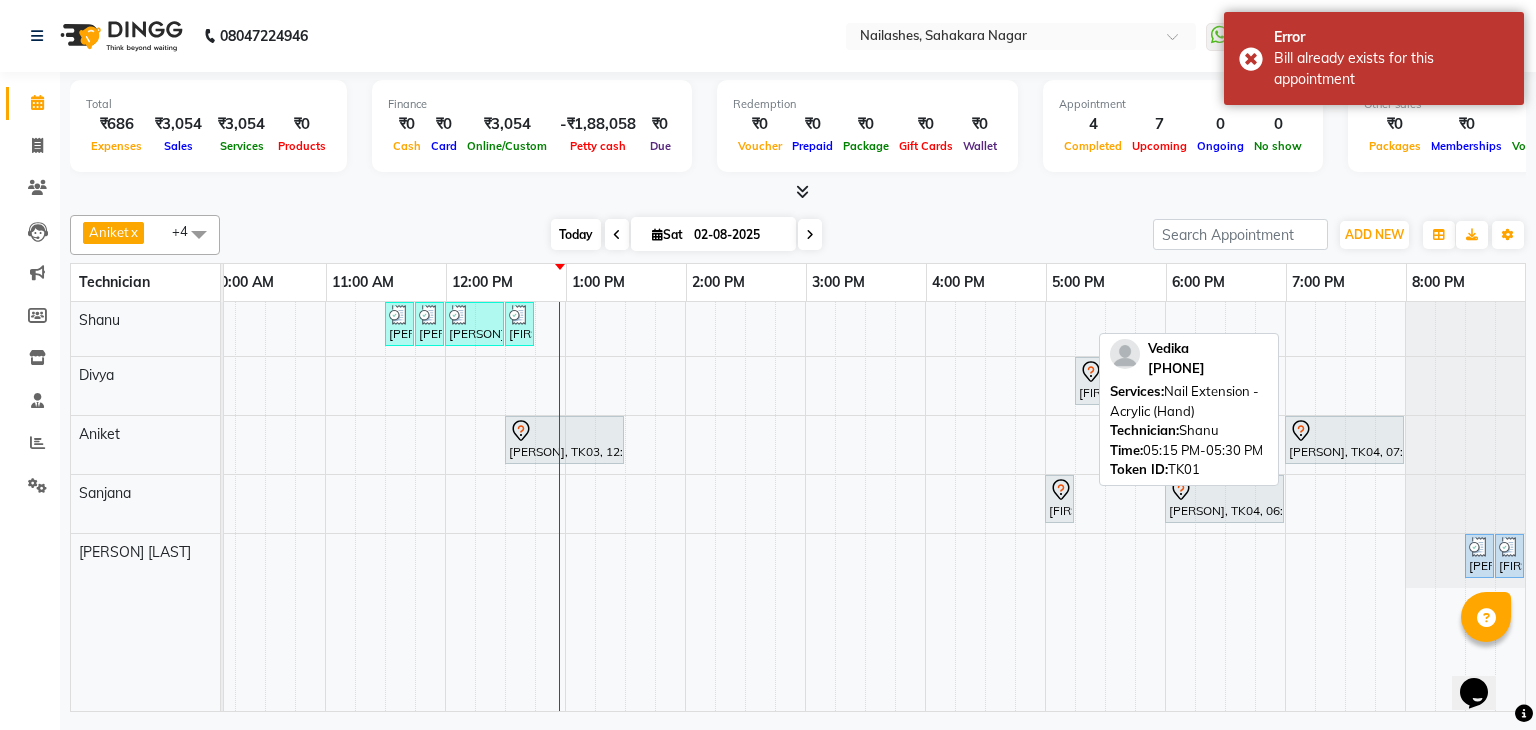 click on "Today" at bounding box center [576, 234] 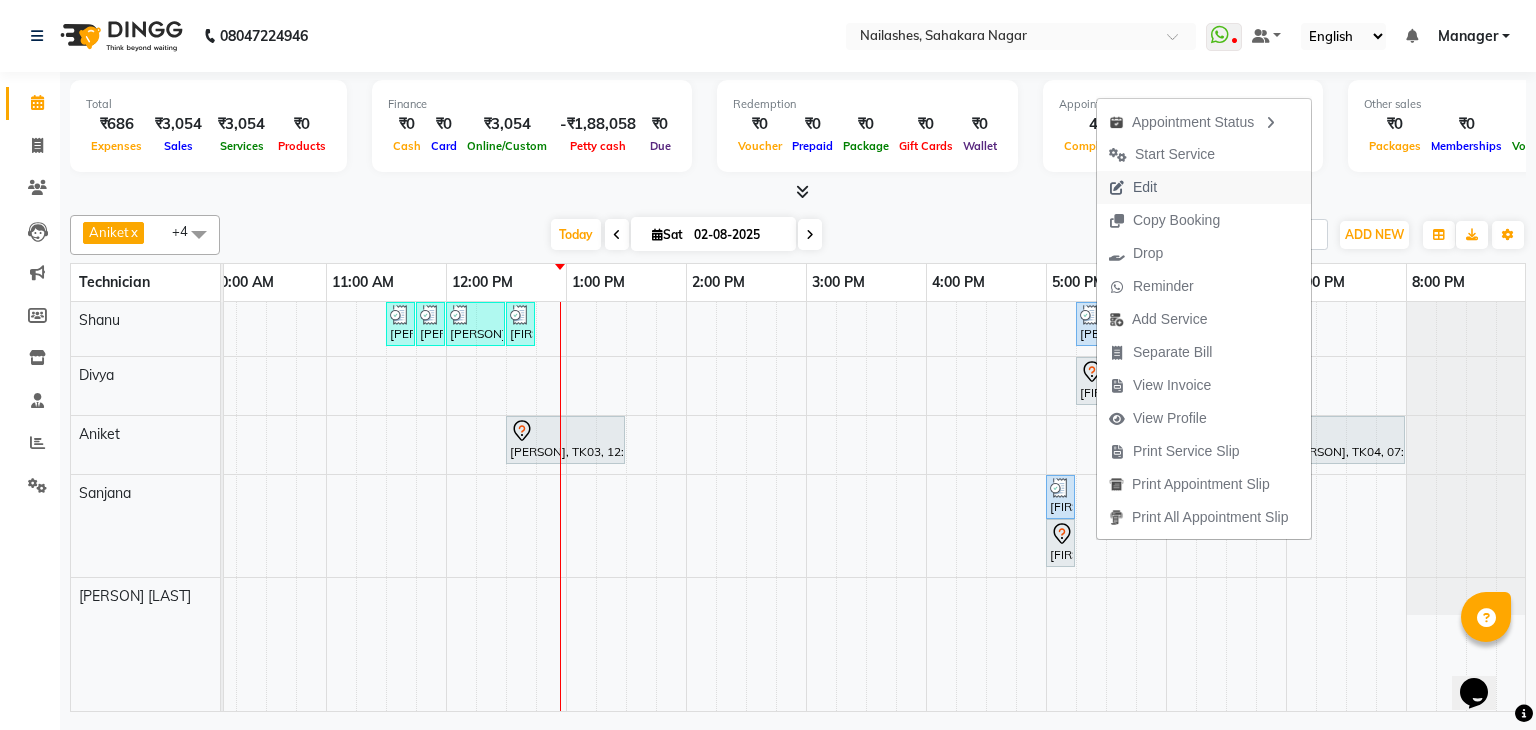 click on "Edit" at bounding box center (1133, 187) 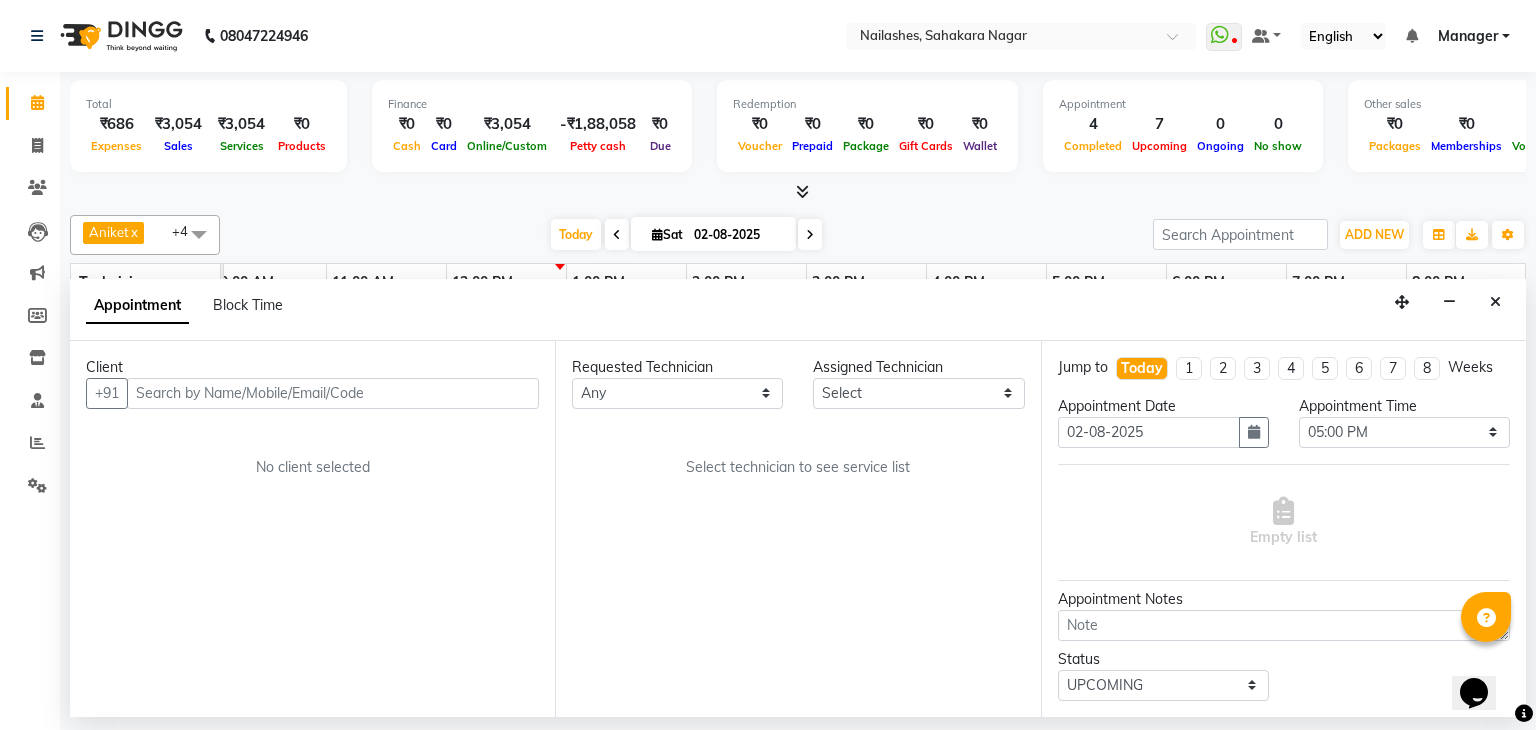 scroll, scrollTop: 0, scrollLeft: 258, axis: horizontal 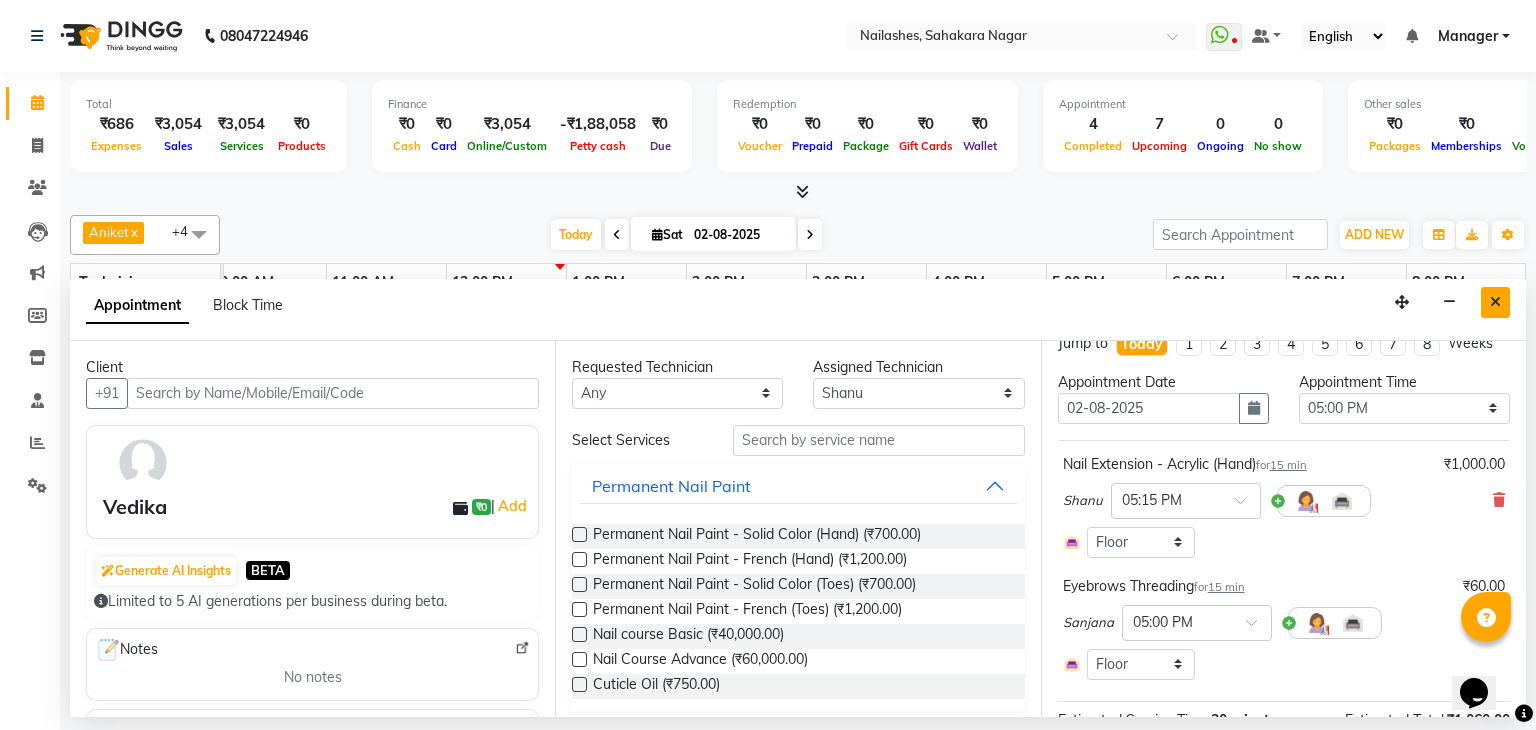 click at bounding box center (1495, 302) 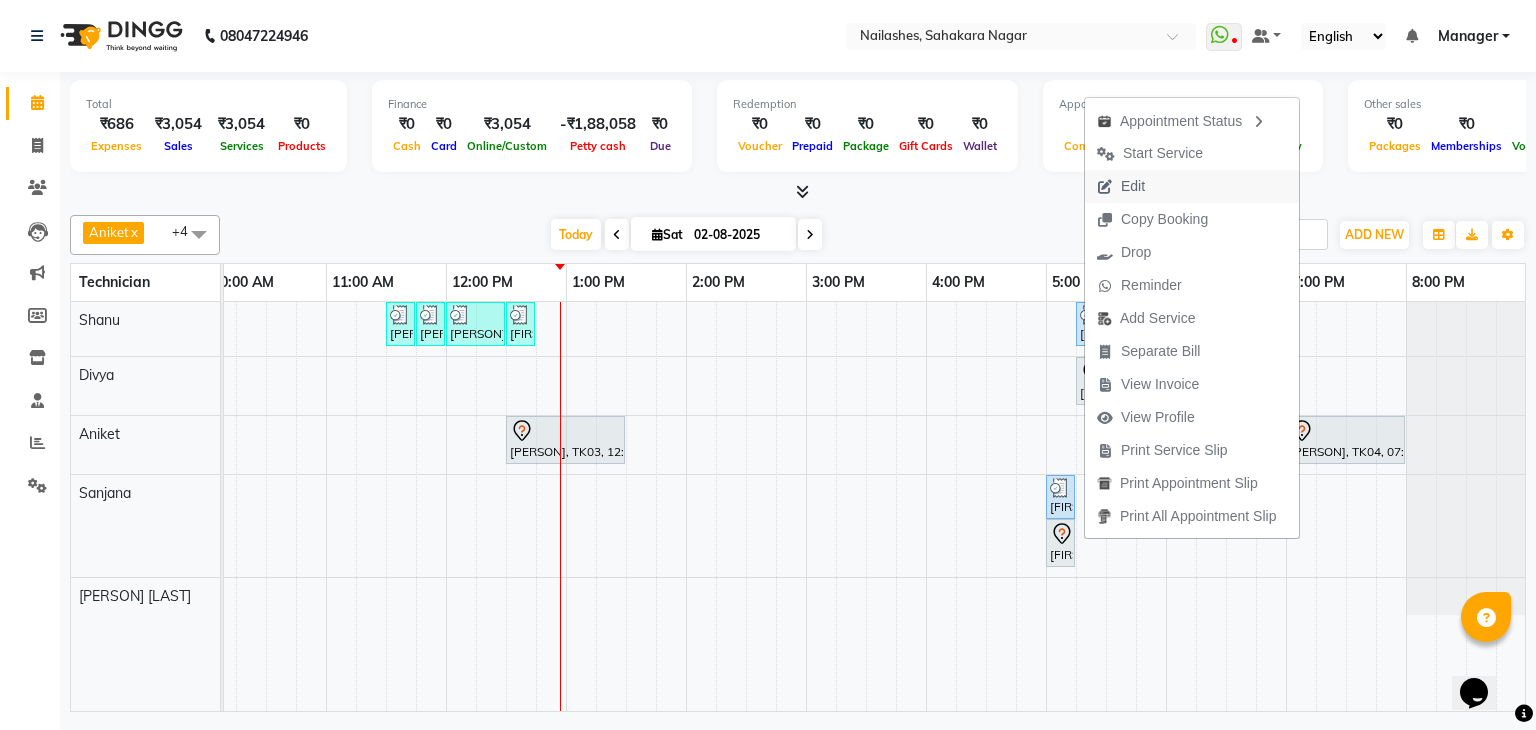 click on "Edit" at bounding box center [1133, 186] 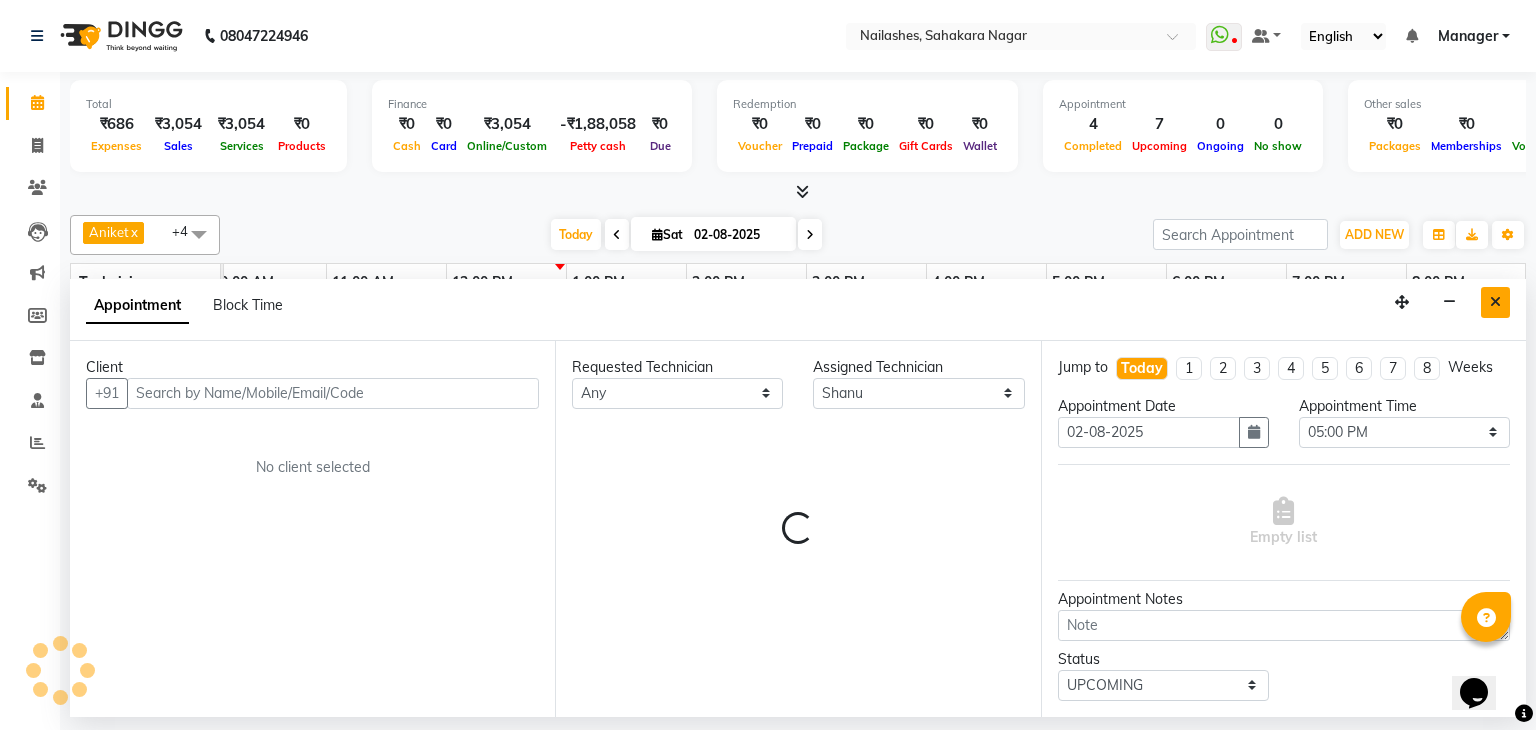 scroll, scrollTop: 0, scrollLeft: 258, axis: horizontal 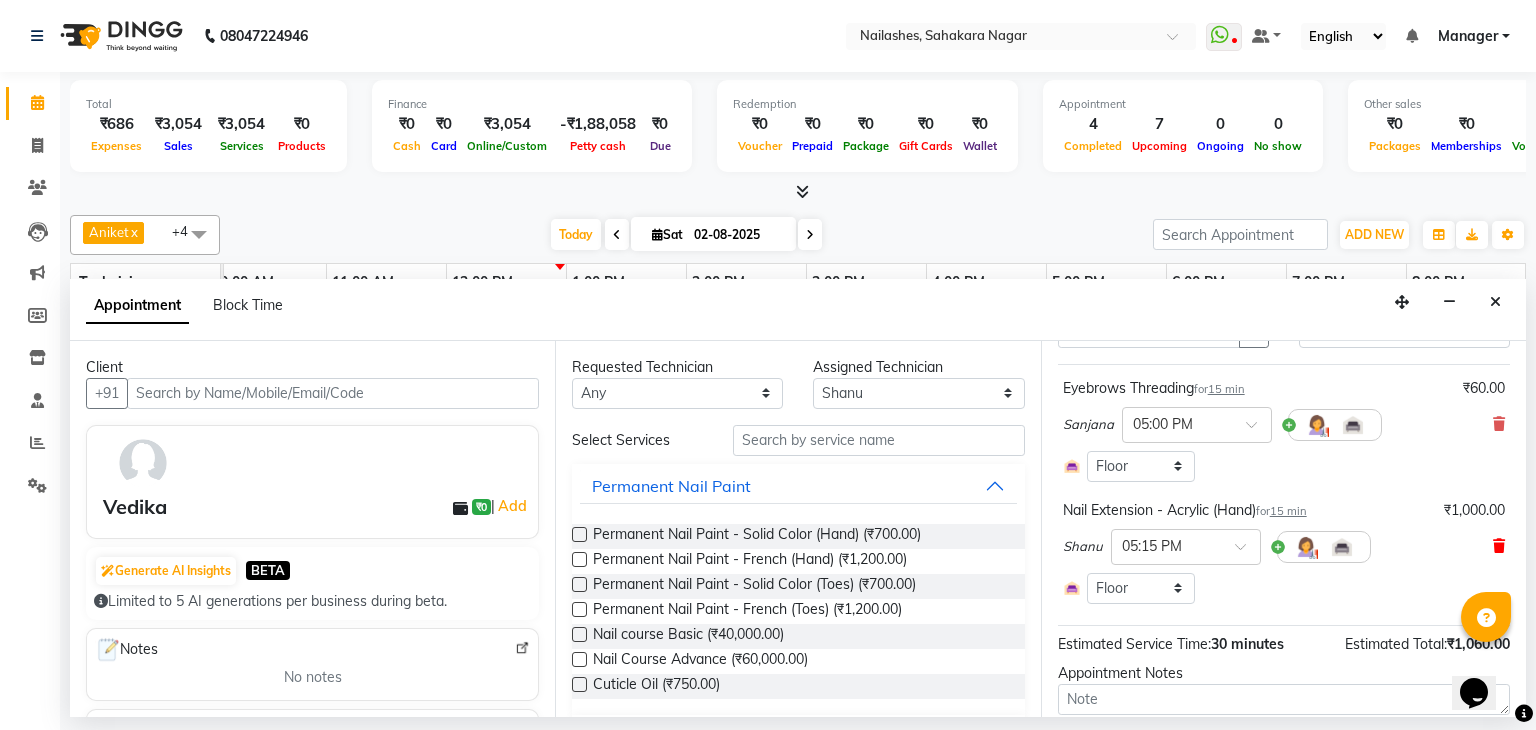 click at bounding box center (1499, 546) 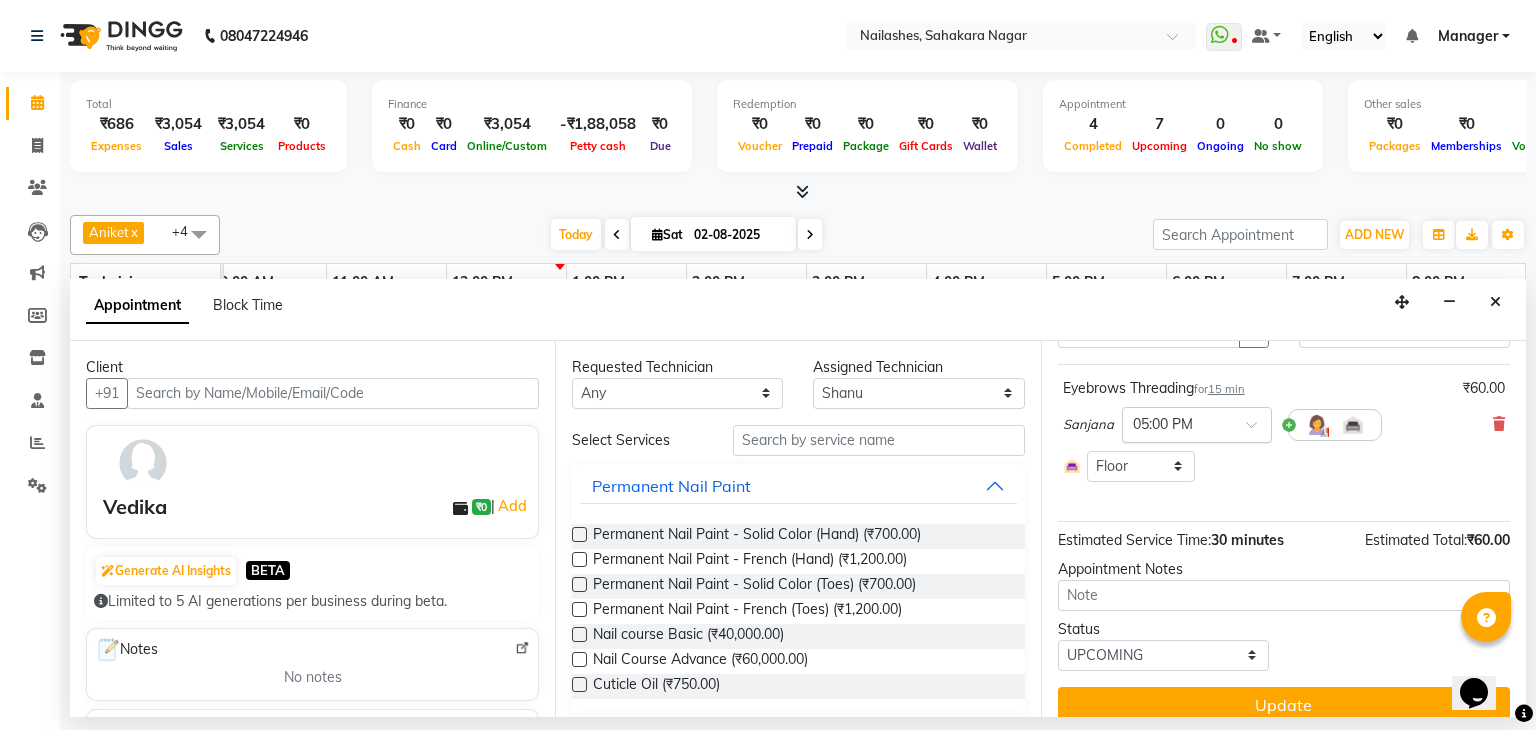 click at bounding box center (1258, 430) 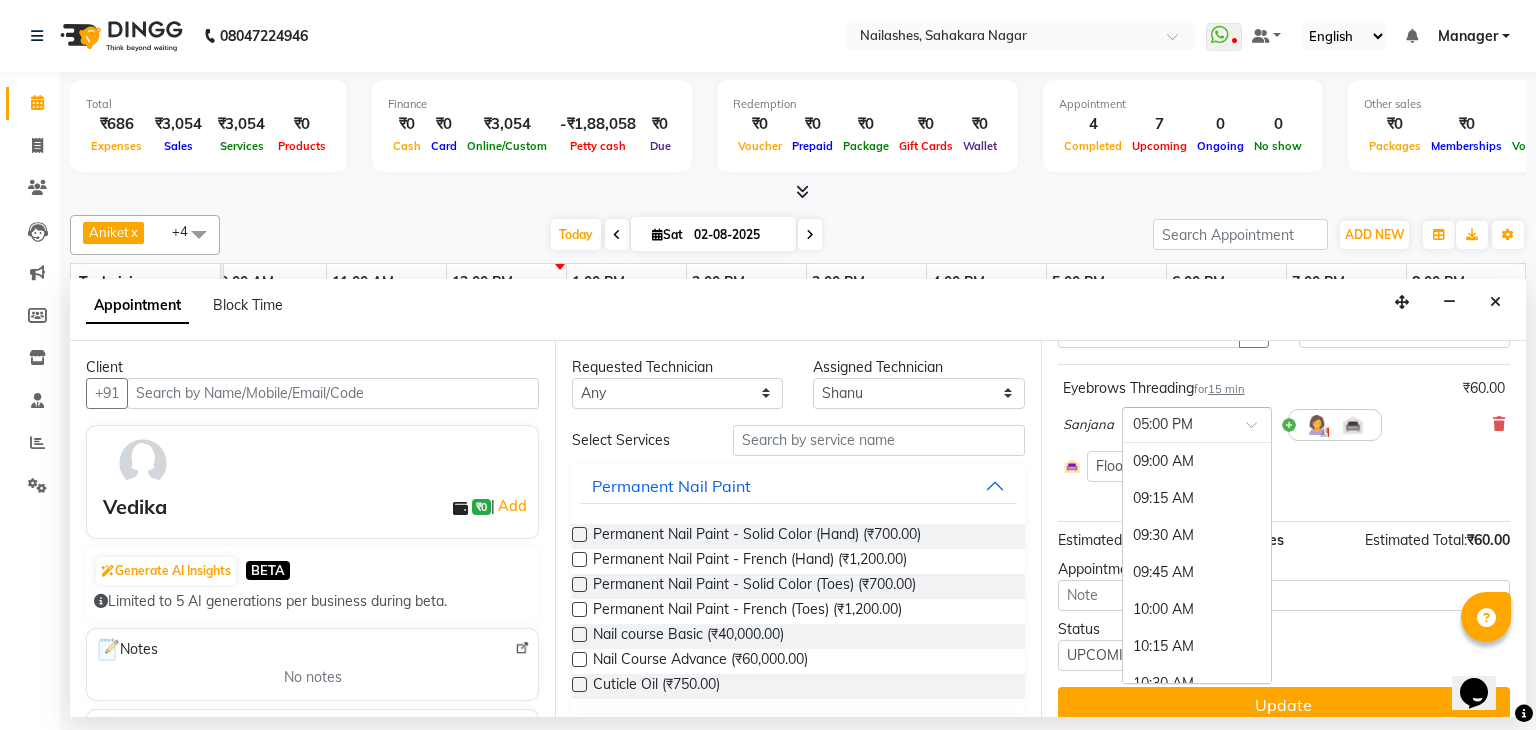 scroll, scrollTop: 1184, scrollLeft: 0, axis: vertical 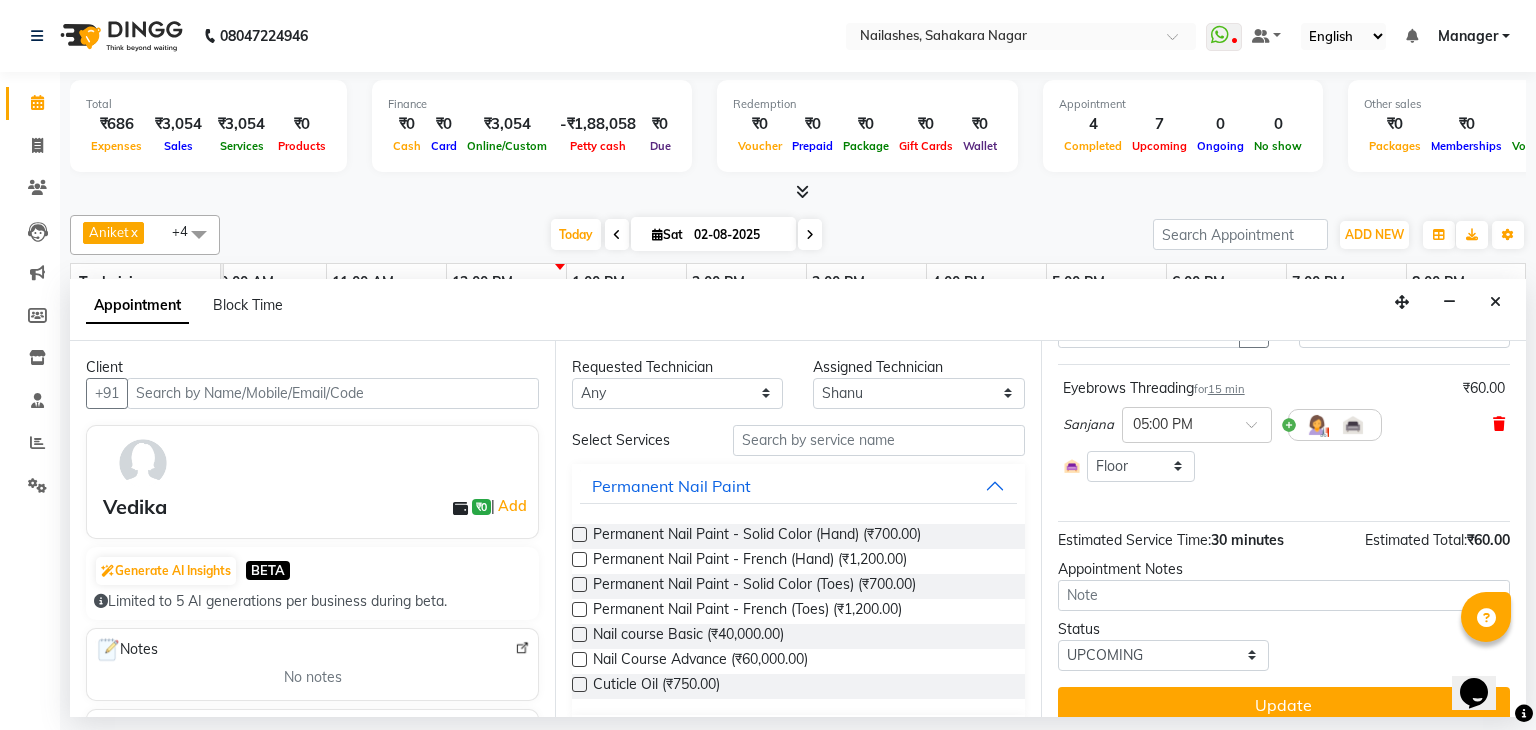 click at bounding box center [1499, 424] 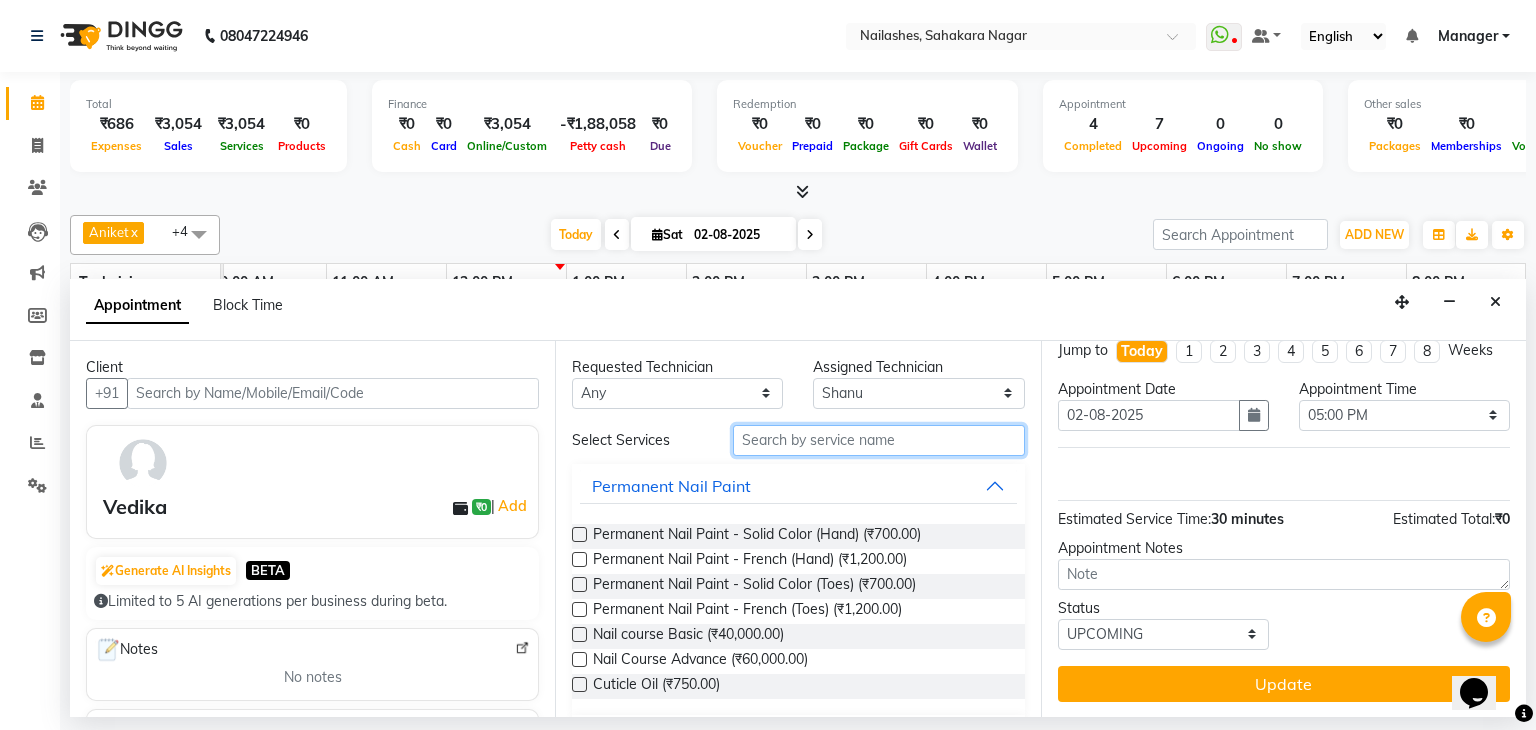 click at bounding box center (879, 440) 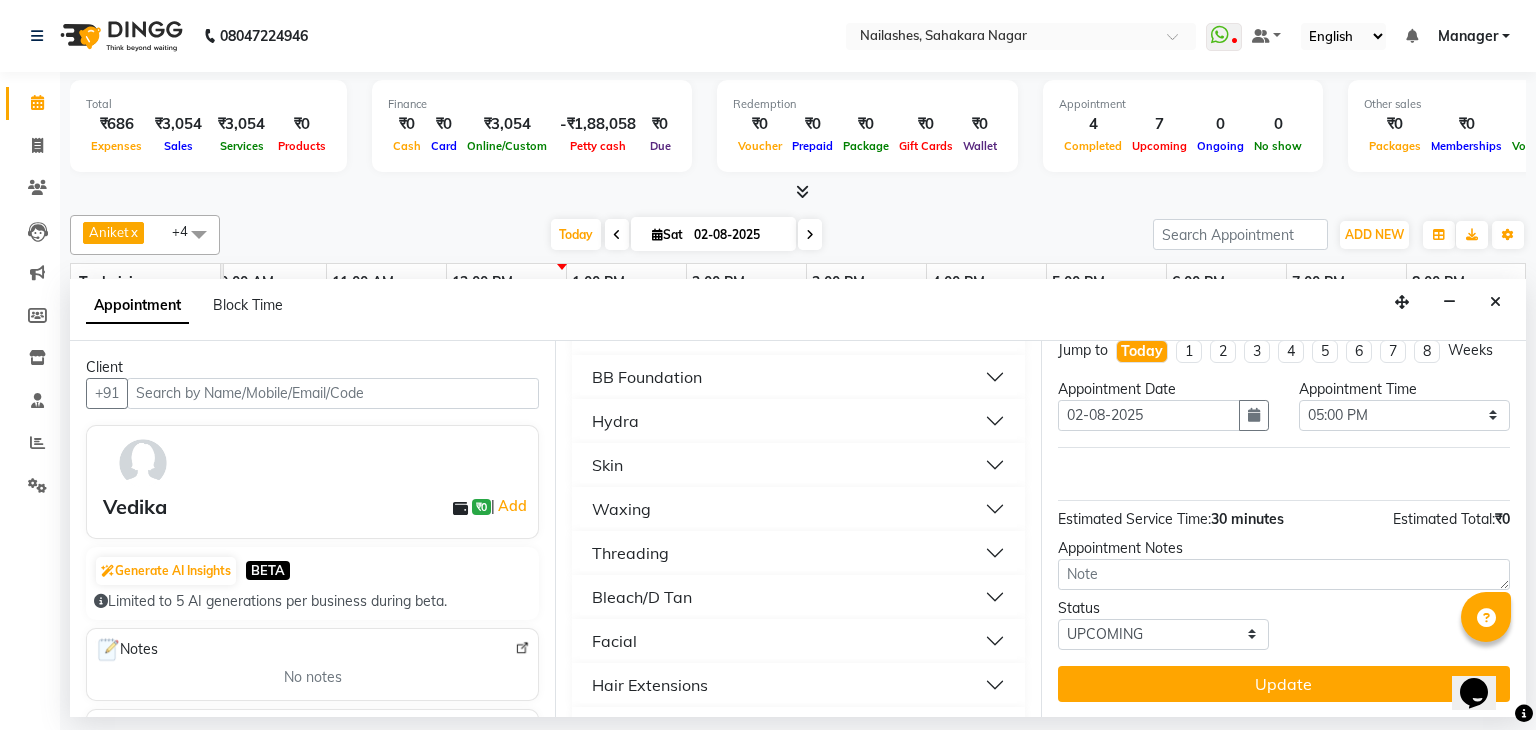 scroll, scrollTop: 849, scrollLeft: 0, axis: vertical 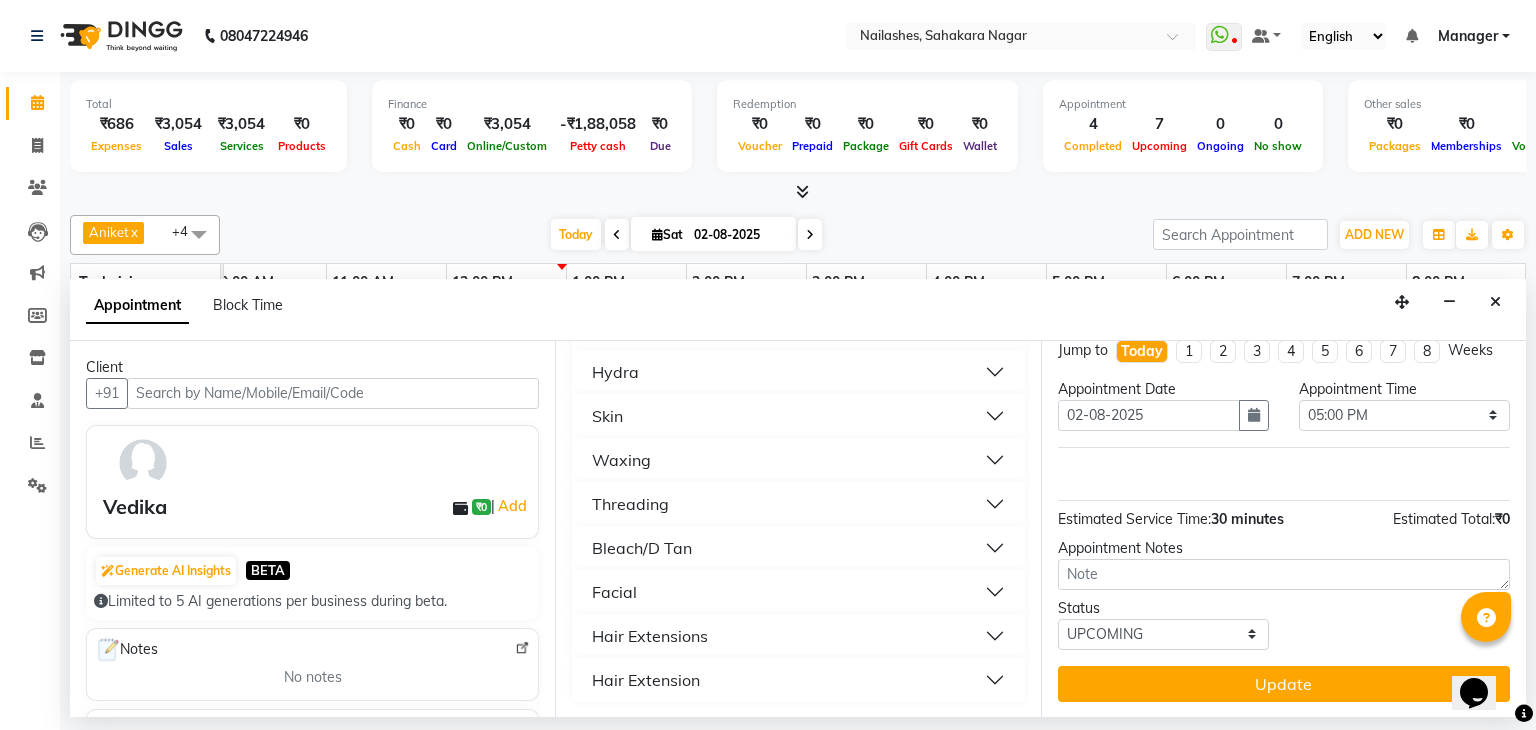 click on "Threading" at bounding box center [798, 504] 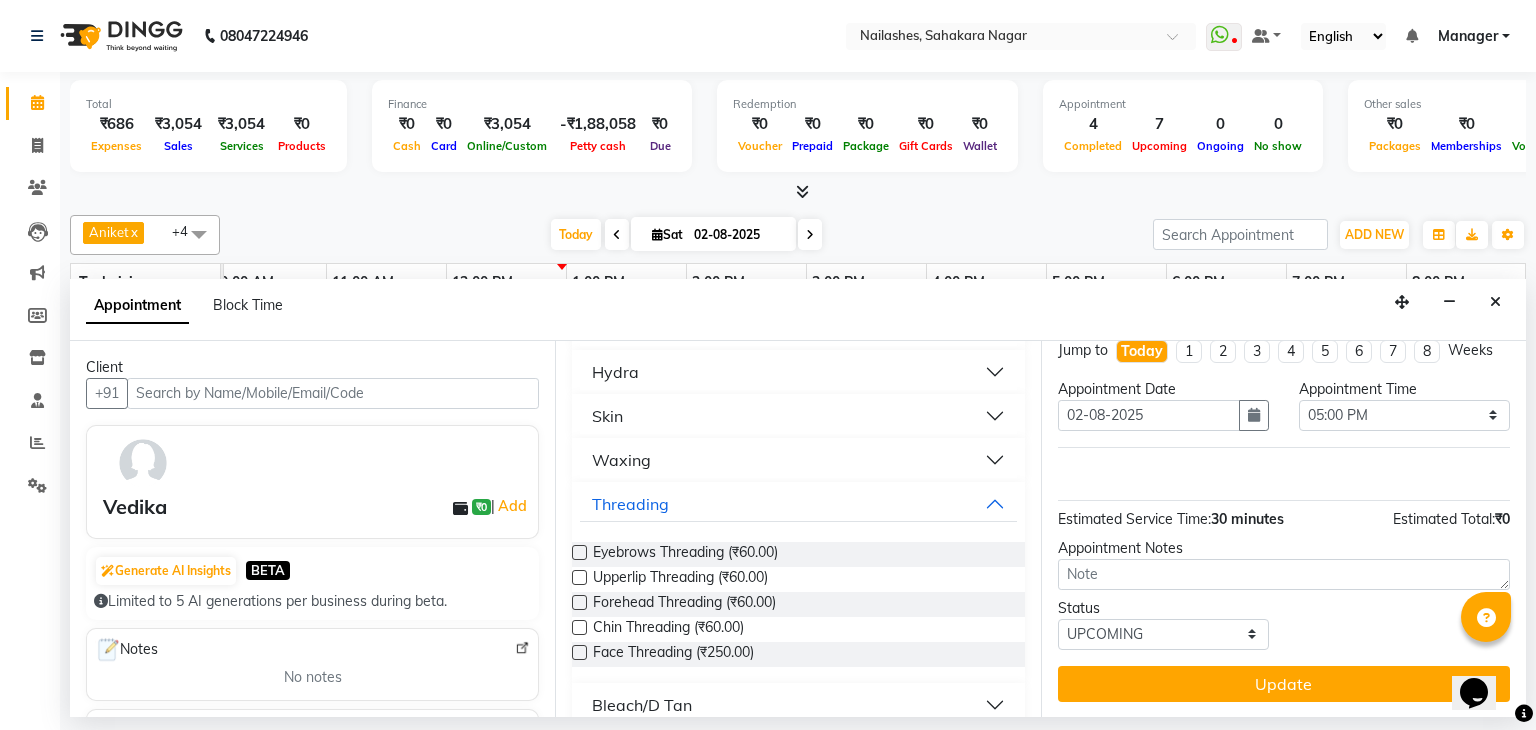click at bounding box center [579, 552] 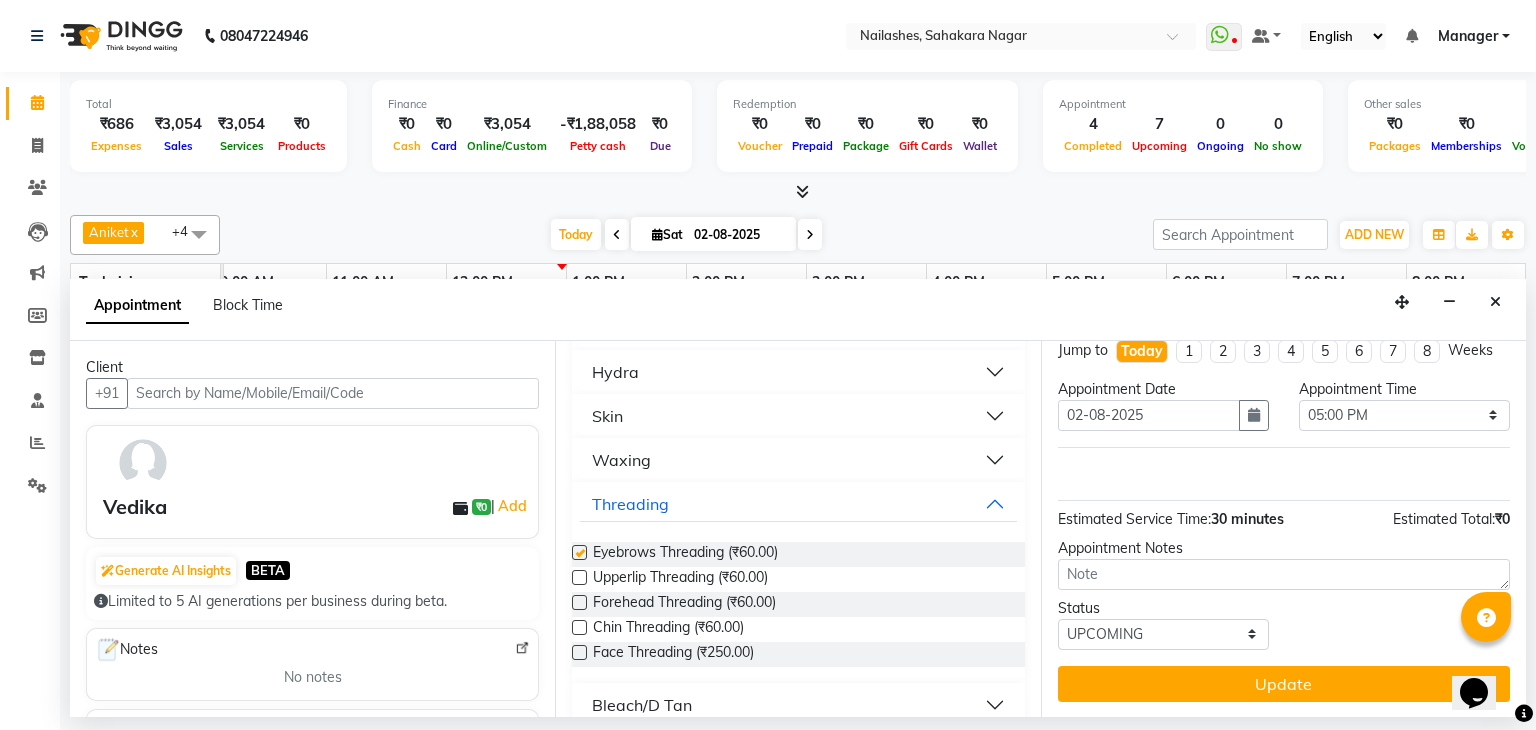 scroll, scrollTop: 100, scrollLeft: 0, axis: vertical 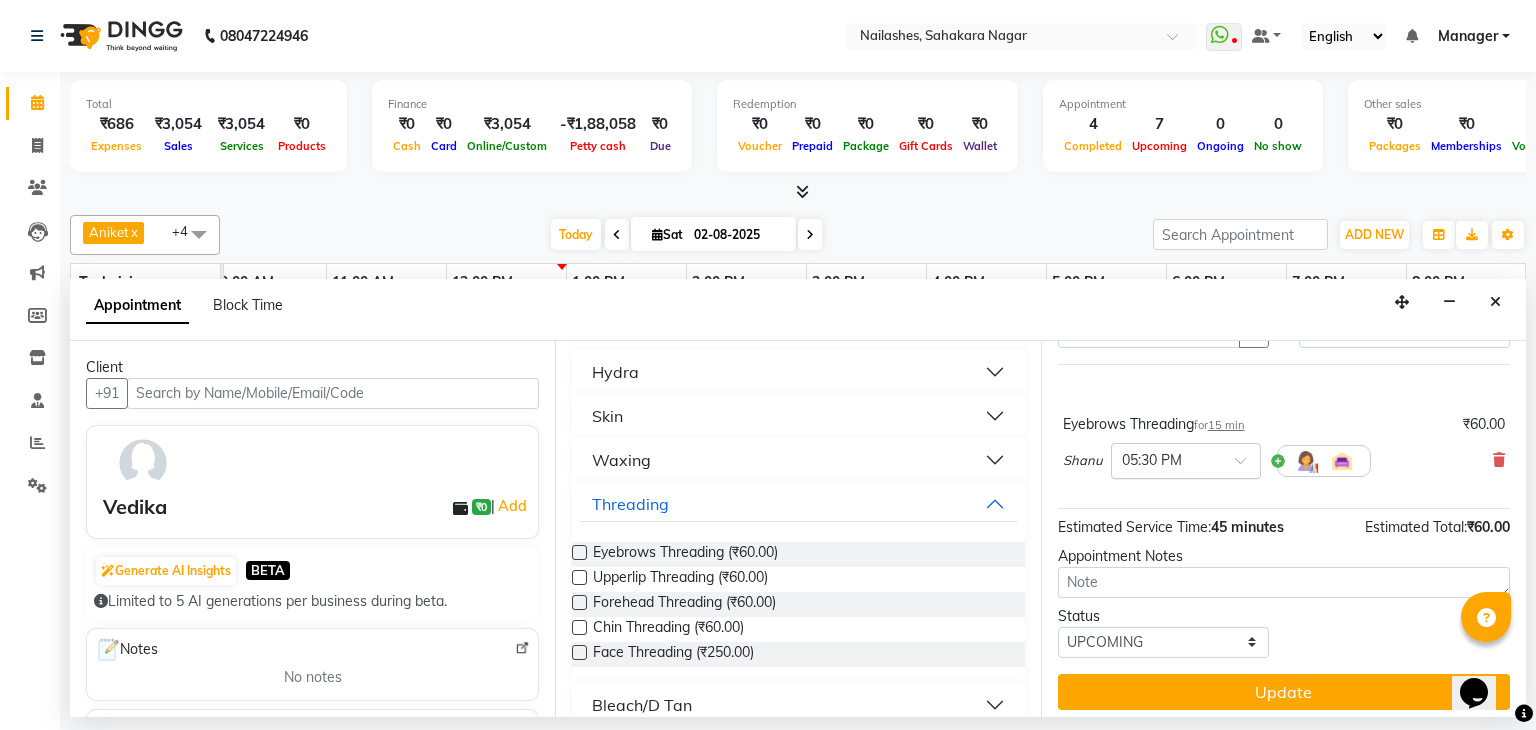 click at bounding box center [1247, 466] 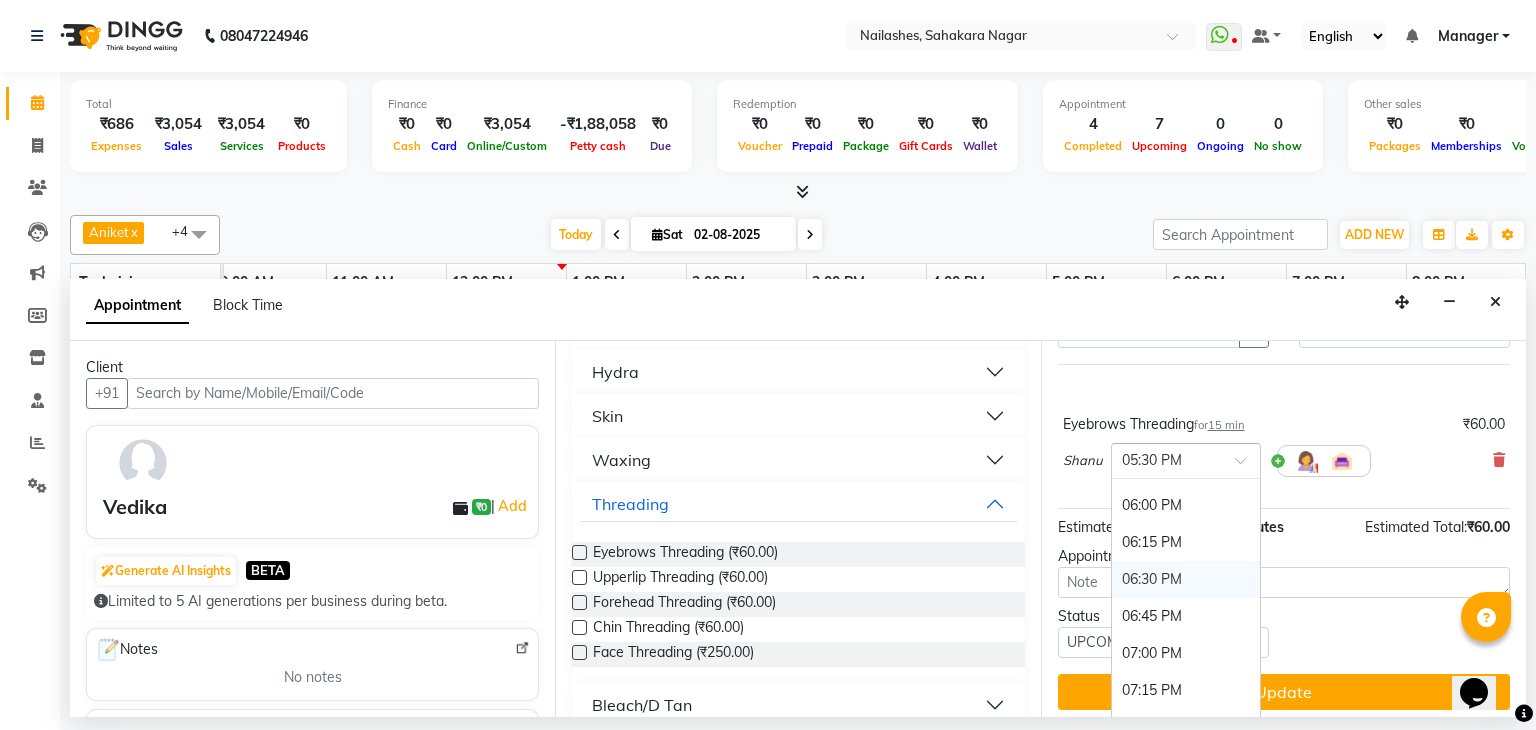 scroll, scrollTop: 1434, scrollLeft: 0, axis: vertical 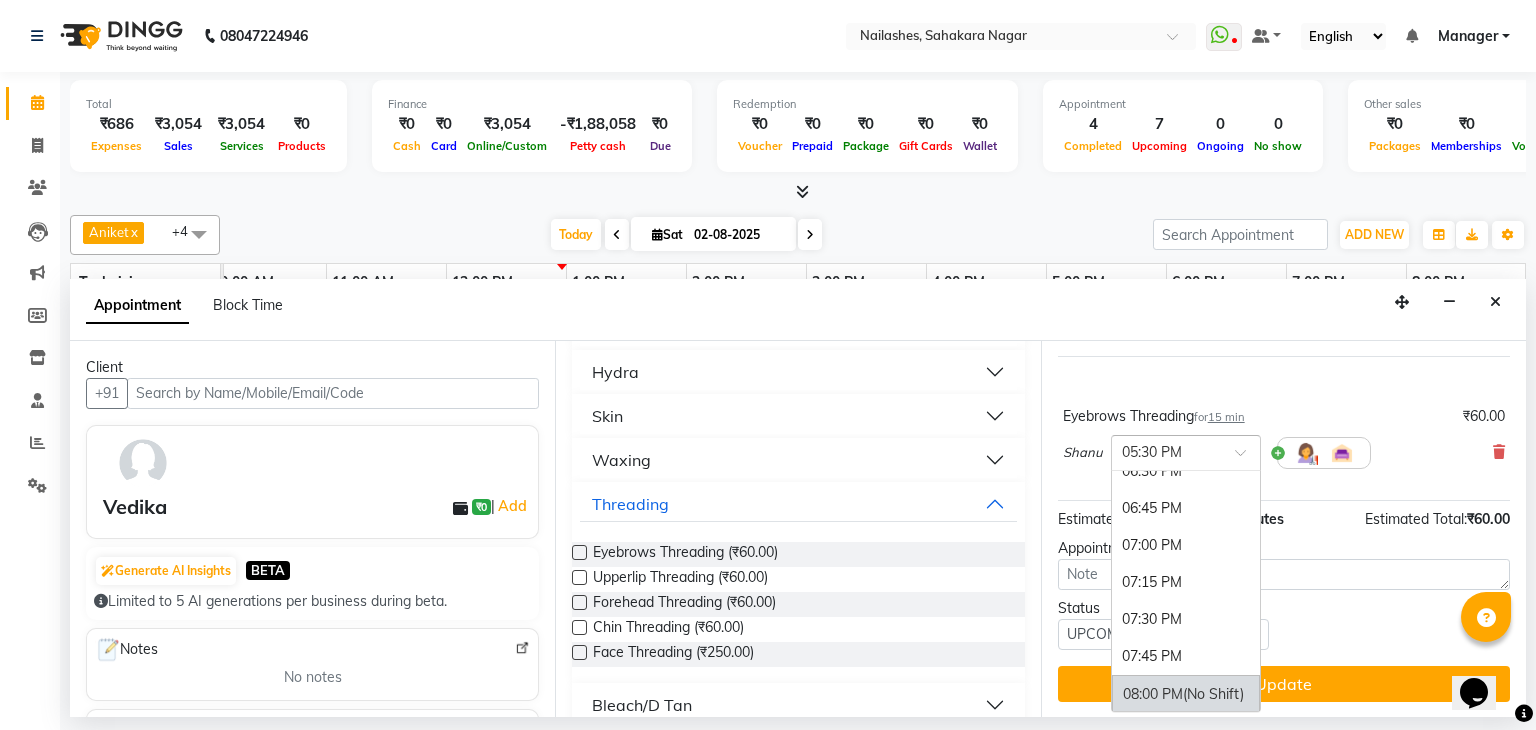 click on "08:00 PM   (No Shift)" at bounding box center (1186, 694) 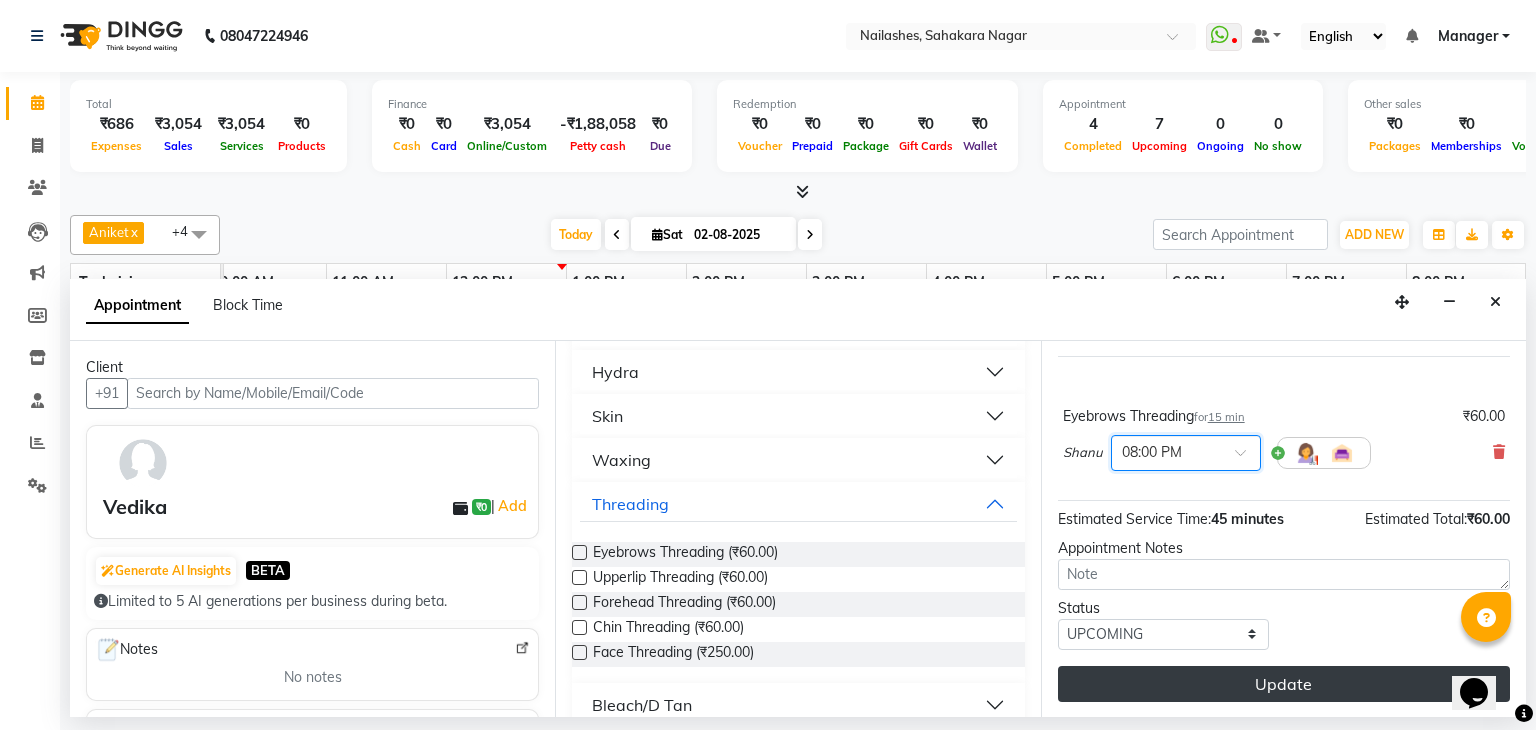 click on "Update" at bounding box center [1284, 684] 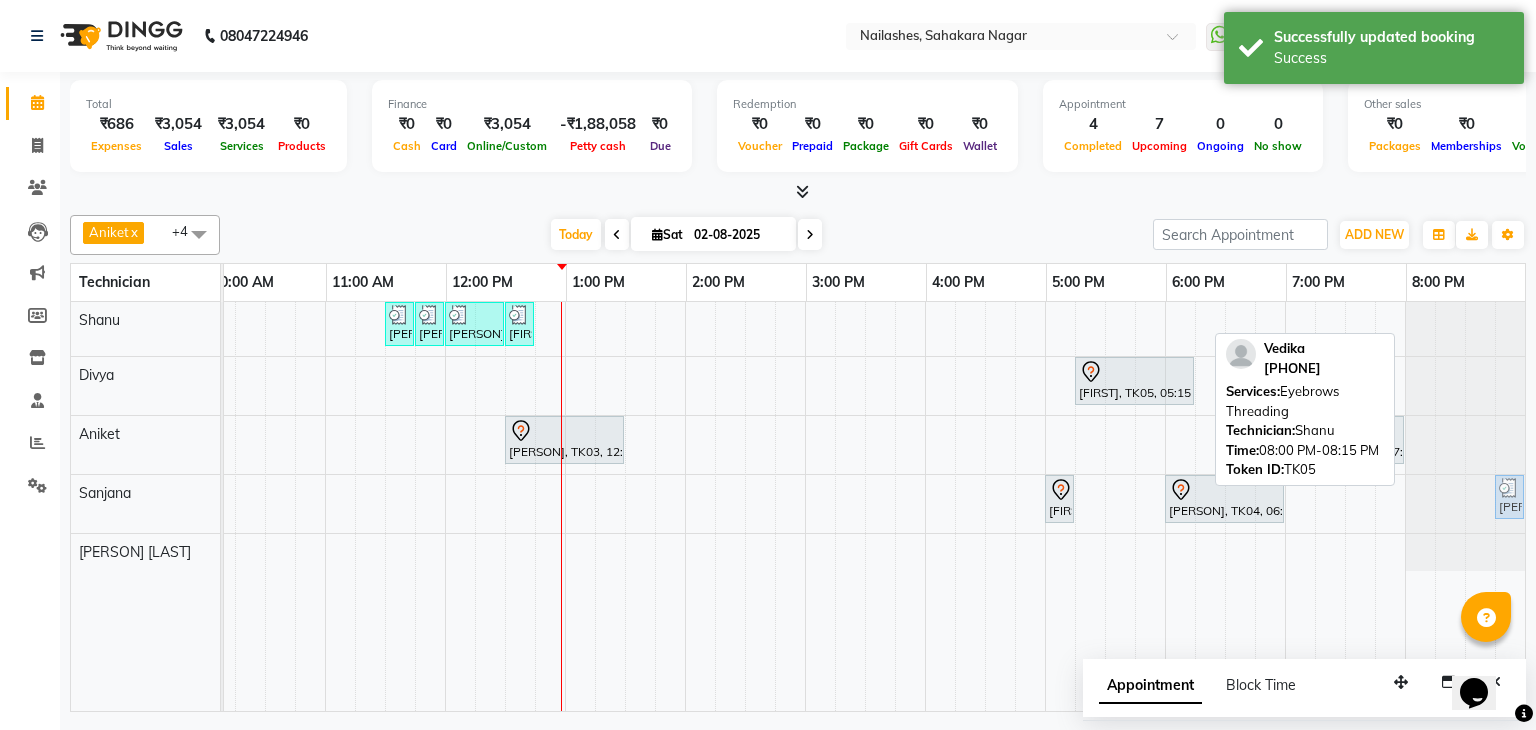 scroll, scrollTop: 0, scrollLeft: 273, axis: horizontal 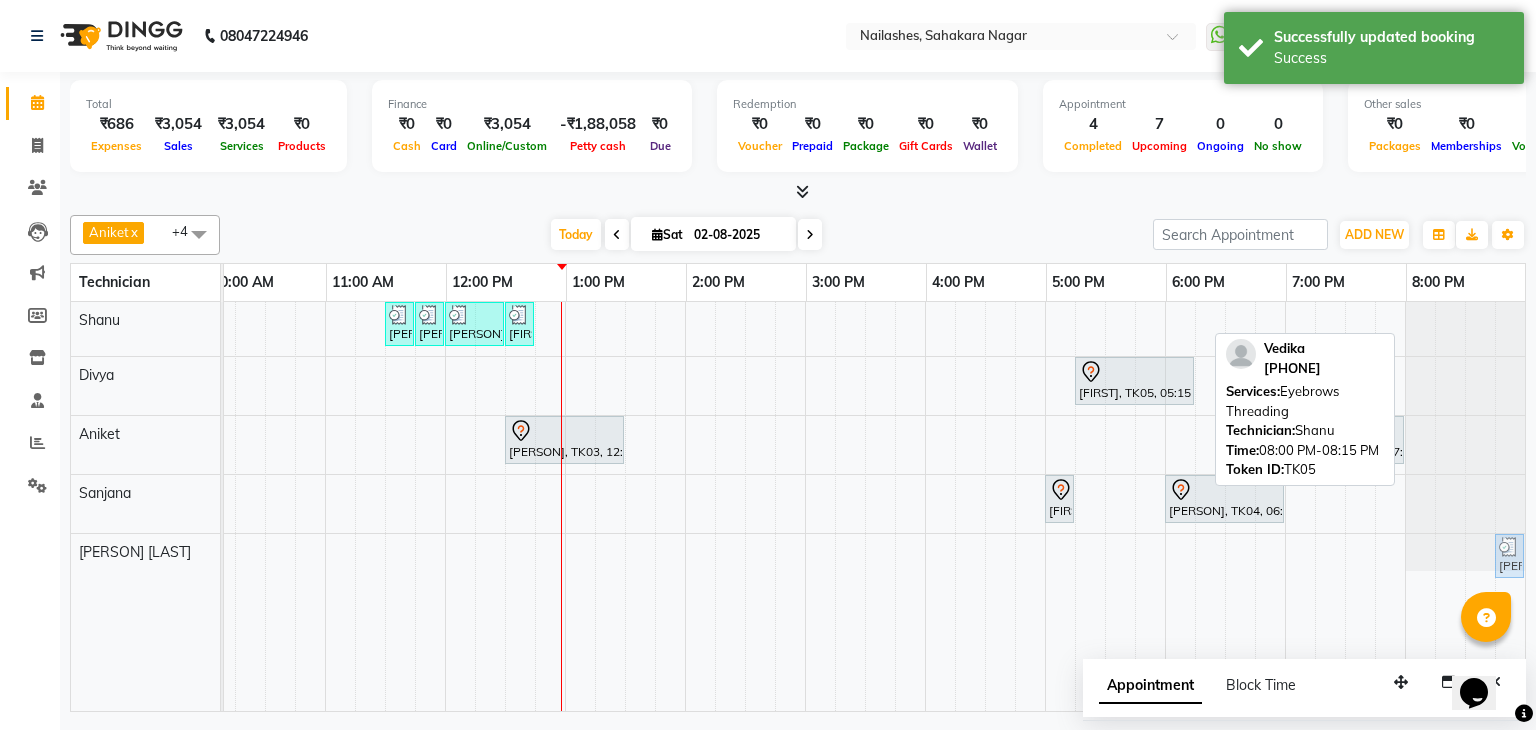 drag, startPoint x: 1415, startPoint y: 319, endPoint x: 1499, endPoint y: 530, distance: 227.1057 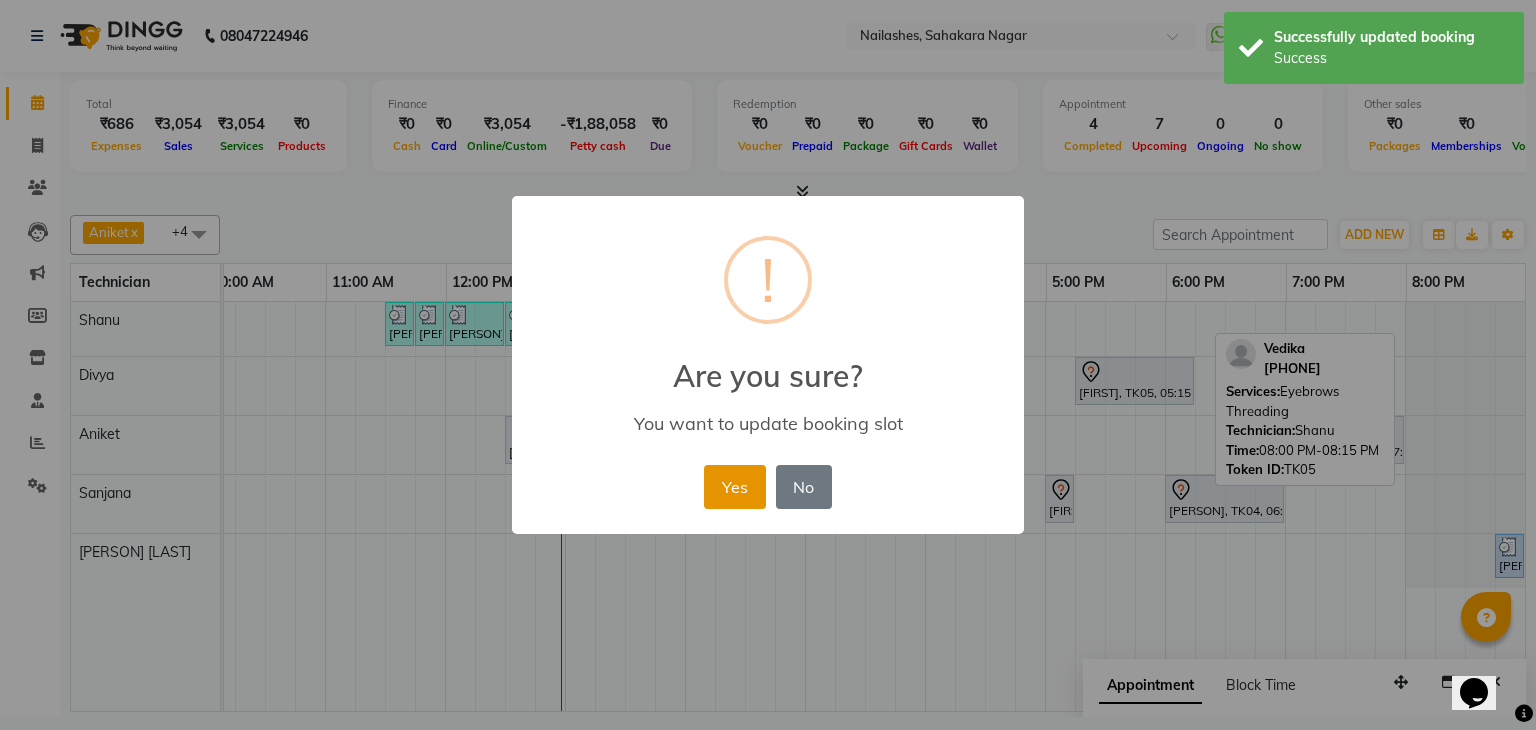 click on "Yes" at bounding box center [734, 487] 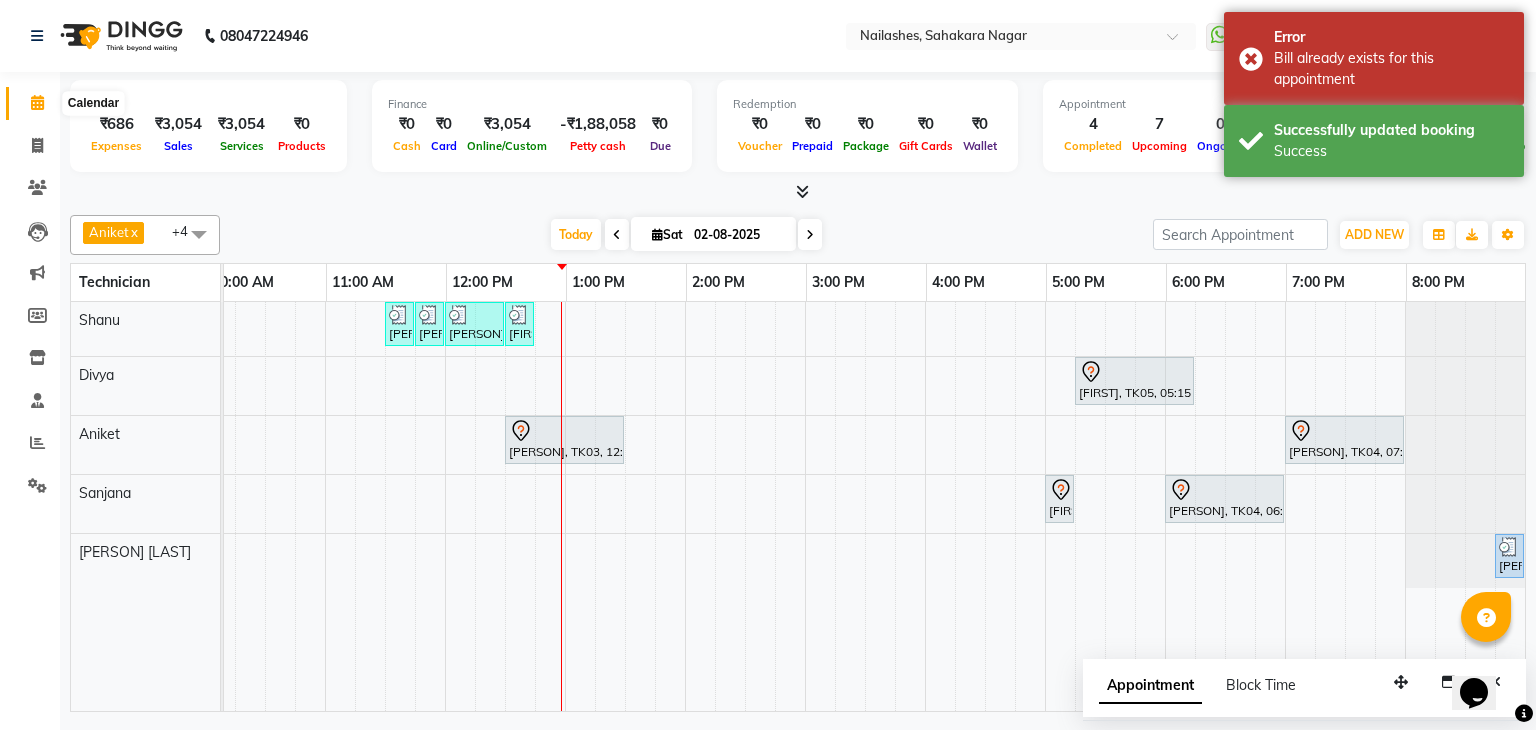 click 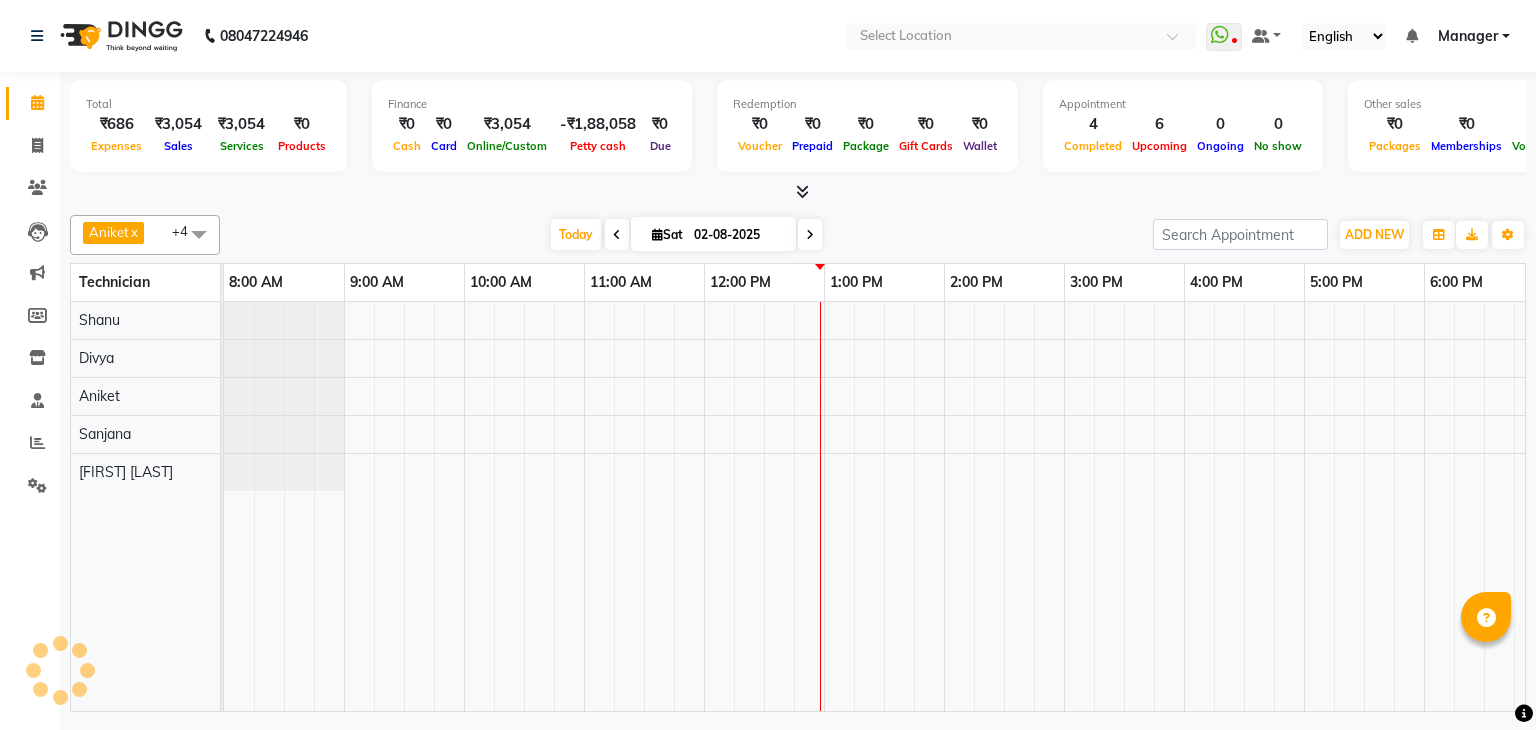 scroll, scrollTop: 0, scrollLeft: 0, axis: both 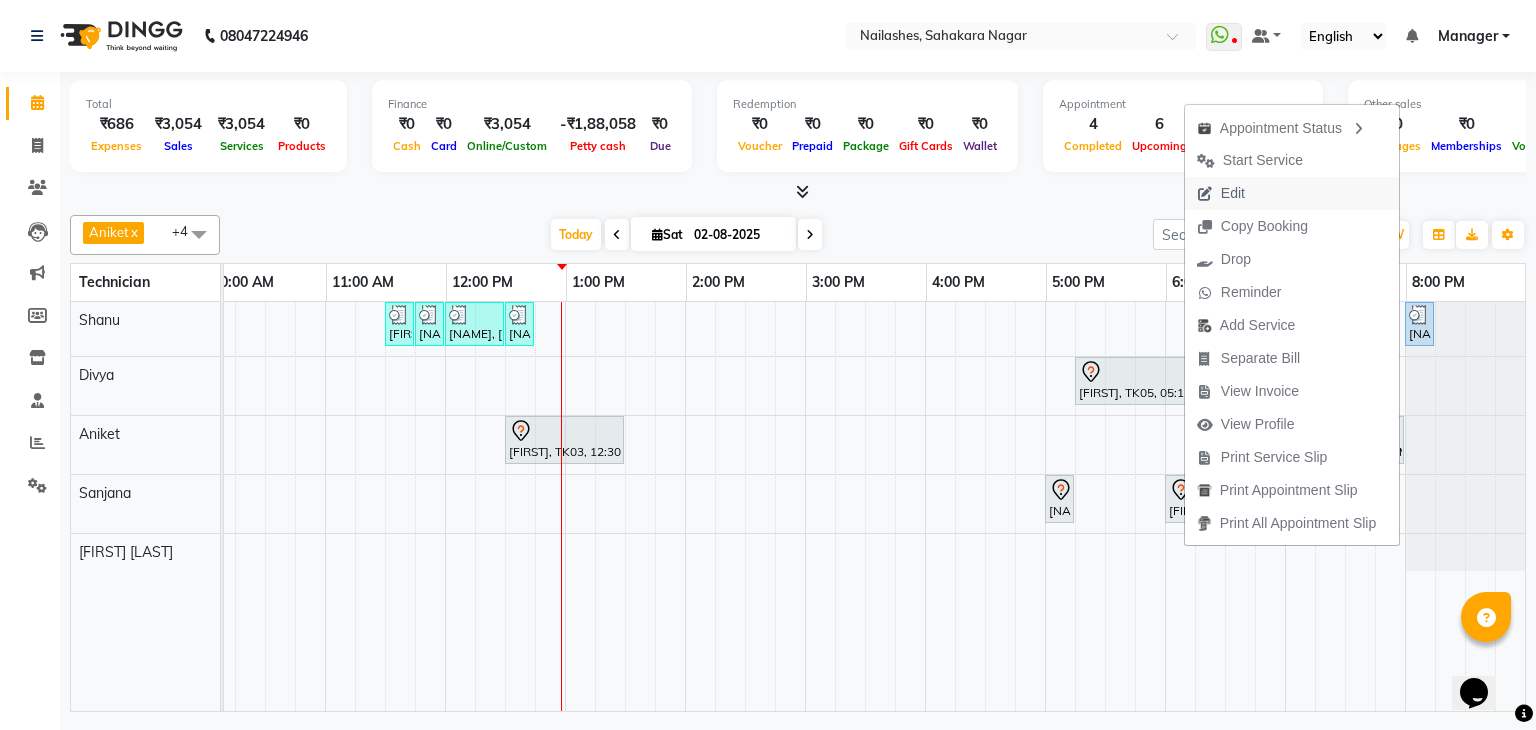 click on "Edit" at bounding box center (1233, 193) 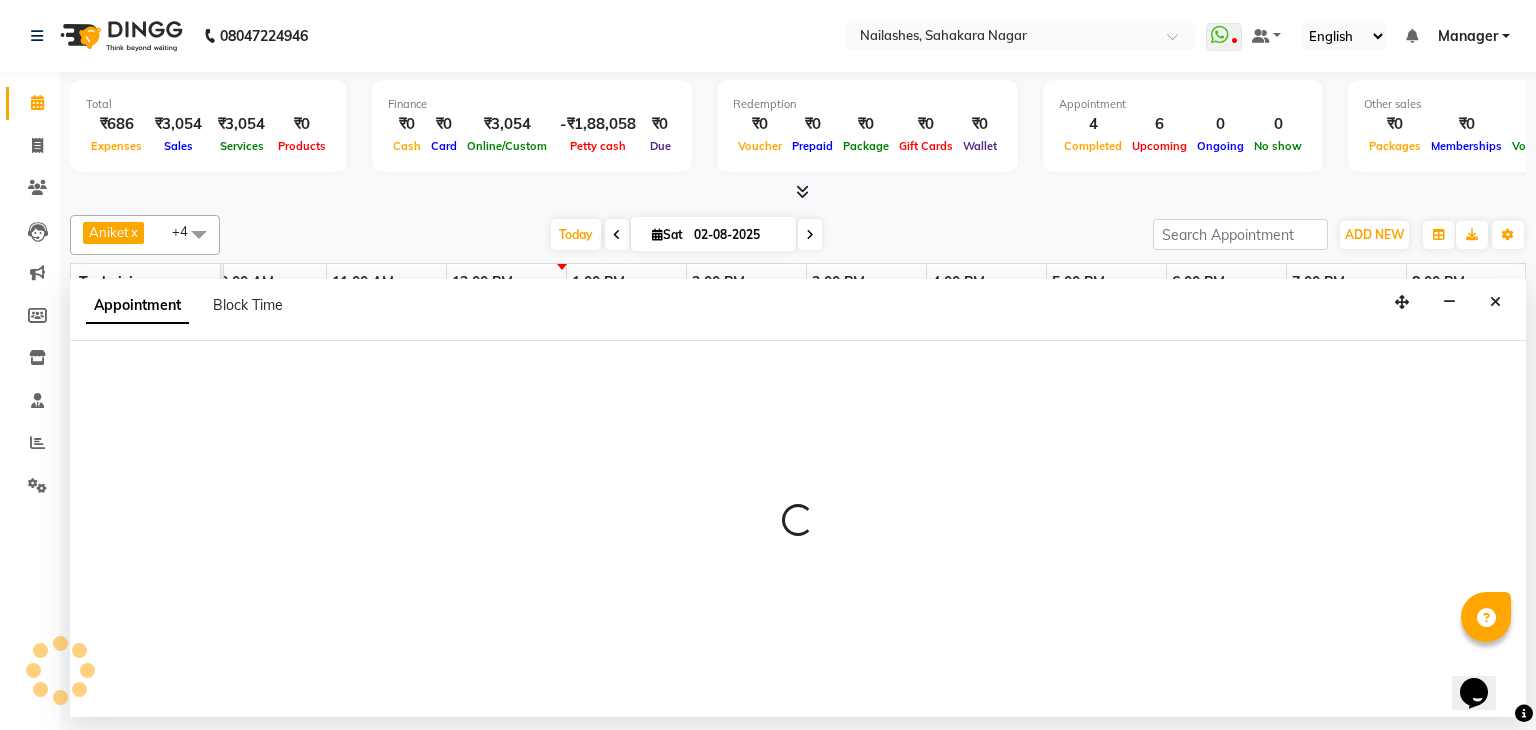 select on "tentative" 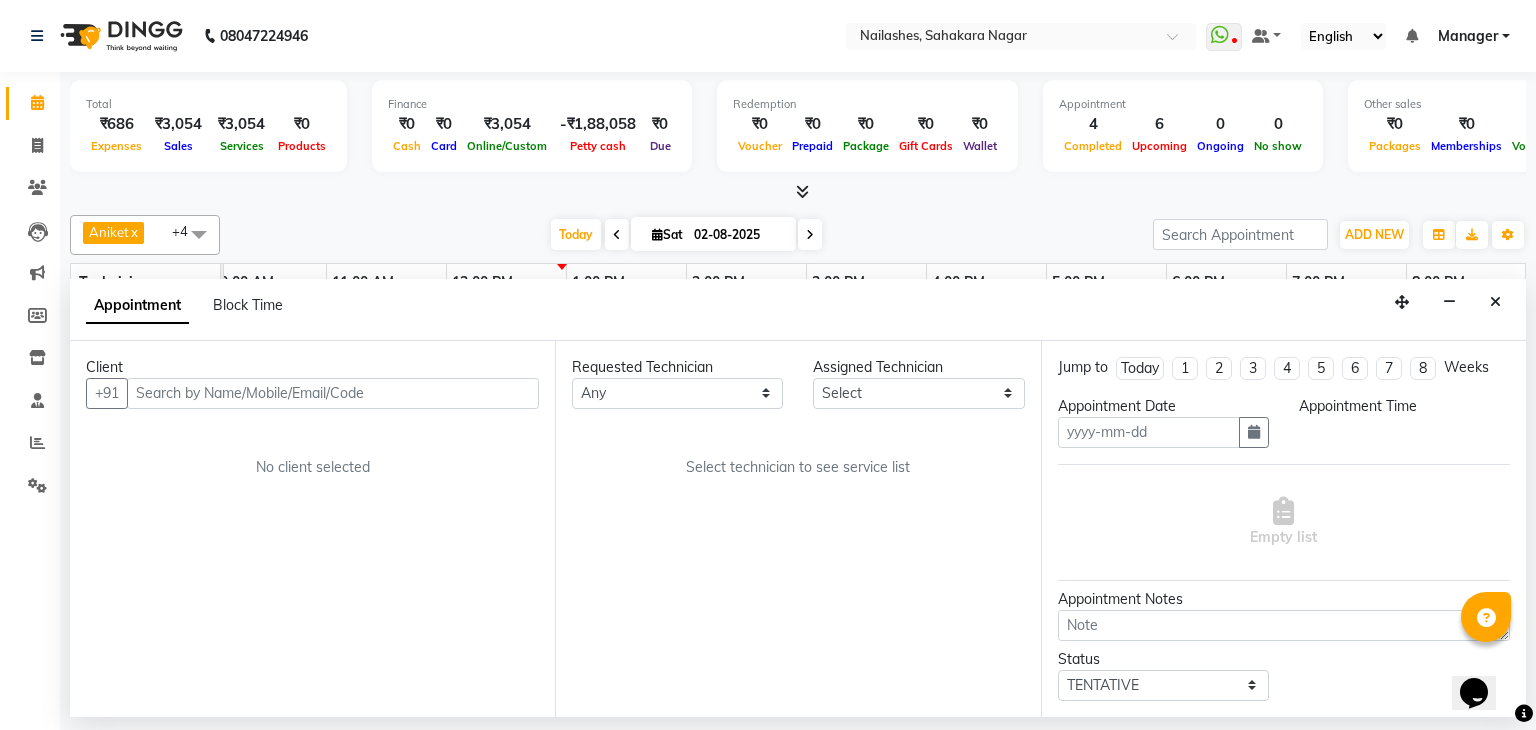 type on "02-08-2025" 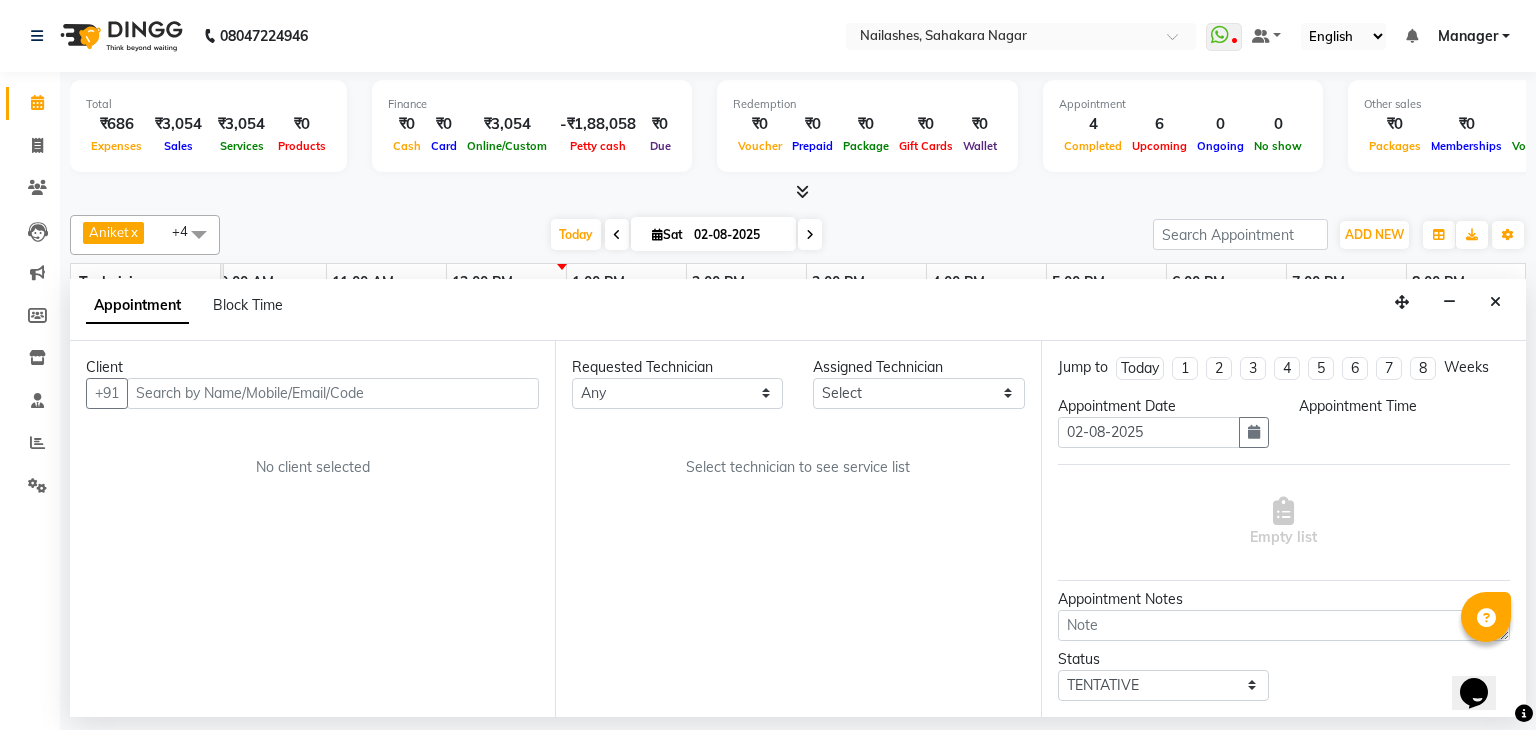 select on "54412" 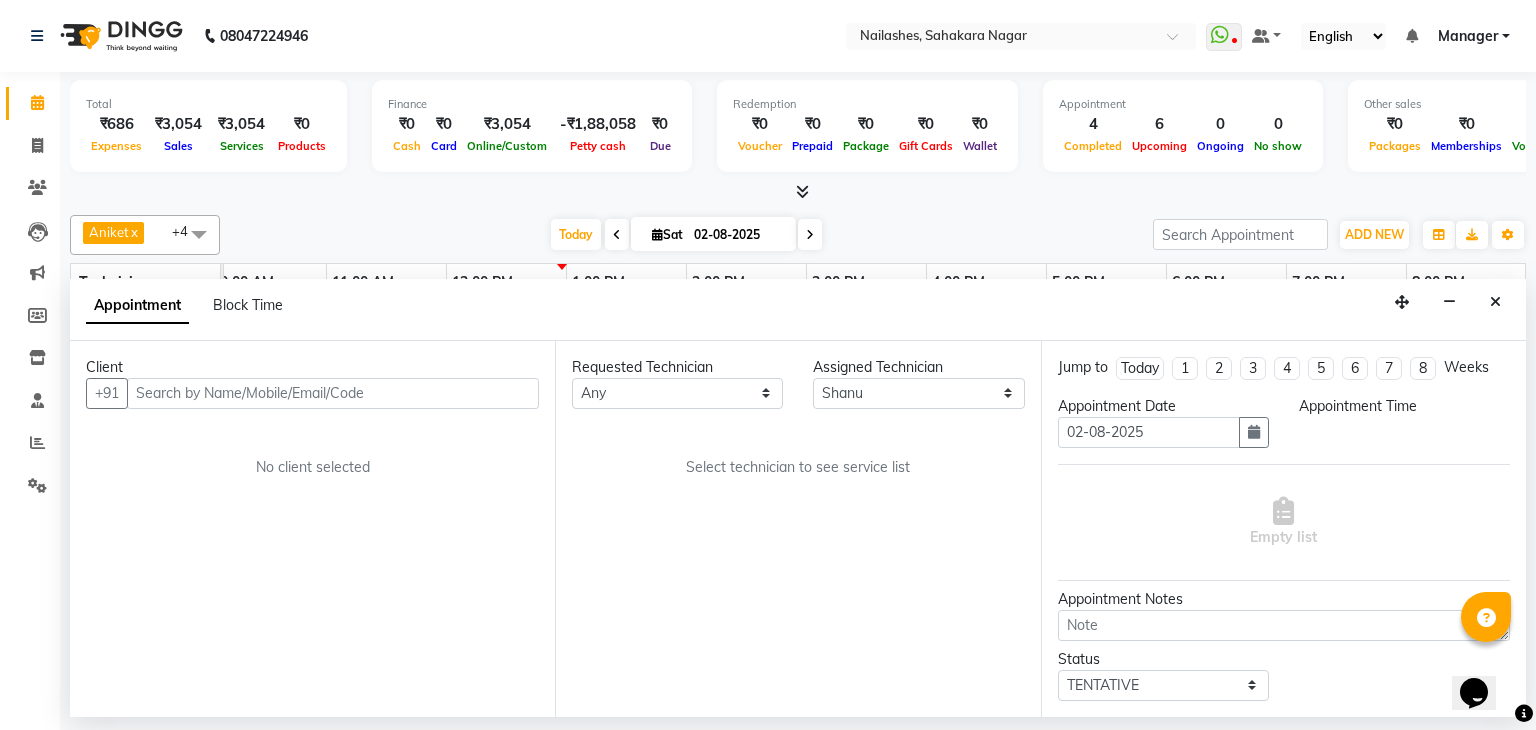 scroll, scrollTop: 0, scrollLeft: 0, axis: both 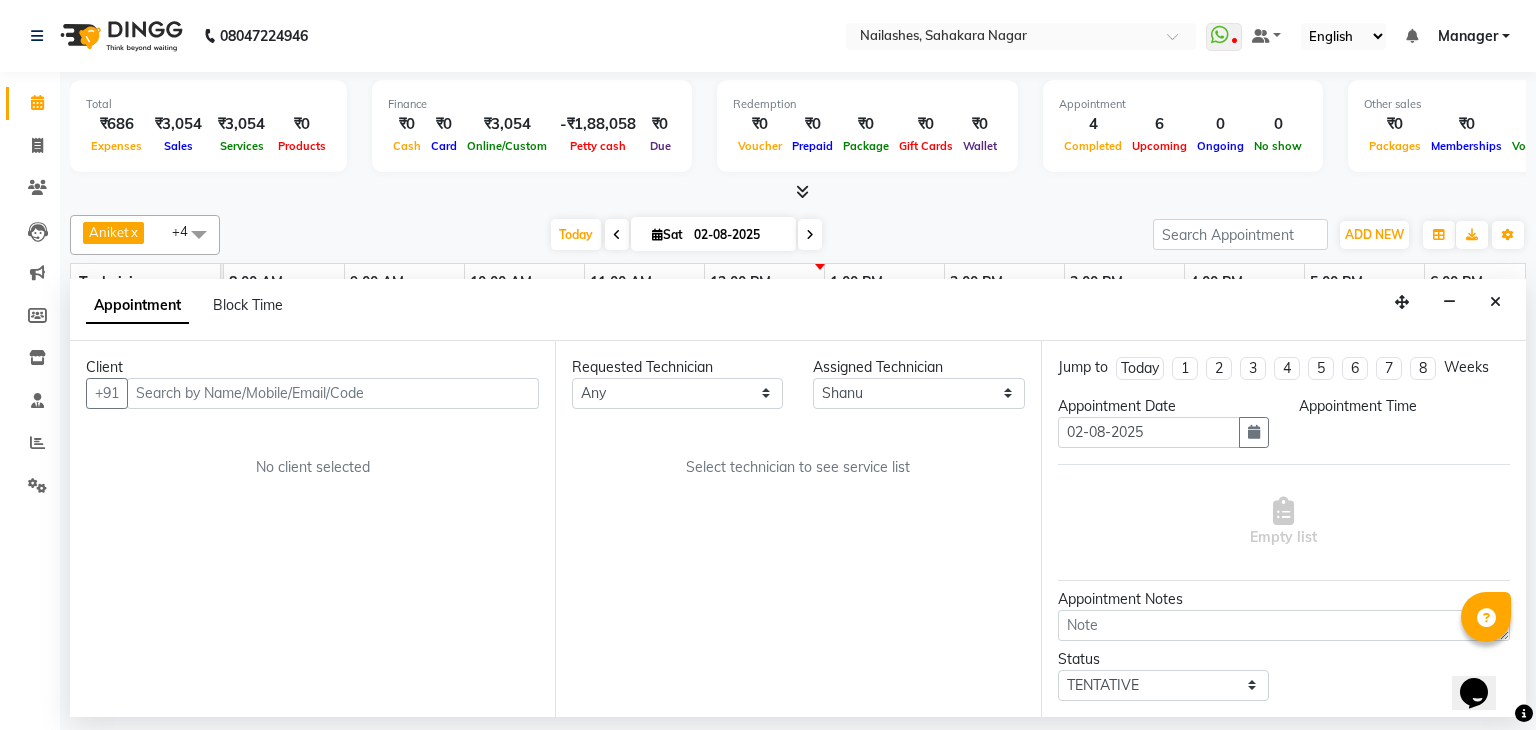 select on "upcoming" 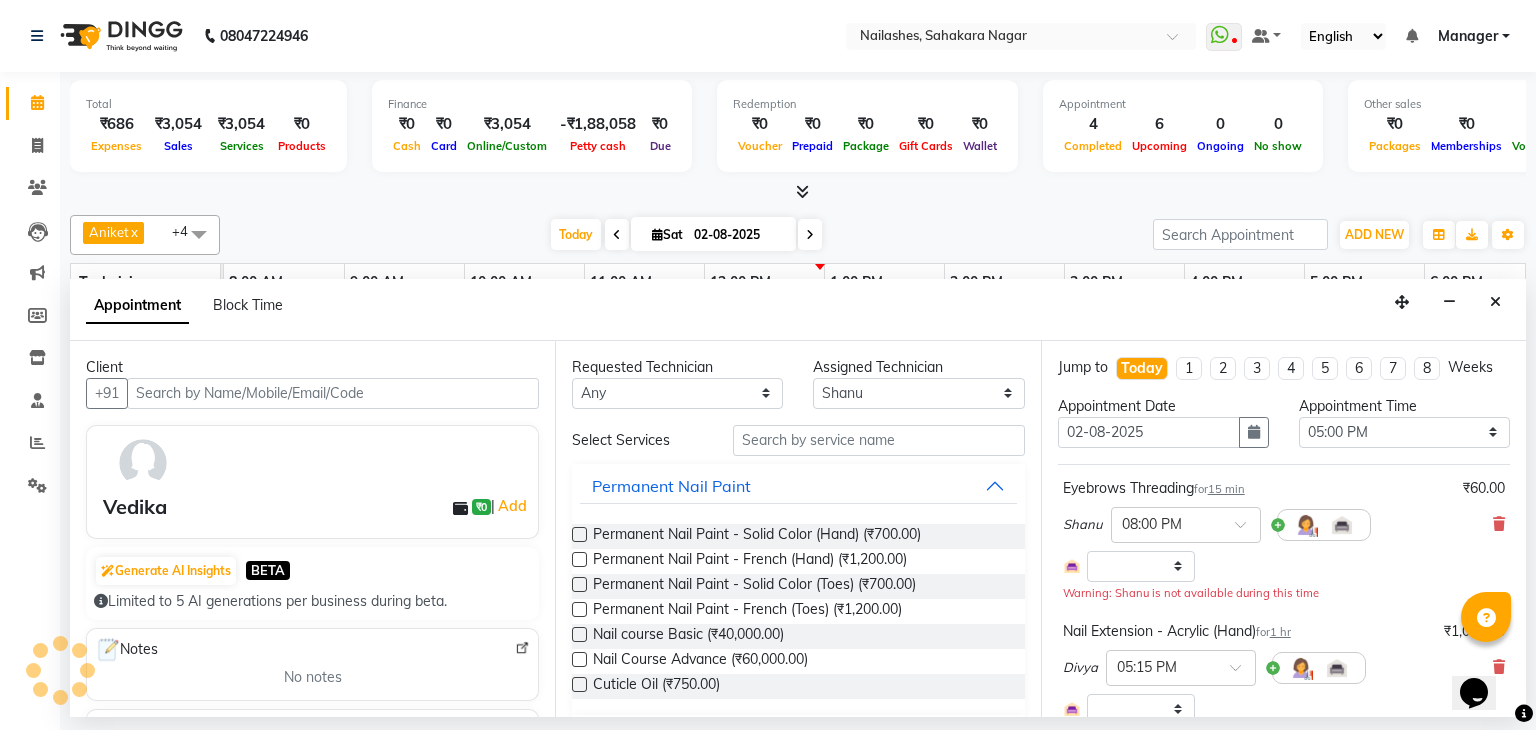 scroll, scrollTop: 200, scrollLeft: 0, axis: vertical 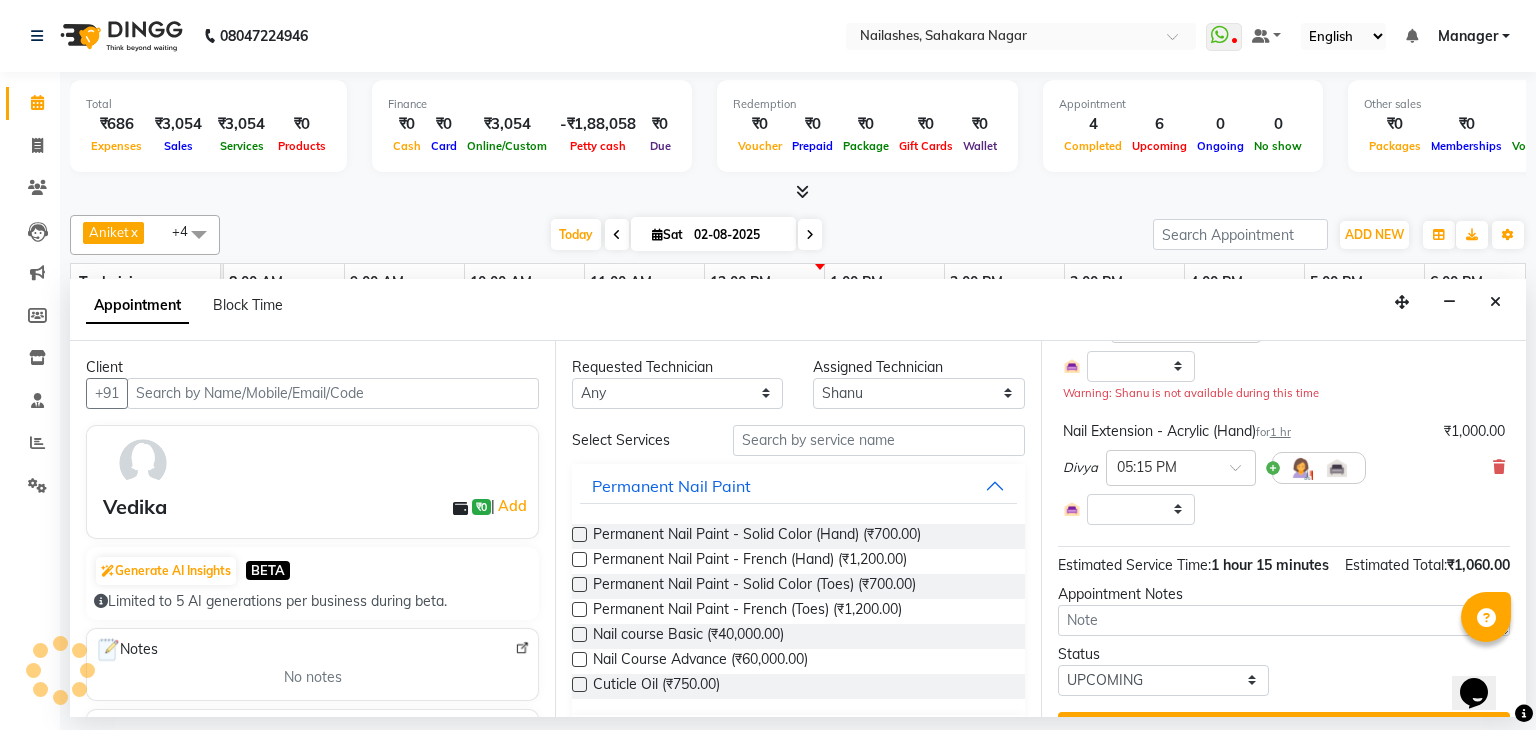 select 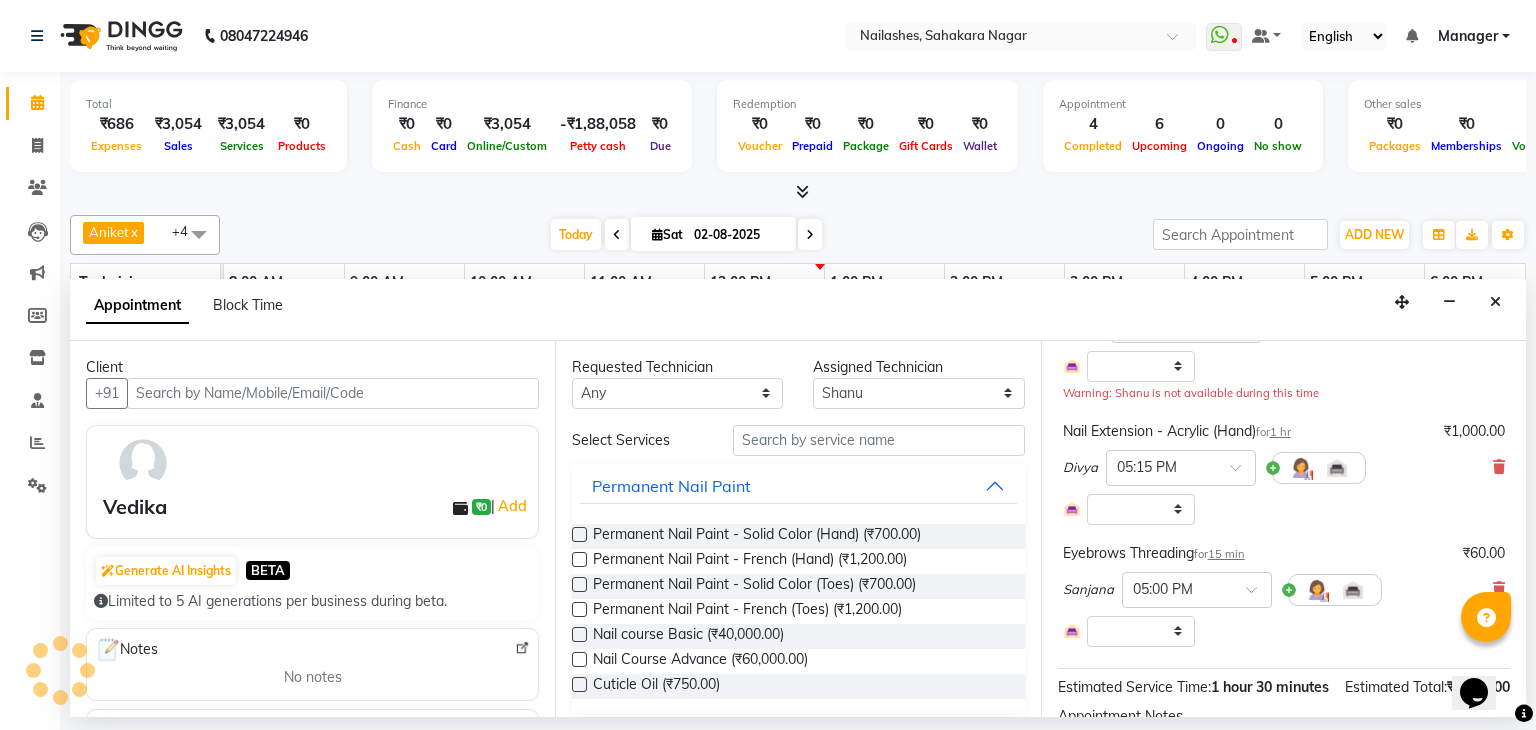 scroll, scrollTop: 100, scrollLeft: 0, axis: vertical 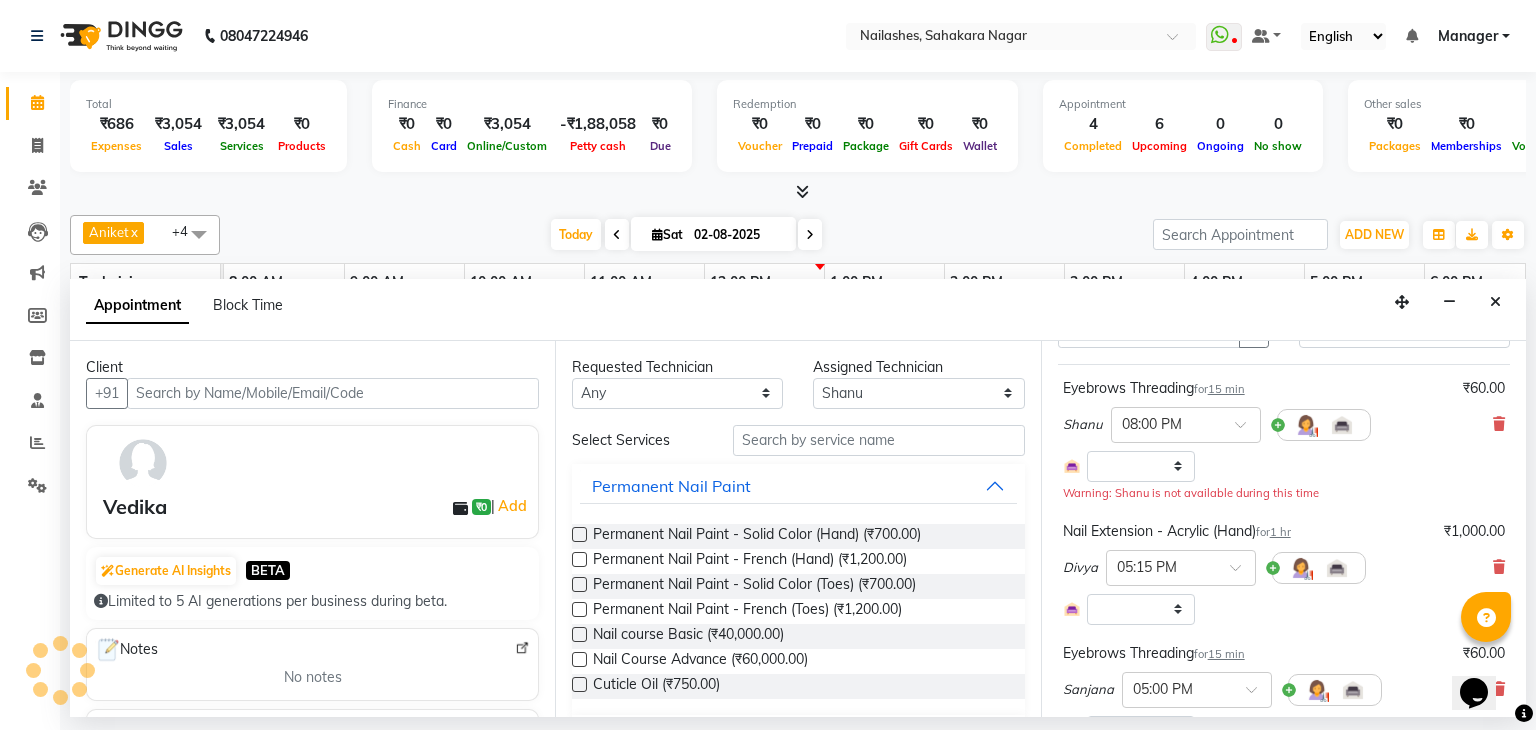 select on "3204" 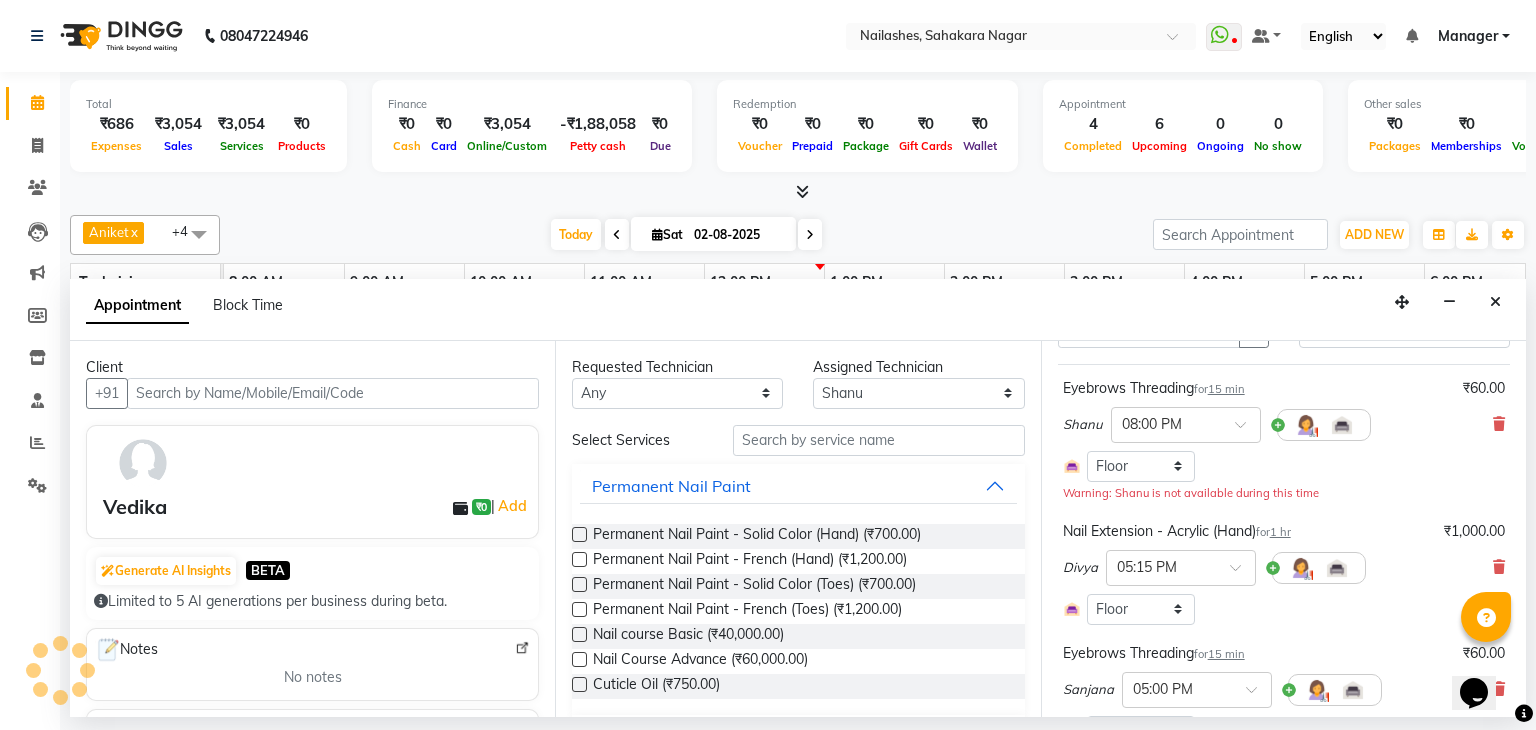 scroll, scrollTop: 0, scrollLeft: 258, axis: horizontal 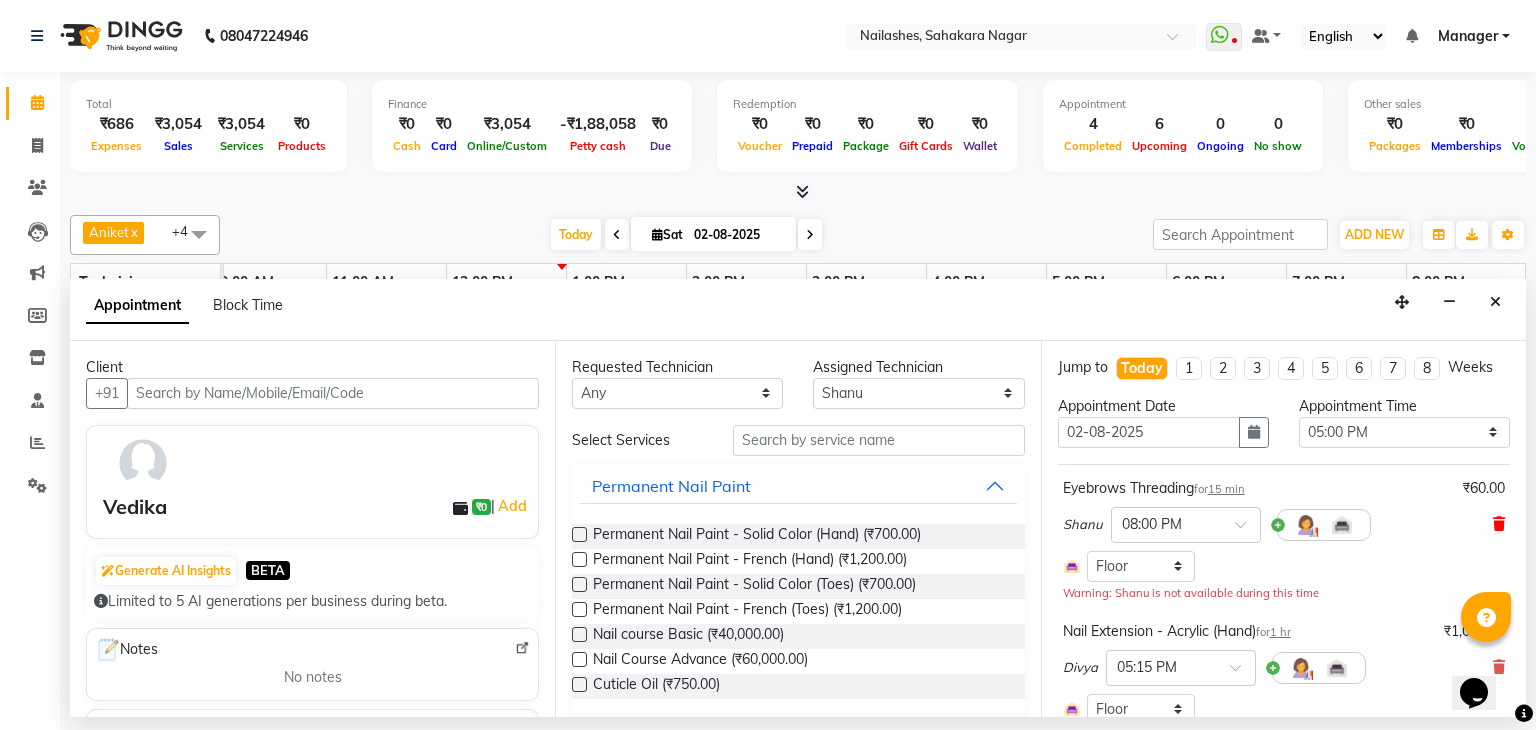 click at bounding box center [1499, 524] 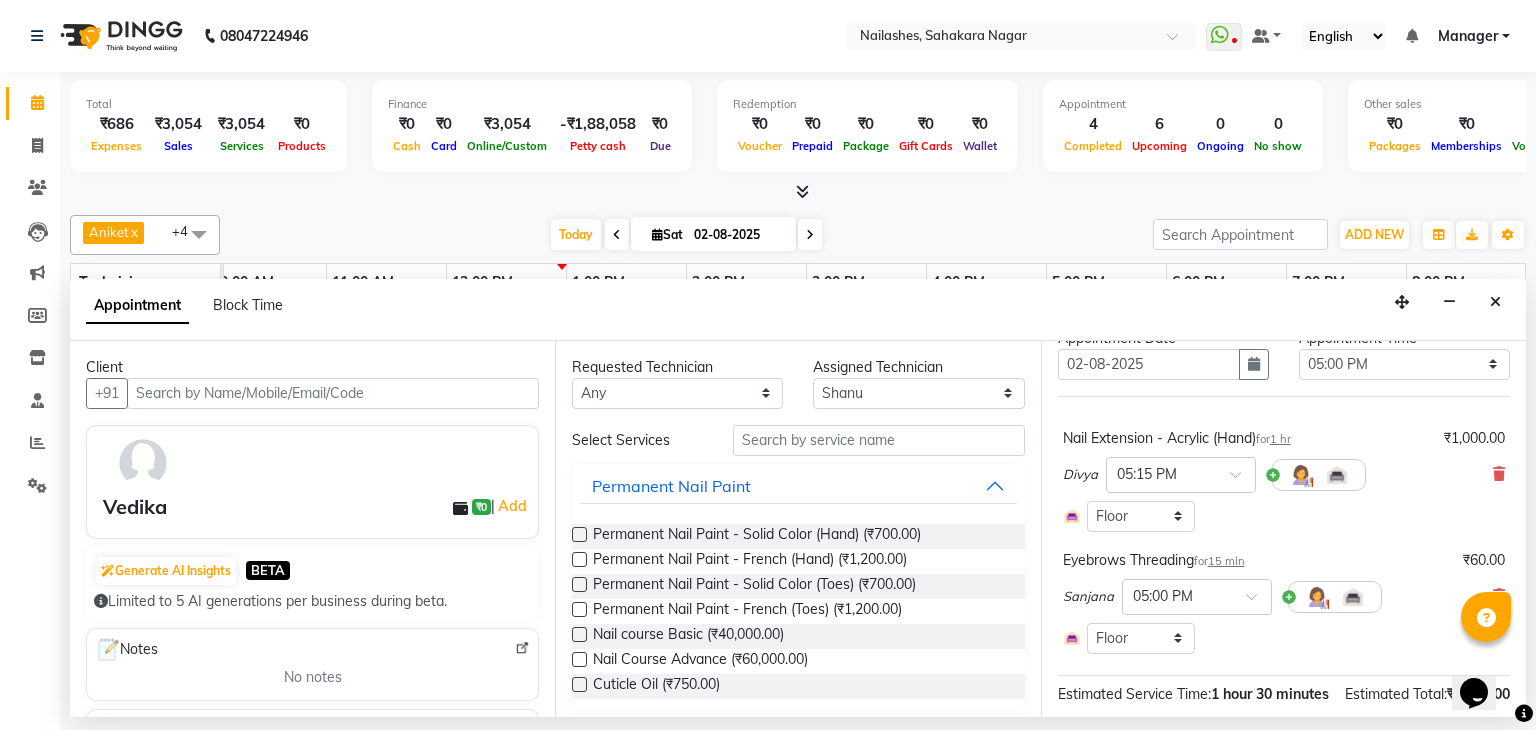 scroll, scrollTop: 64, scrollLeft: 0, axis: vertical 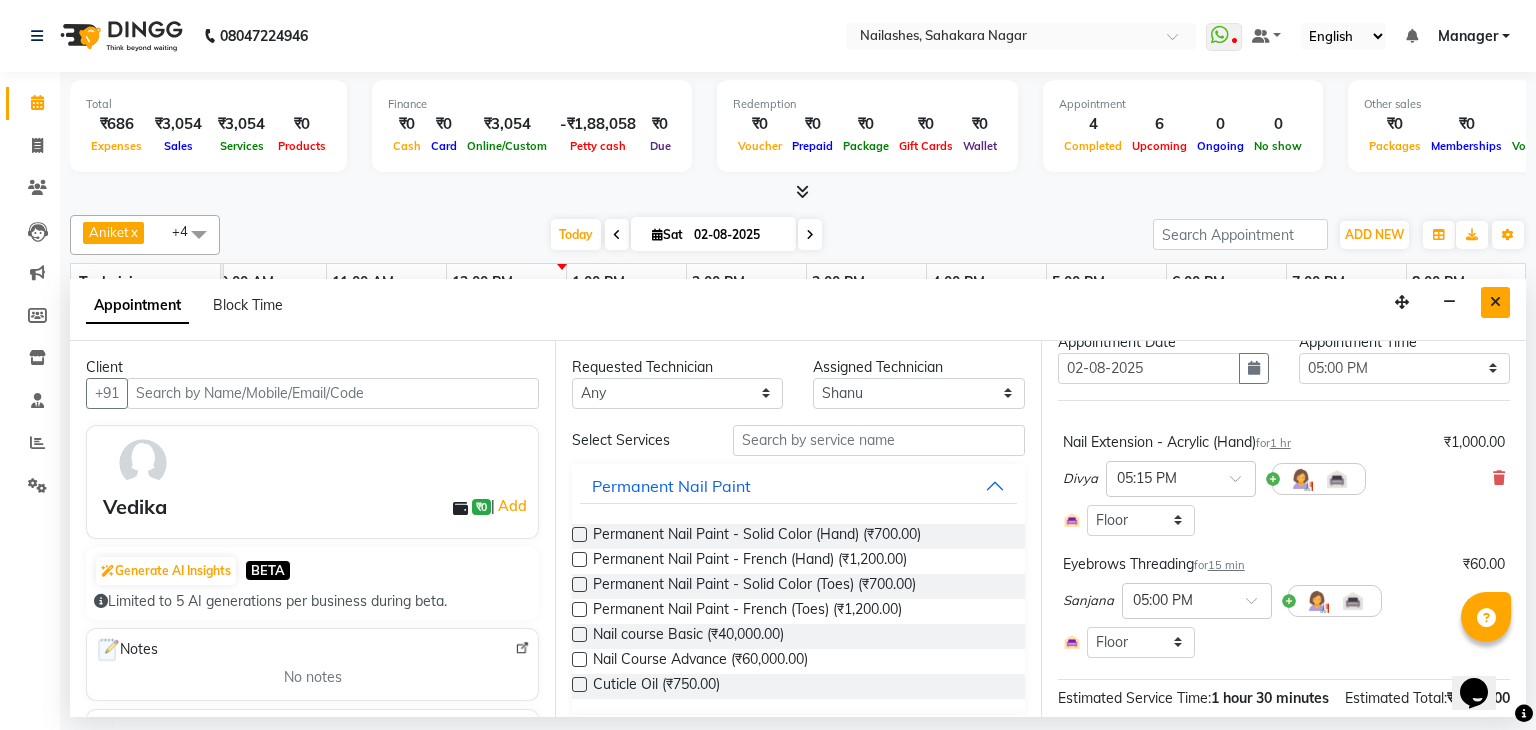 click at bounding box center [1495, 302] 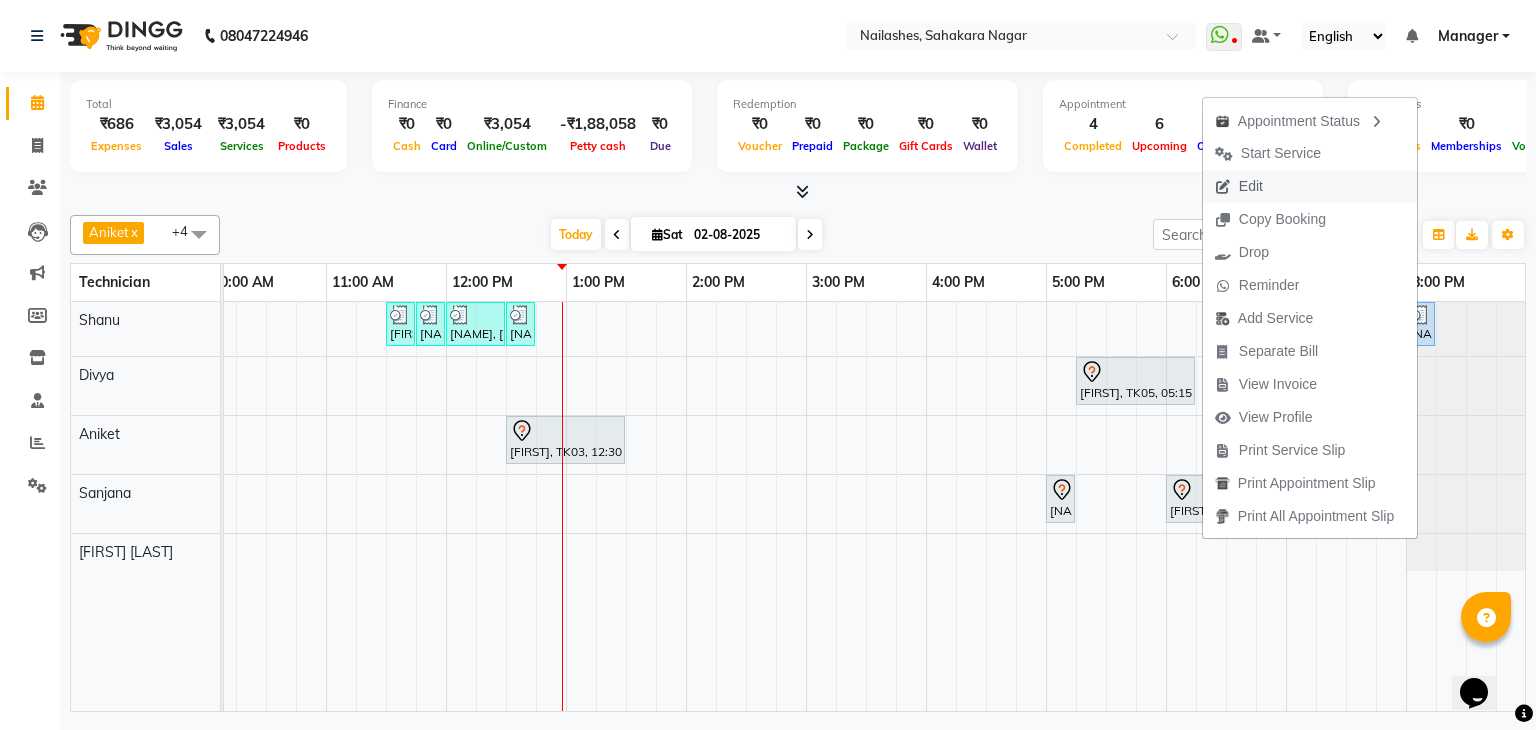 click on "Edit" at bounding box center (1239, 186) 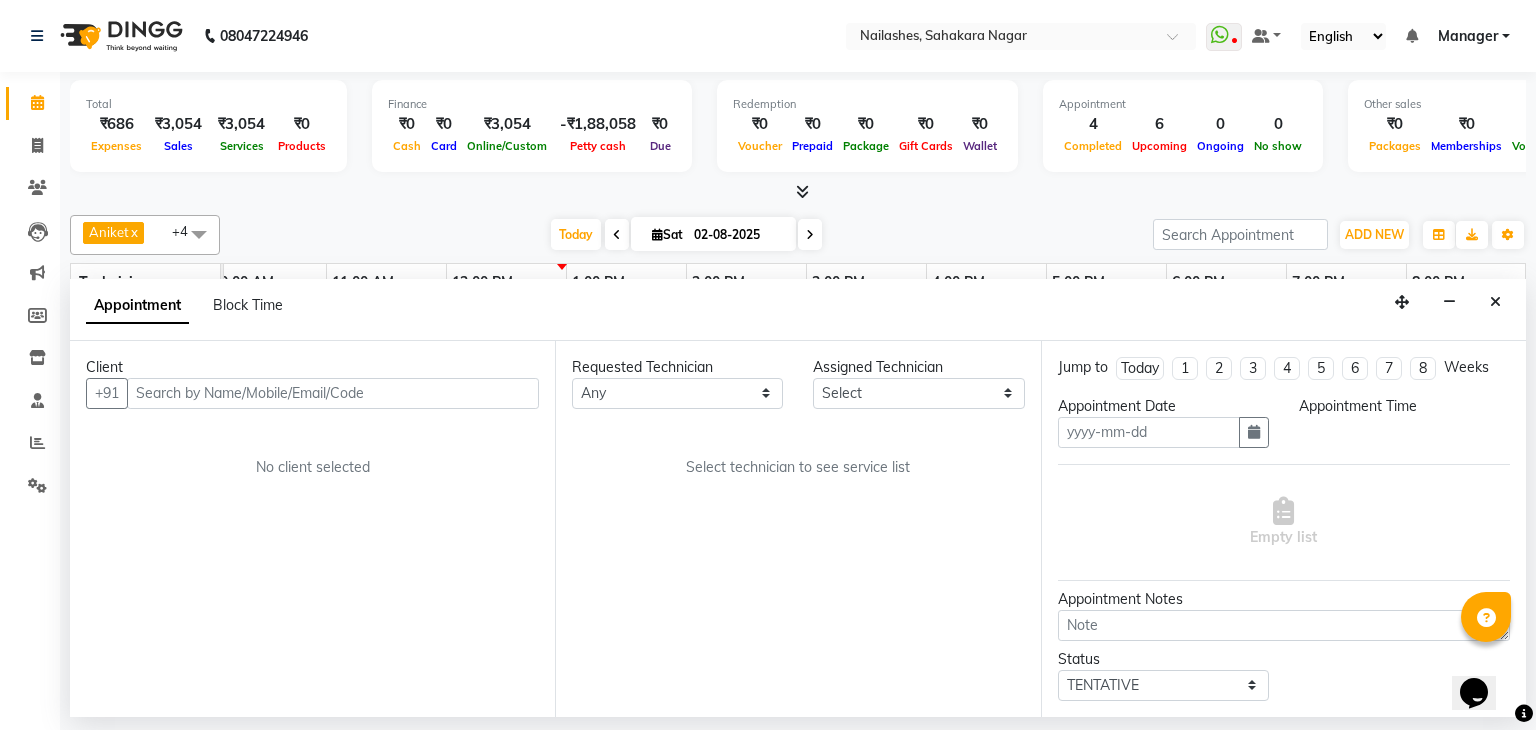 type on "02-08-2025" 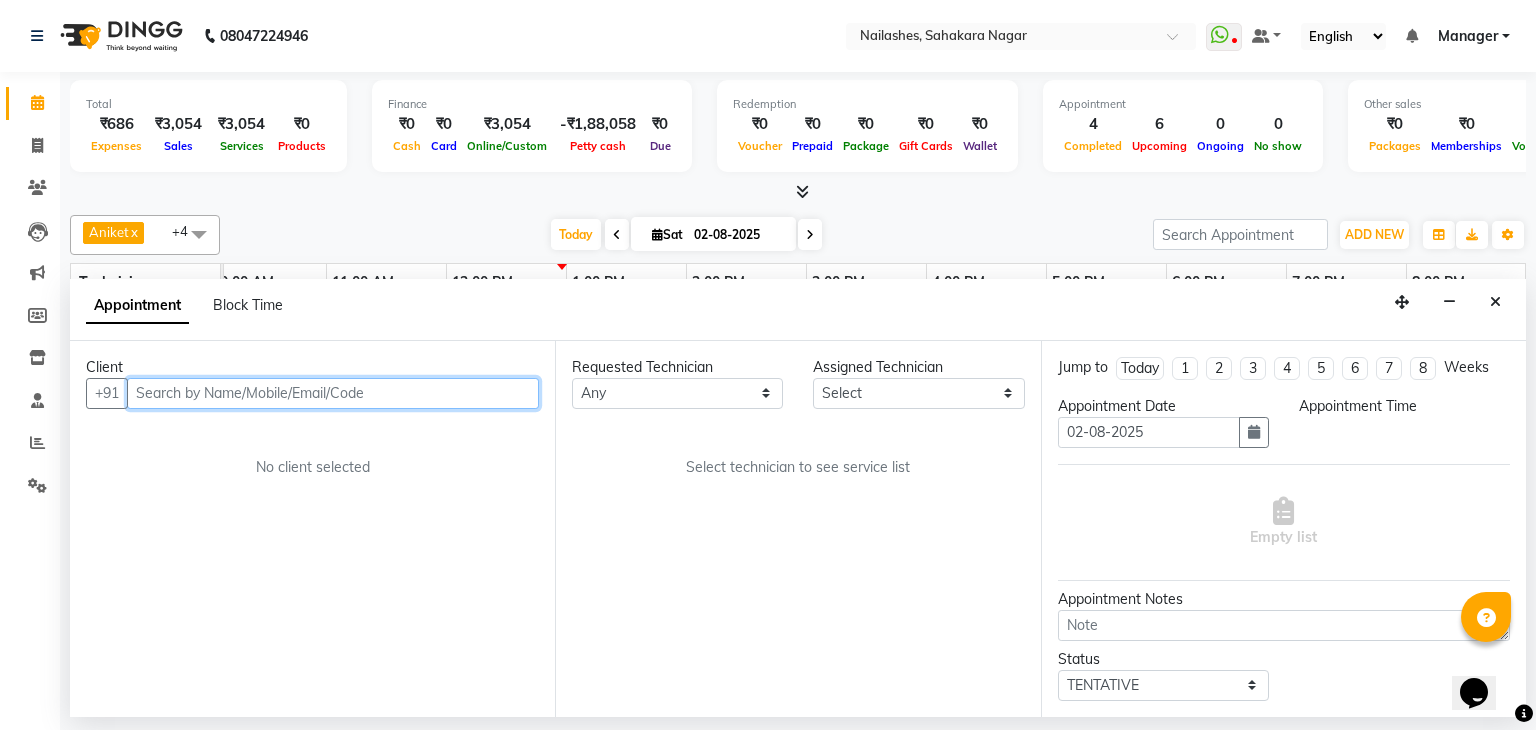 select on "54412" 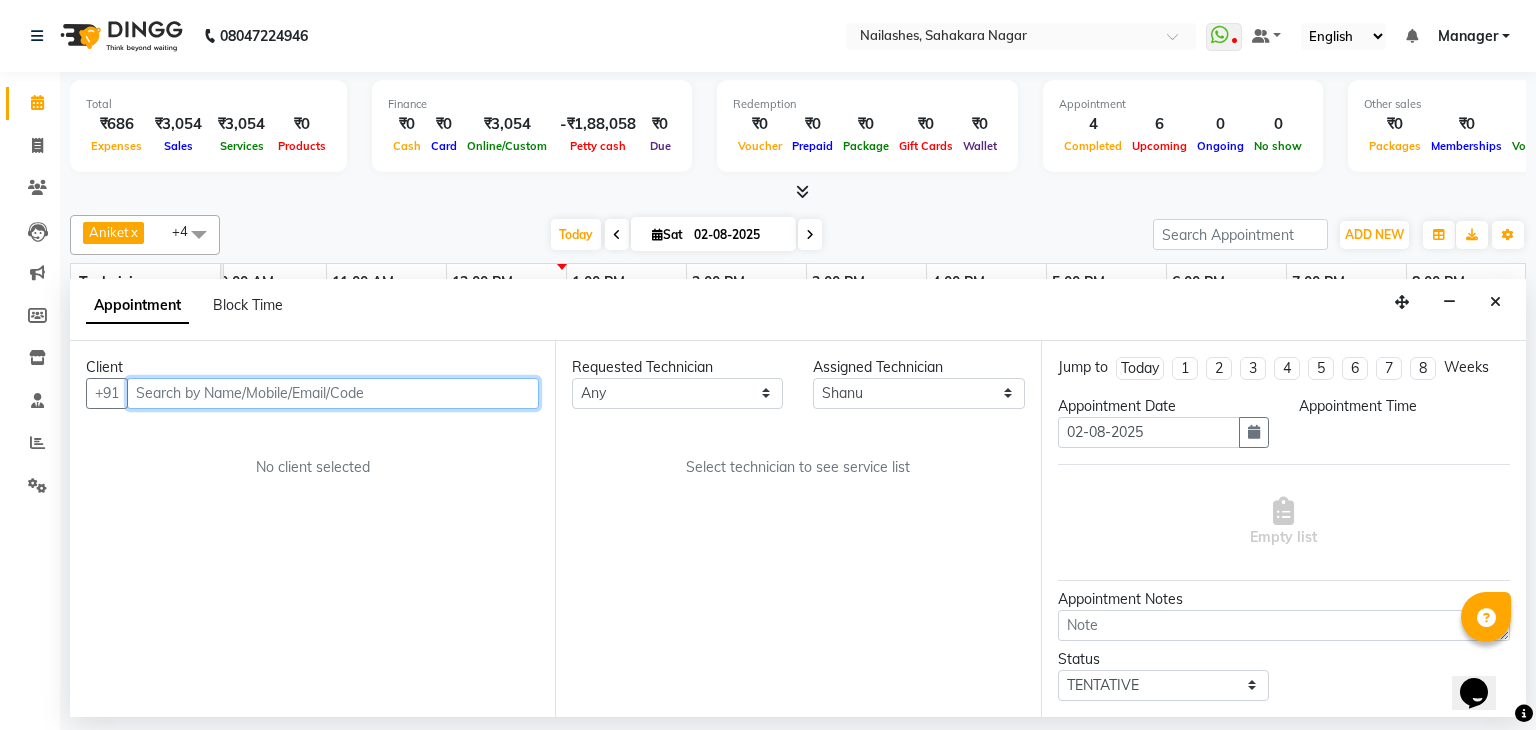 select on "upcoming" 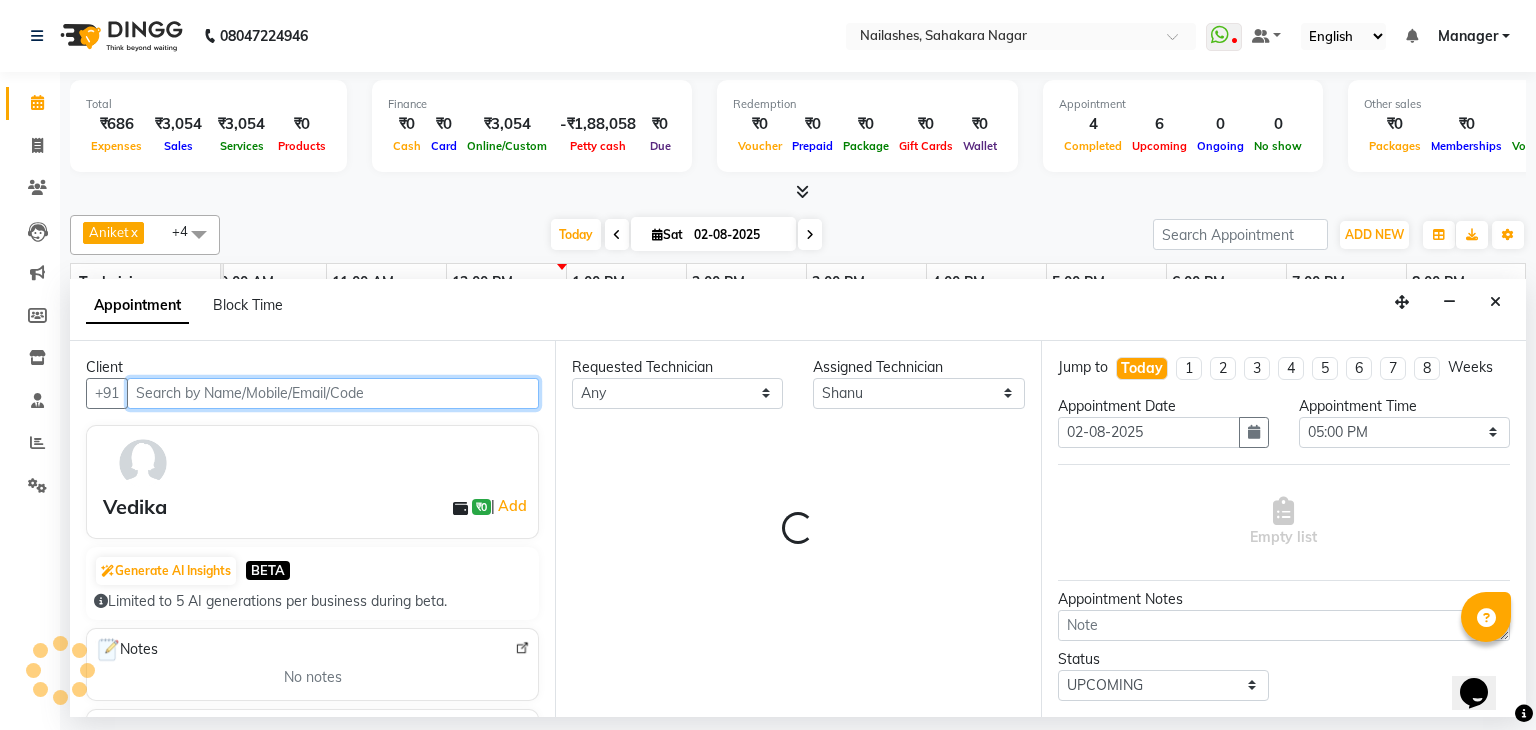 scroll, scrollTop: 0, scrollLeft: 258, axis: horizontal 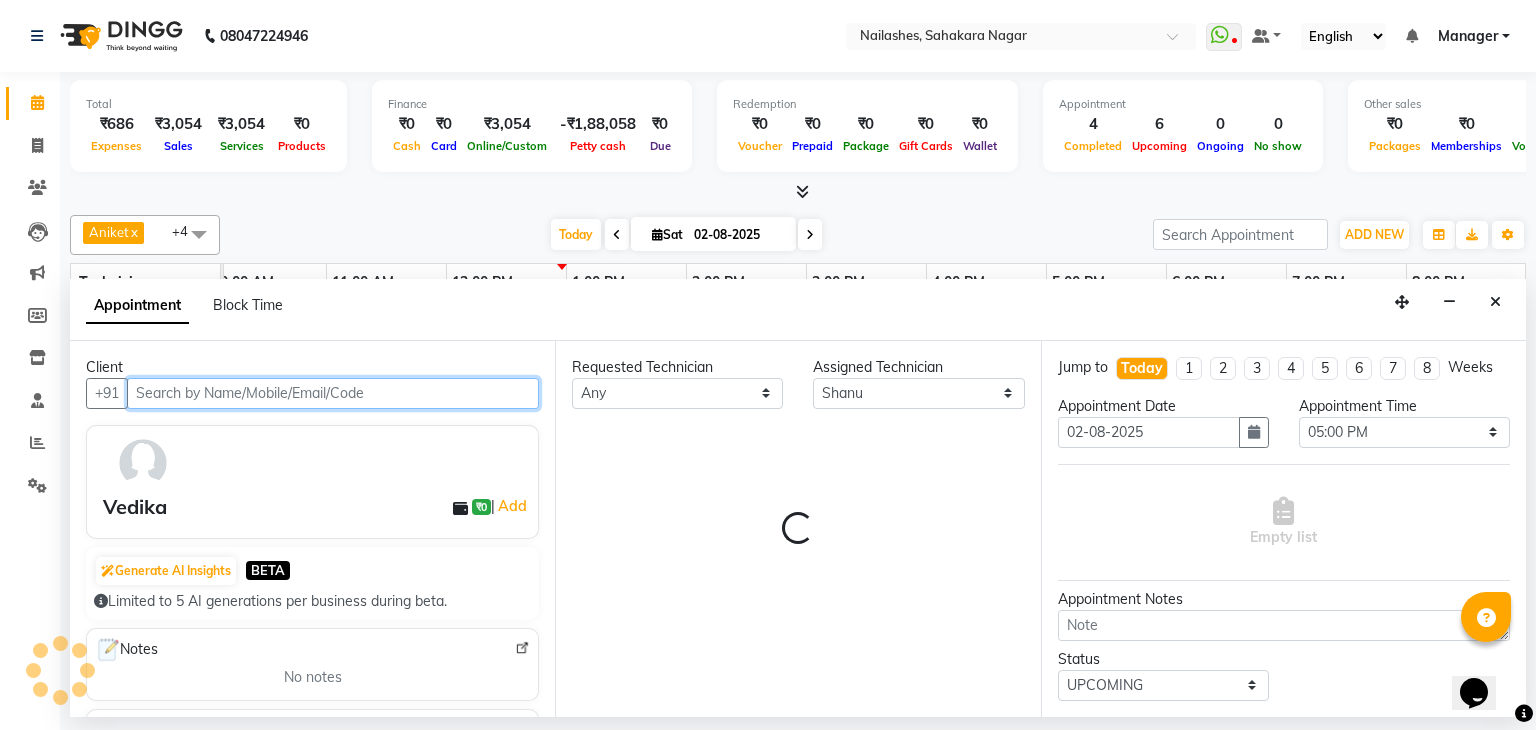 select on "3204" 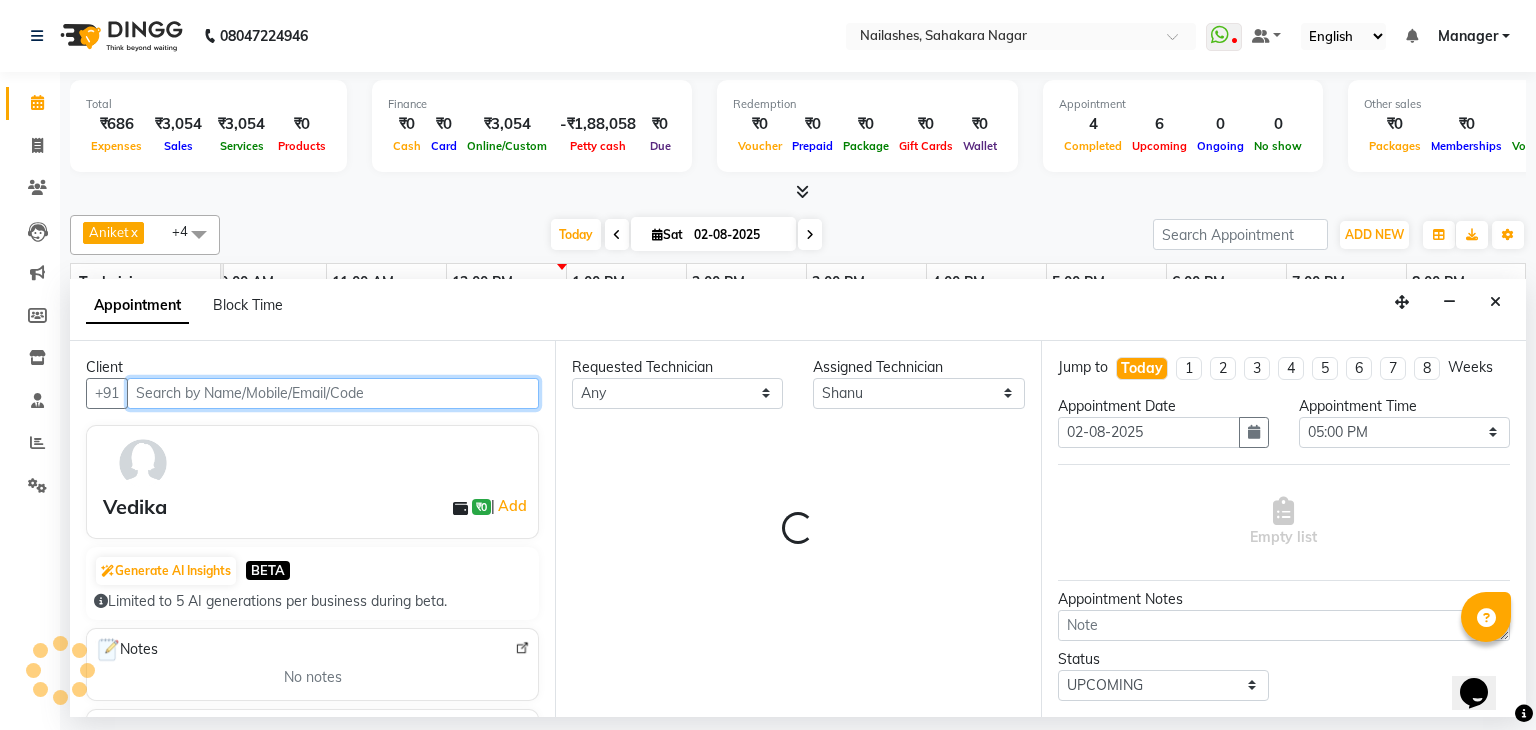select on "3204" 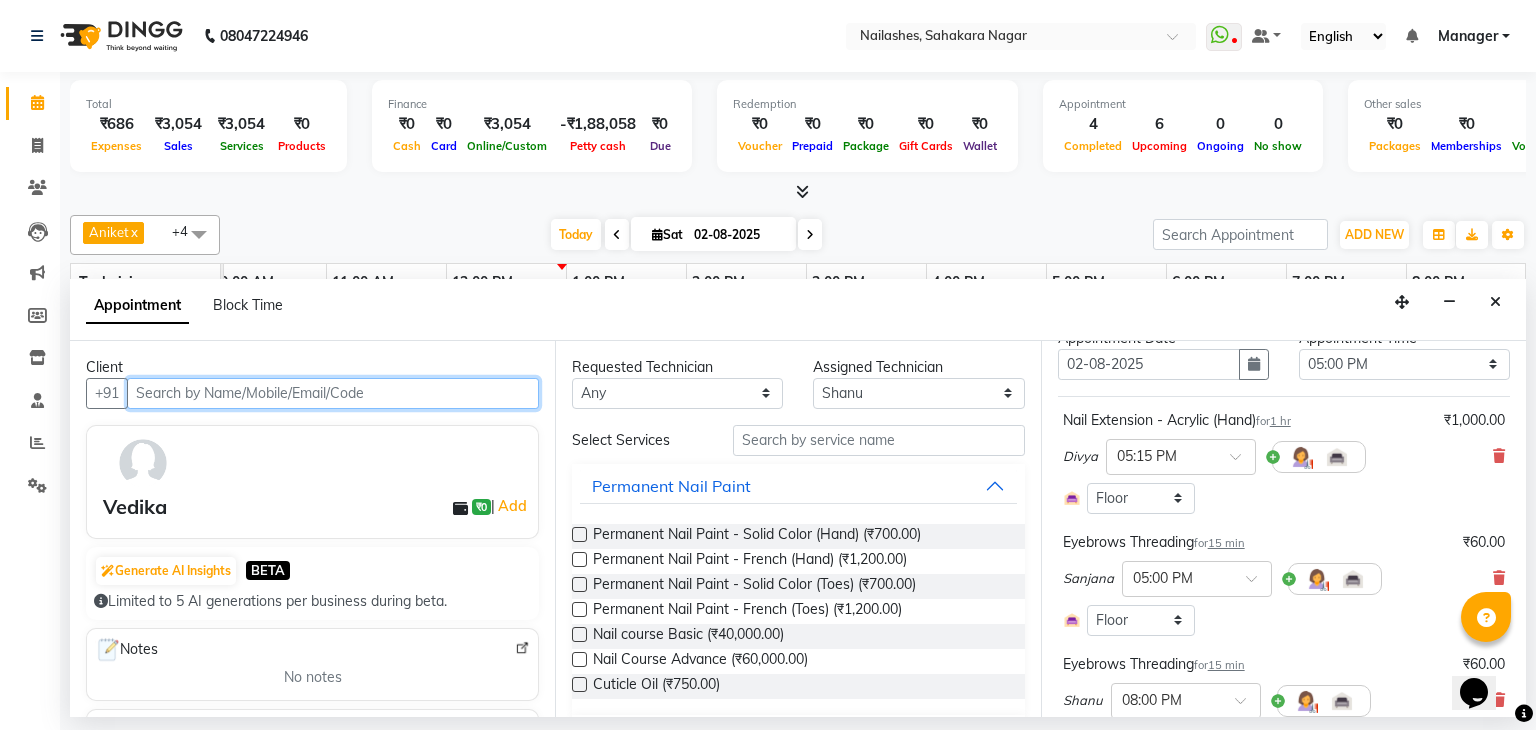 scroll, scrollTop: 268, scrollLeft: 0, axis: vertical 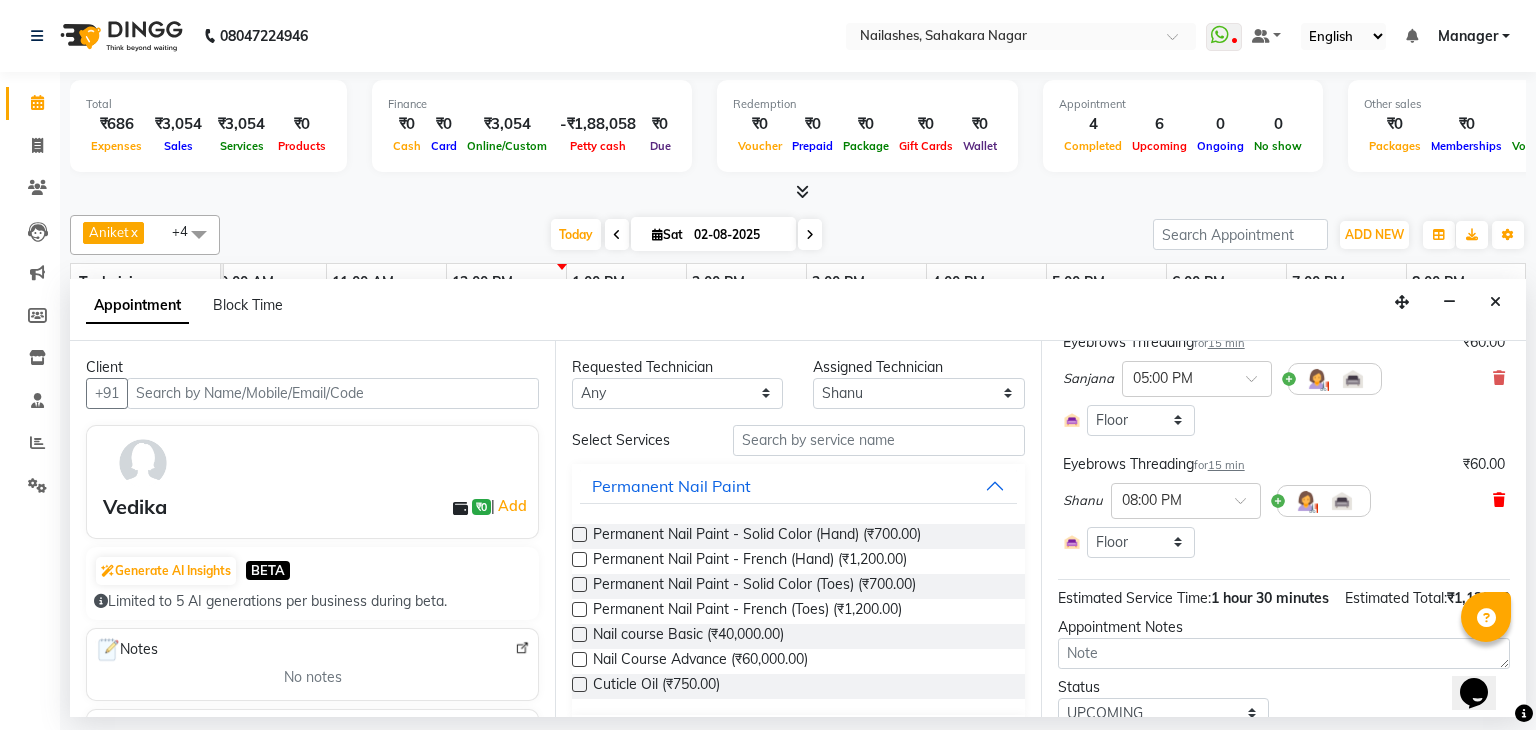 click at bounding box center [1499, 500] 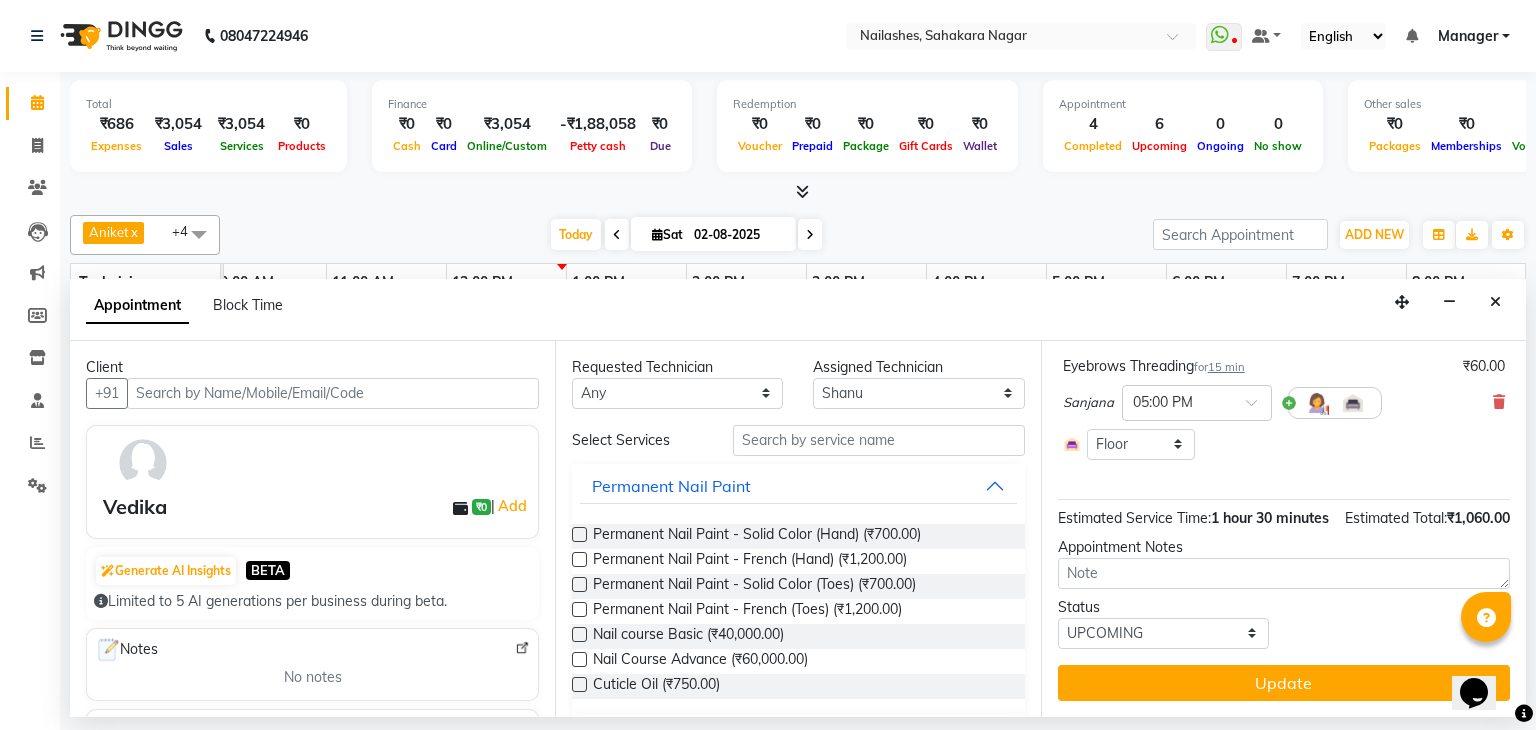 scroll, scrollTop: 264, scrollLeft: 0, axis: vertical 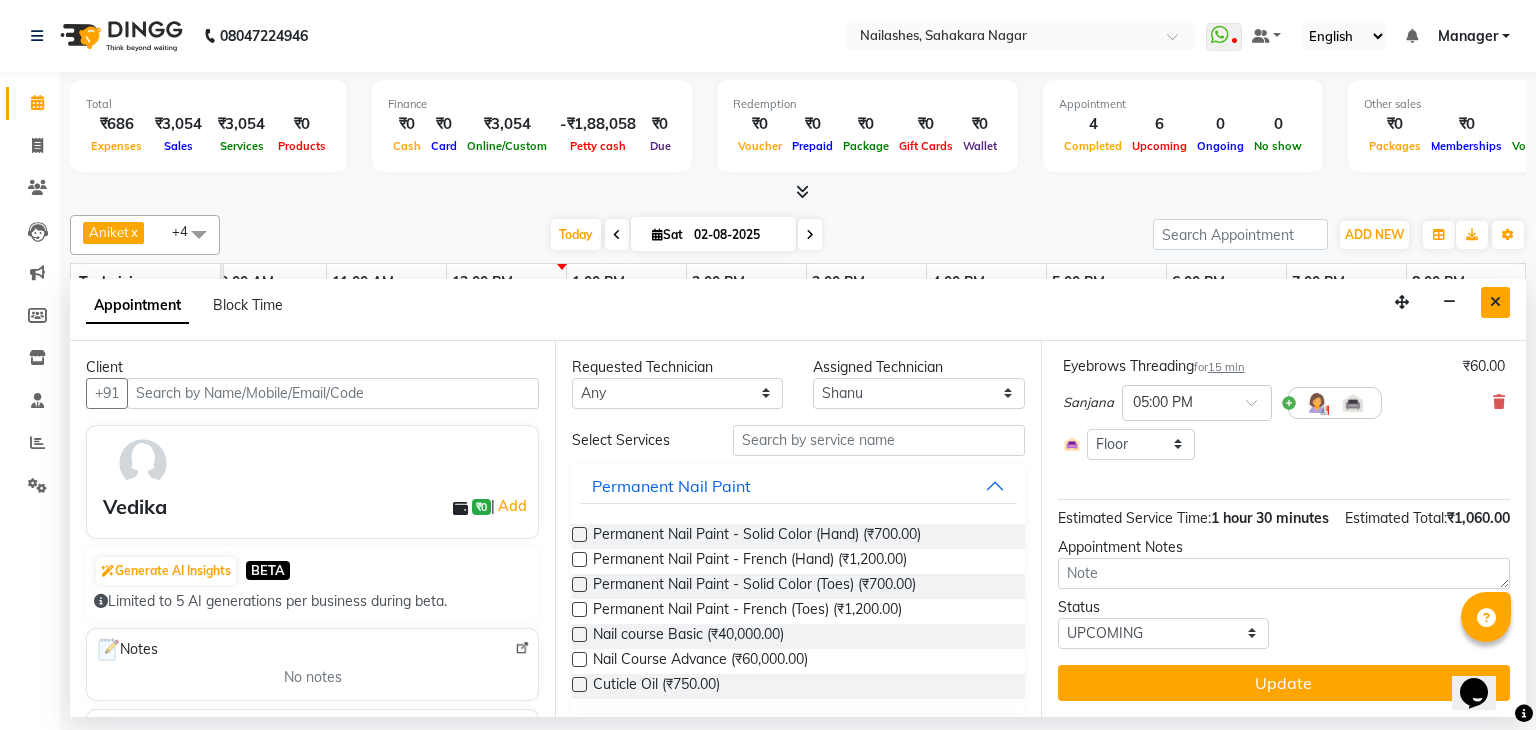 click at bounding box center (1495, 302) 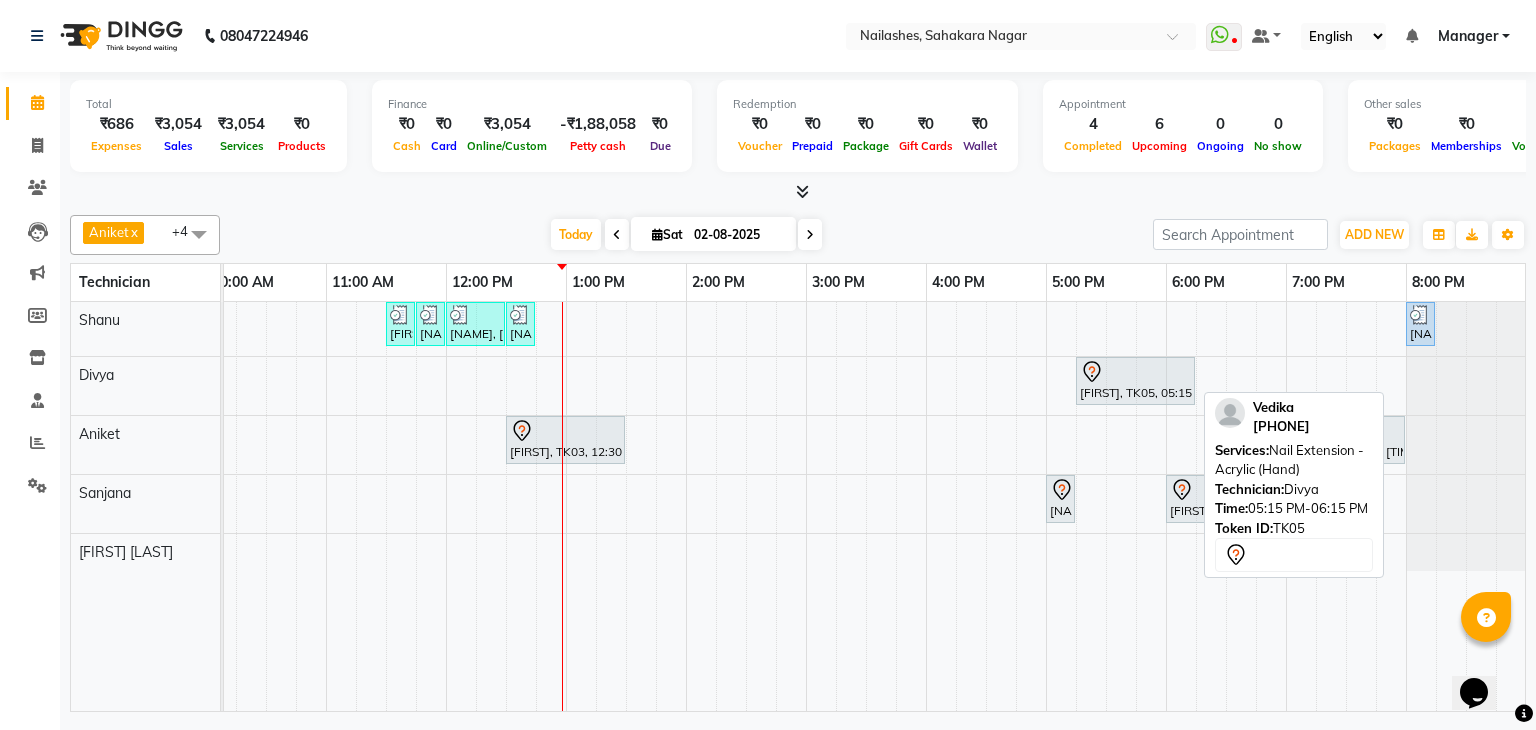 click at bounding box center (1135, 372) 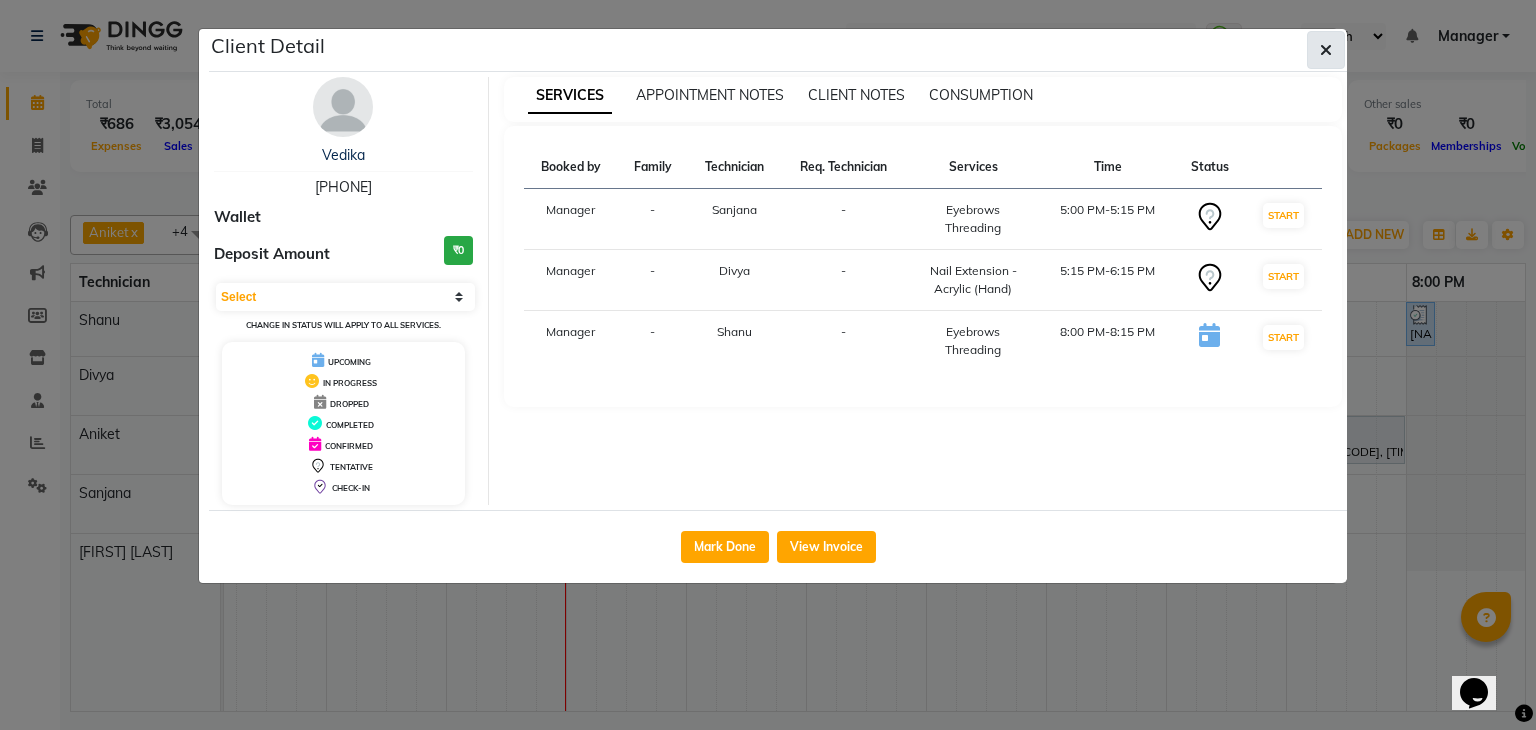 click 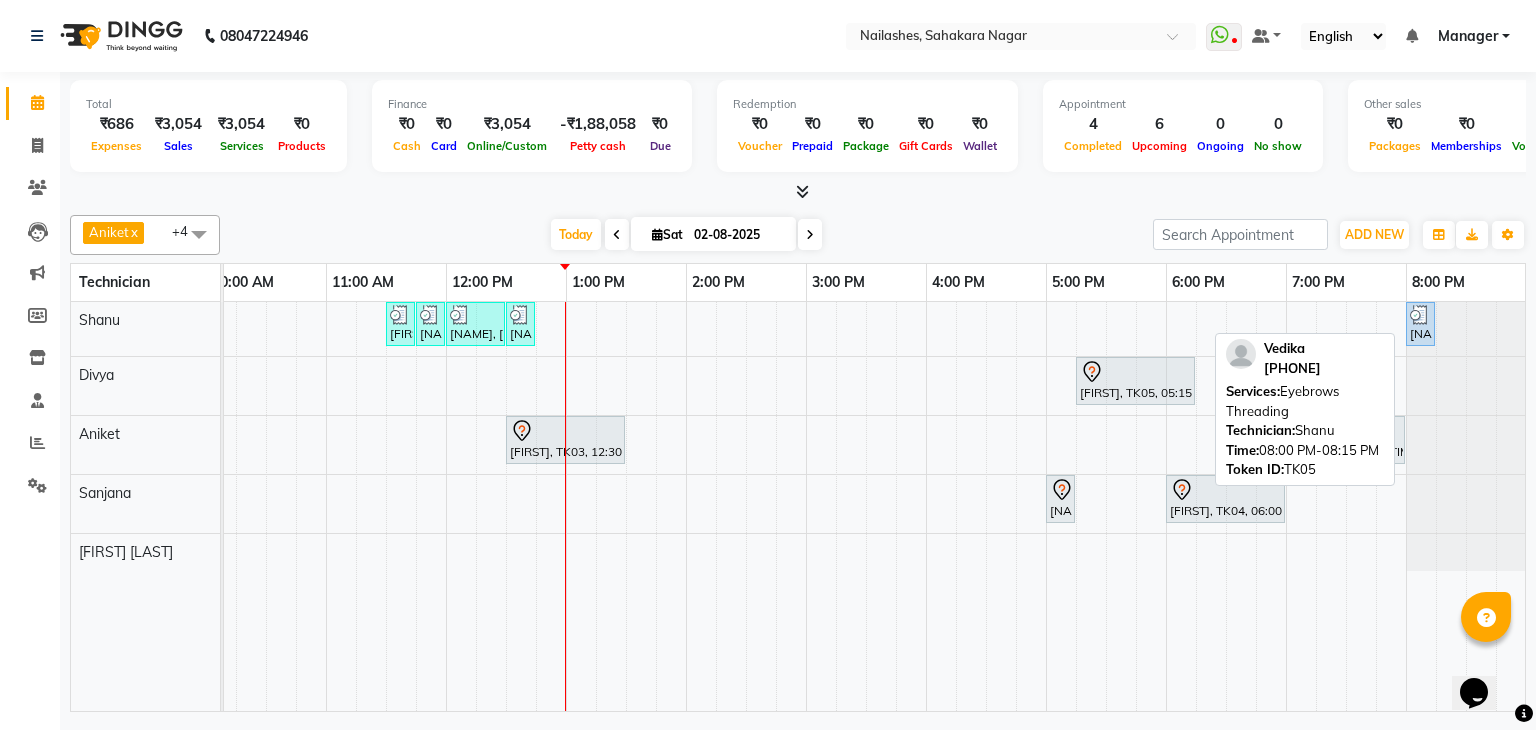 click on "[PERSON], TK05, 08:00 PM-08:15 PM, Eyebrows Threading" at bounding box center [1420, 324] 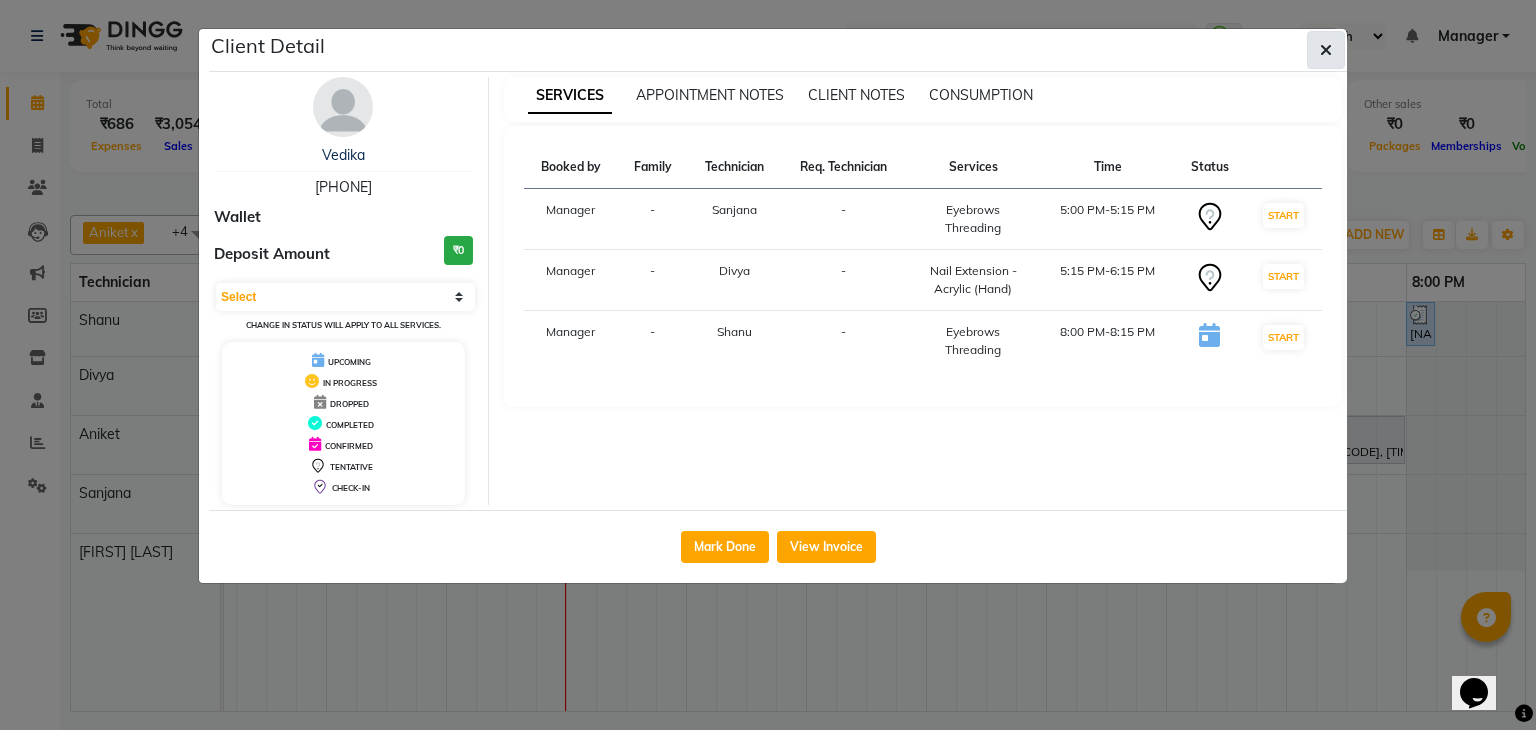 click 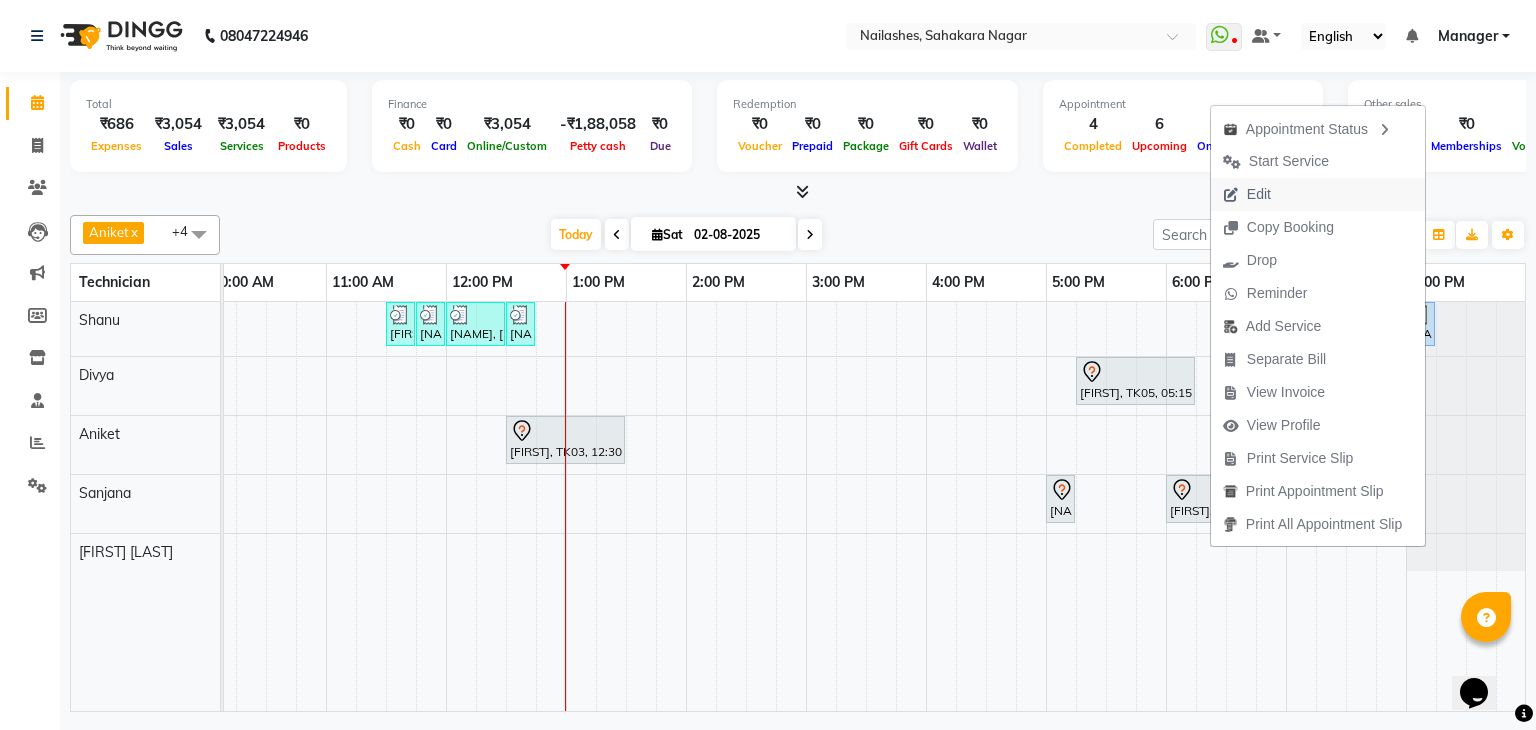 click on "Edit" at bounding box center (1259, 194) 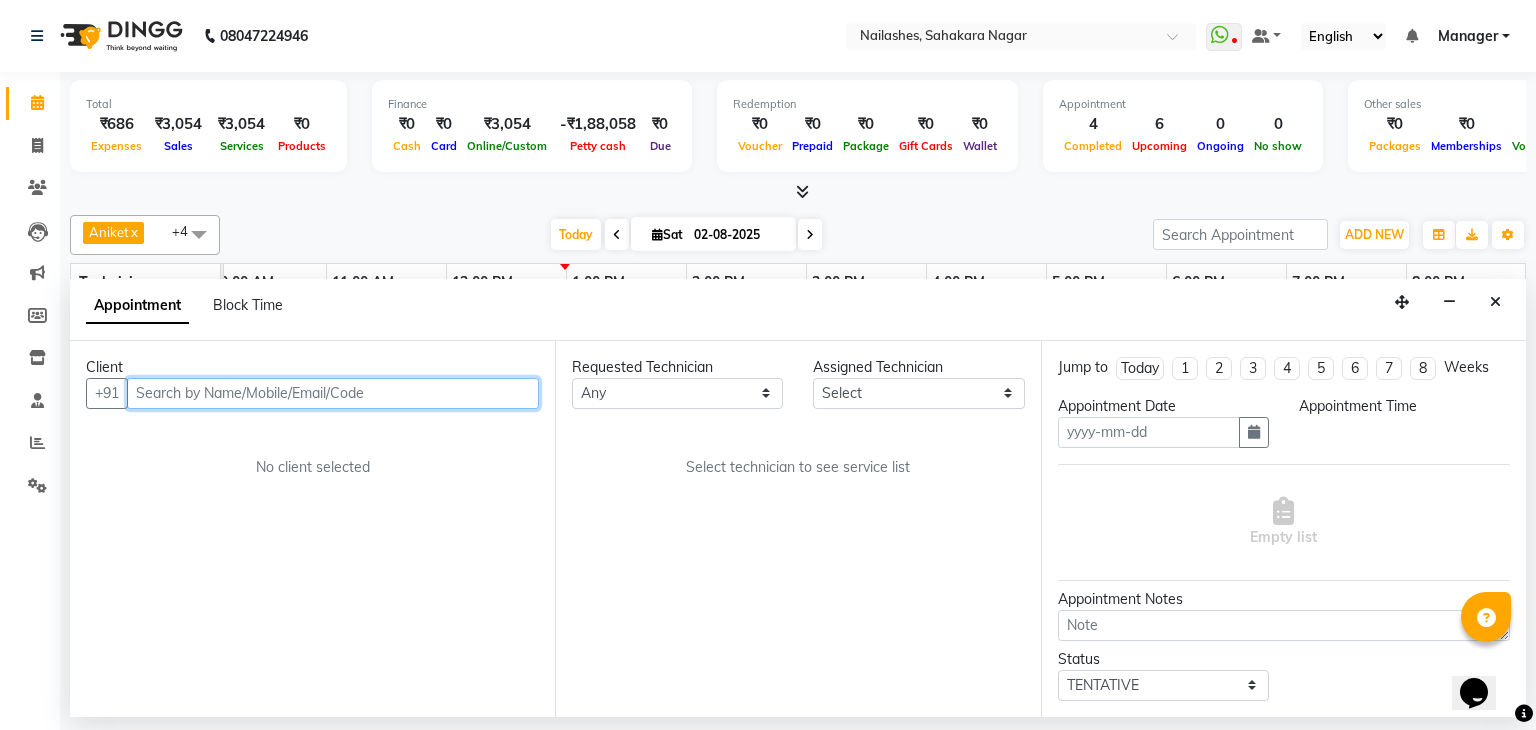 type on "02-08-2025" 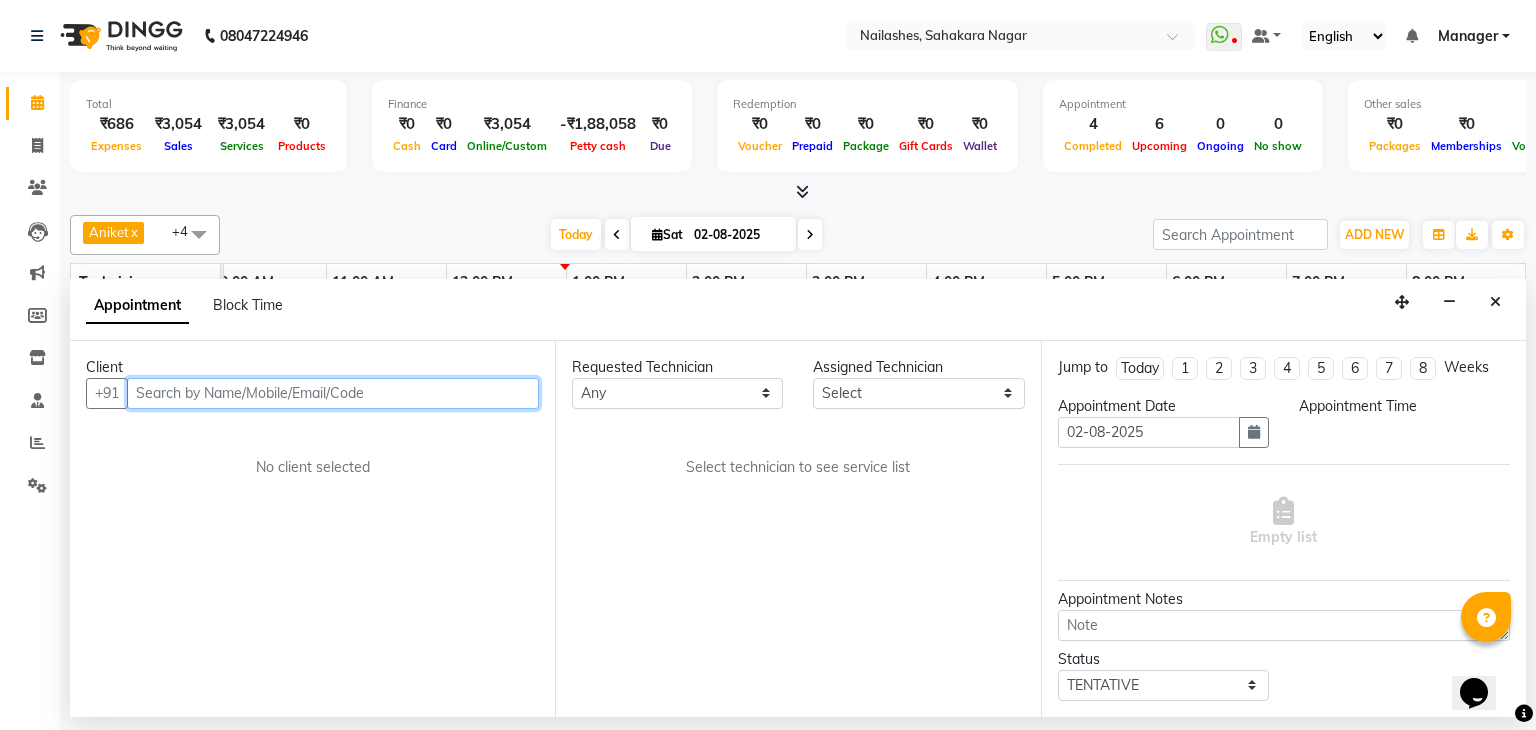 select on "54412" 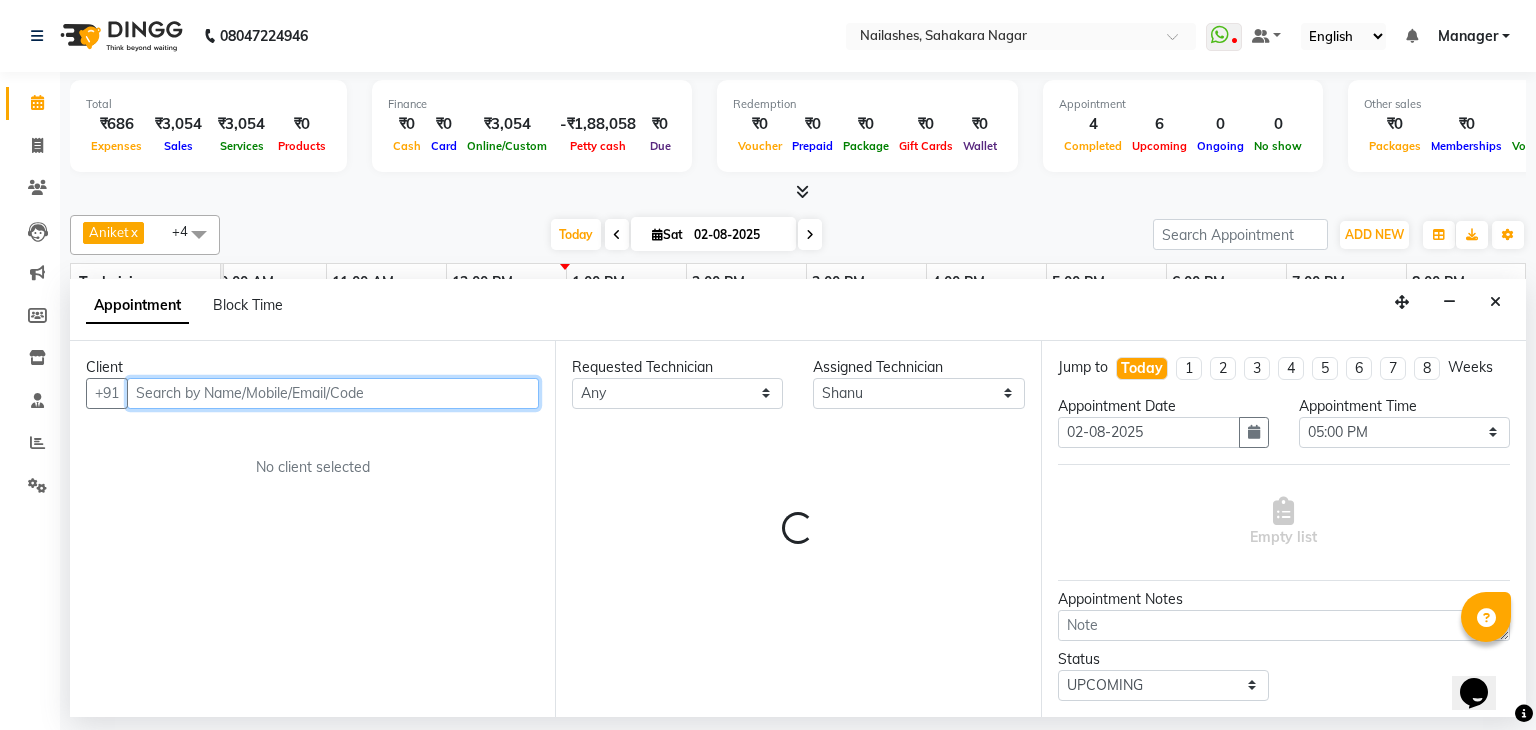 scroll, scrollTop: 0, scrollLeft: 258, axis: horizontal 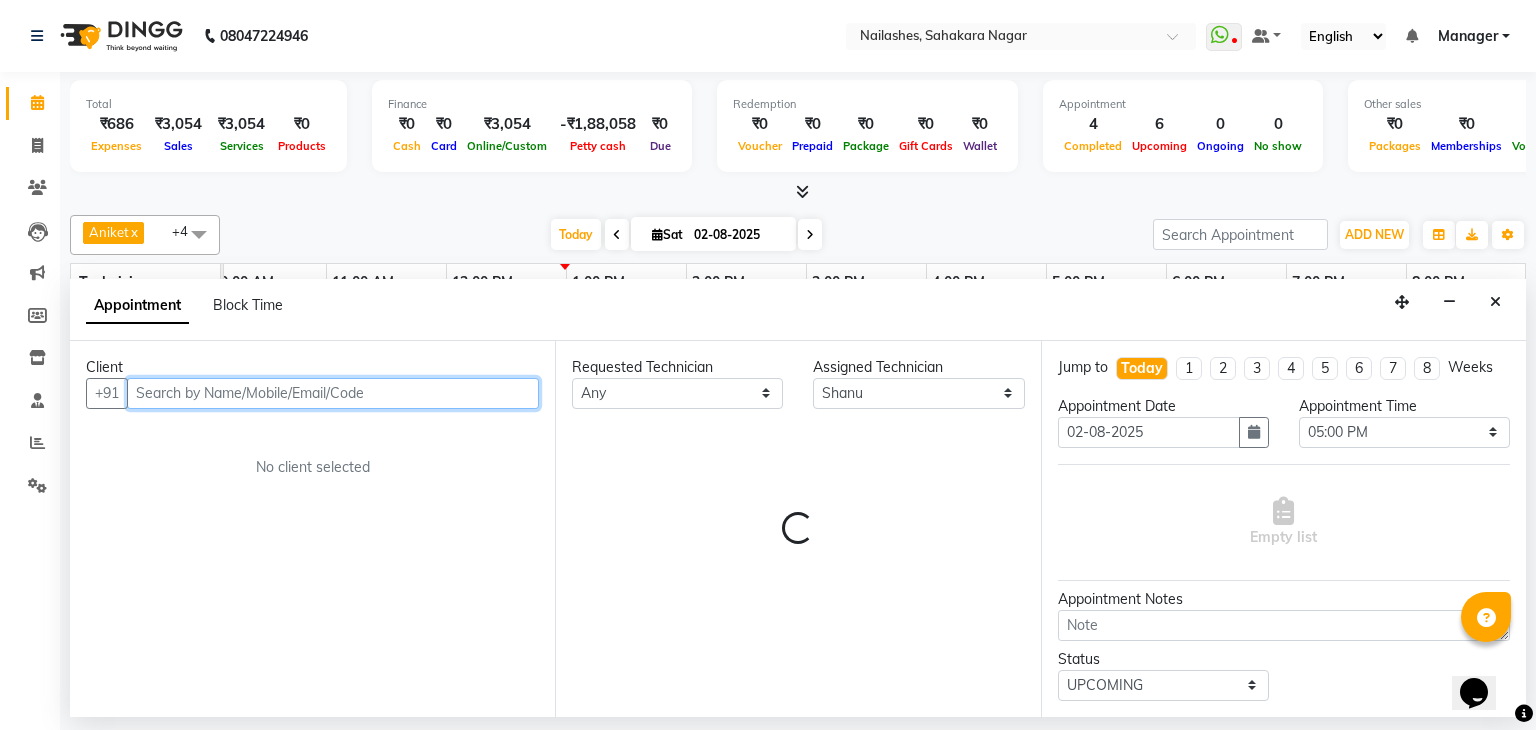 select on "3204" 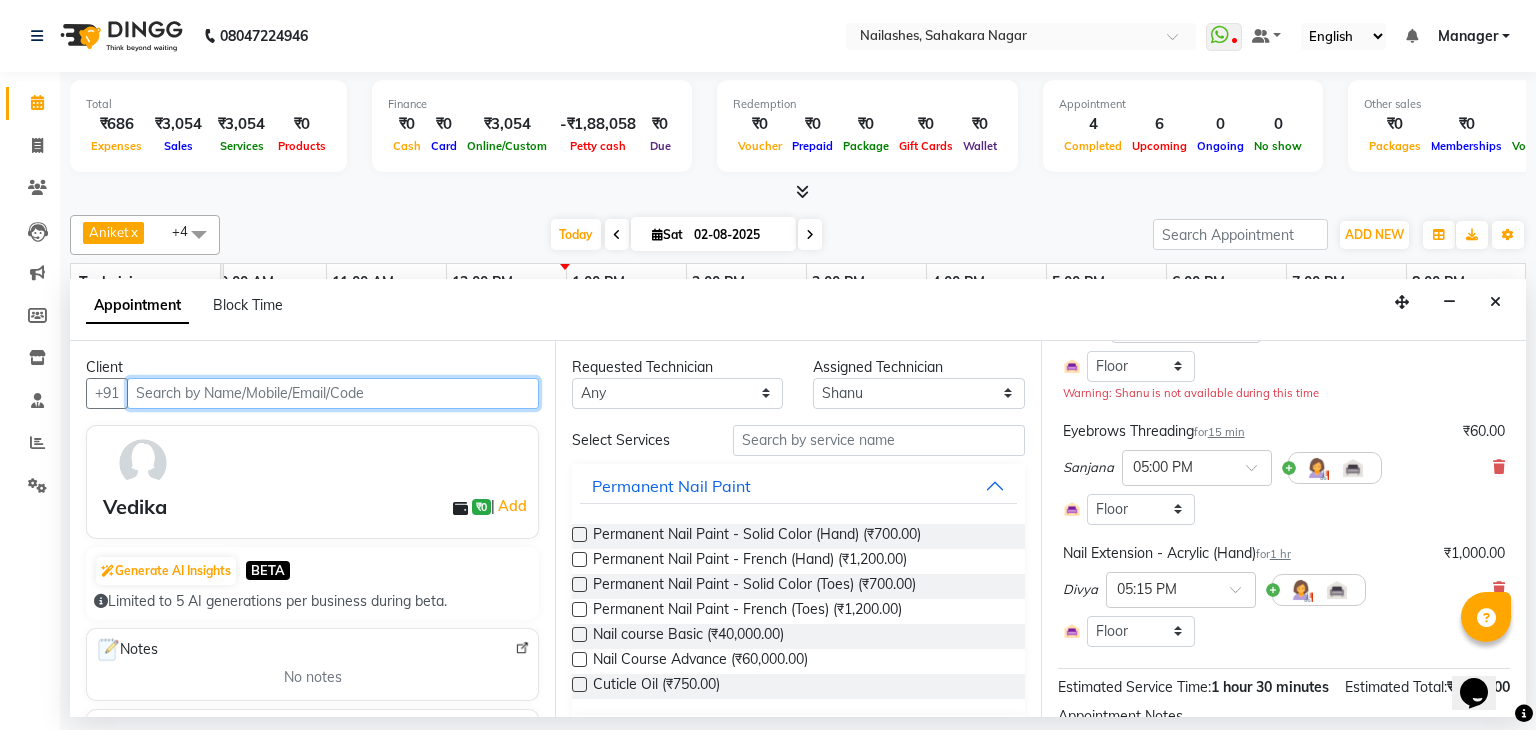 scroll, scrollTop: 100, scrollLeft: 0, axis: vertical 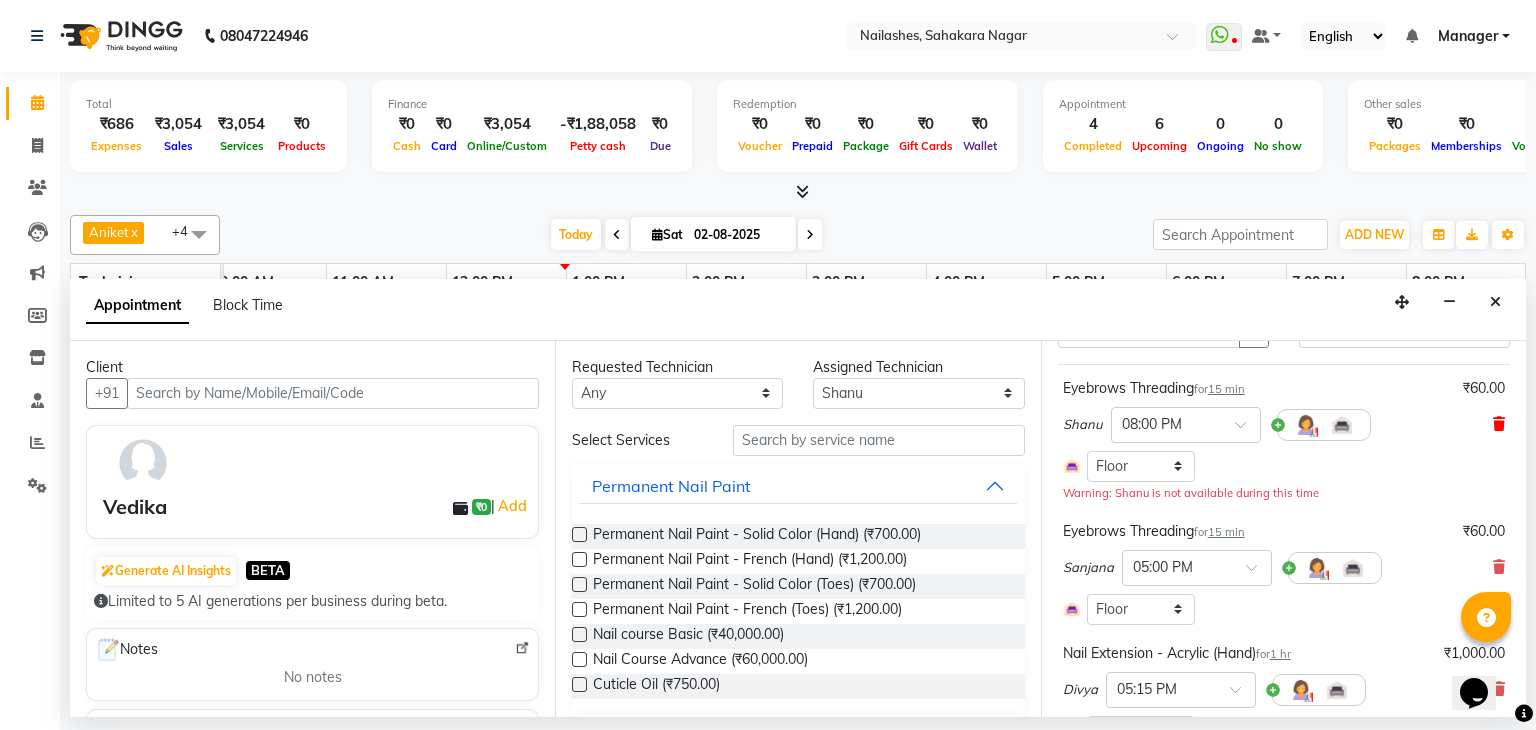 click at bounding box center (1499, 424) 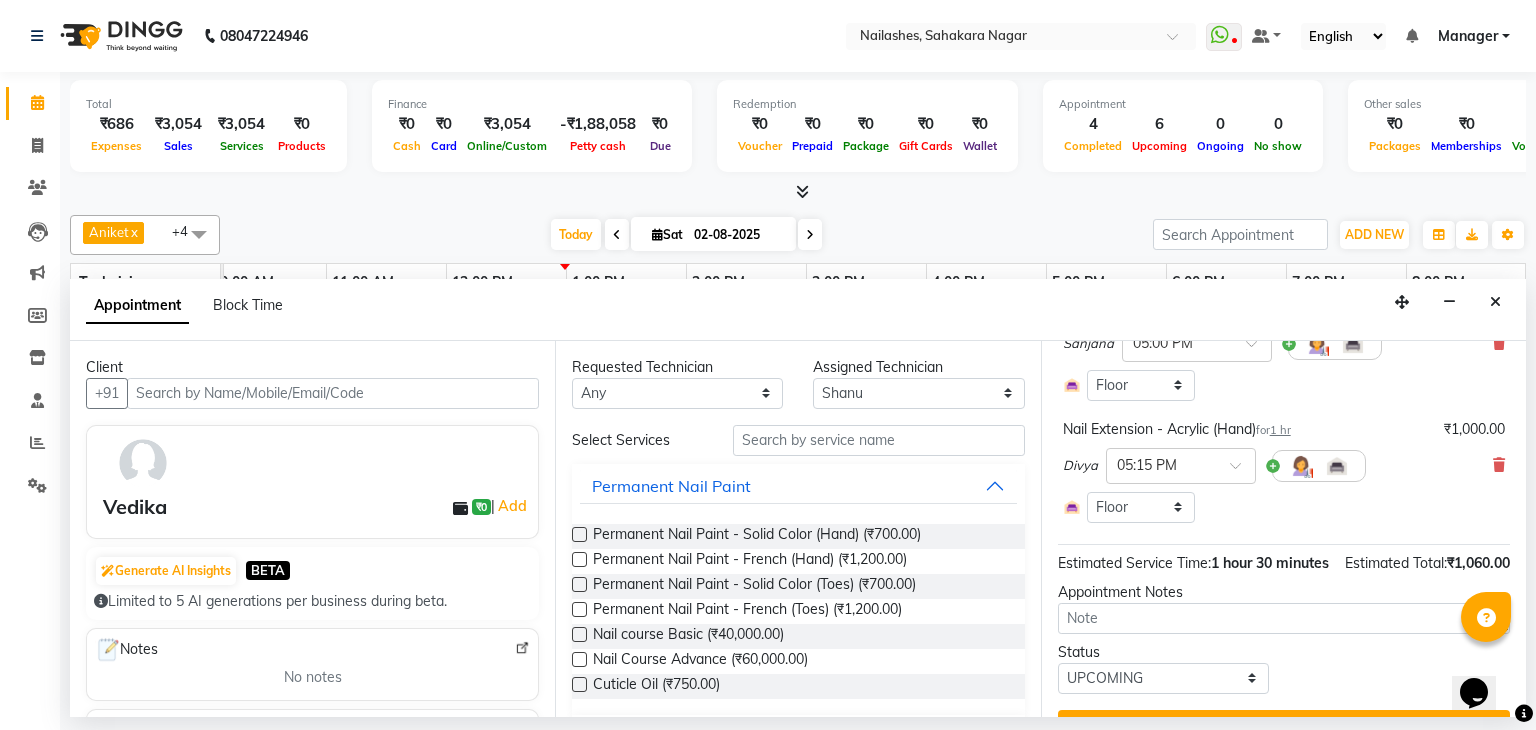 scroll, scrollTop: 264, scrollLeft: 0, axis: vertical 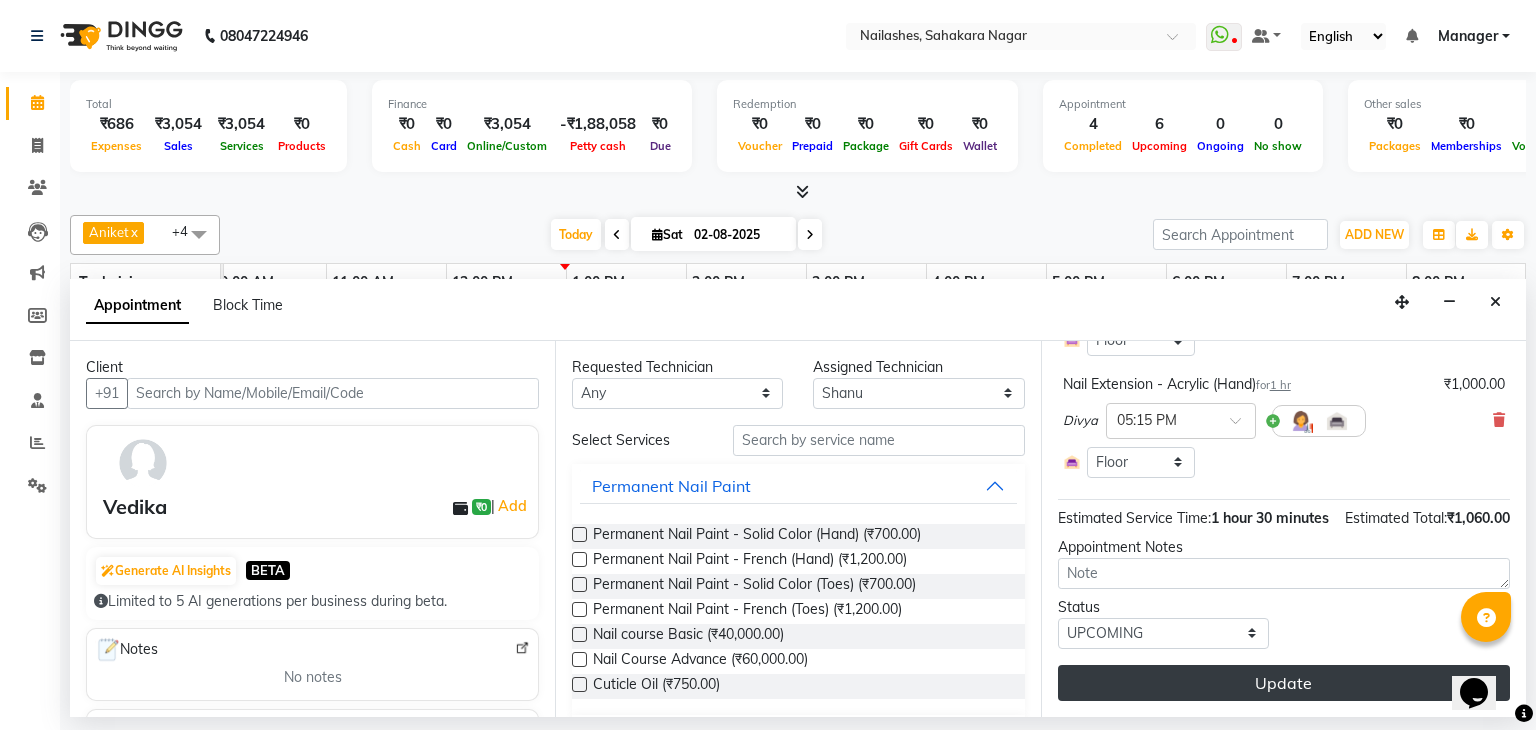click on "Update" at bounding box center [1284, 683] 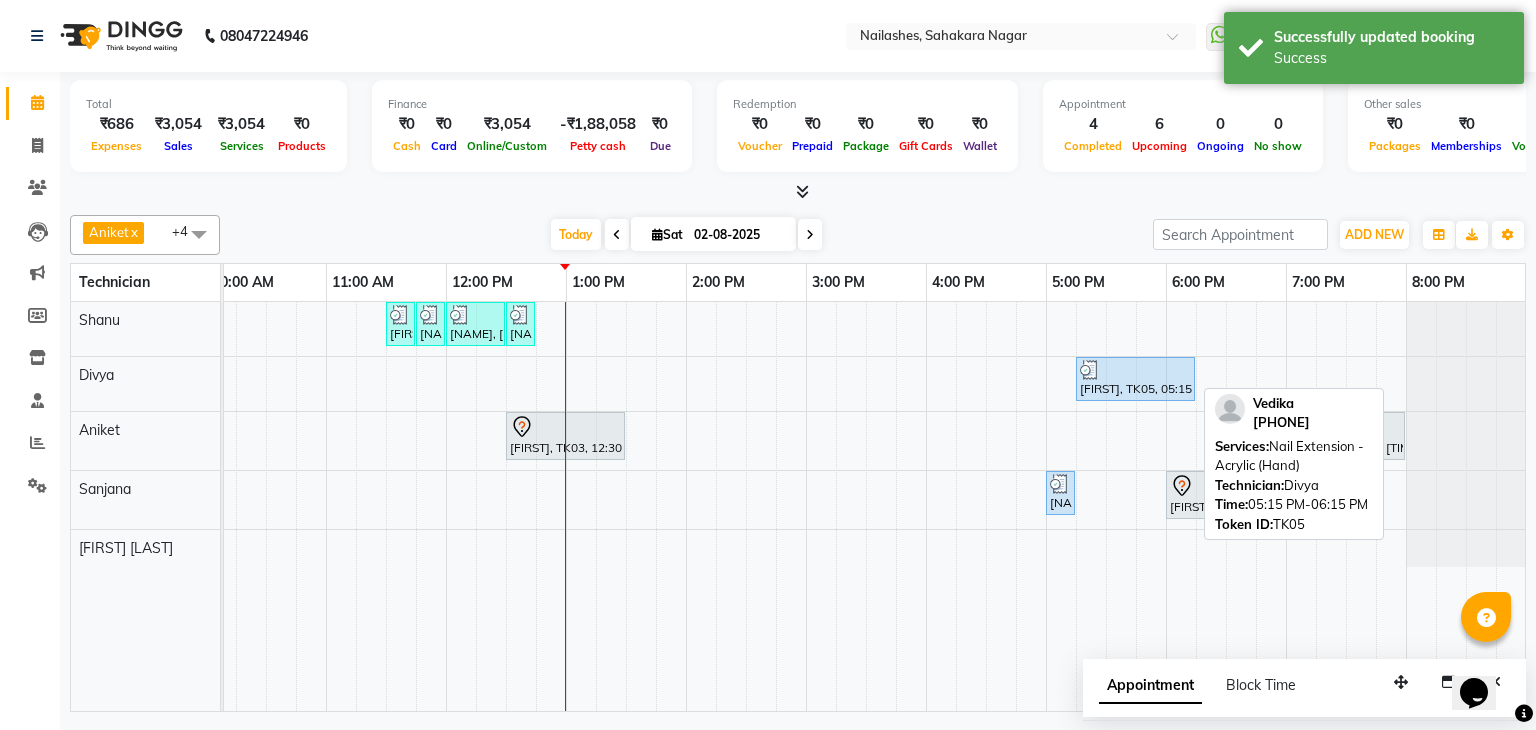 click at bounding box center (1135, 370) 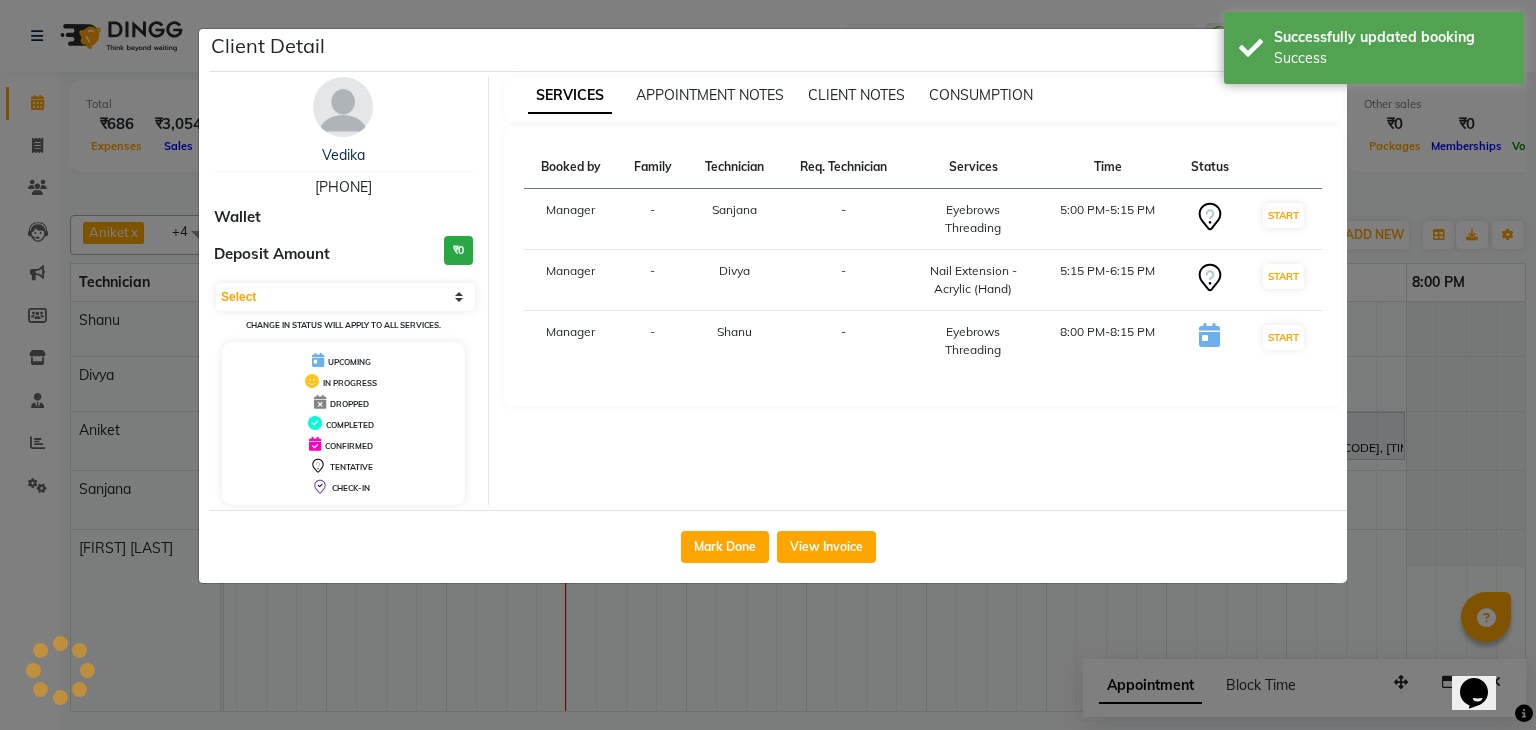 select on "5" 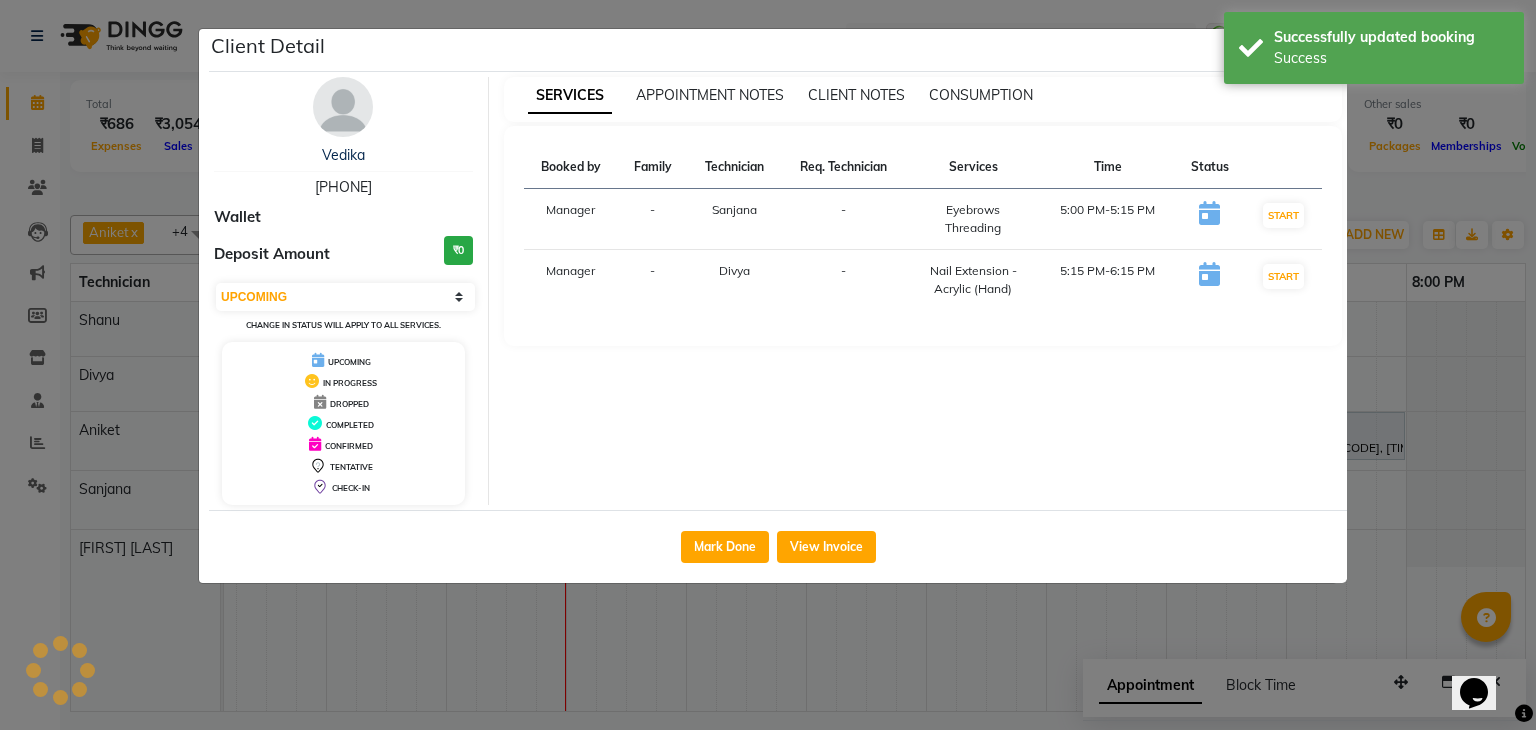 click on "[PHONE]" at bounding box center [343, 187] 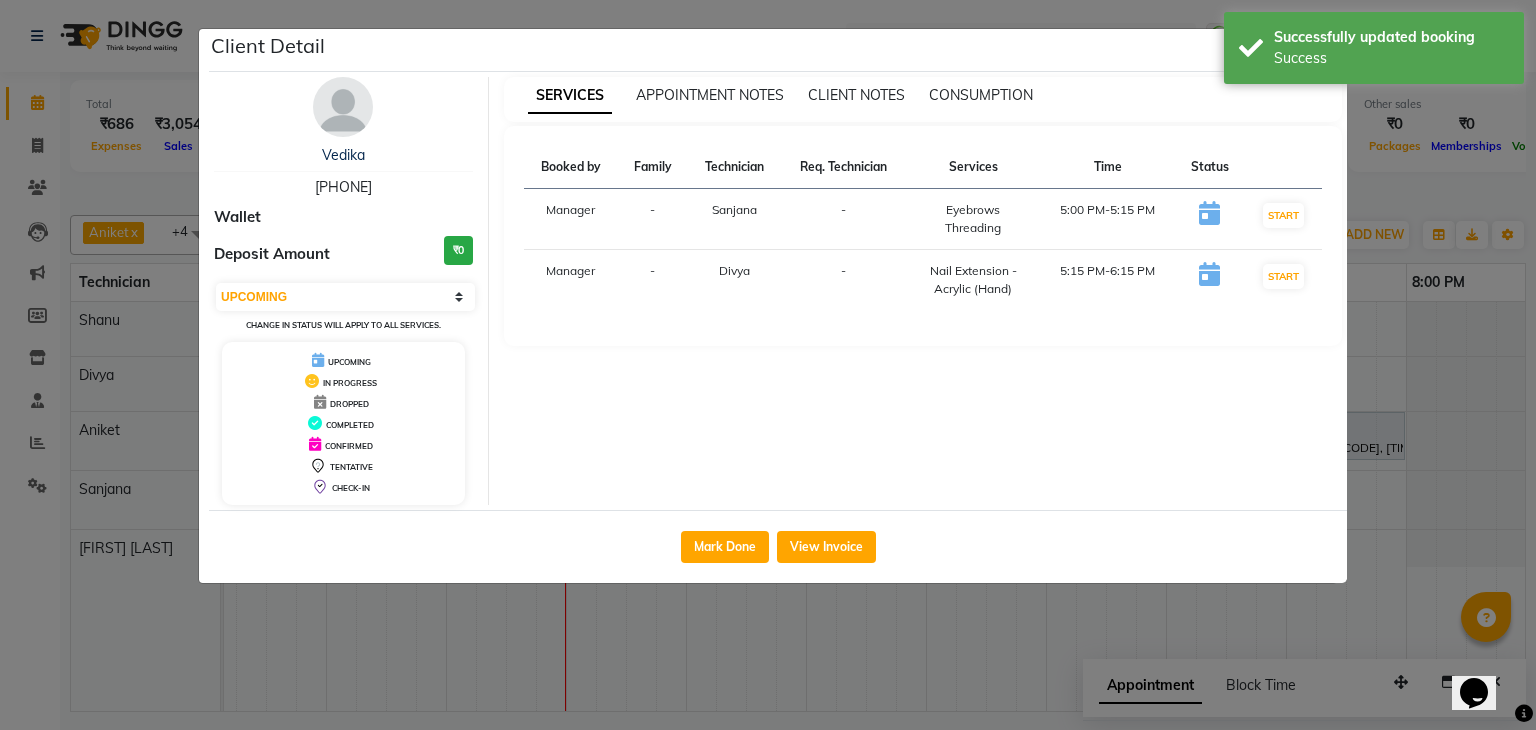 copy on "[PHONE]" 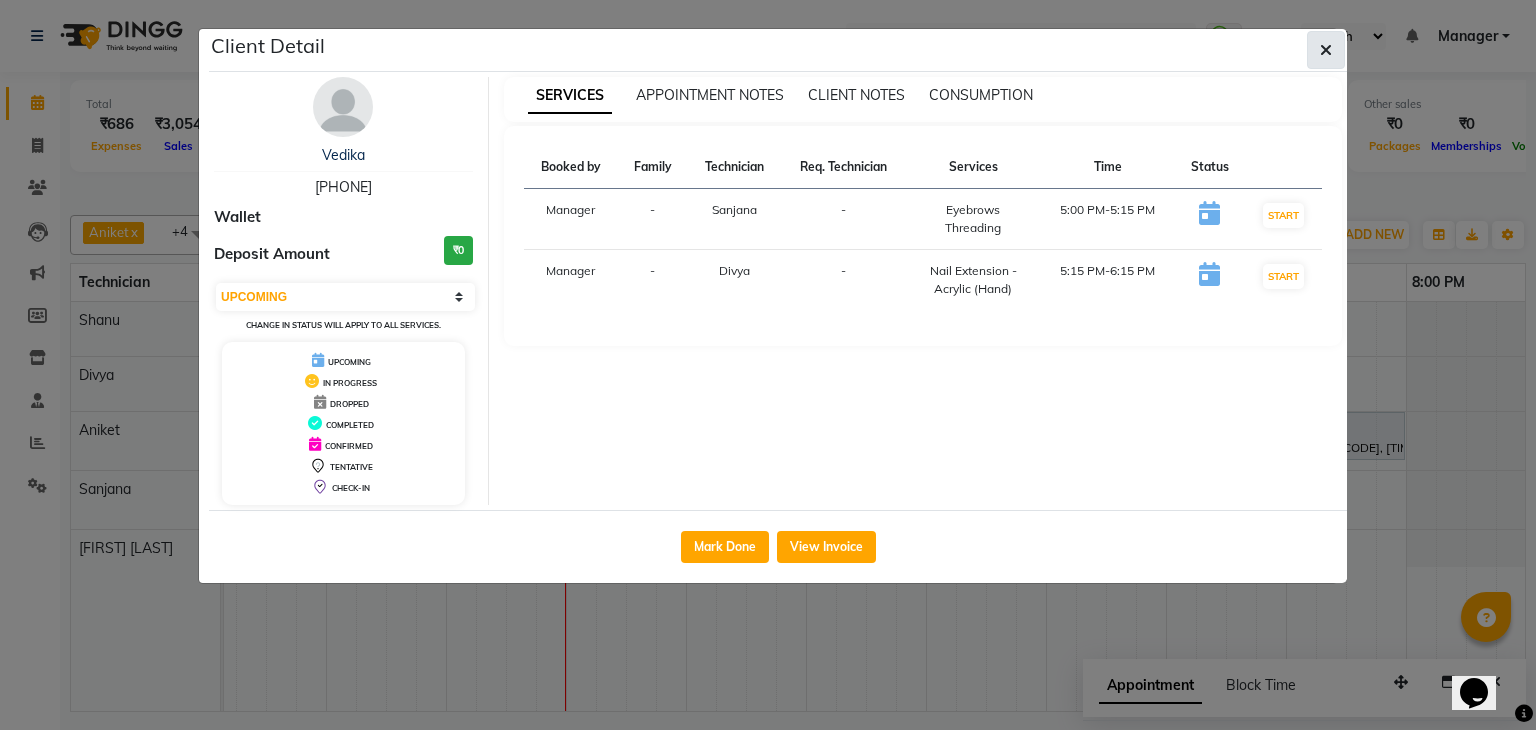 click 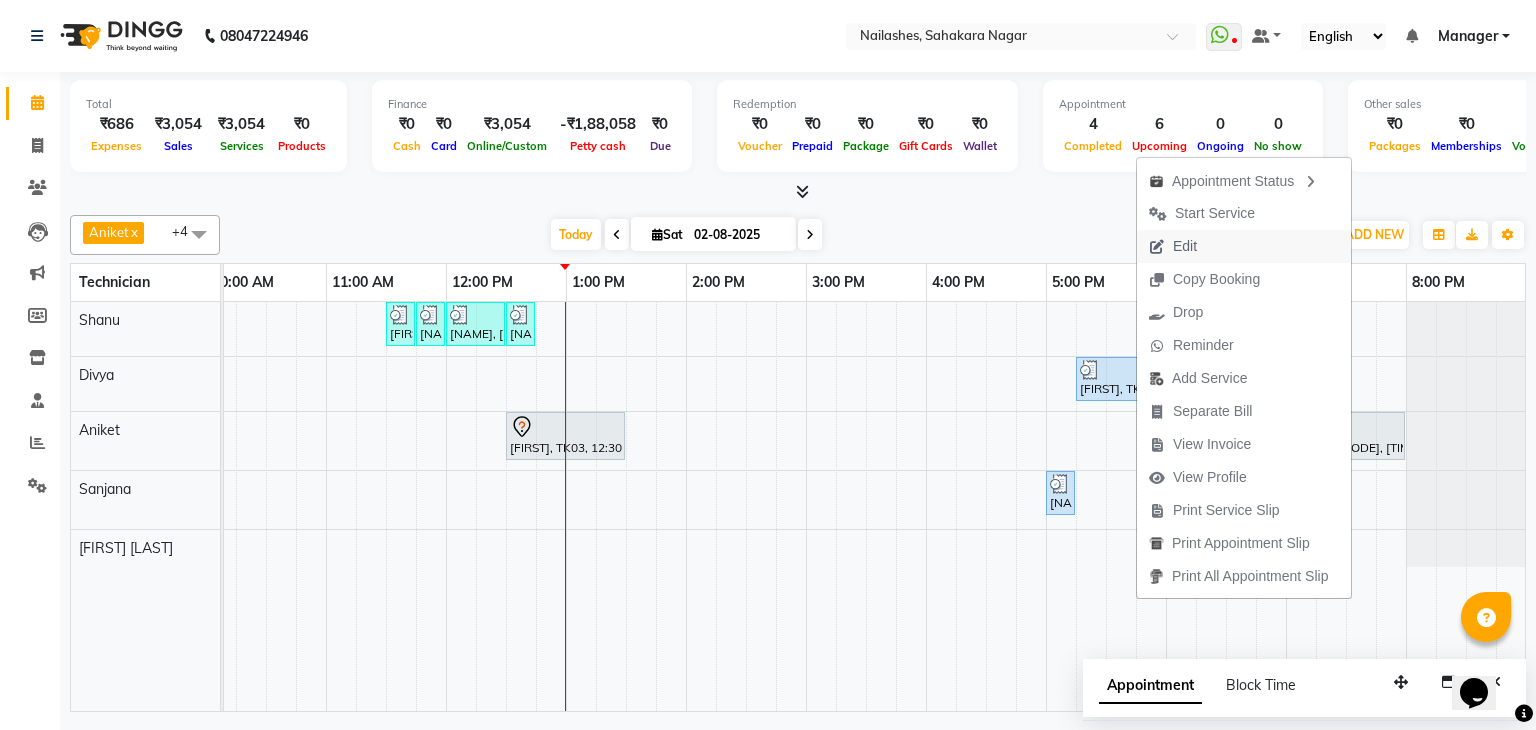 click on "Edit" at bounding box center (1185, 246) 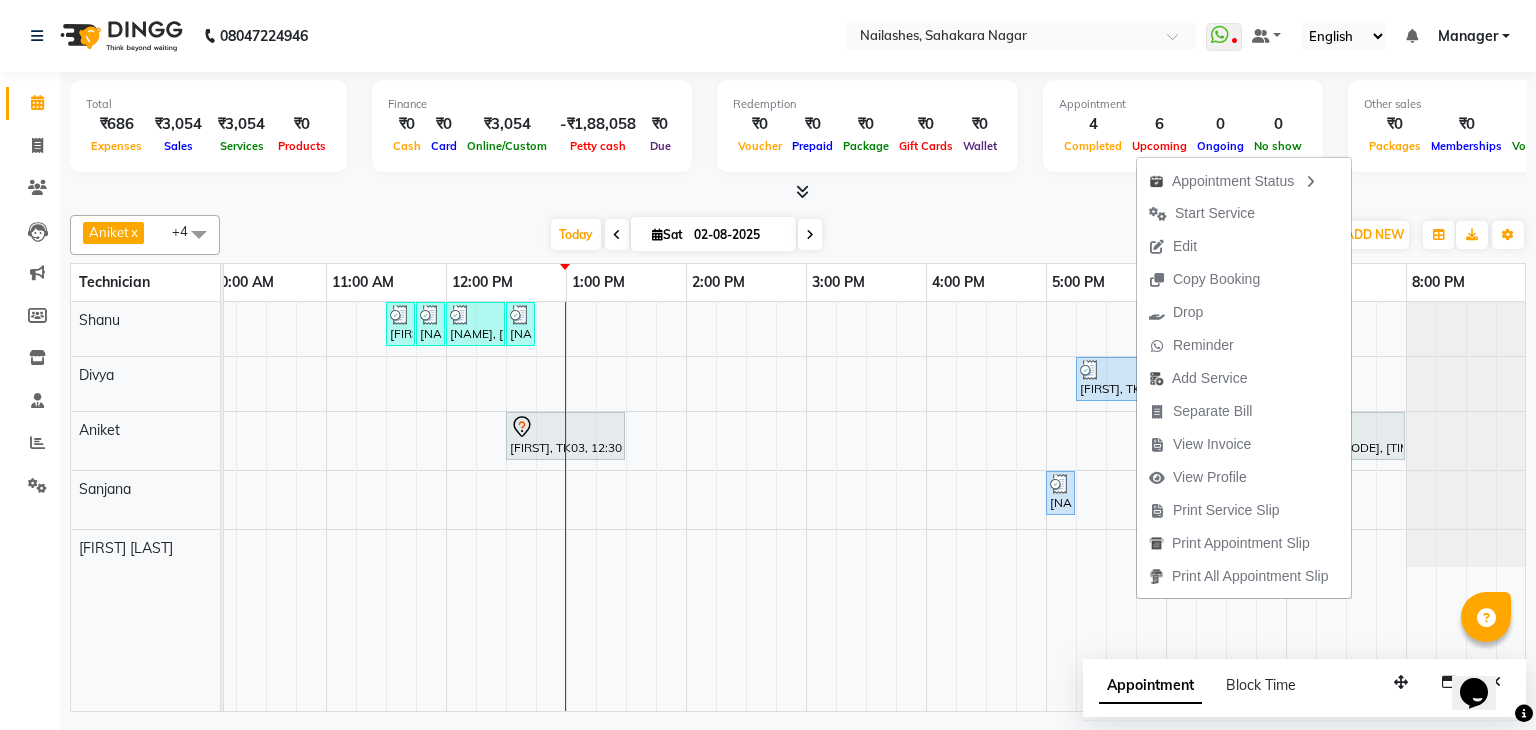 select on "tentative" 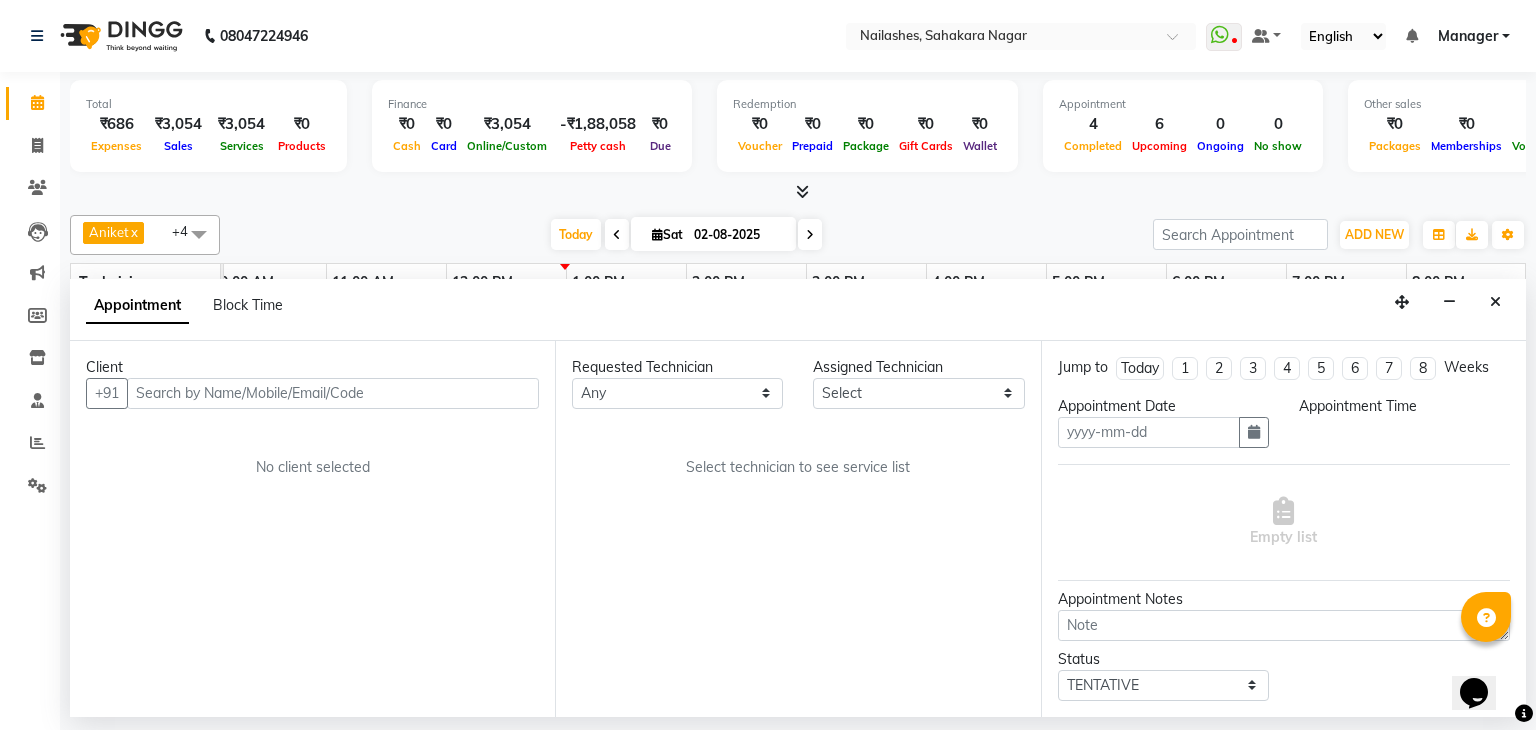 type on "02-08-2025" 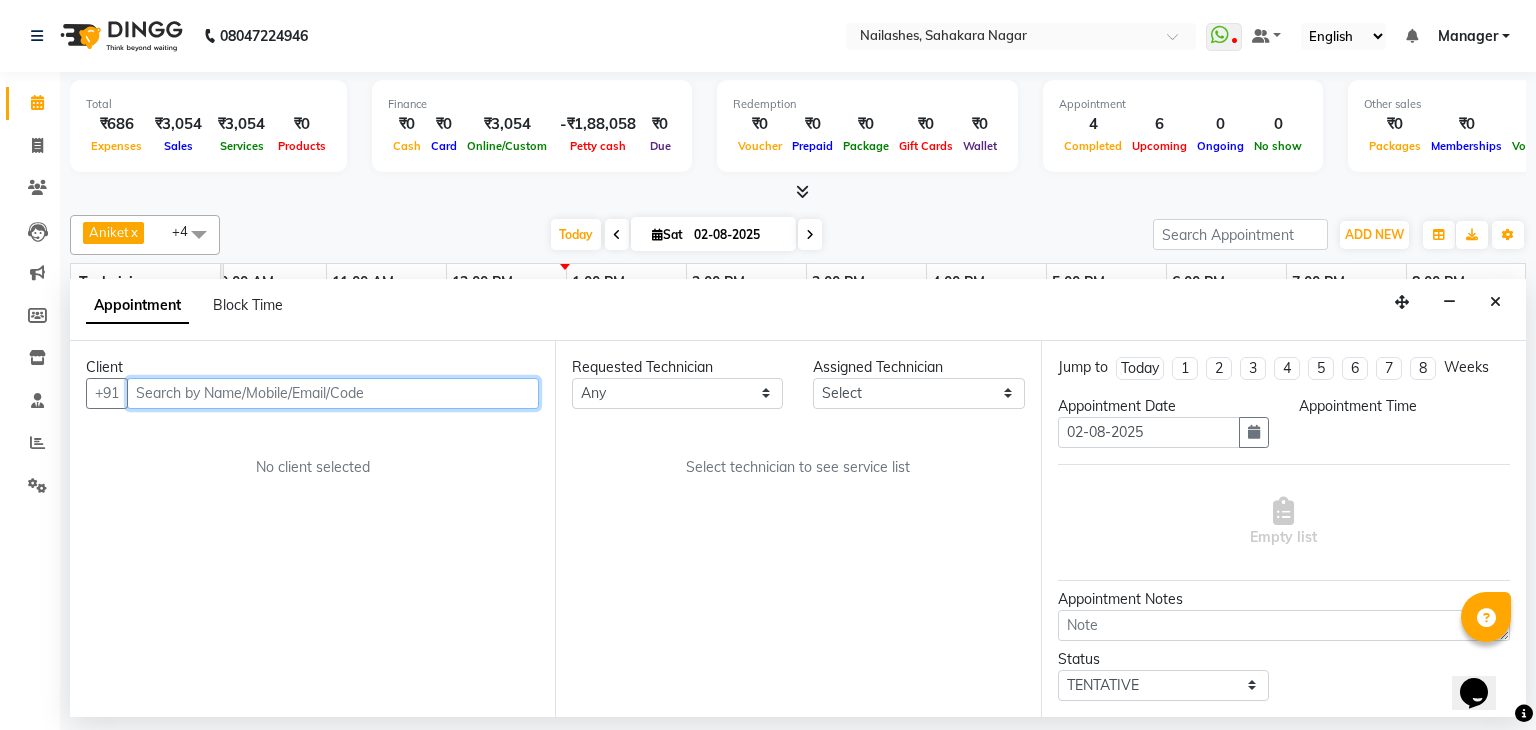 select on "72520" 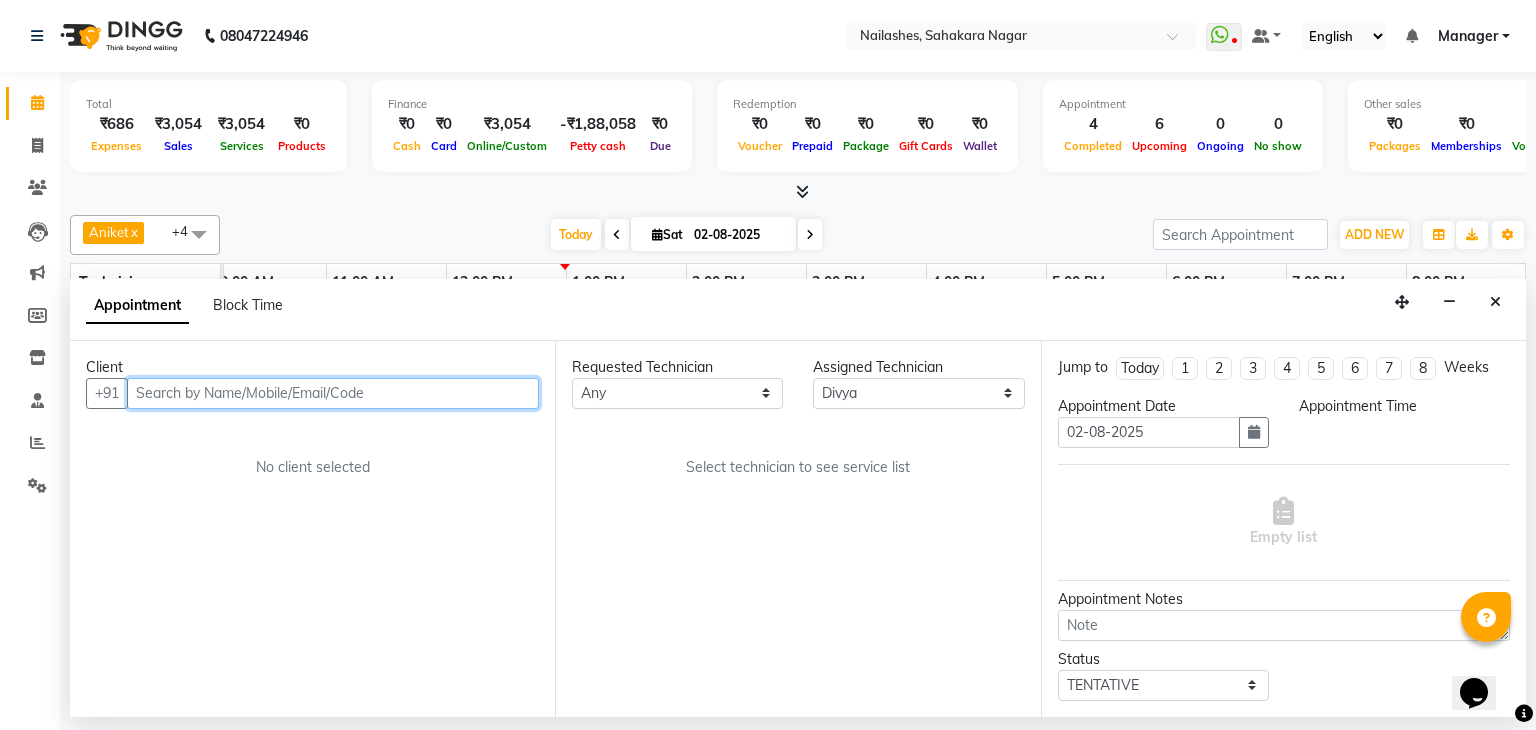 scroll, scrollTop: 0, scrollLeft: 258, axis: horizontal 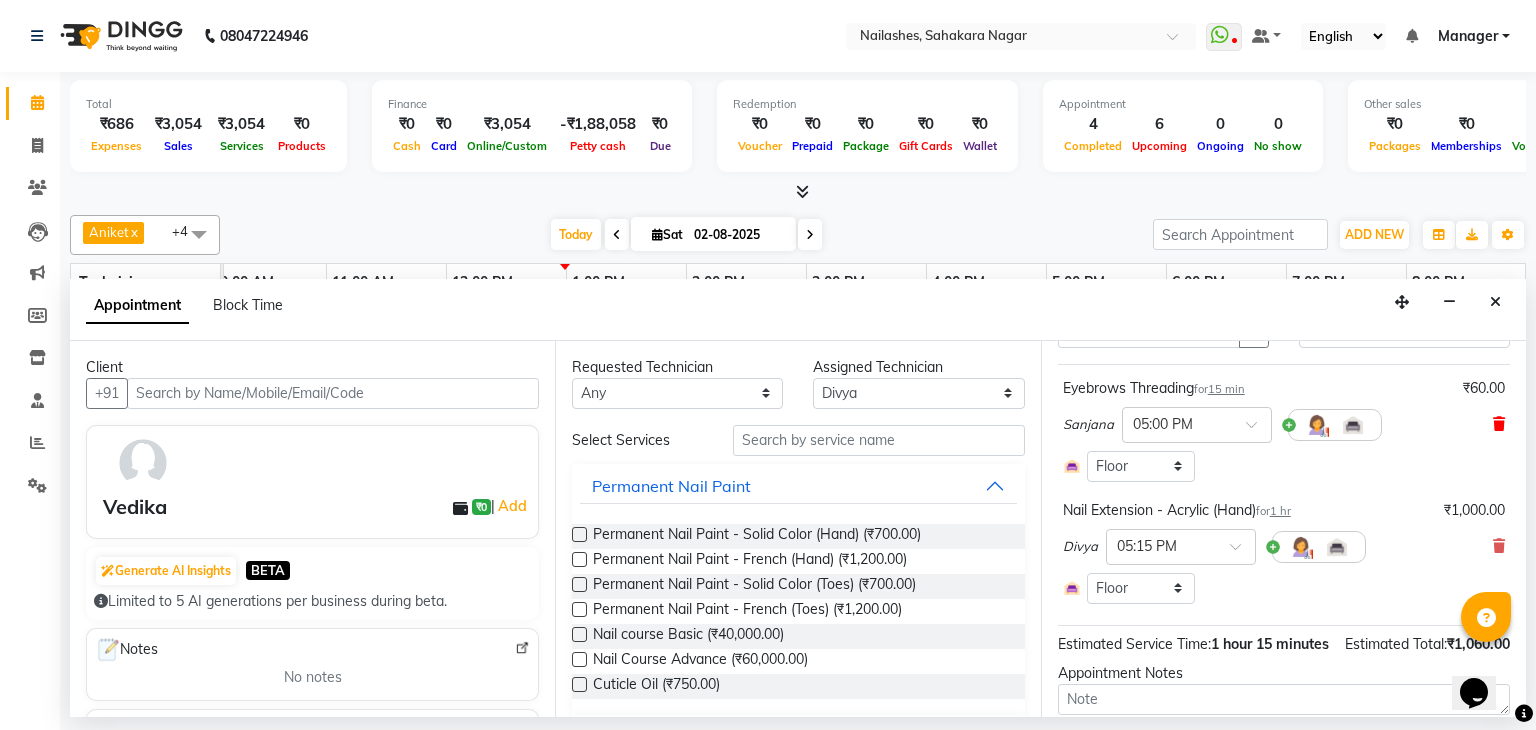 click at bounding box center [1499, 424] 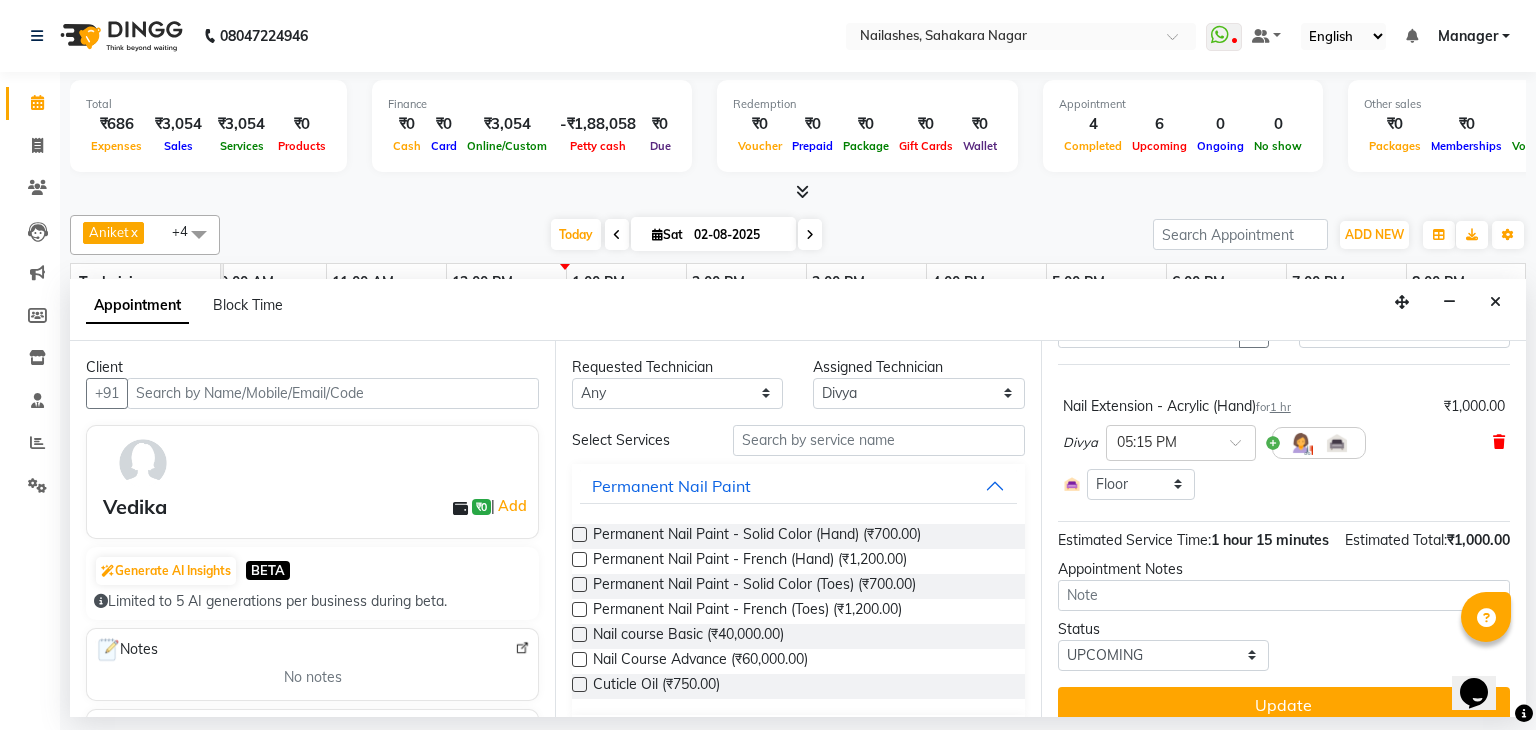 click at bounding box center (1499, 442) 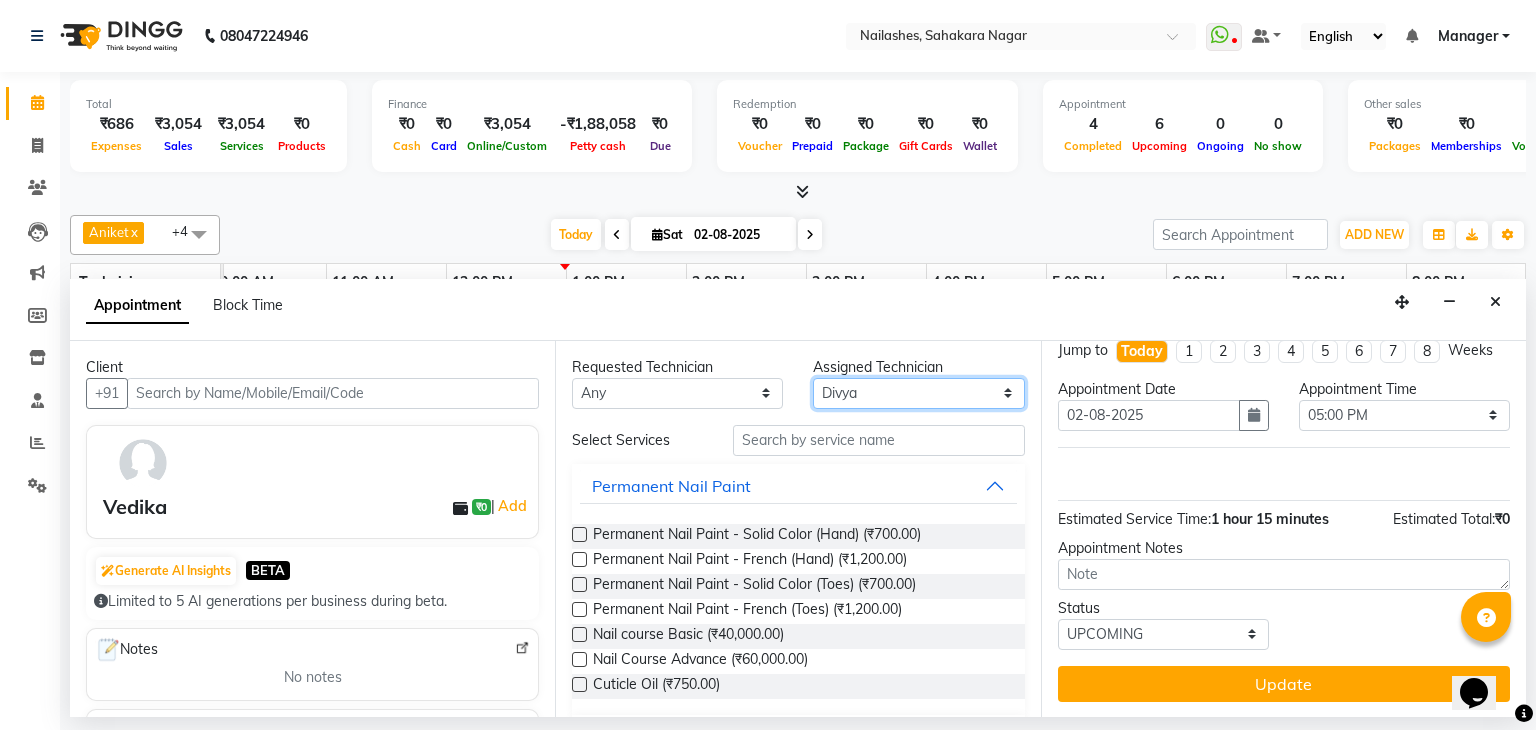 click on "Select [PERSON] [PERSON] [PERSON] [PERSON] [PERSON] [PERSON] [PERSON] [PERSON] [PERSON] [PERSON] [PERSON] [PERSON] [PERSON]" at bounding box center (918, 393) 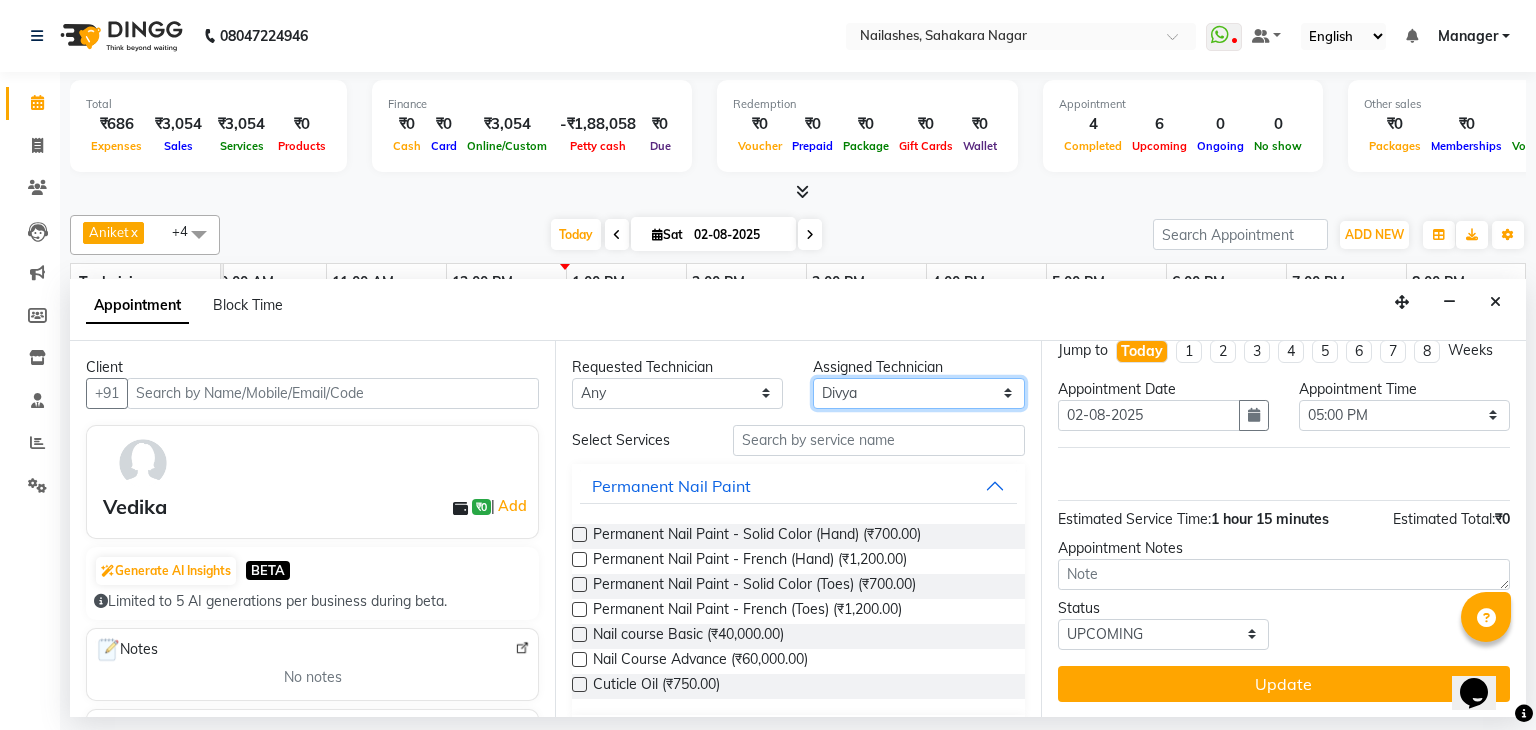 click on "Select [PERSON] [PERSON] [PERSON] [PERSON] [PERSON] [PERSON] [PERSON] [PERSON] [PERSON] [PERSON] [PERSON] [PERSON] [PERSON]" at bounding box center [918, 393] 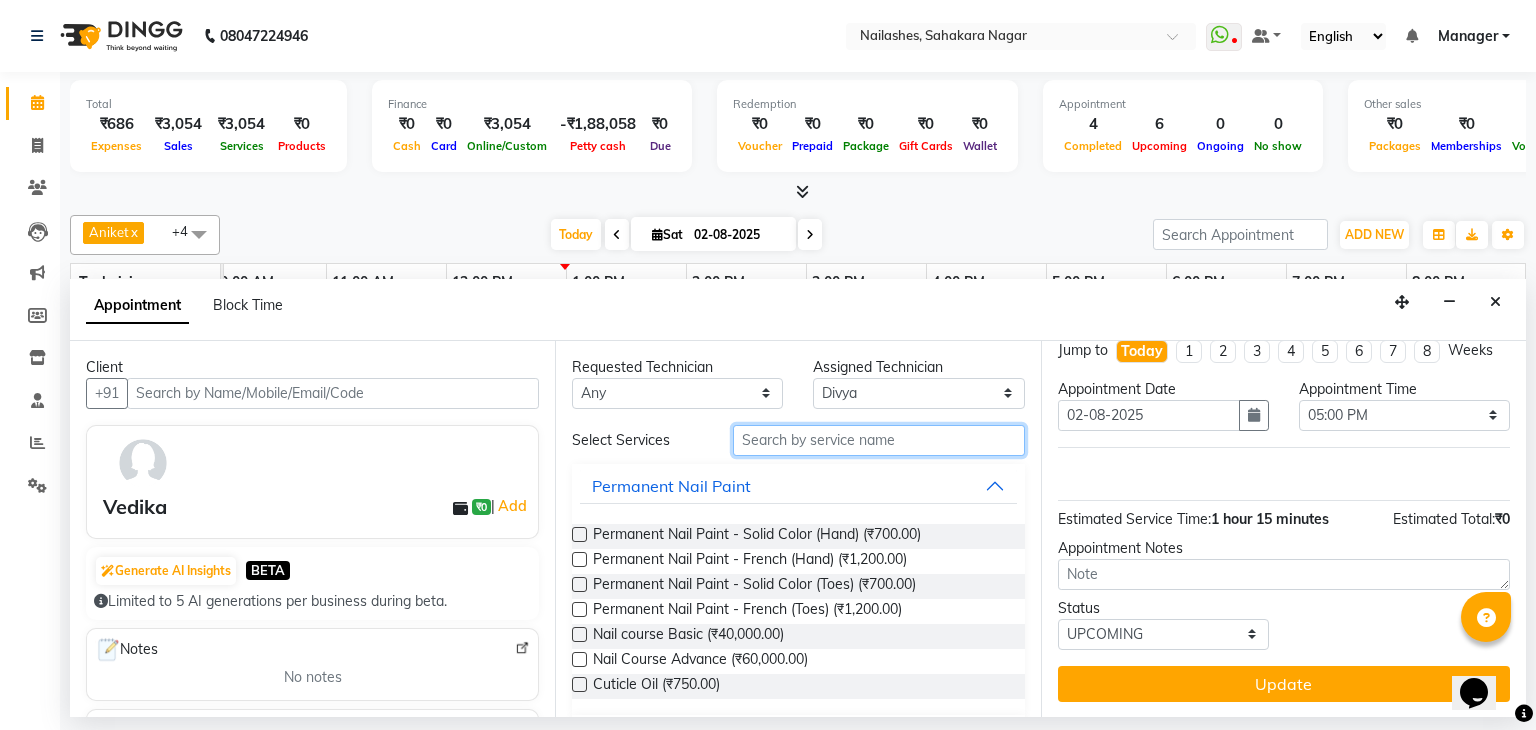 drag, startPoint x: 862, startPoint y: 431, endPoint x: 833, endPoint y: 402, distance: 41.01219 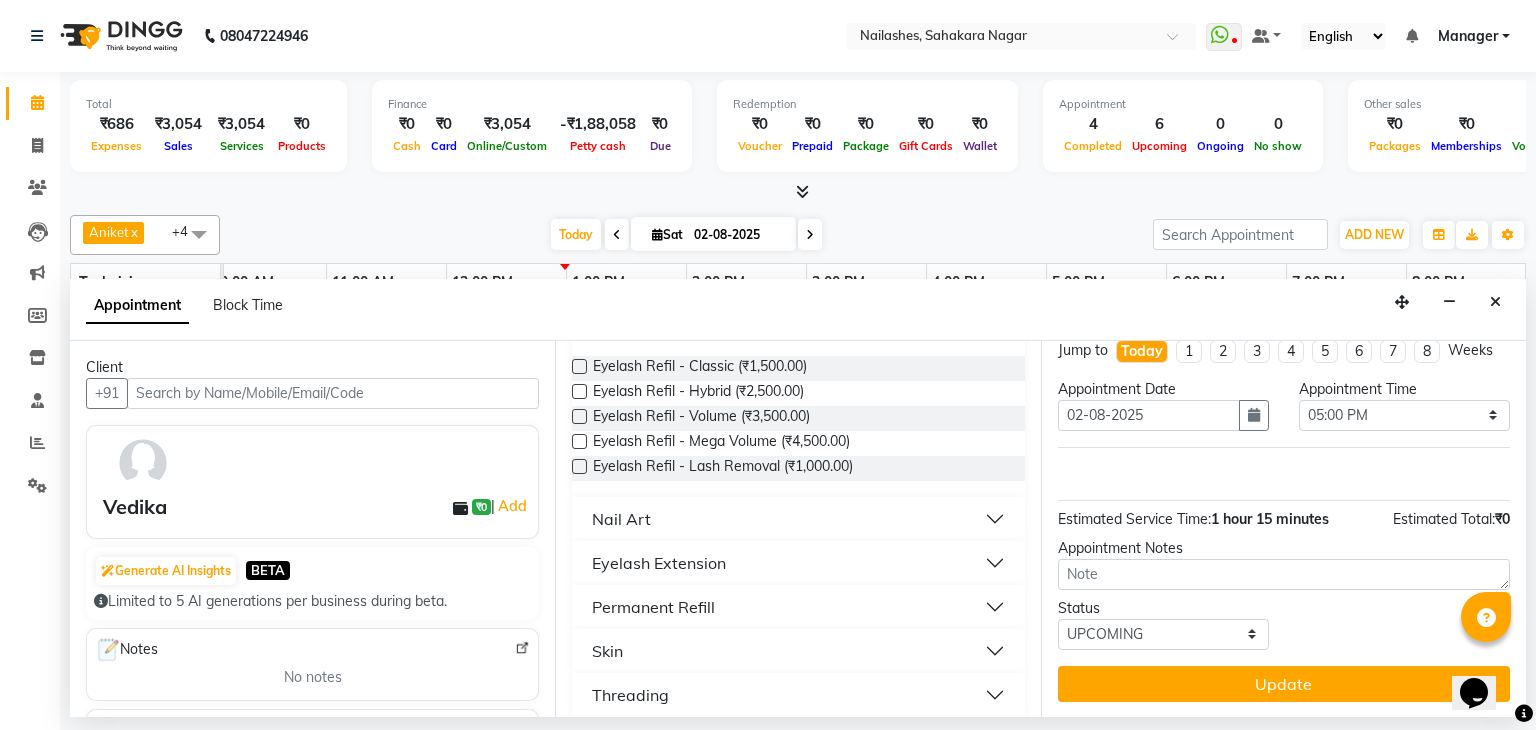 scroll, scrollTop: 184, scrollLeft: 0, axis: vertical 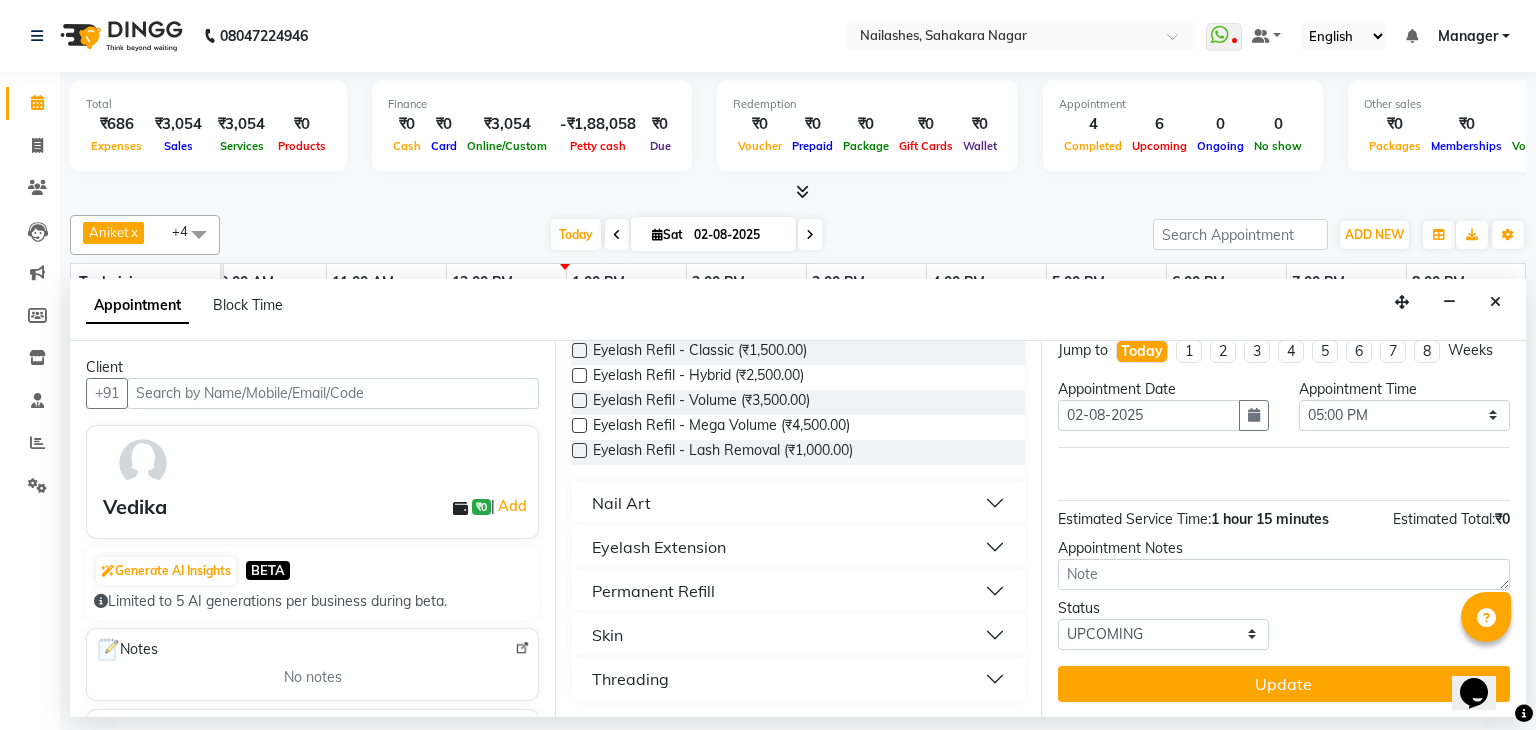 type on "eye" 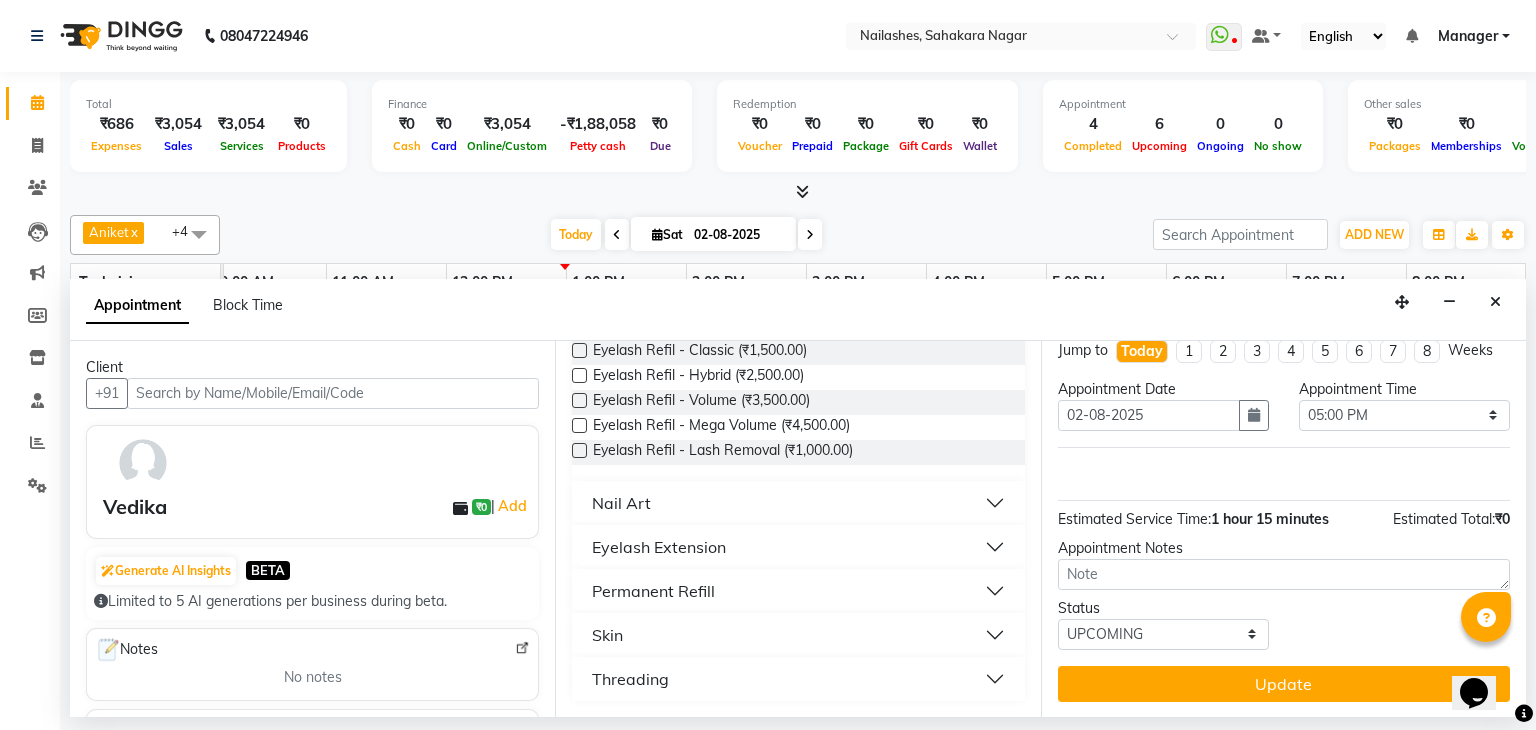 click on "Threading" at bounding box center [798, 679] 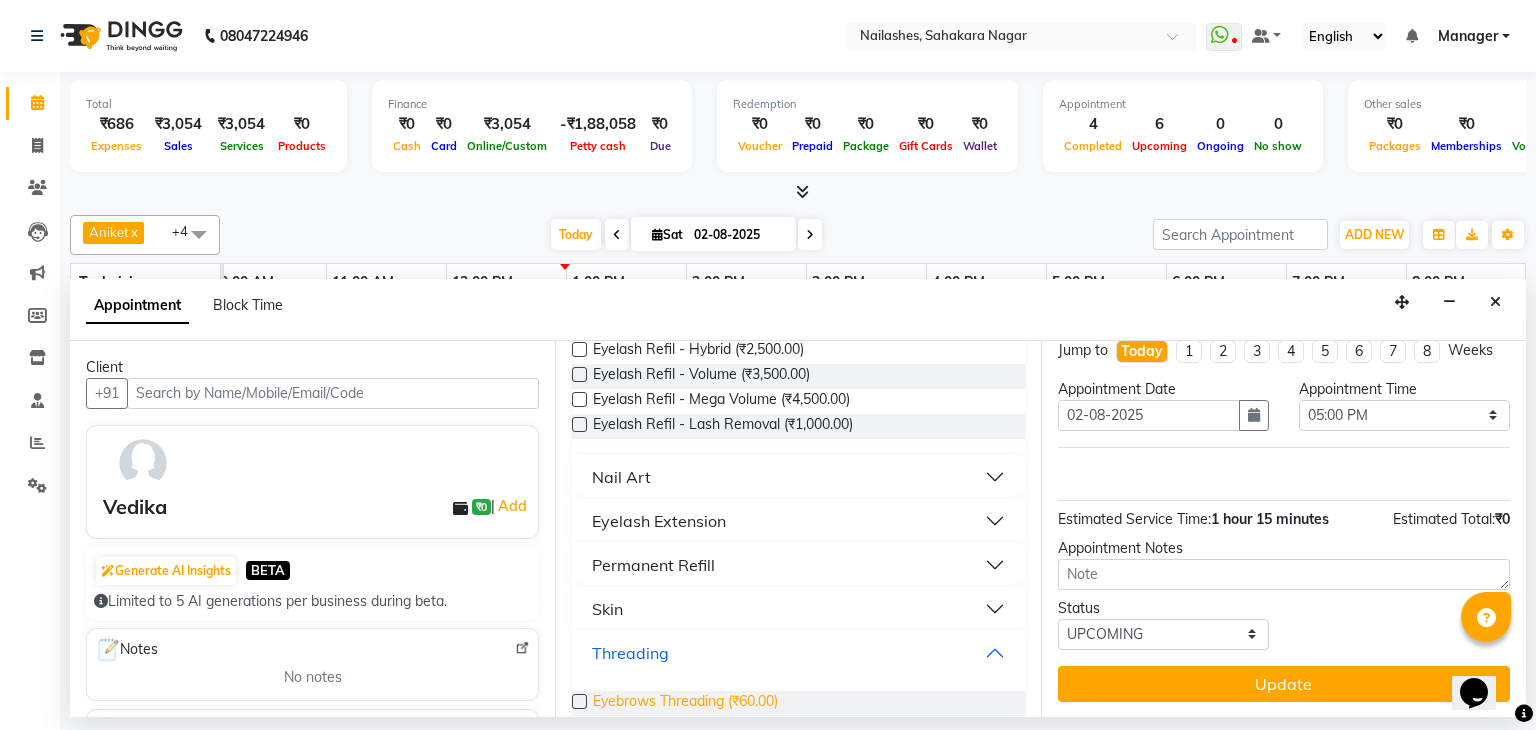 scroll, scrollTop: 240, scrollLeft: 0, axis: vertical 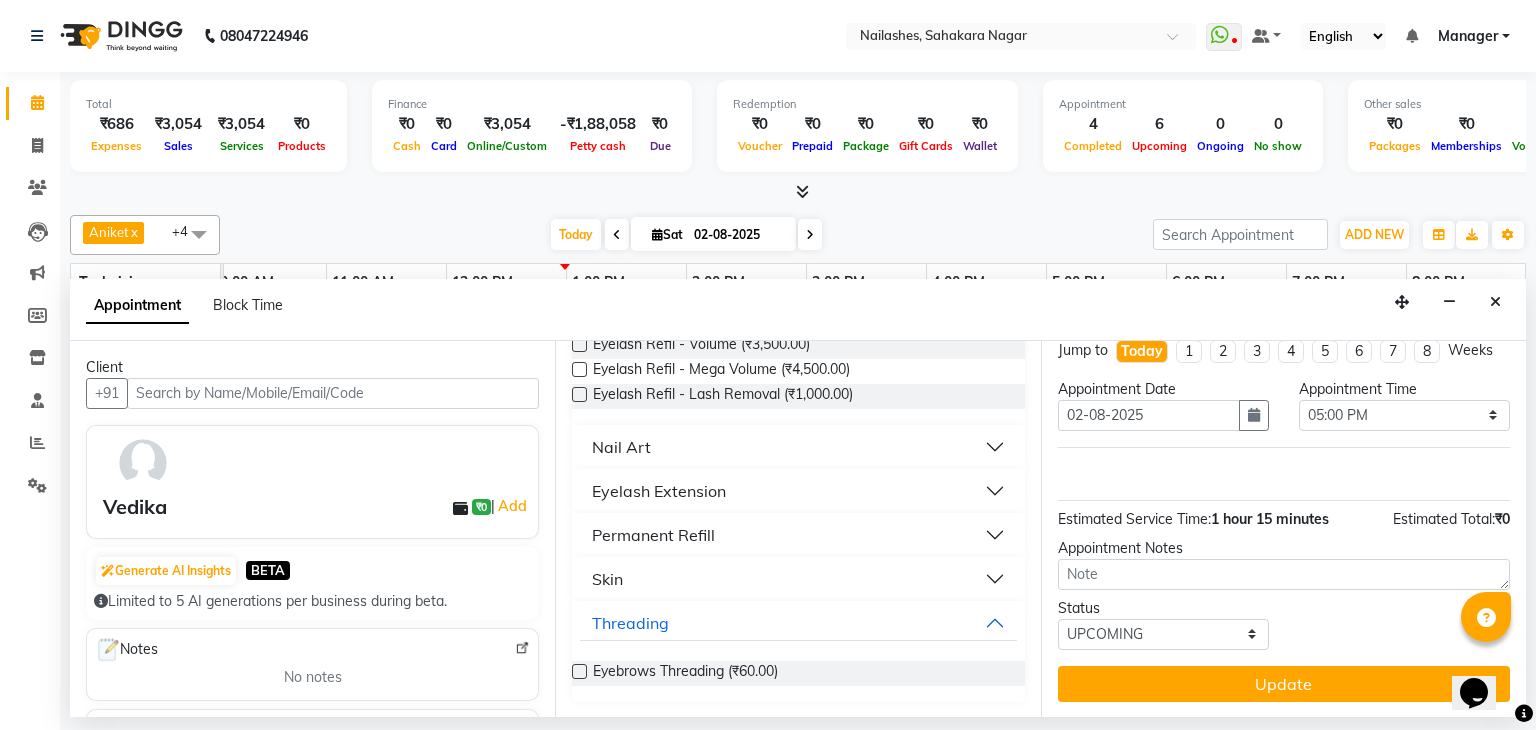 click at bounding box center (579, 671) 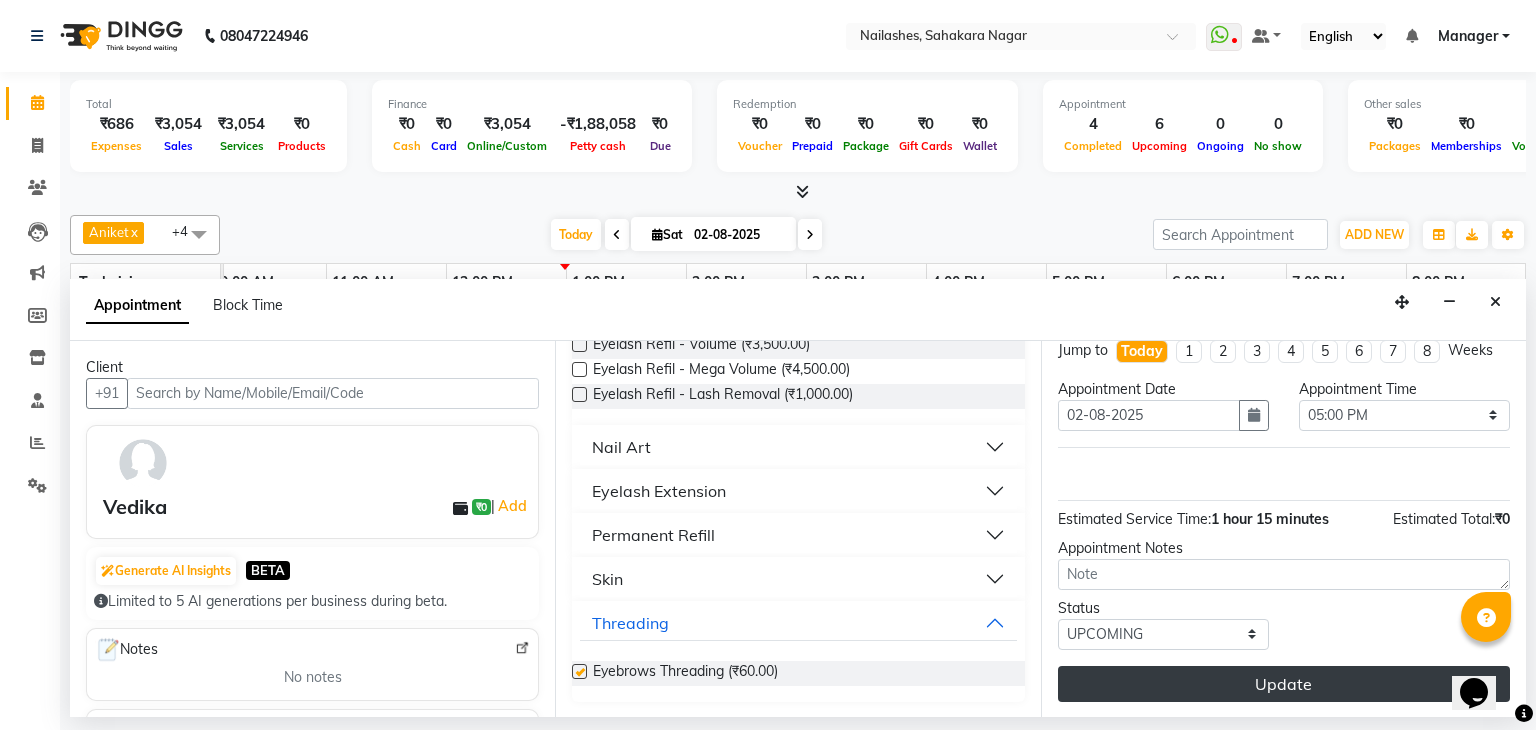 scroll, scrollTop: 100, scrollLeft: 0, axis: vertical 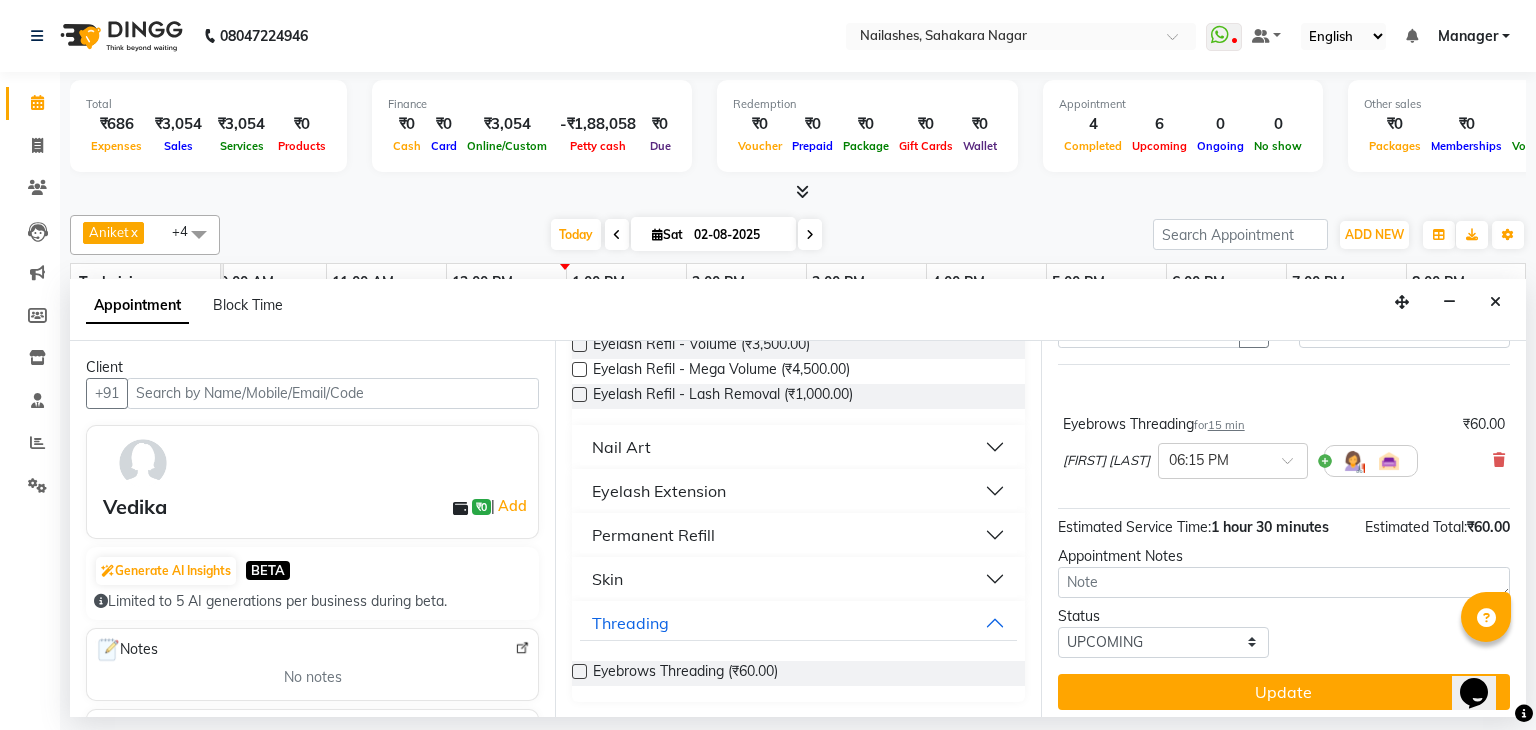 checkbox on "false" 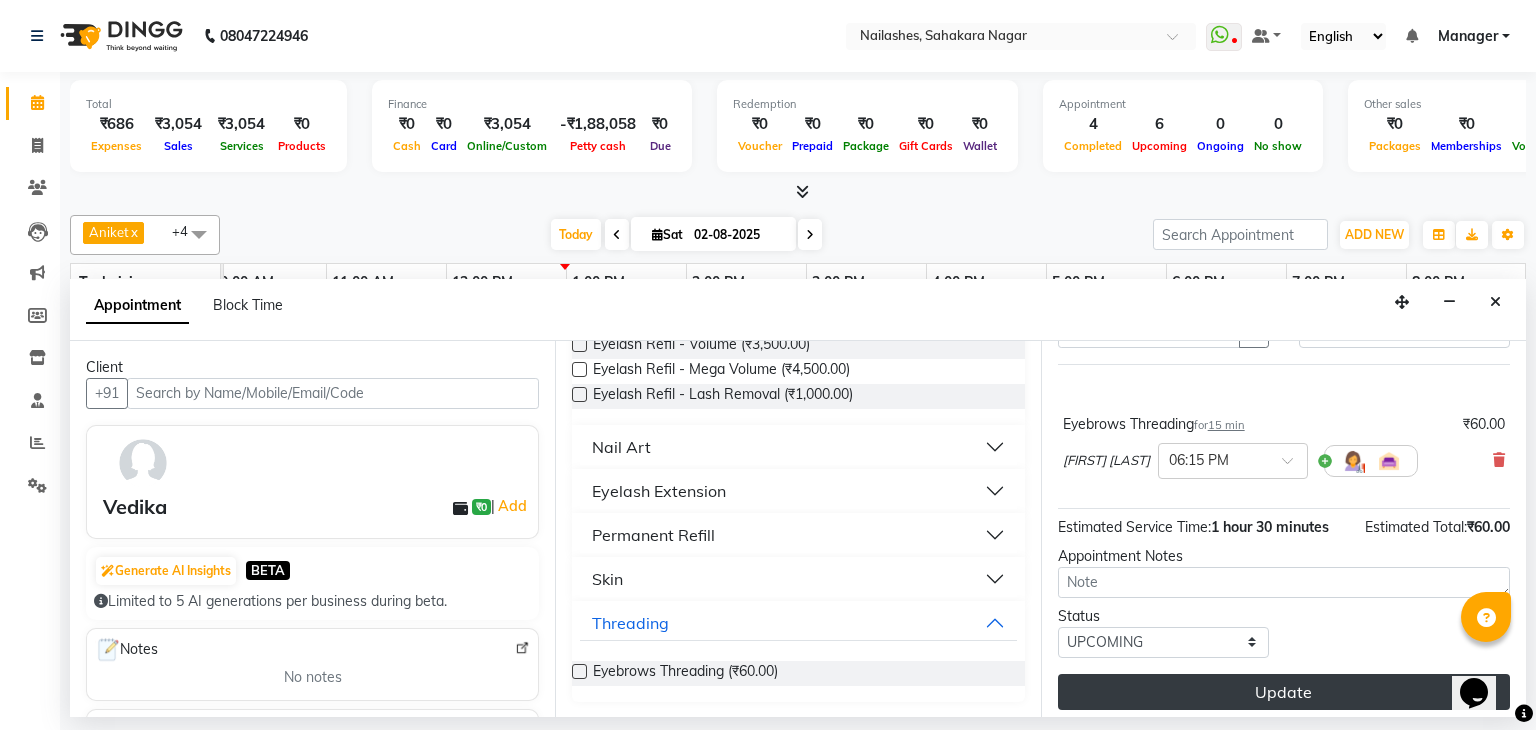 click on "Update" at bounding box center [1284, 692] 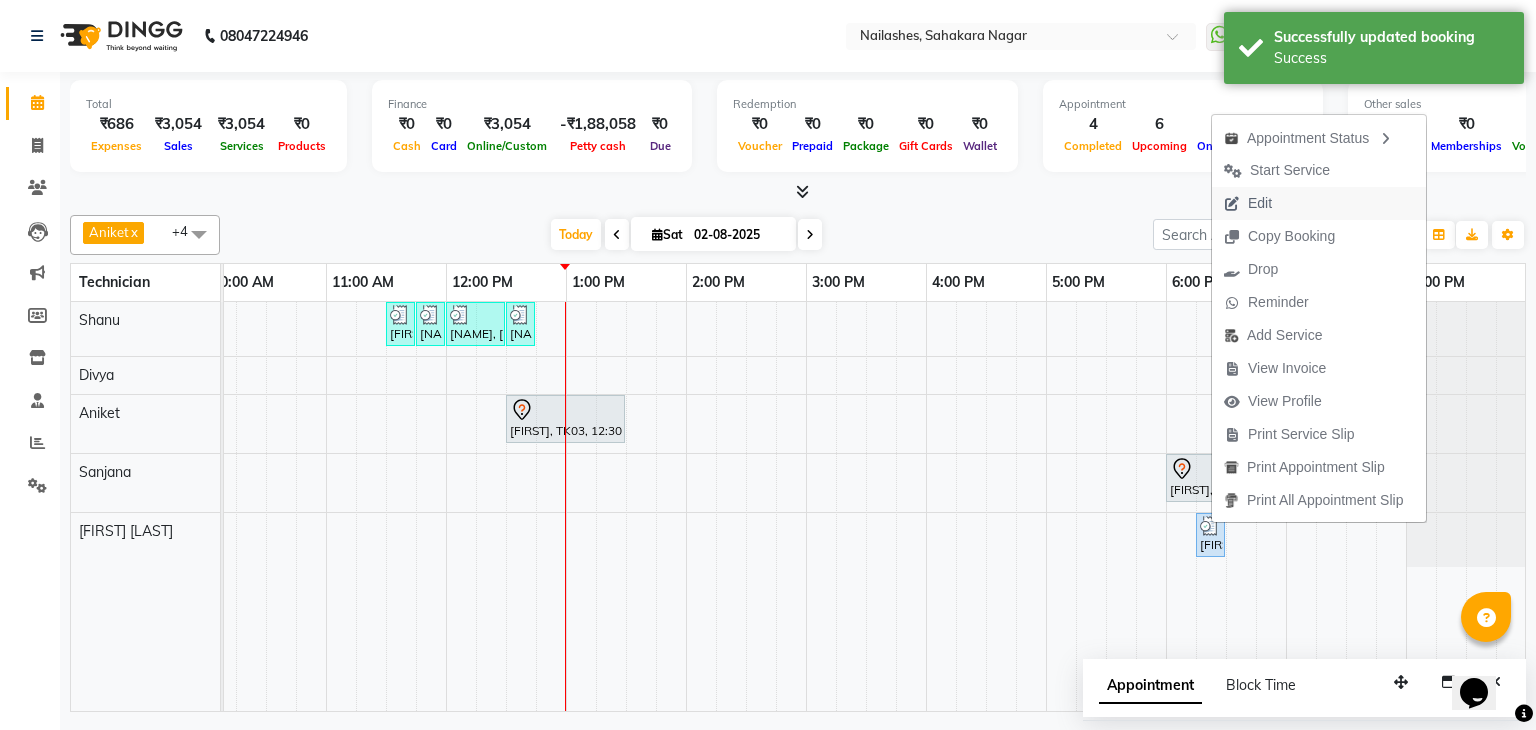 click on "Edit" at bounding box center [1248, 203] 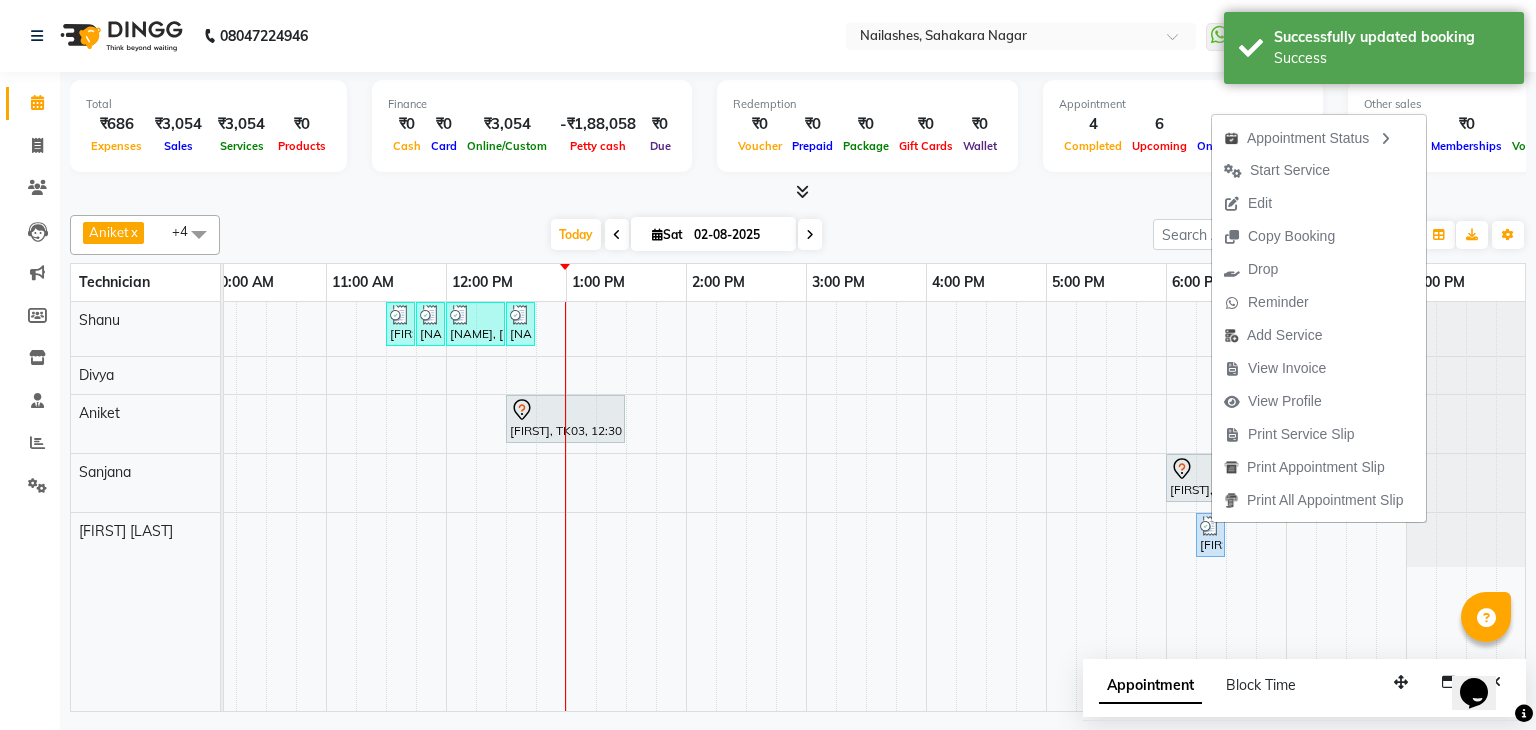 select on "tentative" 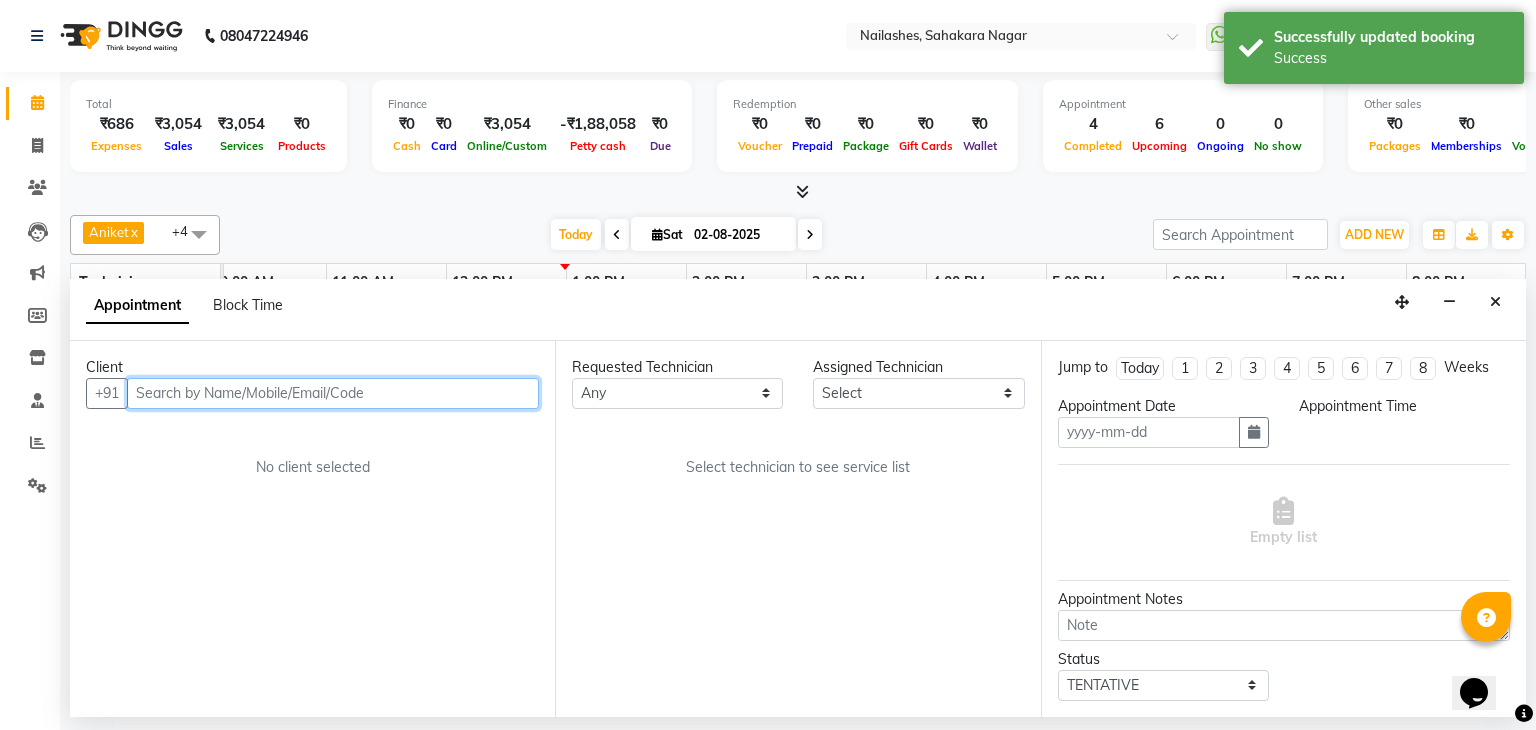 type on "02-08-2025" 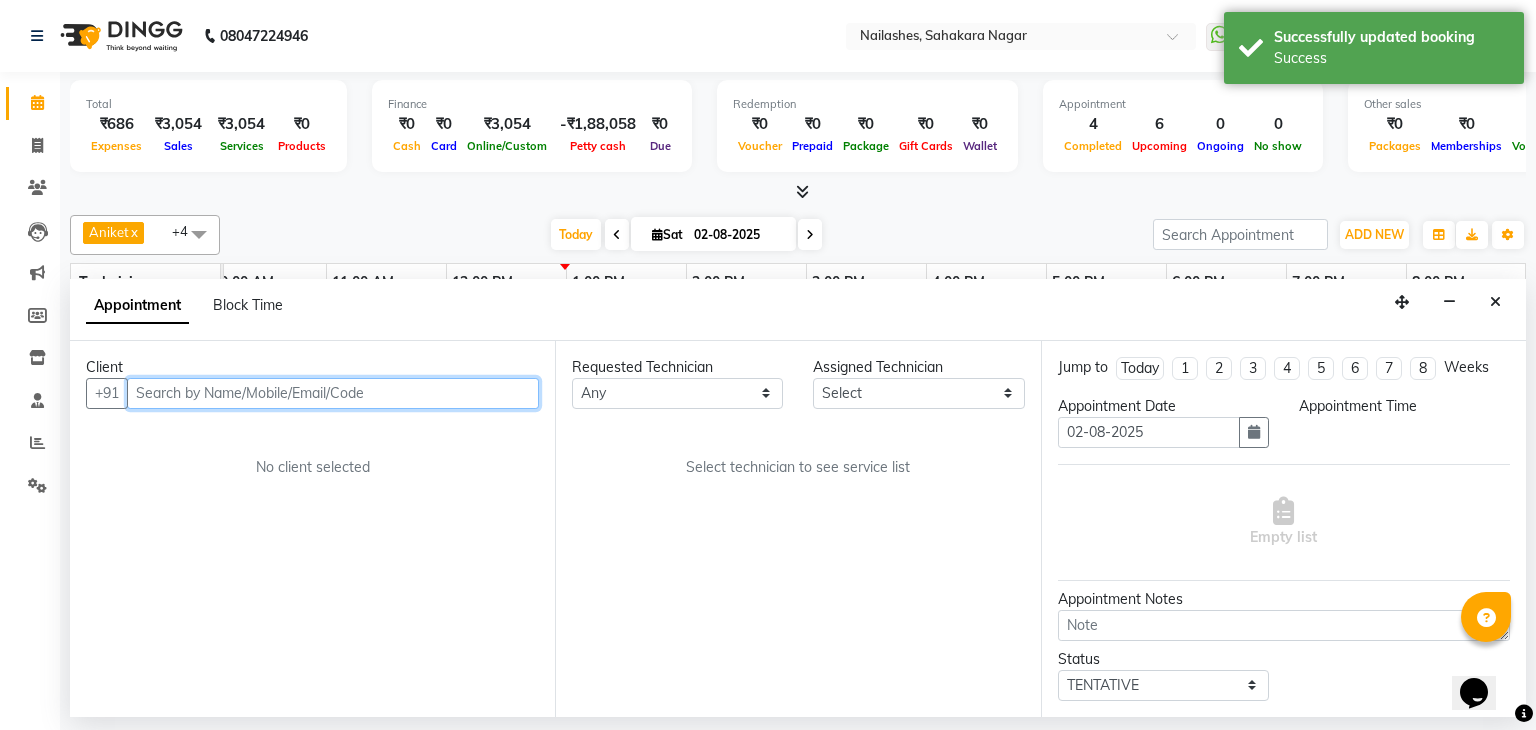 select on "87862" 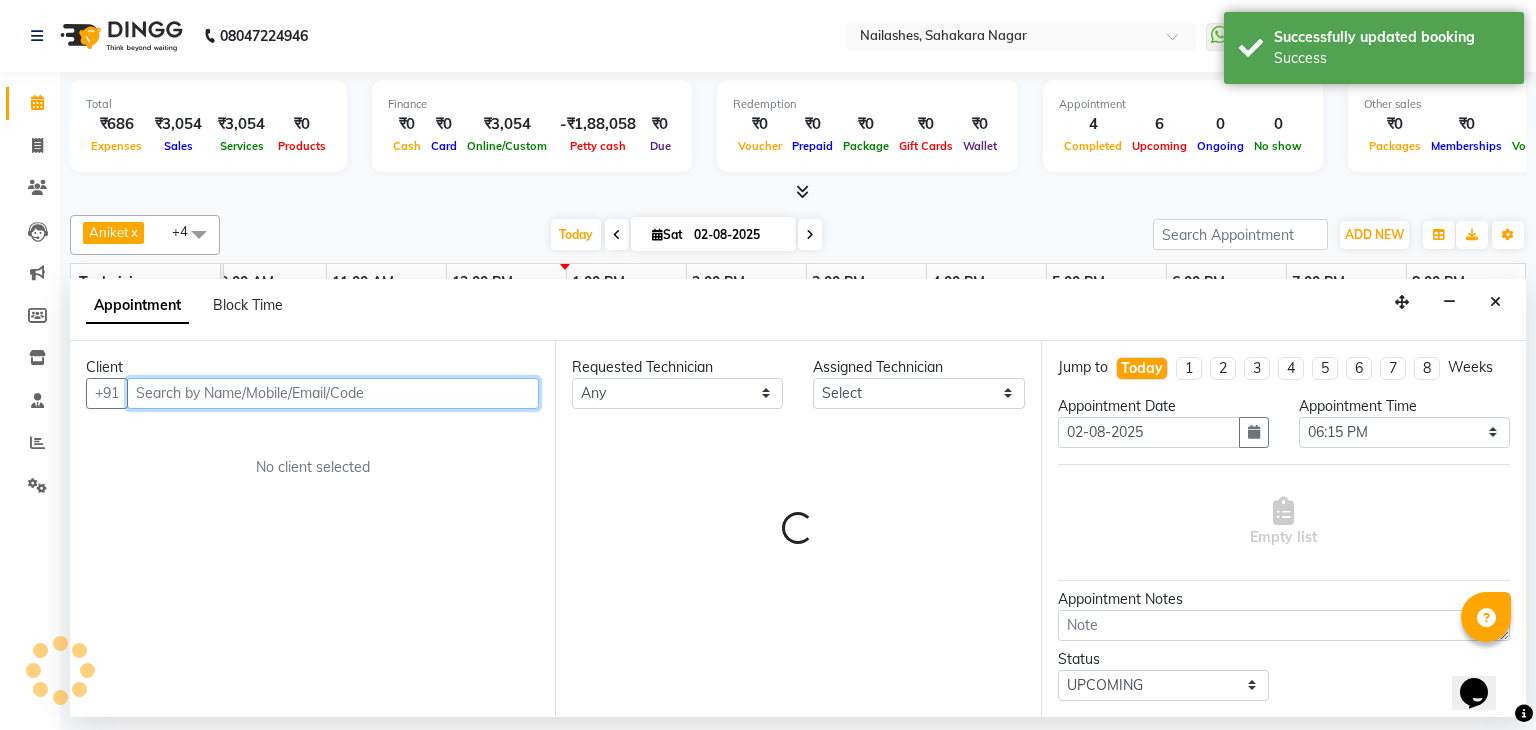 scroll, scrollTop: 0, scrollLeft: 258, axis: horizontal 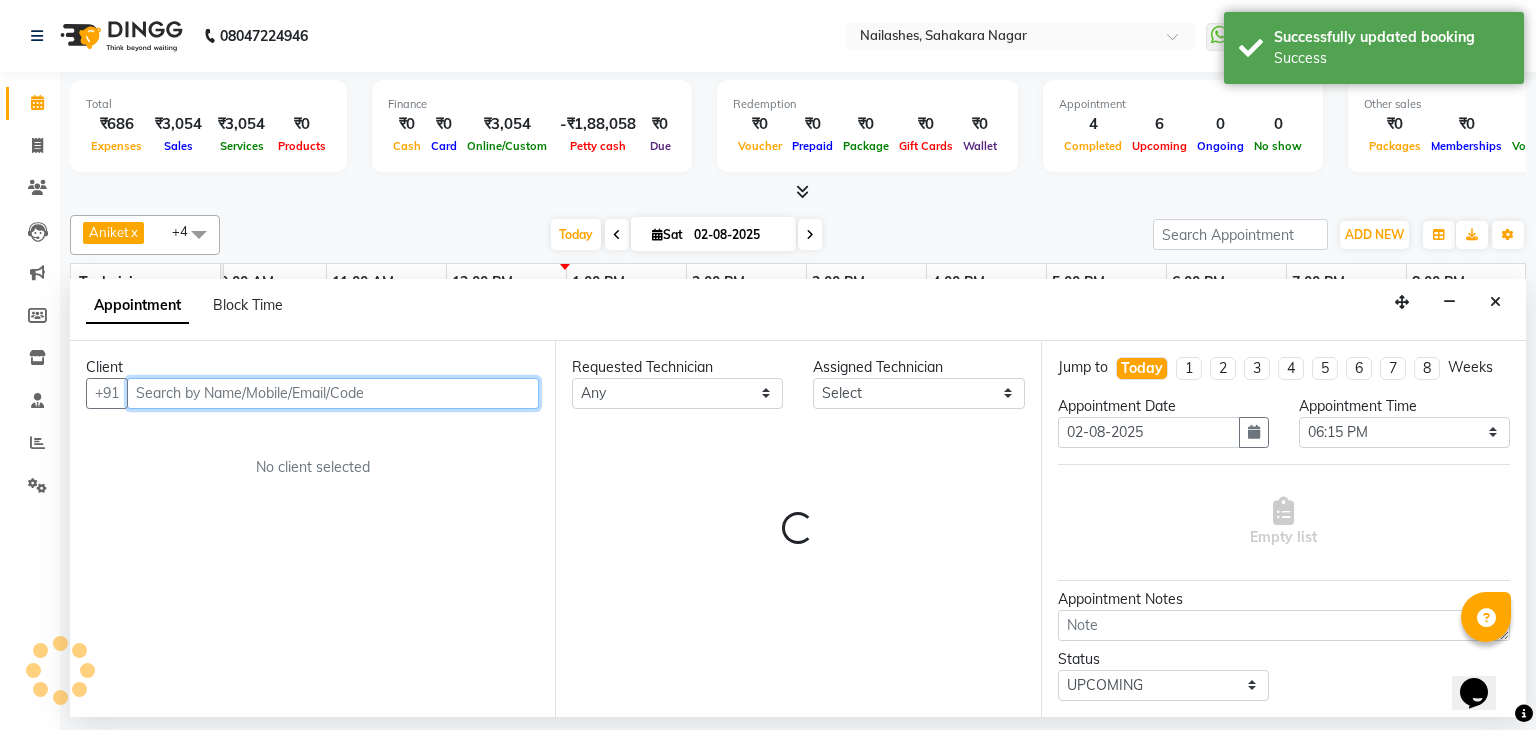 select on "3204" 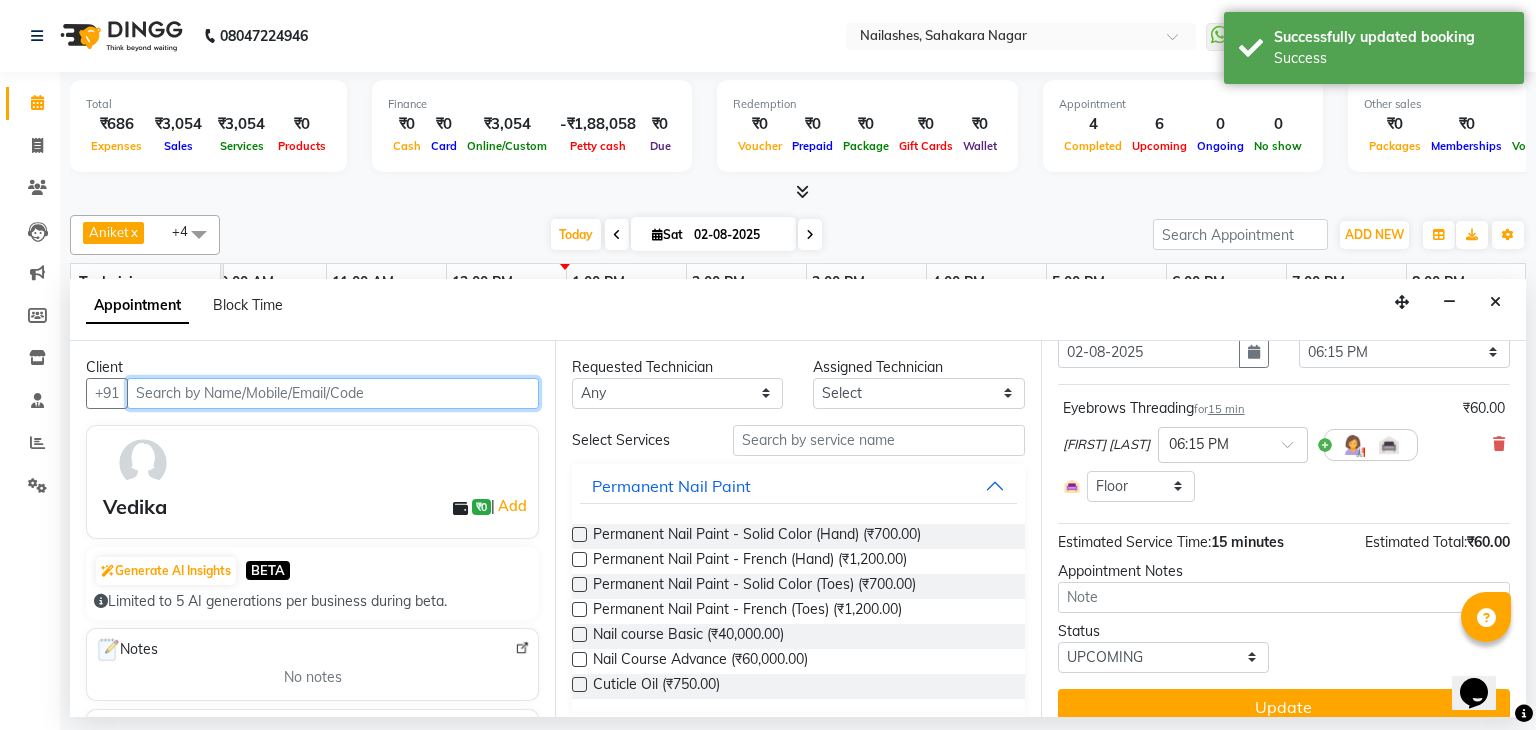 scroll, scrollTop: 100, scrollLeft: 0, axis: vertical 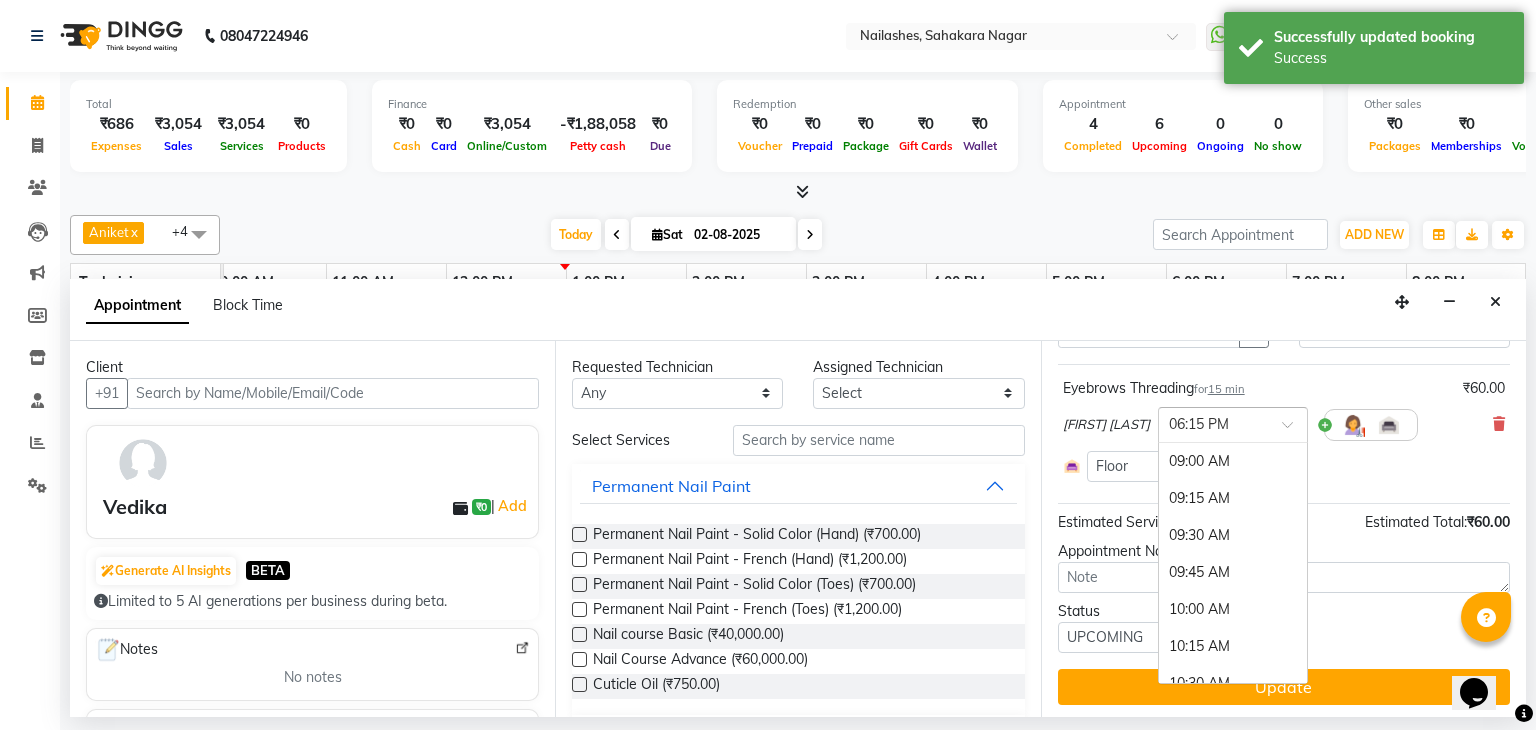 click at bounding box center [1213, 423] 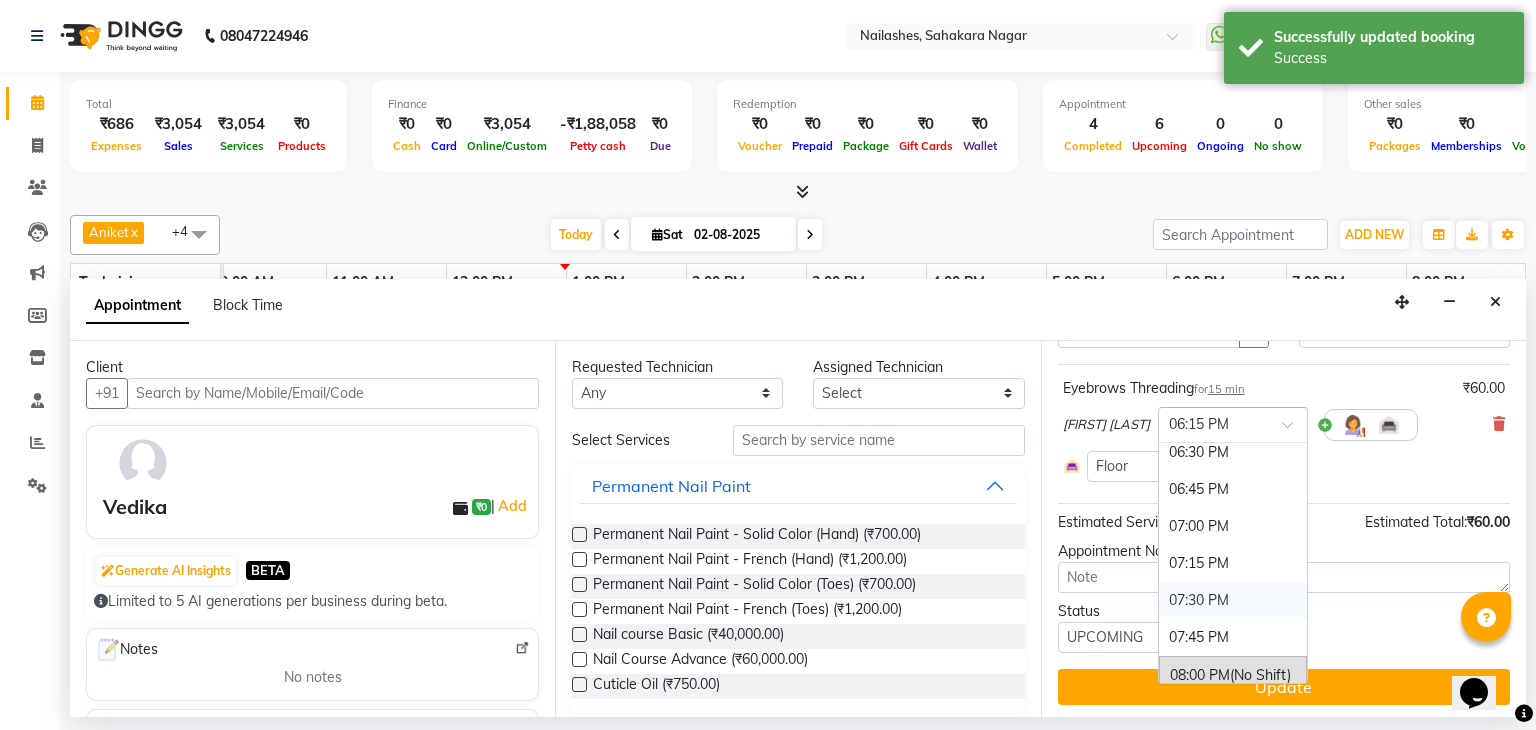 scroll, scrollTop: 1426, scrollLeft: 0, axis: vertical 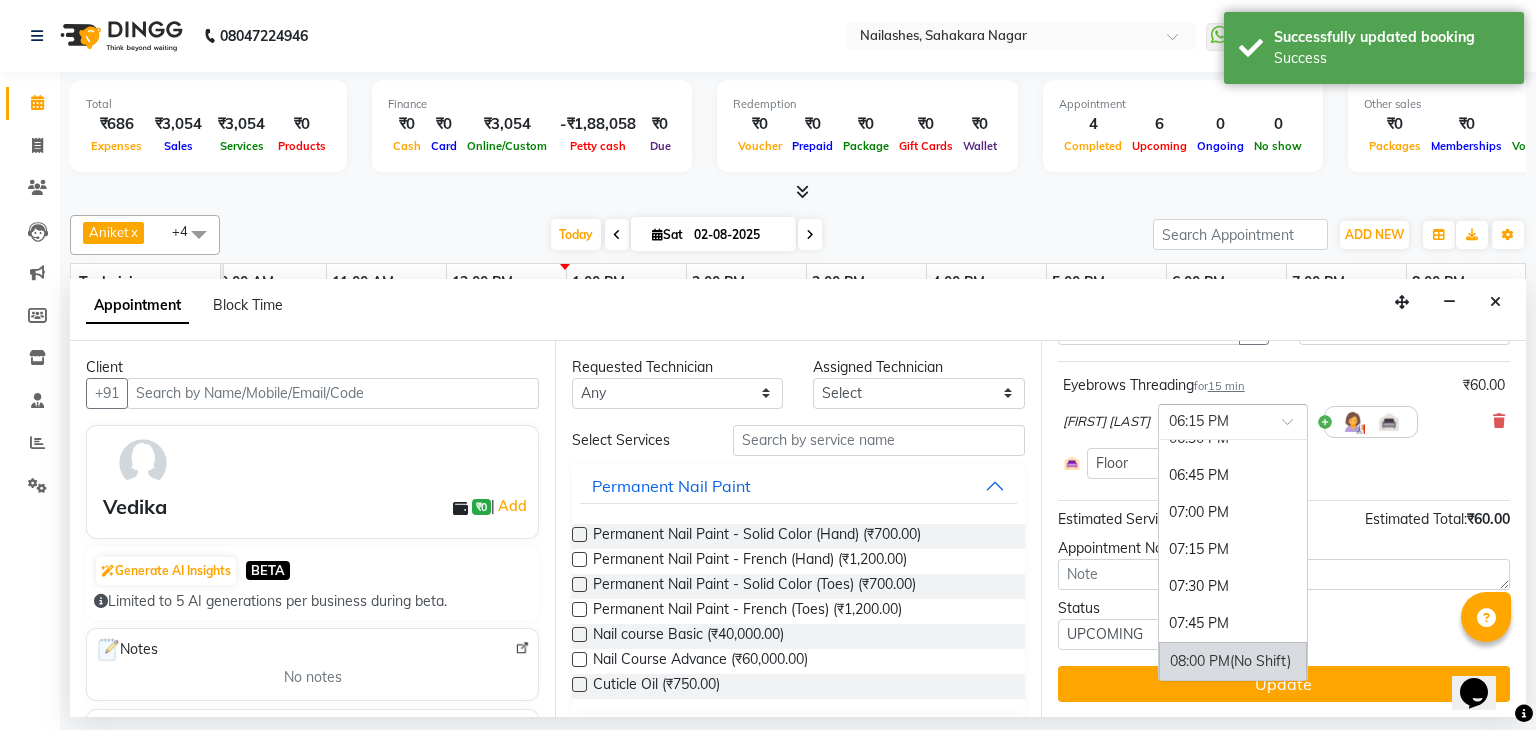click on "(No Shift)" at bounding box center [1260, 661] 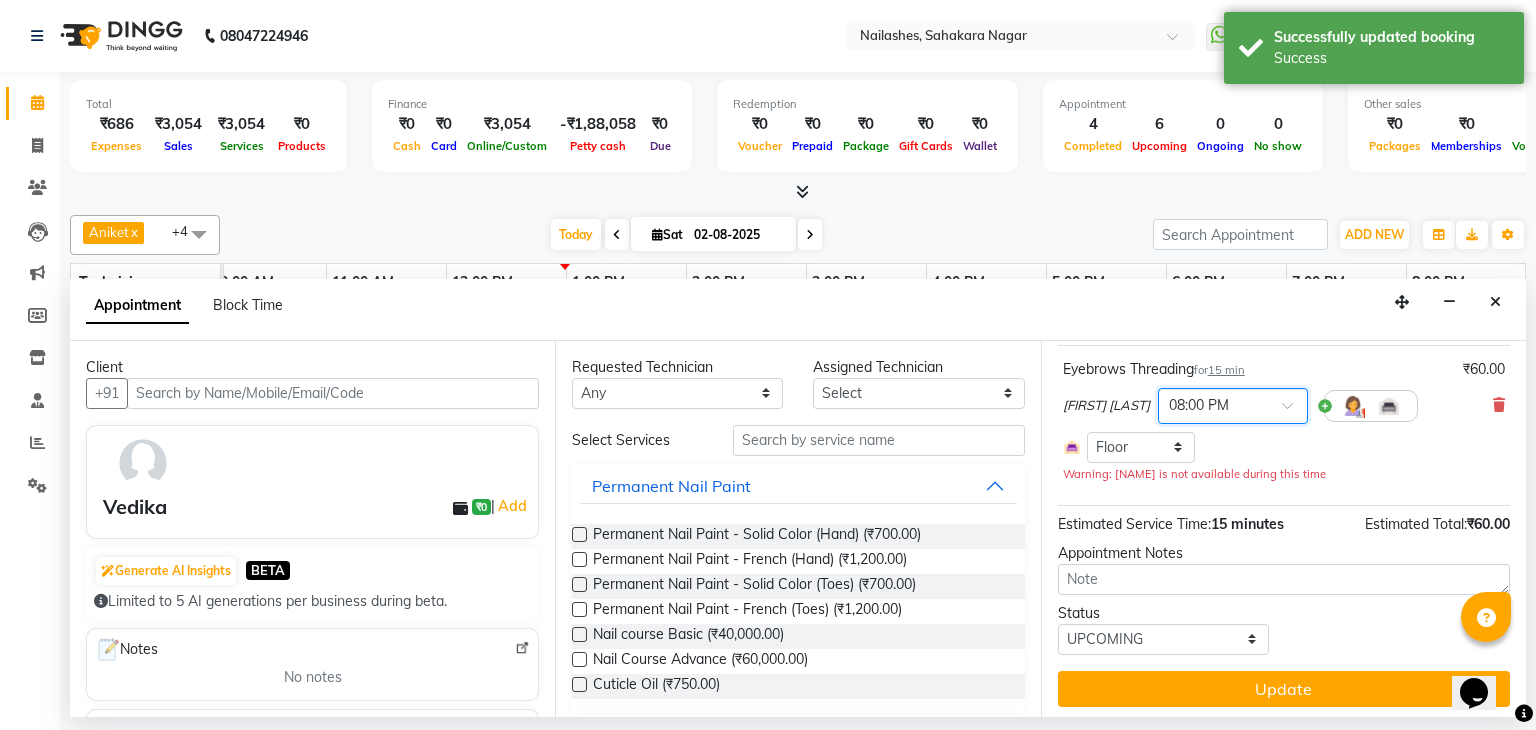 scroll, scrollTop: 124, scrollLeft: 0, axis: vertical 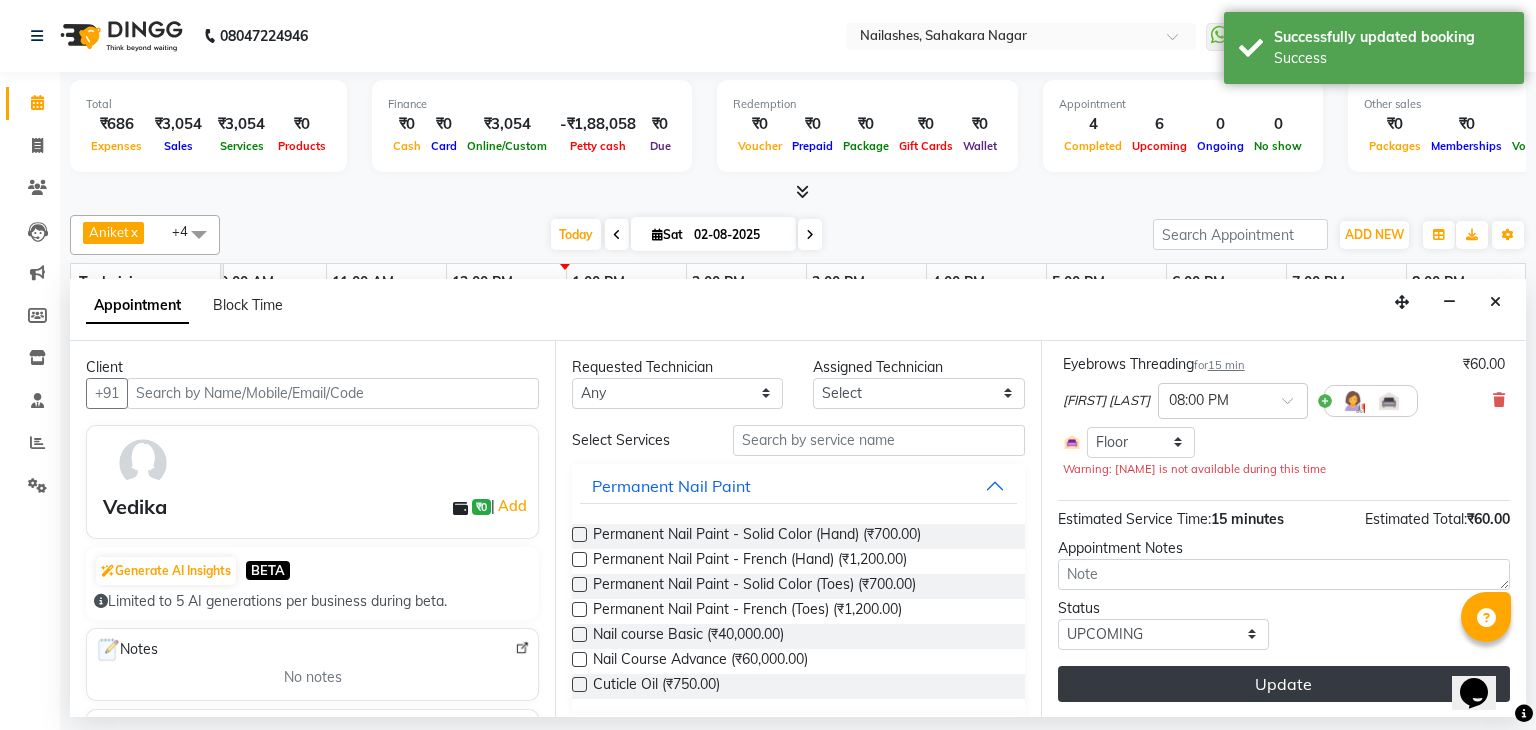 click on "Update" at bounding box center (1284, 684) 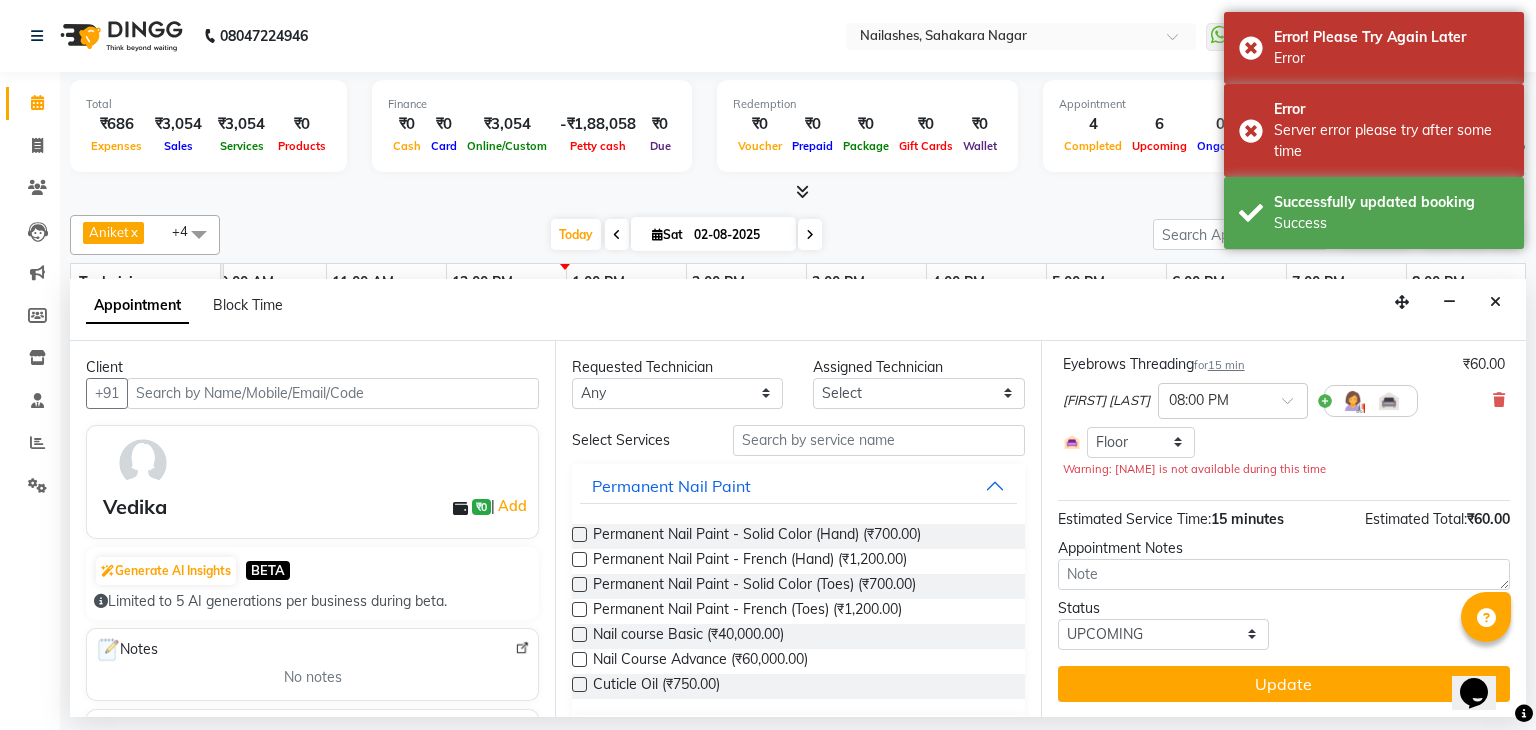 drag, startPoint x: 1264, startPoint y: 679, endPoint x: 1418, endPoint y: 577, distance: 184.716 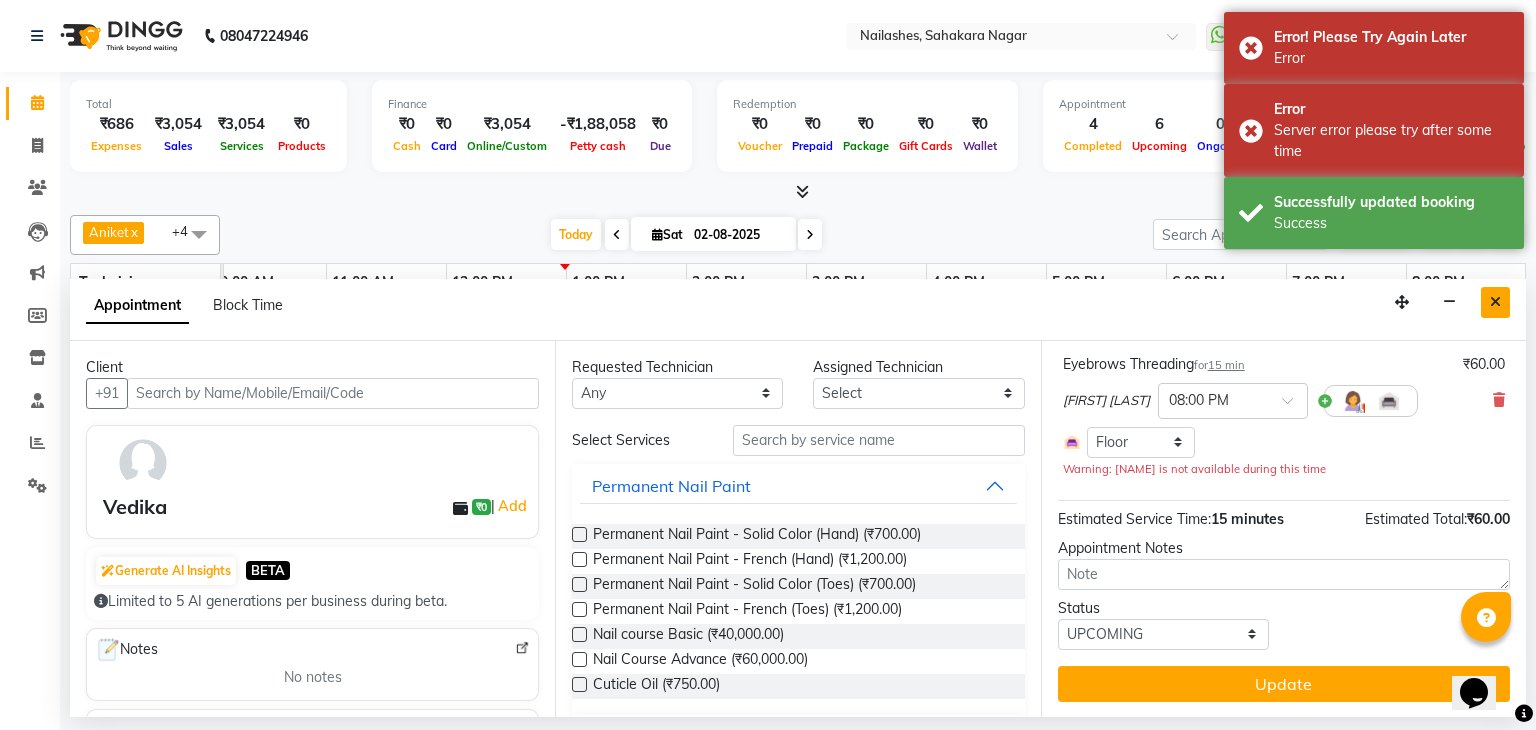 click at bounding box center [1495, 302] 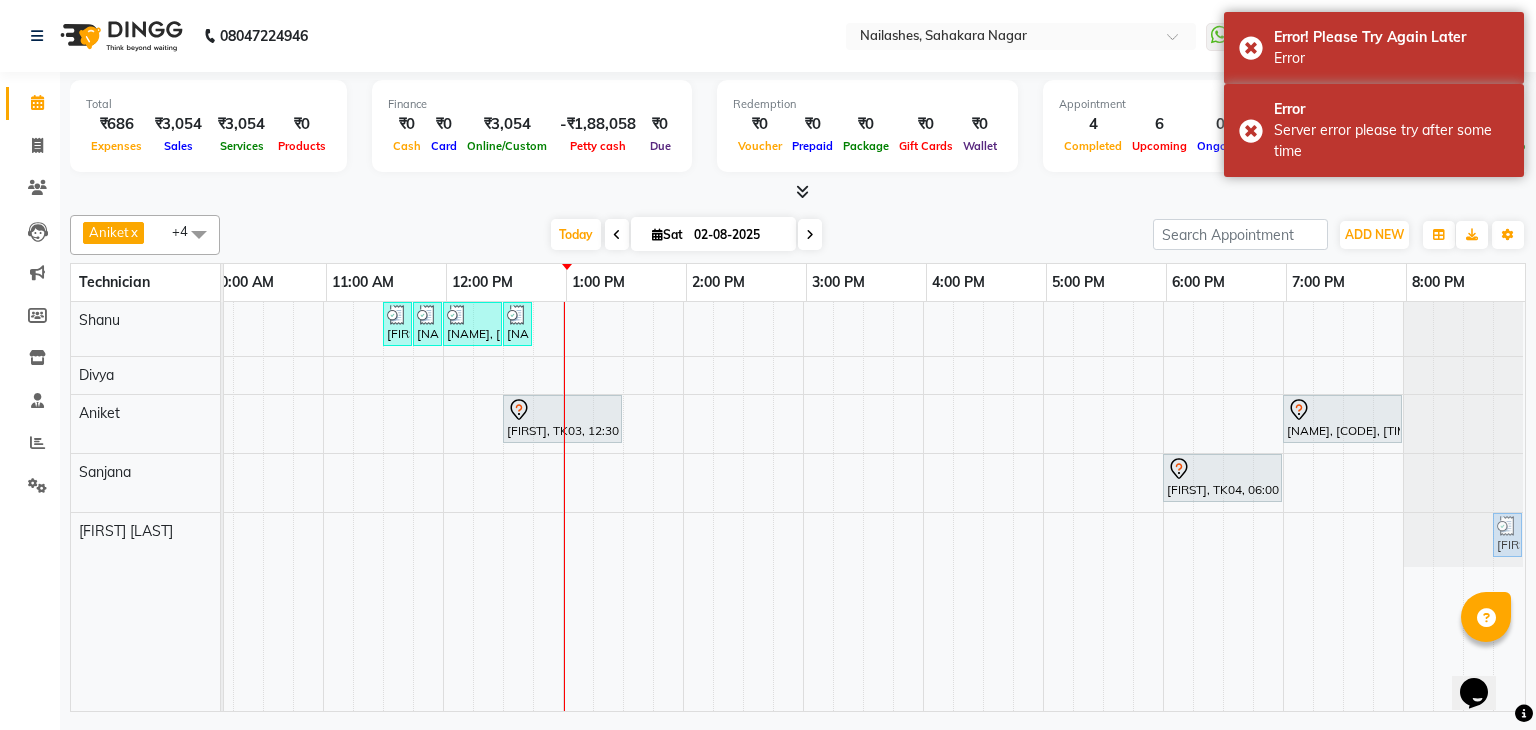 drag, startPoint x: 1209, startPoint y: 536, endPoint x: 1502, endPoint y: 544, distance: 293.1092 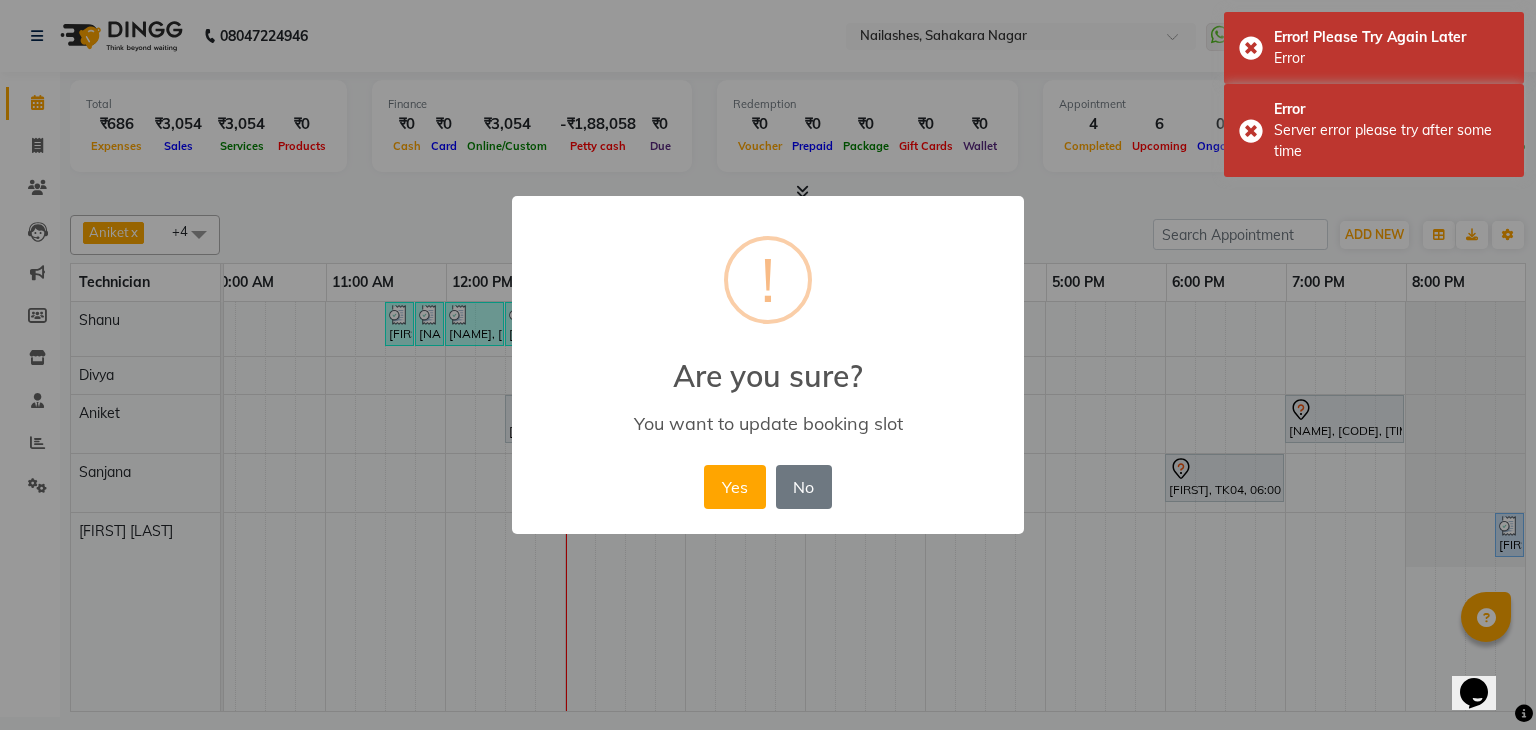 scroll, scrollTop: 0, scrollLeft: 273, axis: horizontal 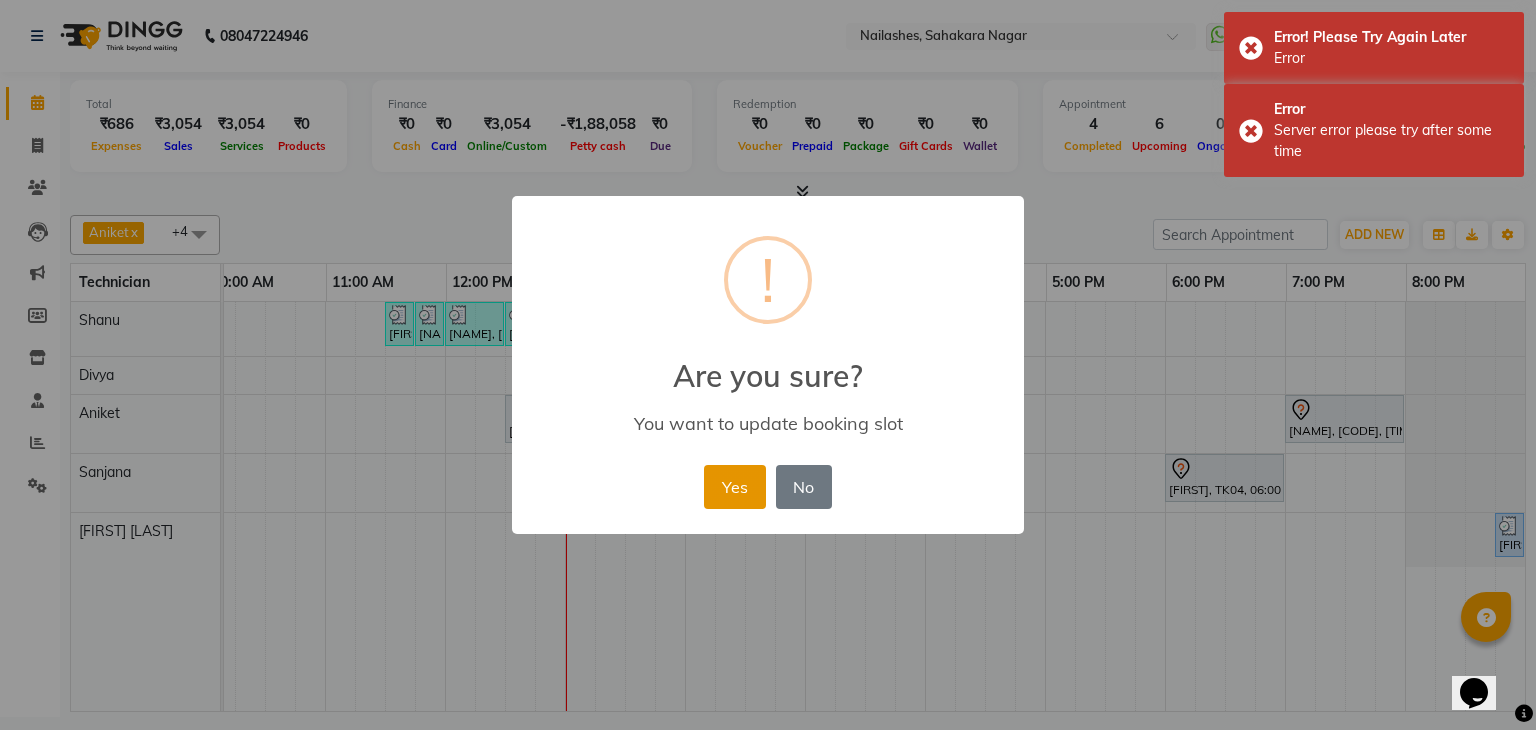 click on "Yes" at bounding box center (734, 487) 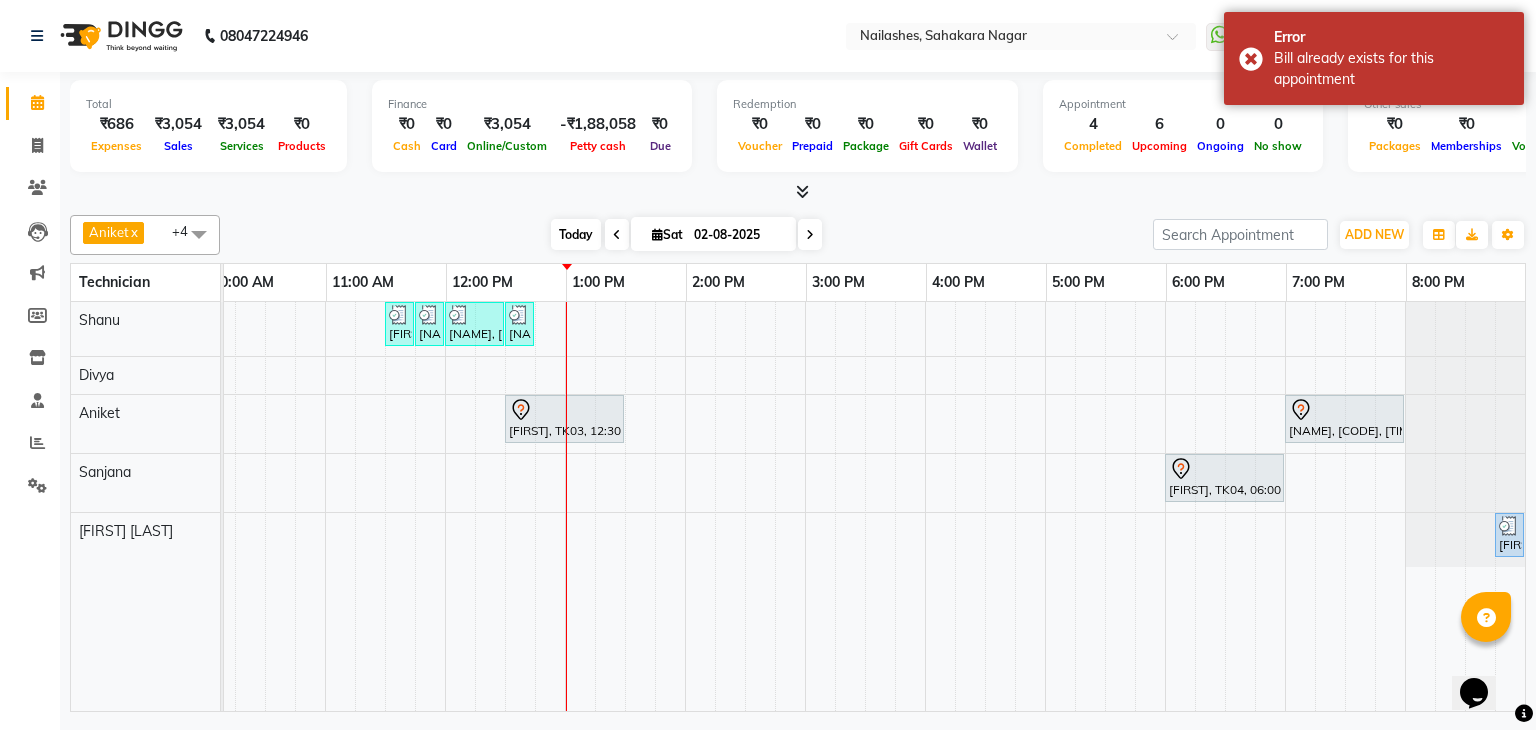 click on "Today" at bounding box center (576, 234) 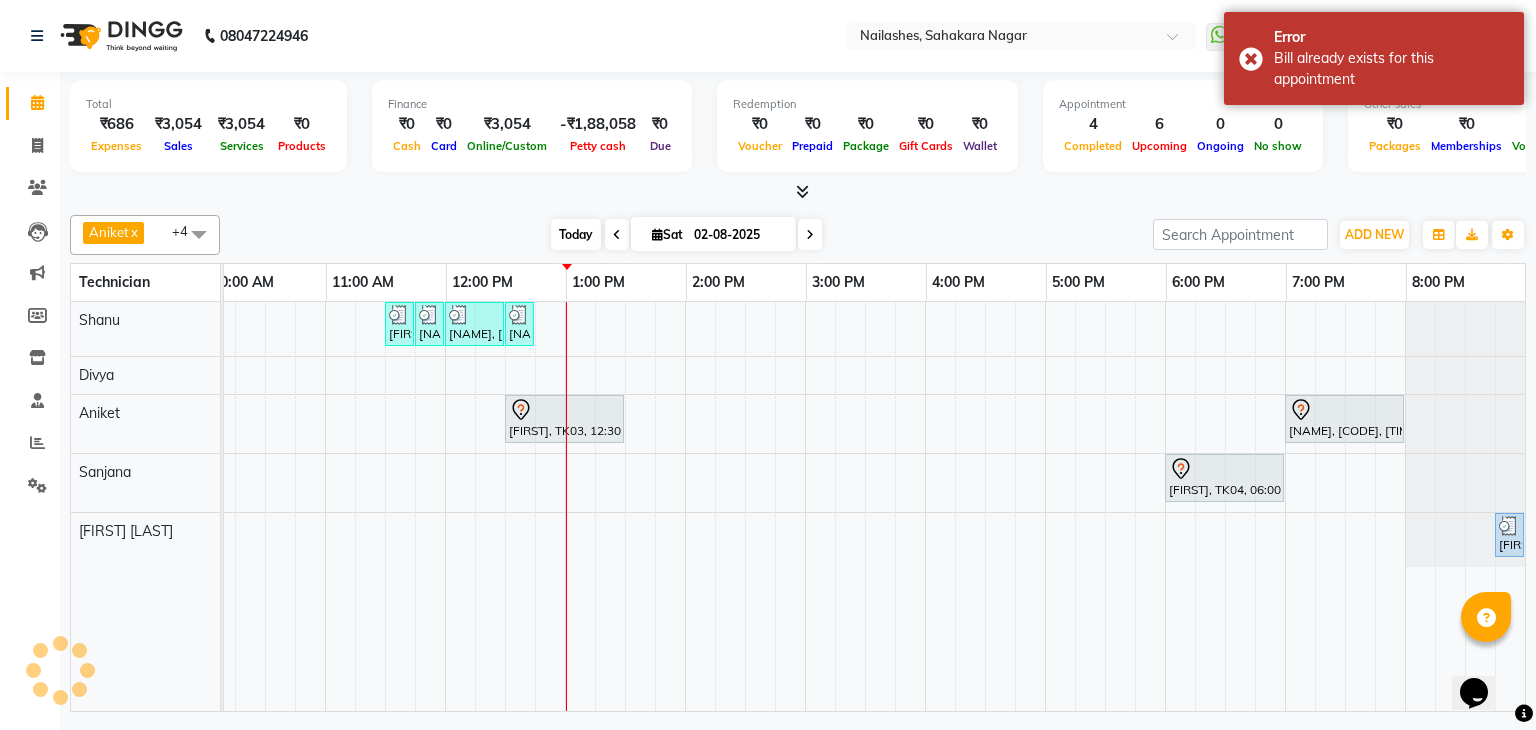 scroll, scrollTop: 0, scrollLeft: 258, axis: horizontal 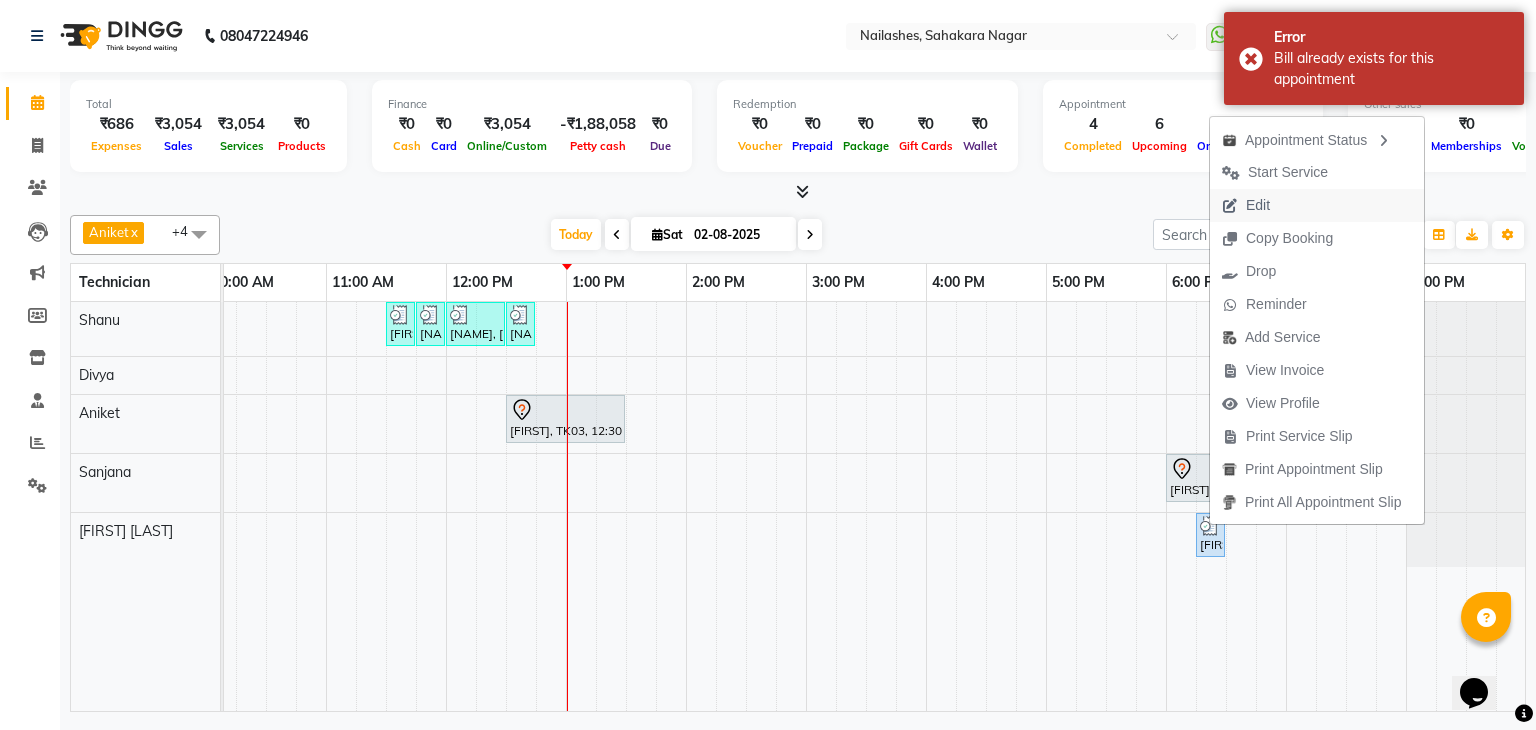 click on "Edit" at bounding box center [1246, 205] 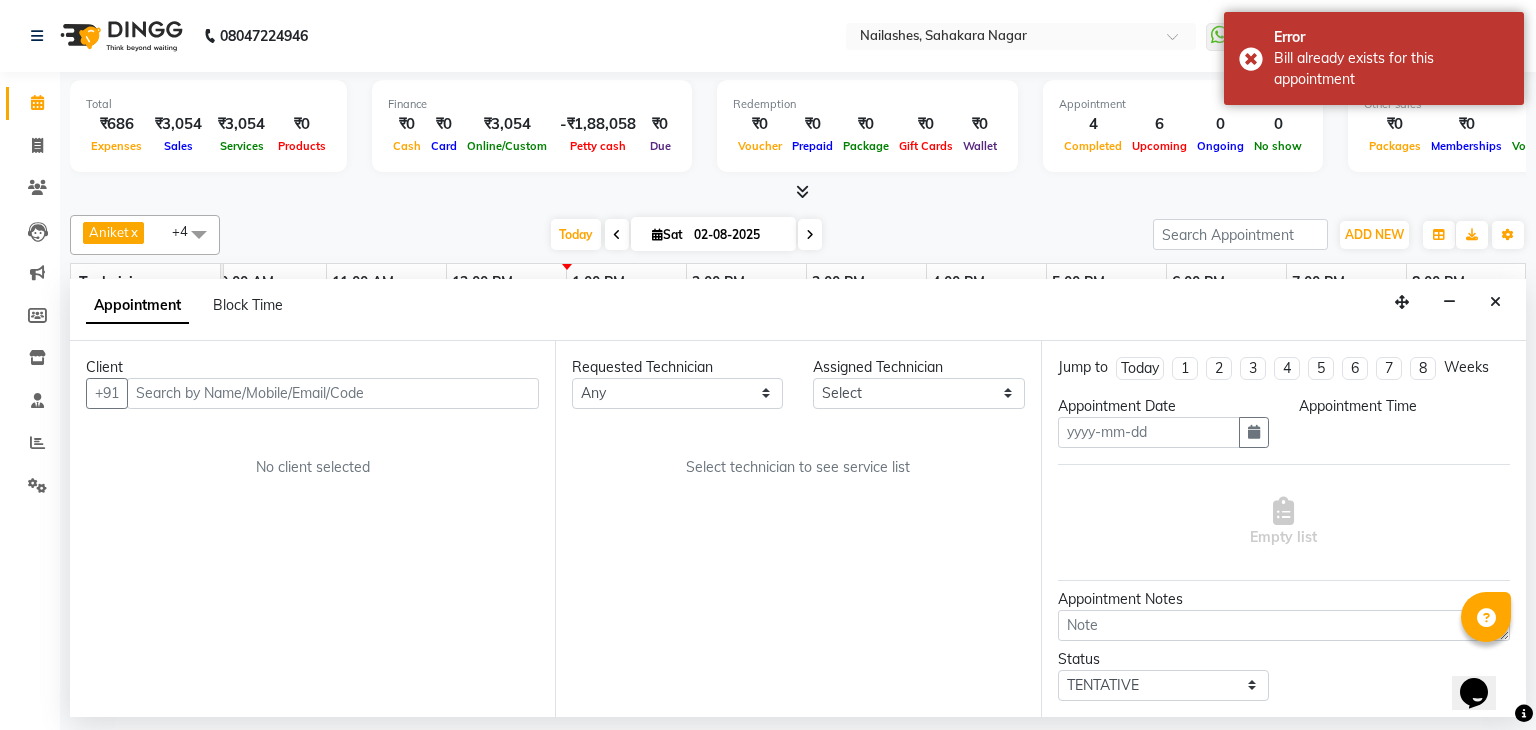 type on "02-08-2025" 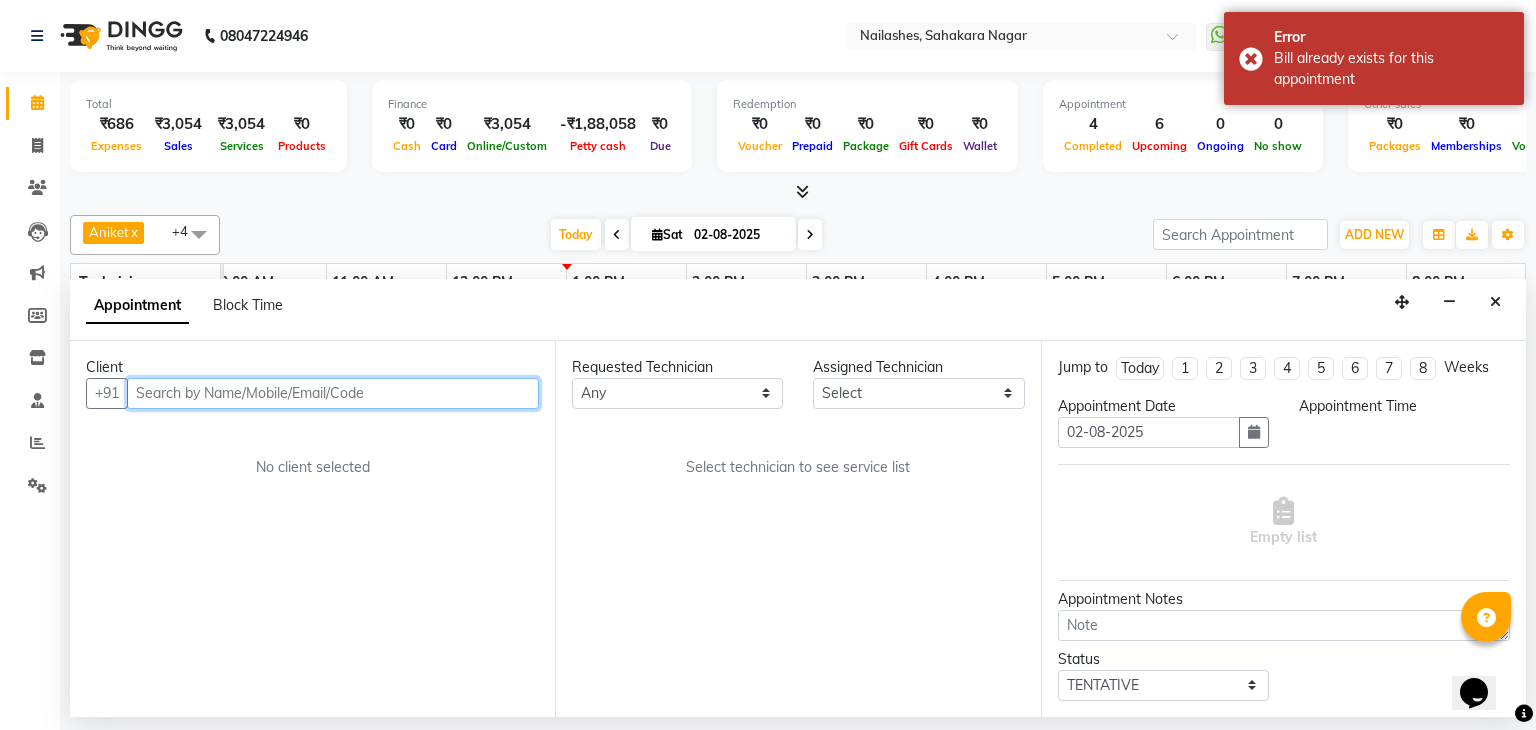 select on "87862" 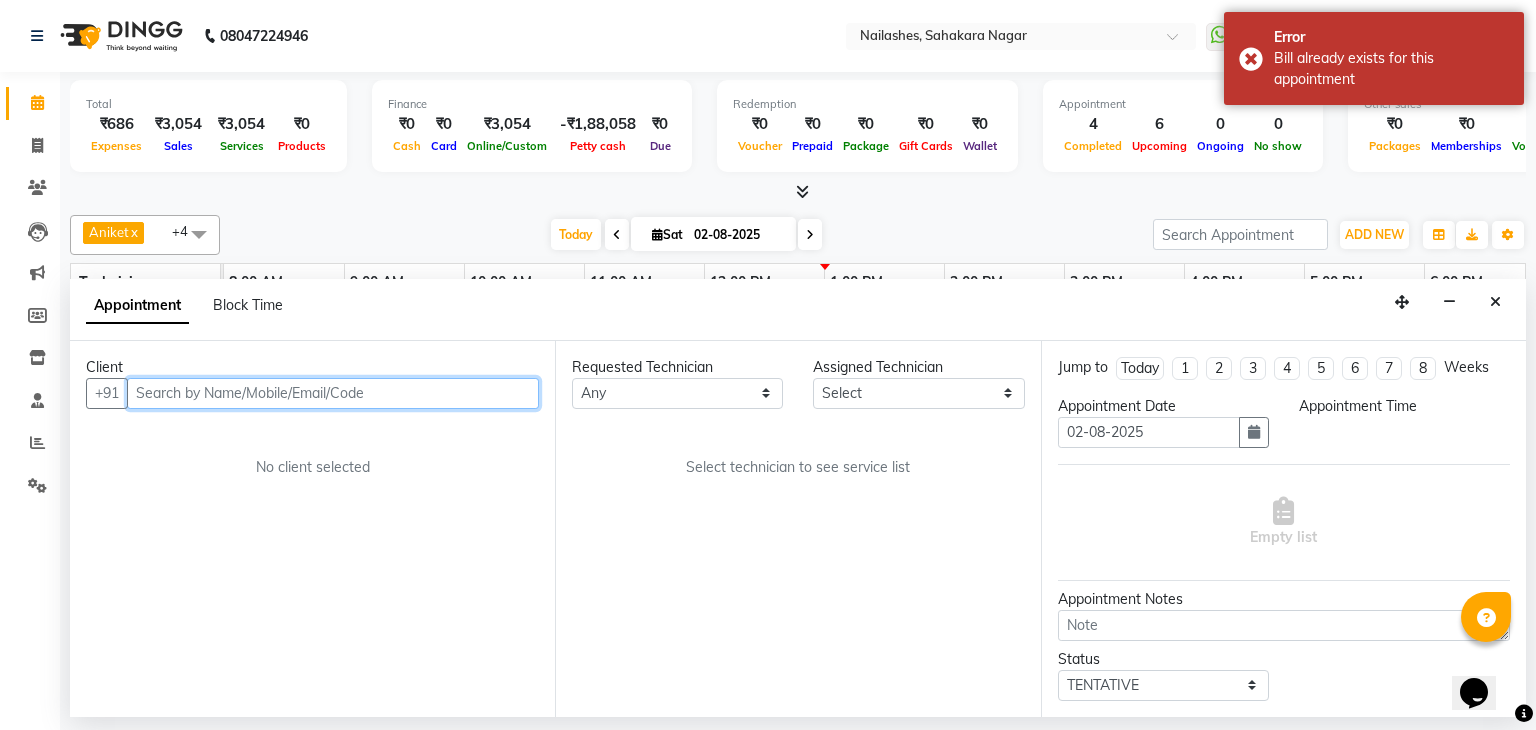 scroll, scrollTop: 0, scrollLeft: 0, axis: both 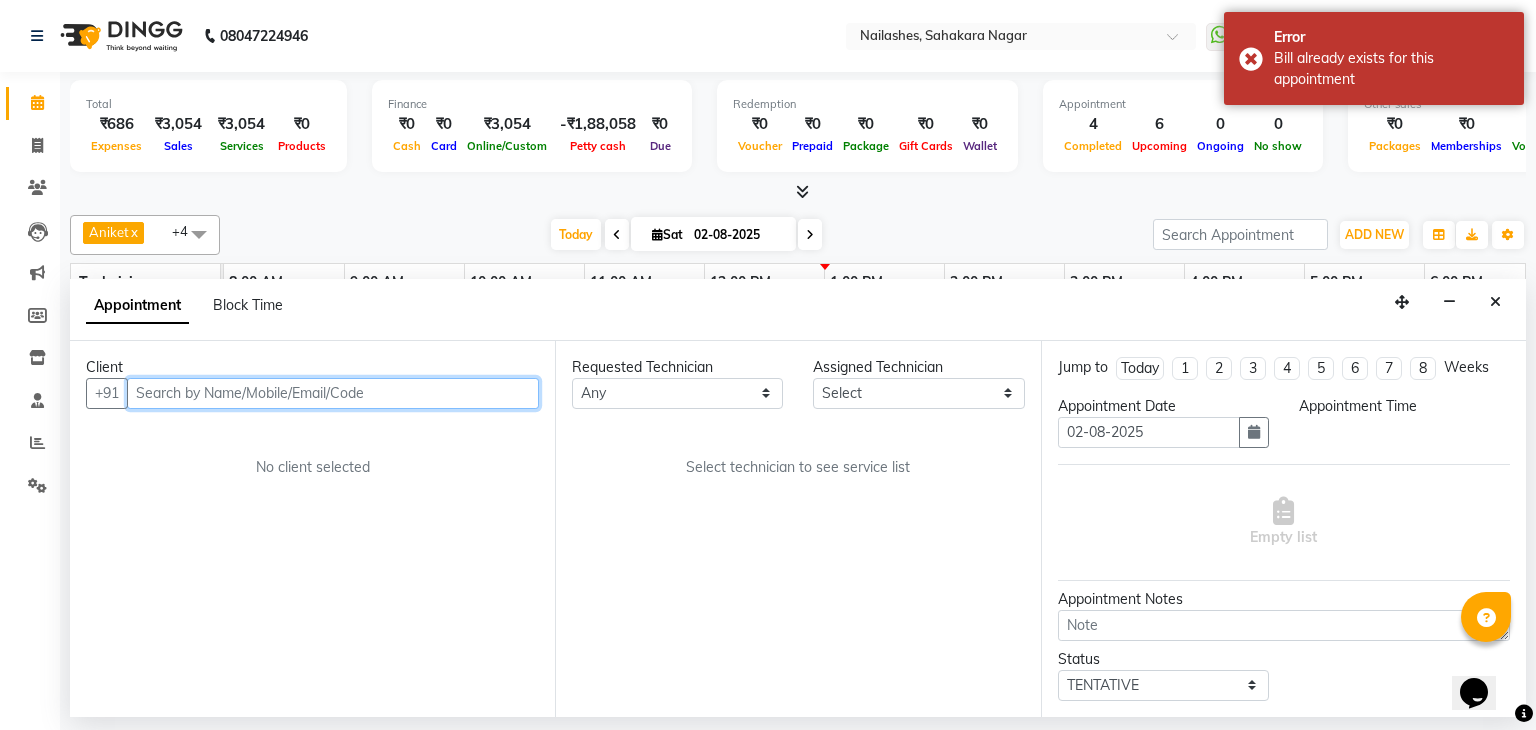 select on "upcoming" 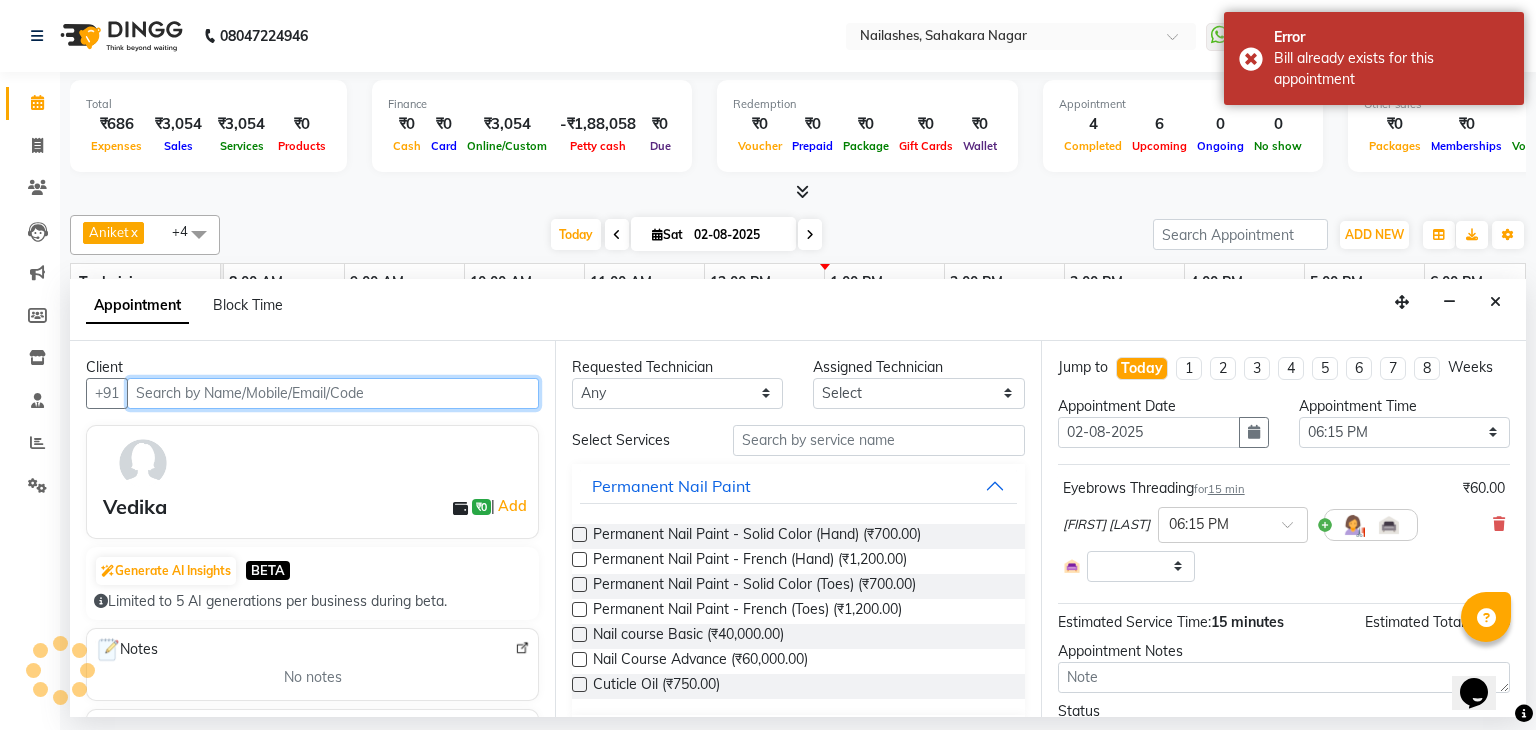 select on "3204" 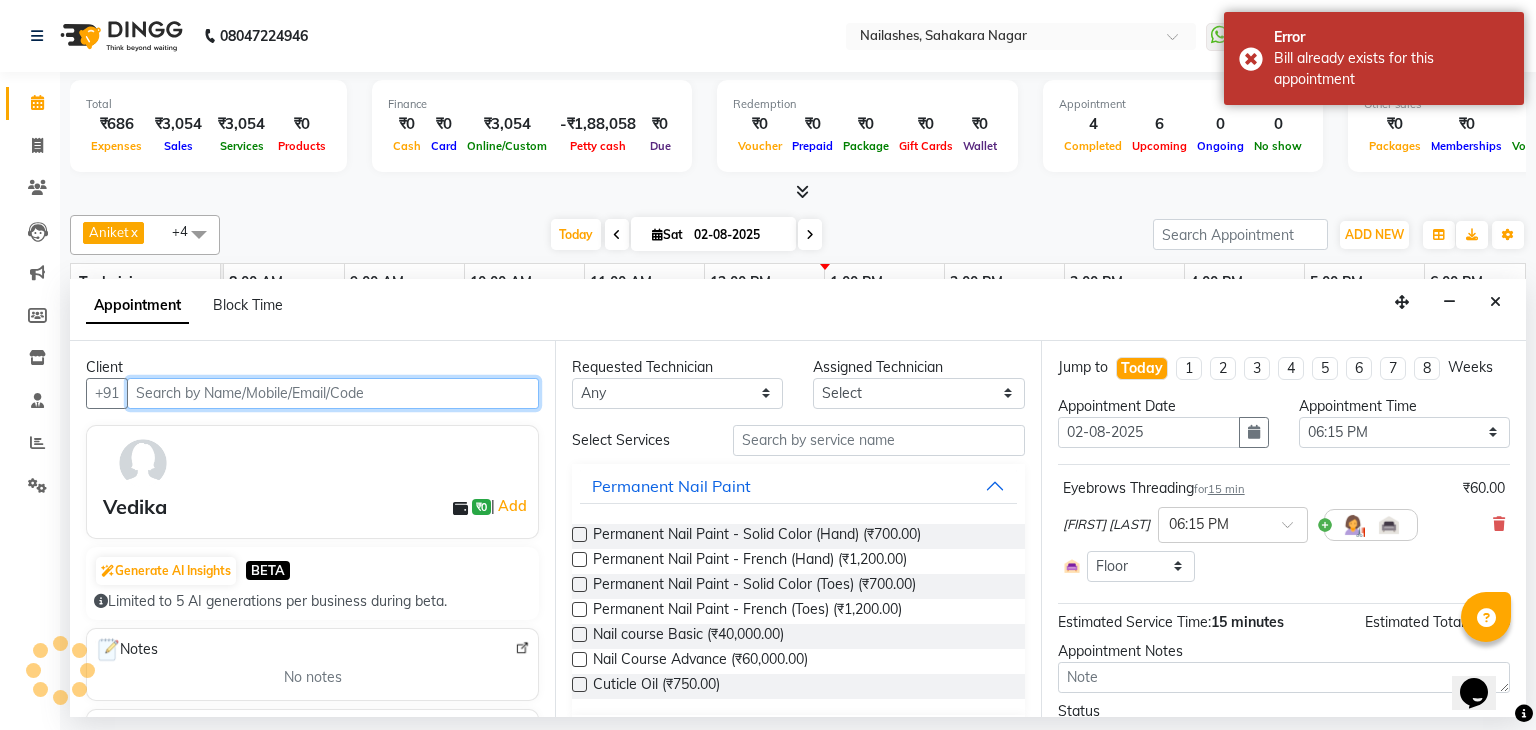 scroll, scrollTop: 0, scrollLeft: 258, axis: horizontal 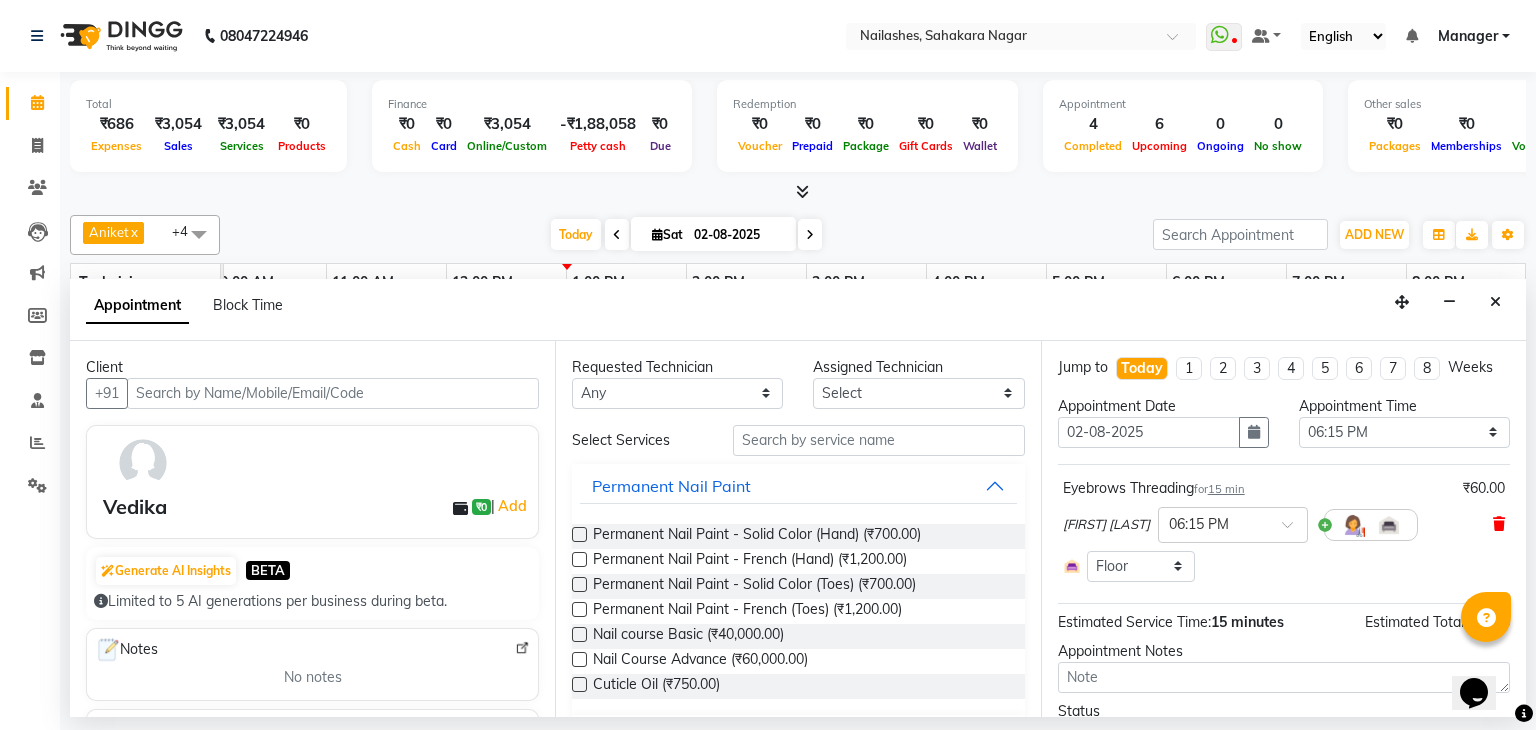 click at bounding box center (1499, 524) 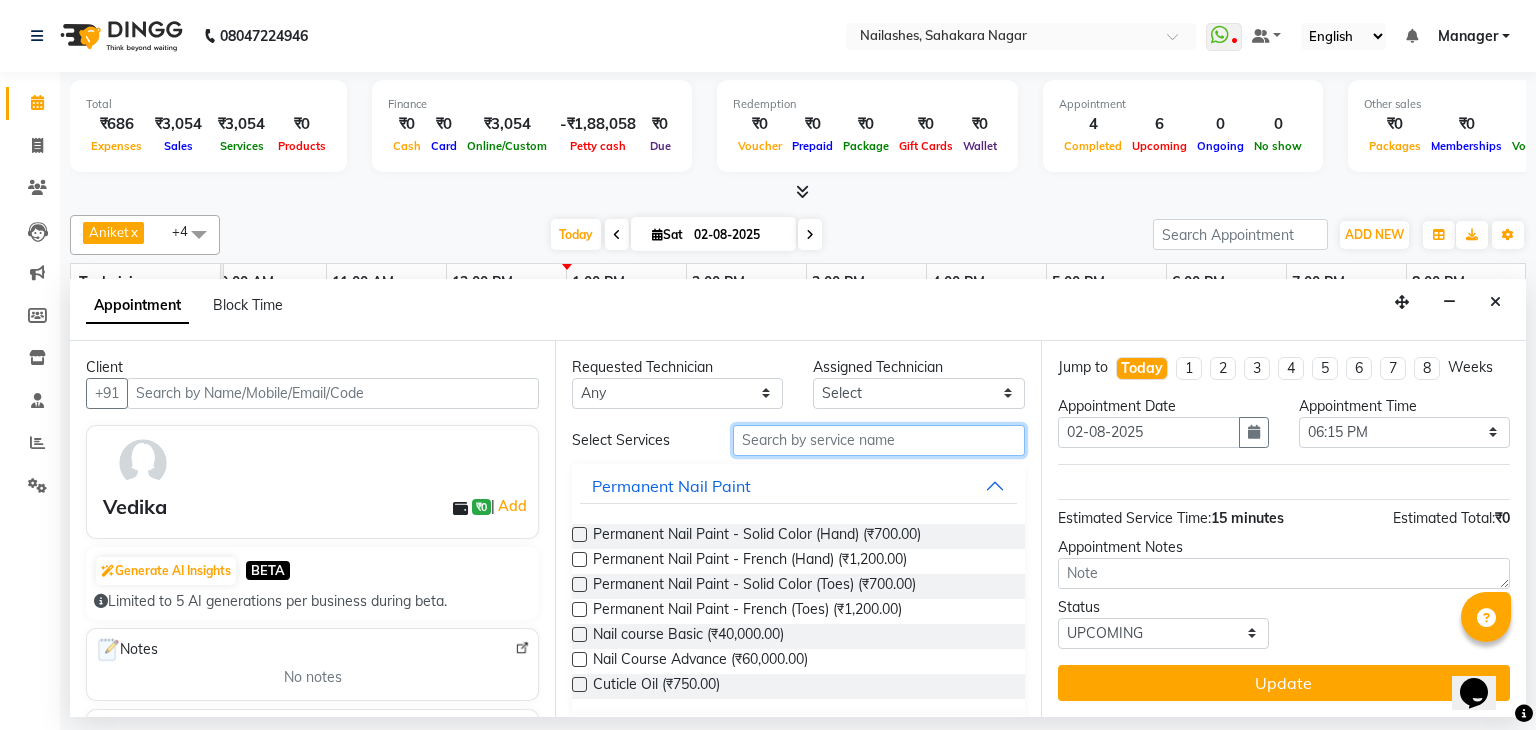 click at bounding box center (879, 440) 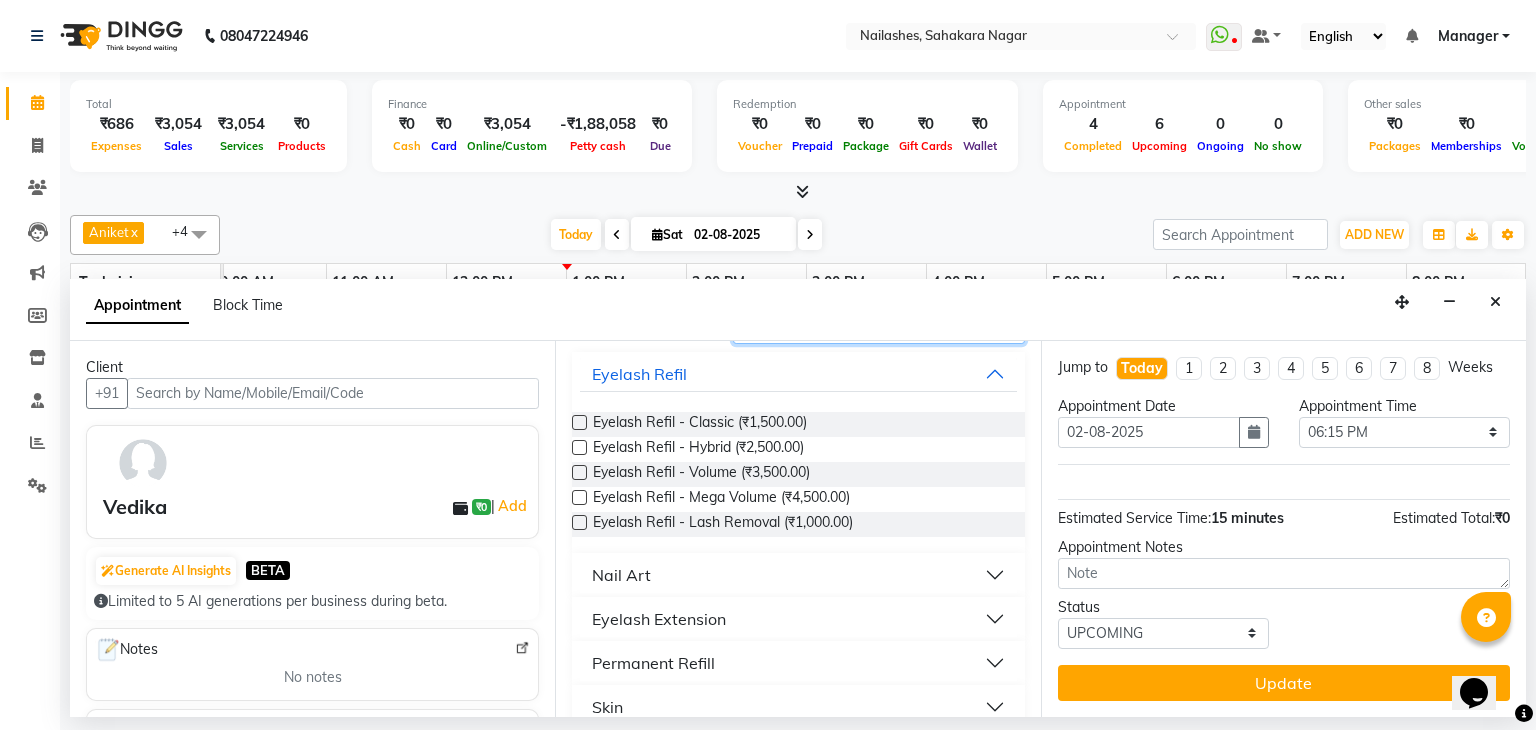 scroll, scrollTop: 184, scrollLeft: 0, axis: vertical 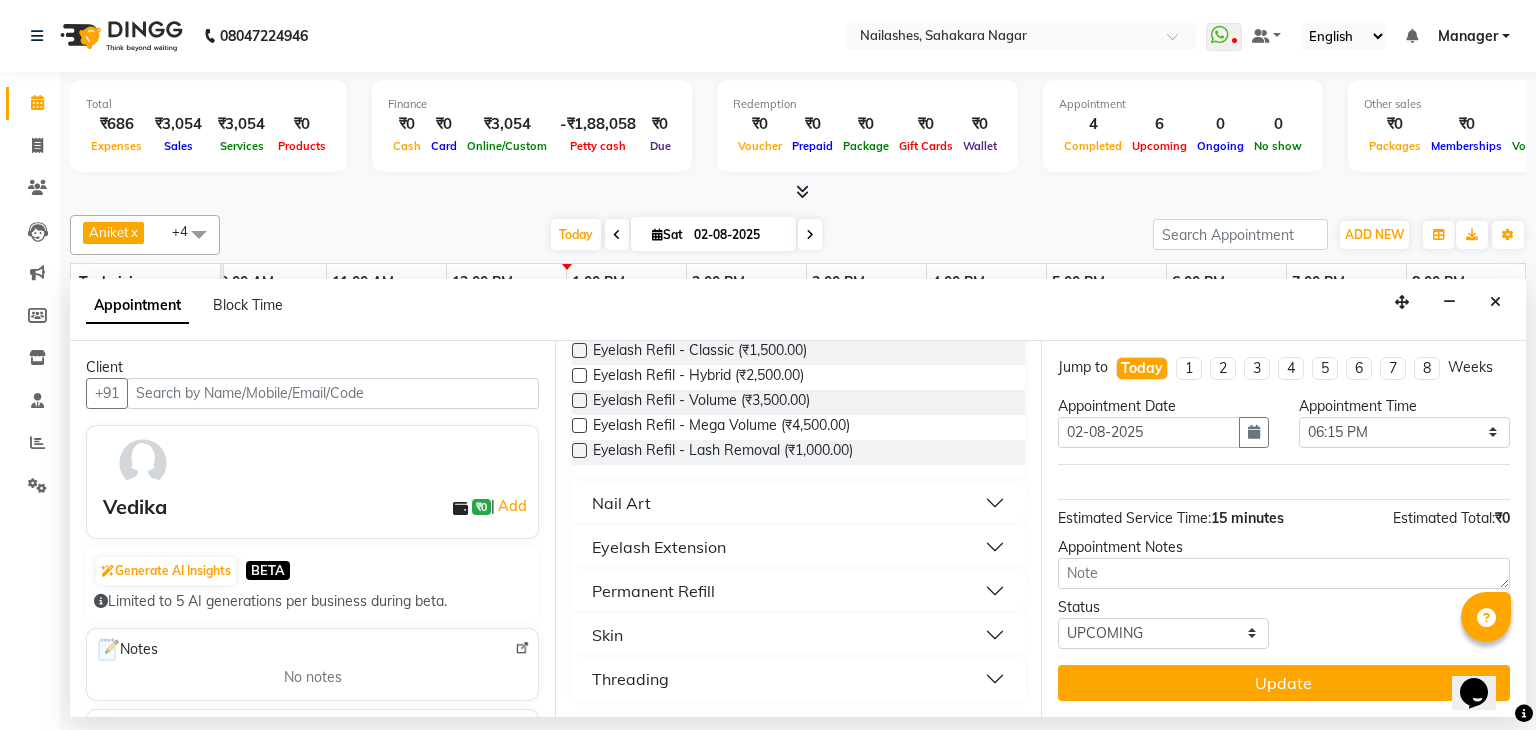 type on "eye" 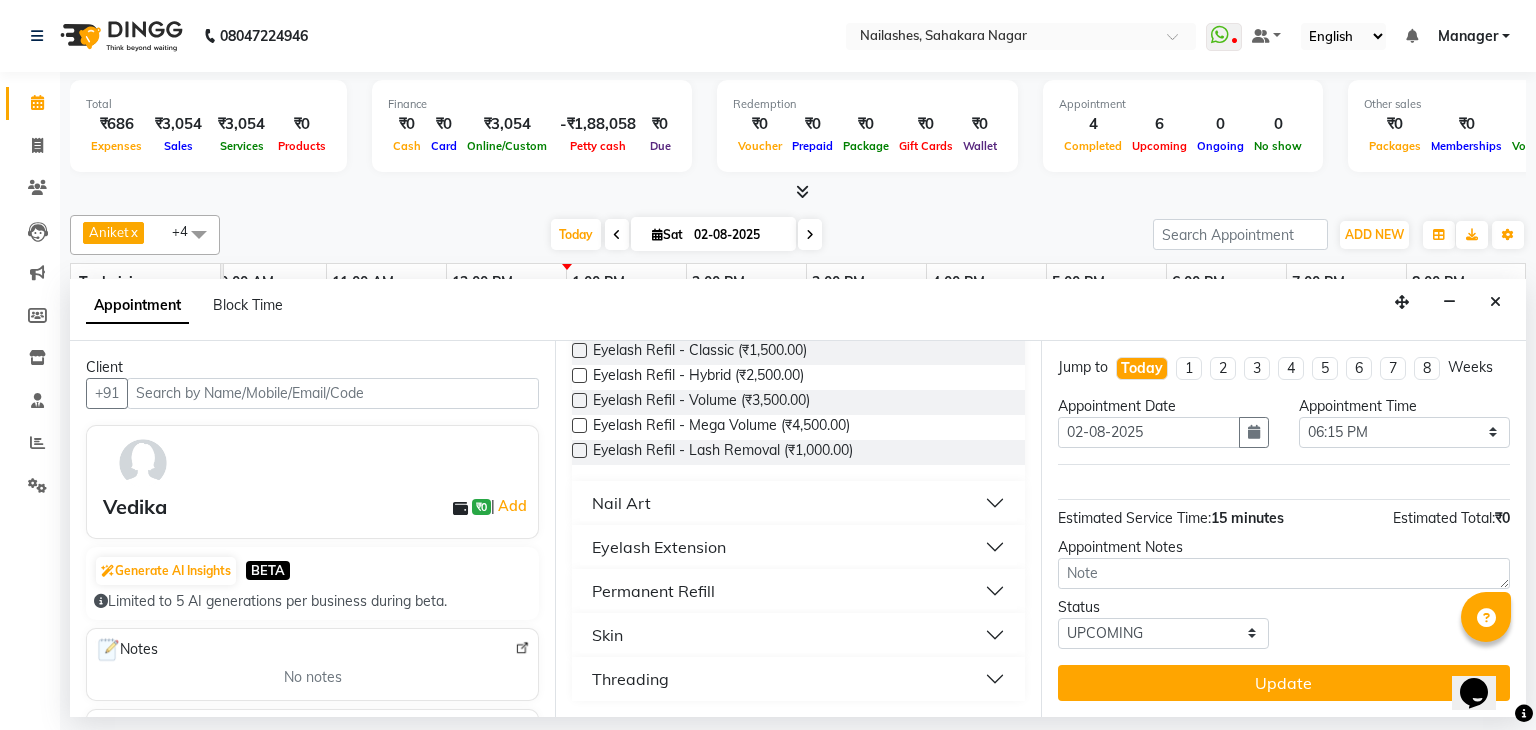 click on "Threading" at bounding box center [630, 679] 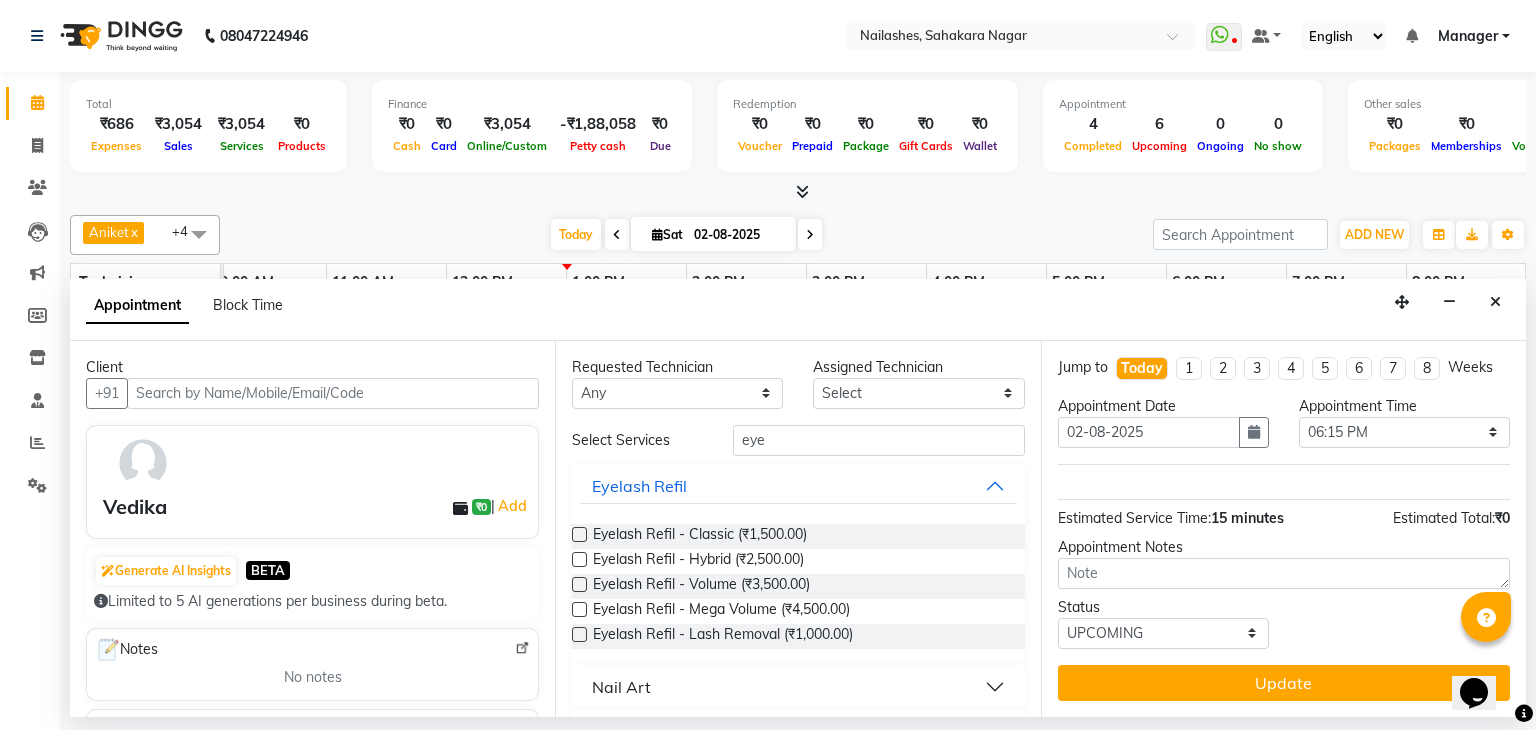 scroll, scrollTop: 240, scrollLeft: 0, axis: vertical 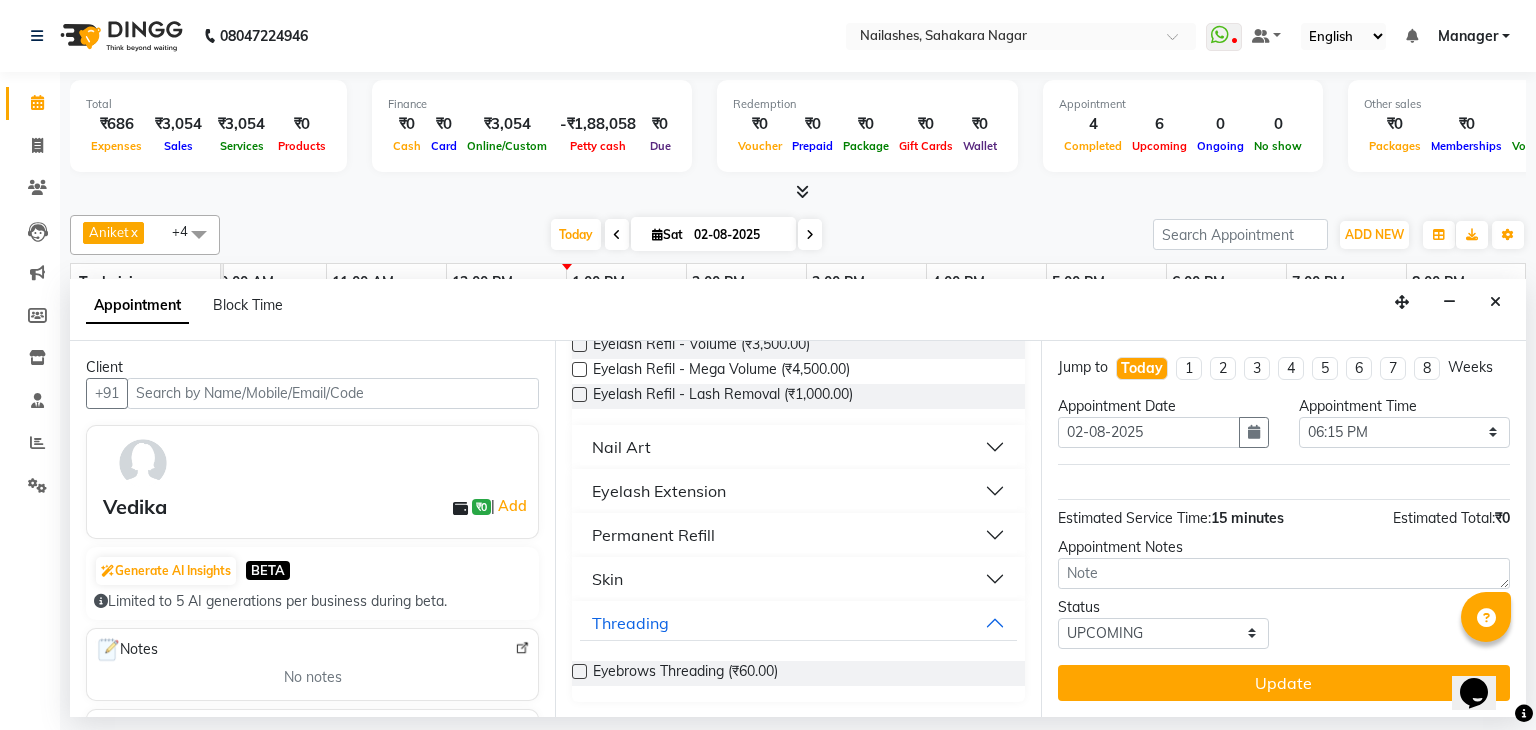 click on "Requested Technician Any Aamir Aniket Apshana Ayaan Divya Himanshu Nikhil Salman Sanjana Shanu Suhail Khan Suraj Swan Assigned Technician Select Aamir Aniket Apshana Ayaan Divya Himanshu Nikhil Salman Sanjana Shanu Suhail Khan Suraj Swan Select Services eye    Eyelash Refil Eyelash Refil - Classic (₹1,500.00) Eyelash Refil - Hybrid (₹2,500.00) Eyelash Refil - Volume (₹3,500.00) Eyelash Refil - Mega Volume (₹4,500.00) Eyelash Refil - Lash Removal (₹1,000.00)    Nail Art    Eyelash Extension    Permanent Refill    Skin    Threading Eyebrows Threading (₹60.00)" at bounding box center (797, 529) 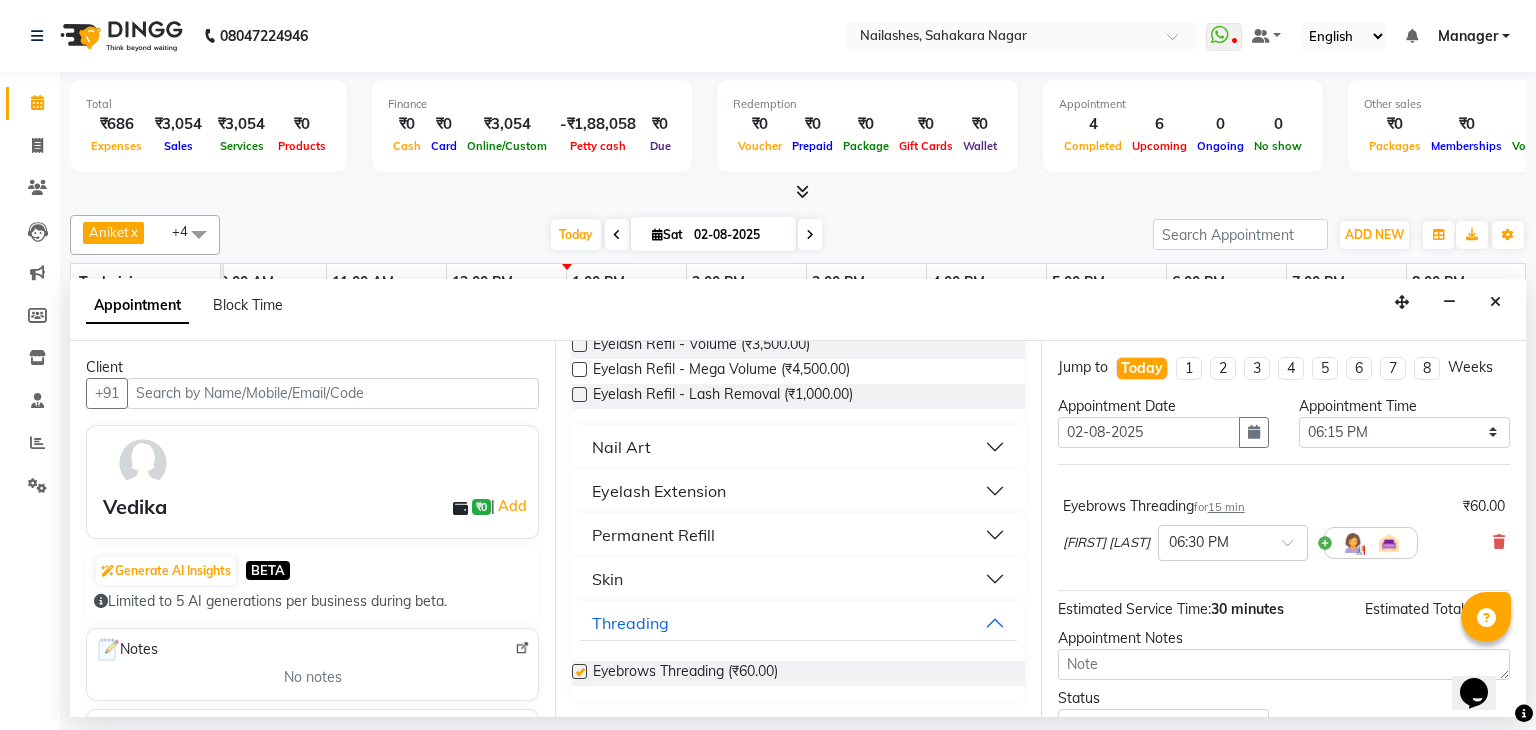 checkbox on "false" 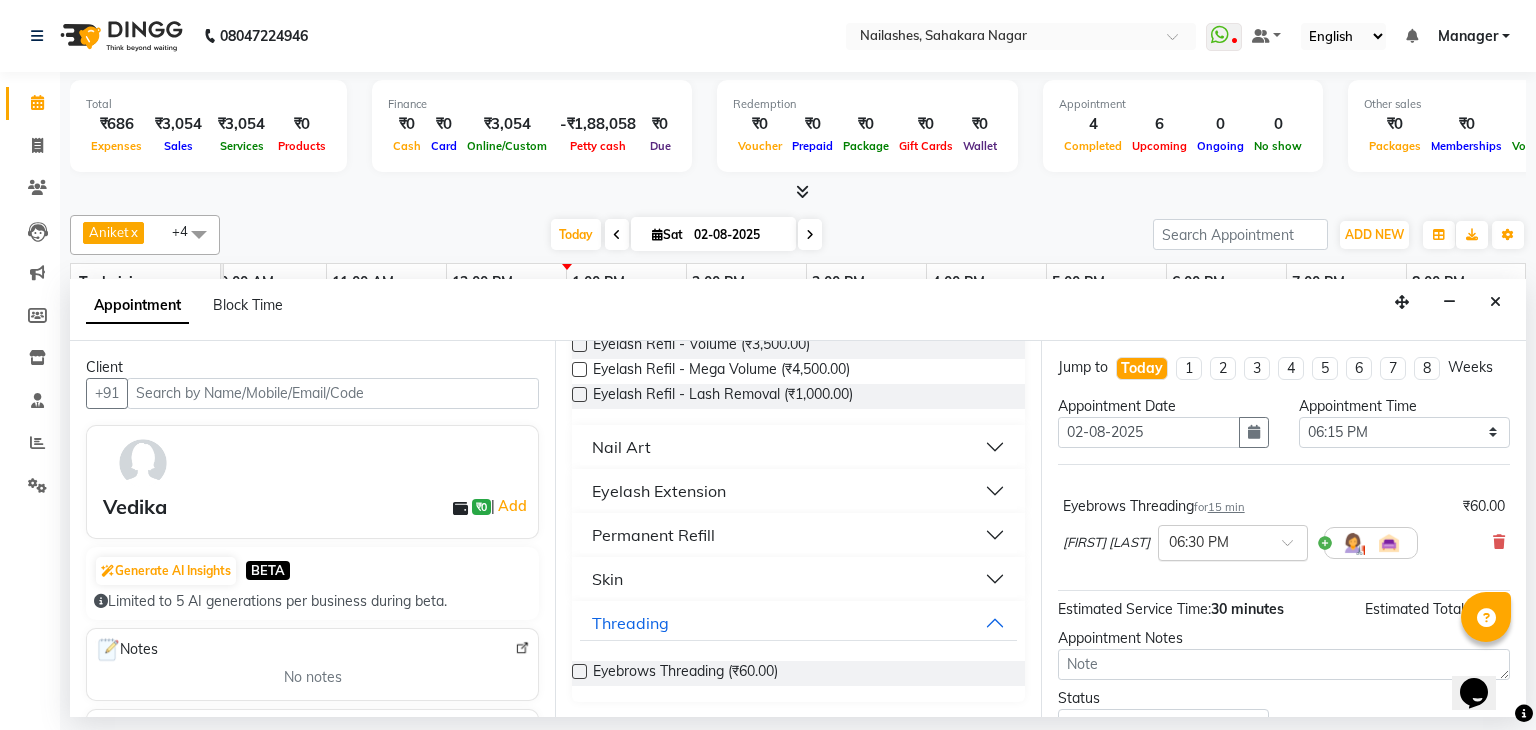 click at bounding box center [1294, 548] 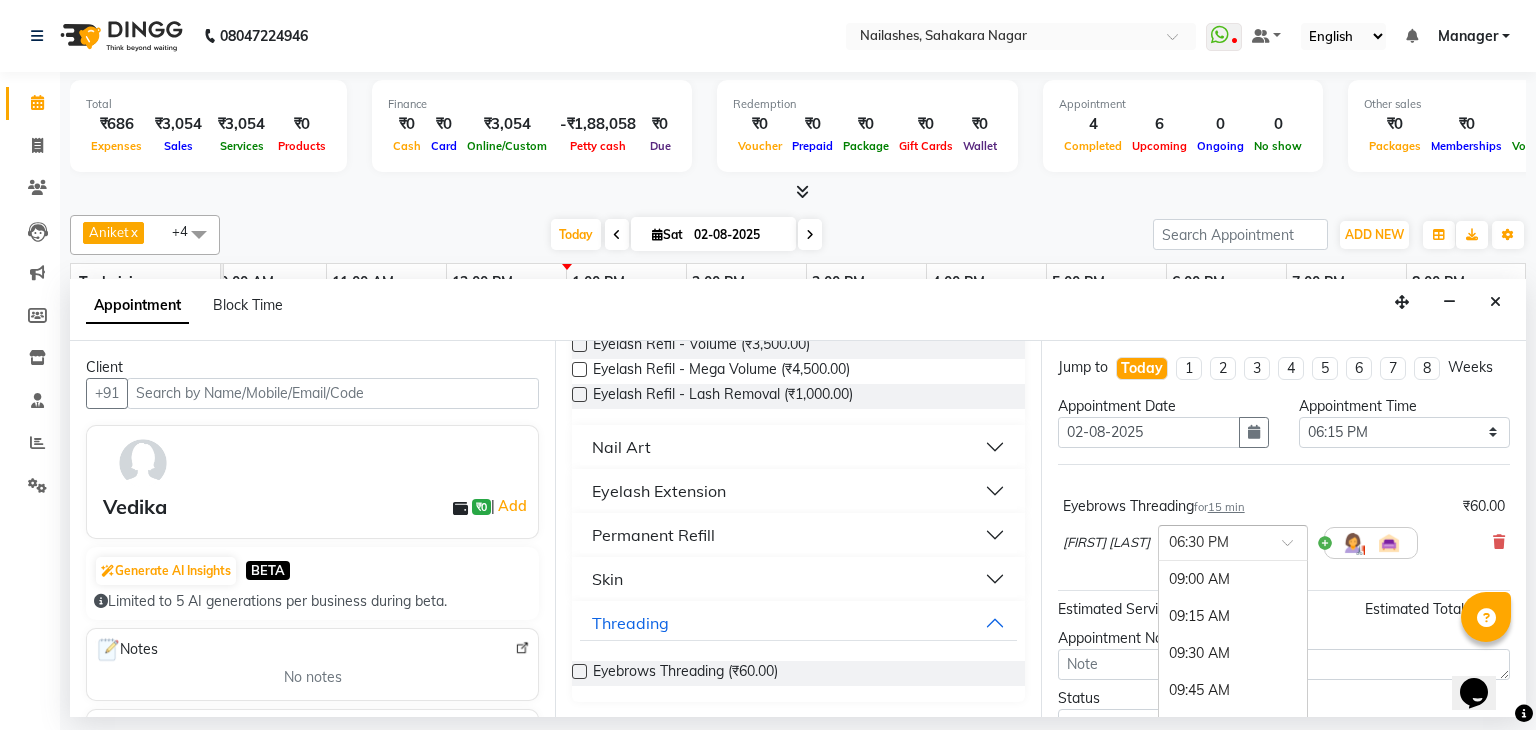 scroll, scrollTop: 1406, scrollLeft: 0, axis: vertical 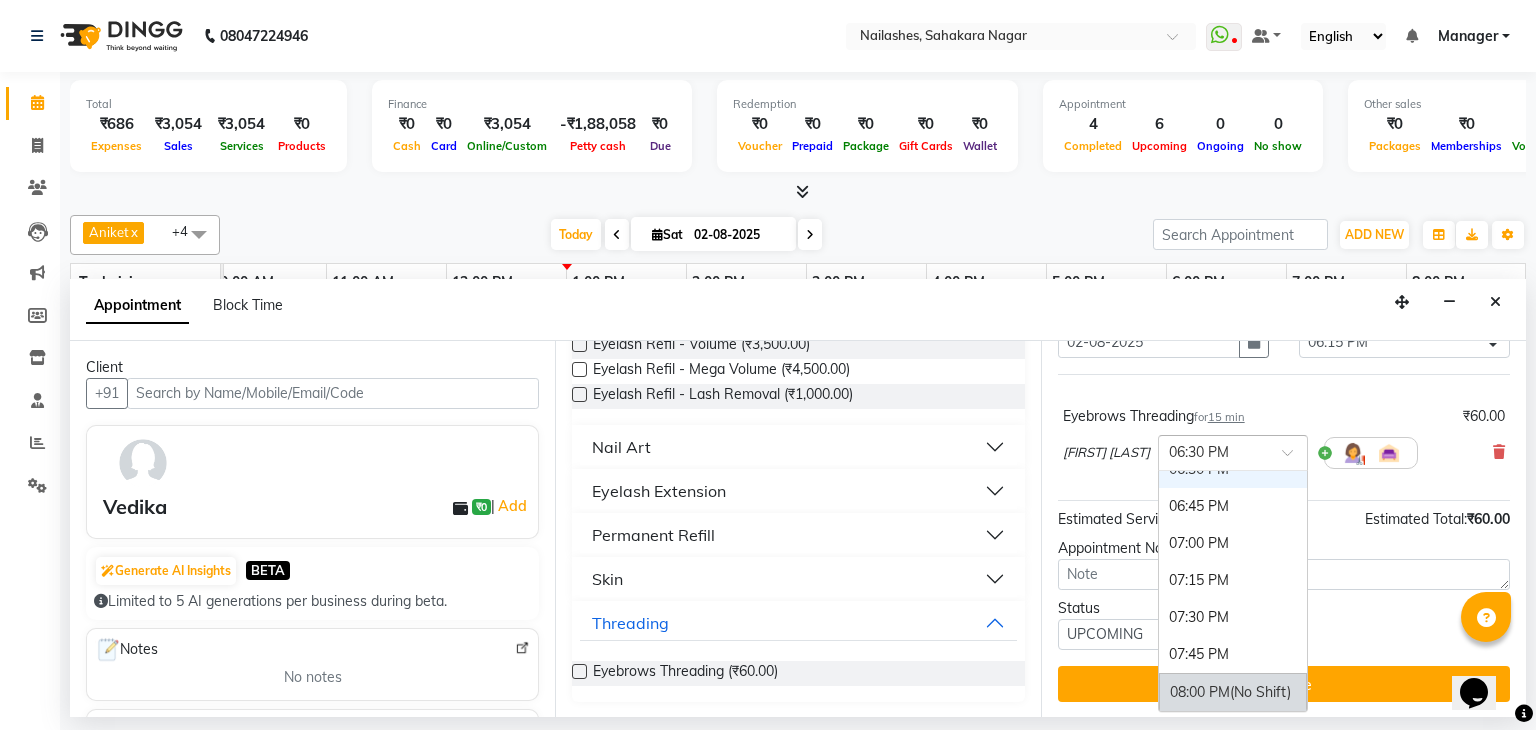 click on "08:00 PM   (No Shift)" at bounding box center [1233, 692] 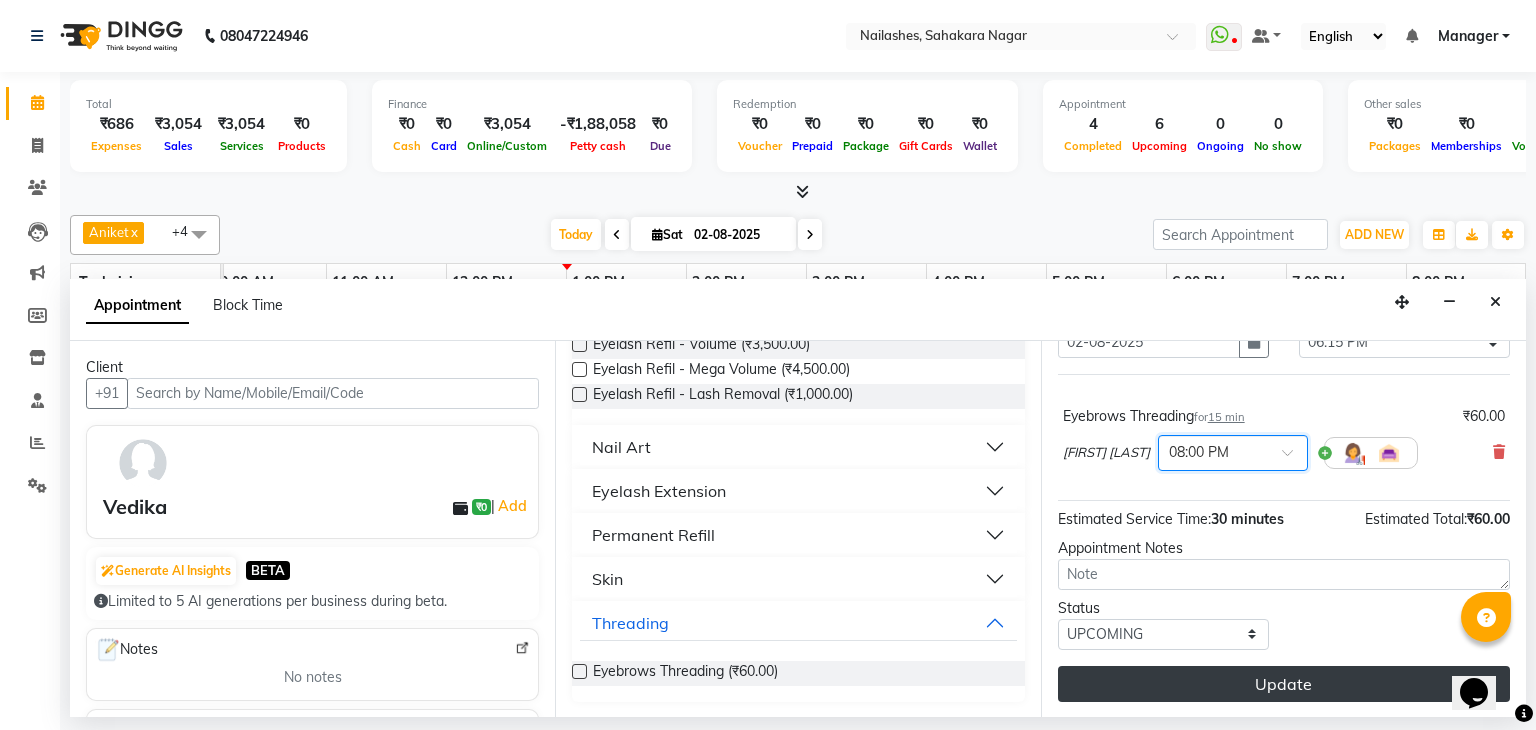 click on "Update" at bounding box center [1284, 684] 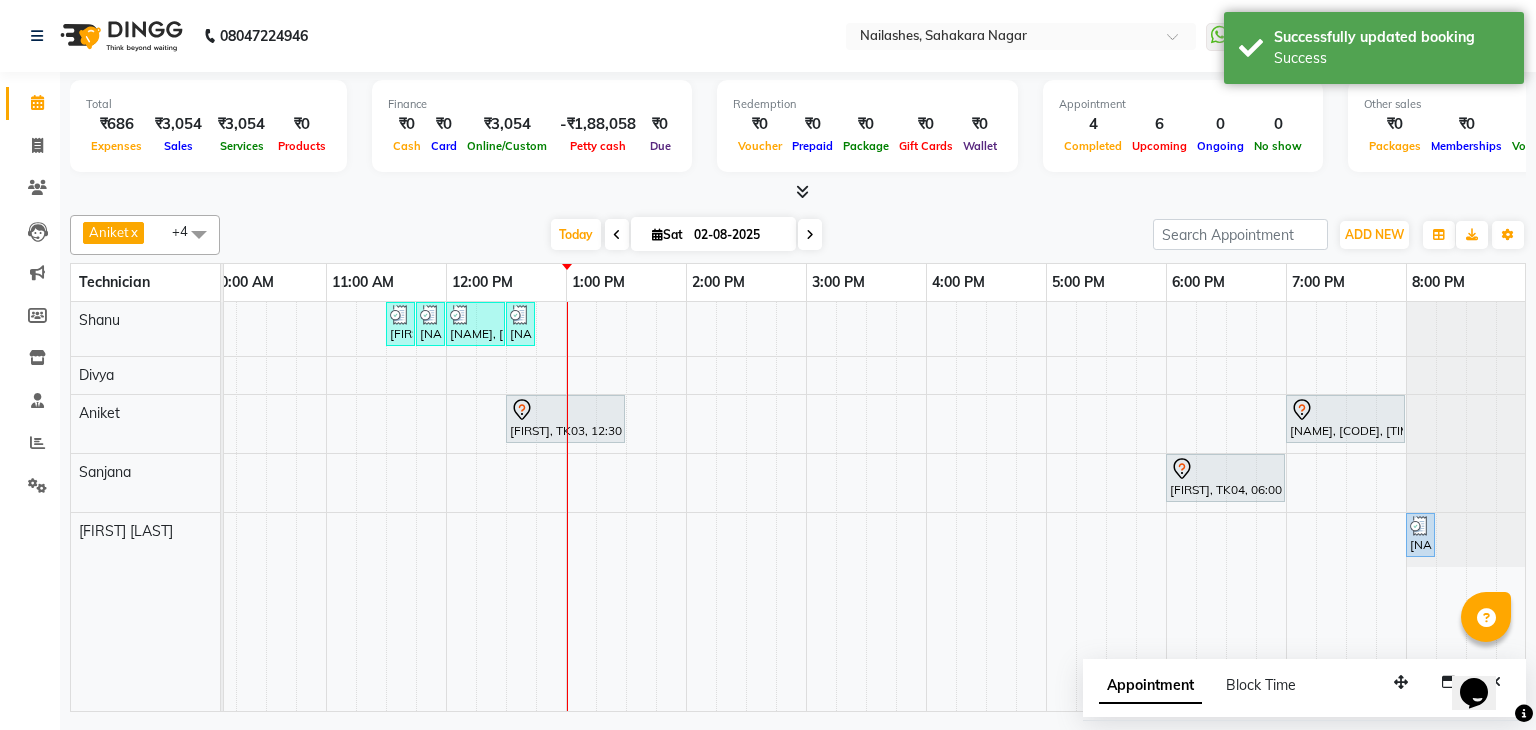click on "sanjana, TK02, 11:30 AM-11:45 AM, Gel polish removal     sanjana, TK02, 11:45 AM-12:00 PM, Nail Art - Stamping Per Finger (Hand)     sanjana, TK02, 12:00 PM-12:30 PM, Nail Art - Glitter Per Finger  (Toes)     sanjana, TK02, 12:30 PM-12:45 PM, Permanent Nail Paint - French (Hand)             Mekhala, TK03, 12:30 PM-01:30 PM, Nail Extension - Acrylic (Hand)             Steffy, TK04, 07:00 PM-08:00 PM, Nail Art - Cat Eye (Hand)             Steffy, TK04, 06:00 PM-07:00 PM, Café H&F Pedicure     Vedika, TK07, 08:00 PM-08:15 PM, Eyebrows Threading" at bounding box center [746, 506] 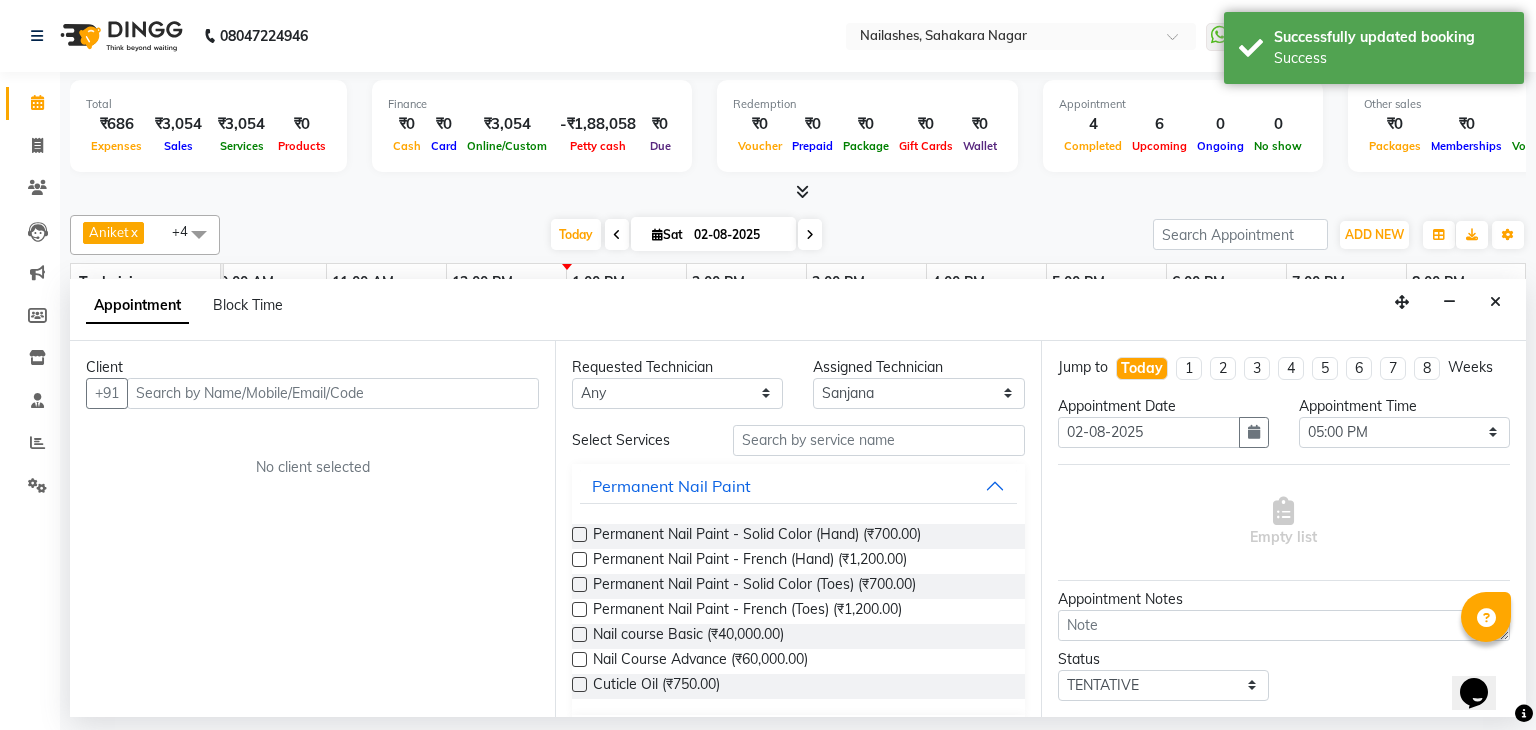 click at bounding box center [333, 393] 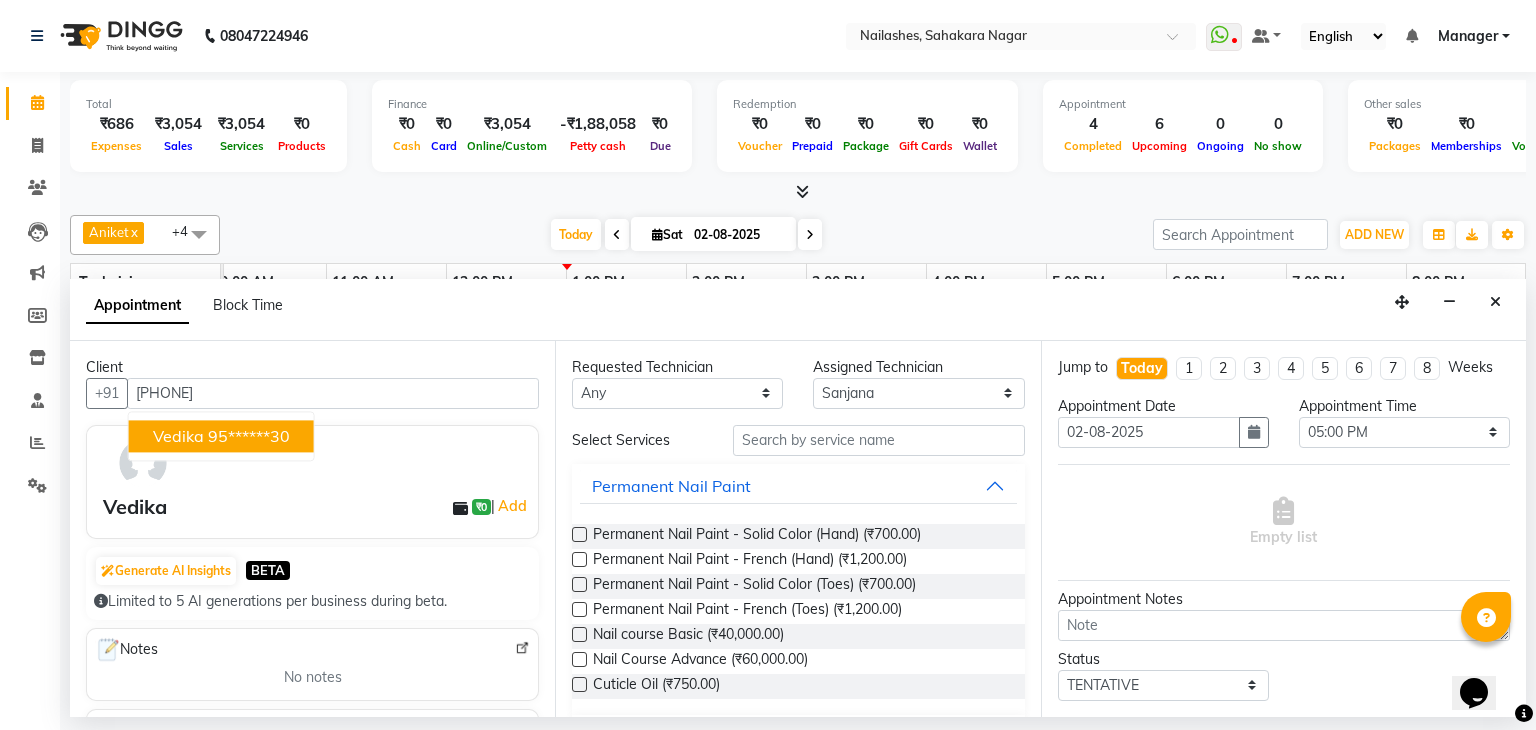 click on "95******30" at bounding box center (249, 436) 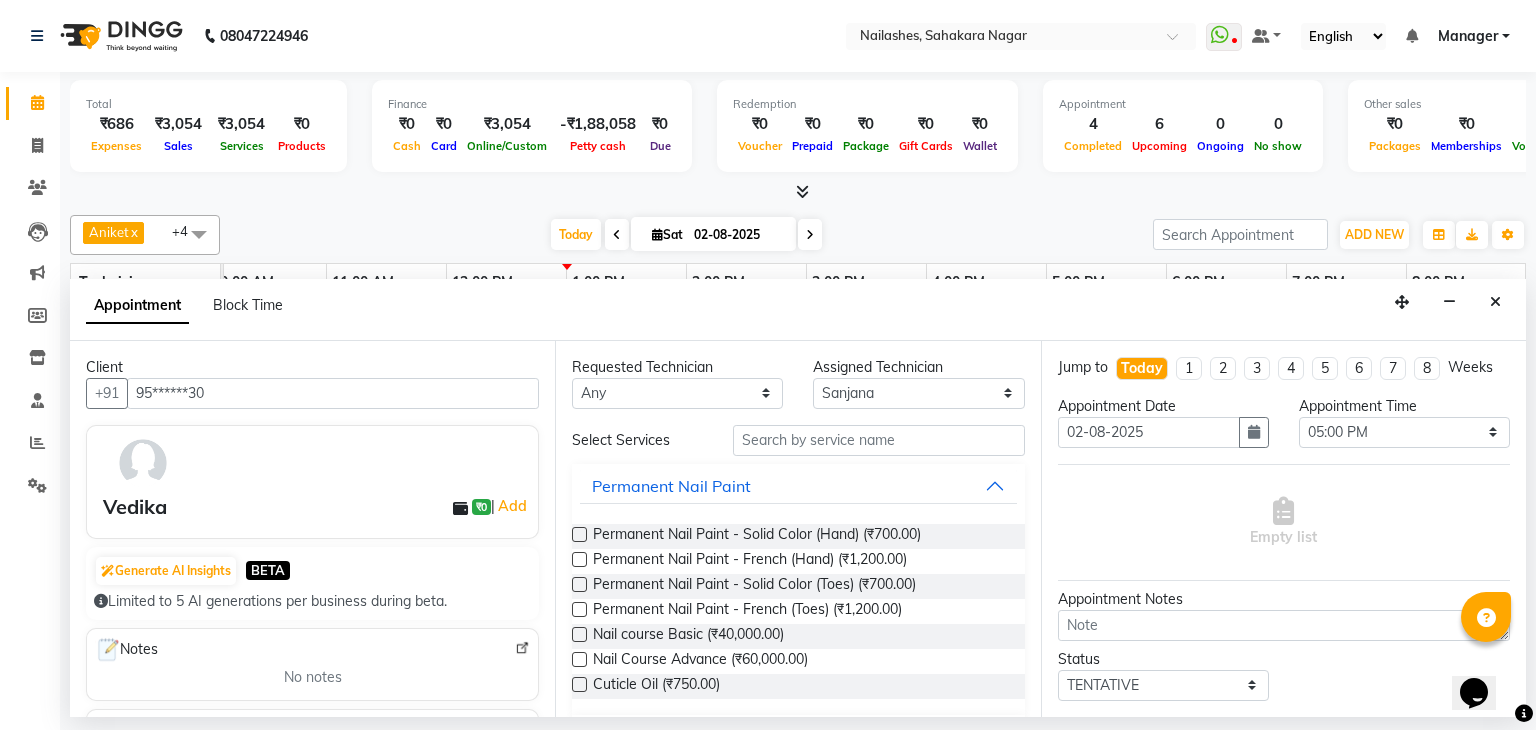 type on "95******30" 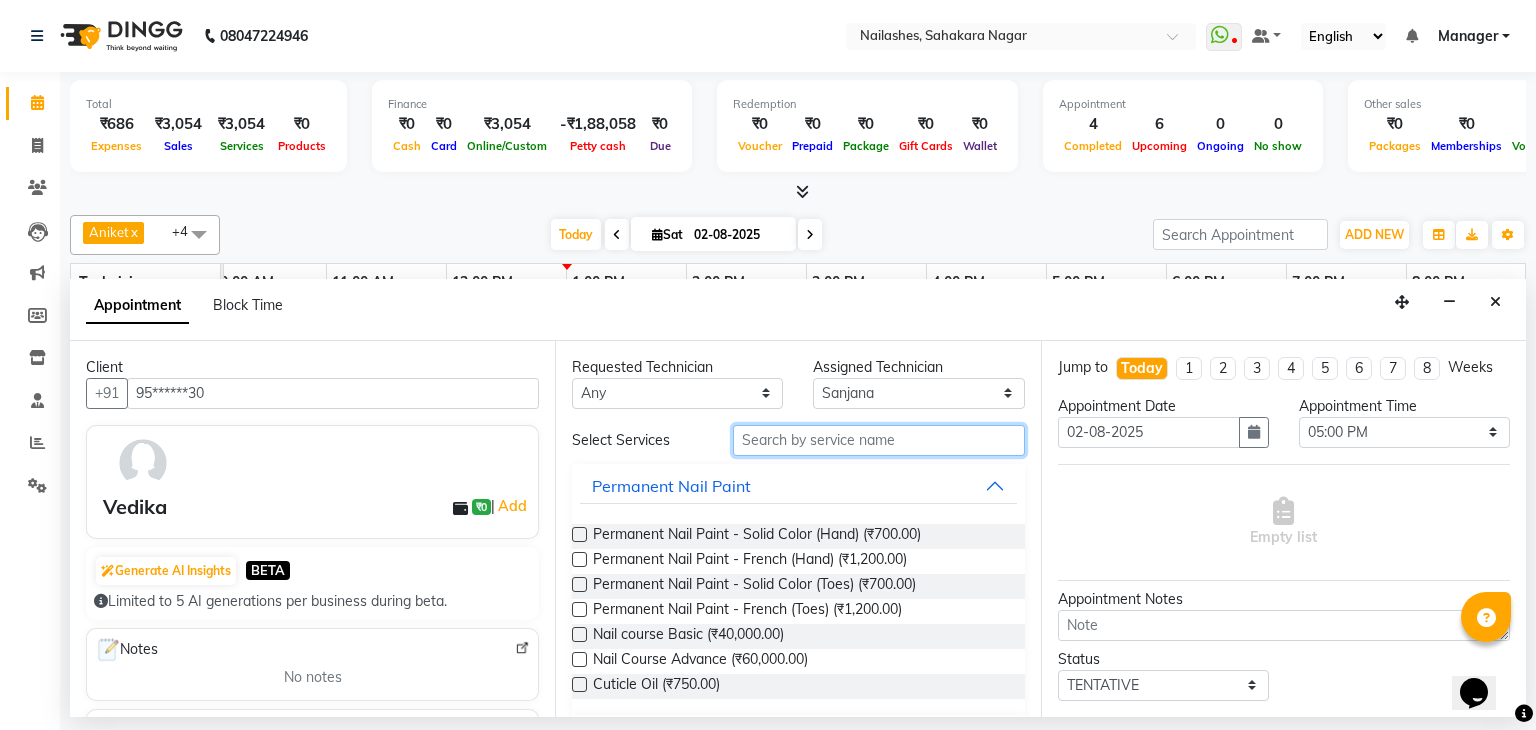 click at bounding box center [879, 440] 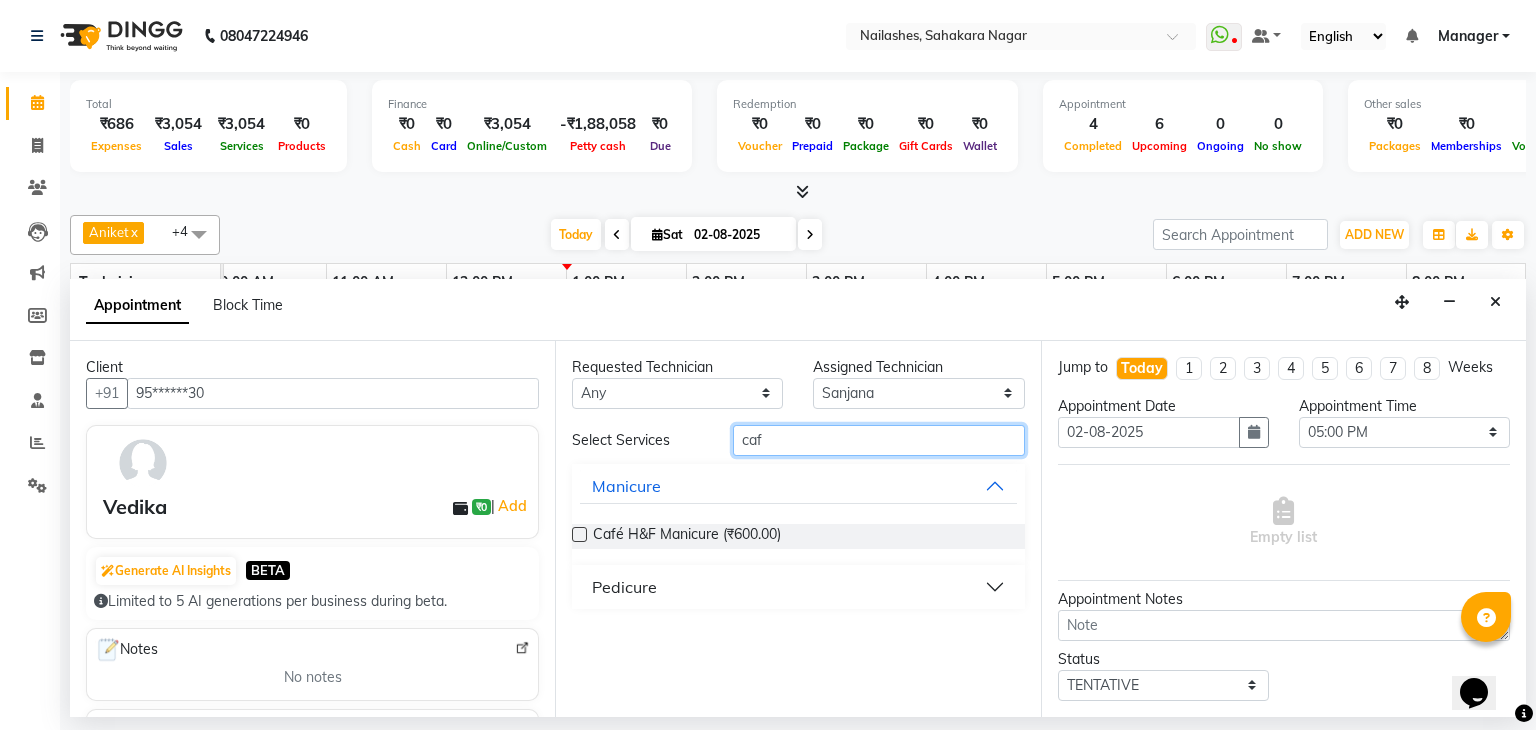 type on "caf" 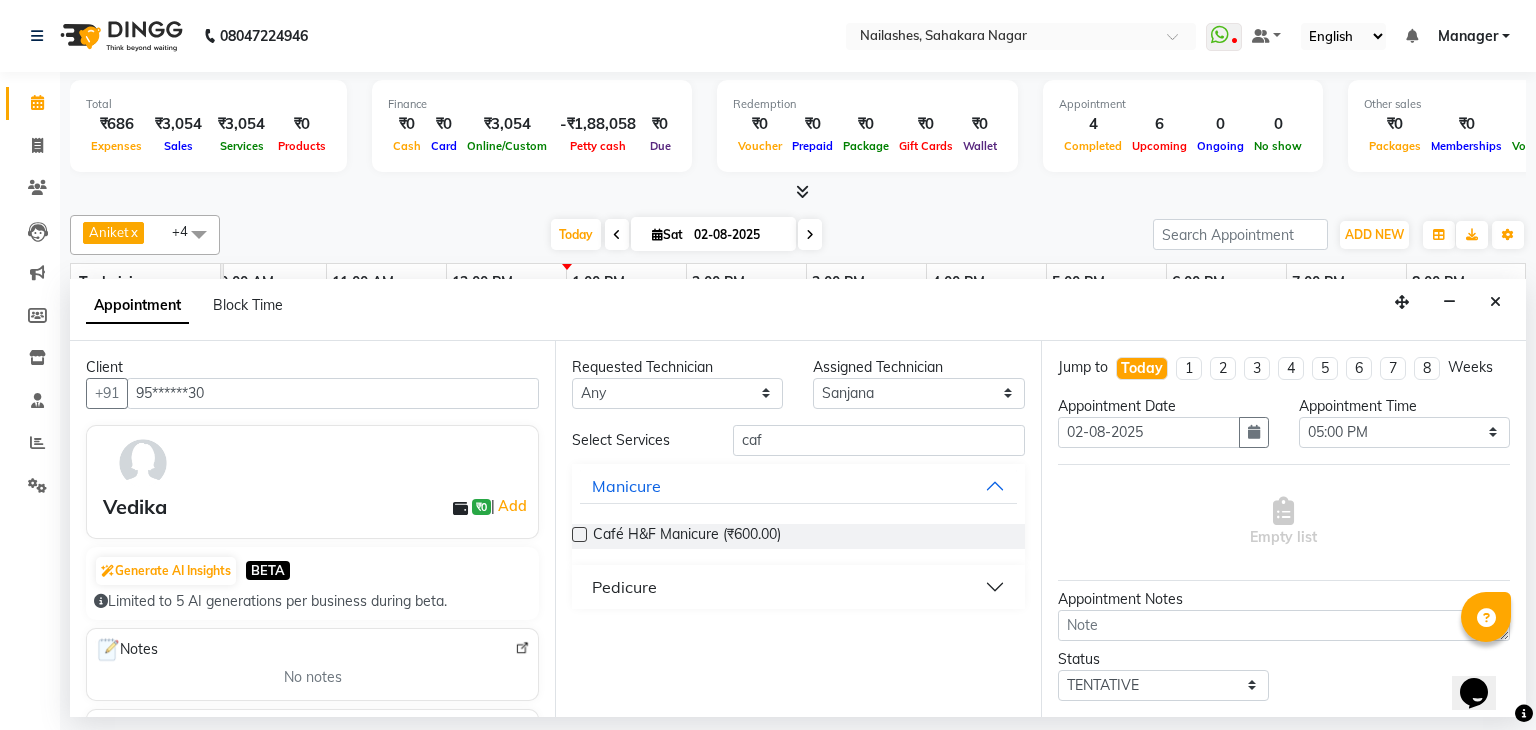 click on "Pedicure" at bounding box center [798, 587] 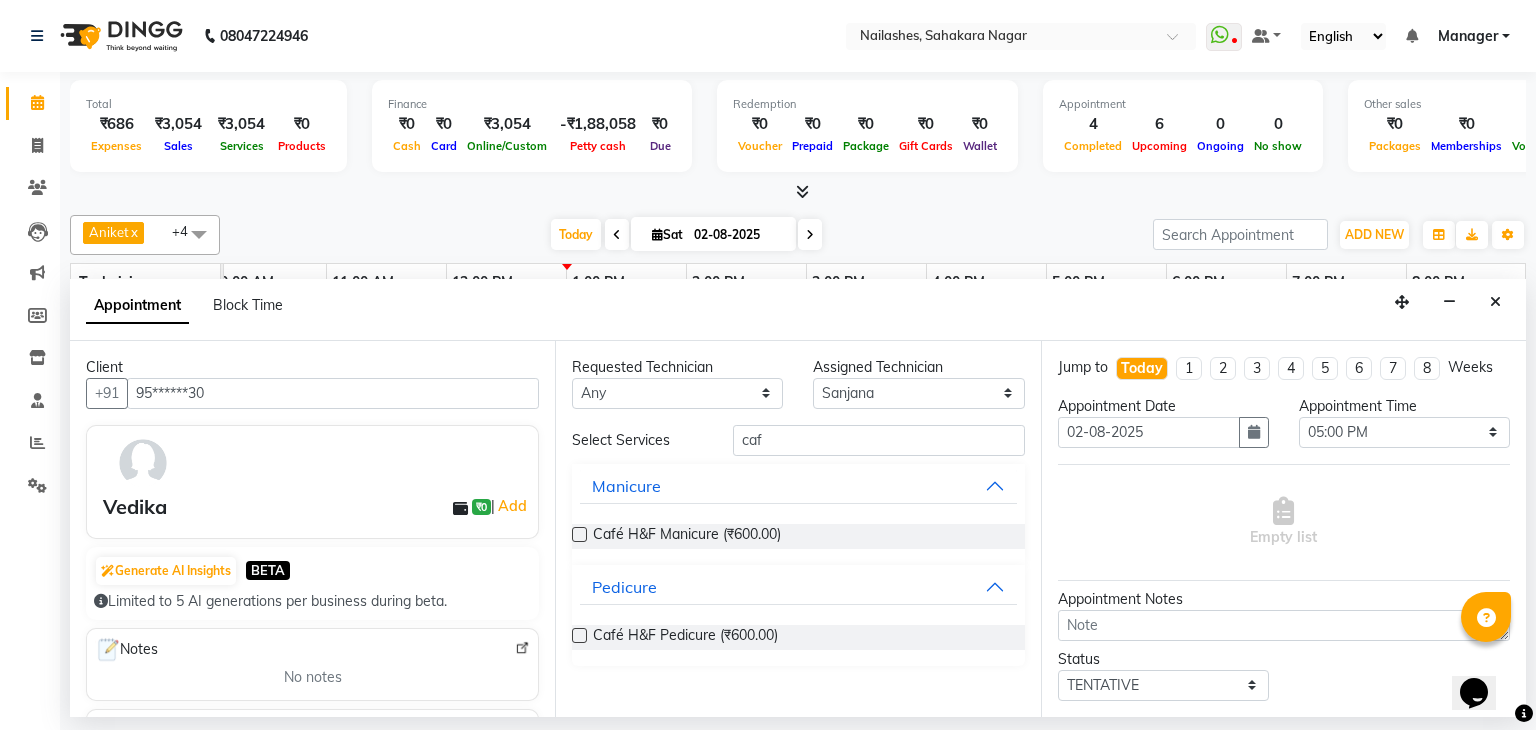 click at bounding box center (579, 635) 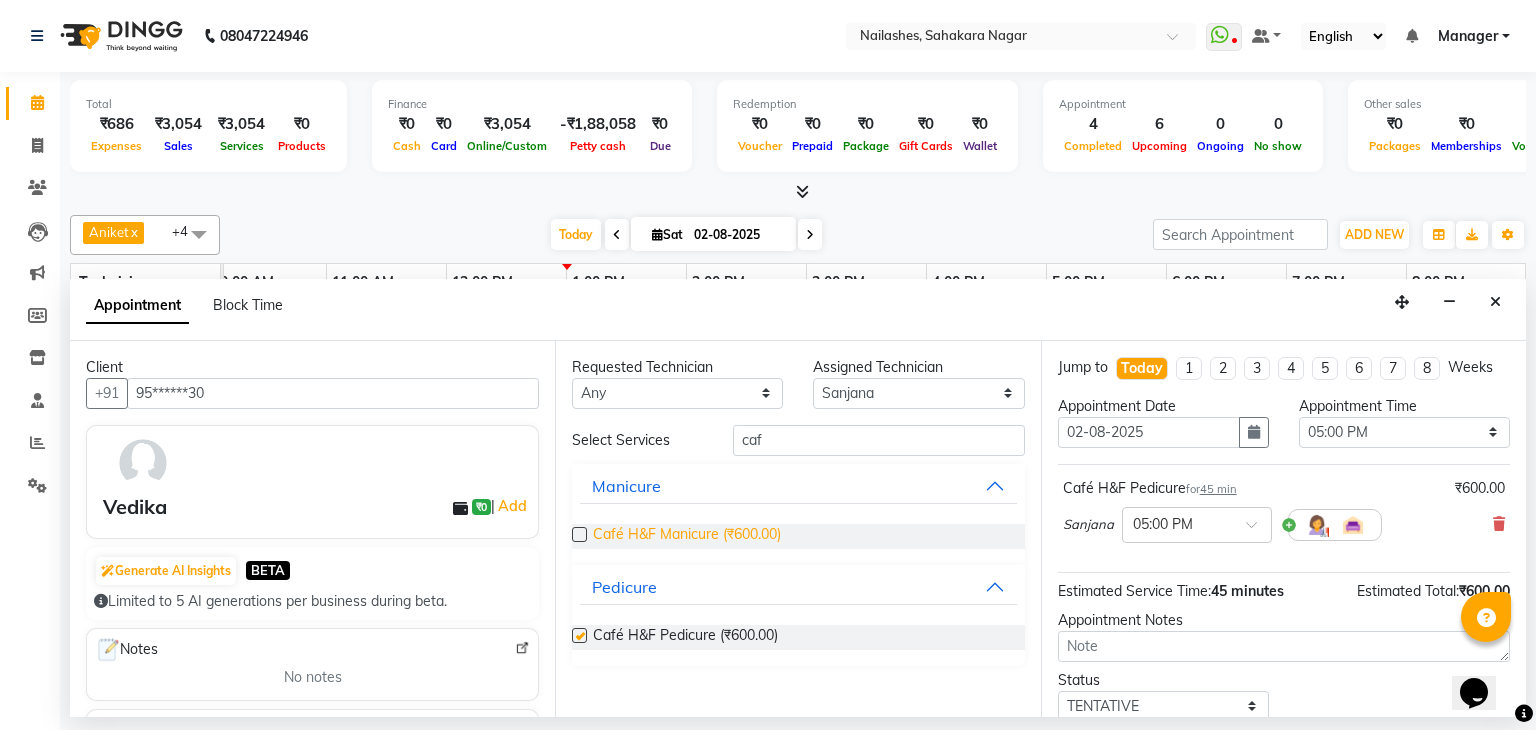 checkbox on "false" 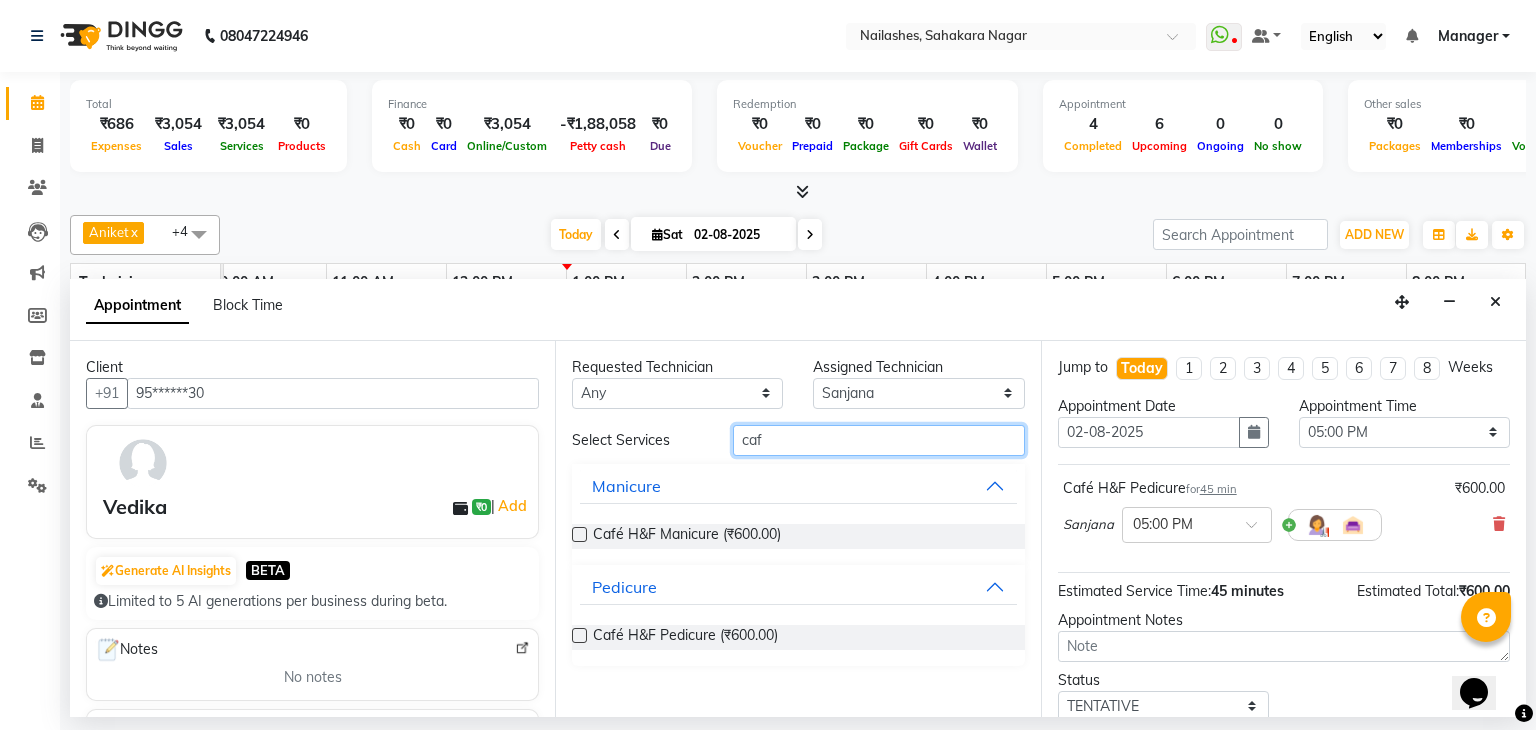 click on "caf" at bounding box center (879, 440) 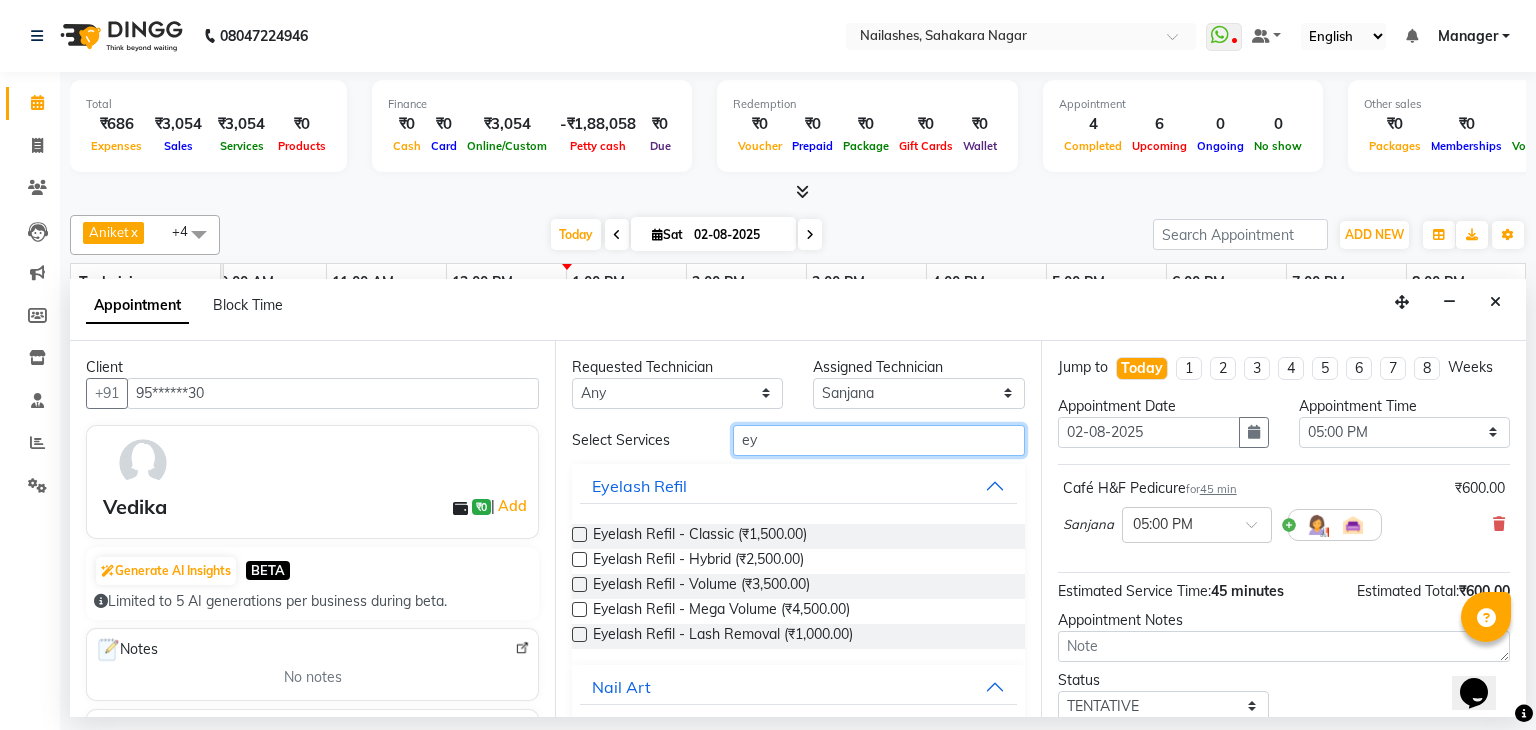 type on "e" 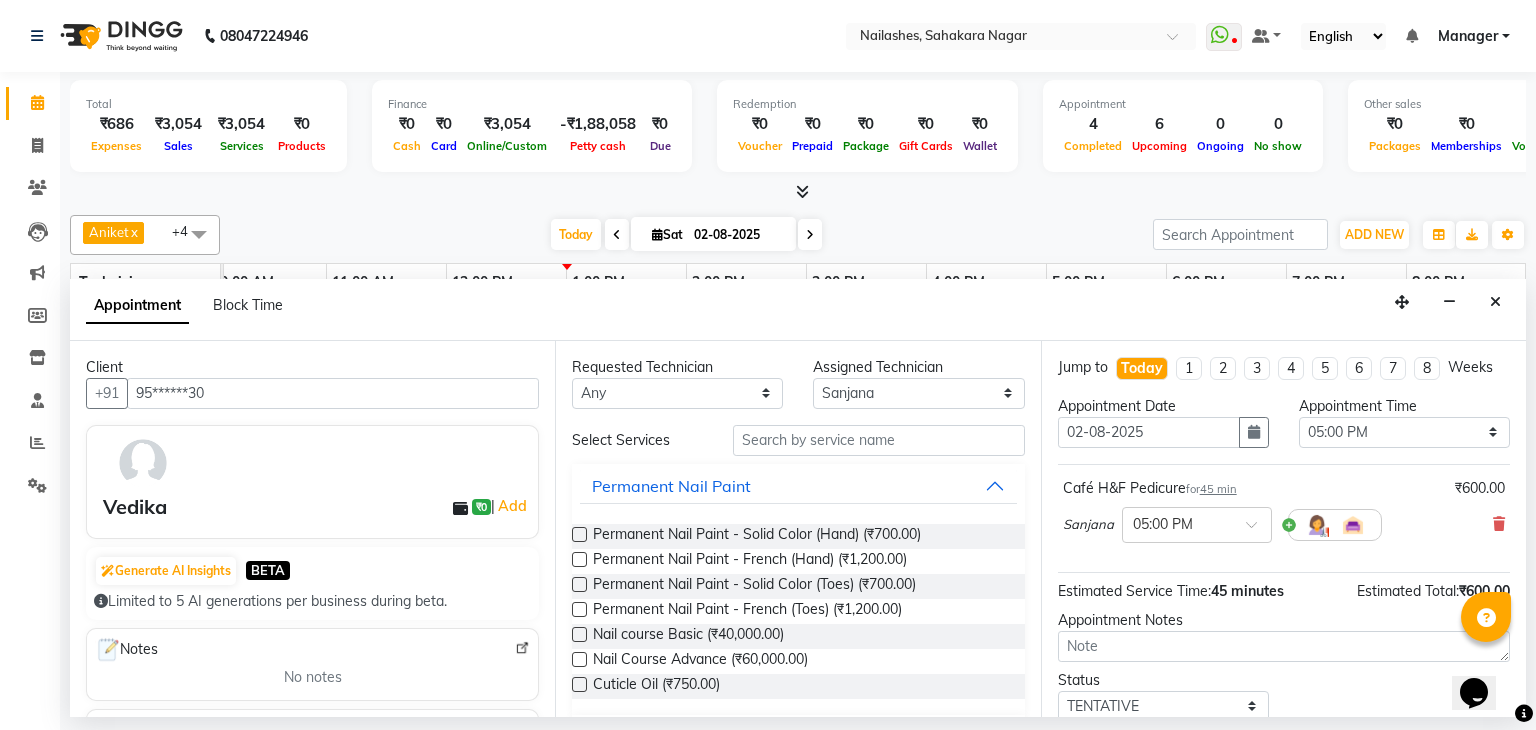 click at bounding box center [1499, 524] 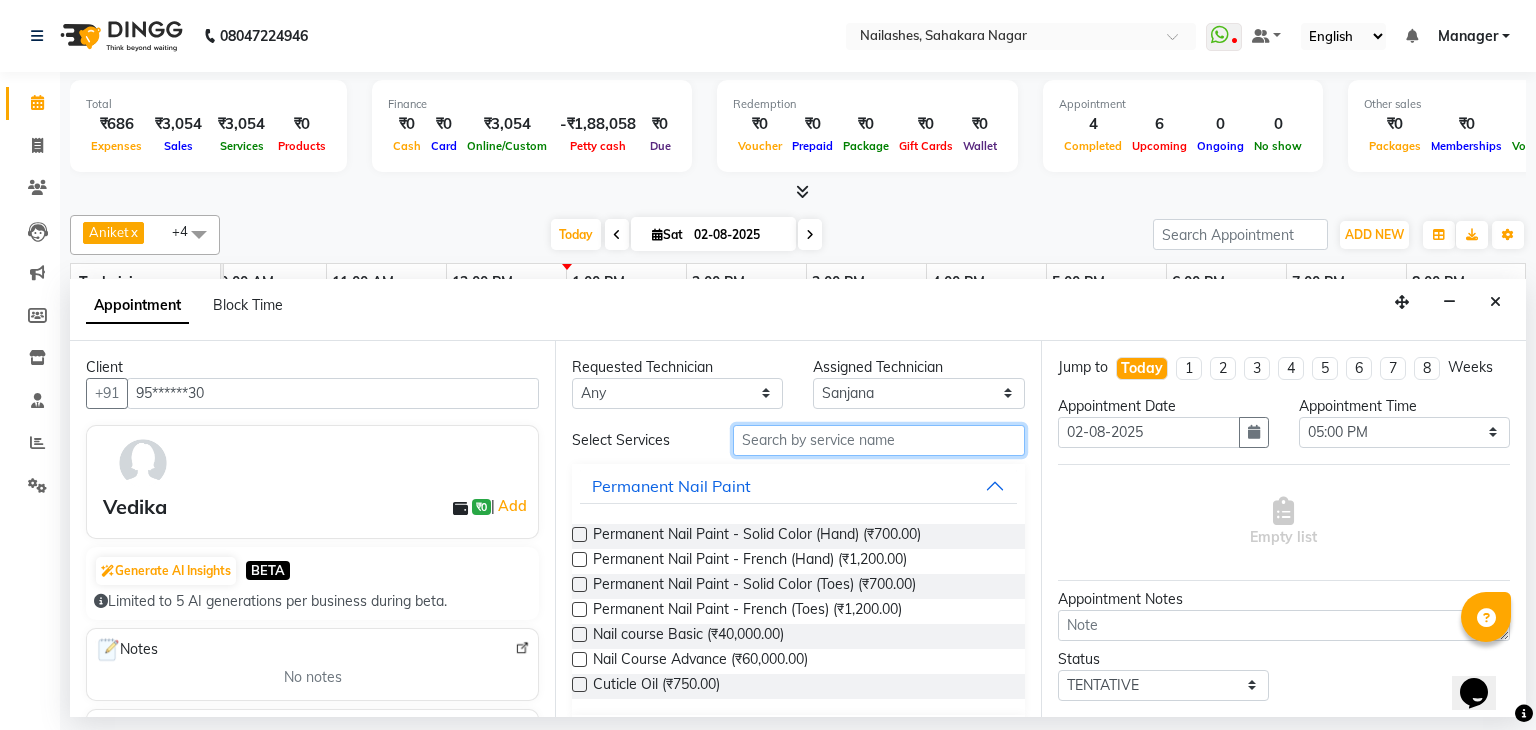 click at bounding box center [879, 440] 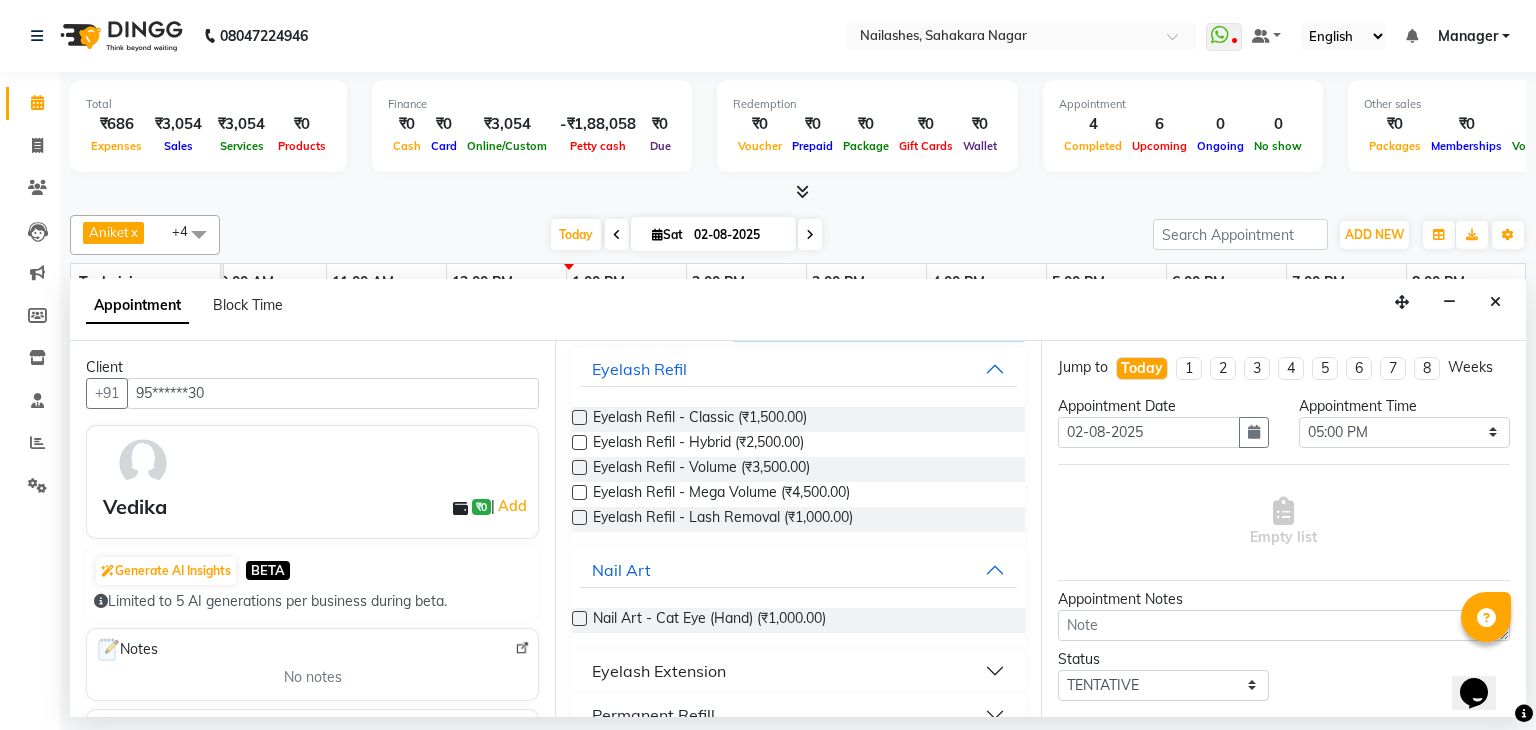 scroll, scrollTop: 240, scrollLeft: 0, axis: vertical 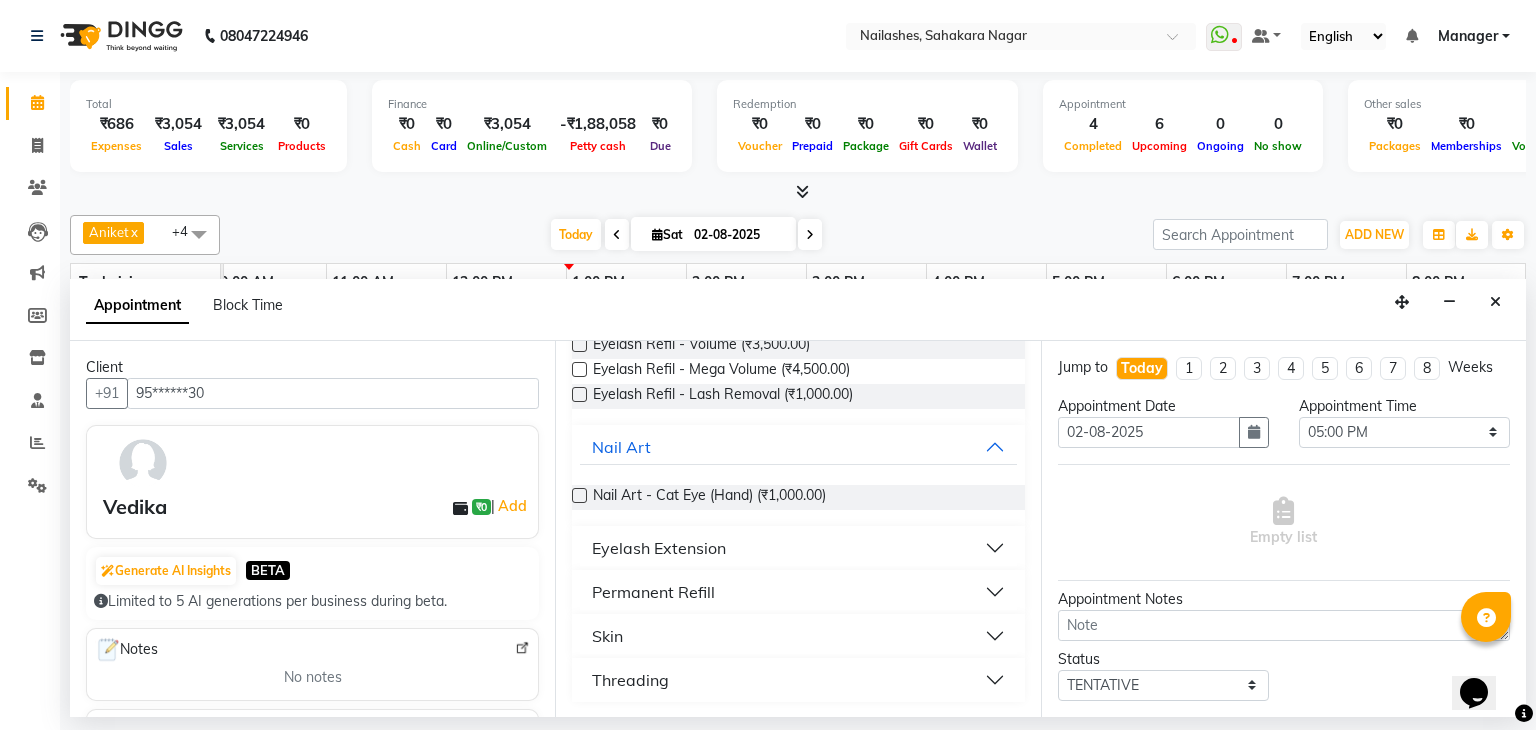 type on "eye" 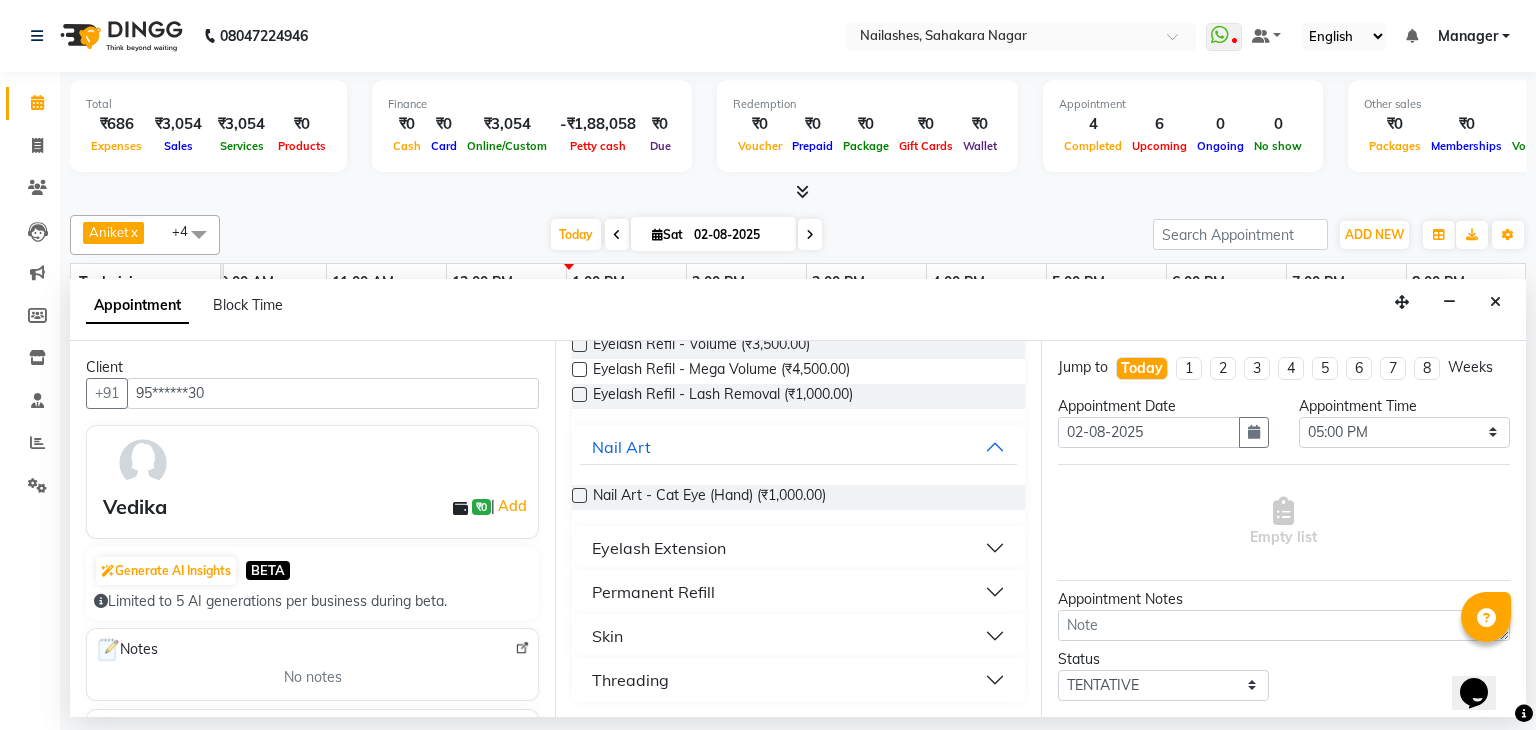 click on "Threading" at bounding box center (630, 680) 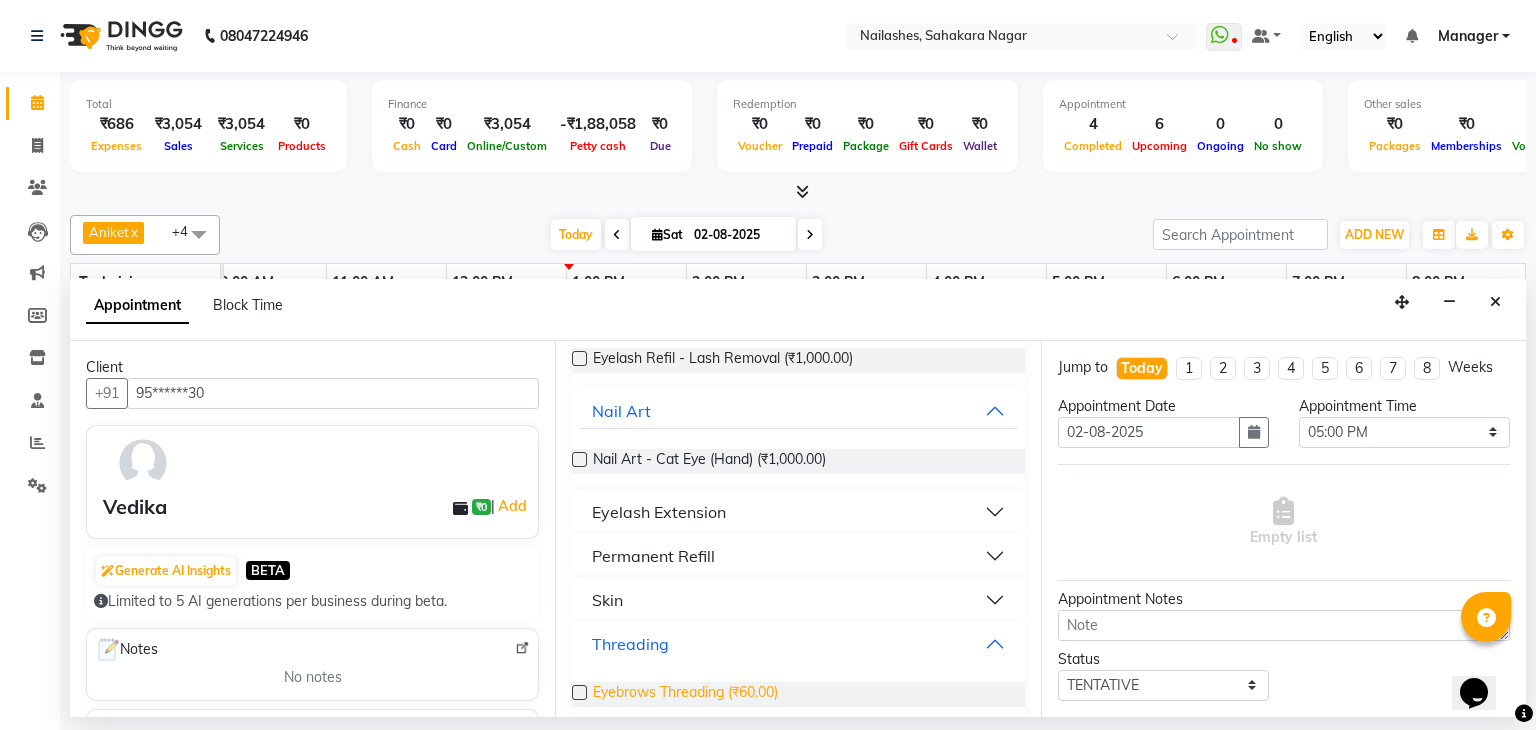 scroll, scrollTop: 297, scrollLeft: 0, axis: vertical 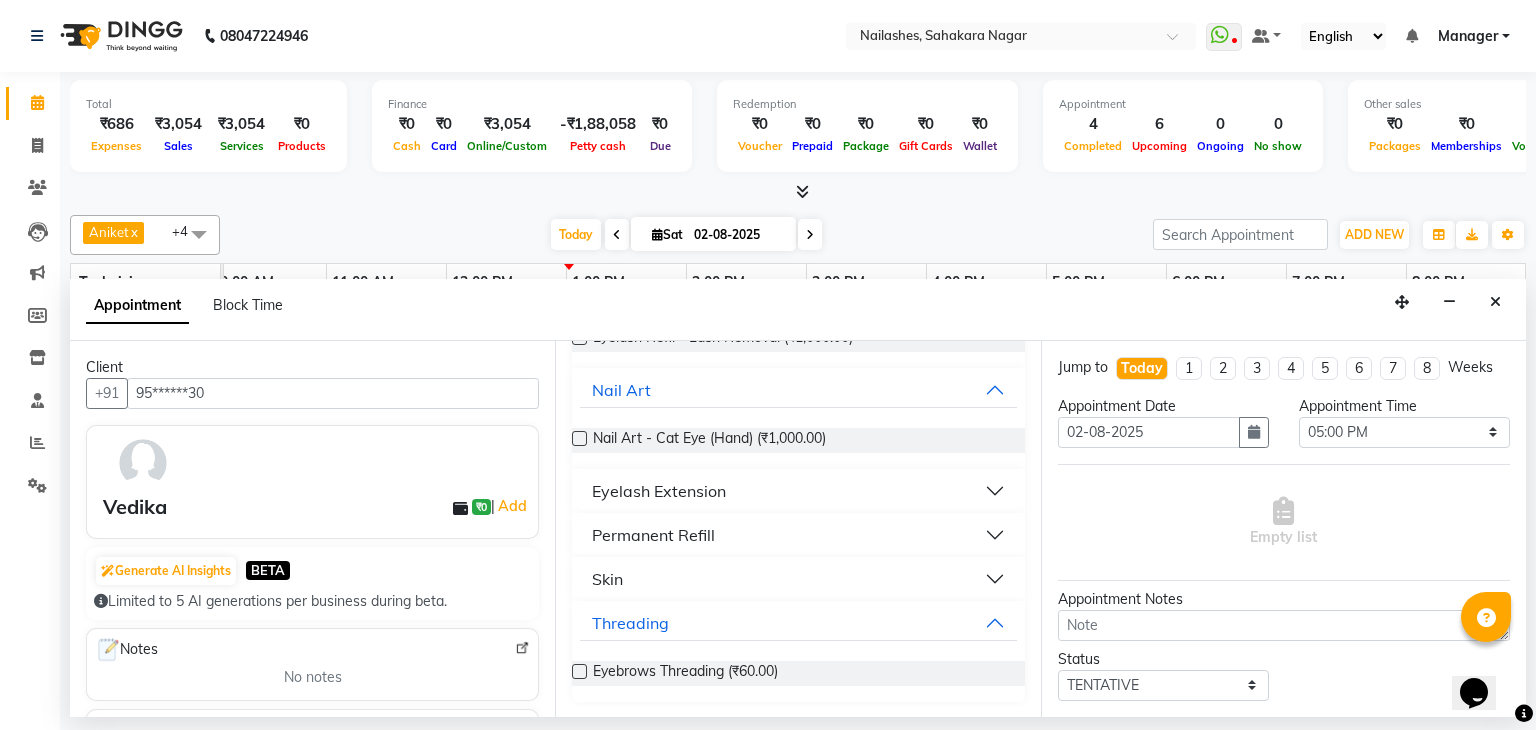 click at bounding box center [579, 671] 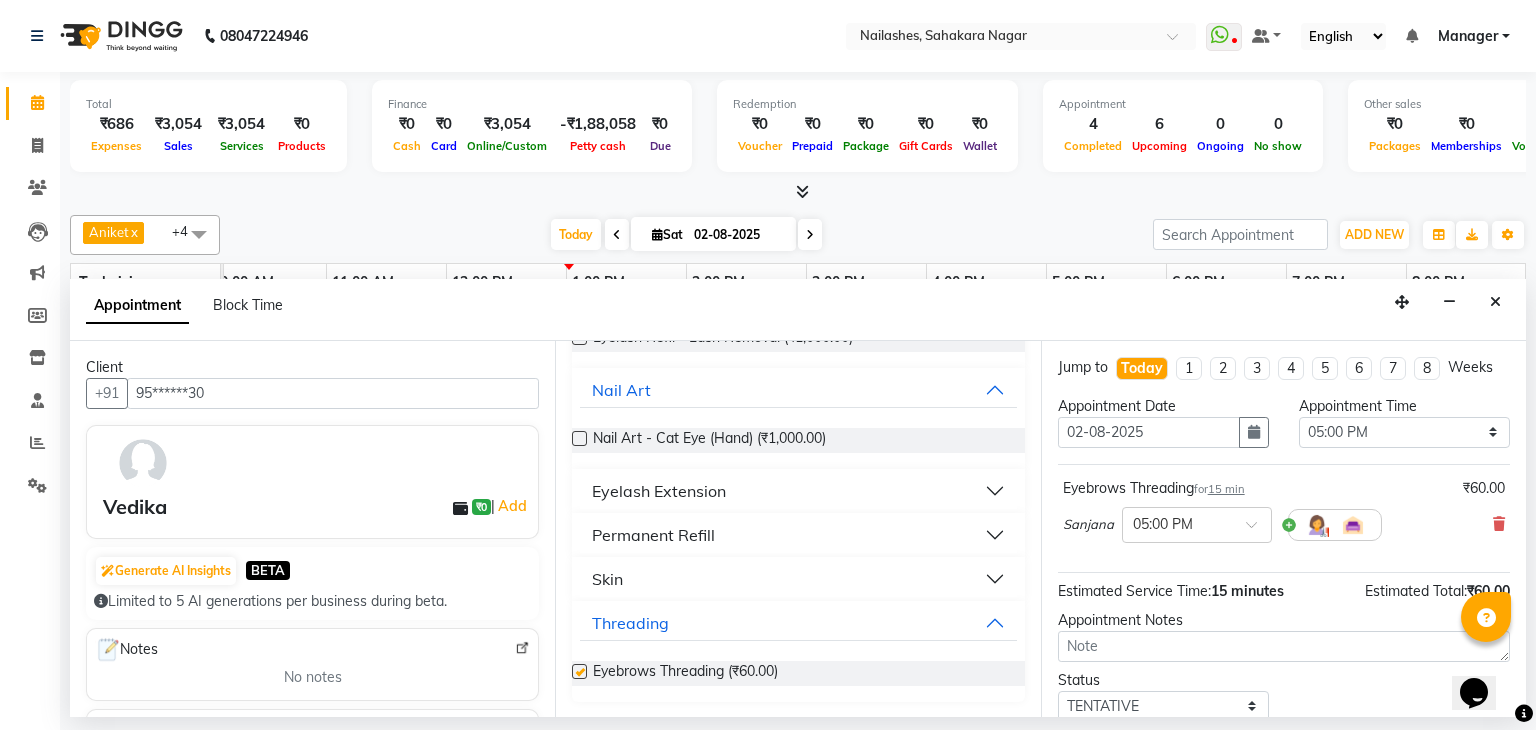checkbox on "false" 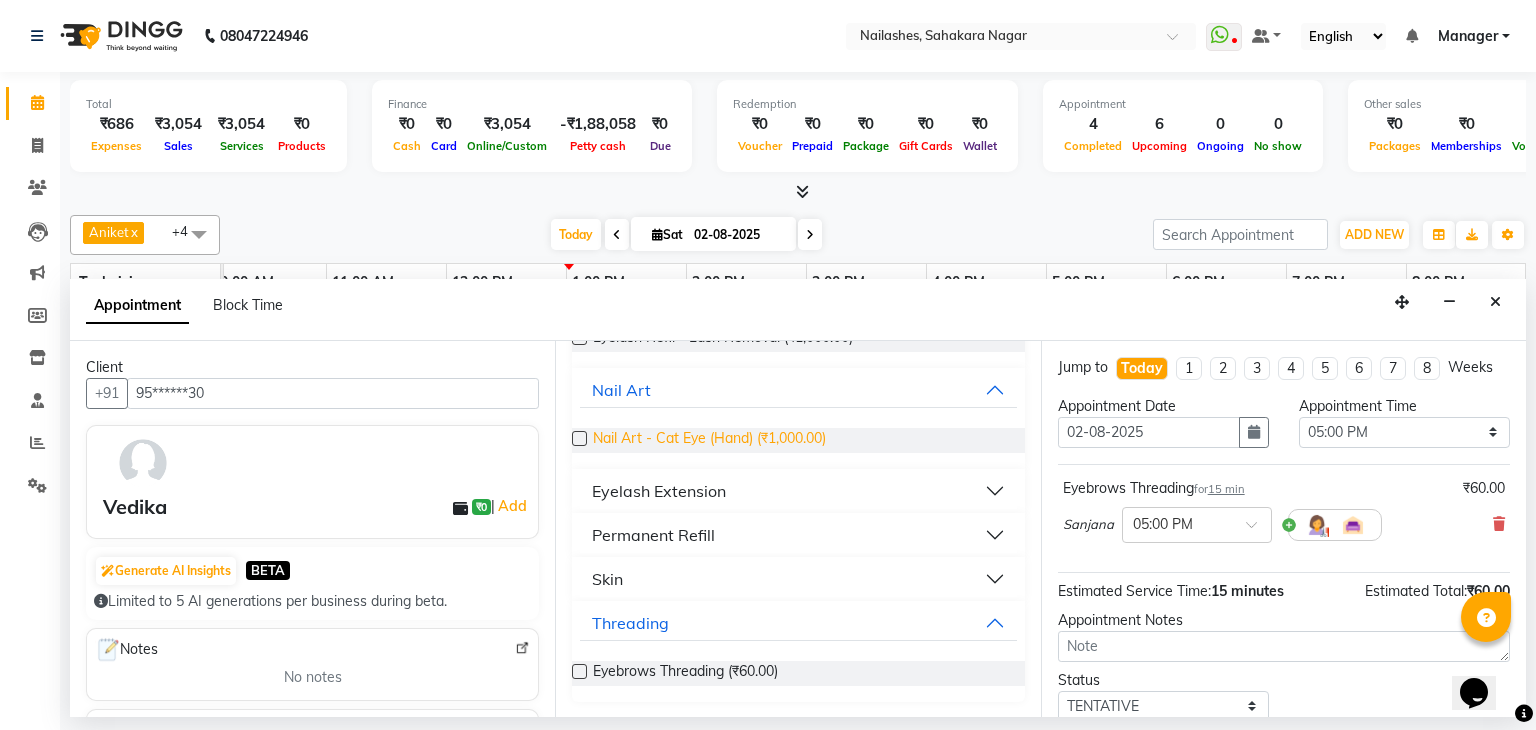 scroll, scrollTop: 0, scrollLeft: 0, axis: both 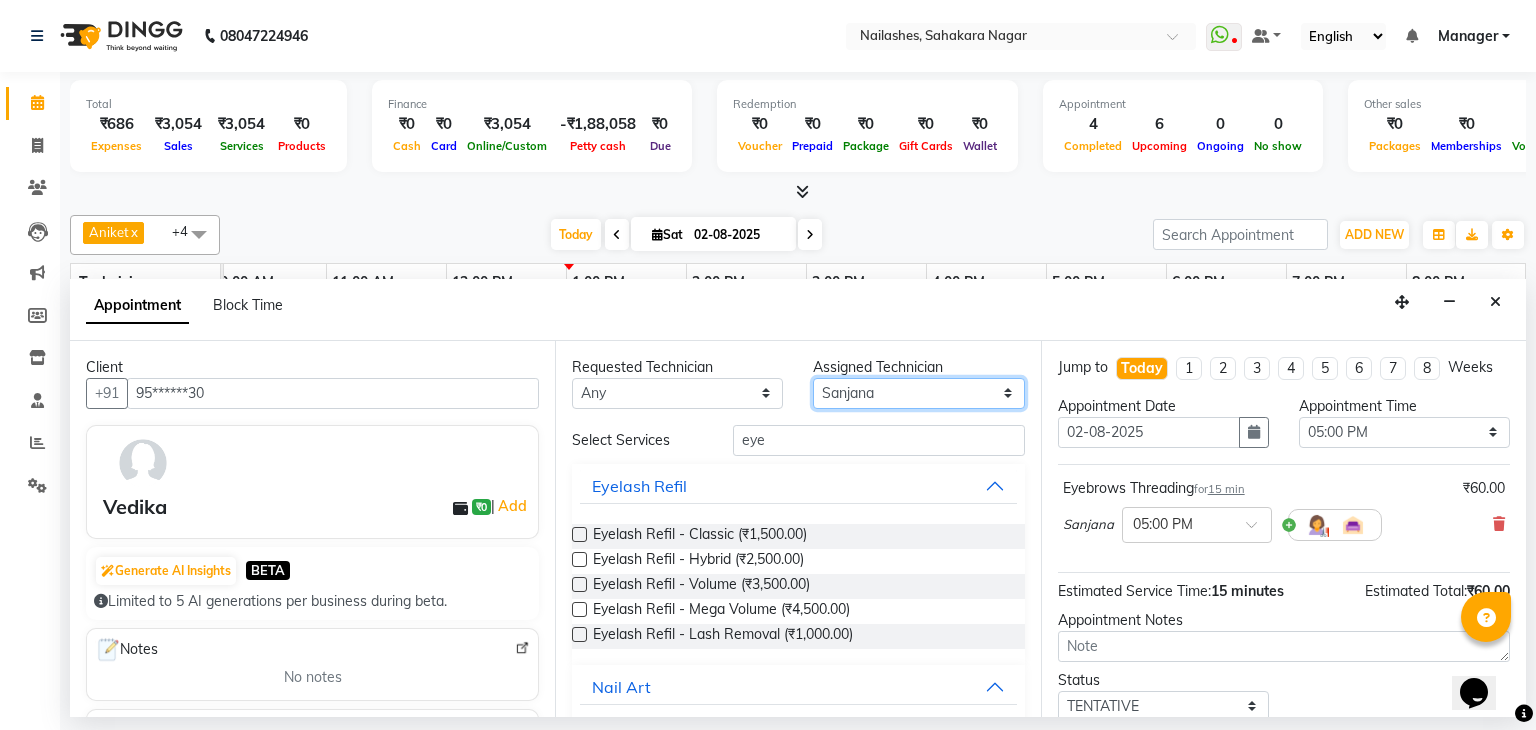 click on "Select [PERSON] [PERSON] [PERSON] [PERSON] [PERSON] [PERSON] [PERSON] [PERSON] [PERSON] [PERSON] [PERSON] [PERSON] [PERSON]" at bounding box center (918, 393) 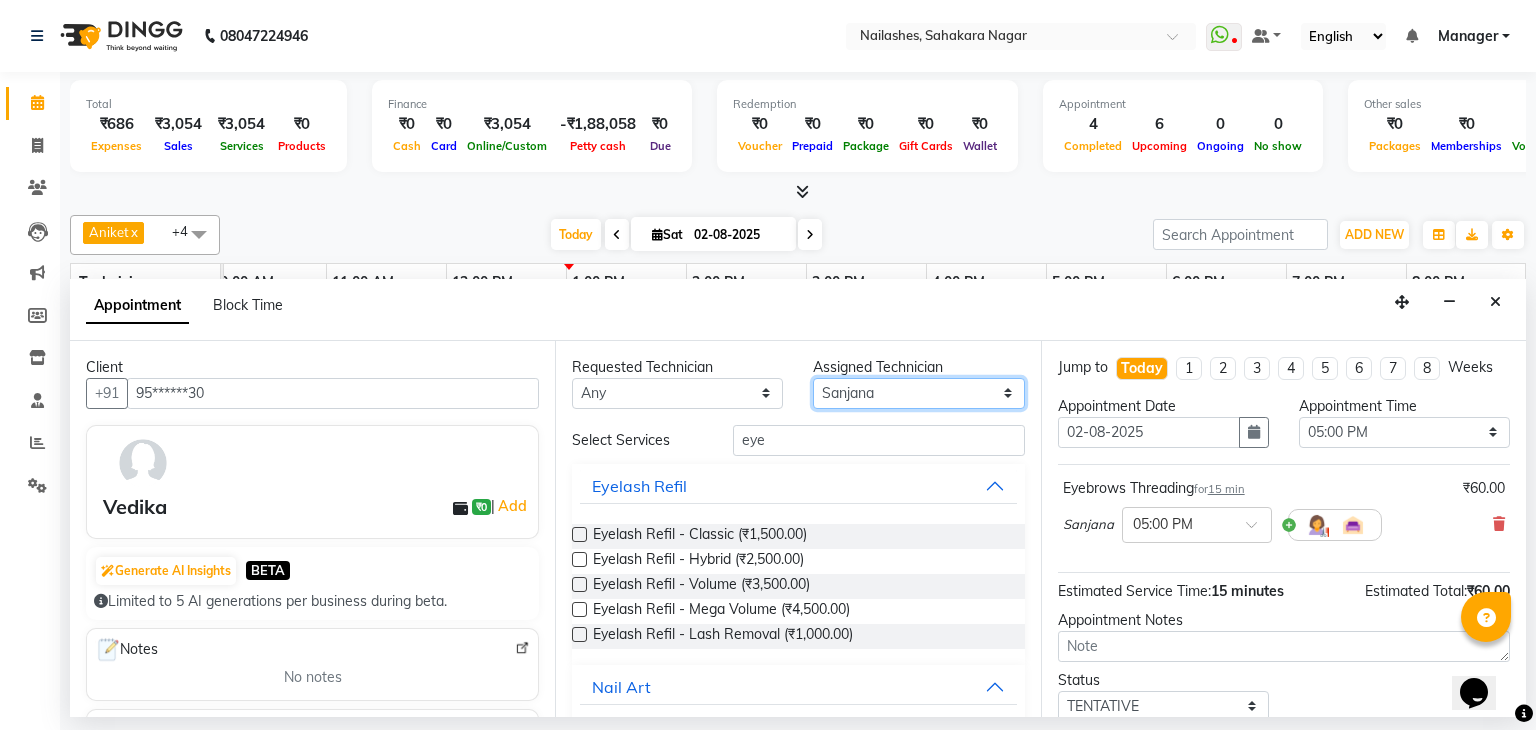 select on "54412" 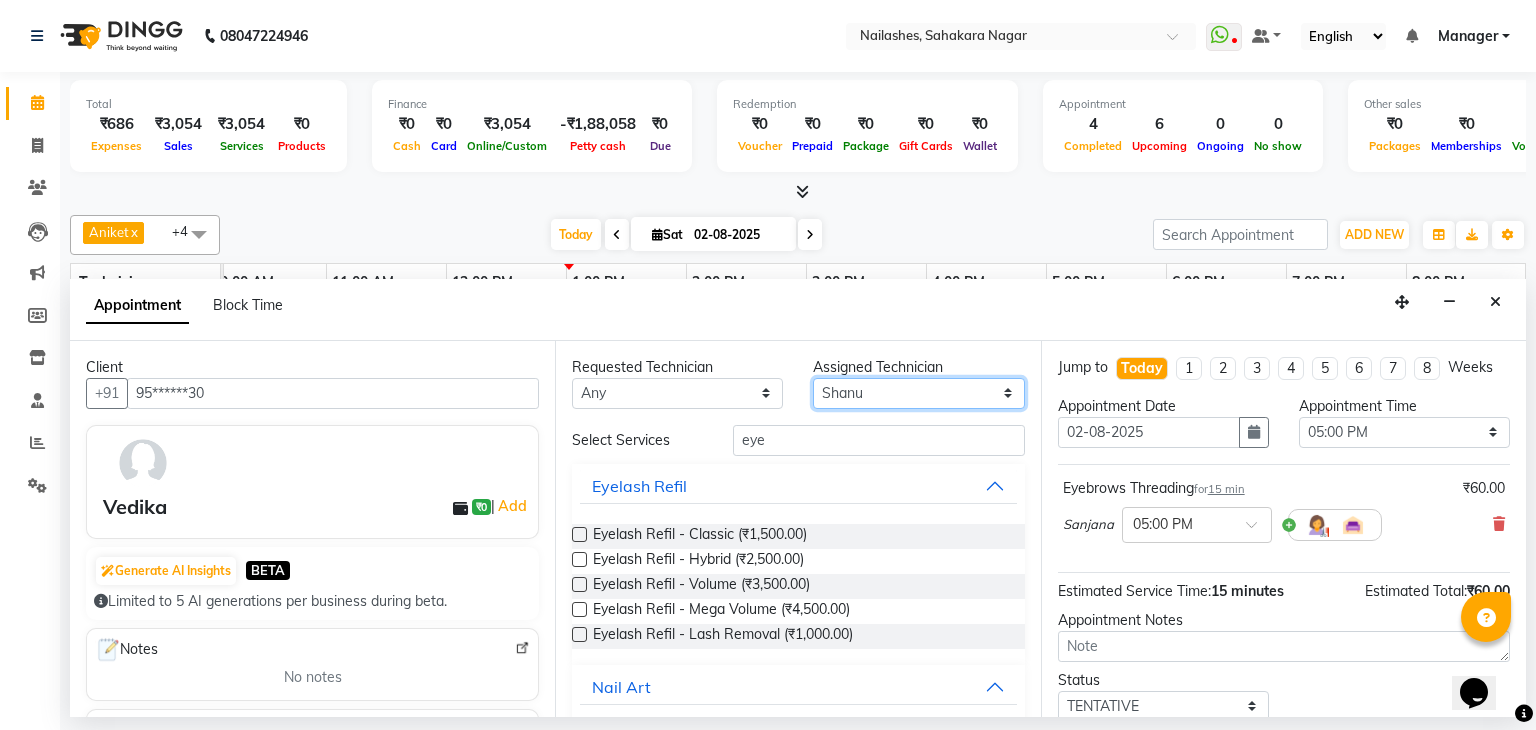 click on "Select [PERSON] [PERSON] [PERSON] [PERSON] [PERSON] [PERSON] [PERSON] [PERSON] [PERSON] [PERSON] [PERSON] [PERSON] [PERSON]" at bounding box center (918, 393) 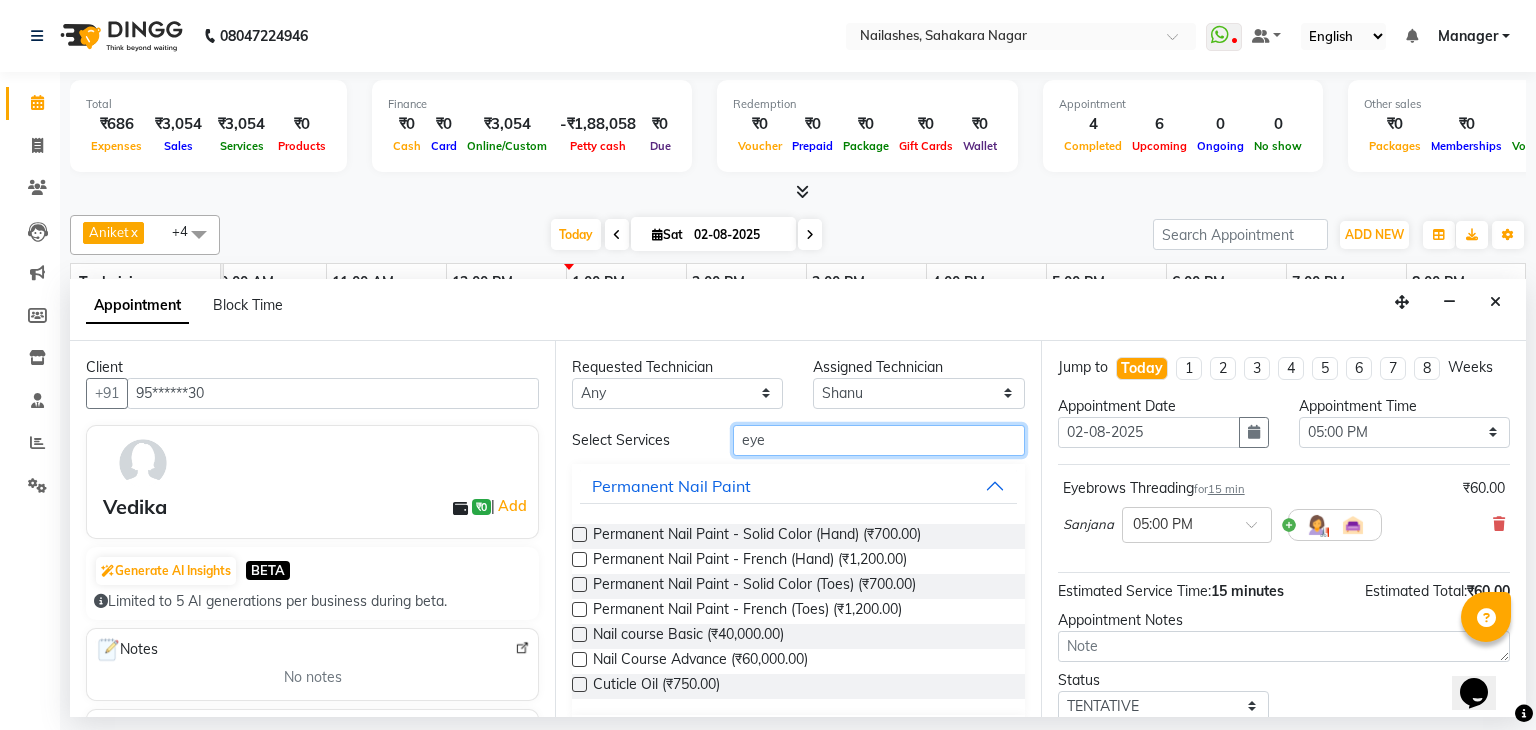 click on "eye" at bounding box center [879, 440] 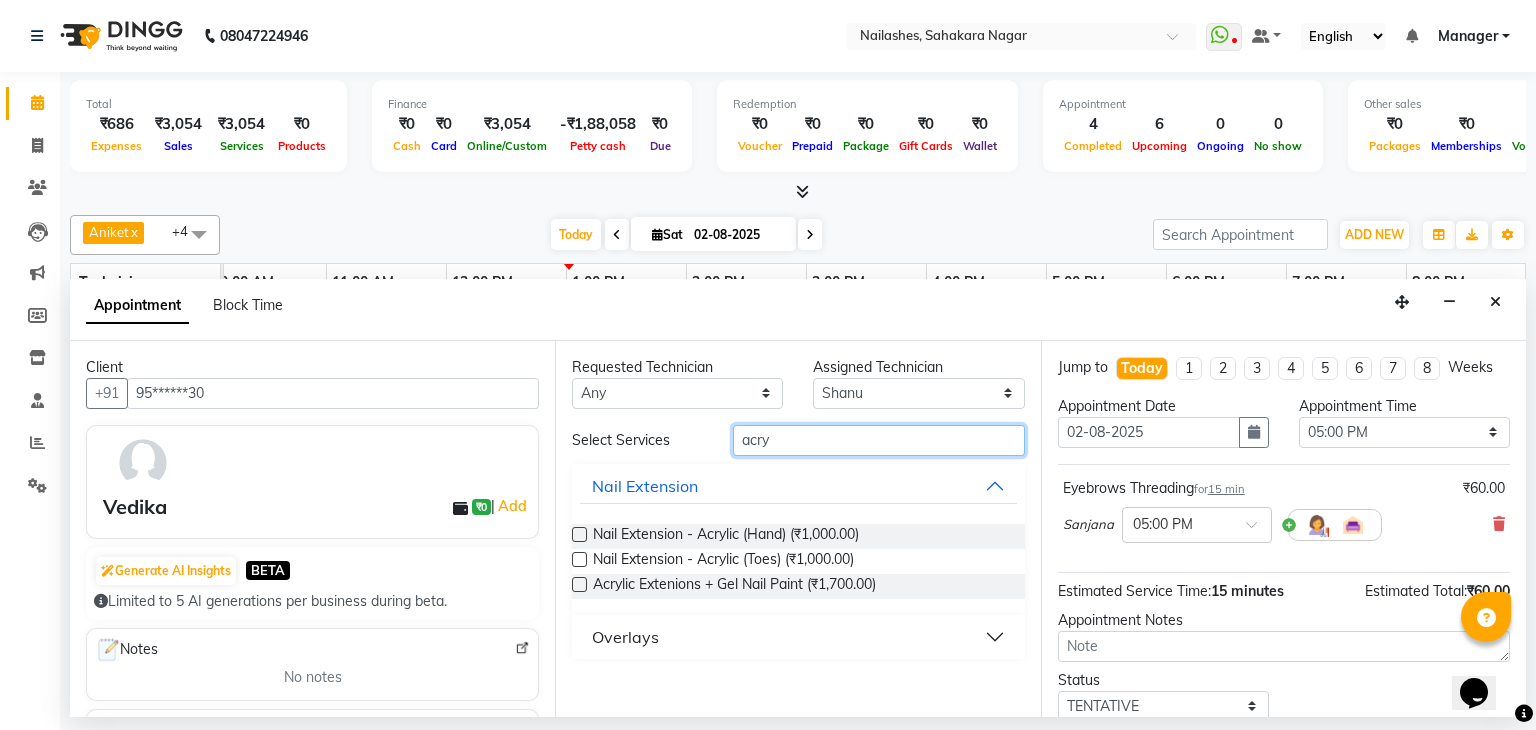 type on "acry" 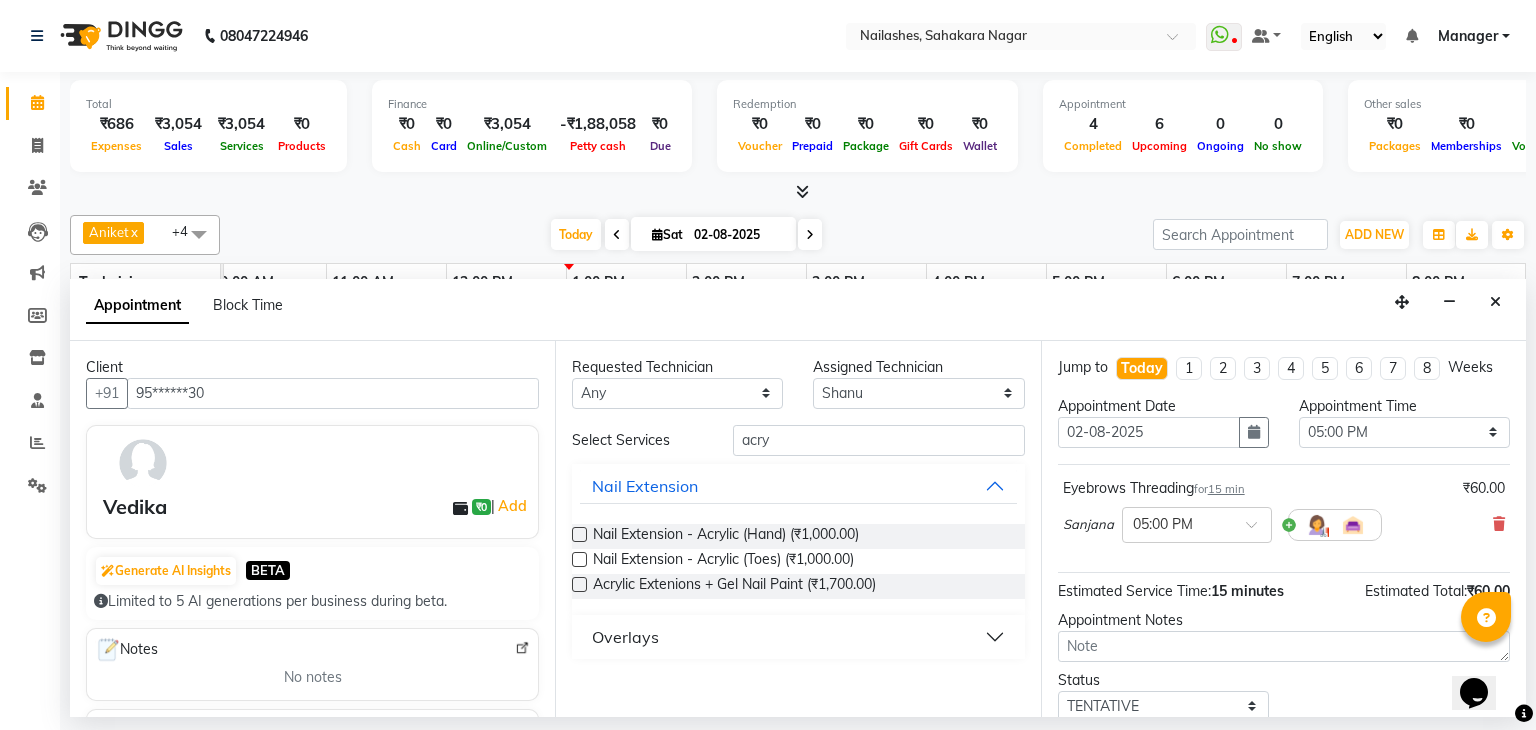 click at bounding box center [579, 534] 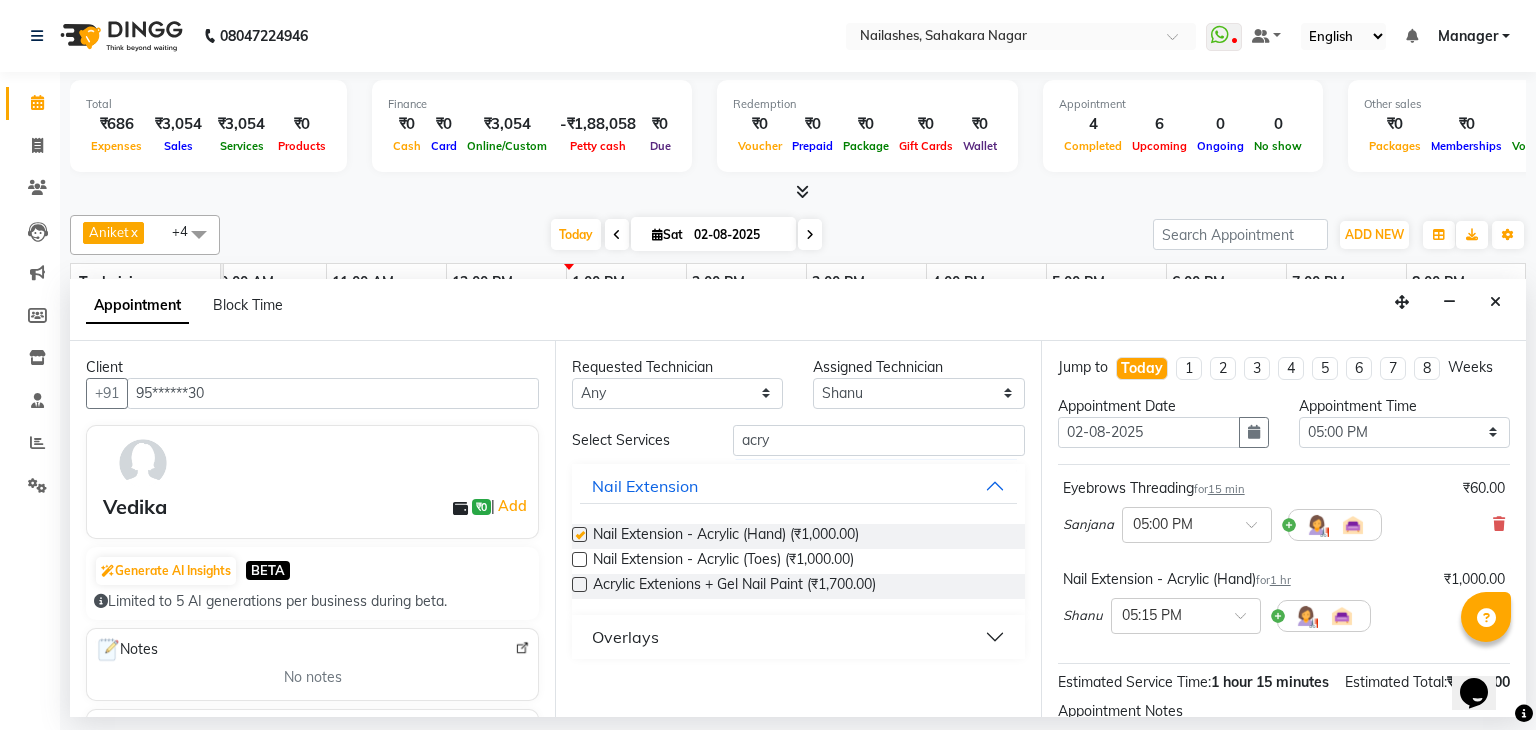 checkbox on "false" 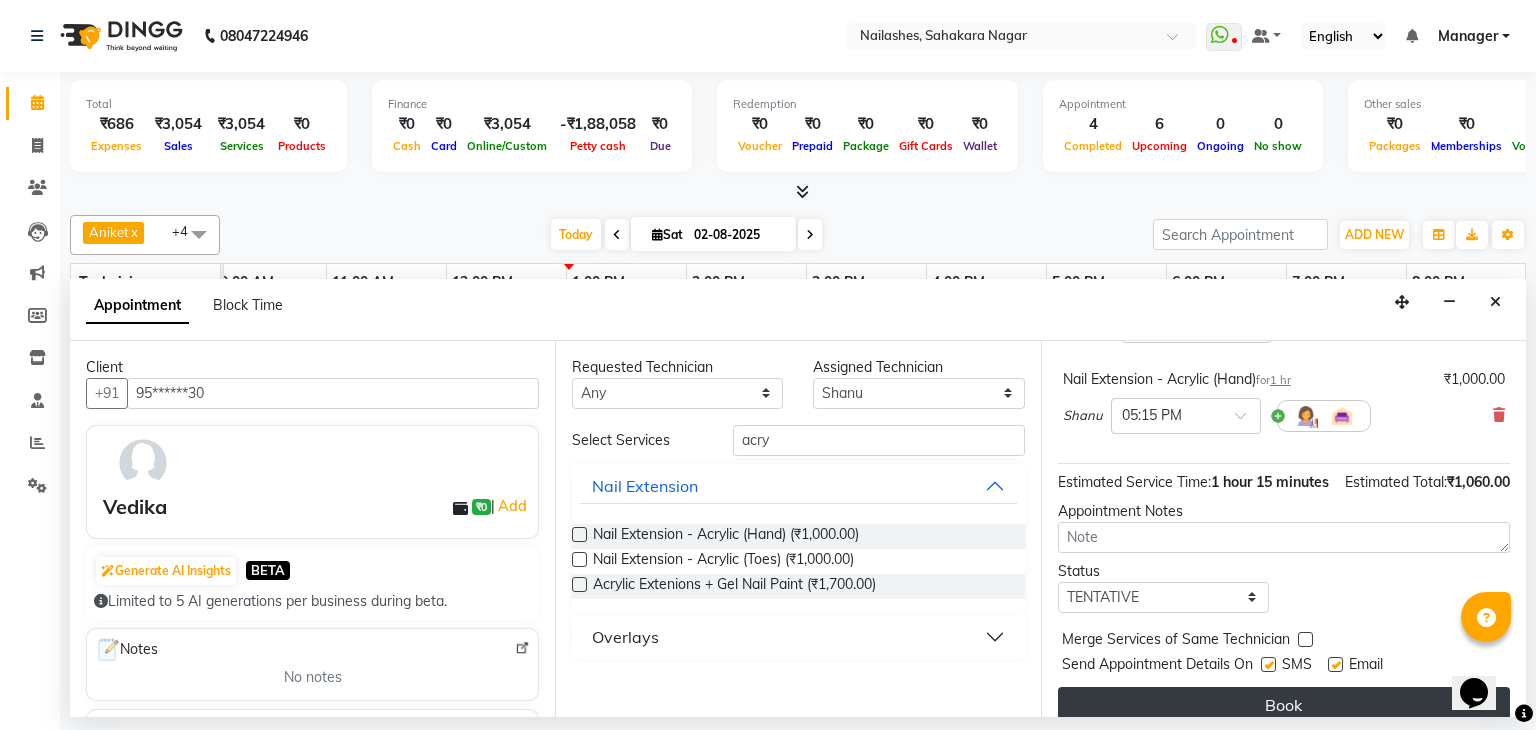 scroll, scrollTop: 242, scrollLeft: 0, axis: vertical 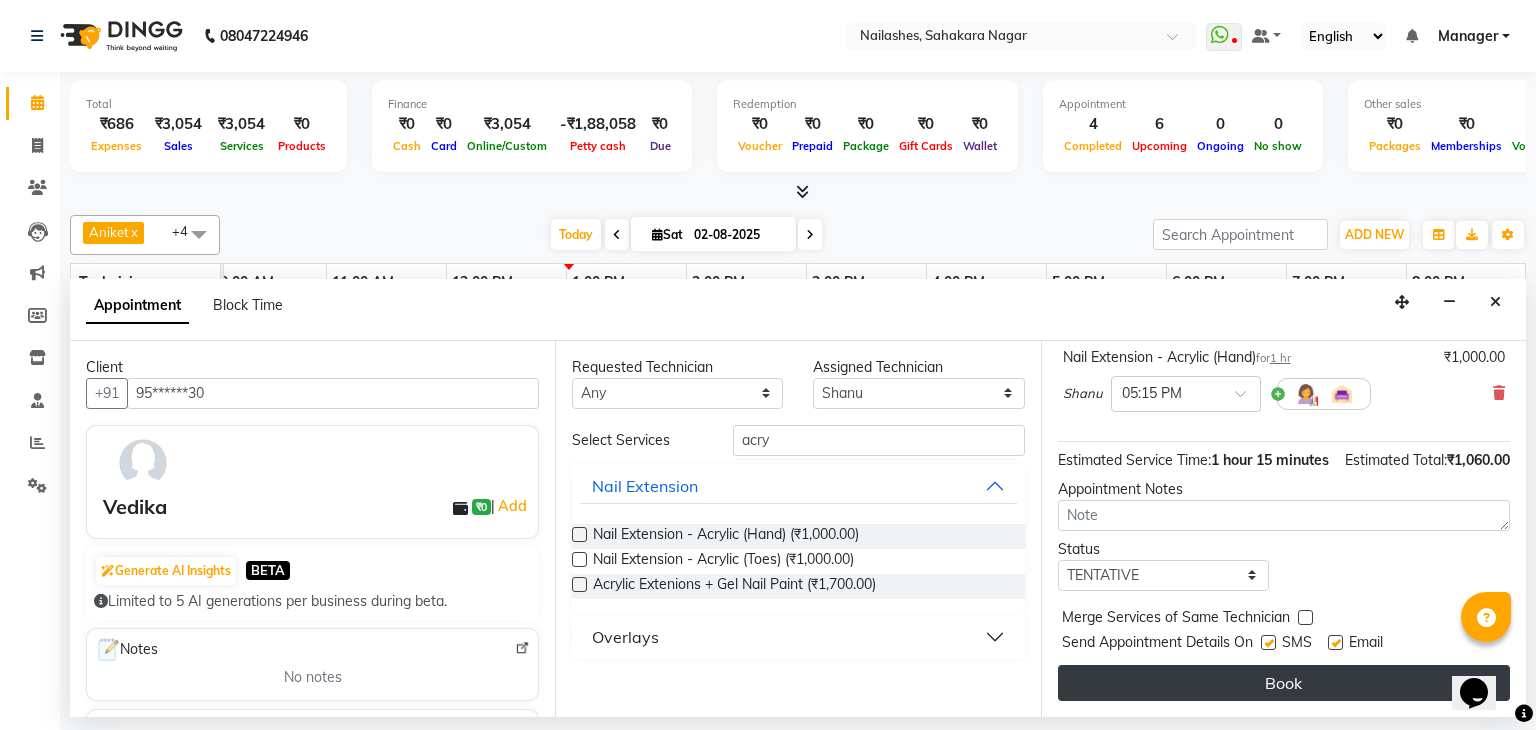 click on "Book" at bounding box center (1284, 683) 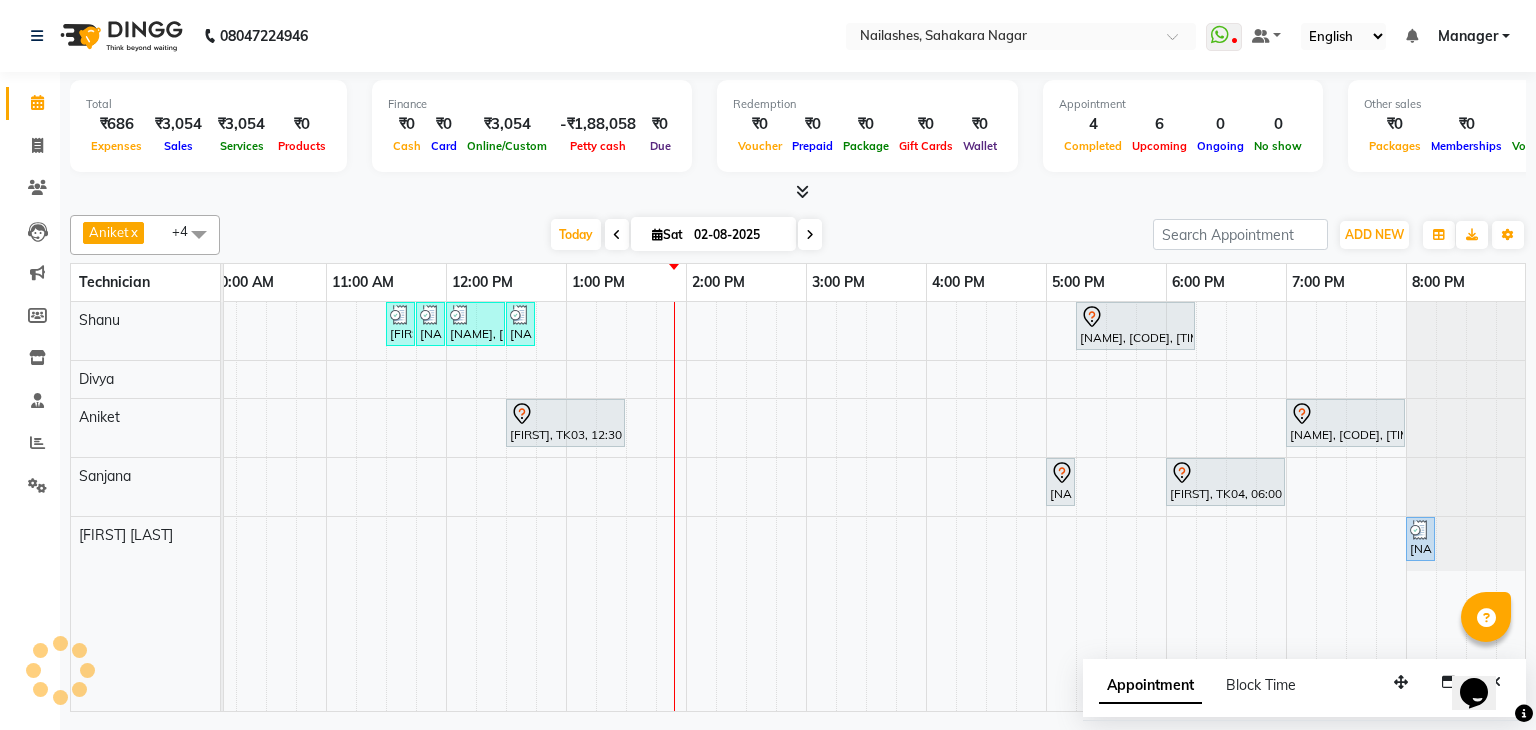 scroll, scrollTop: 0, scrollLeft: 273, axis: horizontal 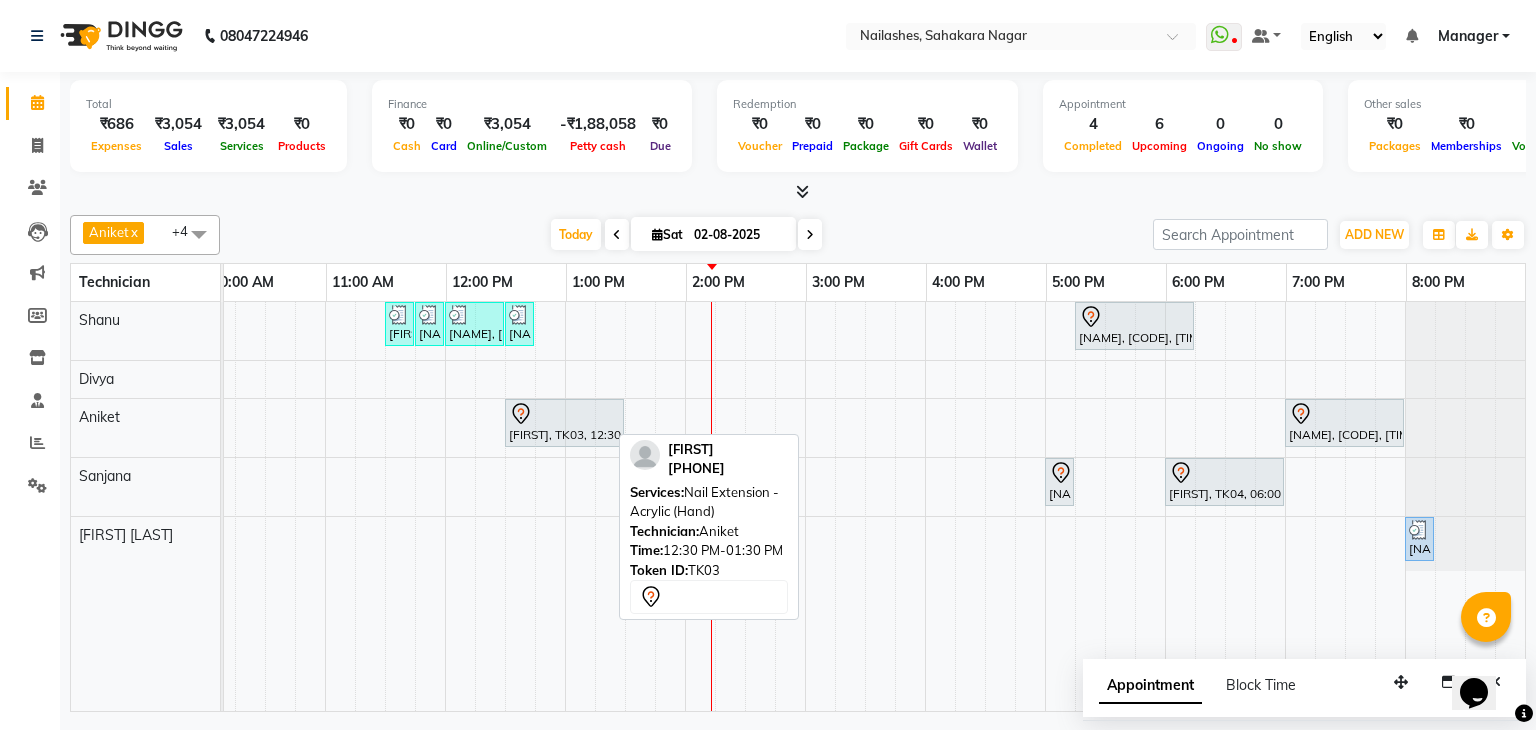 click at bounding box center [564, 414] 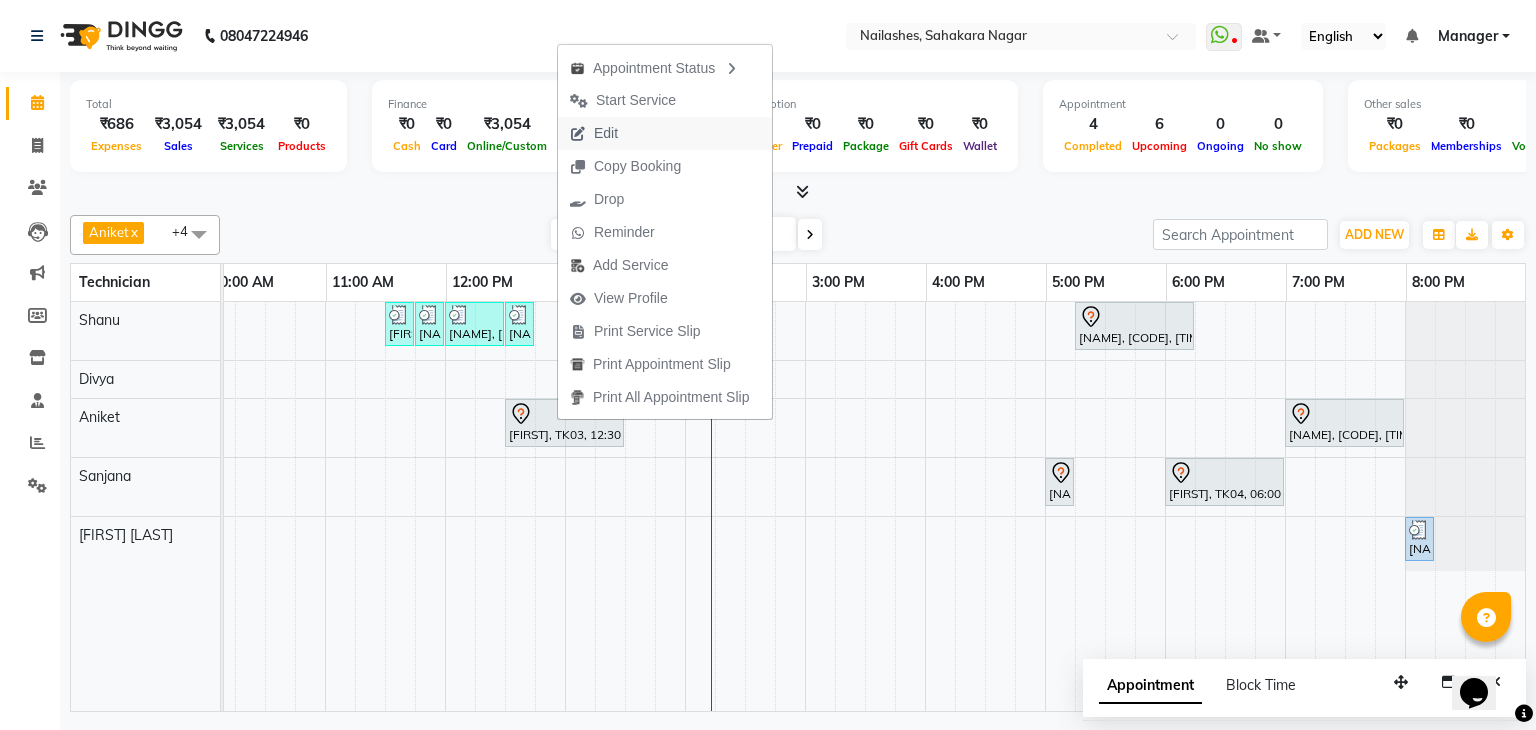 click on "Edit" at bounding box center (594, 133) 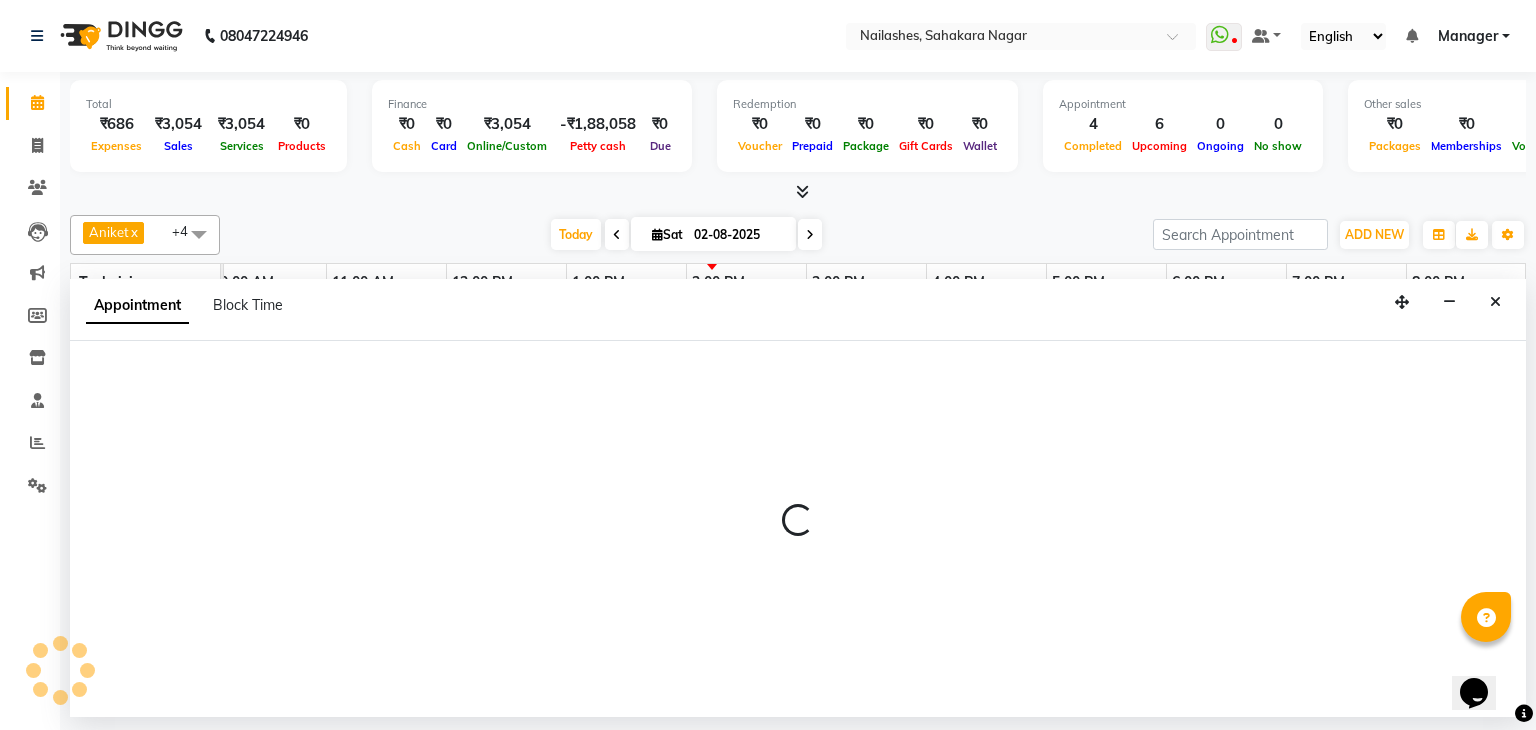 scroll, scrollTop: 0, scrollLeft: 0, axis: both 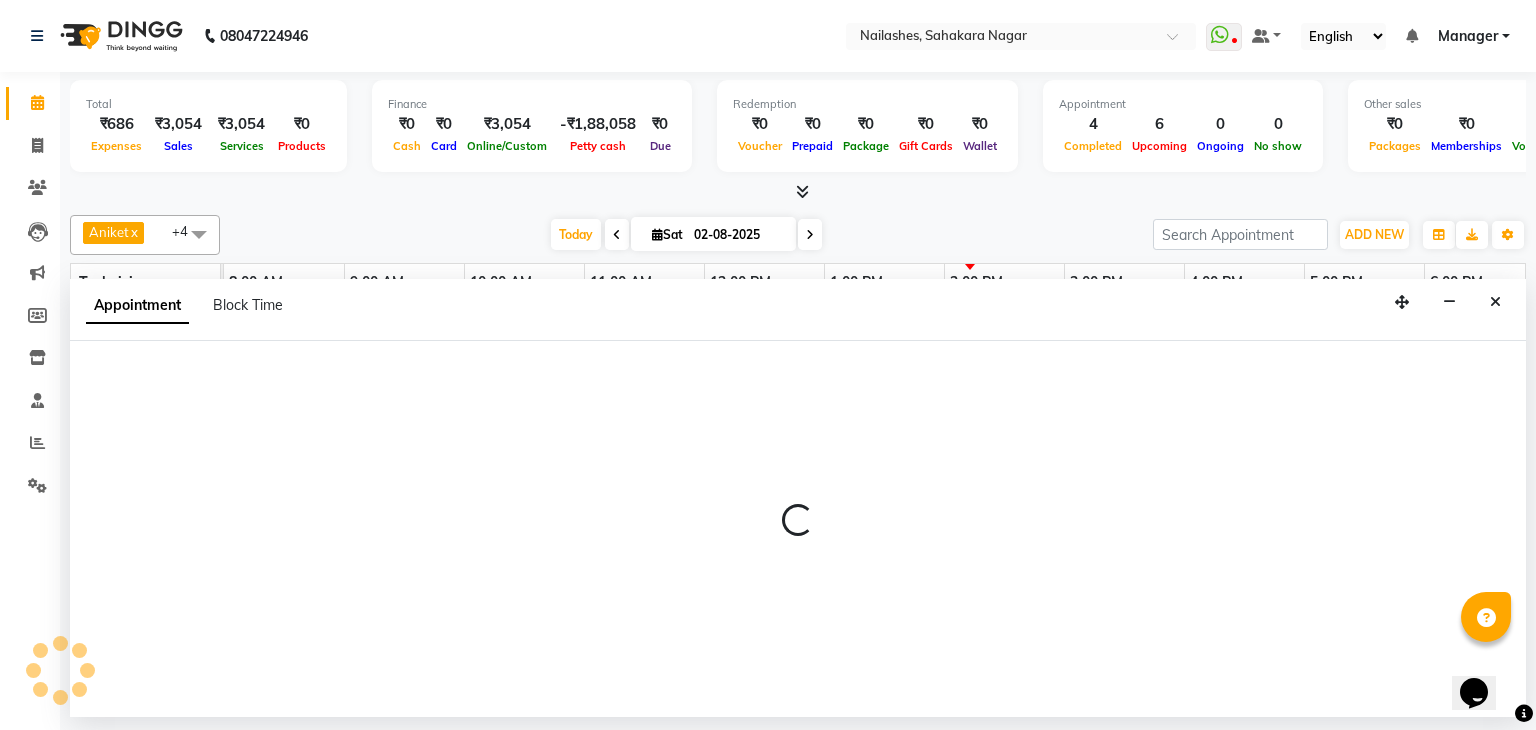 select on "81777" 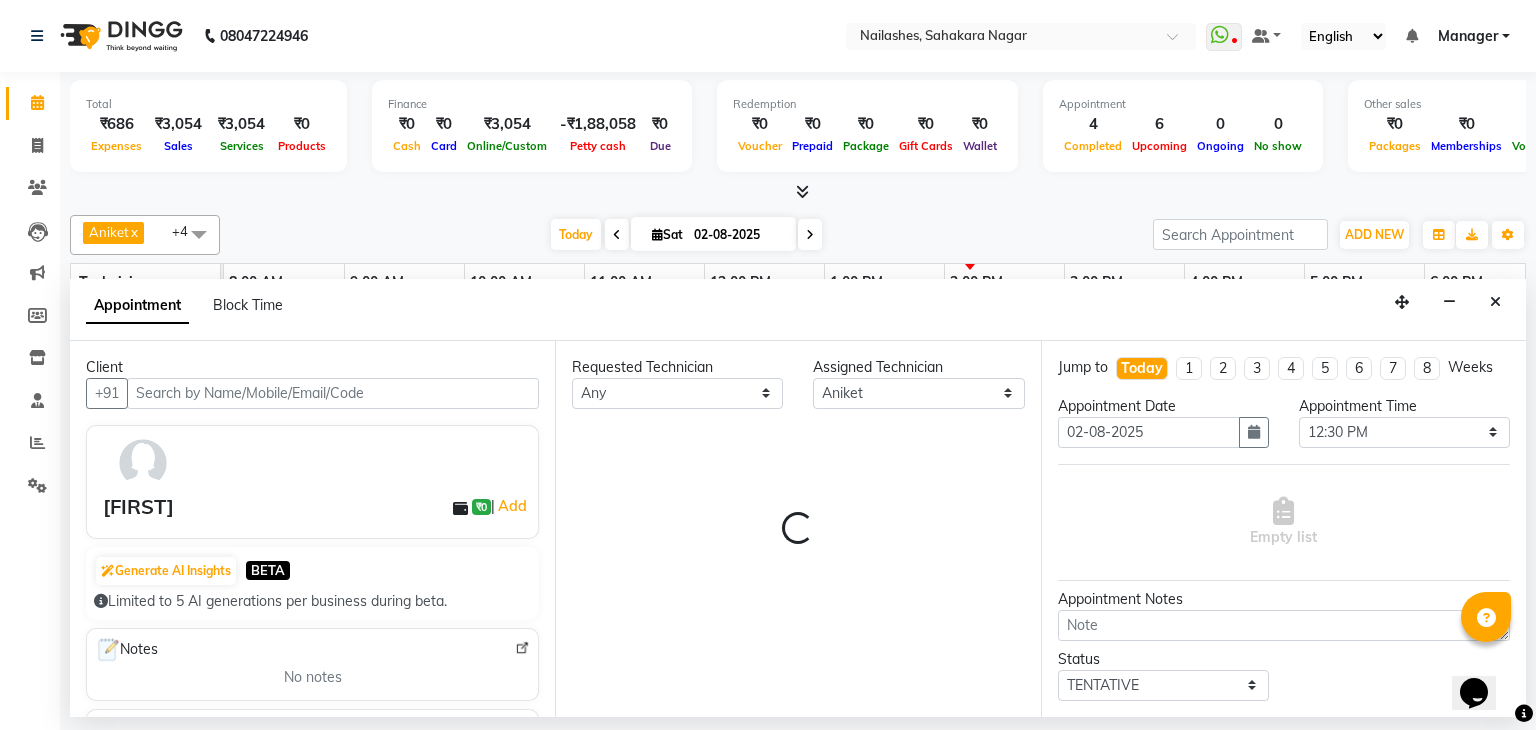 scroll, scrollTop: 0, scrollLeft: 258, axis: horizontal 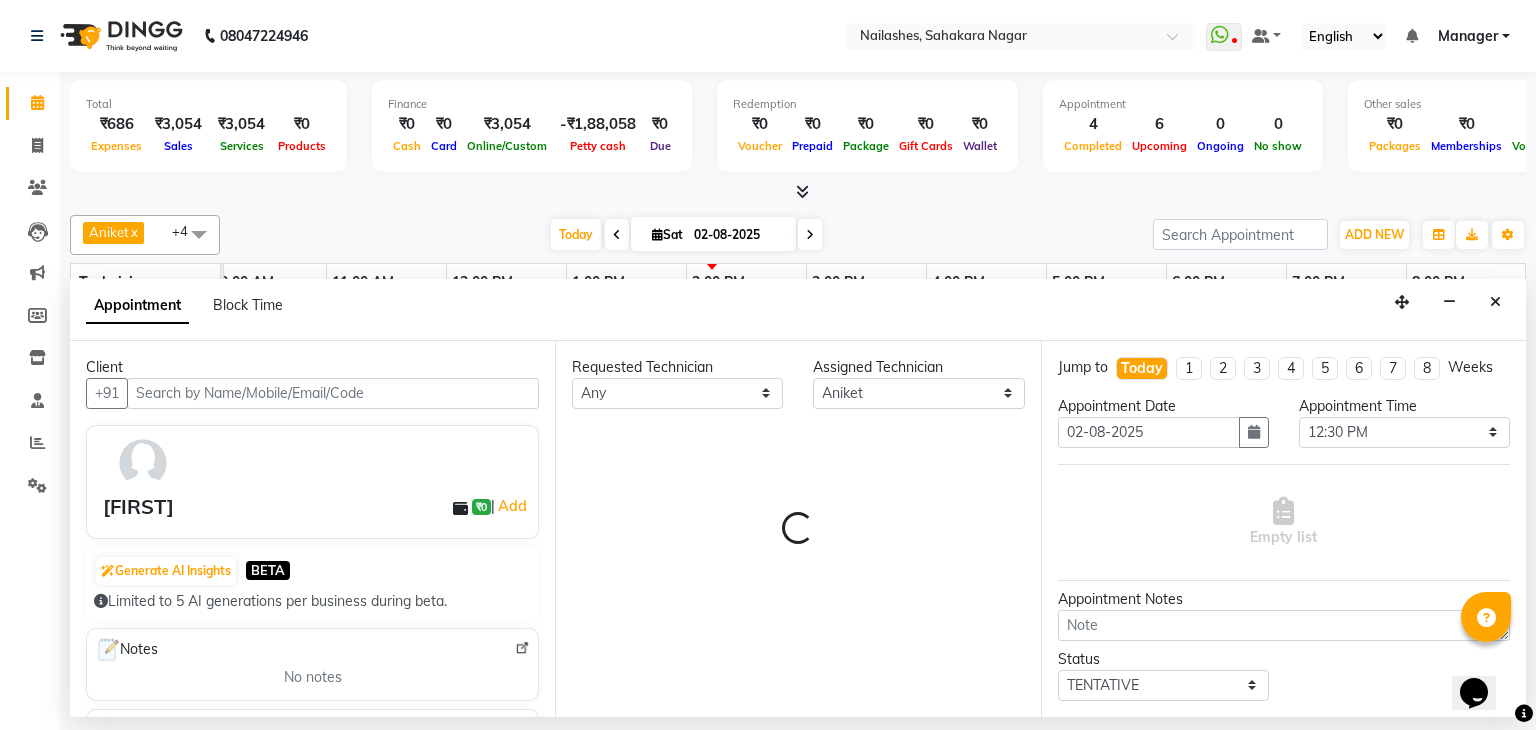 select on "3204" 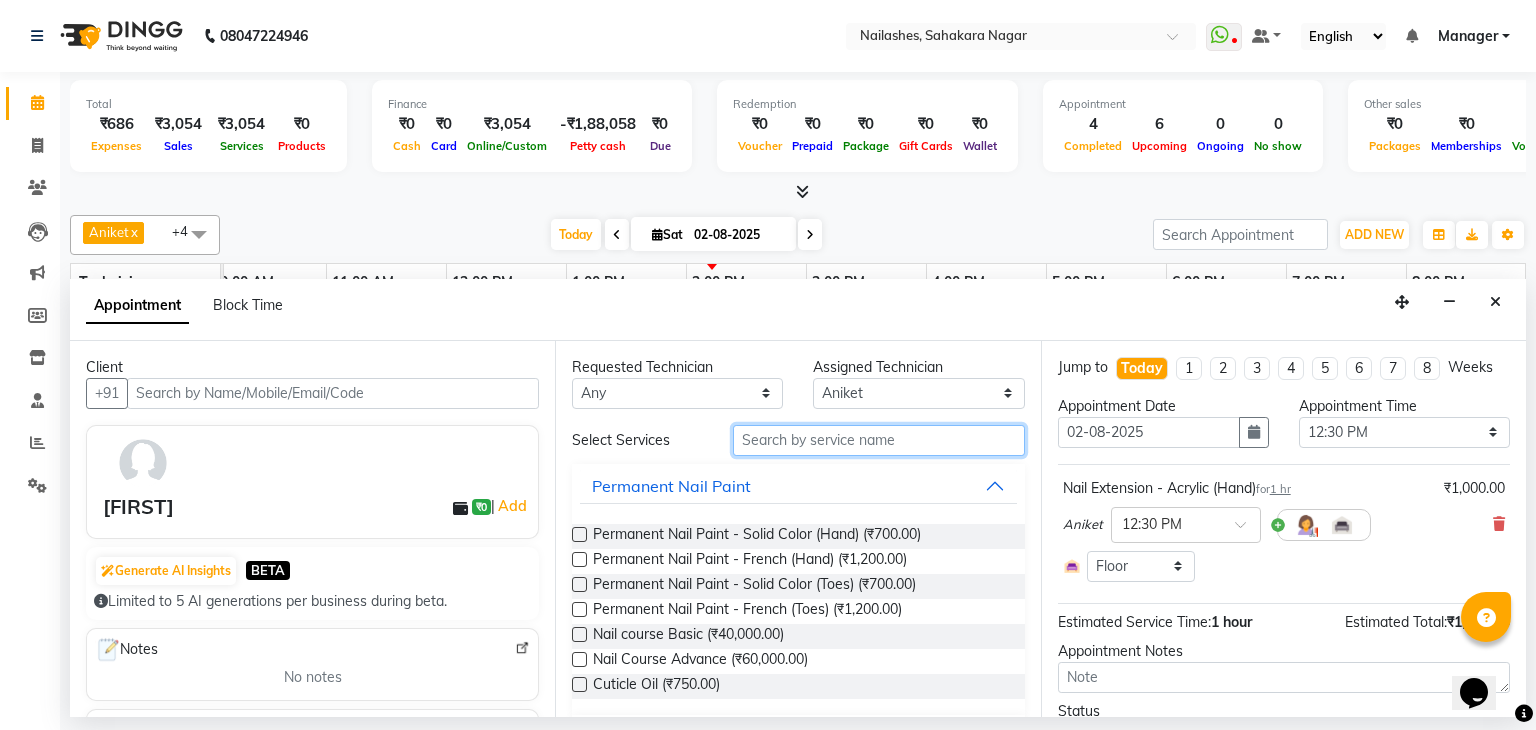 click at bounding box center [879, 440] 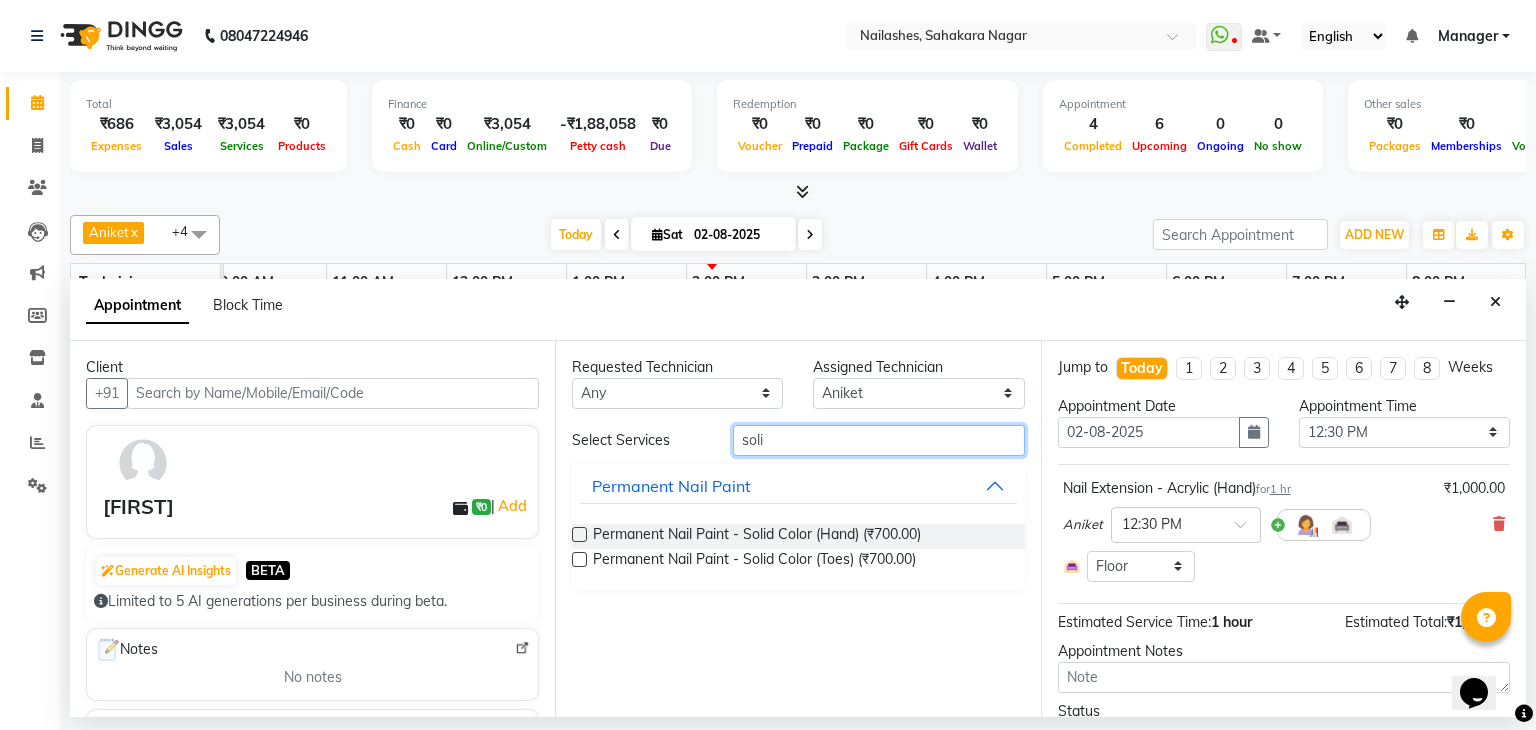 type on "soli" 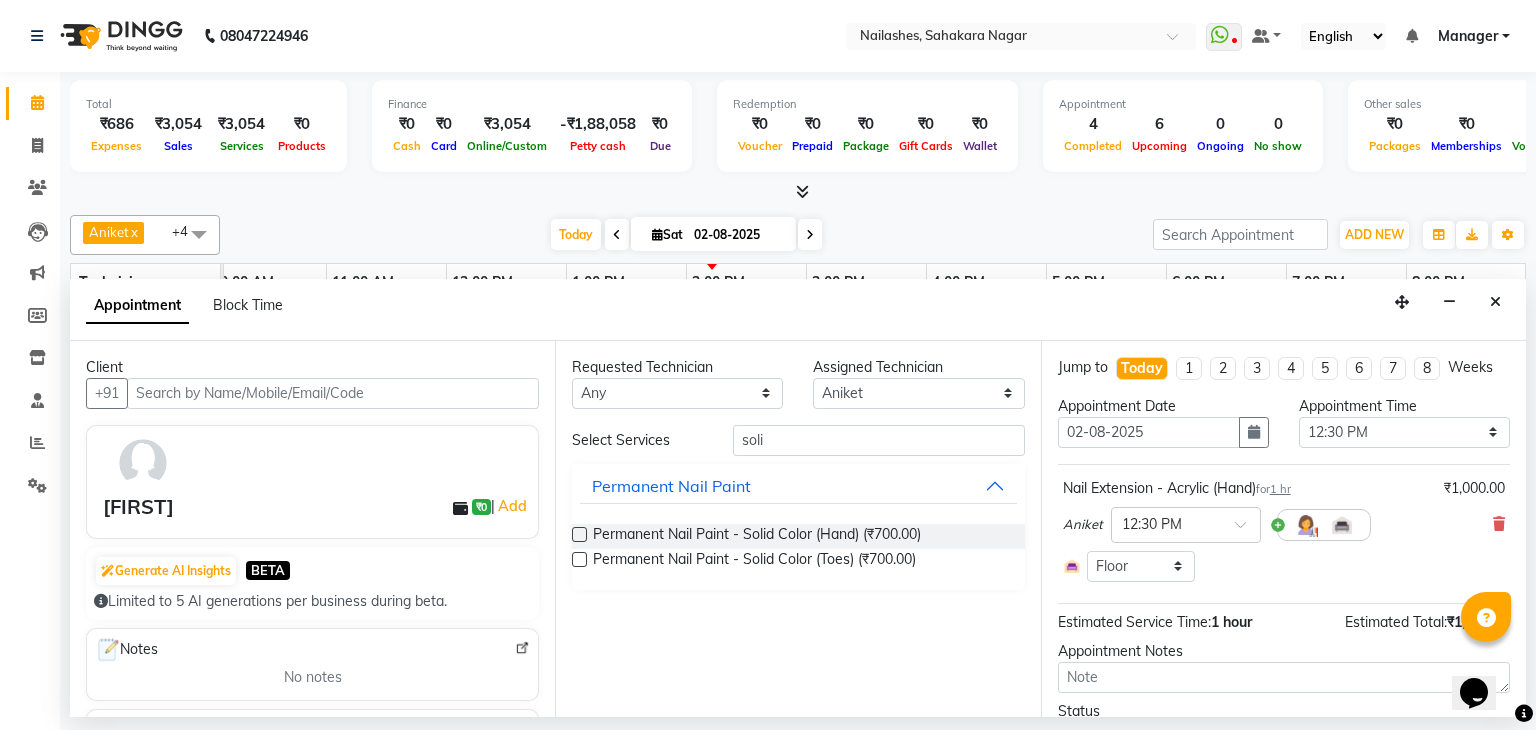 click at bounding box center (579, 534) 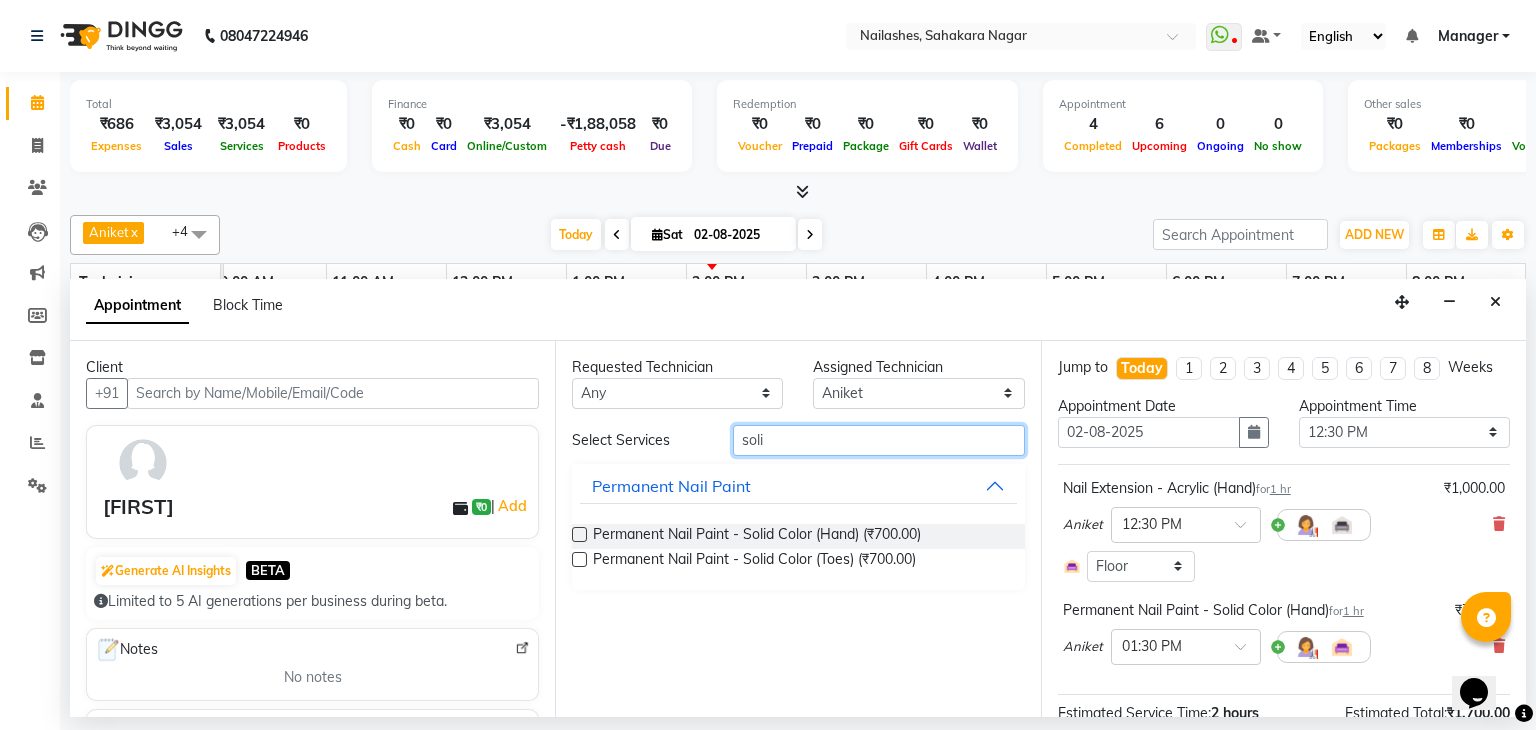 checkbox on "false" 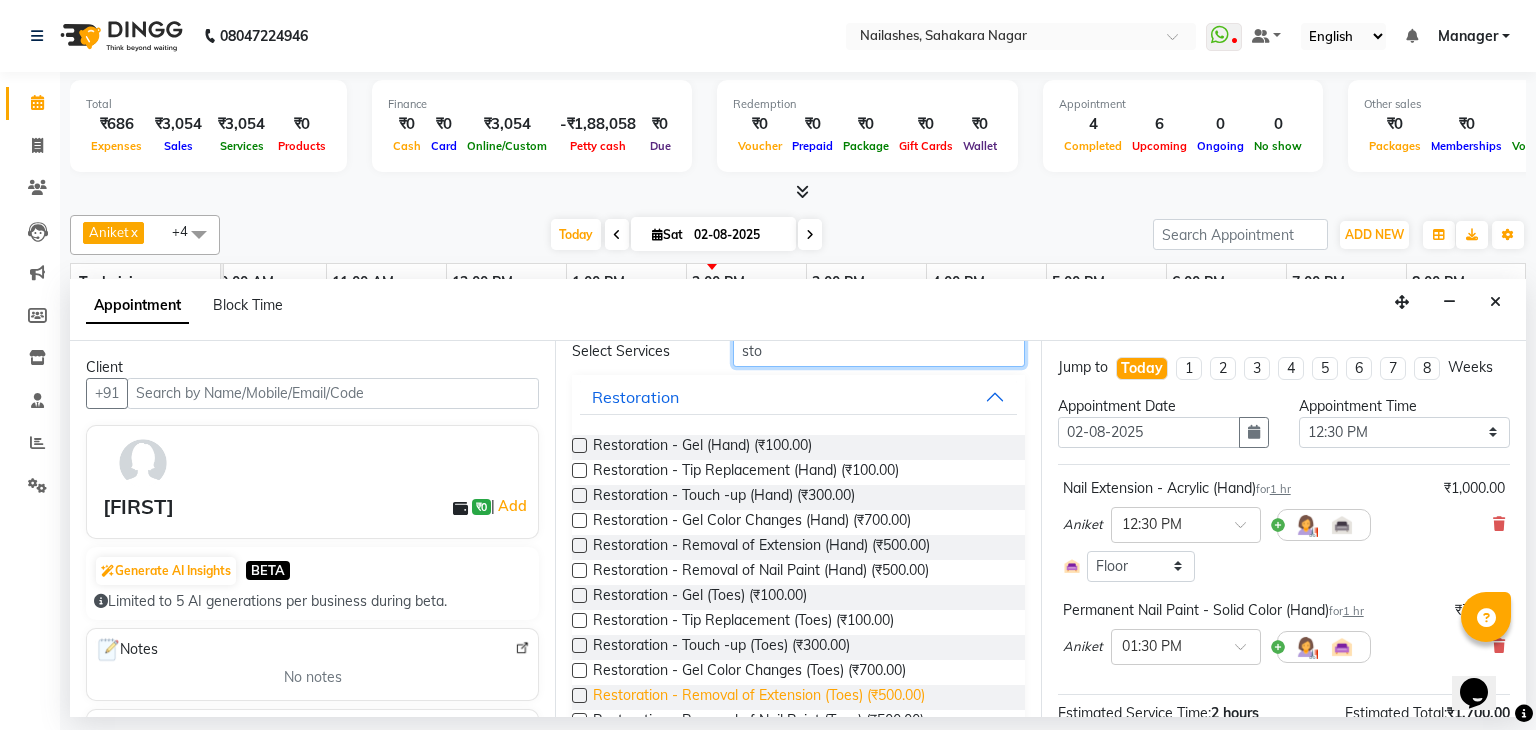 scroll, scrollTop: 183, scrollLeft: 0, axis: vertical 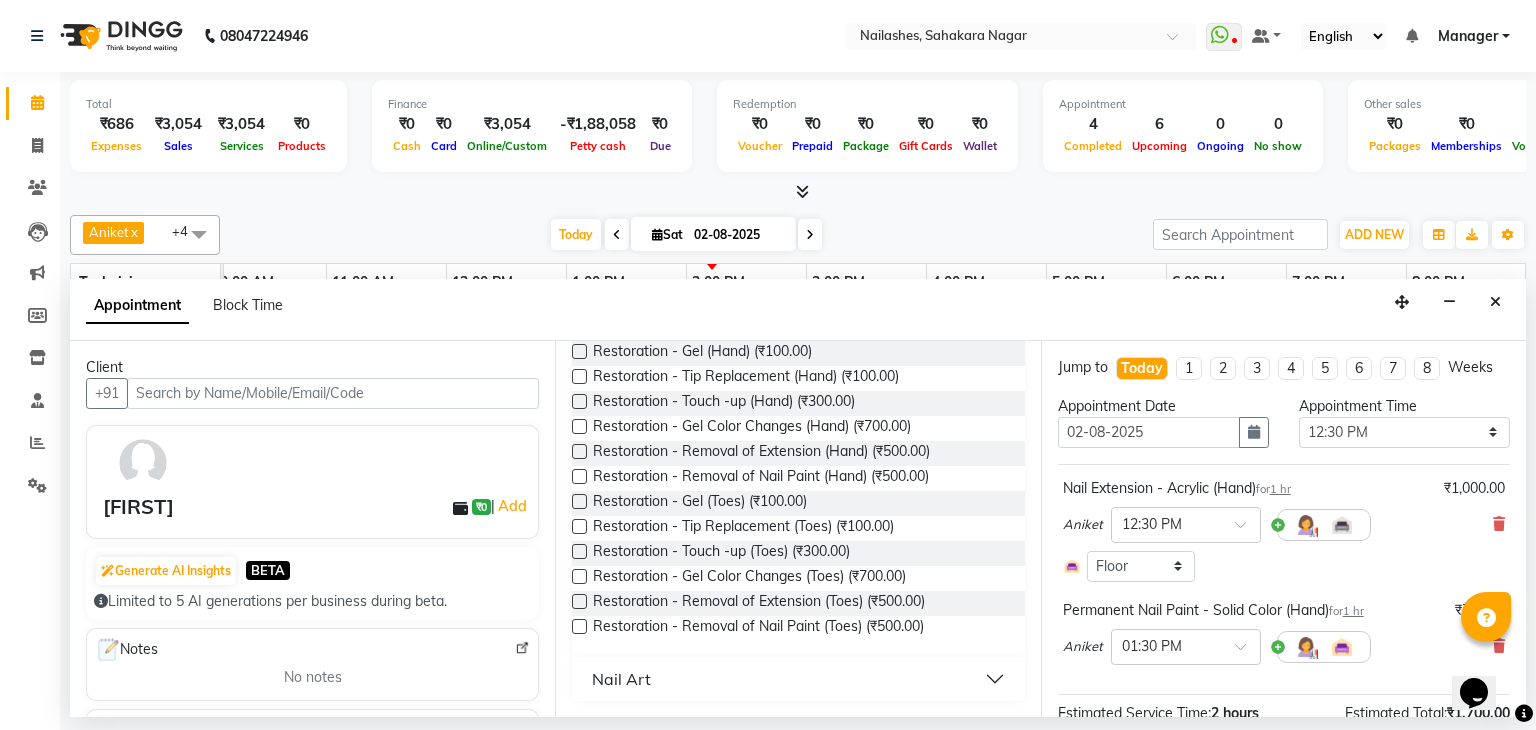 type on "sto" 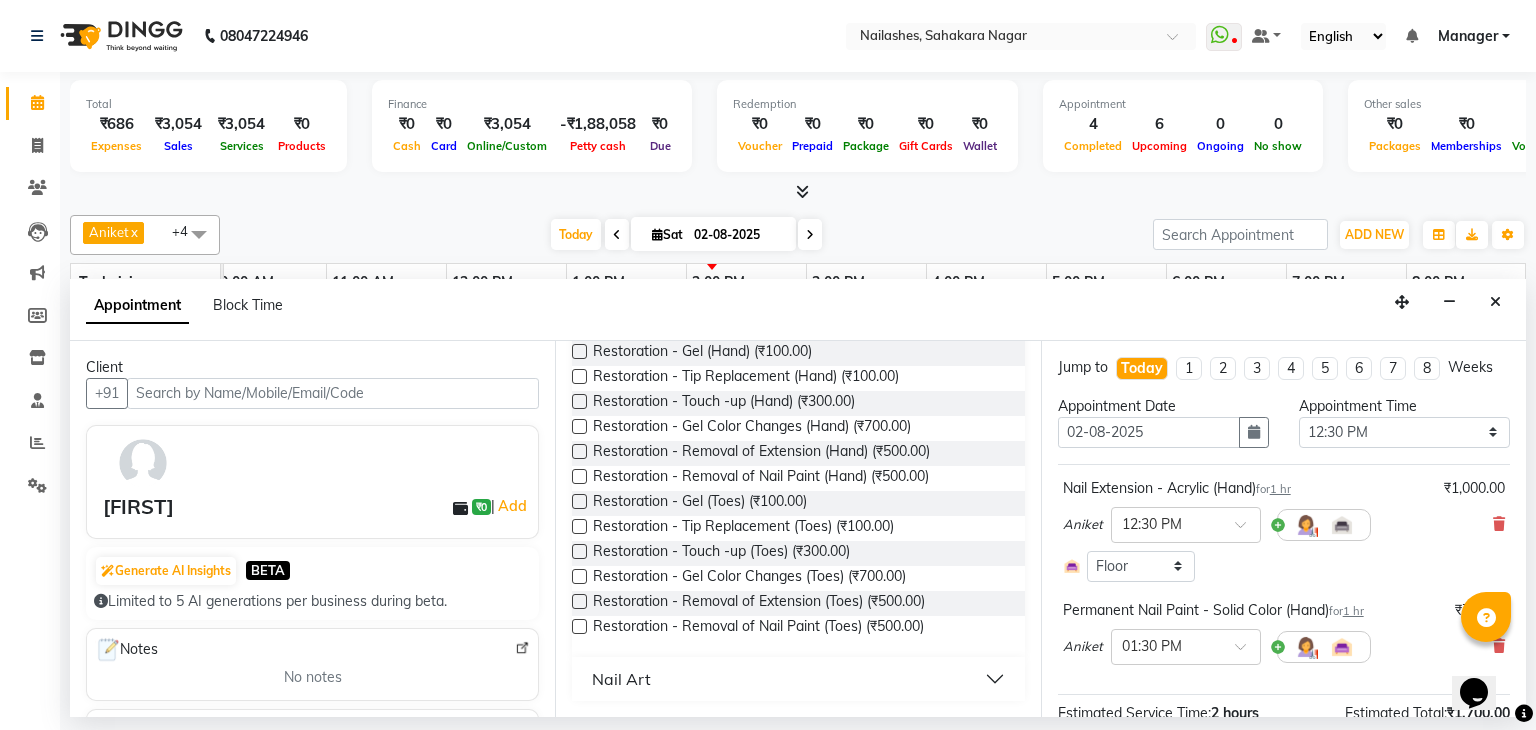 click on "Nail Art" at bounding box center (798, 679) 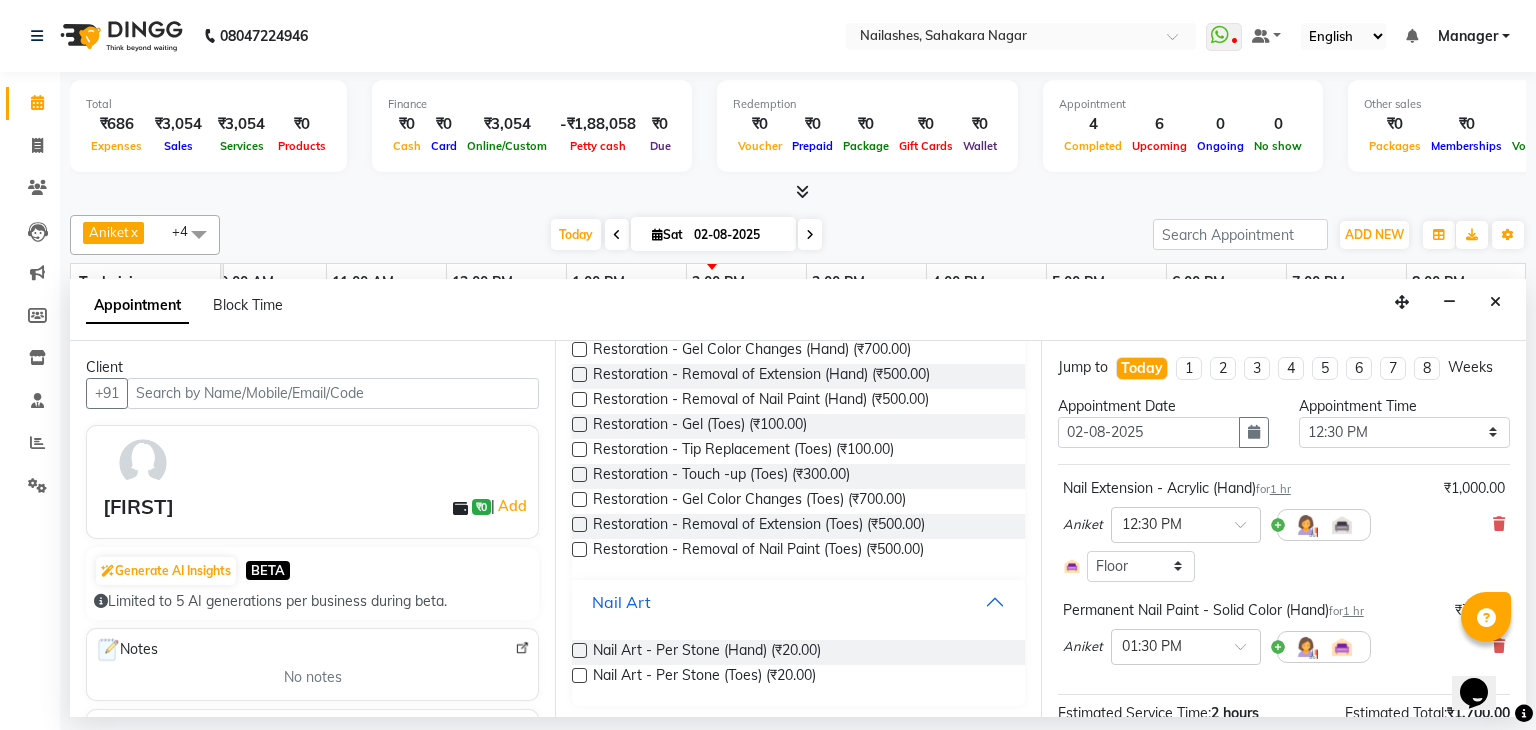 scroll, scrollTop: 264, scrollLeft: 0, axis: vertical 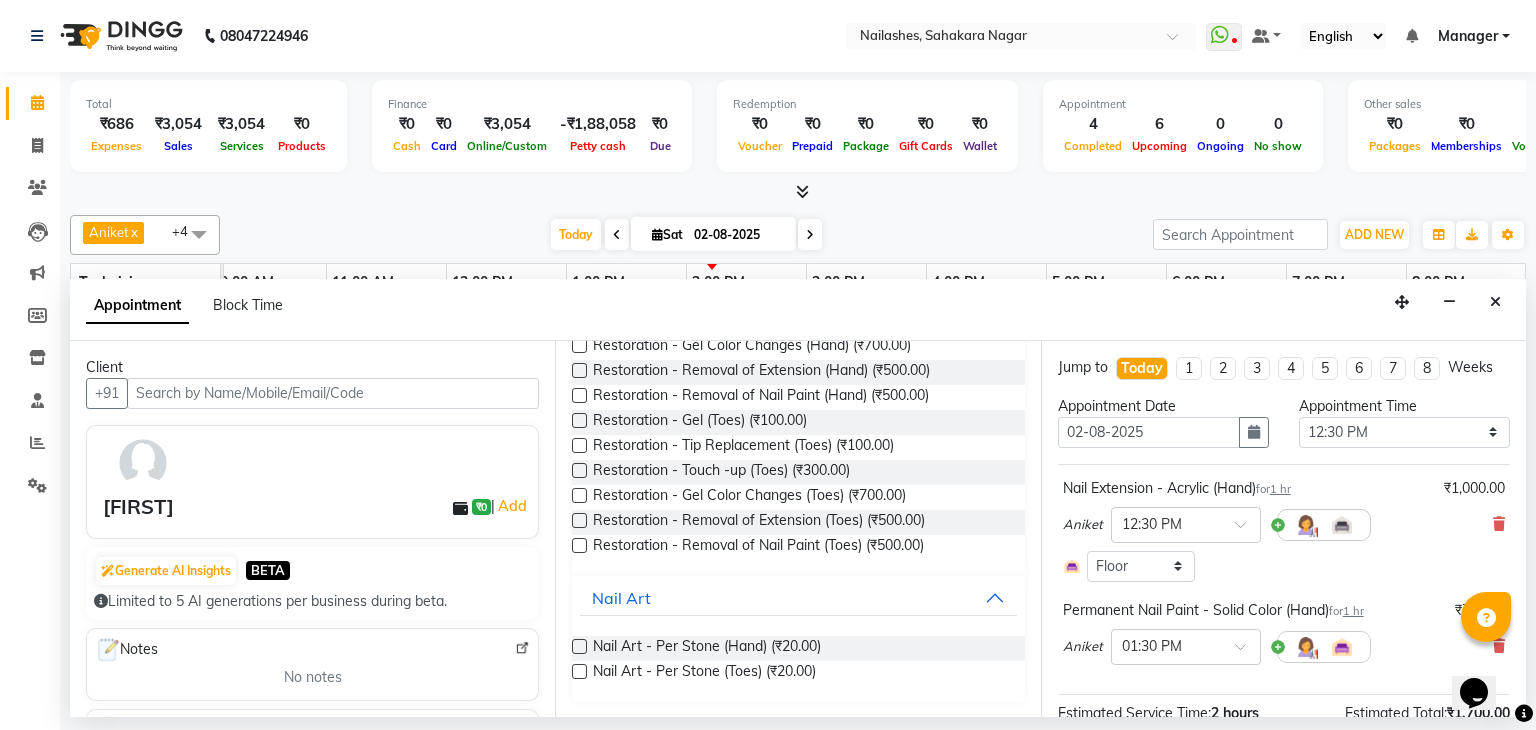 click at bounding box center [579, 646] 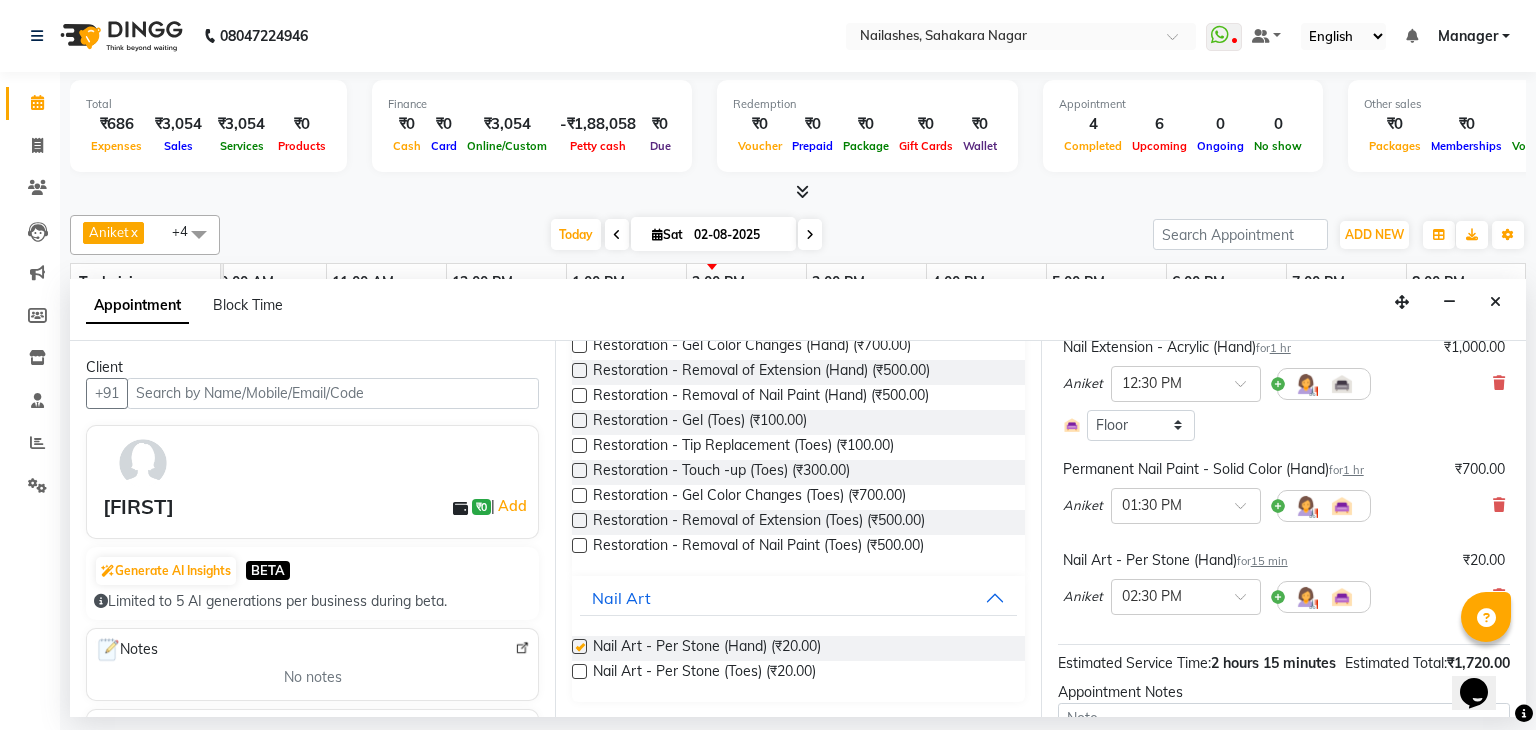 checkbox on "false" 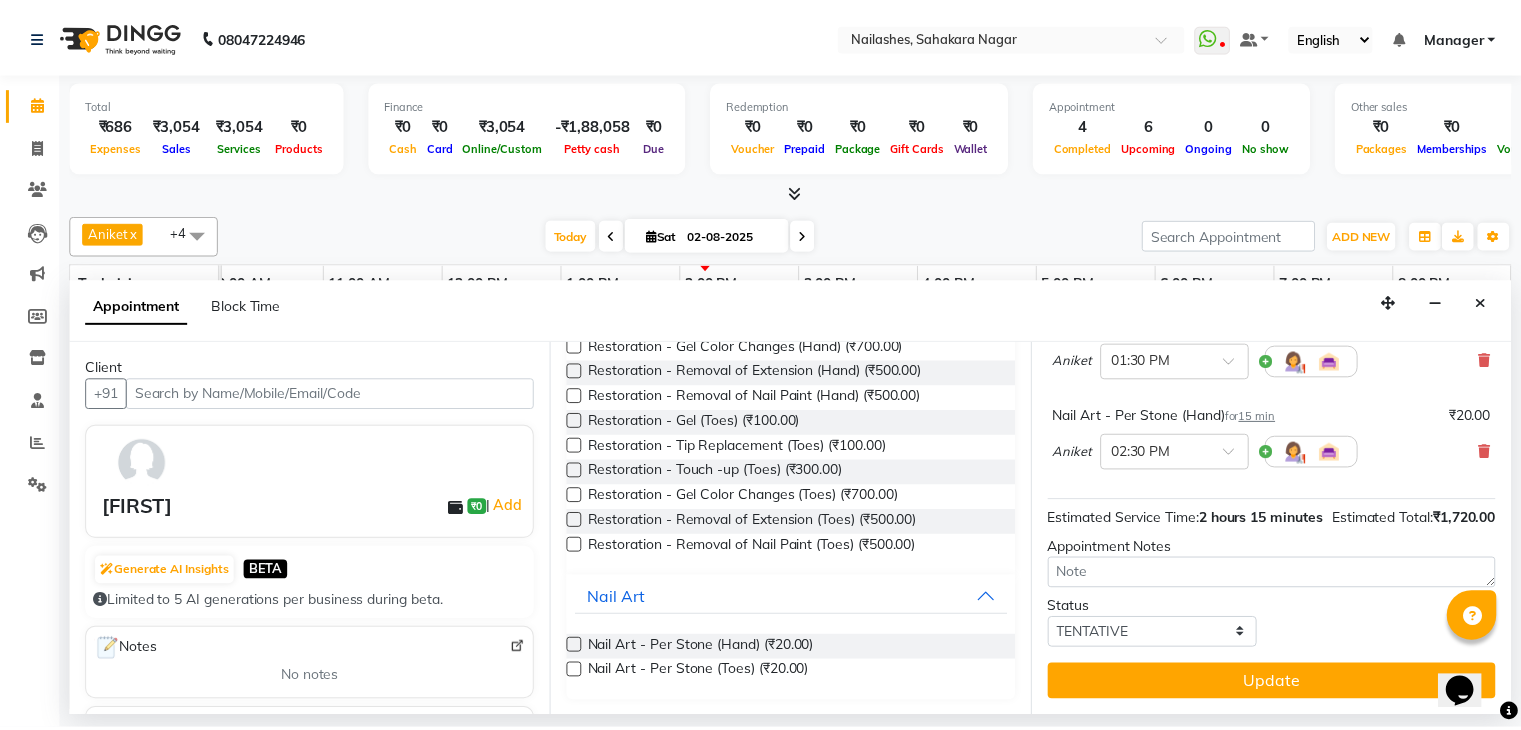 scroll, scrollTop: 306, scrollLeft: 0, axis: vertical 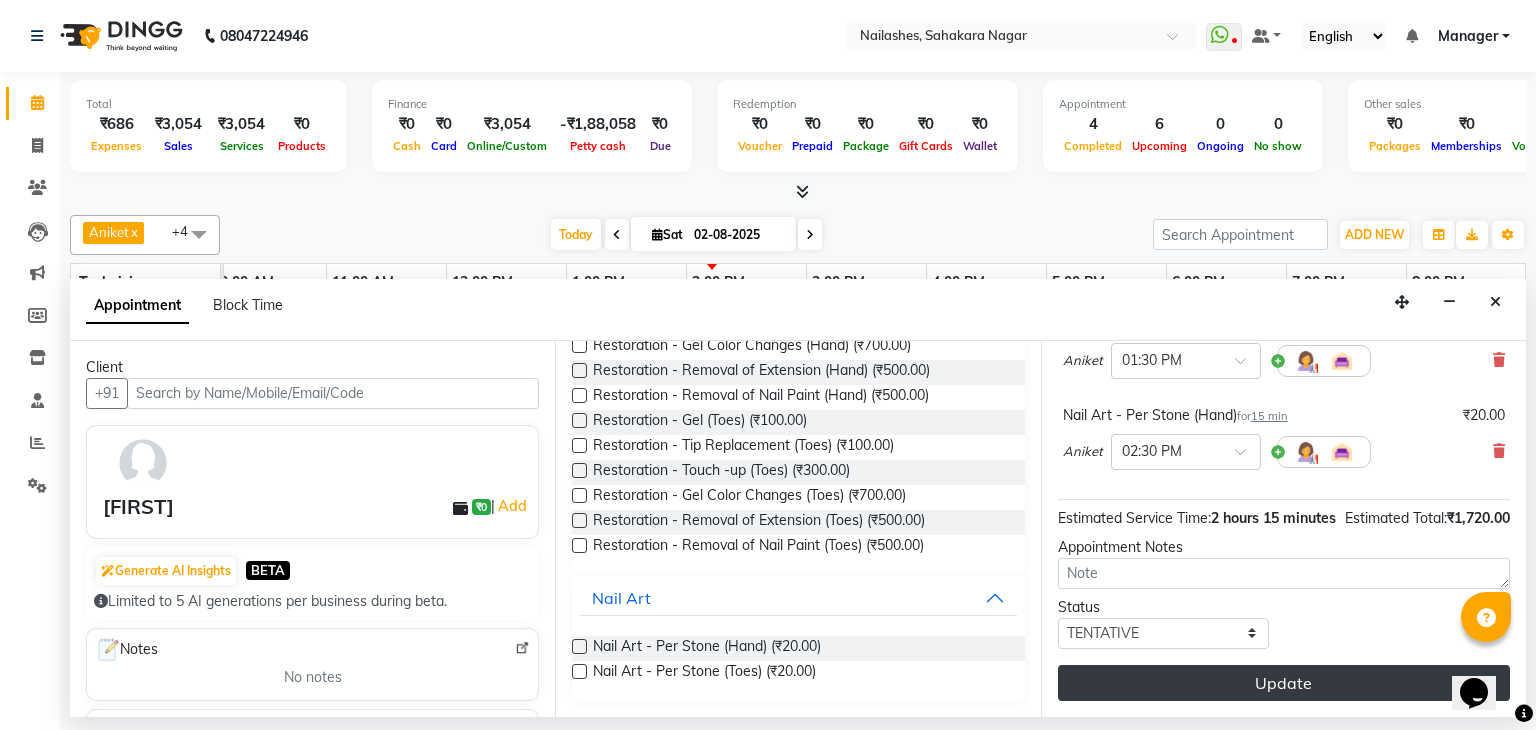 click on "Update" at bounding box center (1284, 683) 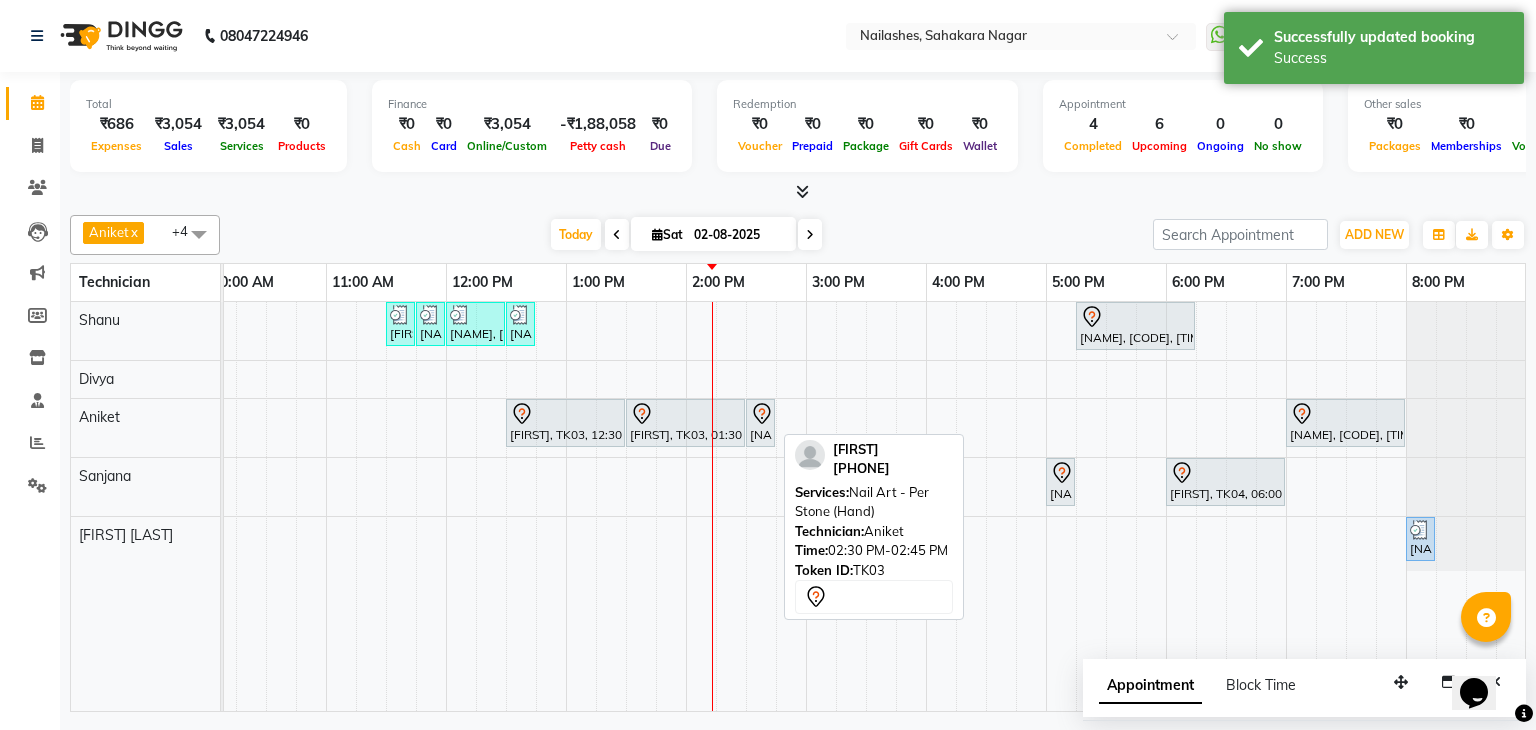 drag, startPoint x: 769, startPoint y: 414, endPoint x: 662, endPoint y: 432, distance: 108.503456 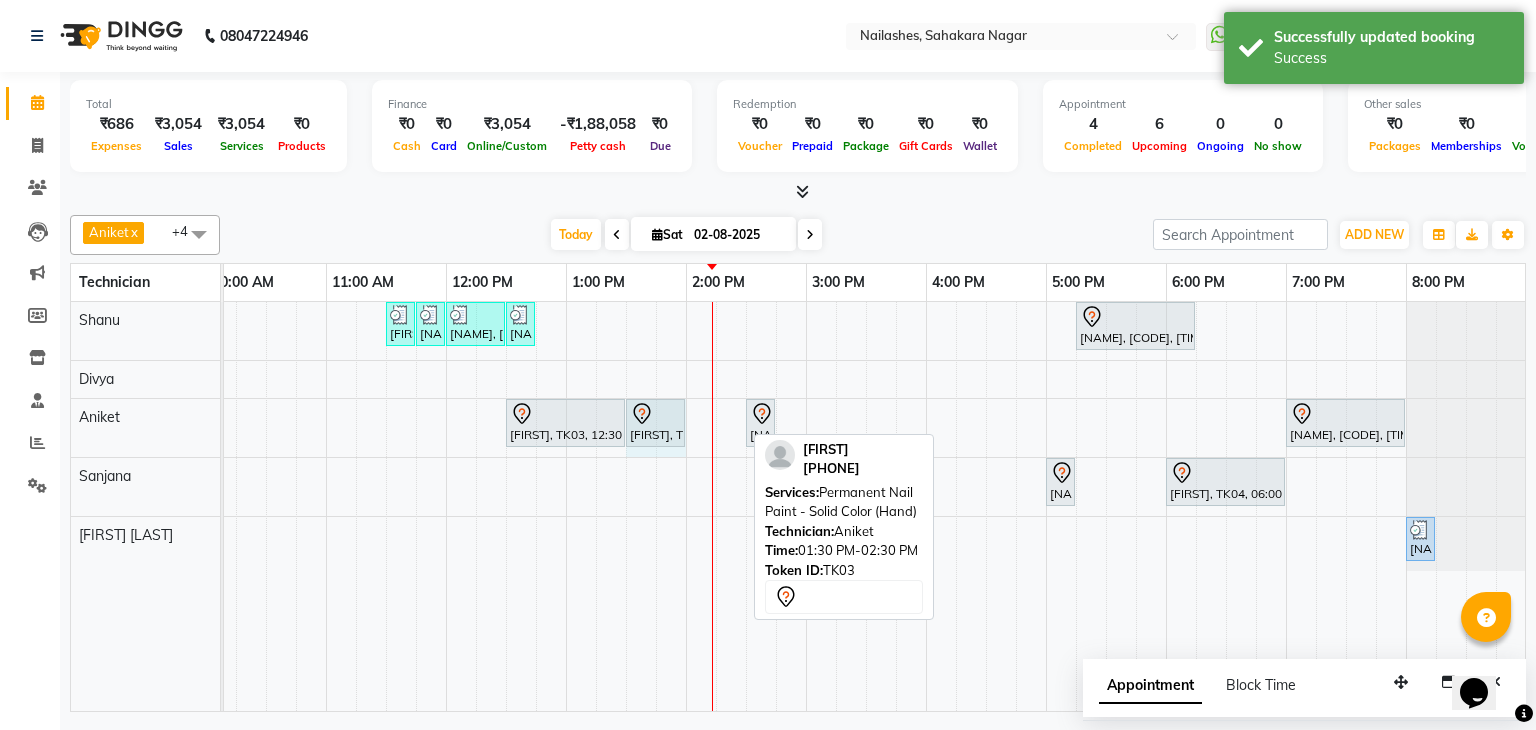drag, startPoint x: 740, startPoint y: 412, endPoint x: 671, endPoint y: 427, distance: 70.61161 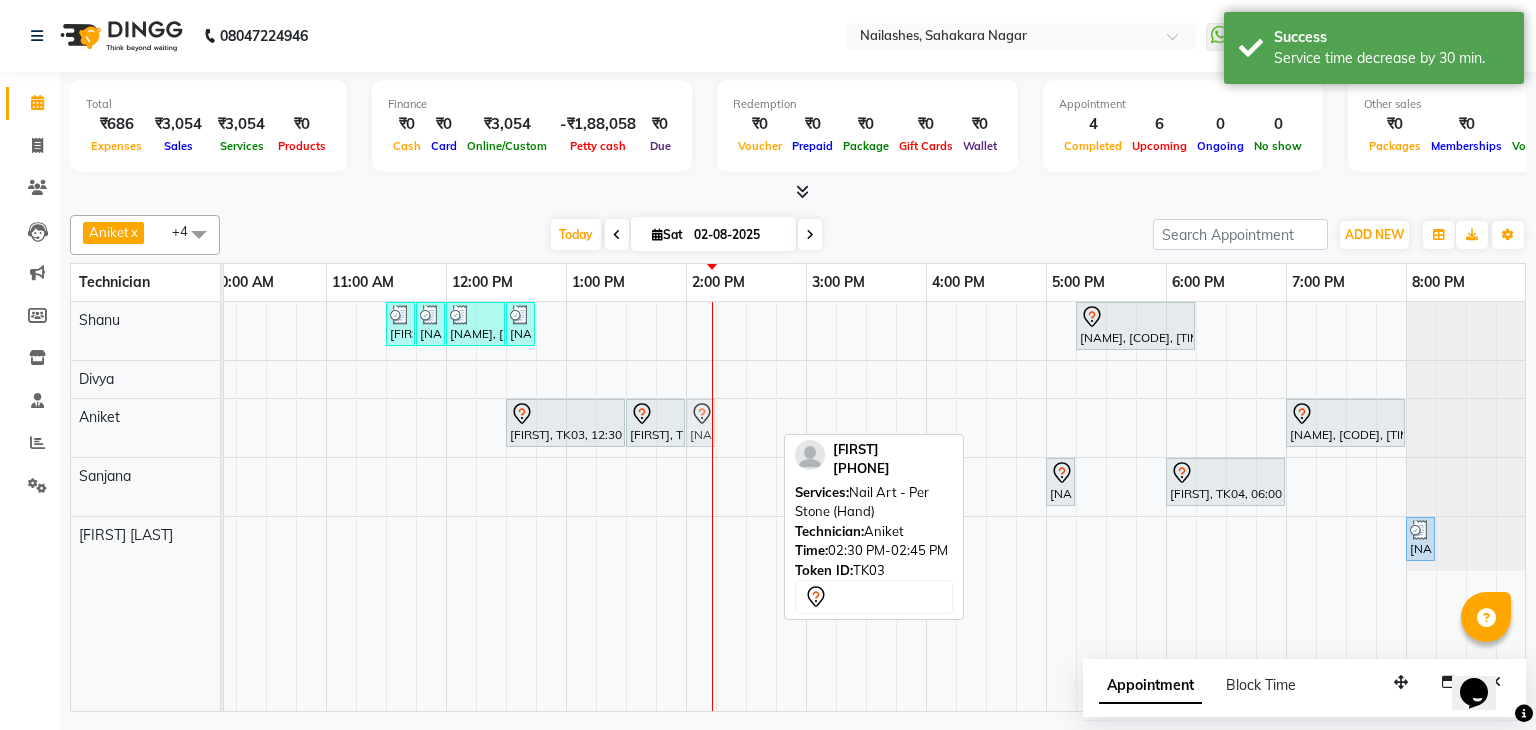 drag, startPoint x: 756, startPoint y: 414, endPoint x: 700, endPoint y: 432, distance: 58.821766 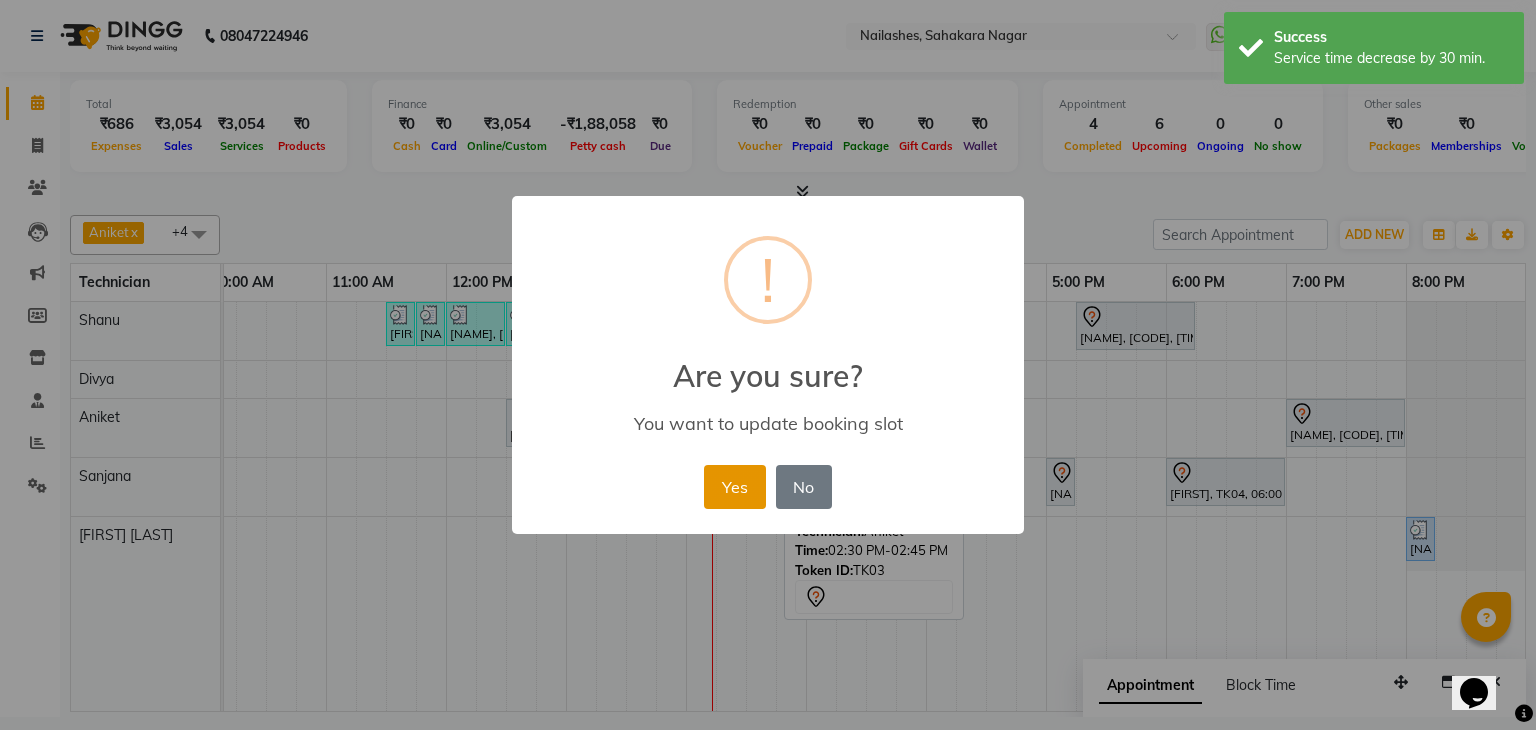 click on "Yes" at bounding box center (734, 487) 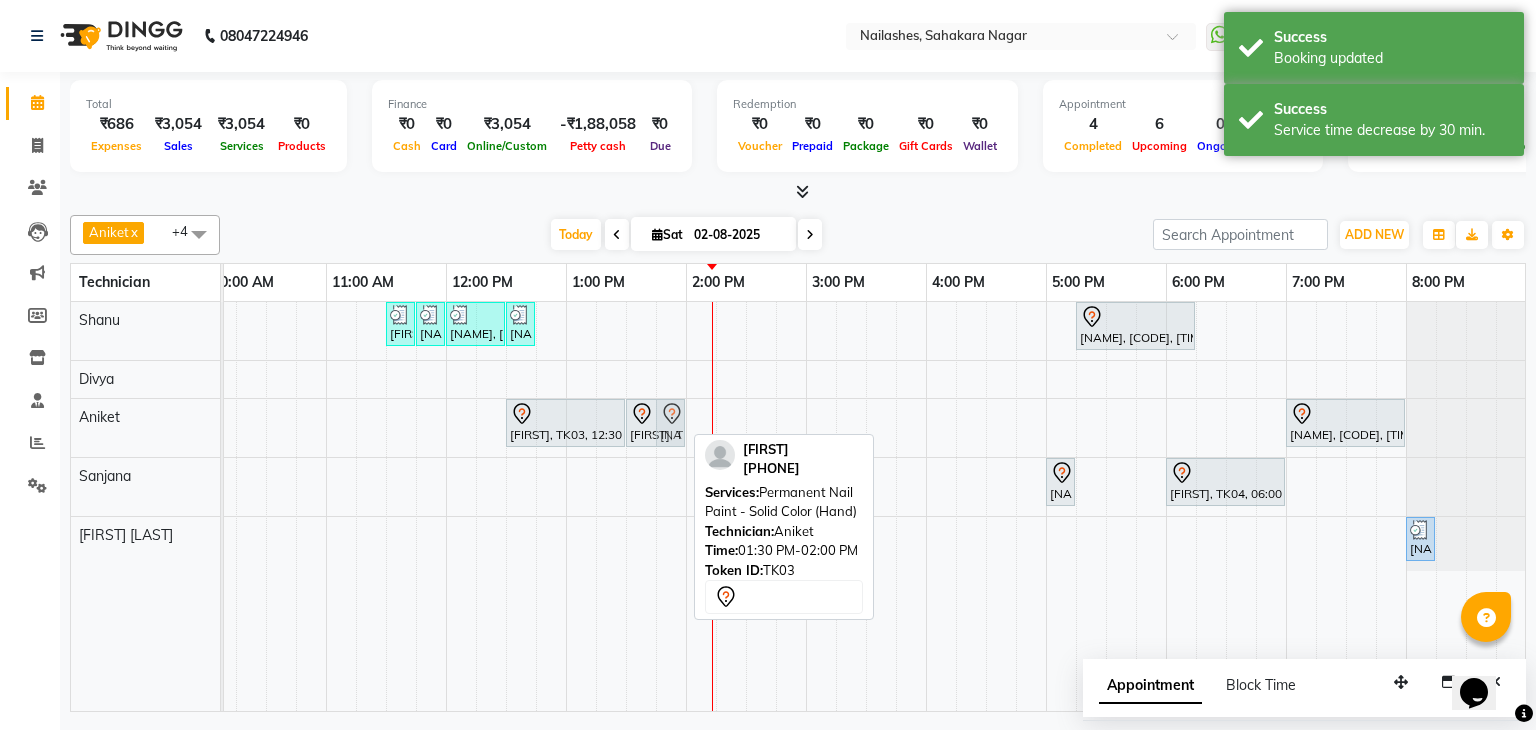 drag, startPoint x: 684, startPoint y: 417, endPoint x: 654, endPoint y: 426, distance: 31.320919 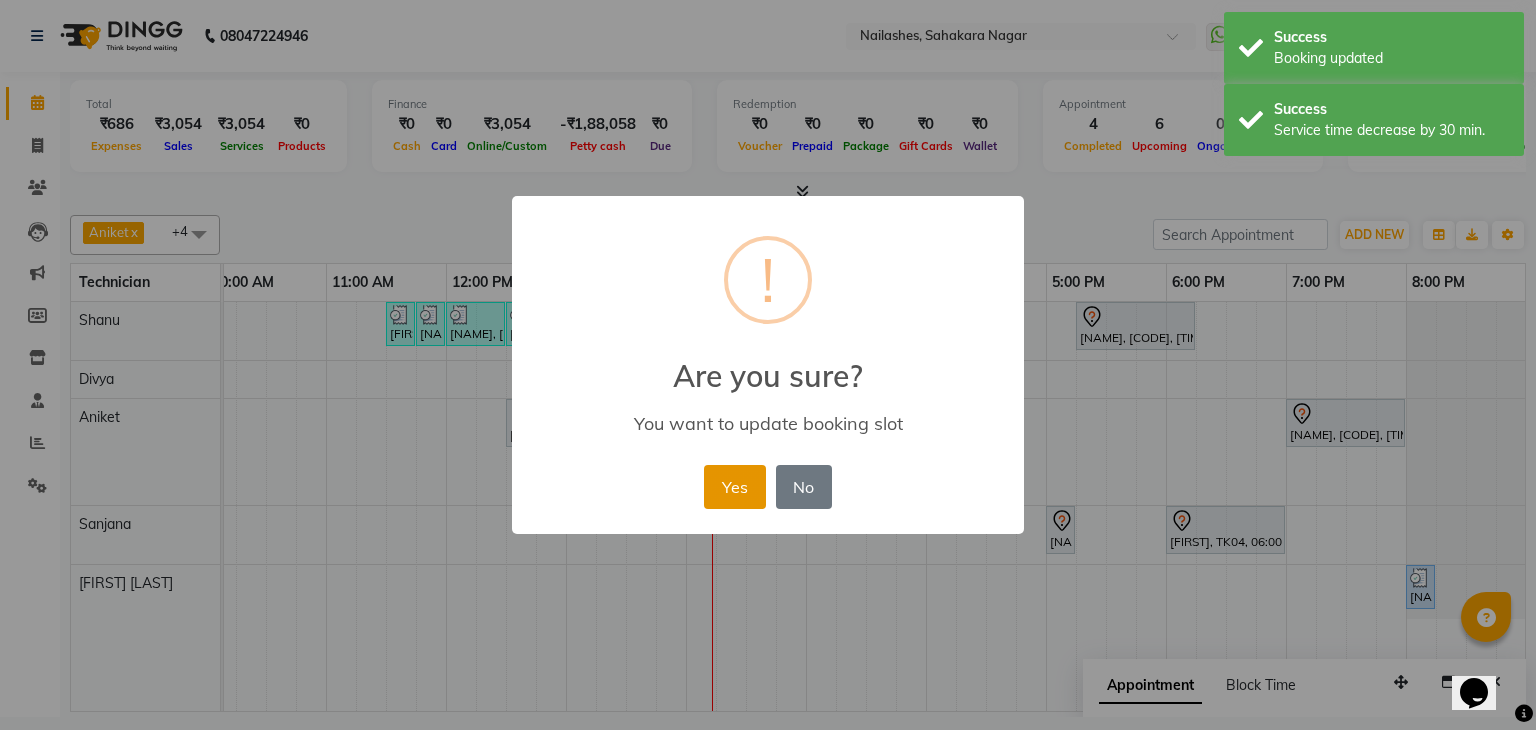click on "Yes" at bounding box center (734, 487) 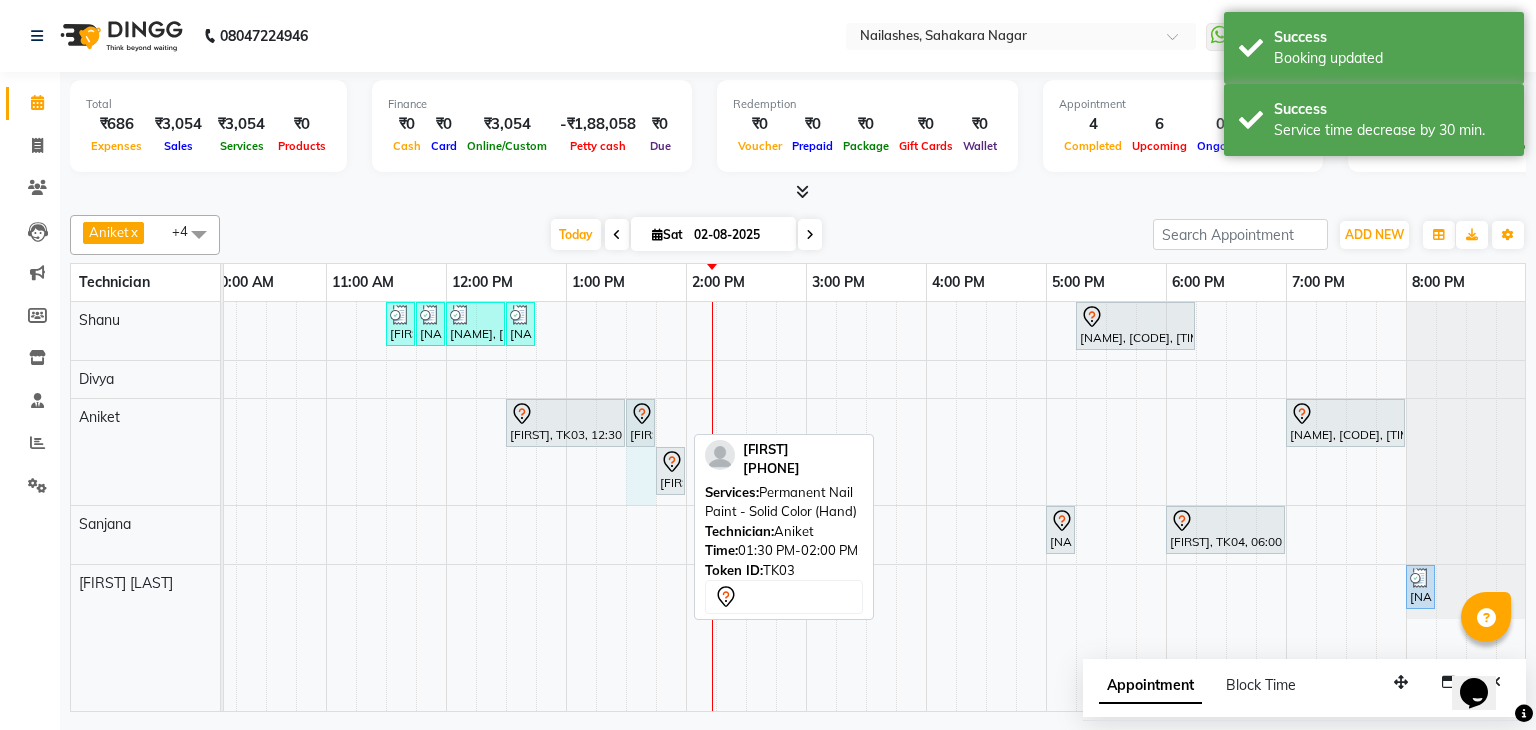 drag, startPoint x: 682, startPoint y: 413, endPoint x: 647, endPoint y: 428, distance: 38.078865 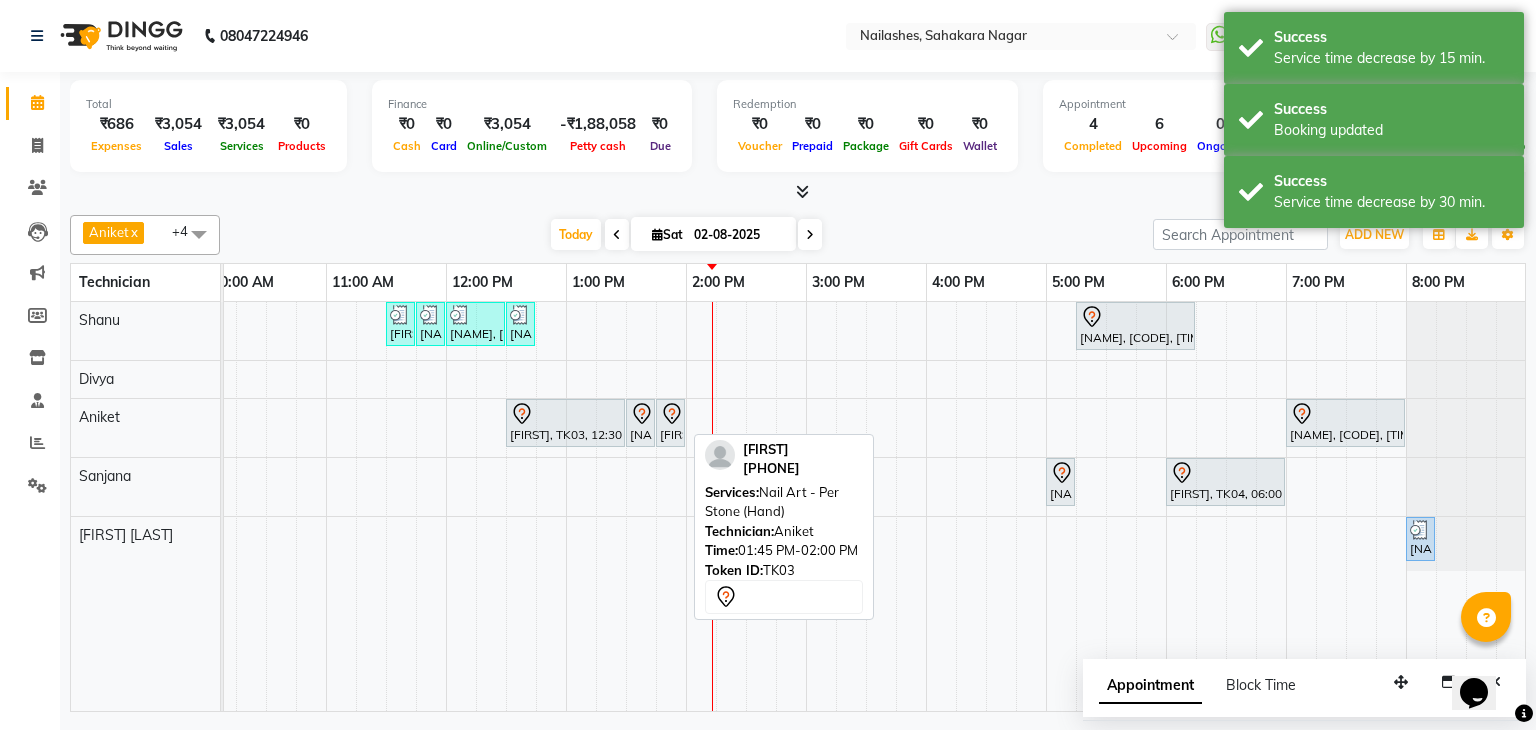click on "Mekhala, TK03, 01:45 PM-02:00 PM, Nail Art - Per Stone (Hand)" at bounding box center [670, 423] 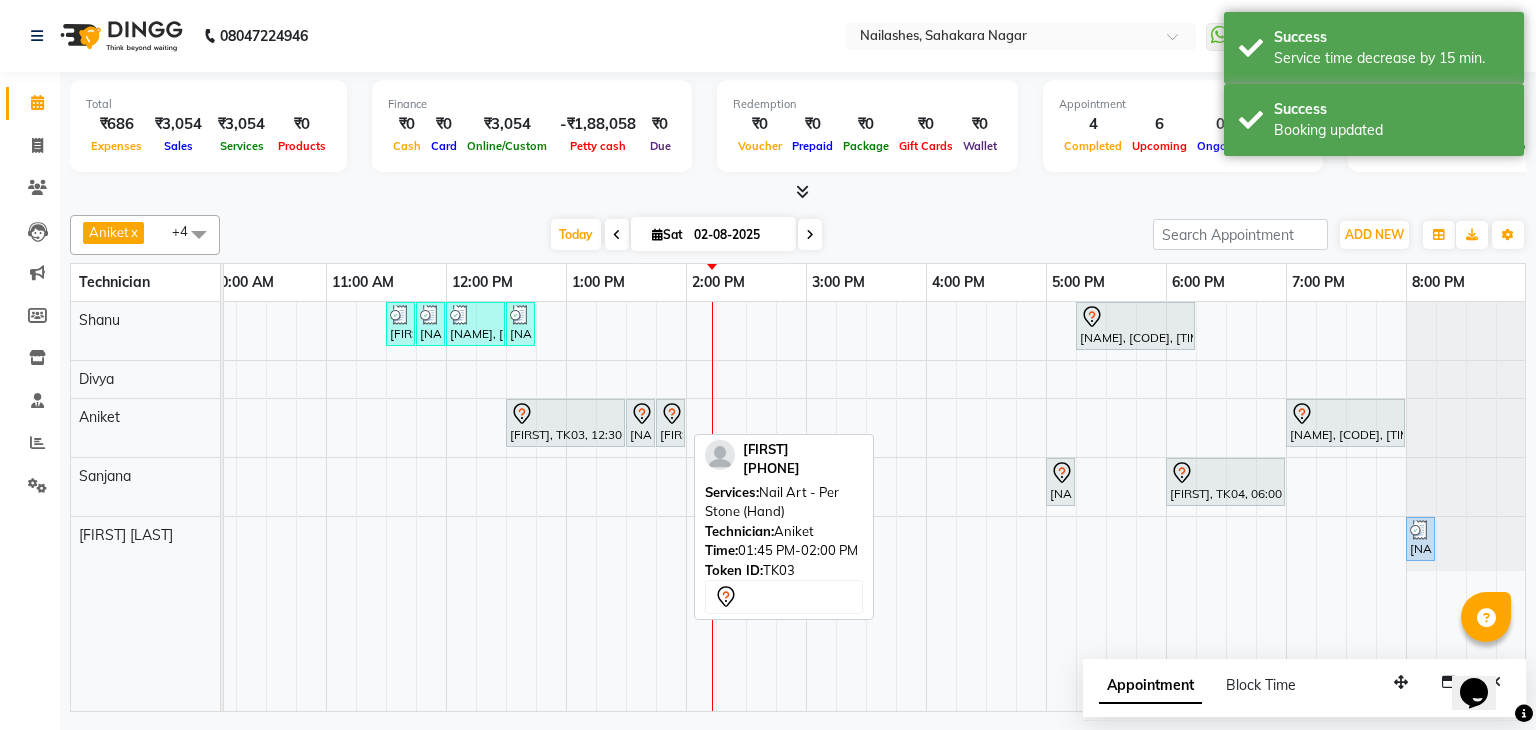 click on "Mekhala, TK03, 01:45 PM-02:00 PM, Nail Art - Per Stone (Hand)" at bounding box center (670, 423) 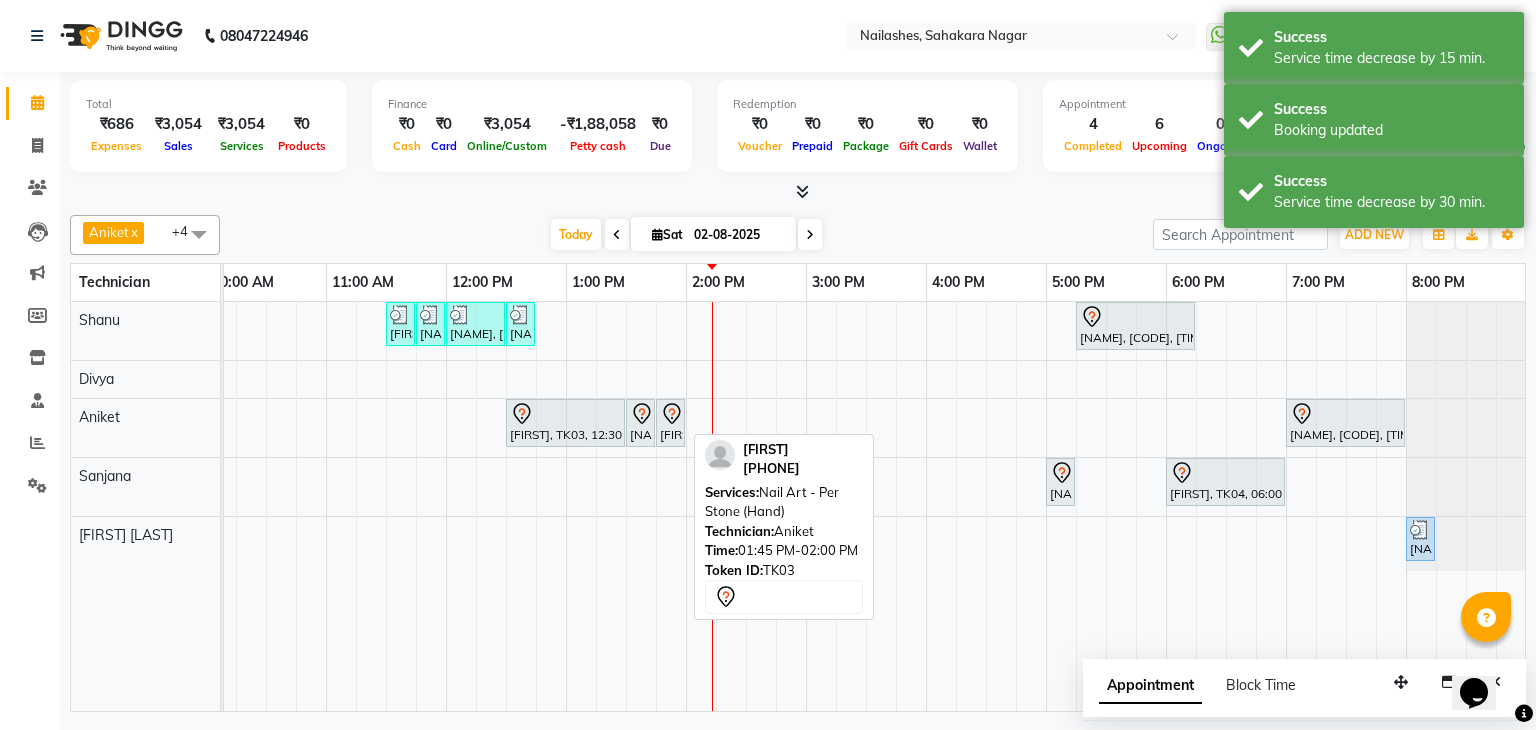 select on "7" 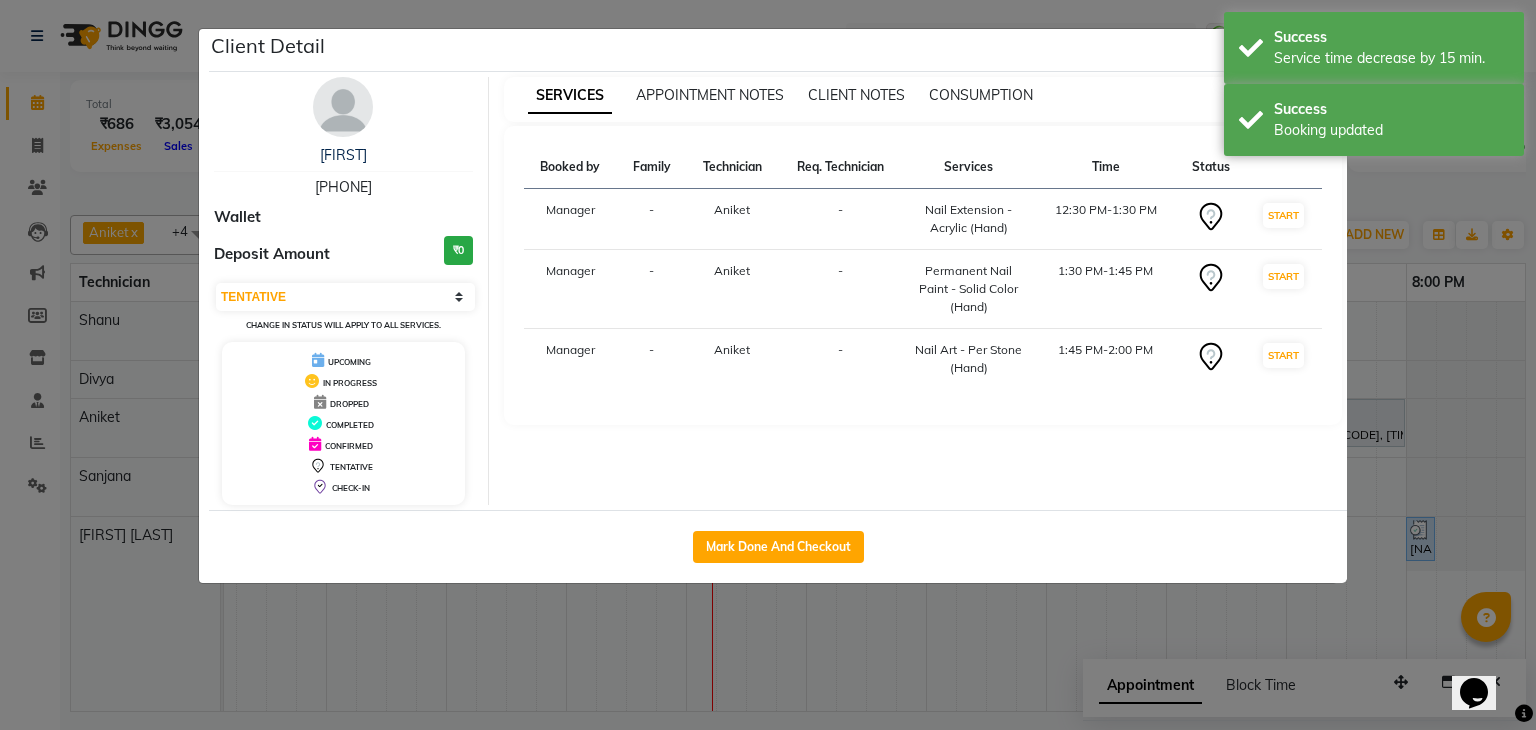 drag, startPoint x: 748, startPoint y: 537, endPoint x: 1060, endPoint y: 530, distance: 312.07852 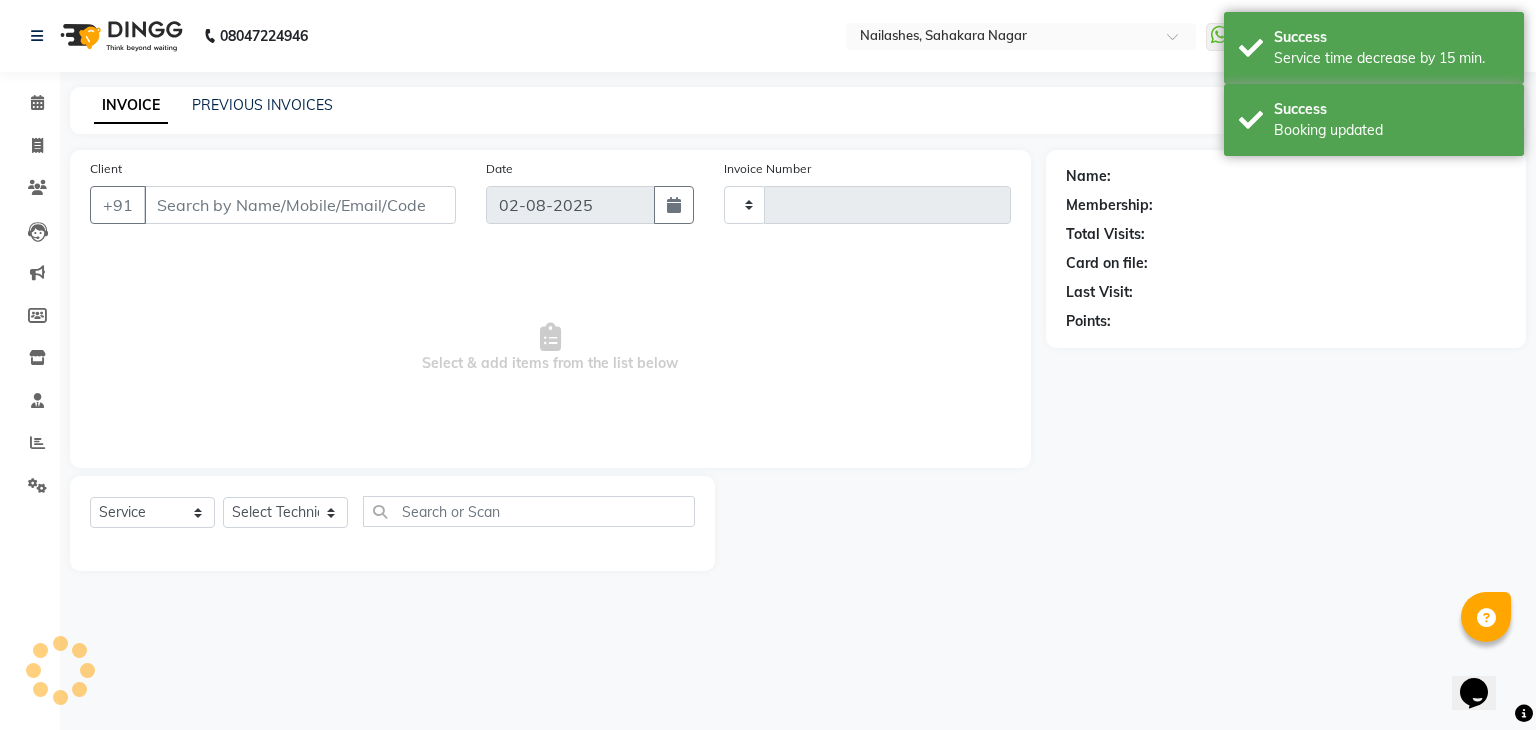 type on "0877" 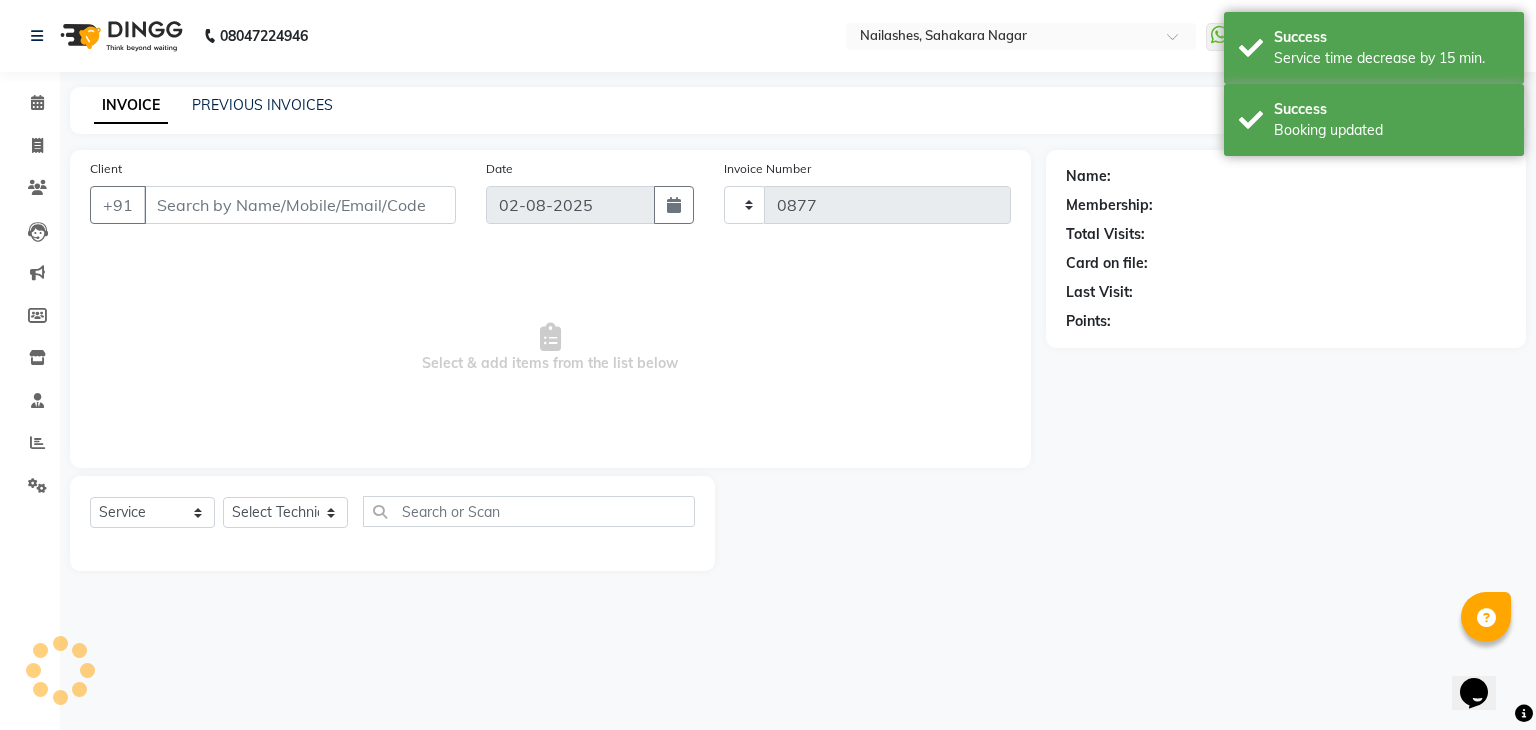 select on "6455" 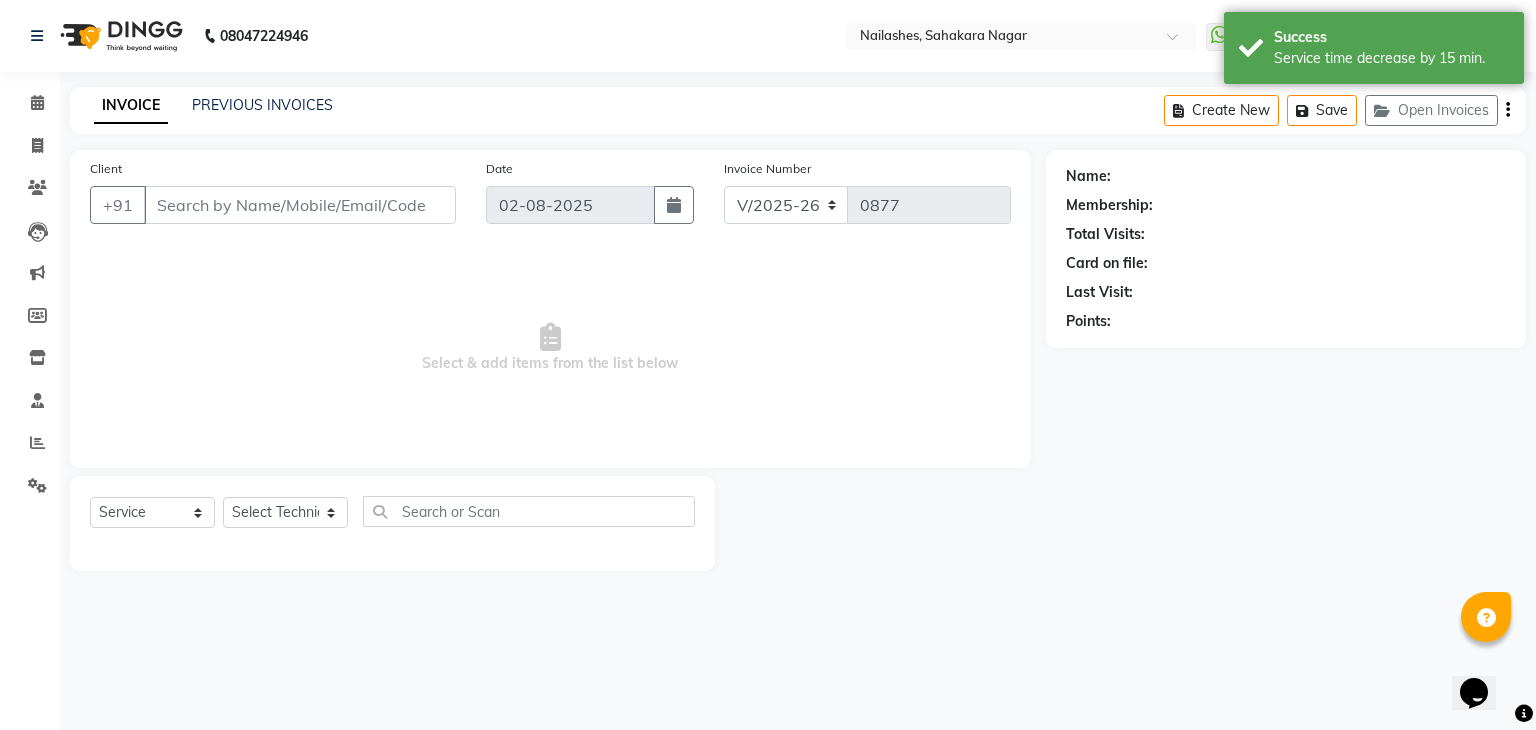 type on "82******60" 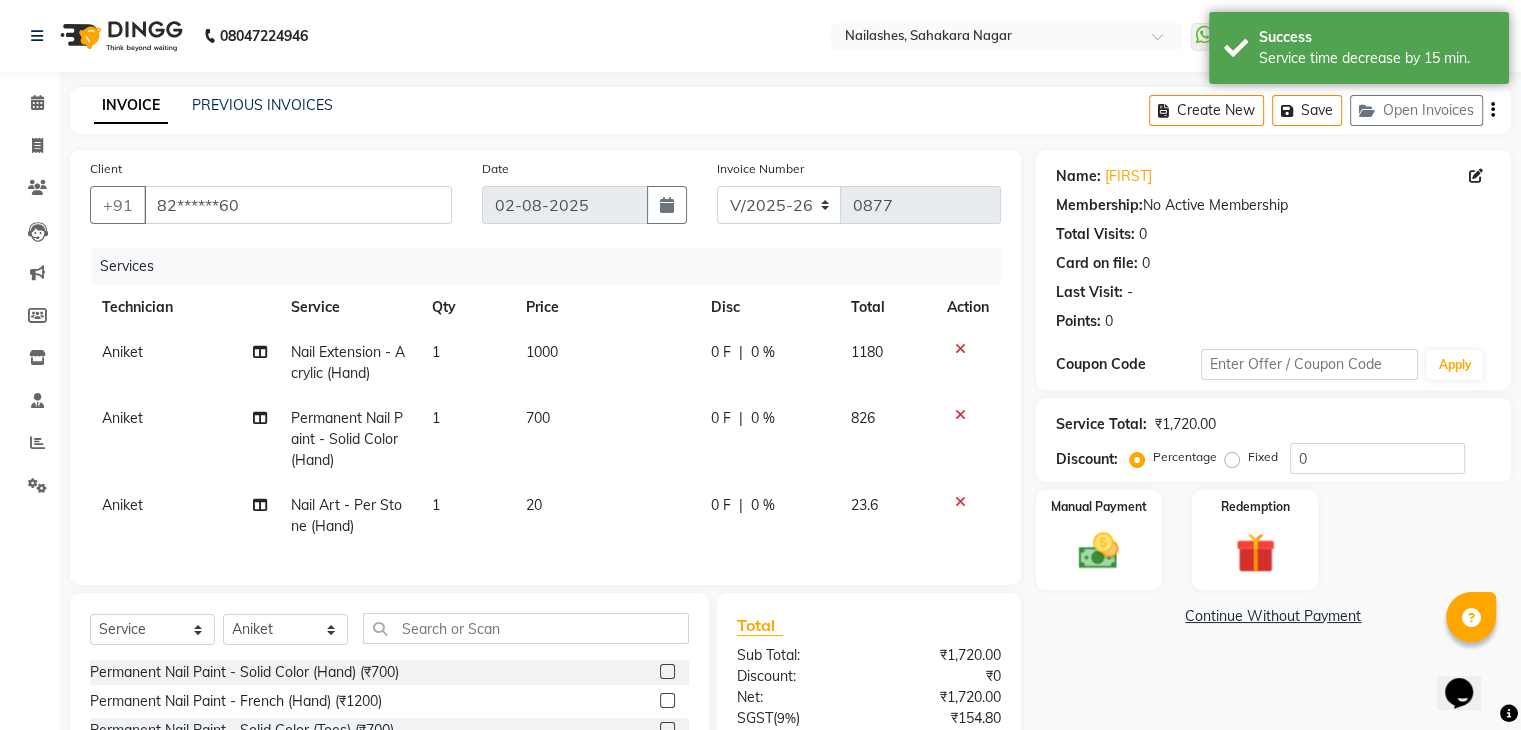 click on "1" 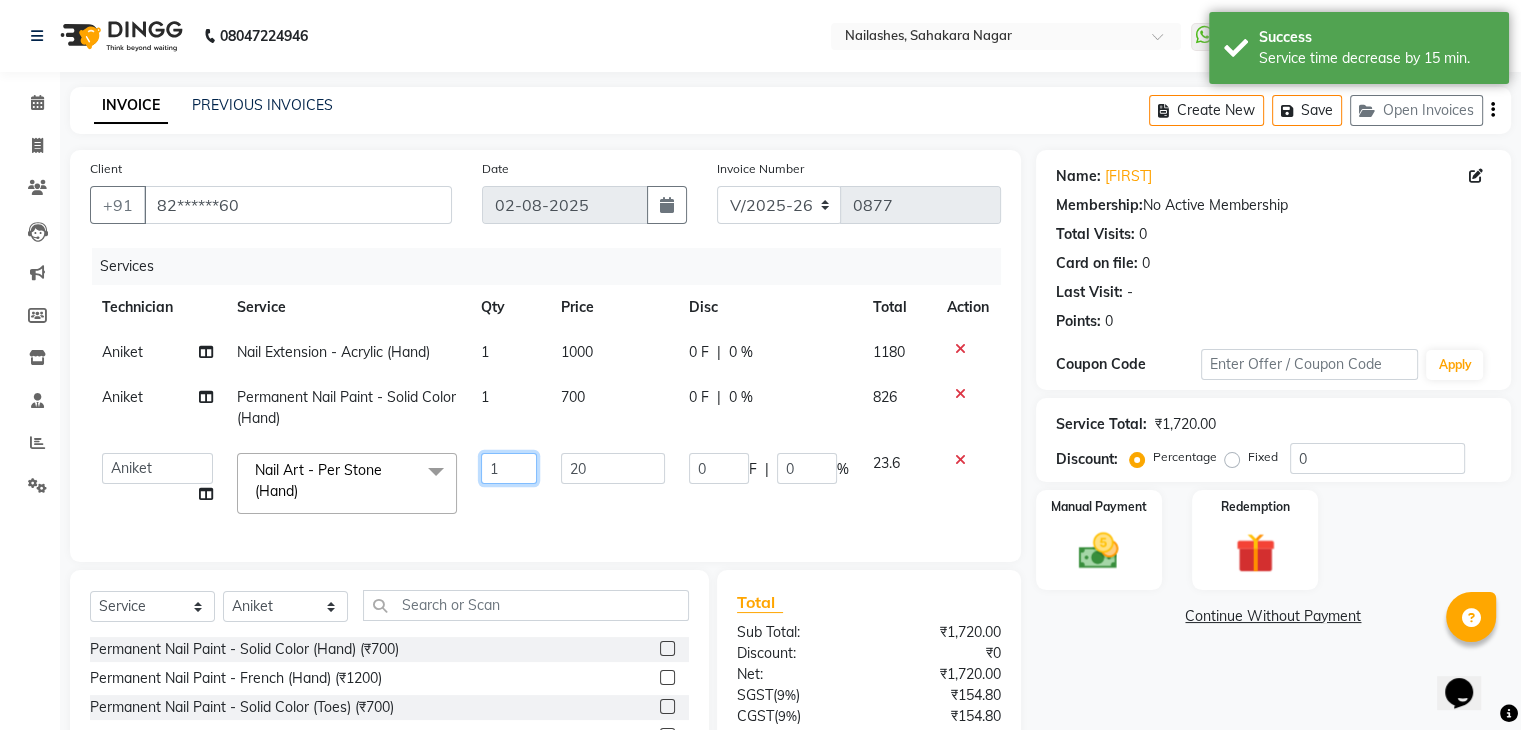 click on "1" 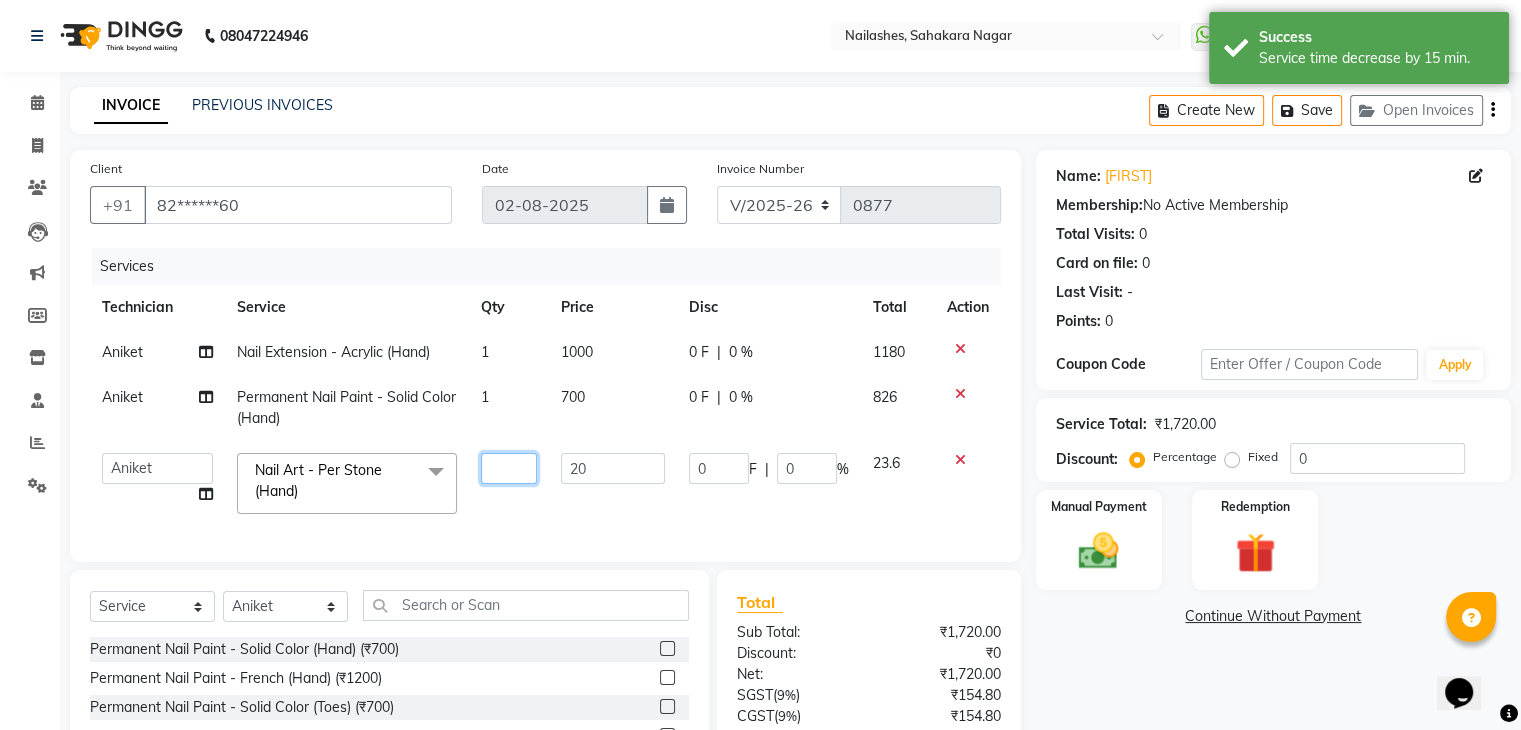 type on "8" 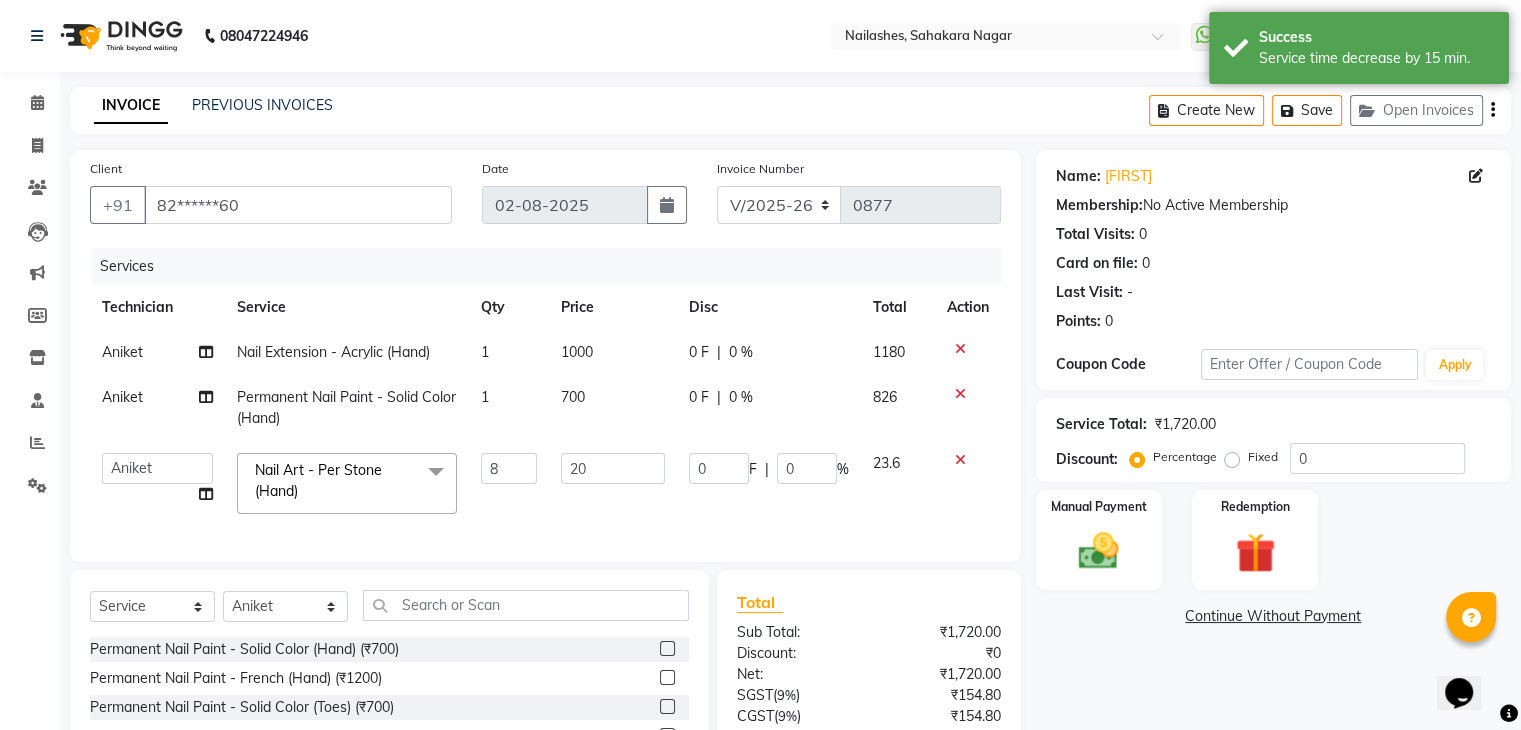 drag, startPoint x: 1084, startPoint y: 644, endPoint x: 1214, endPoint y: 626, distance: 131.24023 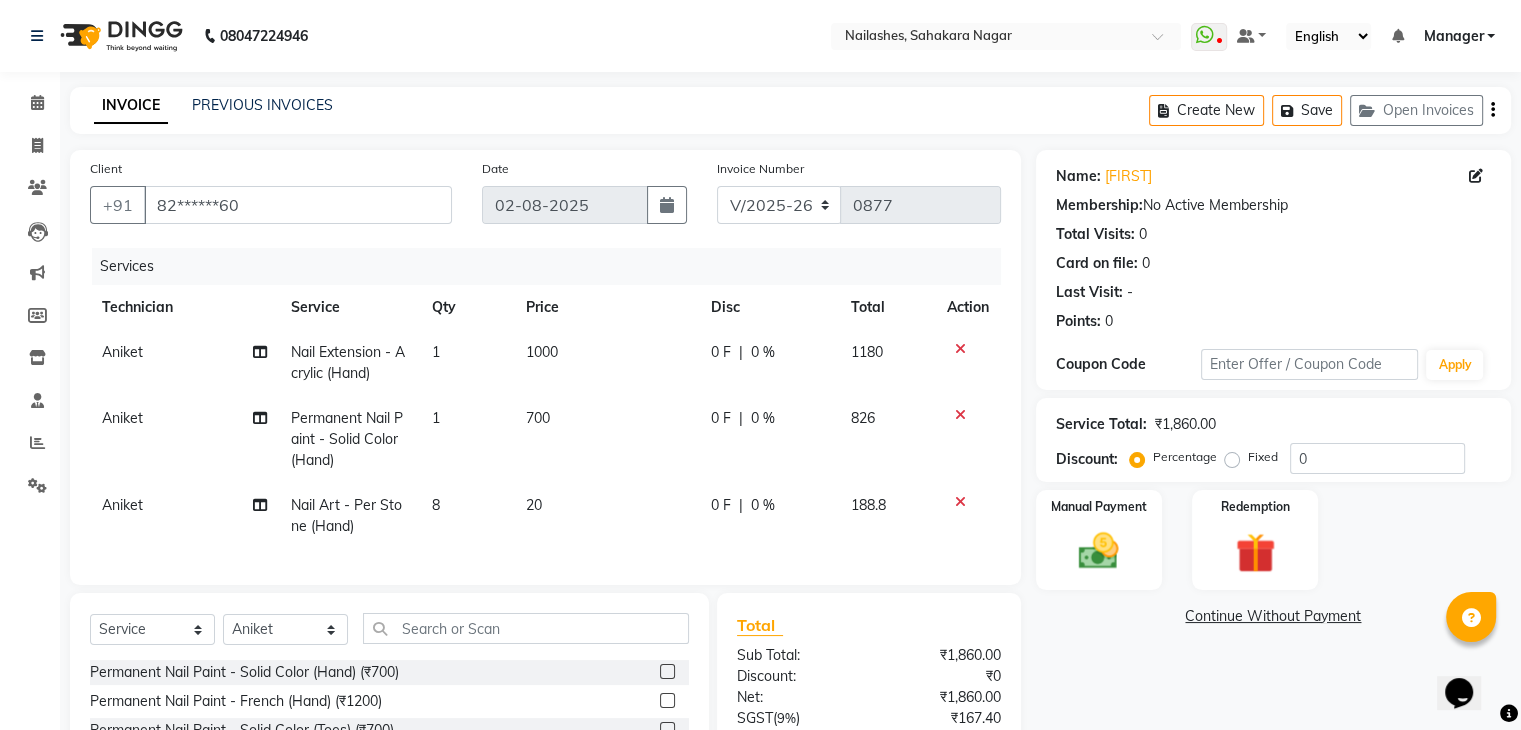 scroll, scrollTop: 200, scrollLeft: 0, axis: vertical 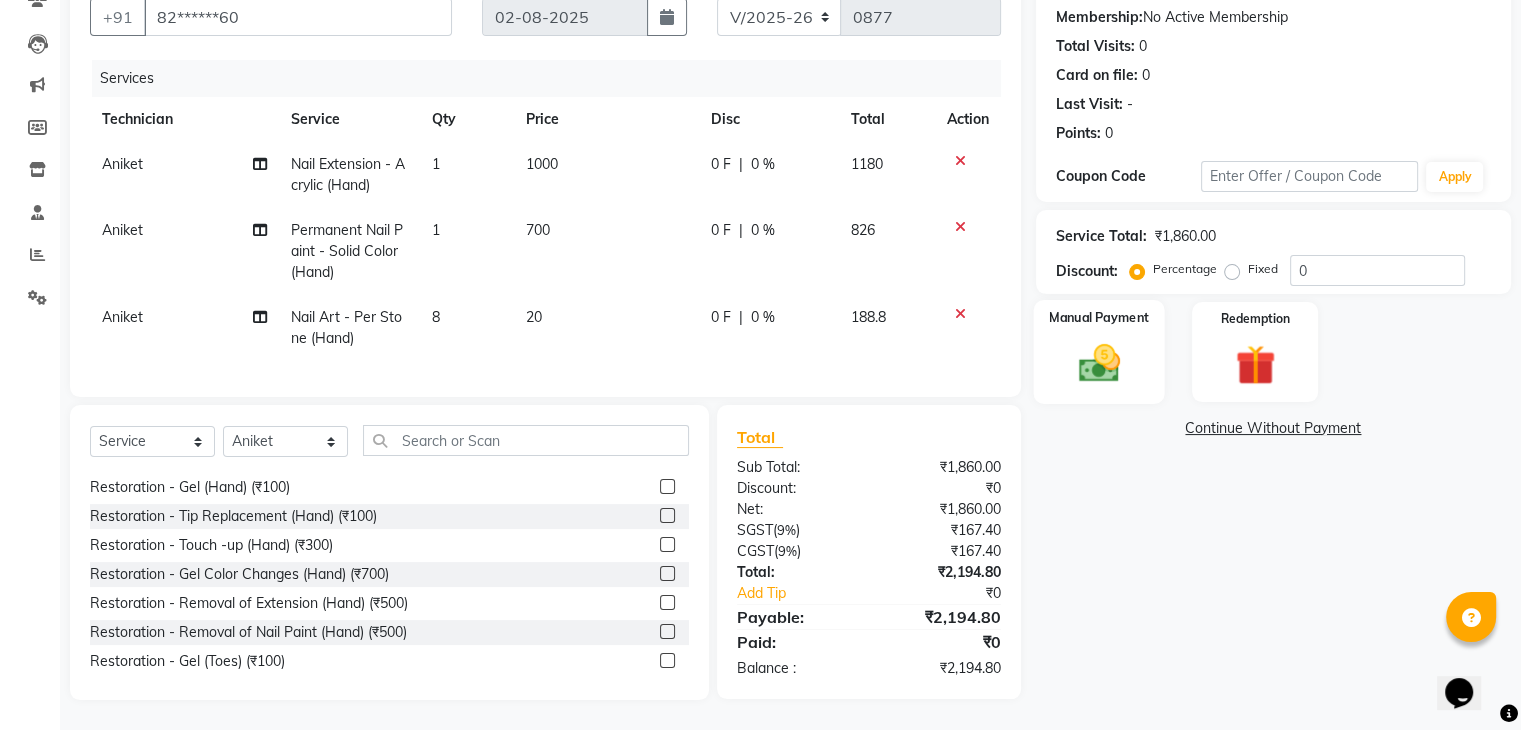 click 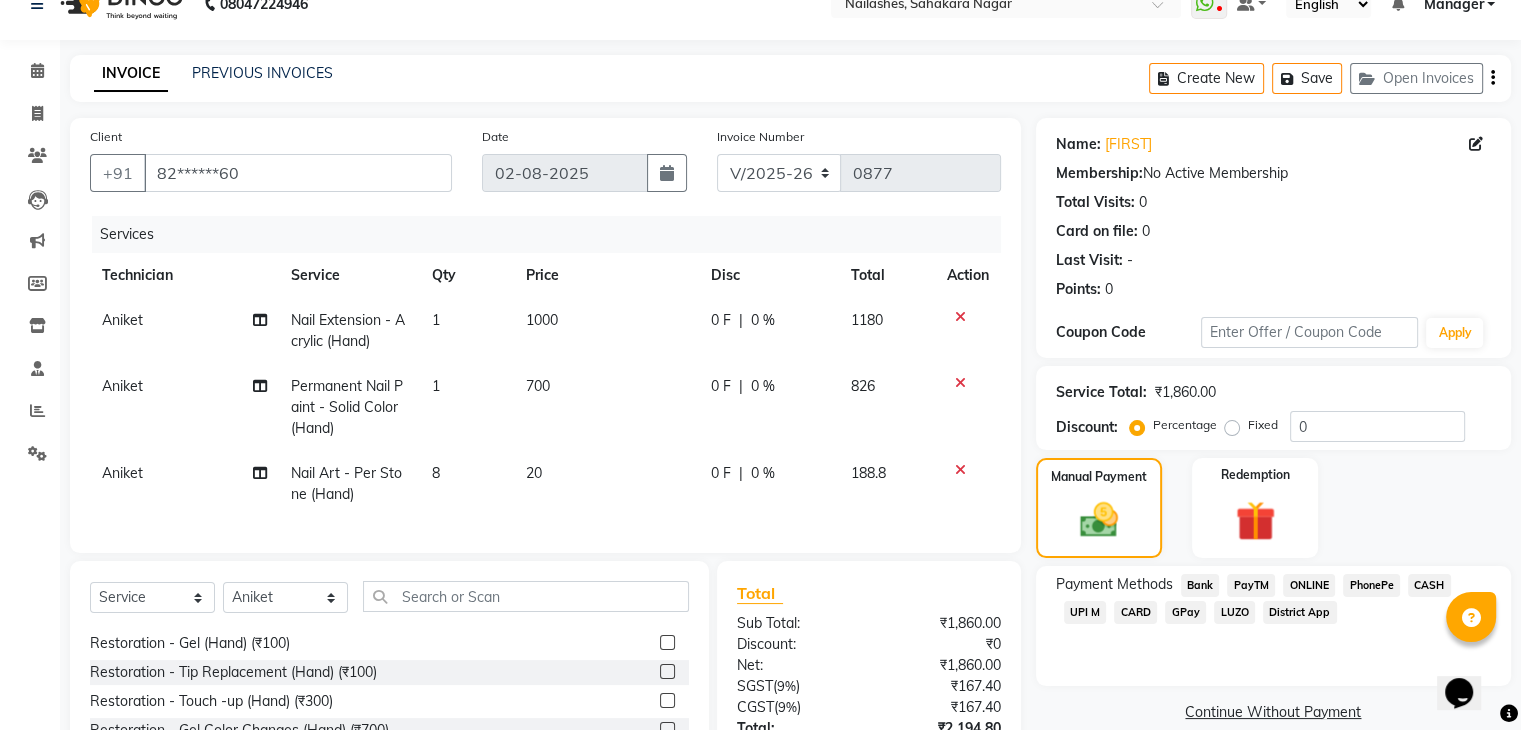 scroll, scrollTop: 4, scrollLeft: 0, axis: vertical 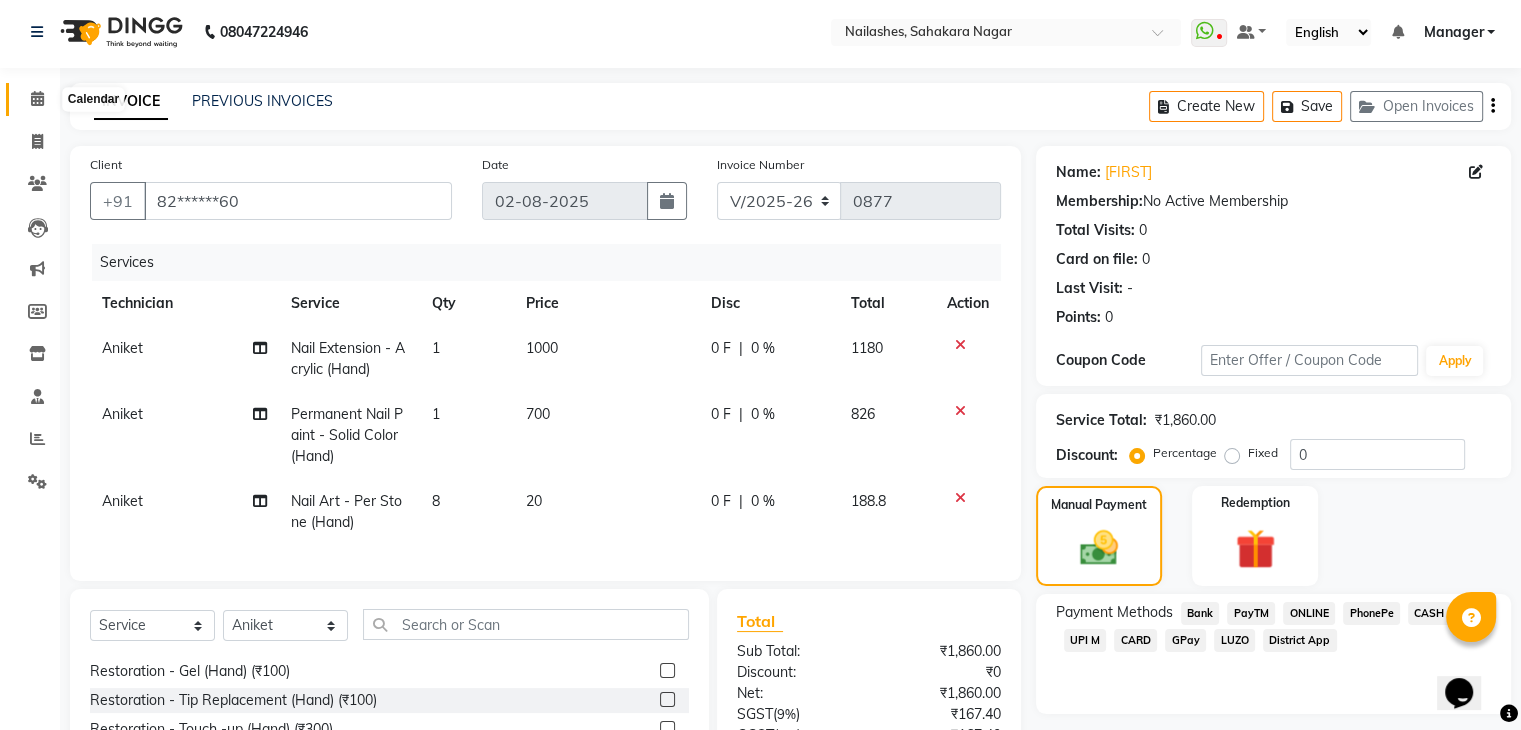 click 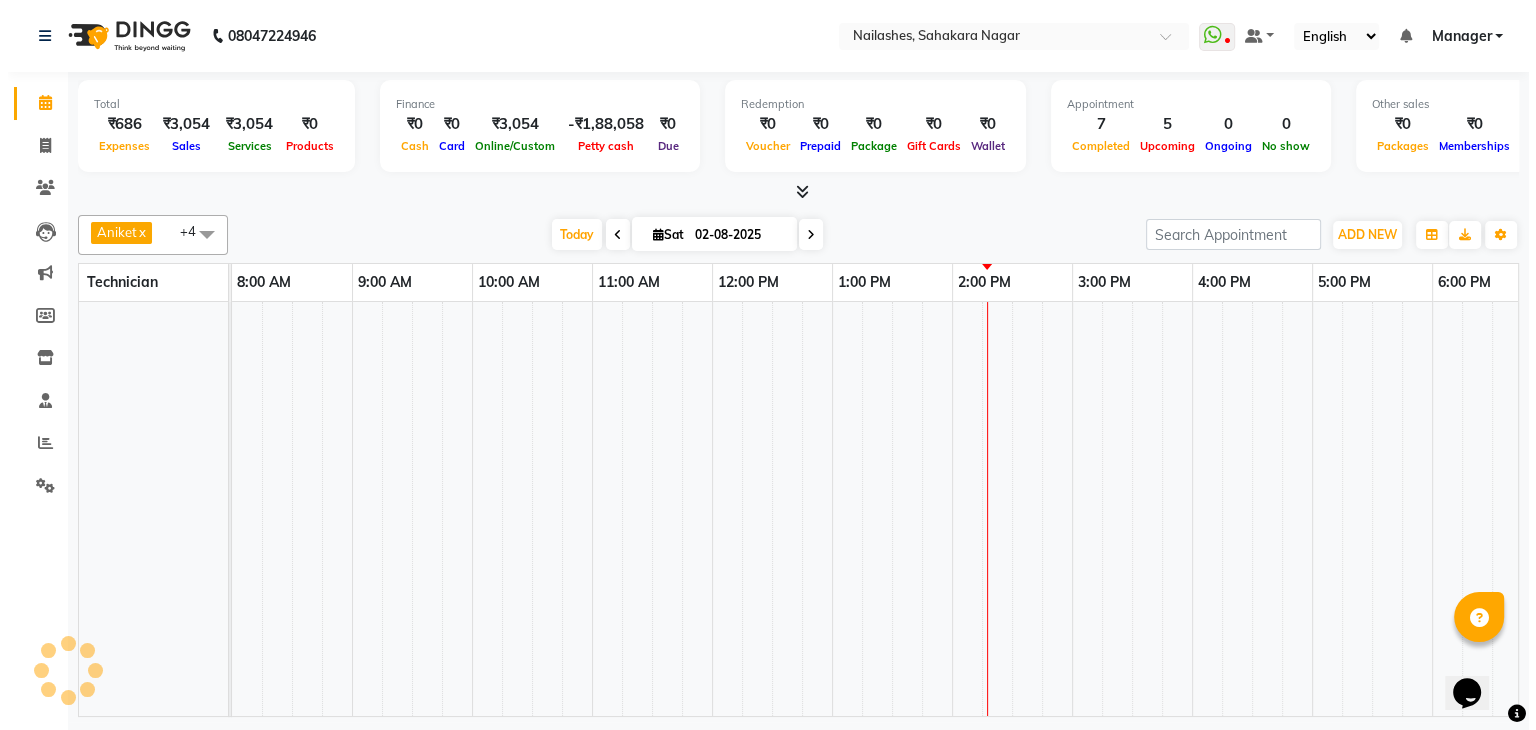 scroll, scrollTop: 0, scrollLeft: 0, axis: both 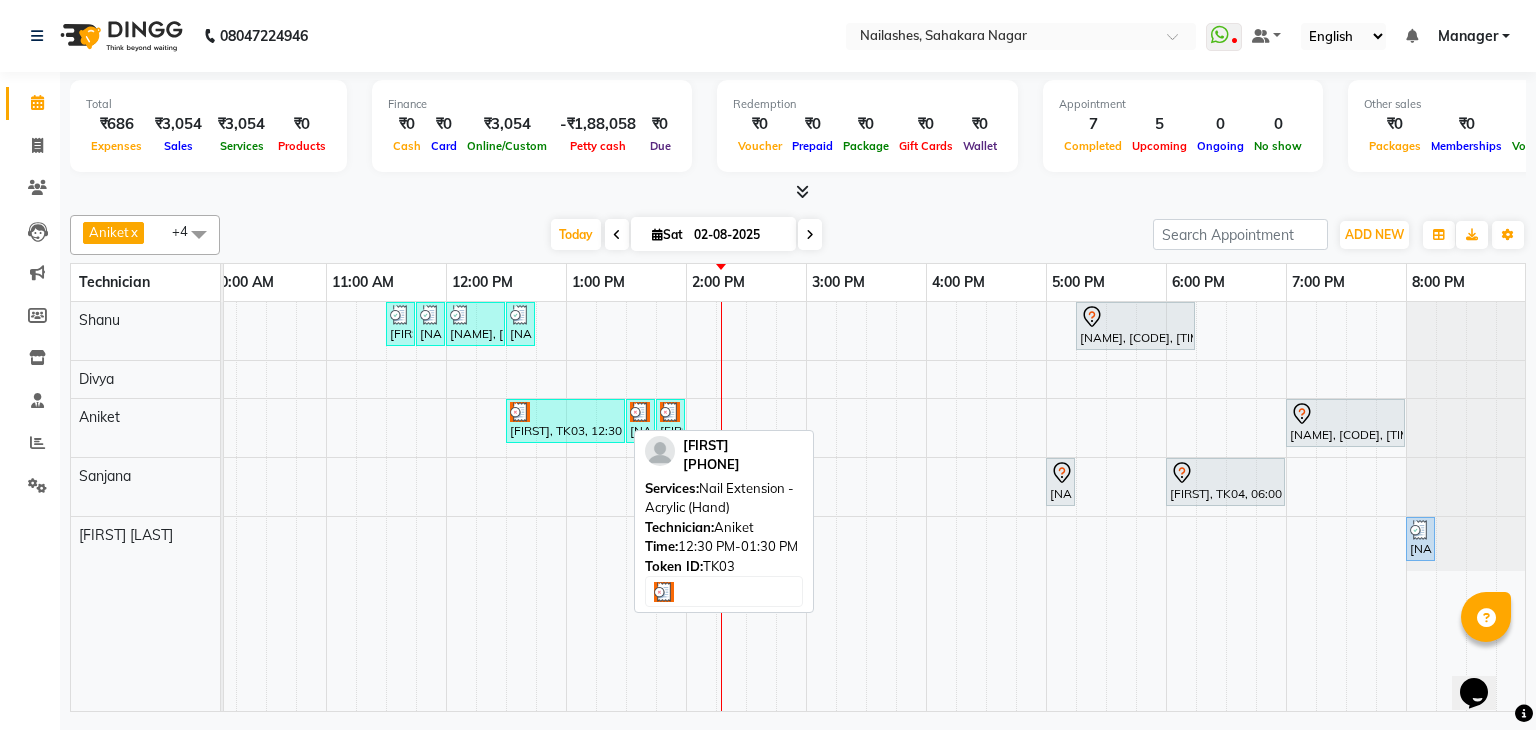 click at bounding box center [565, 412] 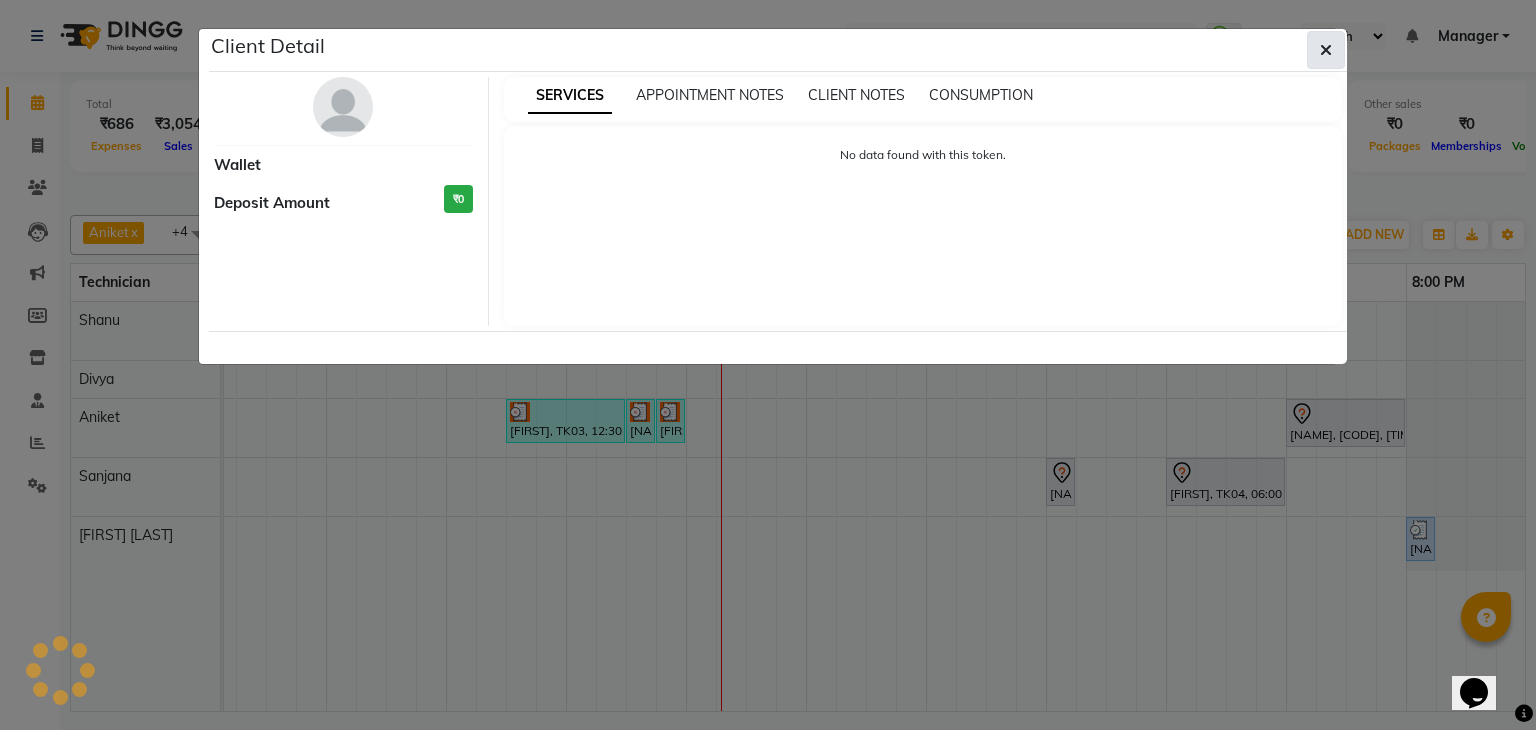 click 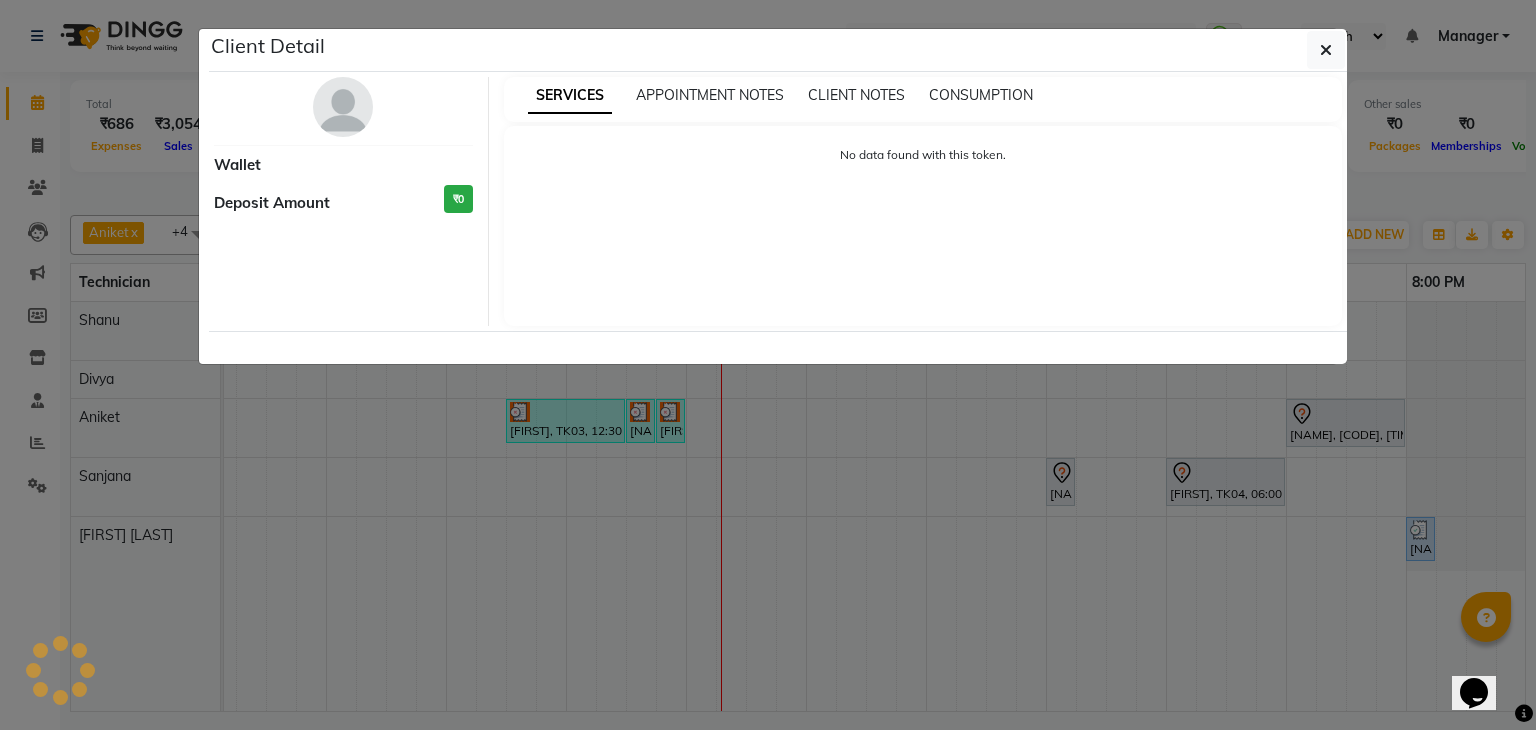 select on "3" 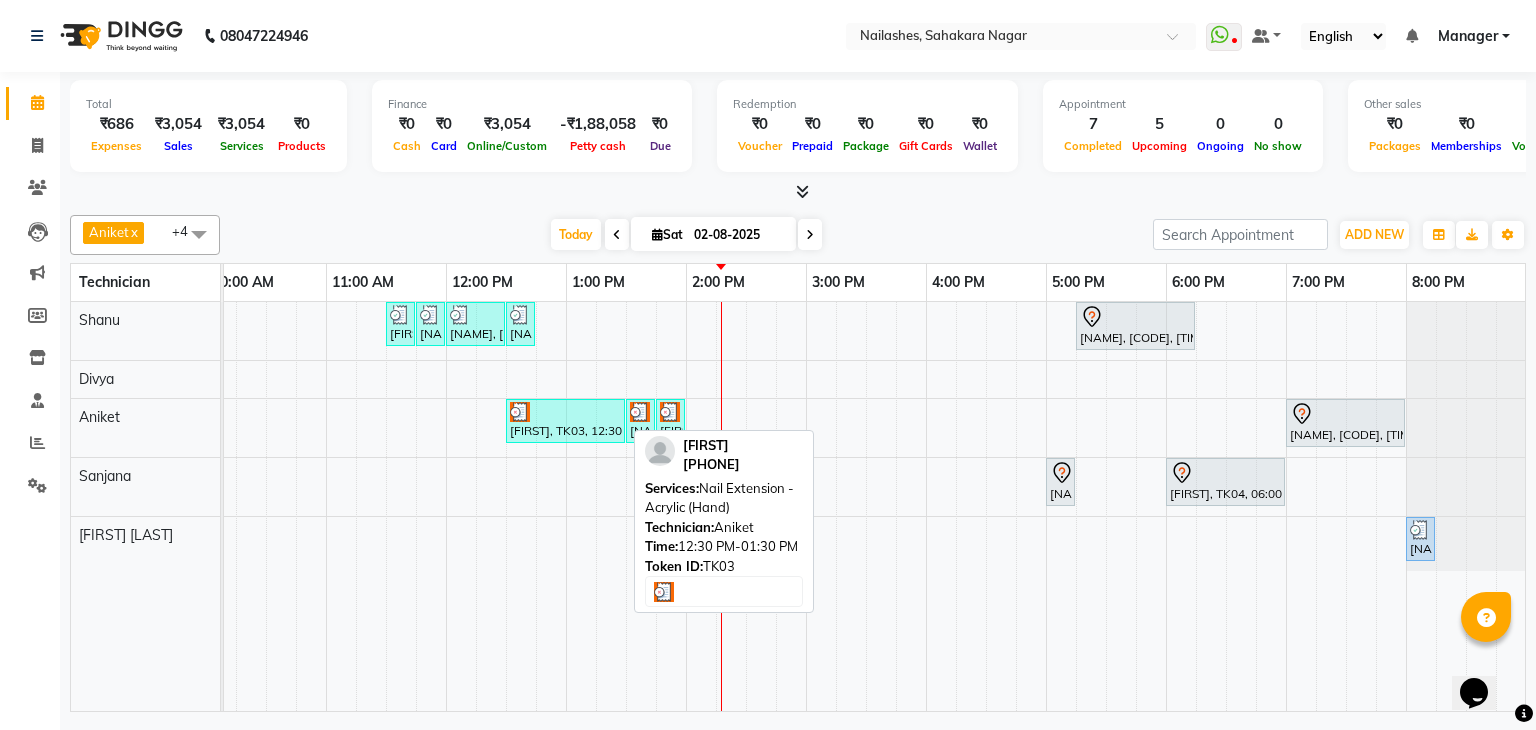 click at bounding box center [565, 412] 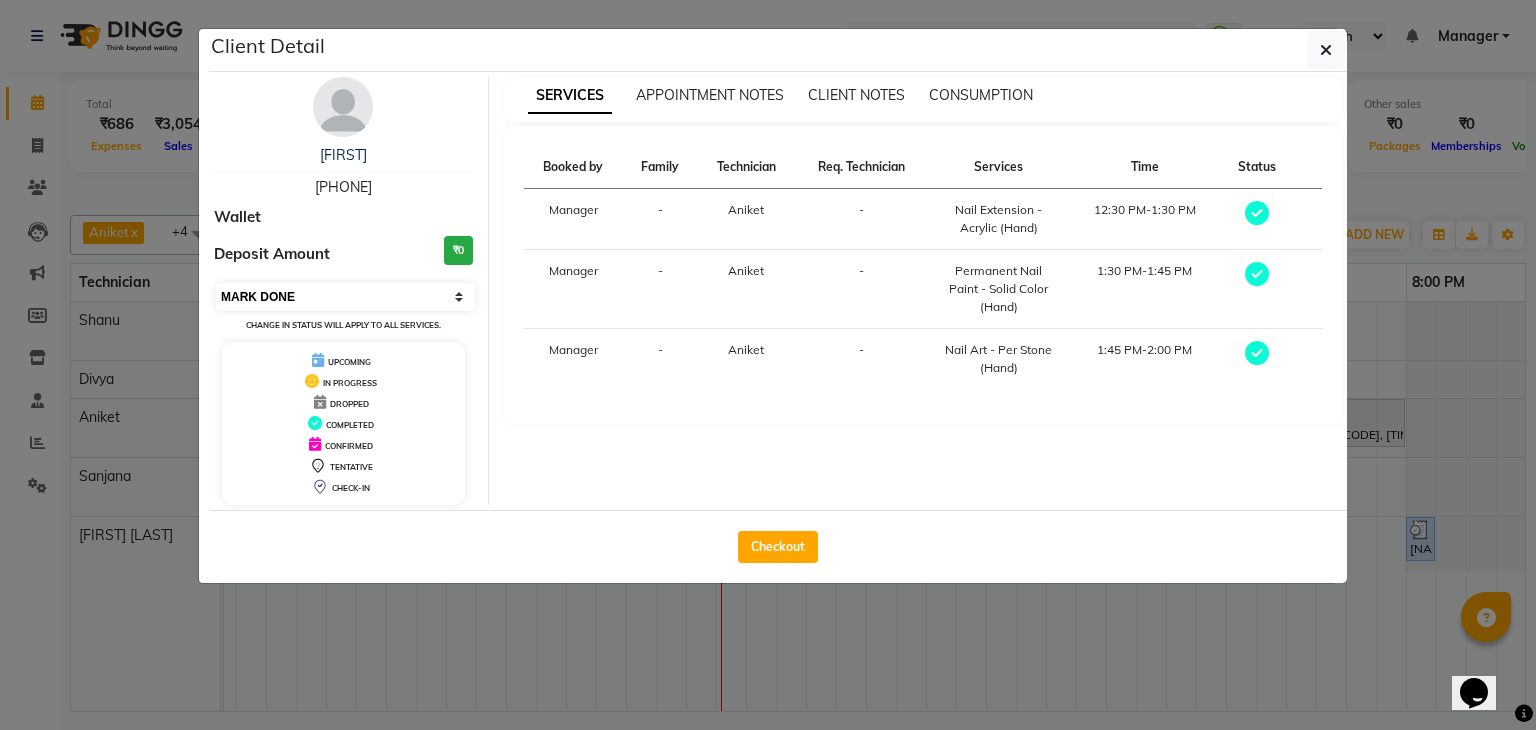 click on "Select MARK DONE UPCOMING" at bounding box center (345, 297) 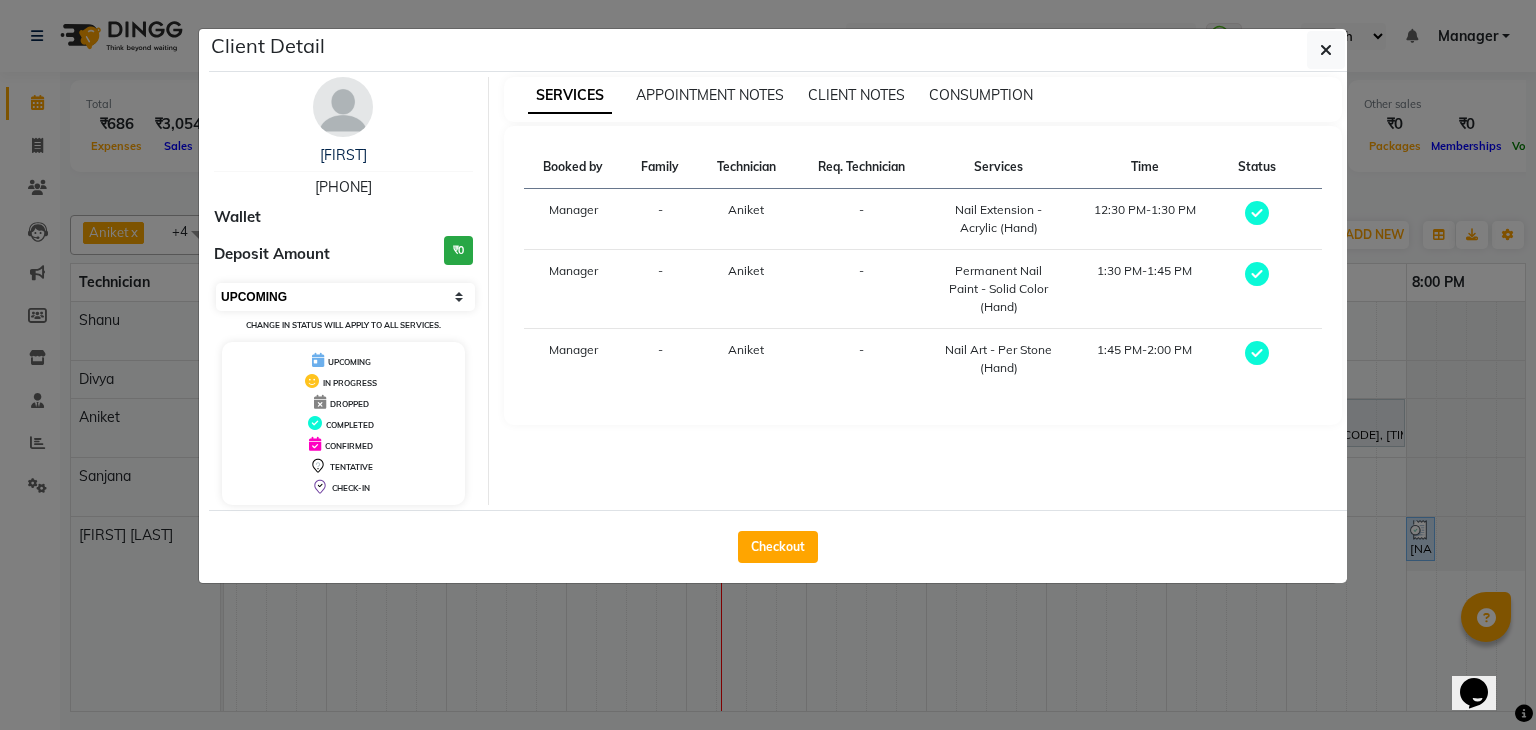 click on "Select MARK DONE UPCOMING" at bounding box center (345, 297) 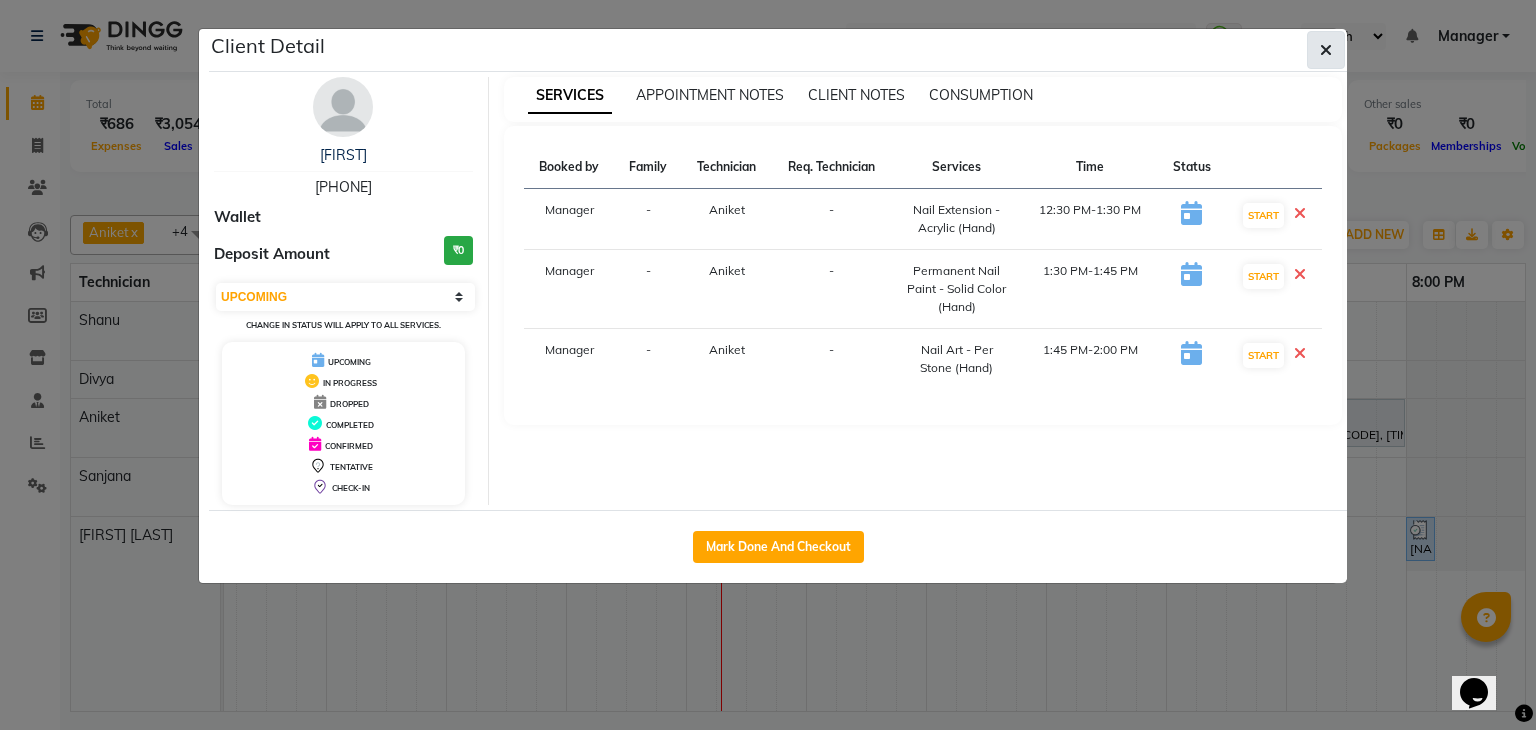 click 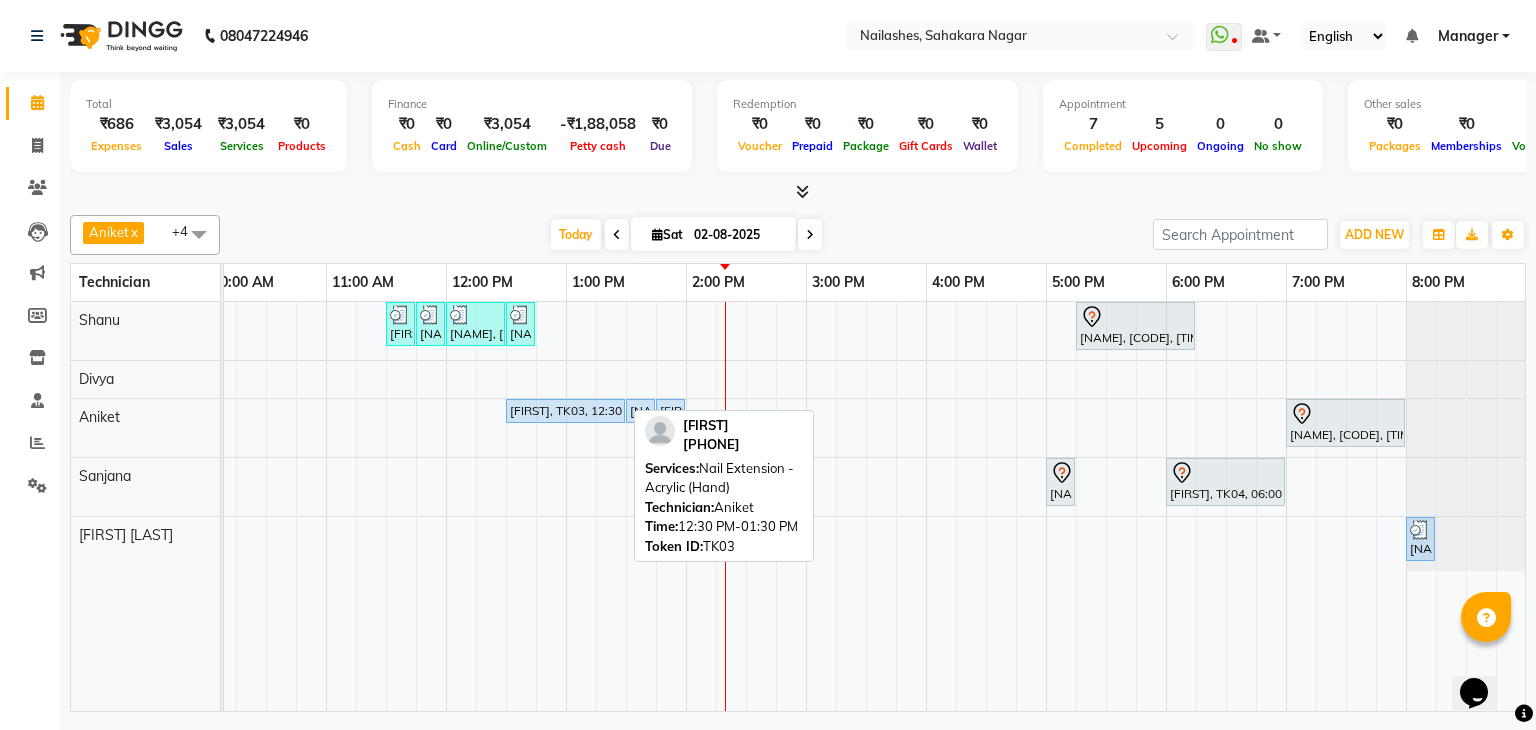 click on "[PERSON], TK03, 12:30 PM-01:30 PM, Nail Extension - Acrylic (Hand)" at bounding box center (565, 411) 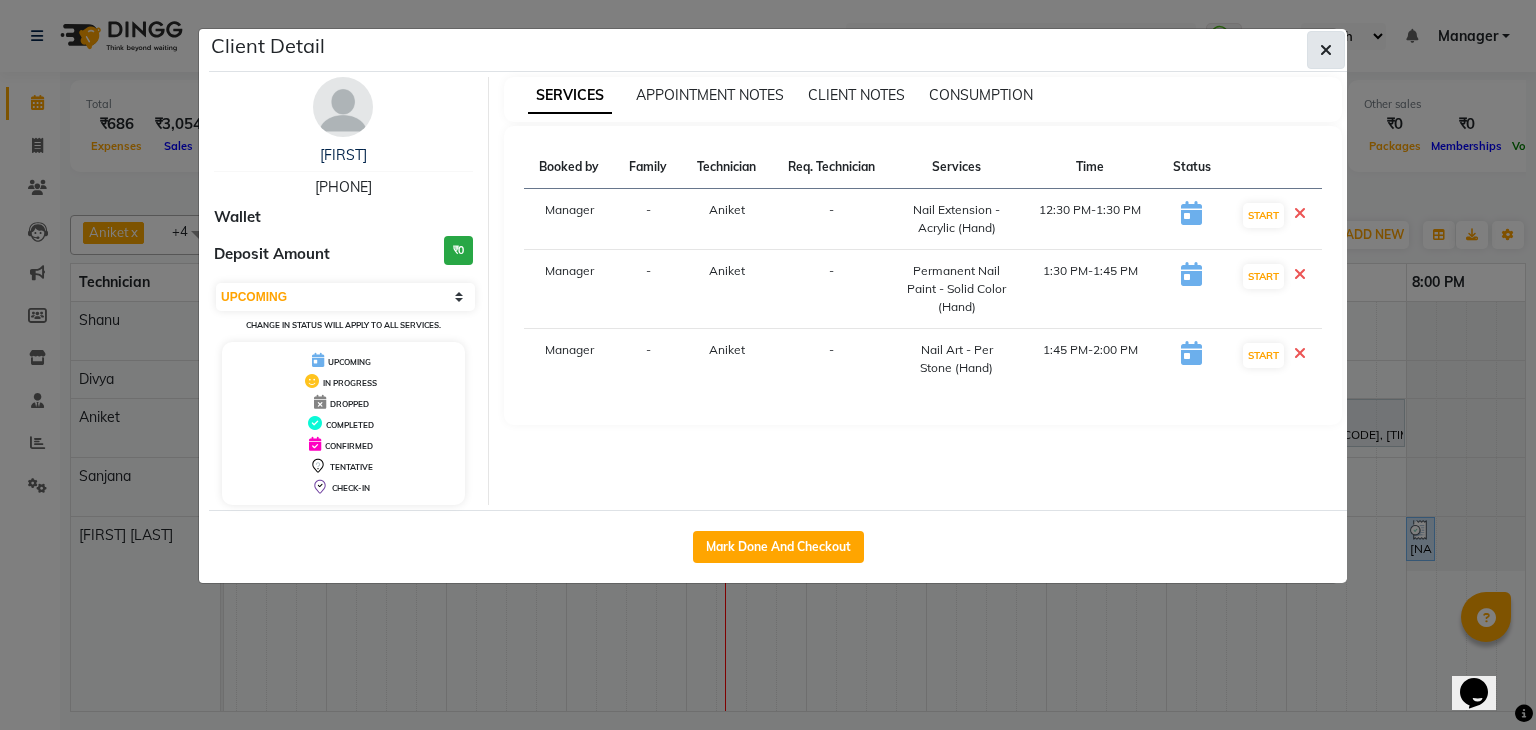 click 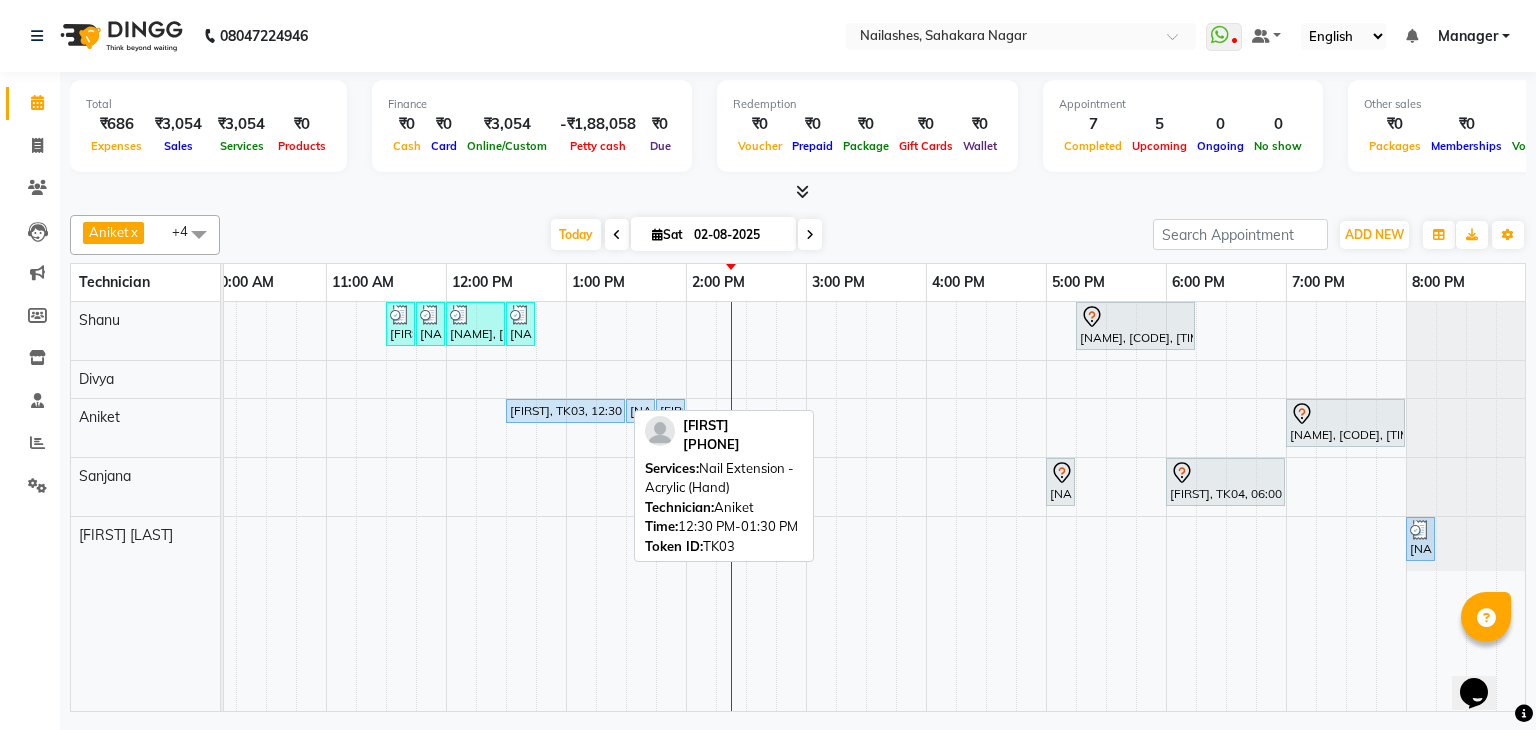 click on "[PERSON], TK03, 12:30 PM-01:30 PM, Nail Extension - Acrylic (Hand)" at bounding box center [565, 411] 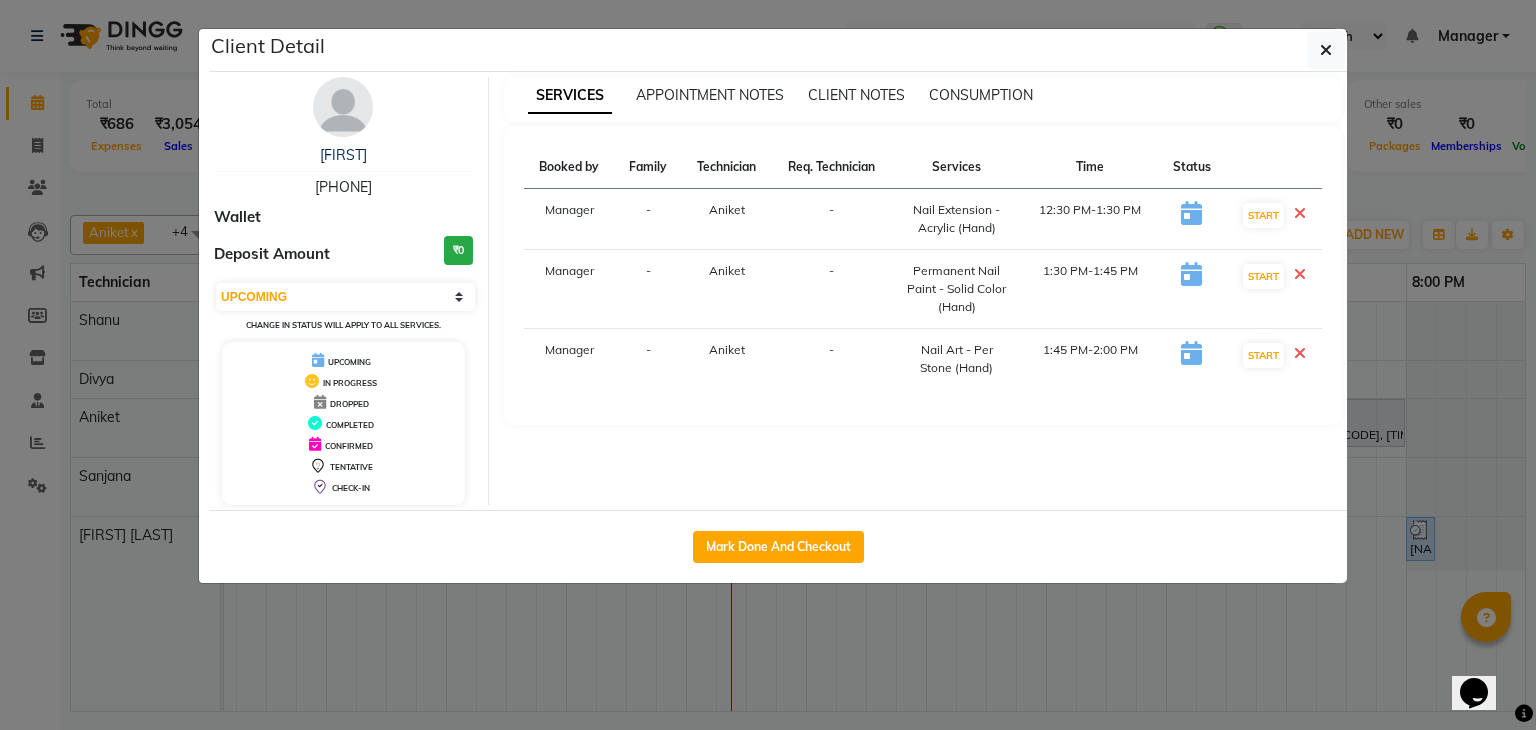 click at bounding box center (1300, 353) 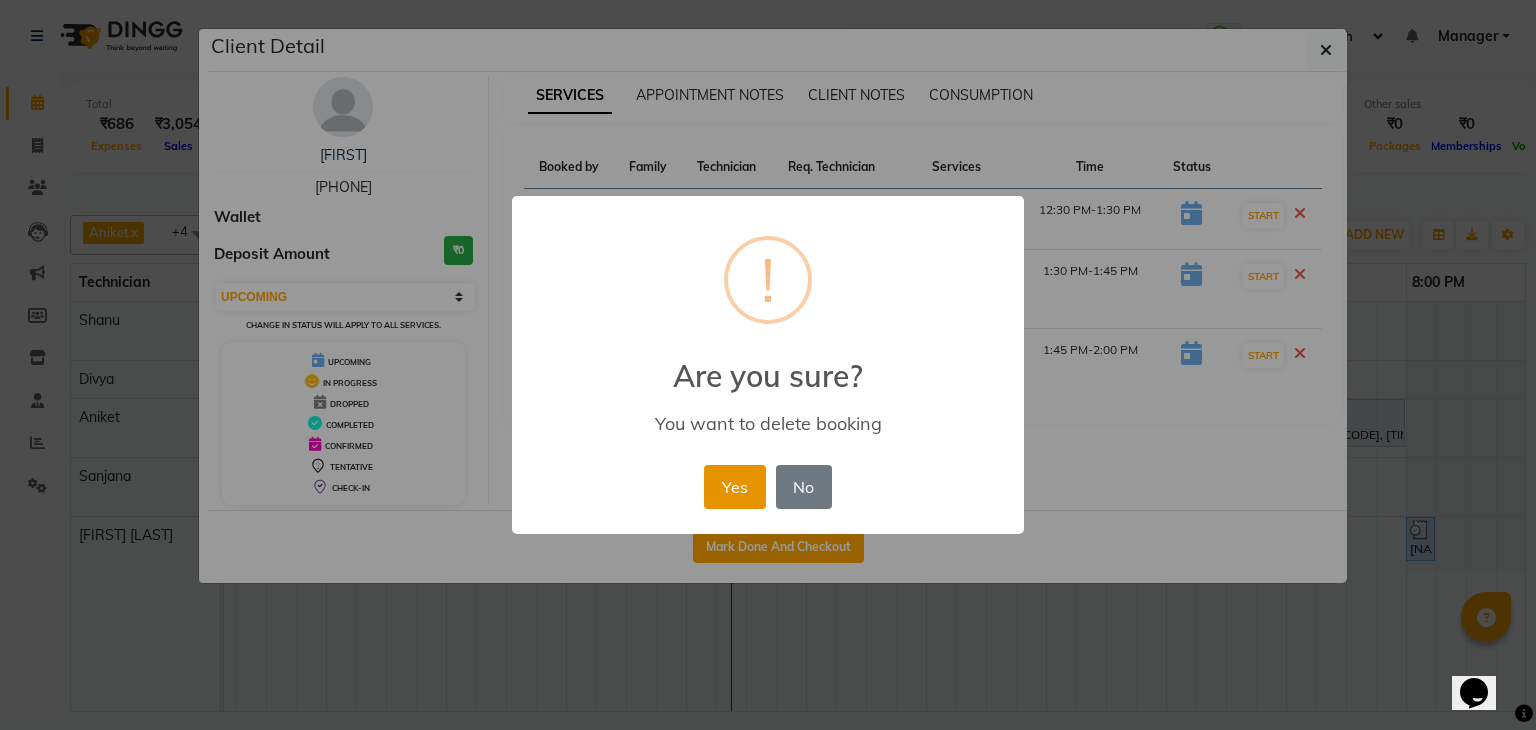 click on "Yes" at bounding box center (734, 487) 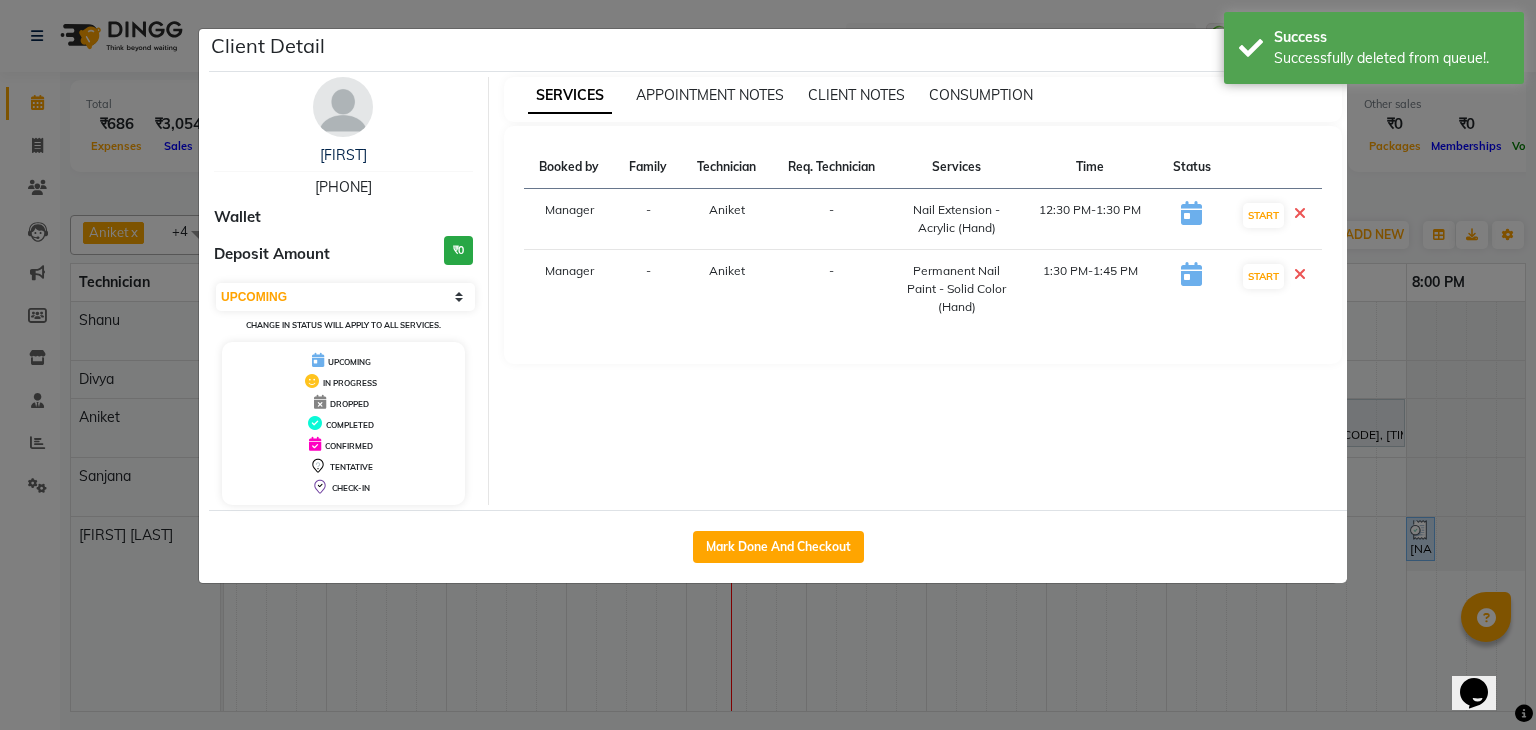 click at bounding box center (1300, 274) 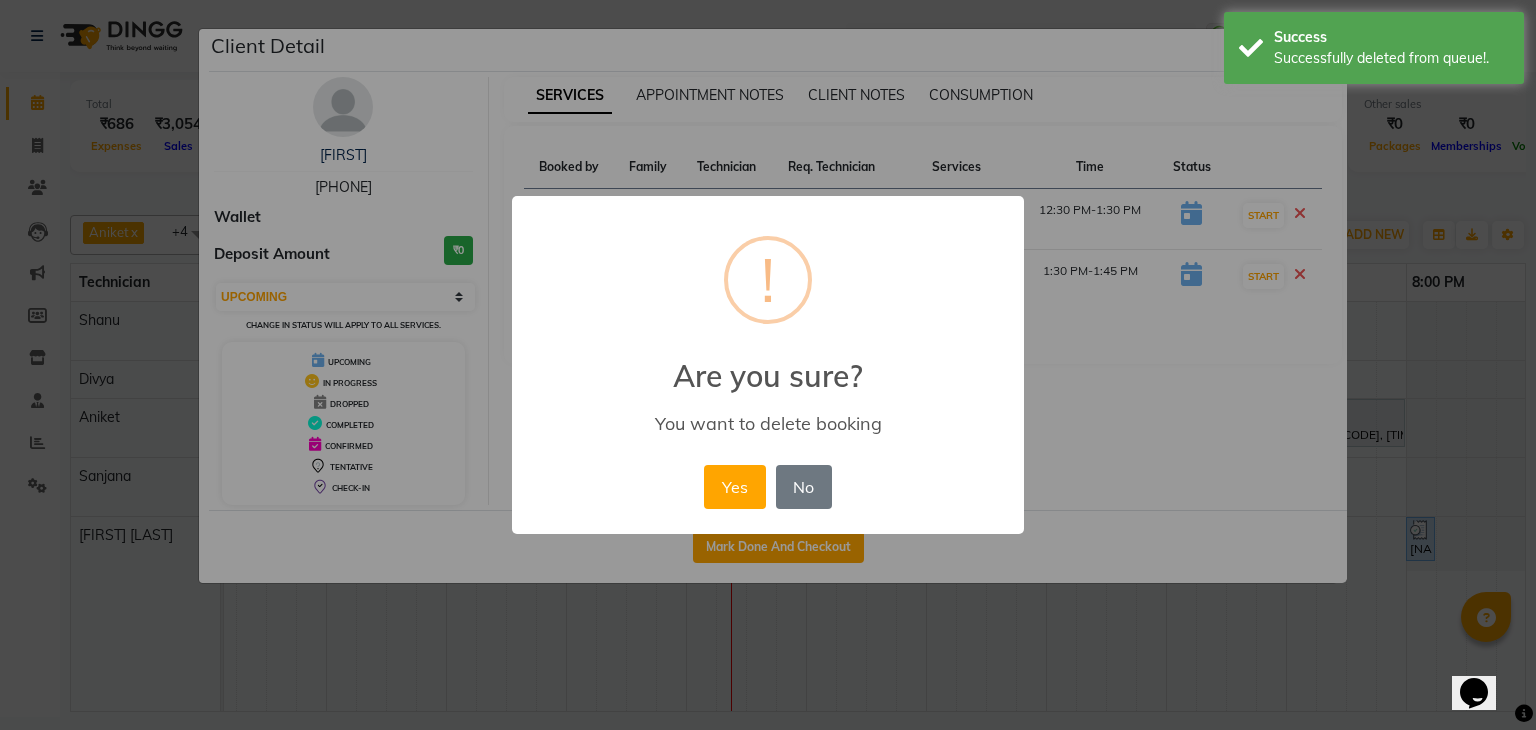 drag, startPoint x: 723, startPoint y: 474, endPoint x: 768, endPoint y: 462, distance: 46.572525 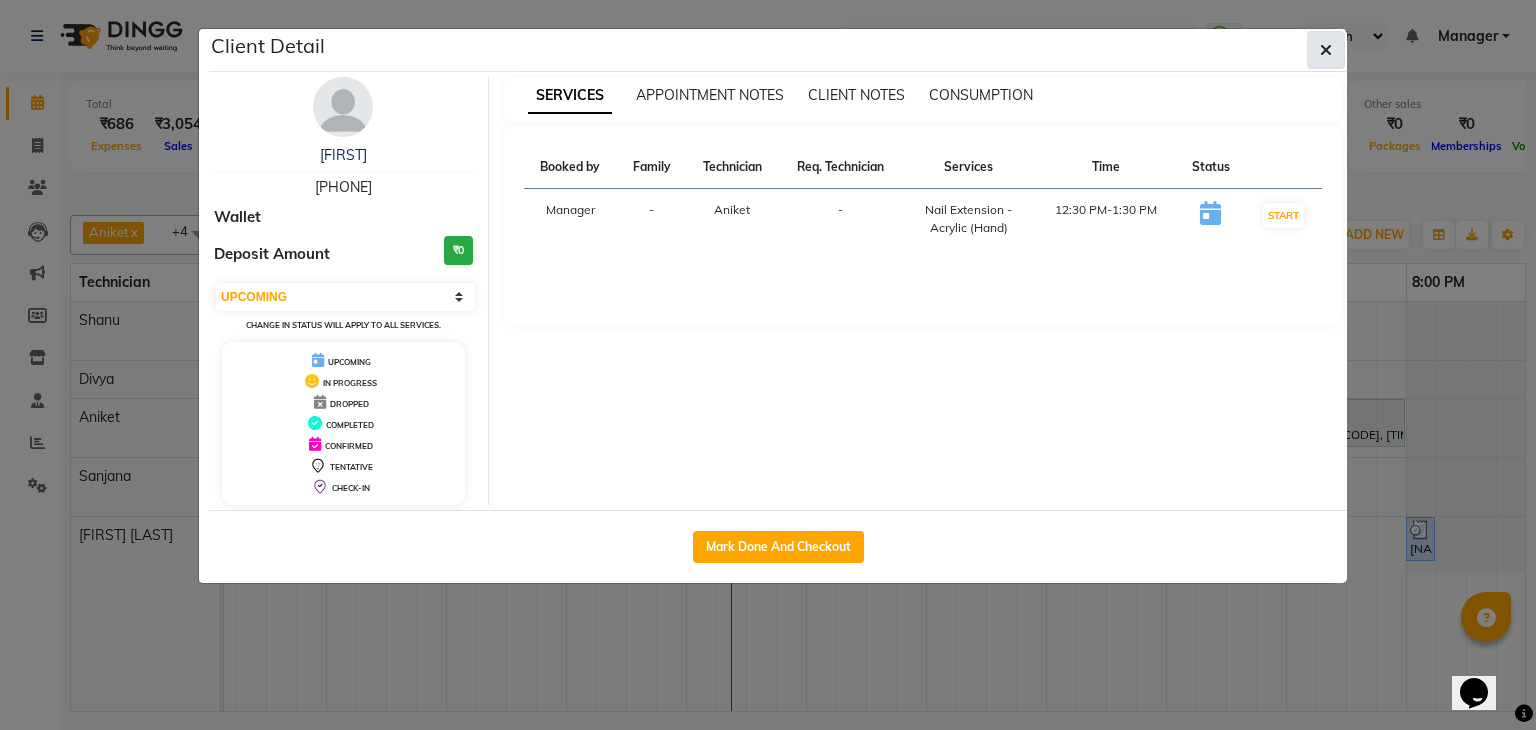 click 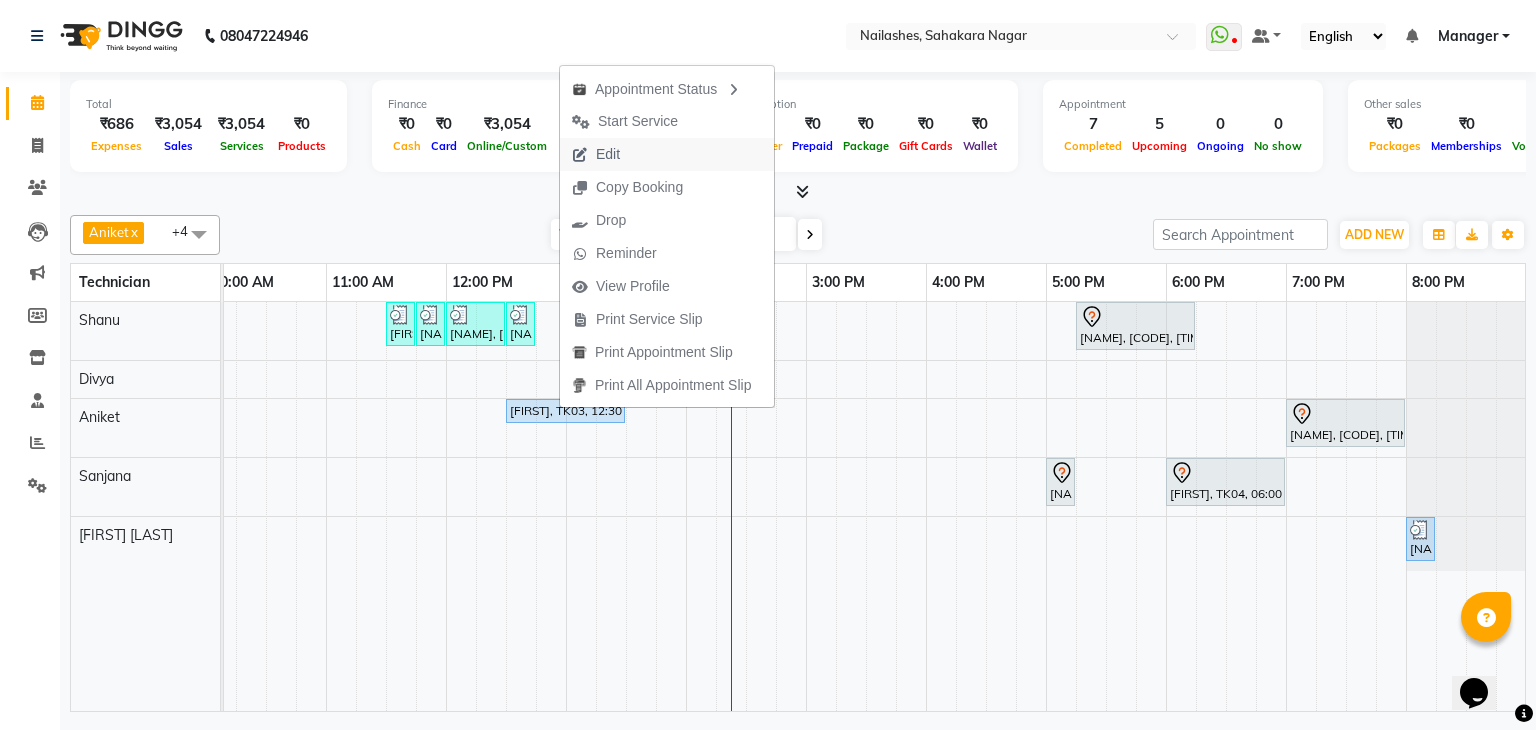 click on "Edit" at bounding box center [608, 154] 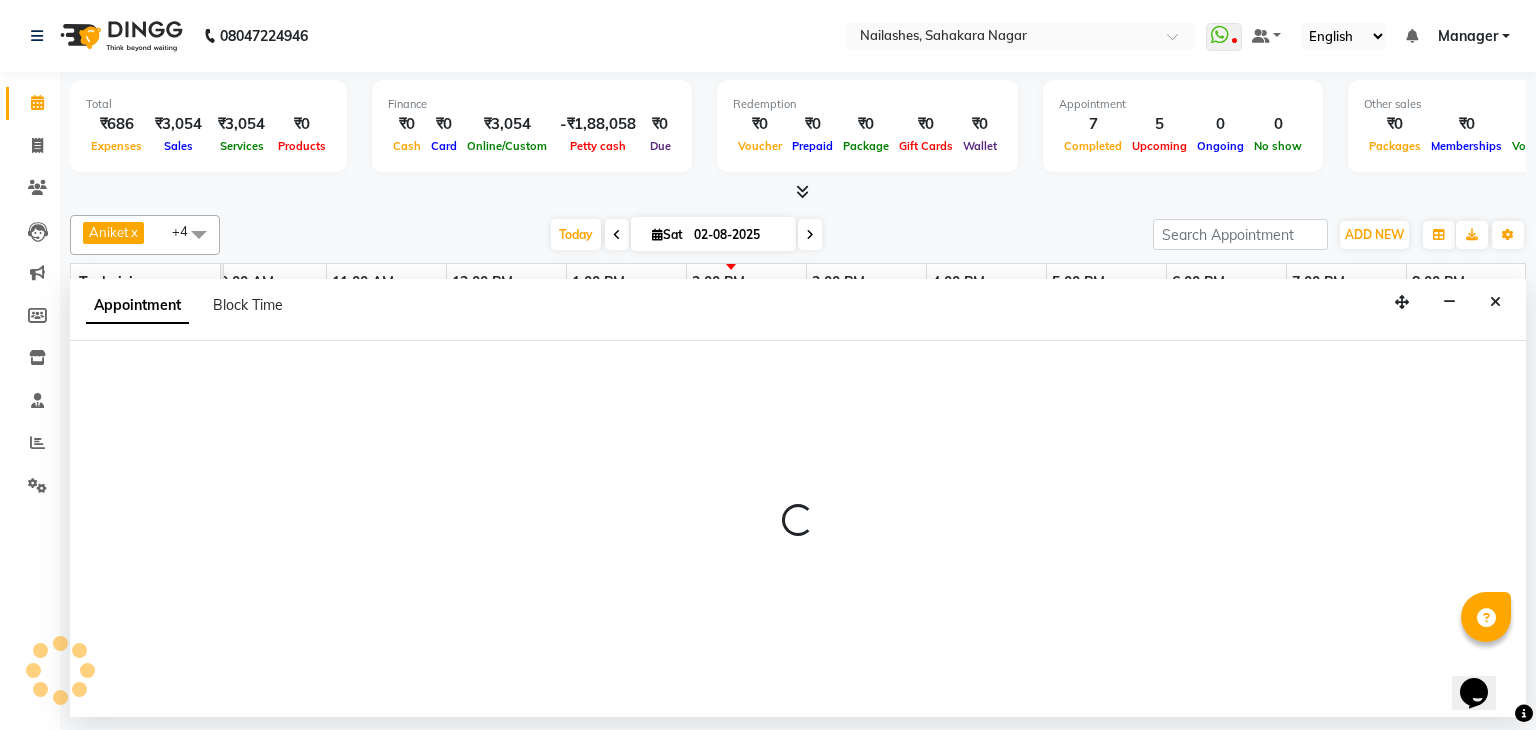 scroll, scrollTop: 0, scrollLeft: 258, axis: horizontal 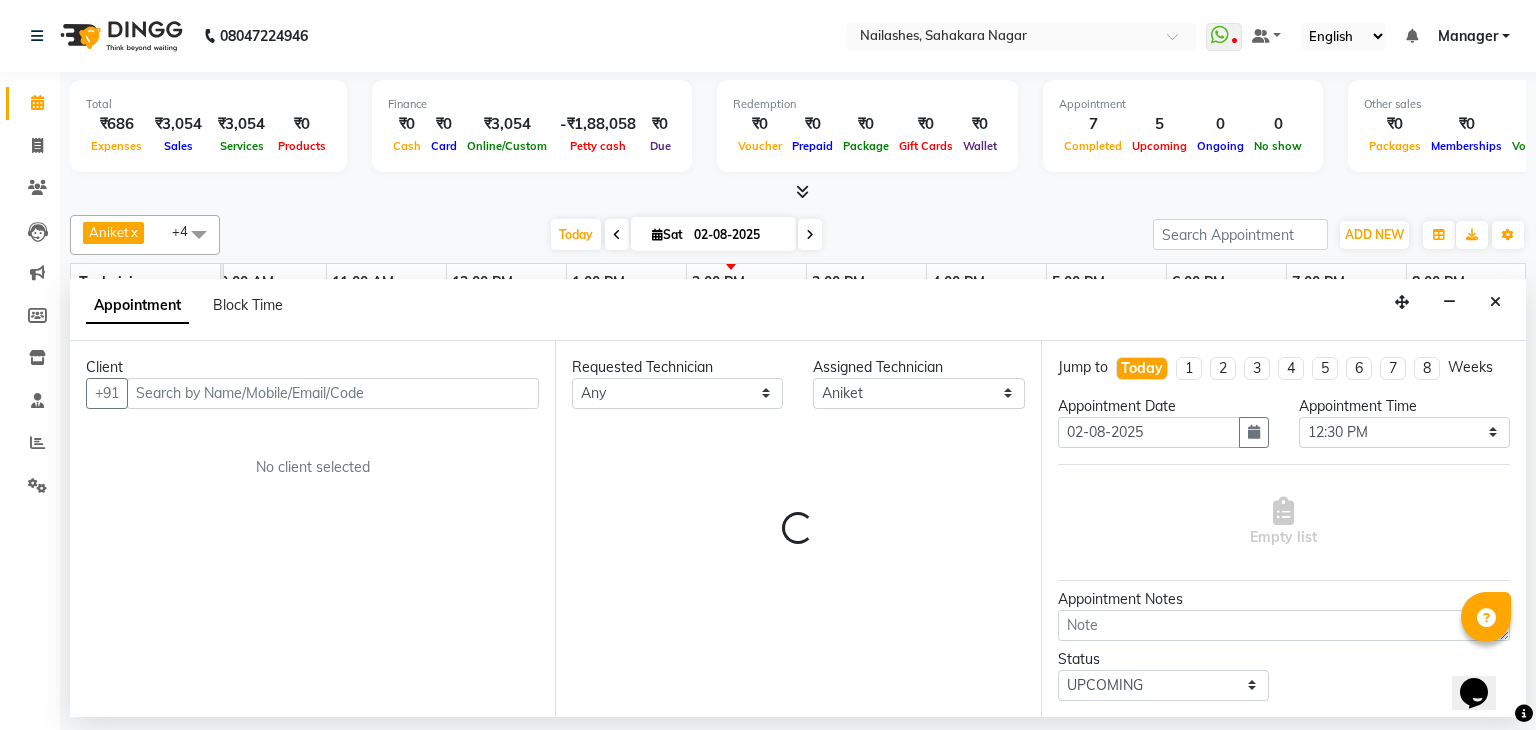 select on "3204" 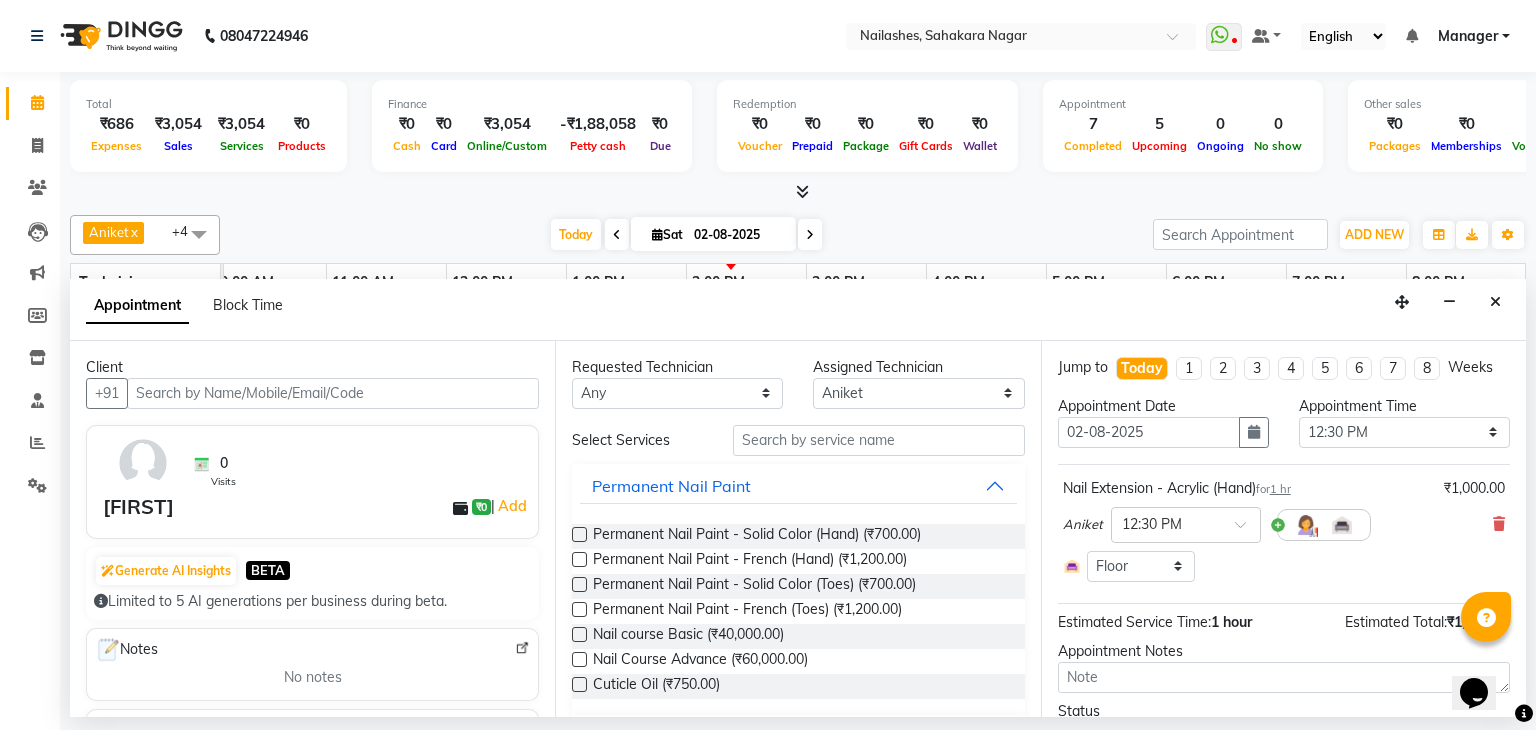 click at bounding box center [333, 393] 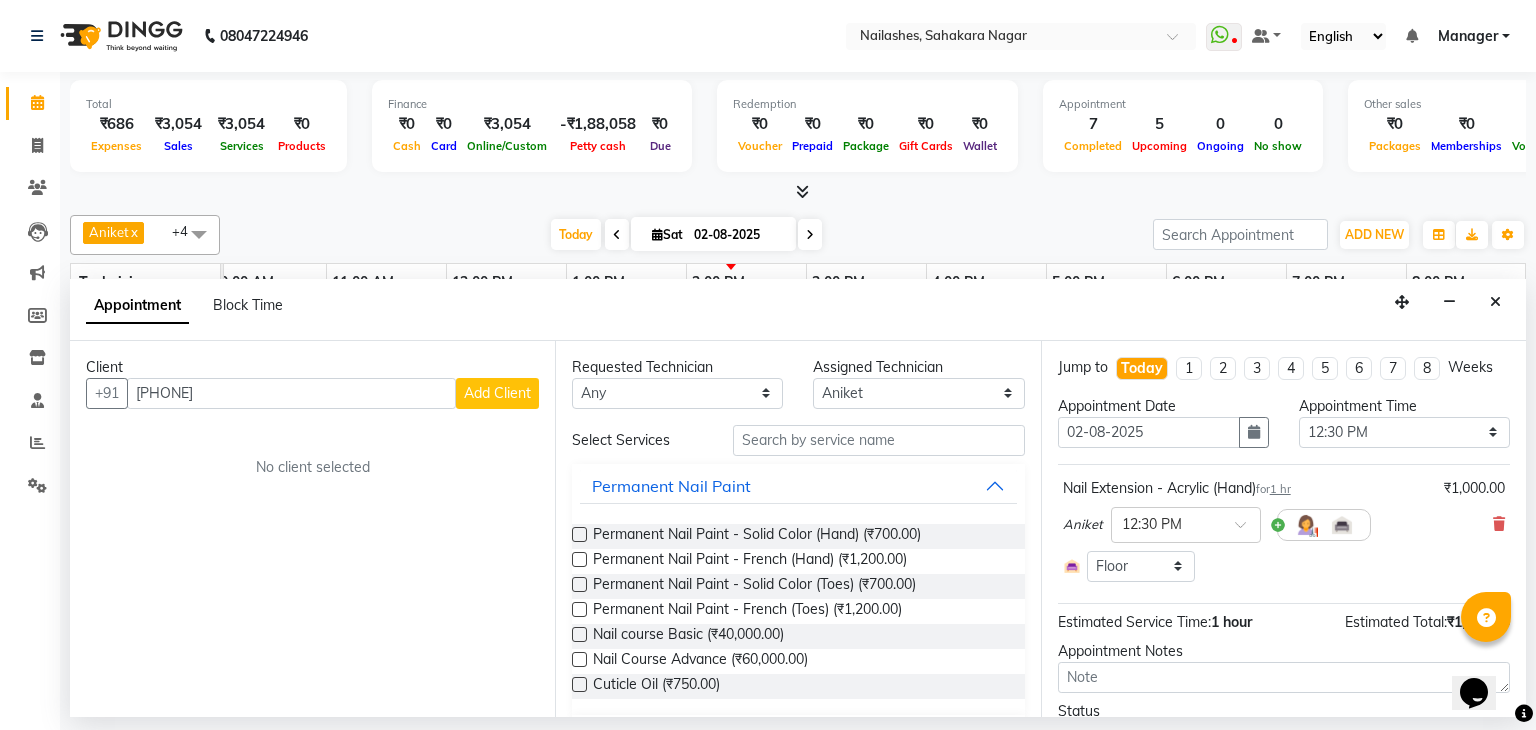 click on "9711340769" at bounding box center (291, 393) 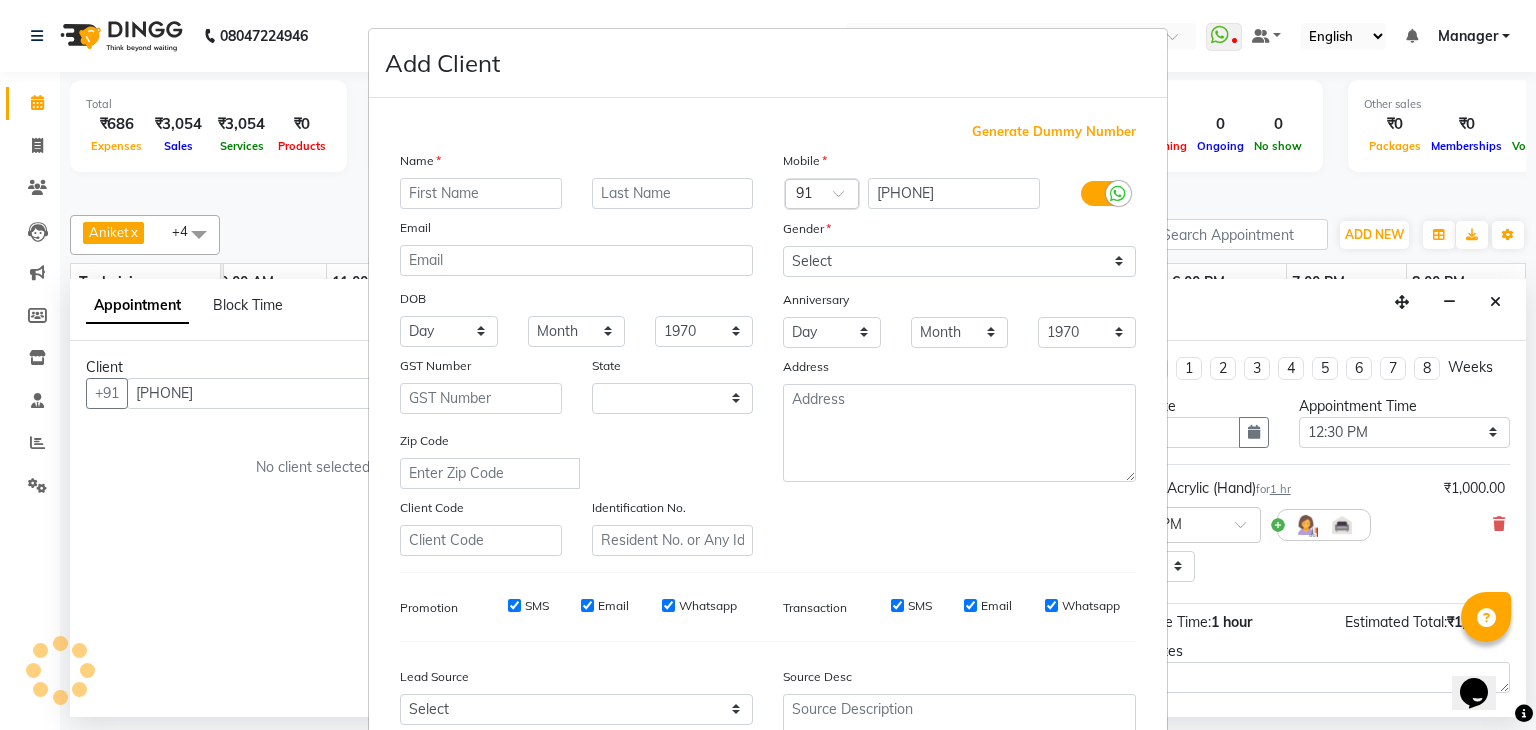 select on "21" 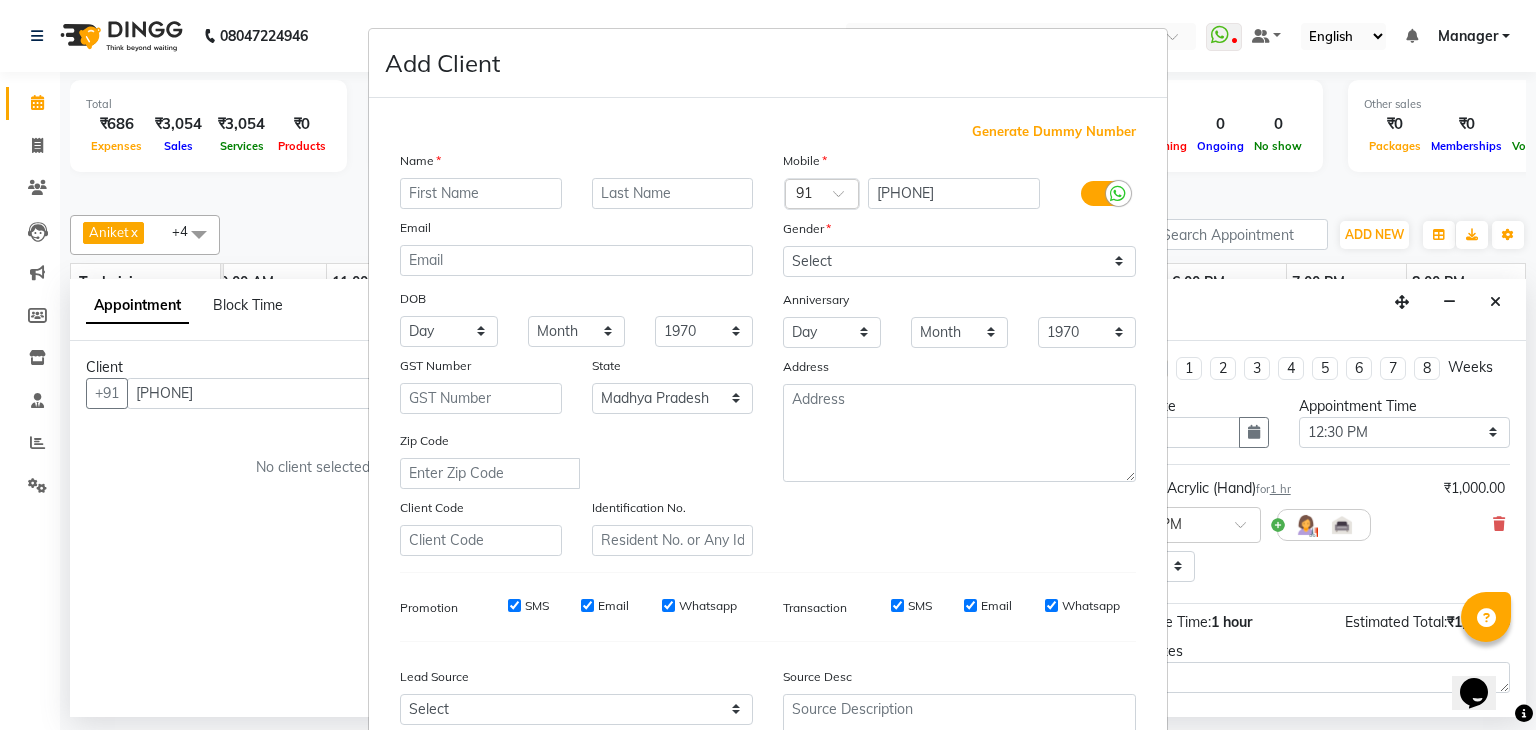click at bounding box center [481, 193] 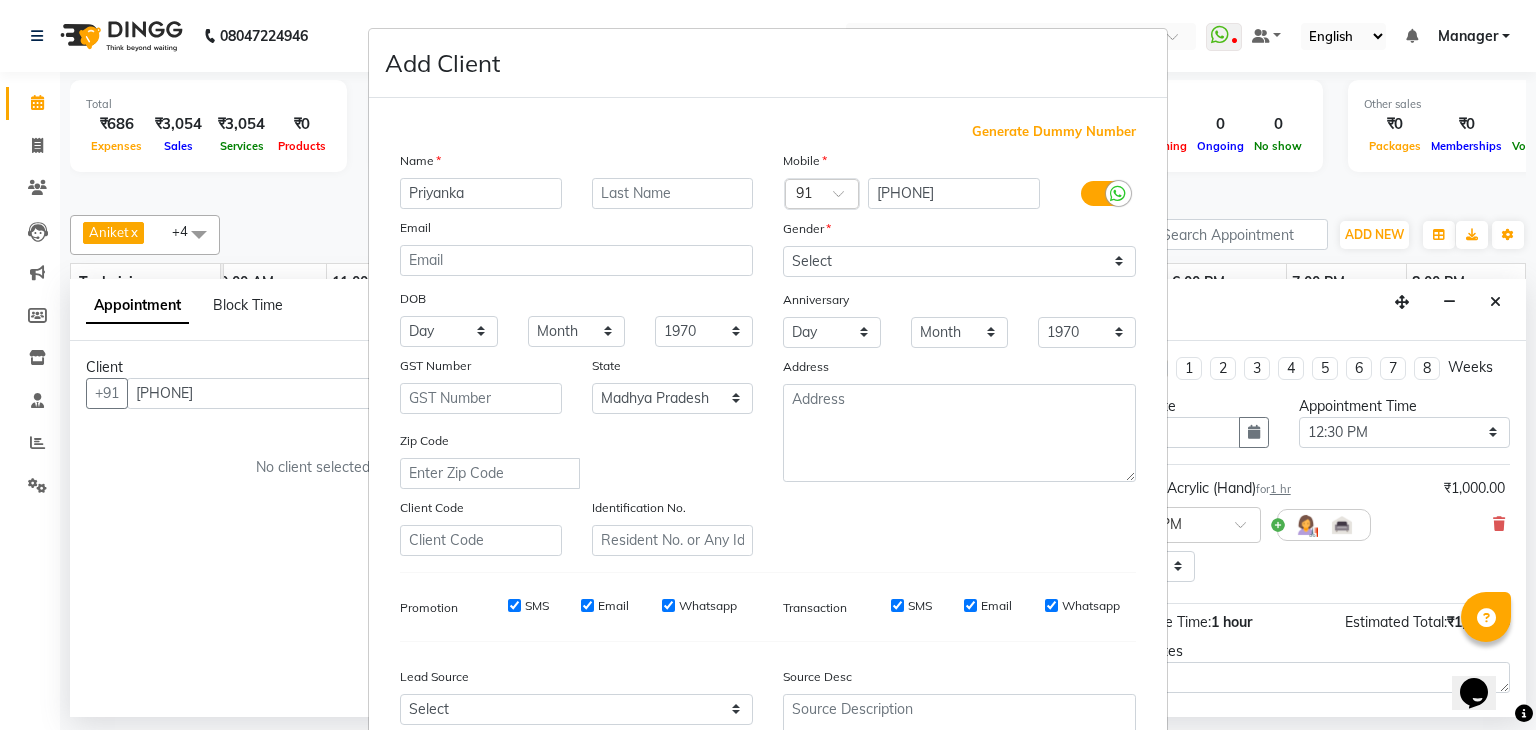 type on "Priyanka" 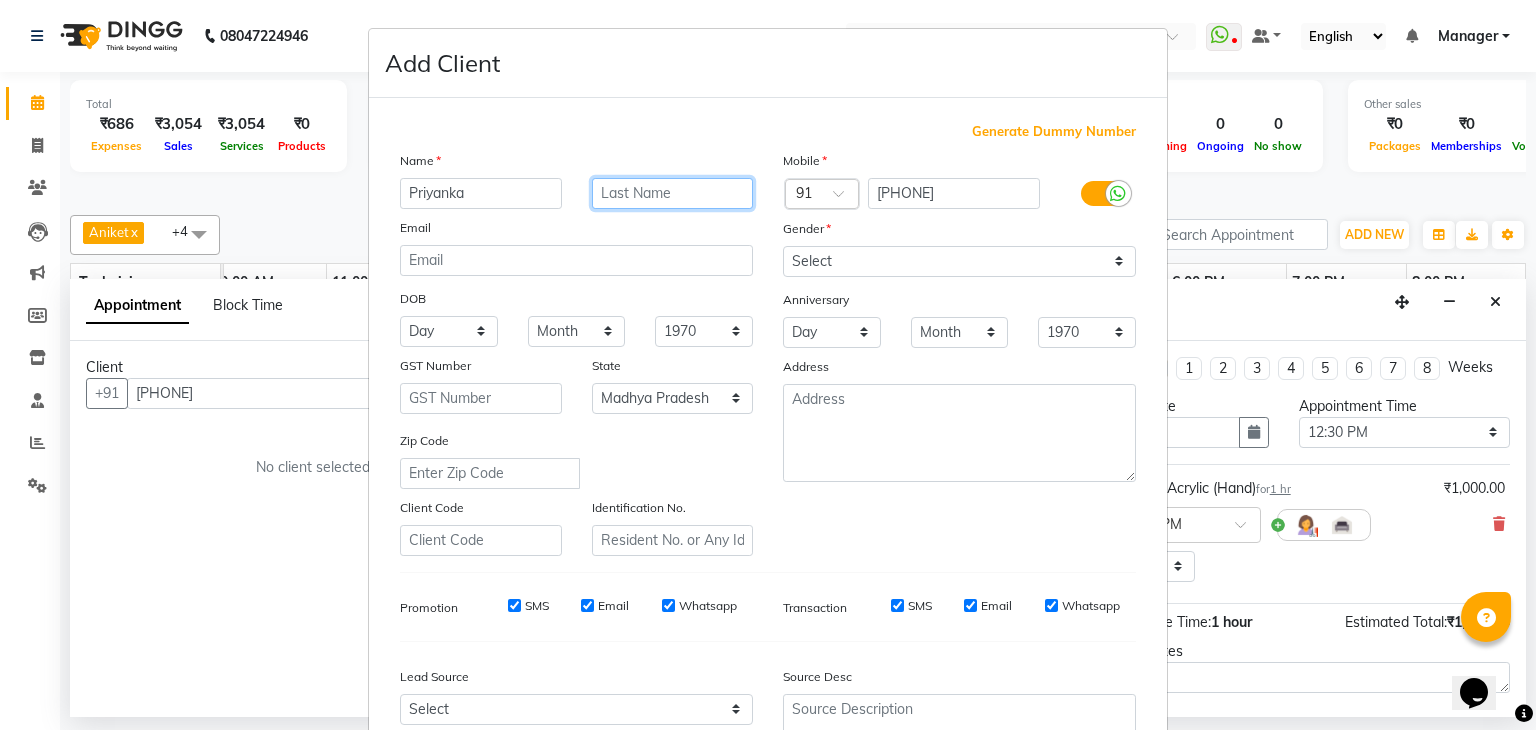 click at bounding box center (673, 193) 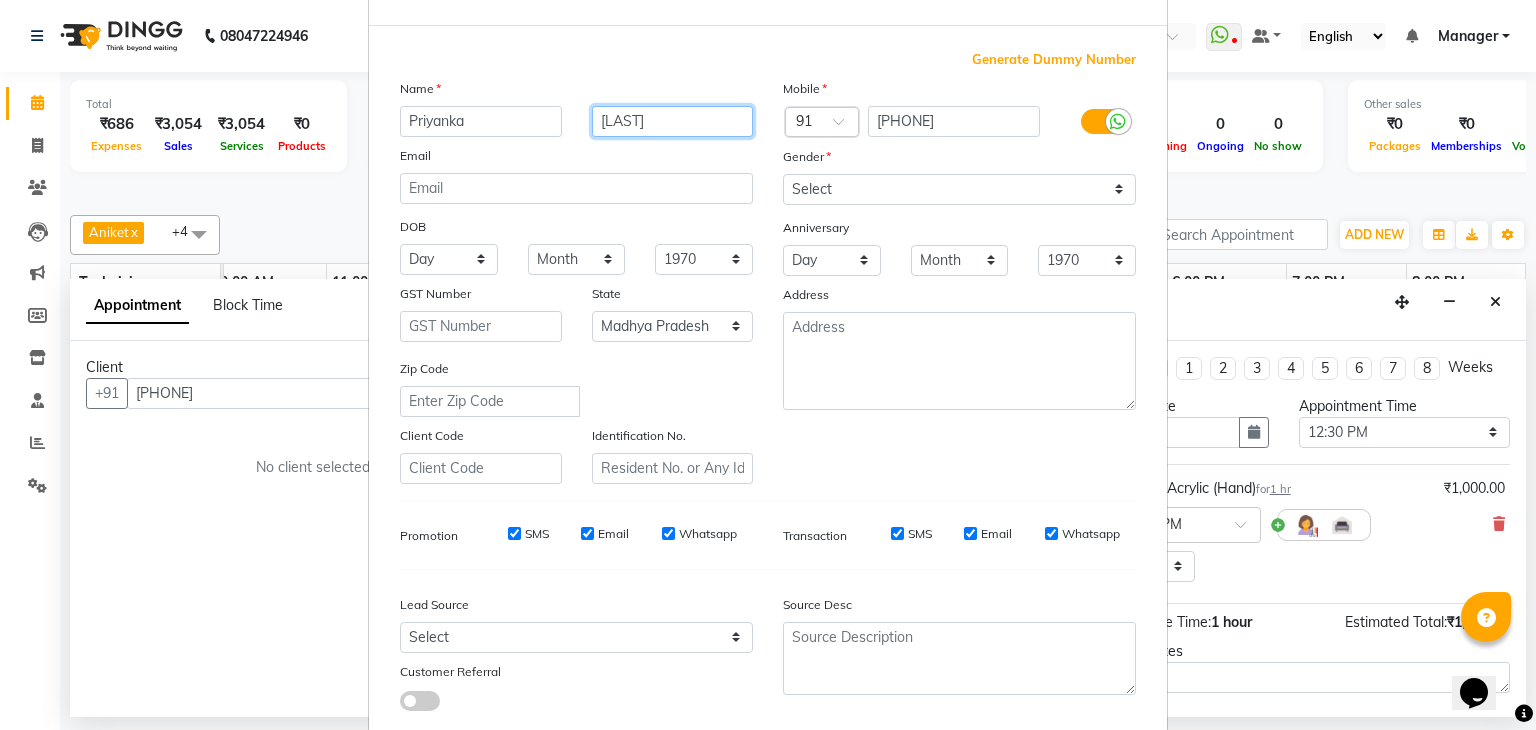 scroll, scrollTop: 200, scrollLeft: 0, axis: vertical 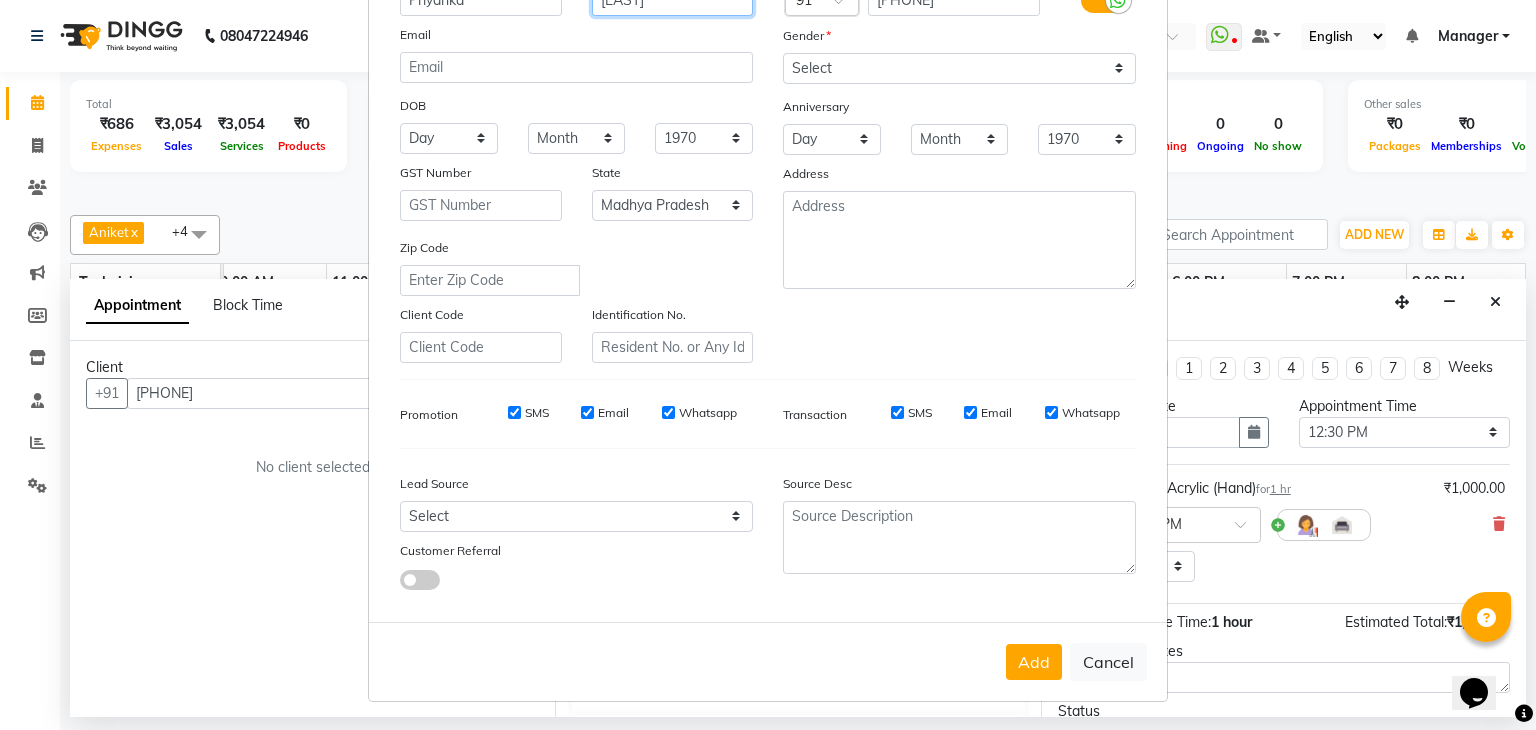 type on "Nagpal" 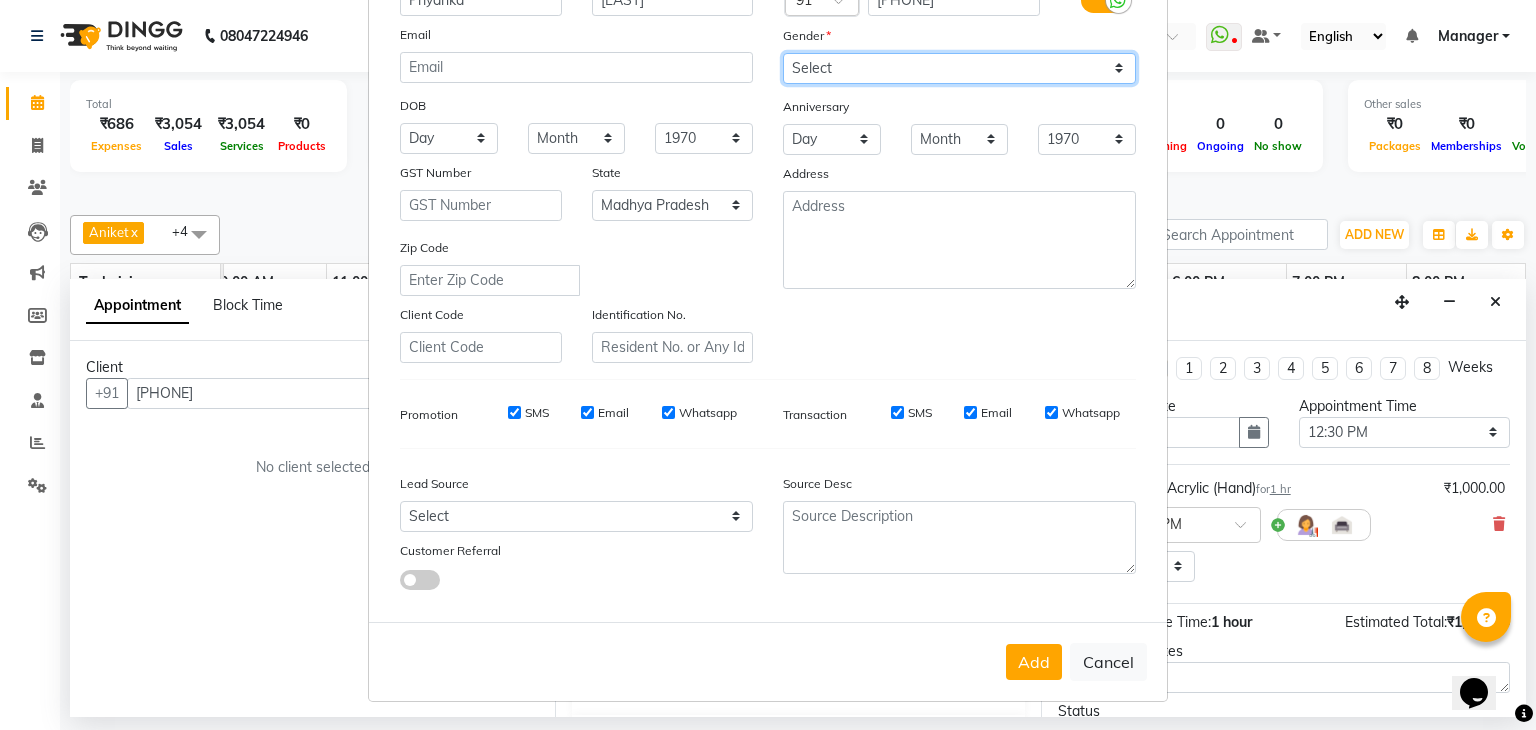 click on "Select Male Female Other Prefer Not To Say" at bounding box center (959, 68) 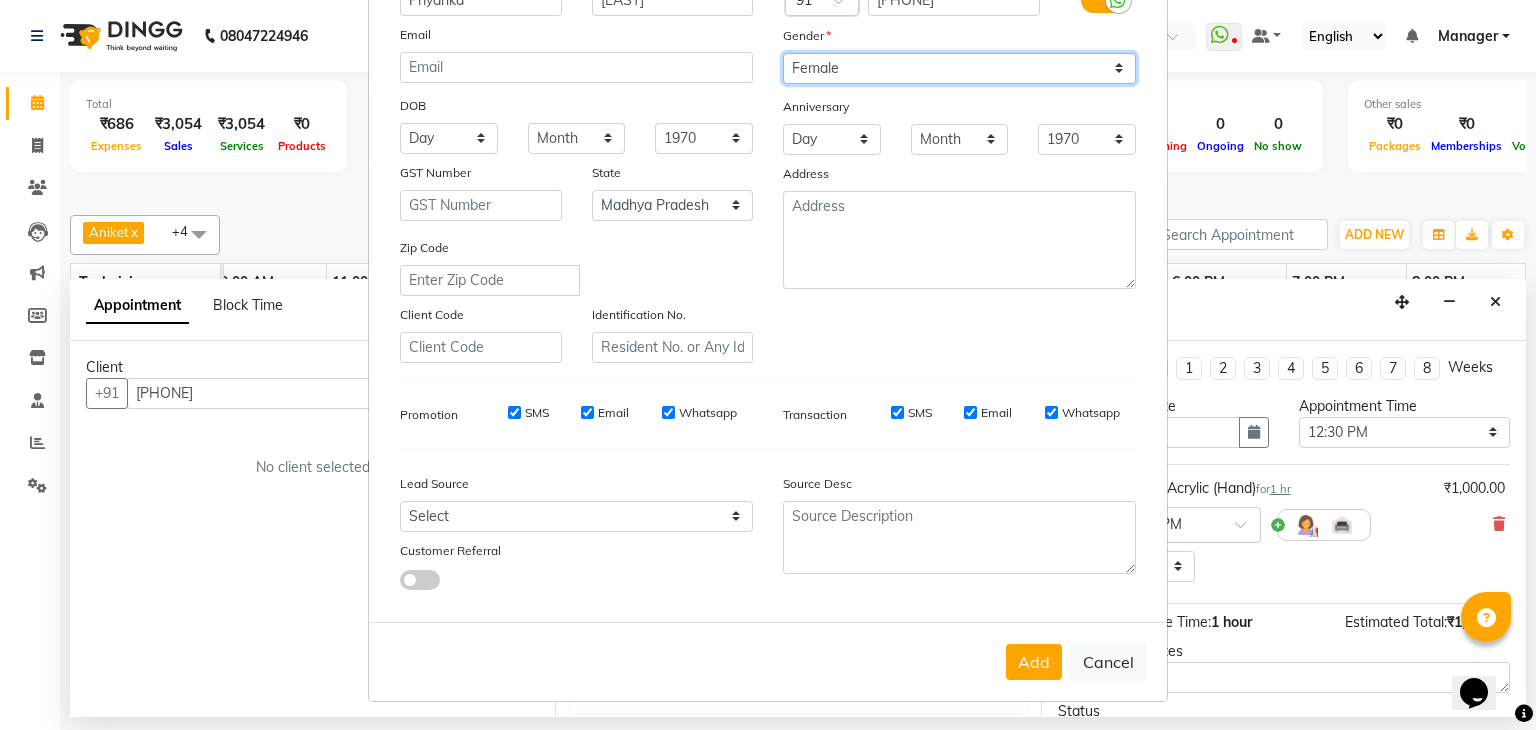 click on "Select Male Female Other Prefer Not To Say" at bounding box center [959, 68] 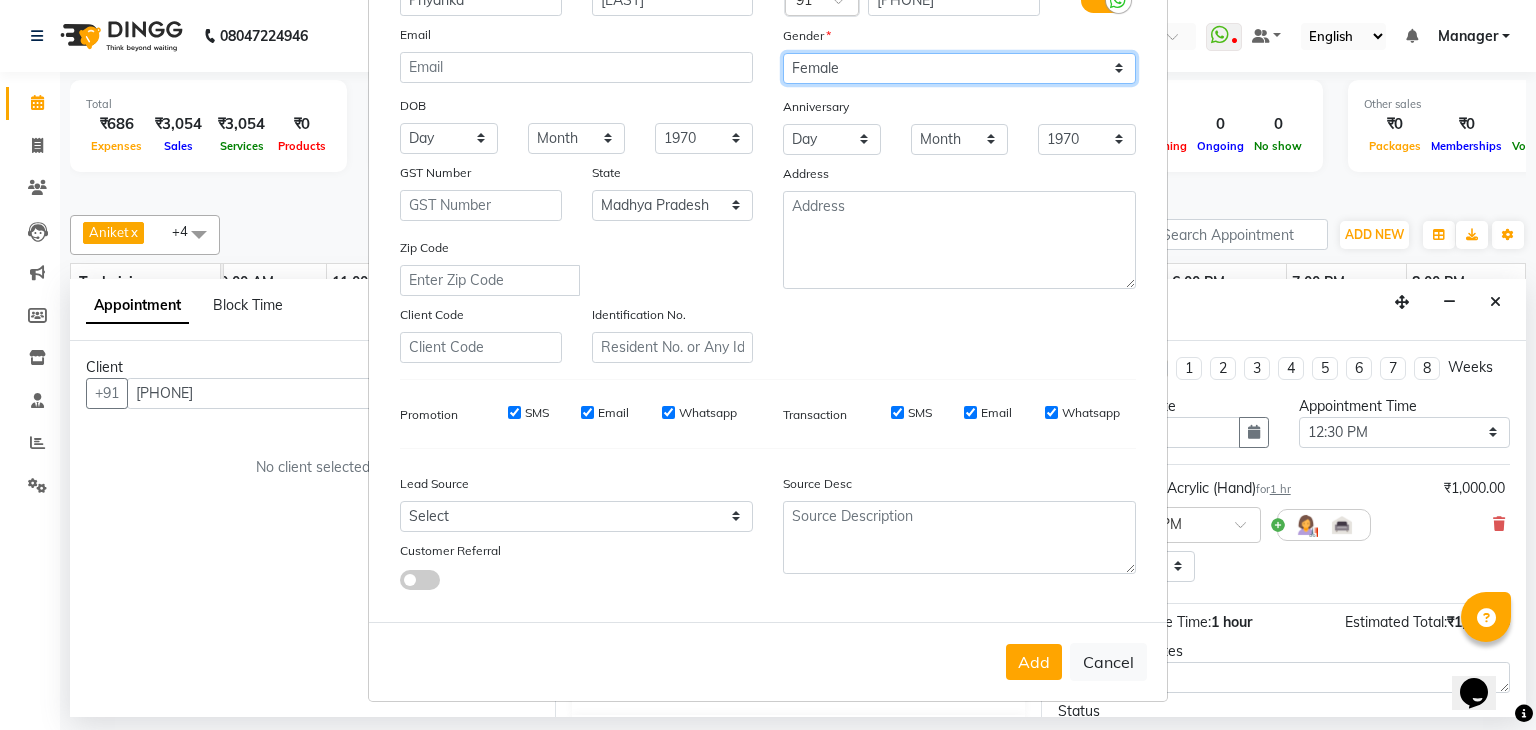 scroll, scrollTop: 203, scrollLeft: 0, axis: vertical 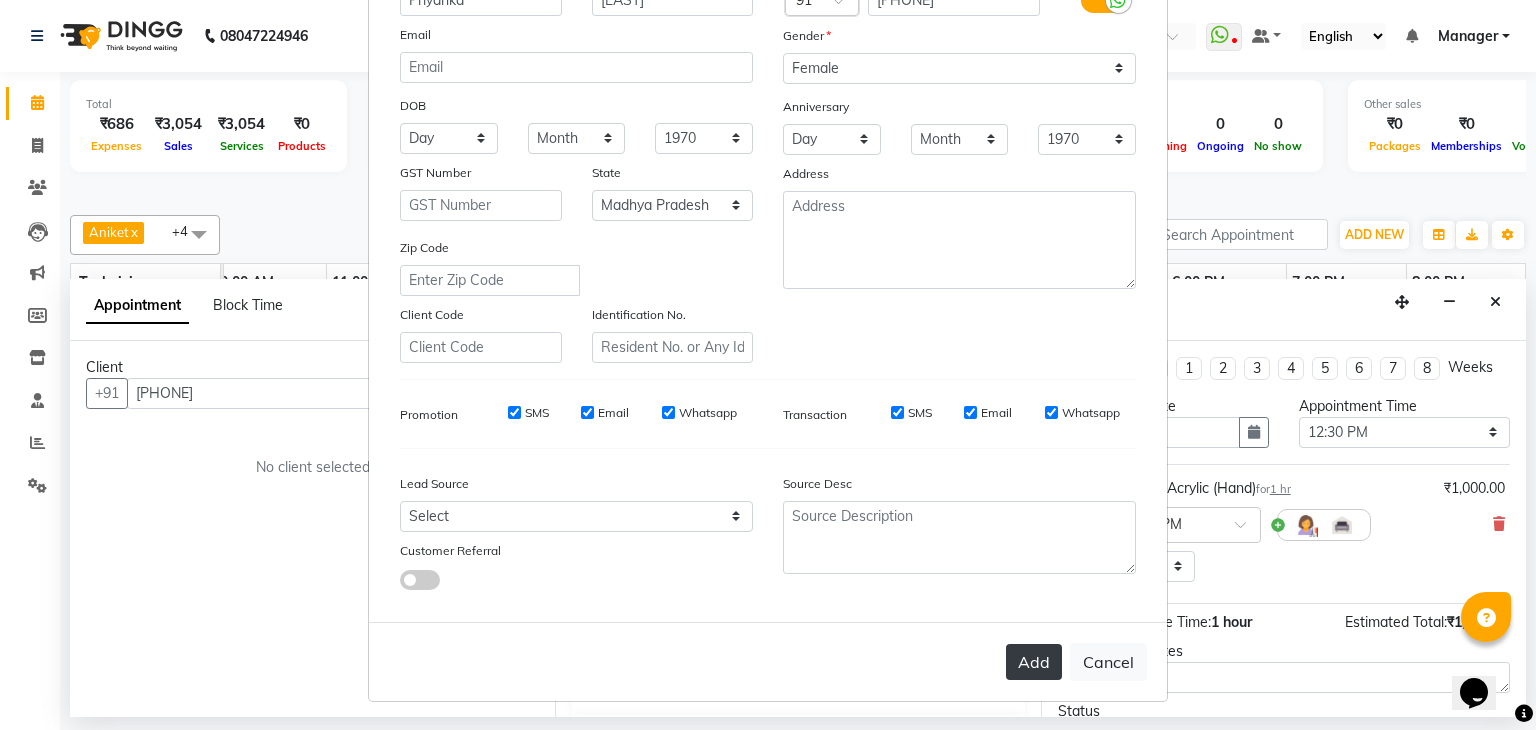 click on "Add" at bounding box center [1034, 662] 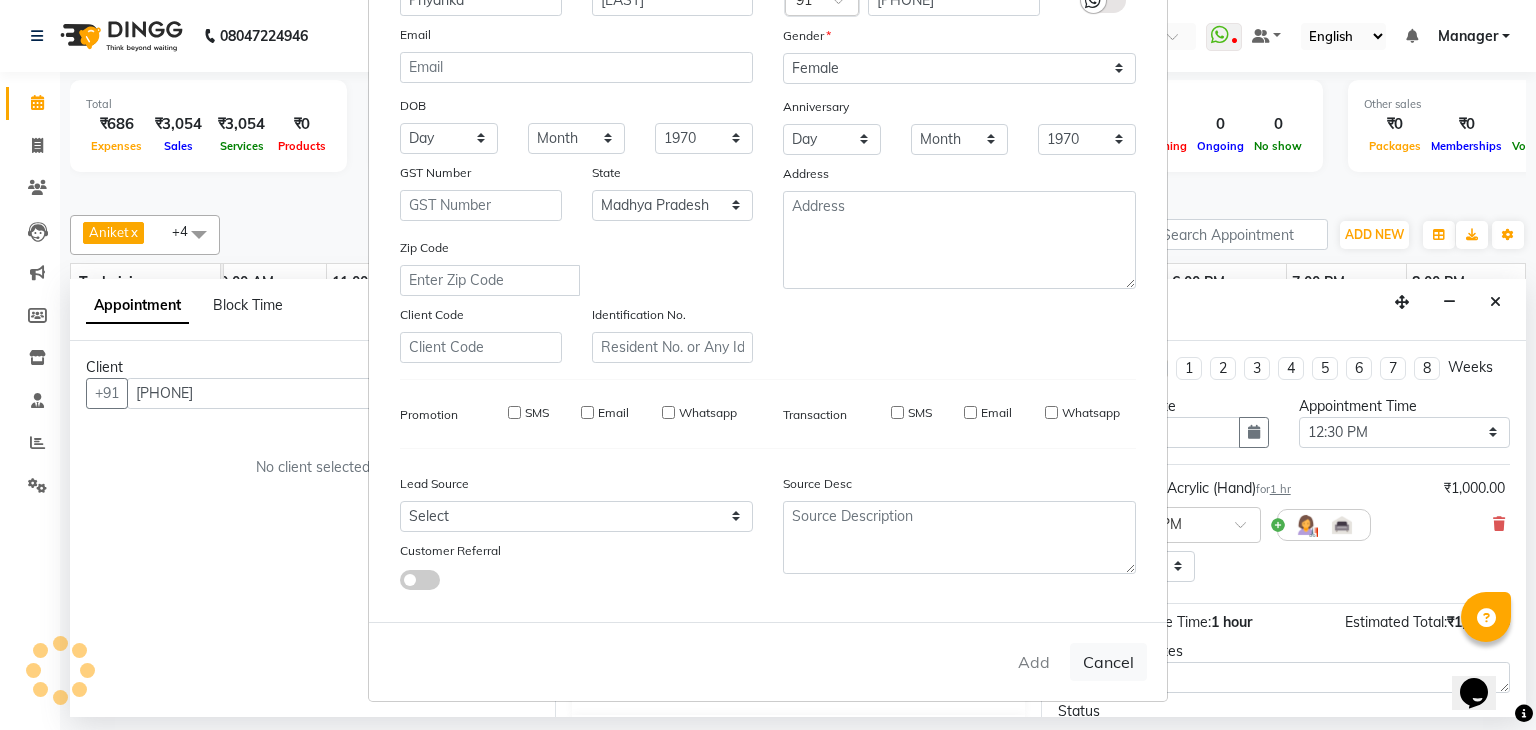 type on "97******69" 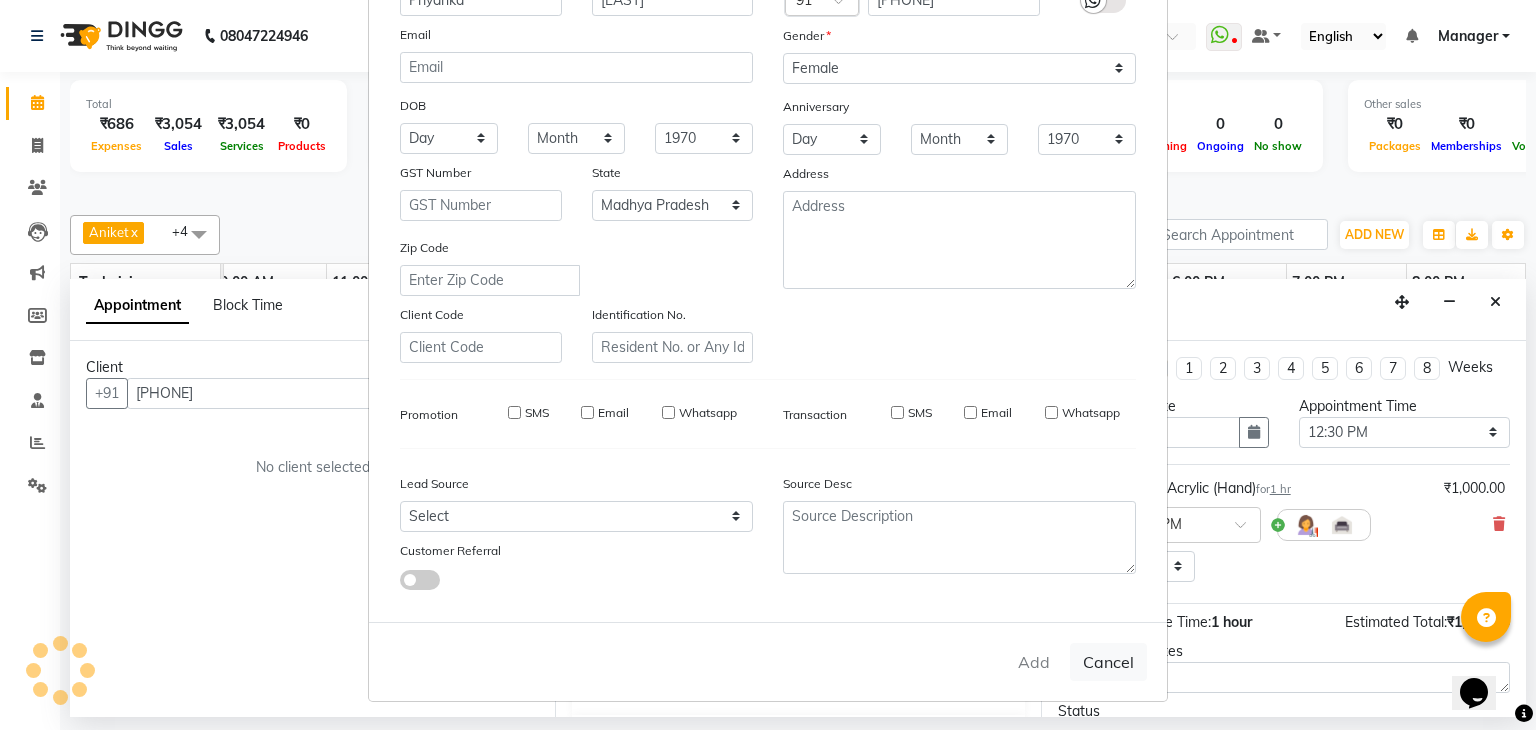 type 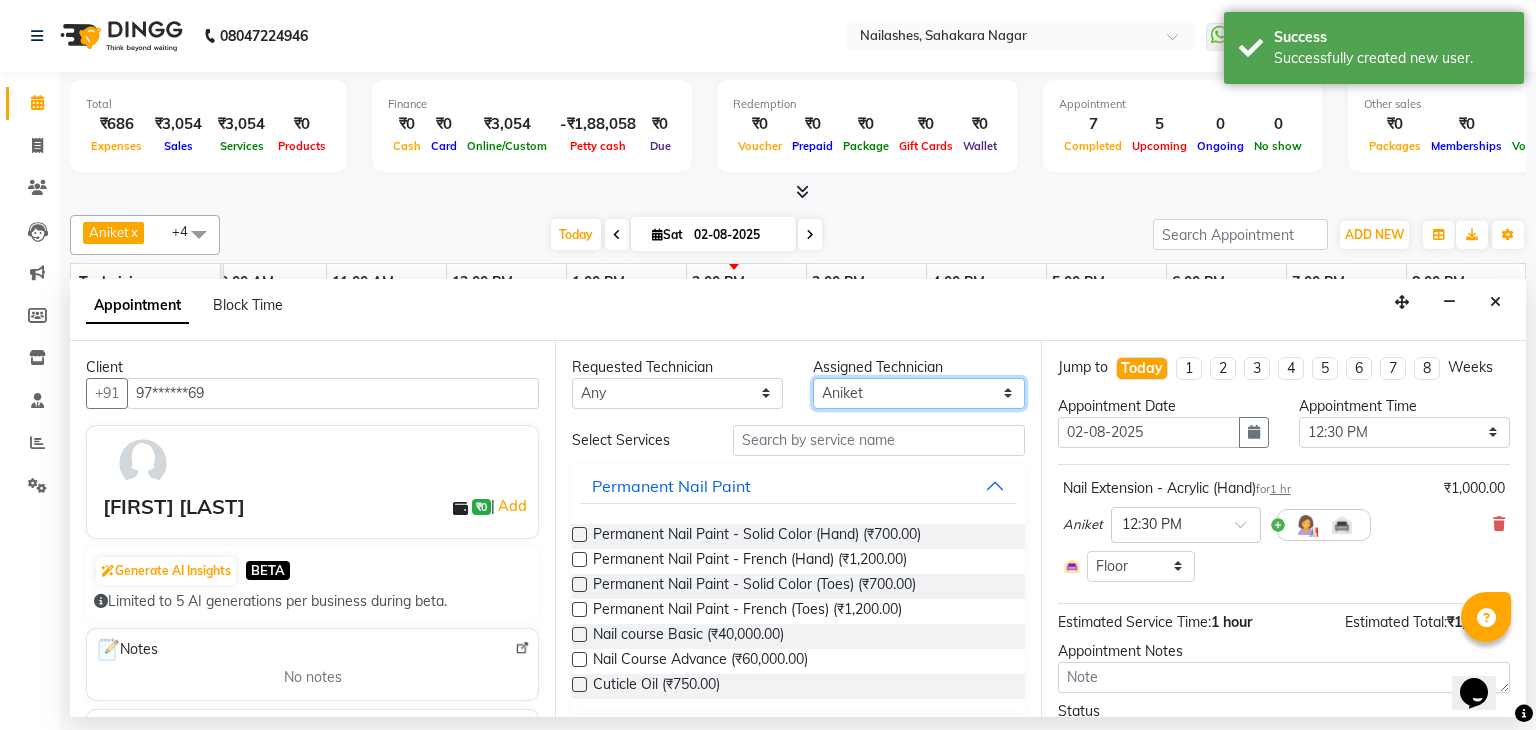 click on "Select [PERSON] [PERSON] [PERSON] [PERSON] [PERSON] [PERSON] [PERSON] [PERSON] [PERSON] [PERSON] [PERSON] [PERSON] [PERSON]" at bounding box center [918, 393] 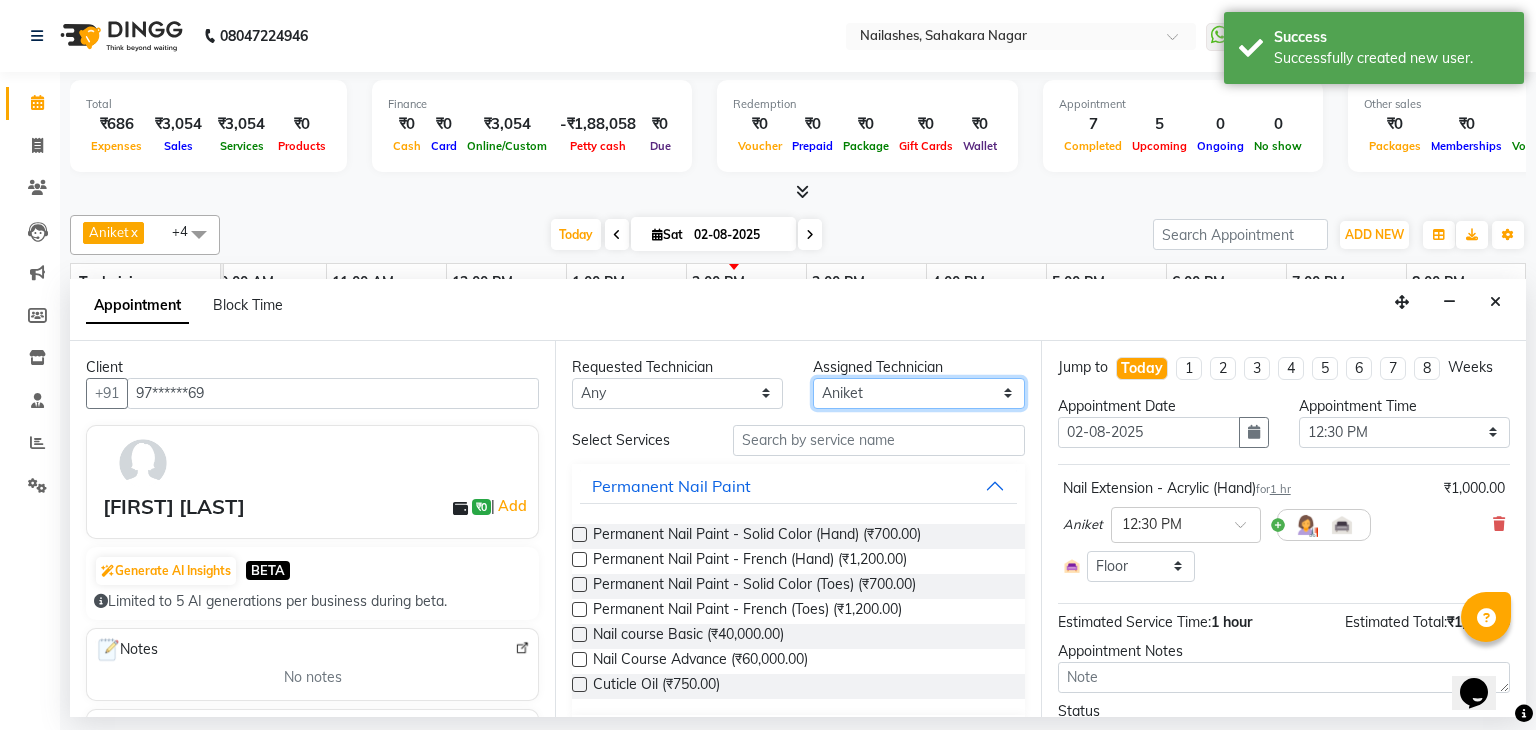 select on "54412" 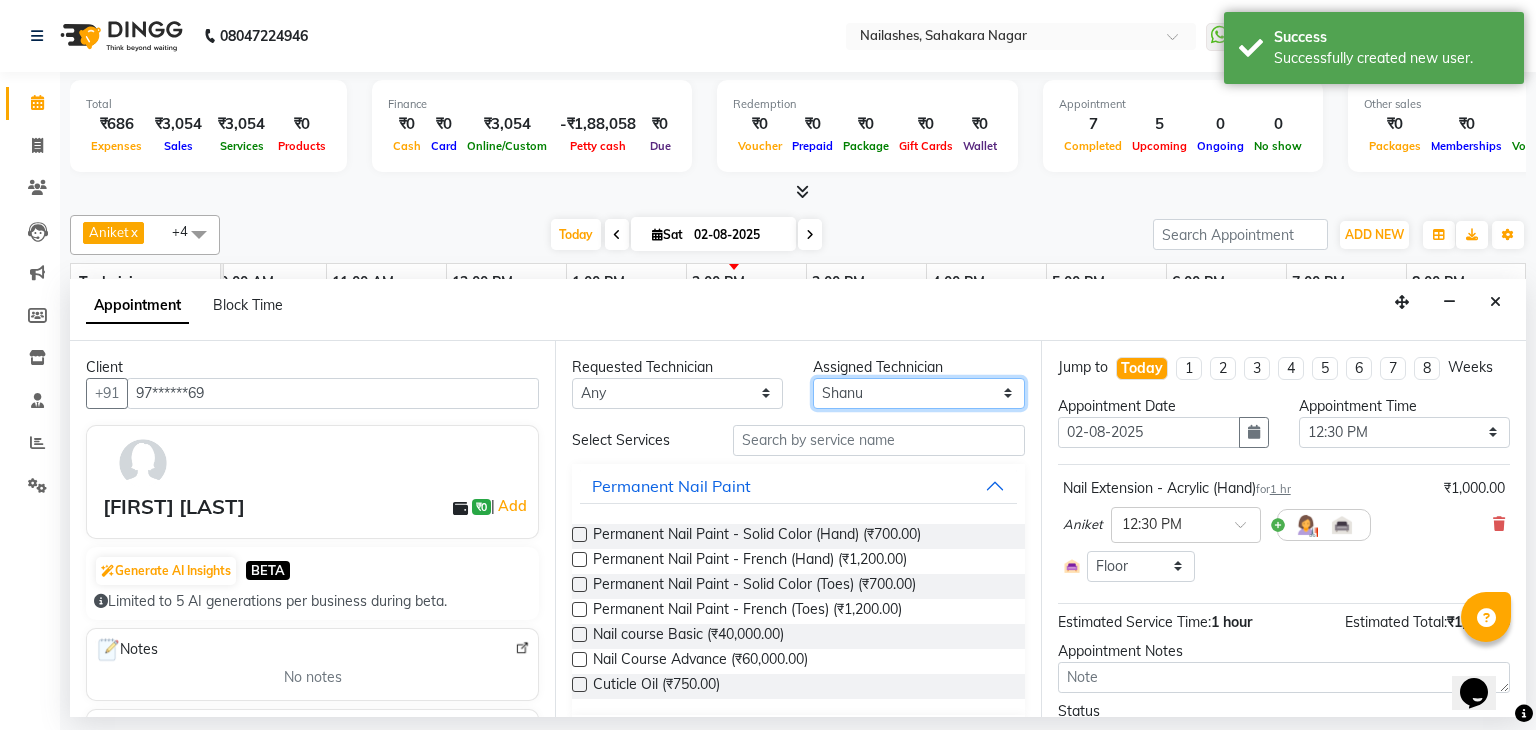 click on "Select [PERSON] [PERSON] [PERSON] [PERSON] [PERSON] [PERSON] [PERSON] [PERSON] [PERSON] [PERSON] [PERSON] [PERSON] [PERSON]" at bounding box center [918, 393] 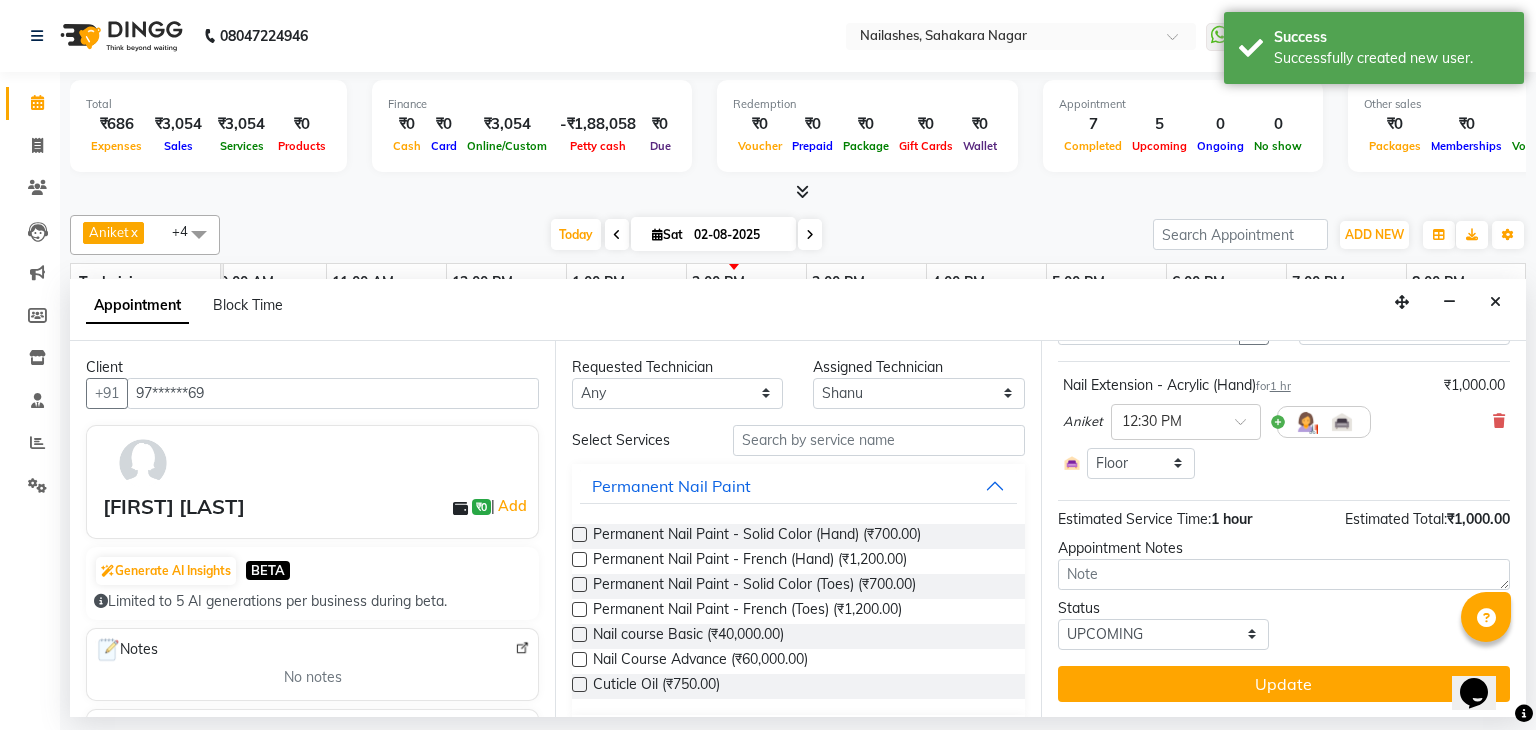 click on "Nail Extension - Acrylic (Hand)   for  1 hr ₹1,000.00 Aniket × 12:30 PM Select Room Floor" at bounding box center (1284, 427) 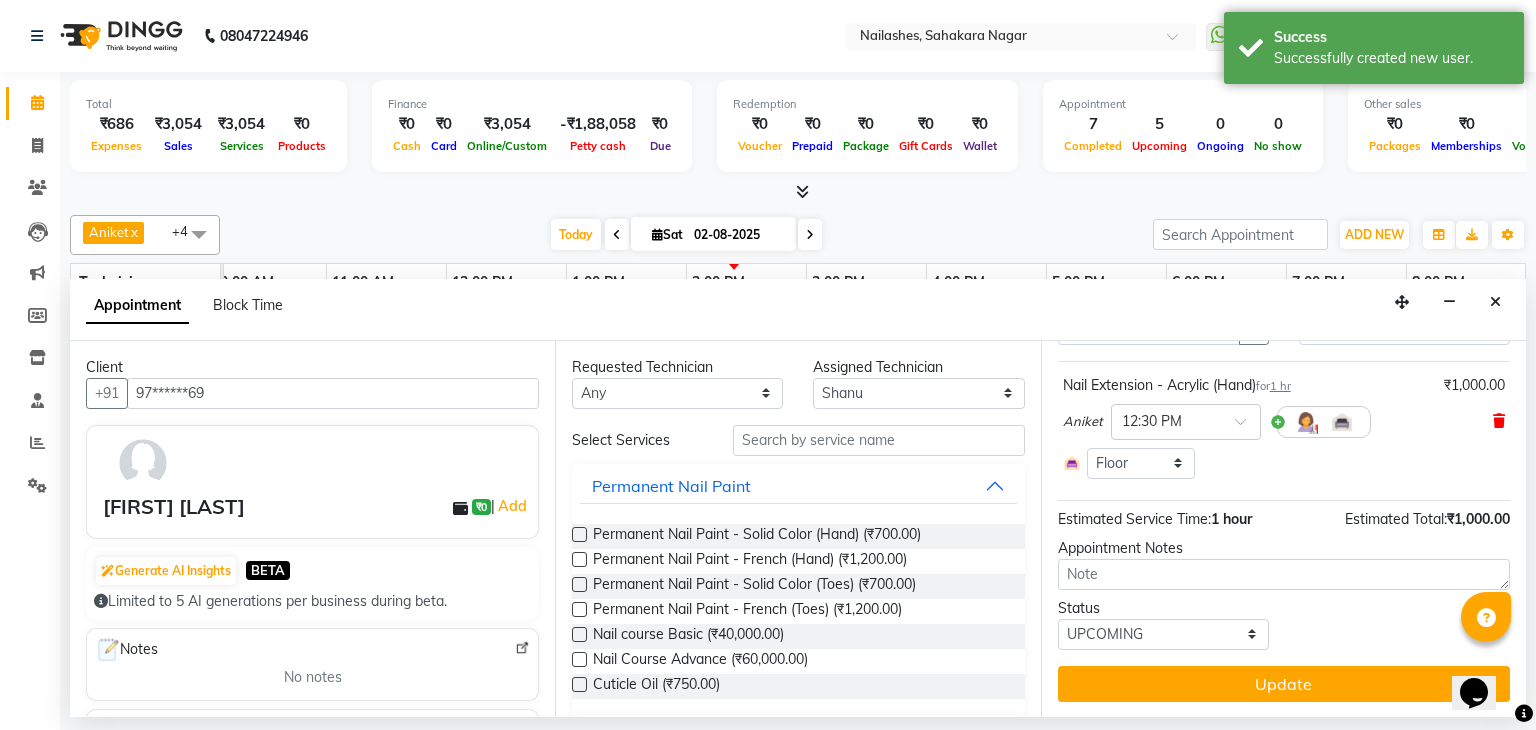 click at bounding box center [1499, 421] 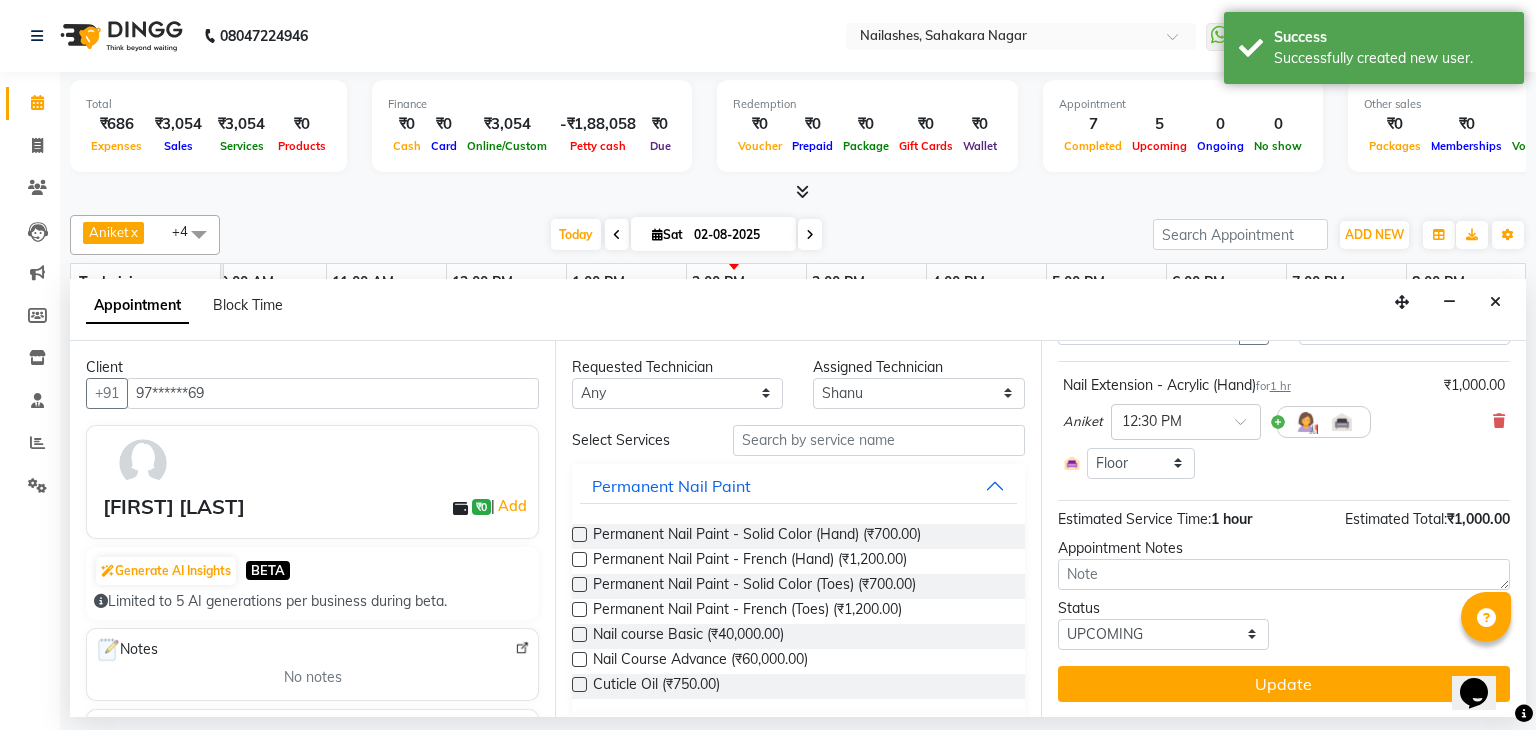 scroll, scrollTop: 0, scrollLeft: 0, axis: both 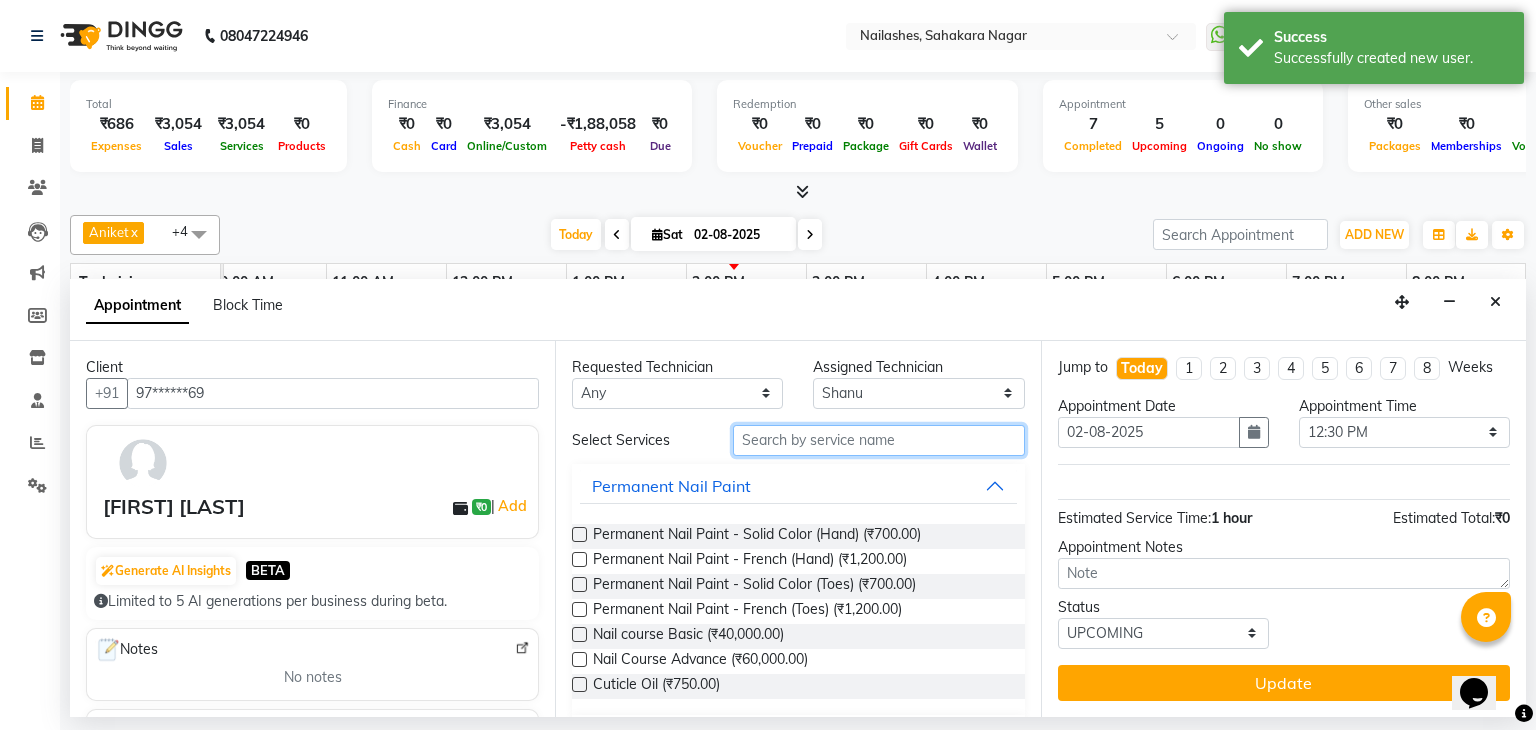 click at bounding box center [879, 440] 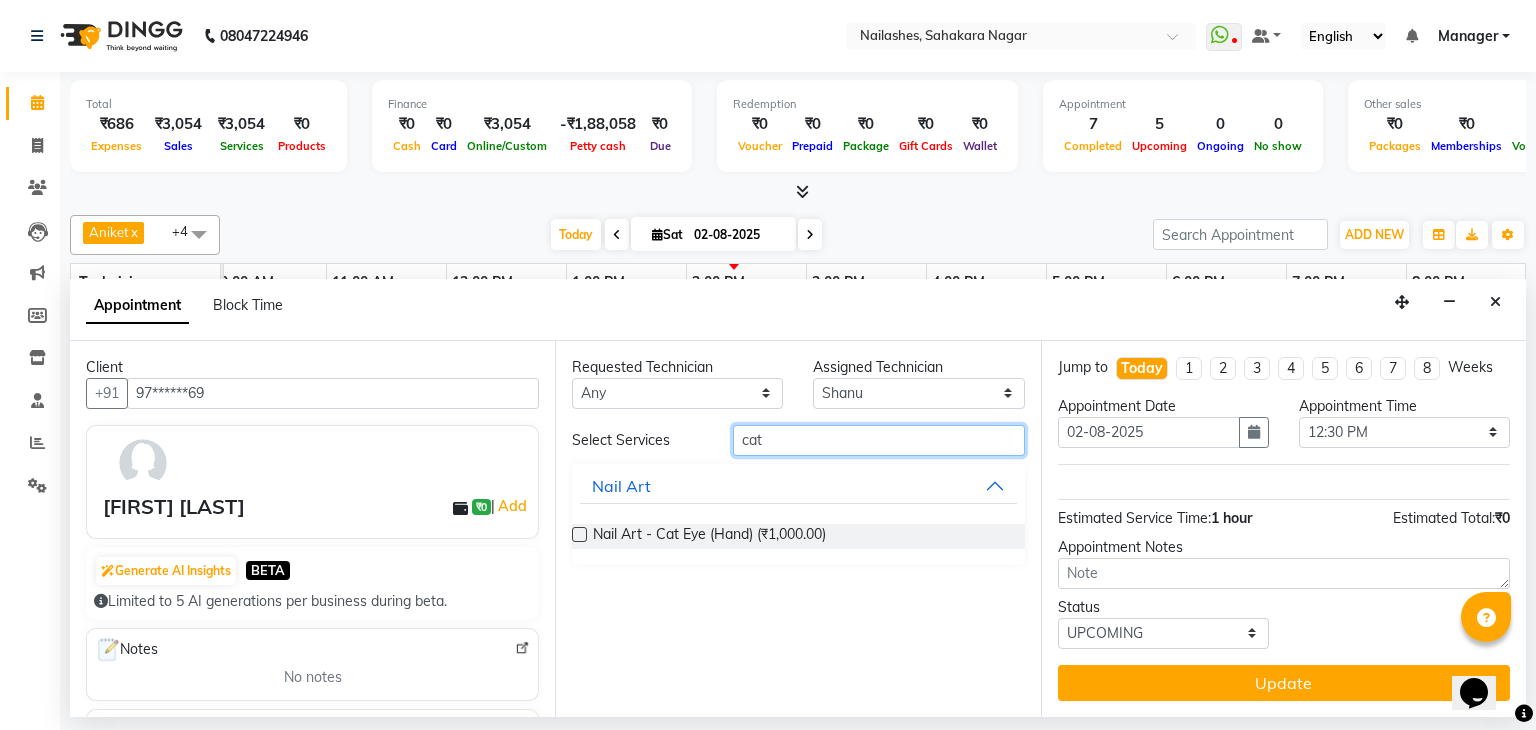 type on "cat" 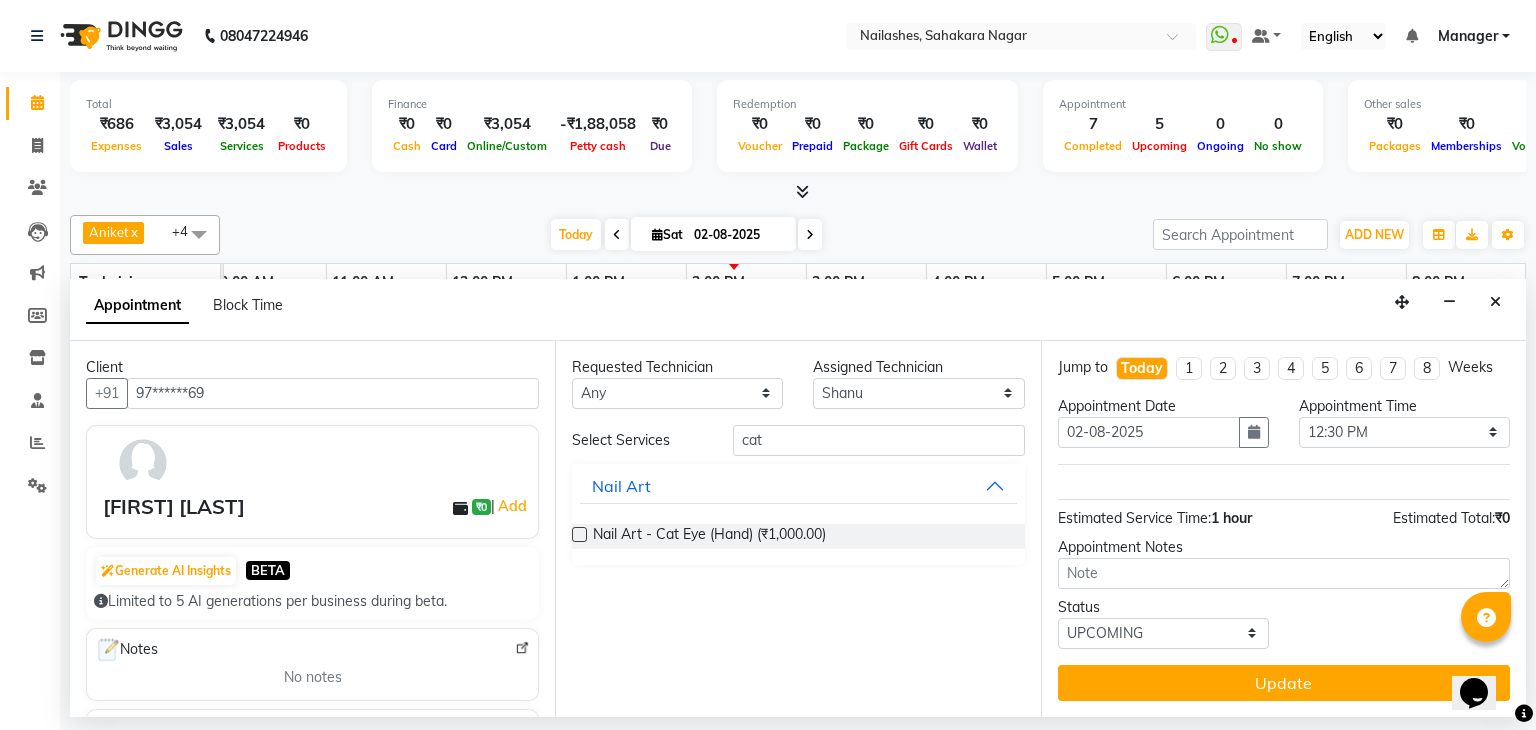 click at bounding box center (579, 534) 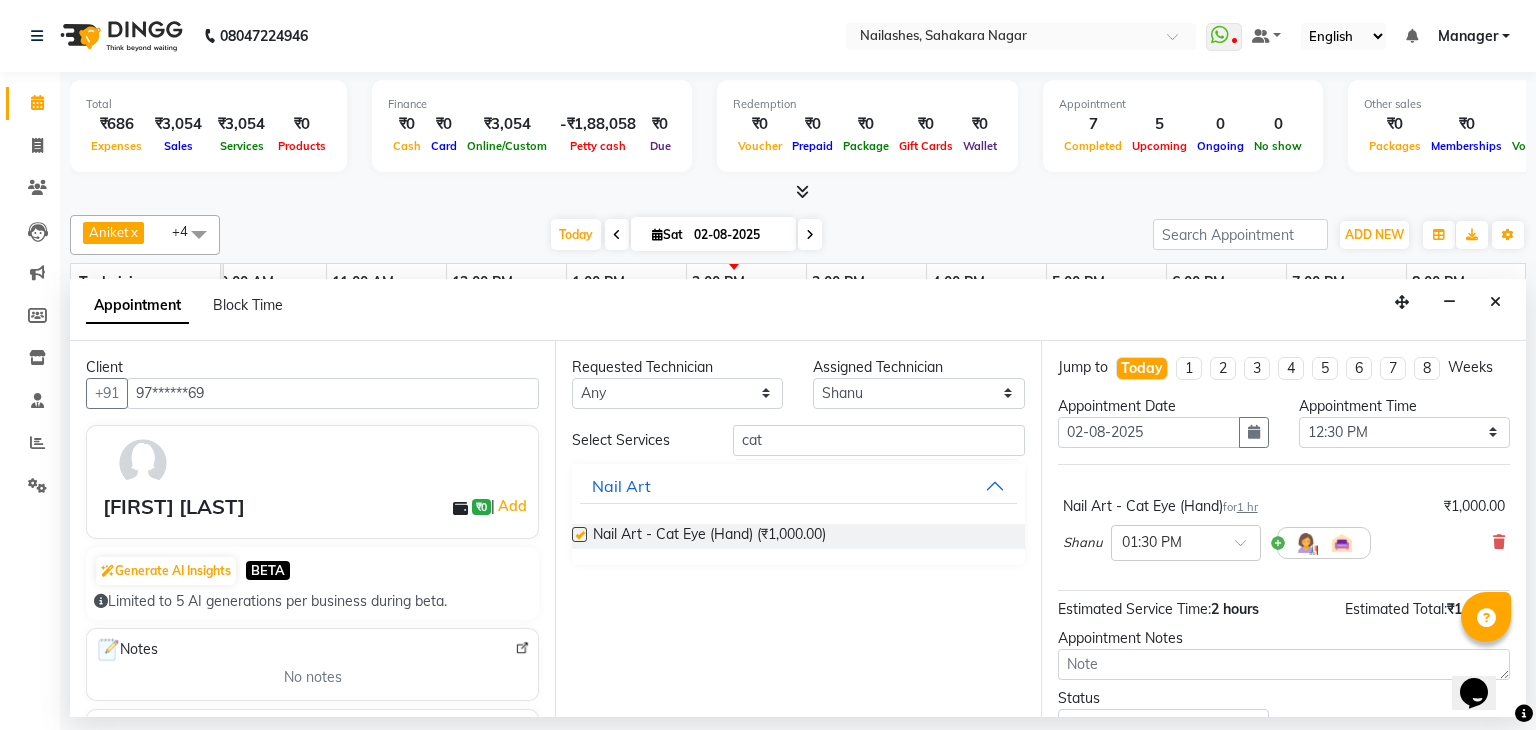 checkbox on "false" 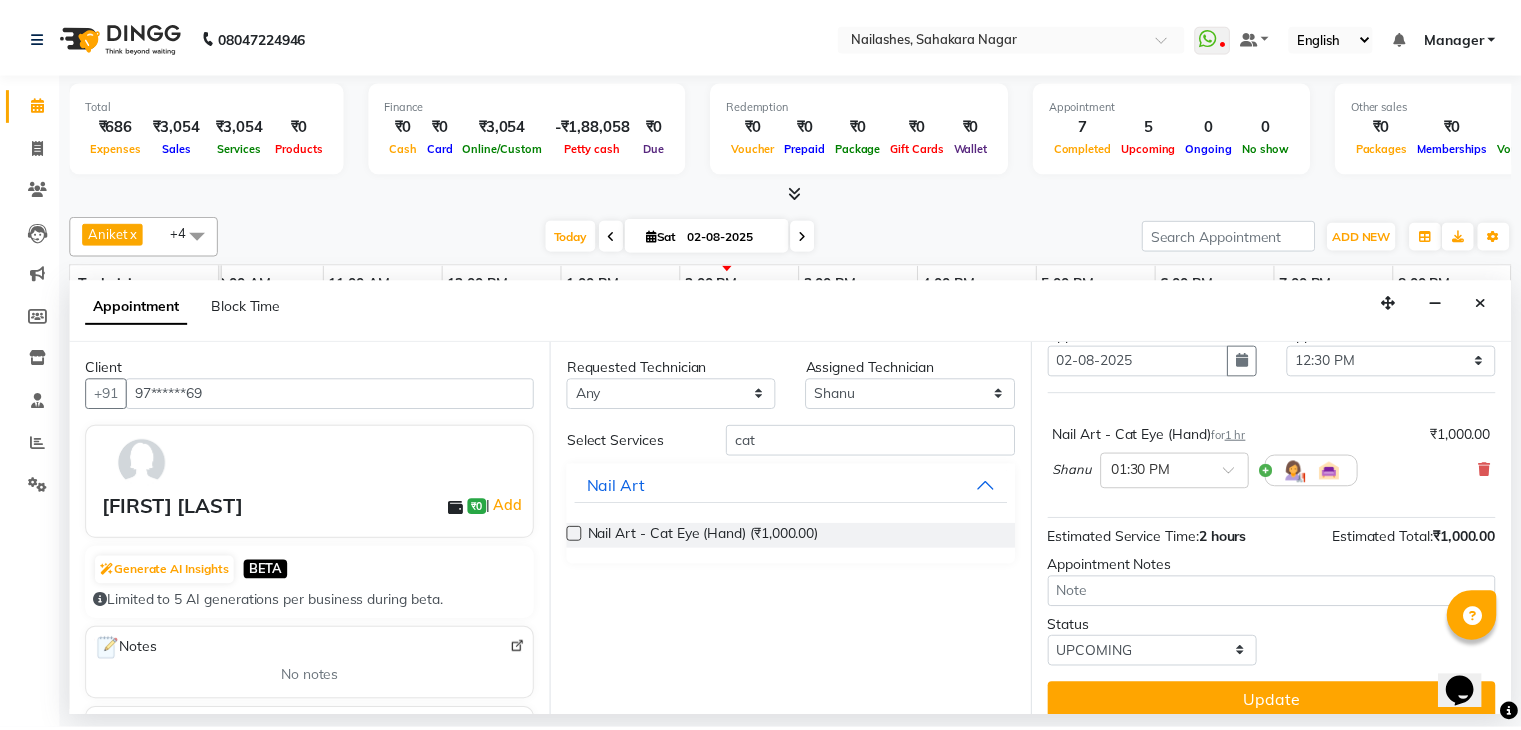scroll, scrollTop: 90, scrollLeft: 0, axis: vertical 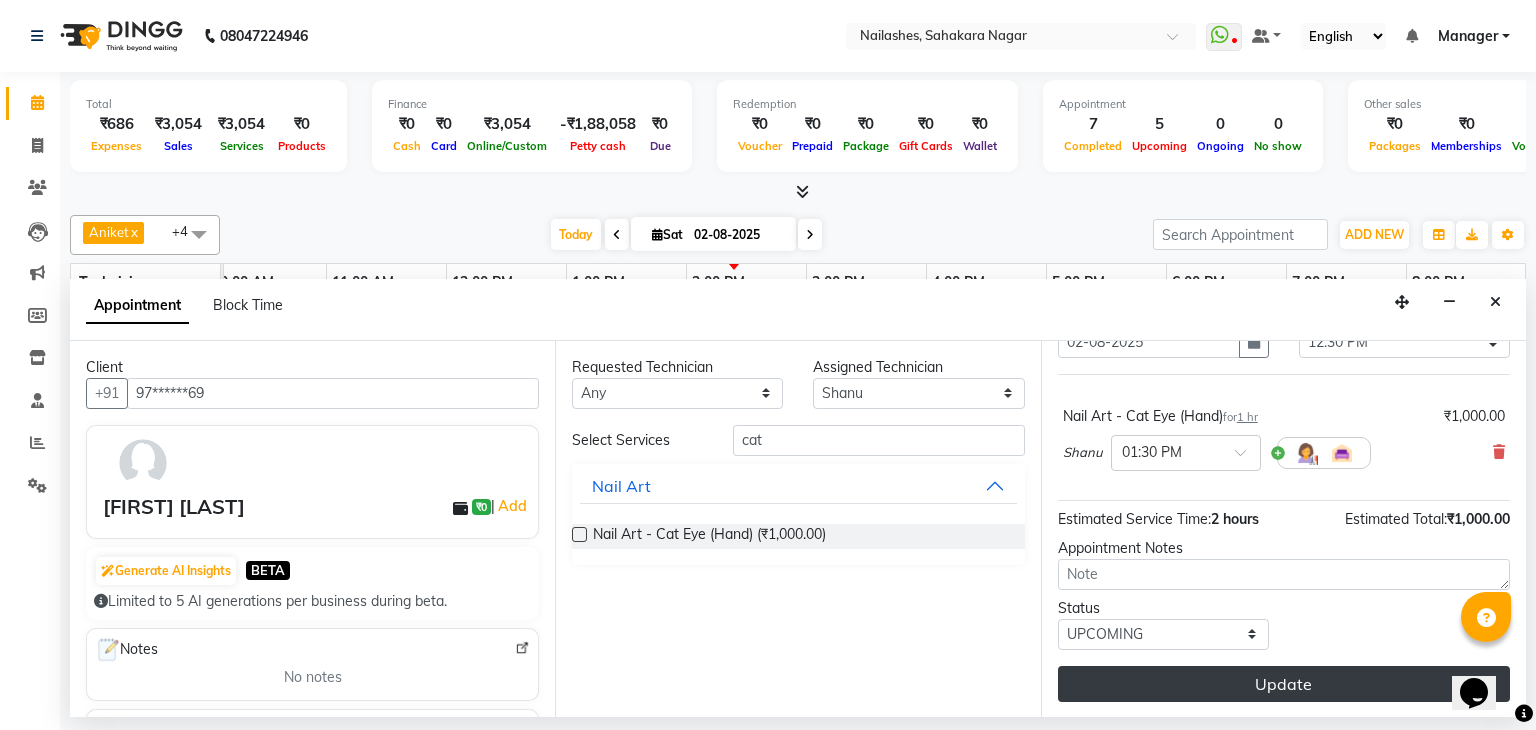 click on "Update" at bounding box center (1284, 684) 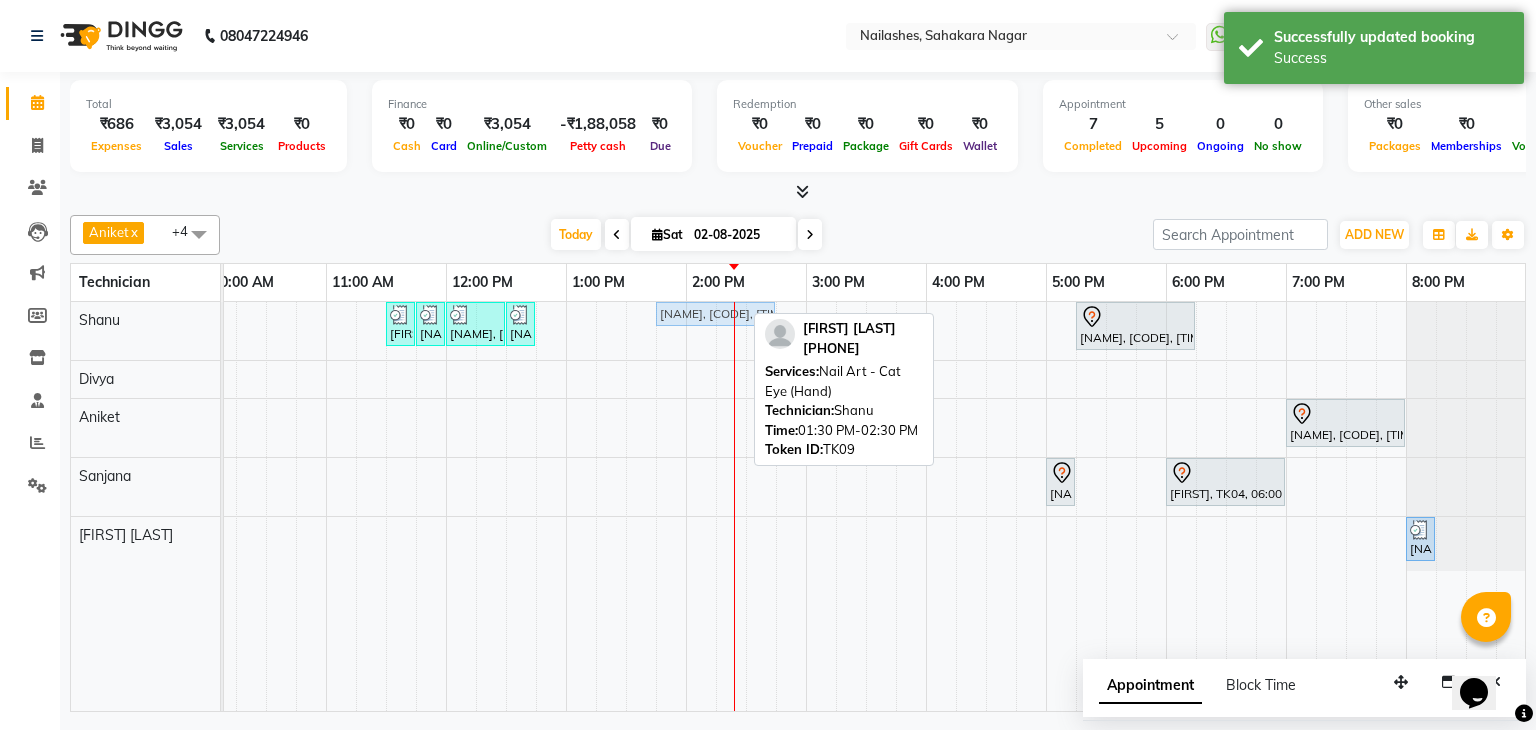drag, startPoint x: 664, startPoint y: 309, endPoint x: 696, endPoint y: 323, distance: 34.928497 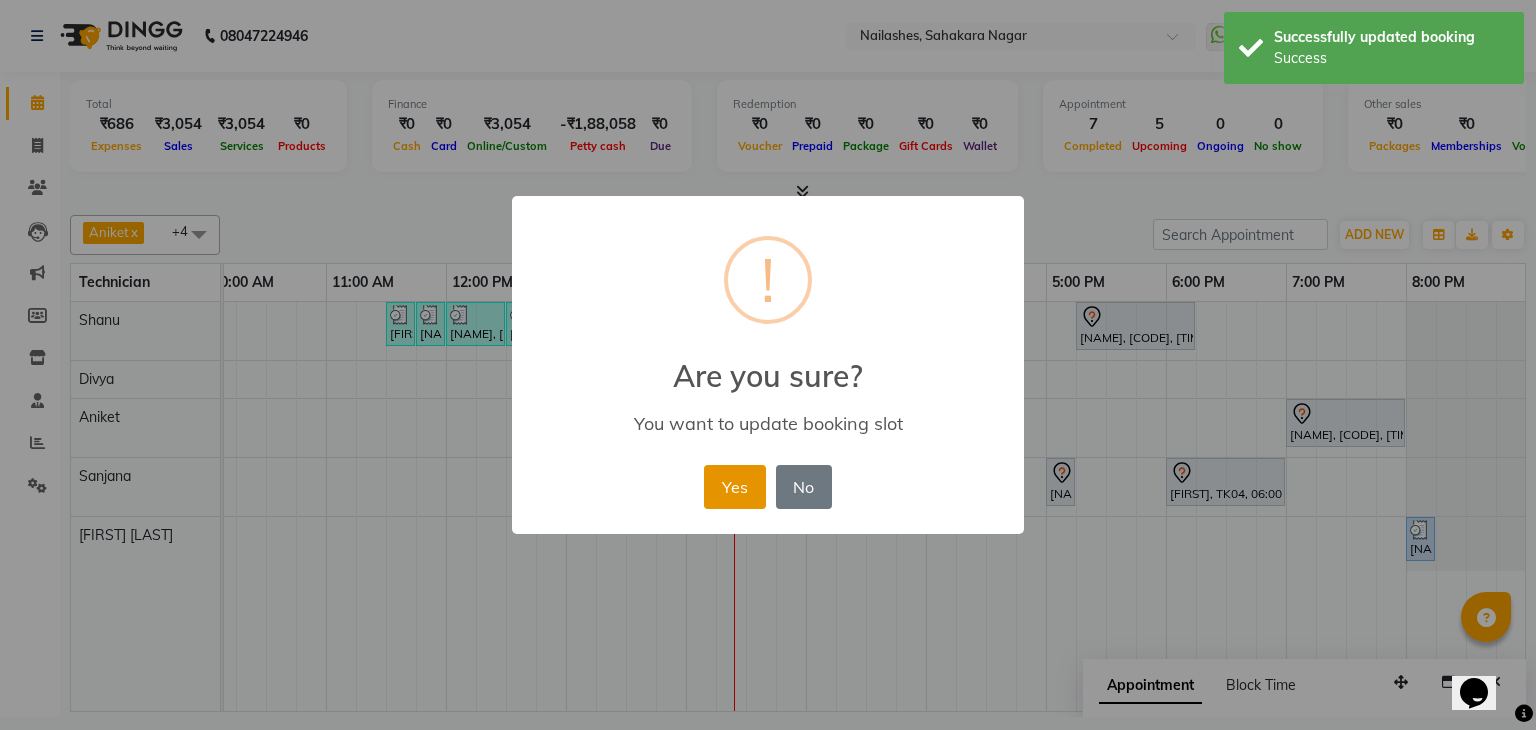 click on "Yes" at bounding box center (734, 487) 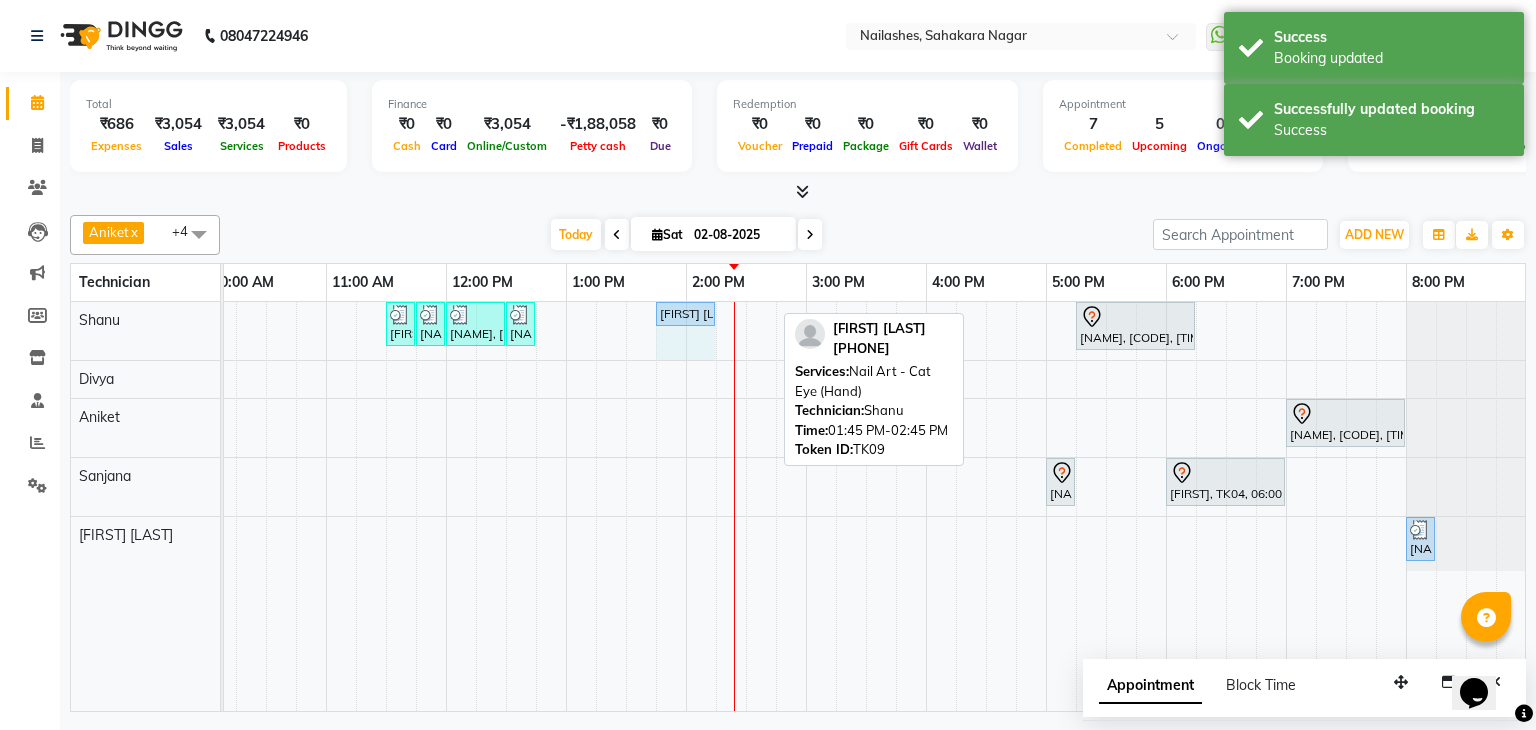 drag, startPoint x: 773, startPoint y: 309, endPoint x: 702, endPoint y: 311, distance: 71.02816 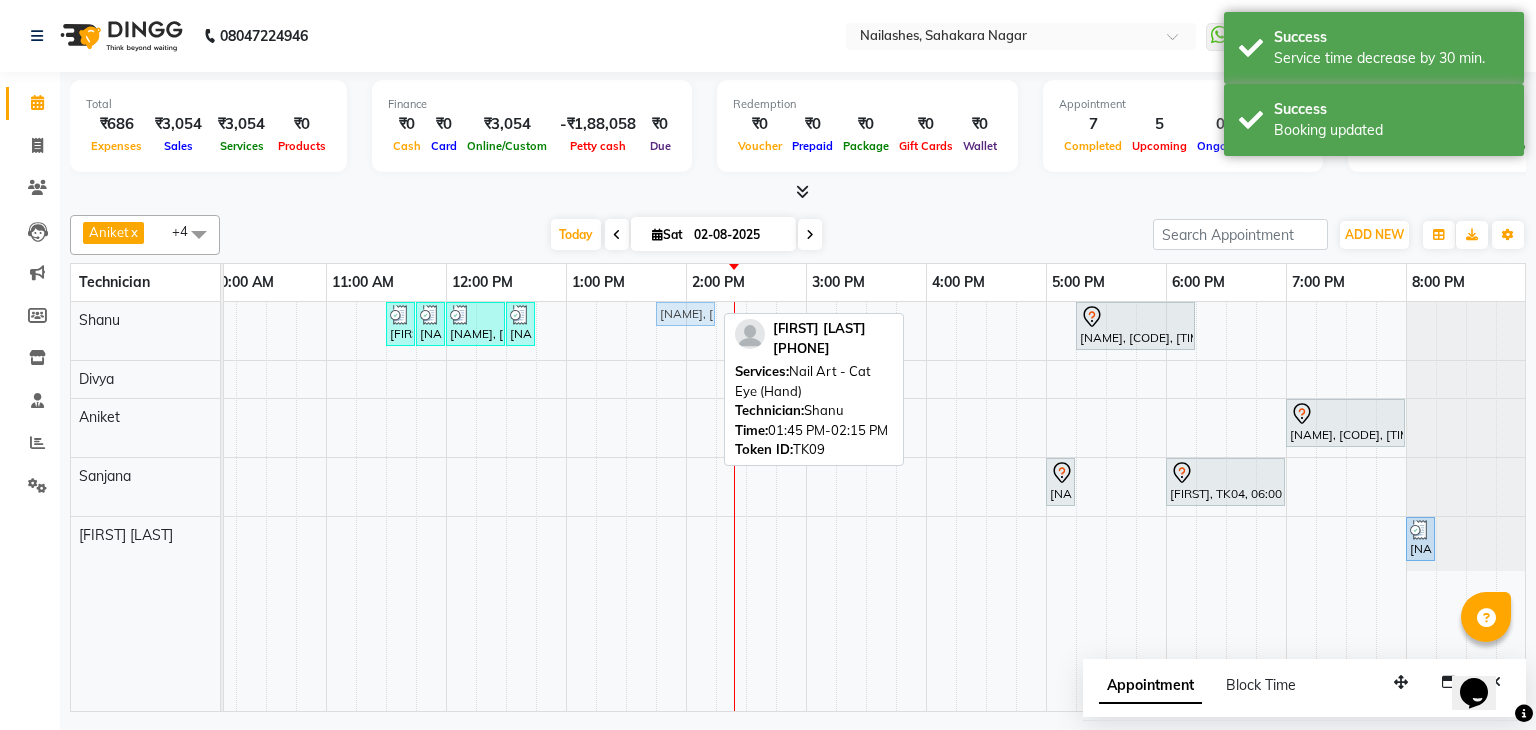 drag, startPoint x: 679, startPoint y: 304, endPoint x: 668, endPoint y: 312, distance: 13.601471 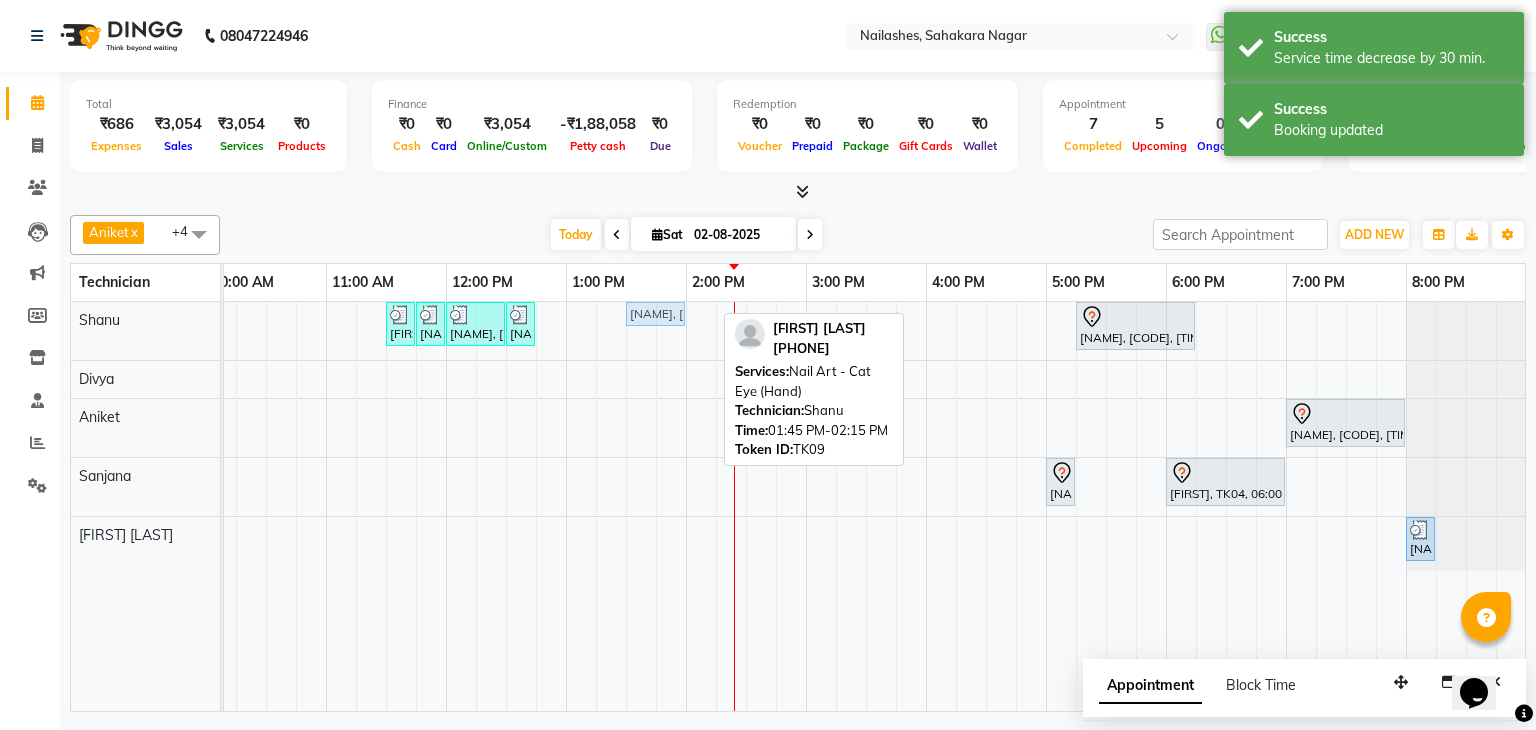 drag, startPoint x: 692, startPoint y: 304, endPoint x: 661, endPoint y: 309, distance: 31.400637 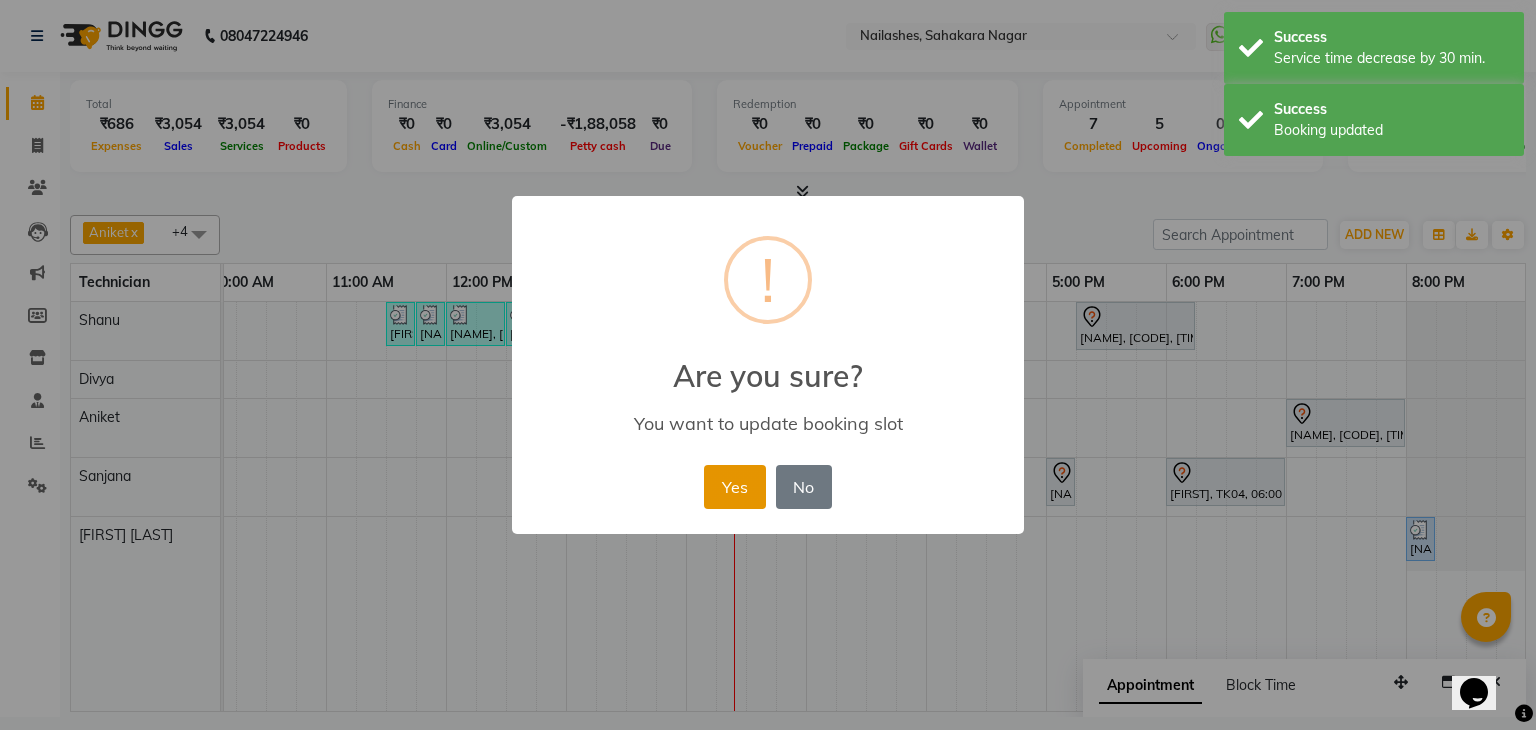 click on "Yes" at bounding box center (734, 487) 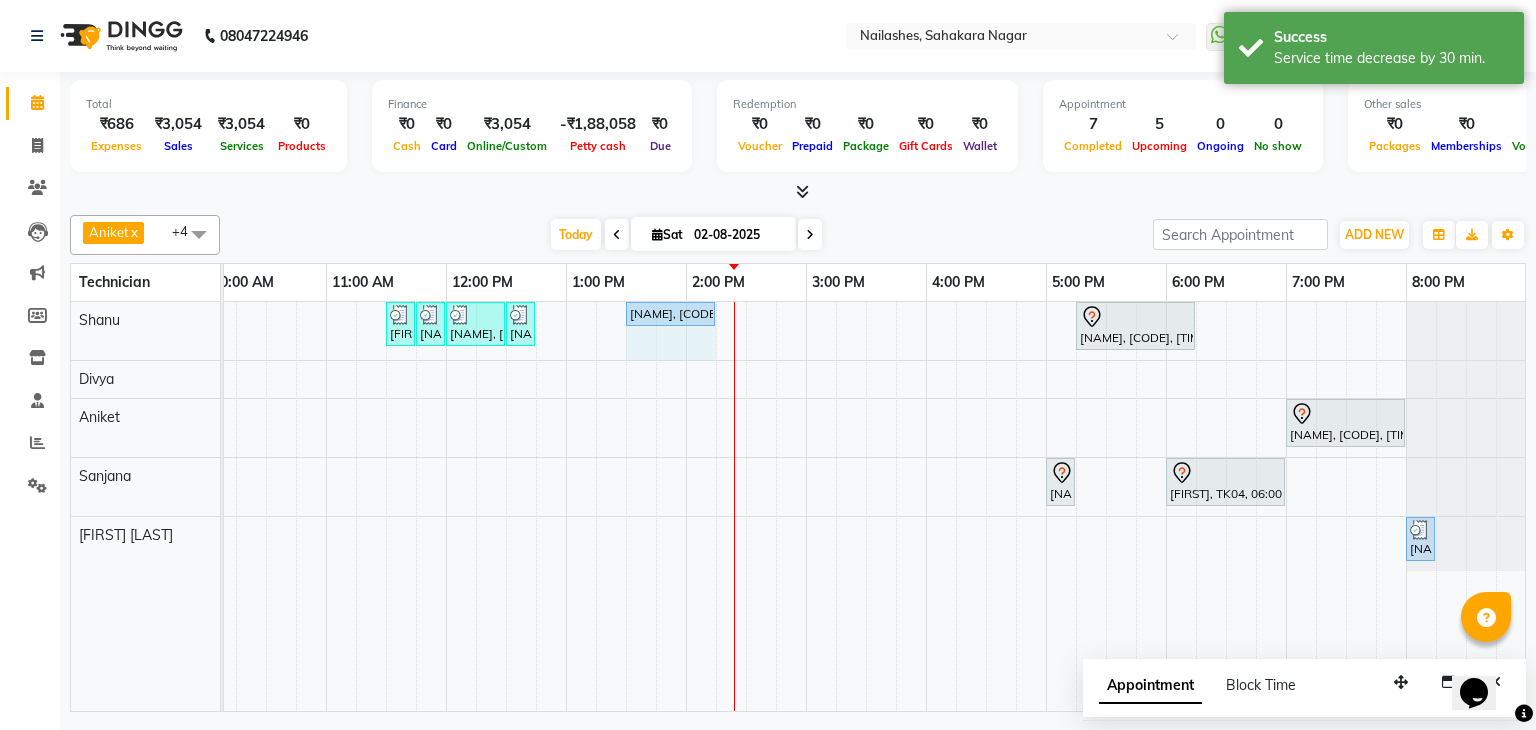 click on "sanjana, TK02, 11:30 AM-11:45 AM, Gel polish removal     sanjana, TK02, 11:45 AM-12:00 PM, Nail Art - Stamping Per Finger (Hand)     sanjana, TK02, 12:00 PM-12:30 PM, Nail Art - Glitter Per Finger  (Toes)     sanjana, TK02, 12:30 PM-12:45 PM, Permanent Nail Paint - French (Hand)    Priyanka Nagpal, TK09, 01:30 PM-02:00 PM, Nail Art - Cat Eye (Hand)             Vedika, TK08, 05:15 PM-06:15 PM, Nail Extension - Acrylic (Hand)    Priyanka Nagpal, TK09, 01:30 PM-02:00 PM, Nail Art - Cat Eye (Hand)" at bounding box center (-34, 331) 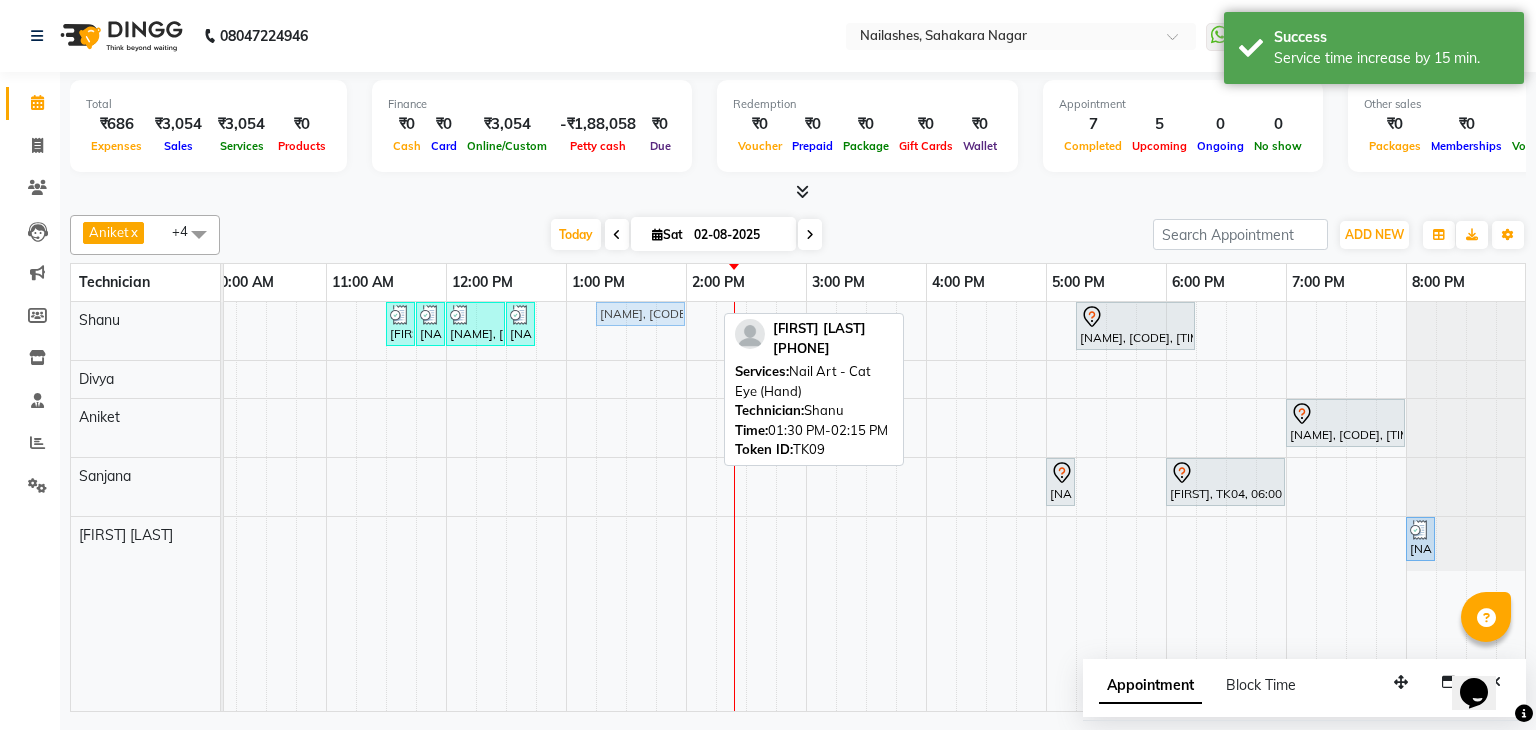 drag, startPoint x: 685, startPoint y: 306, endPoint x: 662, endPoint y: 310, distance: 23.345236 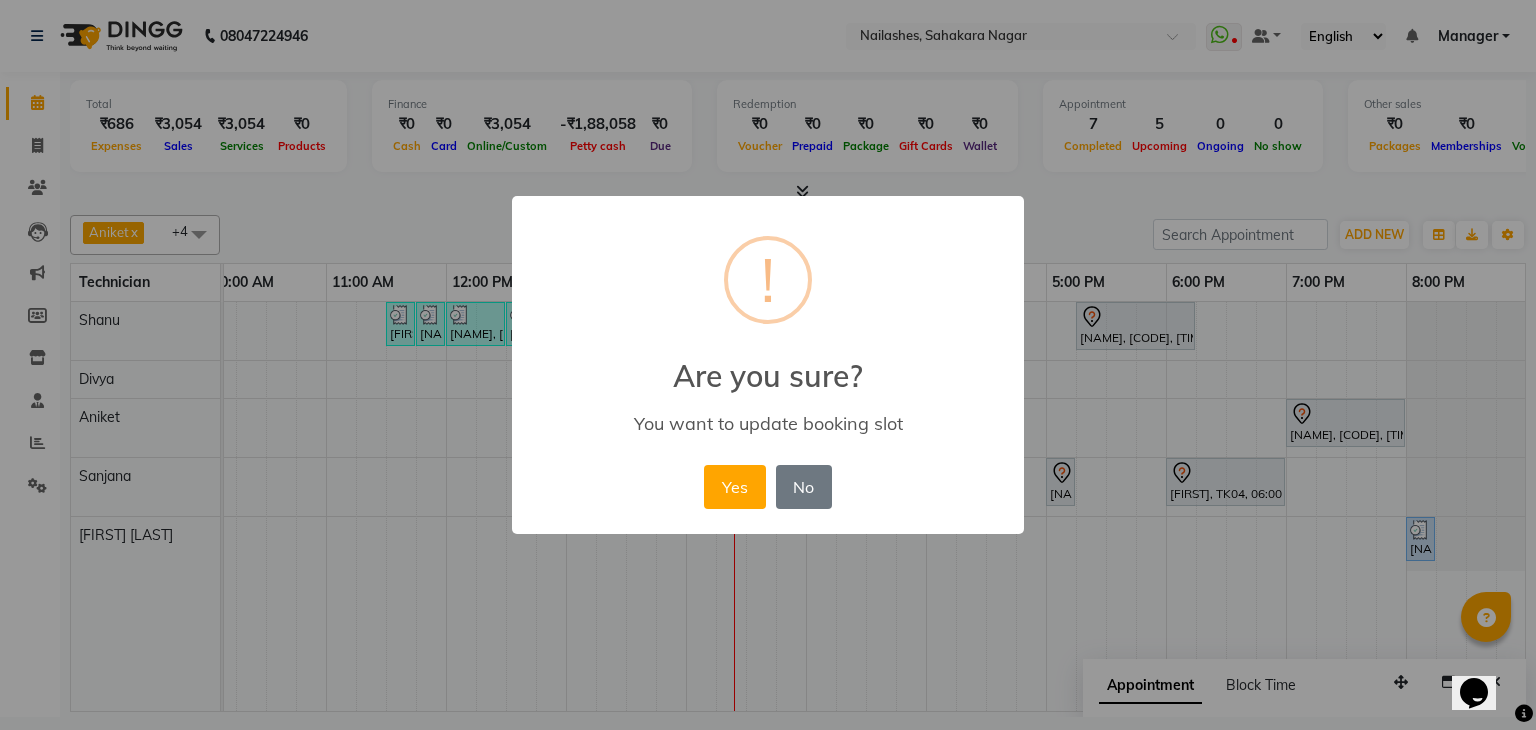 drag, startPoint x: 746, startPoint y: 493, endPoint x: 672, endPoint y: 358, distance: 153.9513 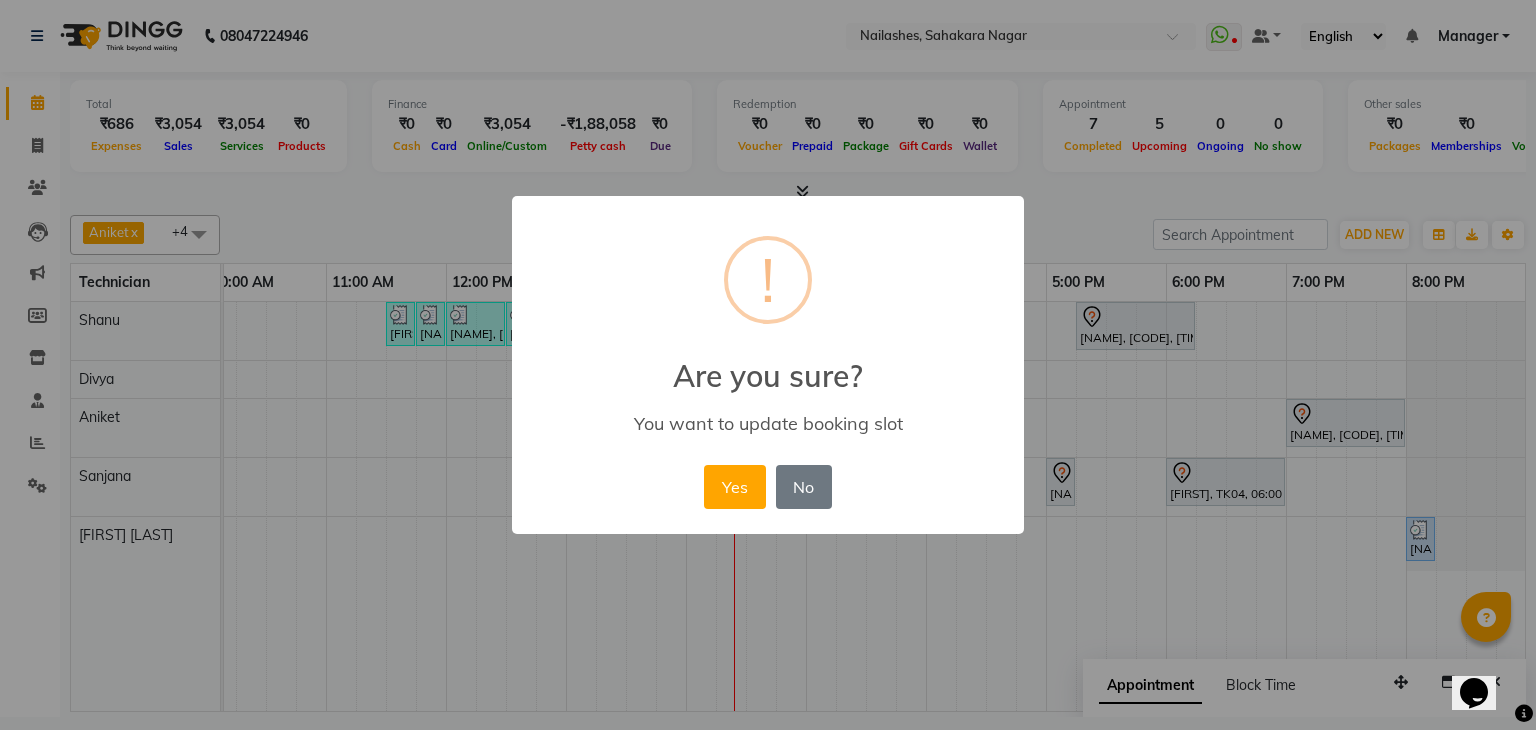 click on "Yes" at bounding box center [734, 487] 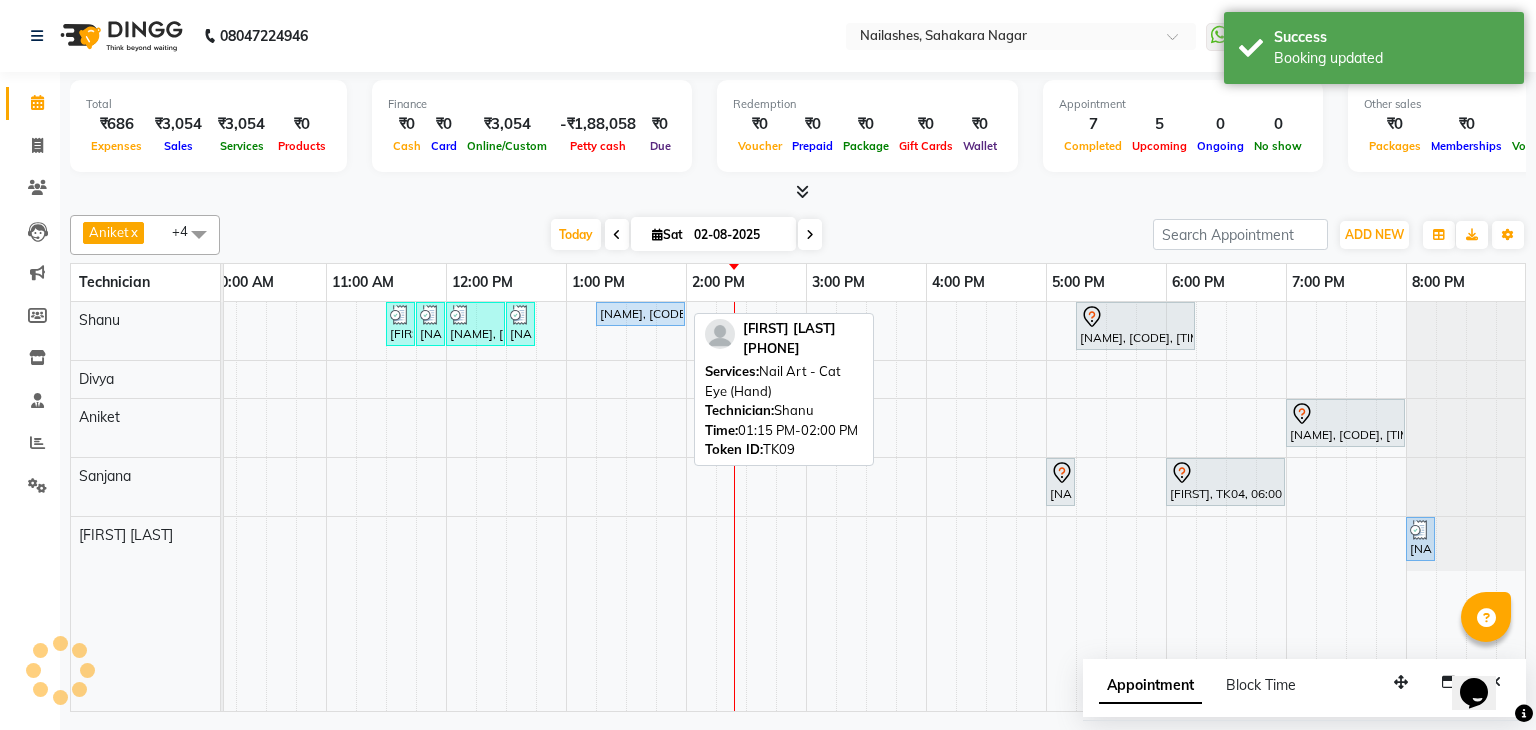 click on "Priyanka Nagpal, TK09, 01:15 PM-02:00 PM, Nail Art - Cat Eye (Hand)" at bounding box center [640, 314] 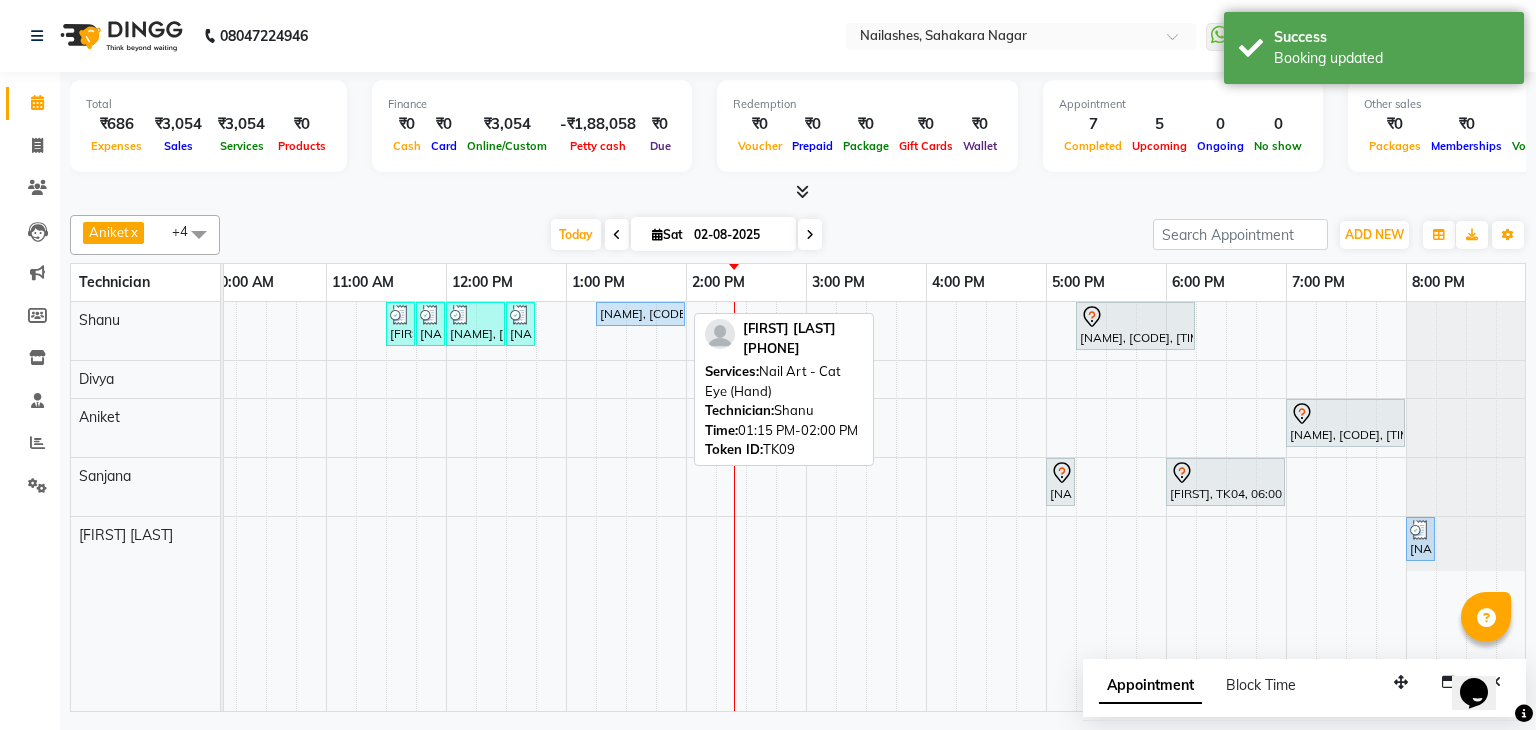 click on "Priyanka Nagpal, TK09, 01:15 PM-02:00 PM, Nail Art - Cat Eye (Hand)" at bounding box center [640, 314] 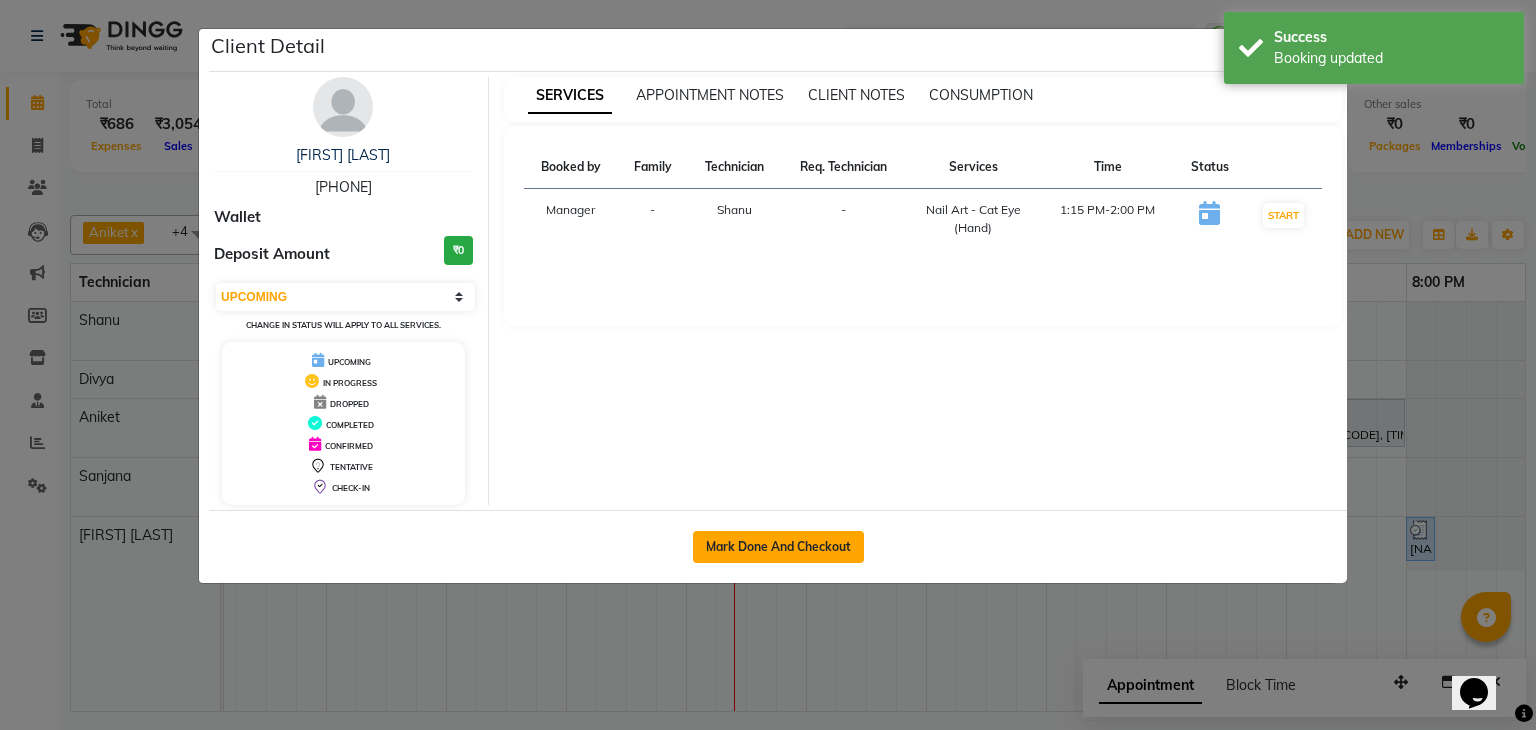 click on "Mark Done And Checkout" 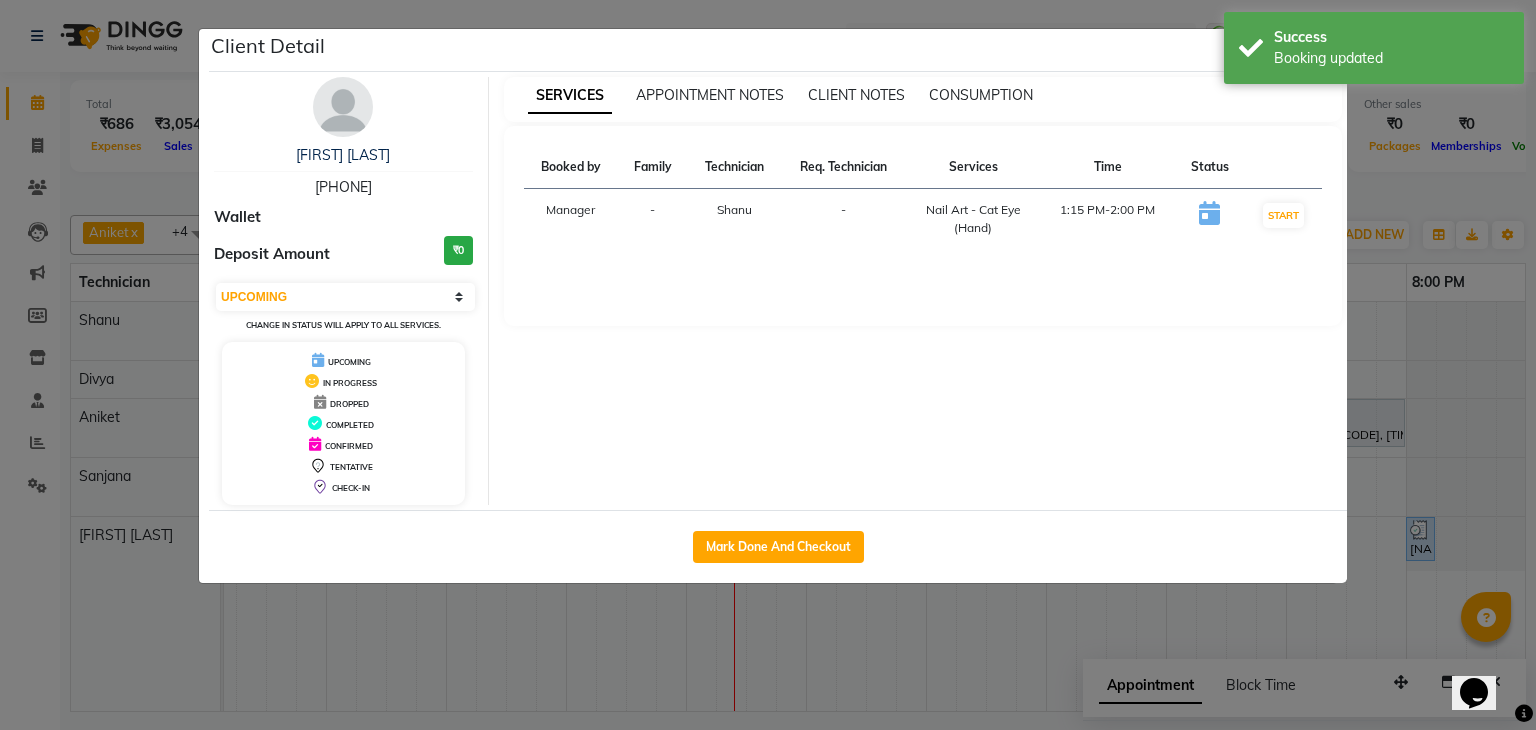 select on "6455" 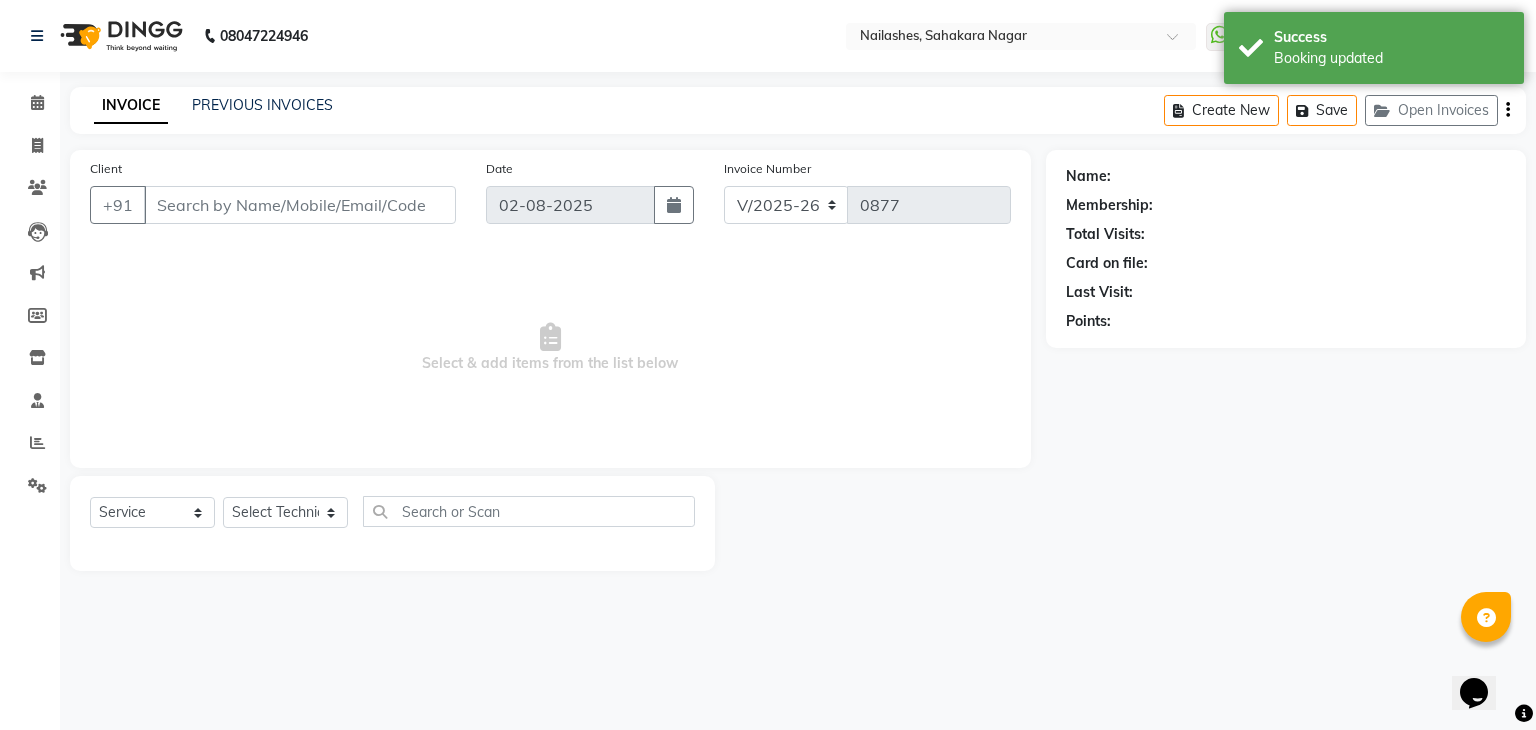 type on "97******69" 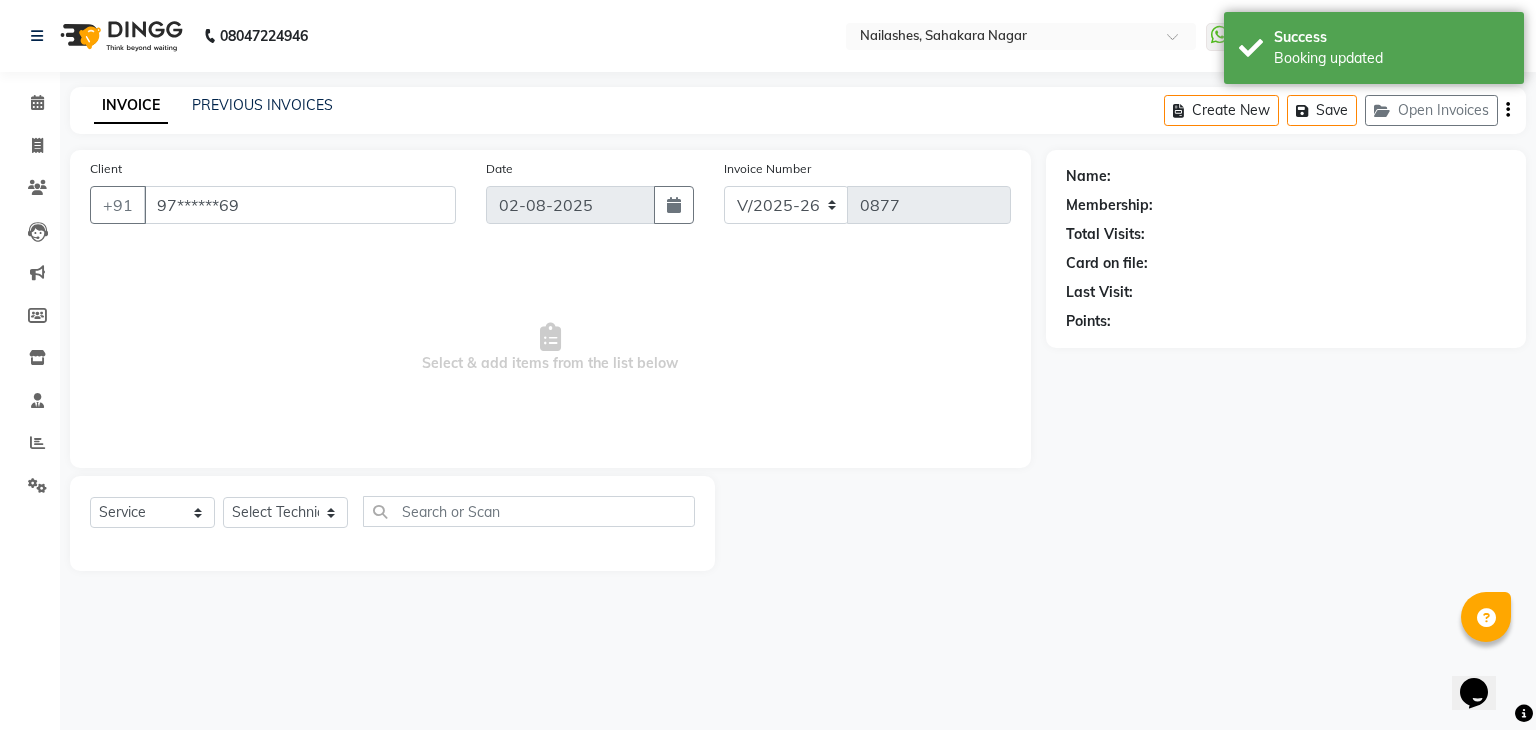select on "54412" 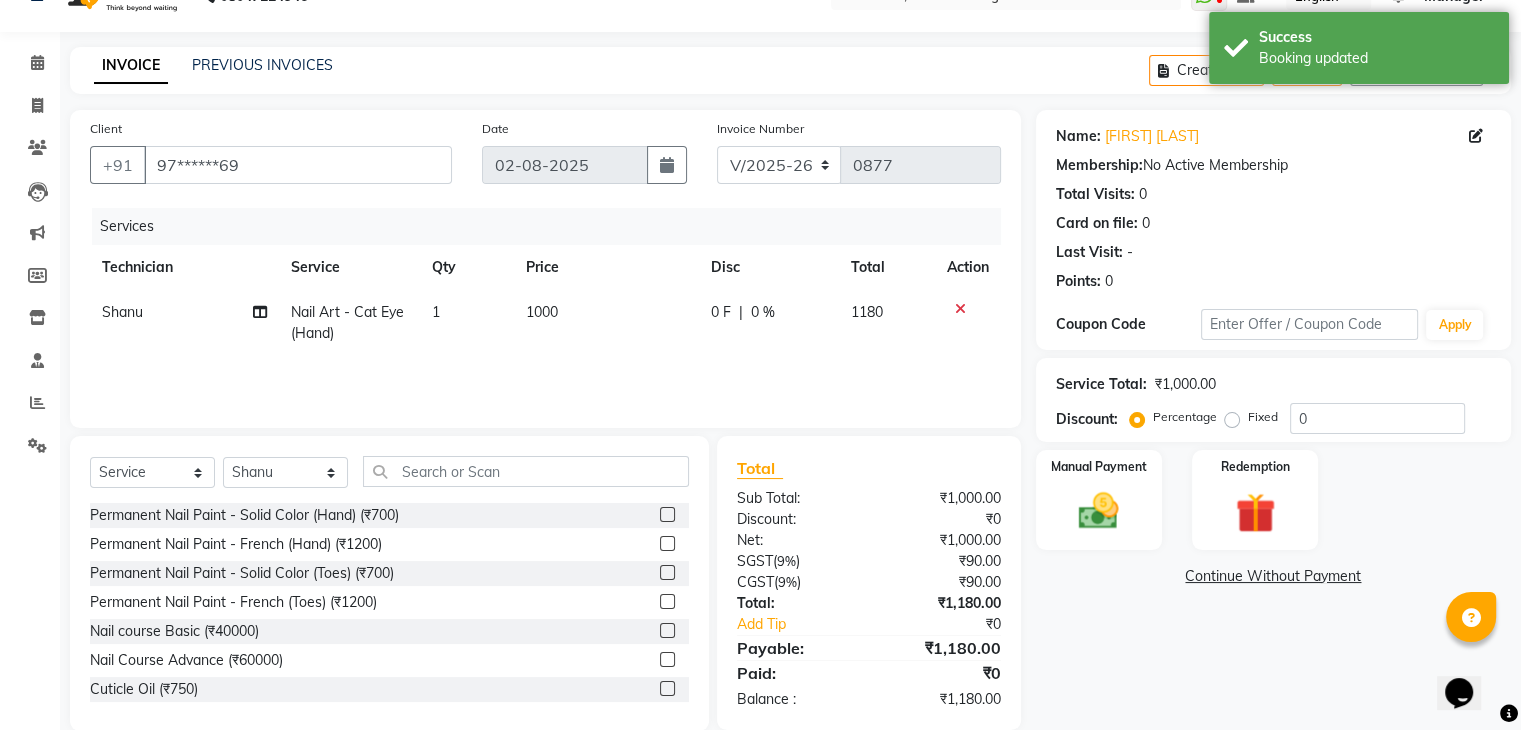 scroll, scrollTop: 72, scrollLeft: 0, axis: vertical 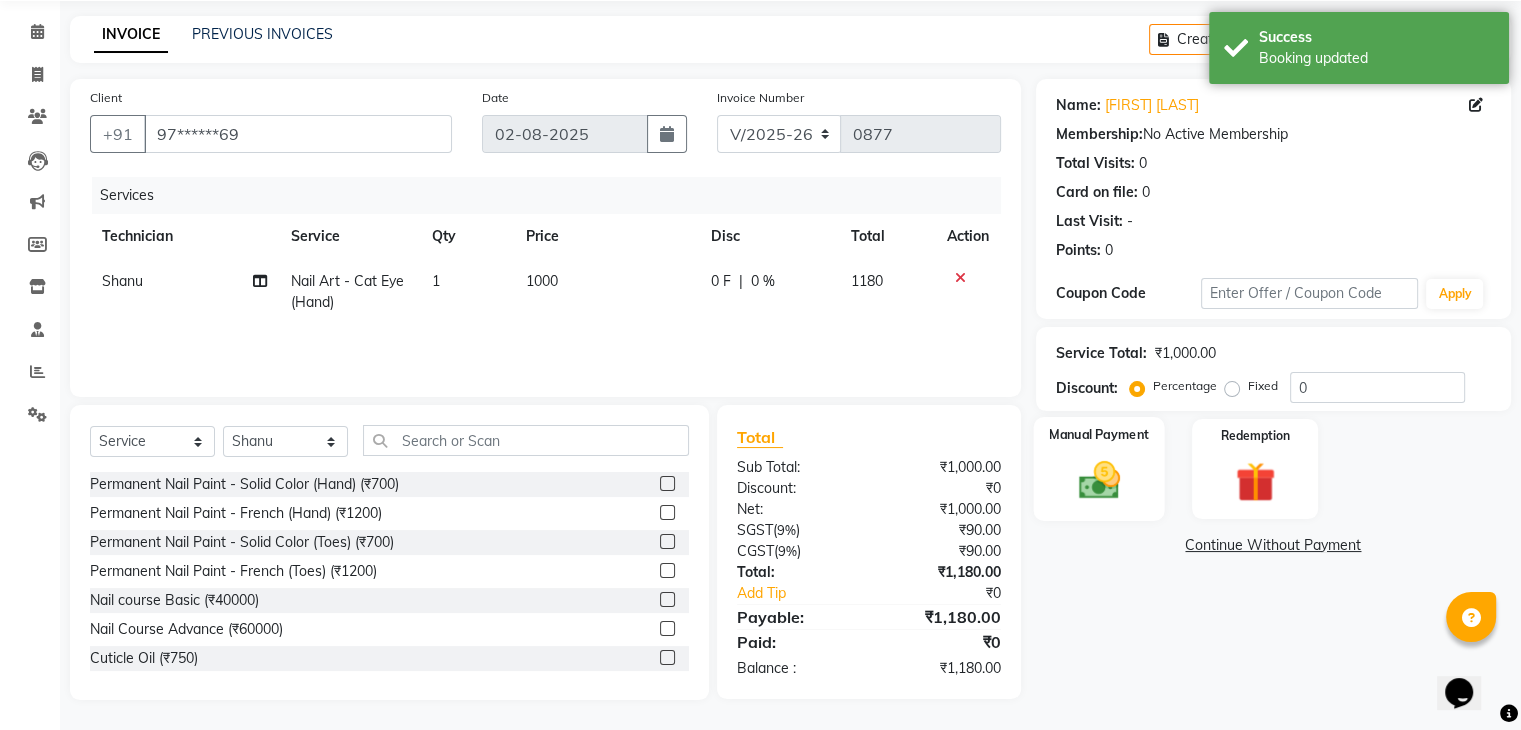 click 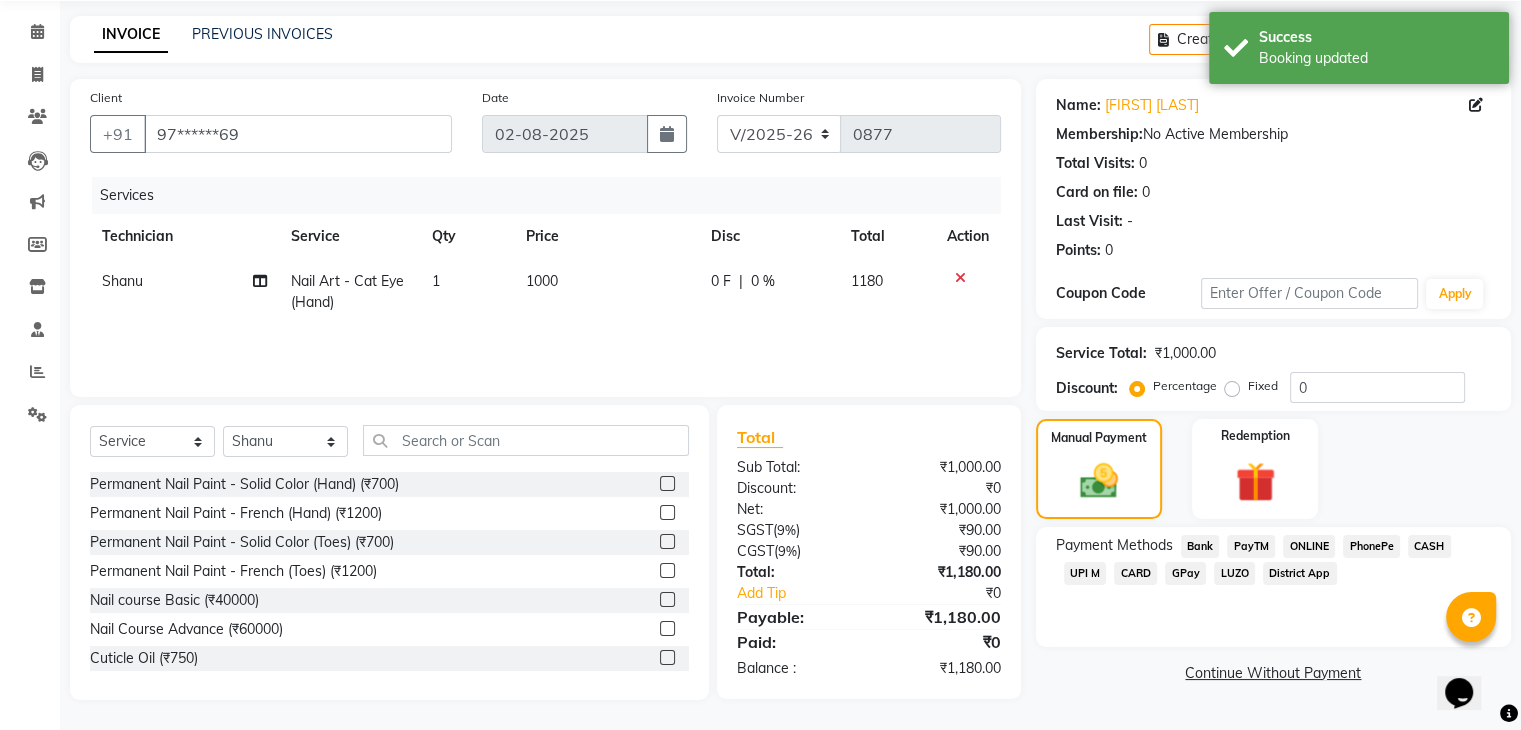 click on "CARD" 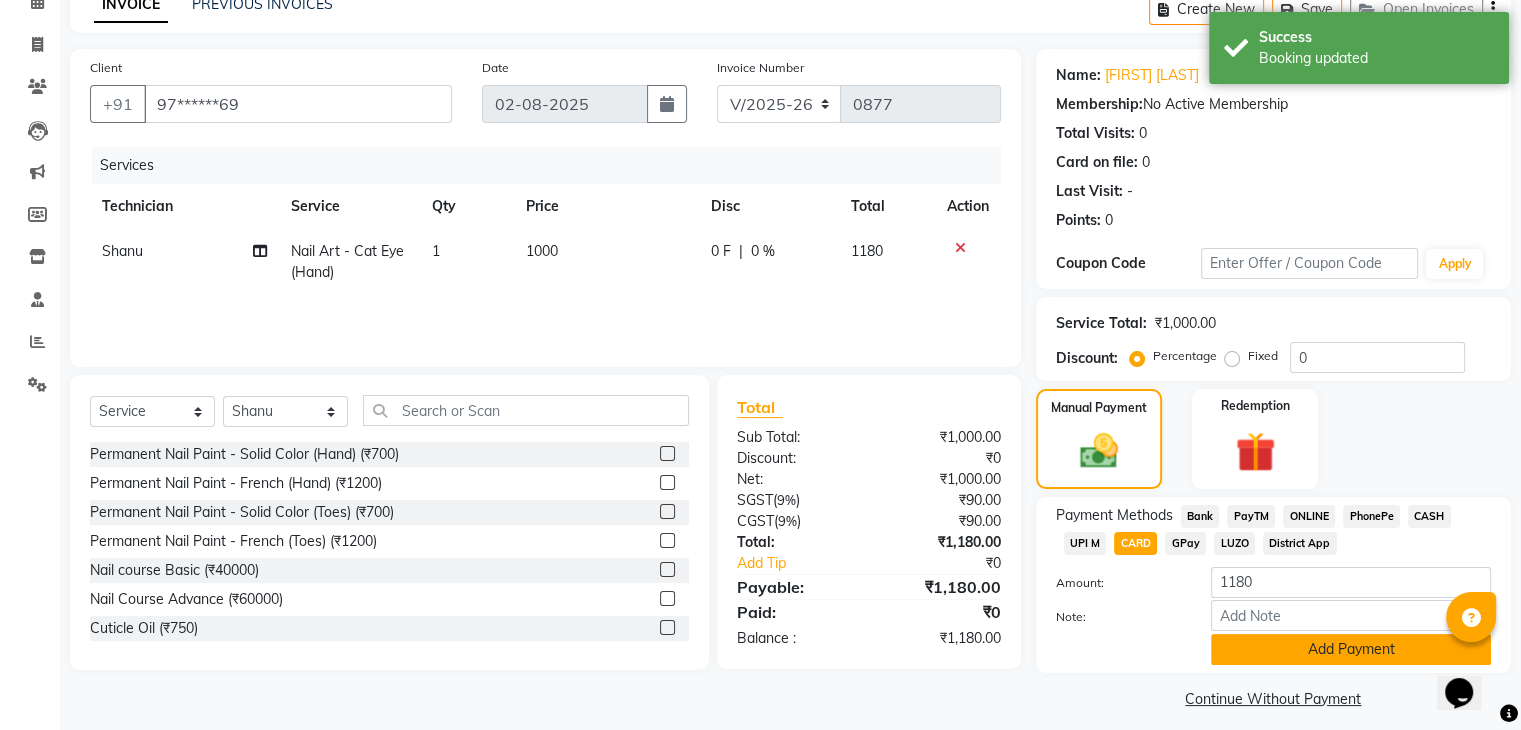 scroll, scrollTop: 117, scrollLeft: 0, axis: vertical 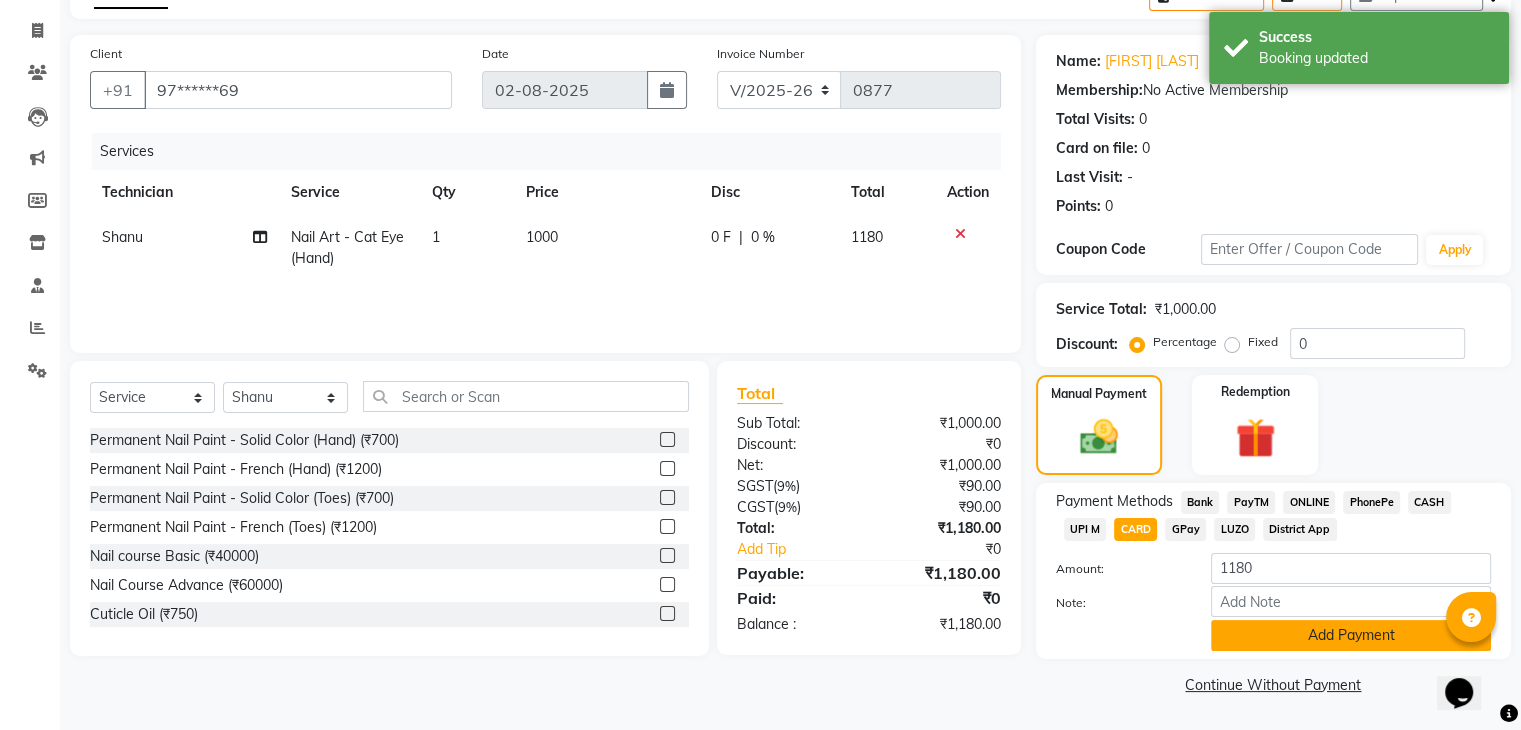 click on "Add Payment" 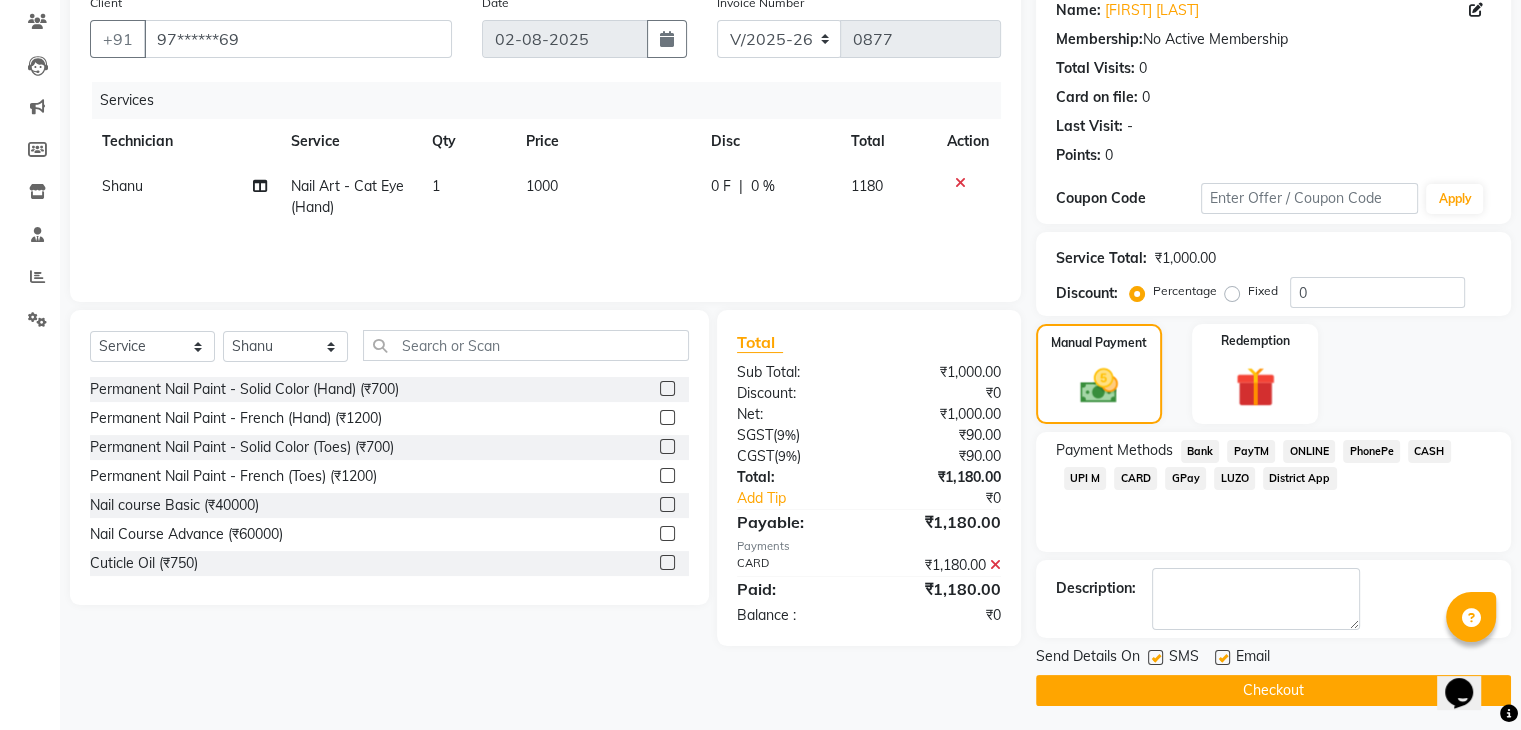 scroll, scrollTop: 171, scrollLeft: 0, axis: vertical 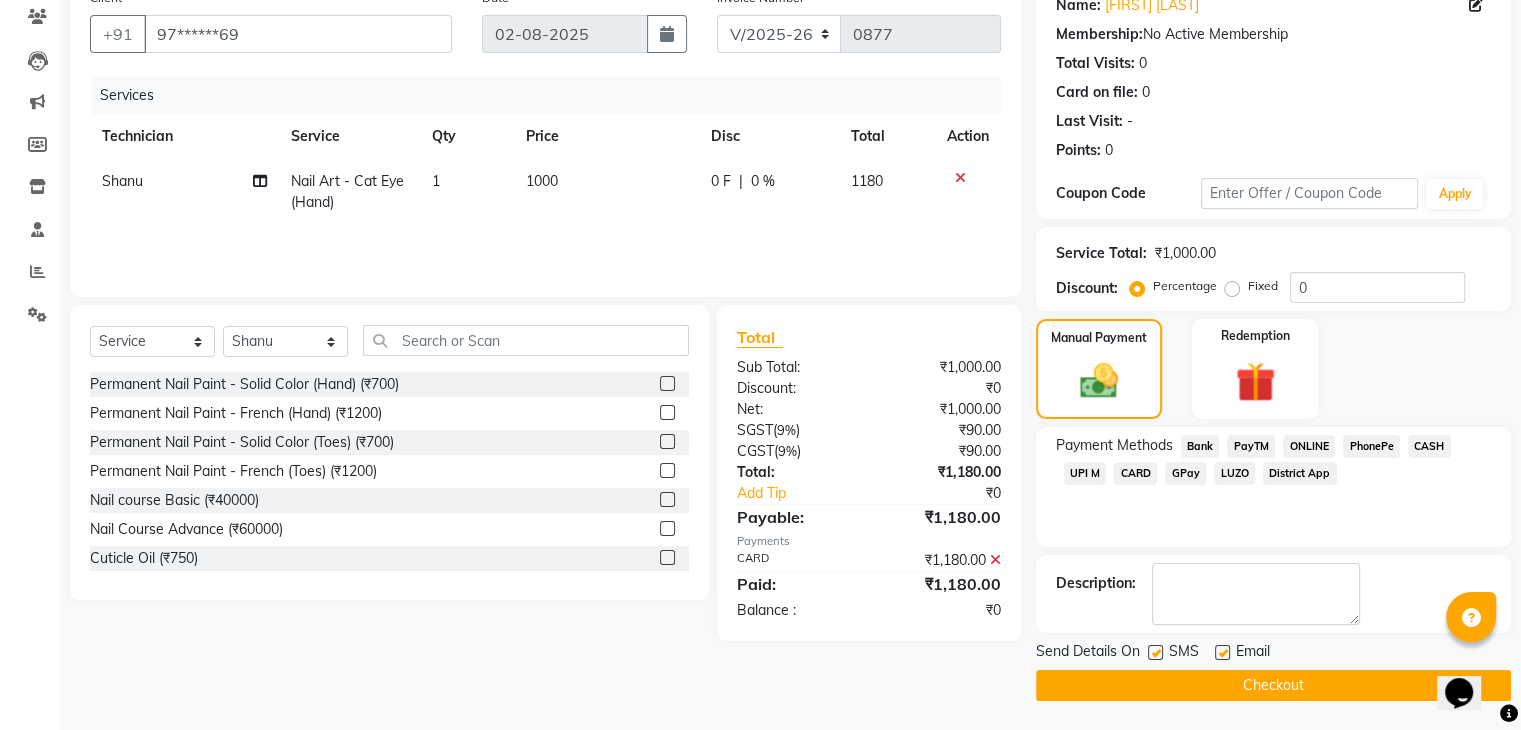 click on "Checkout" 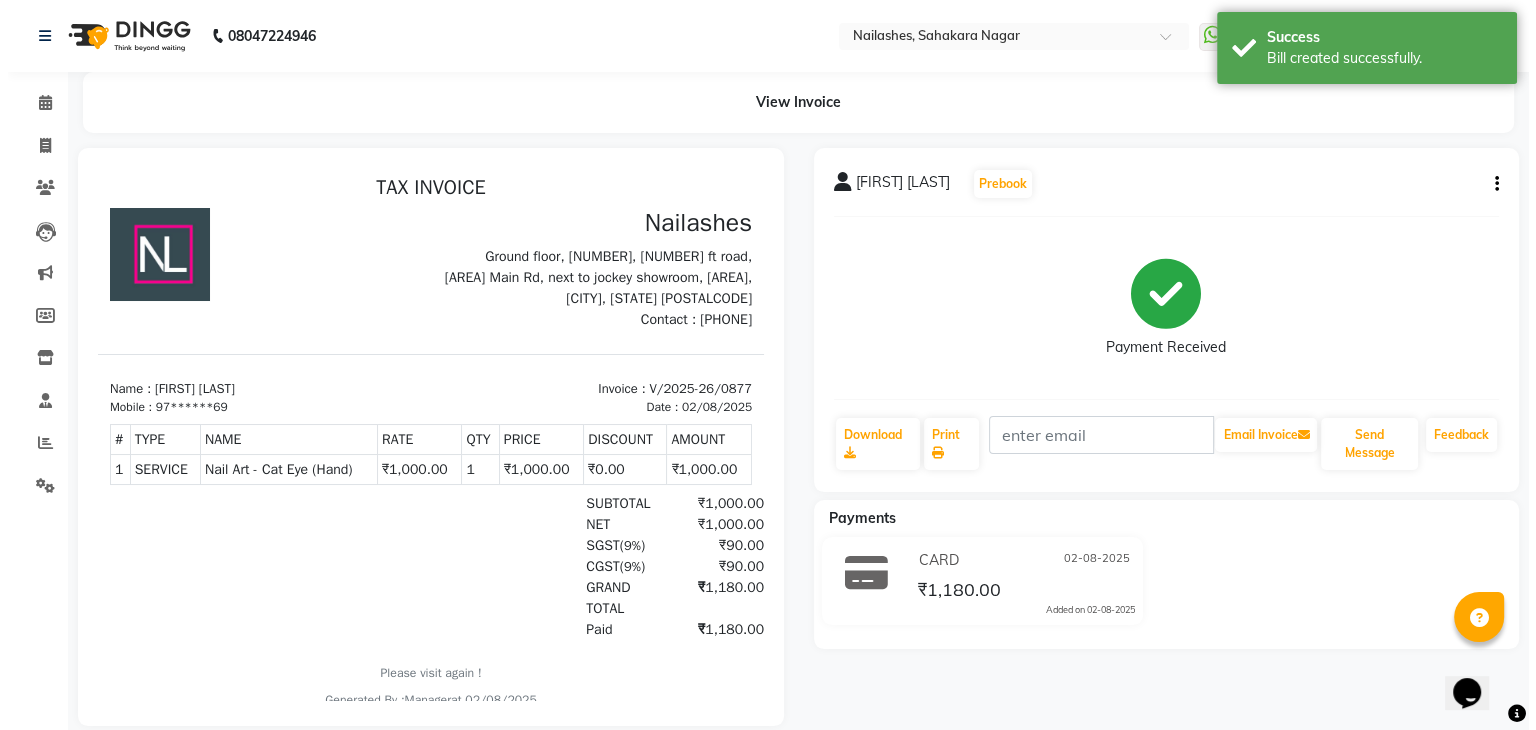 scroll, scrollTop: 0, scrollLeft: 0, axis: both 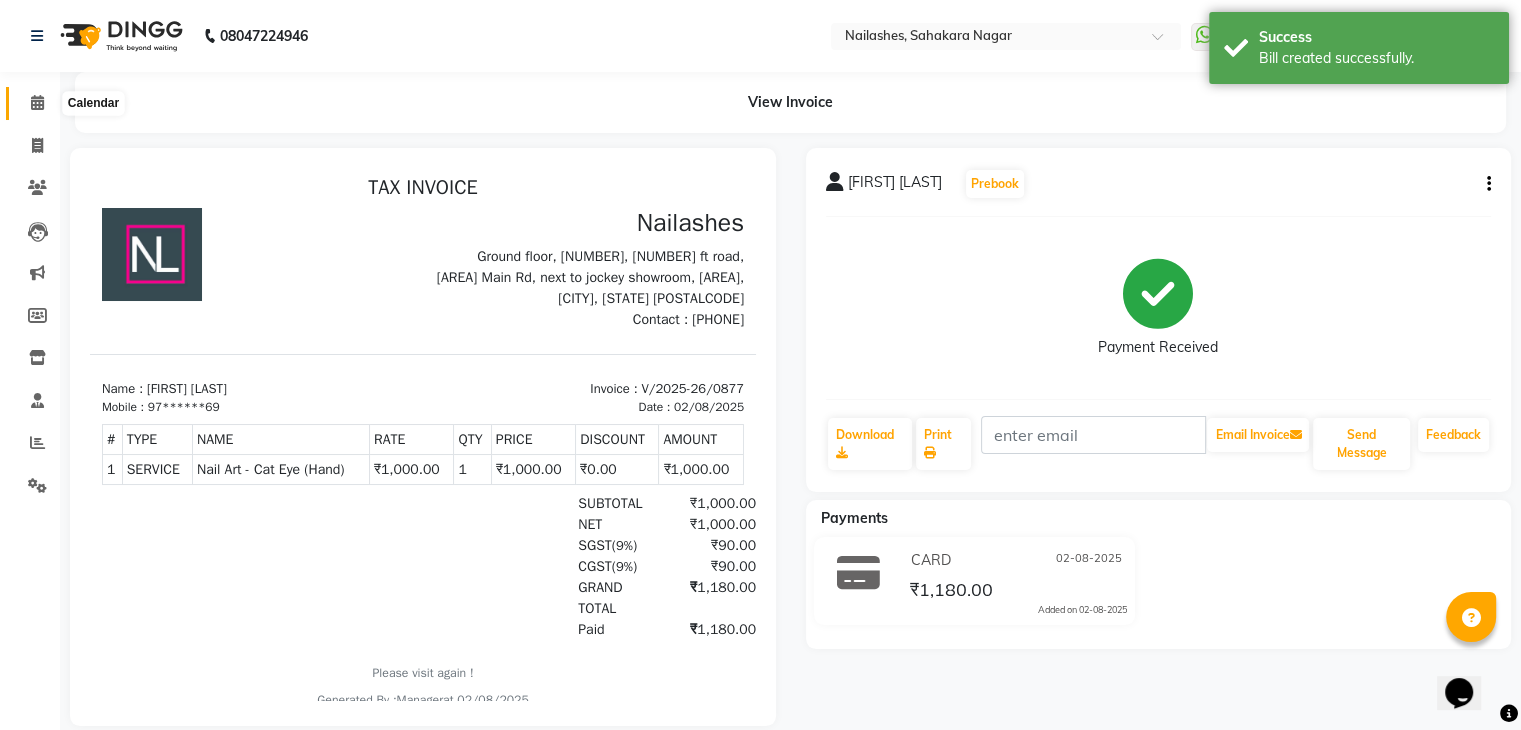 click 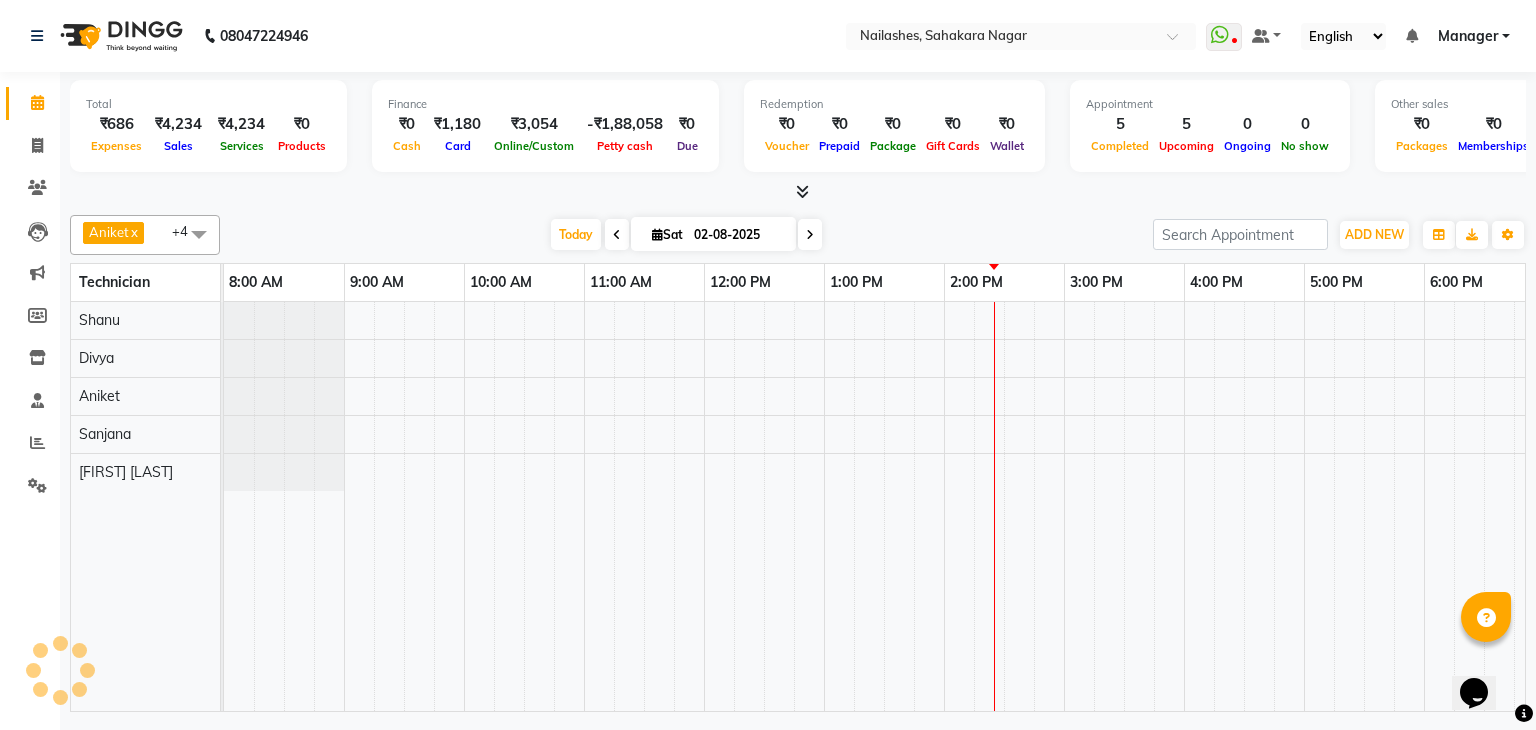 scroll, scrollTop: 0, scrollLeft: 0, axis: both 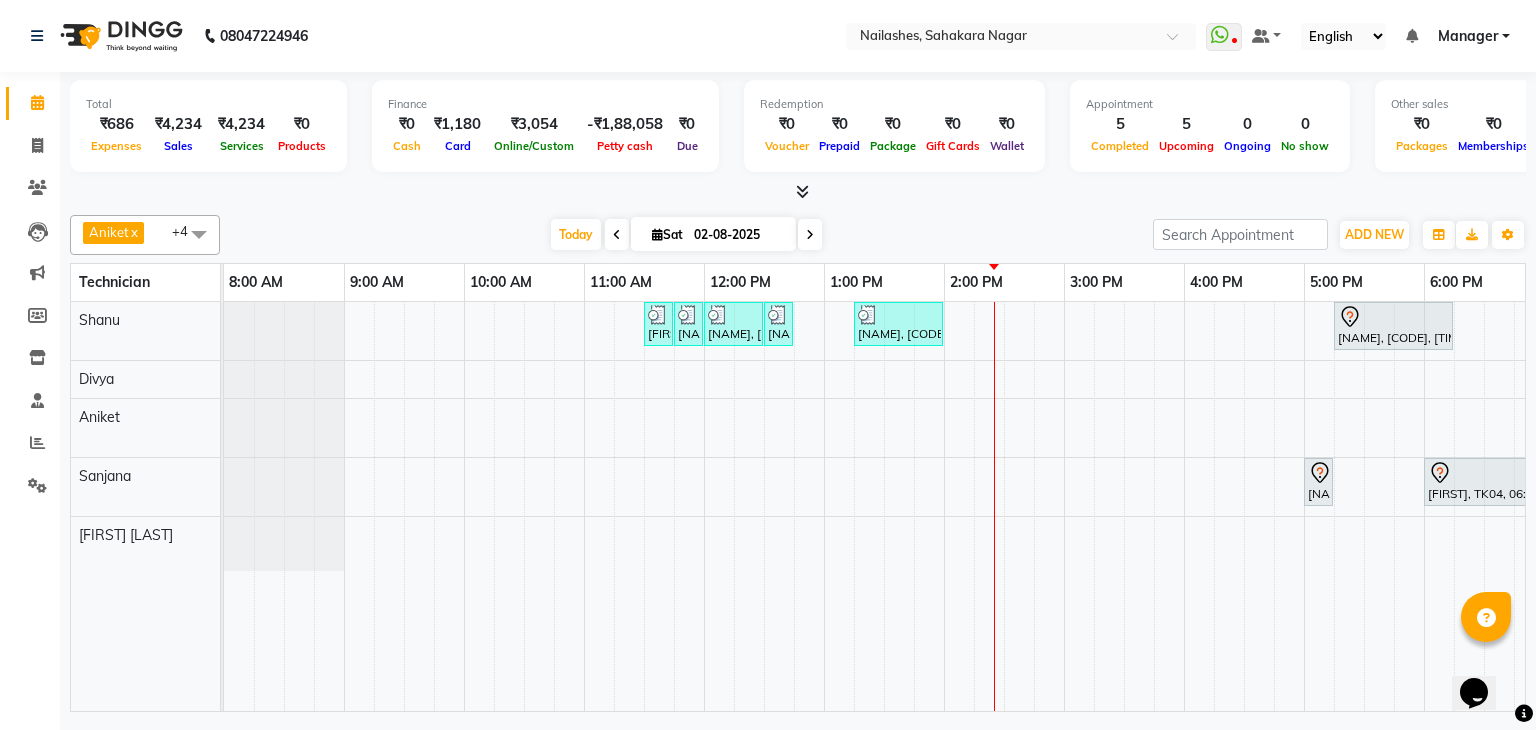 click at bounding box center [798, 192] 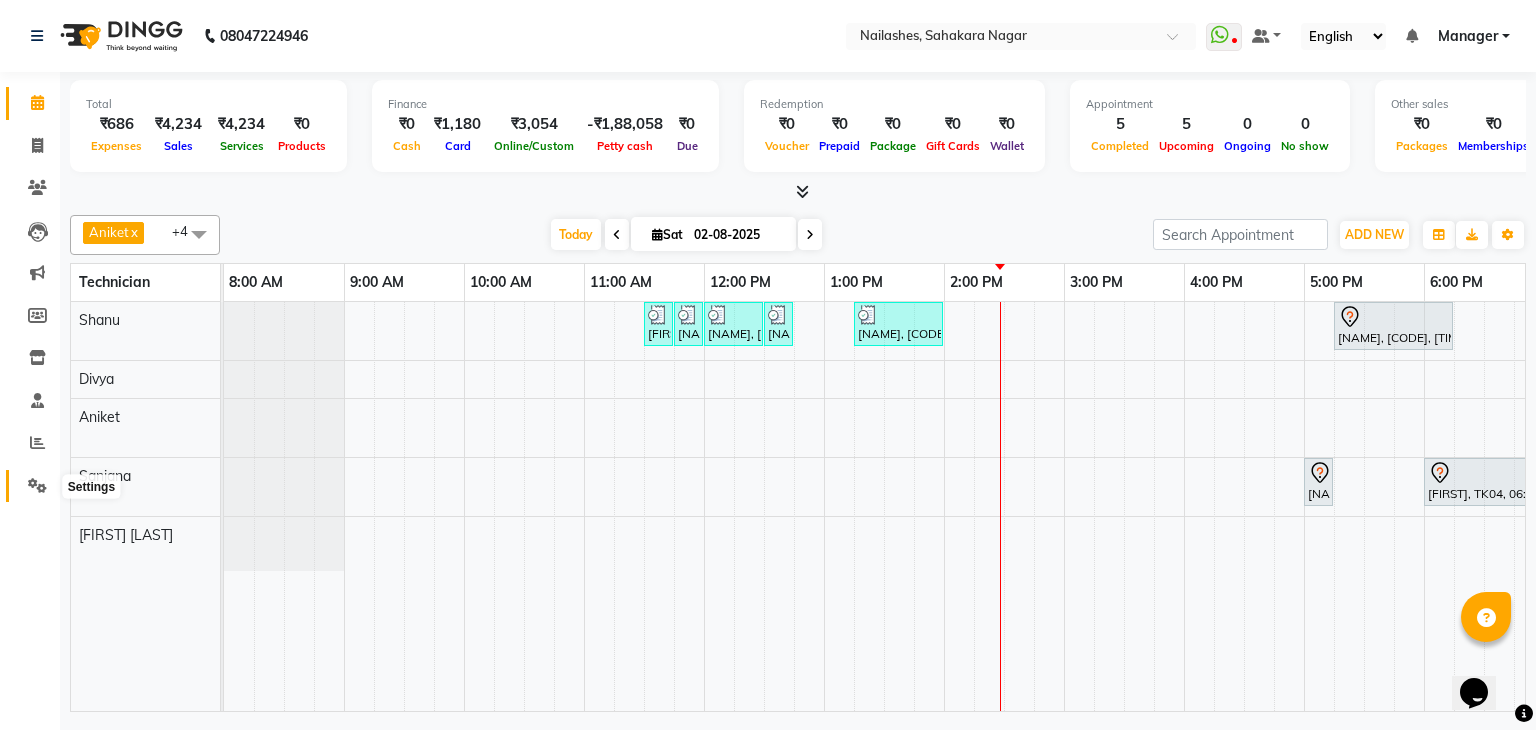 click 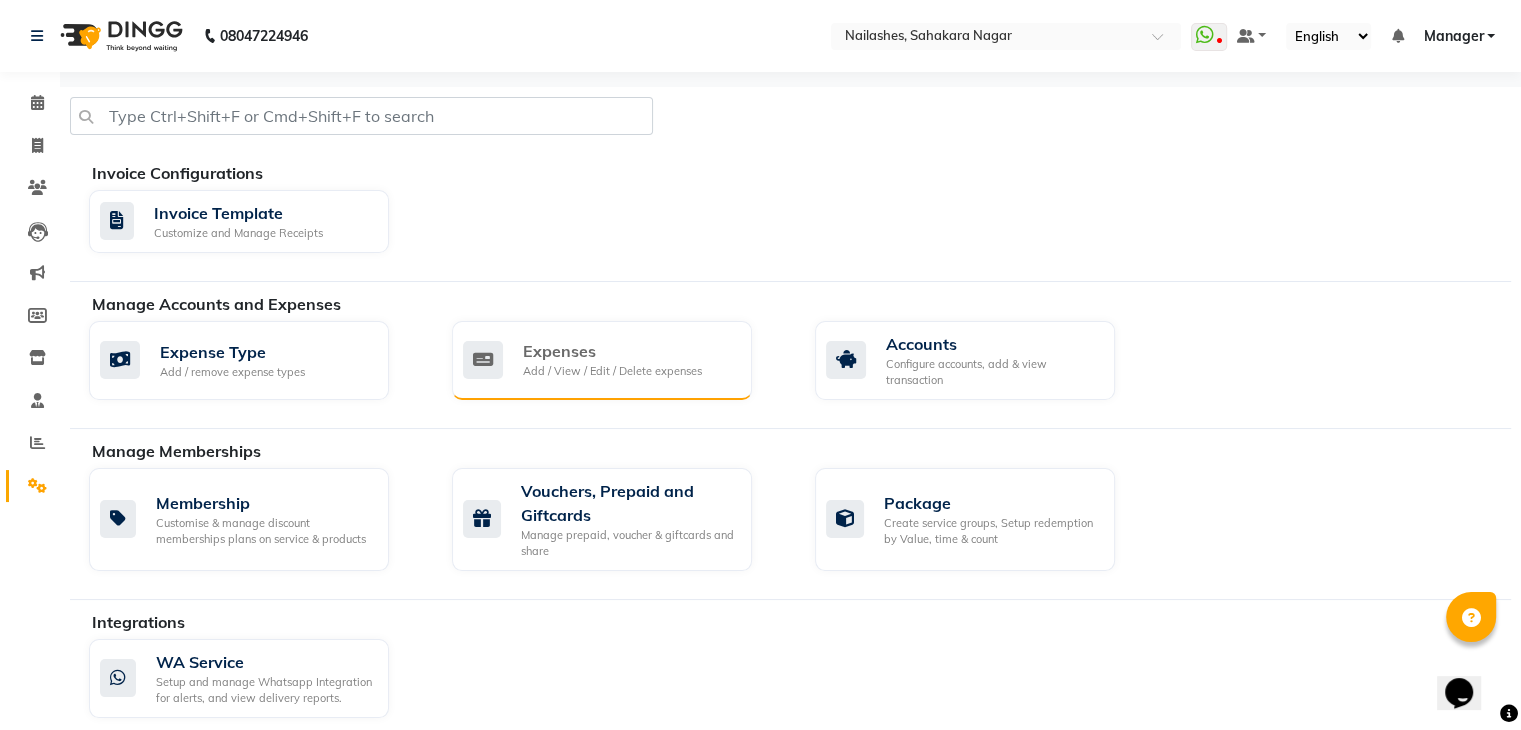 click on "Add / View / Edit / Delete expenses" 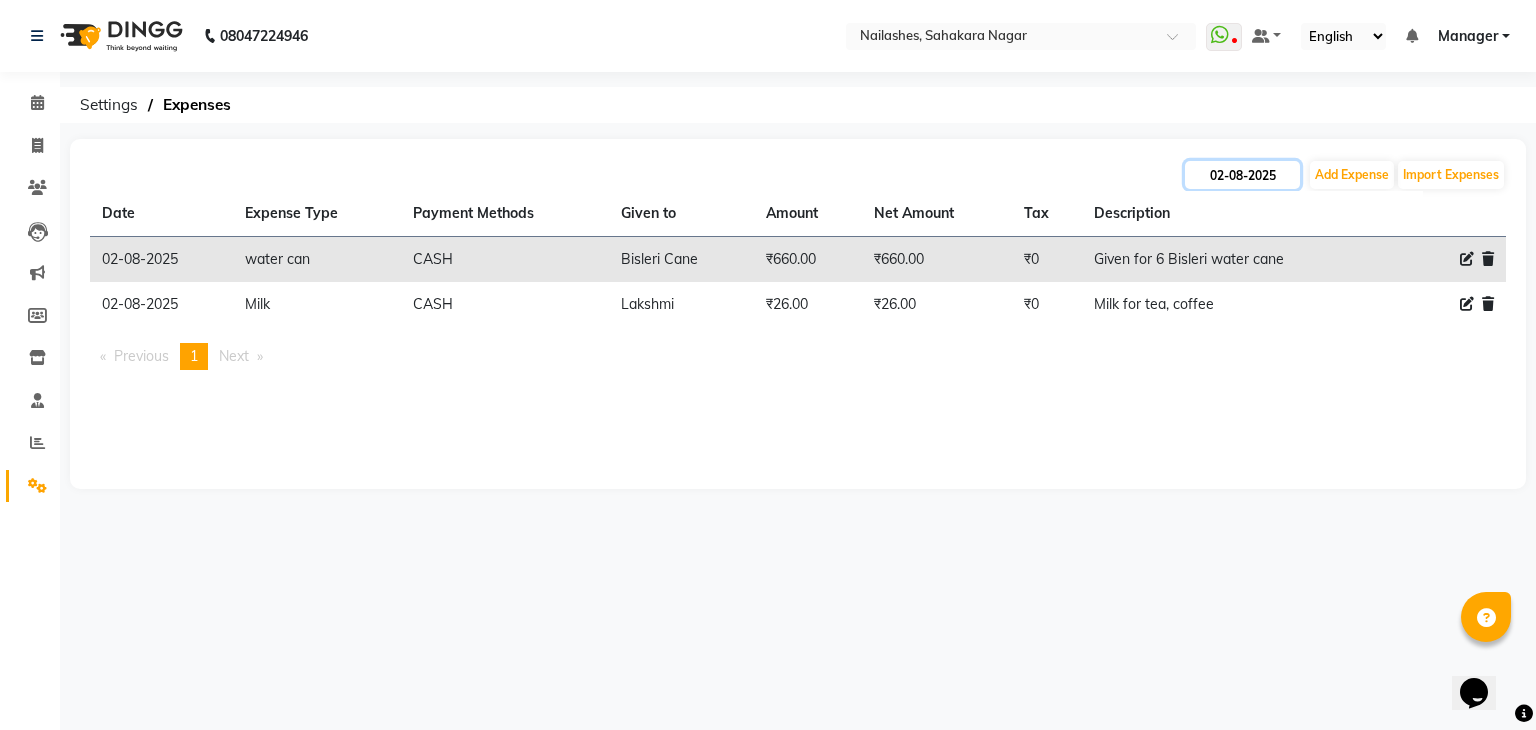 click on "02-08-2025" 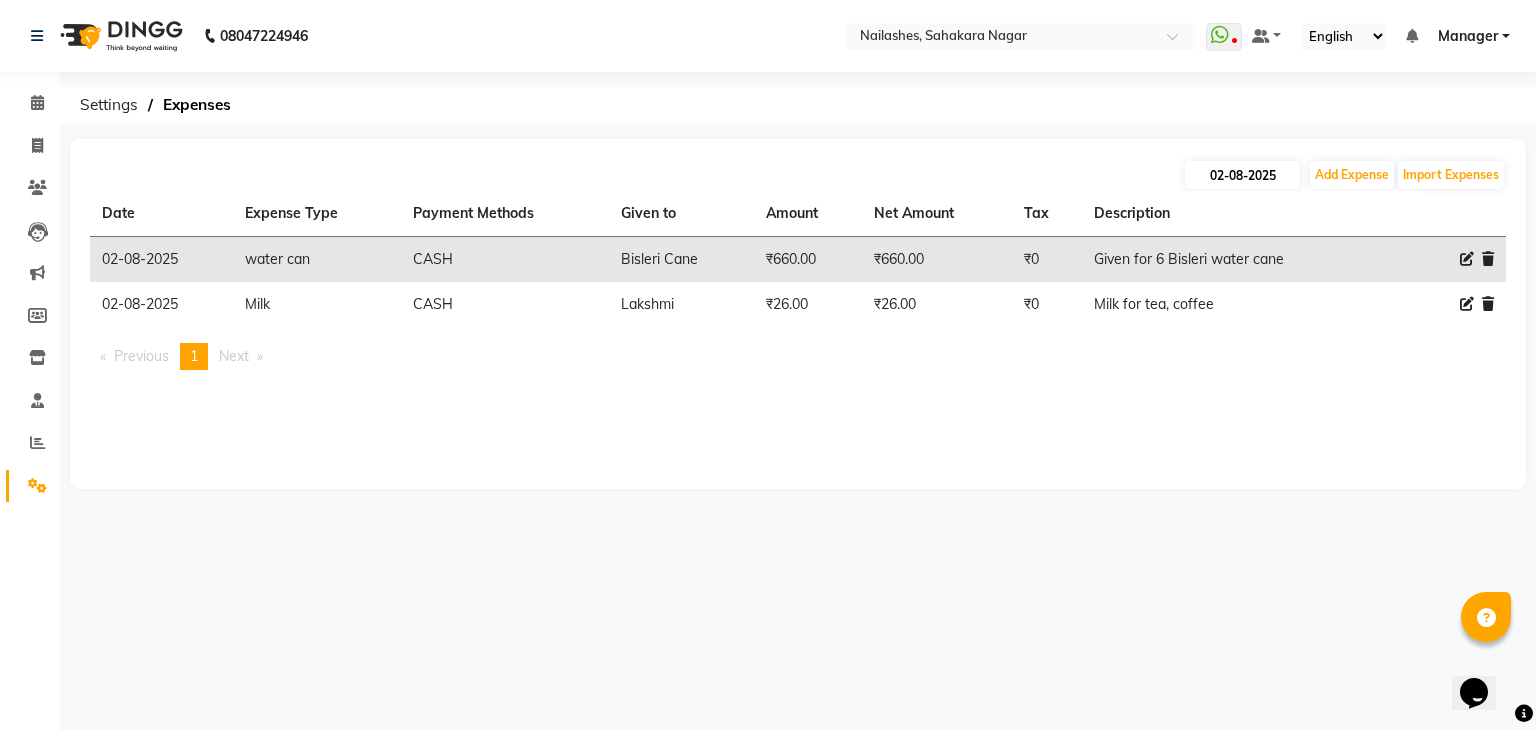 select on "8" 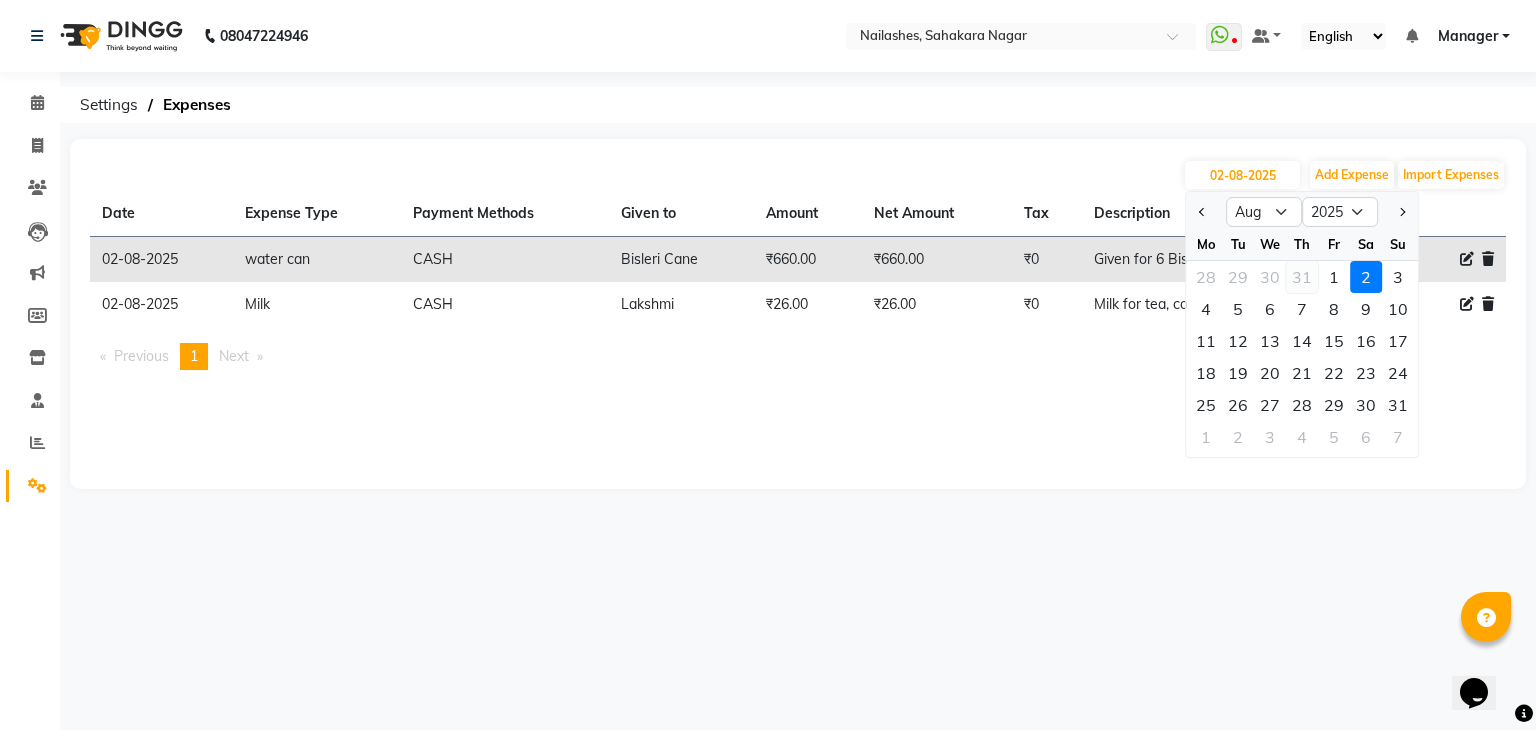 click on "31" 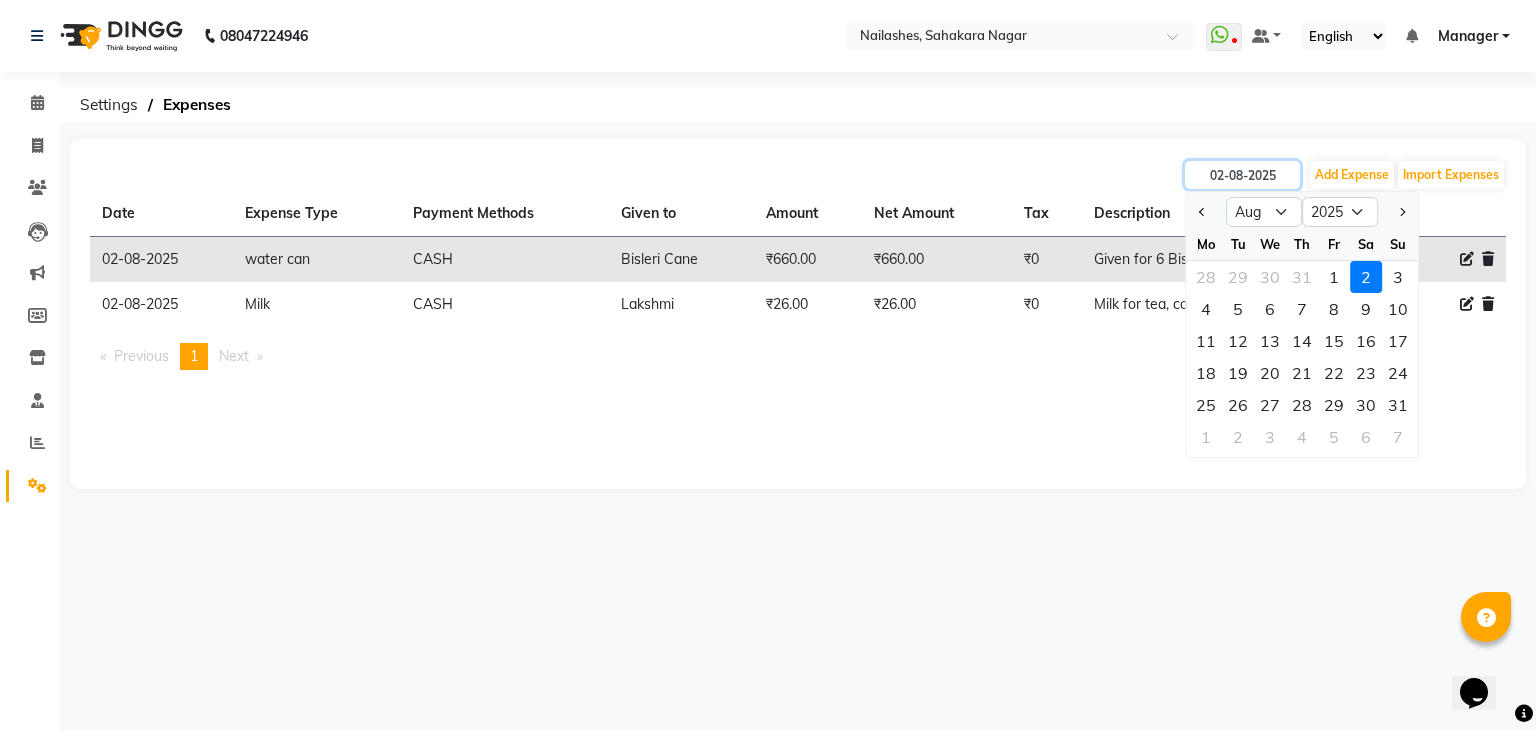 type on "31-07-2025" 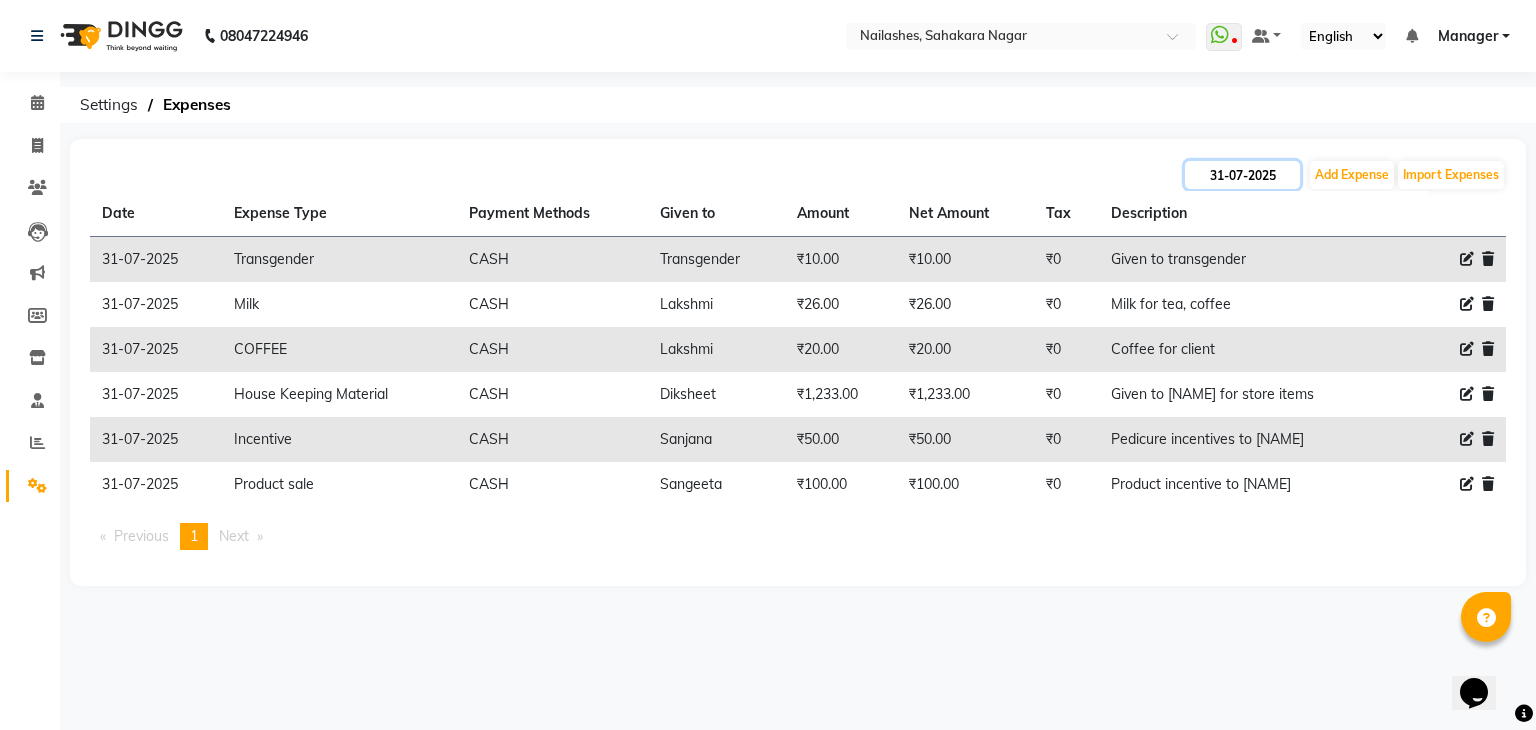 click on "31-07-2025" 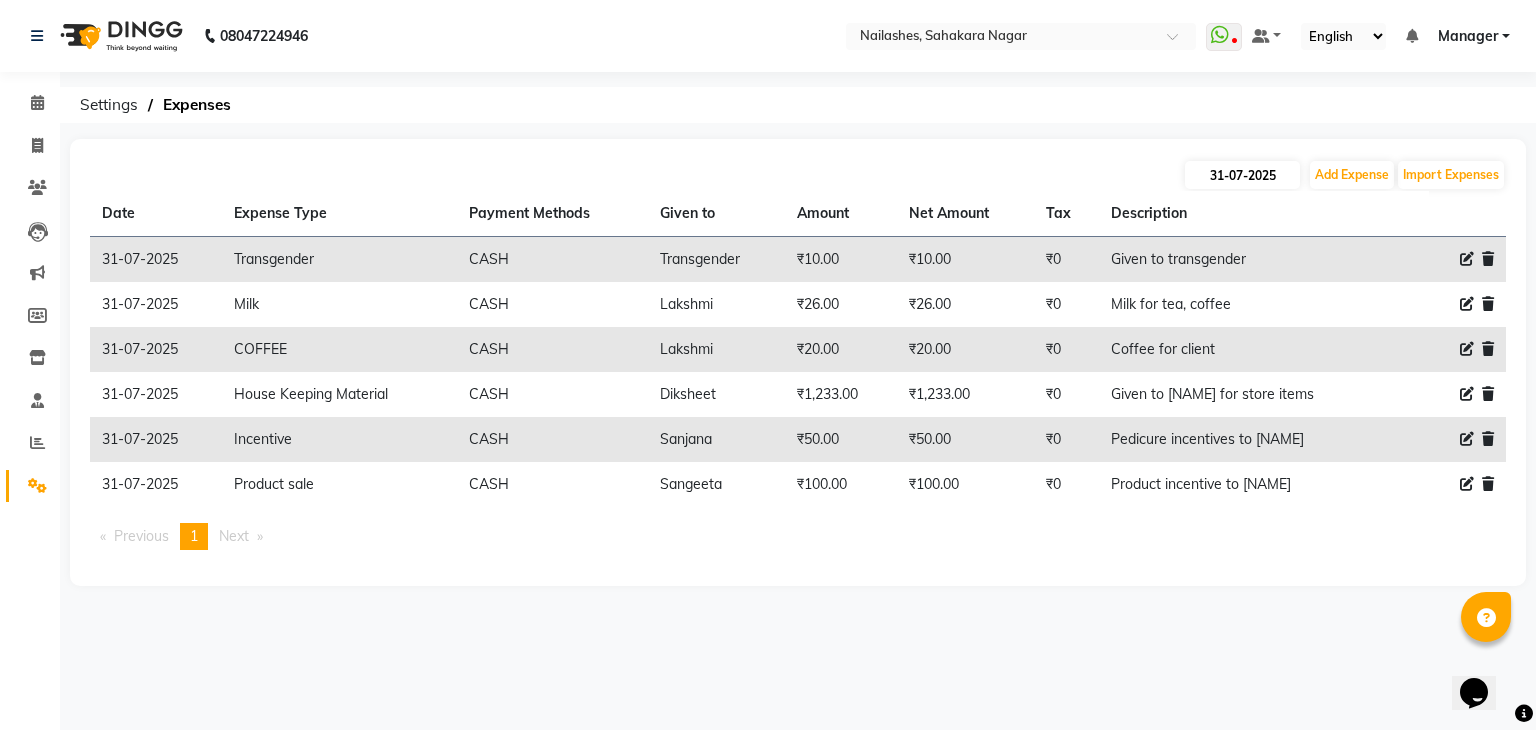 select on "7" 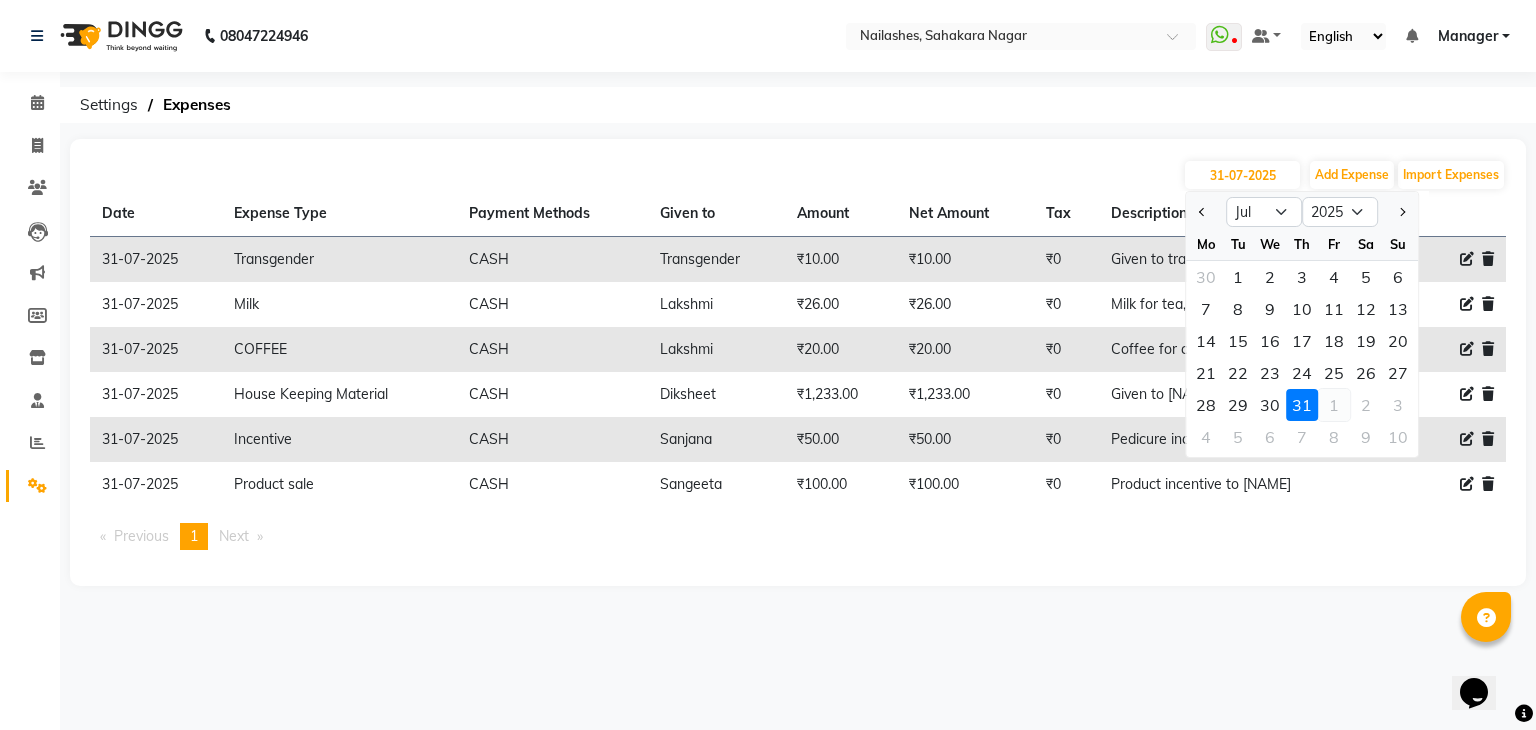 click on "1" 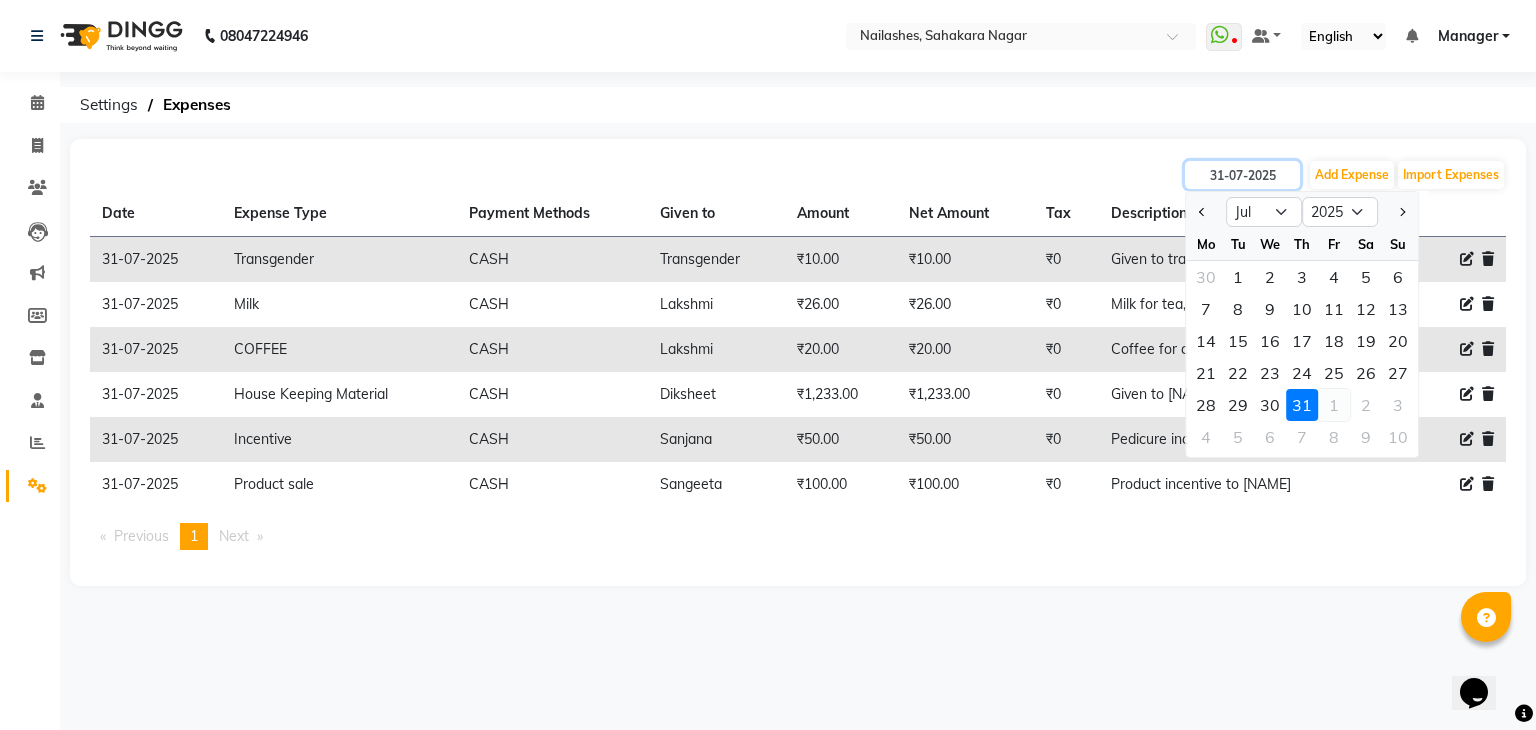 type on "01-08-2025" 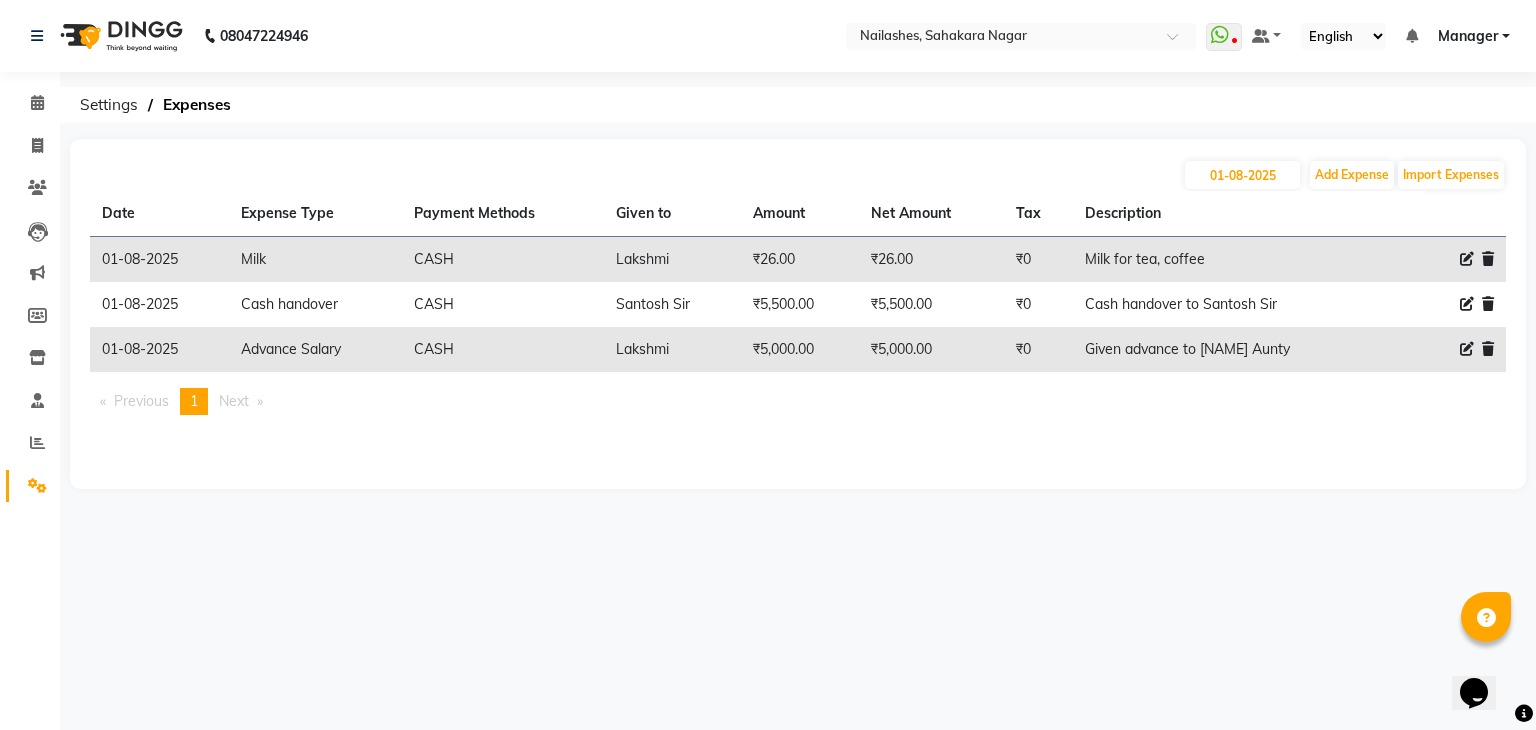 click on "01-08-2025 Add Expense Import Expenses" 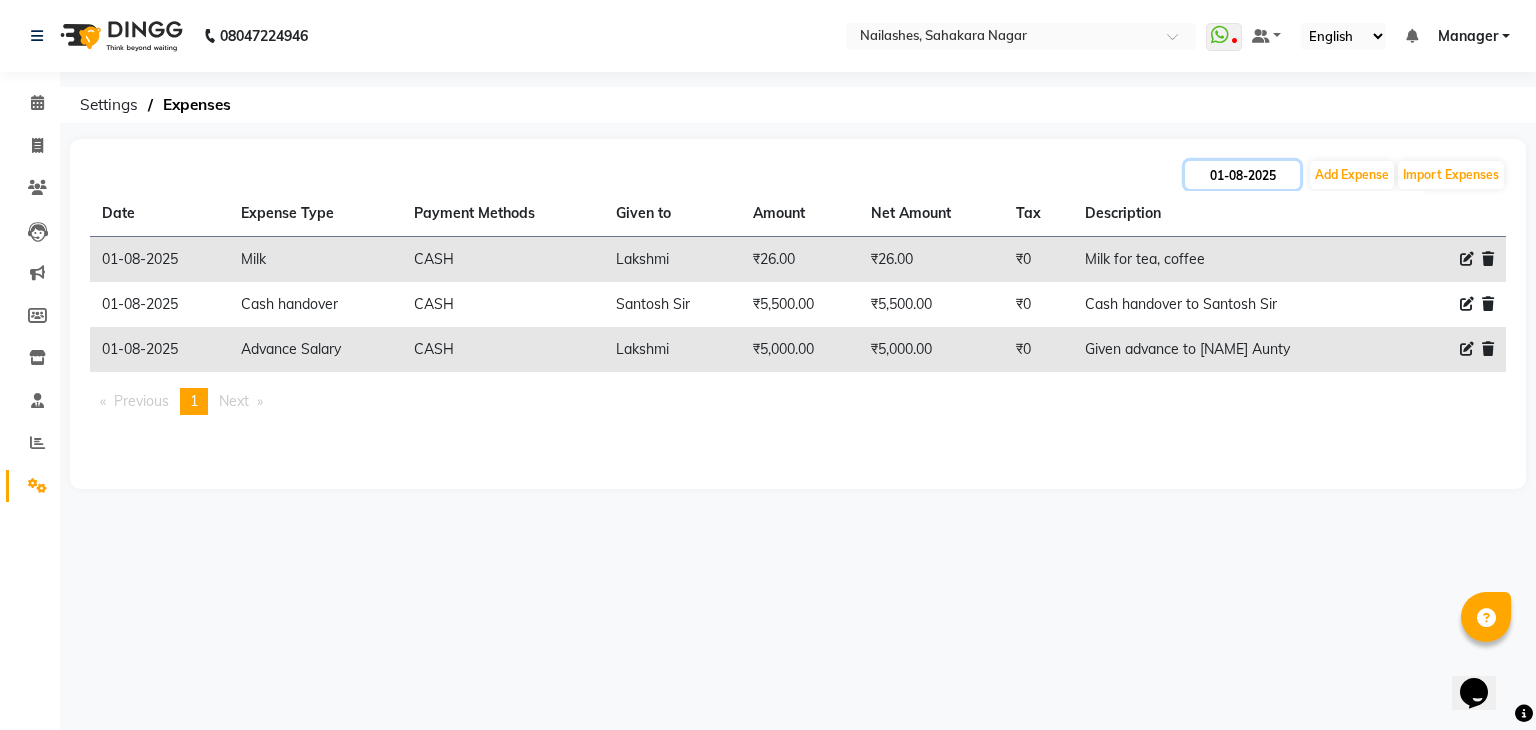 click on "01-08-2025" 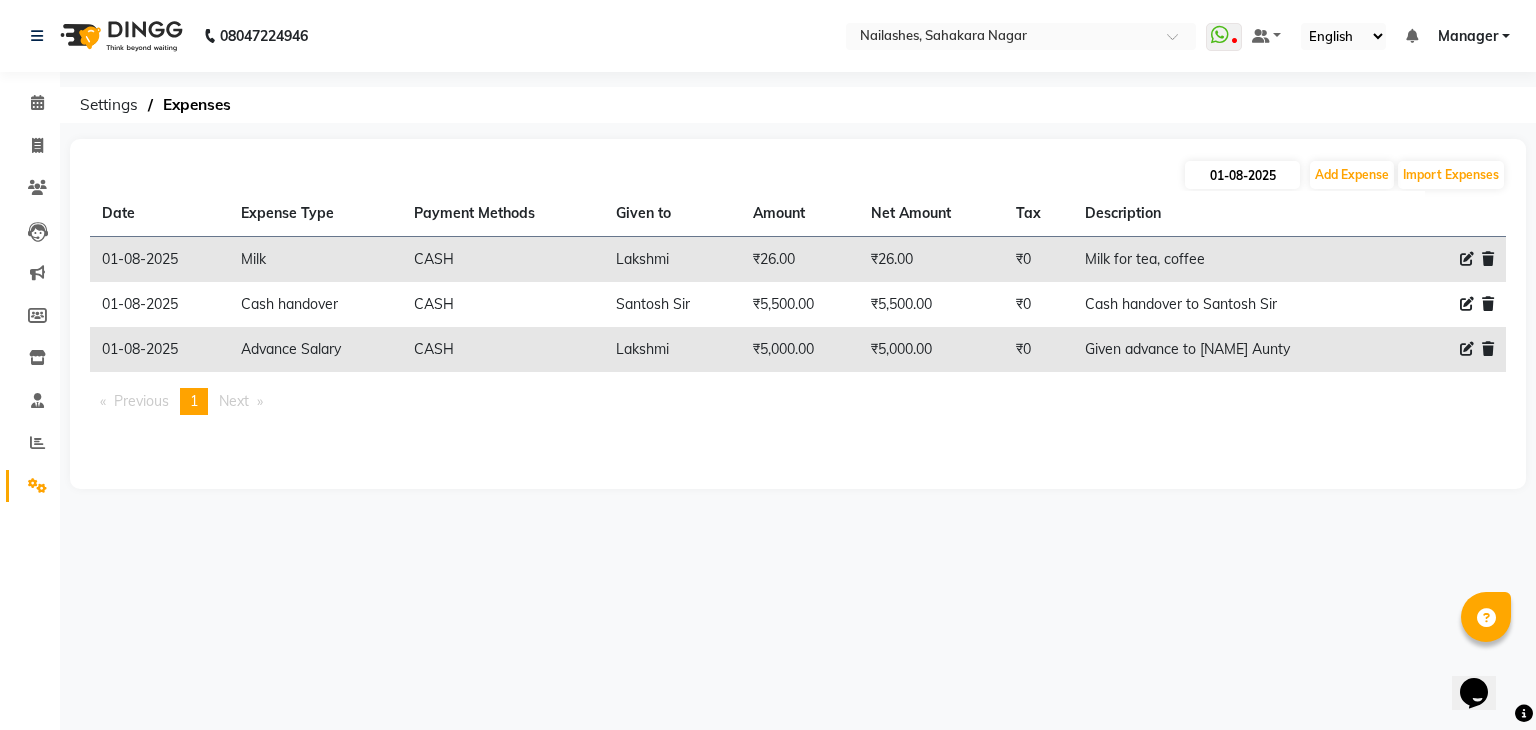 select on "8" 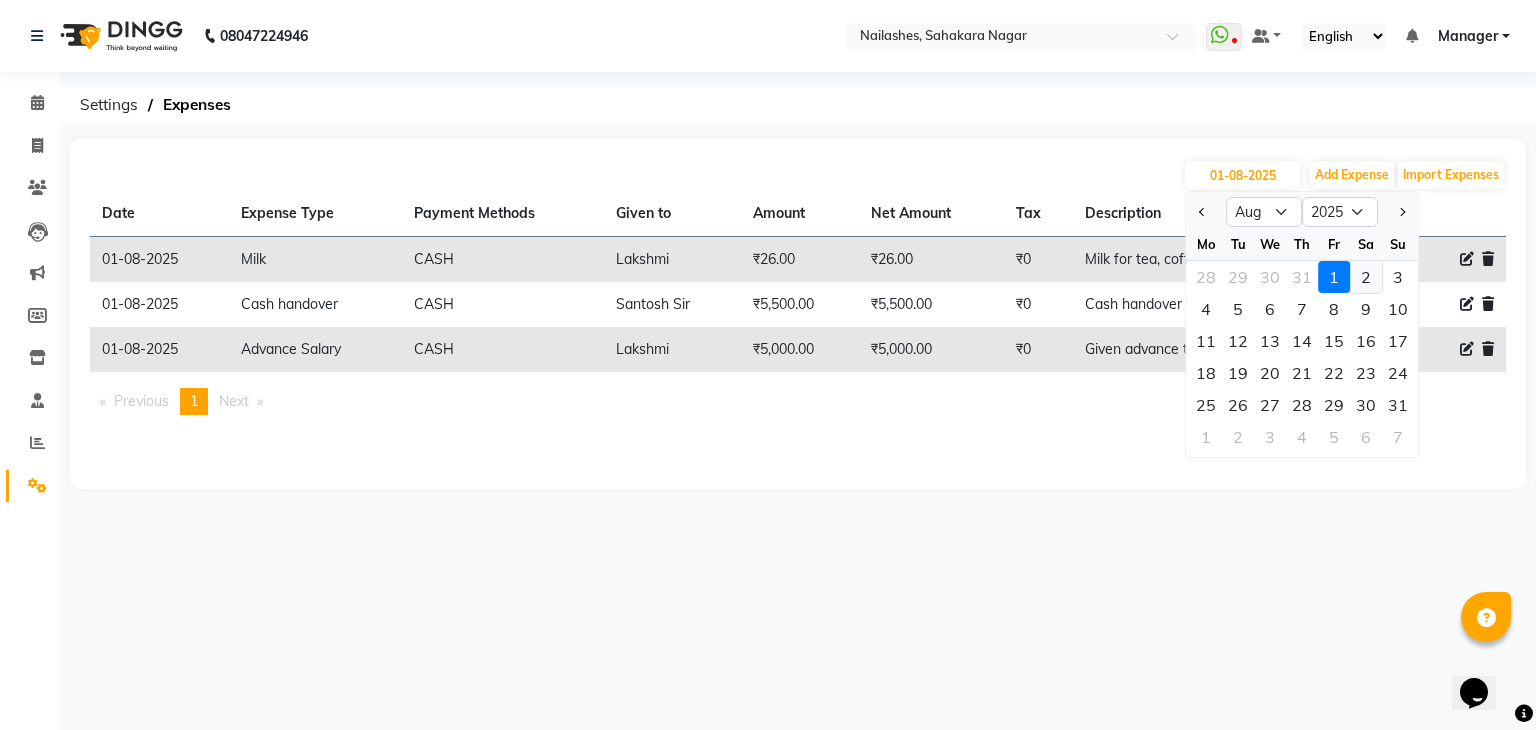 click on "2" 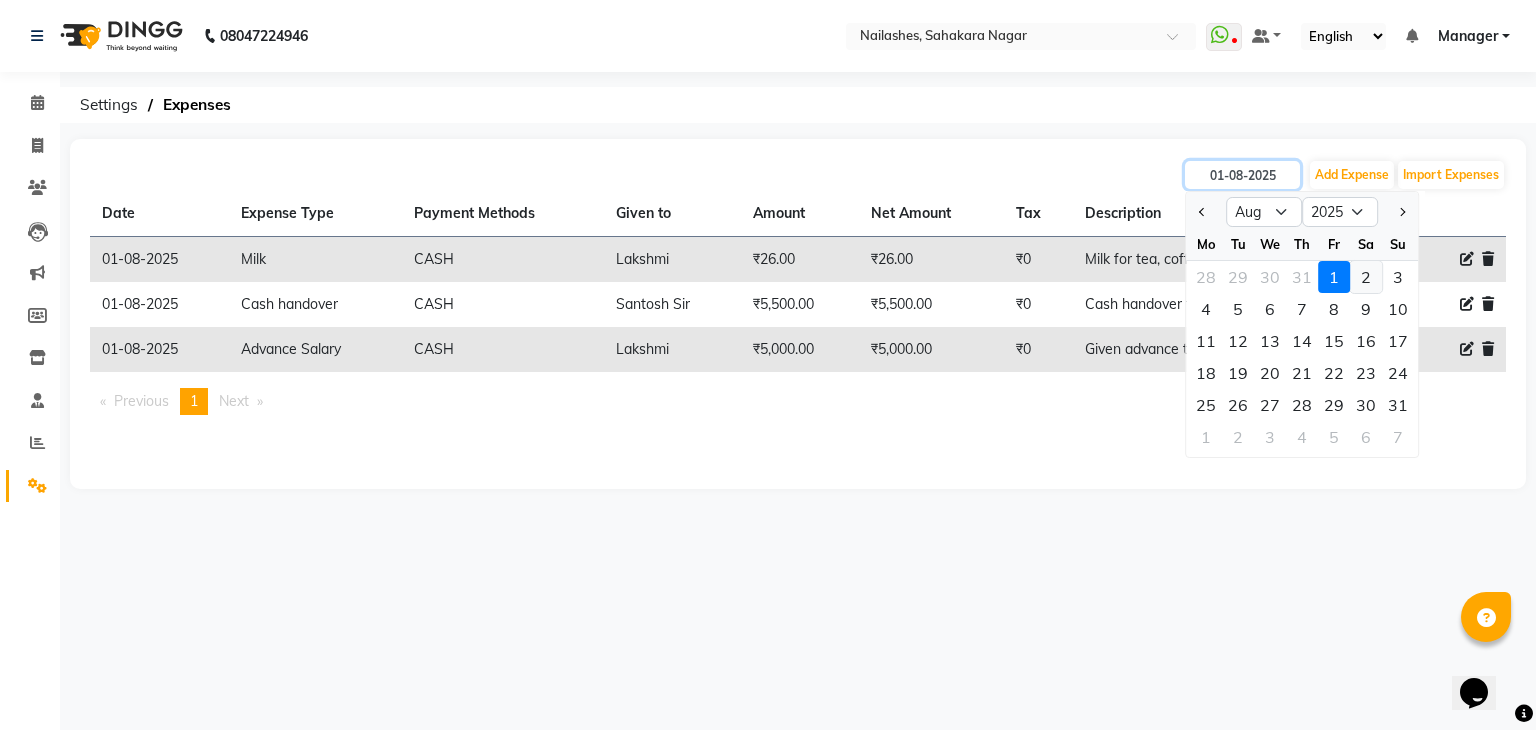 type on "02-08-2025" 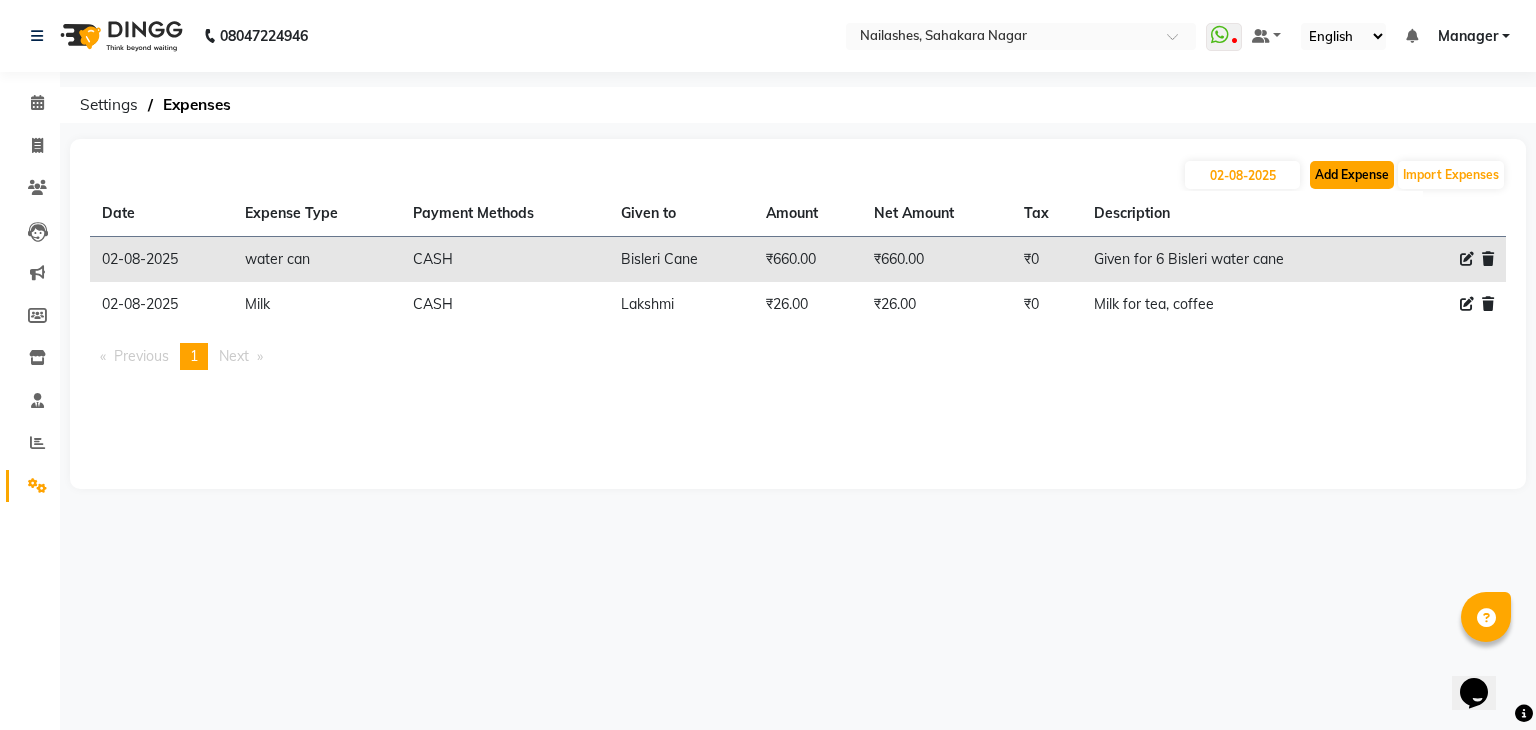 click on "Add Expense" 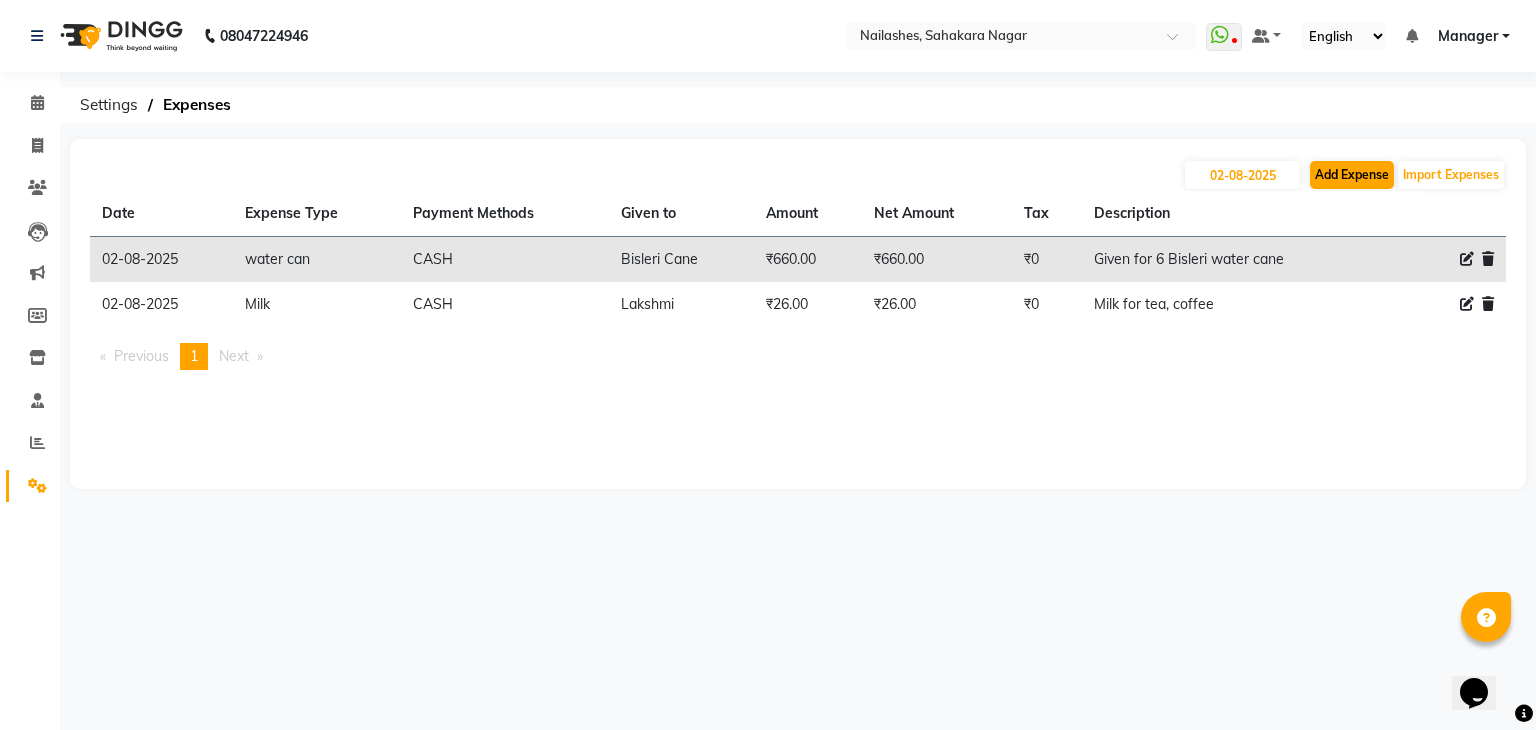 select on "1" 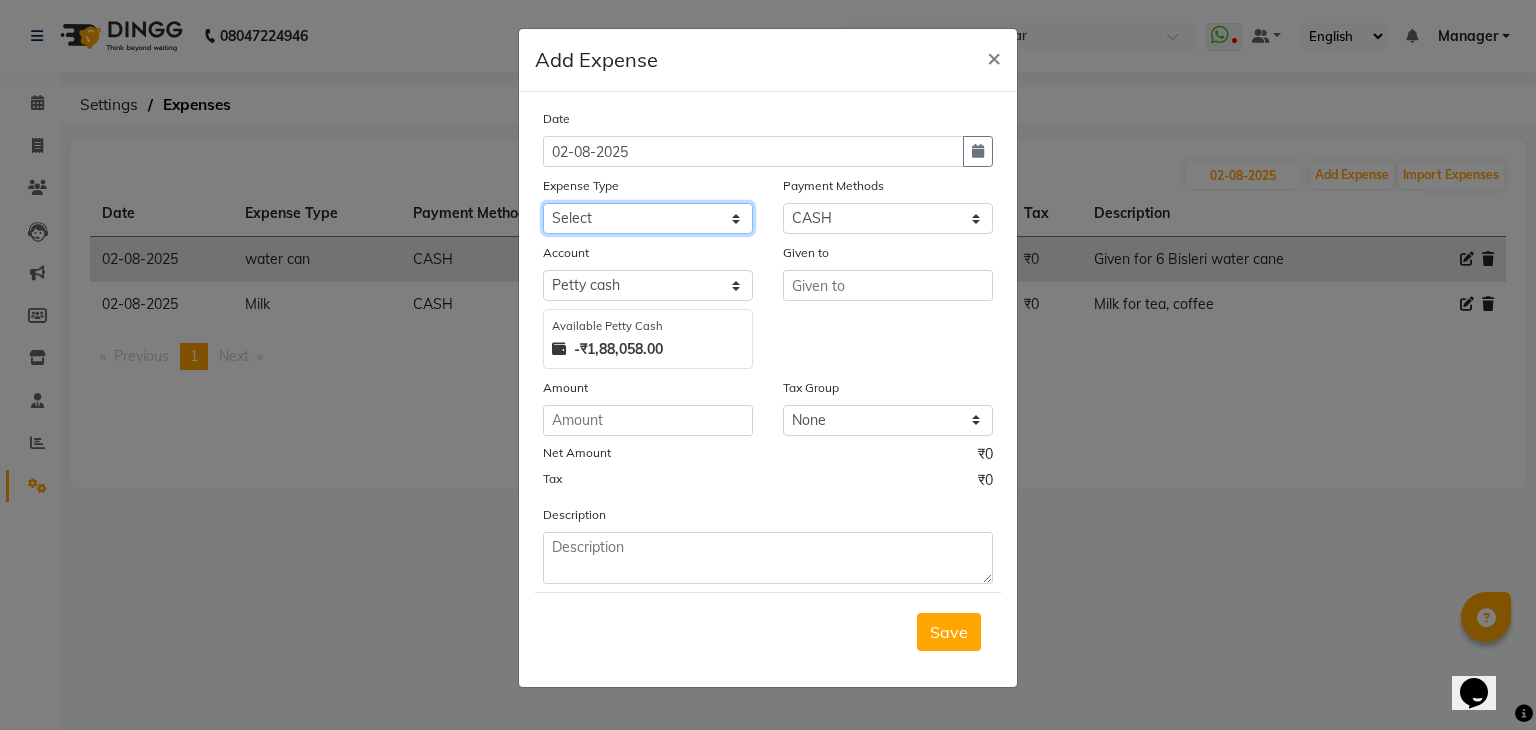 click on "Select acetone Advance Salary bank deposite BBMP Beauty products Bed charges BIRTHDAY CAKE Bonus Carpenter CASH EXPENSE VOUCHER Cash handover chocolate for store cleaning things Client Refreshment coconut water for clients COFFEE coffee cup coffee powder Commission Conveyance Cotton Courier decoration Diesel for generator Donation Drinking Water Electricity Eyelashes return Face mask floor cleaner flowers daily garbage generator diesel green tea GST handover HANDWASH House Keeping Material House keeping Salary Incentive Internet Bill juice LAUNDRY Maintainance Marketing Medical Membership Milk Milk miscelleneous Naturals salon NEWSPAPER O T Other Pantry PETROL Phone Bill Plants plumber pooja items Porter priest Product Purchase product return Product sale puja items RAPIDO Refund Rent Shop Rent Staff Accommodation Royalty Salary Staff cab charges Staff dinner Staff Flight Ticket Staff  Hiring from another Branch Staff Snacks Stationary STORE OPENING CHARGE sugar sweets TEAM DINNER TIPS Tissue Transgender" 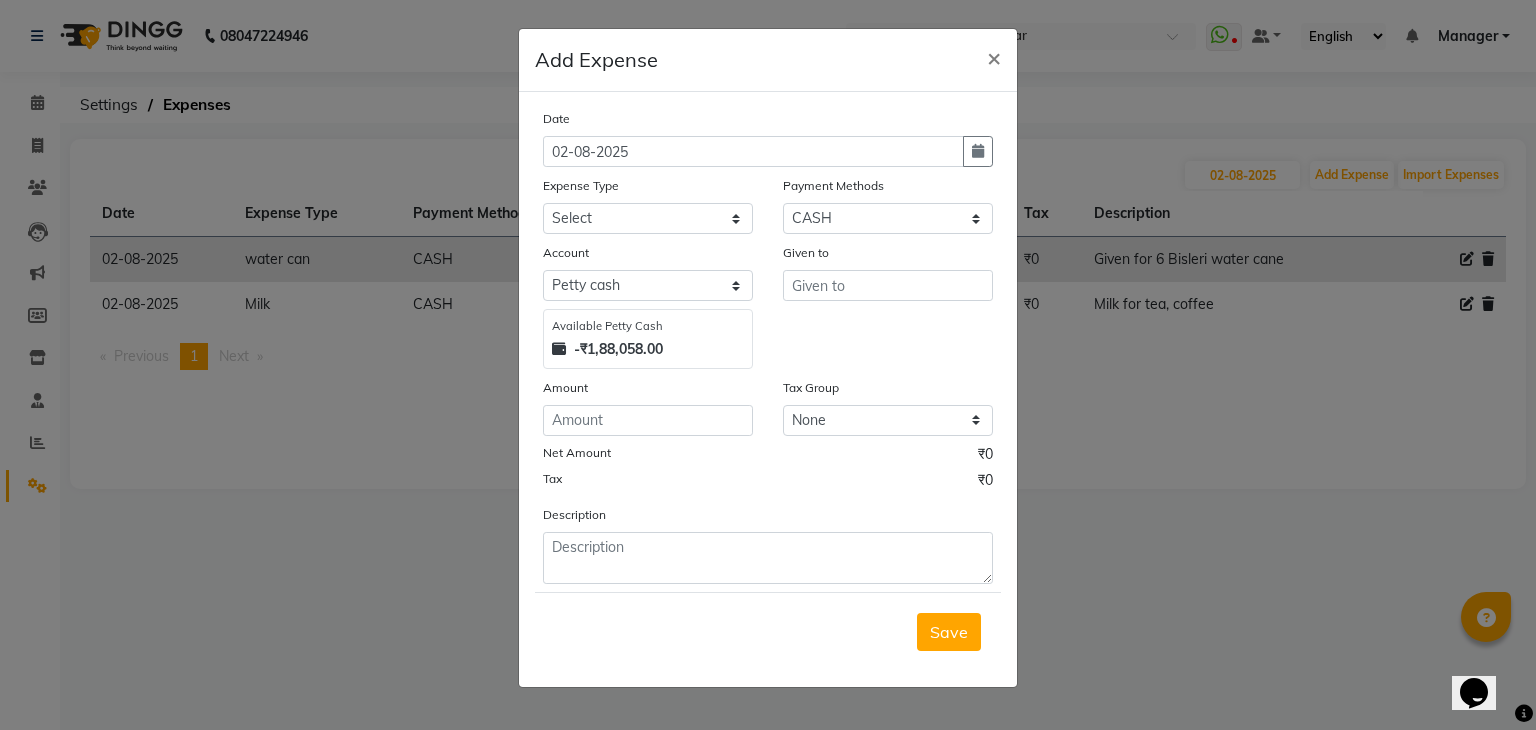 click on "Given to" 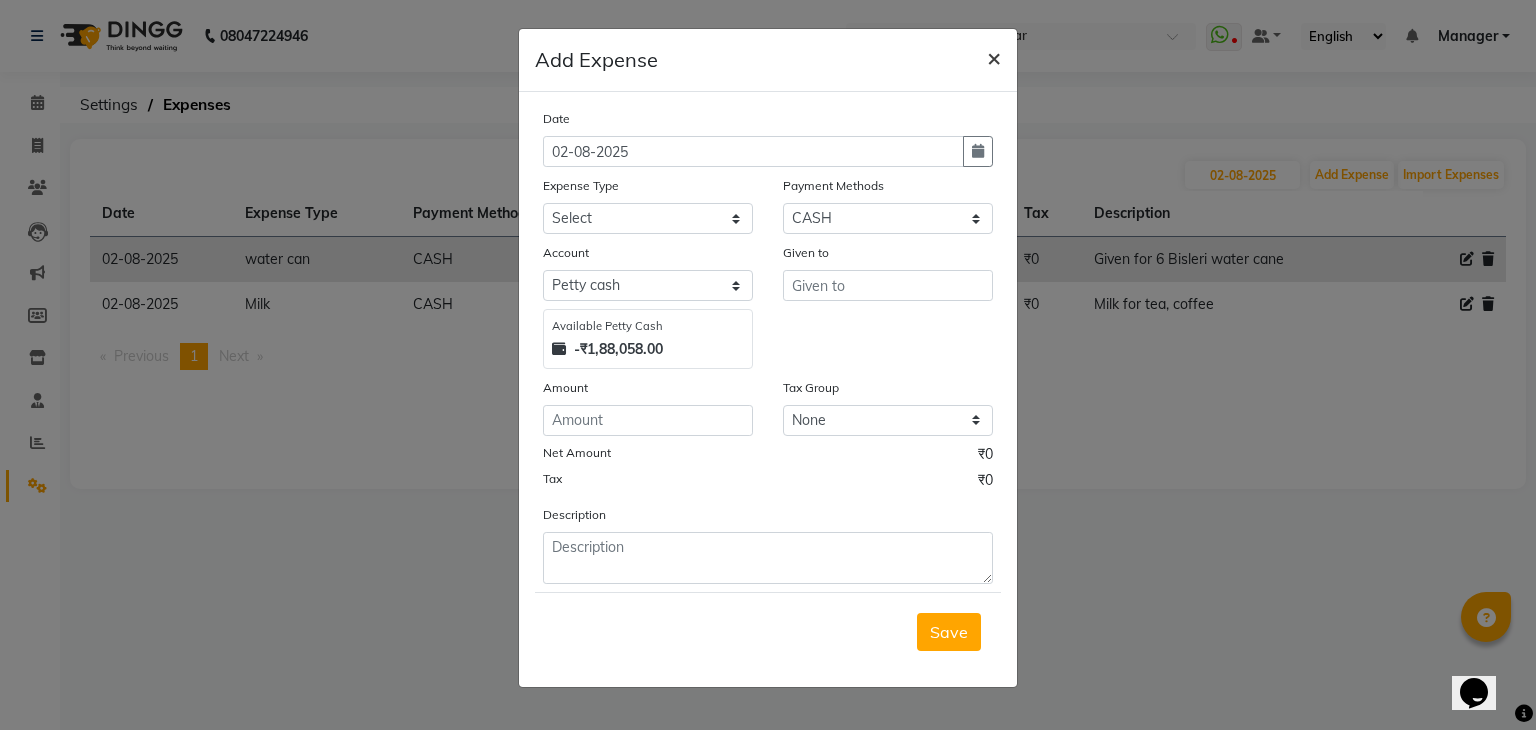 click on "×" 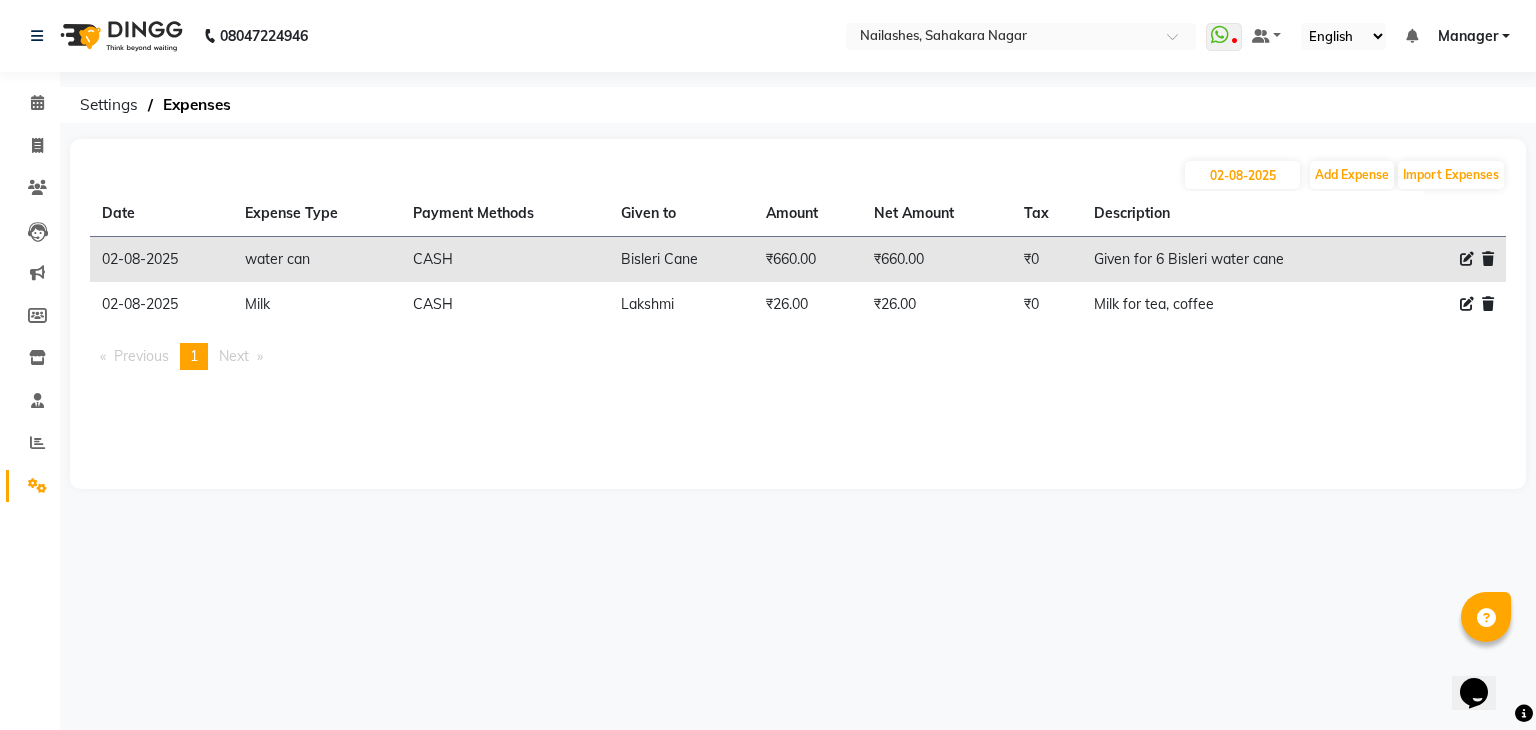 click 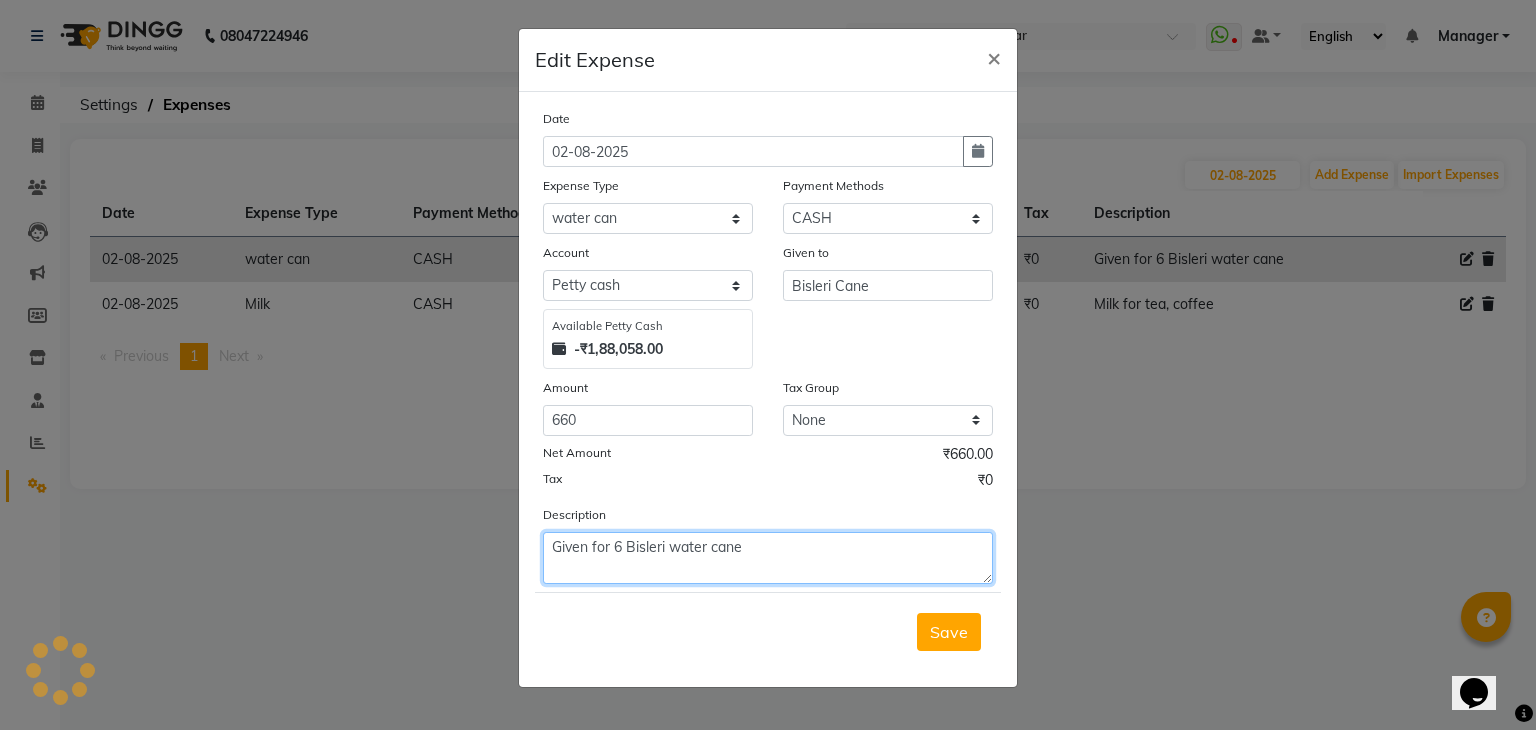 click on "Given for 6 [PERSON] water cane" 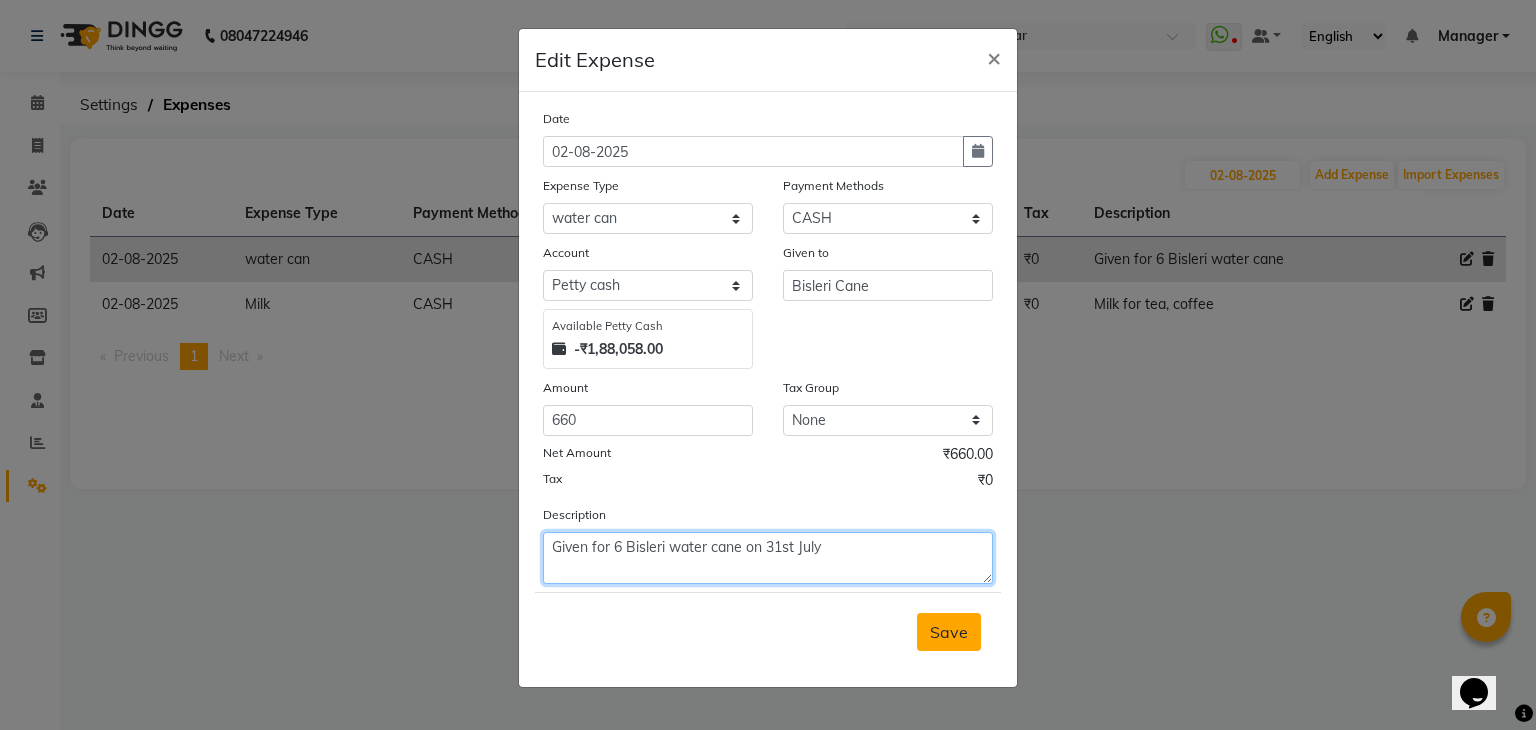type on "Given for 6 Bisleri water cane on 31st July" 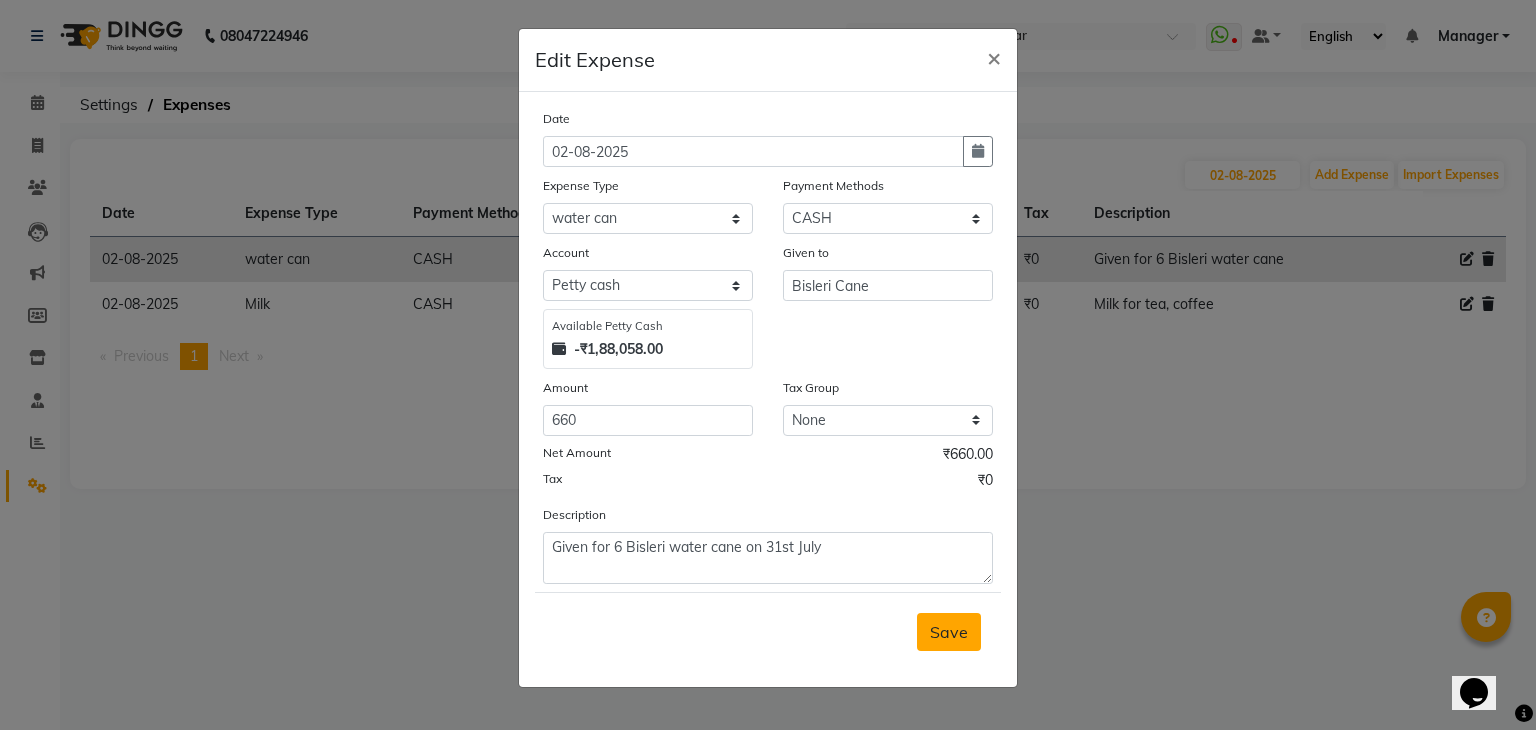 click on "Save" at bounding box center (949, 632) 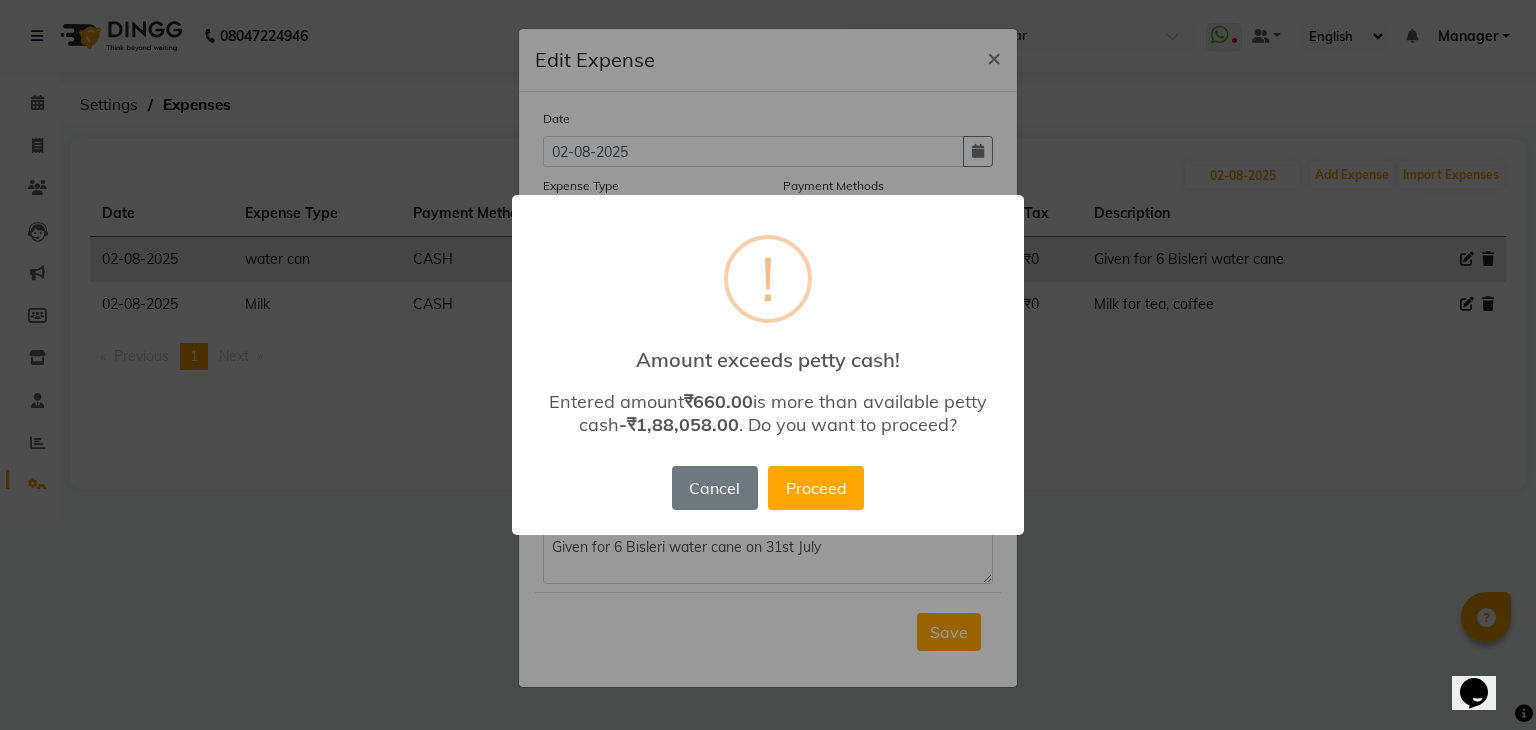 drag, startPoint x: 807, startPoint y: 483, endPoint x: 1416, endPoint y: 293, distance: 637.9506 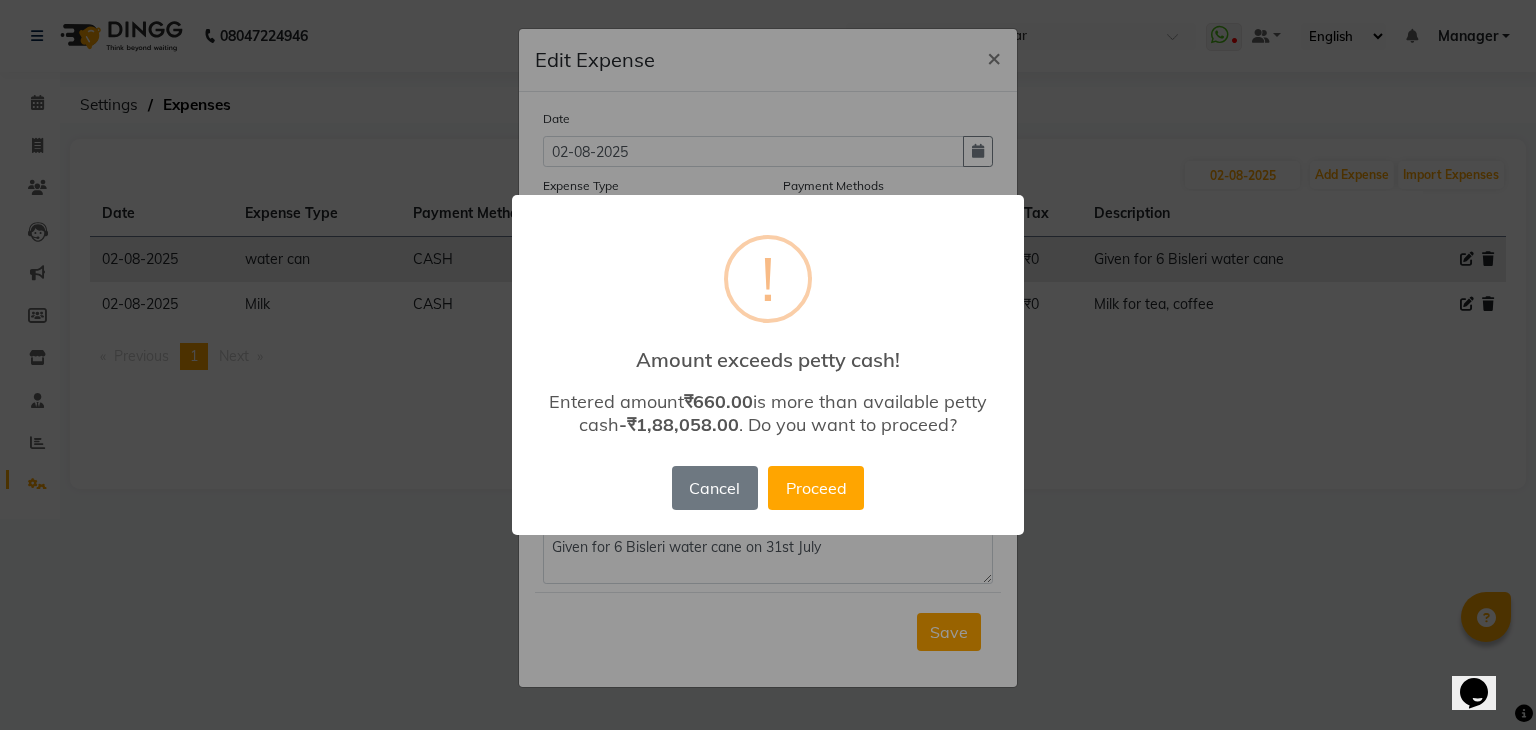 click on "Proceed" at bounding box center [816, 488] 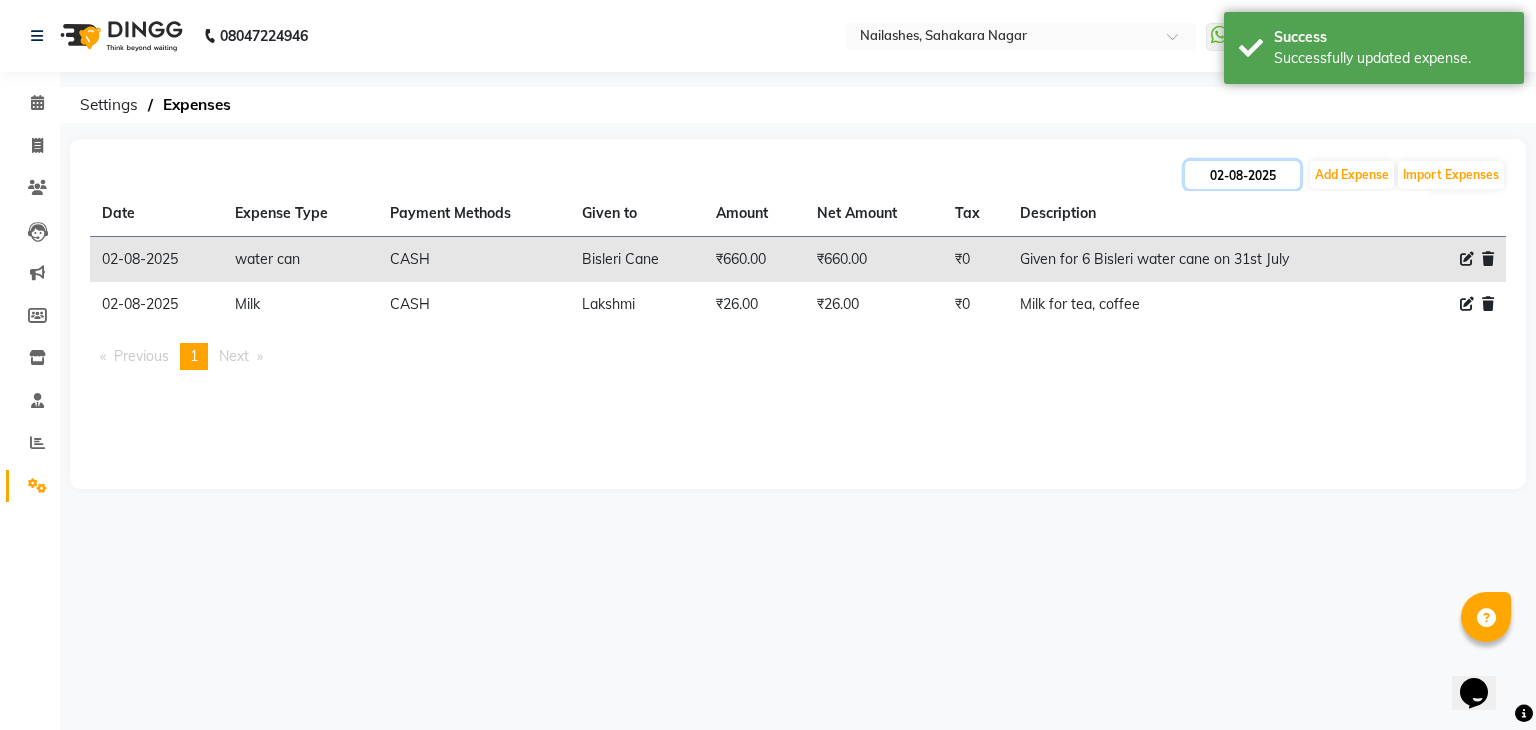 click on "02-08-2025" 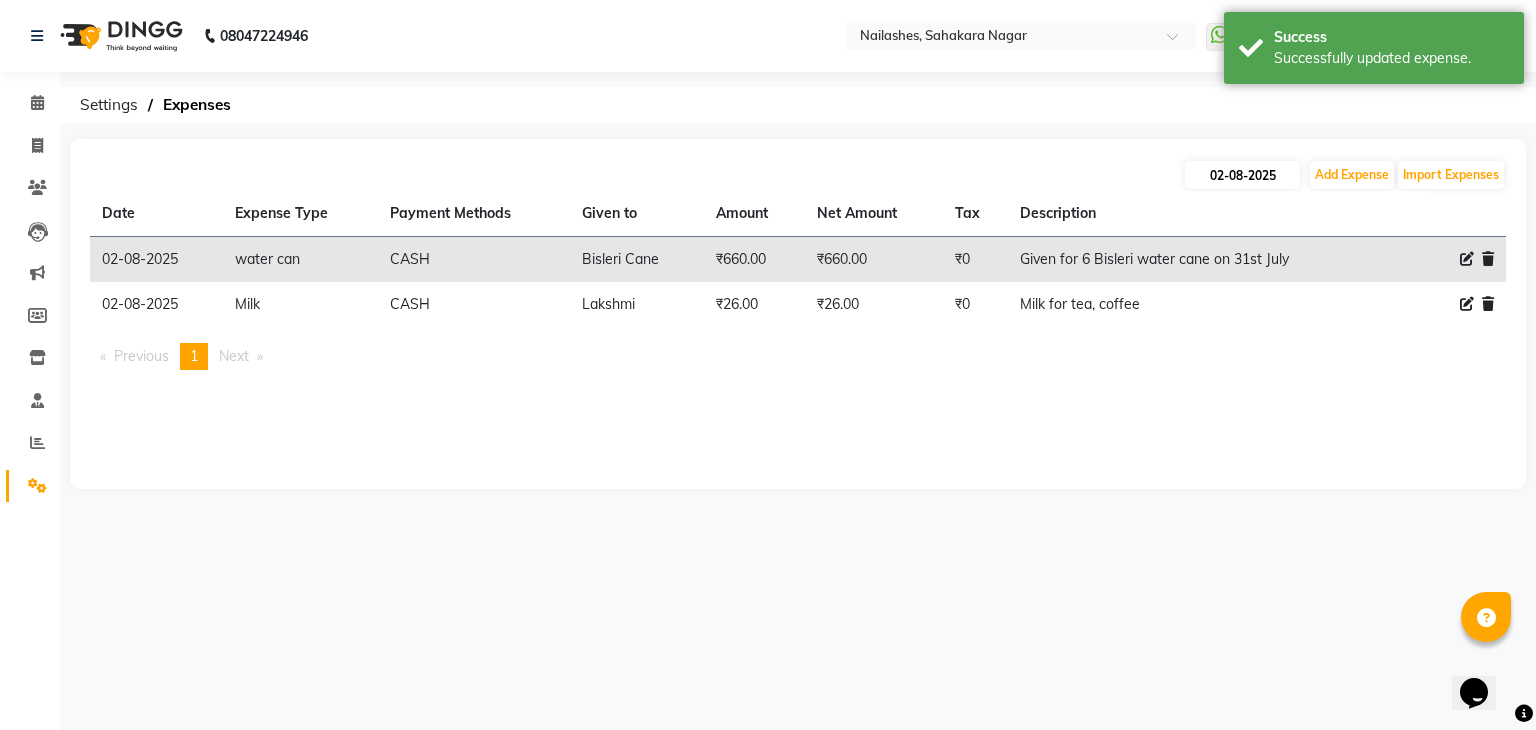 select on "8" 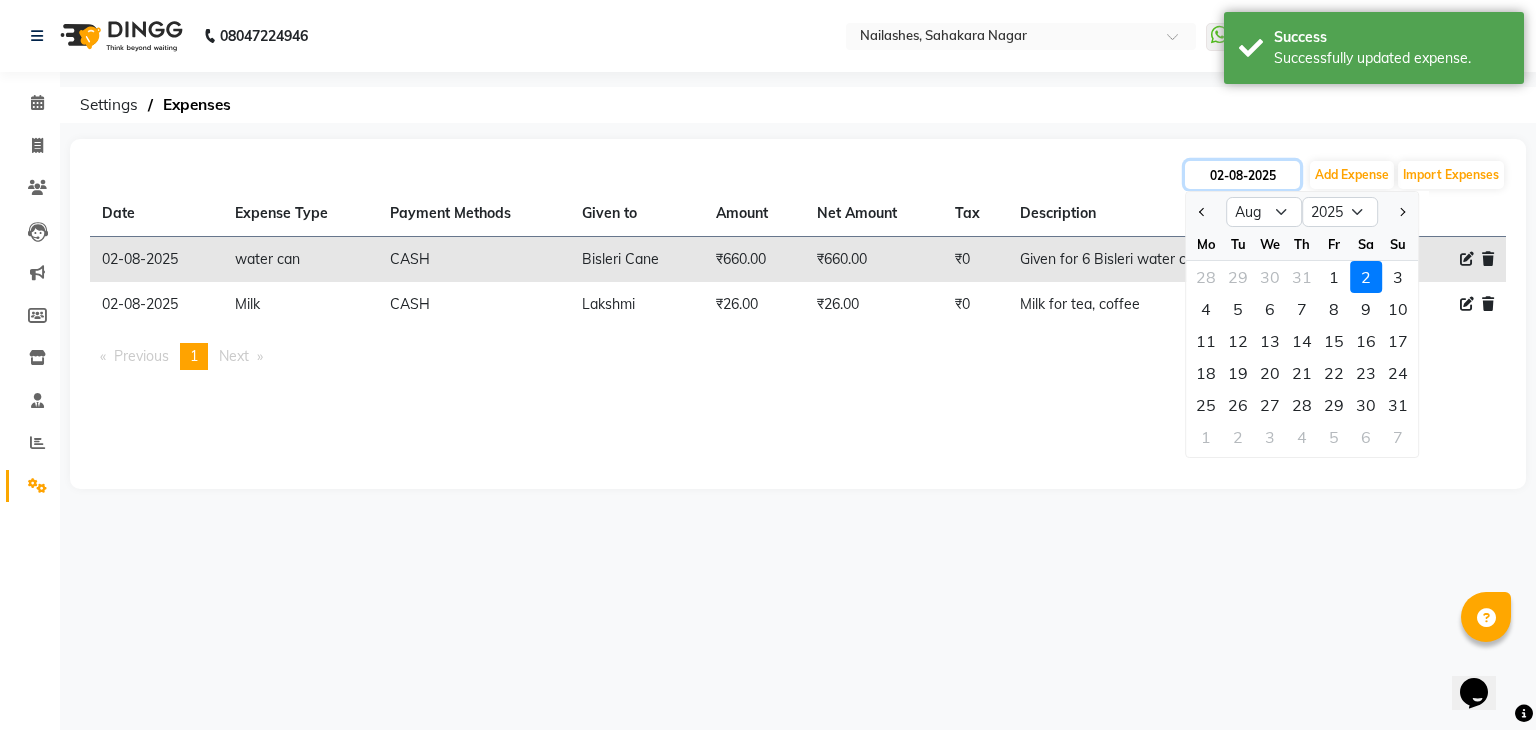 click on "02-08-2025" 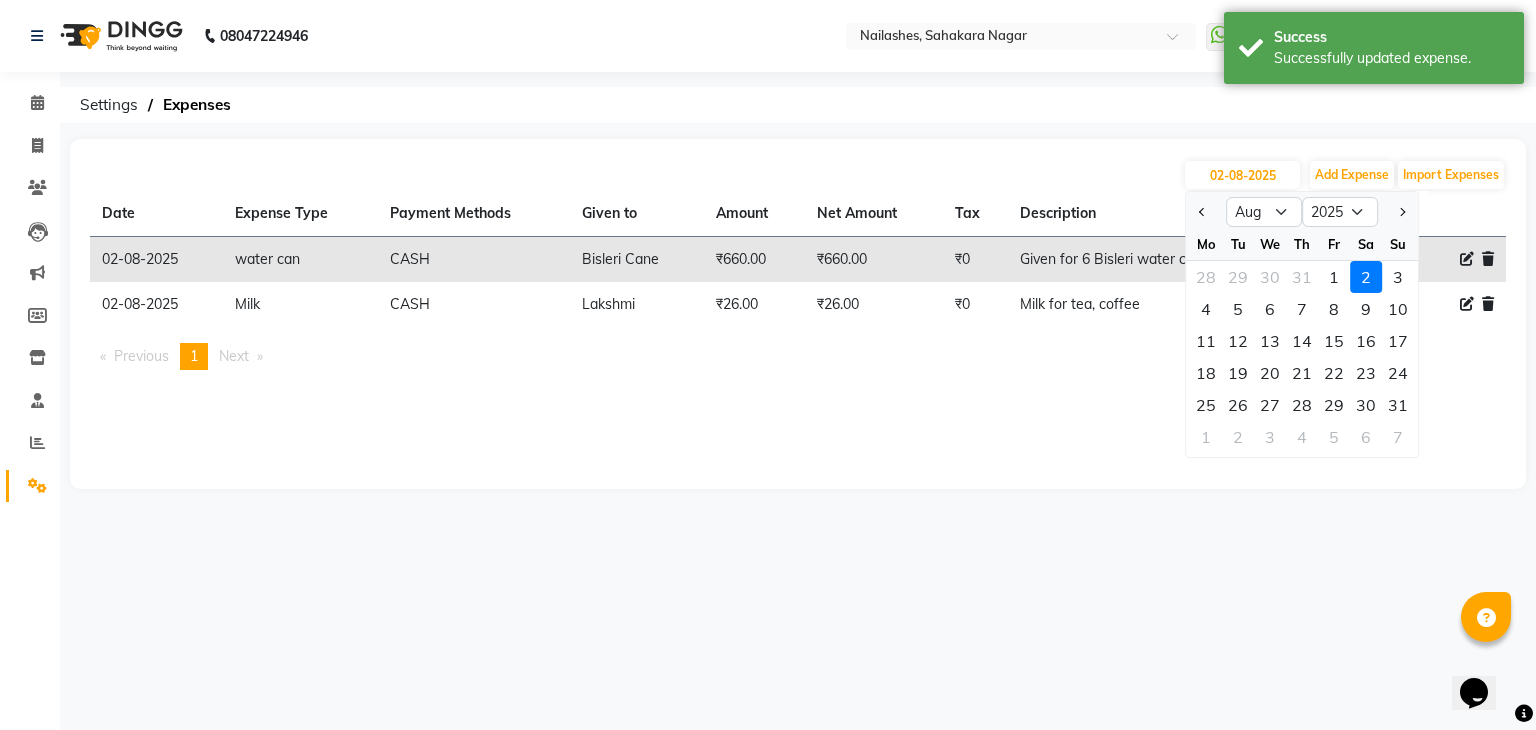drag, startPoint x: 908, startPoint y: 160, endPoint x: 1076, endPoint y: 190, distance: 170.65755 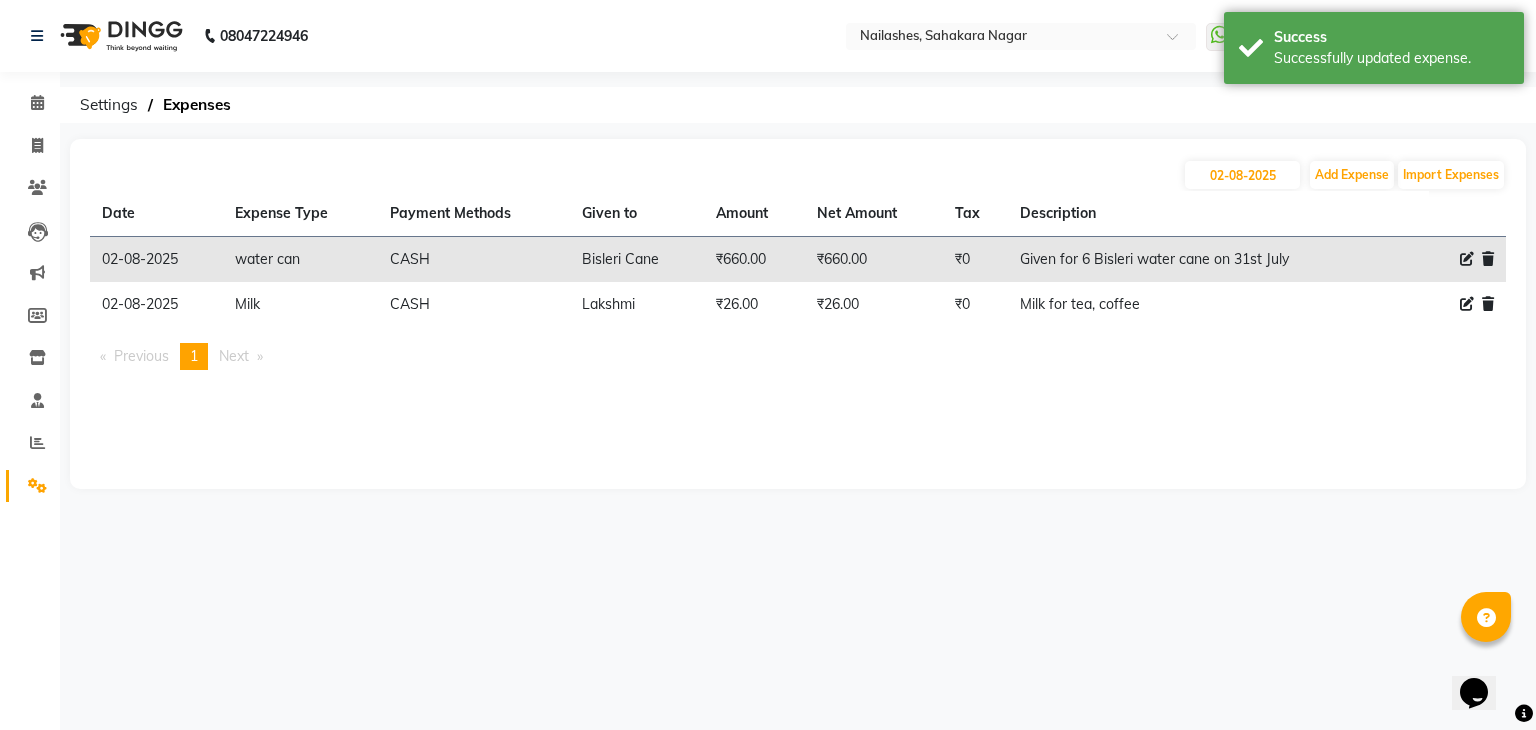 click on "02-08-2025 Add Expense Import Expenses Date Expense Type Payment Methods Given to Amount Net Amount Tax Description  02-08-2025   water can   CASH   Bisleri Cane   ₹660.00  ₹660.00 ₹0  Given for 6 Bisleri water cane on 31st July   02-08-2025   Milk   CASH   Lakshmi   ₹26.00  ₹26.00 ₹0  Milk for tea, coffee   Previous  page  1 / 1  You're on page  1  Next  page" 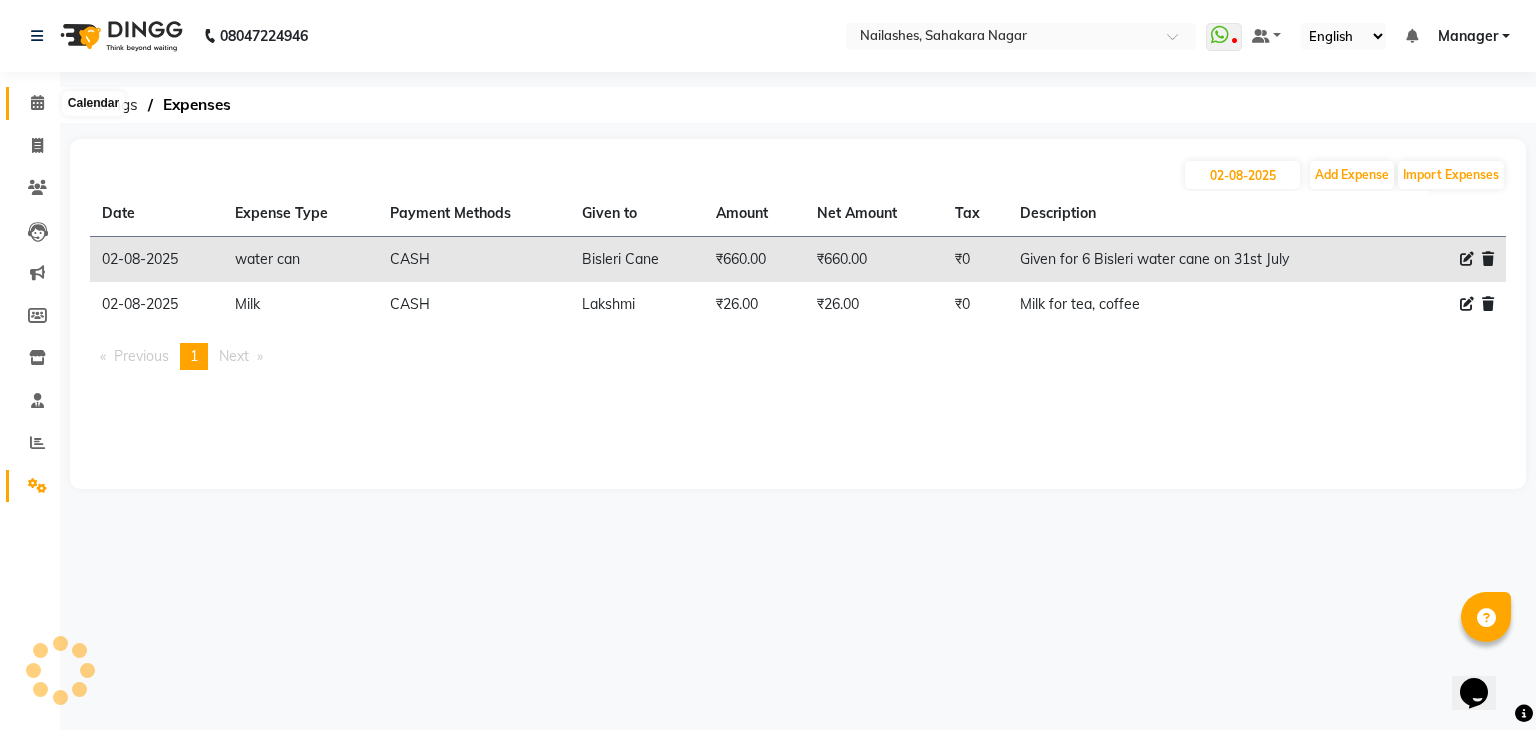 click 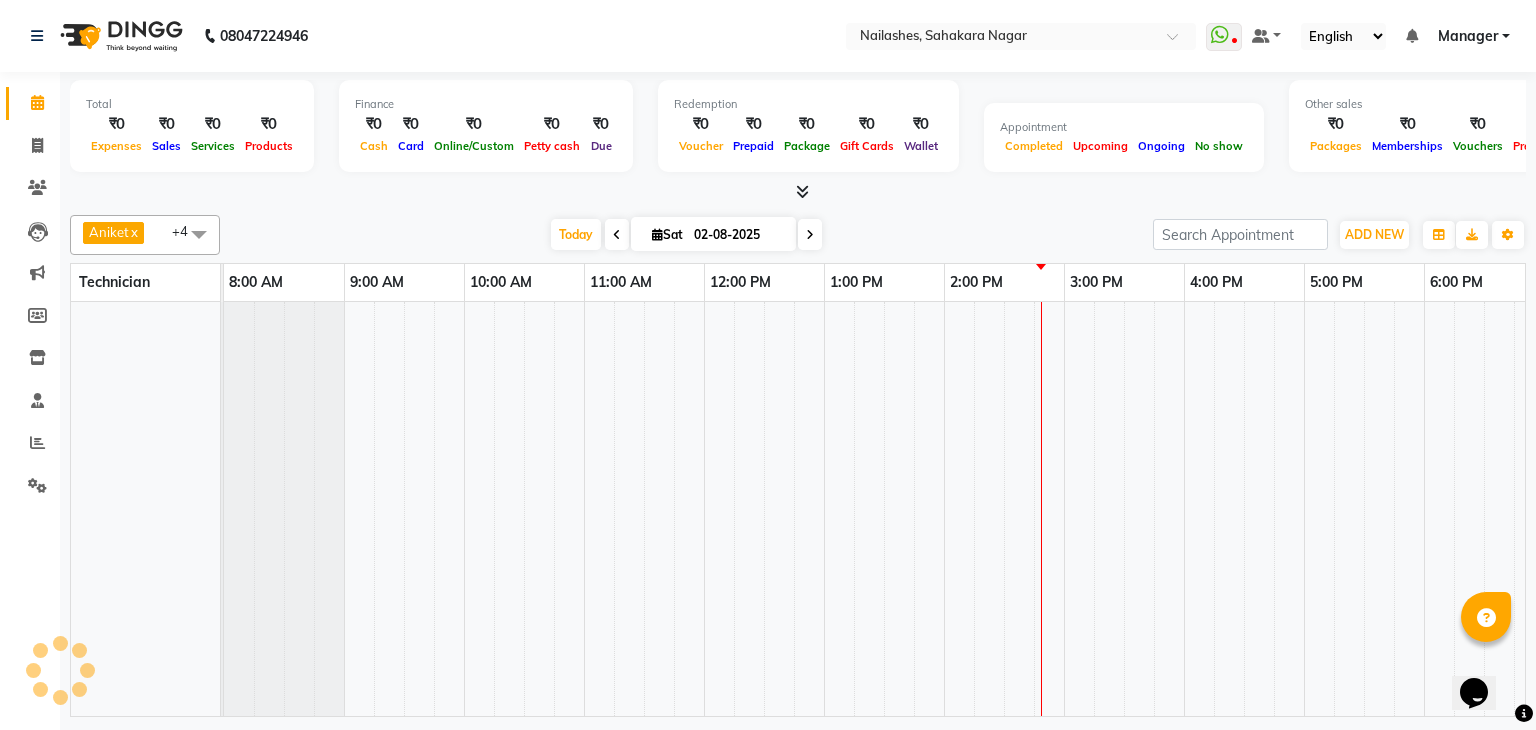scroll, scrollTop: 0, scrollLeft: 0, axis: both 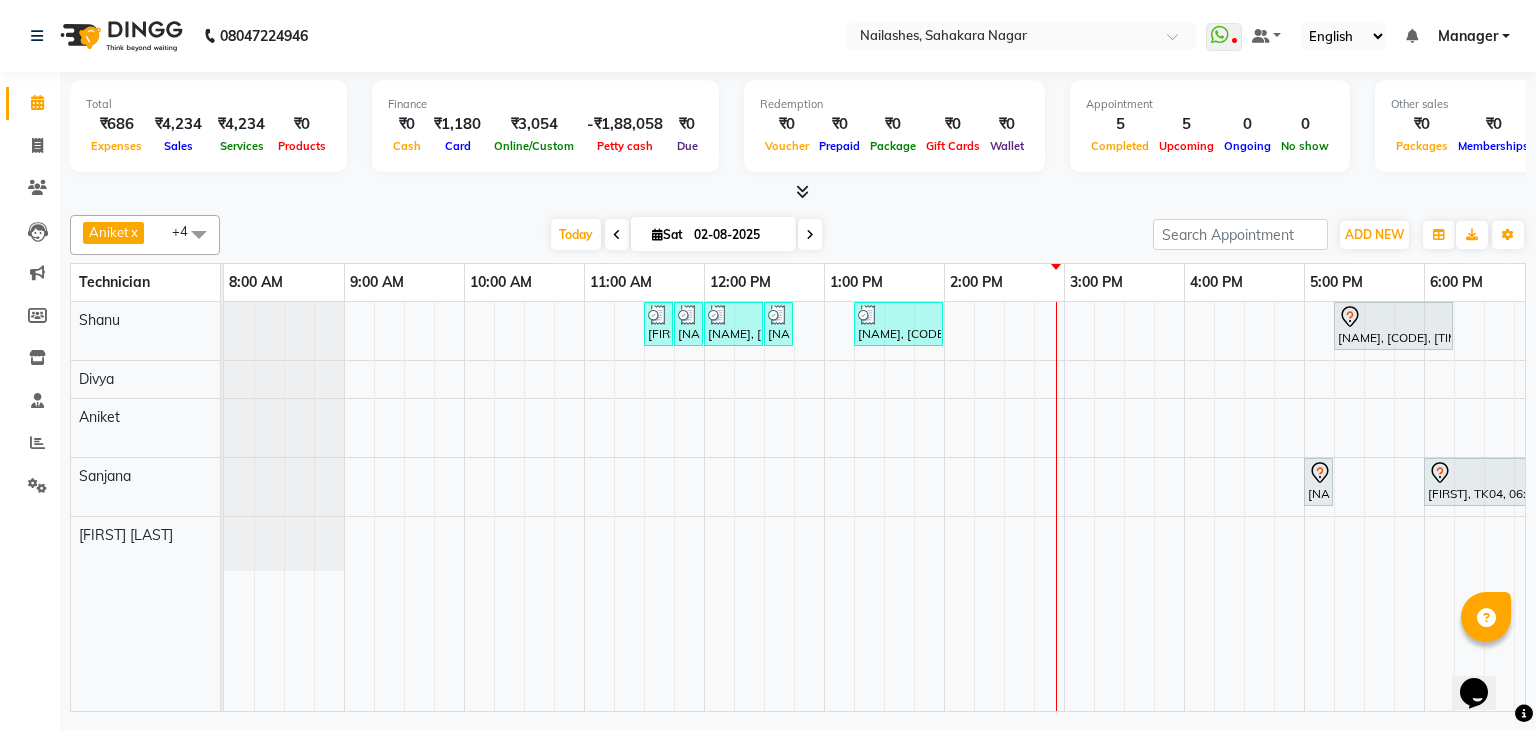 click on "[PERSON]  x [PERSON]  x [PERSON]  x [PERSON]  x [PERSON]  x +4 Select All [PERSON] [PERSON] [PERSON] [PERSON] [PERSON] [PERSON] [PERSON] [PERSON] [PERSON] [PERSON] [PERSON] [PERSON] [PERSON] [PERSON] [PERSON] Toggle Dropdown Add Appointment Add Invoice Add Expense Add Attendance Add Client Add Transaction Toggle Dropdown Add Appointment Add Invoice Add Expense Add Attendance Add Client ADD NEW Toggle Dropdown Add Appointment Add Invoice Add Expense Add Attendance Add Client Add Transaction [PERSON]  x [PERSON]  x [PERSON]  x [PERSON]  x [PERSON]  x +4 Select All [PERSON] [PERSON] [PERSON] [PERSON] [PERSON] [PERSON] [PERSON] [PERSON] [PERSON] [PERSON] [PERSON] [PERSON] [PERSON] [PERSON] [PERSON] Group By  Staff View   Room View  View as Vertical  Vertical - Week View  Horizontal  Horizontal - Week View  List  Toggle Dropdown Calendar Settings Manage Tags   Arrange Technicians   Reset Technicians  Full Screen  Show Available Stylist  Appointment Form Zoom 100% Technician 8:00 AM 9:00 AM 10:00 AM 11:00 AM 12:00 PM 1:00 PM 2:00 PM 3:00 PM 4:00 PM 5:00 PM 6:00 PM 7:00 PM [PERSON]" 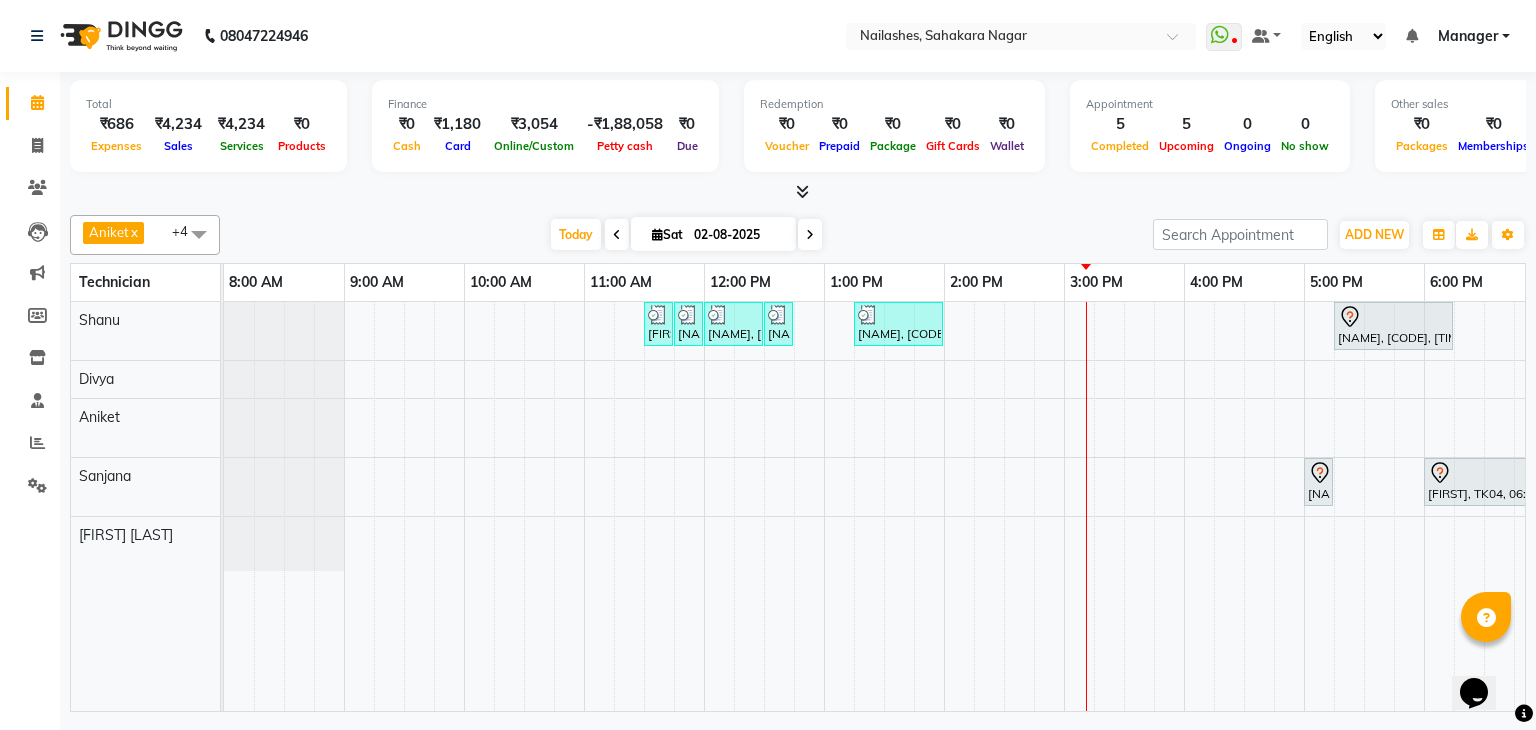 click at bounding box center (798, 192) 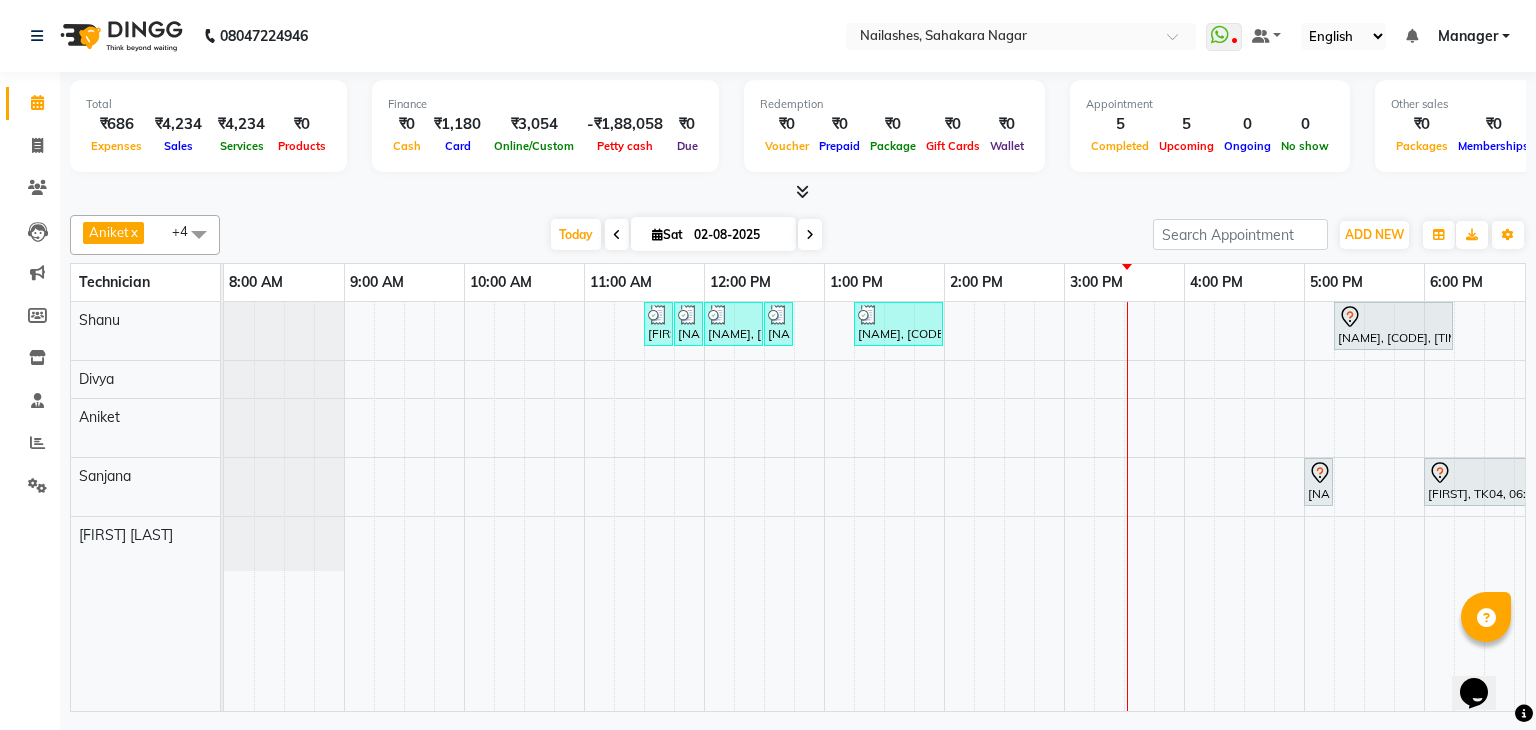 scroll, scrollTop: 0, scrollLeft: 273, axis: horizontal 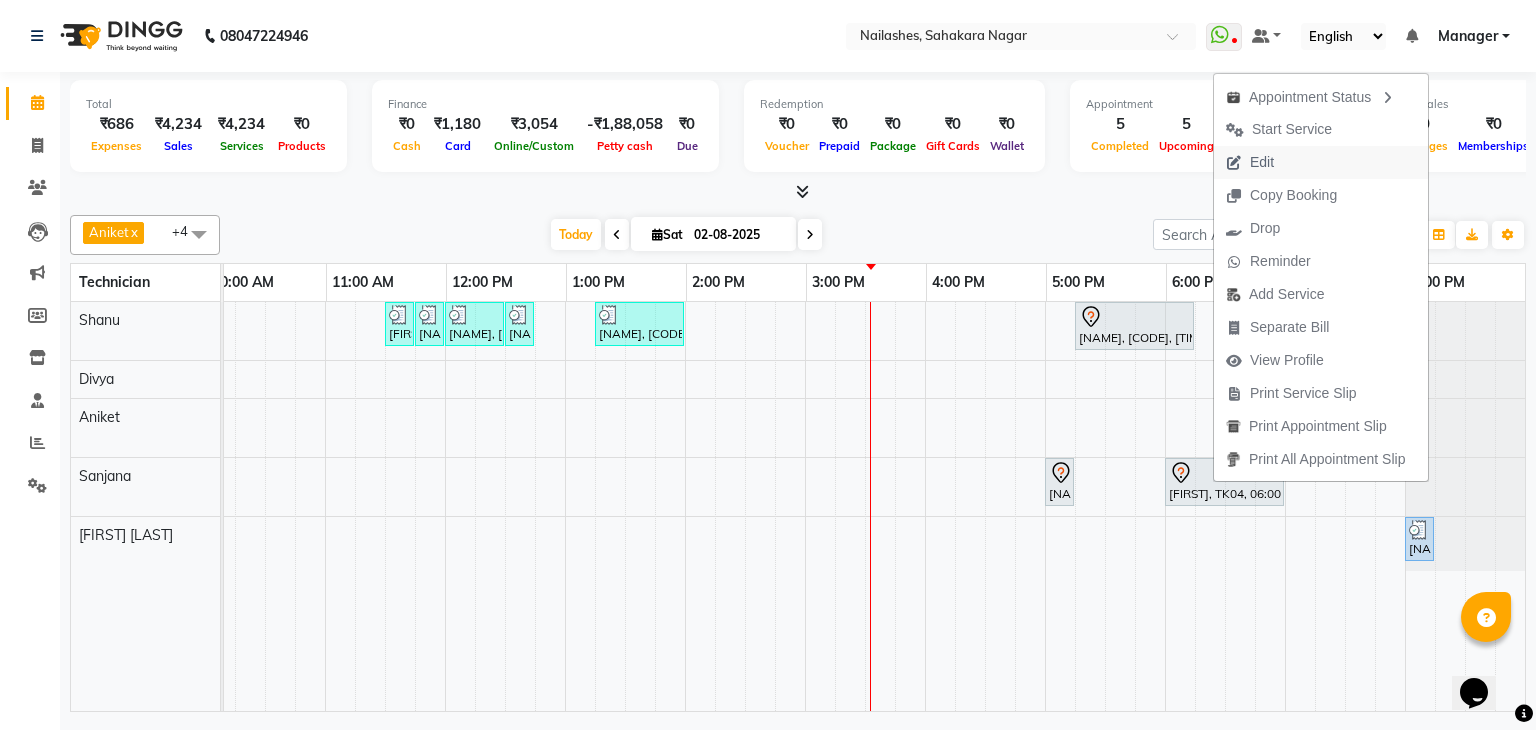 click on "Edit" at bounding box center [1262, 162] 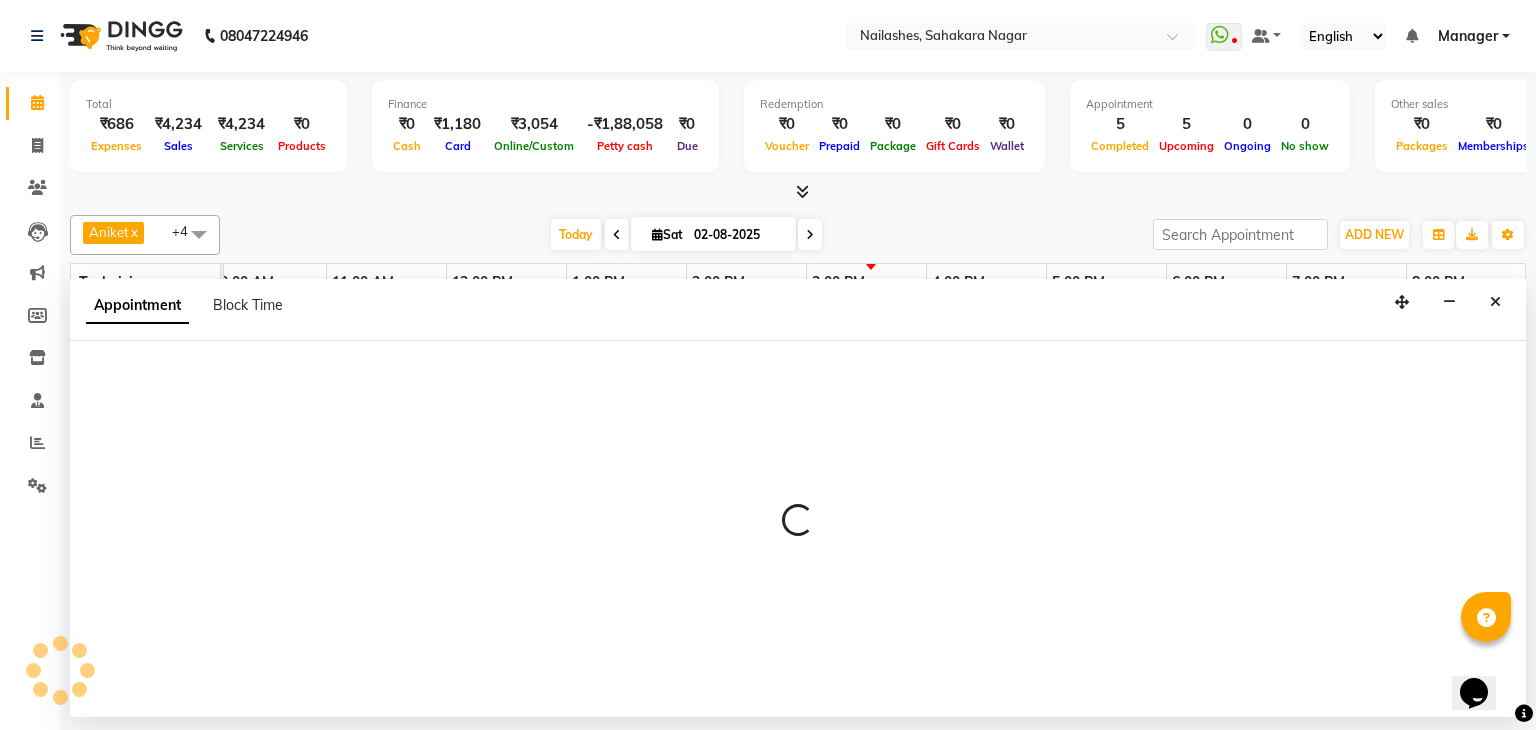 select on "tentative" 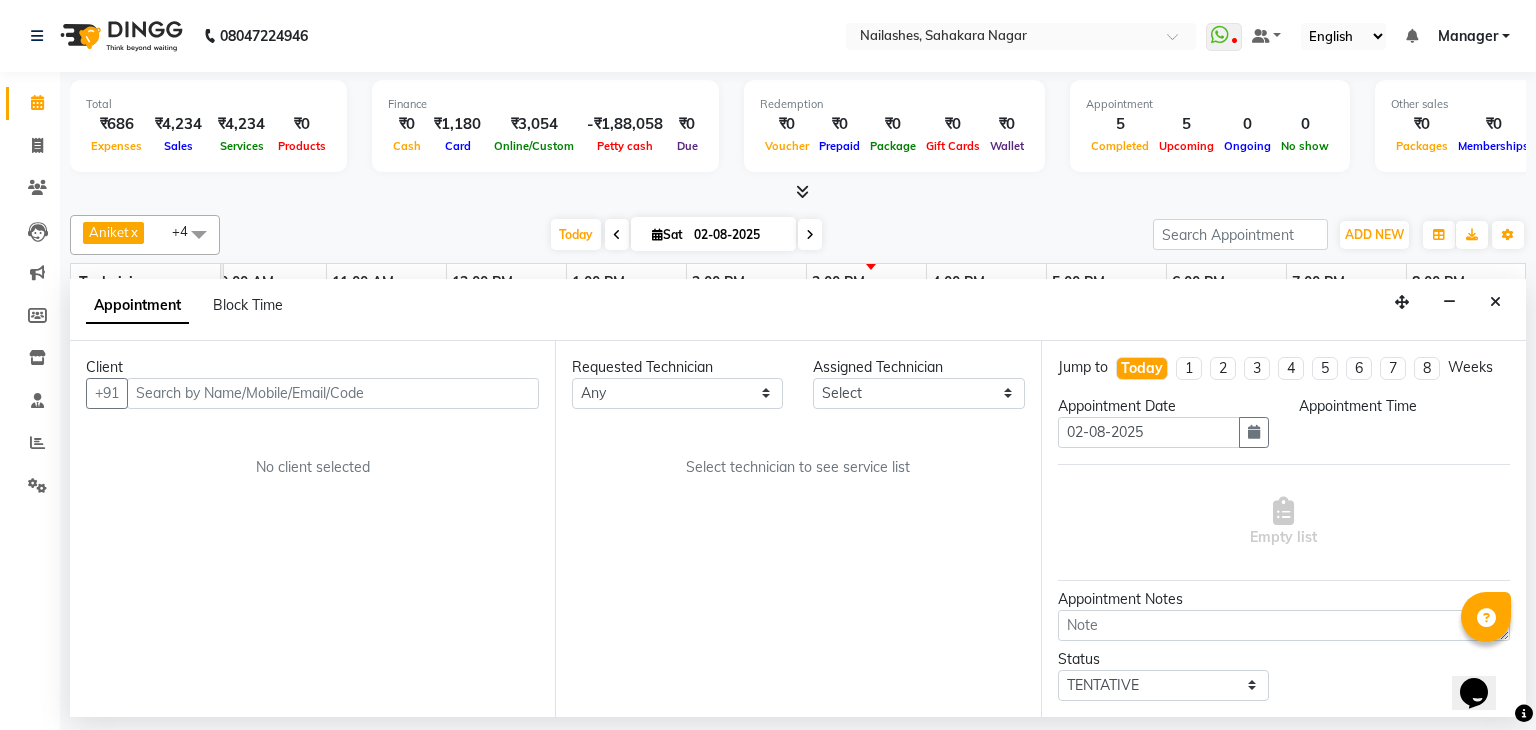 select on "81777" 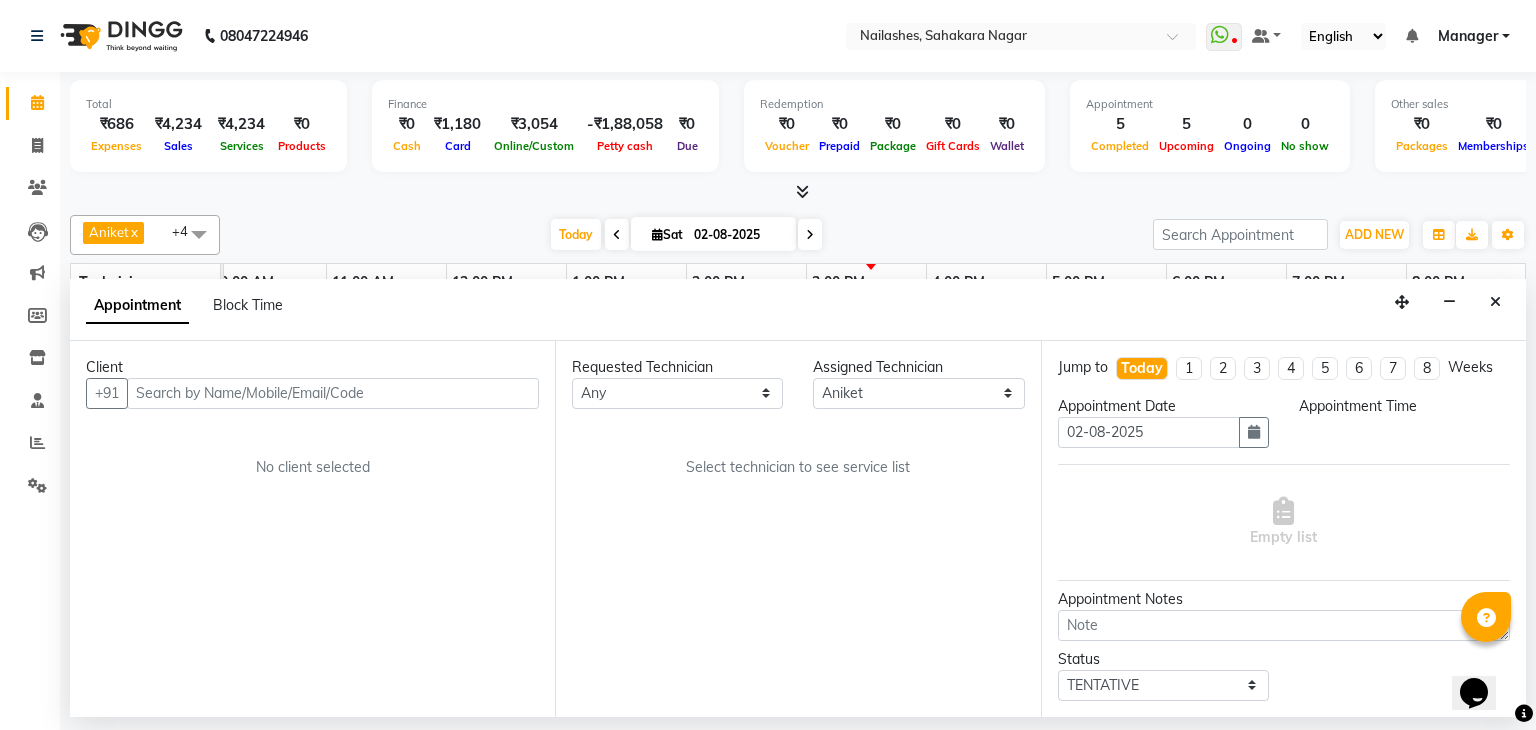 scroll, scrollTop: 0, scrollLeft: 0, axis: both 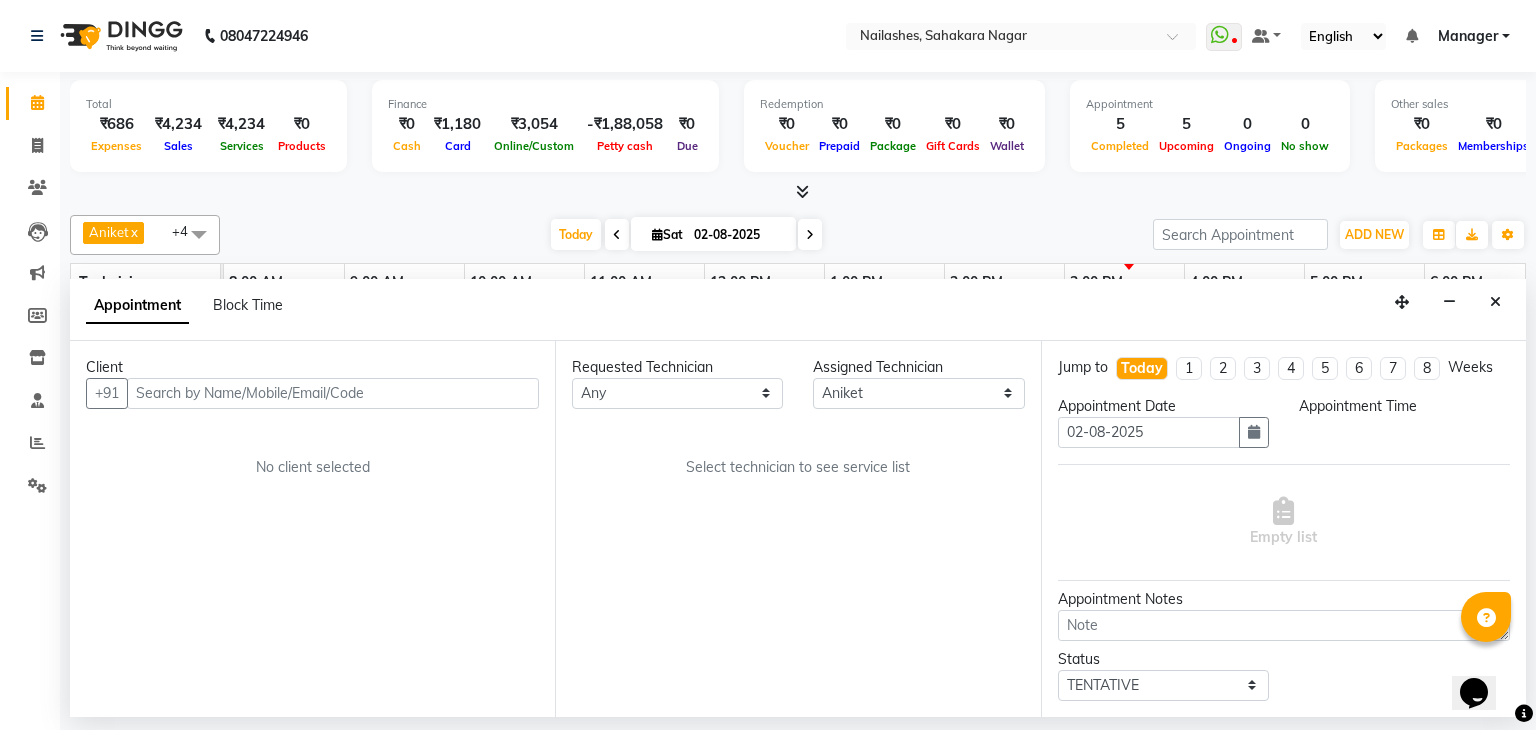 select on "1080" 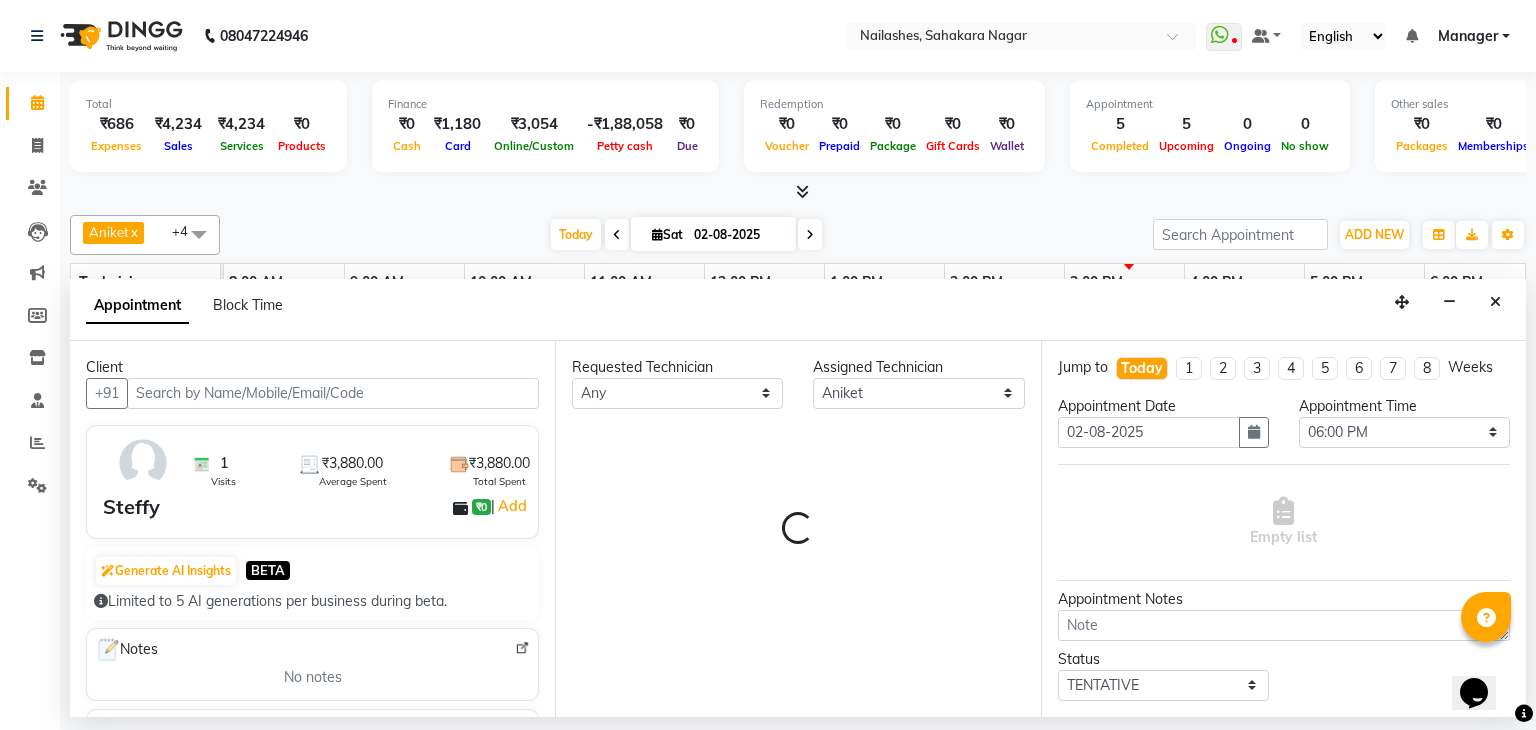 scroll, scrollTop: 0, scrollLeft: 258, axis: horizontal 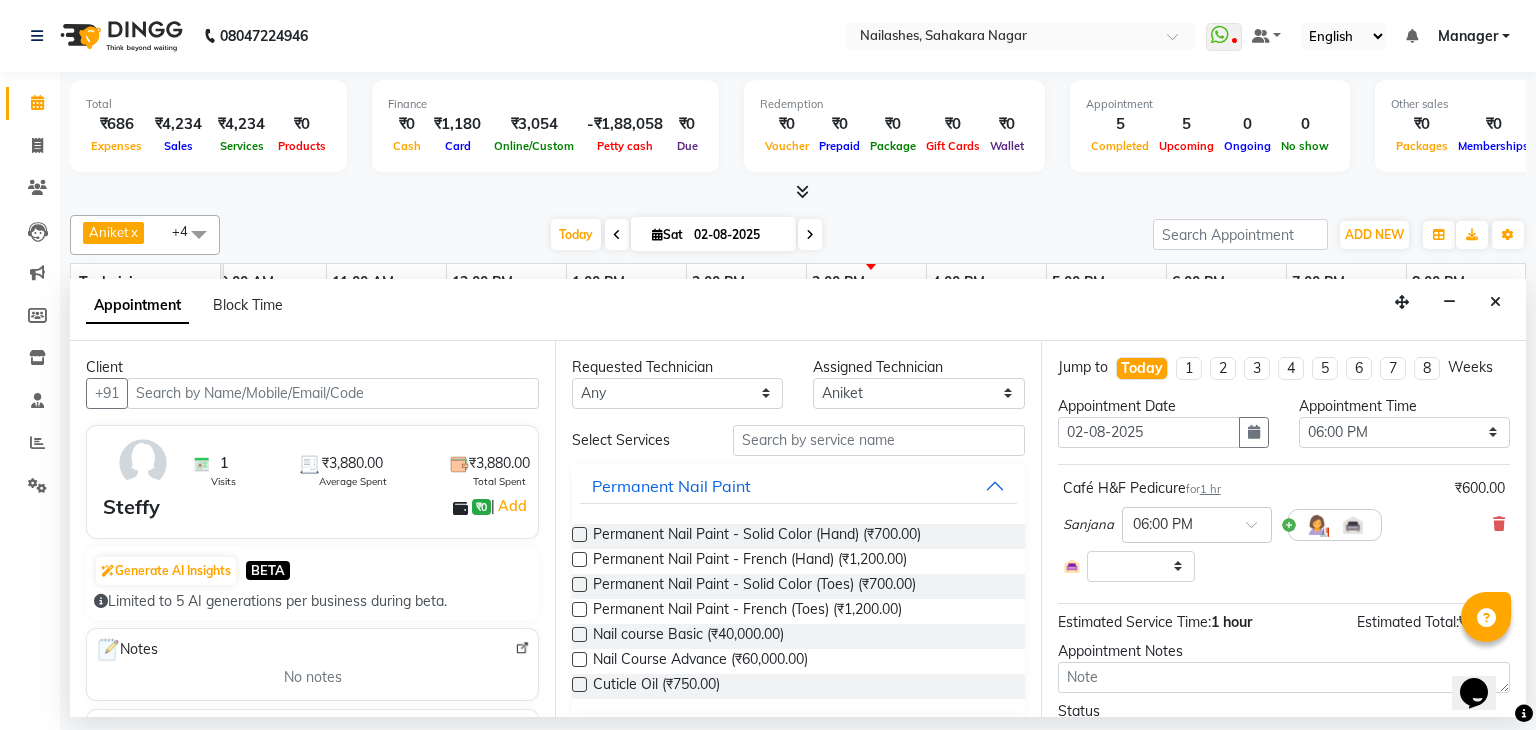 select on "3204" 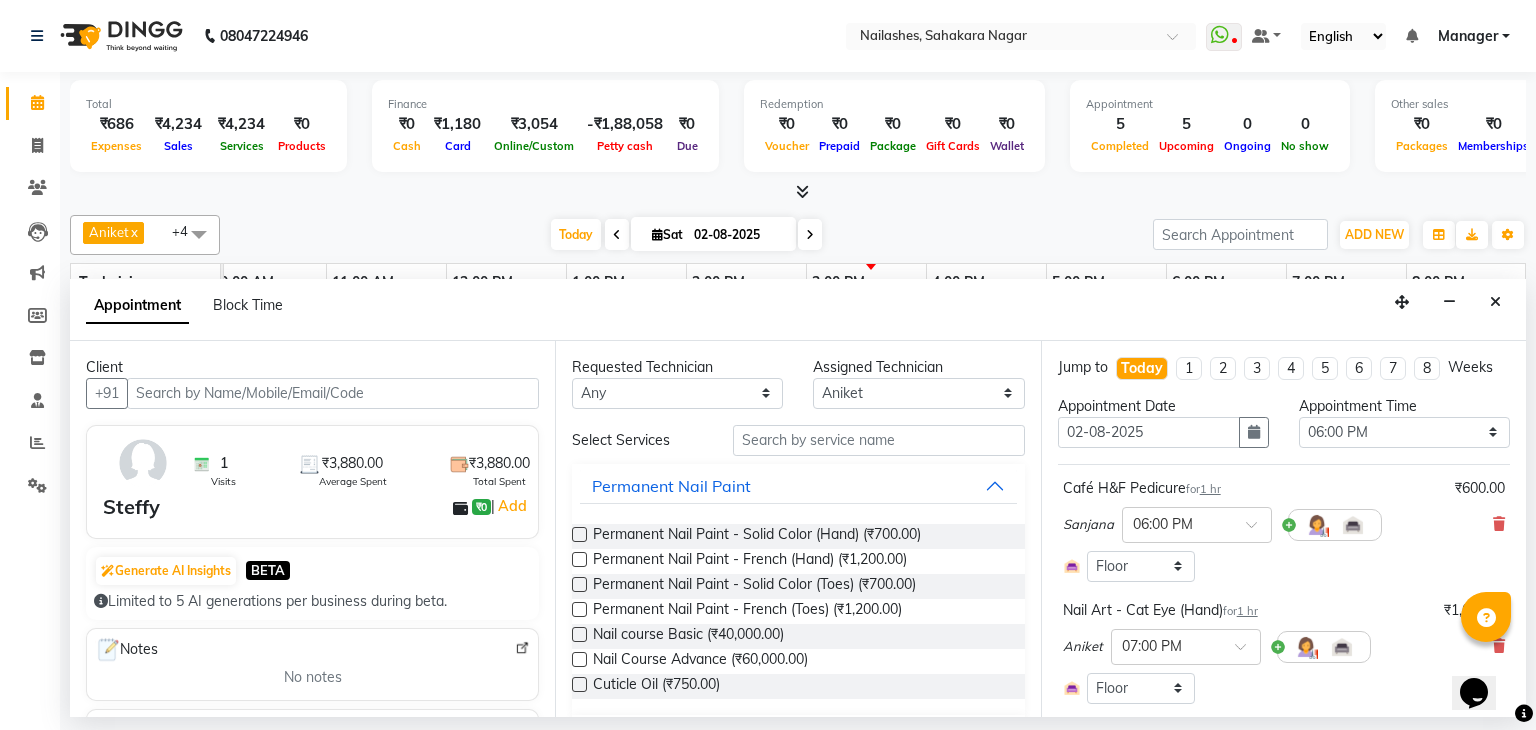 click on "2" at bounding box center (1223, 368) 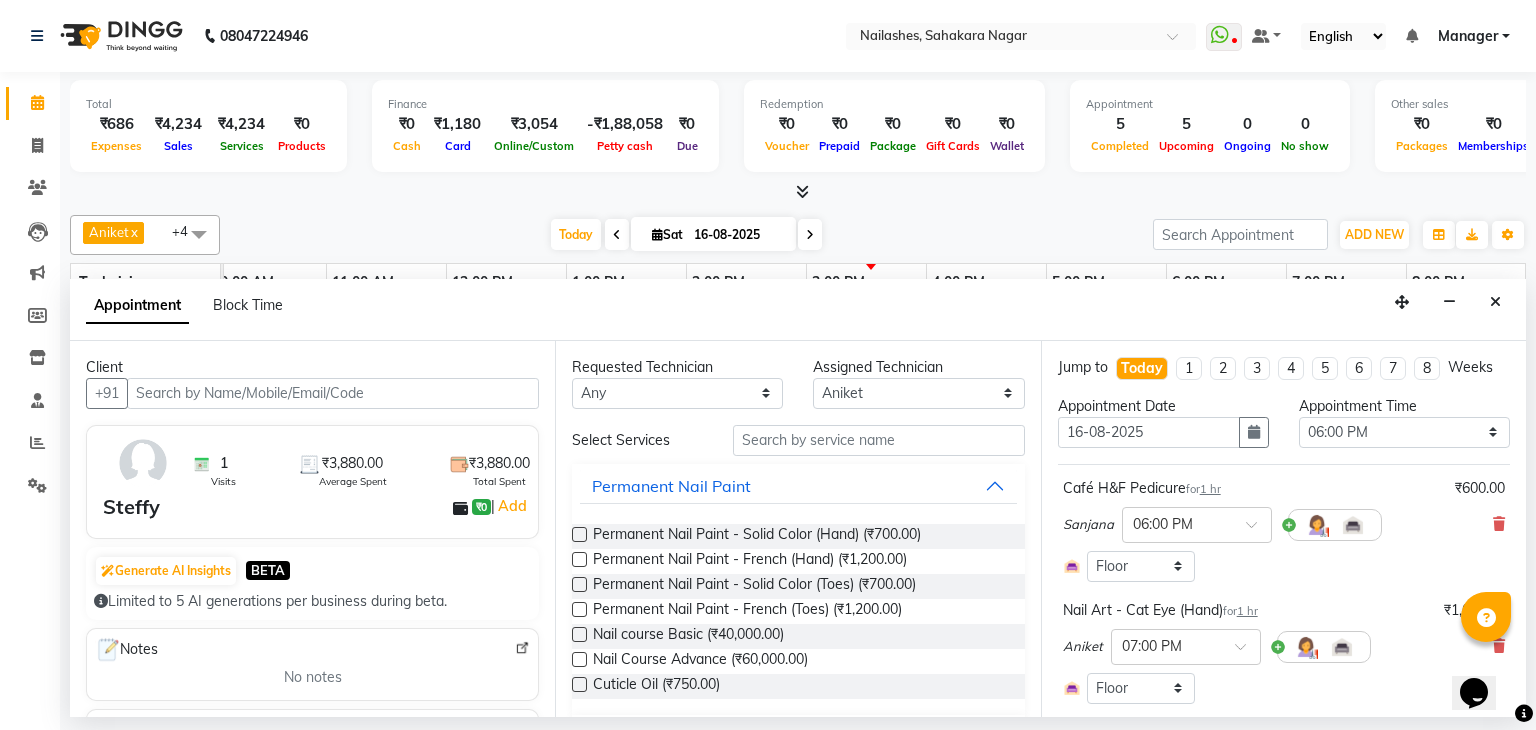 scroll, scrollTop: 0, scrollLeft: 0, axis: both 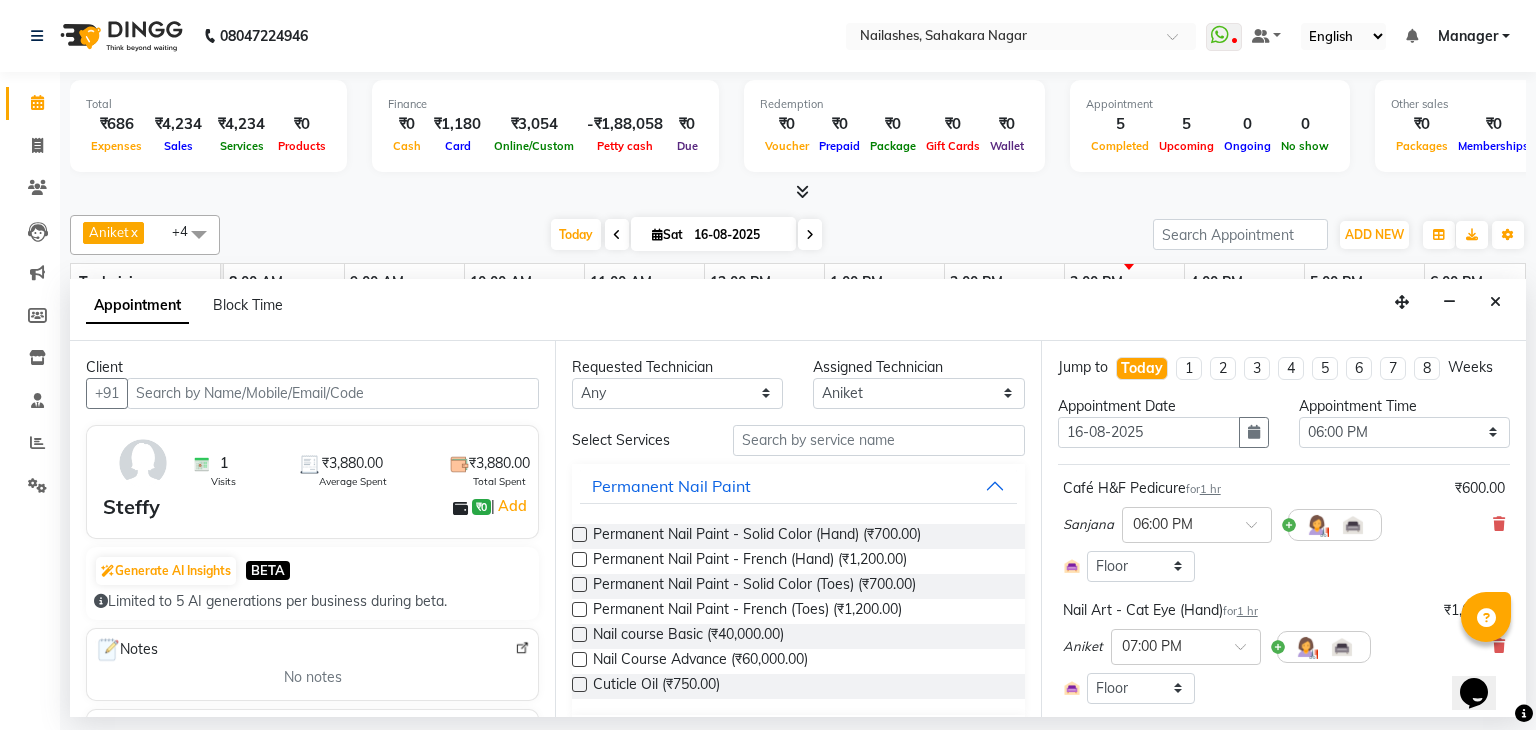 select on "1080" 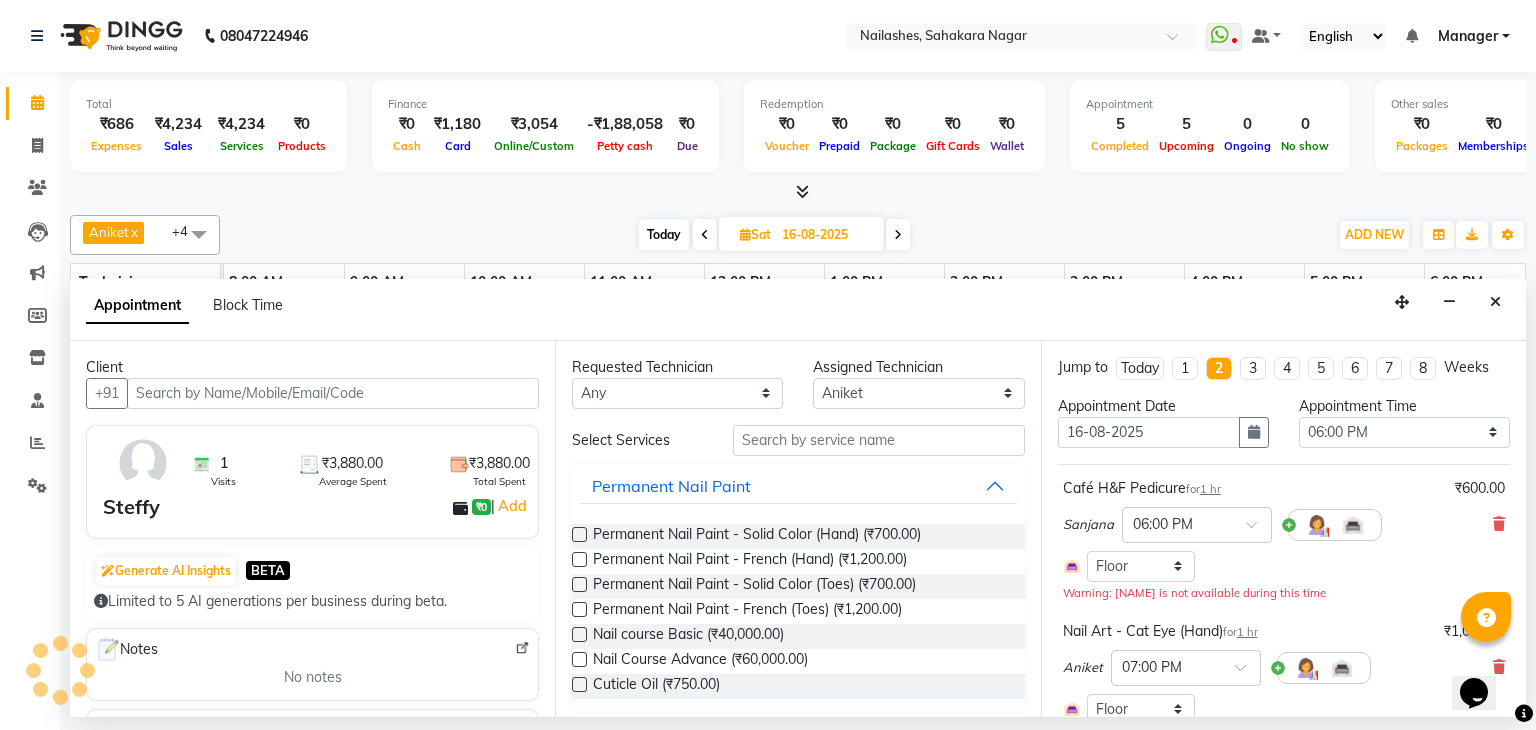 scroll, scrollTop: 0, scrollLeft: 258, axis: horizontal 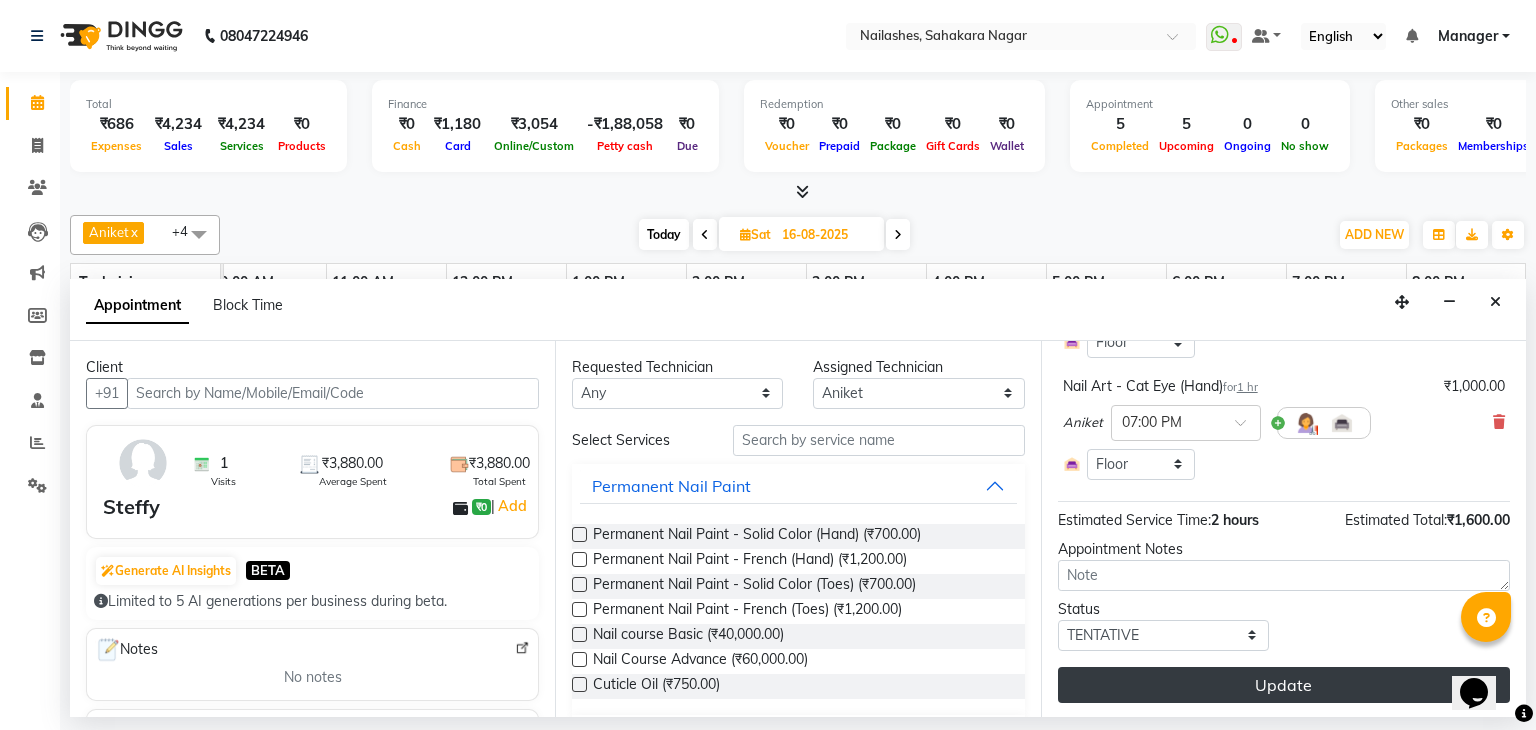 click on "Update" at bounding box center (1284, 685) 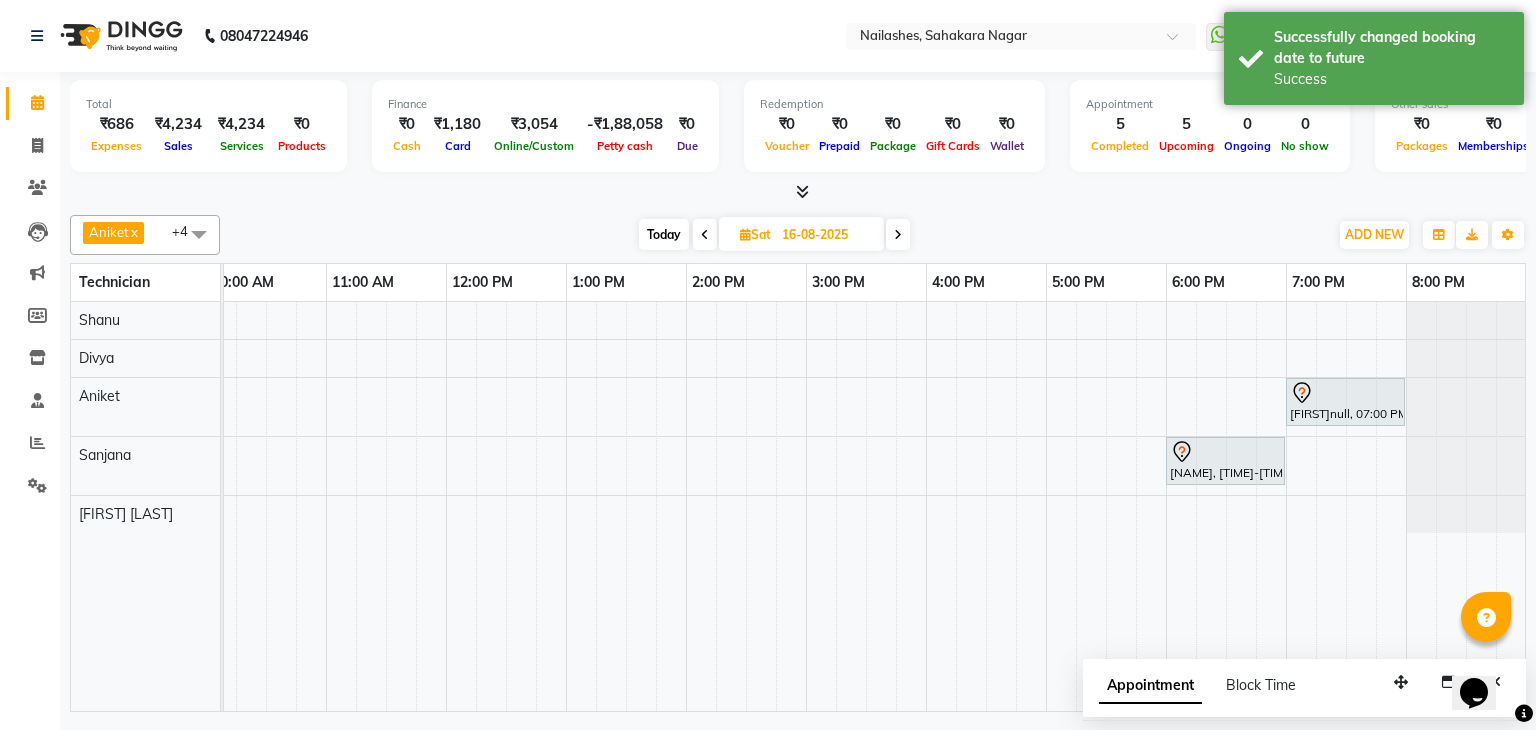 click on "Today" at bounding box center (664, 234) 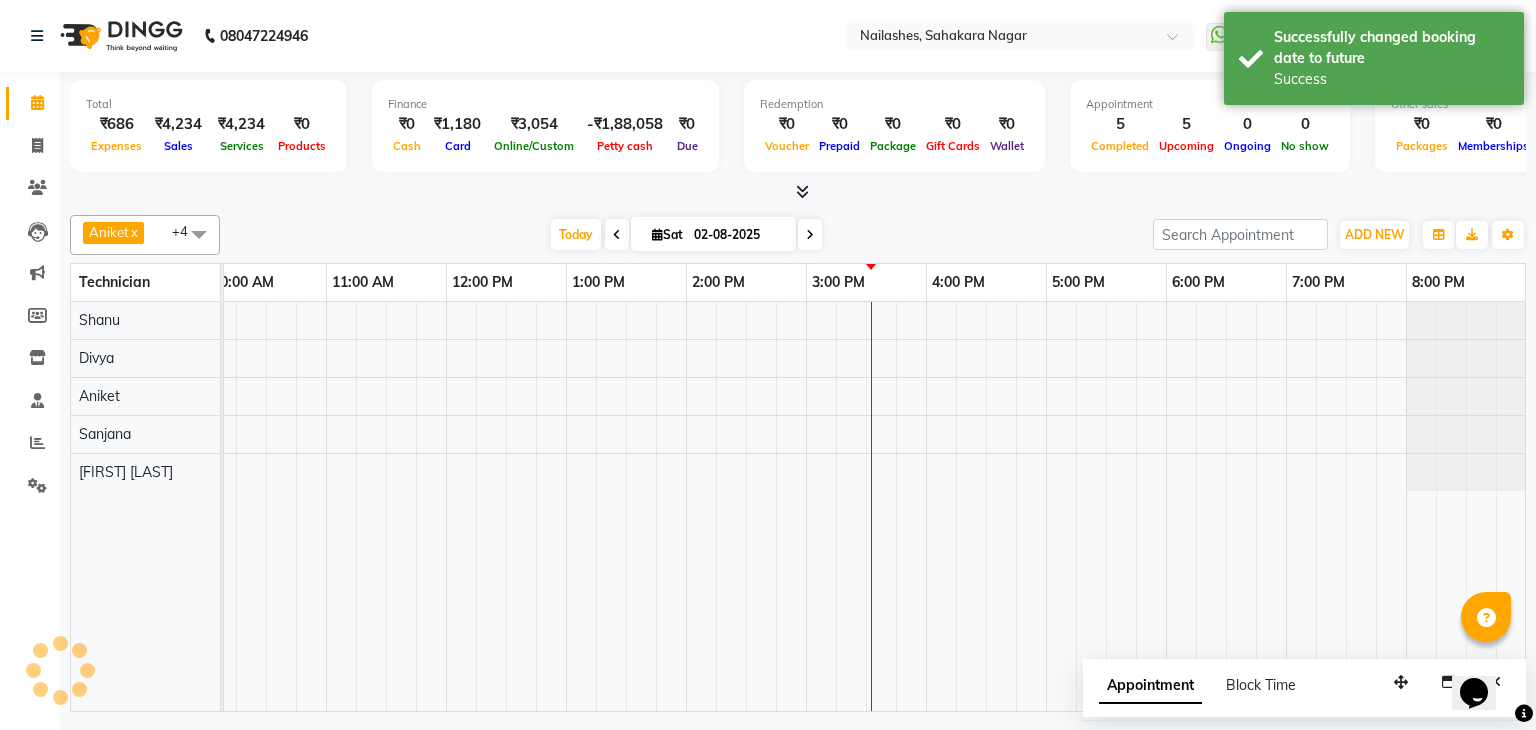 scroll, scrollTop: 0, scrollLeft: 258, axis: horizontal 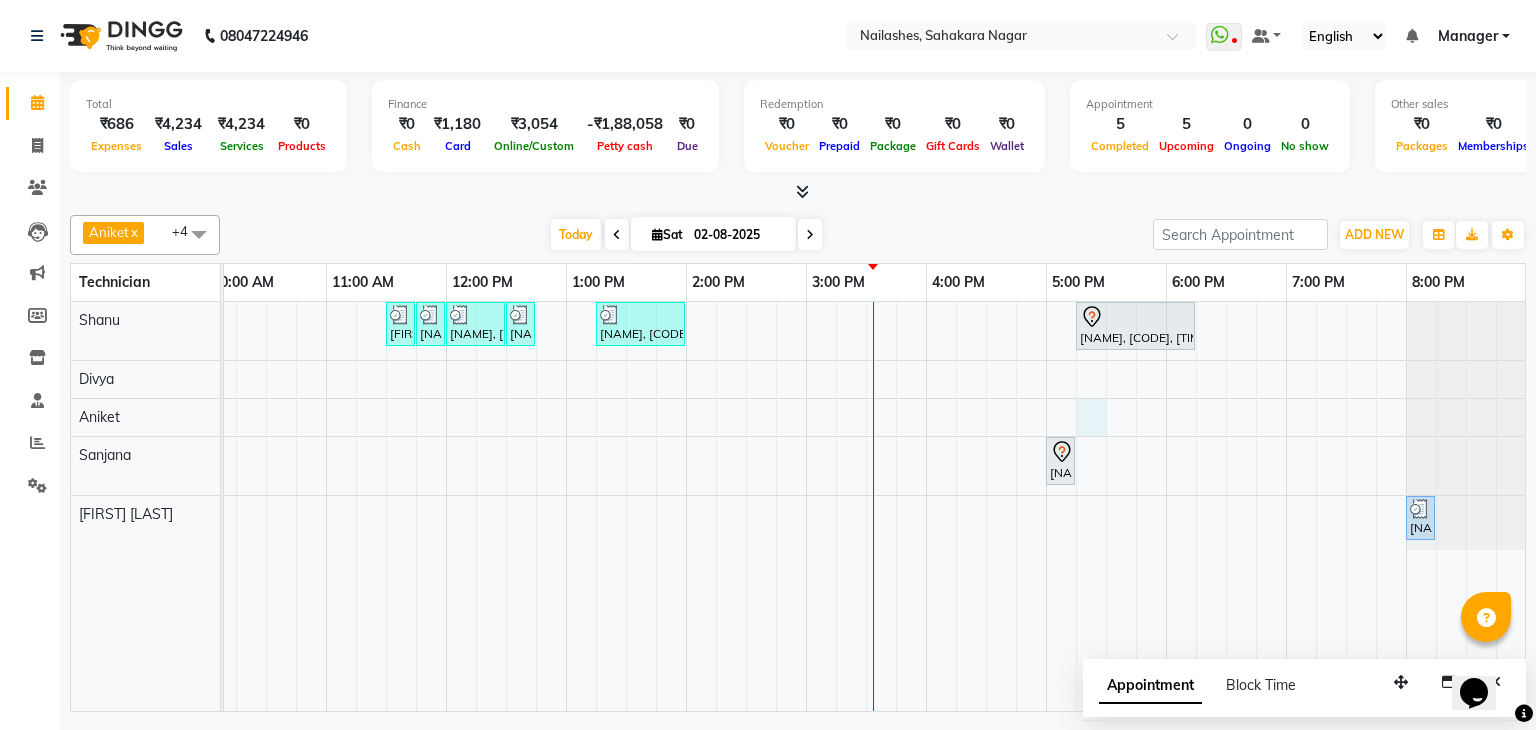 click on "sanjana, TK02, 11:30 AM-11:45 AM, Gel polish removal     sanjana, TK02, 11:45 AM-12:00 PM, Nail Art - Stamping Per Finger (Hand)     sanjana, TK02, 12:00 PM-12:30 PM, Nail Art - Glitter Per Finger  (Toes)     sanjana, TK02, 12:30 PM-12:45 PM, Permanent Nail Paint - French (Hand)     Priyanka Nagpal, TK09, 01:15 PM-02:00 PM, Nail Art - Cat Eye (Hand)             Vedika, TK08, 05:15 PM-06:15 PM, Nail Extension - Acrylic (Hand)             Vedika, TK08, 05:00 PM-05:15 PM, Eyebrows Threading     Vedika, TK07, 08:00 PM-08:15 PM, Eyebrows Threading" at bounding box center (746, 506) 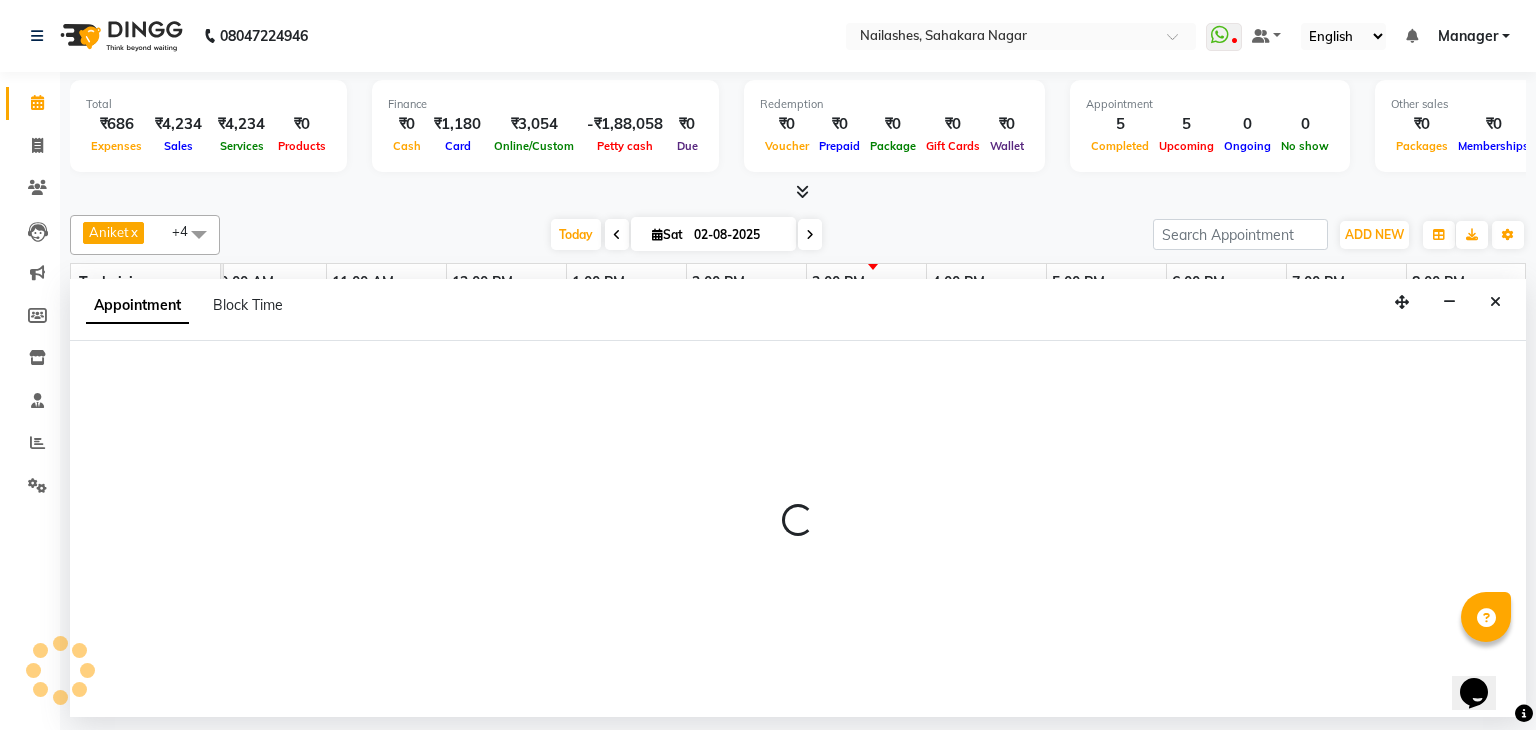 select on "81777" 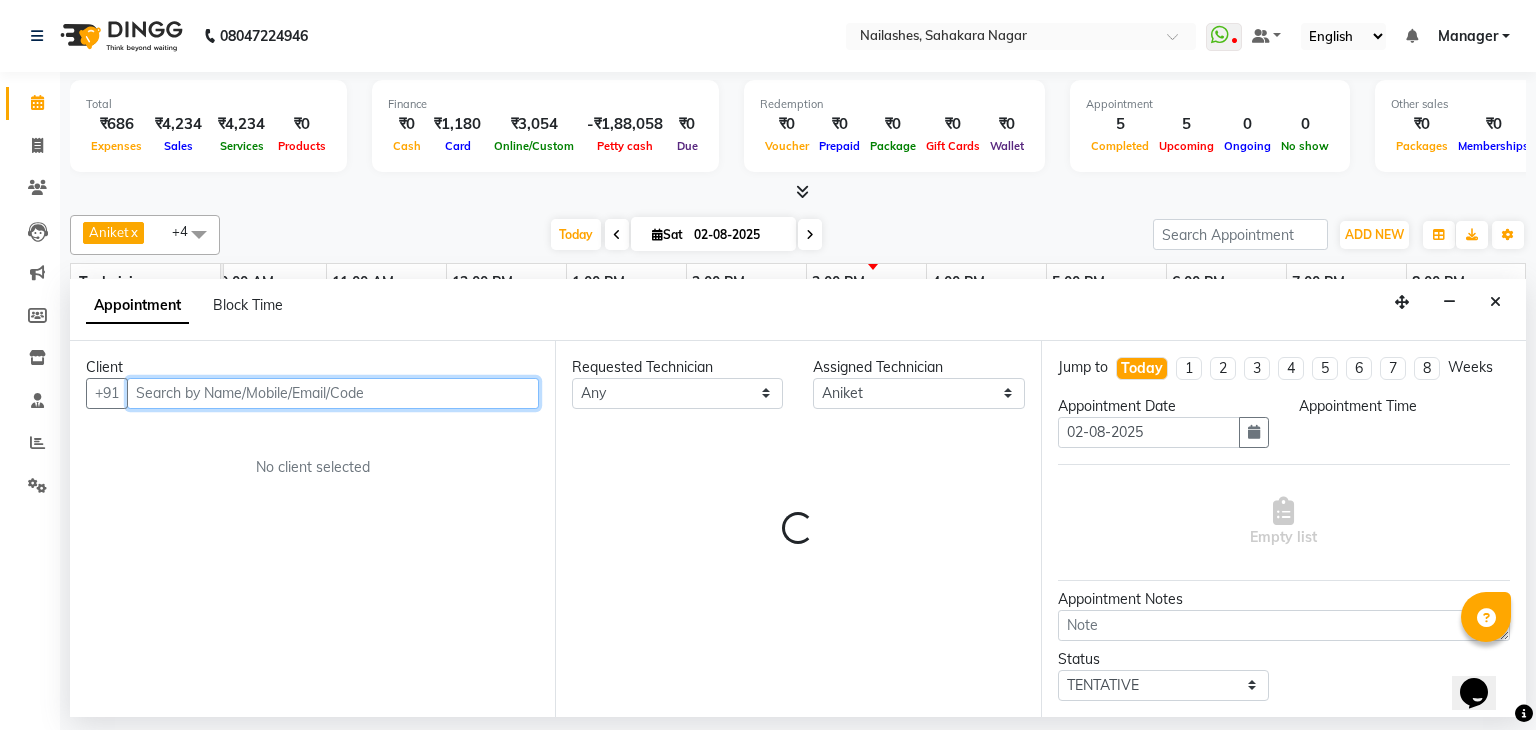 select on "1035" 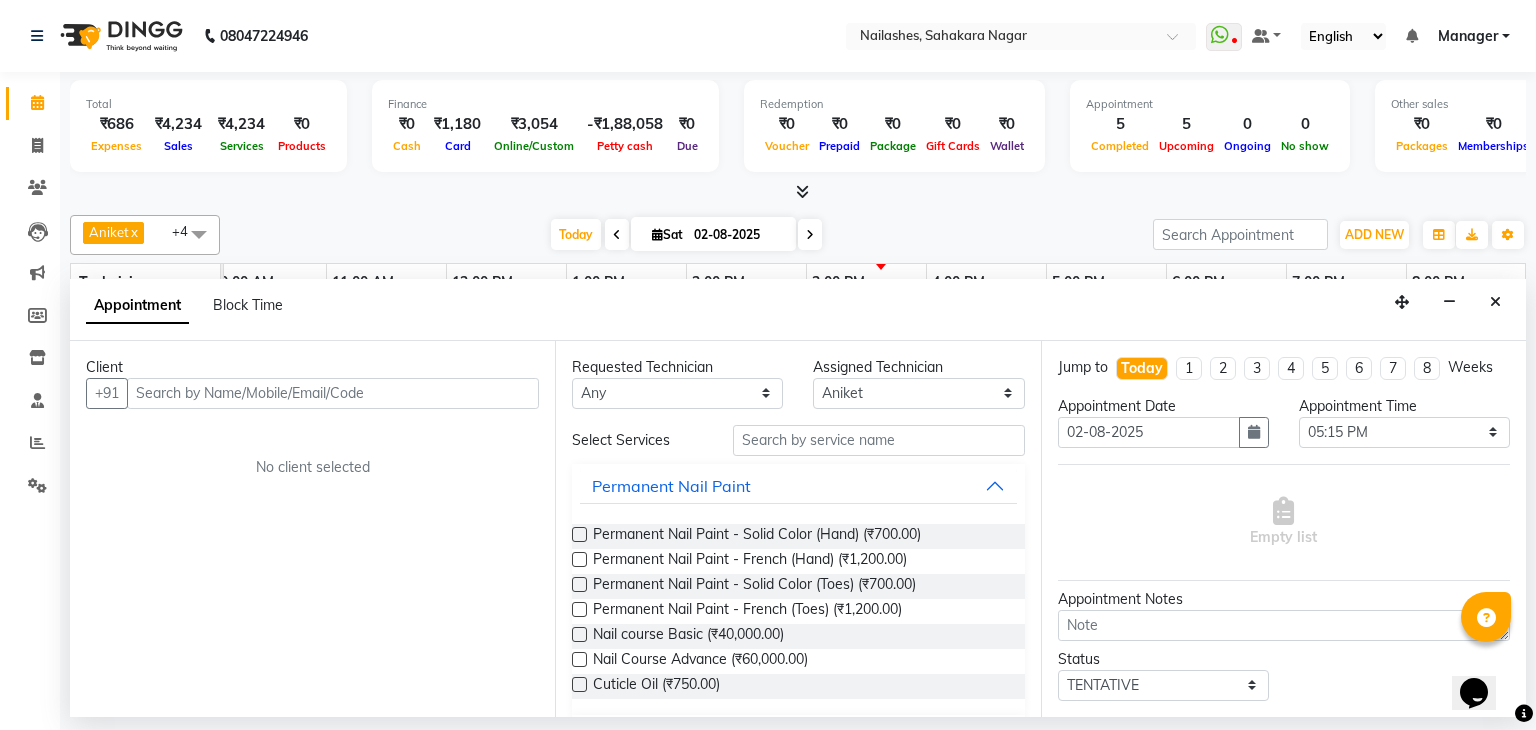 click on "Appointment Date" at bounding box center [1163, 406] 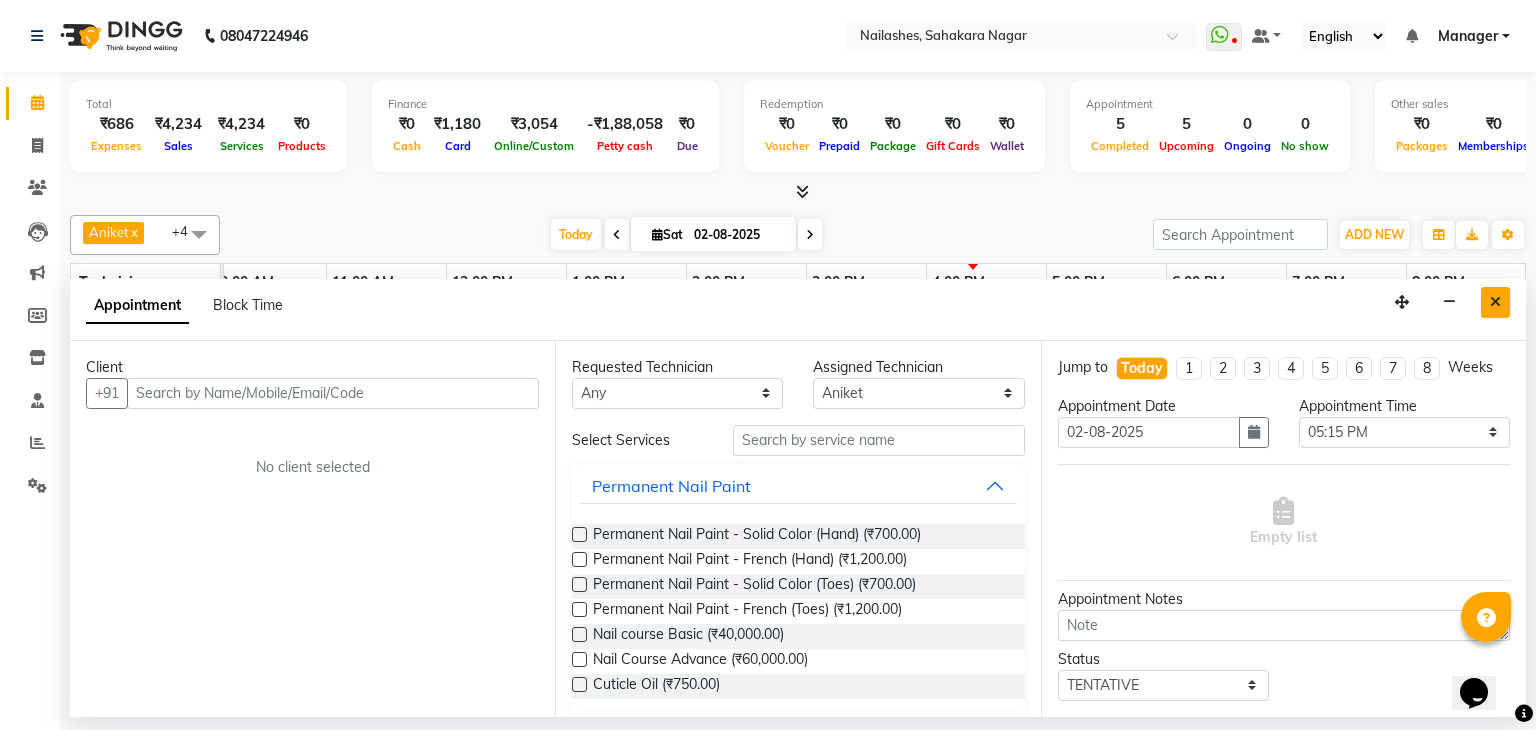 click at bounding box center (1495, 302) 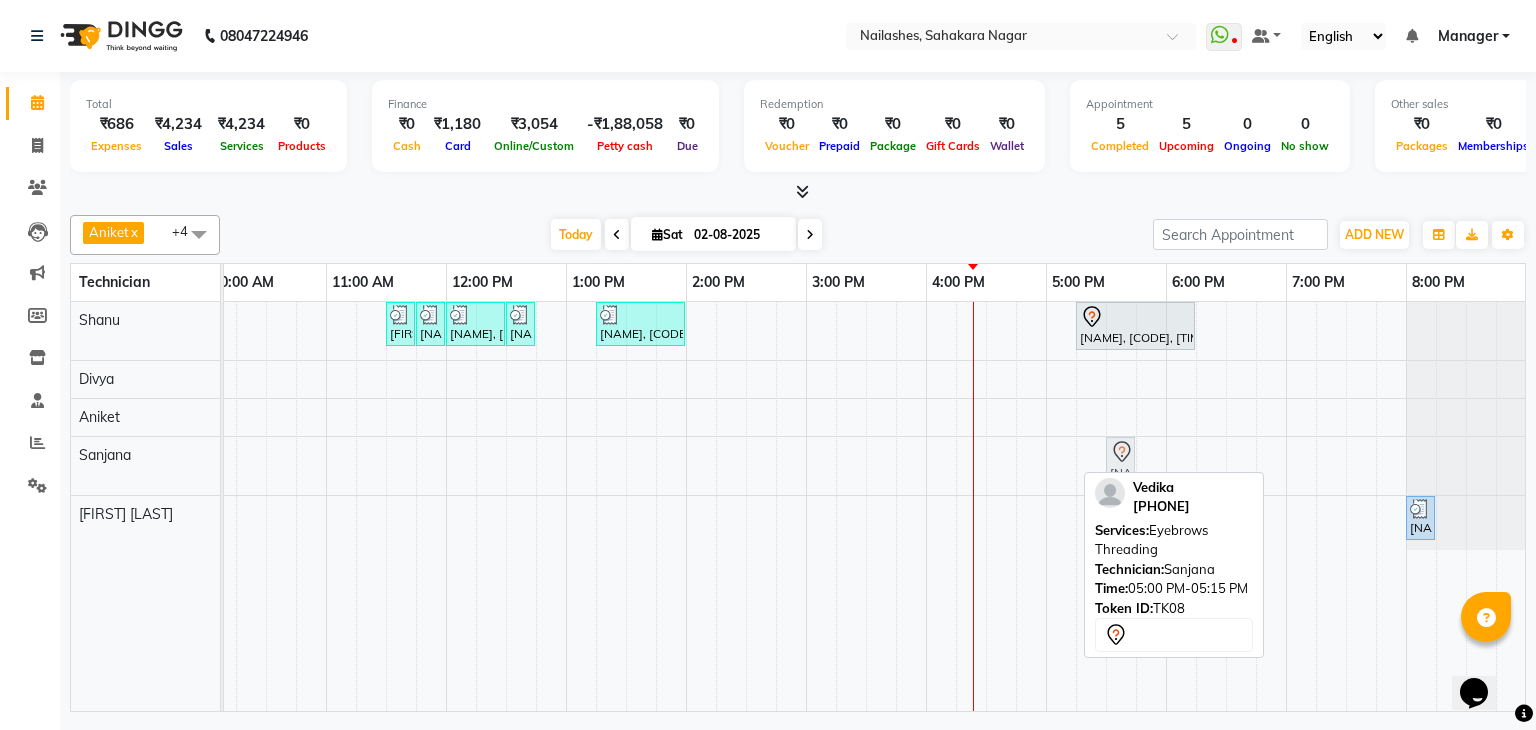 drag, startPoint x: 1057, startPoint y: 454, endPoint x: 977, endPoint y: 429, distance: 83.81527 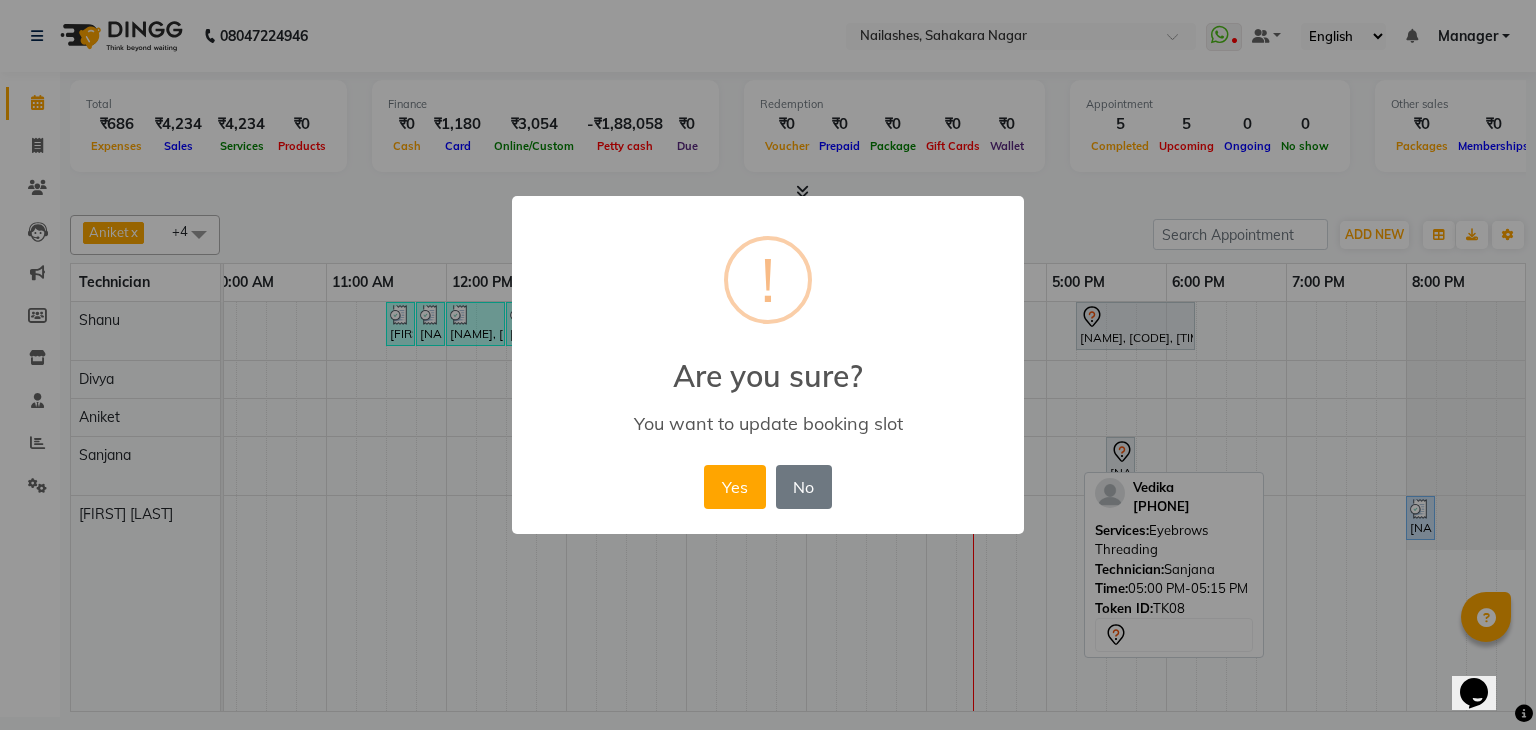 drag, startPoint x: 731, startPoint y: 491, endPoint x: 971, endPoint y: 428, distance: 248.13101 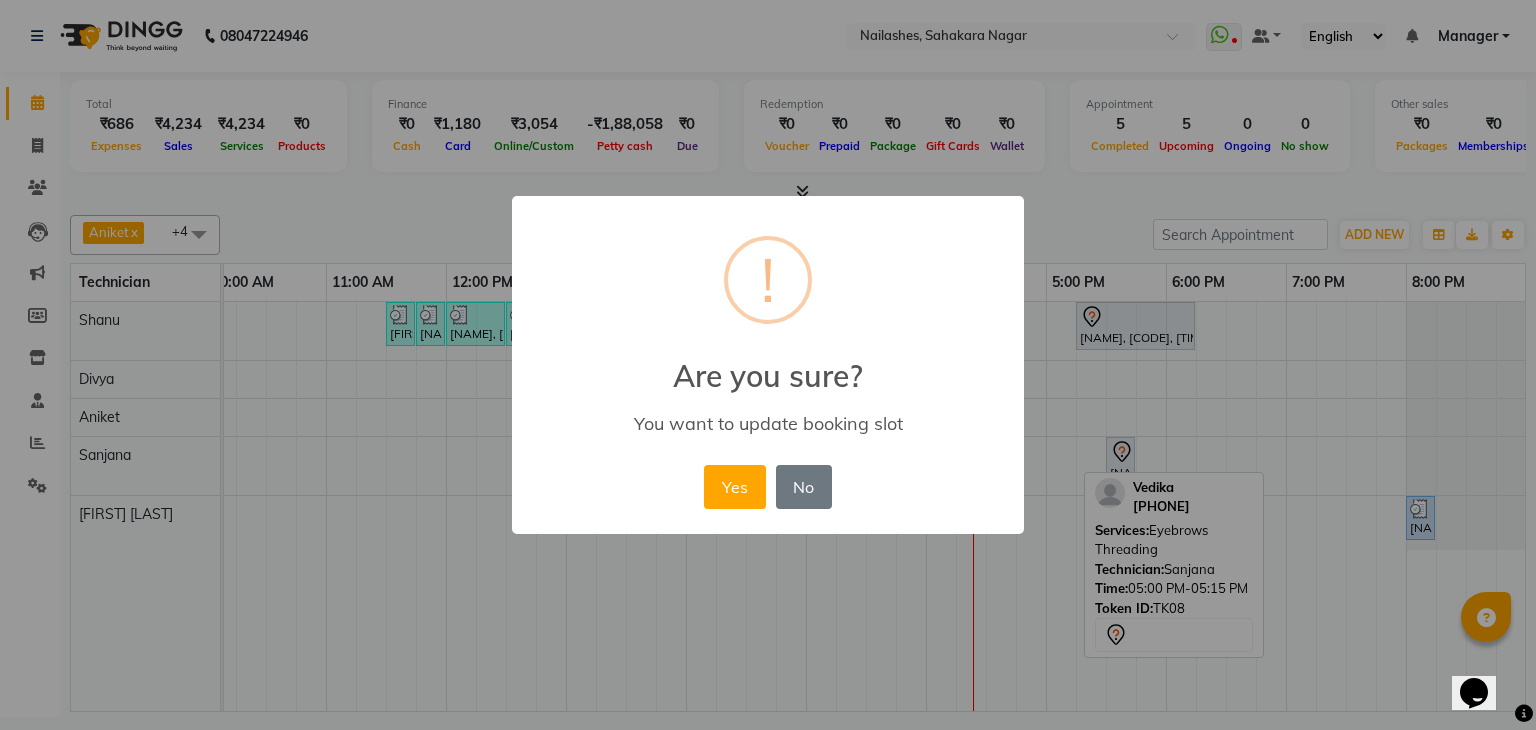 click on "Yes" at bounding box center (734, 487) 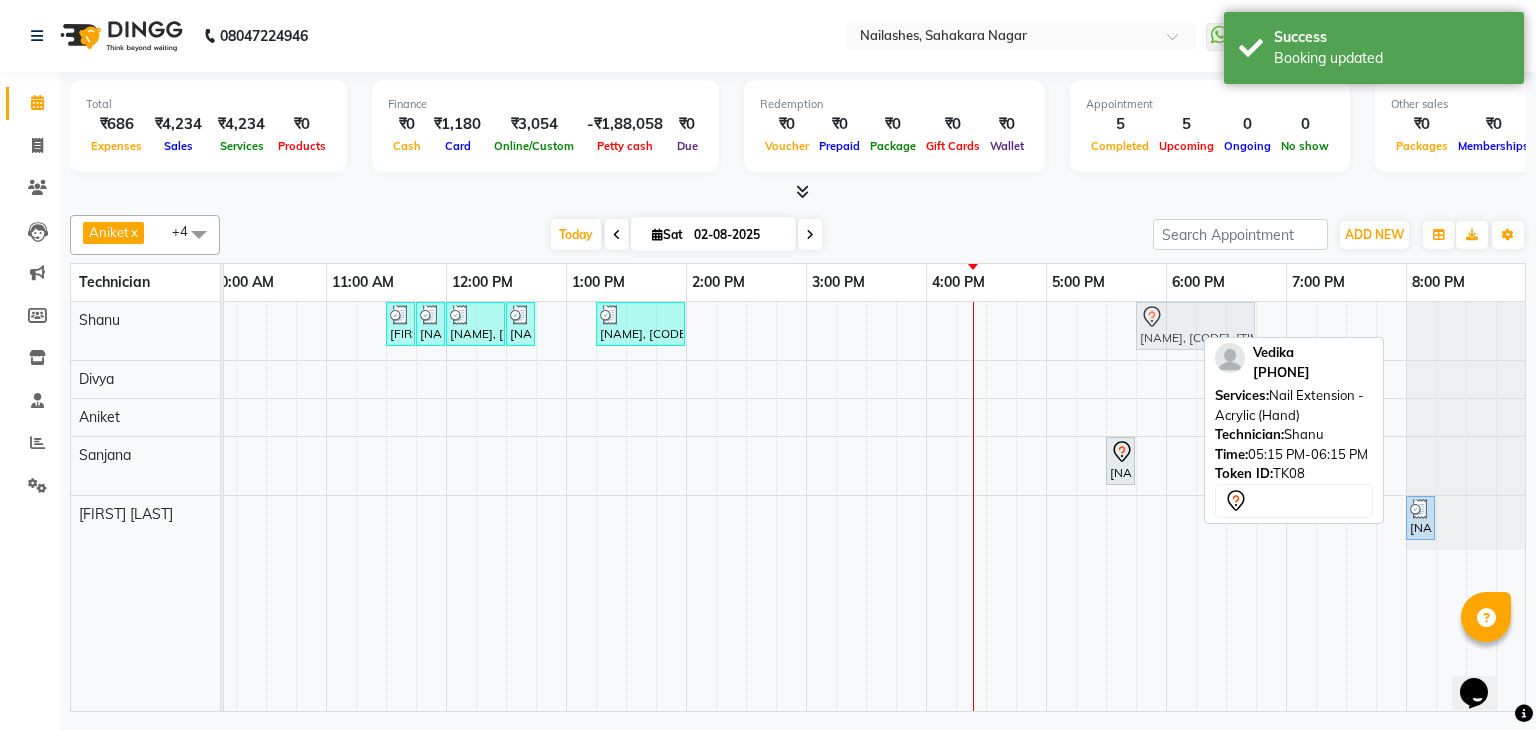 drag, startPoint x: 1131, startPoint y: 321, endPoint x: 1180, endPoint y: 321, distance: 49 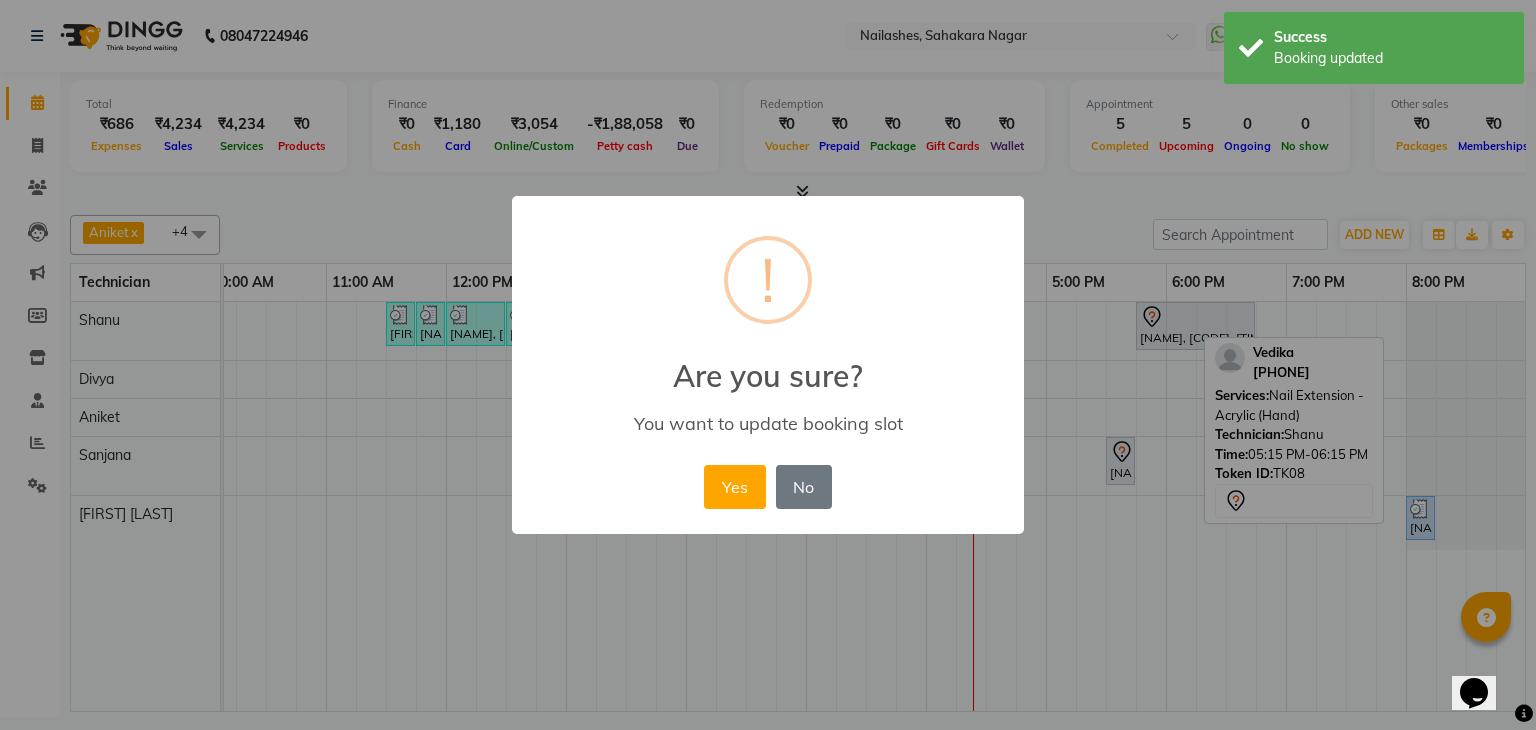 drag, startPoint x: 748, startPoint y: 480, endPoint x: 848, endPoint y: 31, distance: 460.0011 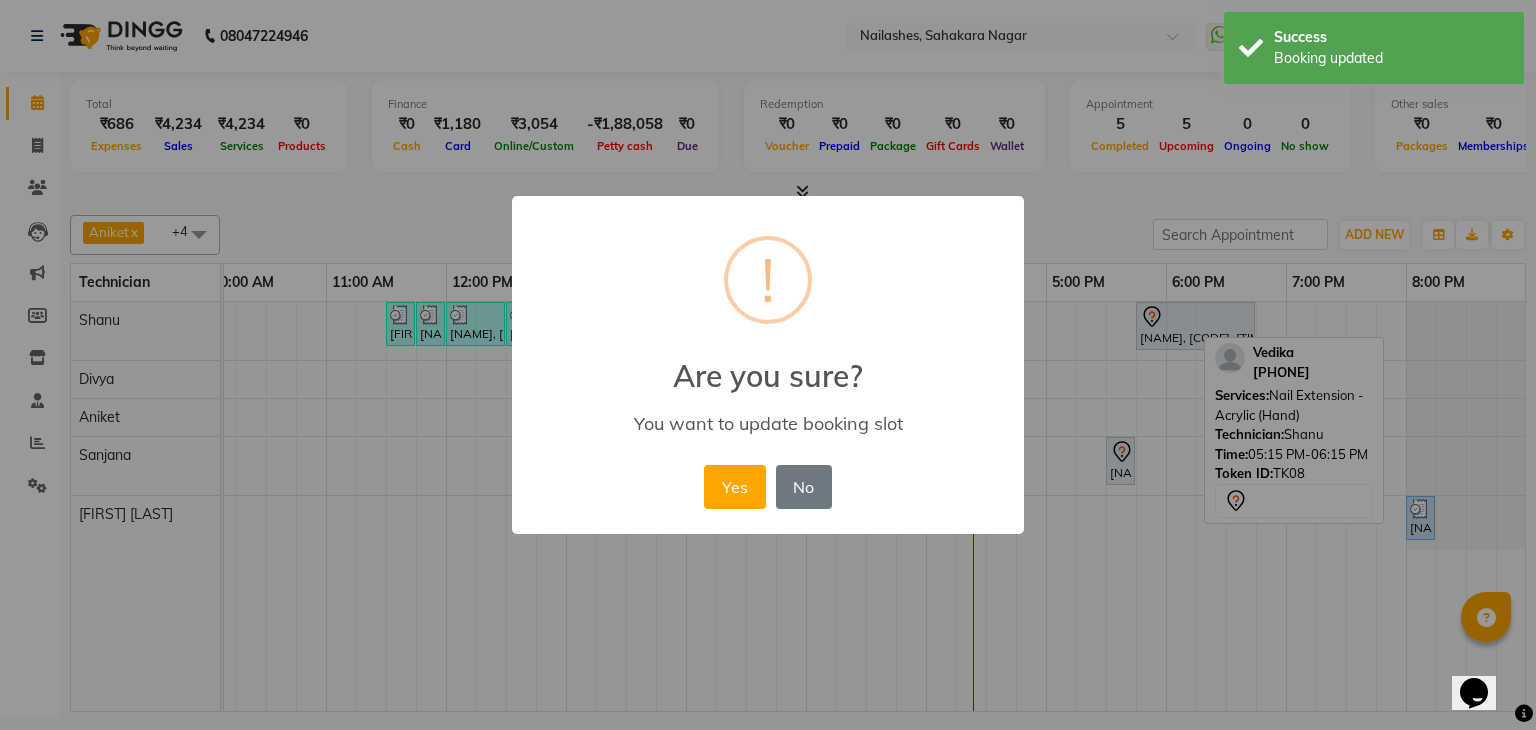click on "Yes" at bounding box center (734, 487) 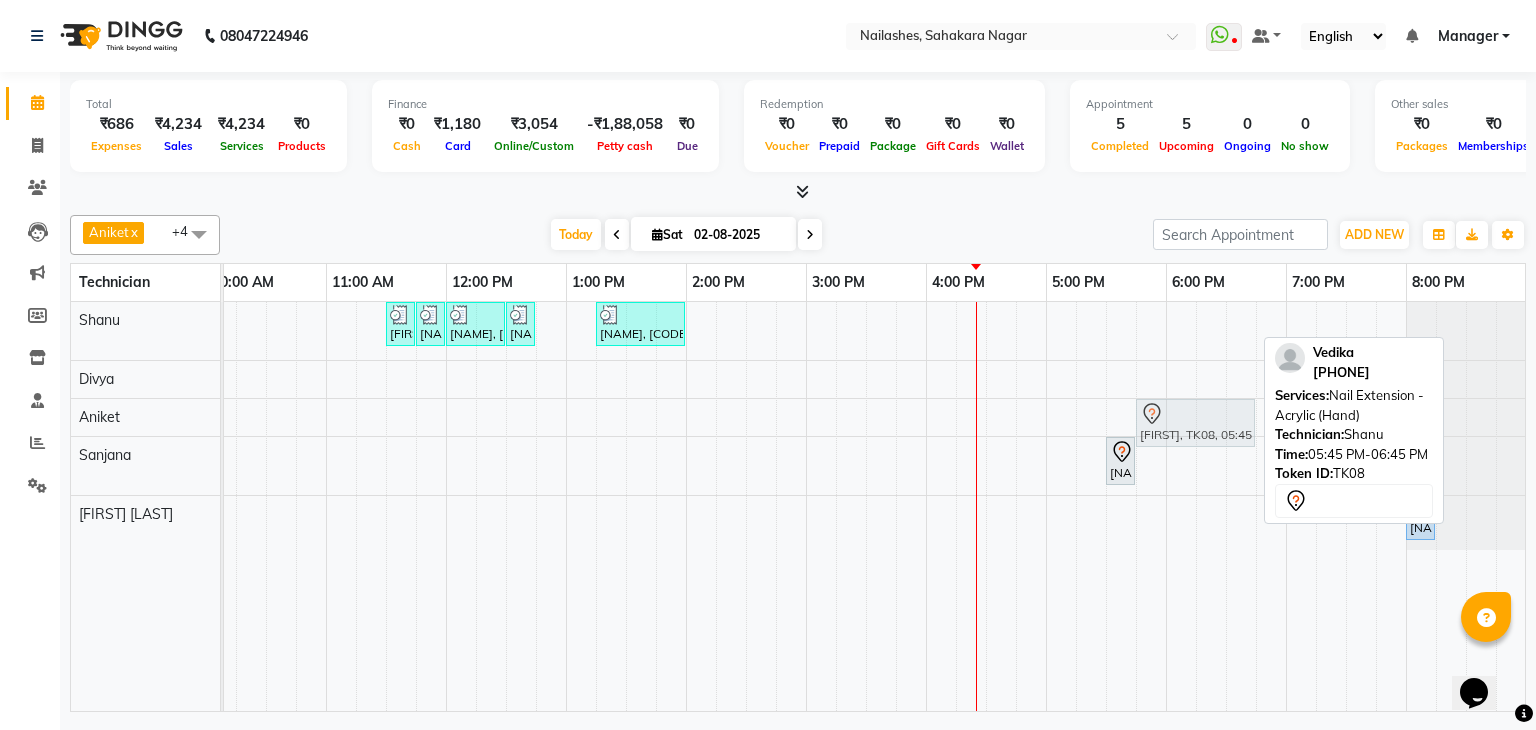 drag, startPoint x: 1192, startPoint y: 313, endPoint x: 1196, endPoint y: 404, distance: 91.08787 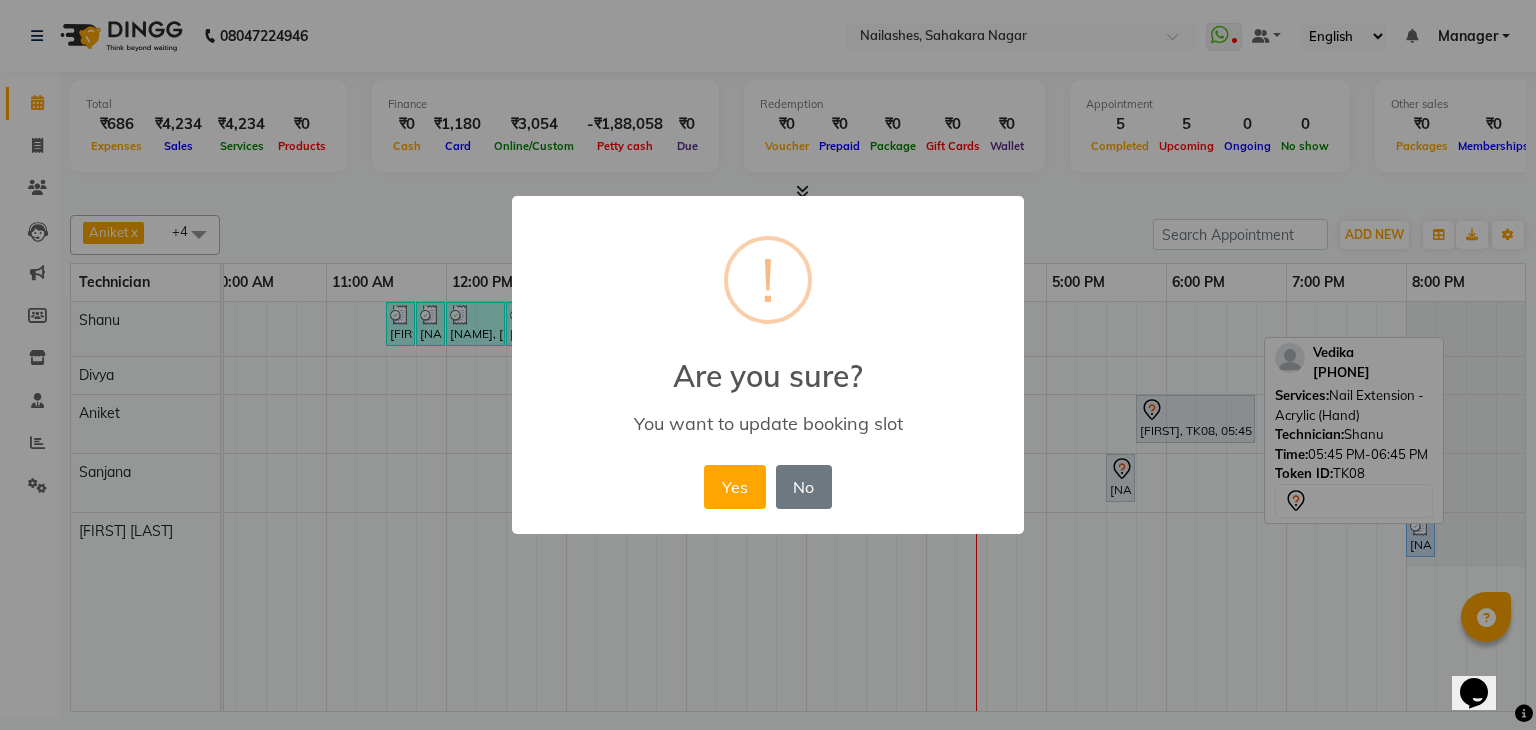 click on "Yes No No" at bounding box center (767, 487) 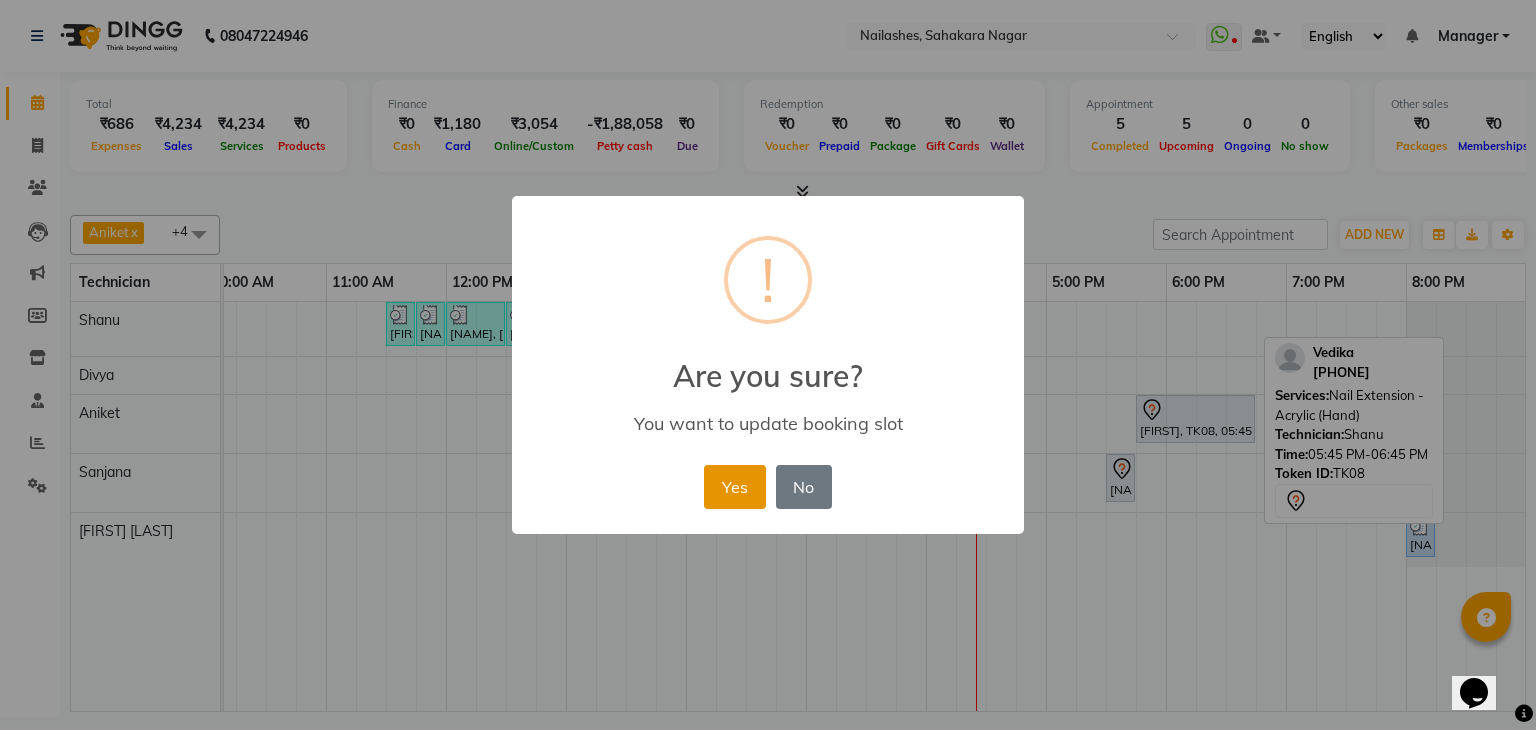 click on "Yes" at bounding box center (734, 487) 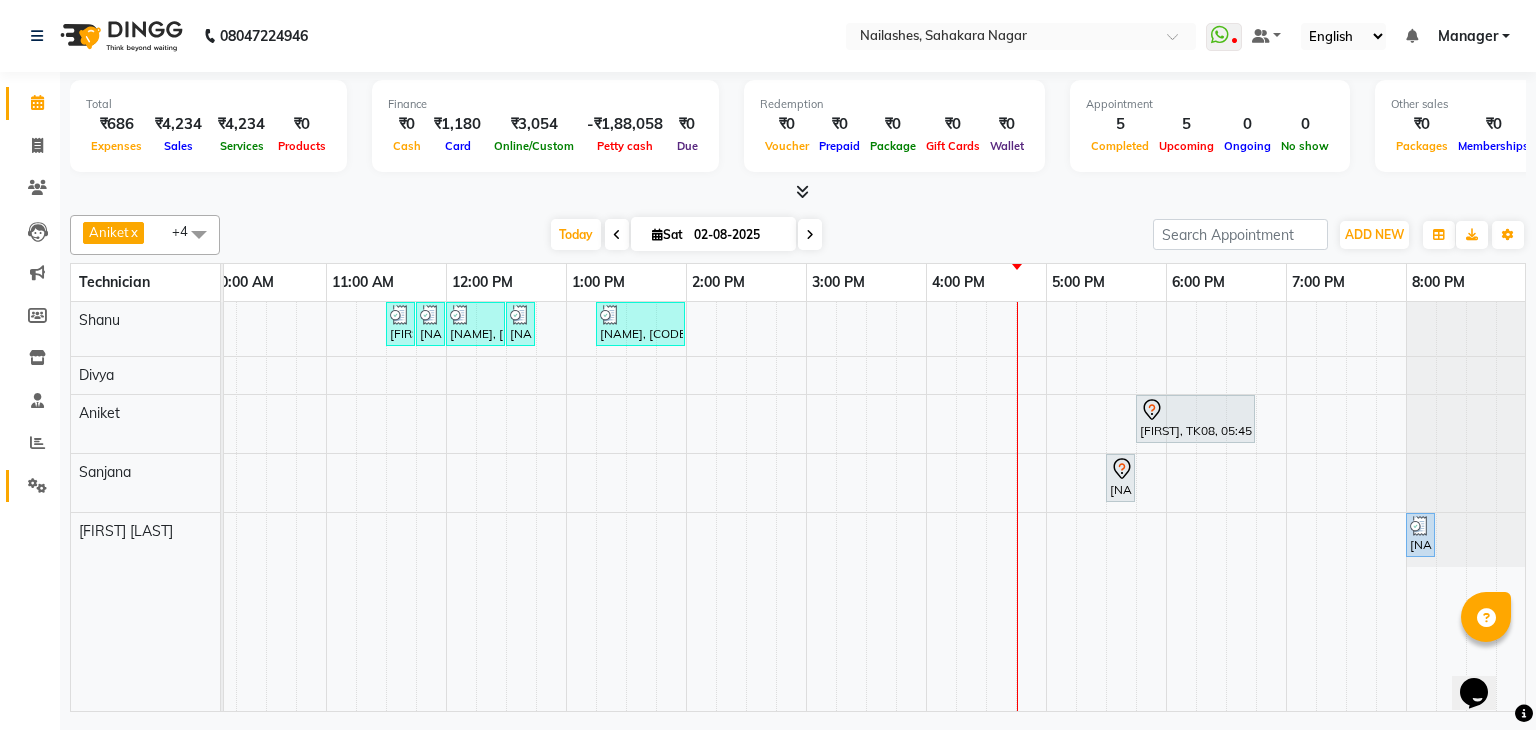 click 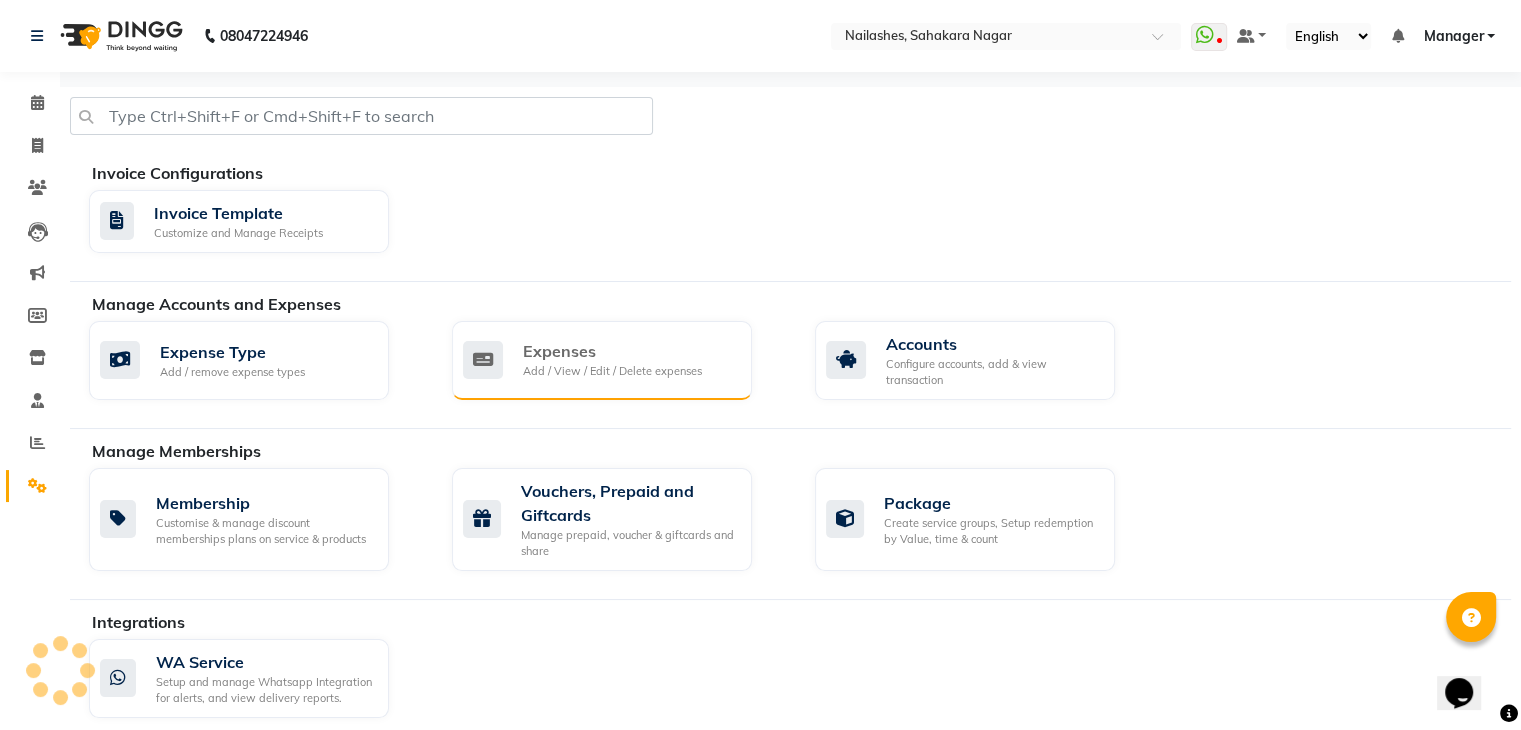 click on "Add / View / Edit / Delete expenses" 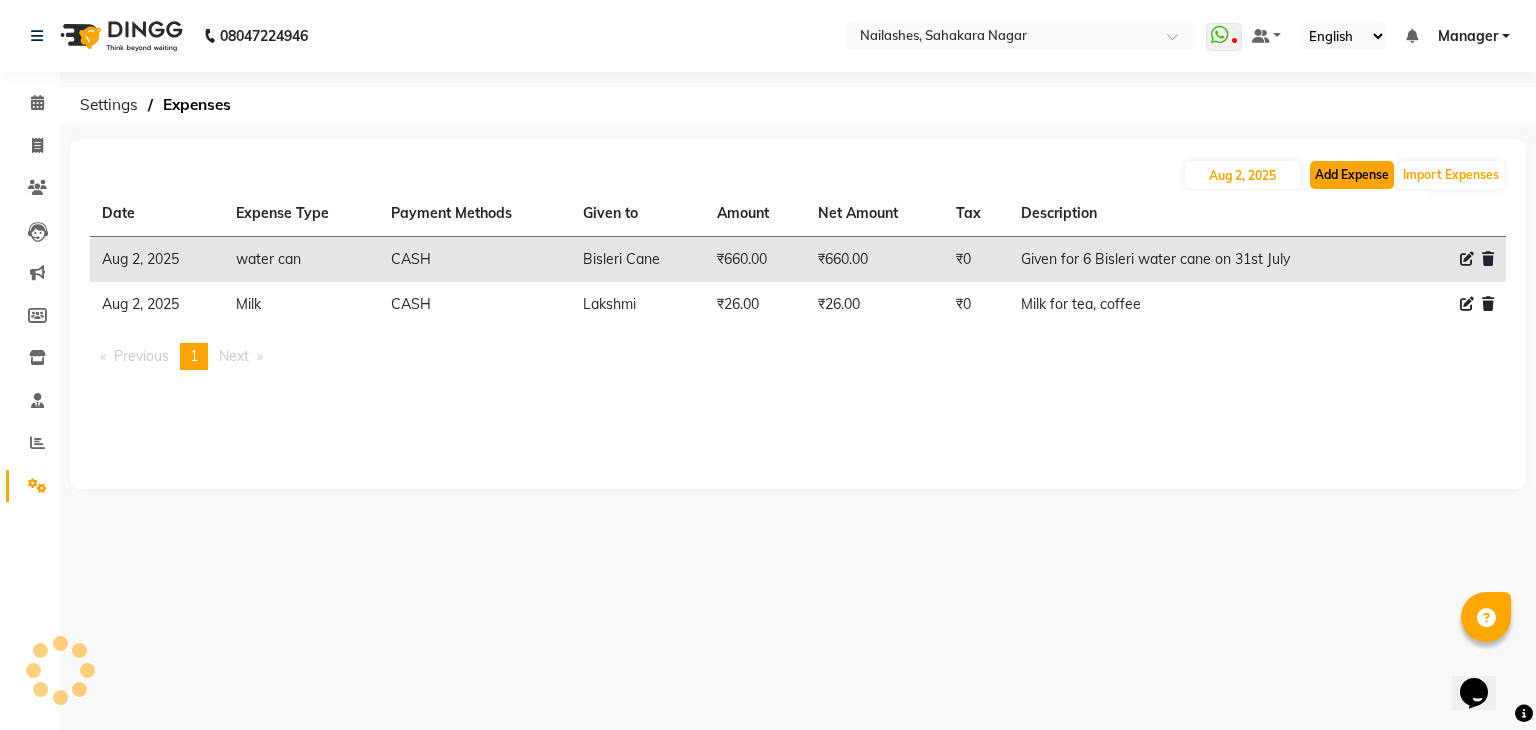 click on "Add Expense" 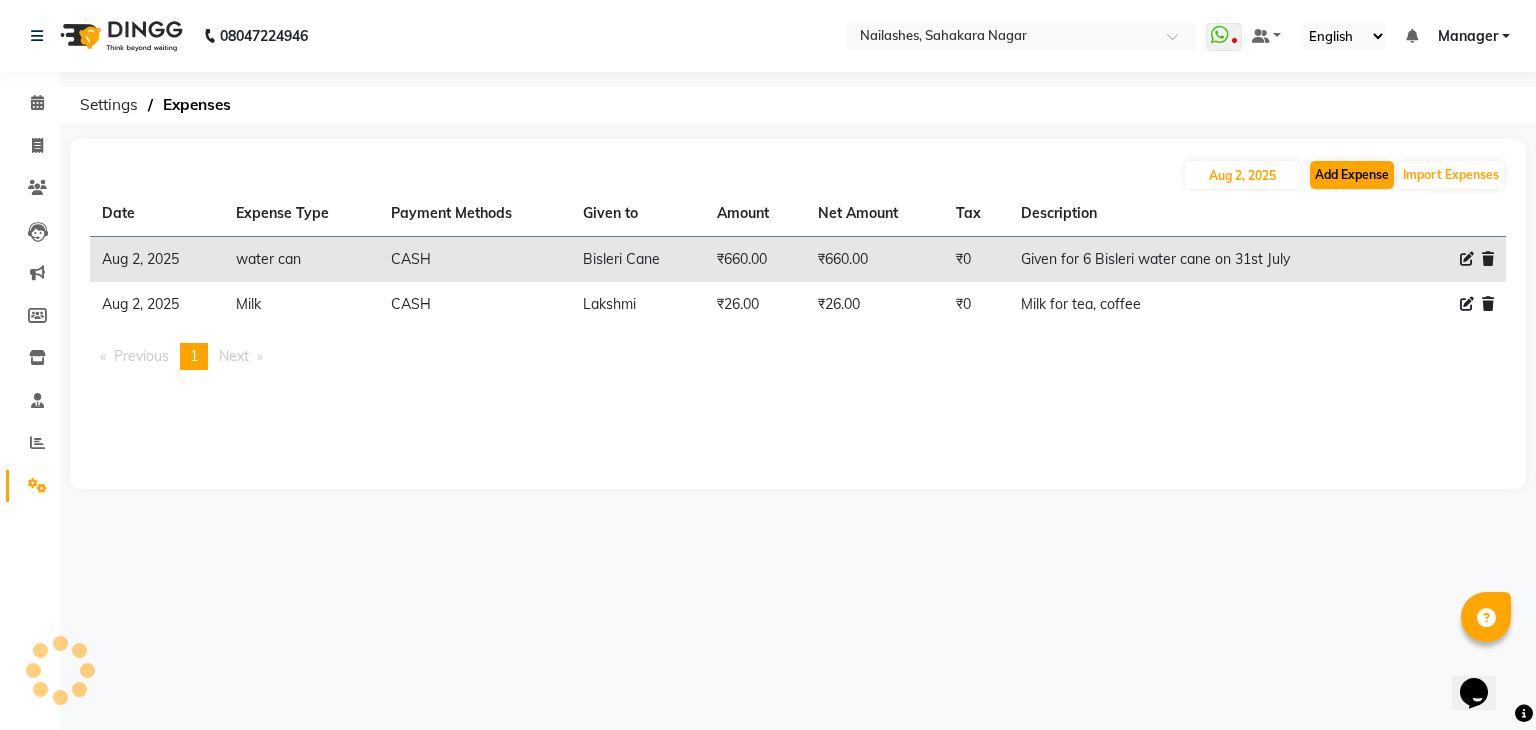 select on "1" 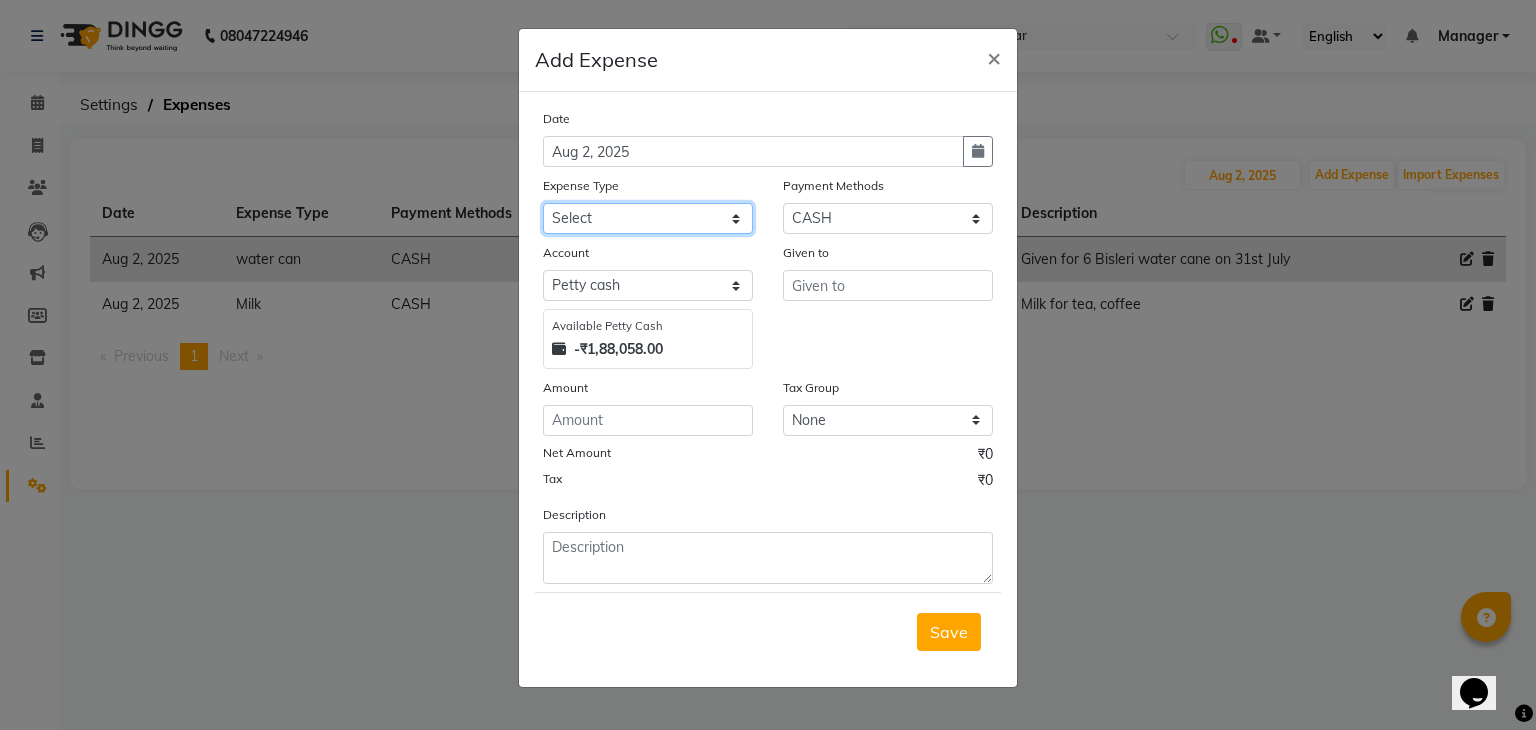click on "Select acetone Advance Salary bank deposite BBMP Beauty products Bed charges BIRTHDAY CAKE Bonus Carpenter CASH EXPENSE VOUCHER Cash handover chocolate for store cleaning things Client Refreshment coconut water for clients COFFEE coffee cup coffee powder Commission Conveyance Cotton Courier decoration Diesel for generator Donation Drinking Water Electricity Eyelashes return Face mask floor cleaner flowers daily garbage generator diesel green tea GST handover HANDWASH House Keeping Material House keeping Salary Incentive Internet Bill juice LAUNDRY Maintainance Marketing Medical Membership Milk Milk miscelleneous Naturals salon NEWSPAPER O T Other Pantry PETROL Phone Bill Plants plumber pooja items Porter priest Product Purchase product return Product sale puja items RAPIDO Refund Rent Shop Rent Staff Accommodation Royalty Salary Staff cab charges Staff dinner Staff Flight Ticket Staff  Hiring from another Branch Staff Snacks Stationary STORE OPENING CHARGE sugar sweets TEAM DINNER TIPS Tissue Transgender" 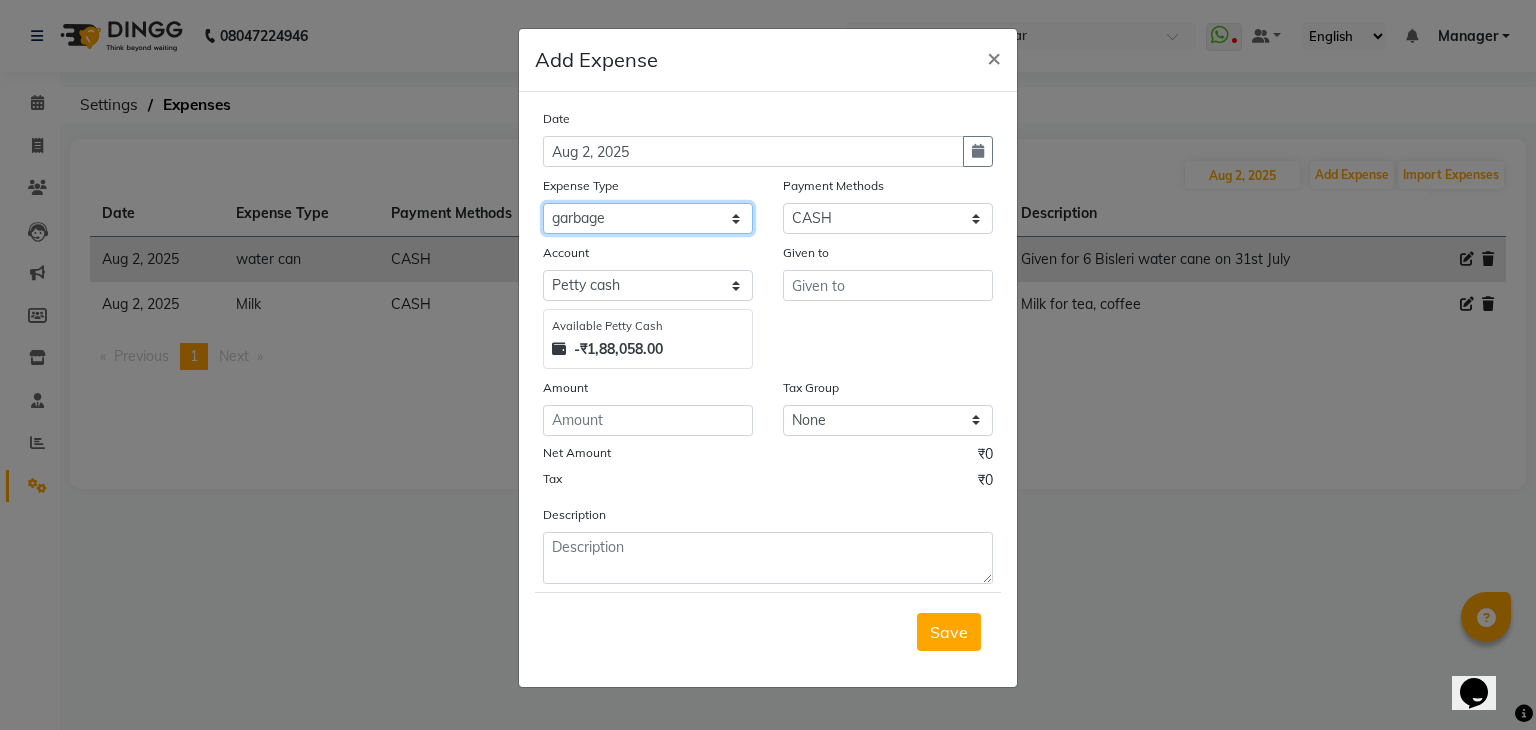 click on "Select acetone Advance Salary bank deposite BBMP Beauty products Bed charges BIRTHDAY CAKE Bonus Carpenter CASH EXPENSE VOUCHER Cash handover chocolate for store cleaning things Client Refreshment coconut water for clients COFFEE coffee cup coffee powder Commission Conveyance Cotton Courier decoration Diesel for generator Donation Drinking Water Electricity Eyelashes return Face mask floor cleaner flowers daily garbage generator diesel green tea GST handover HANDWASH House Keeping Material House keeping Salary Incentive Internet Bill juice LAUNDRY Maintainance Marketing Medical Membership Milk Milk miscelleneous Naturals salon NEWSPAPER O T Other Pantry PETROL Phone Bill Plants plumber pooja items Porter priest Product Purchase product return Product sale puja items RAPIDO Refund Rent Shop Rent Staff Accommodation Royalty Salary Staff cab charges Staff dinner Staff Flight Ticket Staff  Hiring from another Branch Staff Snacks Stationary STORE OPENING CHARGE sugar sweets TEAM DINNER TIPS Tissue Transgender" 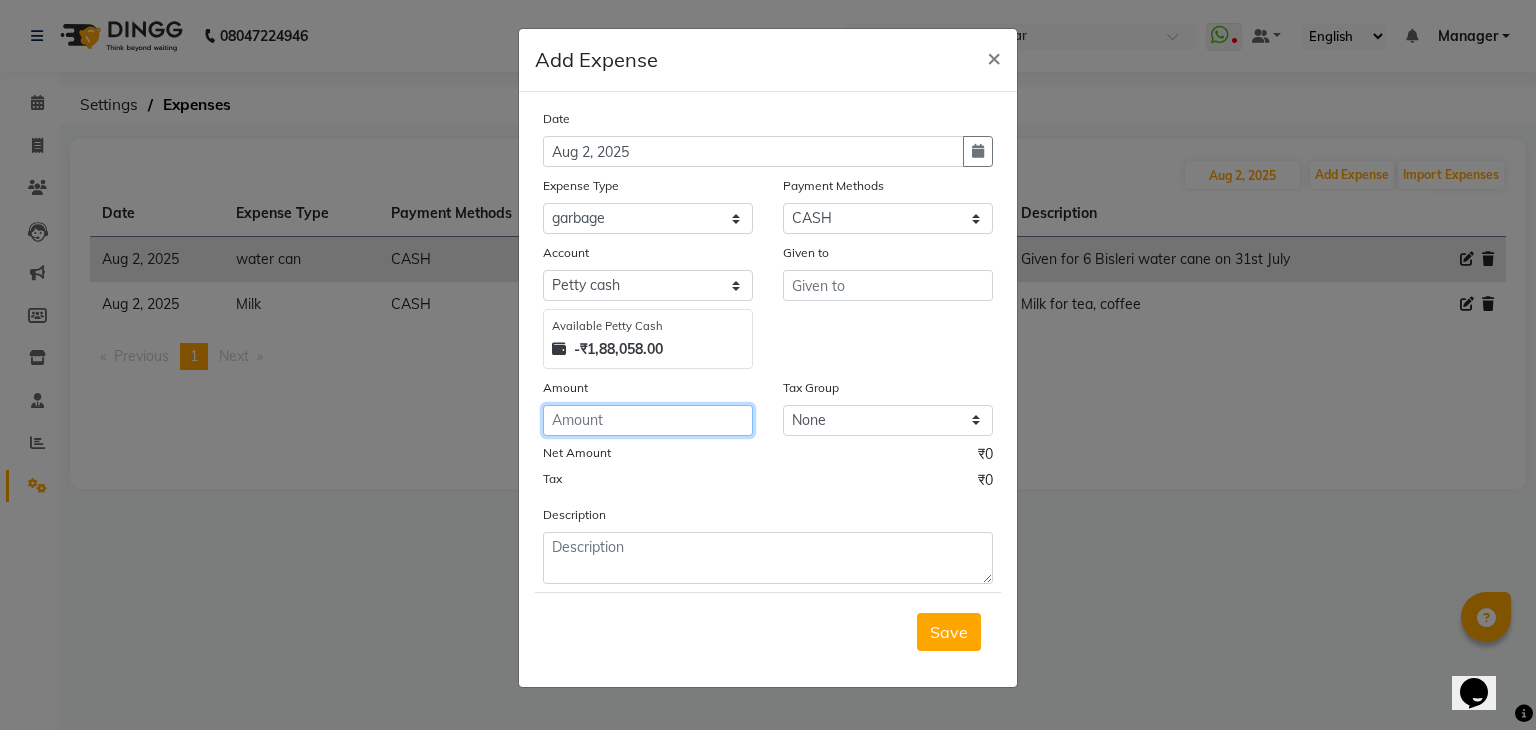 click 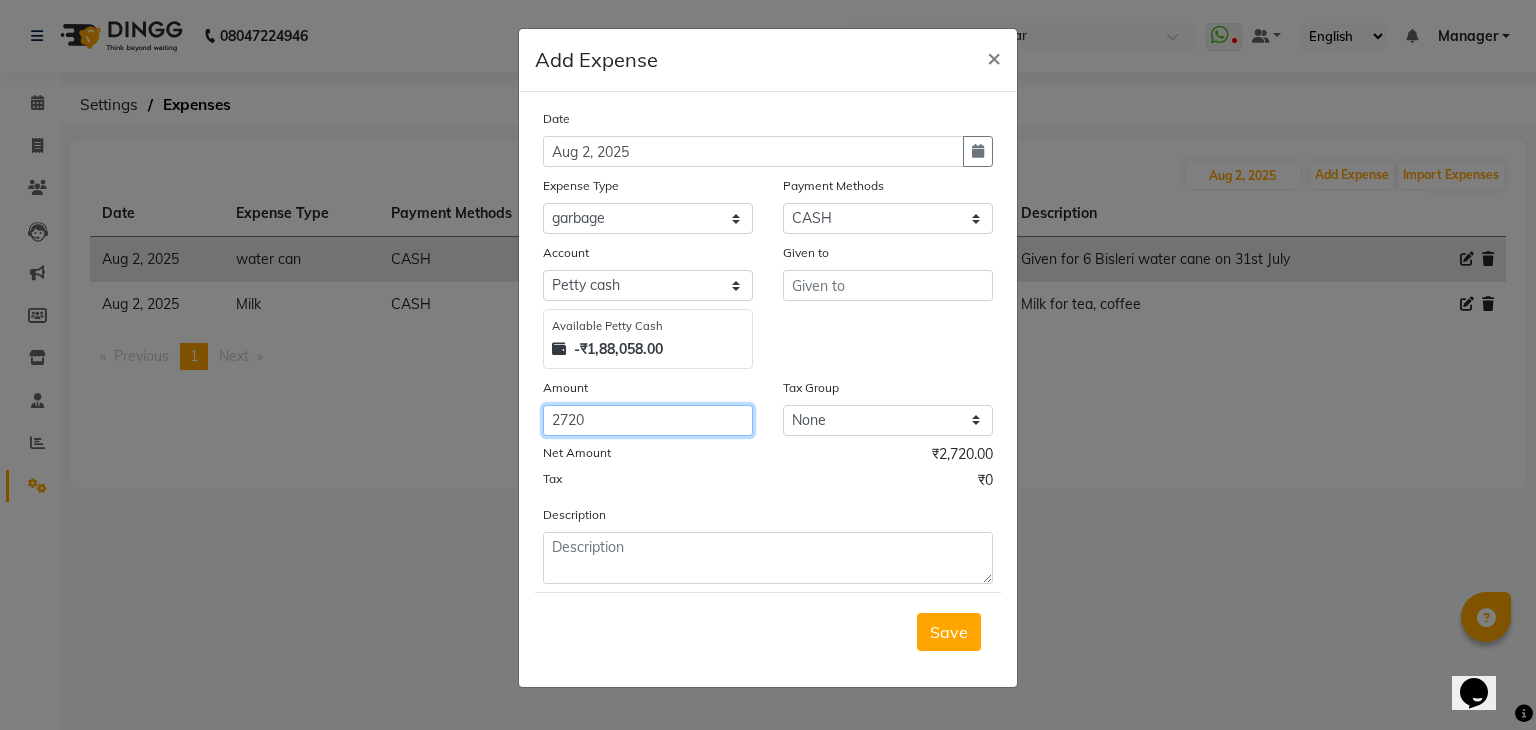 type on "2720" 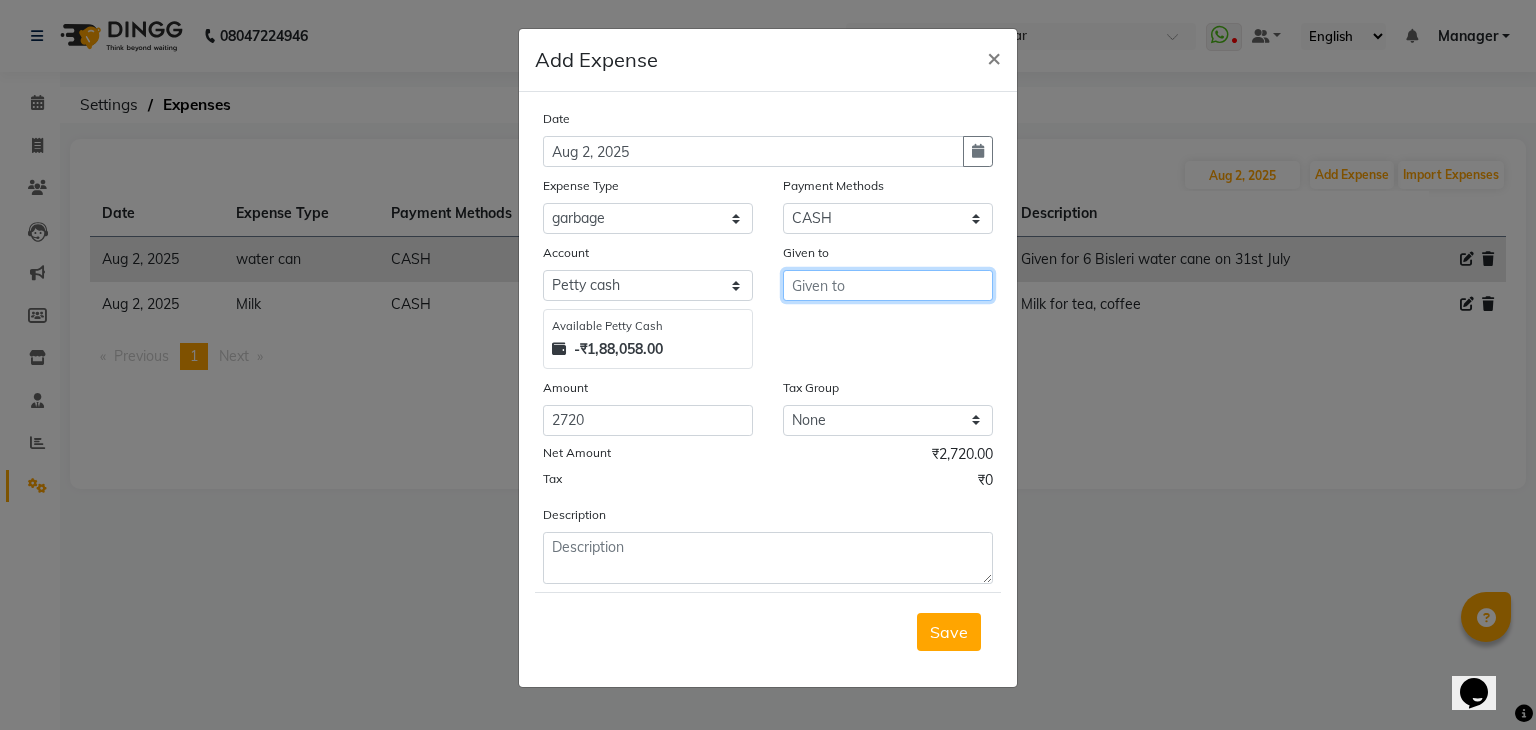 click at bounding box center (888, 285) 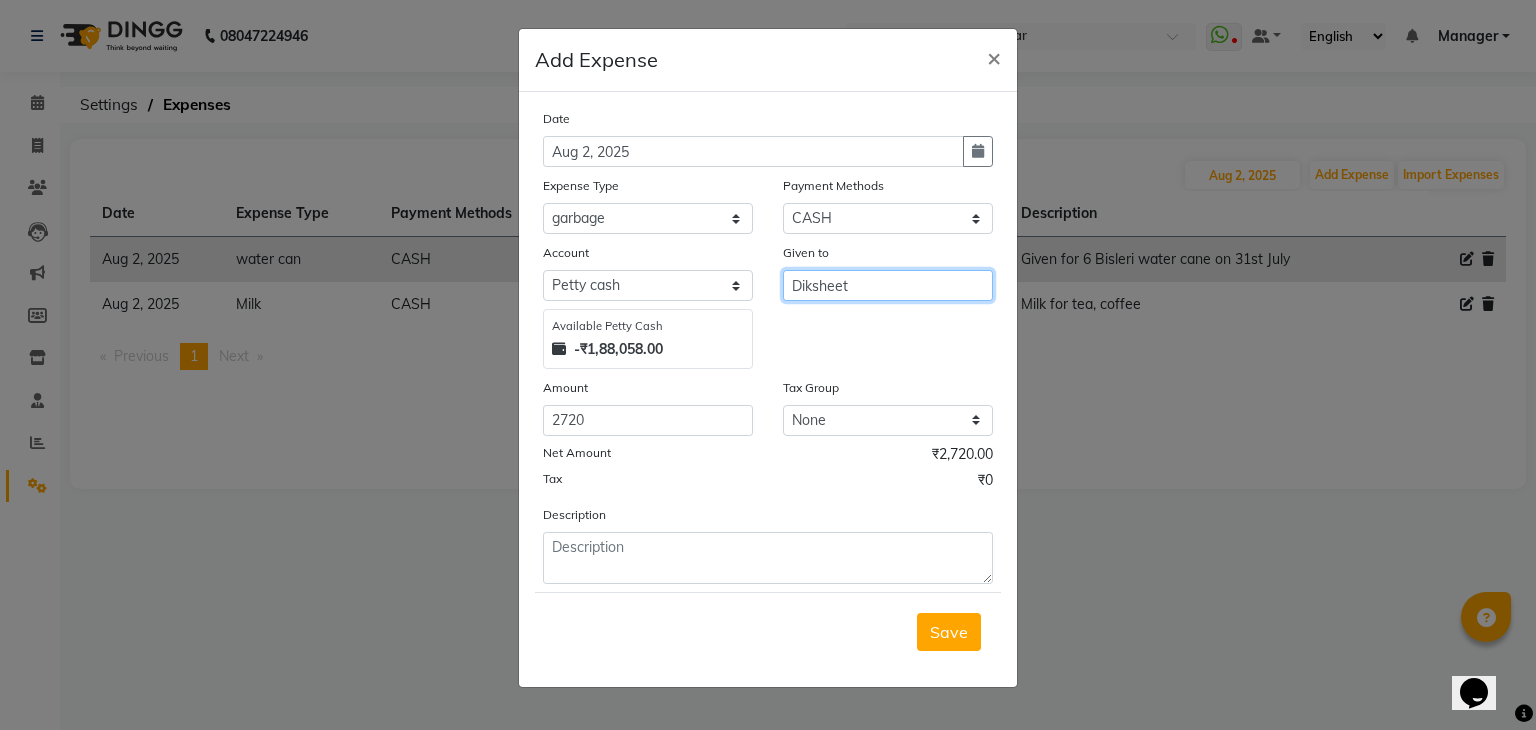 type on "[PERSON]" 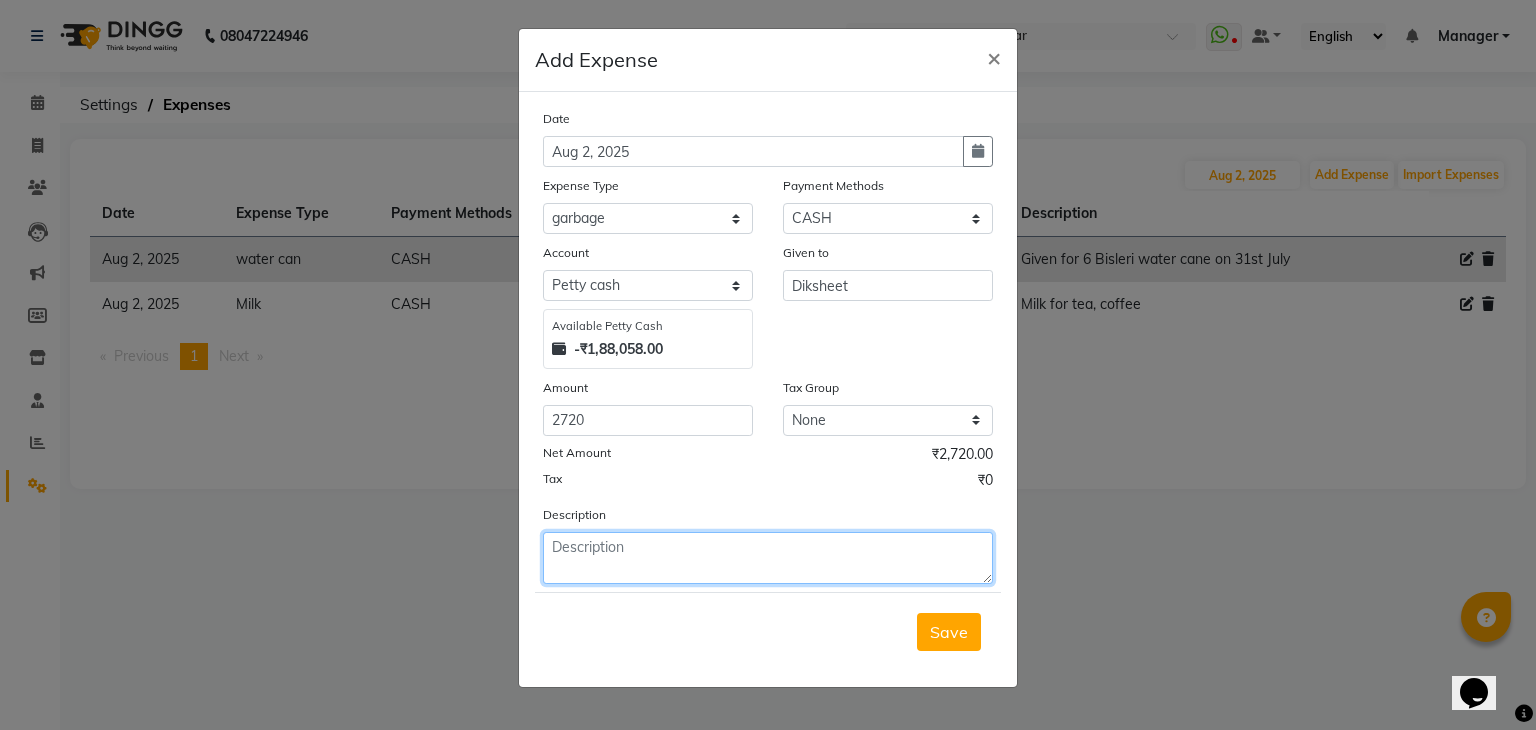 click 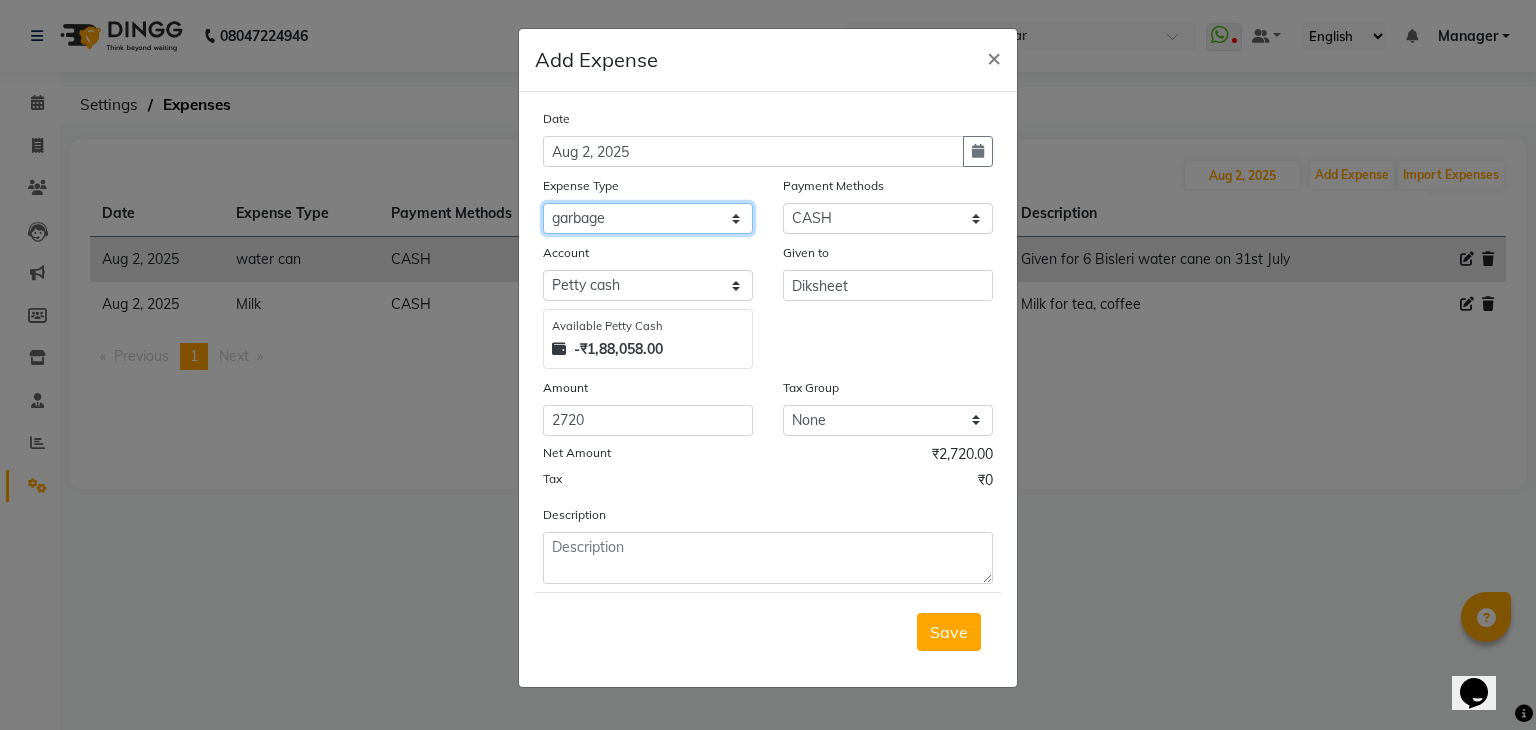 click on "Select acetone Advance Salary bank deposite BBMP Beauty products Bed charges BIRTHDAY CAKE Bonus Carpenter CASH EXPENSE VOUCHER Cash handover chocolate for store cleaning things Client Refreshment coconut water for clients COFFEE coffee cup coffee powder Commission Conveyance Cotton Courier decoration Diesel for generator Donation Drinking Water Electricity Eyelashes return Face mask floor cleaner flowers daily garbage generator diesel green tea GST handover HANDWASH House Keeping Material House keeping Salary Incentive Internet Bill juice LAUNDRY Maintainance Marketing Medical Membership Milk Milk miscelleneous Naturals salon NEWSPAPER O T Other Pantry PETROL Phone Bill Plants plumber pooja items Porter priest Product Purchase product return Product sale puja items RAPIDO Refund Rent Shop Rent Staff Accommodation Royalty Salary Staff cab charges Staff dinner Staff Flight Ticket Staff  Hiring from another Branch Staff Snacks Stationary STORE OPENING CHARGE sugar sweets TEAM DINNER TIPS Tissue Transgender" 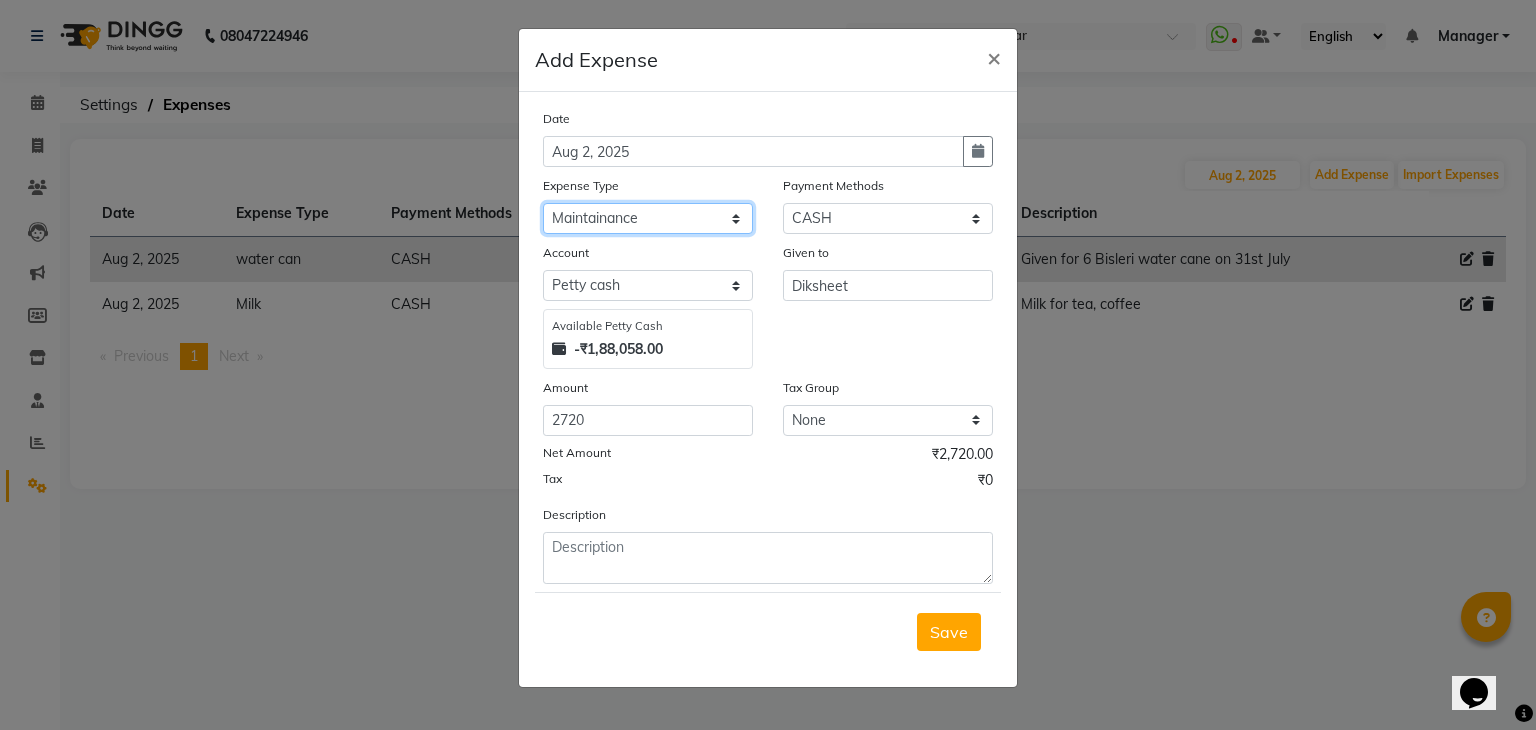 click on "Select acetone Advance Salary bank deposite BBMP Beauty products Bed charges BIRTHDAY CAKE Bonus Carpenter CASH EXPENSE VOUCHER Cash handover chocolate for store cleaning things Client Refreshment coconut water for clients COFFEE coffee cup coffee powder Commission Conveyance Cotton Courier decoration Diesel for generator Donation Drinking Water Electricity Eyelashes return Face mask floor cleaner flowers daily garbage generator diesel green tea GST handover HANDWASH House Keeping Material House keeping Salary Incentive Internet Bill juice LAUNDRY Maintainance Marketing Medical Membership Milk Milk miscelleneous Naturals salon NEWSPAPER O T Other Pantry PETROL Phone Bill Plants plumber pooja items Porter priest Product Purchase product return Product sale puja items RAPIDO Refund Rent Shop Rent Staff Accommodation Royalty Salary Staff cab charges Staff dinner Staff Flight Ticket Staff  Hiring from another Branch Staff Snacks Stationary STORE OPENING CHARGE sugar sweets TEAM DINNER TIPS Tissue Transgender" 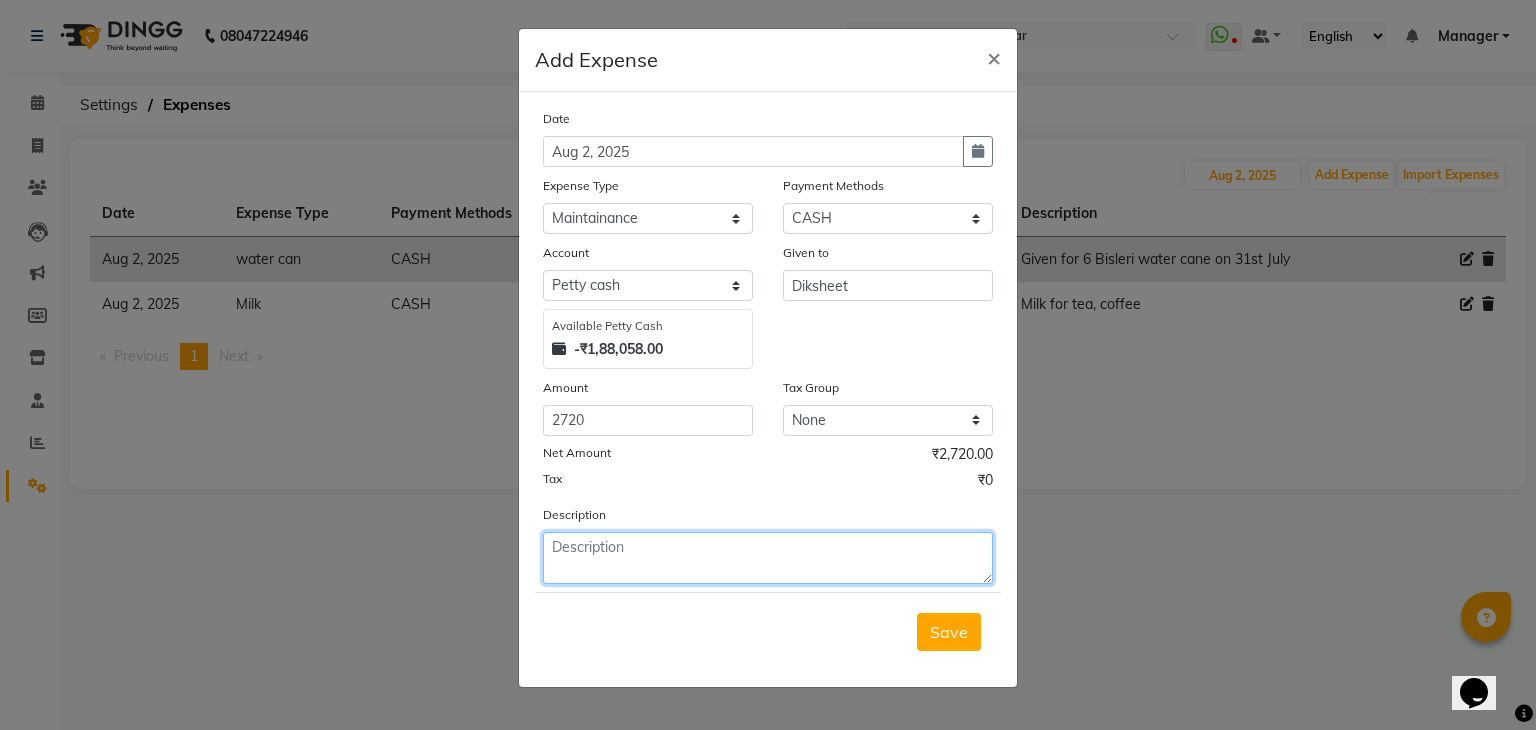 click 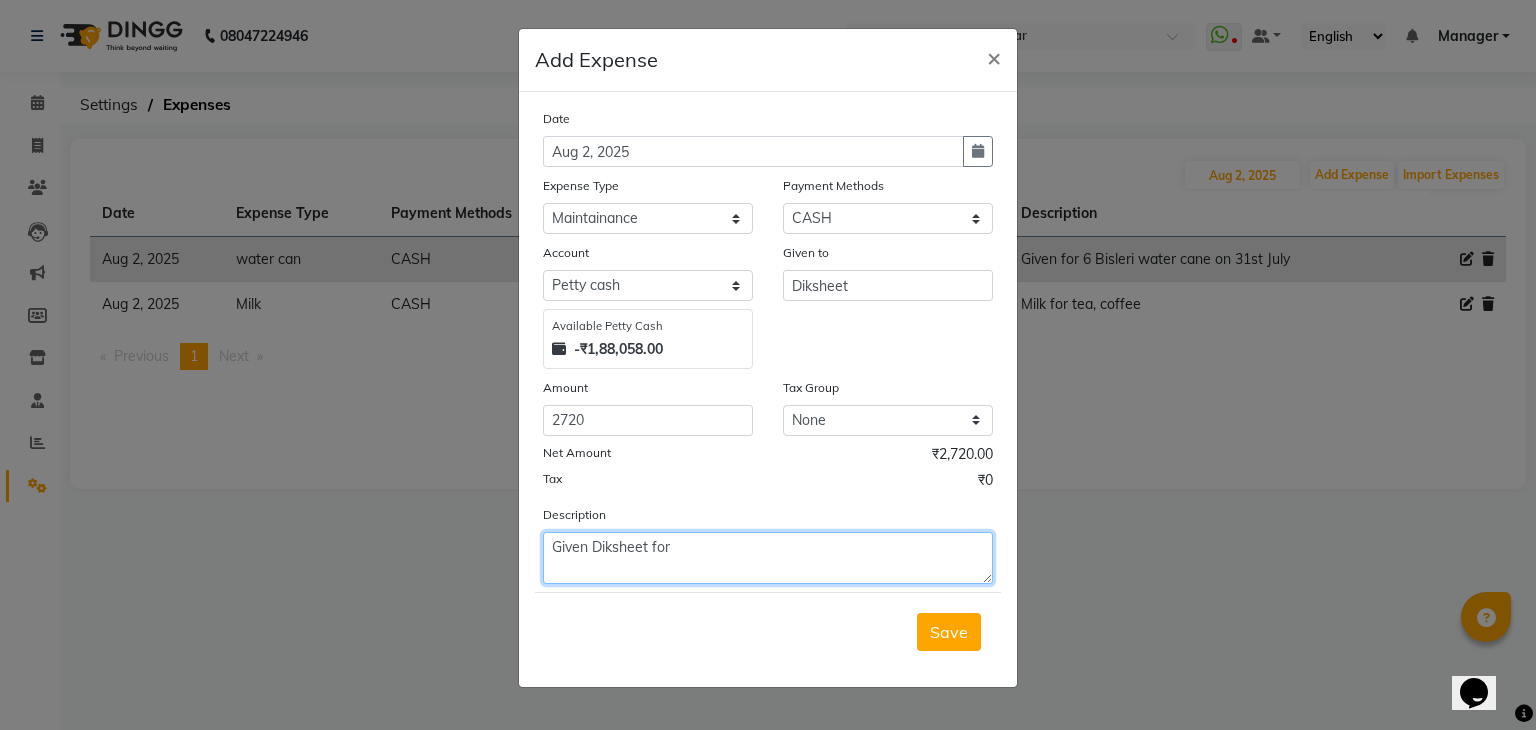 drag, startPoint x: 589, startPoint y: 553, endPoint x: 694, endPoint y: 564, distance: 105.574615 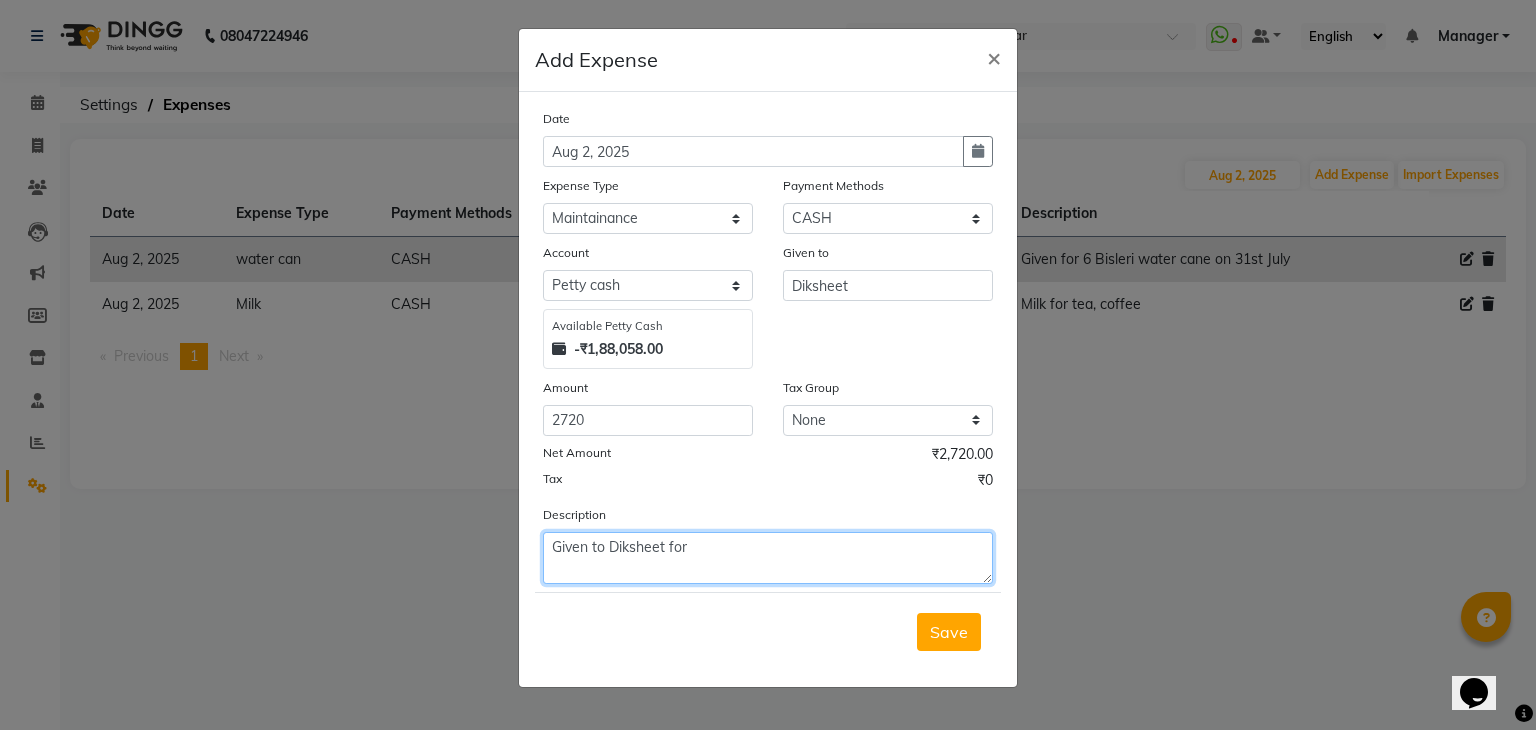 click on "Given to Diksheet for" 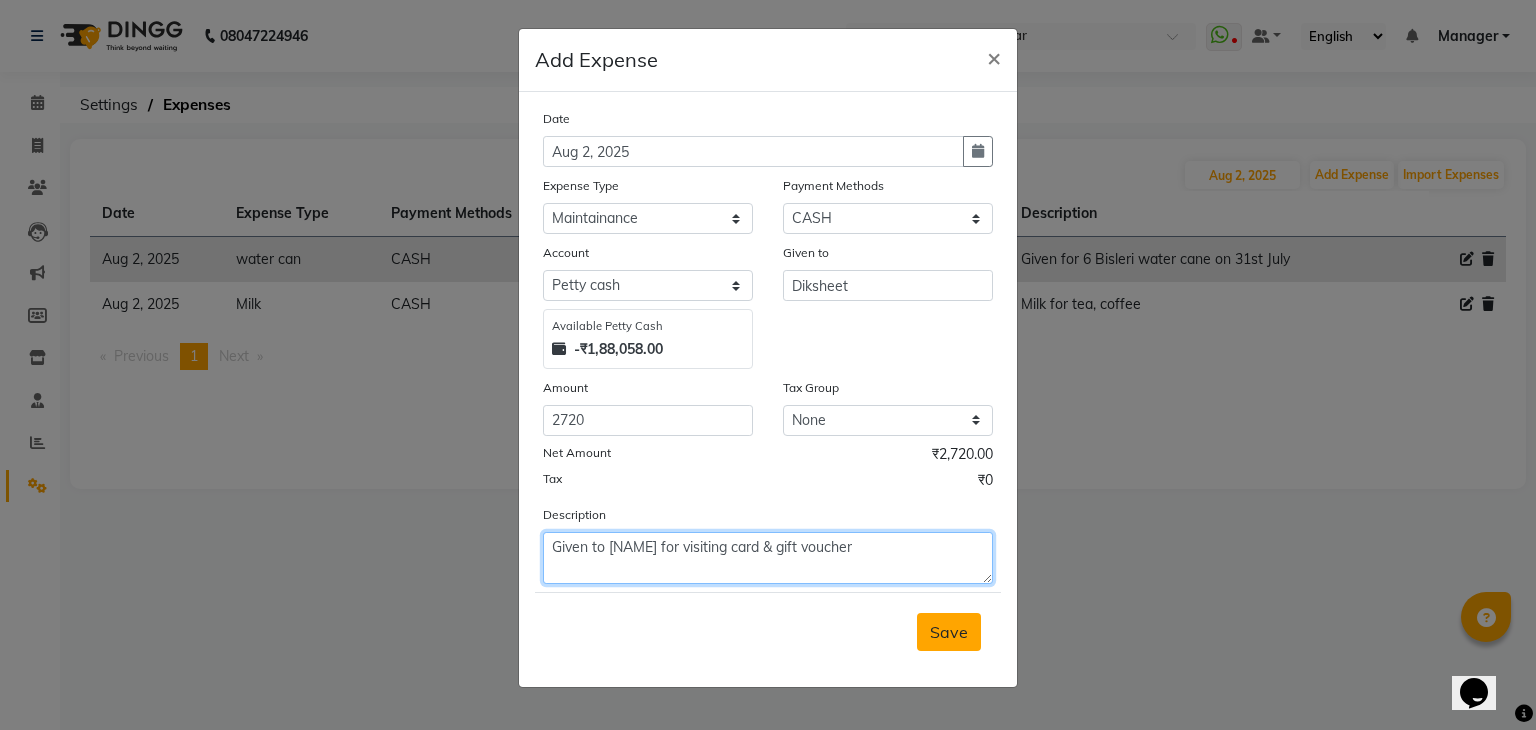 type on "Given to Diksheet for visiting card & gift voucher" 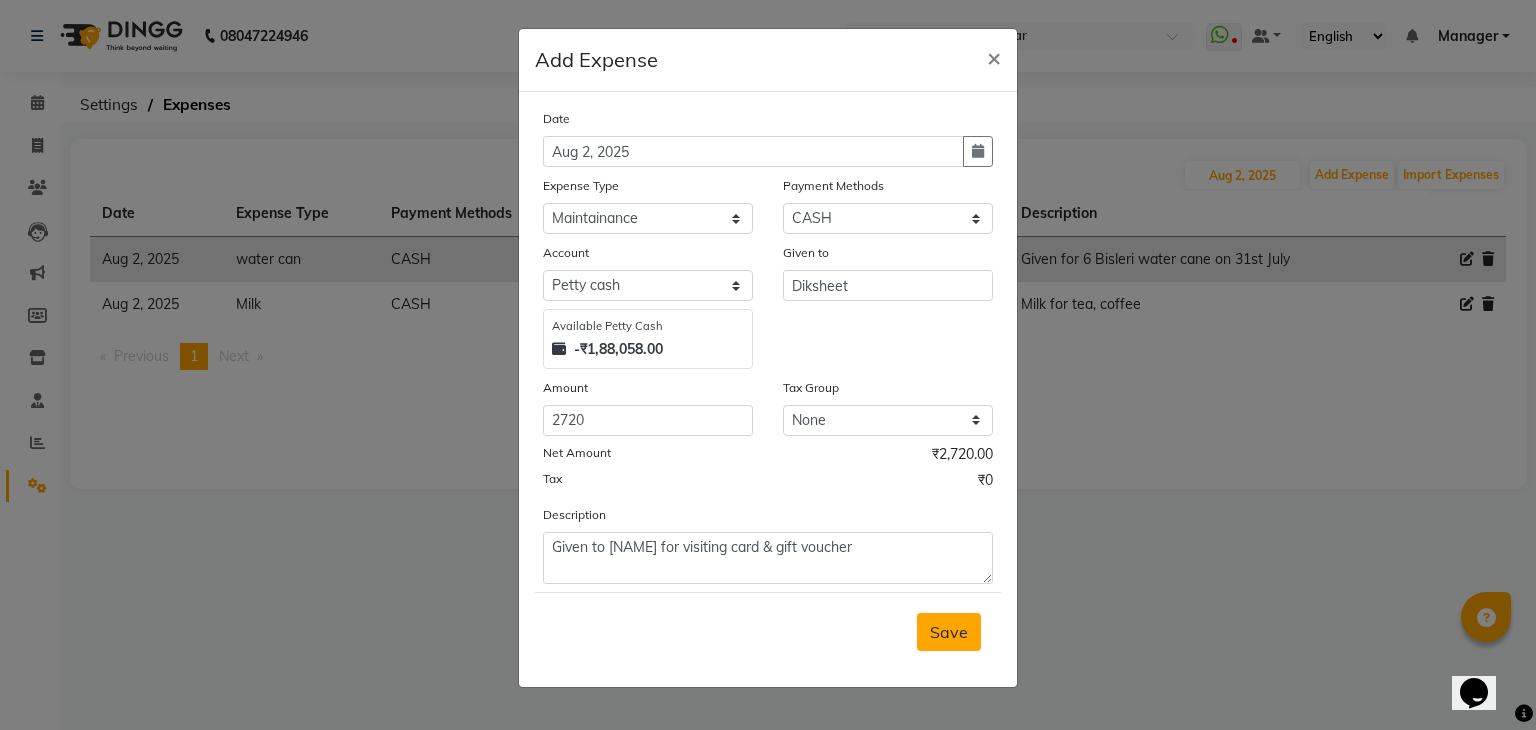 click on "Save" at bounding box center (949, 632) 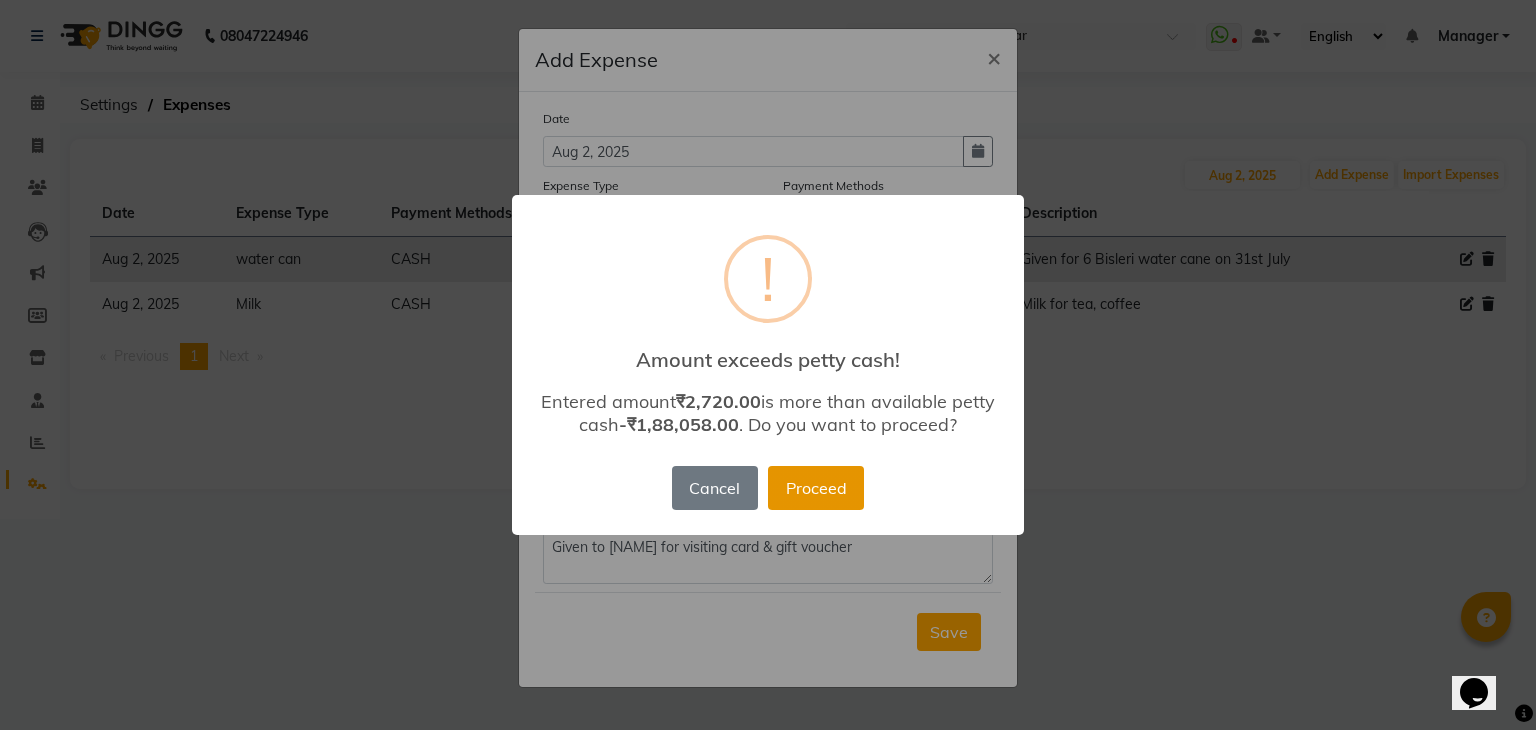 click on "Proceed" at bounding box center (816, 488) 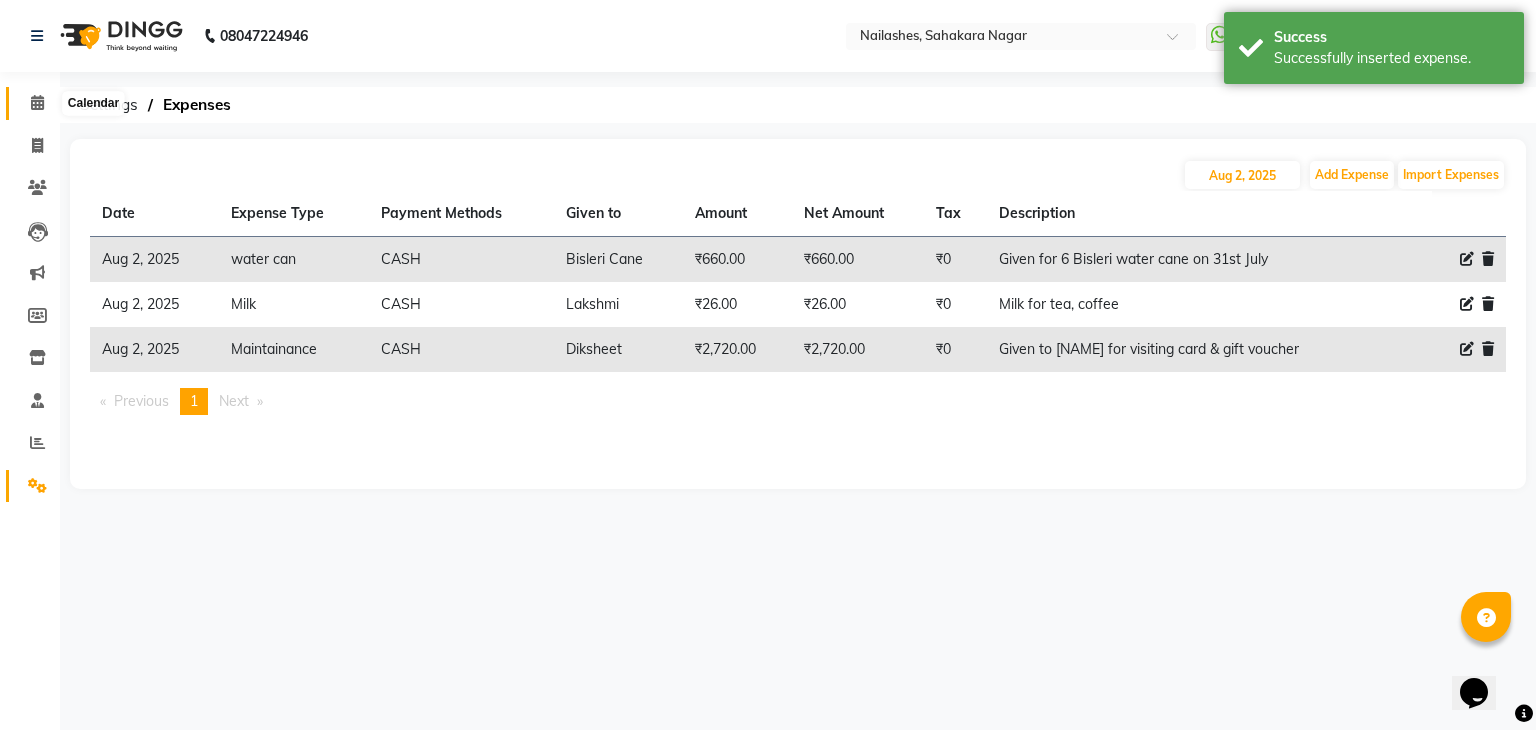 click 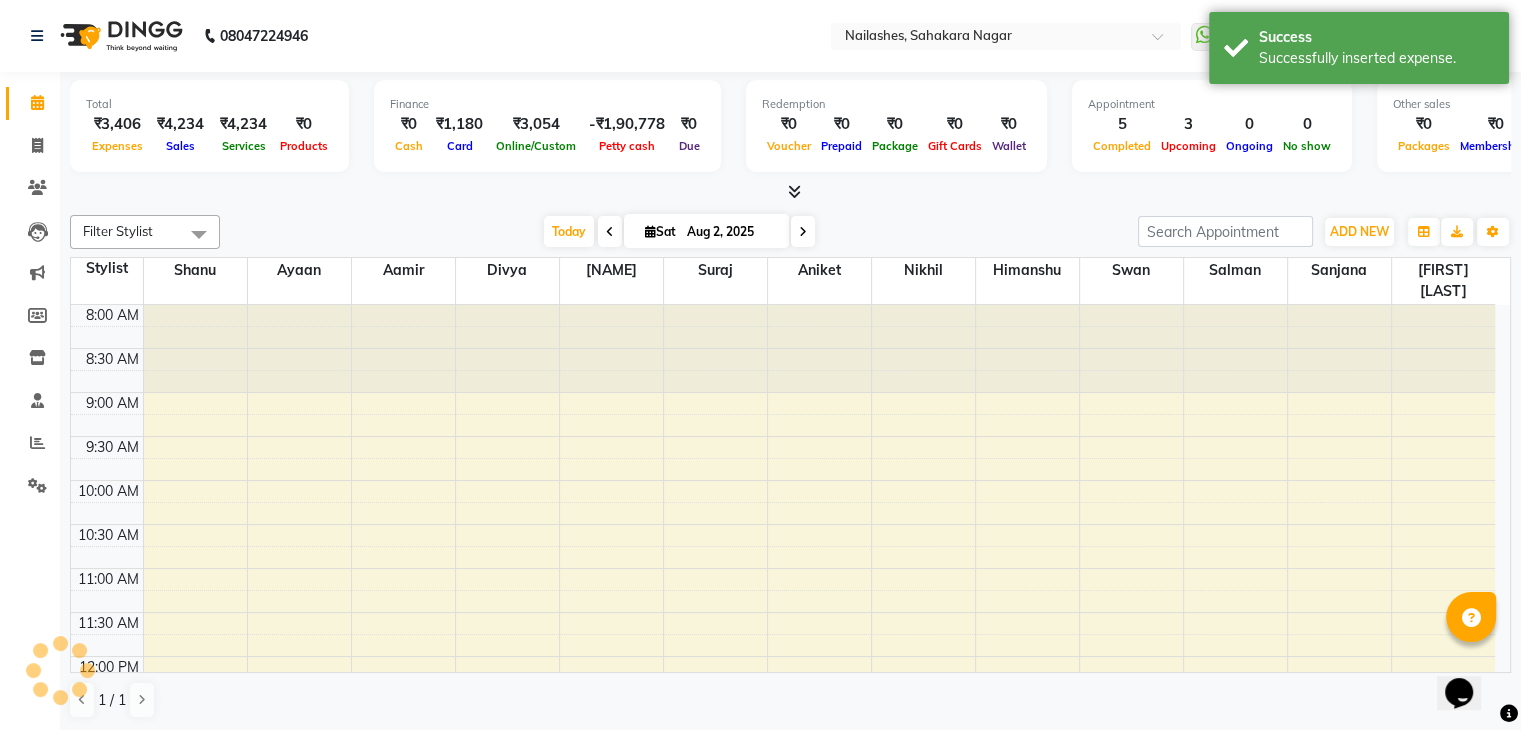 scroll, scrollTop: 0, scrollLeft: 0, axis: both 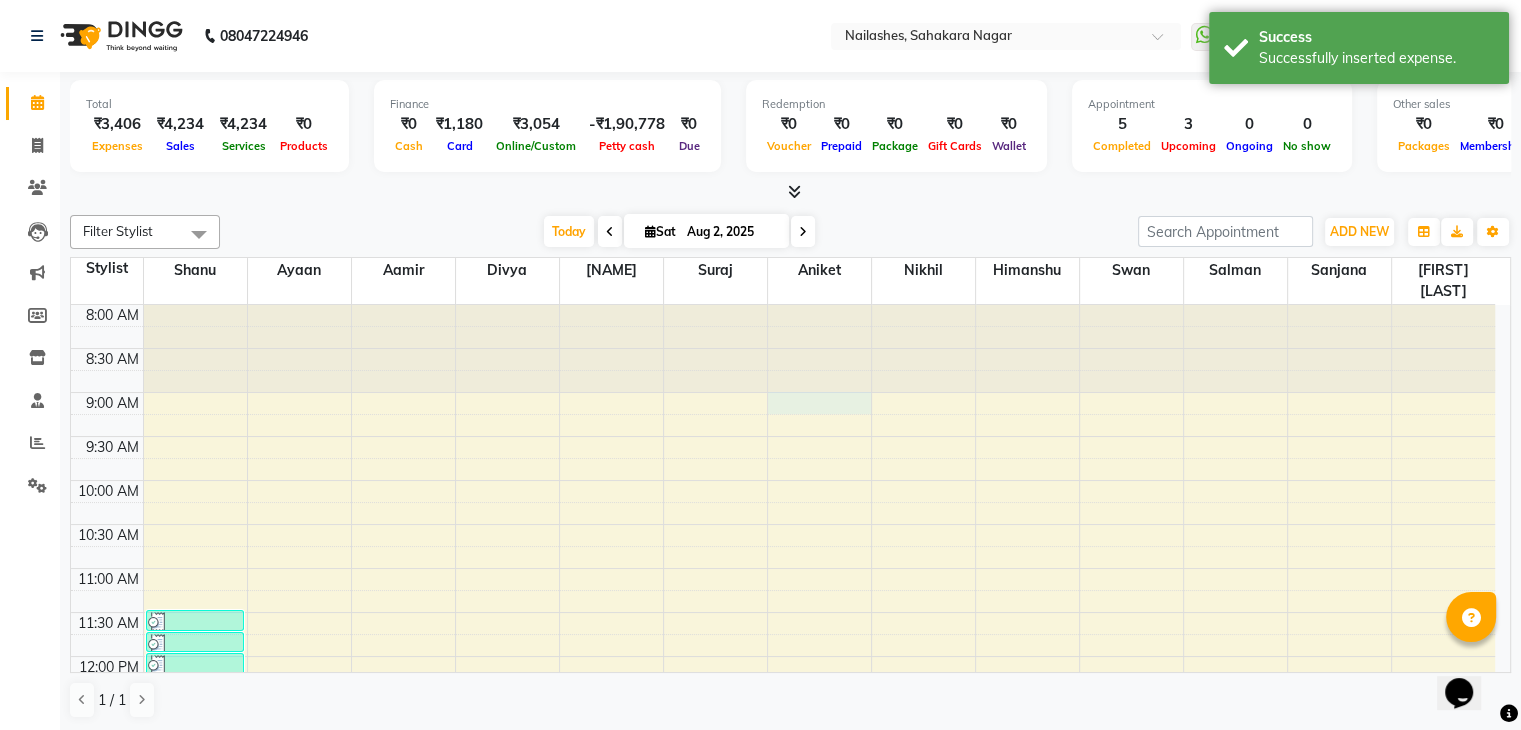 click on "8:00 AM 8:30 AM 9:00 AM 9:30 AM 10:00 AM 10:30 AM 11:00 AM 11:30 AM 12:00 PM 12:30 PM 1:00 PM 1:30 PM 2:00 PM 2:30 PM 3:00 PM 3:30 PM 4:00 PM 4:30 PM 5:00 PM 5:30 PM 6:00 PM 6:30 PM 7:00 PM 7:30 PM 8:00 PM 8:30 PM     sanjana, TK02, 11:30 AM-11:45 AM, Gel polish removal     sanjana, TK02, 11:45 AM-12:00 PM, Nail Art - Stamping Per Finger (Hand)     sanjana, TK02, 12:00 PM-12:30 PM, Nail Art - Glitter Per Finger  (Toes)     sanjana, TK02, 12:30 PM-12:45 PM, Permanent Nail Paint - French (Hand)     Priyanka Nagpal, TK09, 01:15 PM-02:00 PM, Nail Art - Cat Eye (Hand)             Vedika, TK08, 05:45 PM-06:45 PM, Nail Extension - Acrylic (Hand)             Vedika, TK08, 05:30 PM-05:45 PM, Eyebrows Threading     Vedika, TK07, 08:00 PM-08:15 PM, Eyebrows Threading" at bounding box center (783, 876) 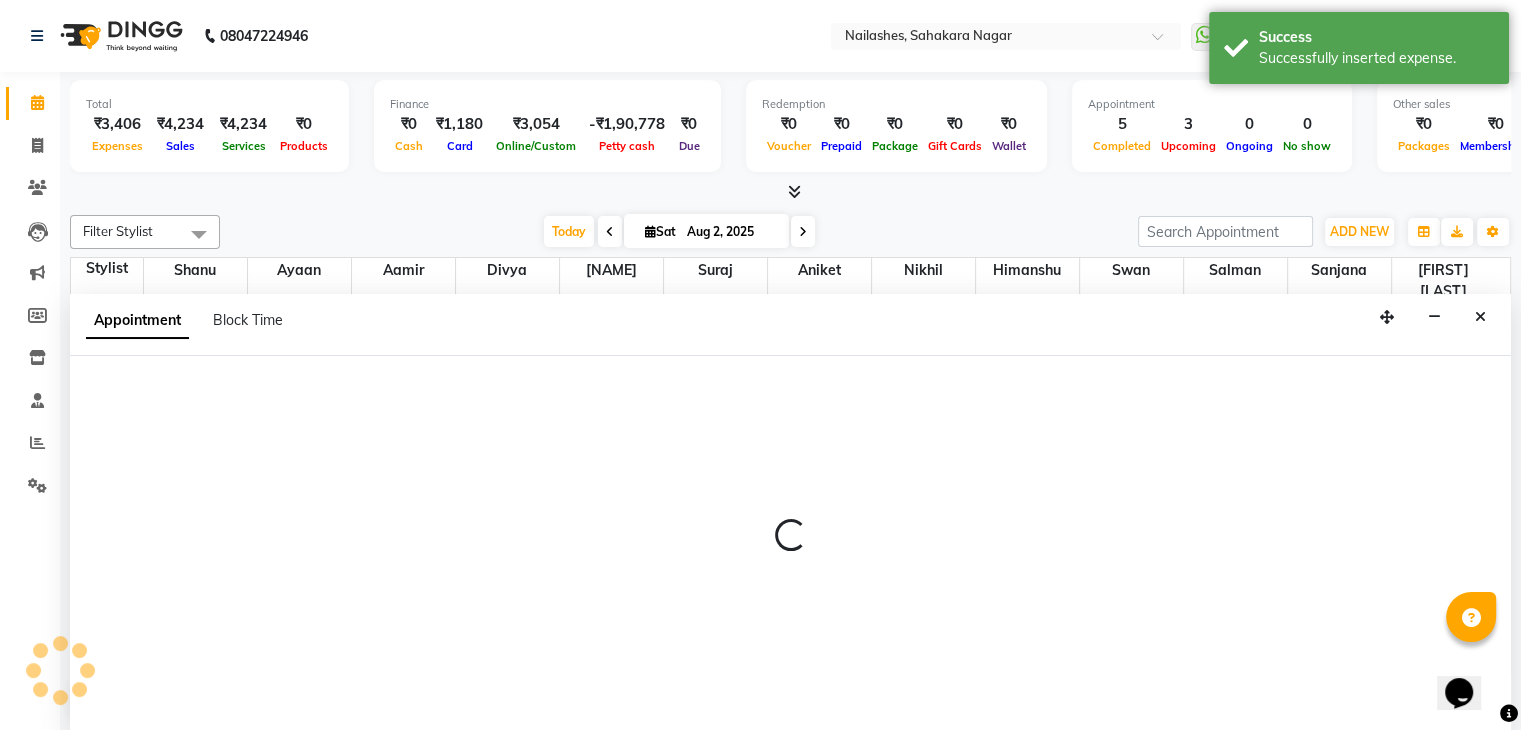 scroll, scrollTop: 1, scrollLeft: 0, axis: vertical 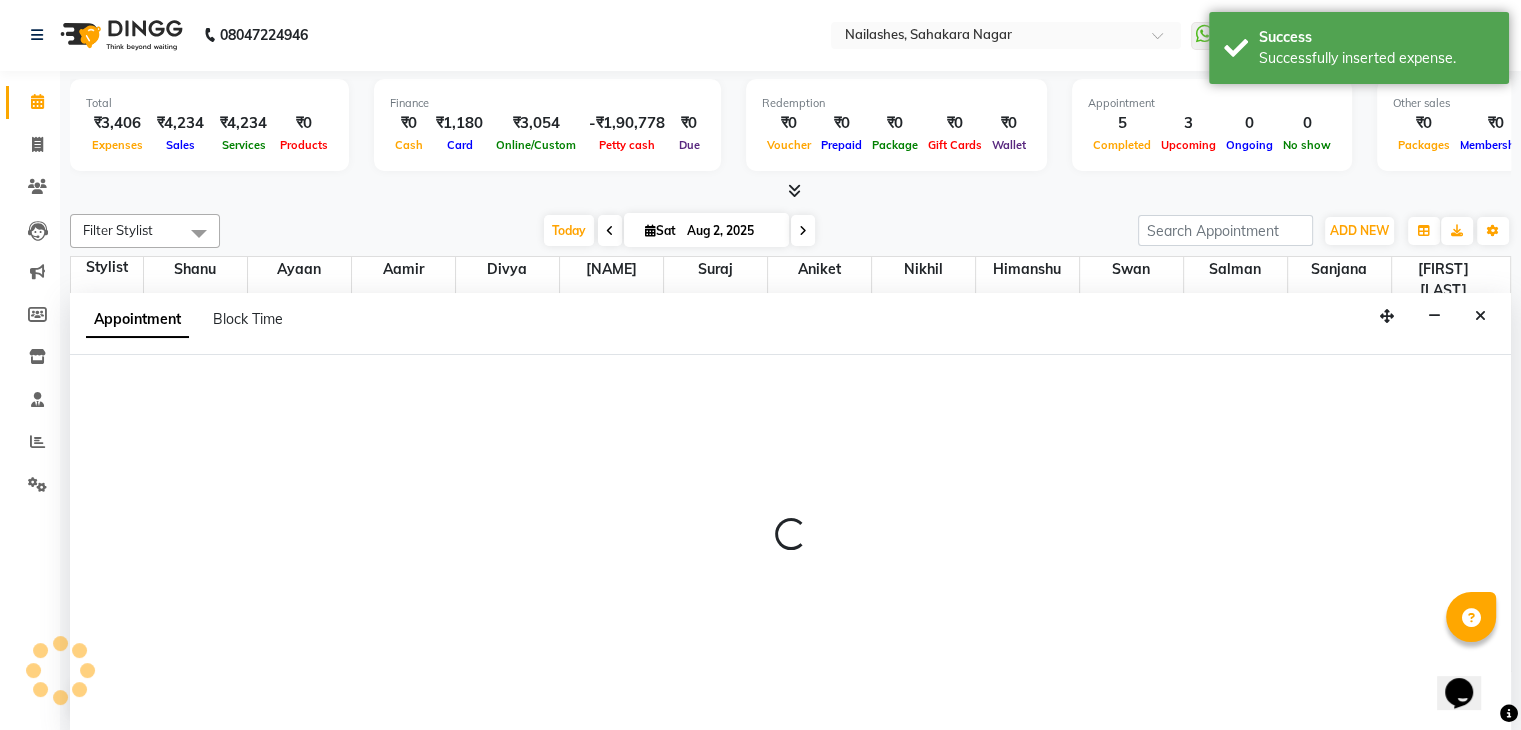 select on "81777" 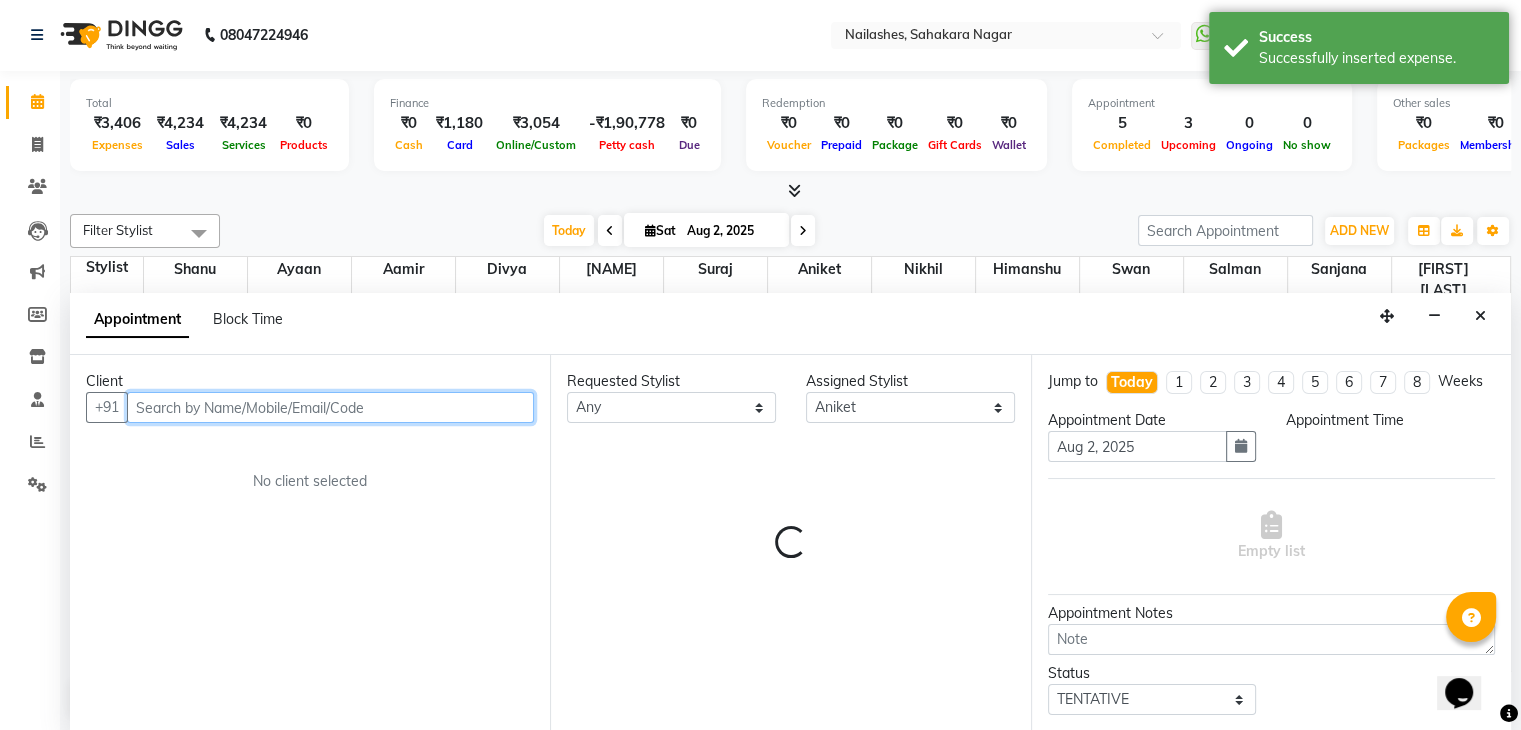 select on "540" 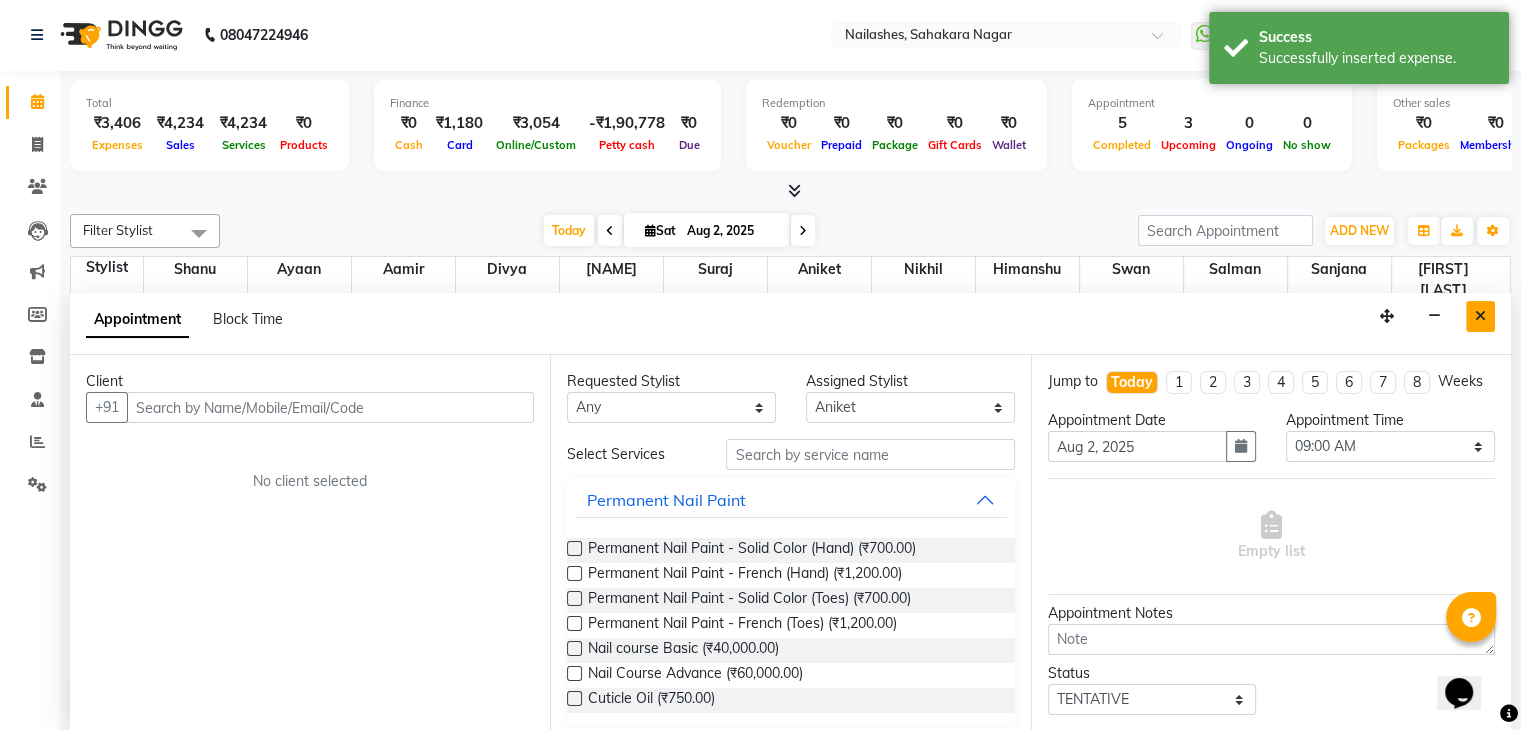 click at bounding box center (1480, 316) 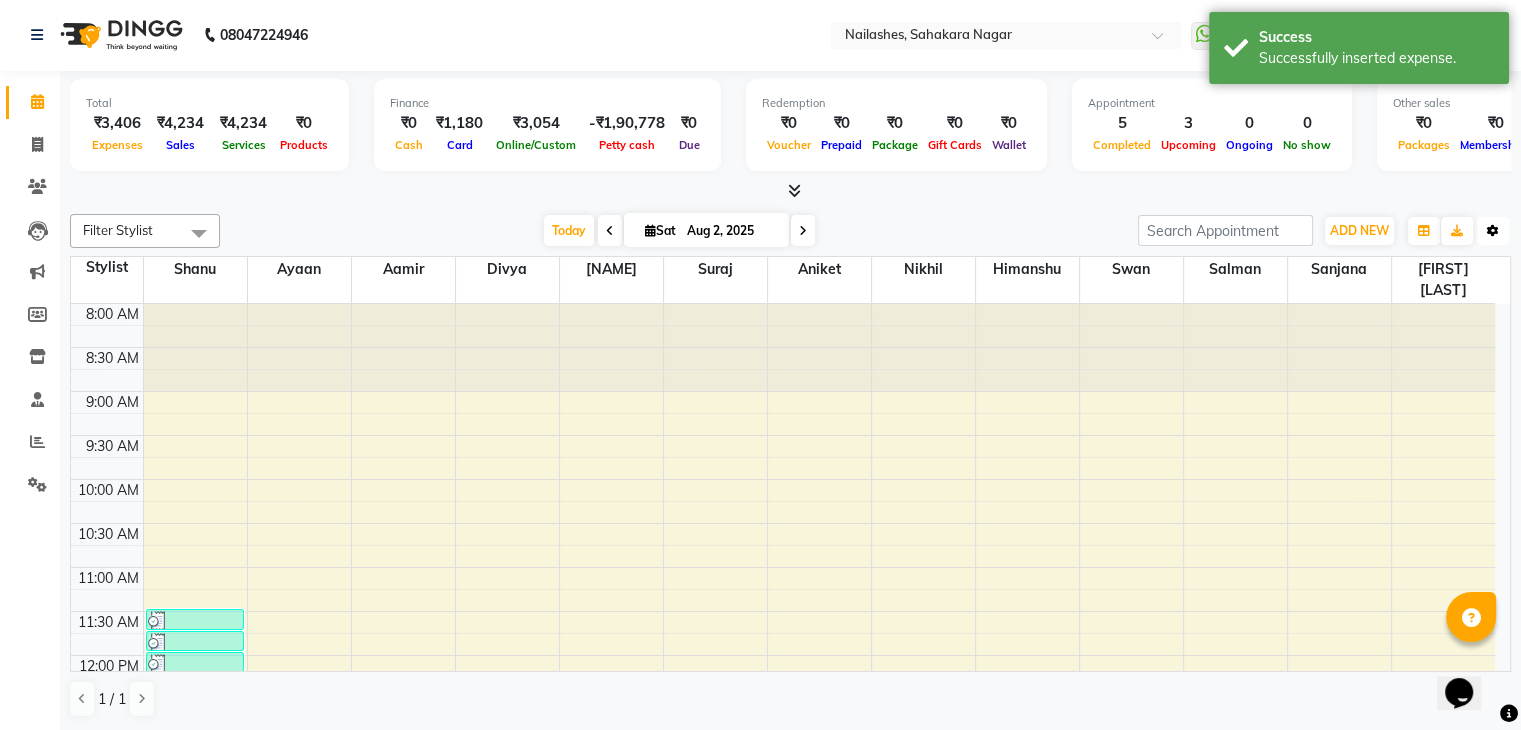 click on "Toggle Dropdown" at bounding box center (1493, 231) 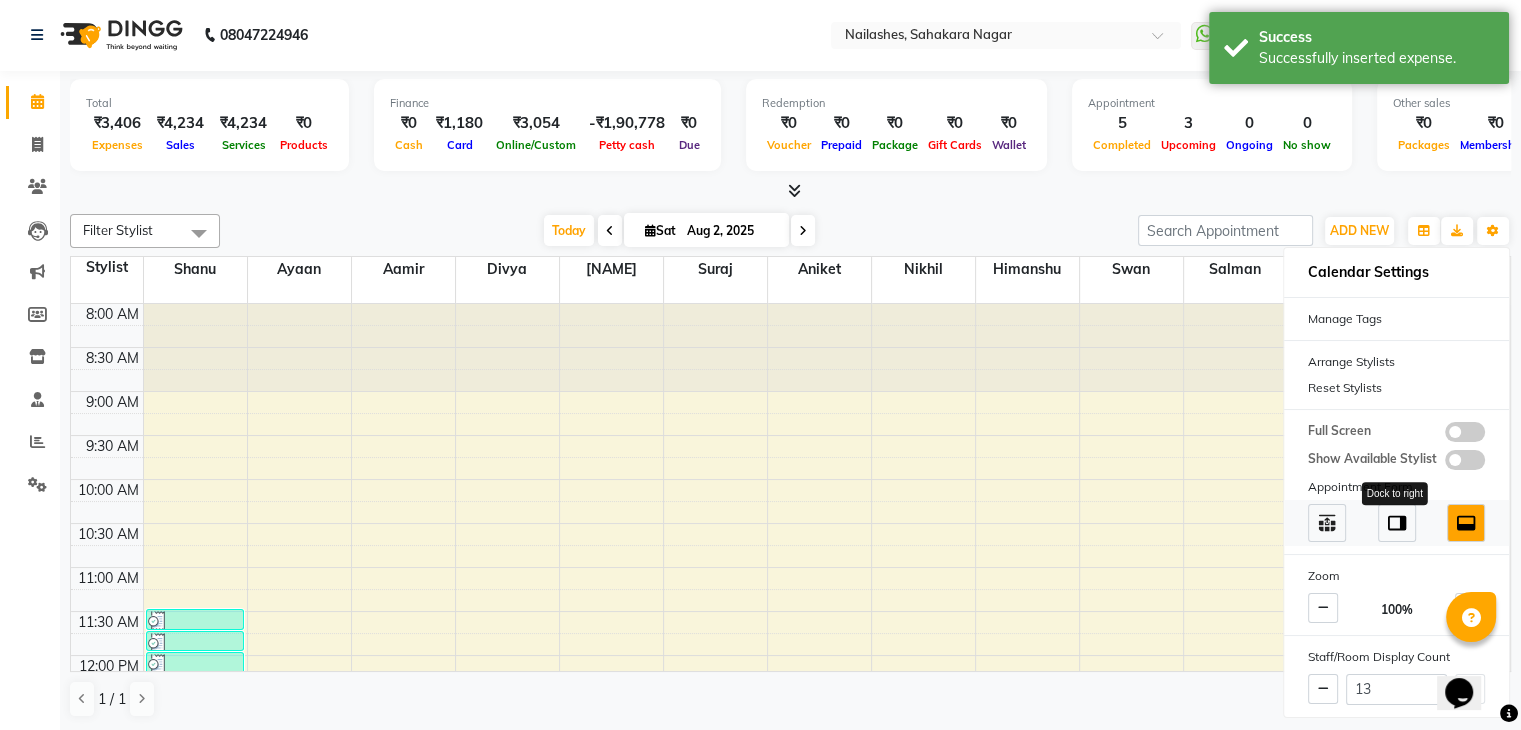 click at bounding box center (1397, 523) 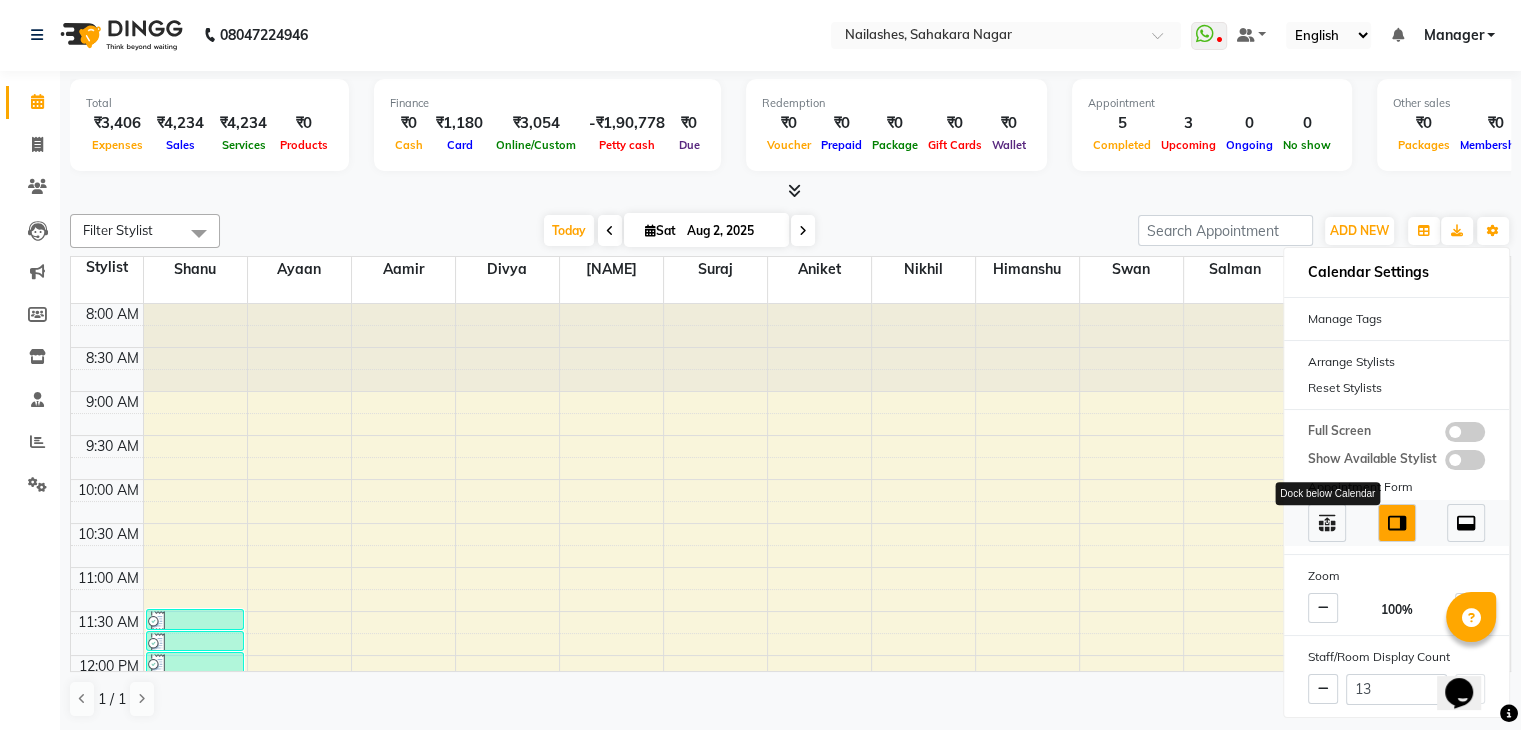 click at bounding box center (1327, 523) 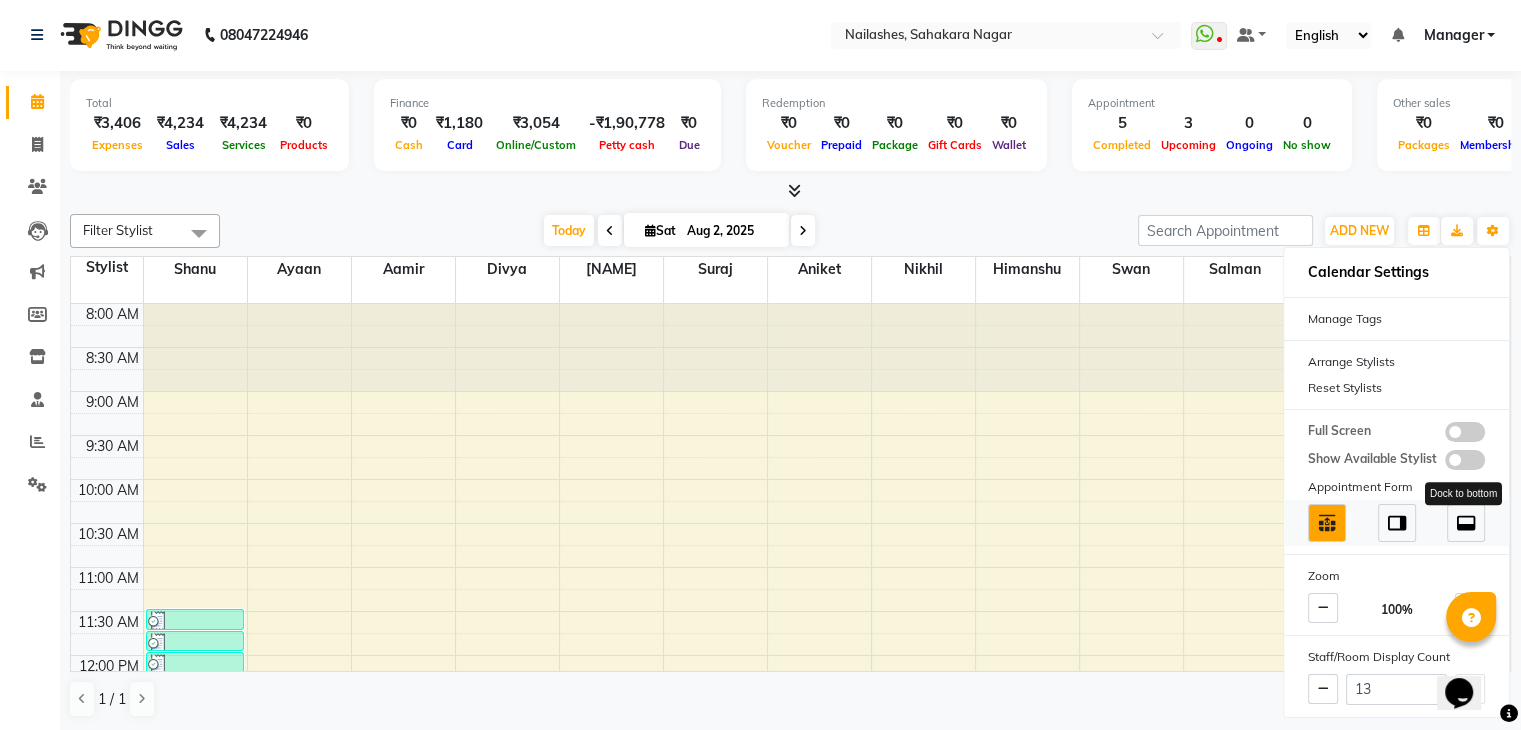 click at bounding box center (1466, 523) 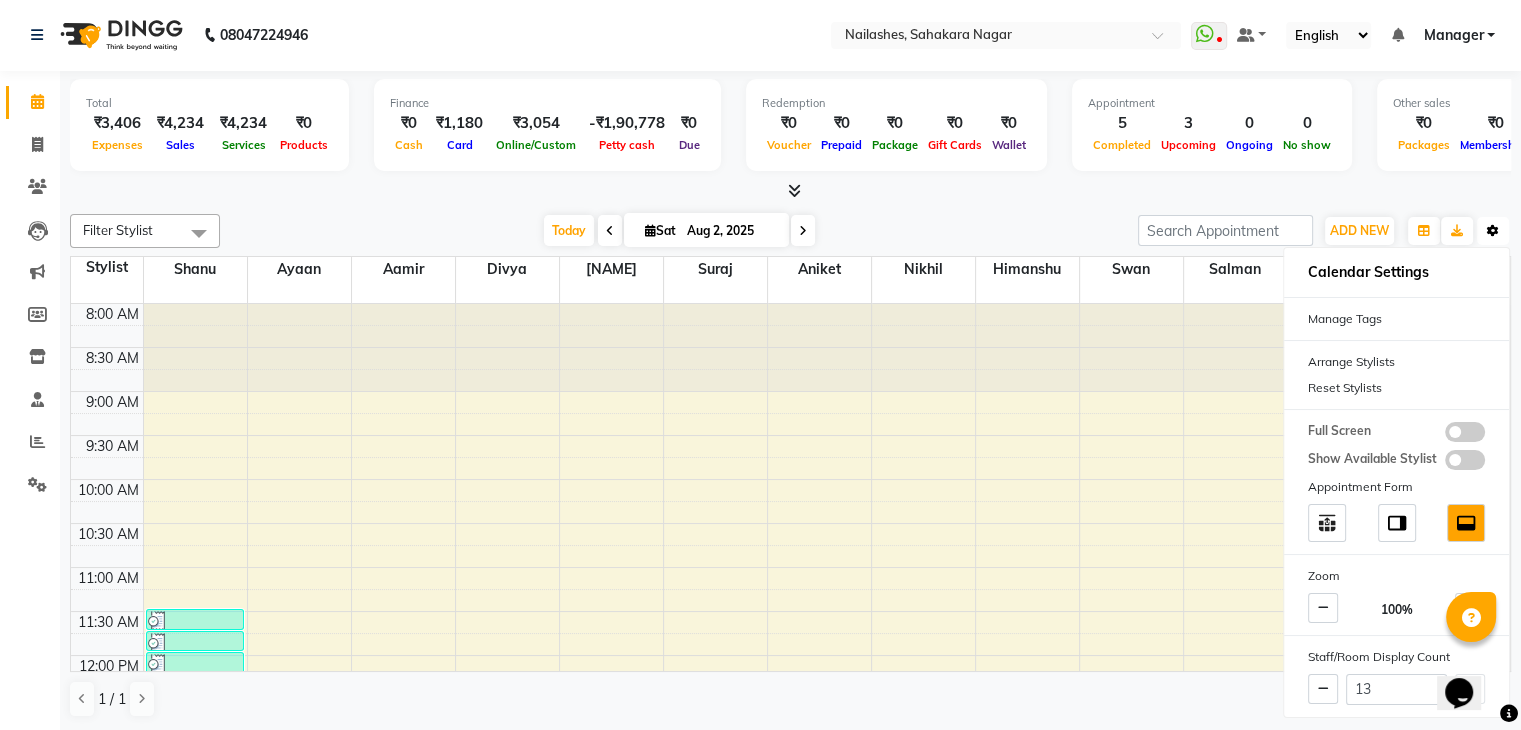 click on "Toggle Dropdown" at bounding box center [1493, 231] 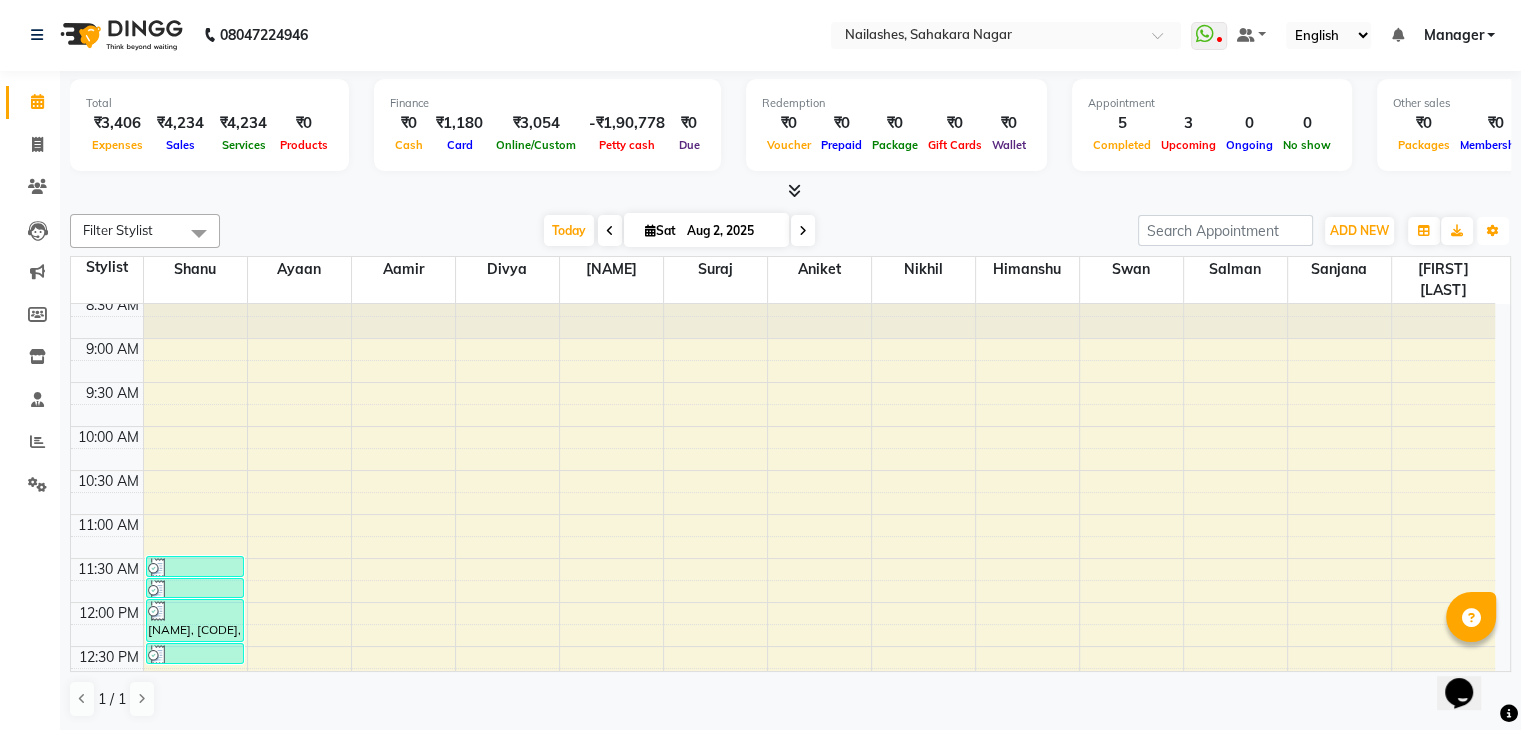 scroll, scrollTop: 0, scrollLeft: 0, axis: both 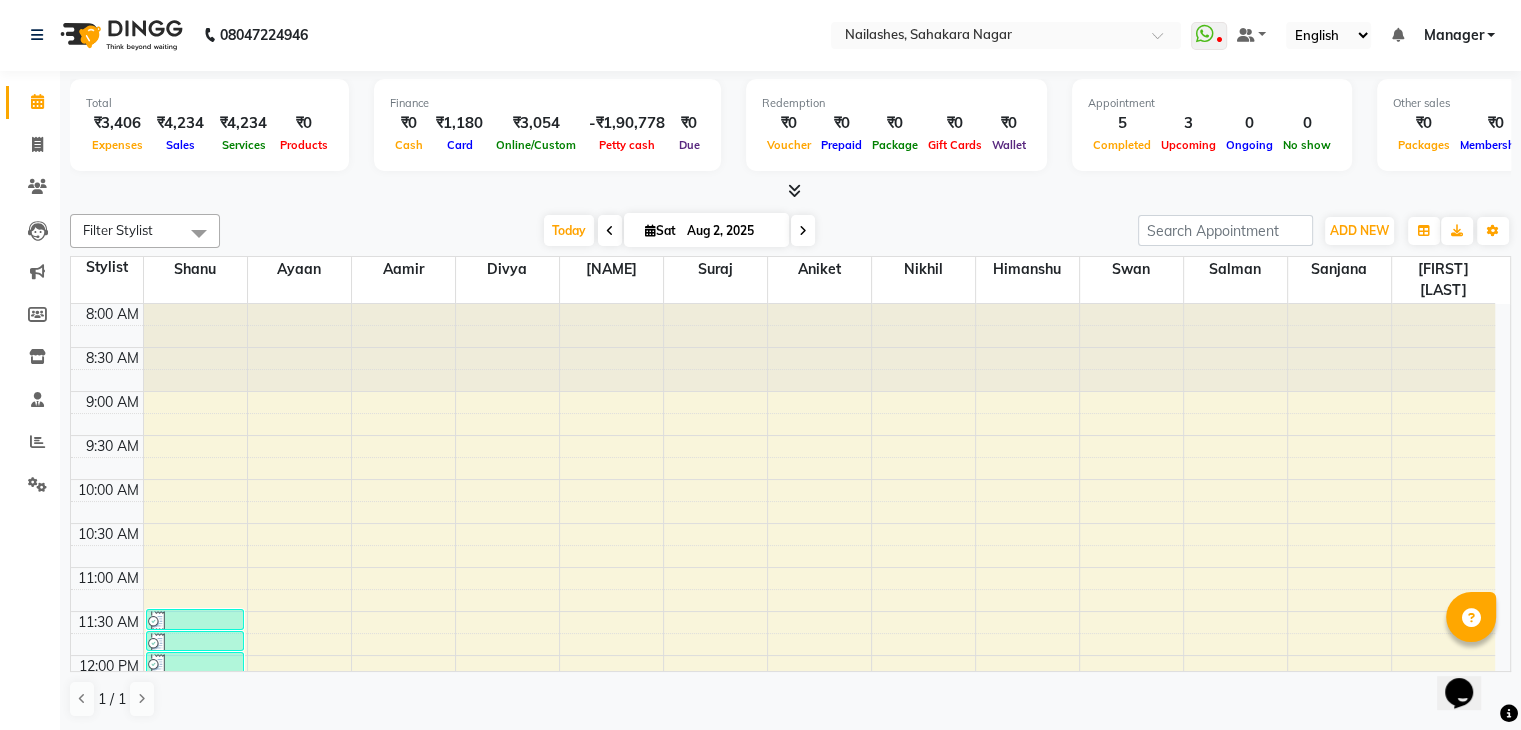 click at bounding box center (199, 233) 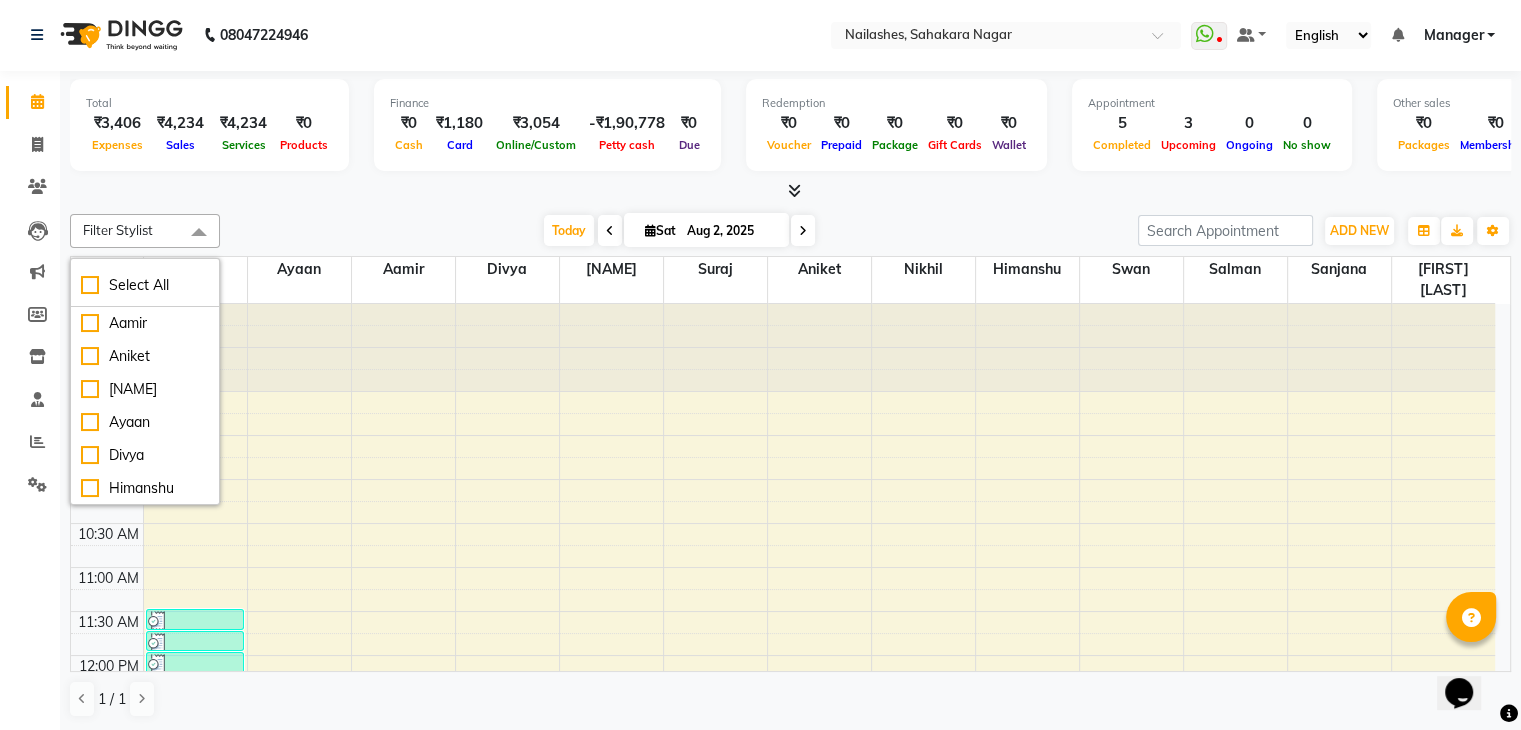click at bounding box center (199, 233) 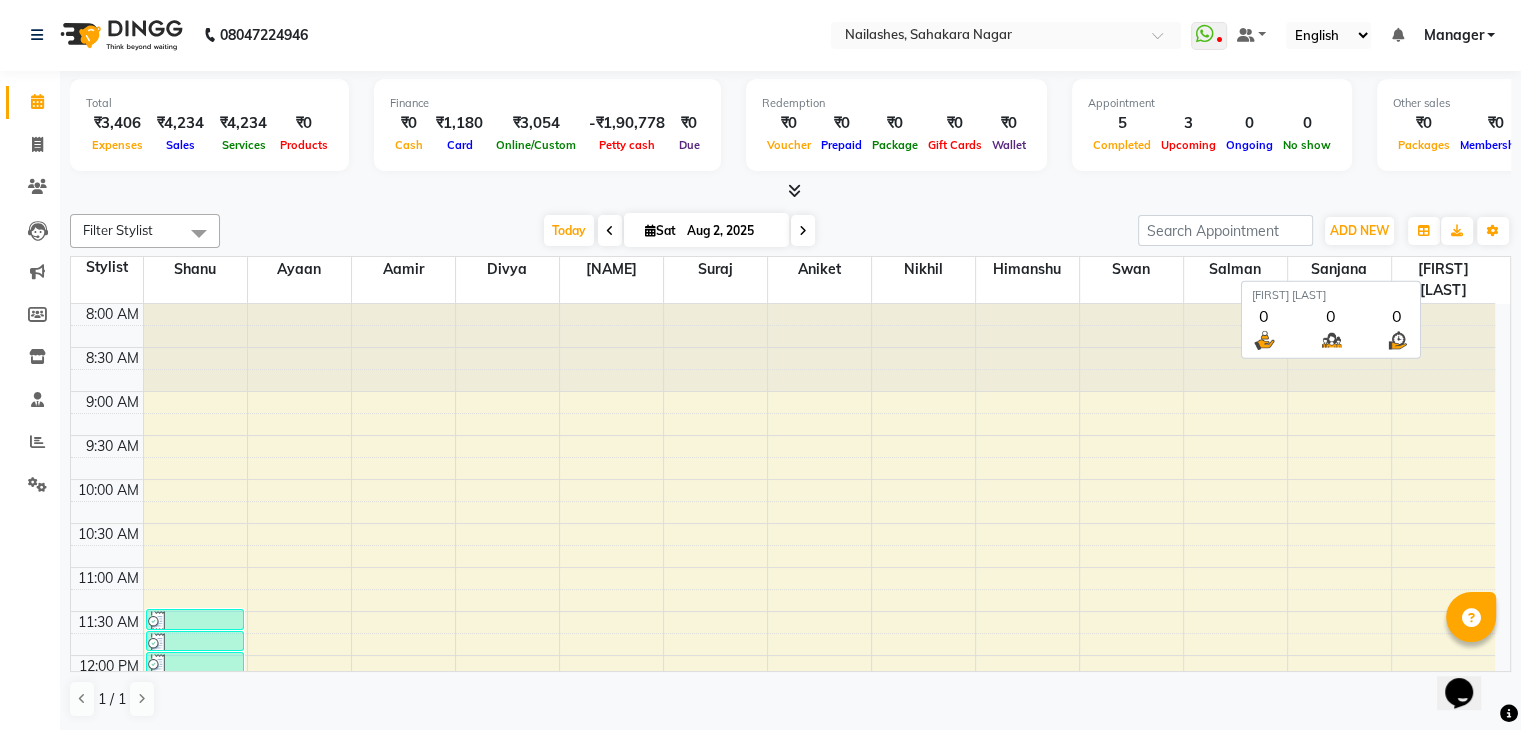 click on "[PERSON] [LAST]" at bounding box center [1444, 280] 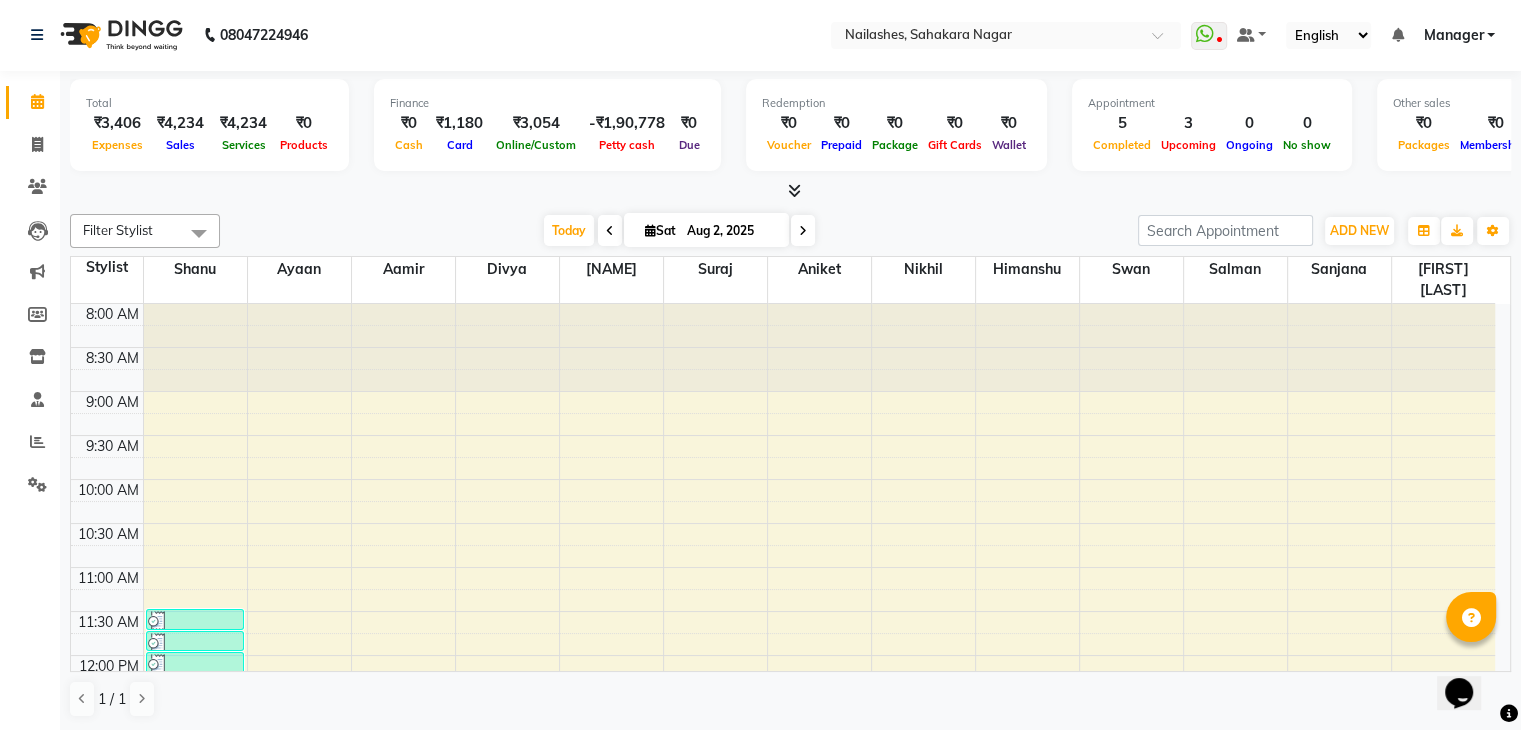 click at bounding box center [1509, 714] 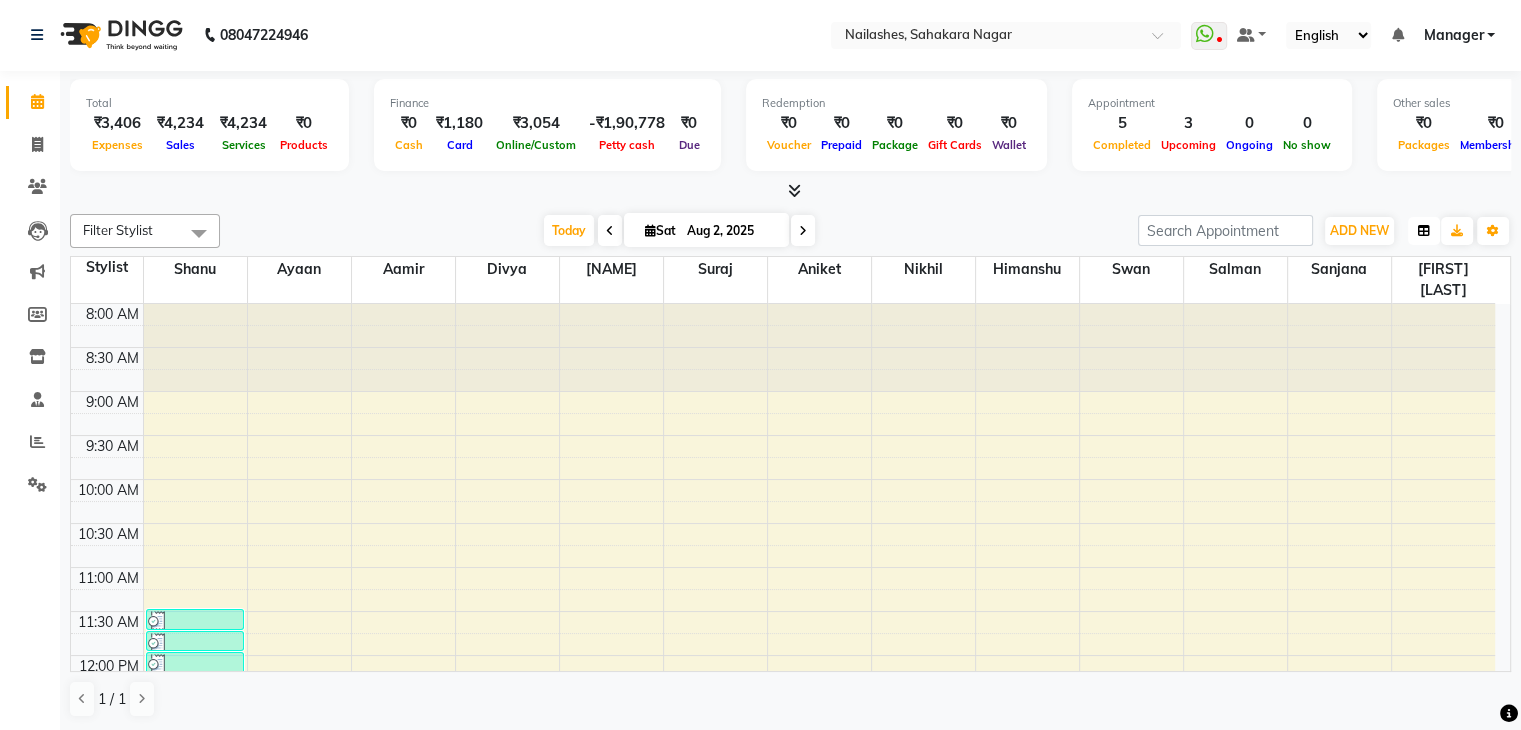 click at bounding box center [1424, 231] 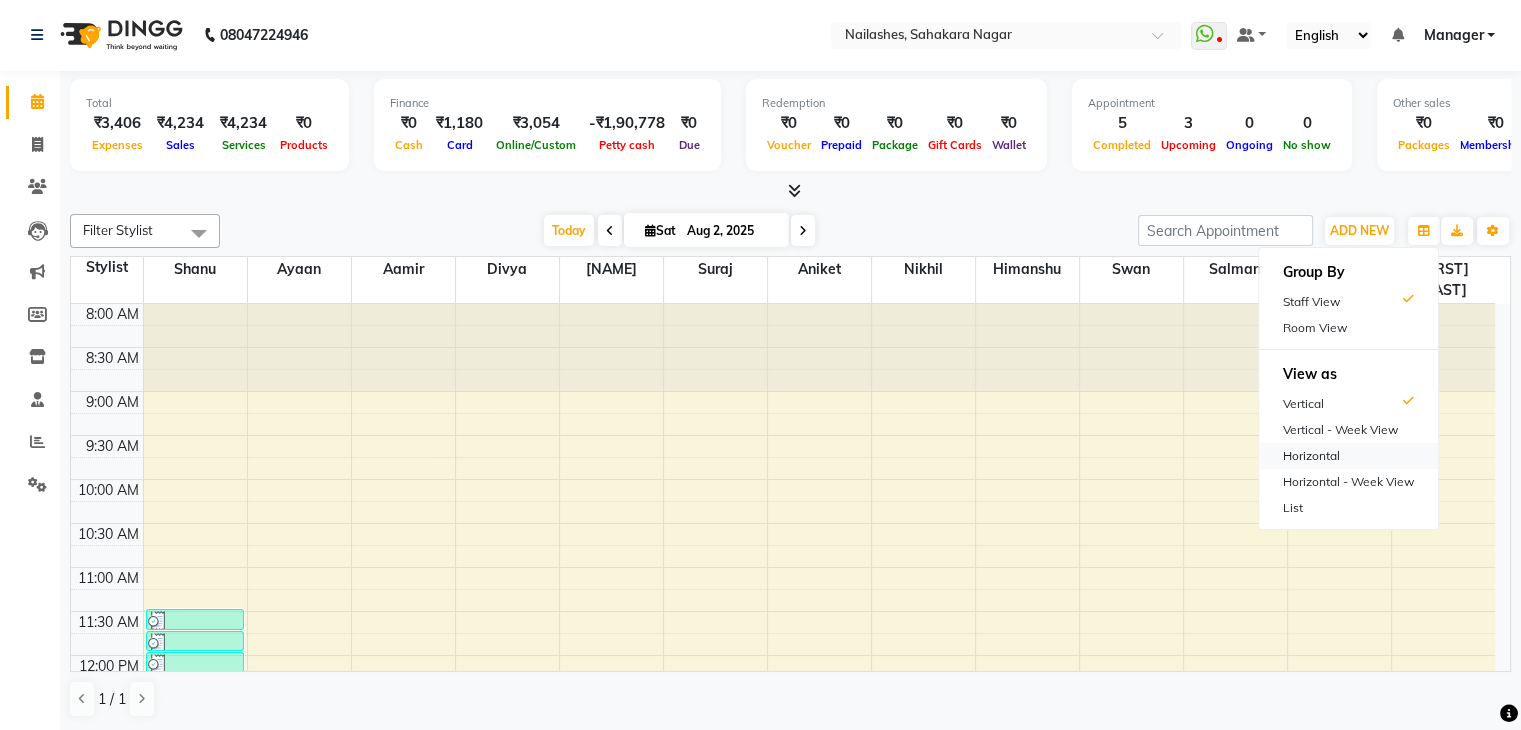 click on "Horizontal" at bounding box center (1348, 456) 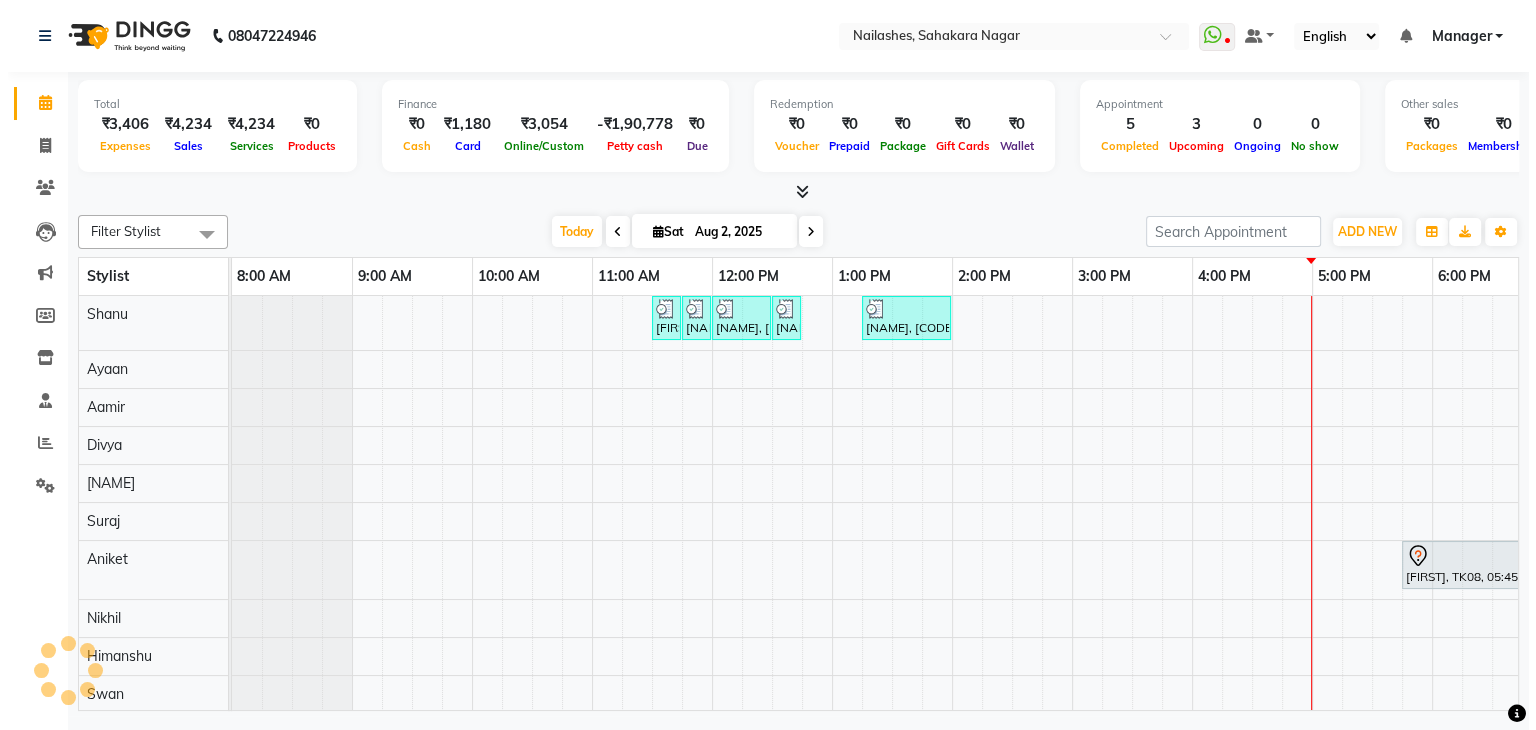 scroll, scrollTop: 0, scrollLeft: 0, axis: both 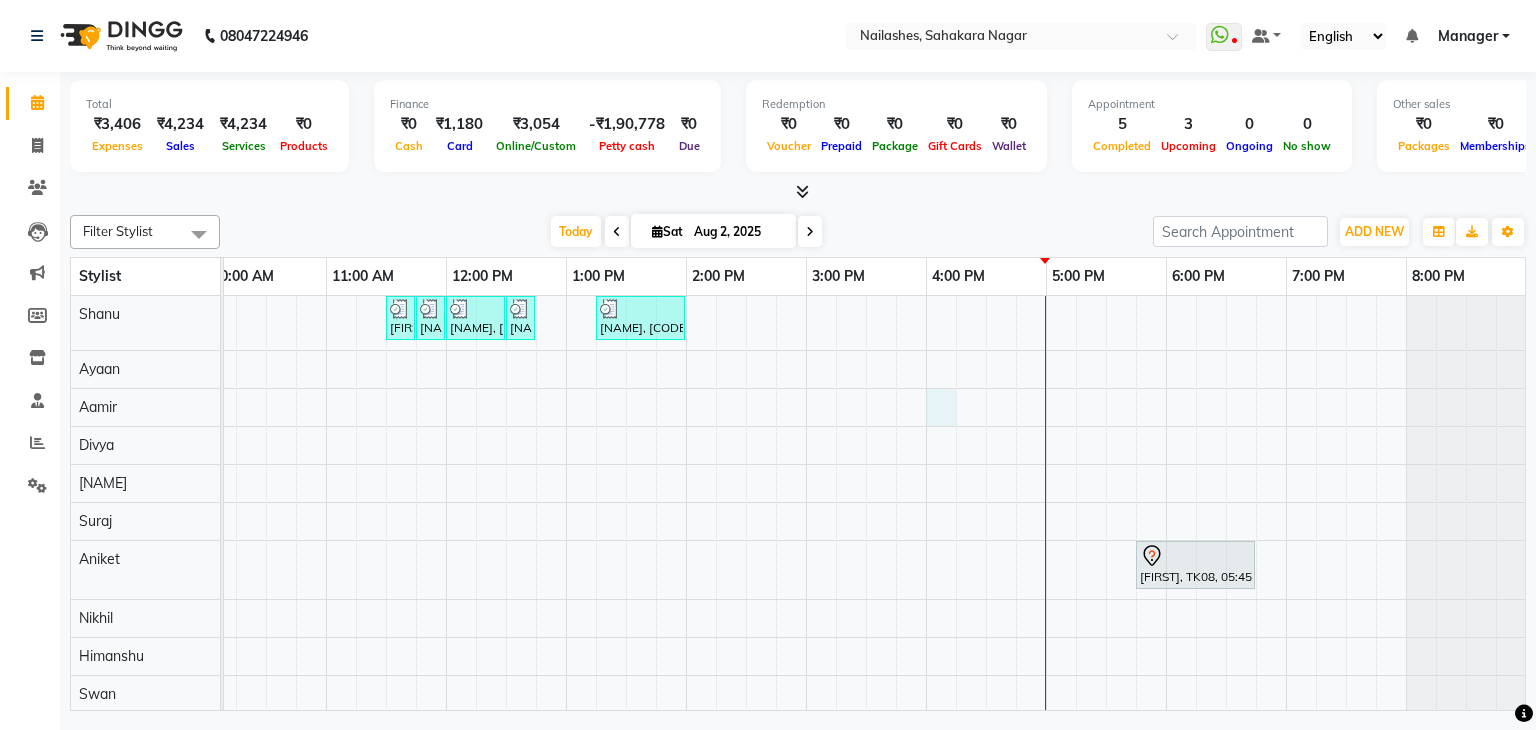 click on "sanjana, TK02, 11:30 AM-11:45 AM, Gel polish removal     sanjana, TK02, 11:45 AM-12:00 PM, Nail Art - Stamping Per Finger (Hand)     sanjana, TK02, 12:00 PM-12:30 PM, Nail Art - Glitter Per Finger  (Toes)     sanjana, TK02, 12:30 PM-12:45 PM, Permanent Nail Paint - French (Hand)     Priyanka Nagpal, TK09, 01:15 PM-02:00 PM, Nail Art - Cat Eye (Hand)             Vedika, TK08, 05:45 PM-06:45 PM, Nail Extension - Acrylic (Hand)             Vedika, TK08, 05:30 PM-05:45 PM, Eyebrows Threading     Vedika, TK07, 08:00 PM-08:15 PM, Eyebrows Threading" at bounding box center [746, 580] 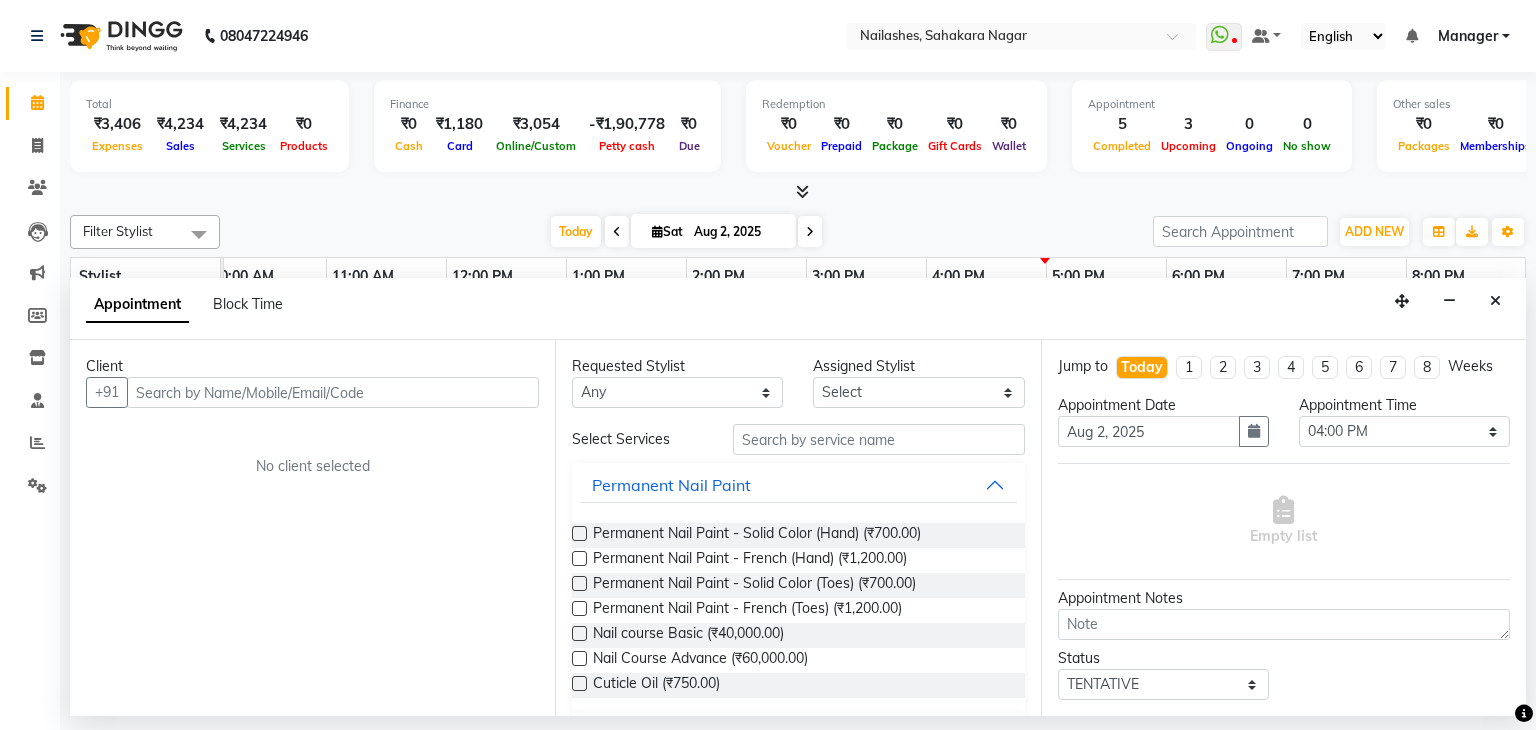 click at bounding box center (1495, 301) 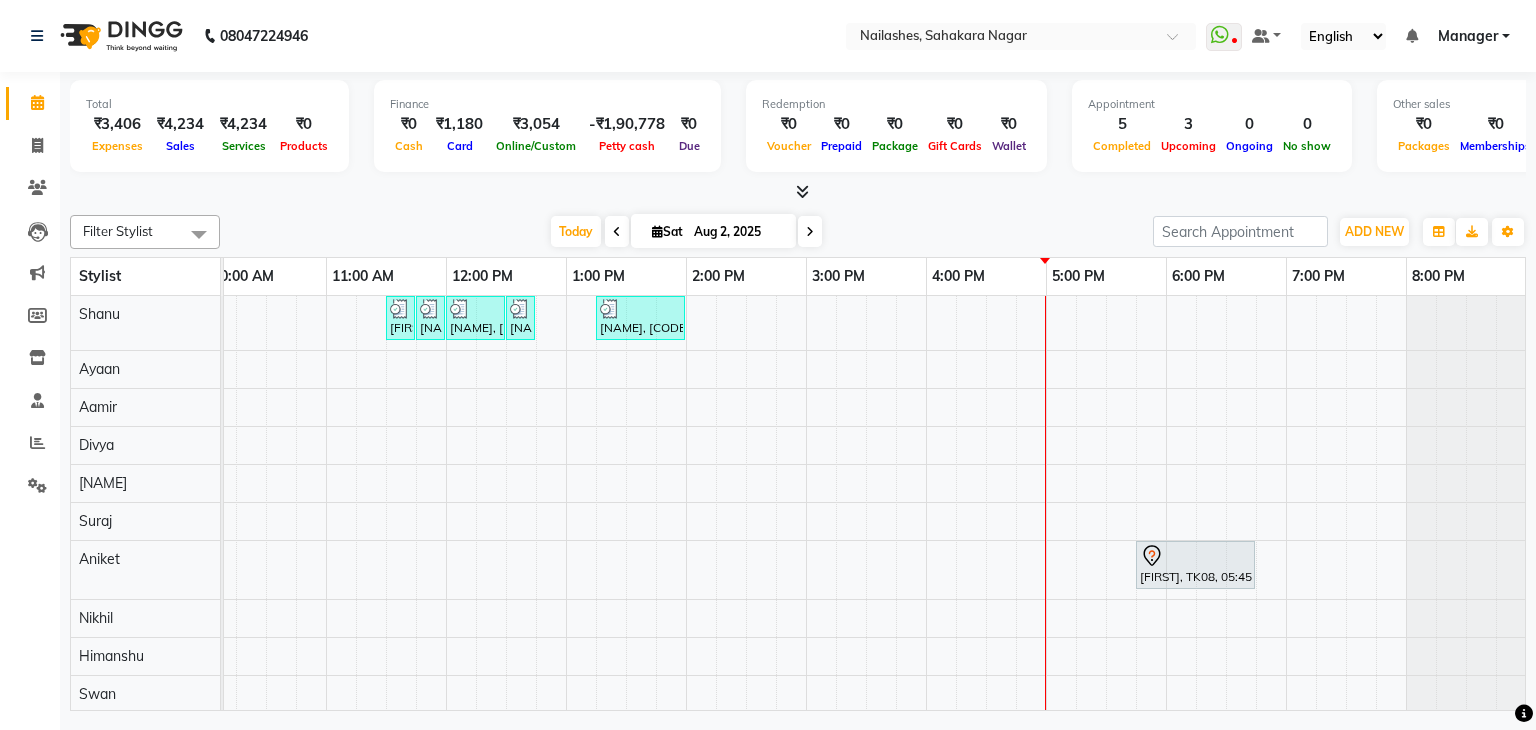 scroll, scrollTop: 96, scrollLeft: 258, axis: both 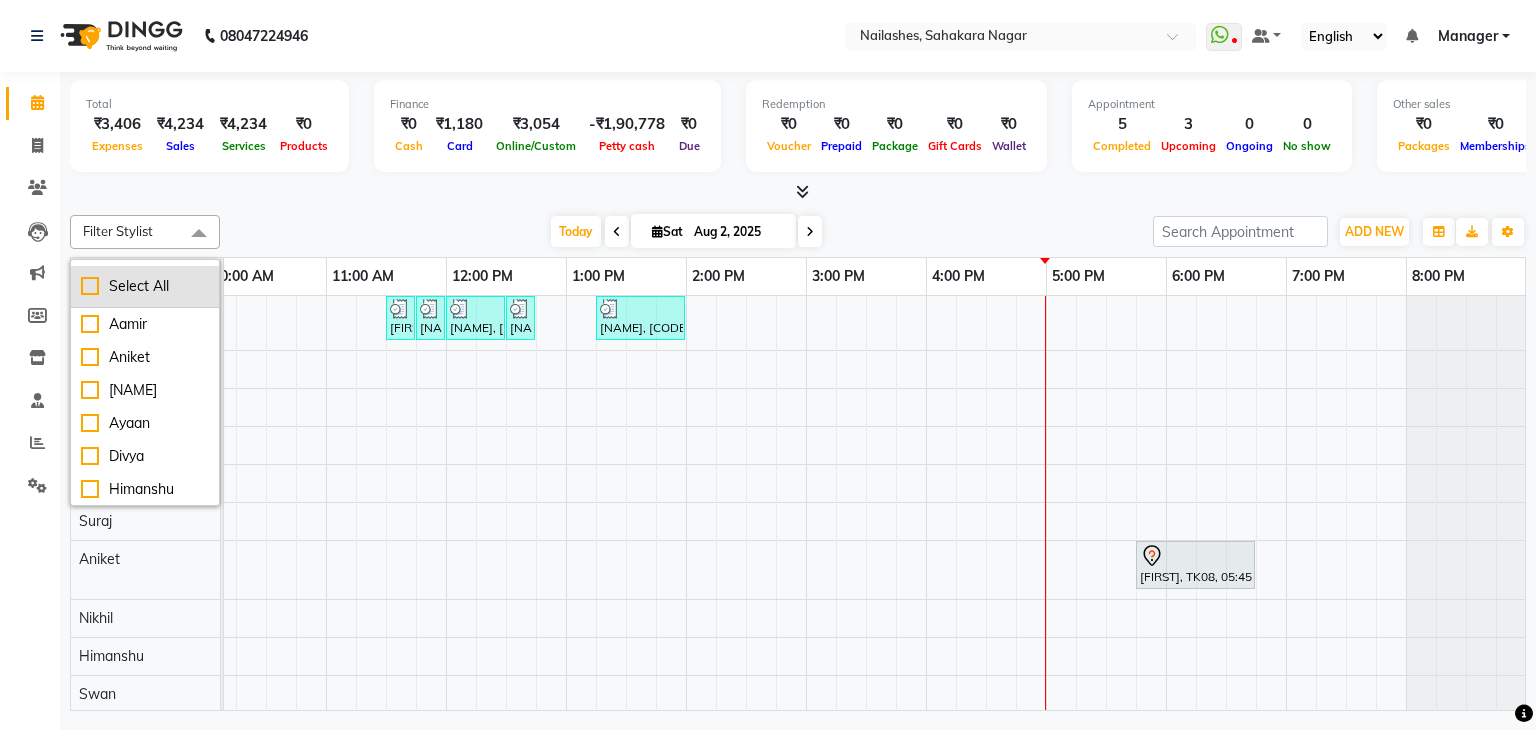 click on "Select All" at bounding box center [145, 286] 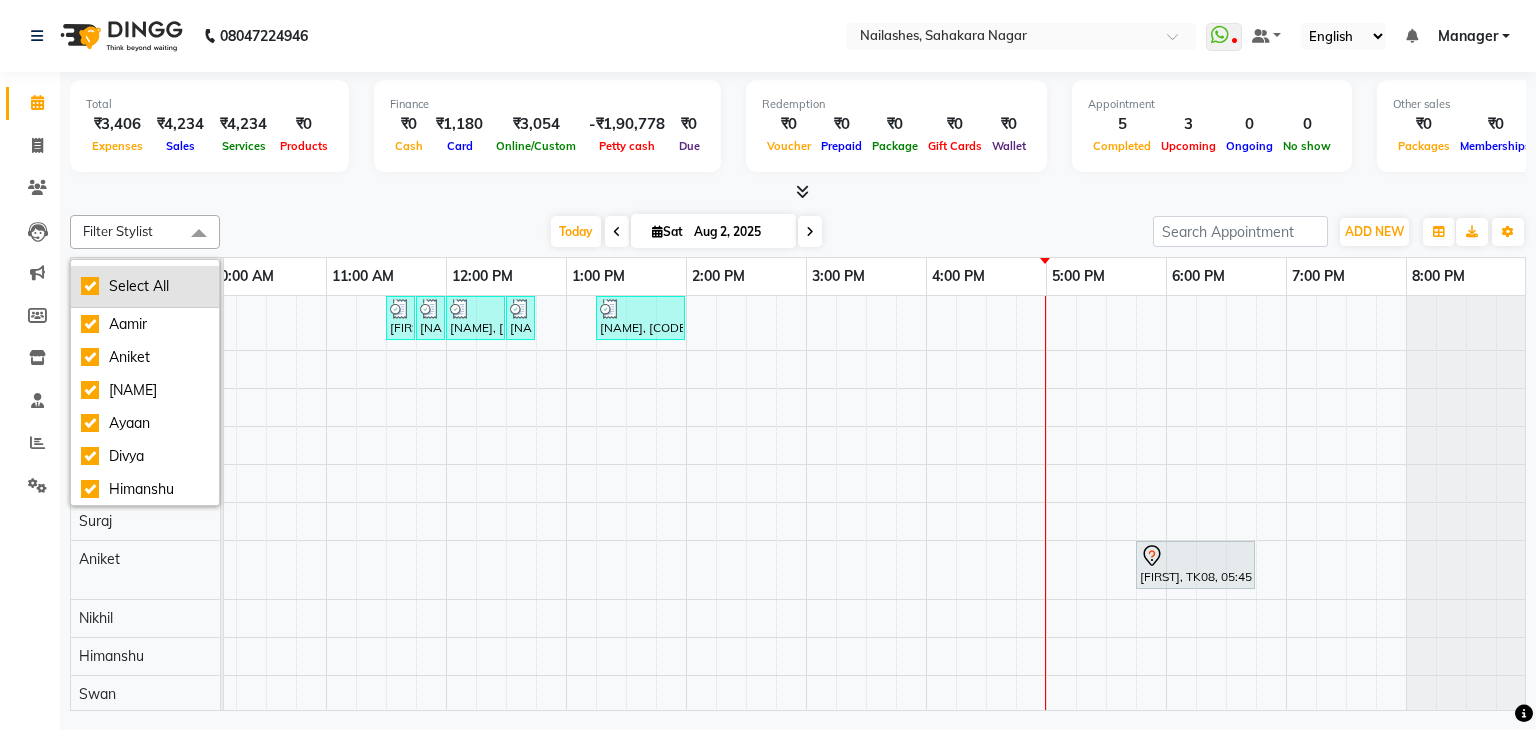 checkbox on "true" 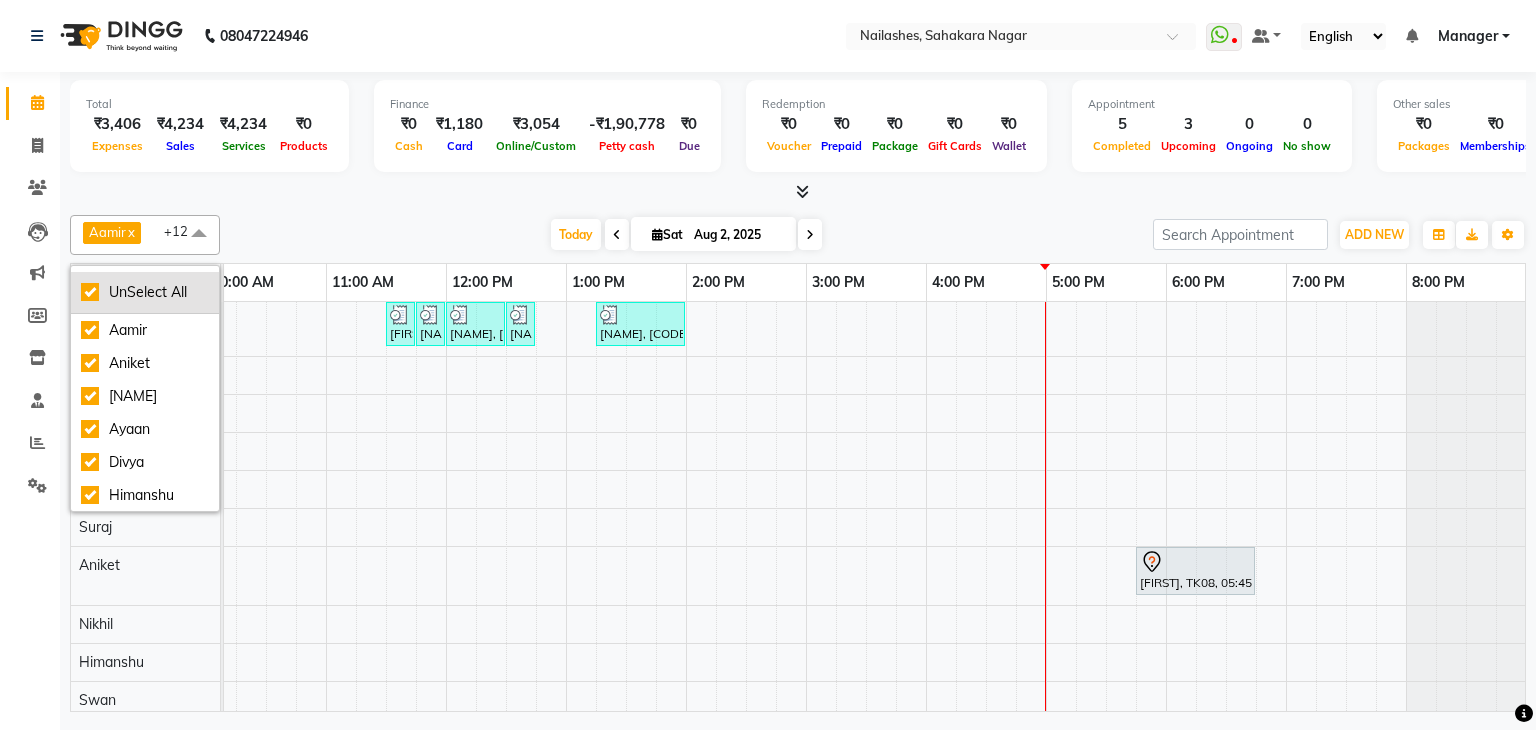 click on "UnSelect All" at bounding box center (145, 292) 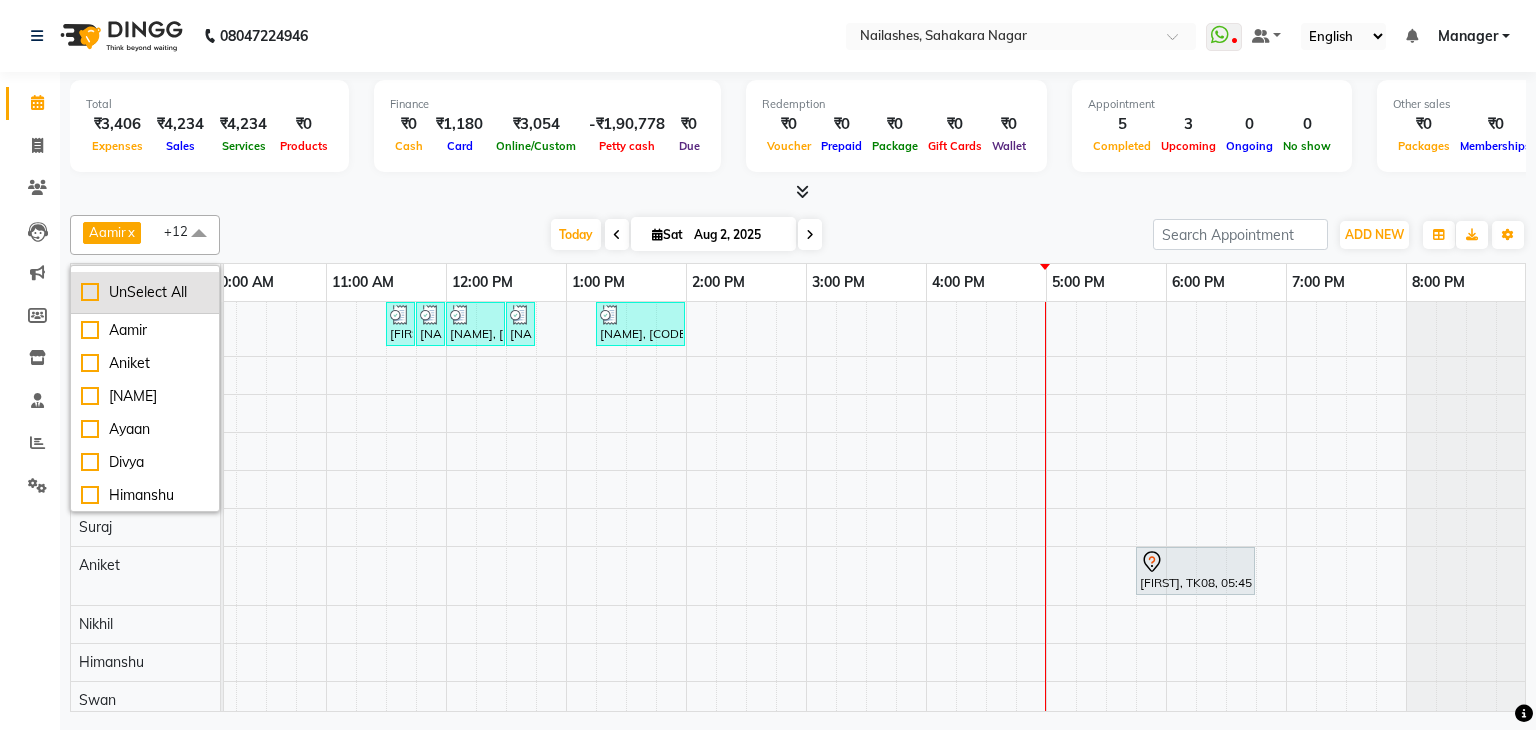 checkbox on "false" 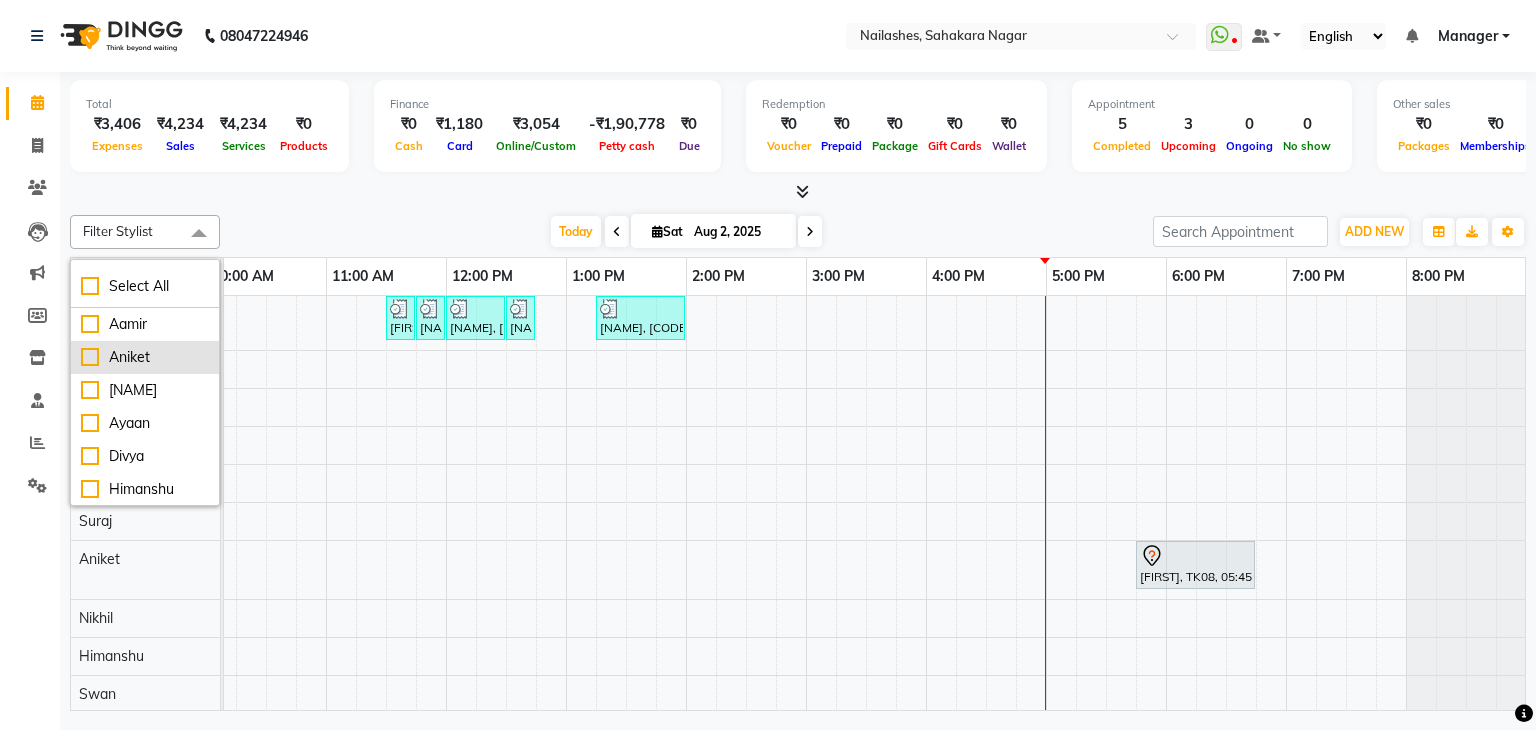 click on "Aniket" at bounding box center (145, 357) 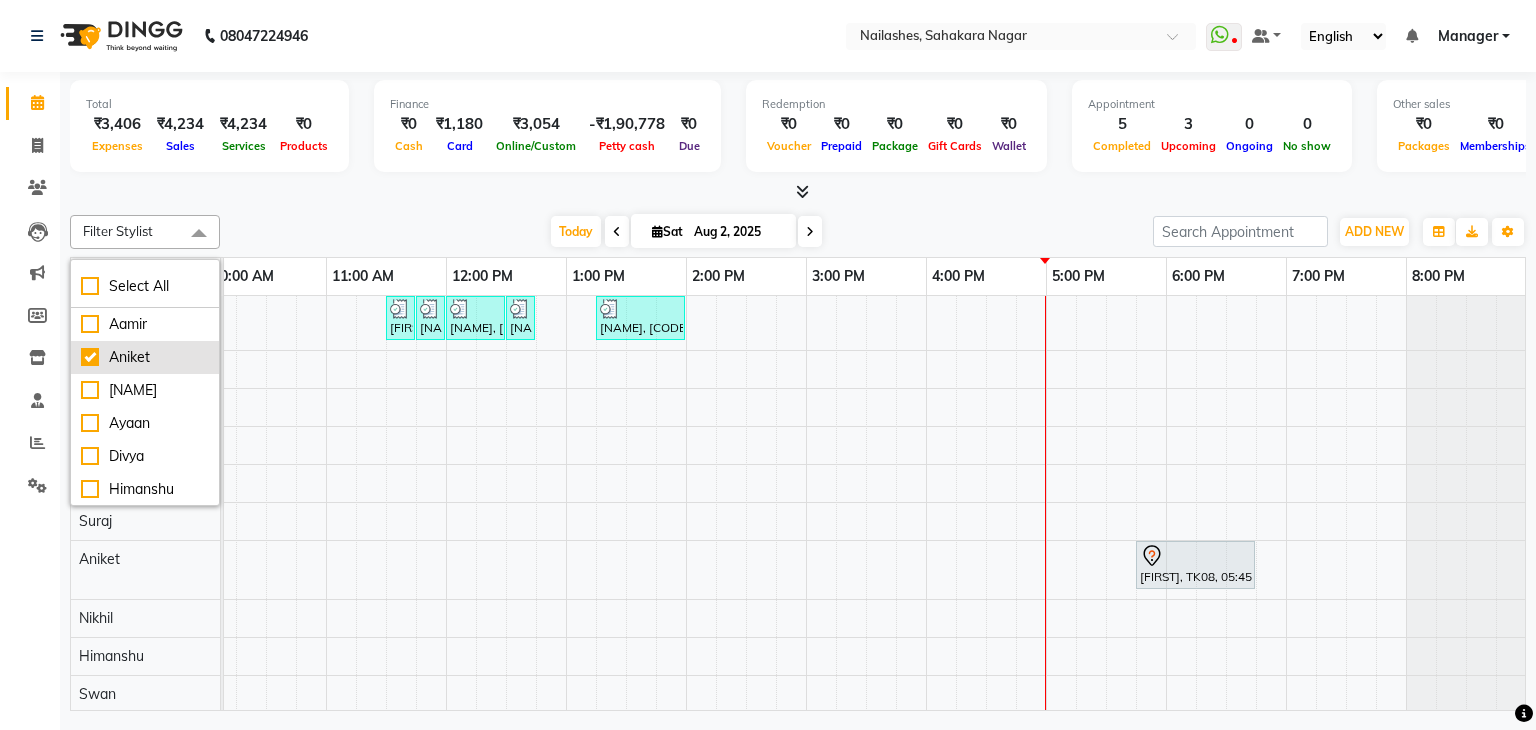 checkbox on "true" 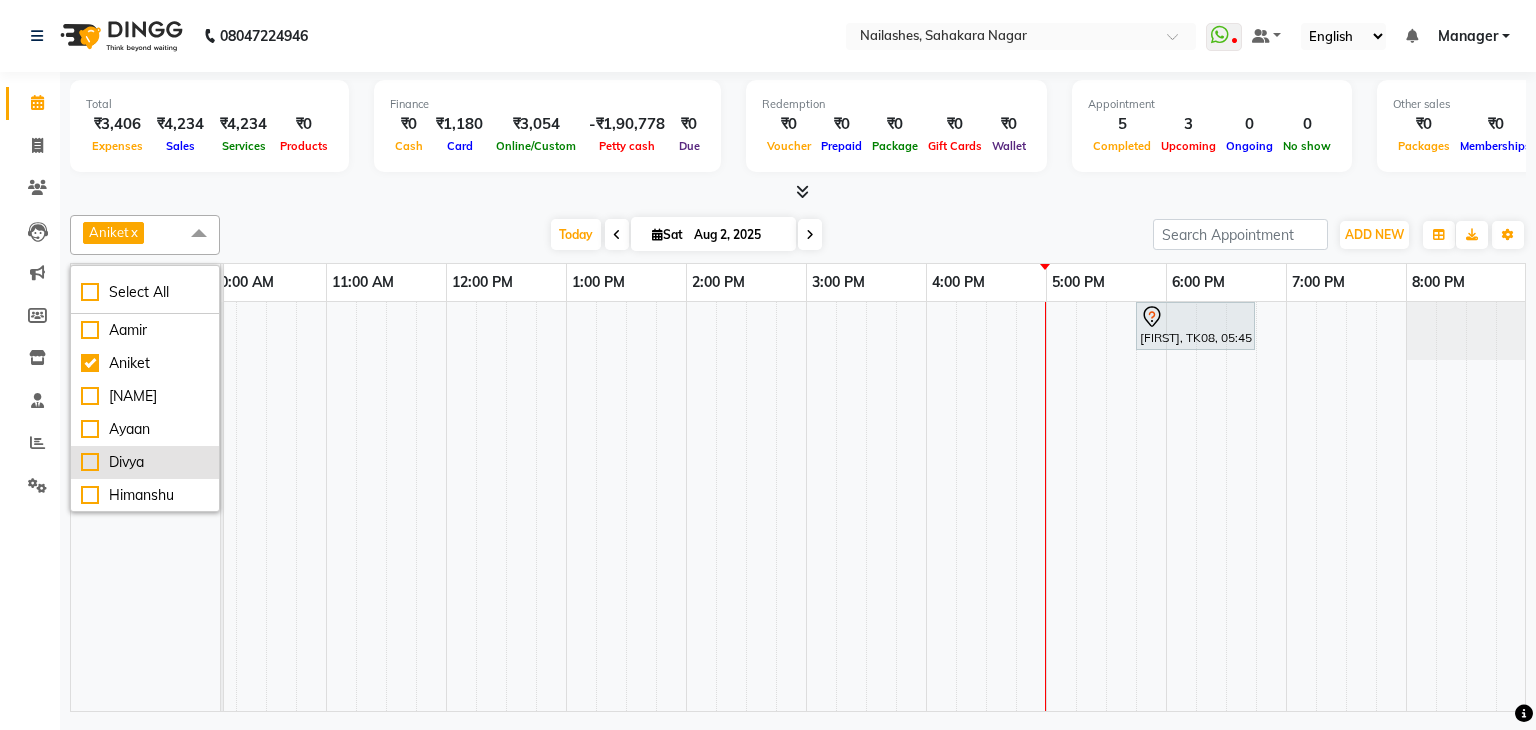 click on "Divya" at bounding box center [145, 462] 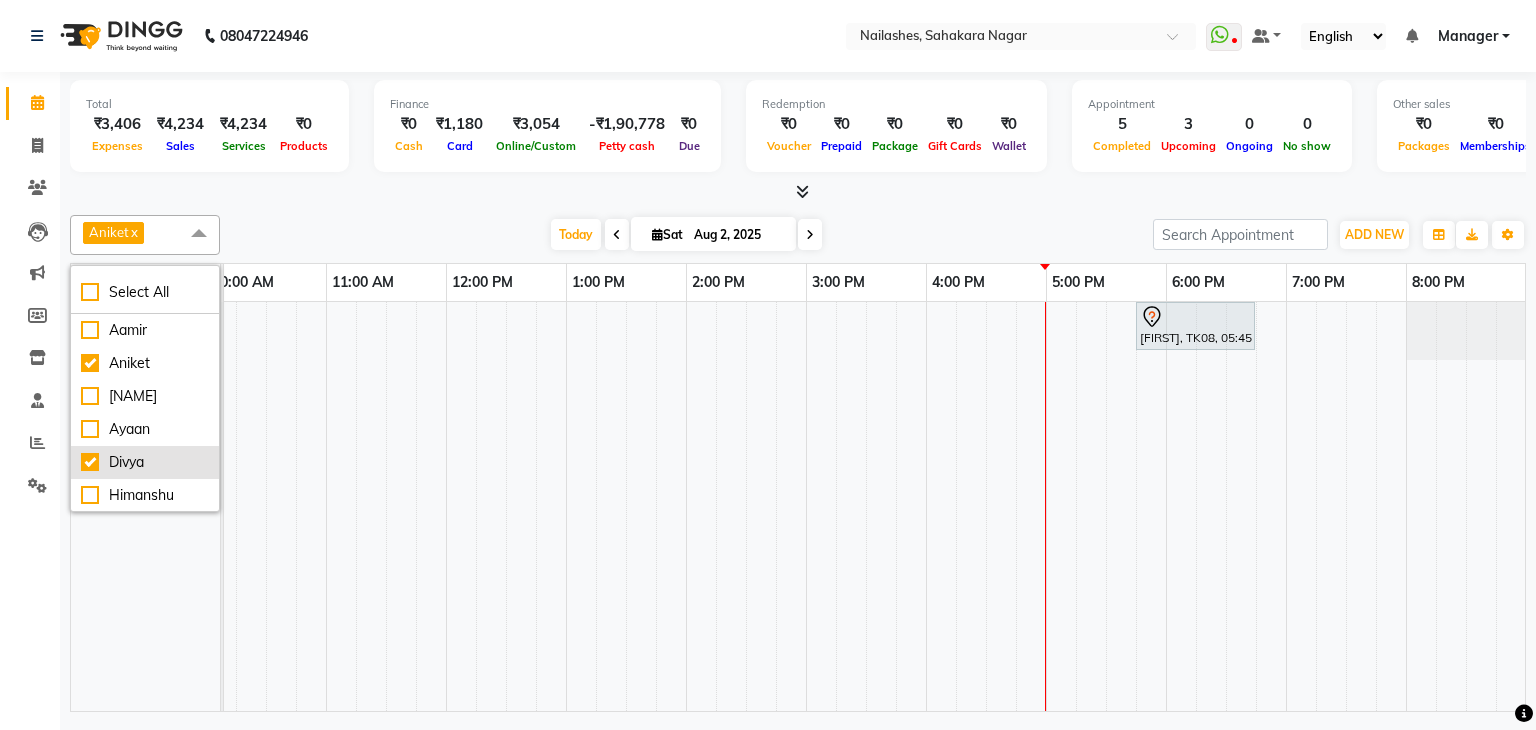 checkbox on "true" 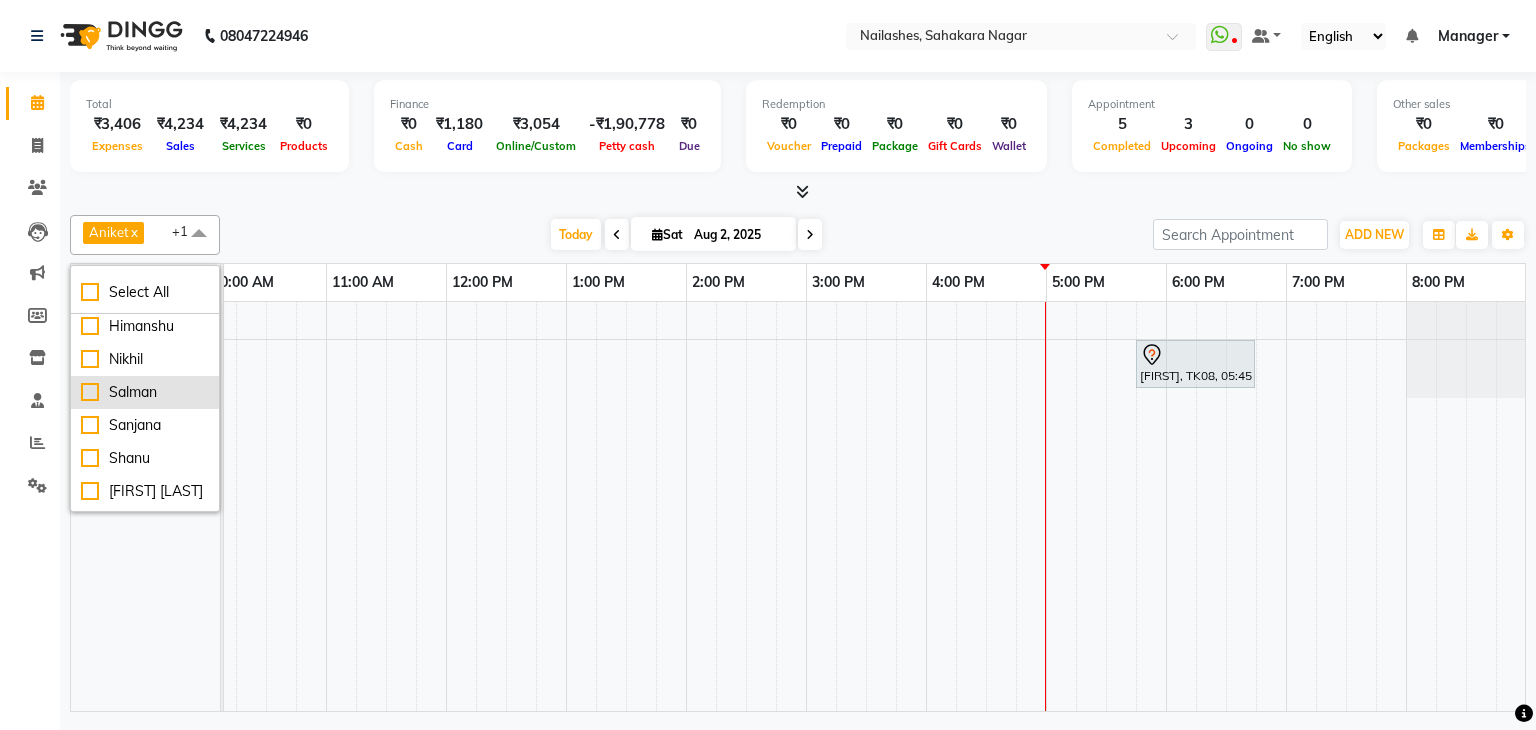 scroll, scrollTop: 200, scrollLeft: 0, axis: vertical 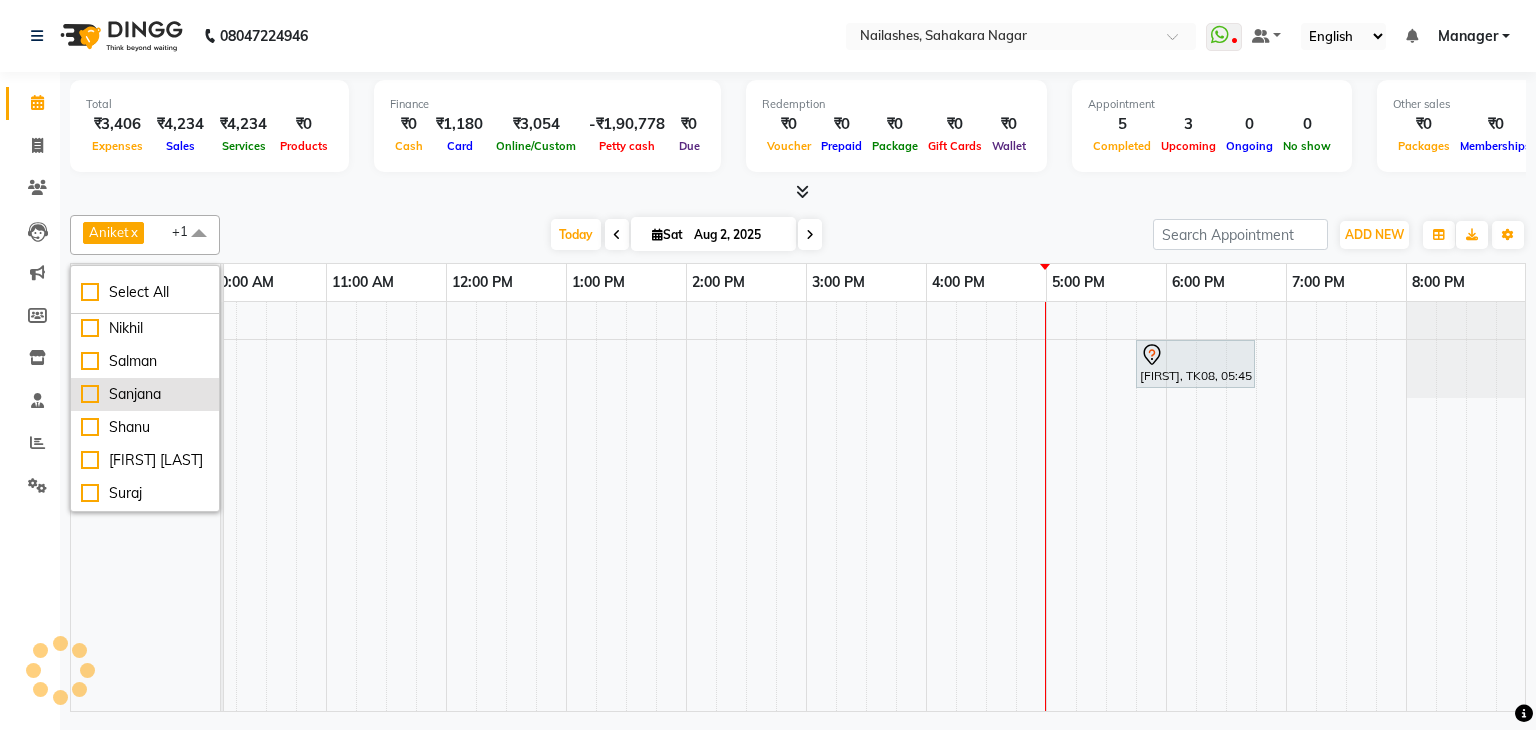 click on "Sanjana" at bounding box center [145, 394] 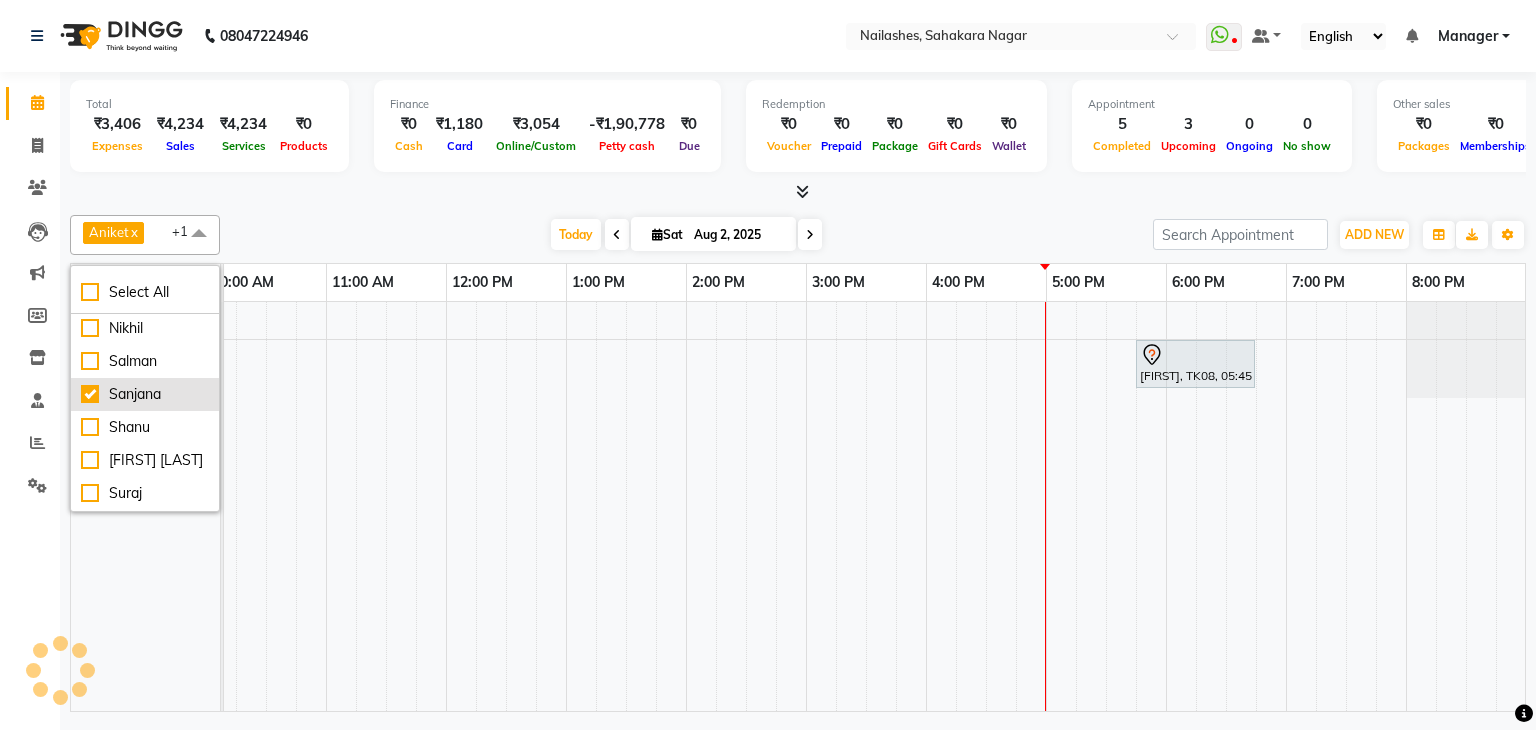 checkbox on "true" 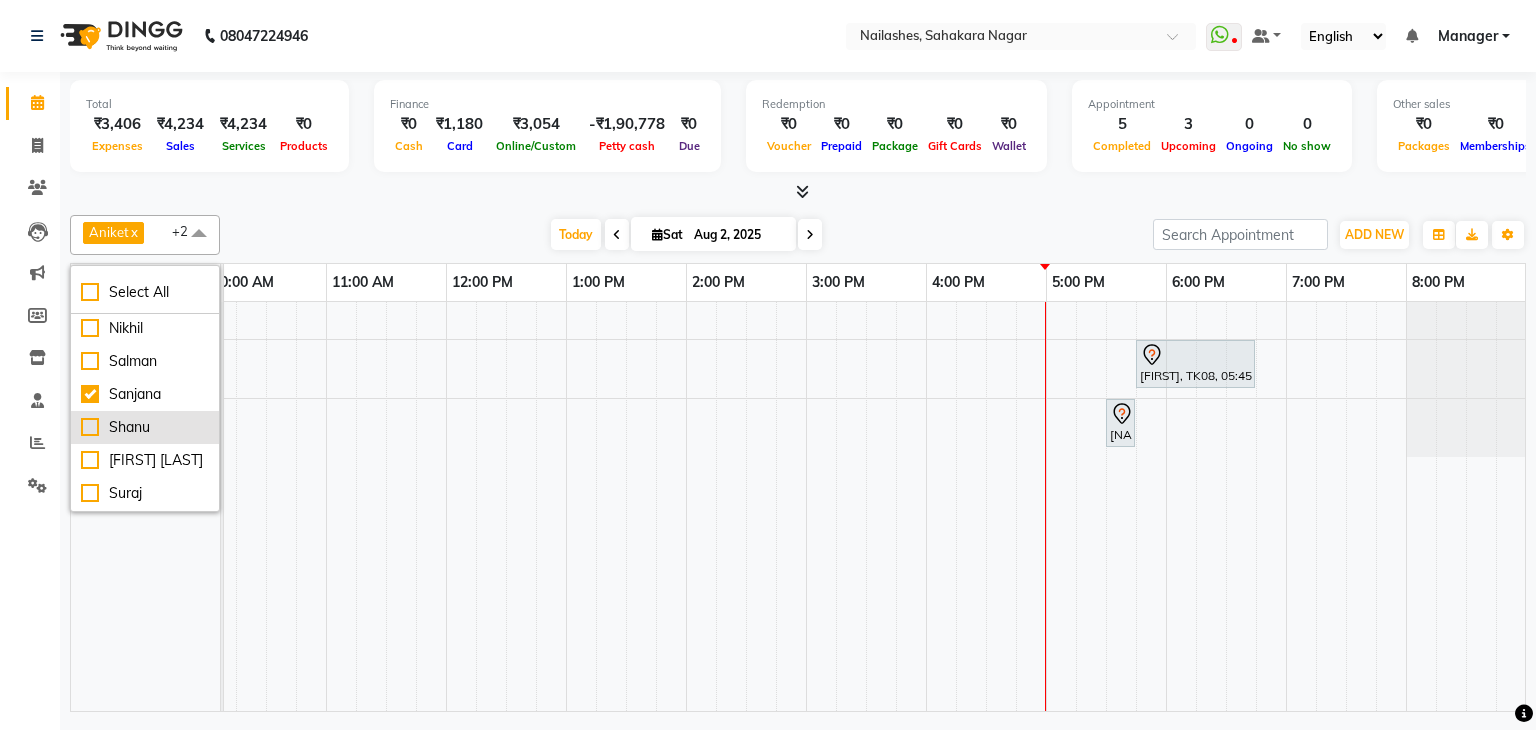 click on "Shanu" at bounding box center (145, 427) 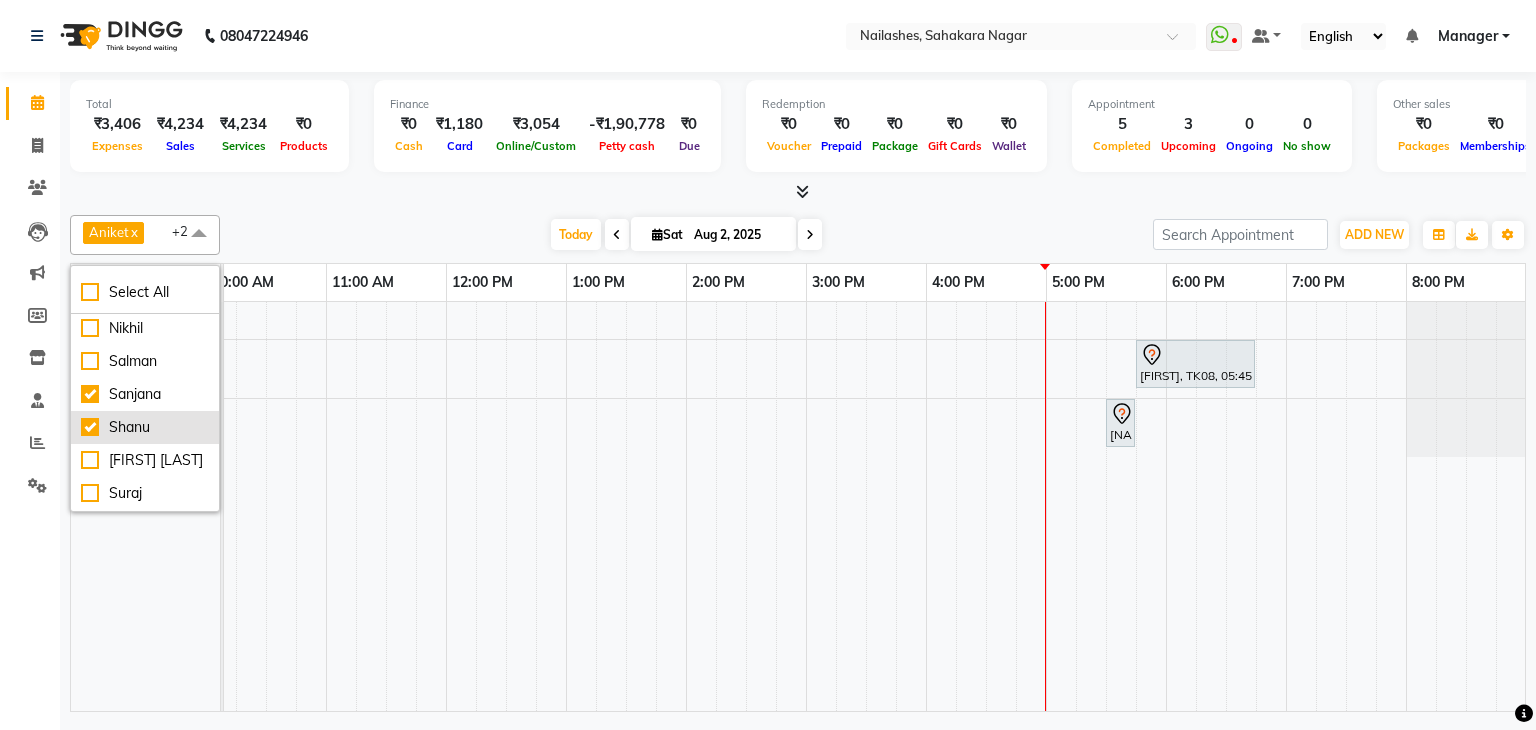 checkbox on "true" 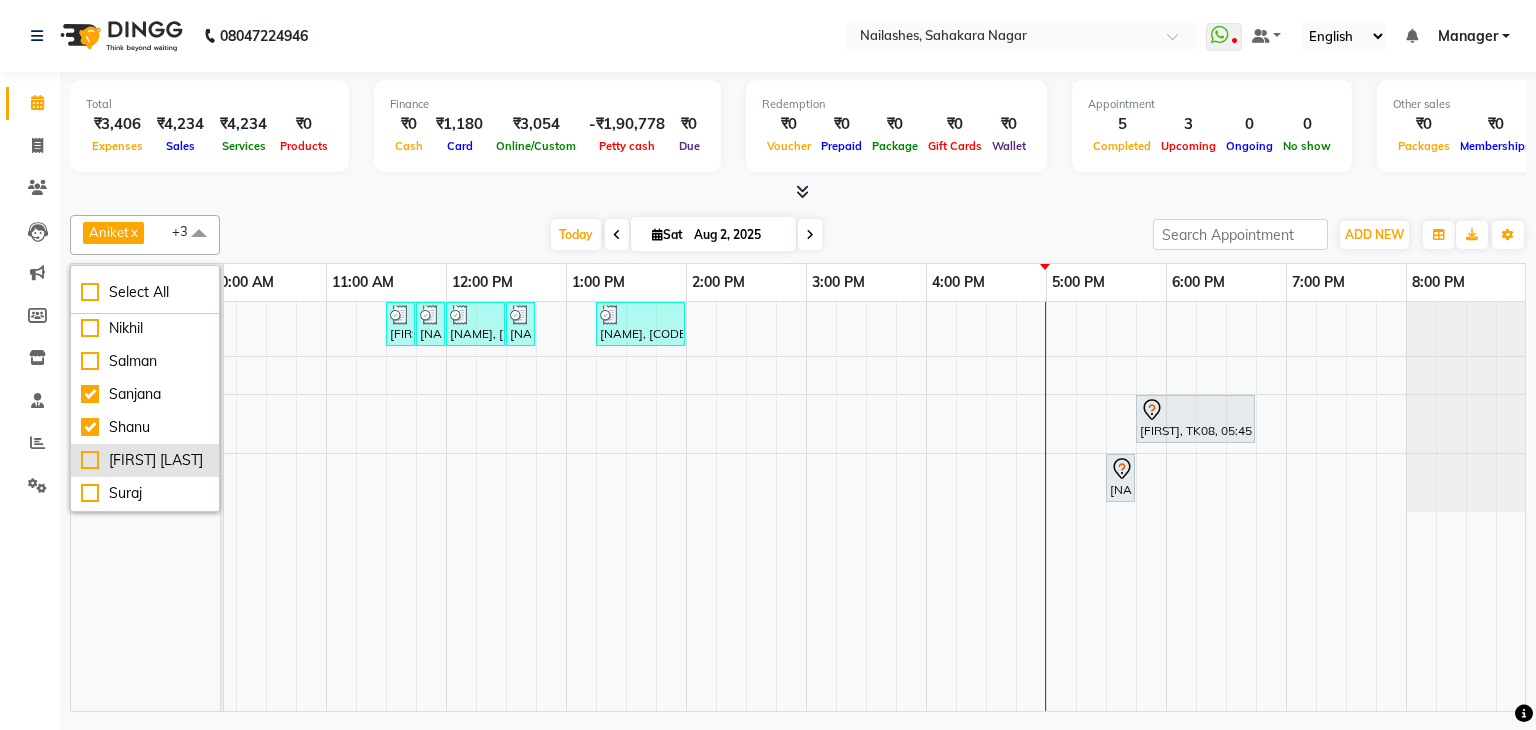 click on "[PERSON] [LAST]" at bounding box center (145, 460) 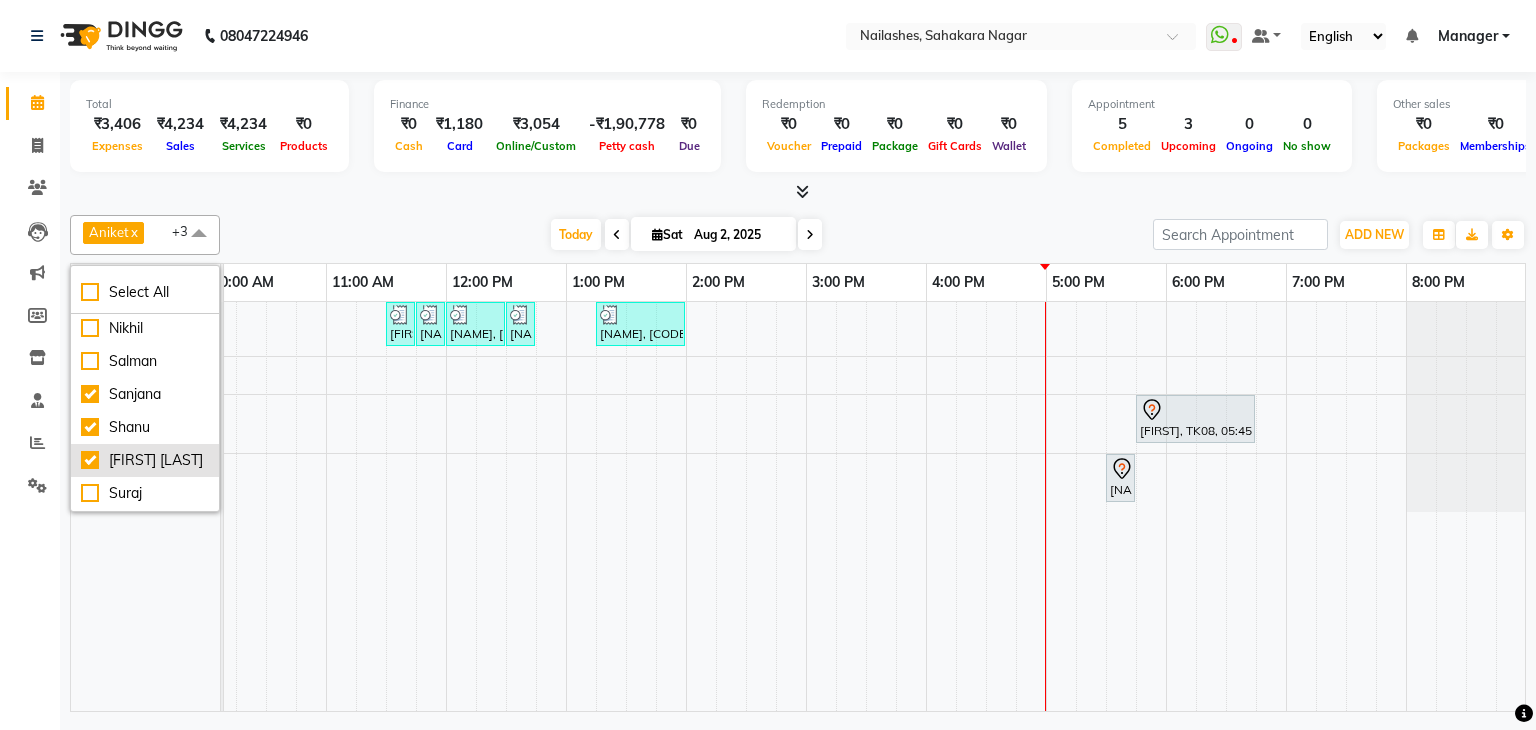checkbox on "true" 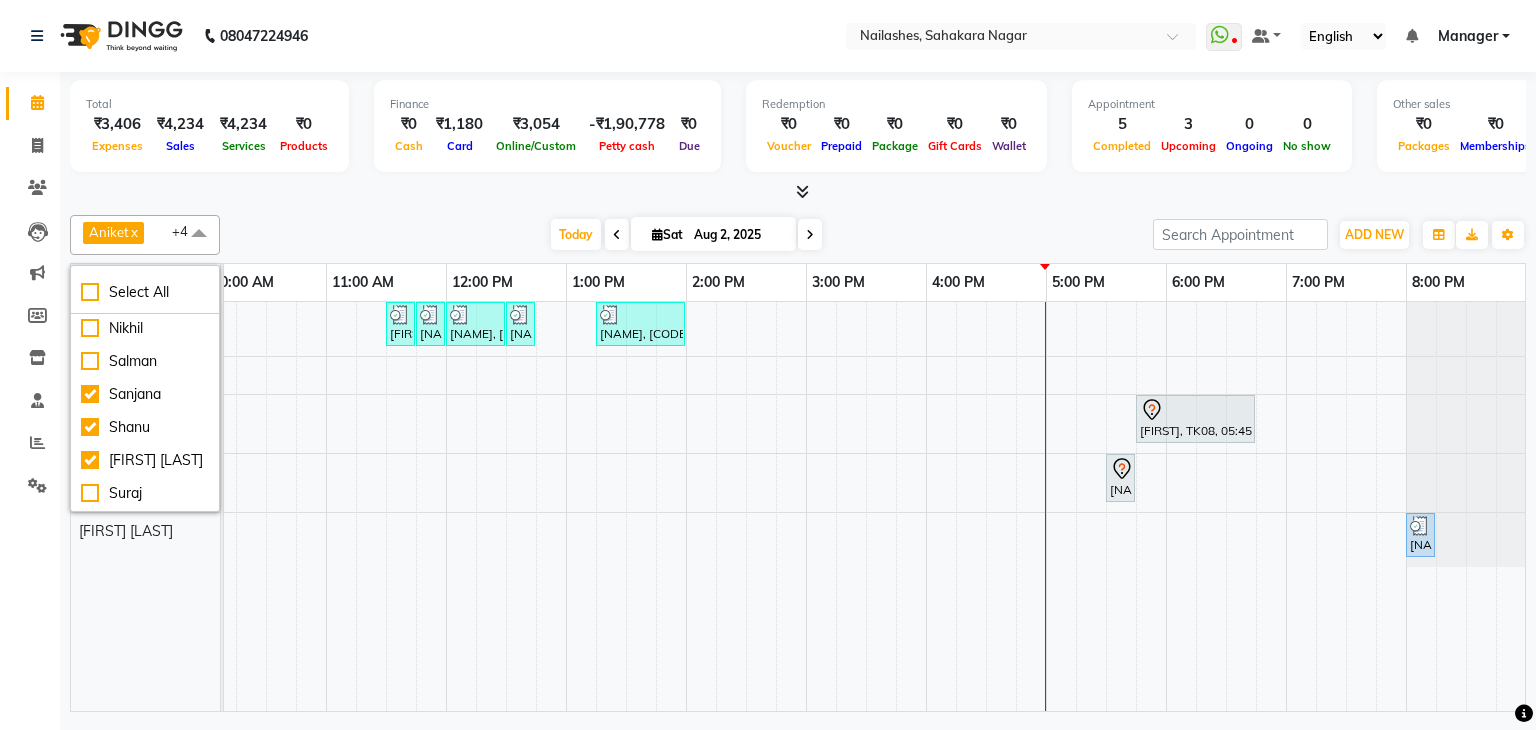 click on "Today  Sat Aug 2, 2025" at bounding box center (686, 235) 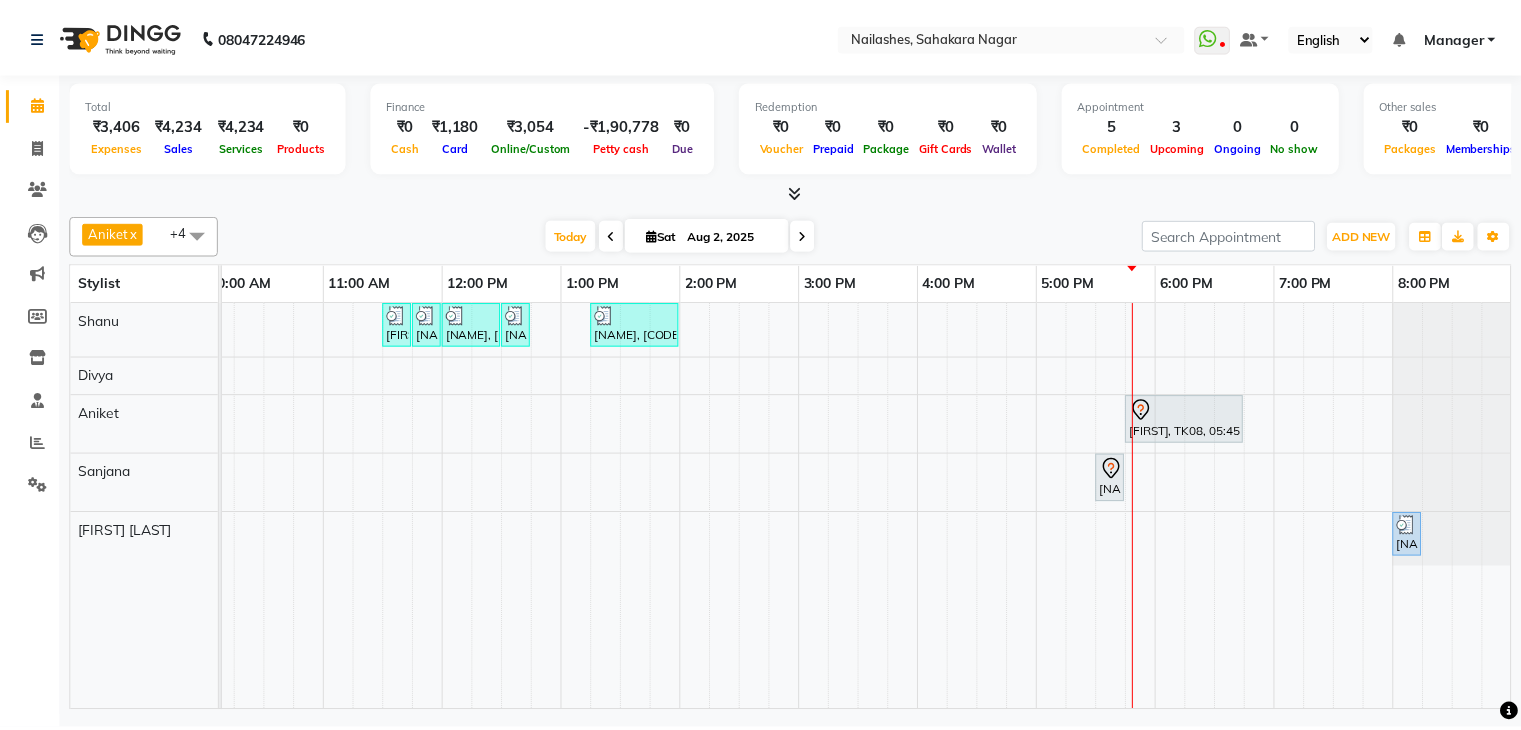 scroll, scrollTop: 0, scrollLeft: 273, axis: horizontal 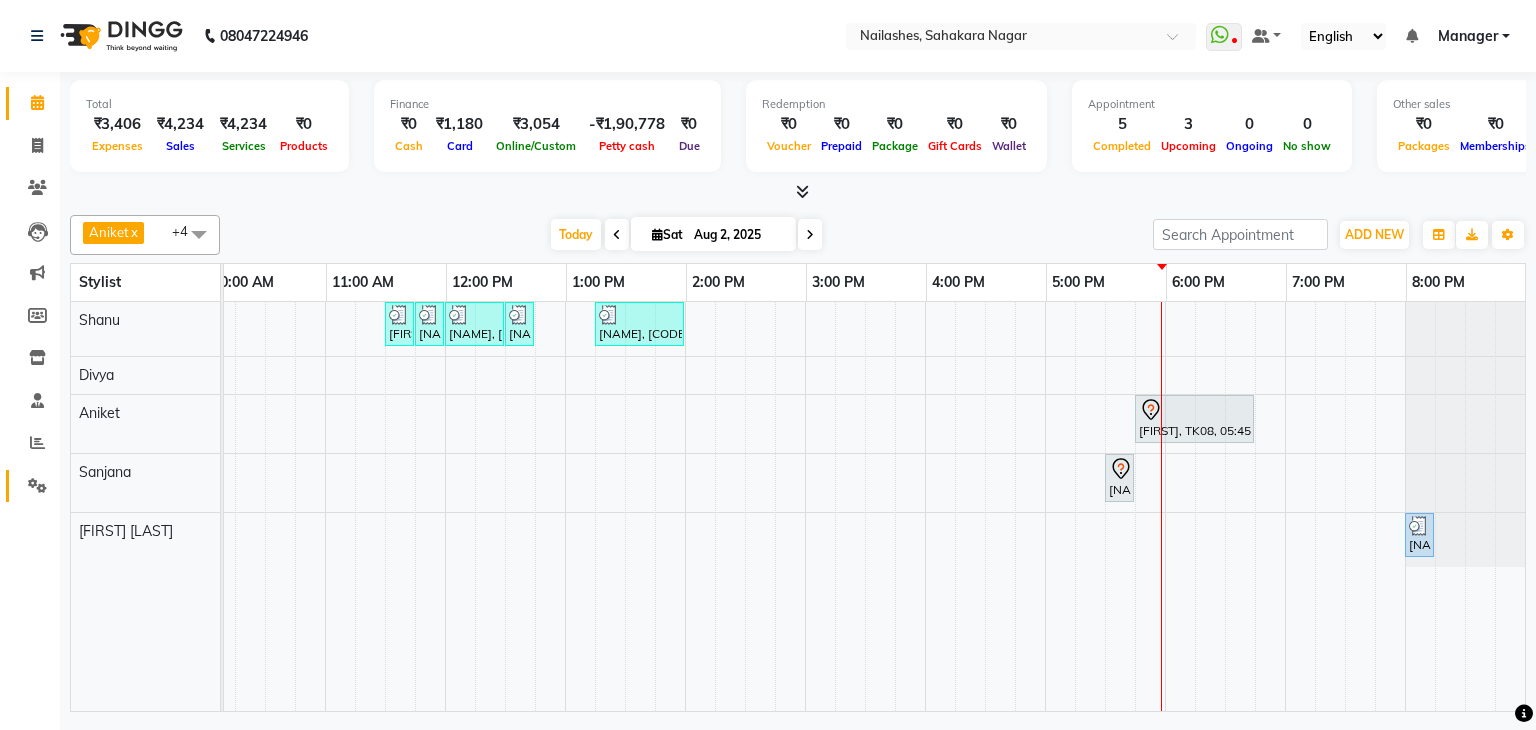 click on "Settings" 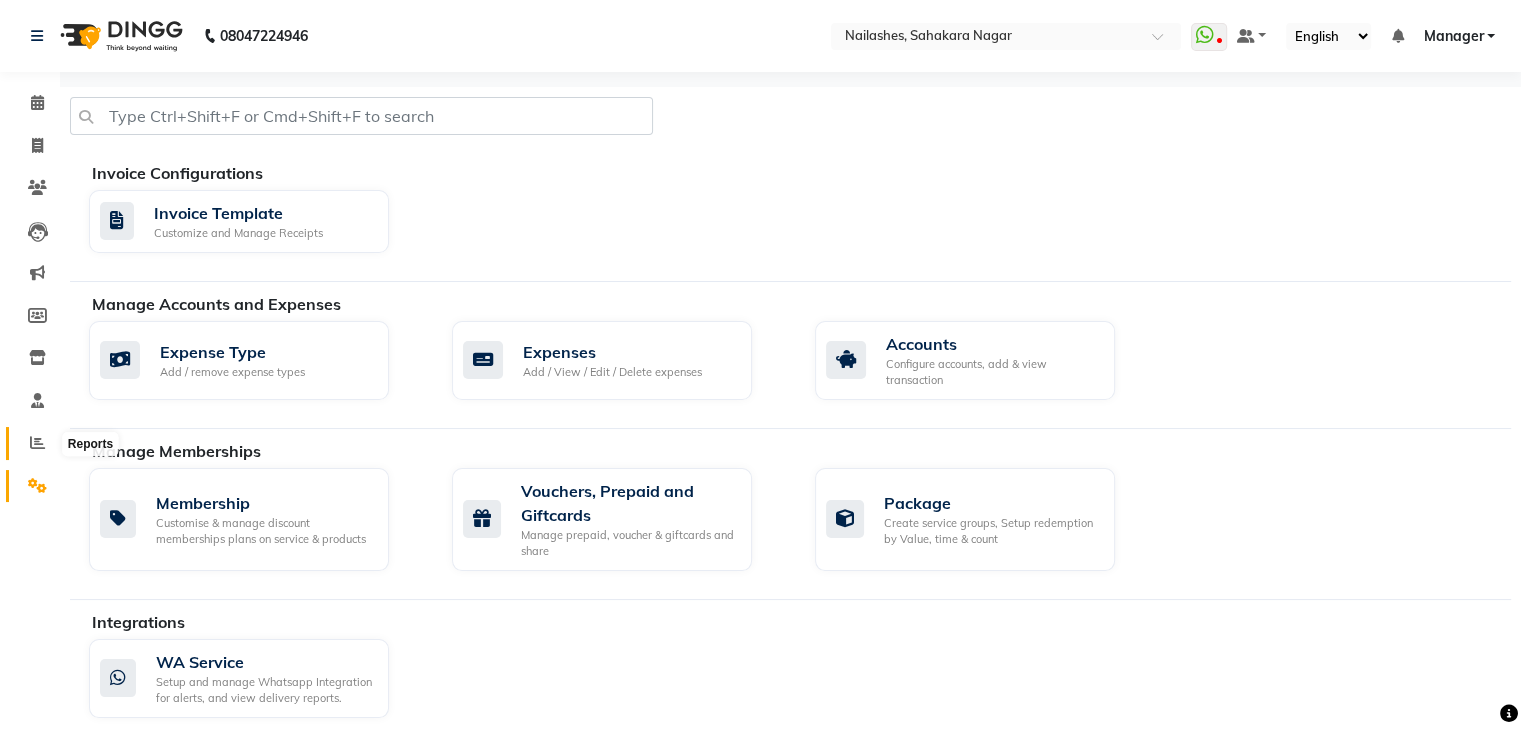 click 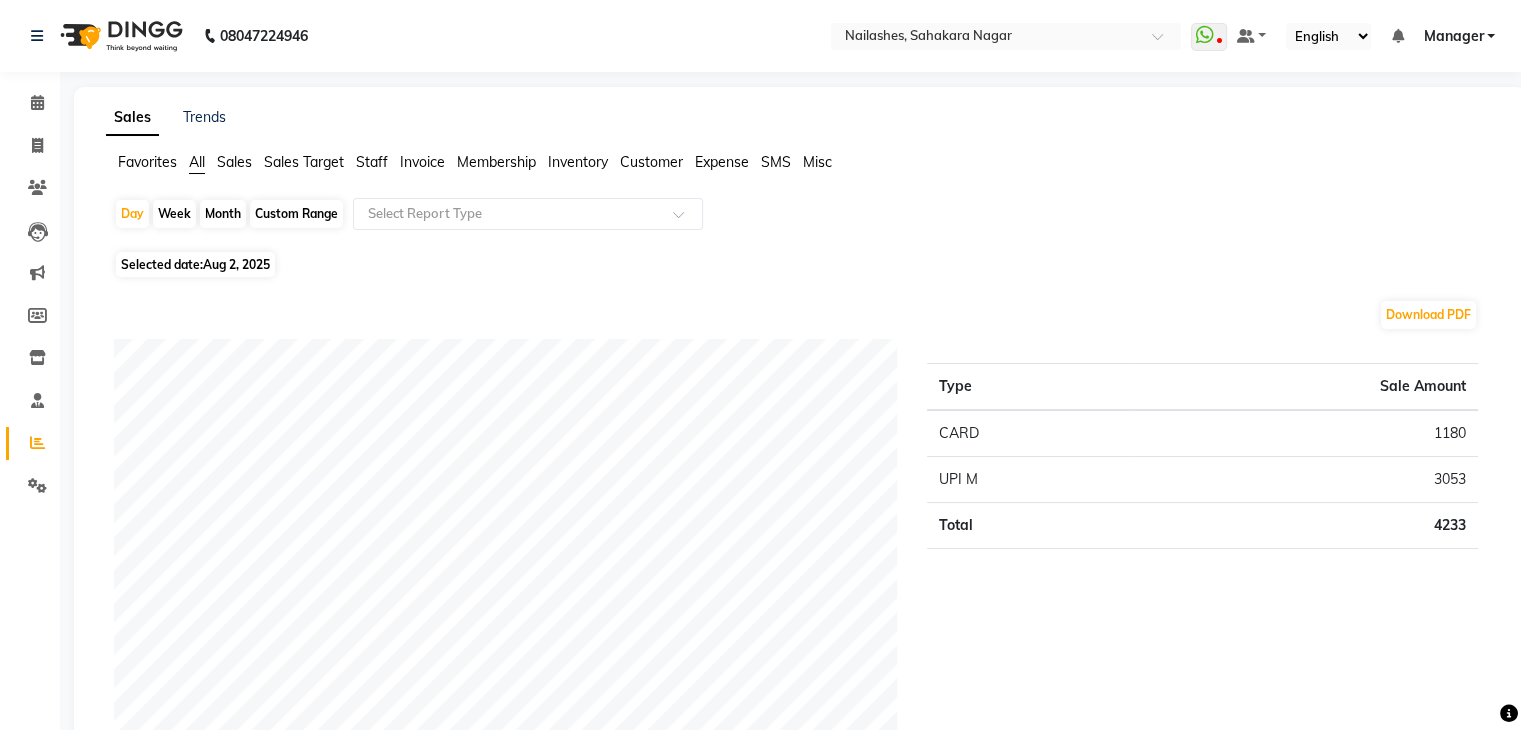 click on "Staff" 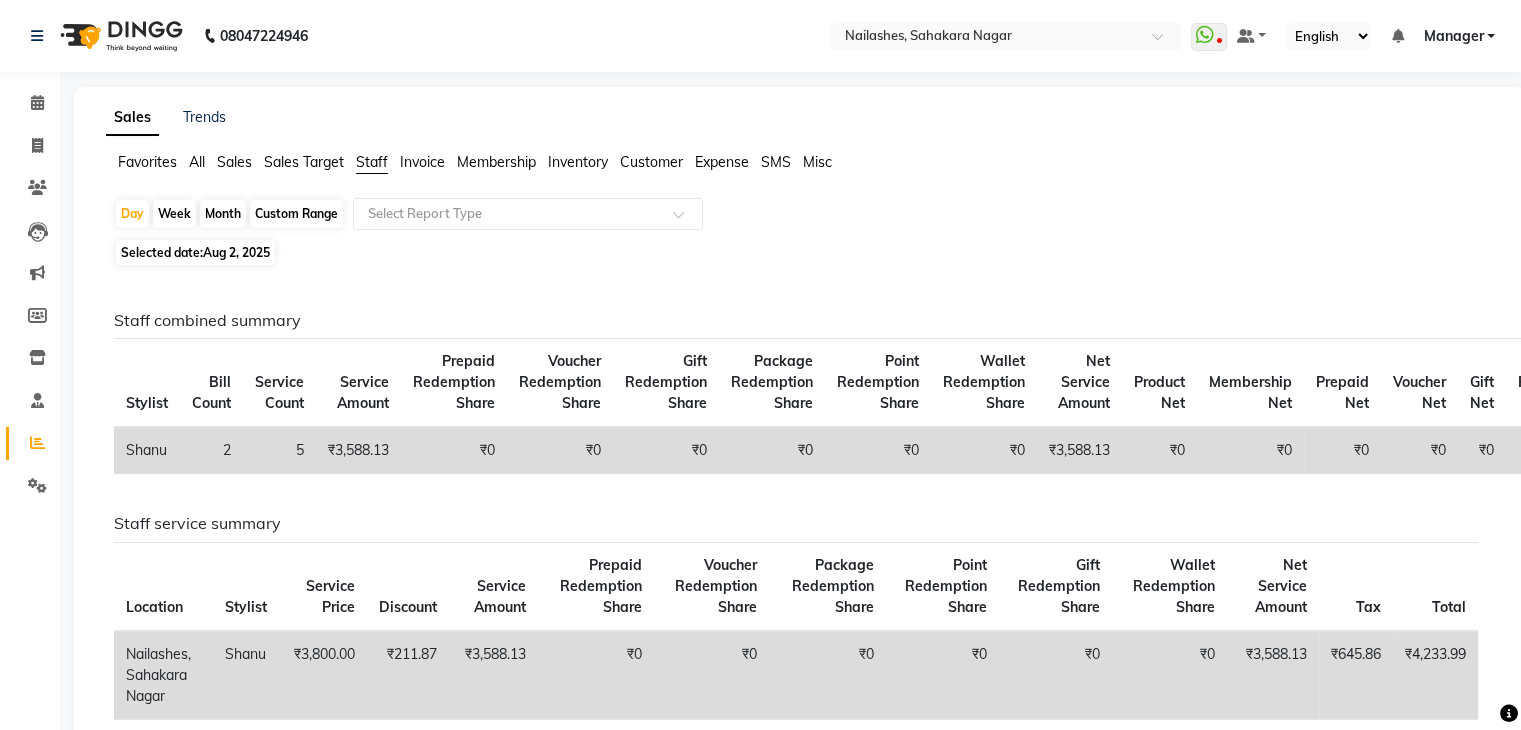 click on "Aug 2, 2025" 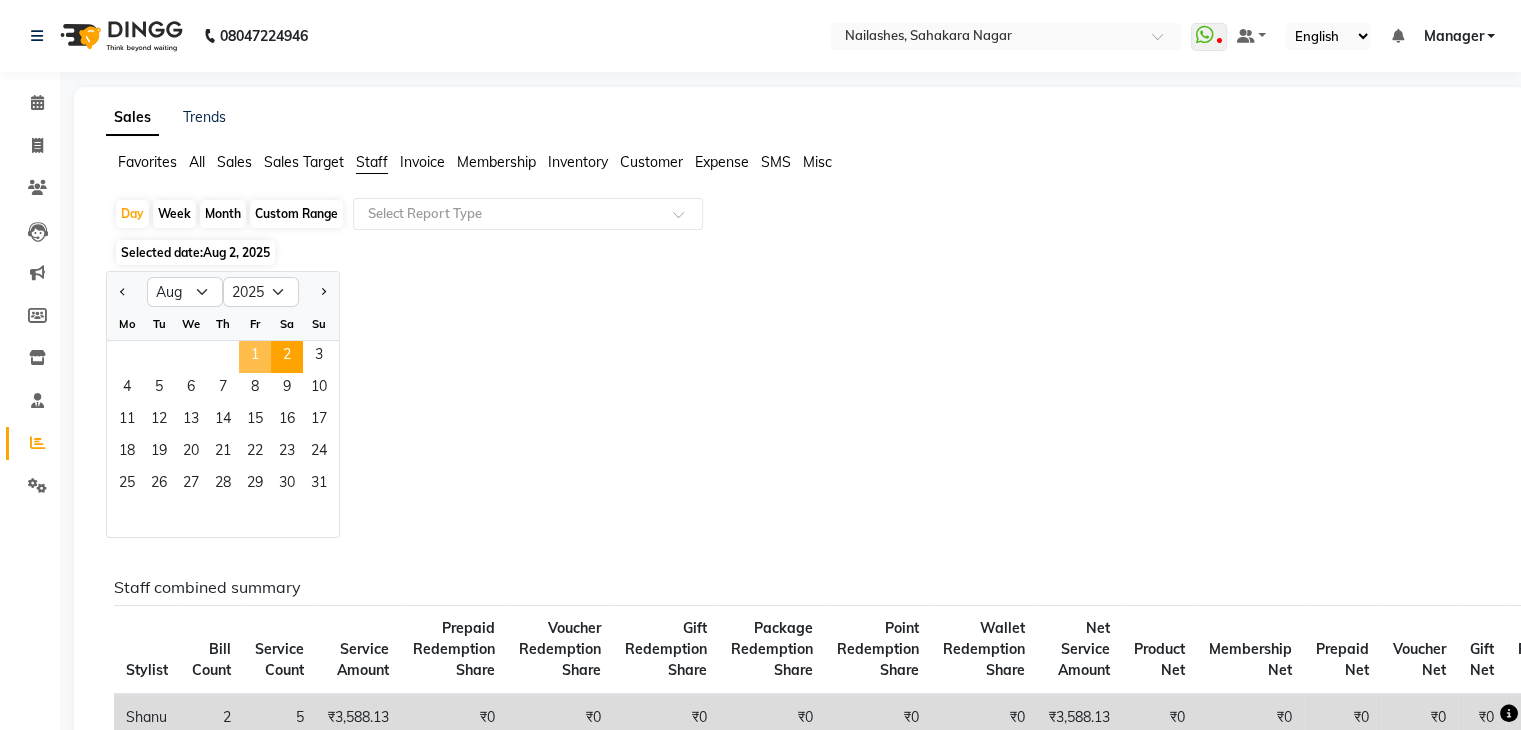 click on "1" 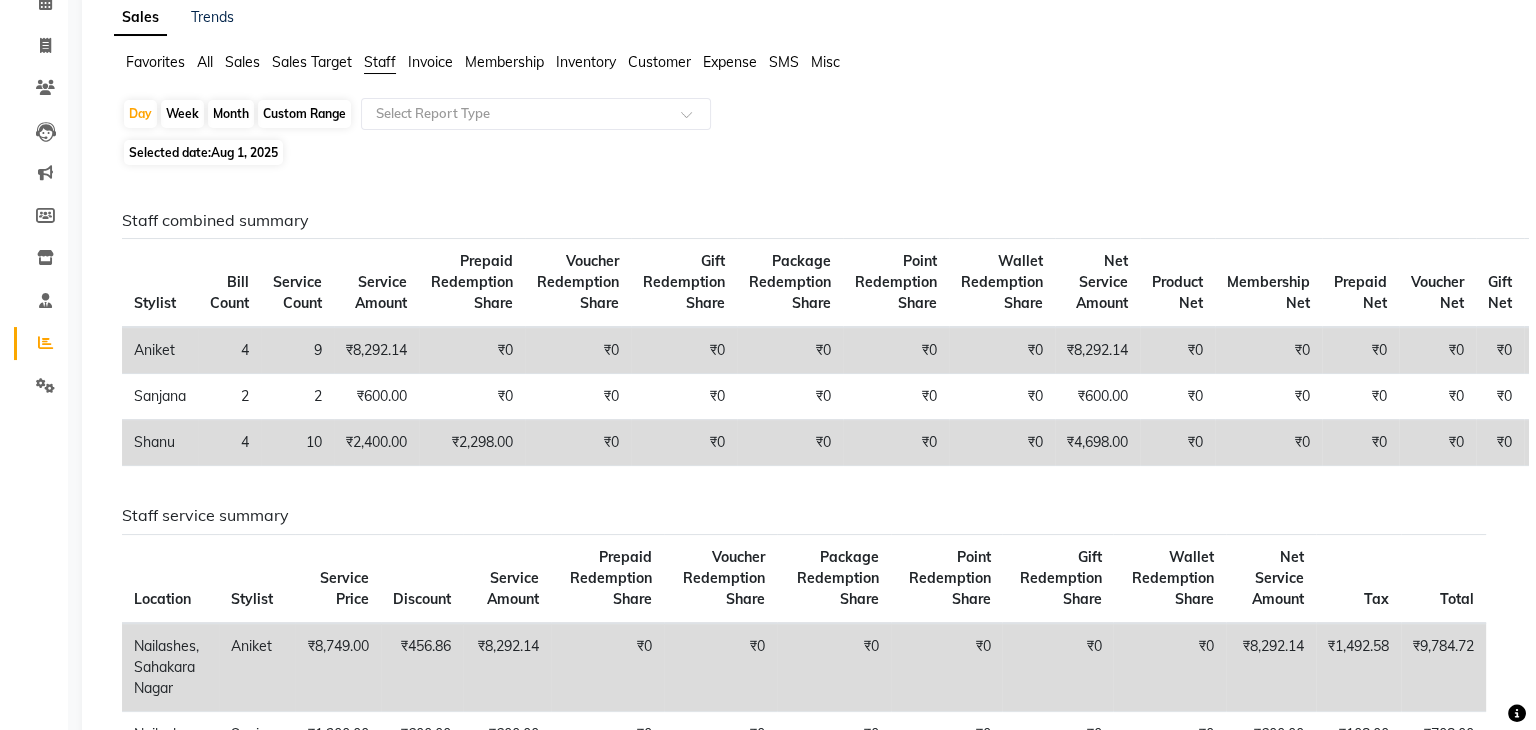 scroll, scrollTop: 0, scrollLeft: 0, axis: both 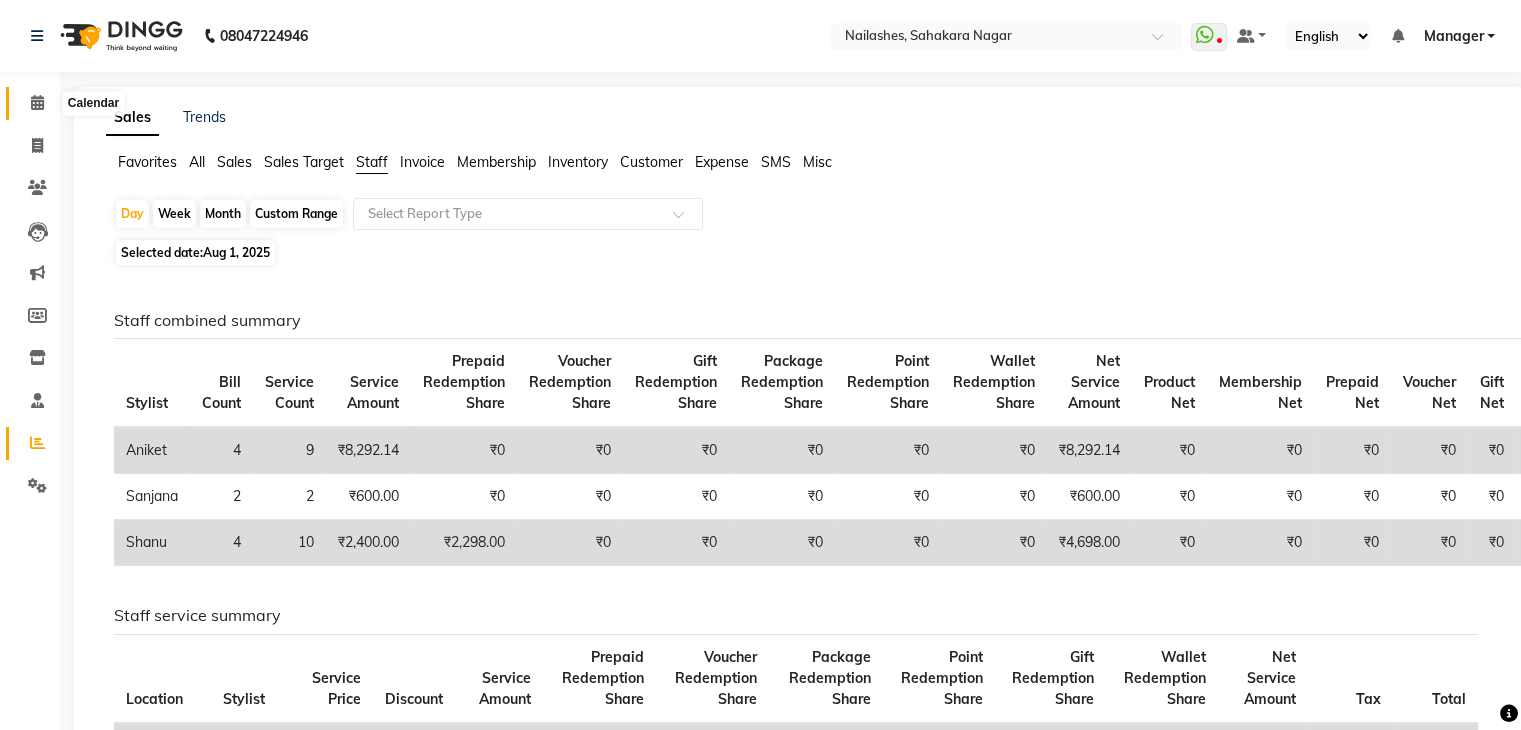 click 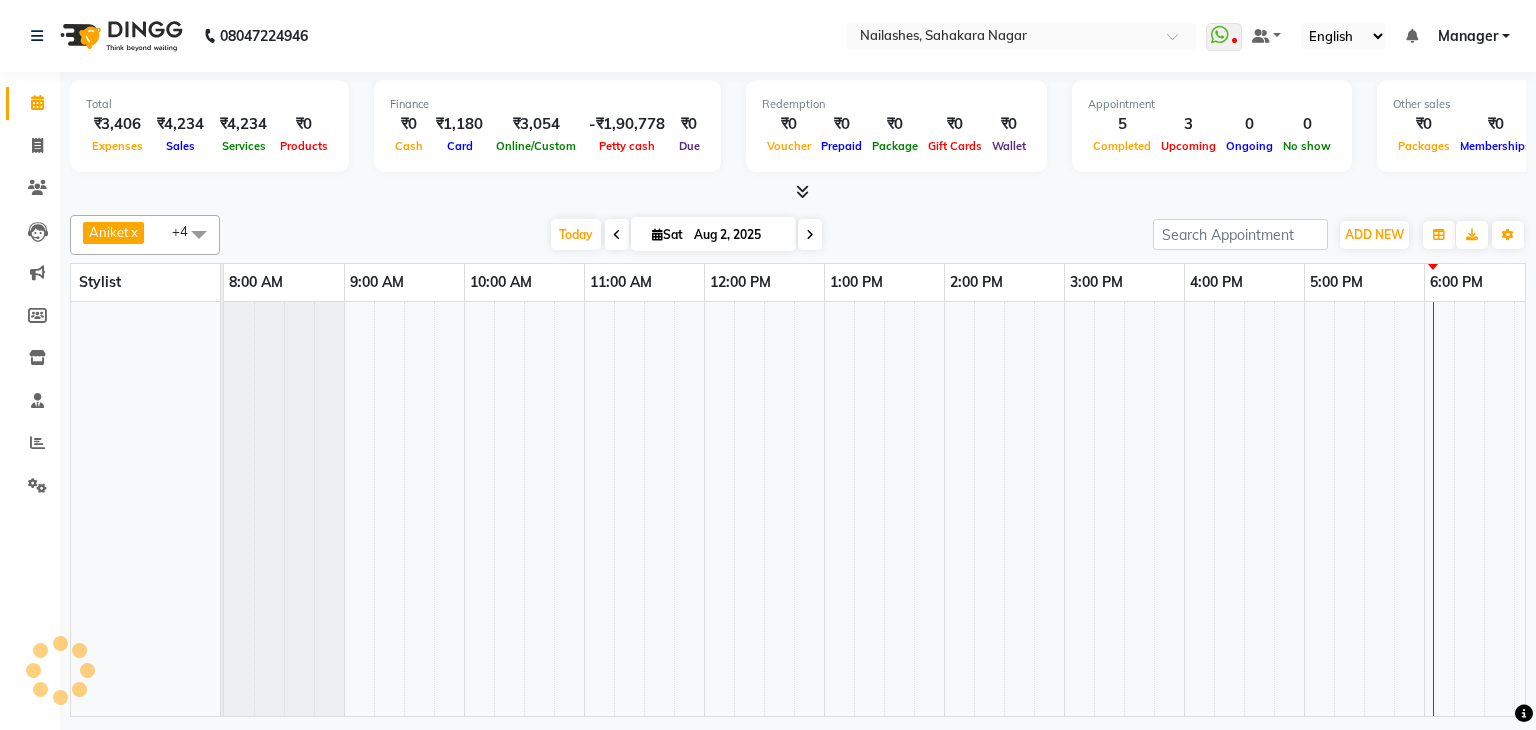 scroll, scrollTop: 0, scrollLeft: 0, axis: both 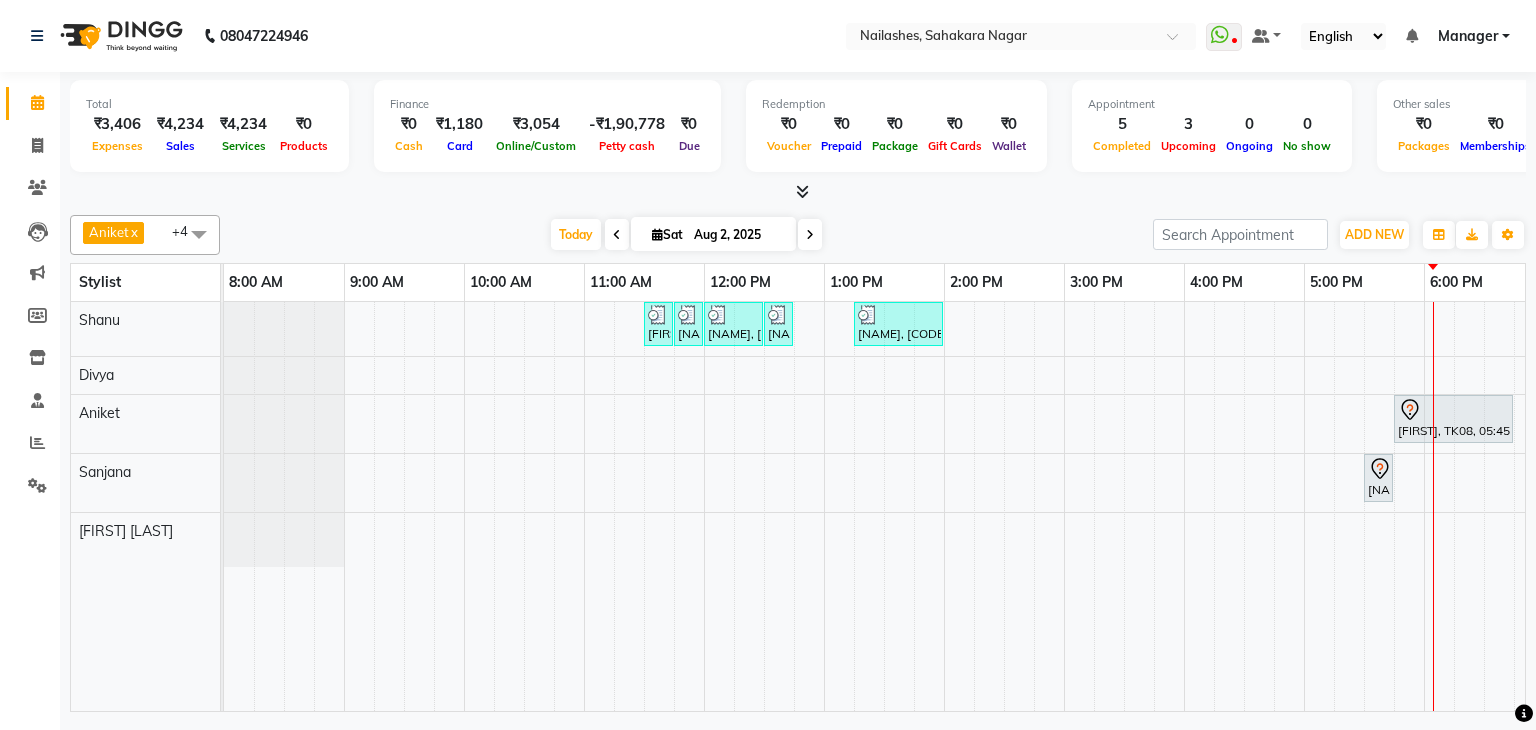 click at bounding box center (617, 234) 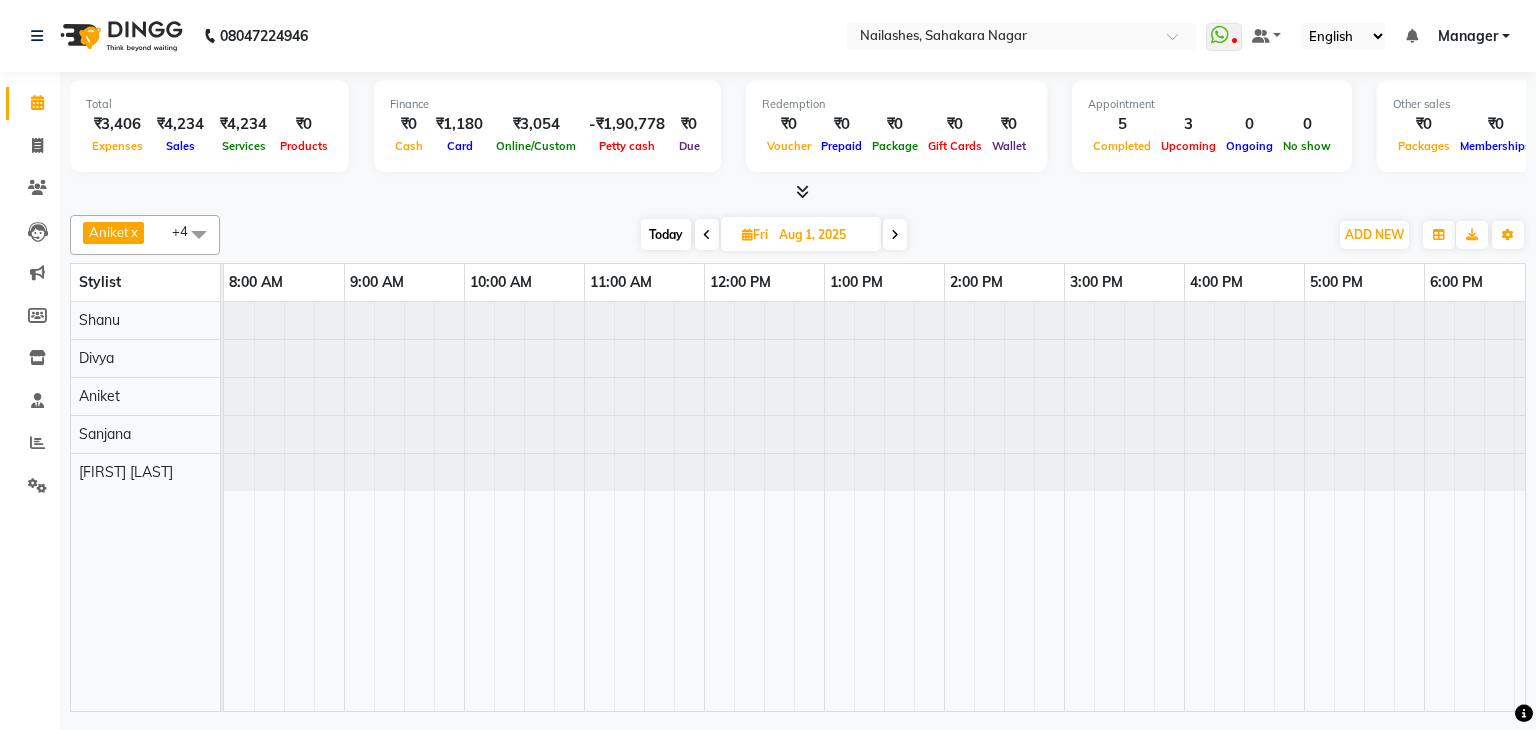 scroll, scrollTop: 0, scrollLeft: 258, axis: horizontal 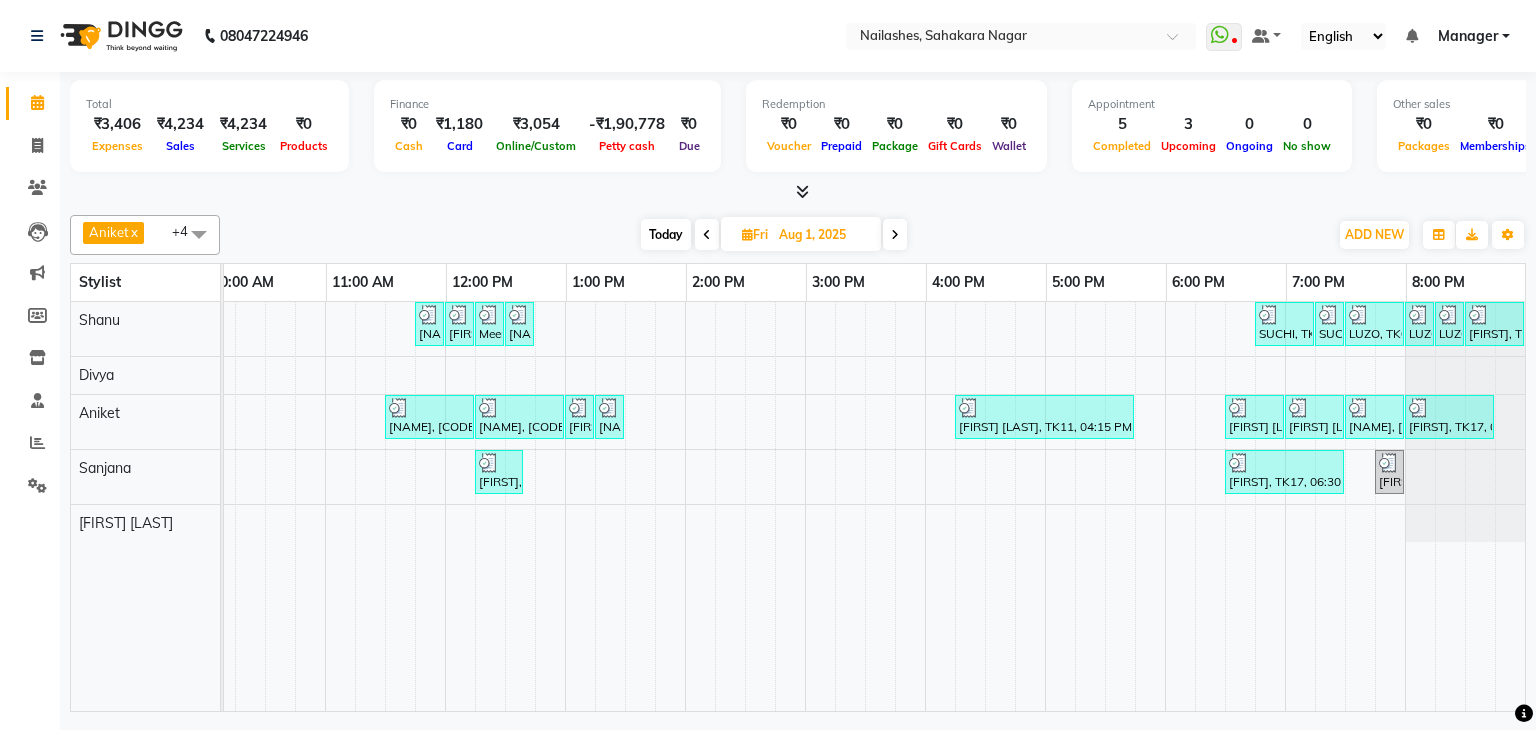 click on "Today" at bounding box center (666, 234) 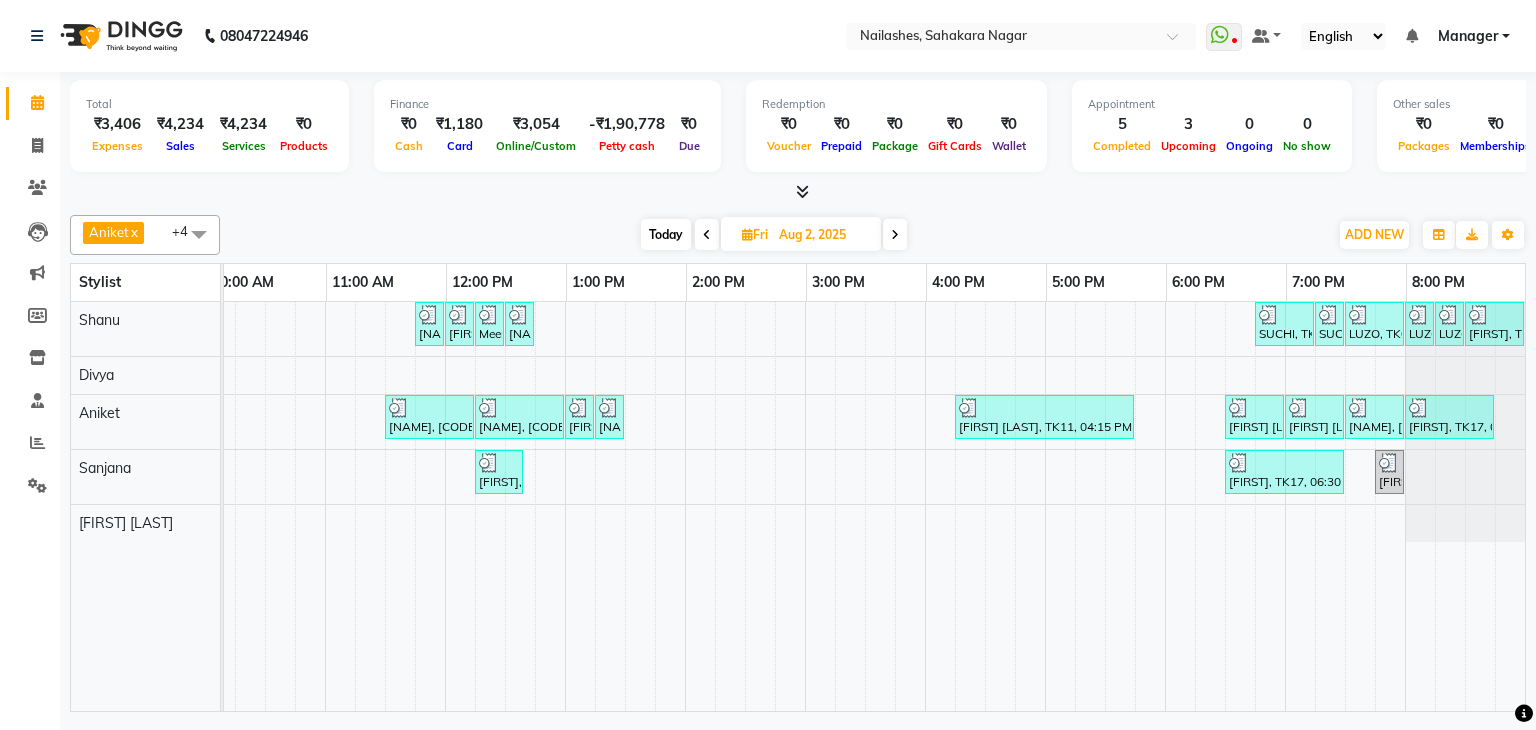 scroll, scrollTop: 0, scrollLeft: 0, axis: both 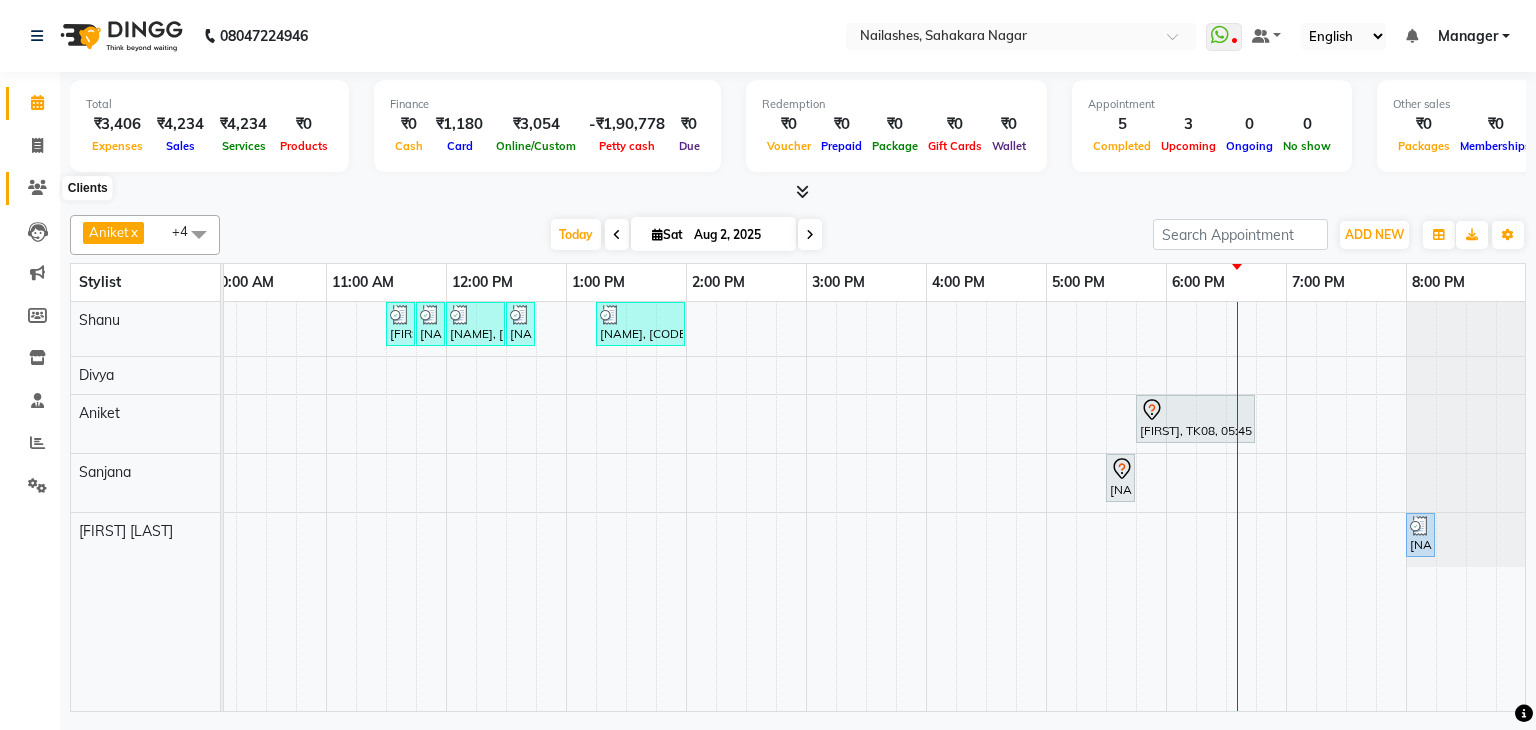 click 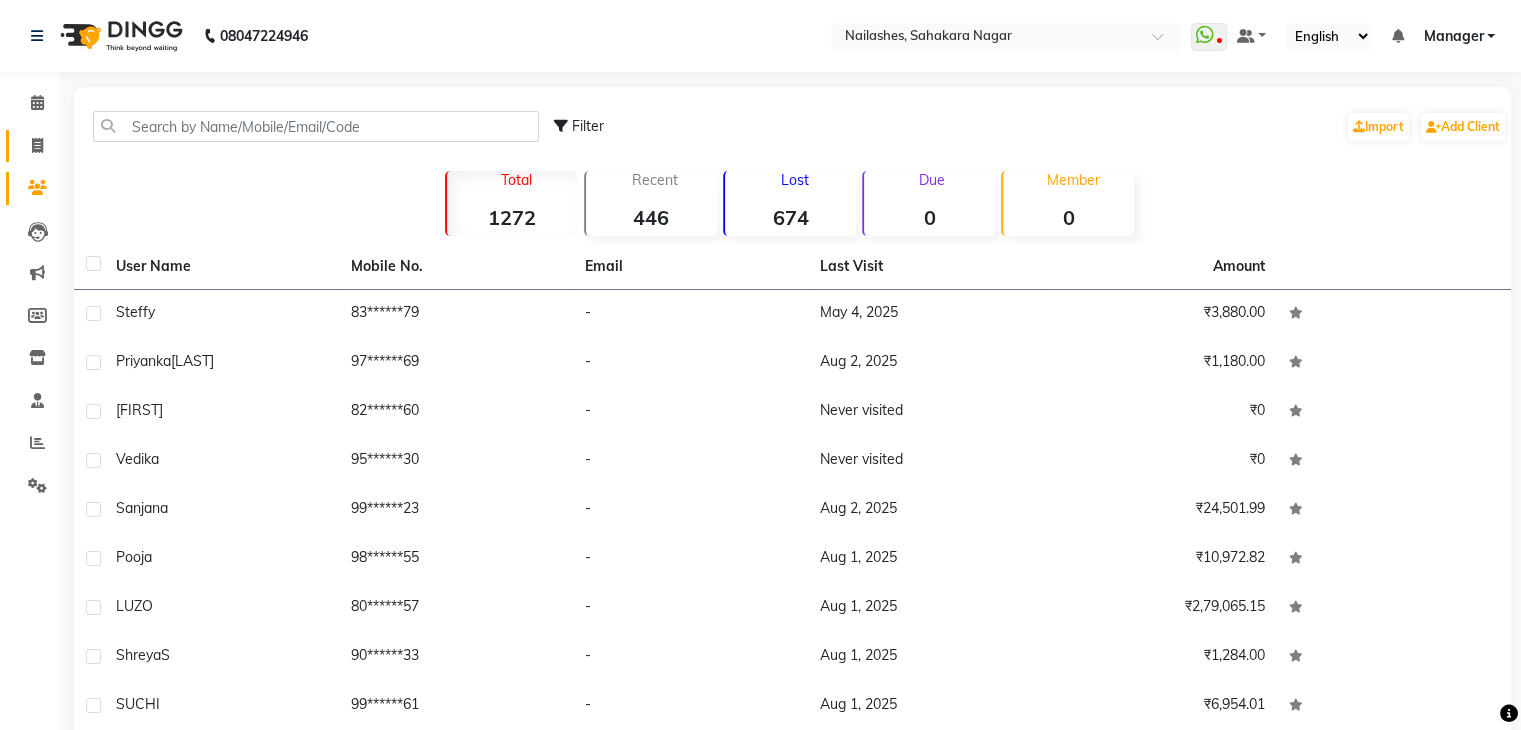 click on "Invoice" 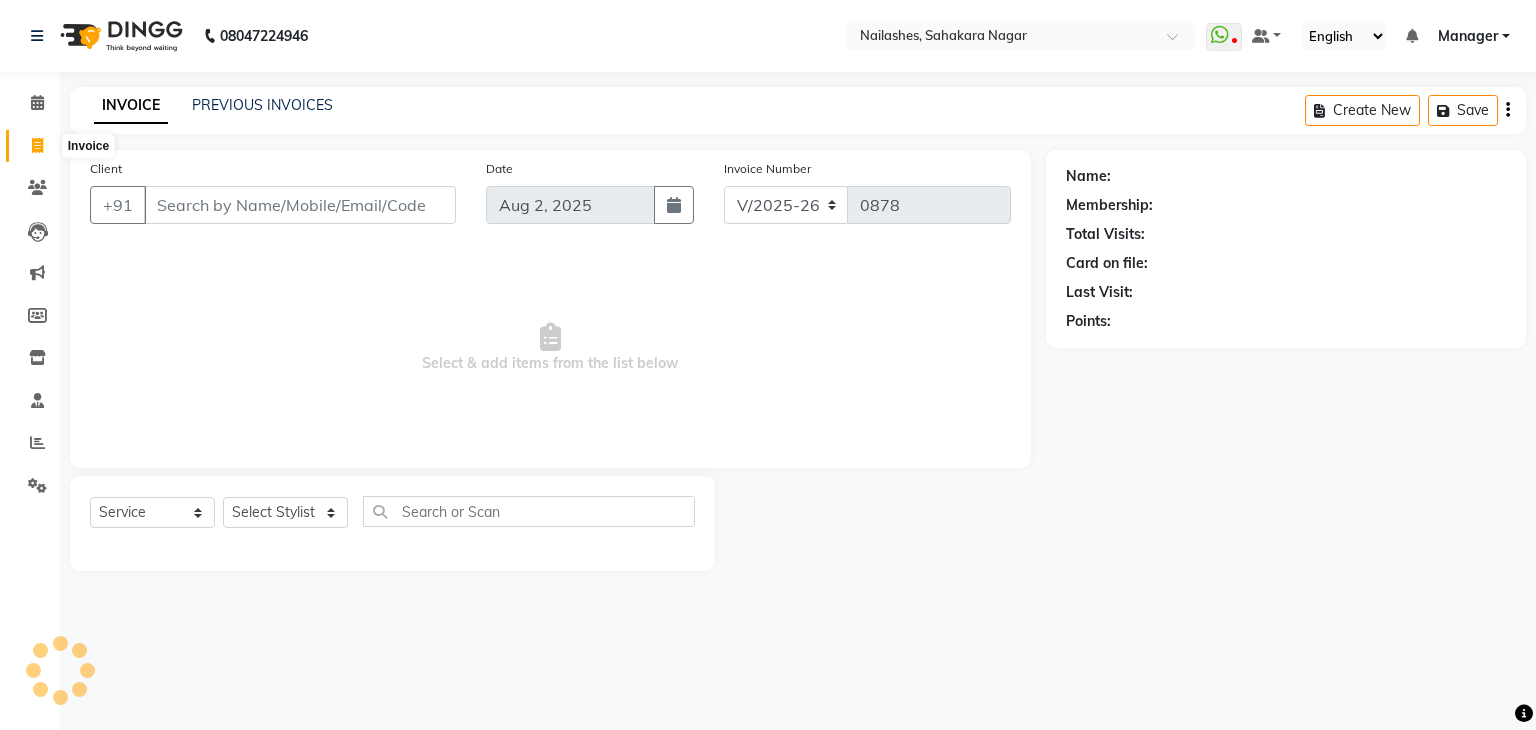 click 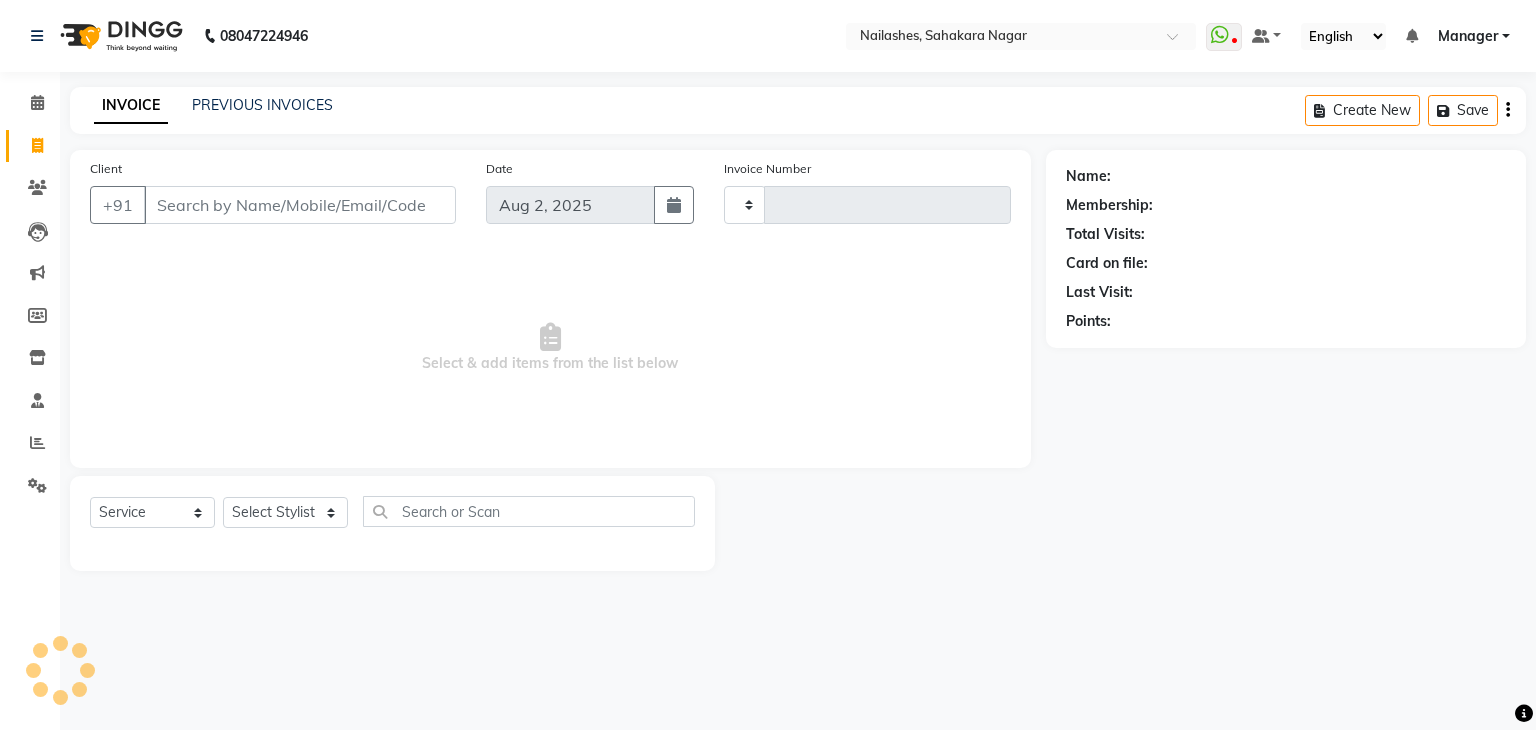 type on "0878" 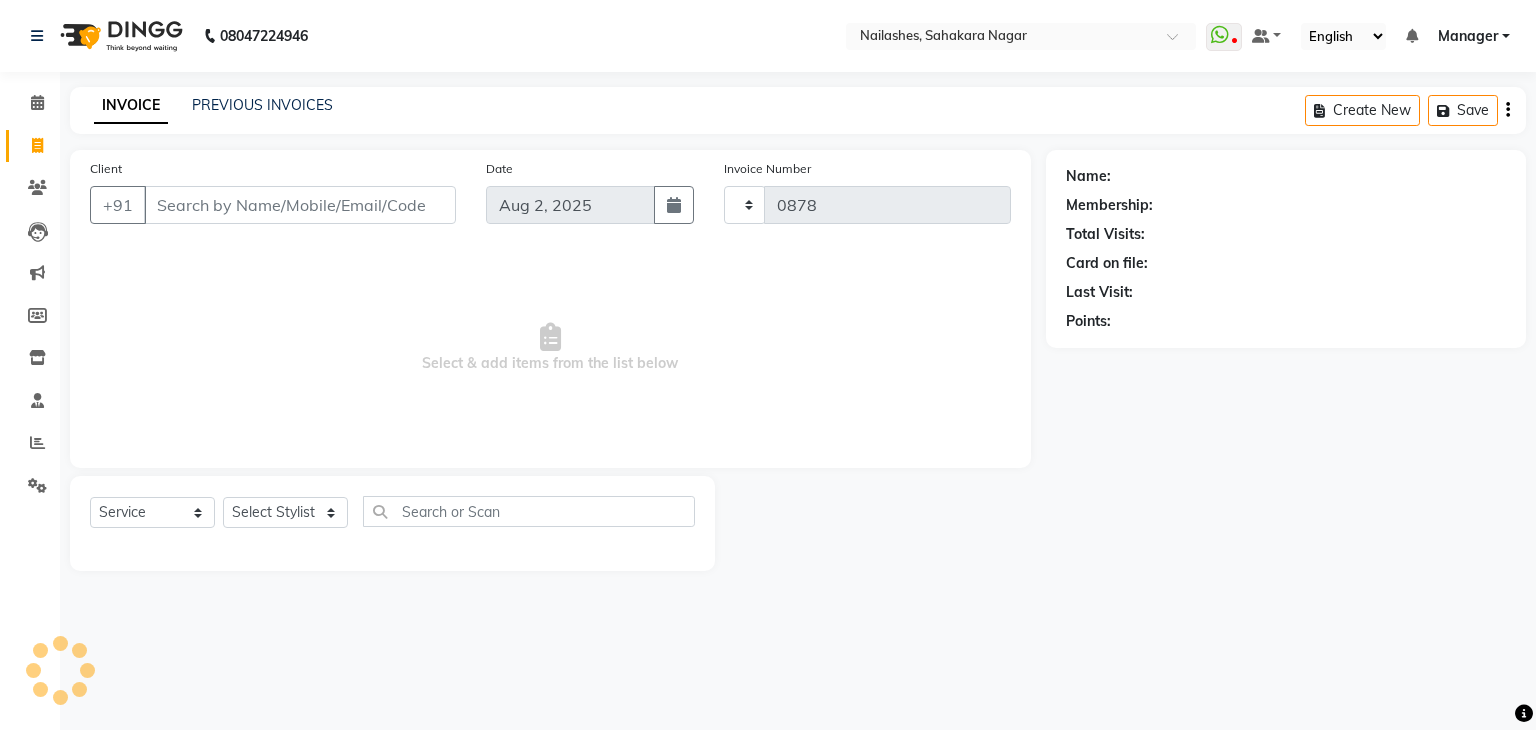 type 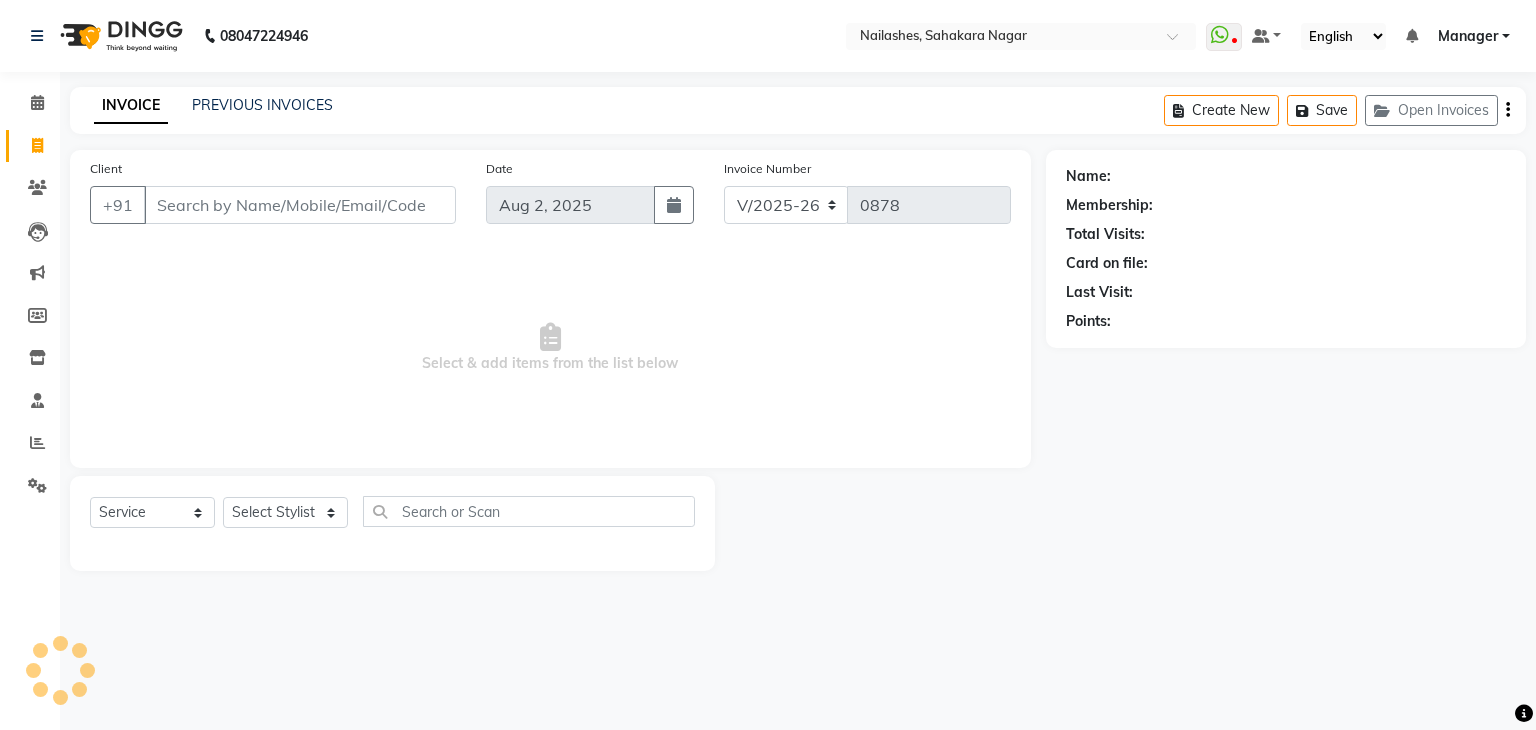 click on "Client" at bounding box center (300, 205) 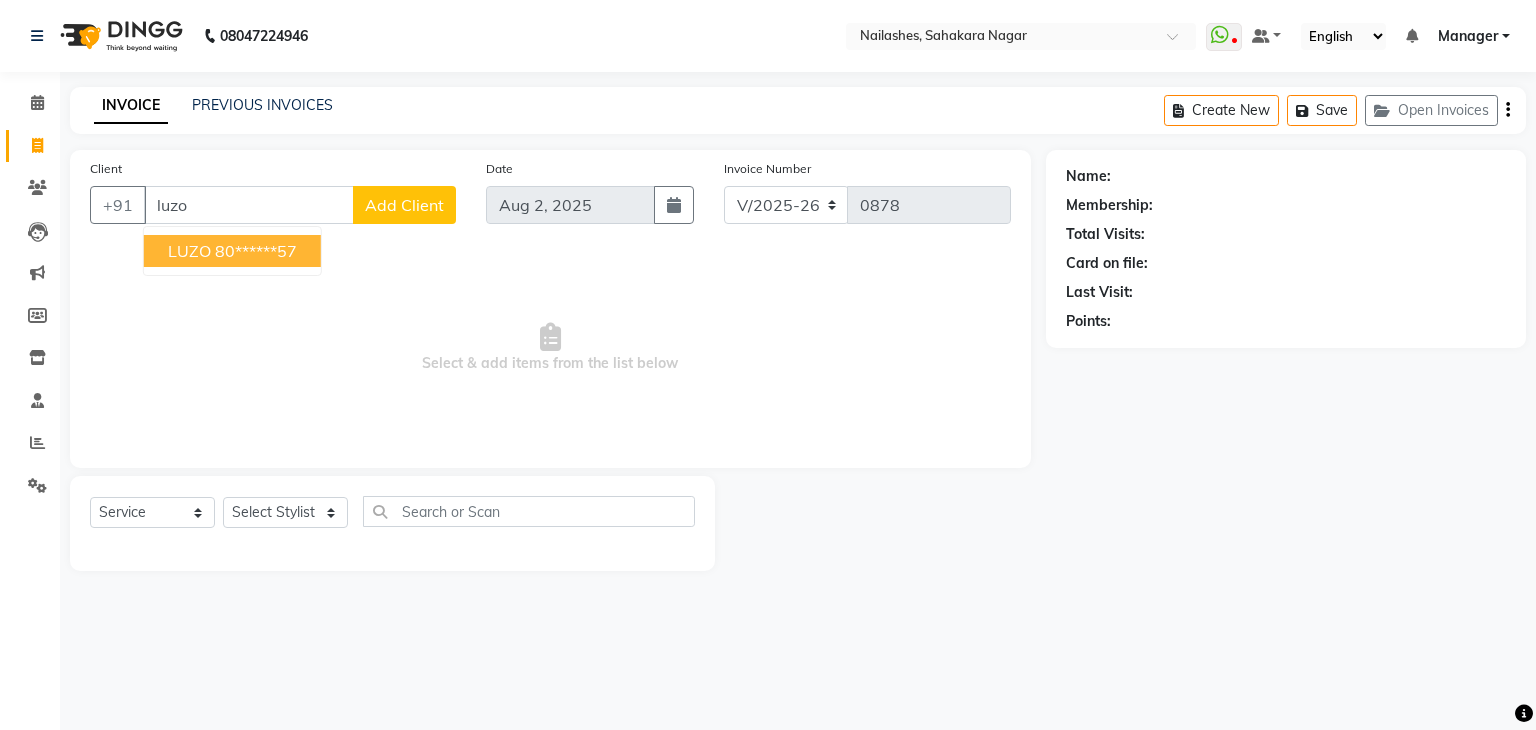 click on "LUZO  80******57" at bounding box center (232, 251) 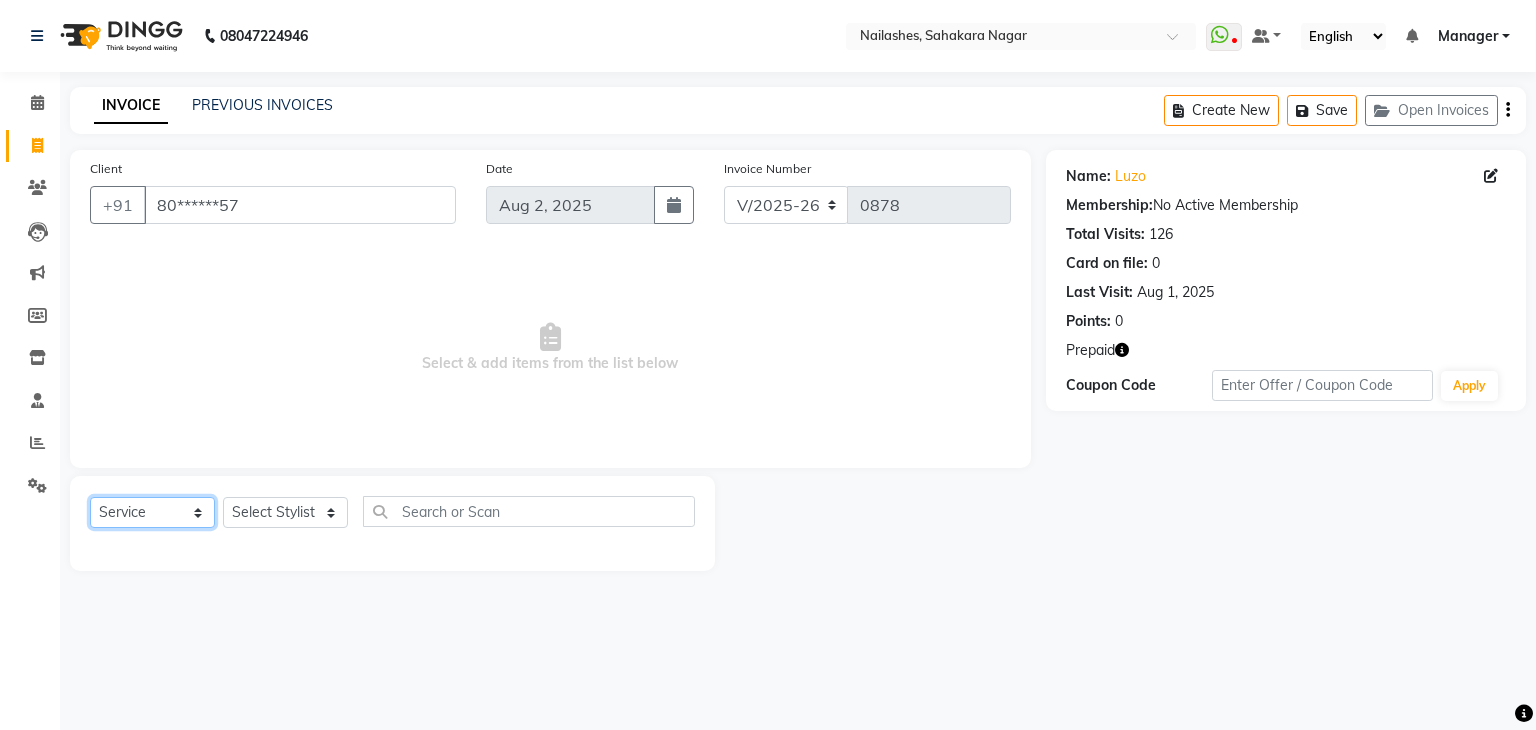 click on "Select  Service  Product  Membership  Package Voucher Prepaid Gift Card" 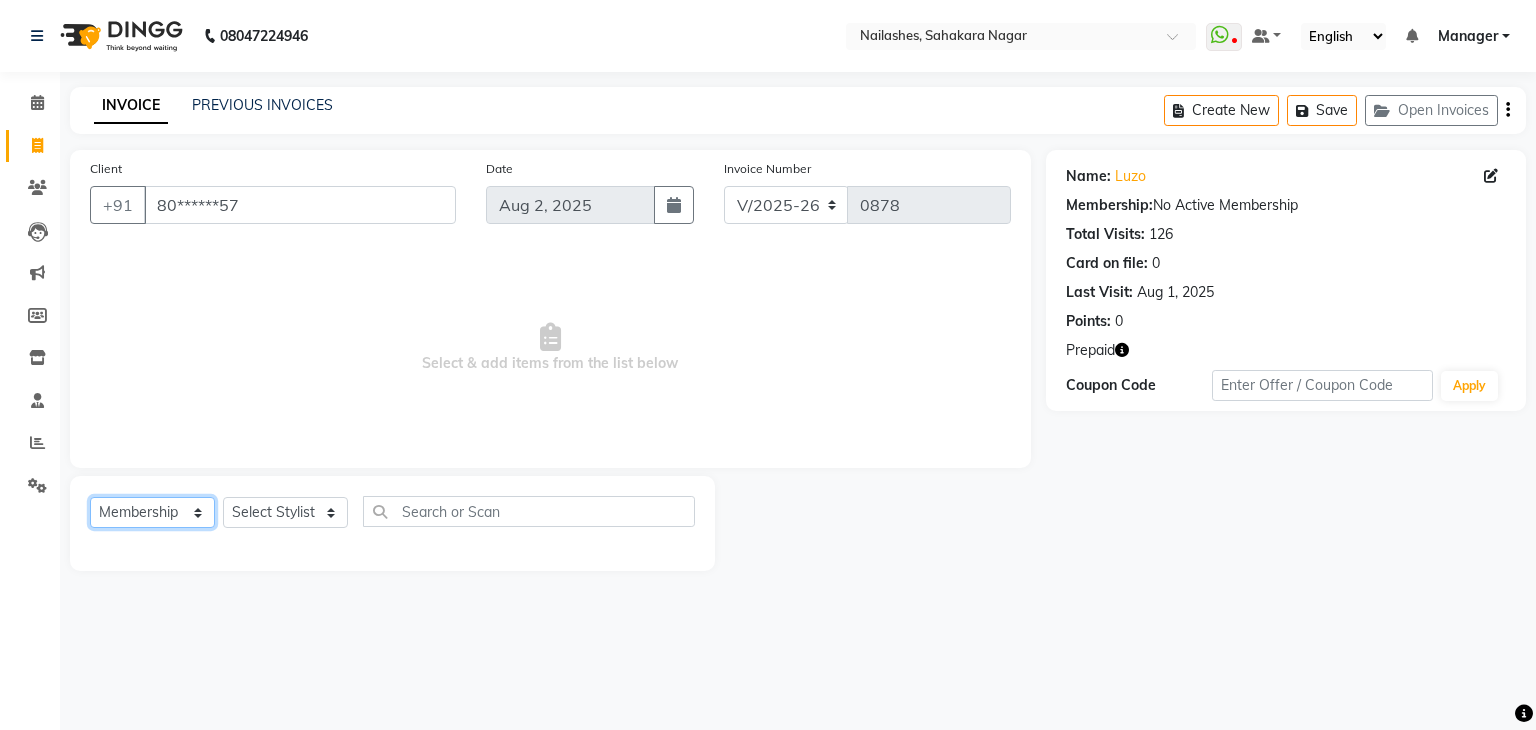 click on "Select  Service  Product  Membership  Package Voucher Prepaid Gift Card" 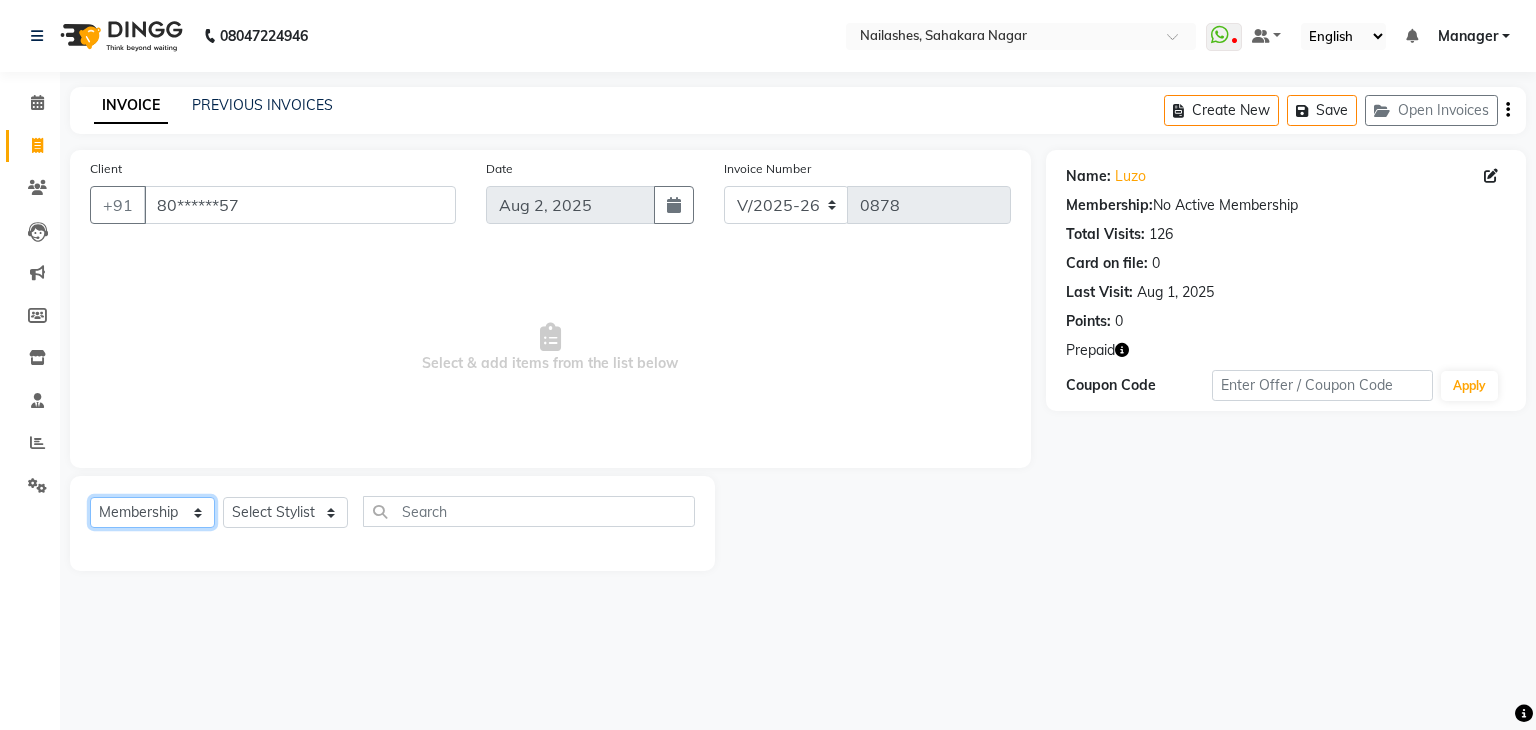 click on "Select  Service  Product  Membership  Package Voucher Prepaid Gift Card" 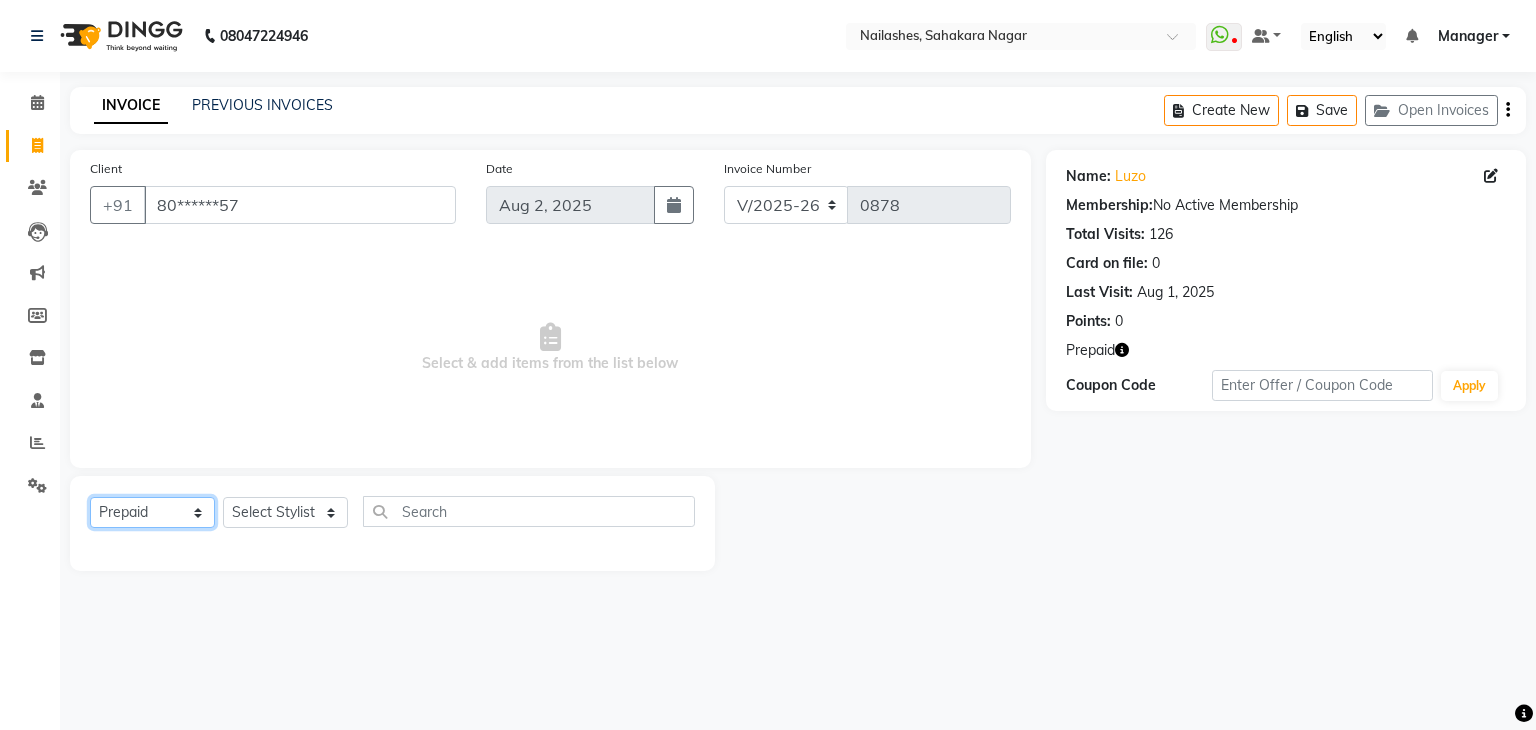 click on "Select  Service  Product  Membership  Package Voucher Prepaid Gift Card" 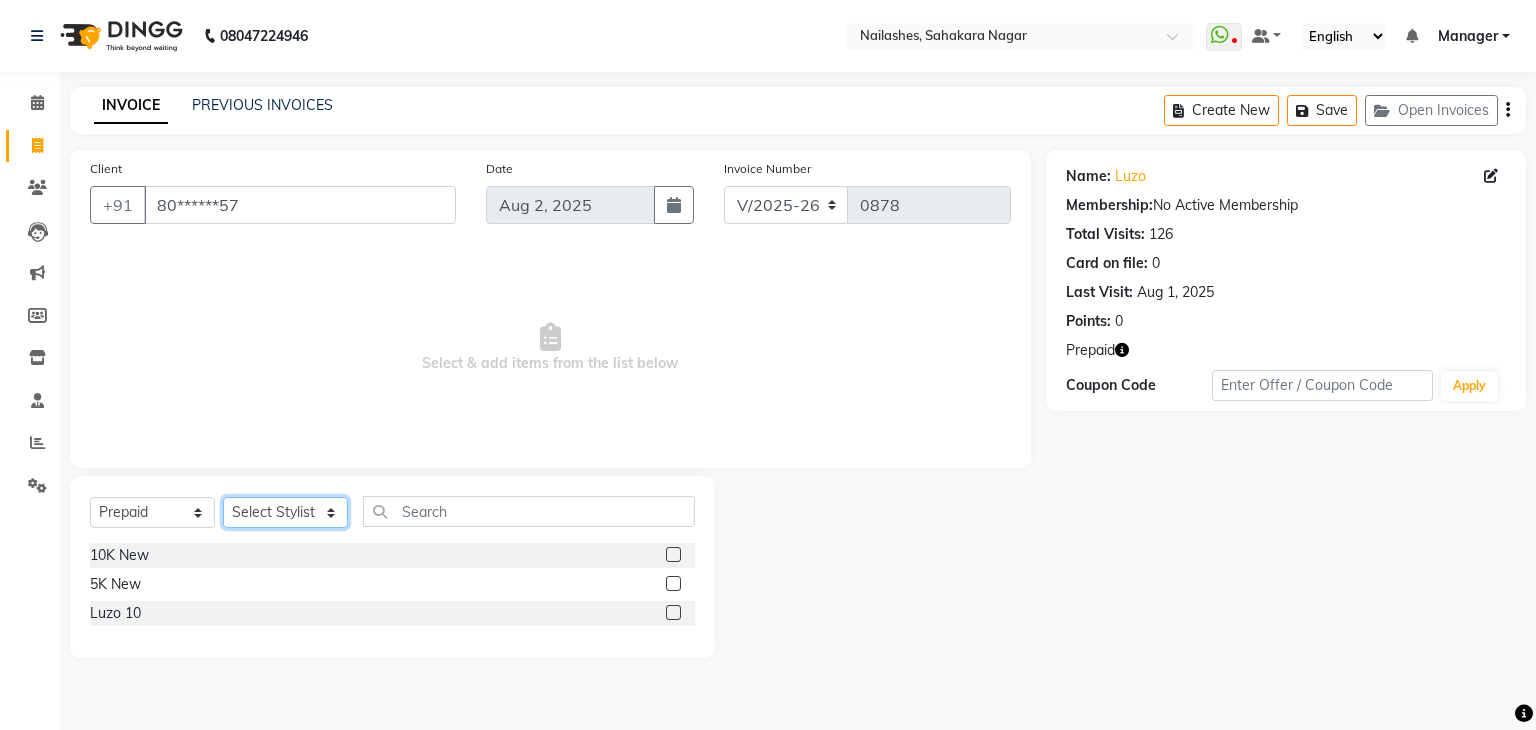 click on "Select Stylist Aamir Aniket Apshana Ayaan Divya Himanshu Manager Nikhil Salman Sanjana Shanu Suhail Khan Suraj Swan" 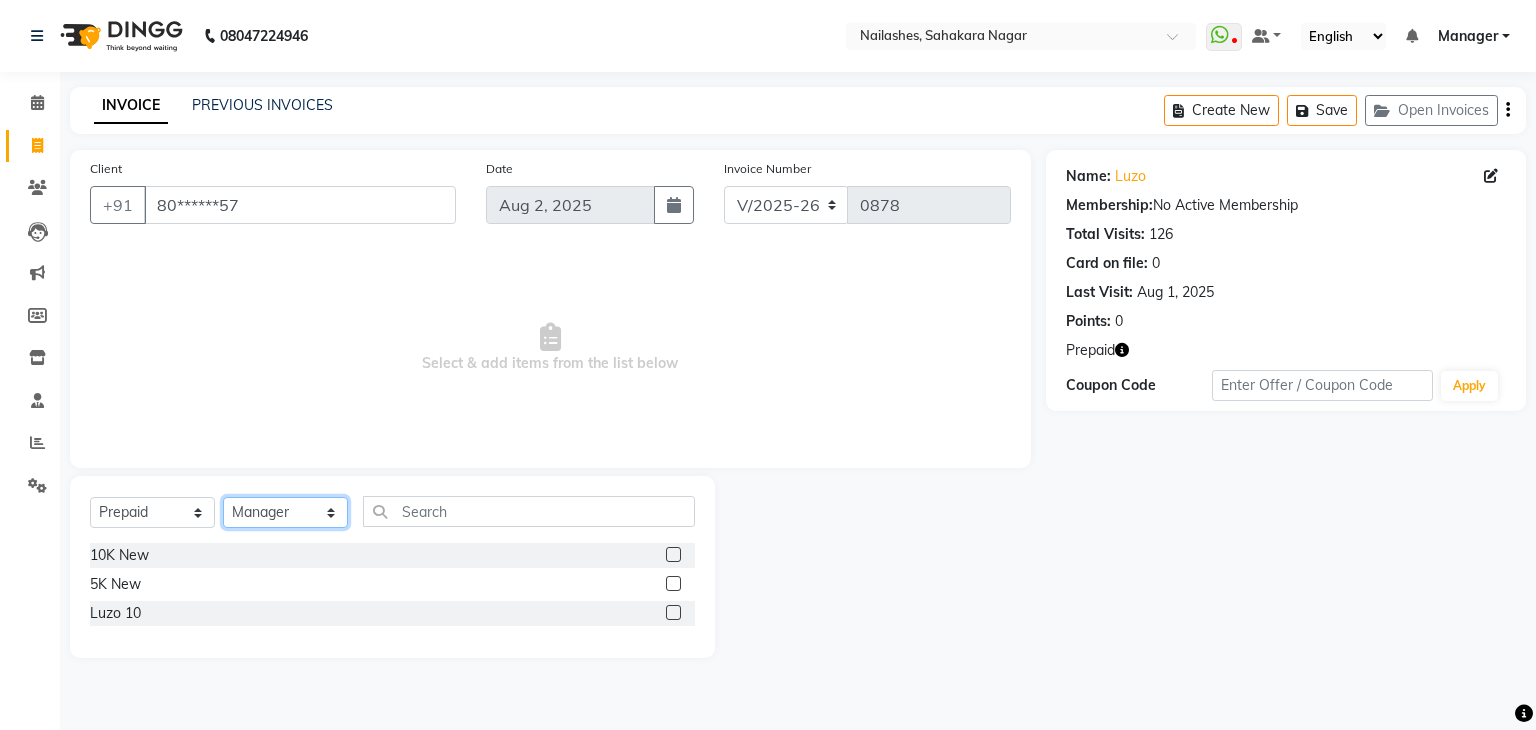 click on "Select Stylist Aamir Aniket Apshana Ayaan Divya Himanshu Manager Nikhil Salman Sanjana Shanu Suhail Khan Suraj Swan" 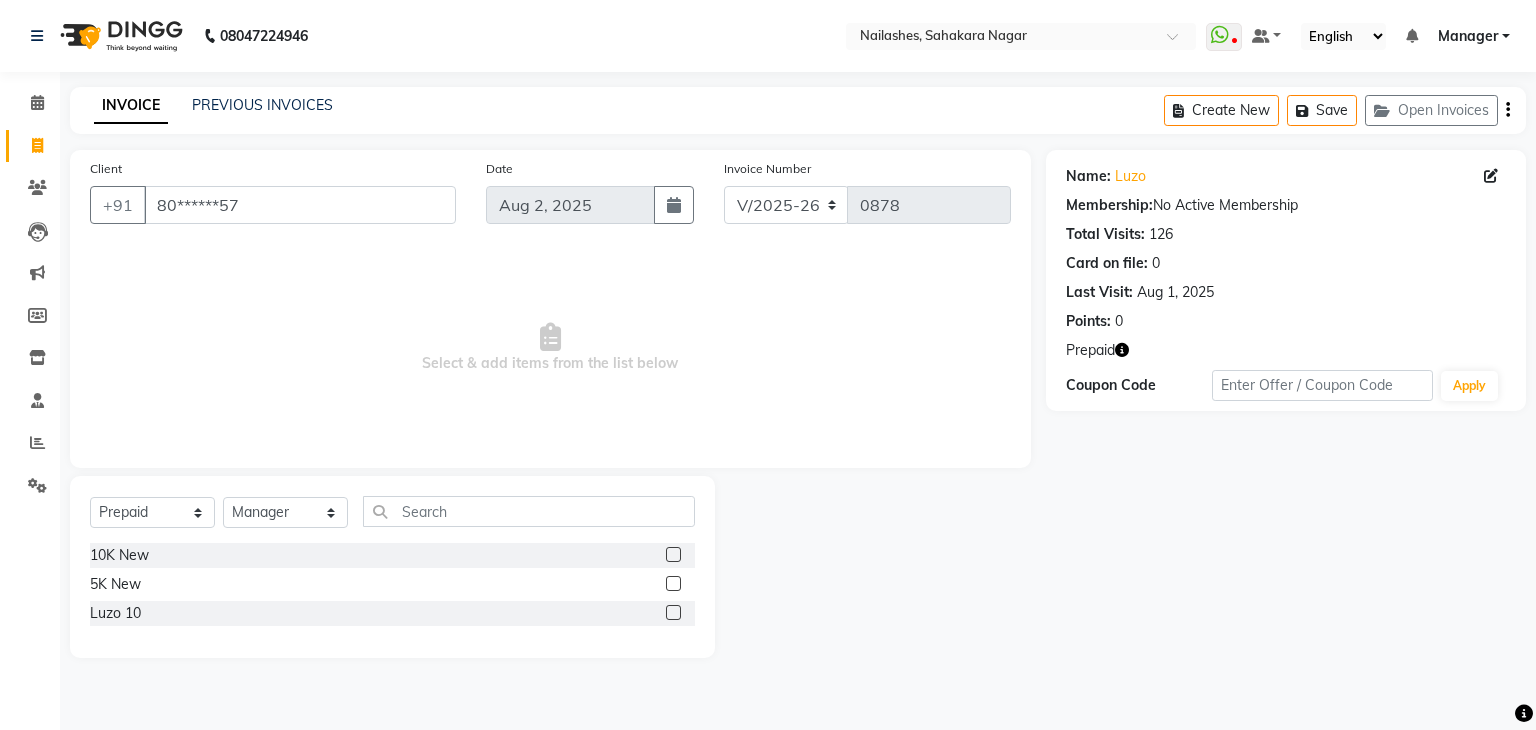 click 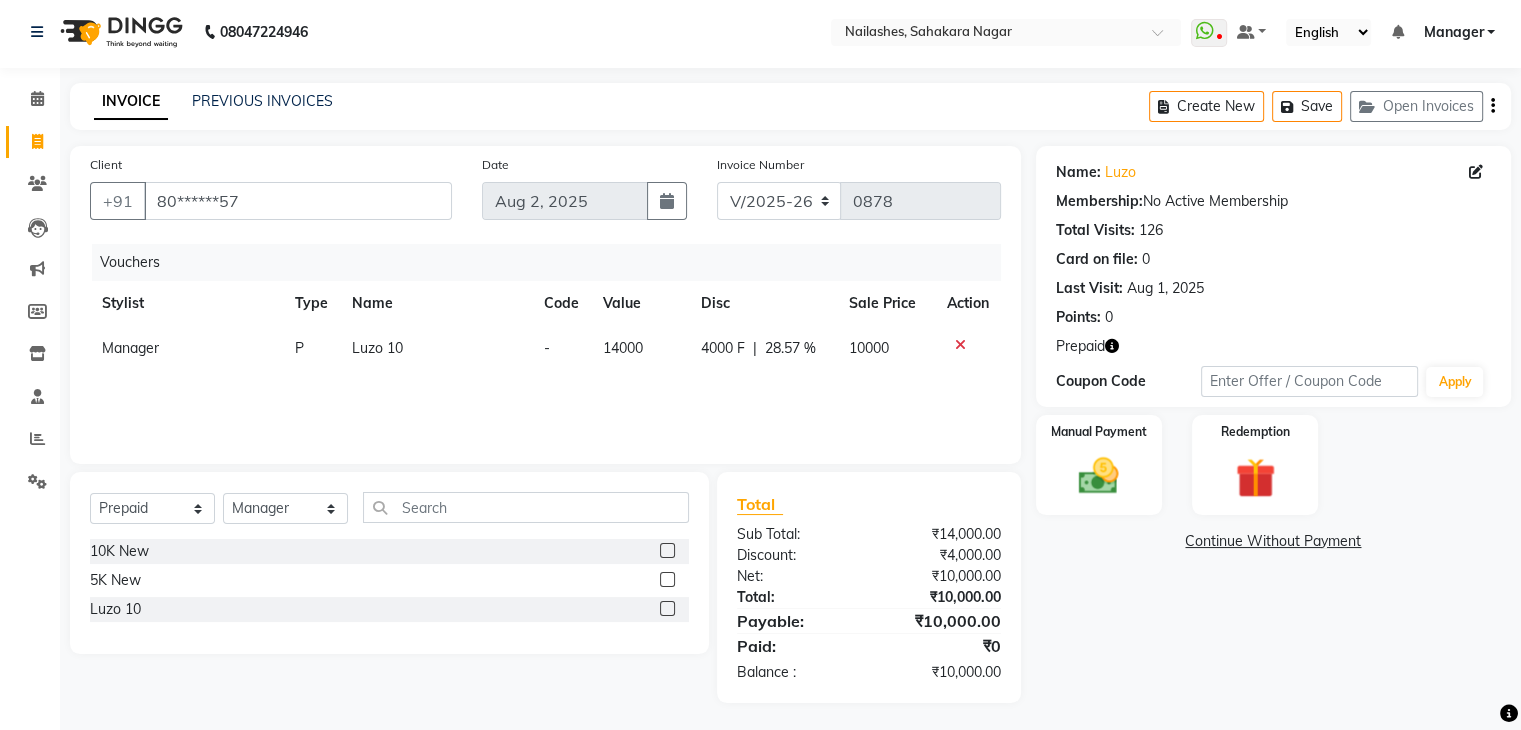 scroll, scrollTop: 8, scrollLeft: 0, axis: vertical 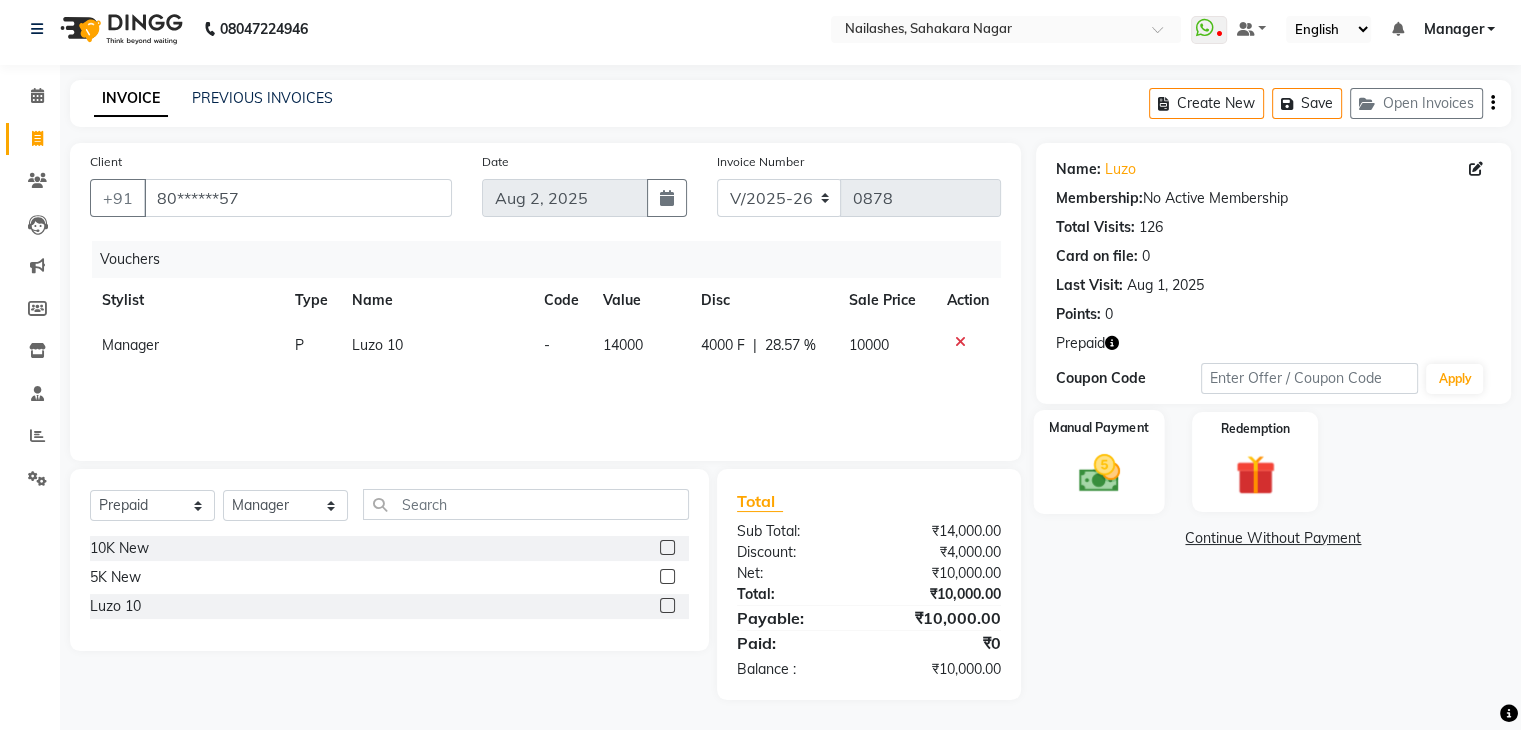 click 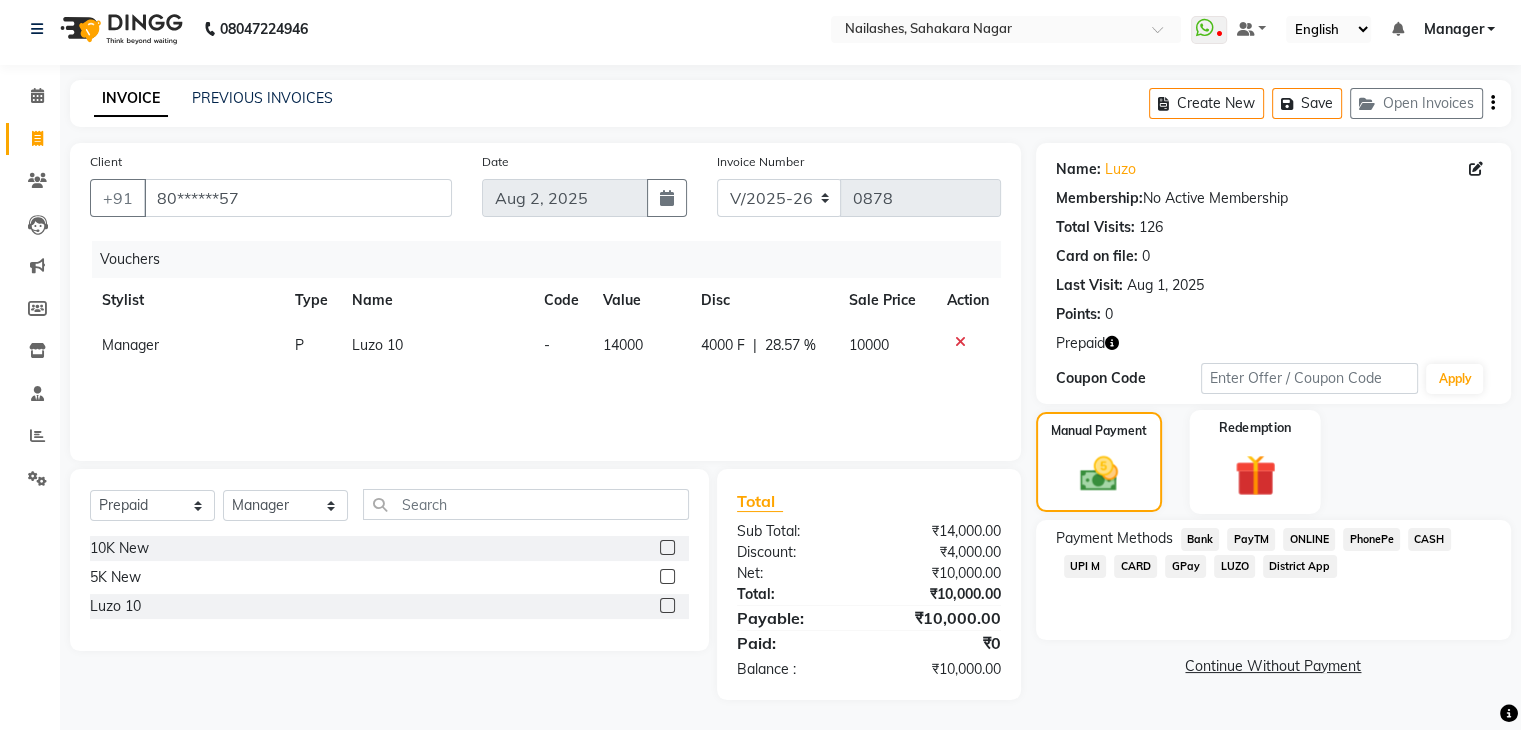 click 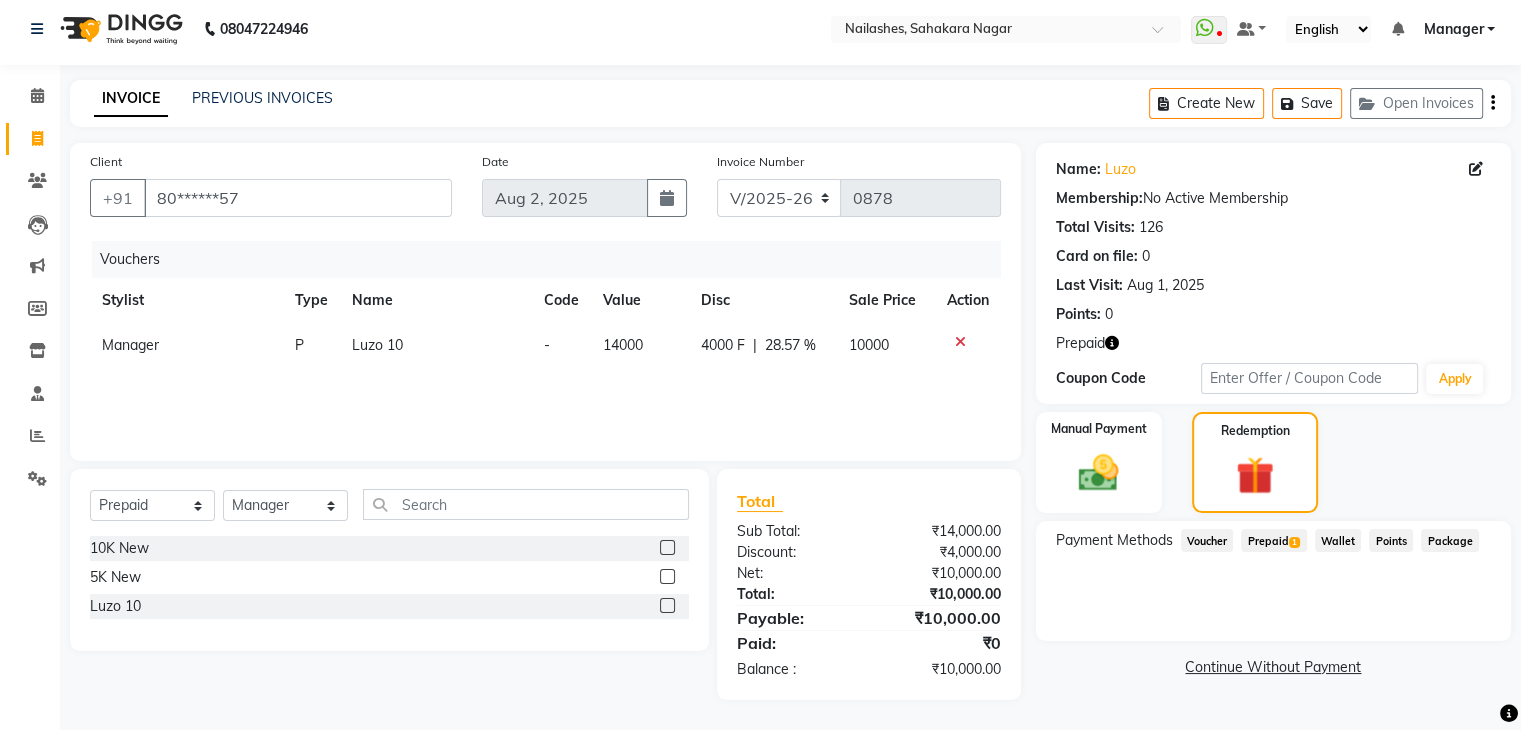 click on "1" 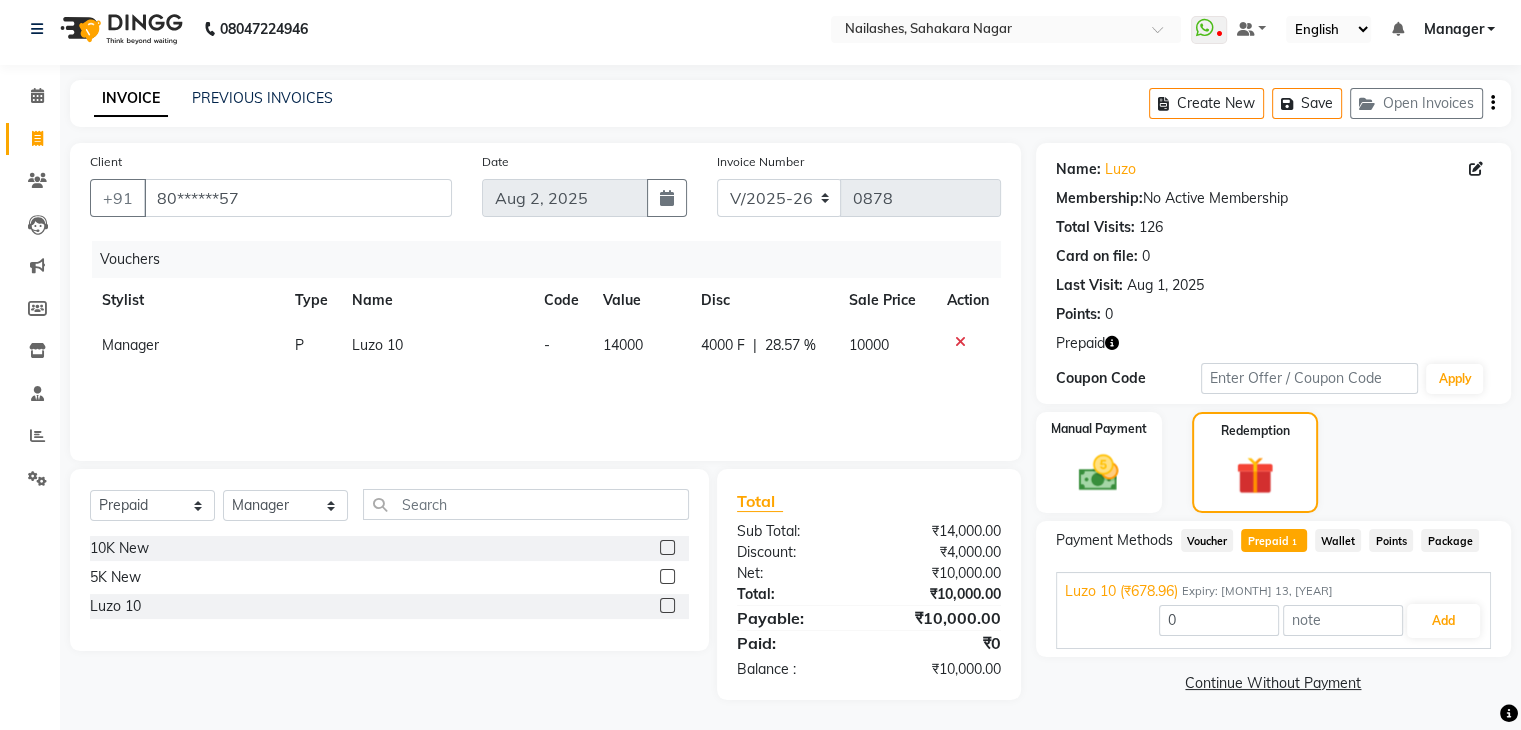 click on "1" 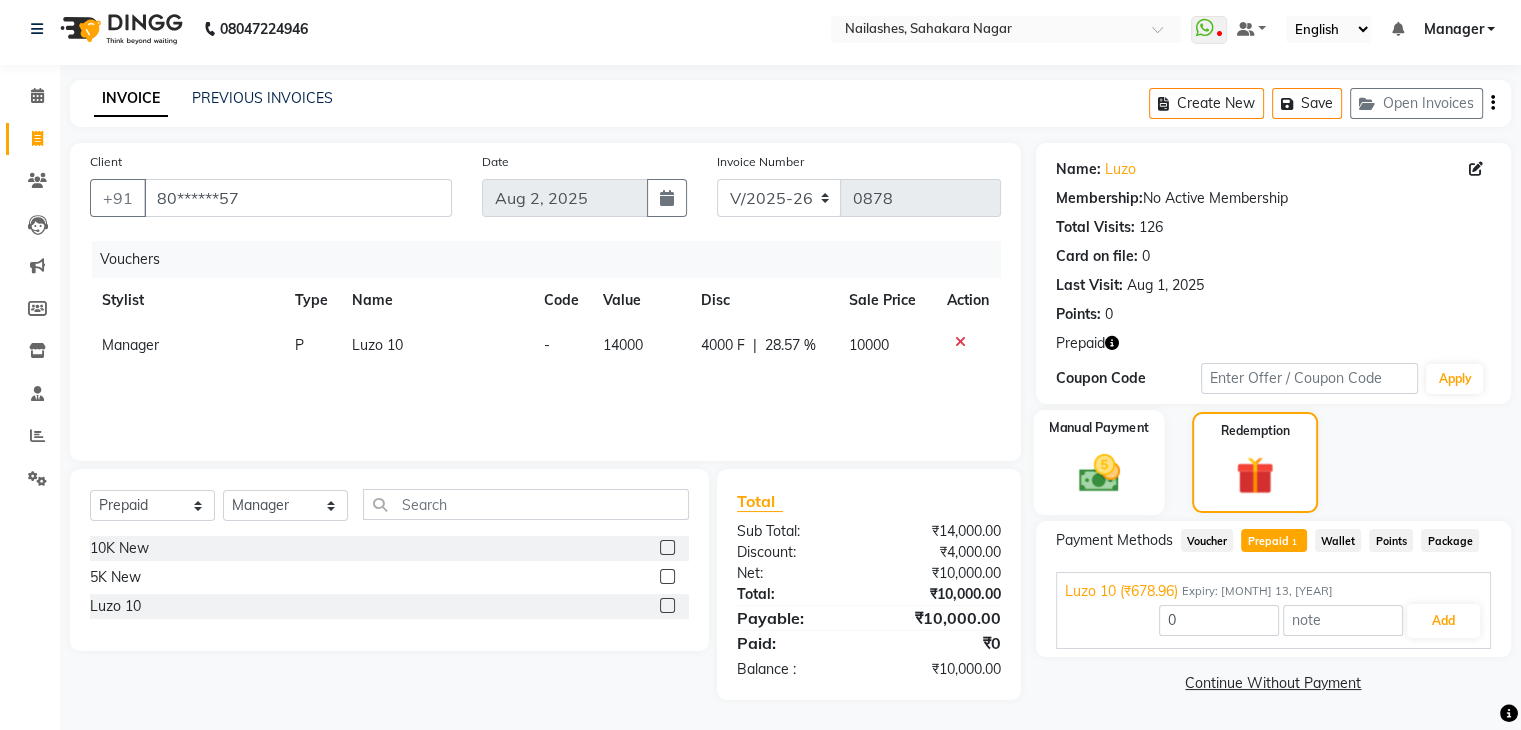 click 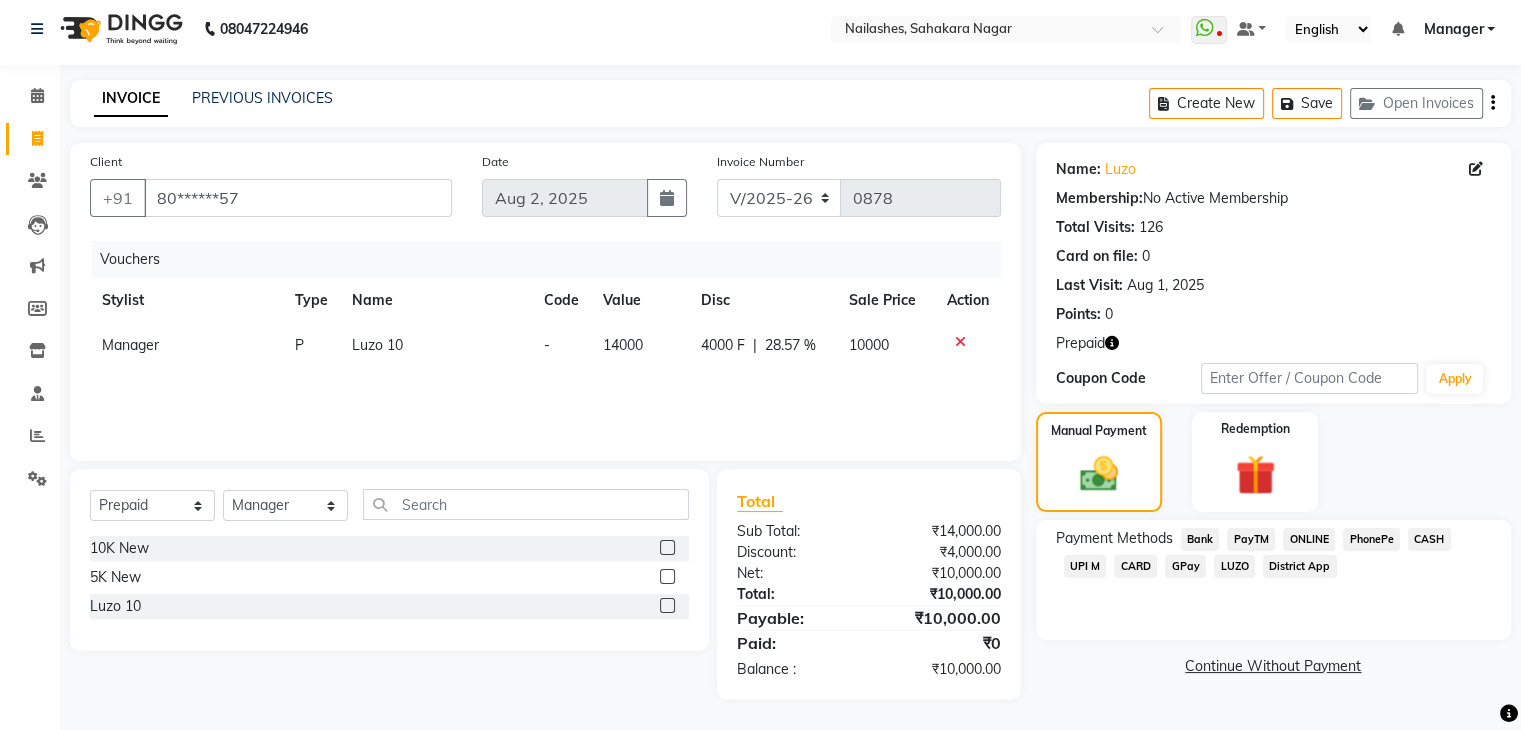 click on "Bank" 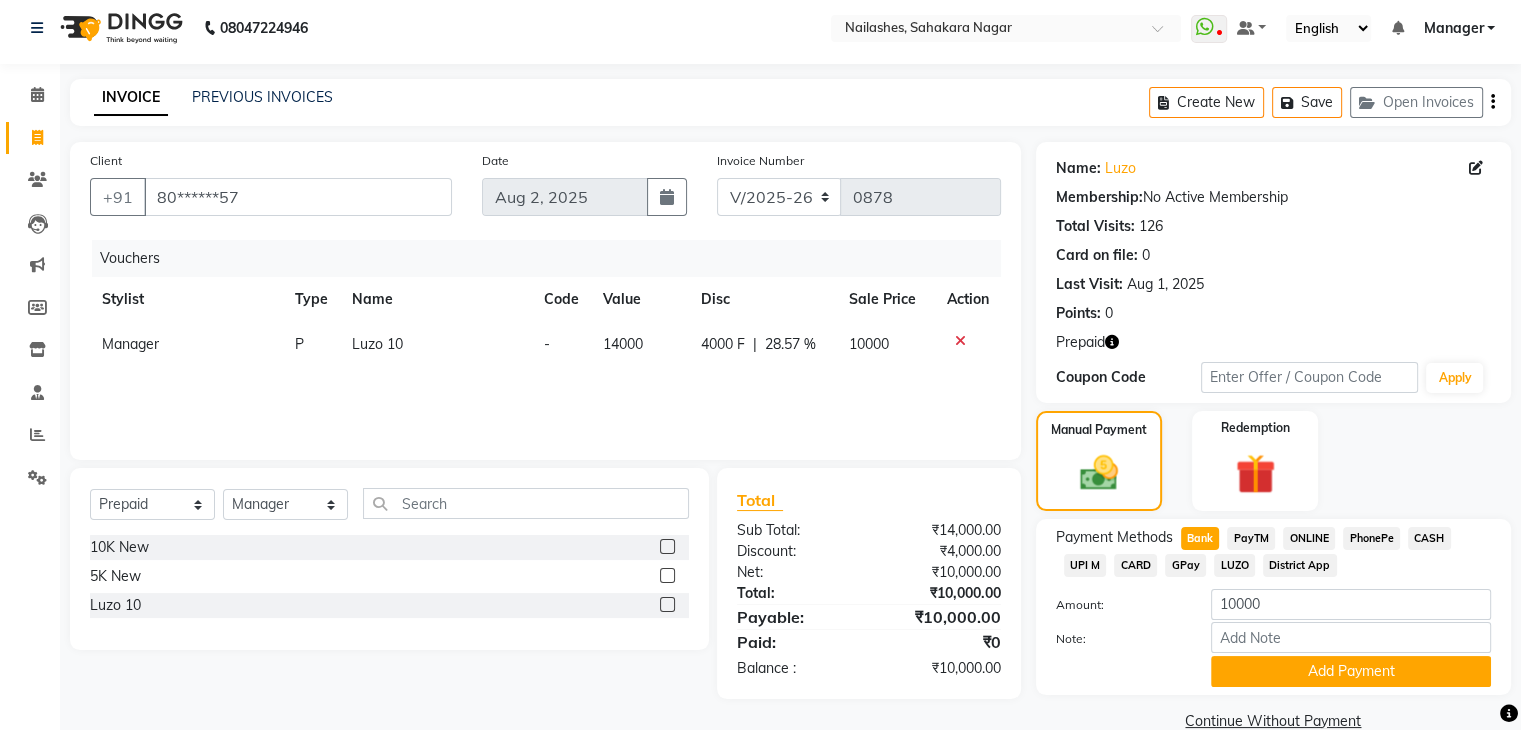 scroll, scrollTop: 46, scrollLeft: 0, axis: vertical 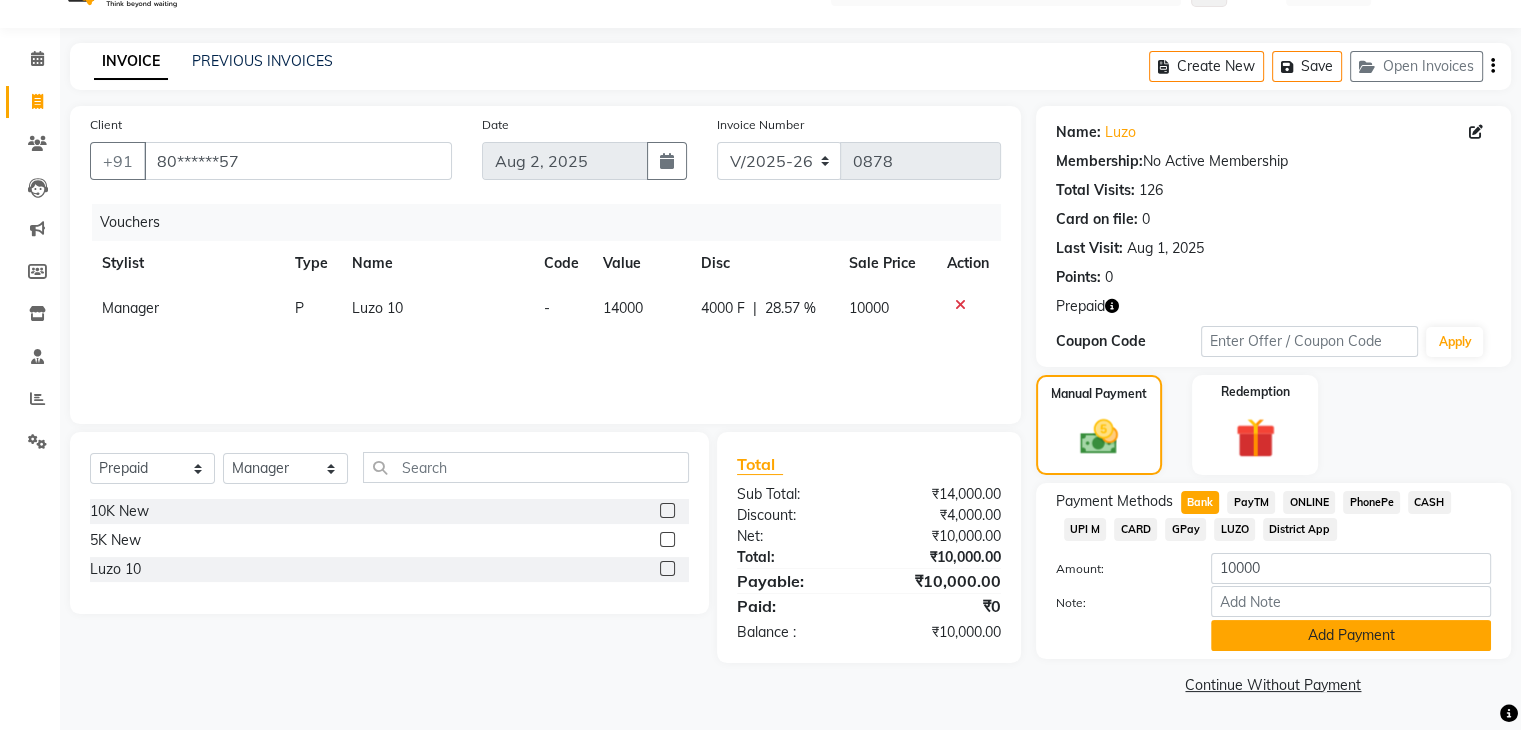 click on "Add Payment" 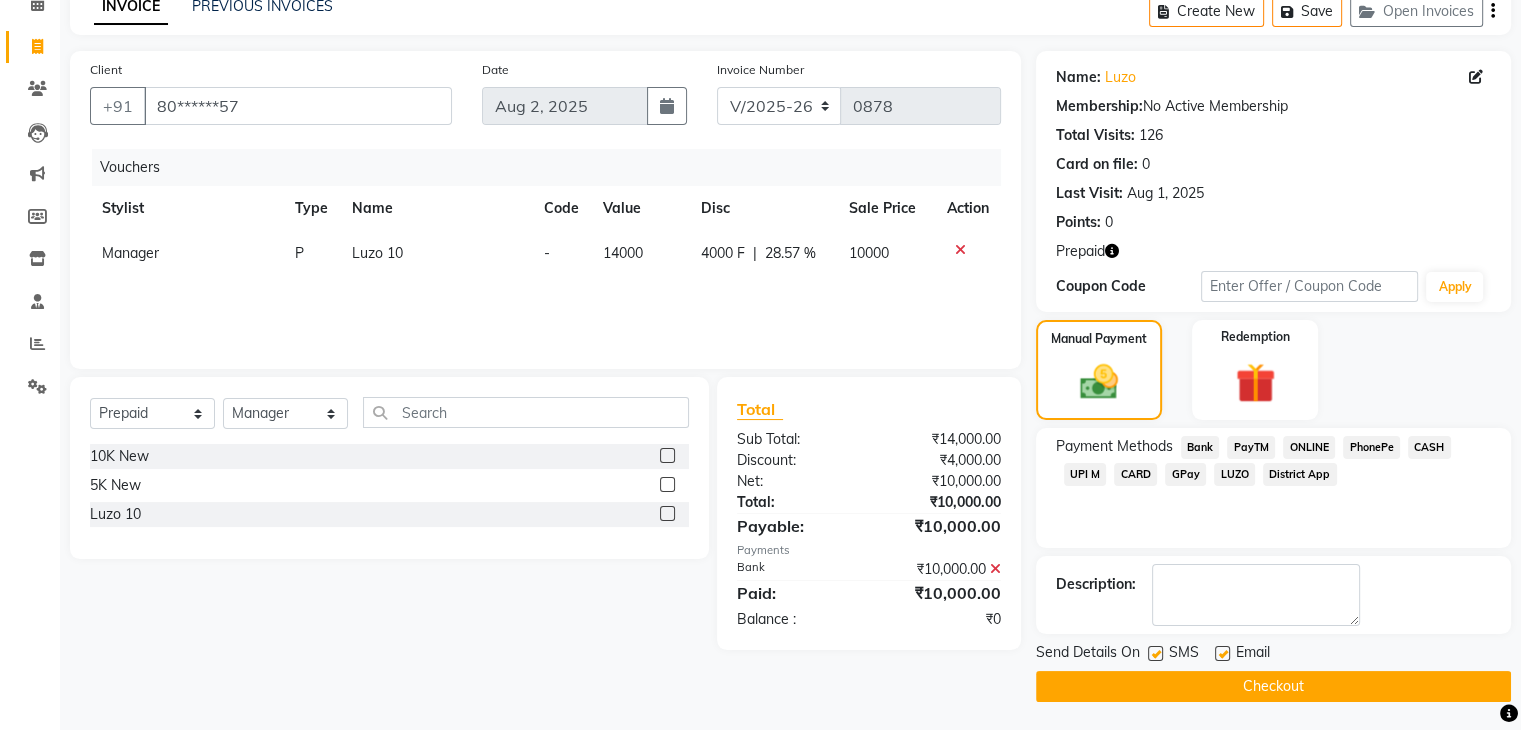 scroll, scrollTop: 100, scrollLeft: 0, axis: vertical 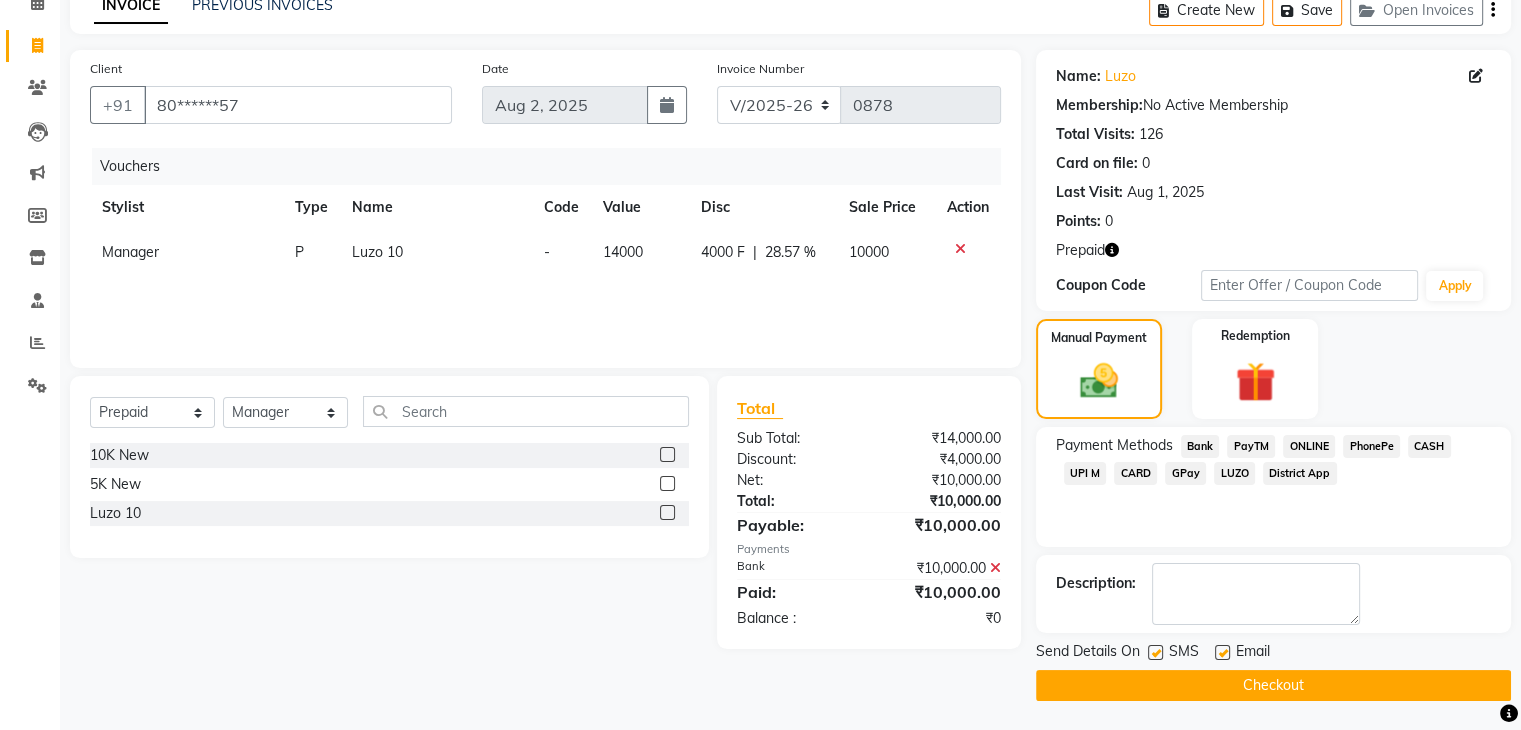 click on "Checkout" 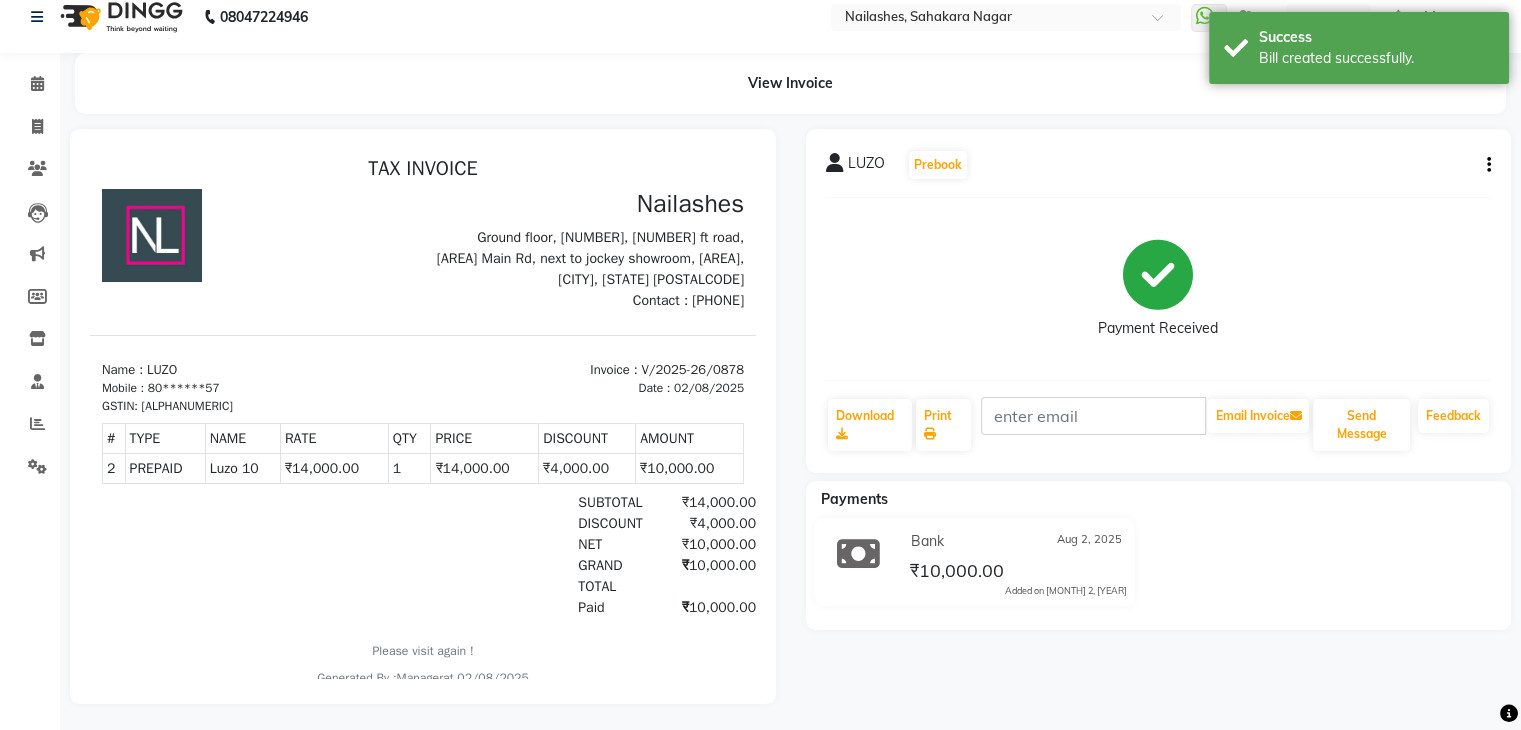 scroll, scrollTop: 37, scrollLeft: 0, axis: vertical 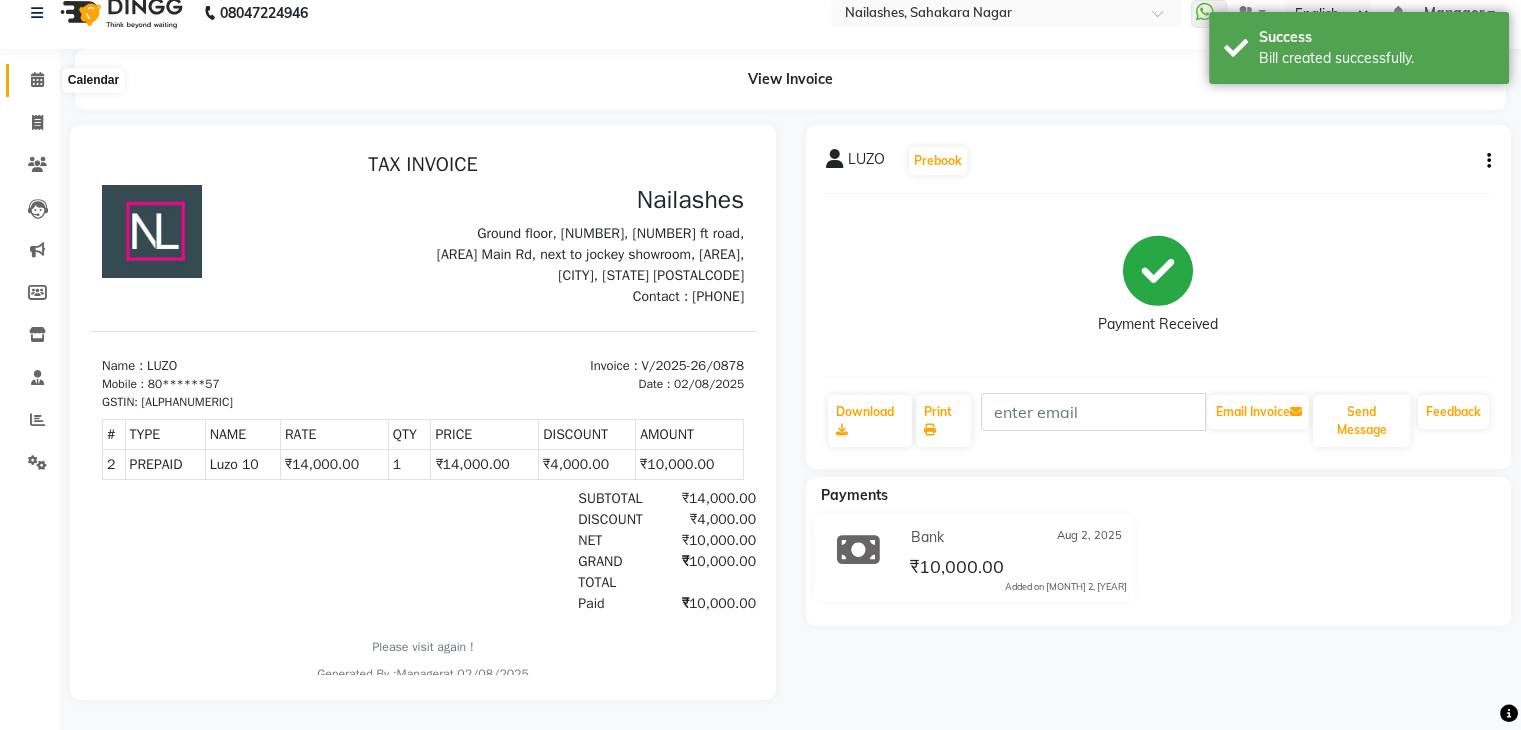 click 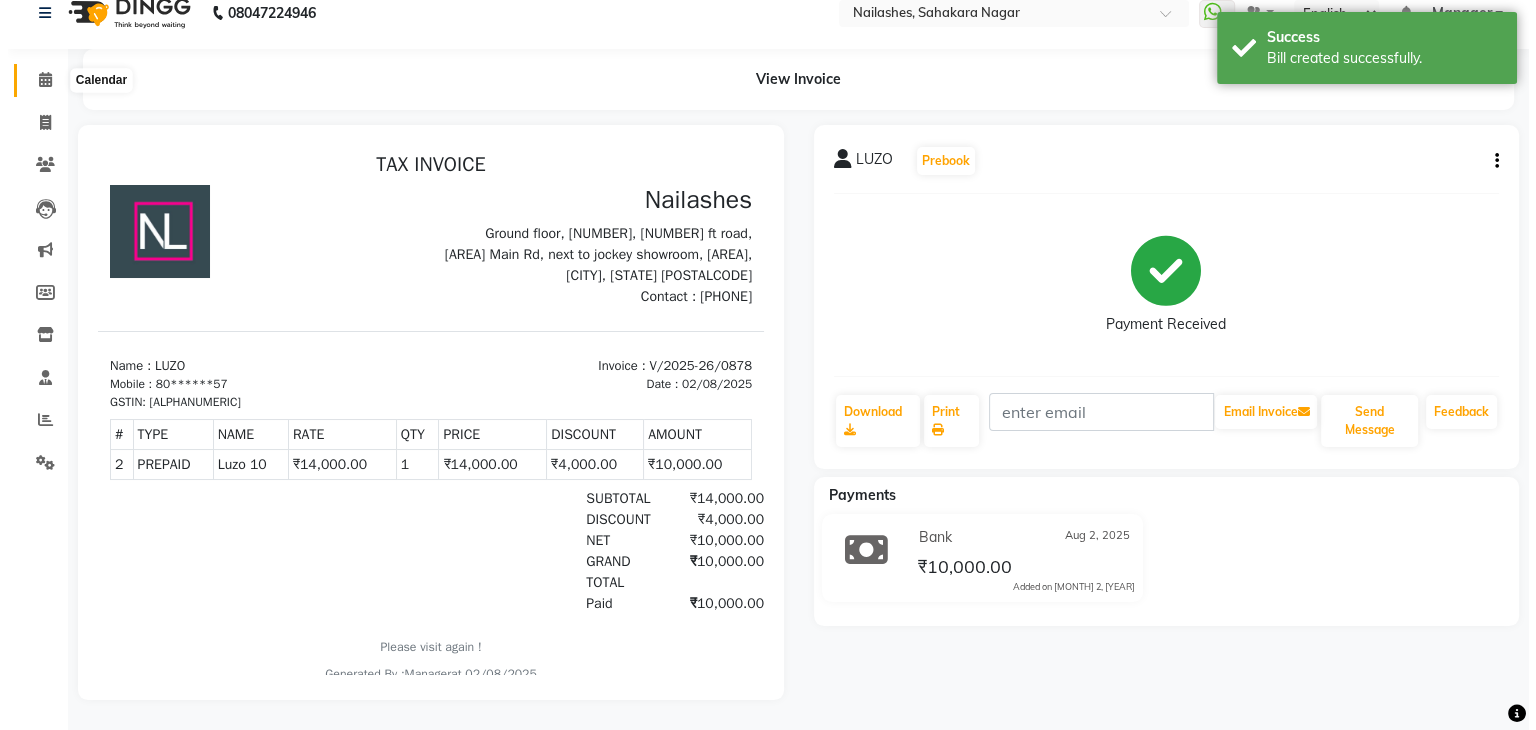 scroll, scrollTop: 0, scrollLeft: 0, axis: both 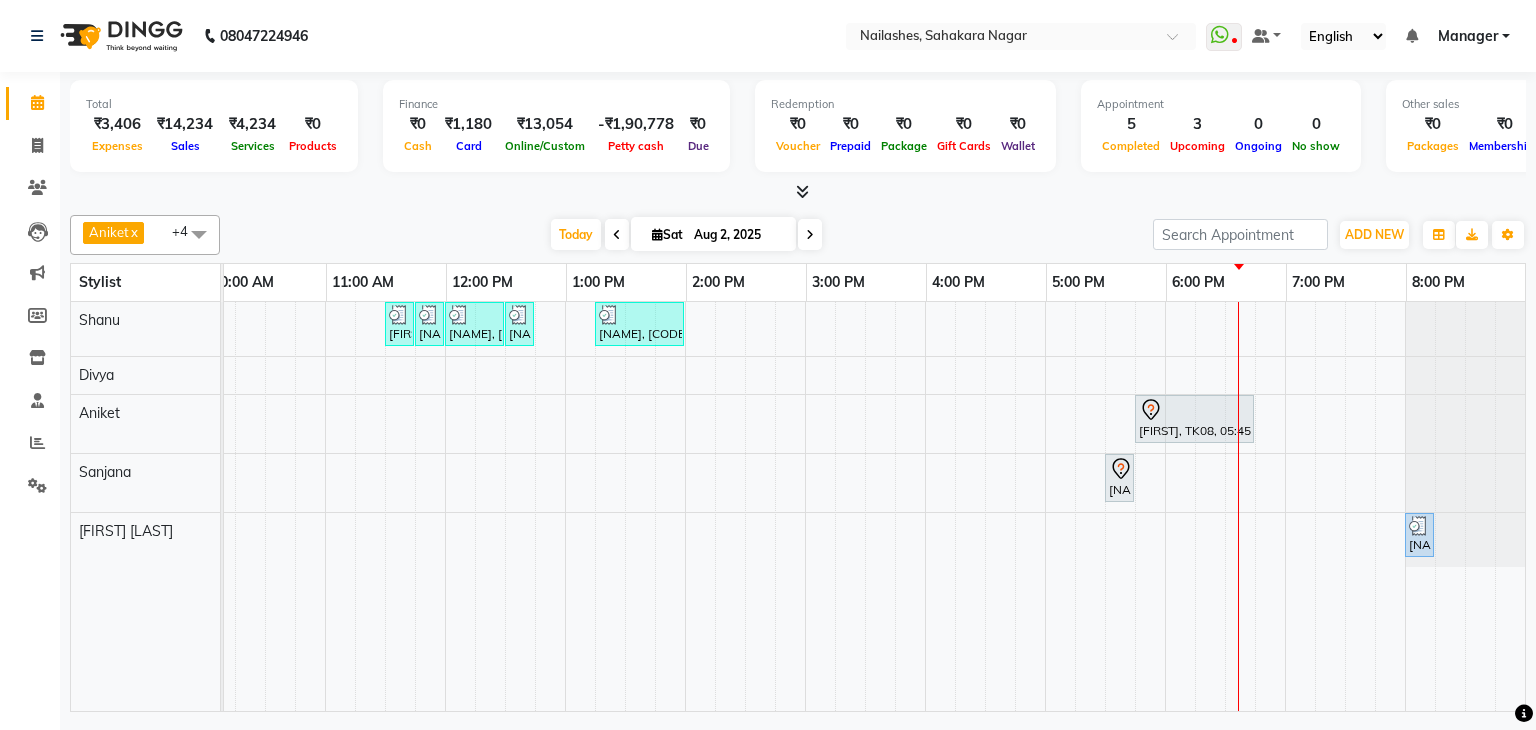 click on "sanjana, TK02, 11:30 AM-11:45 AM, Gel polish removal     sanjana, TK02, 11:45 AM-12:00 PM, Nail Art - Stamping Per Finger (Hand)     sanjana, TK02, 12:00 PM-12:30 PM, Nail Art - Glitter Per Finger  (Toes)     sanjana, TK02, 12:30 PM-12:45 PM, Permanent Nail Paint - French (Hand)     Priyanka Nagpal, TK09, 01:15 PM-02:00 PM, Nail Art - Cat Eye (Hand)             Vedika, TK08, 05:45 PM-06:45 PM, Nail Extension - Acrylic (Hand)             Vedika, TK08, 05:30 PM-05:45 PM, Eyebrows Threading     Vedika, TK07, 08:00 PM-08:15 PM, Eyebrows Threading" at bounding box center [745, 506] 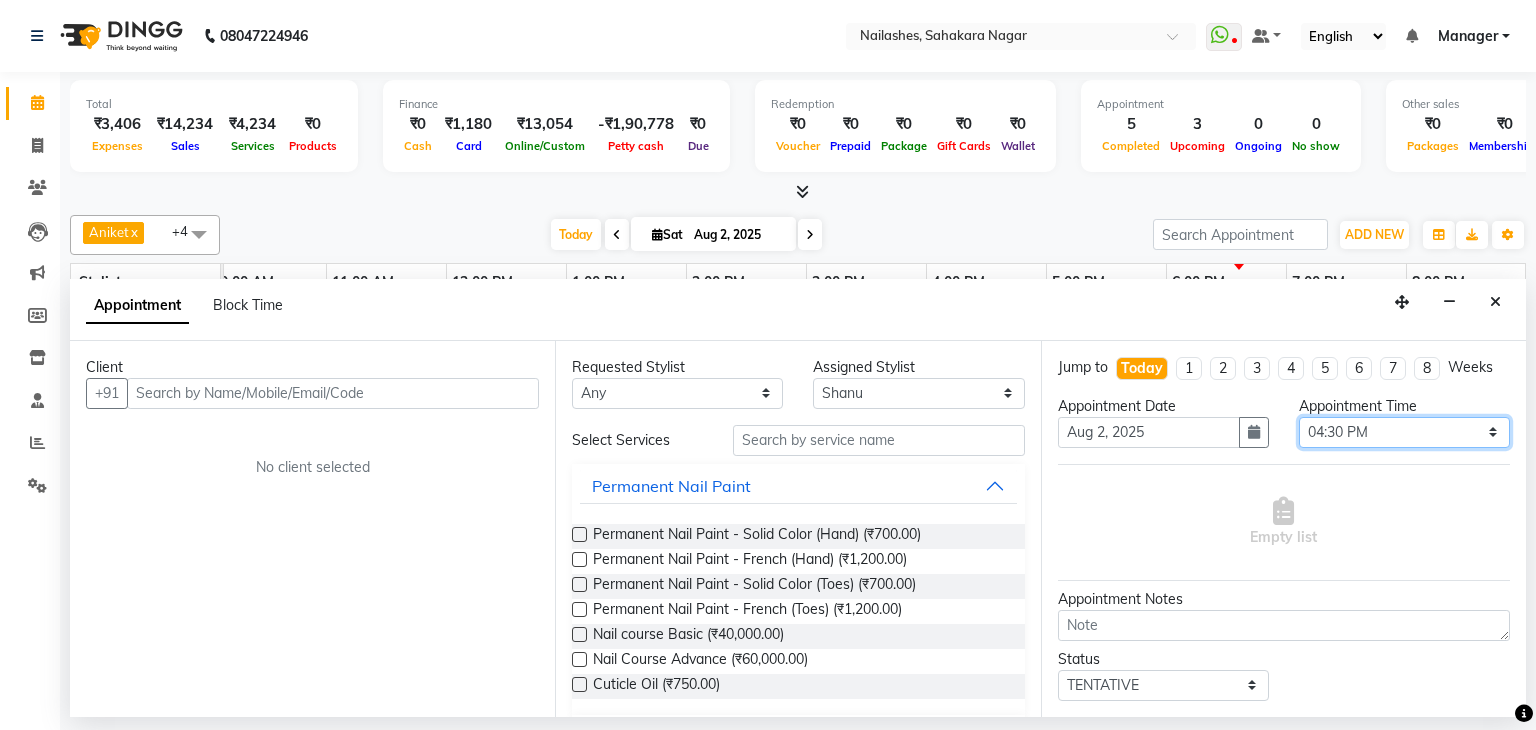 click on "Select 09:00 AM 09:15 AM 09:30 AM 09:45 AM 10:00 AM 10:15 AM 10:30 AM 10:45 AM 11:00 AM 11:15 AM 11:30 AM 11:45 AM 12:00 PM 12:15 PM 12:30 PM 12:45 PM 01:00 PM 01:15 PM 01:30 PM 01:45 PM 02:00 PM 02:15 PM 02:30 PM 02:45 PM 03:00 PM 03:15 PM 03:30 PM 03:45 PM 04:00 PM 04:15 PM 04:30 PM 04:45 PM 05:00 PM 05:15 PM 05:30 PM 05:45 PM 06:00 PM 06:15 PM 06:30 PM 06:45 PM 07:00 PM 07:15 PM 07:30 PM 07:45 PM 08:00 PM" at bounding box center (1404, 432) 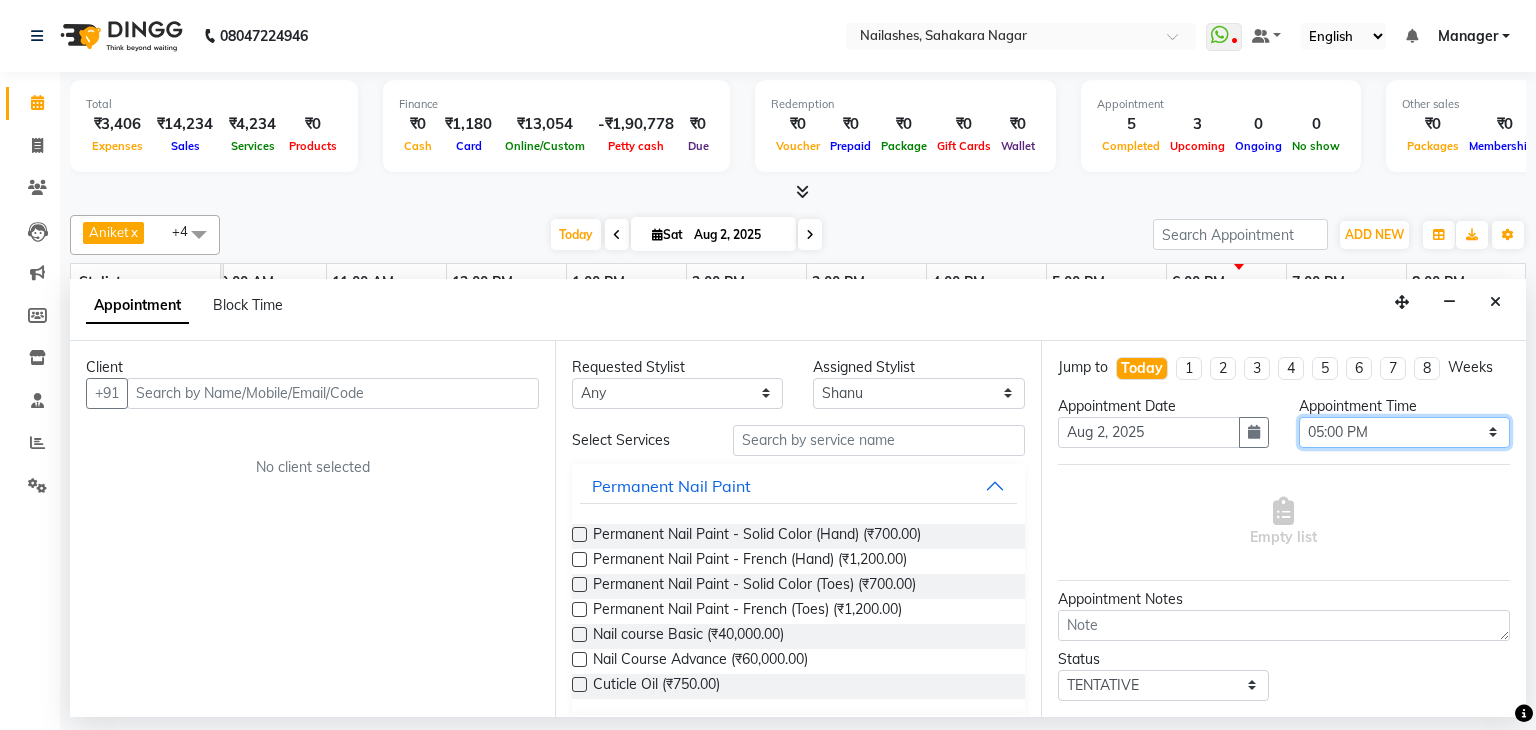 click on "Select 09:00 AM 09:15 AM 09:30 AM 09:45 AM 10:00 AM 10:15 AM 10:30 AM 10:45 AM 11:00 AM 11:15 AM 11:30 AM 11:45 AM 12:00 PM 12:15 PM 12:30 PM 12:45 PM 01:00 PM 01:15 PM 01:30 PM 01:45 PM 02:00 PM 02:15 PM 02:30 PM 02:45 PM 03:00 PM 03:15 PM 03:30 PM 03:45 PM 04:00 PM 04:15 PM 04:30 PM 04:45 PM 05:00 PM 05:15 PM 05:30 PM 05:45 PM 06:00 PM 06:15 PM 06:30 PM 06:45 PM 07:00 PM 07:15 PM 07:30 PM 07:45 PM 08:00 PM" at bounding box center [1404, 432] 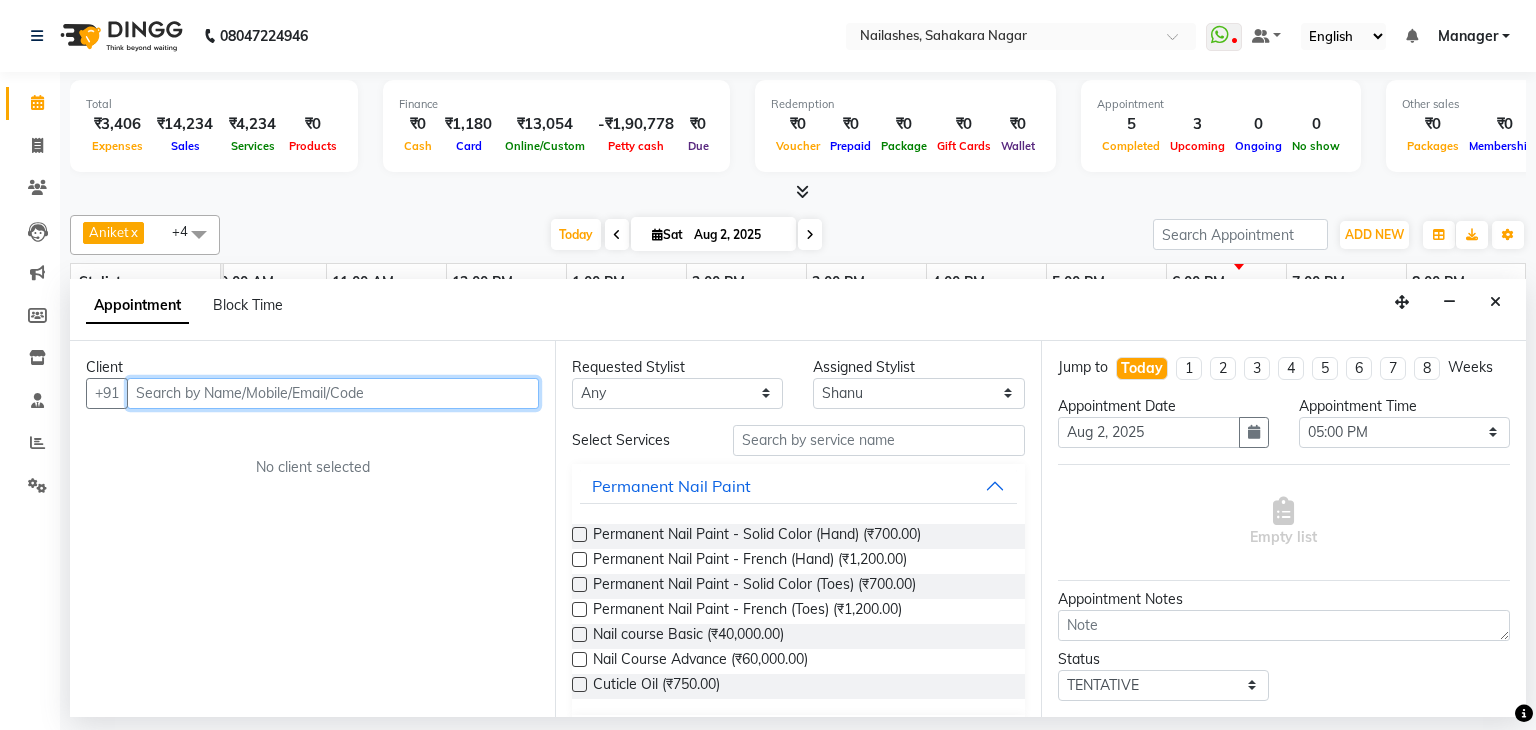 click at bounding box center (333, 393) 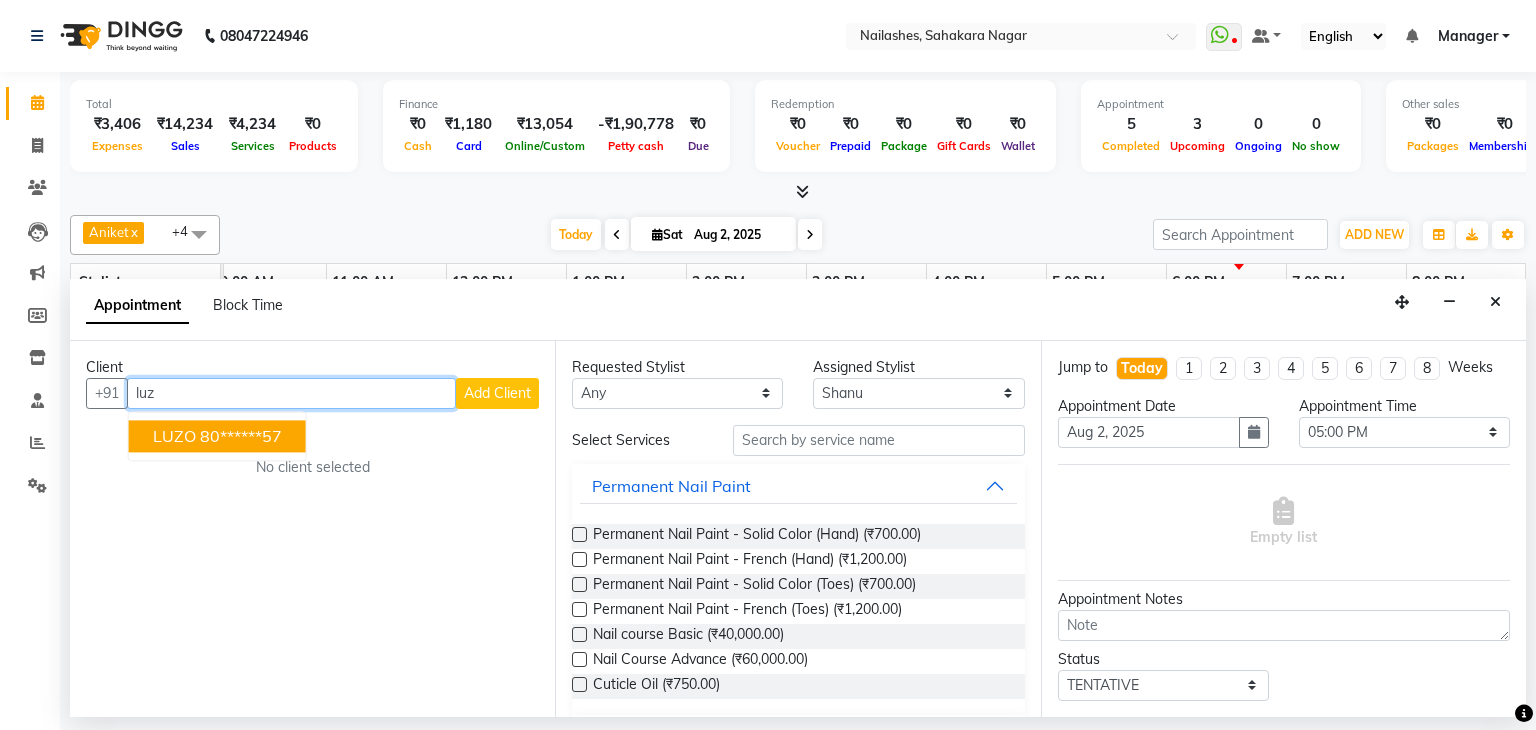 click on "80******57" at bounding box center (241, 436) 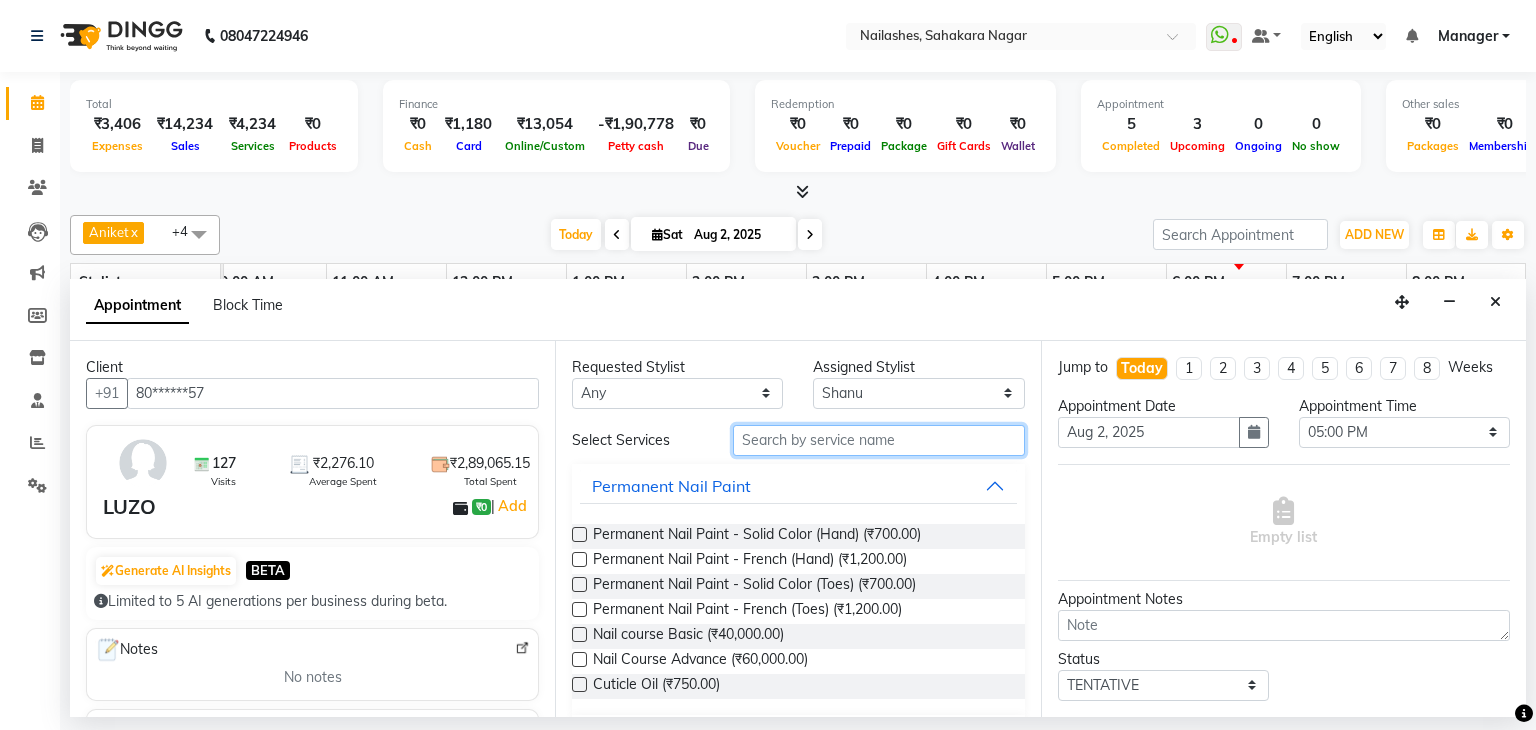 click at bounding box center [879, 440] 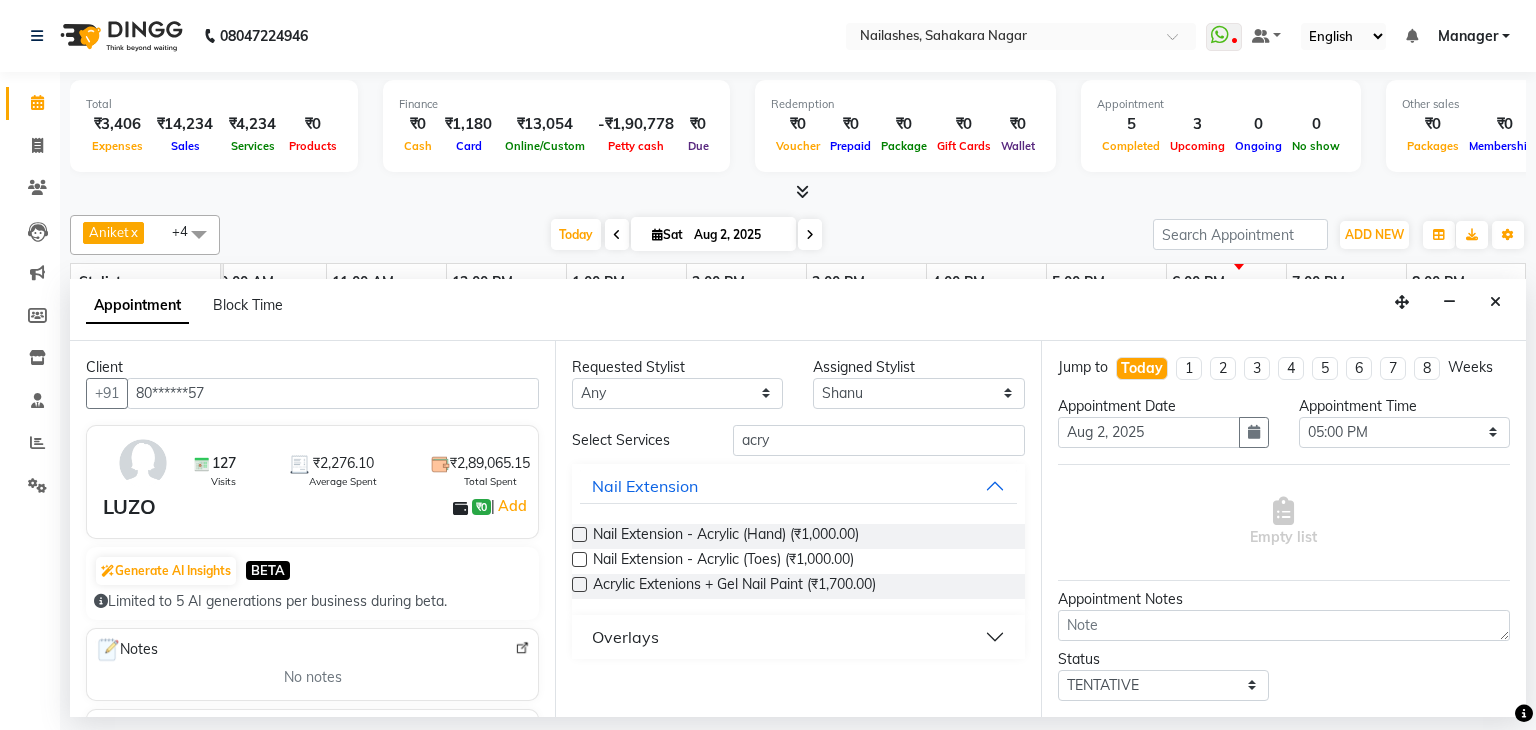 click at bounding box center [579, 584] 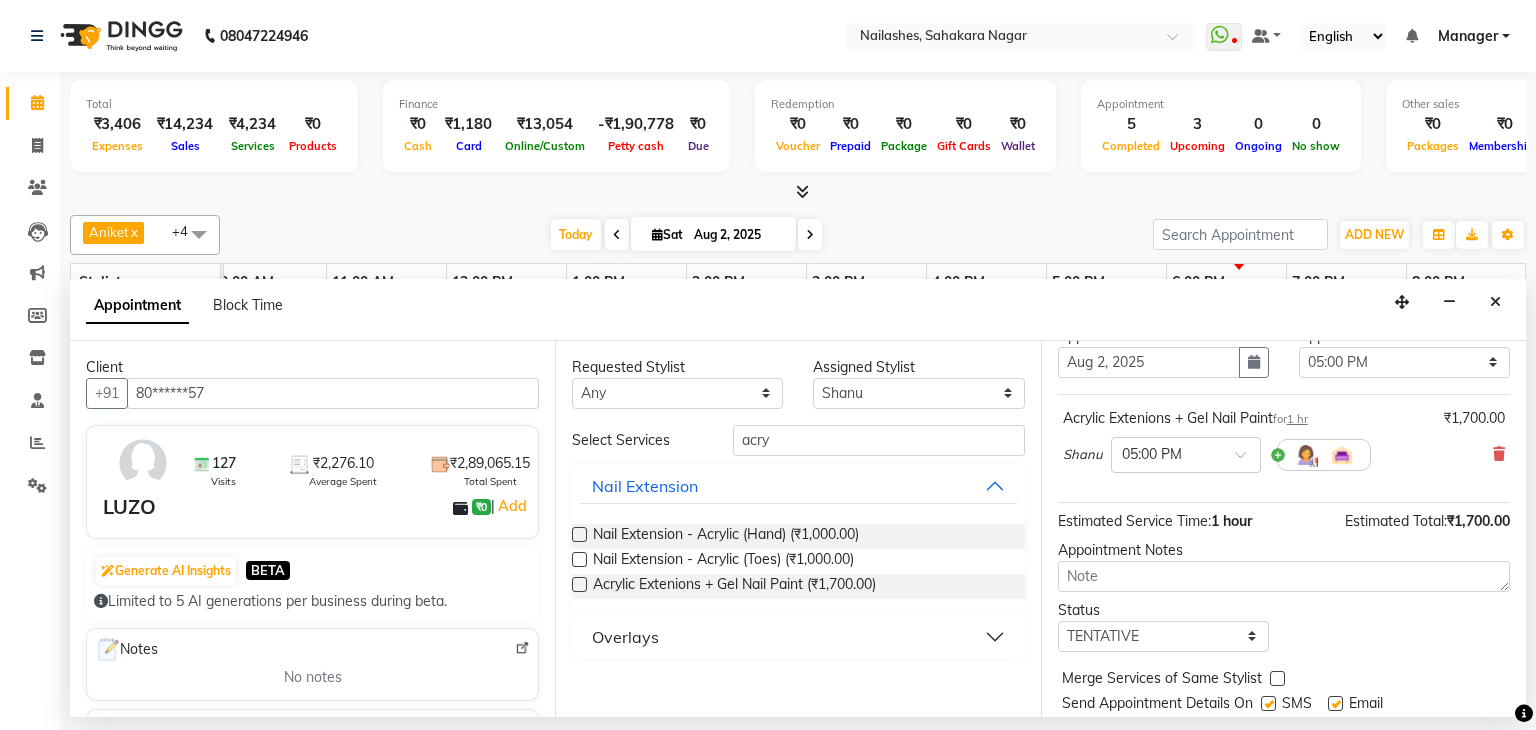 scroll, scrollTop: 130, scrollLeft: 0, axis: vertical 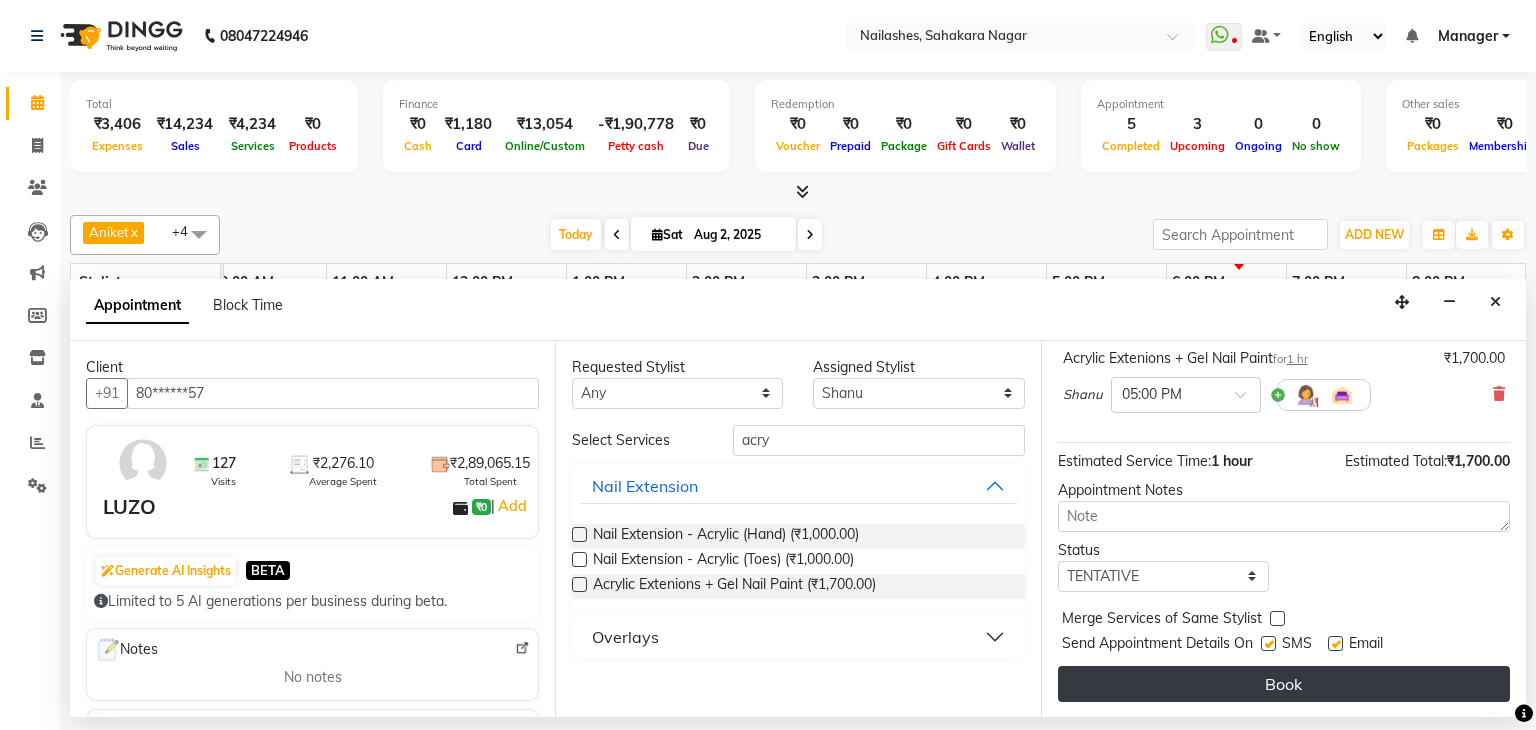 click on "Book" at bounding box center (1284, 684) 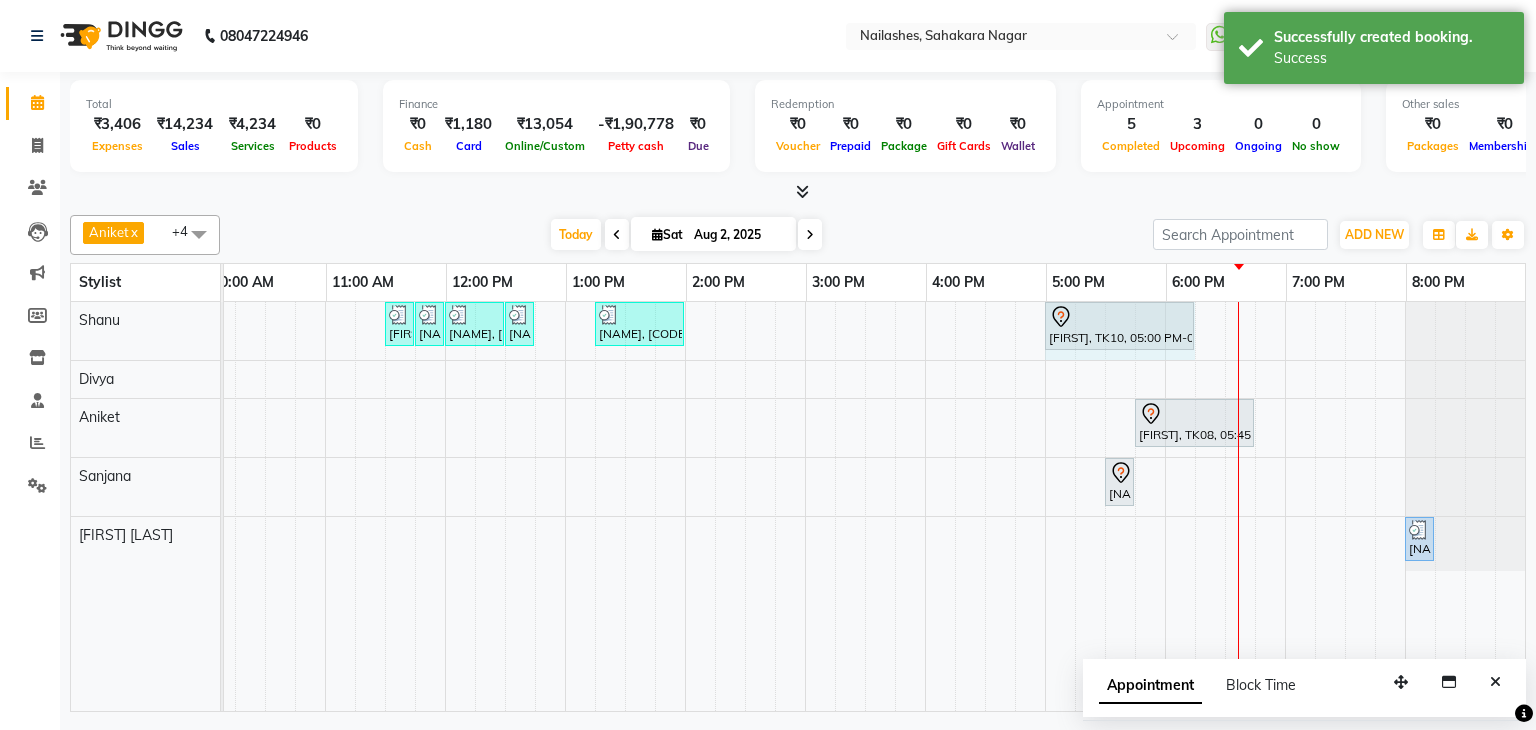 click on "sanjana, TK02, 11:30 AM-11:45 AM, Gel polish removal     sanjana, TK02, 11:45 AM-12:00 PM, Nail Art - Stamping Per Finger (Hand)     sanjana, TK02, 12:00 PM-12:30 PM, Nail Art - Glitter Per Finger  (Toes)     sanjana, TK02, 12:30 PM-12:45 PM, Permanent Nail Paint - French (Hand)     Priyanka Nagpal, TK09, 01:15 PM-02:00 PM, Nail Art - Cat Eye (Hand)             LUZO, TK10, 05:00 PM-06:00 PM, Acrylic Extenions + Gel Nail Paint             LUZO, TK10, 05:00 PM-06:00 PM, Acrylic Extenions + Gel Nail Paint" at bounding box center [-35, 331] 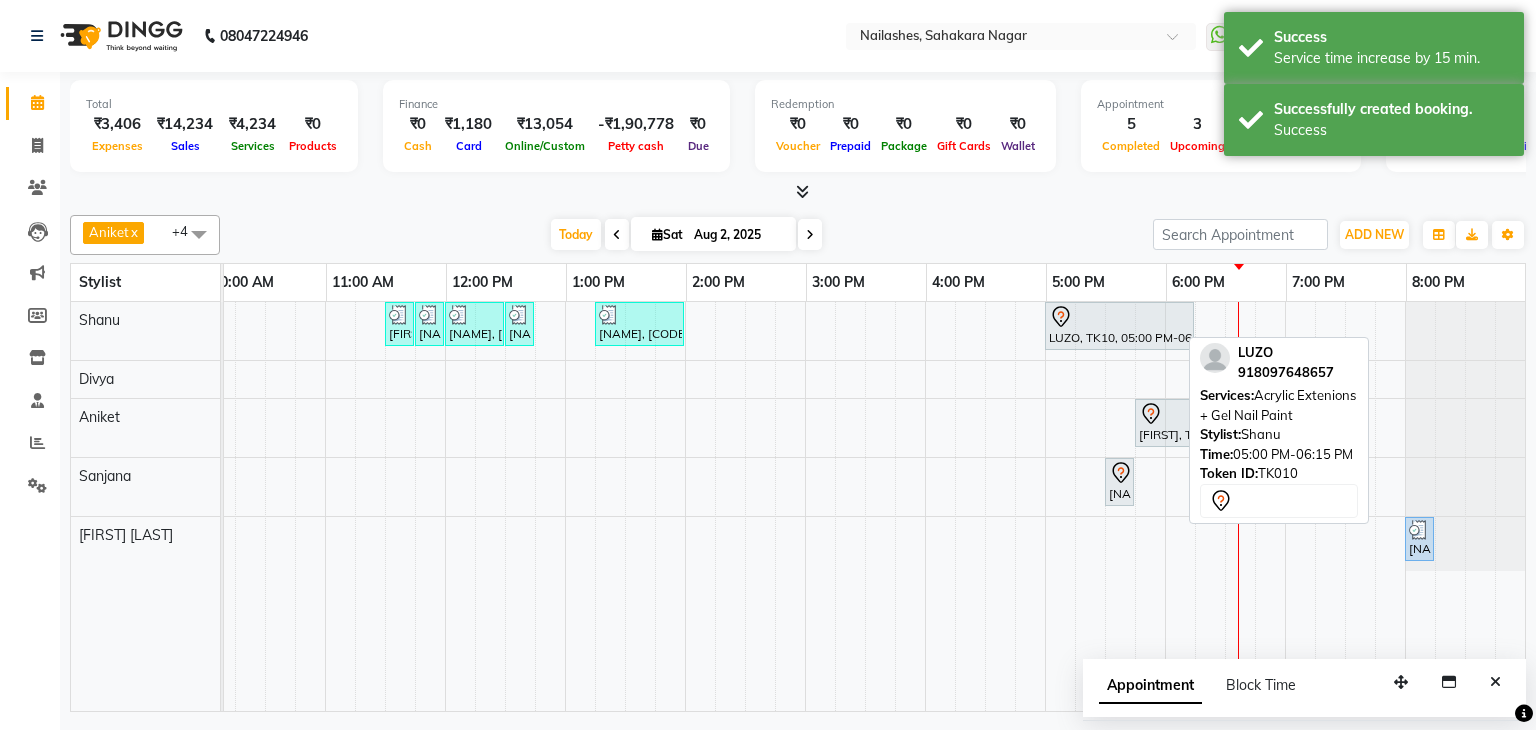 click at bounding box center (1119, 317) 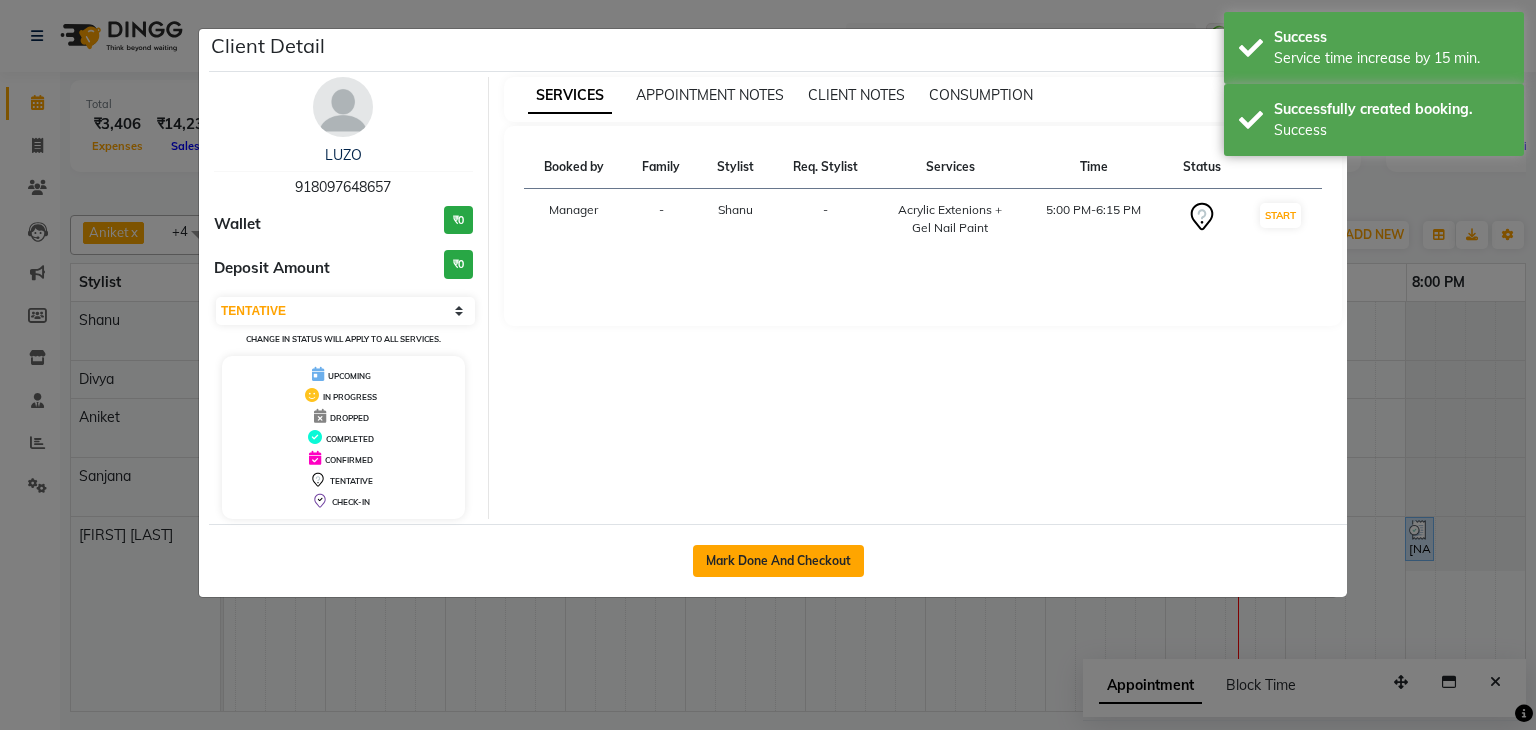 click on "Mark Done And Checkout" 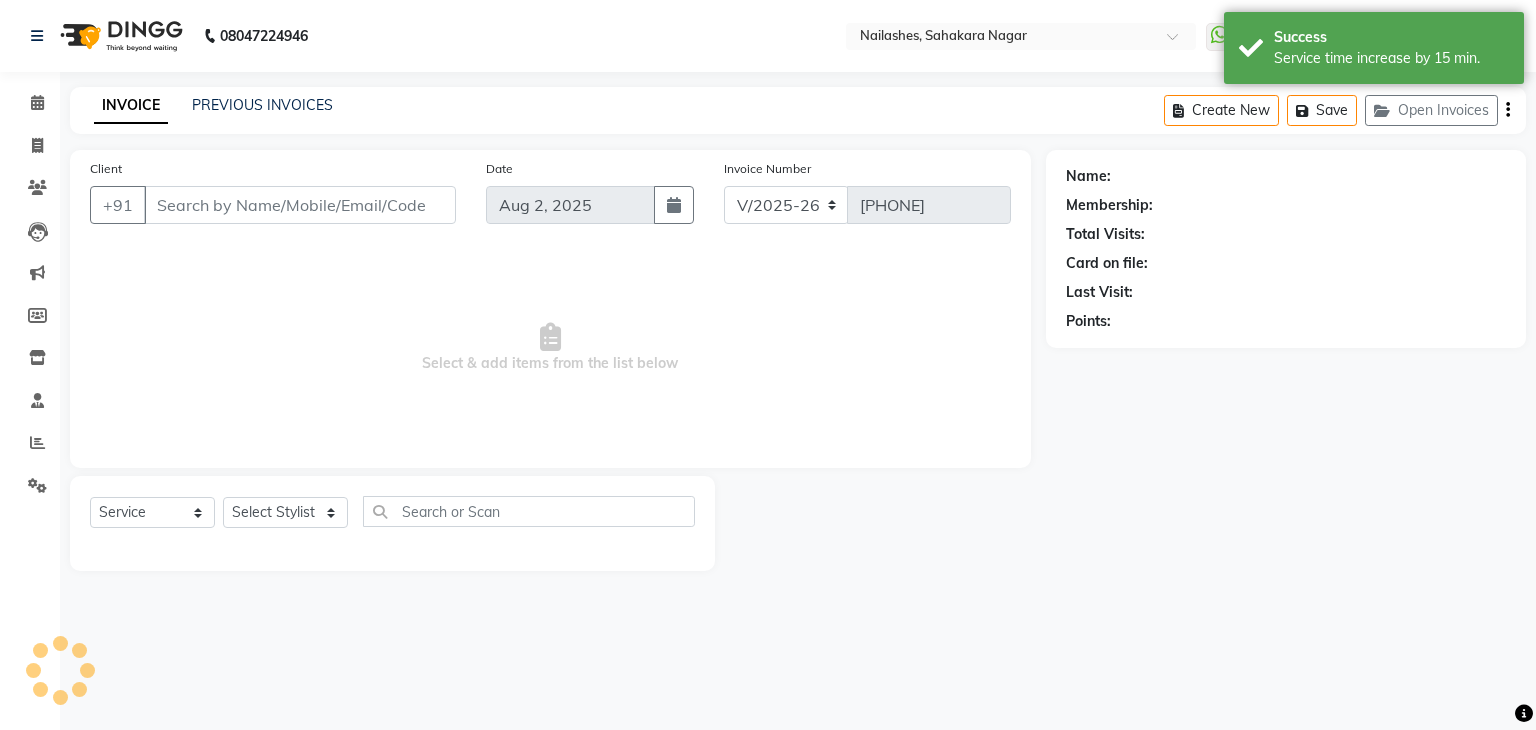 click on "Select & add items from the list below" at bounding box center (550, 348) 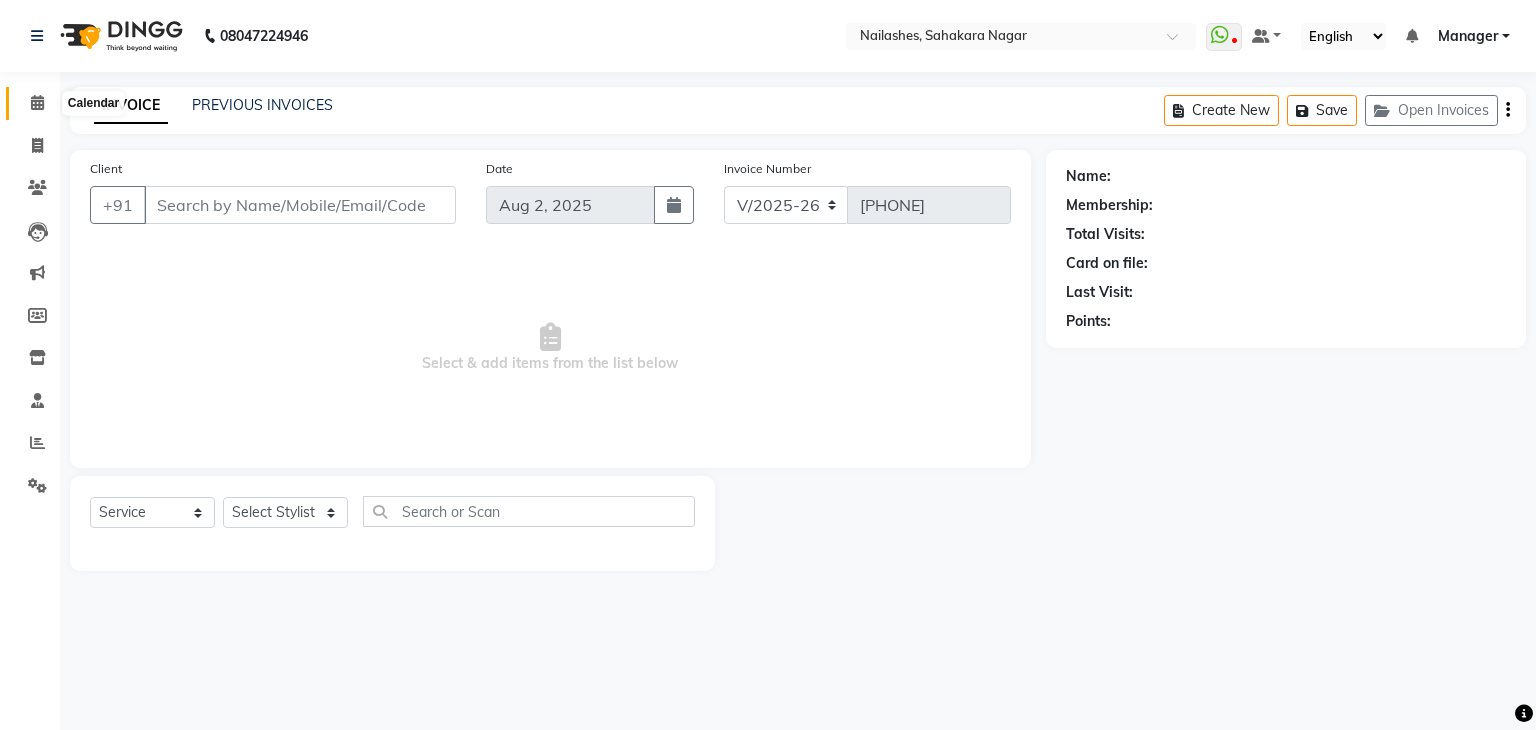 click 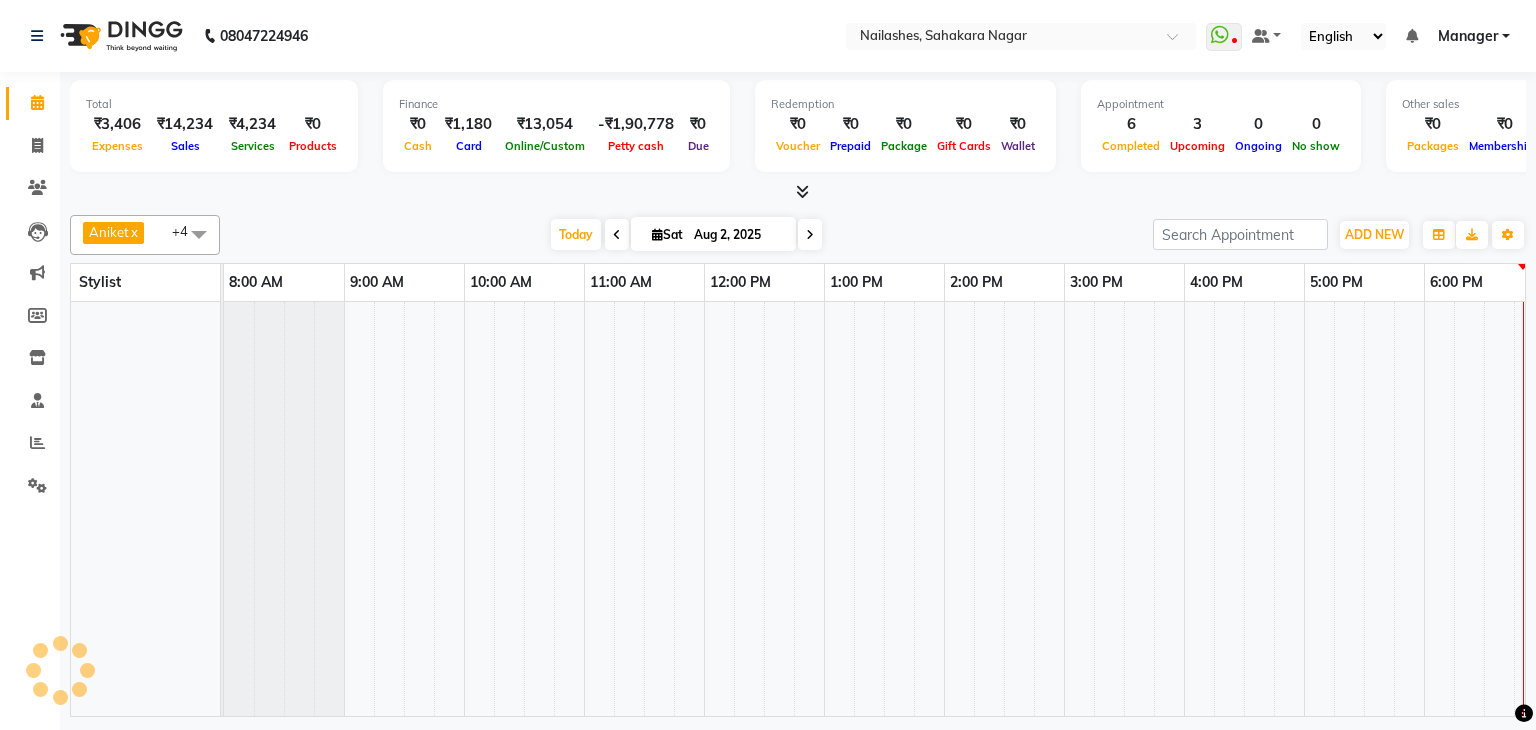scroll, scrollTop: 0, scrollLeft: 0, axis: both 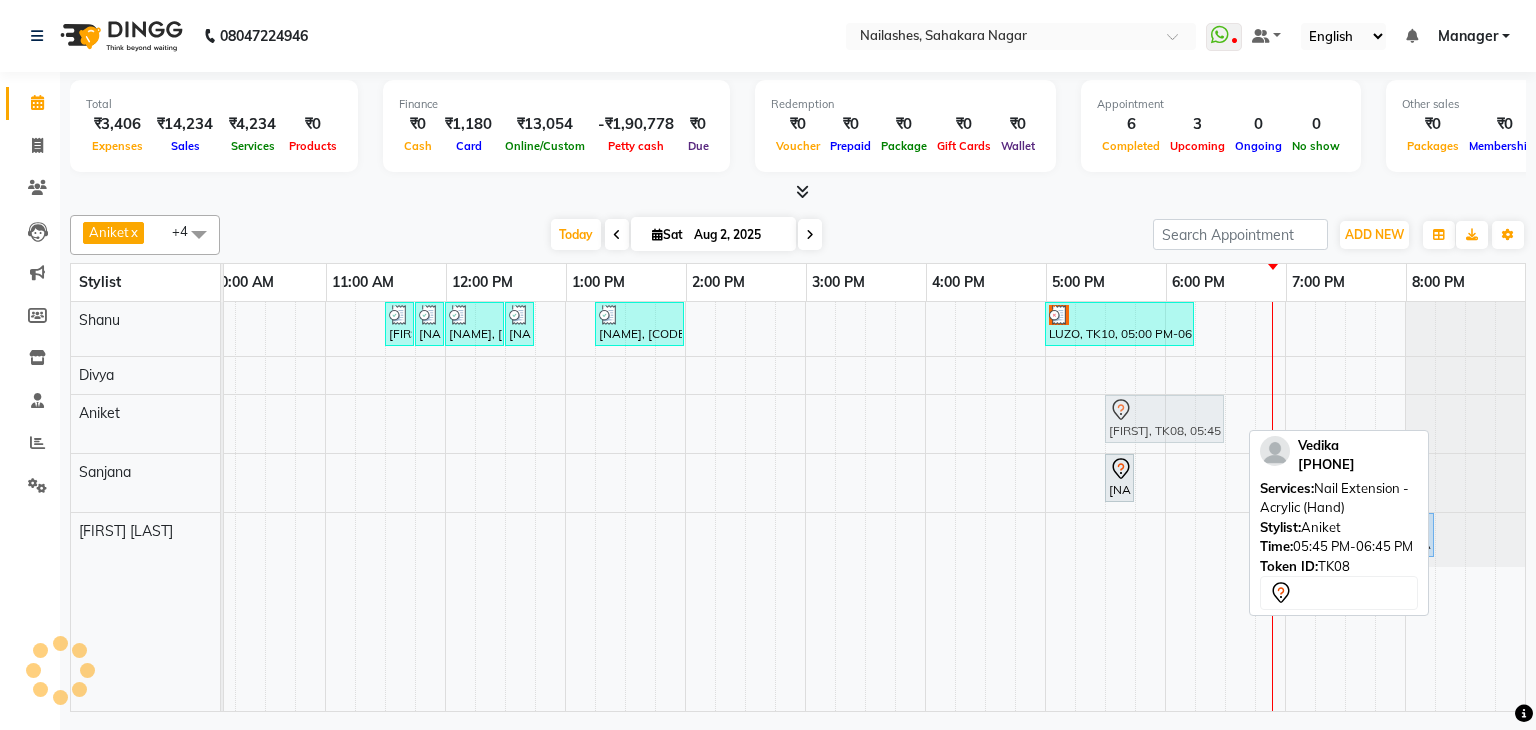 drag, startPoint x: 1156, startPoint y: 412, endPoint x: 1131, endPoint y: 425, distance: 28.178005 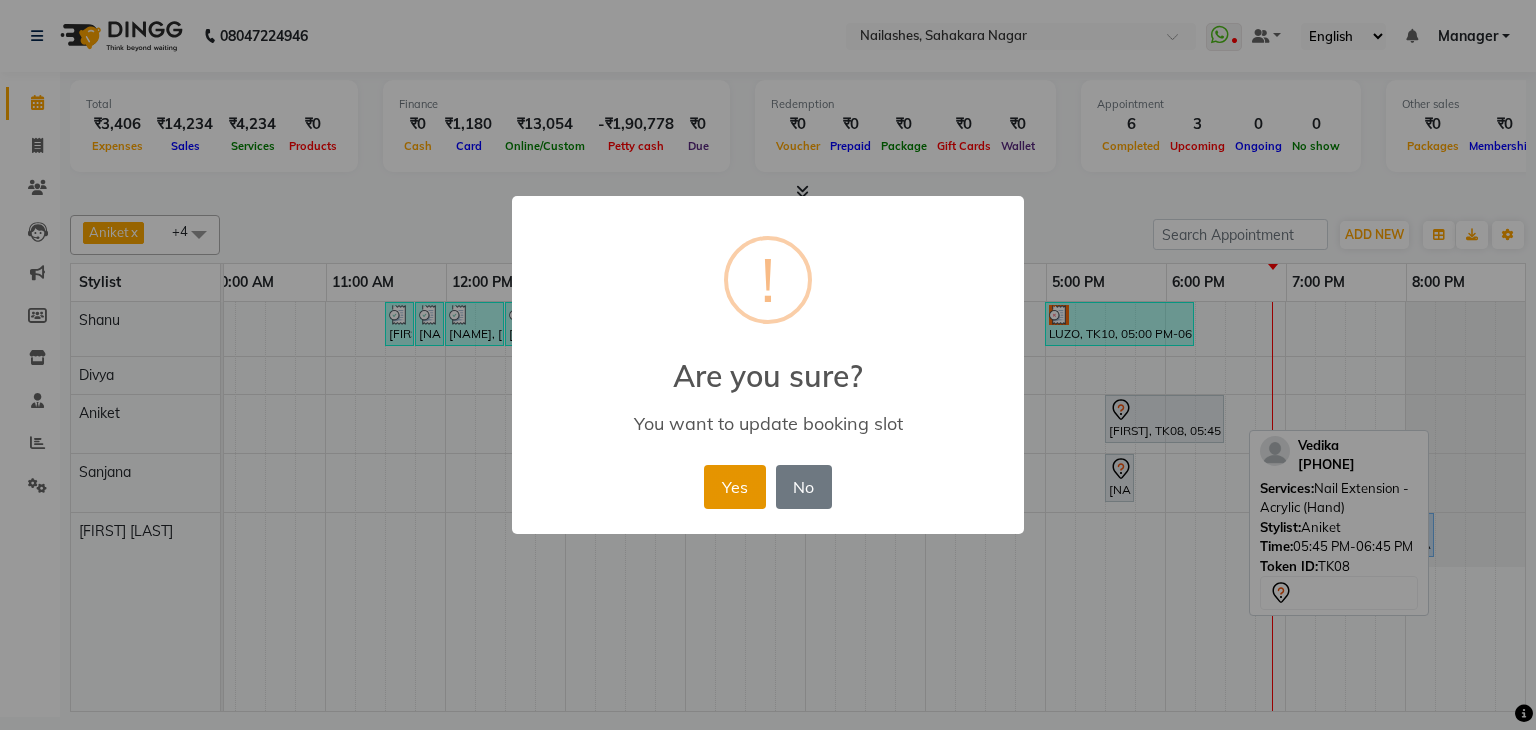 click on "Yes" at bounding box center [734, 487] 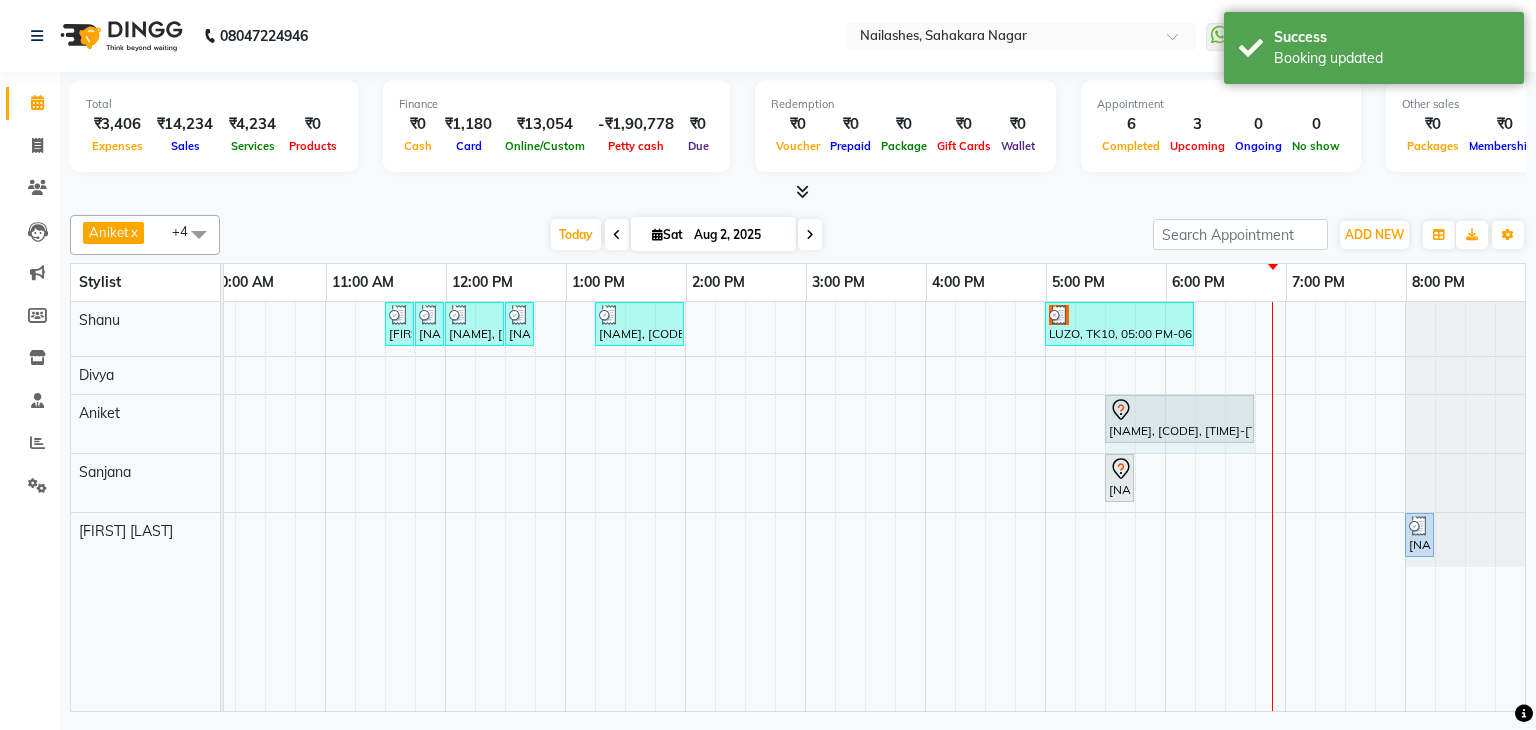 click on "Vedika, TK08, 05:30 PM-06:30 PM, Nail Extension - Acrylic (Hand)             Vedika, TK08, 05:30 PM-06:30 PM, Nail Extension - Acrylic (Hand)" at bounding box center (-35, 424) 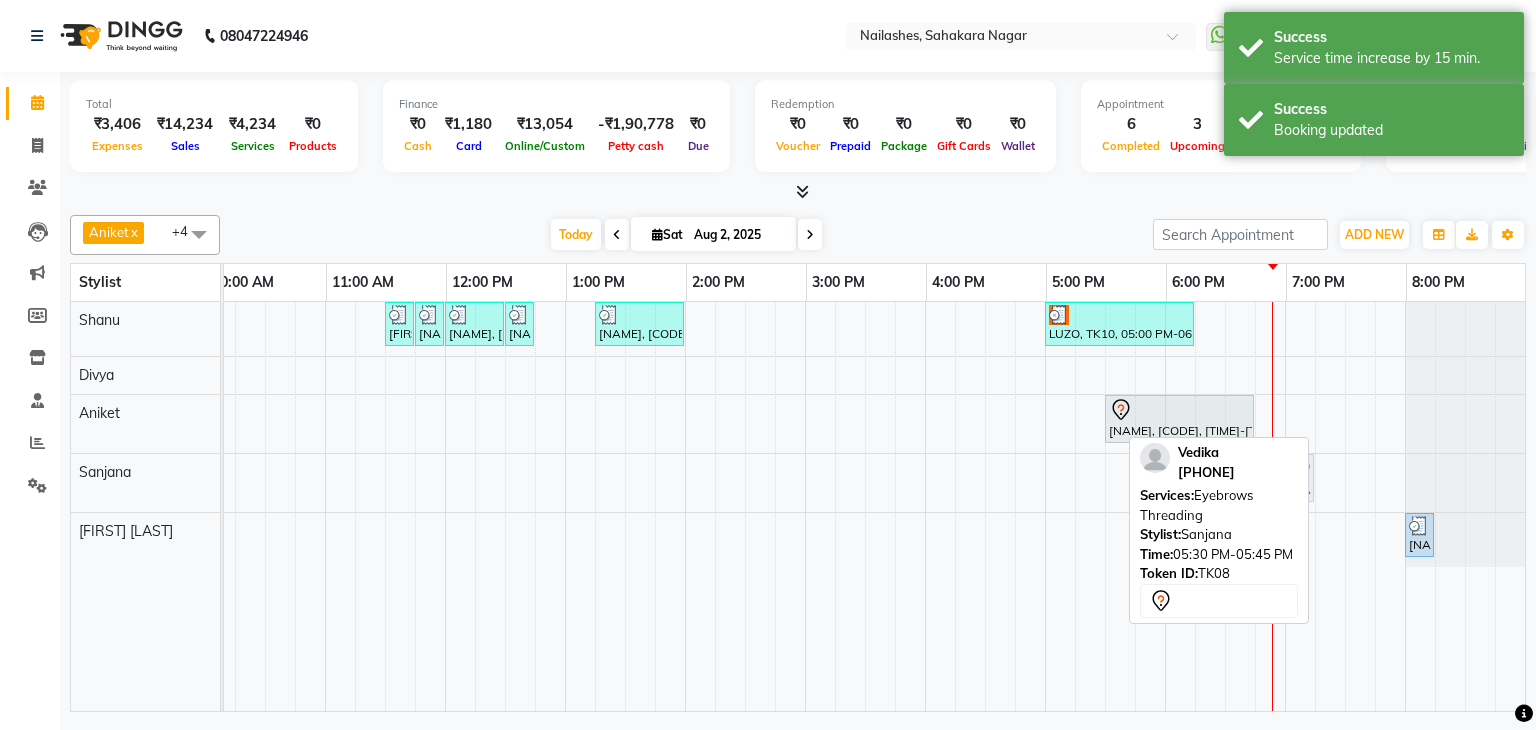 drag, startPoint x: 1094, startPoint y: 469, endPoint x: 1265, endPoint y: 487, distance: 171.94476 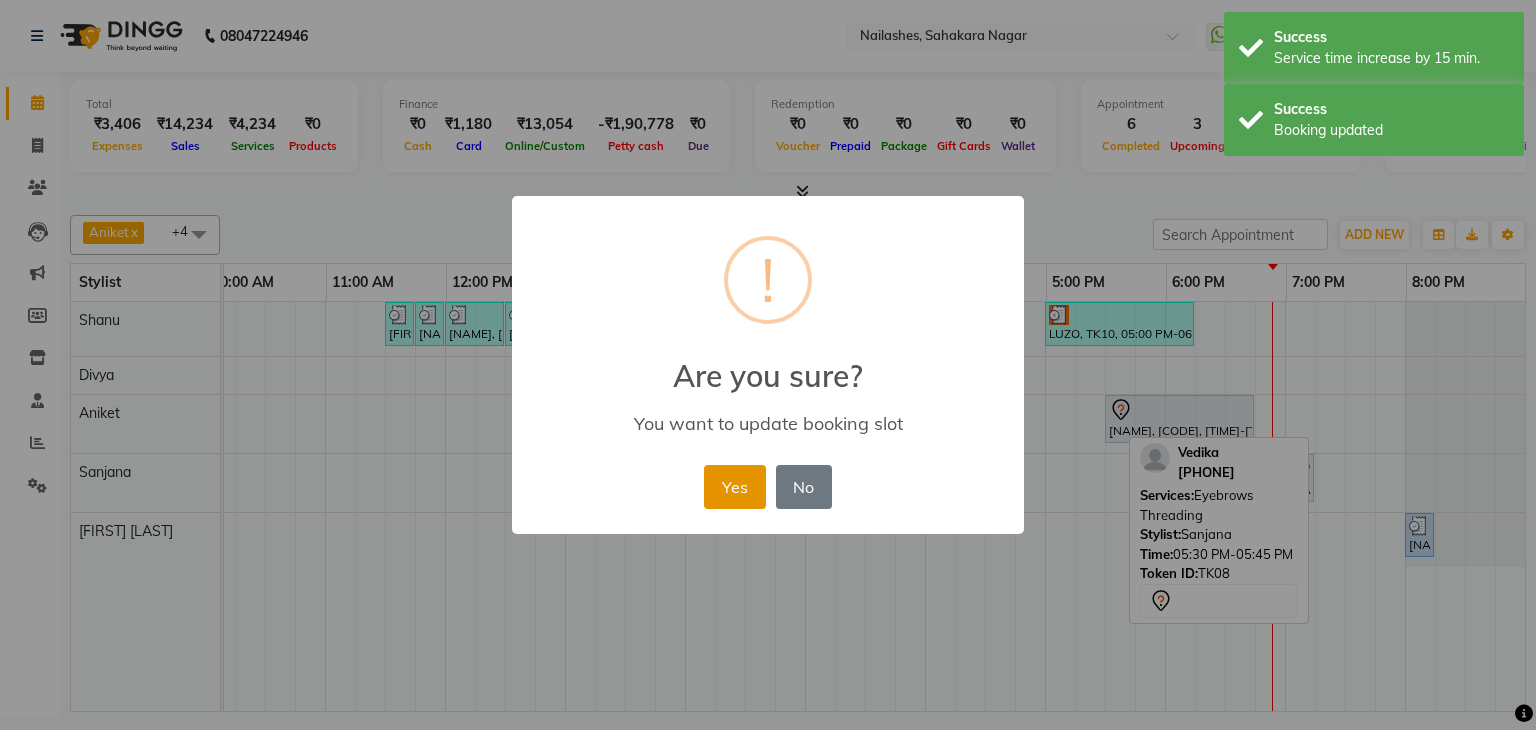 drag, startPoint x: 732, startPoint y: 480, endPoint x: 869, endPoint y: 494, distance: 137.71347 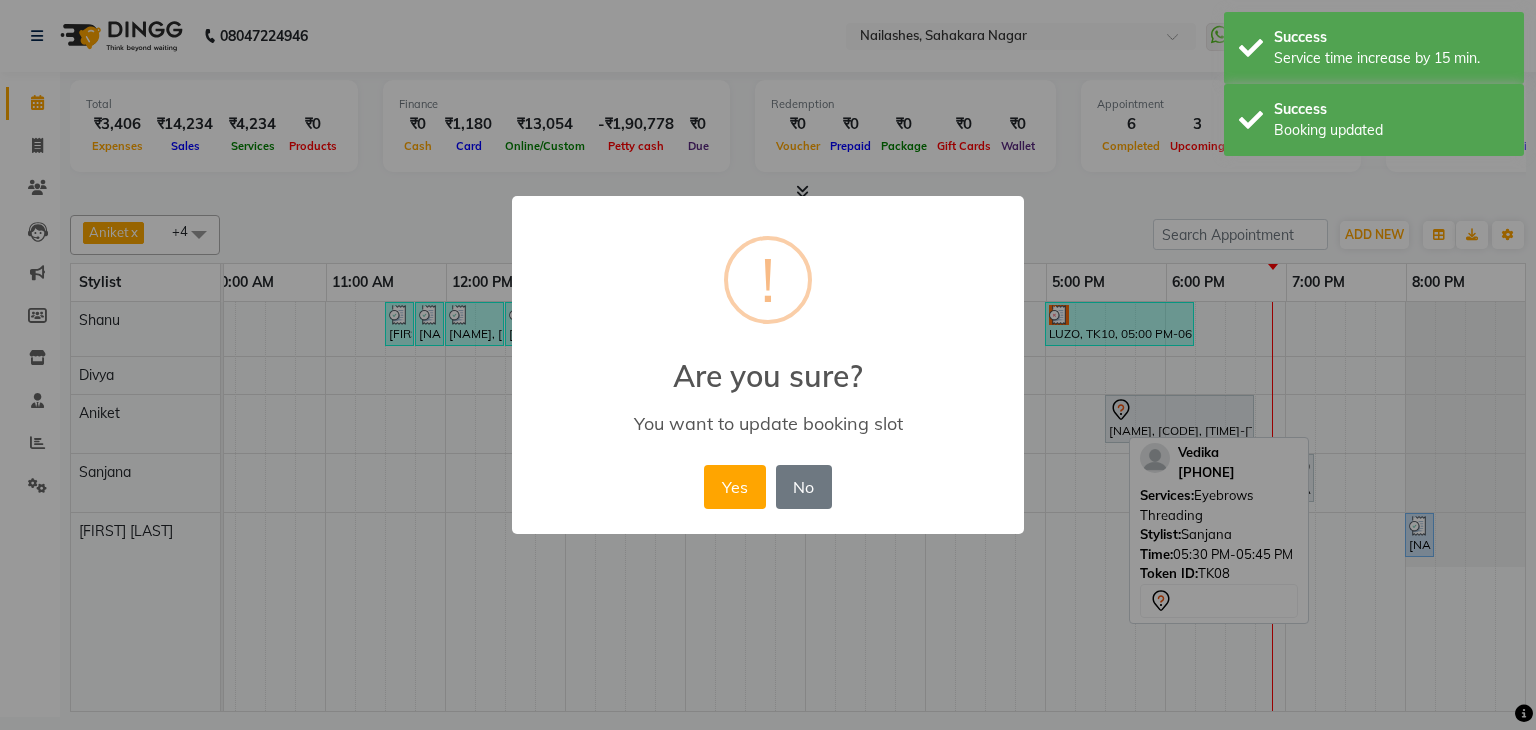 click on "Yes" at bounding box center (734, 487) 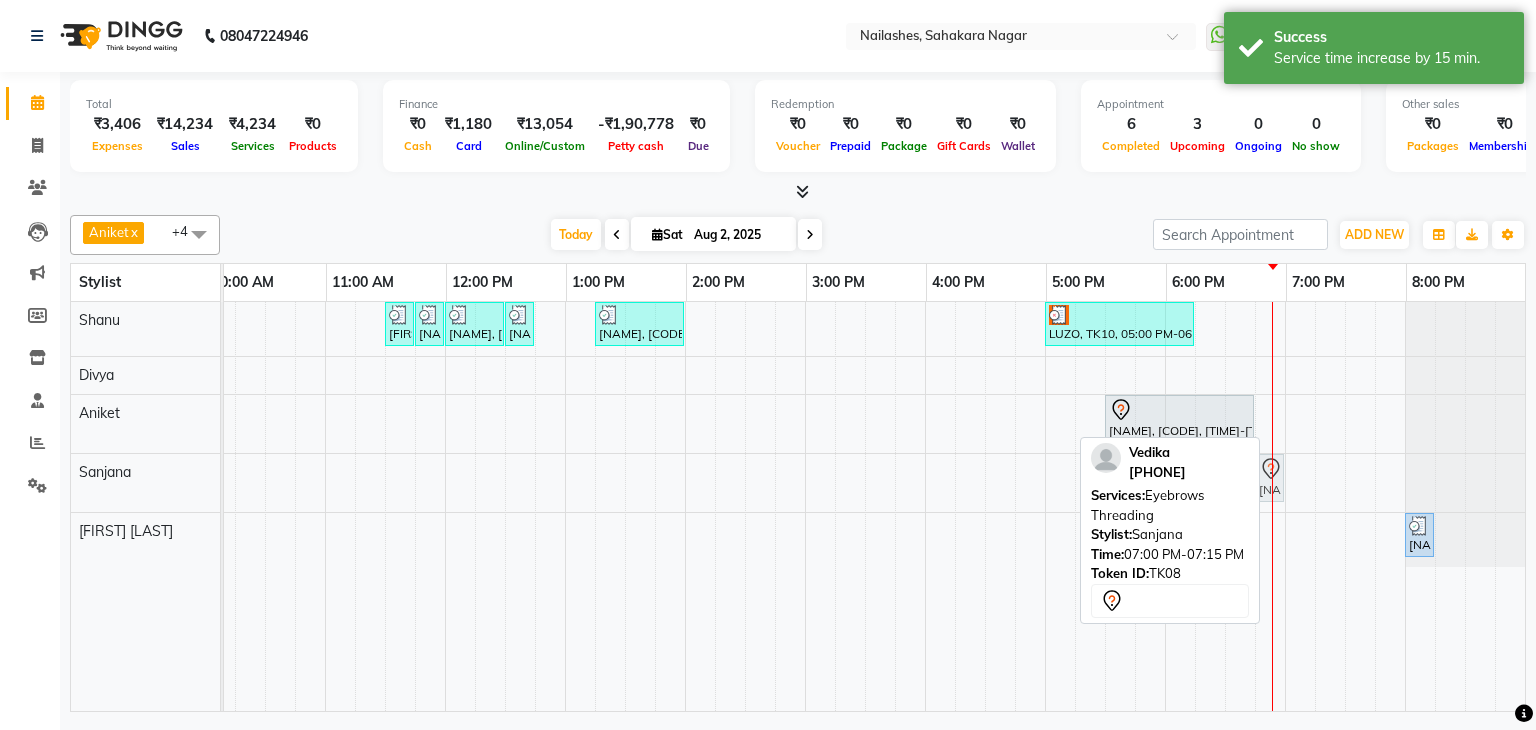 drag, startPoint x: 1282, startPoint y: 474, endPoint x: 1258, endPoint y: 485, distance: 26.400757 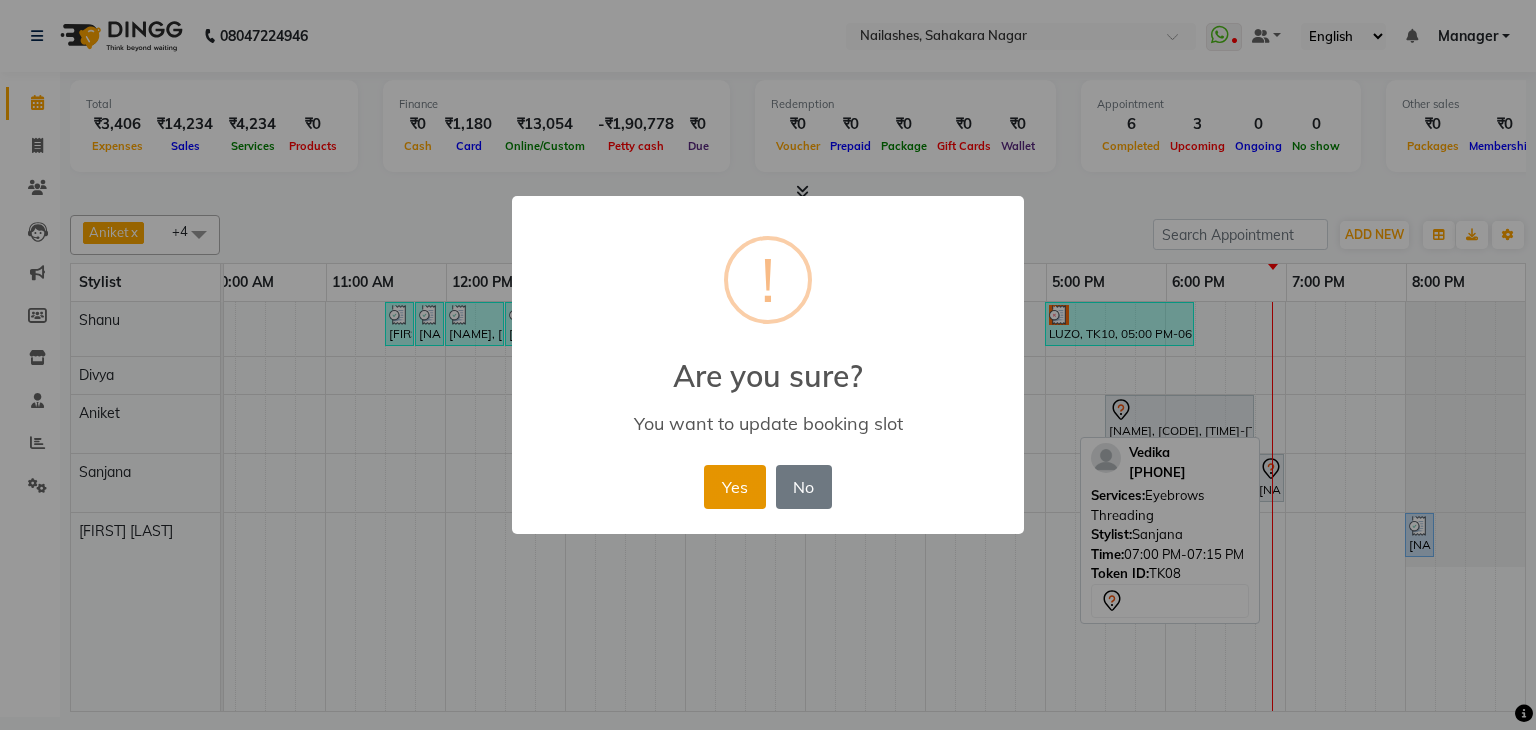 click on "Yes" at bounding box center (734, 487) 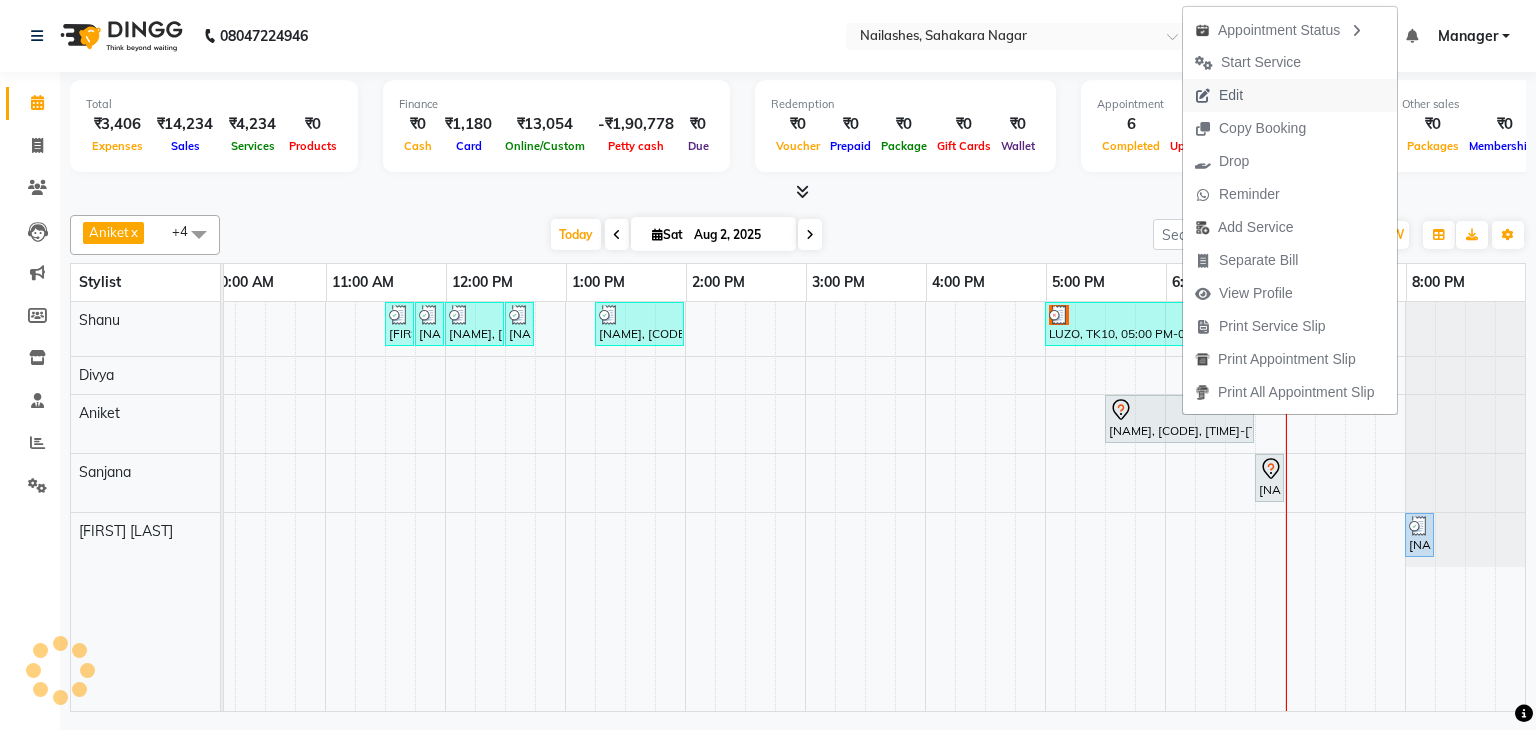 click on "Edit" at bounding box center (1231, 95) 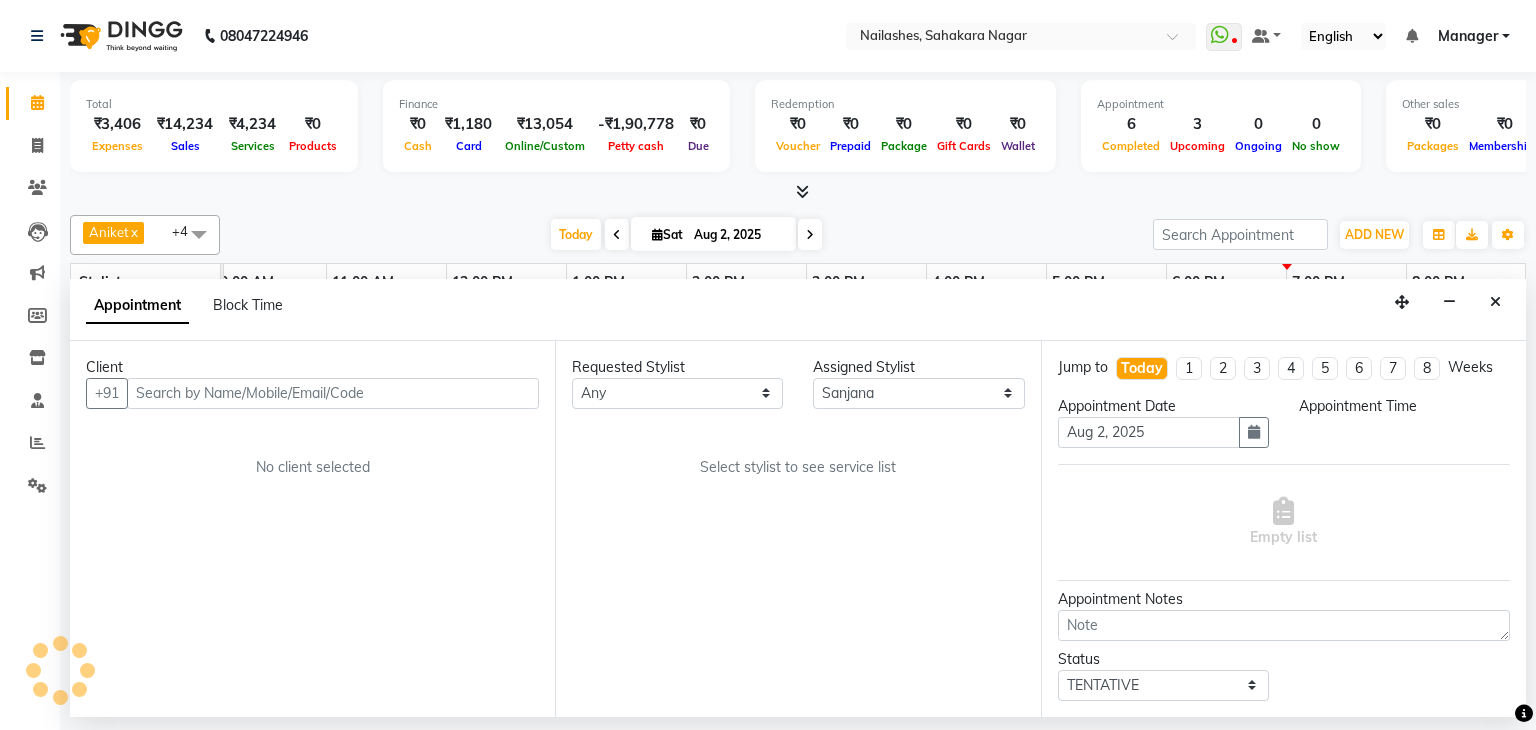 scroll, scrollTop: 0, scrollLeft: 258, axis: horizontal 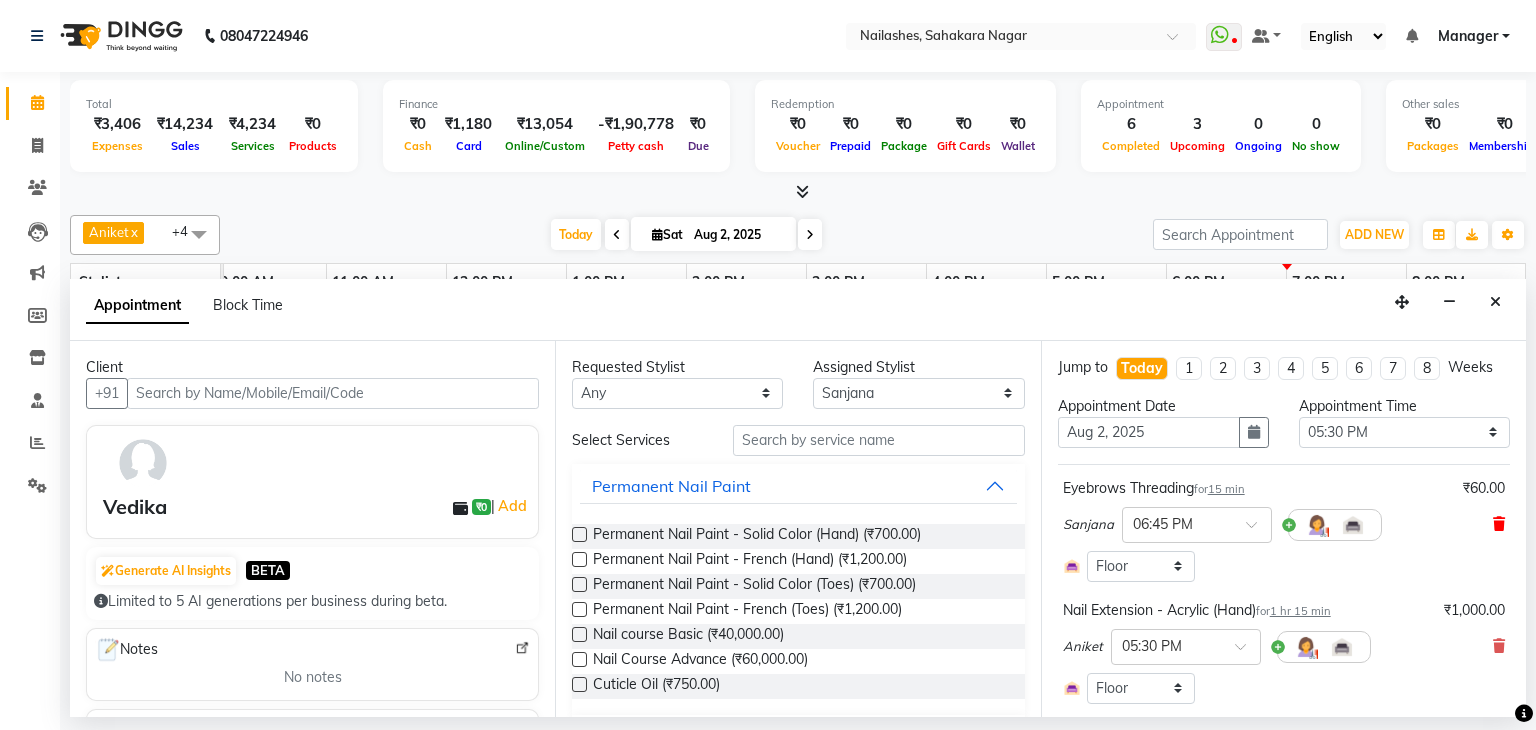 click at bounding box center (1499, 524) 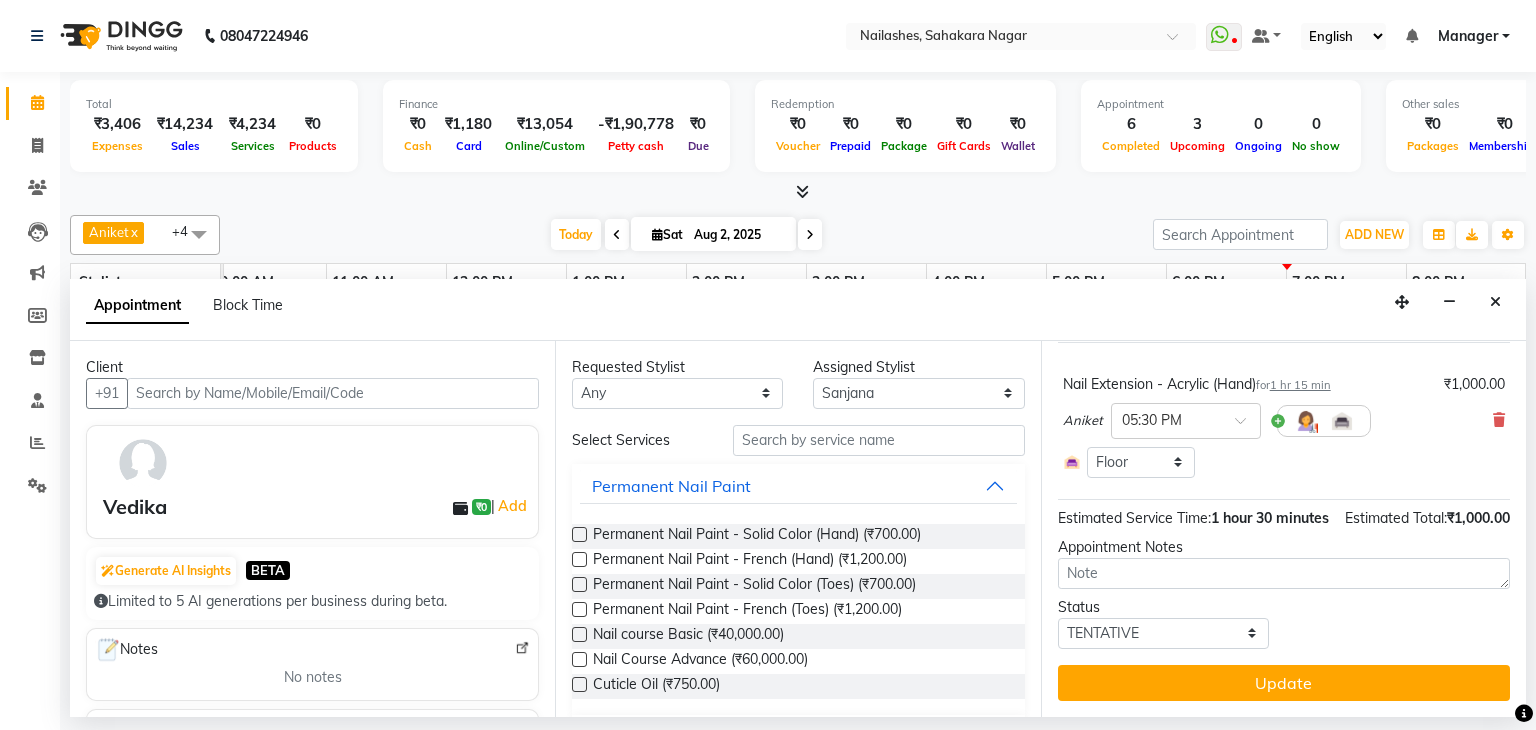 scroll, scrollTop: 142, scrollLeft: 0, axis: vertical 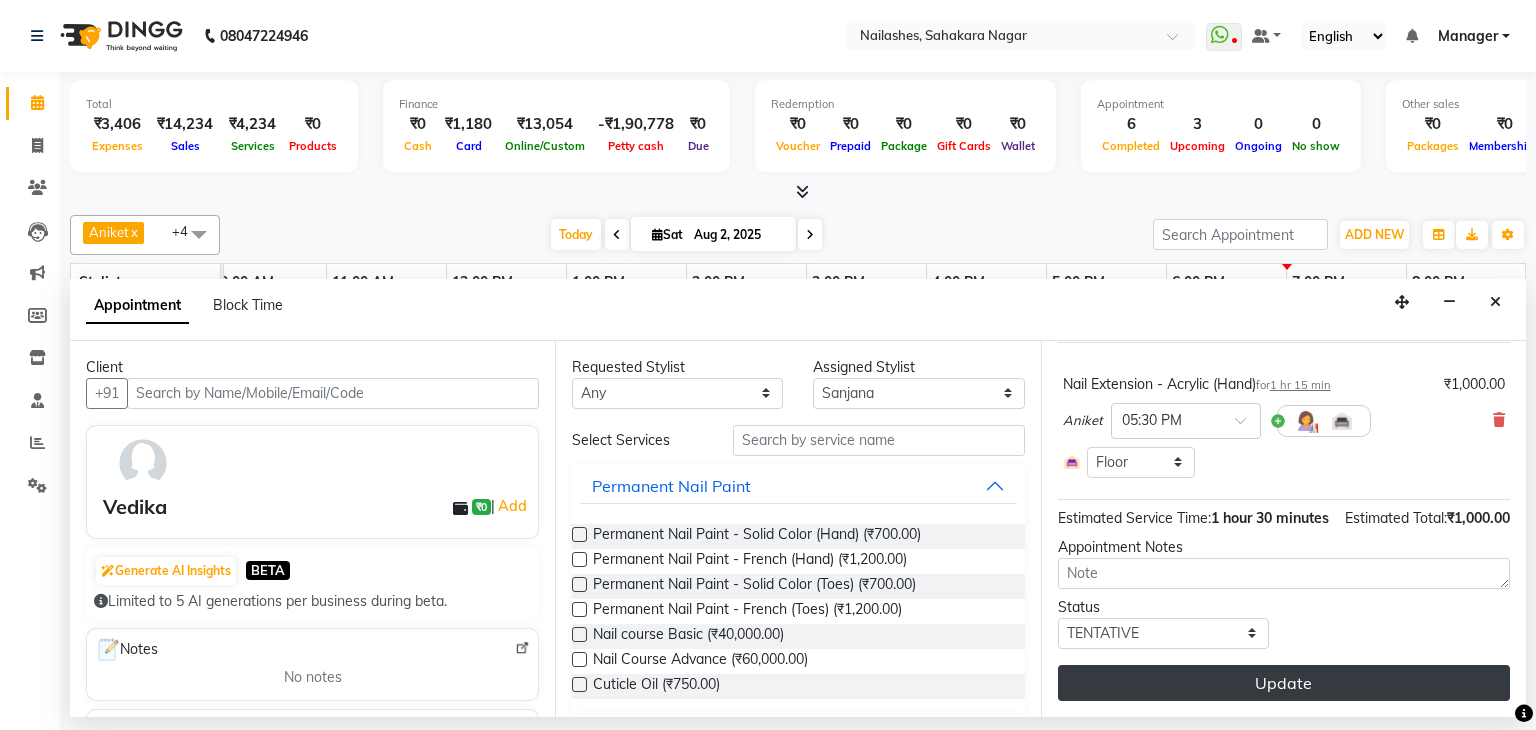 click on "Update" at bounding box center (1284, 683) 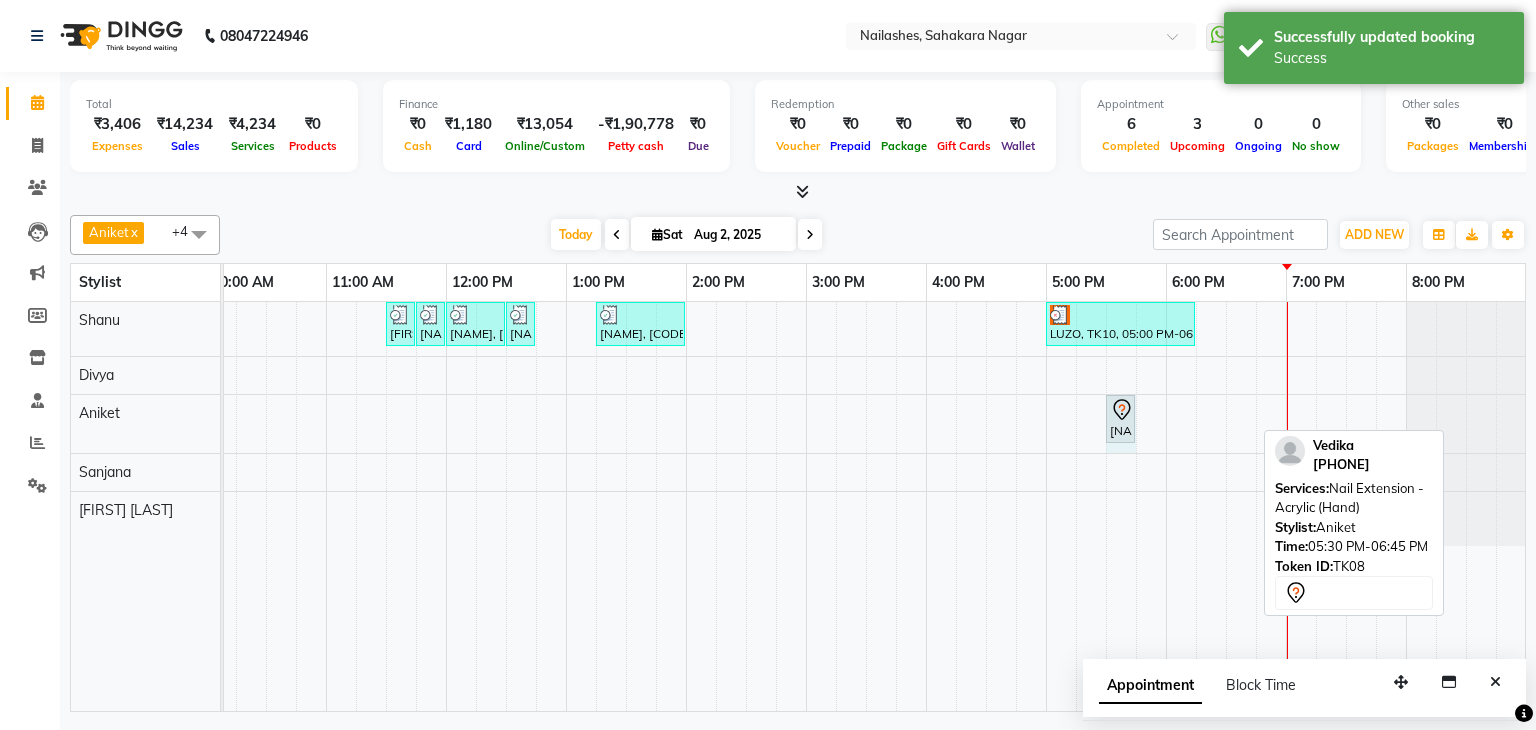 drag, startPoint x: 1256, startPoint y: 416, endPoint x: 1120, endPoint y: 400, distance: 136.93794 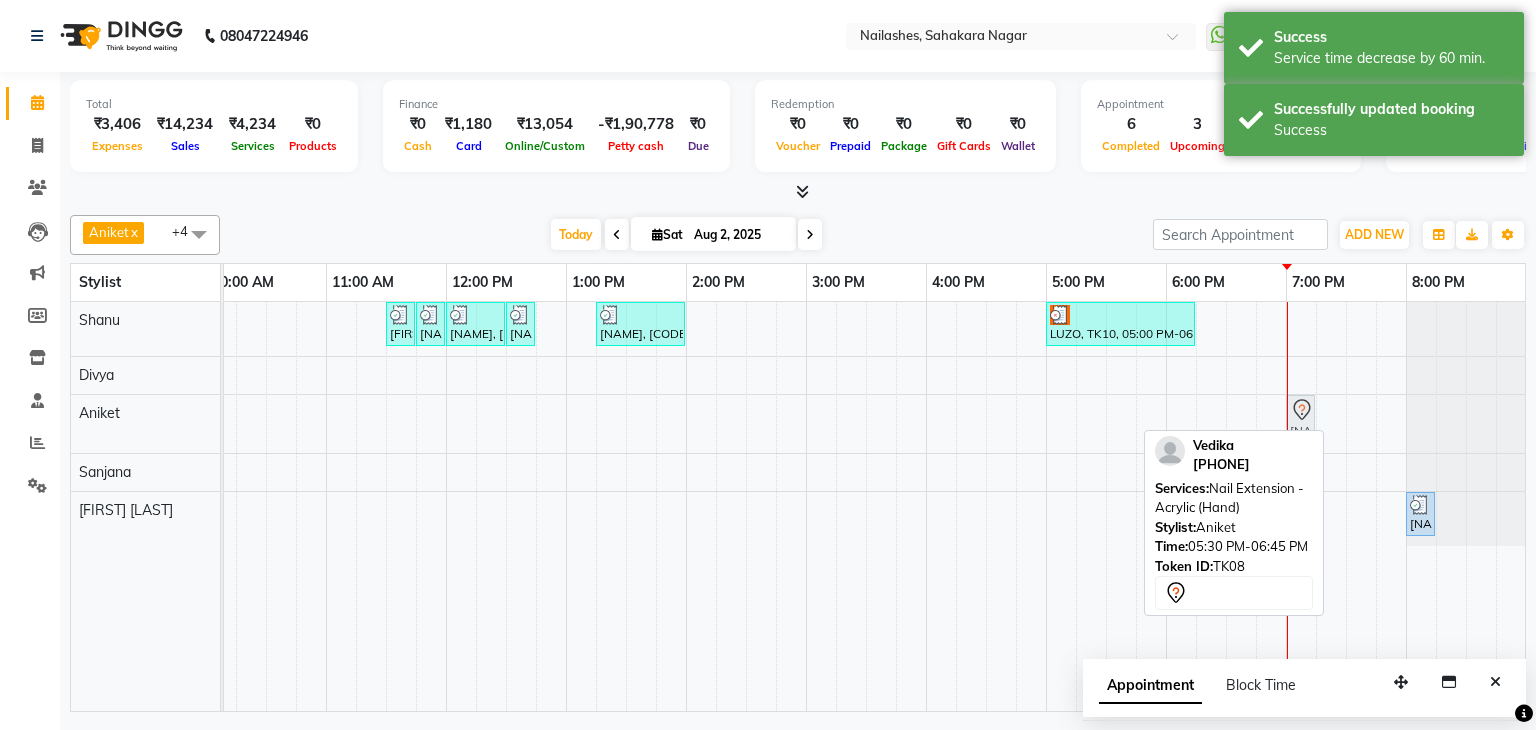 click on "Vedika, TK08, 05:30 PM-05:45 PM, Nail Extension - Acrylic (Hand)             Vedika, TK08, 05:30 PM-05:45 PM, Nail Extension - Acrylic (Hand)" at bounding box center [-34, 424] 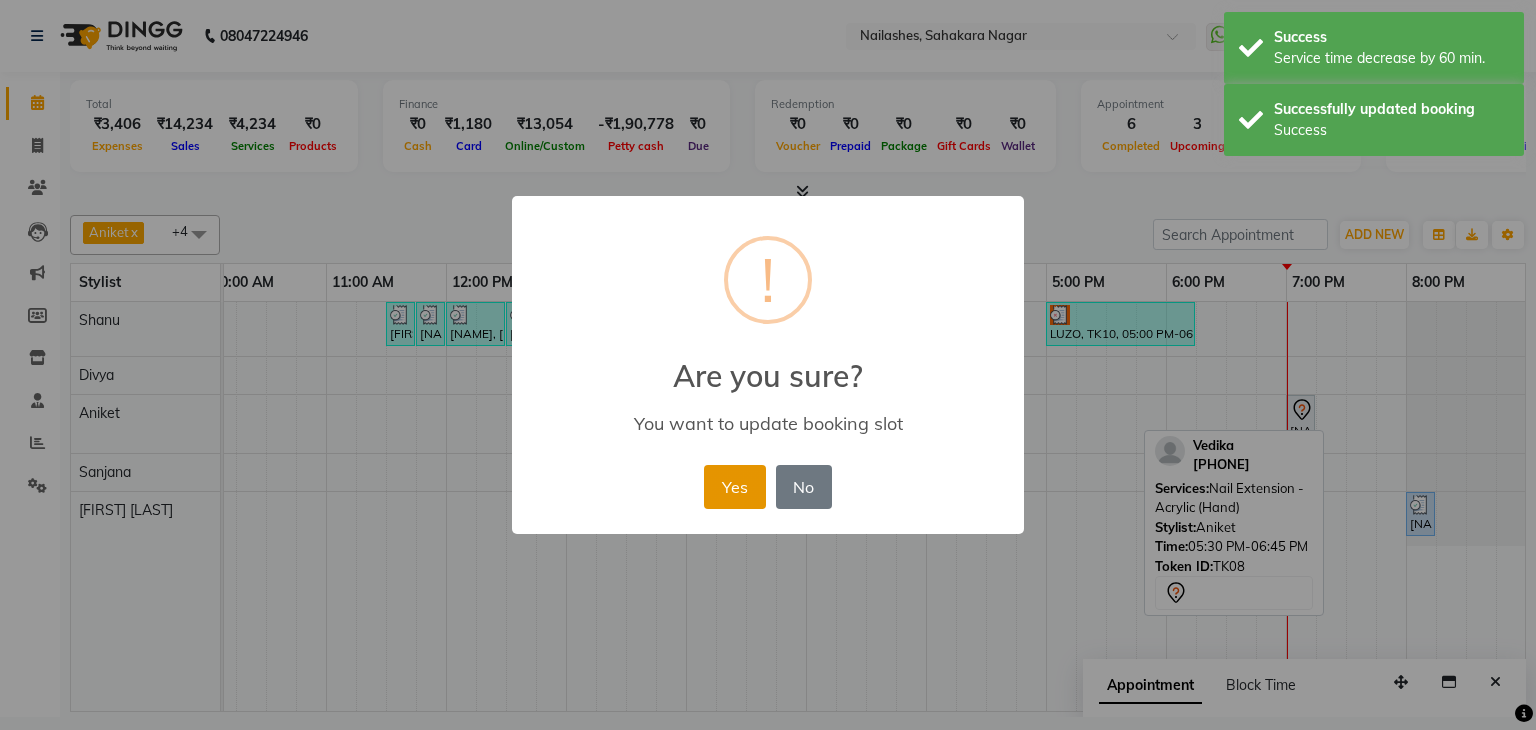 click on "Yes" at bounding box center [734, 487] 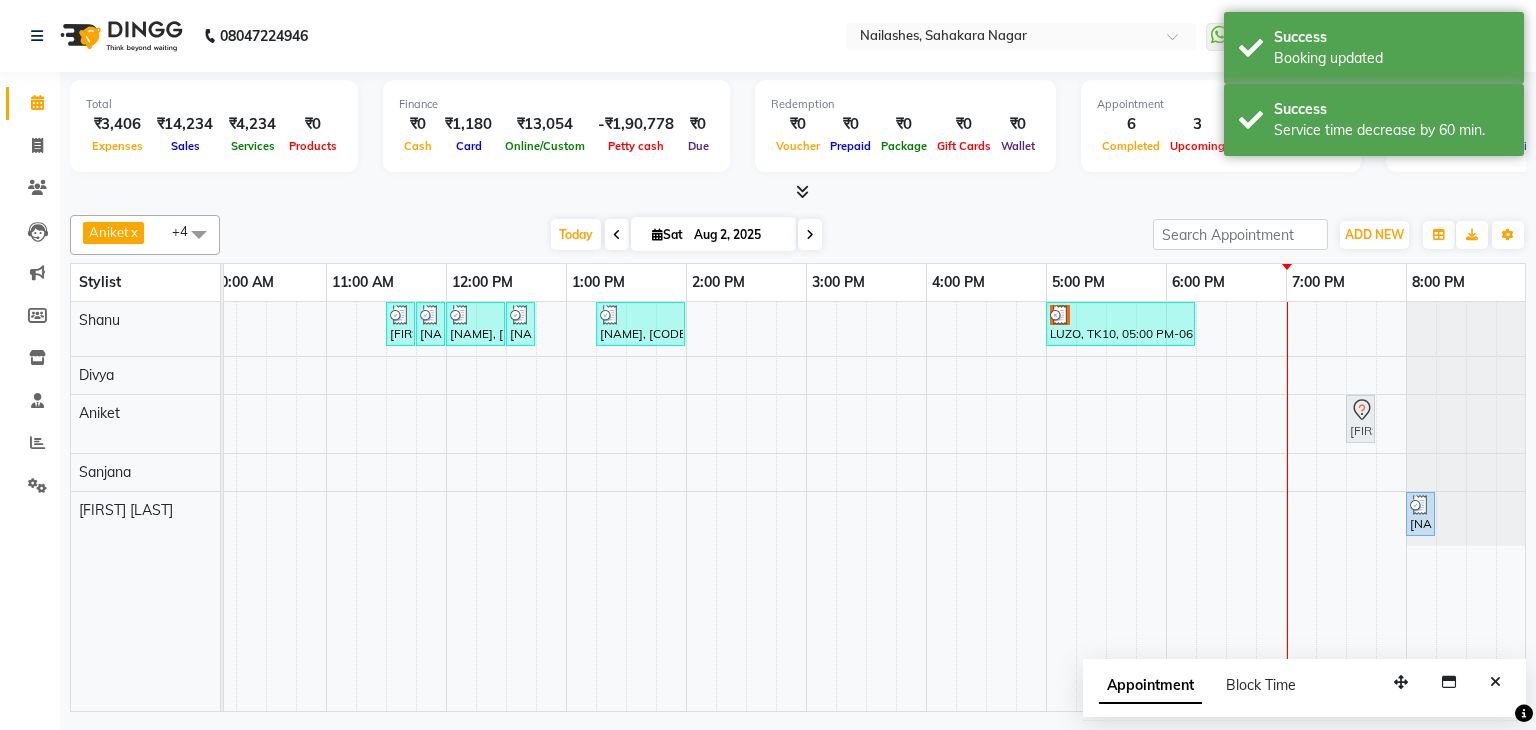 drag, startPoint x: 1303, startPoint y: 413, endPoint x: 1355, endPoint y: 413, distance: 52 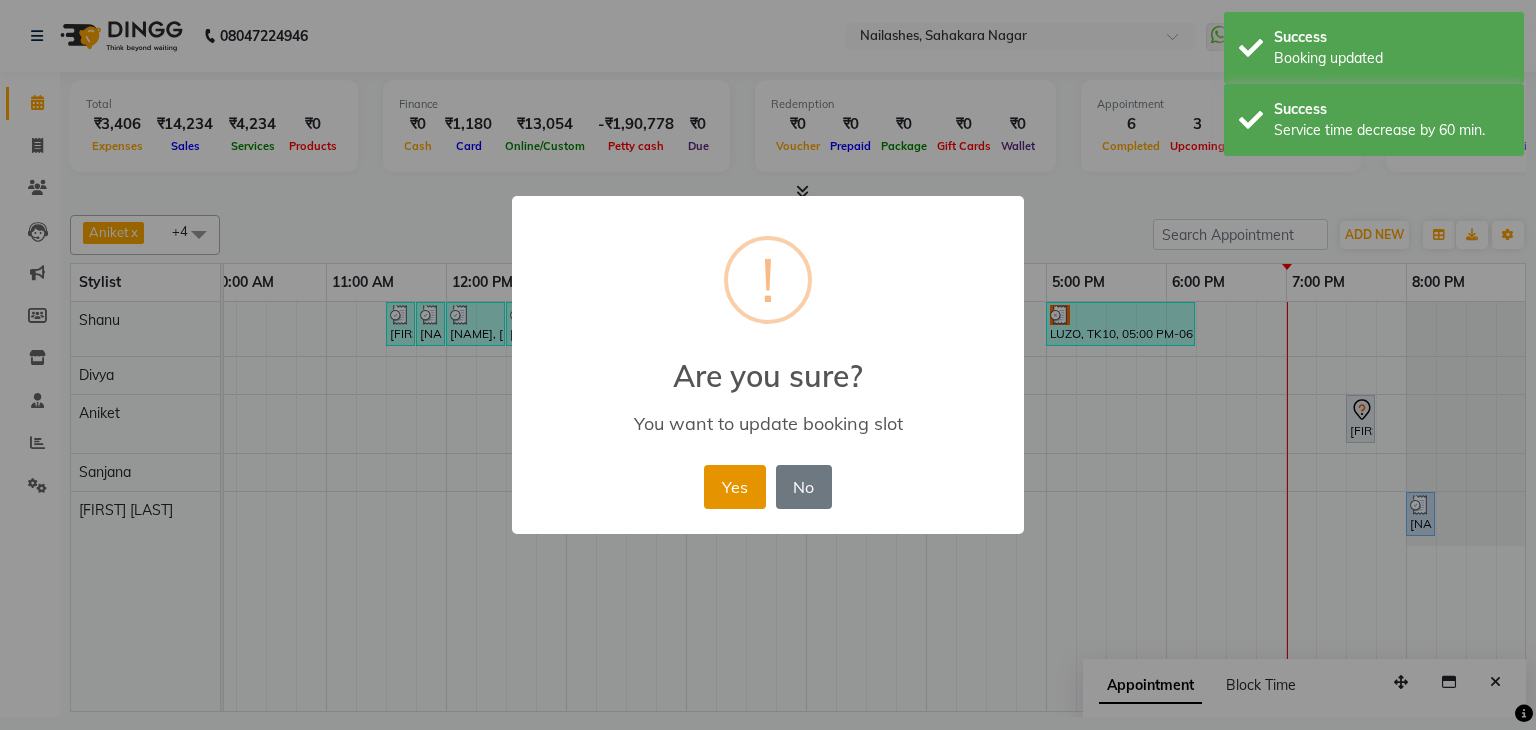 click on "Yes" at bounding box center [734, 487] 